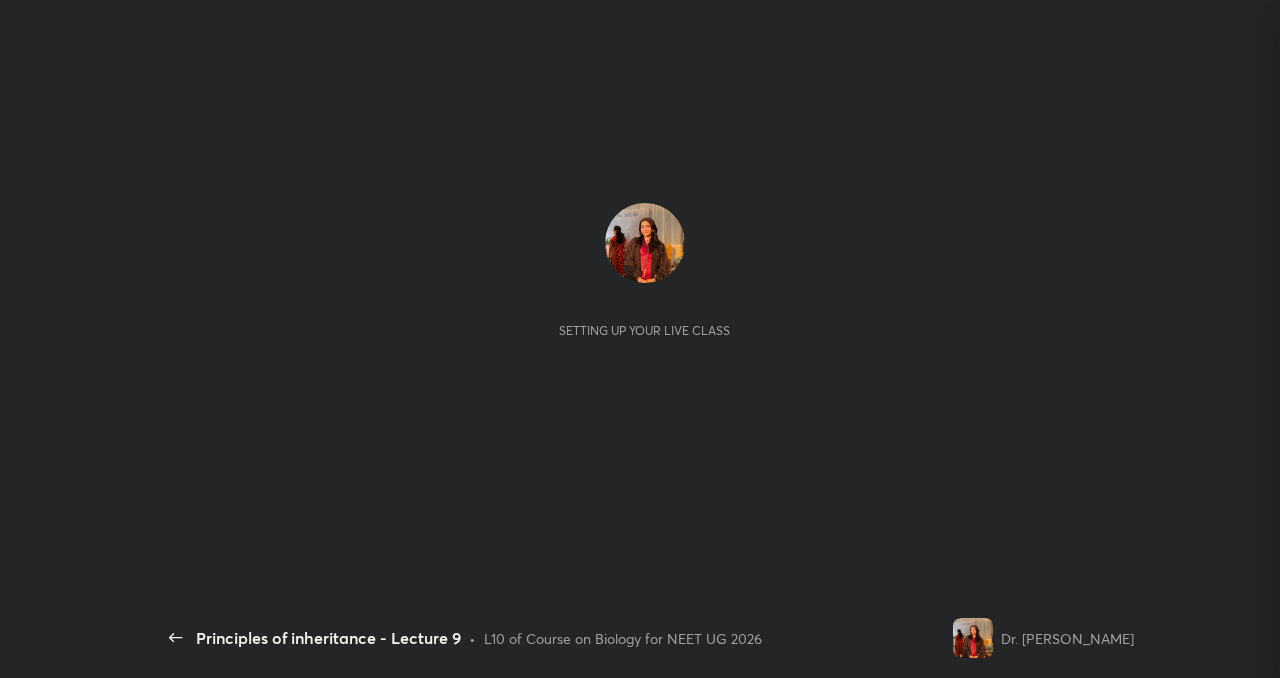 scroll, scrollTop: 0, scrollLeft: 0, axis: both 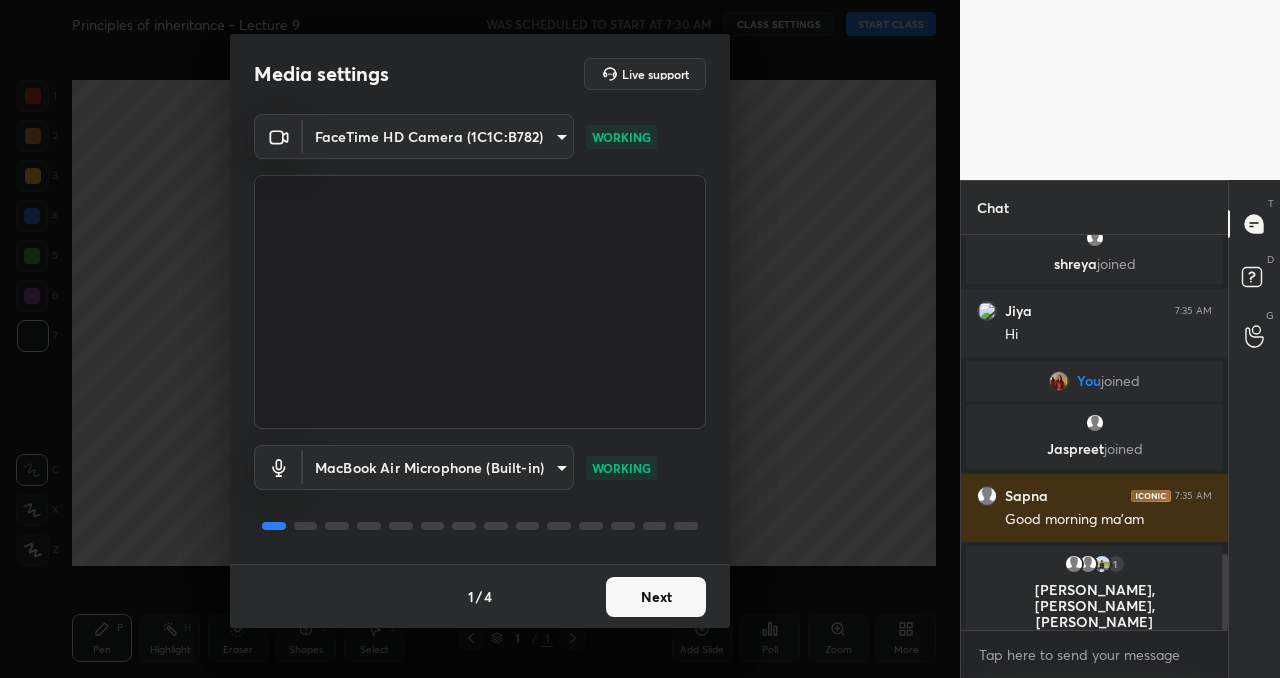 click on "Next" at bounding box center [656, 597] 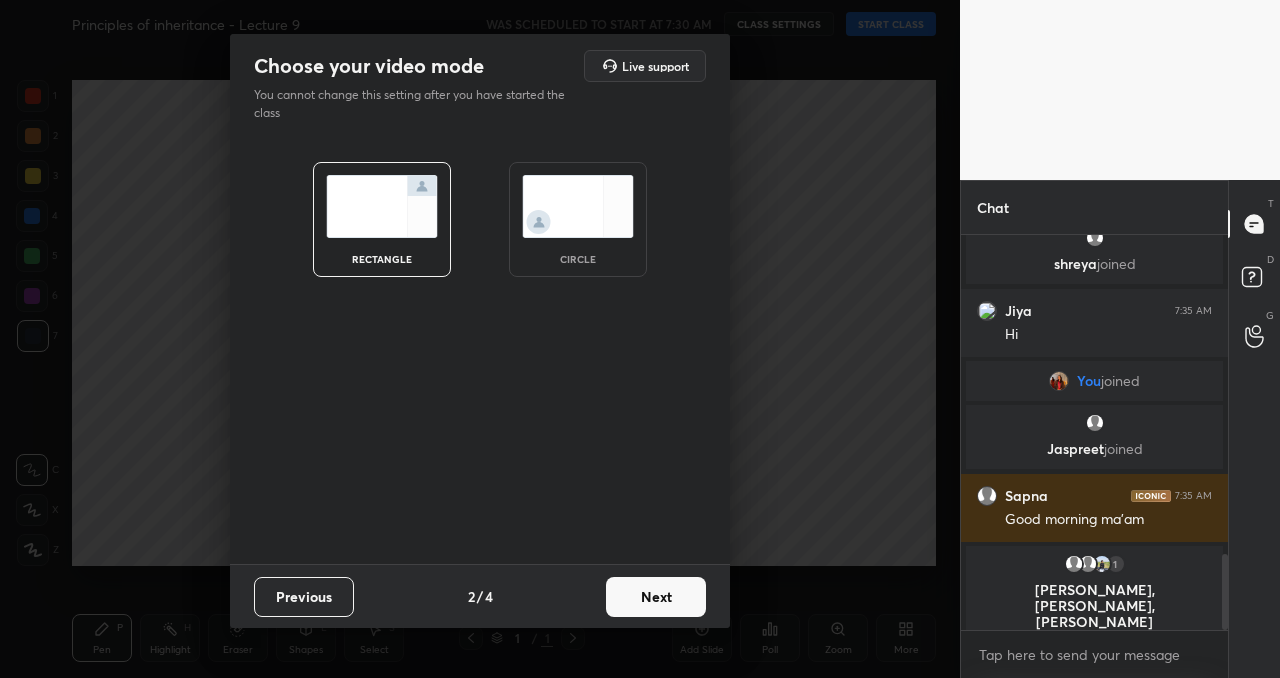 click on "Next" at bounding box center (656, 597) 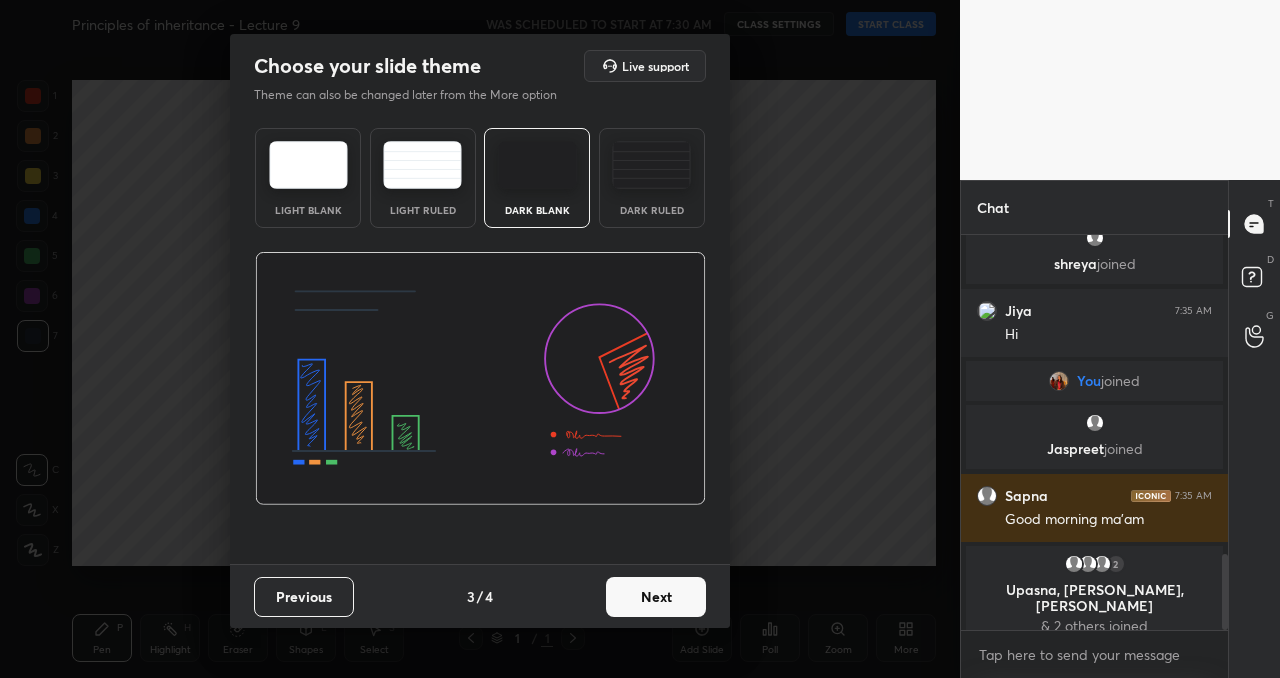click on "Next" at bounding box center (656, 597) 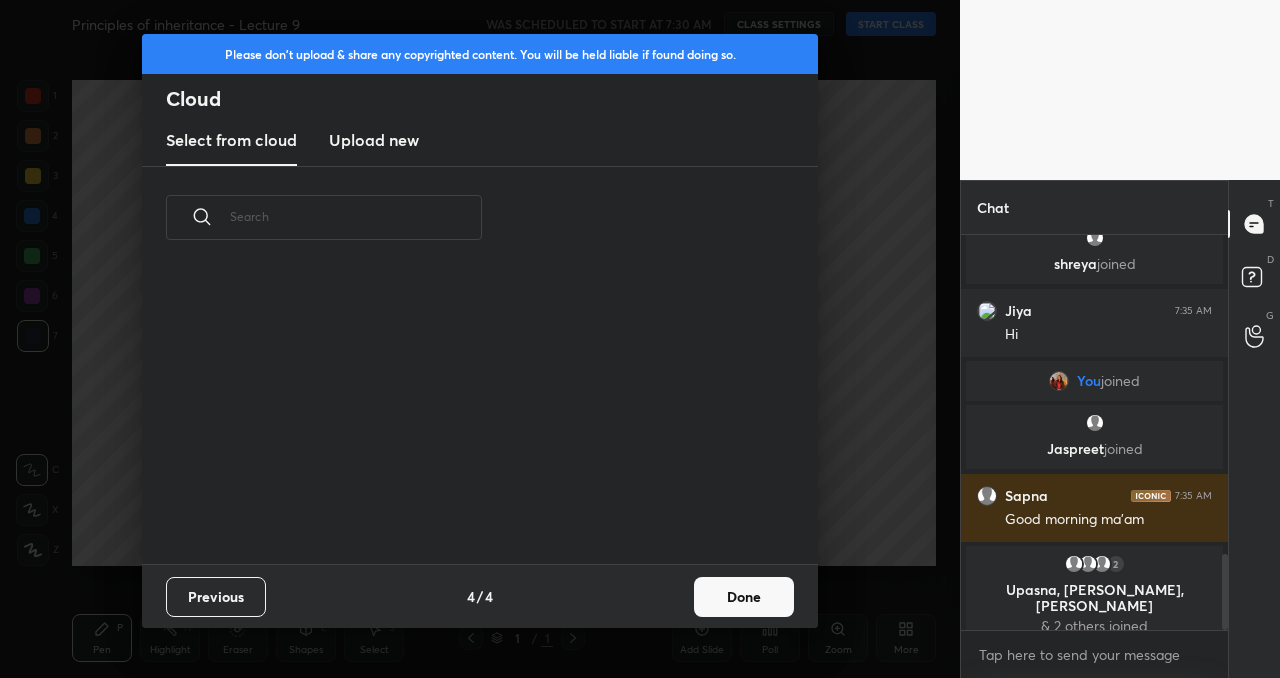 scroll, scrollTop: 7, scrollLeft: 11, axis: both 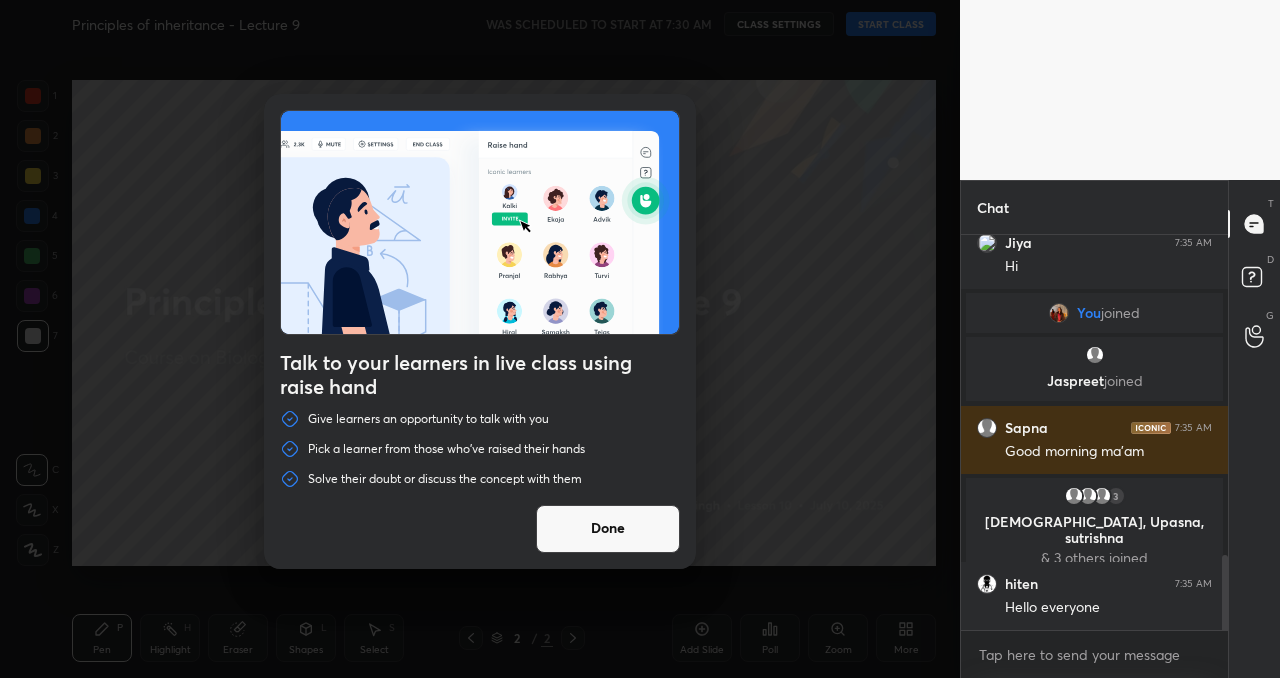 click on "Done" at bounding box center [608, 529] 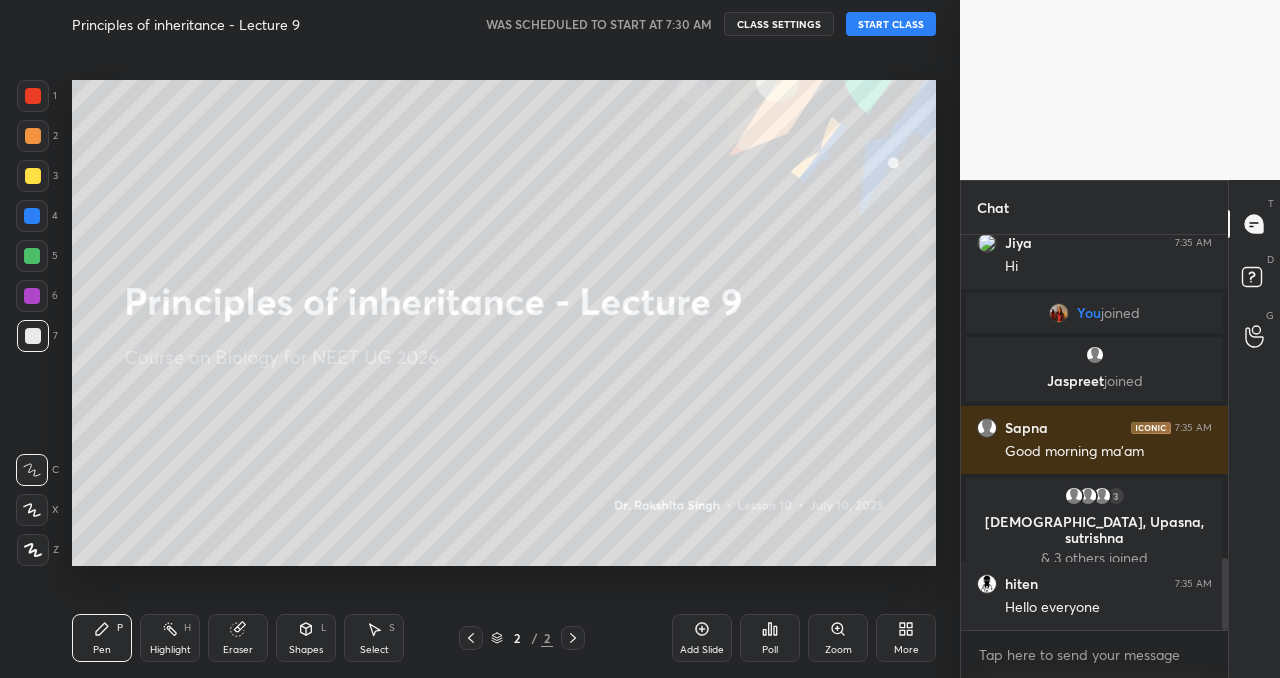 scroll, scrollTop: 1770, scrollLeft: 0, axis: vertical 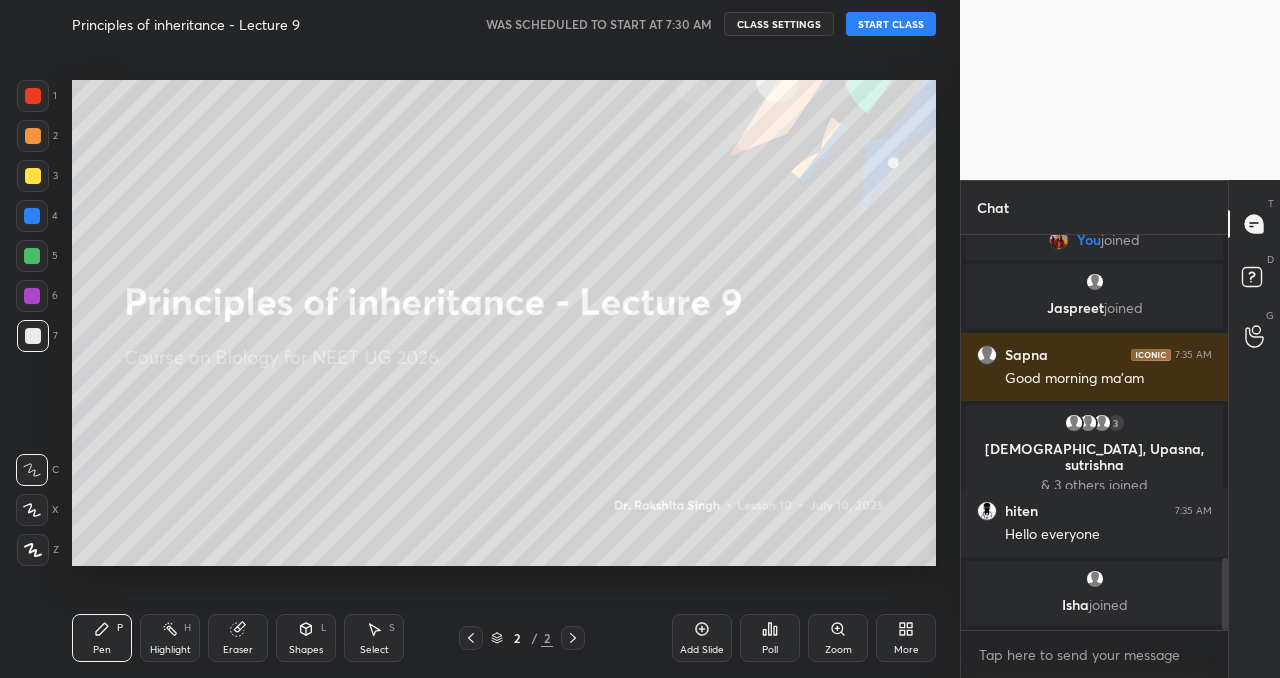 click on "START CLASS" at bounding box center (891, 24) 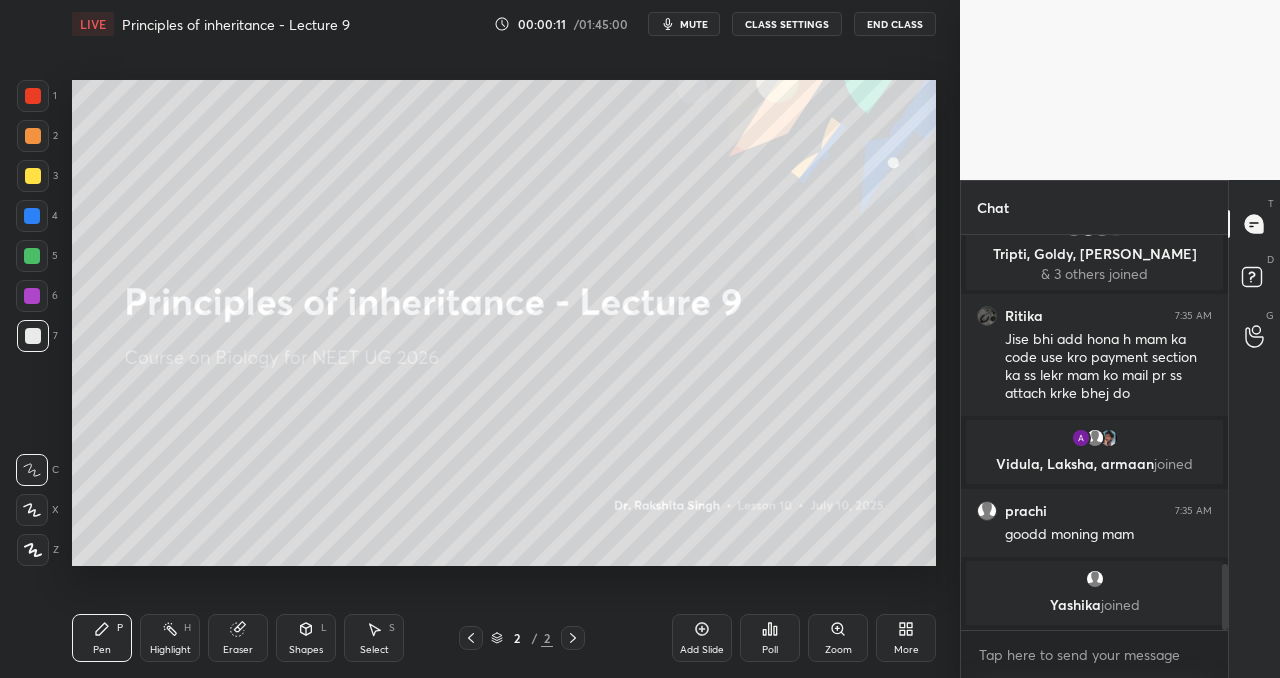 scroll, scrollTop: 2007, scrollLeft: 0, axis: vertical 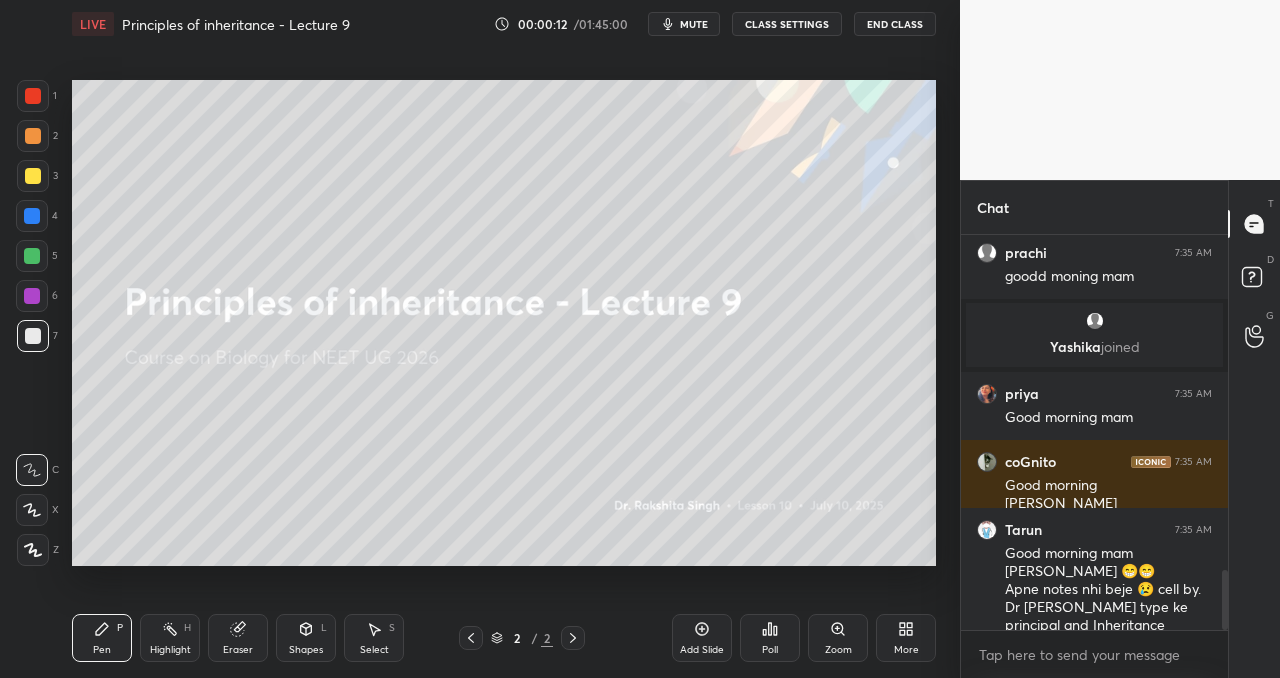 click on "mute" at bounding box center [694, 24] 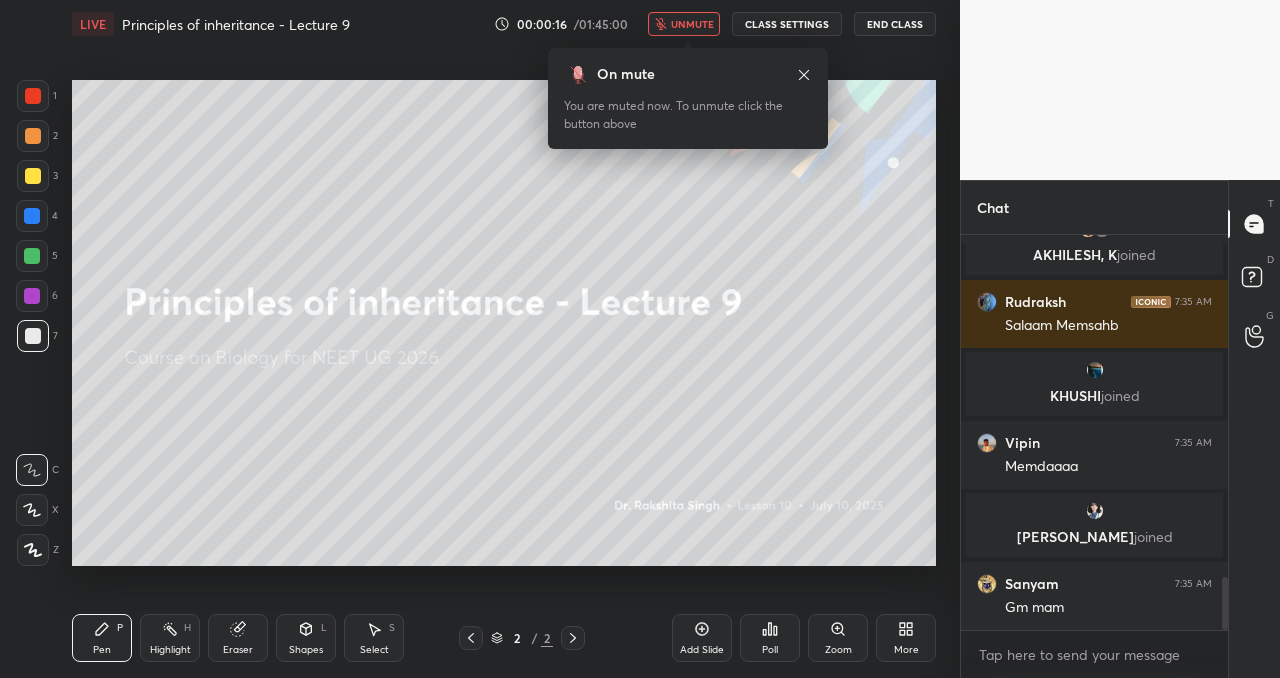 click on "unmute" at bounding box center [692, 24] 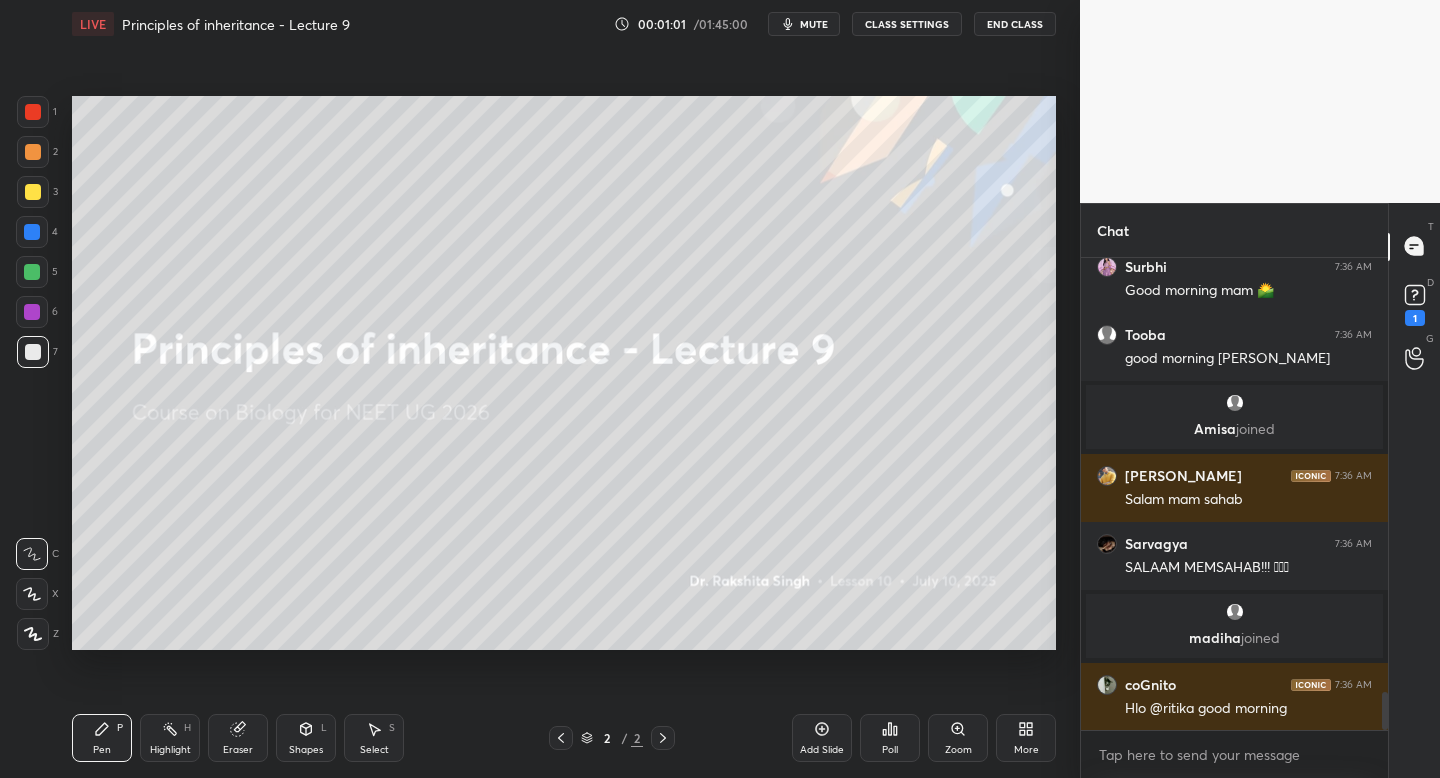 click on "mute" at bounding box center [814, 24] 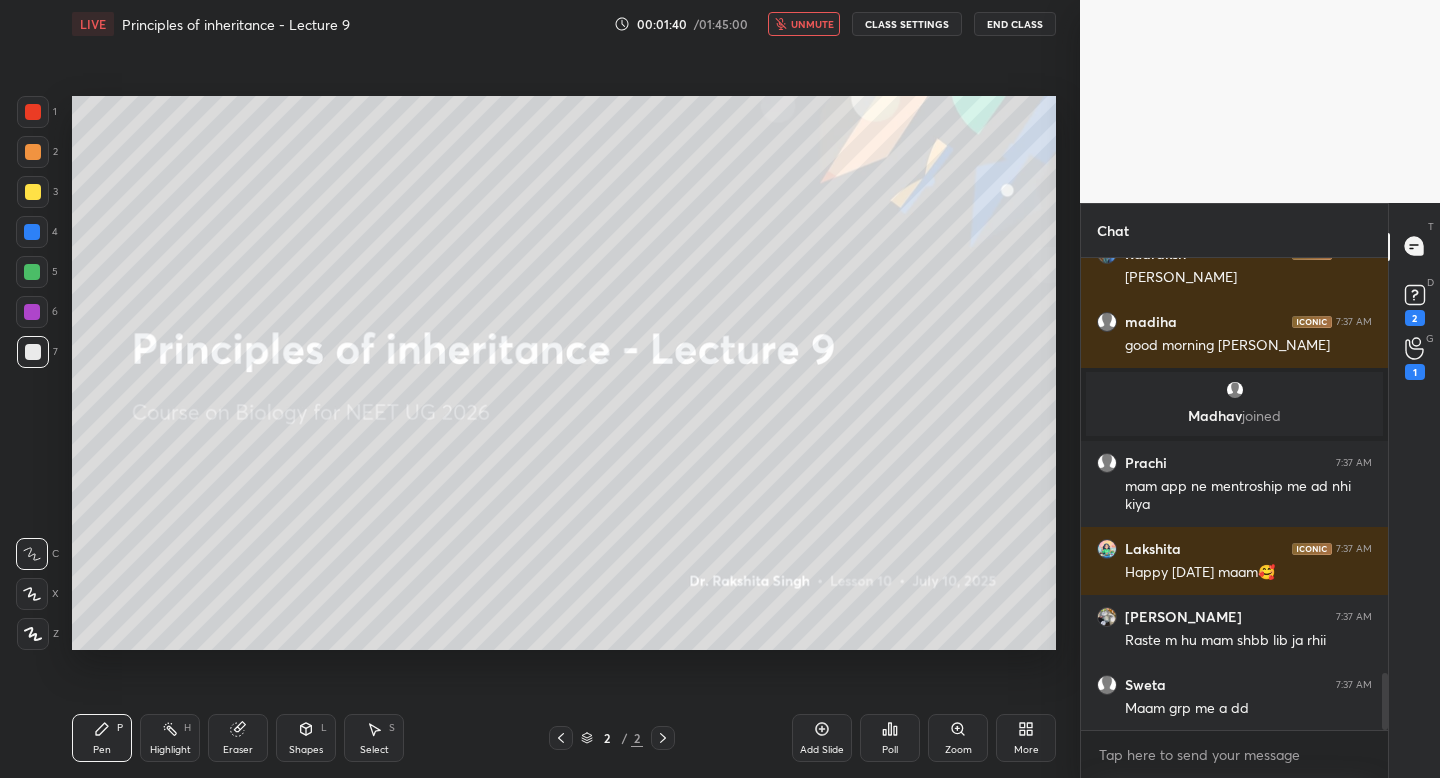 click on "unmute" at bounding box center [804, 24] 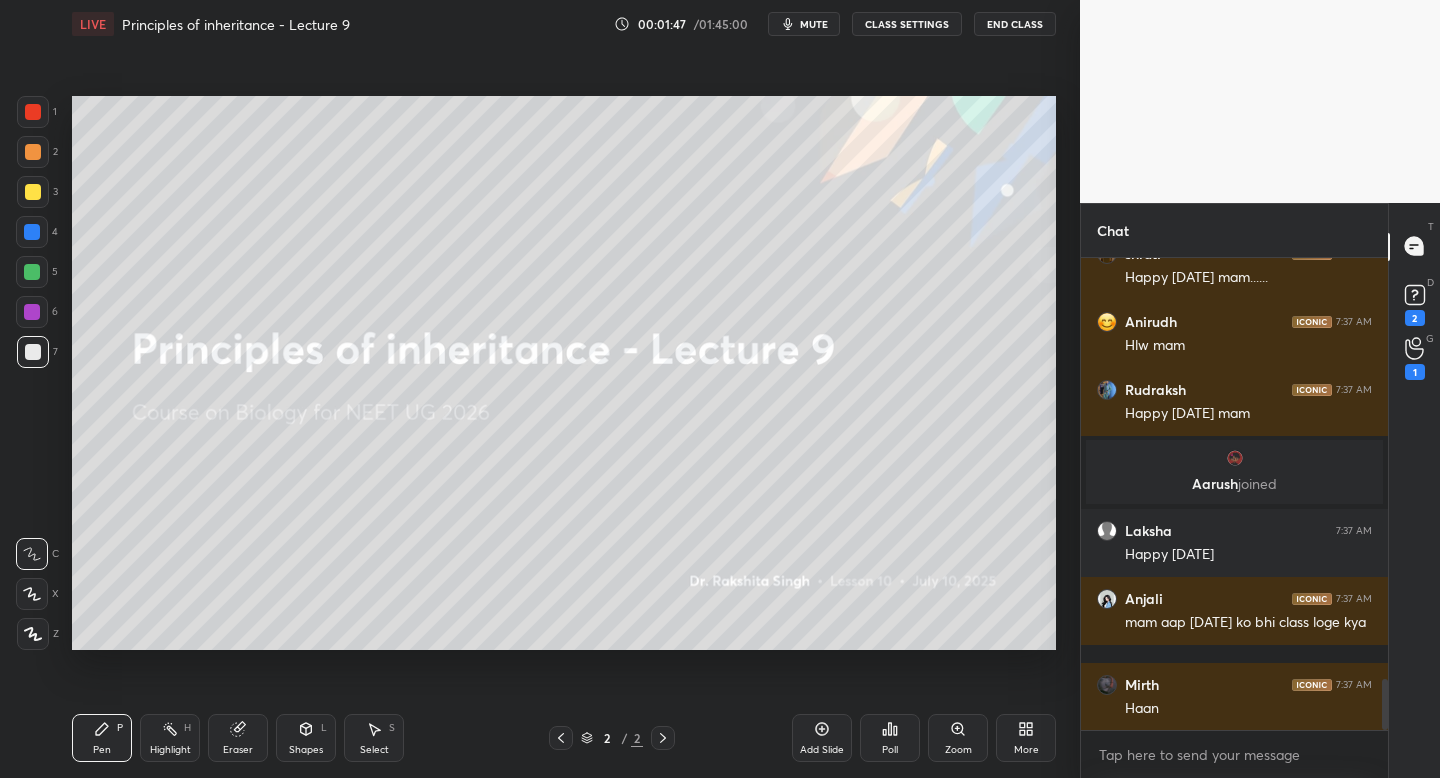 click on "mute" at bounding box center (814, 24) 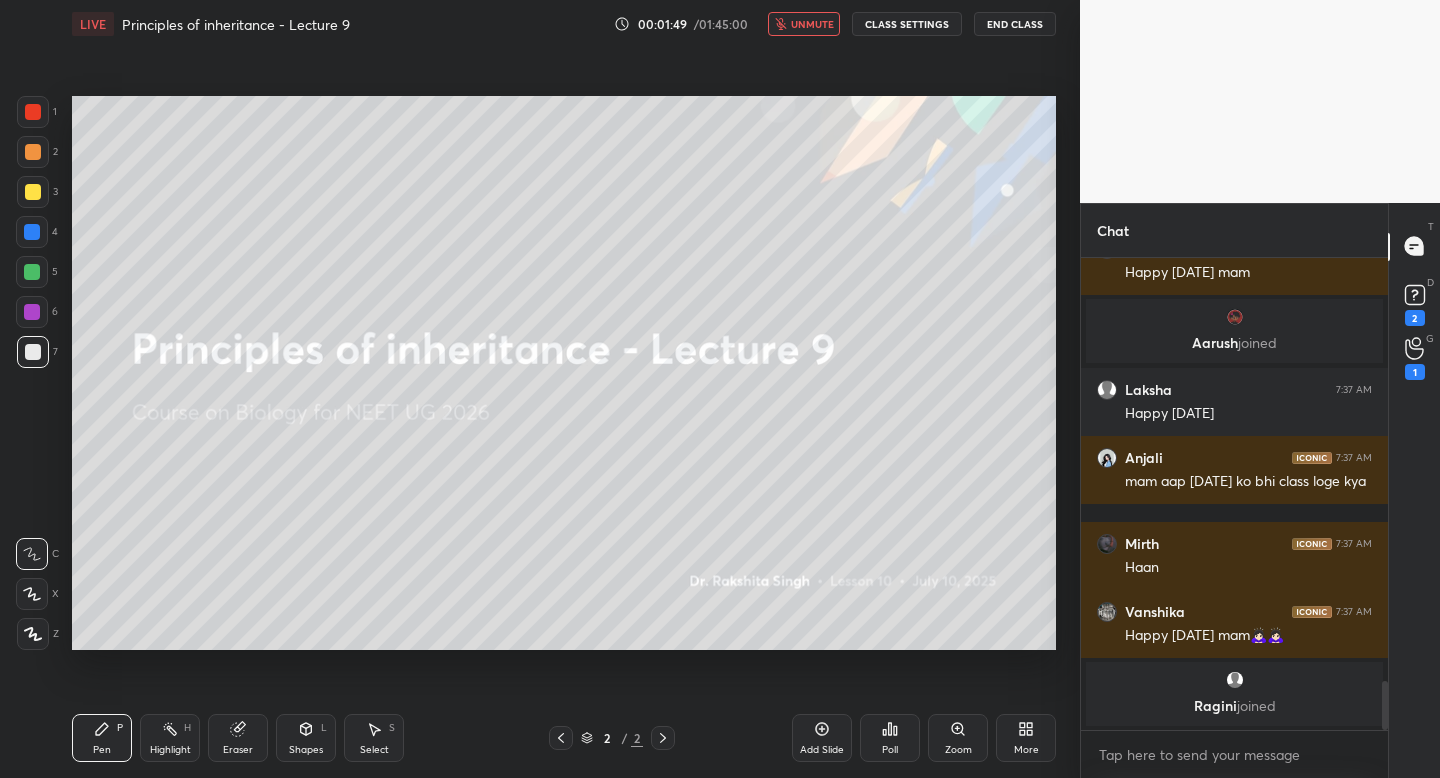 click on "unmute" at bounding box center [812, 24] 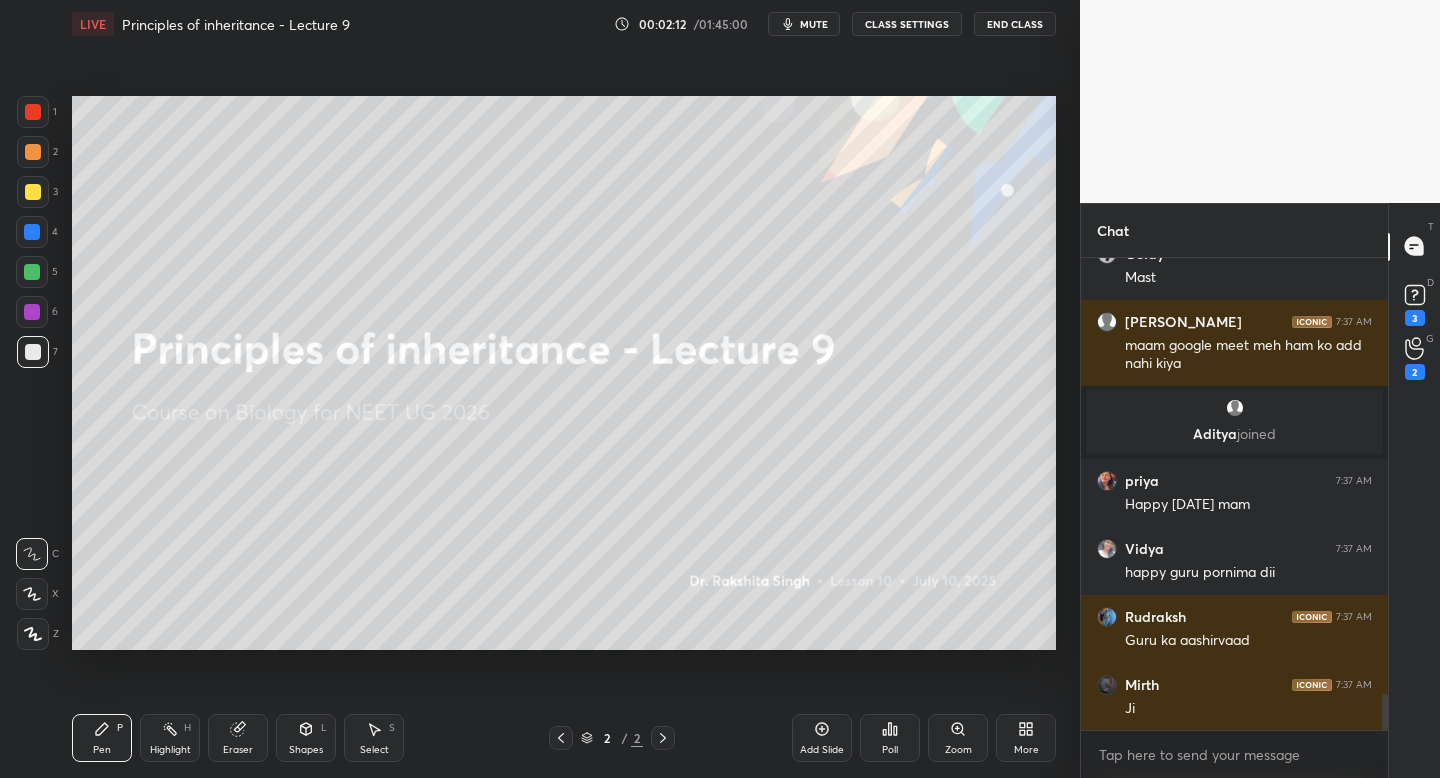 click on "Add Slide" at bounding box center (822, 738) 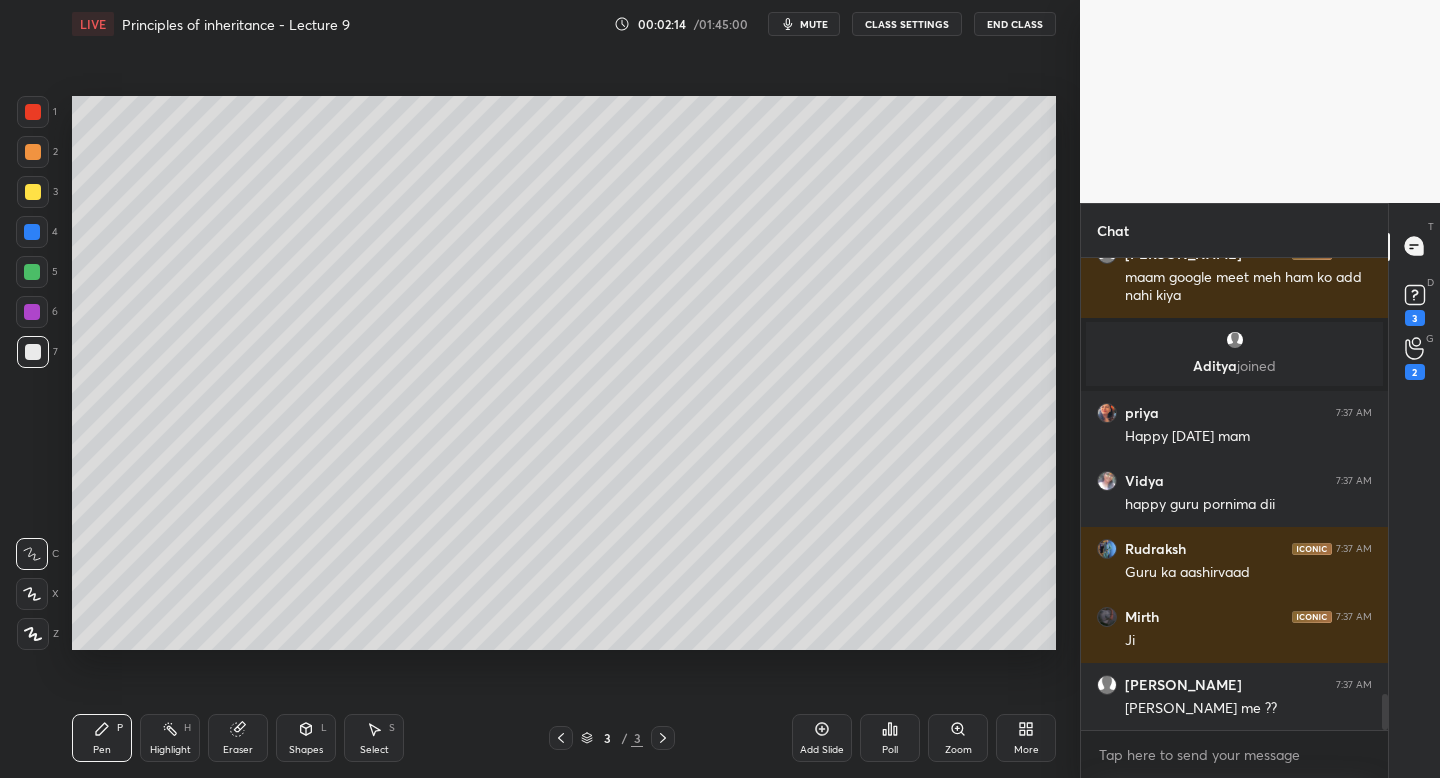 click at bounding box center [33, 634] 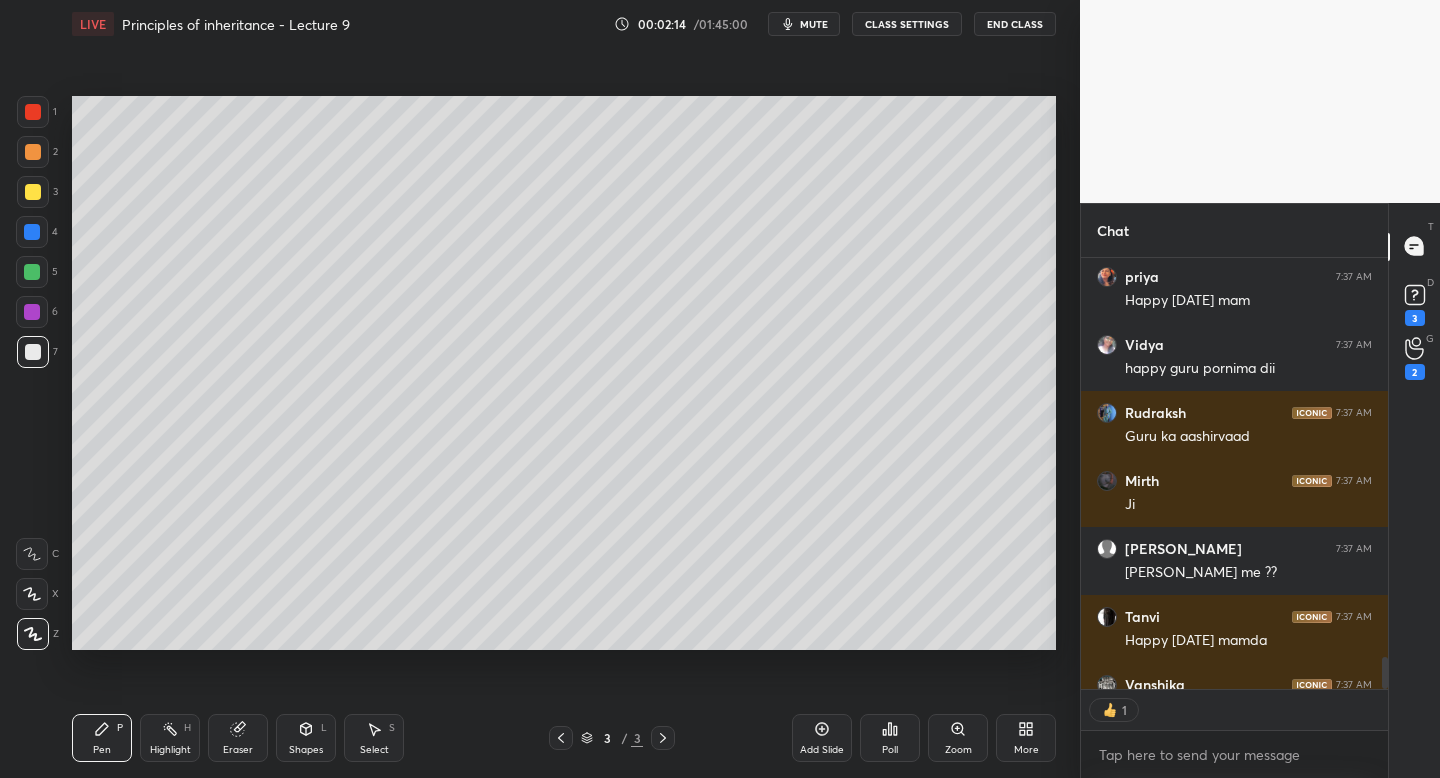 click at bounding box center (33, 192) 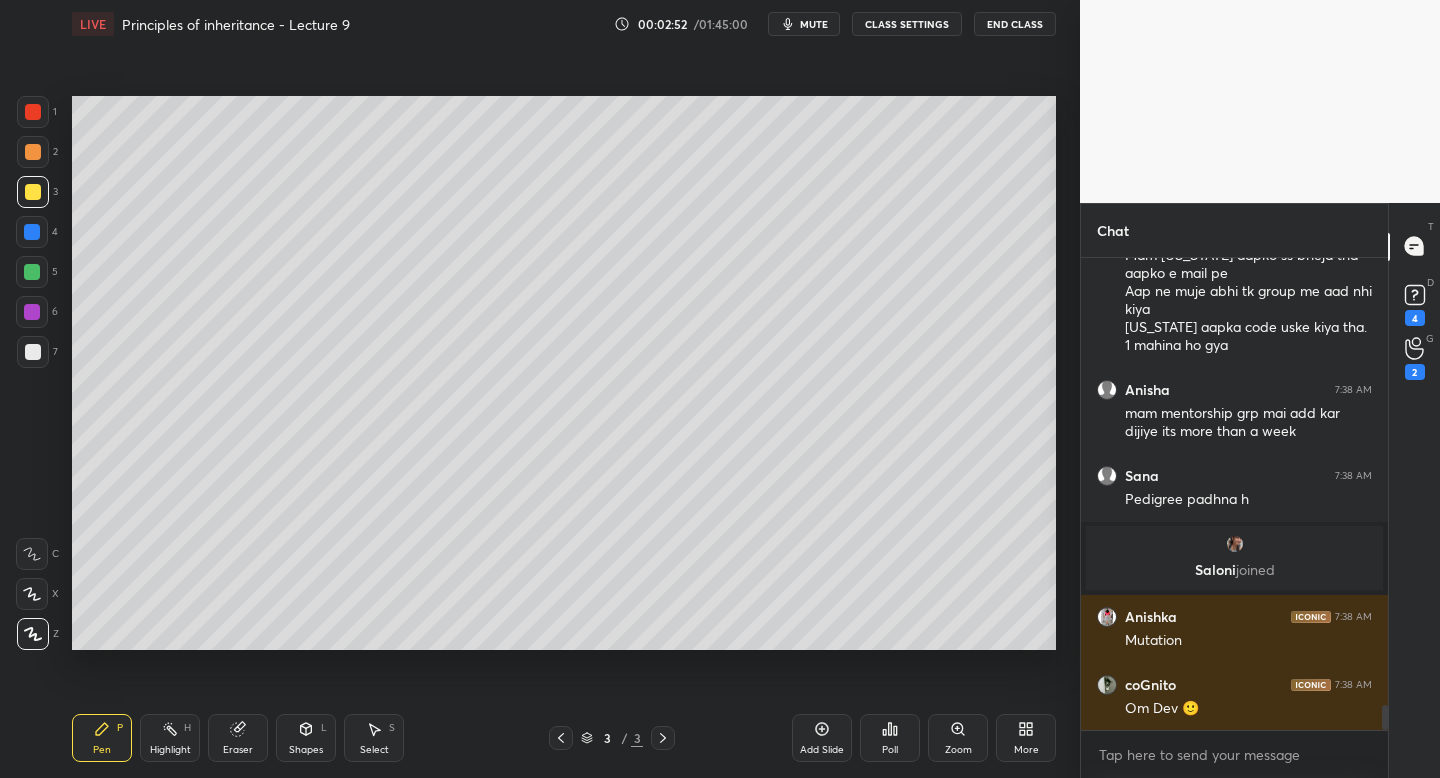 click on "LIVE Principles of inheritance - Lecture 9 00:02:52 /  01:45:00 mute CLASS SETTINGS End Class" at bounding box center [564, 24] 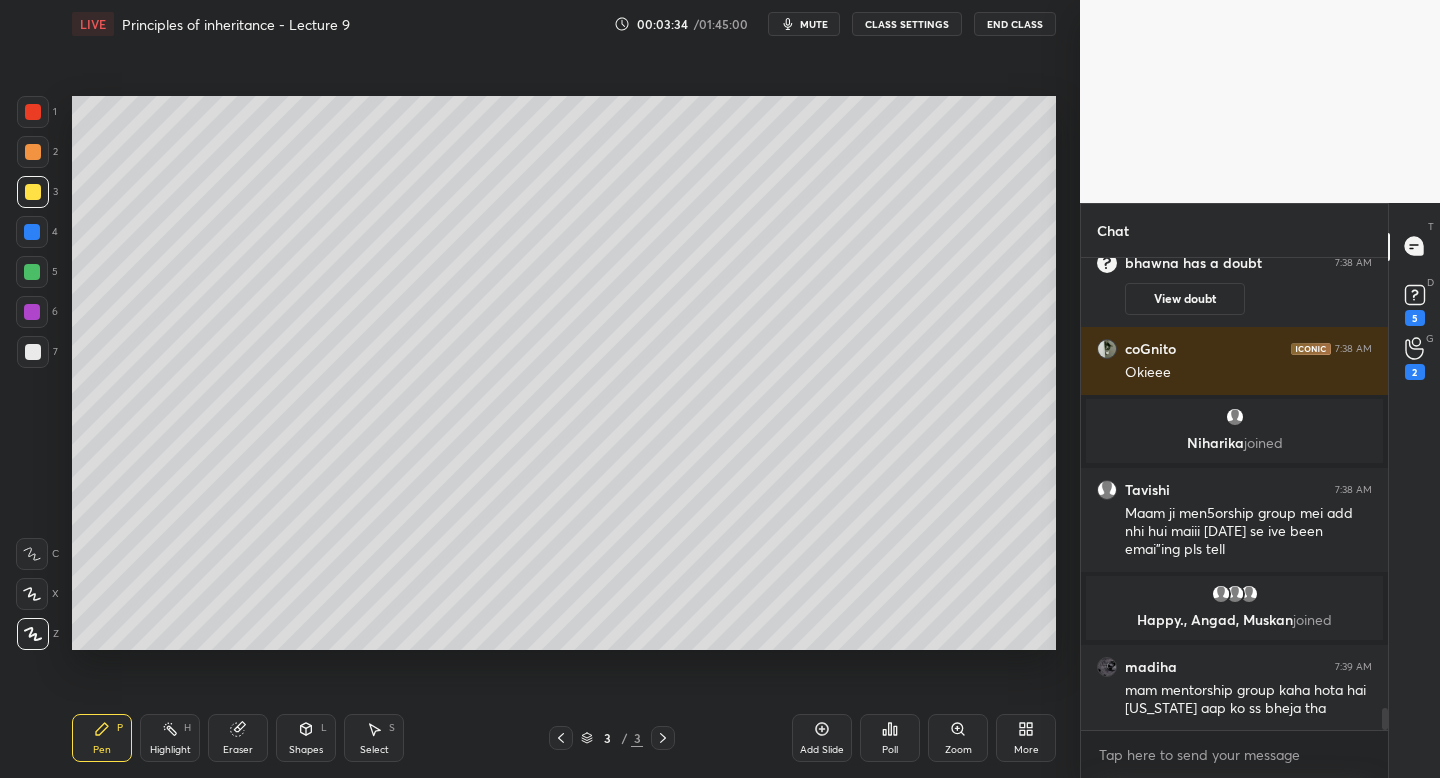 scroll, scrollTop: 9676, scrollLeft: 0, axis: vertical 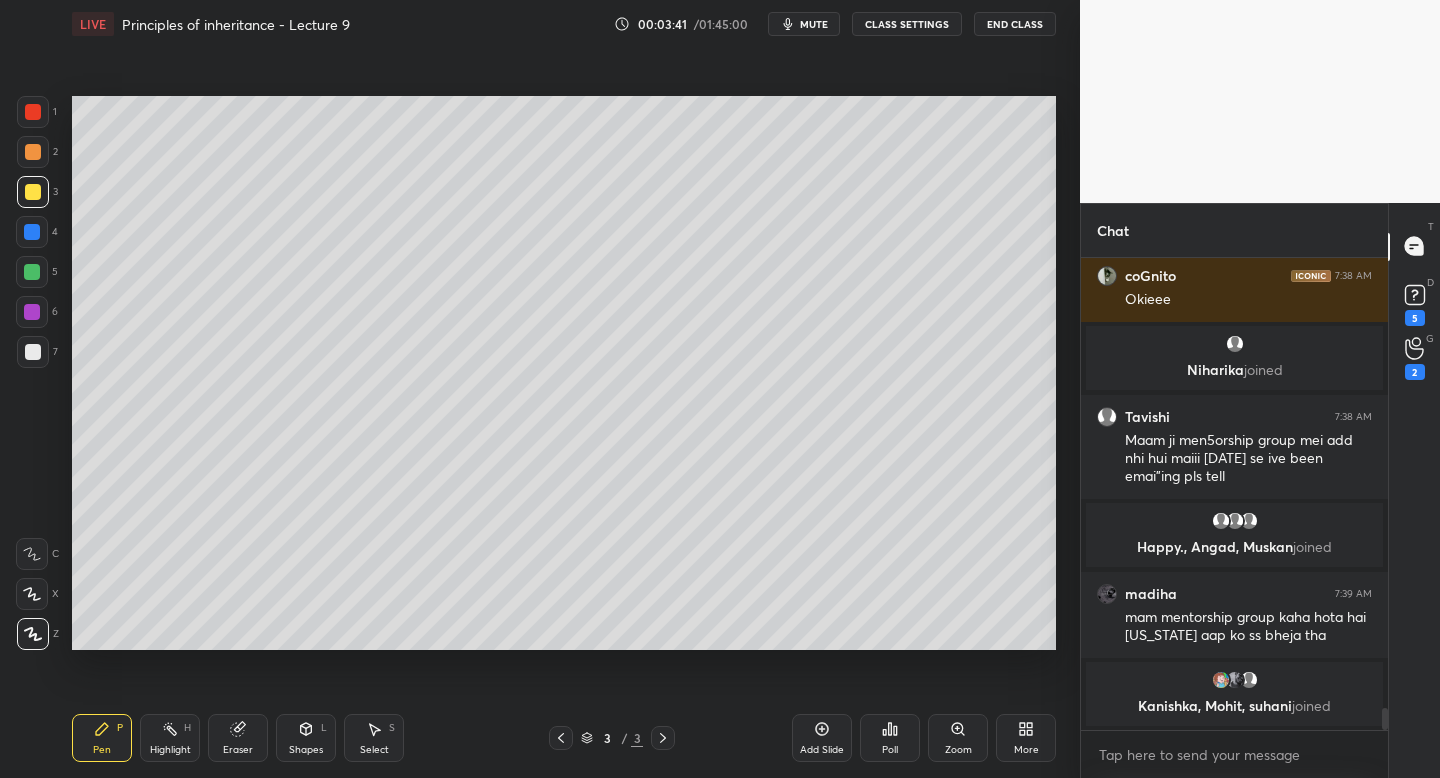 click on "7" at bounding box center [37, 352] 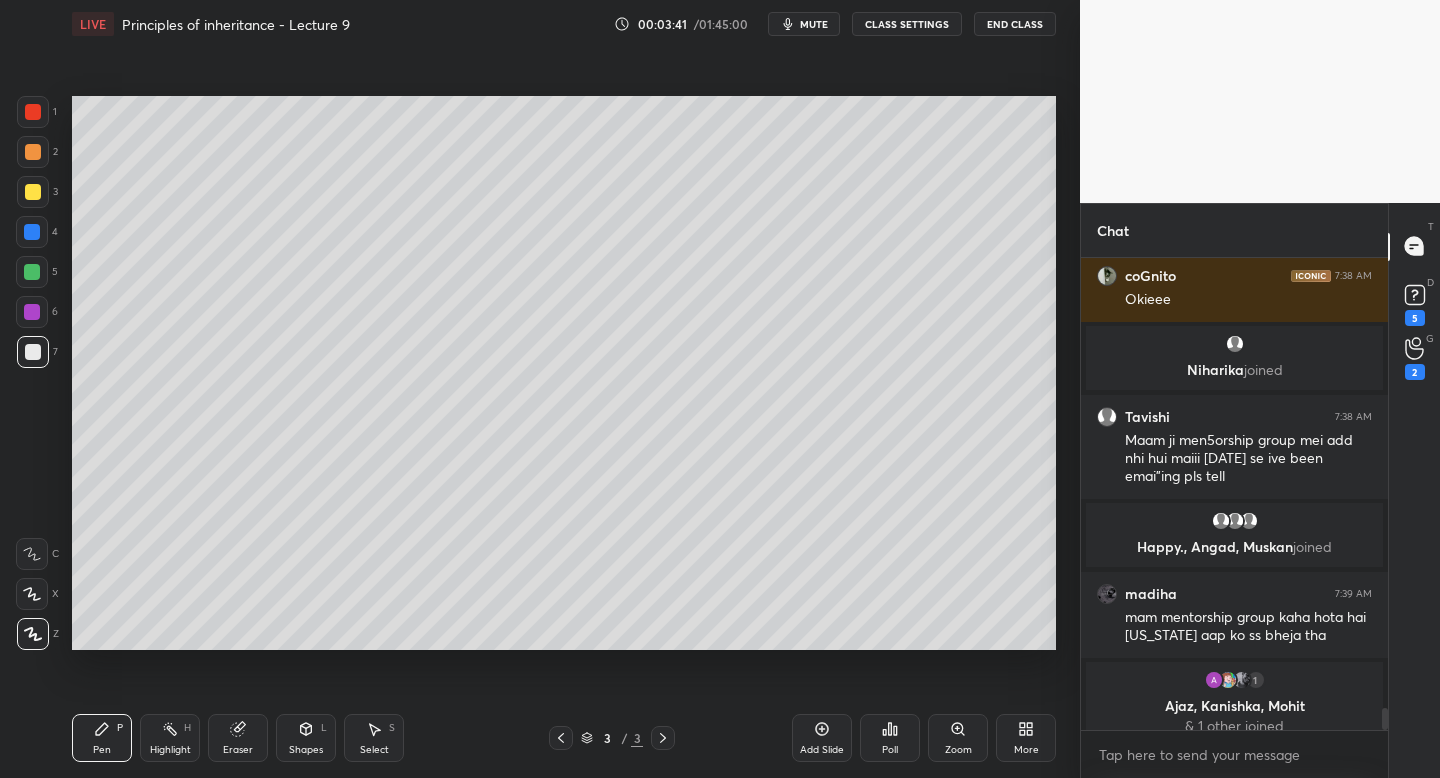 scroll, scrollTop: 9691, scrollLeft: 0, axis: vertical 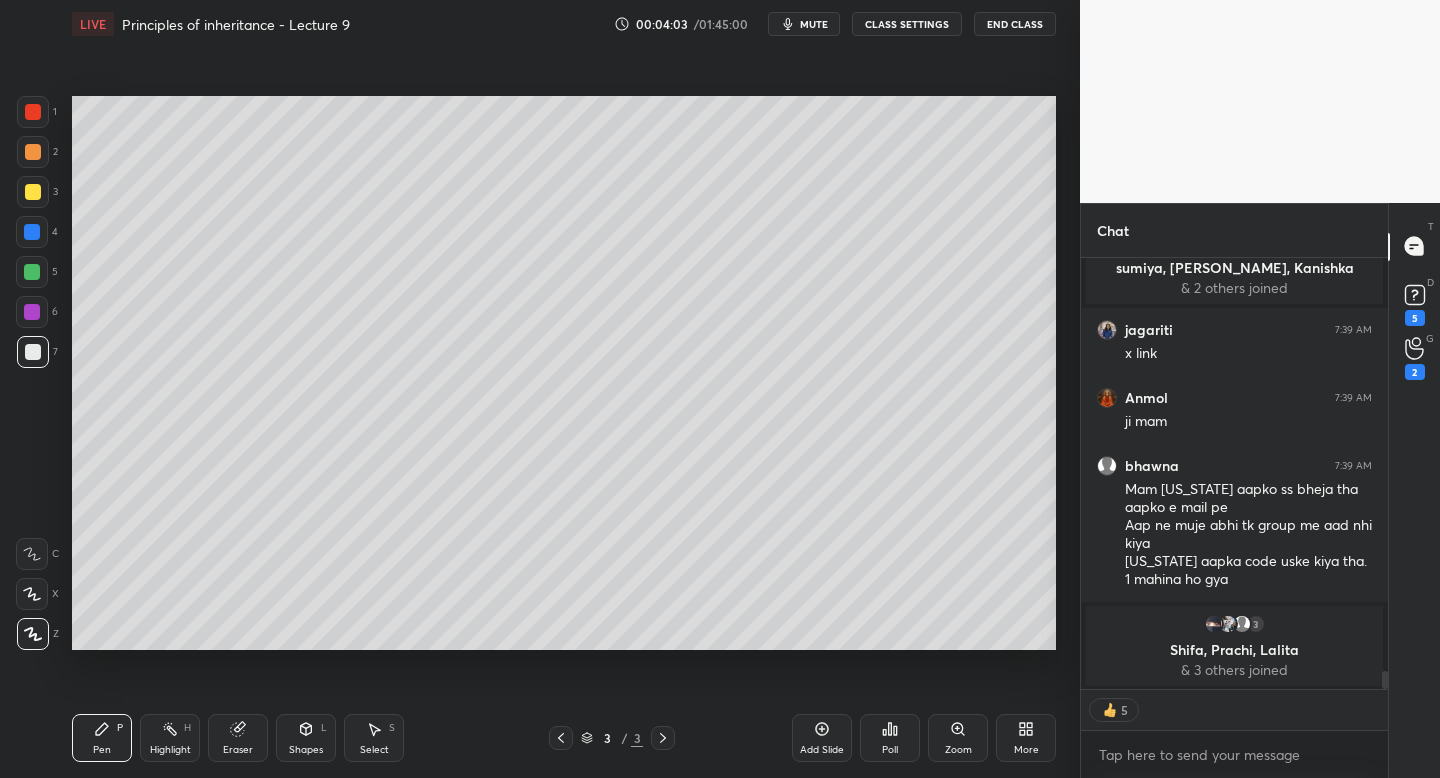 click 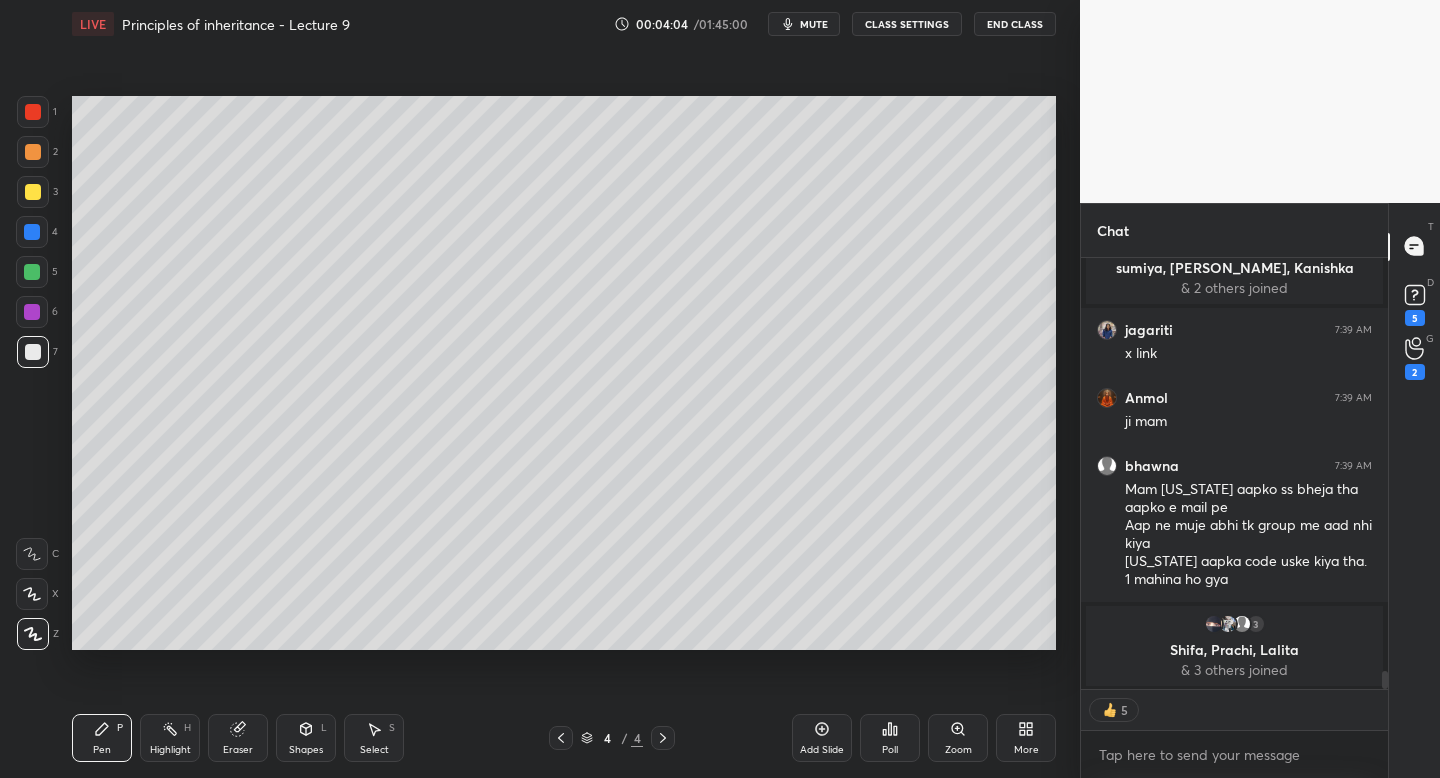 scroll, scrollTop: 7, scrollLeft: 7, axis: both 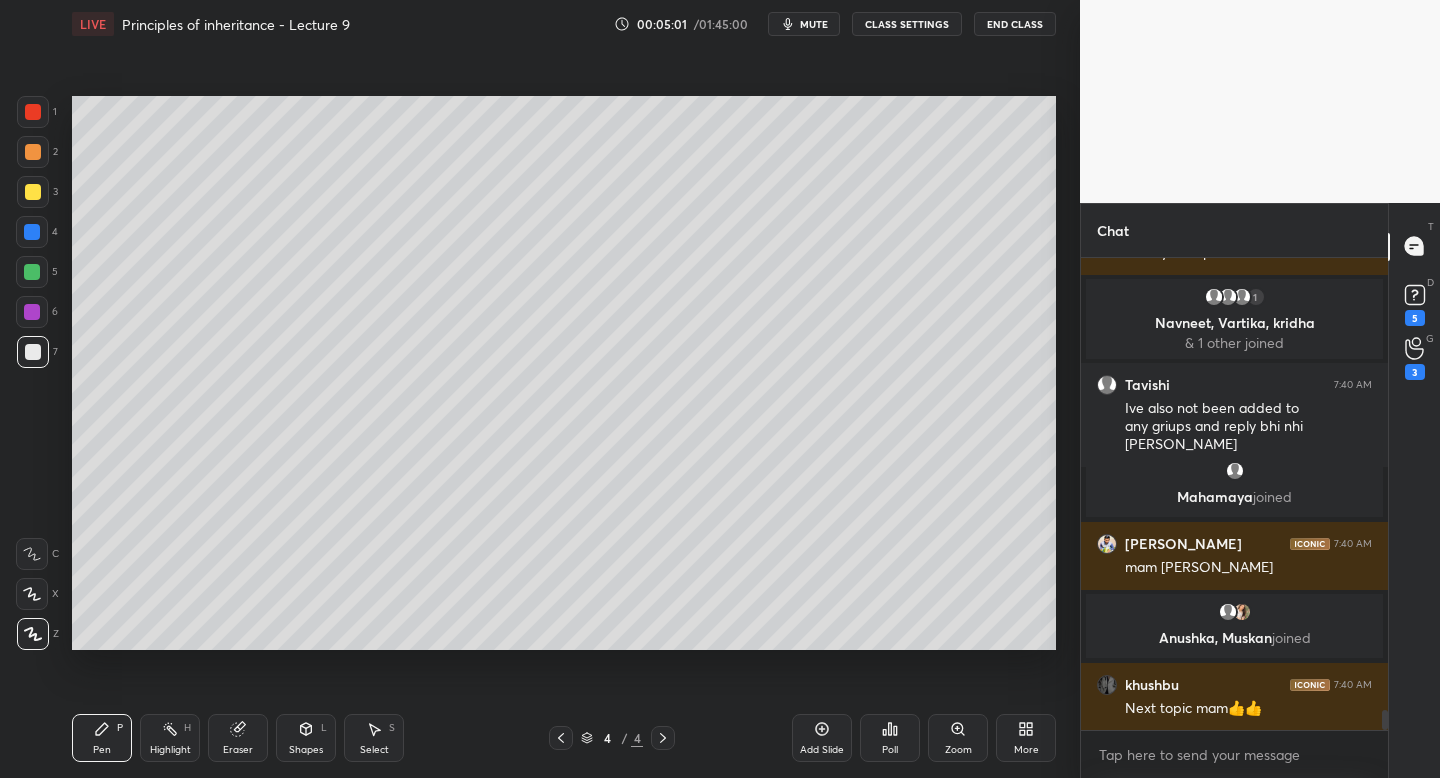 click at bounding box center (33, 192) 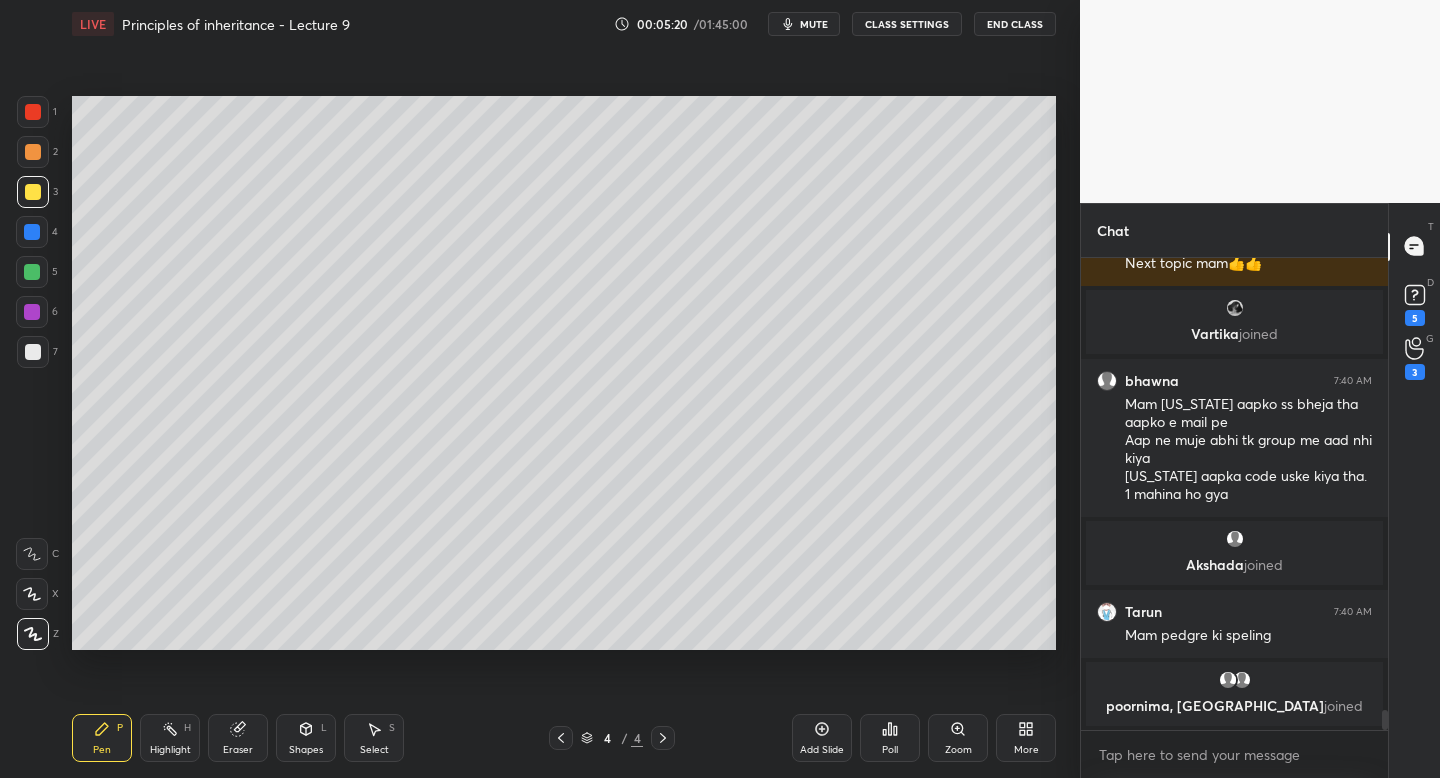 scroll, scrollTop: 10917, scrollLeft: 0, axis: vertical 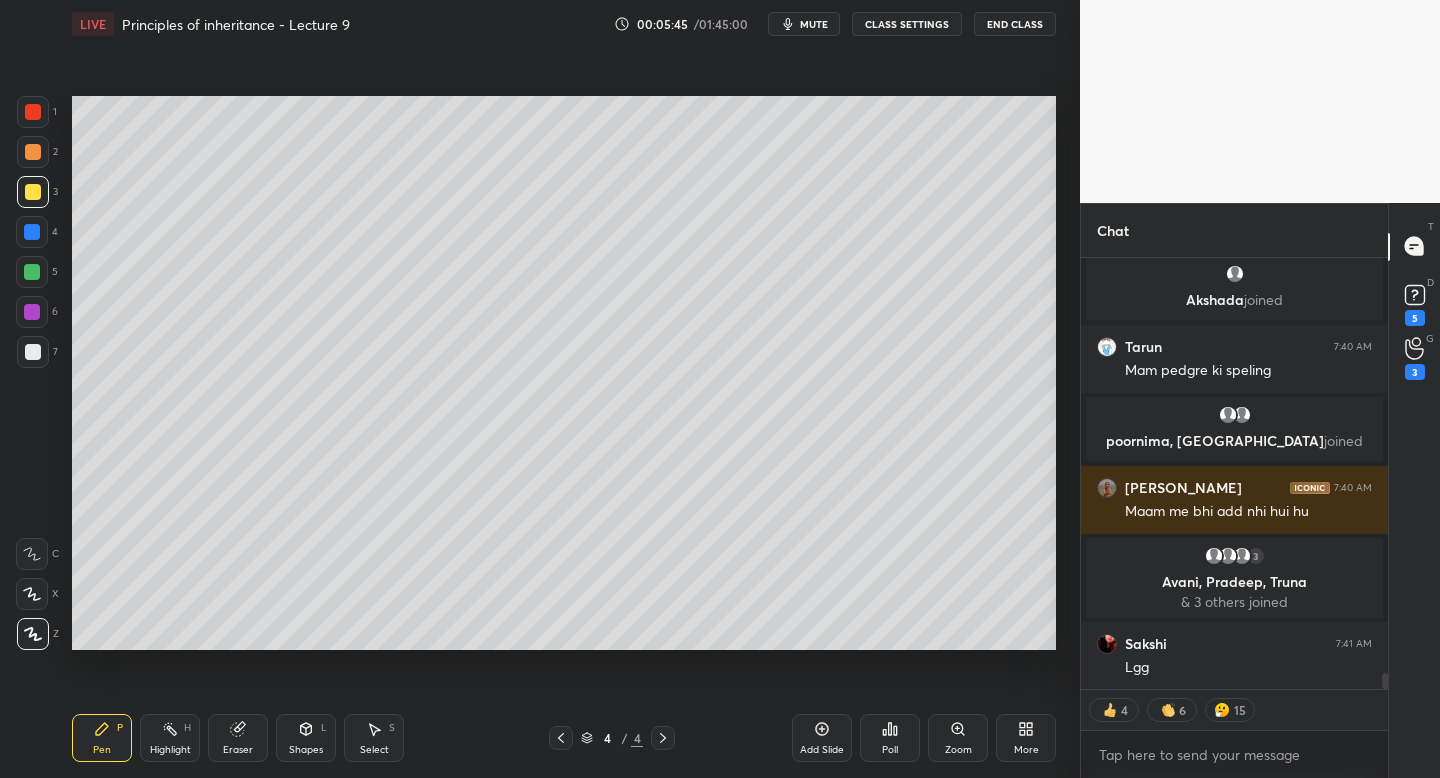 click 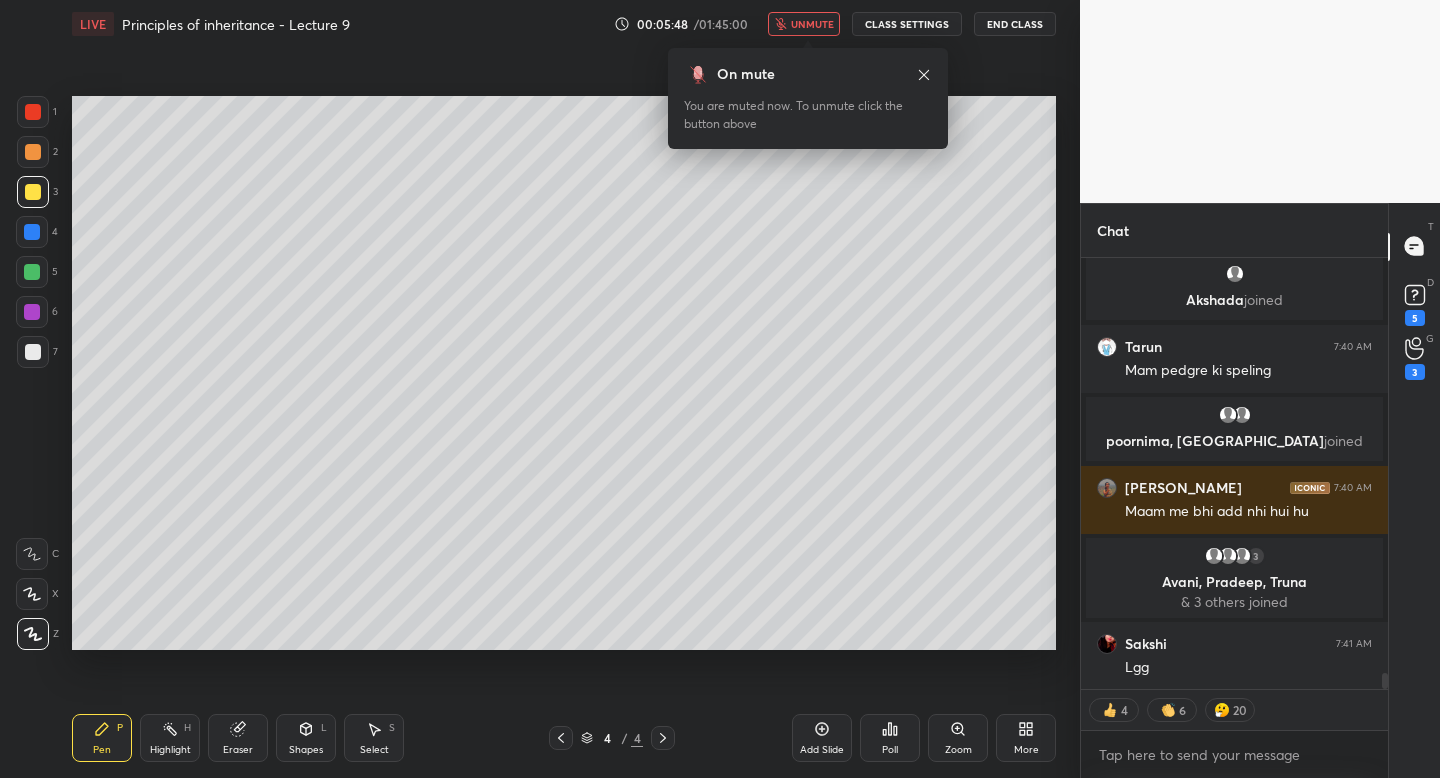 click on "unmute" at bounding box center (812, 24) 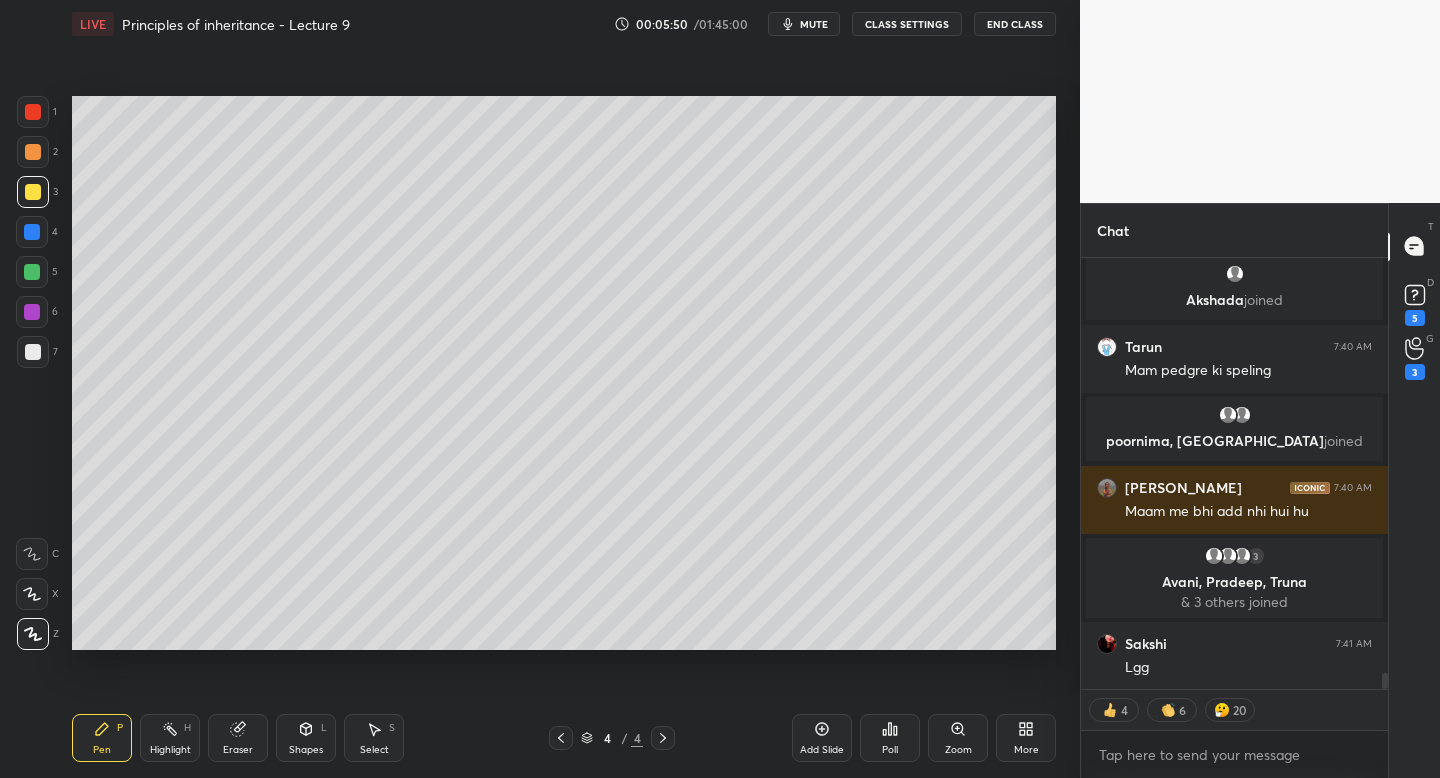 scroll, scrollTop: 11090, scrollLeft: 0, axis: vertical 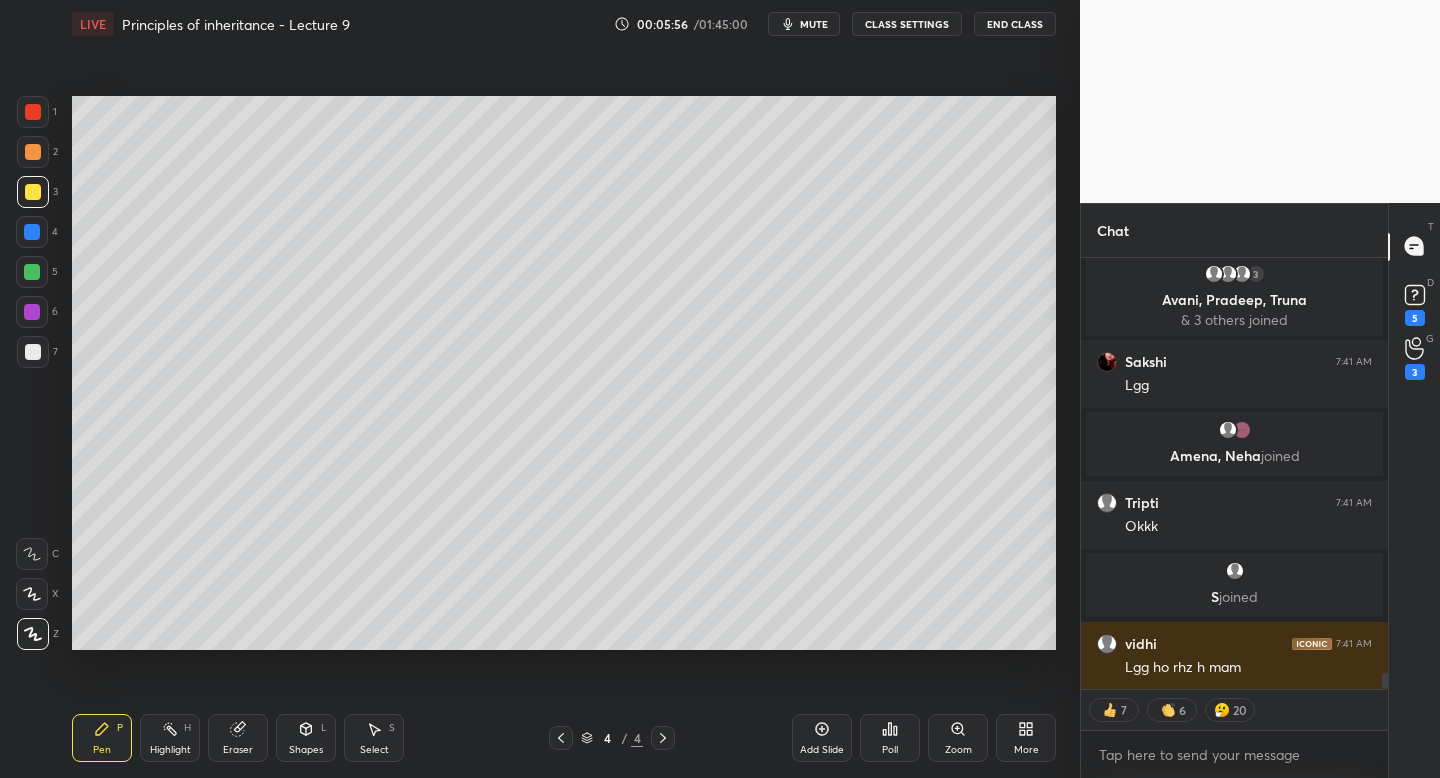 click on "LIVE Principles of inheritance - Lecture 9 00:05:56 /  01:45:00 mute CLASS SETTINGS End Class" at bounding box center (564, 24) 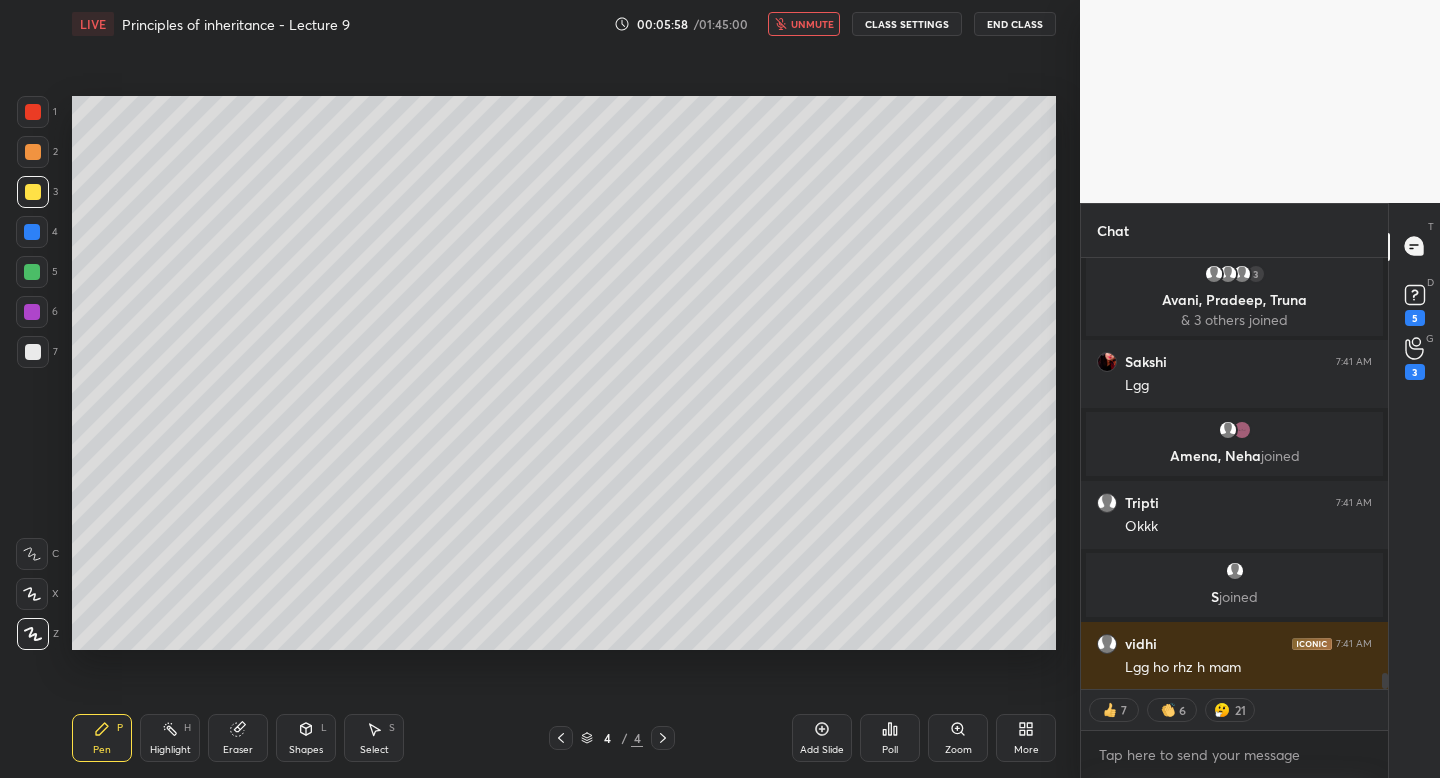 scroll, scrollTop: 11190, scrollLeft: 0, axis: vertical 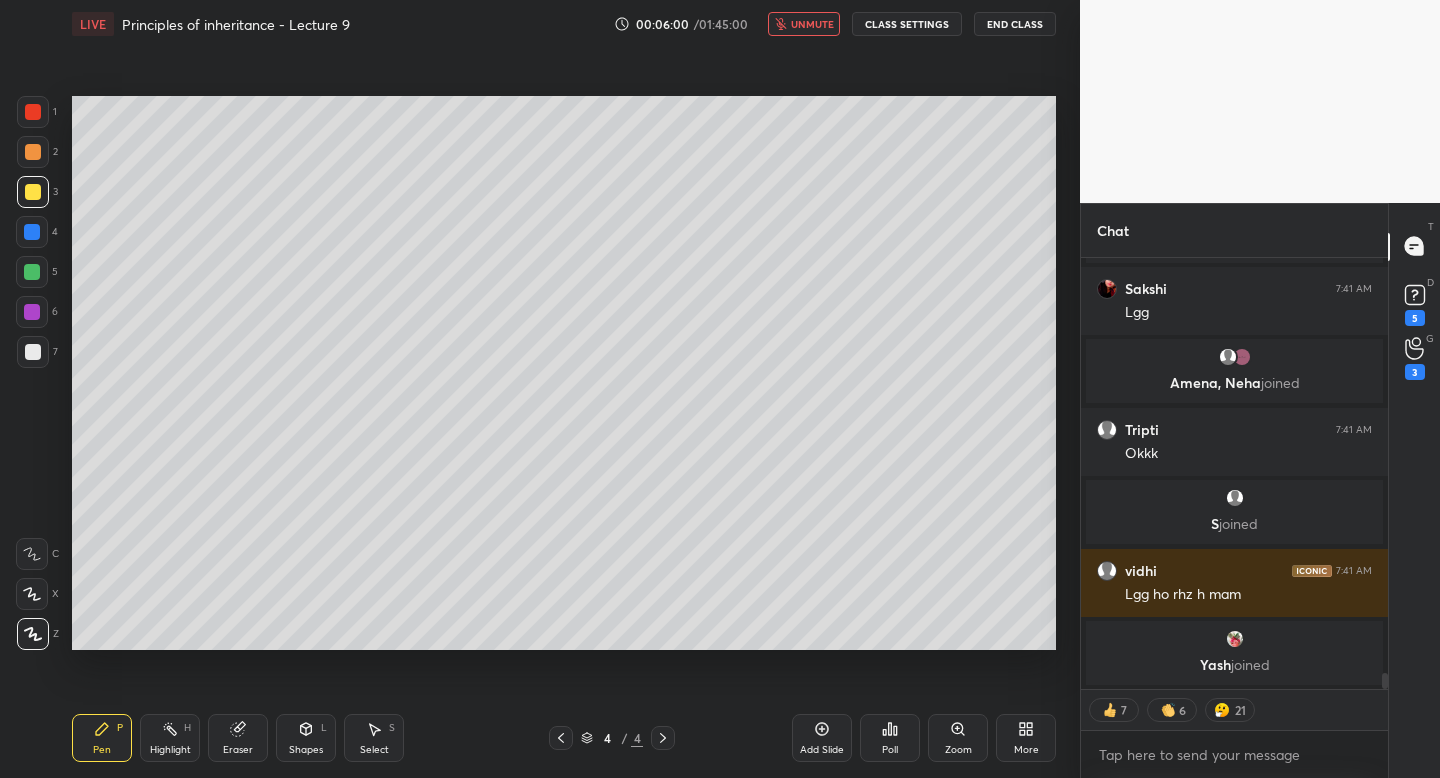 click on "unmute" at bounding box center [812, 24] 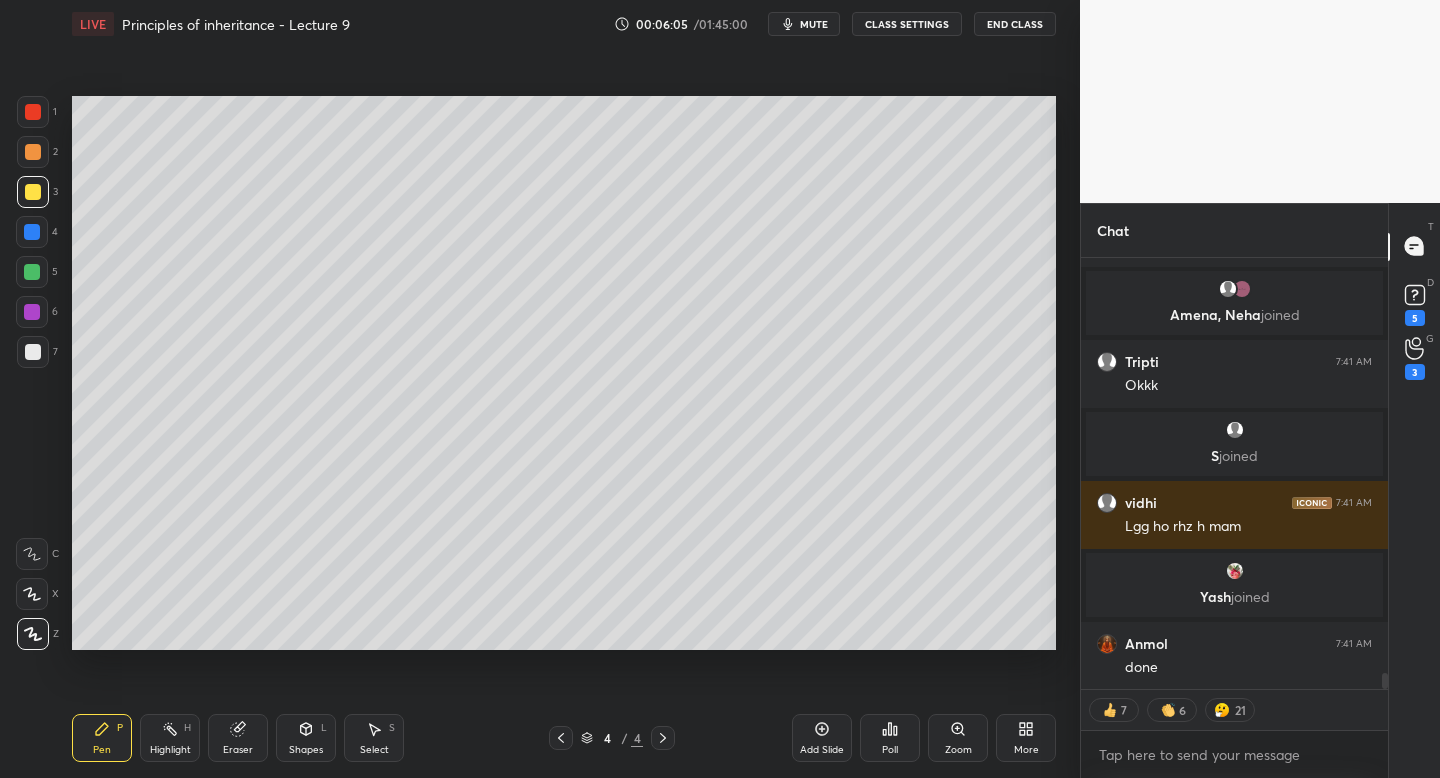 scroll, scrollTop: 11363, scrollLeft: 0, axis: vertical 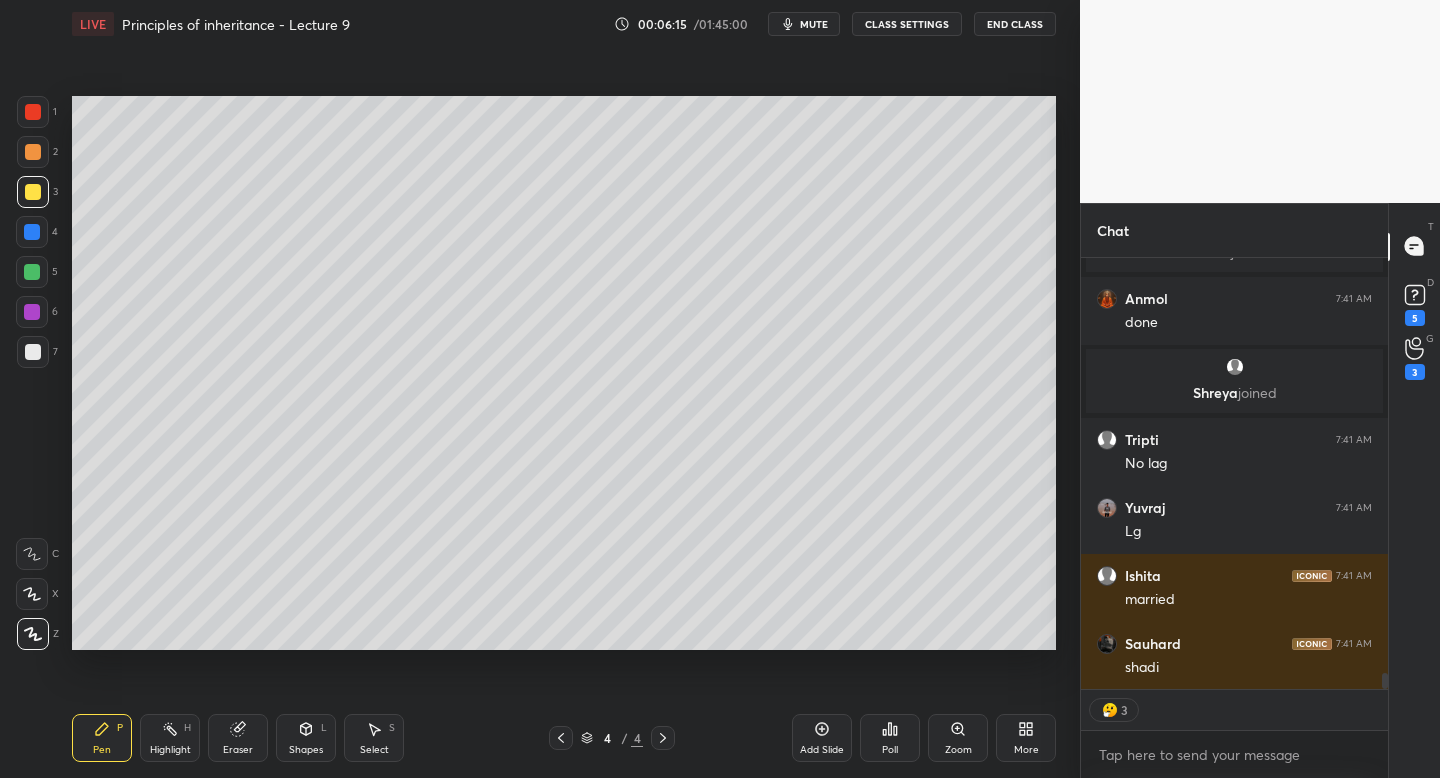 click at bounding box center [33, 352] 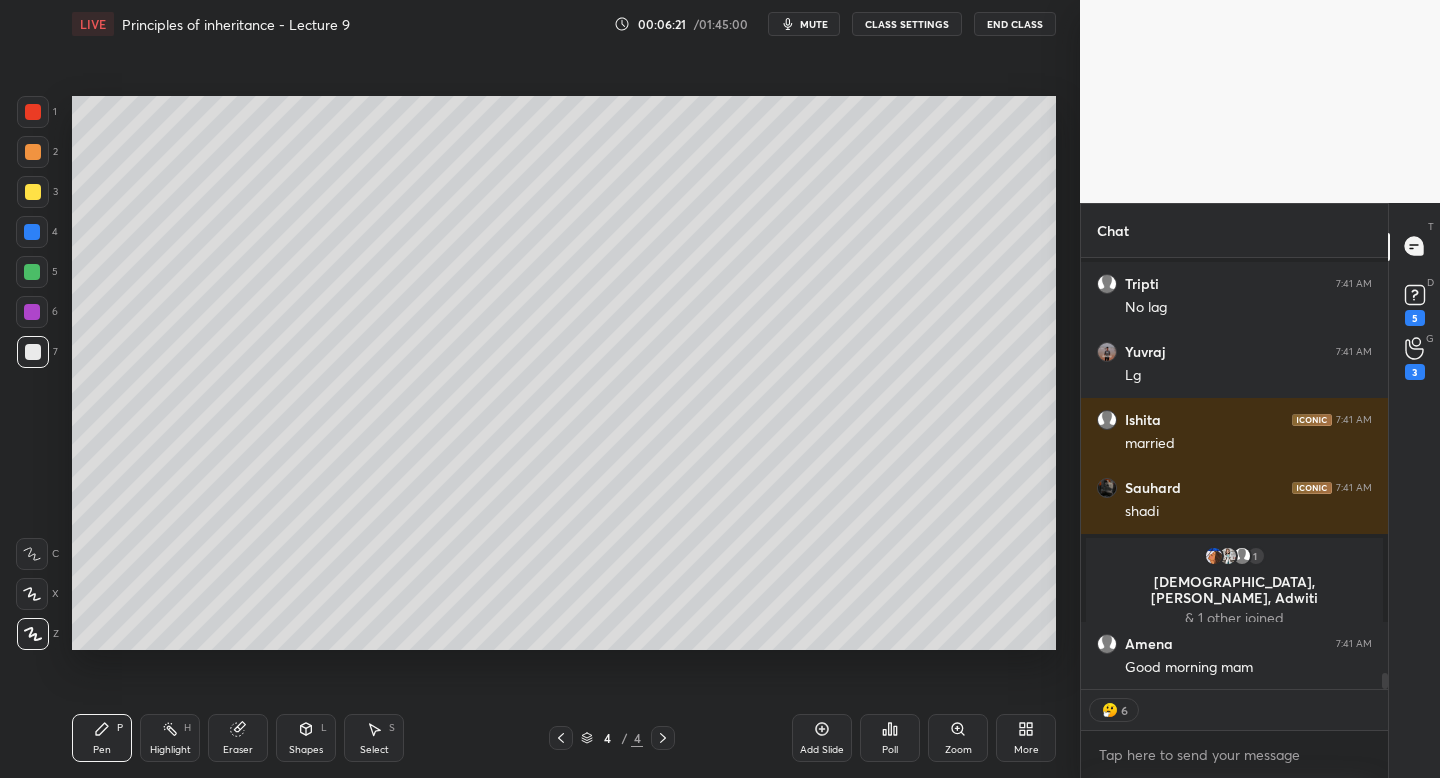 scroll, scrollTop: 11584, scrollLeft: 0, axis: vertical 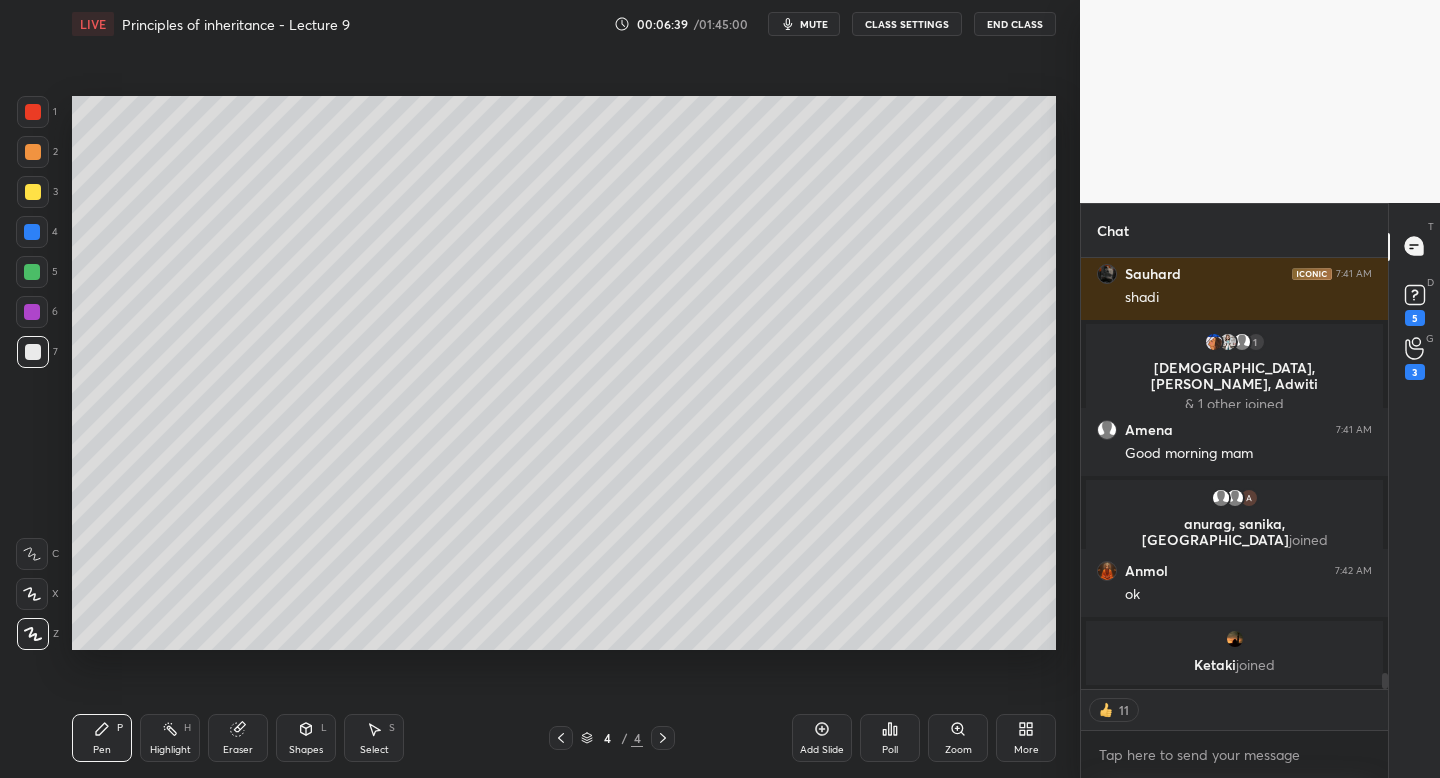 drag, startPoint x: 63, startPoint y: 440, endPoint x: 65, endPoint y: 423, distance: 17.117243 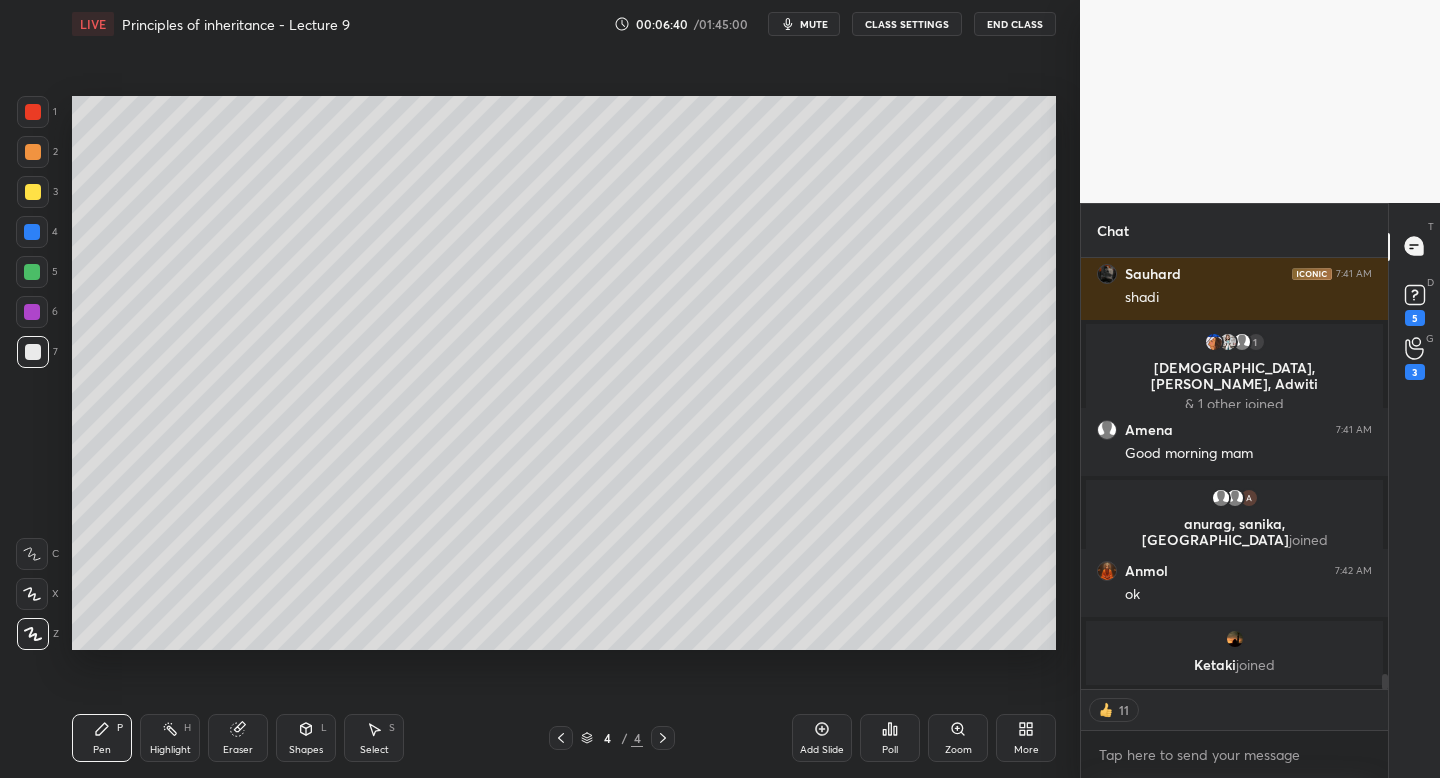 click on "Setting up your live class Poll for   secs No correct answer Start poll" at bounding box center (564, 373) 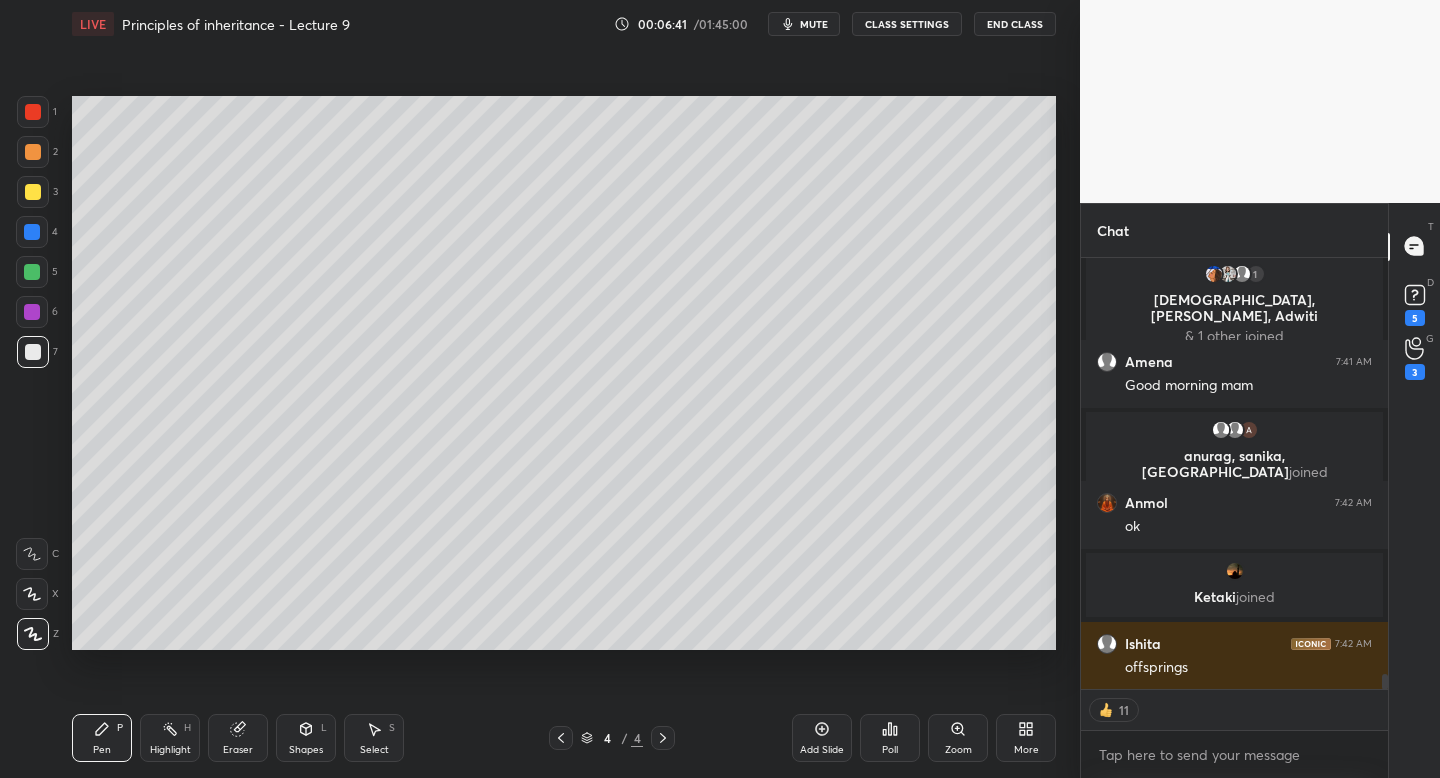 scroll, scrollTop: 11666, scrollLeft: 0, axis: vertical 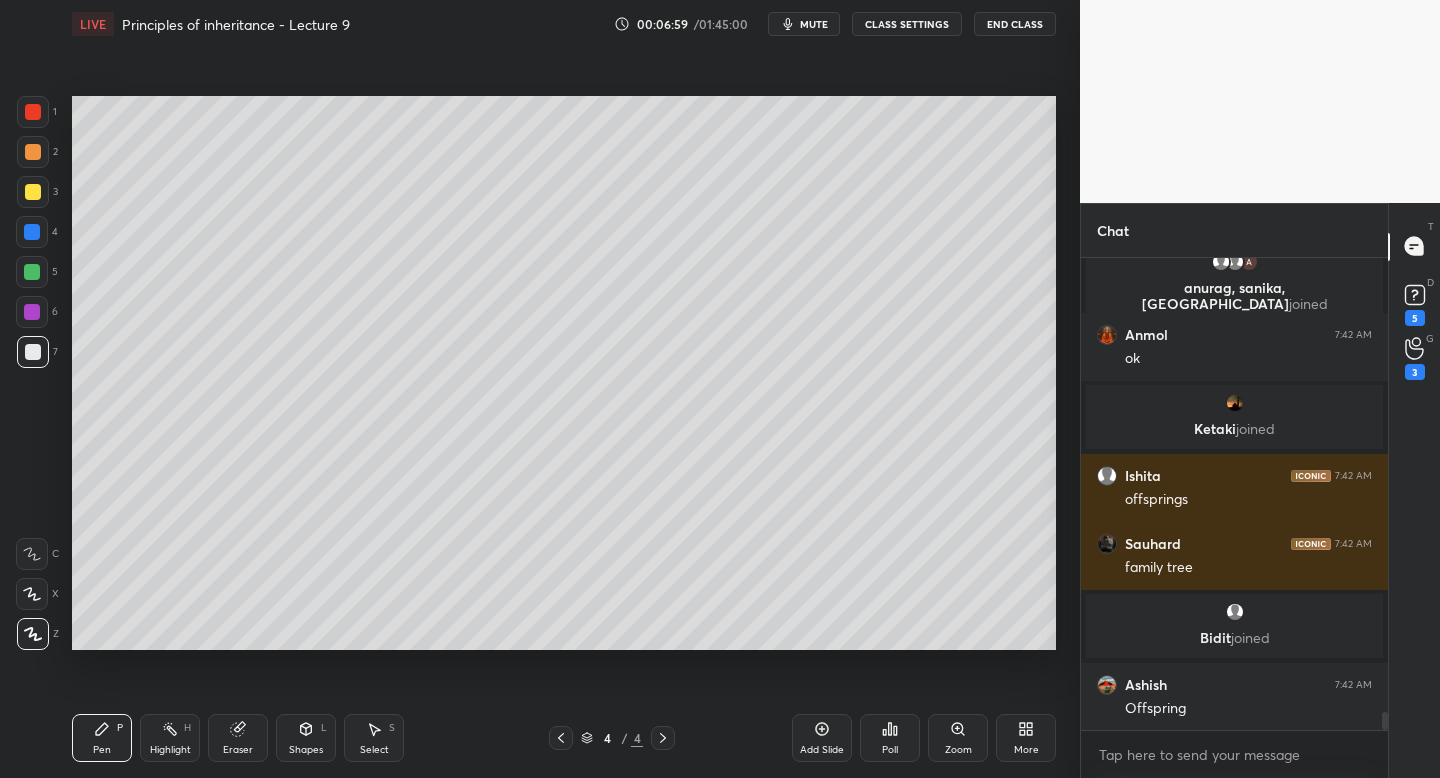 click on "Add Slide" at bounding box center [822, 738] 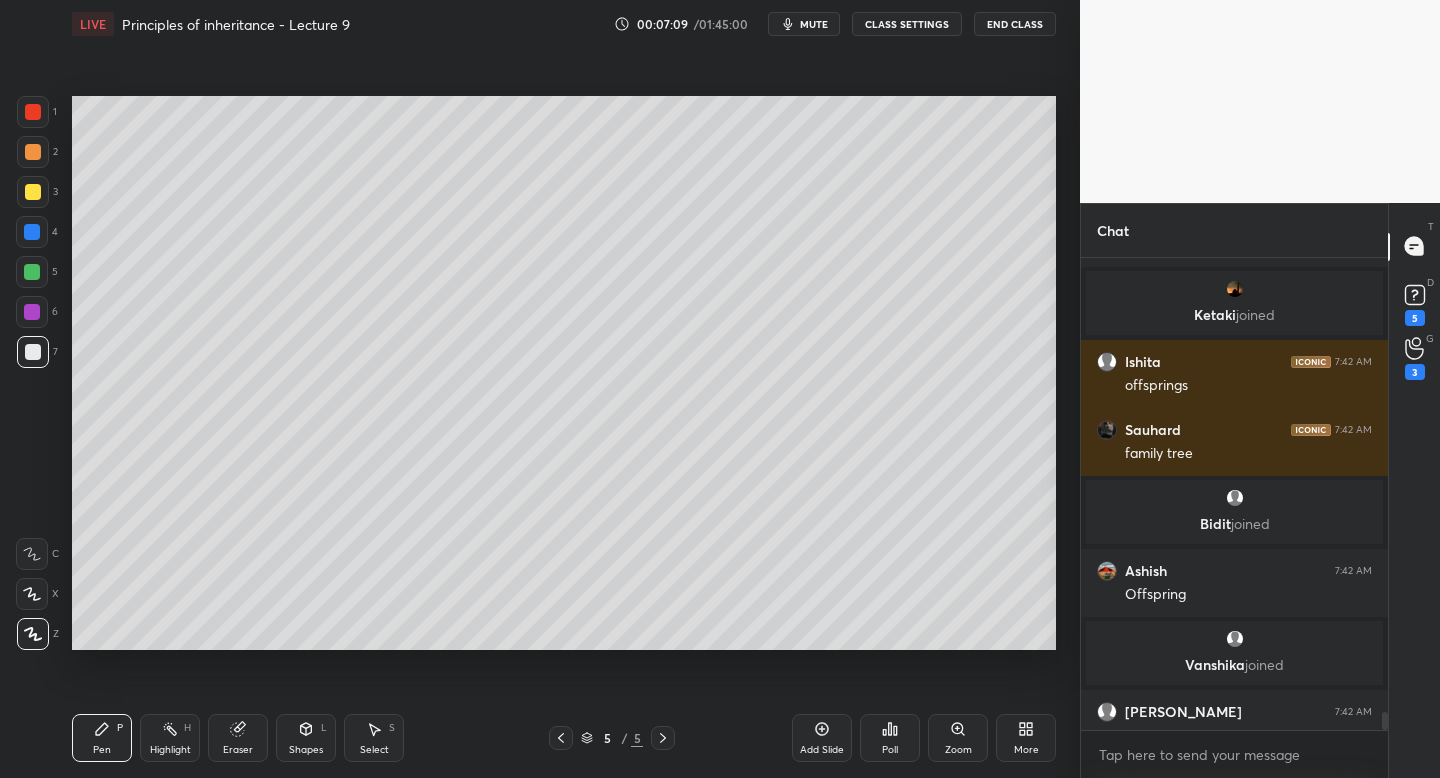 scroll, scrollTop: 11769, scrollLeft: 0, axis: vertical 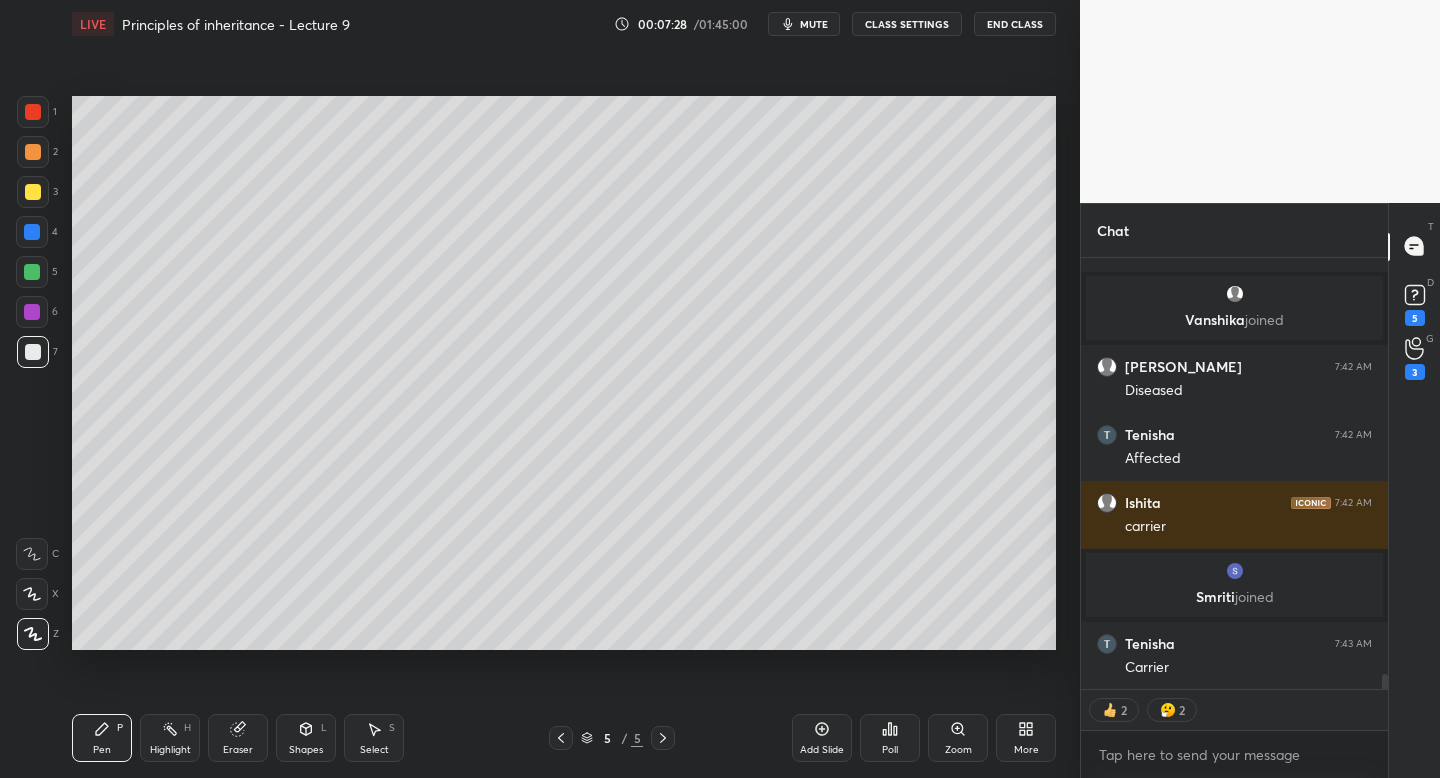 click at bounding box center [33, 192] 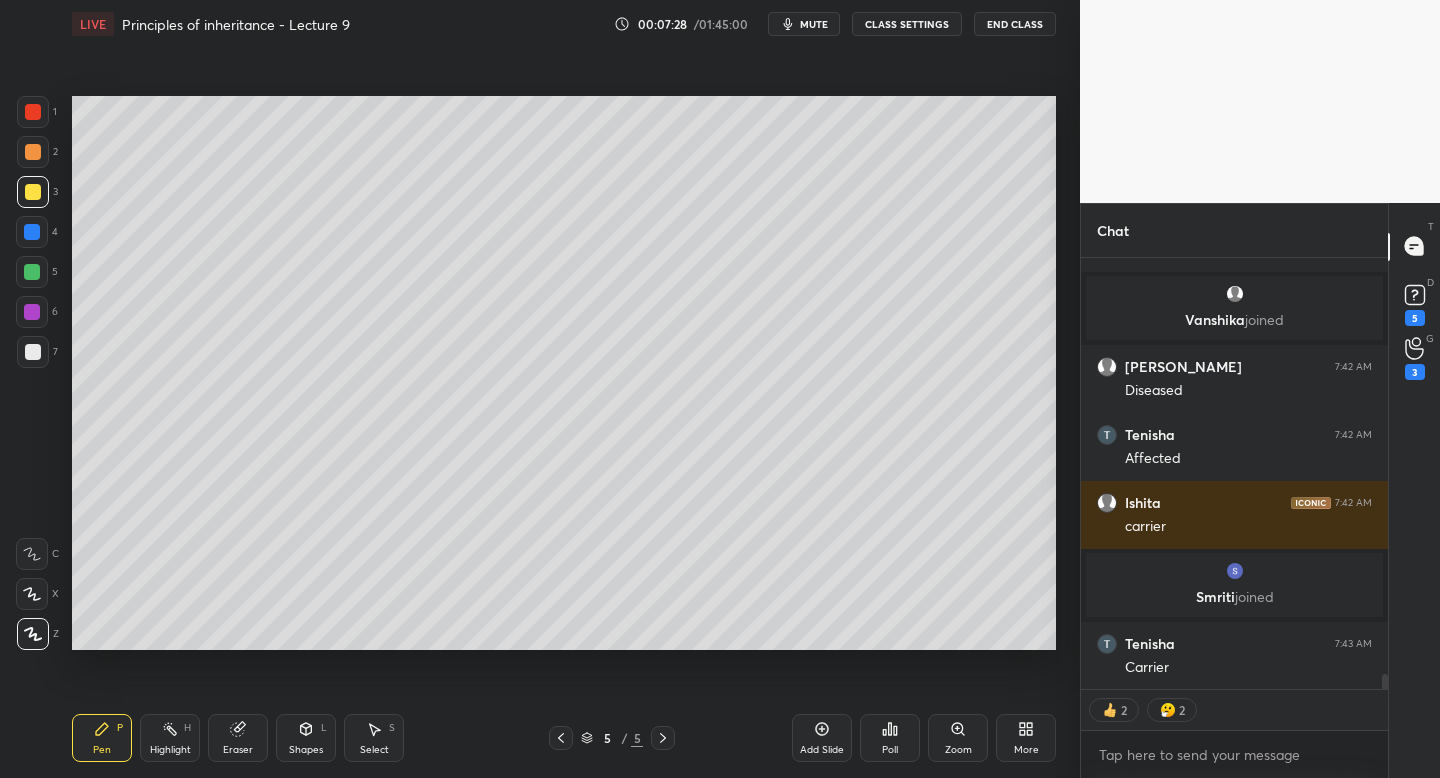 click on "Add Slide" at bounding box center [822, 738] 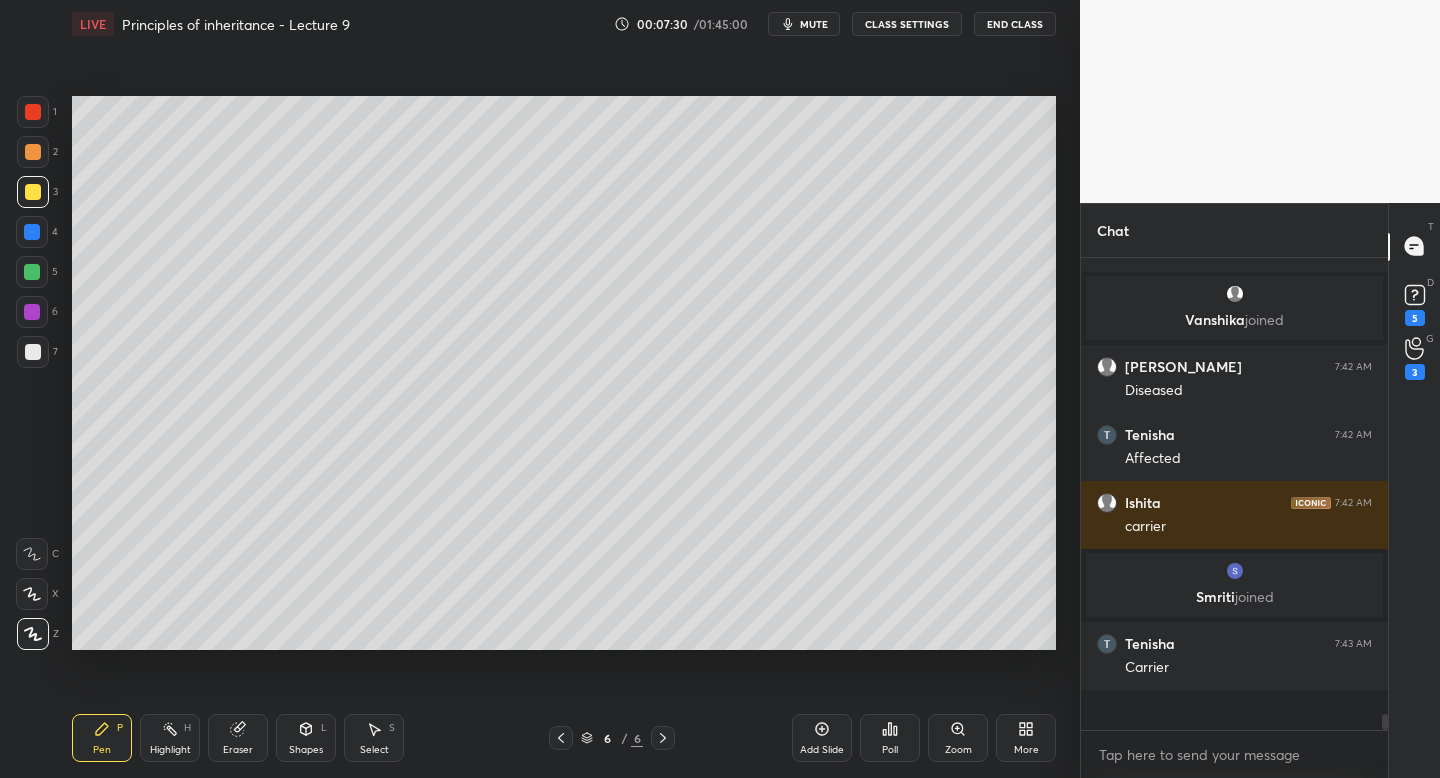 scroll, scrollTop: 7, scrollLeft: 7, axis: both 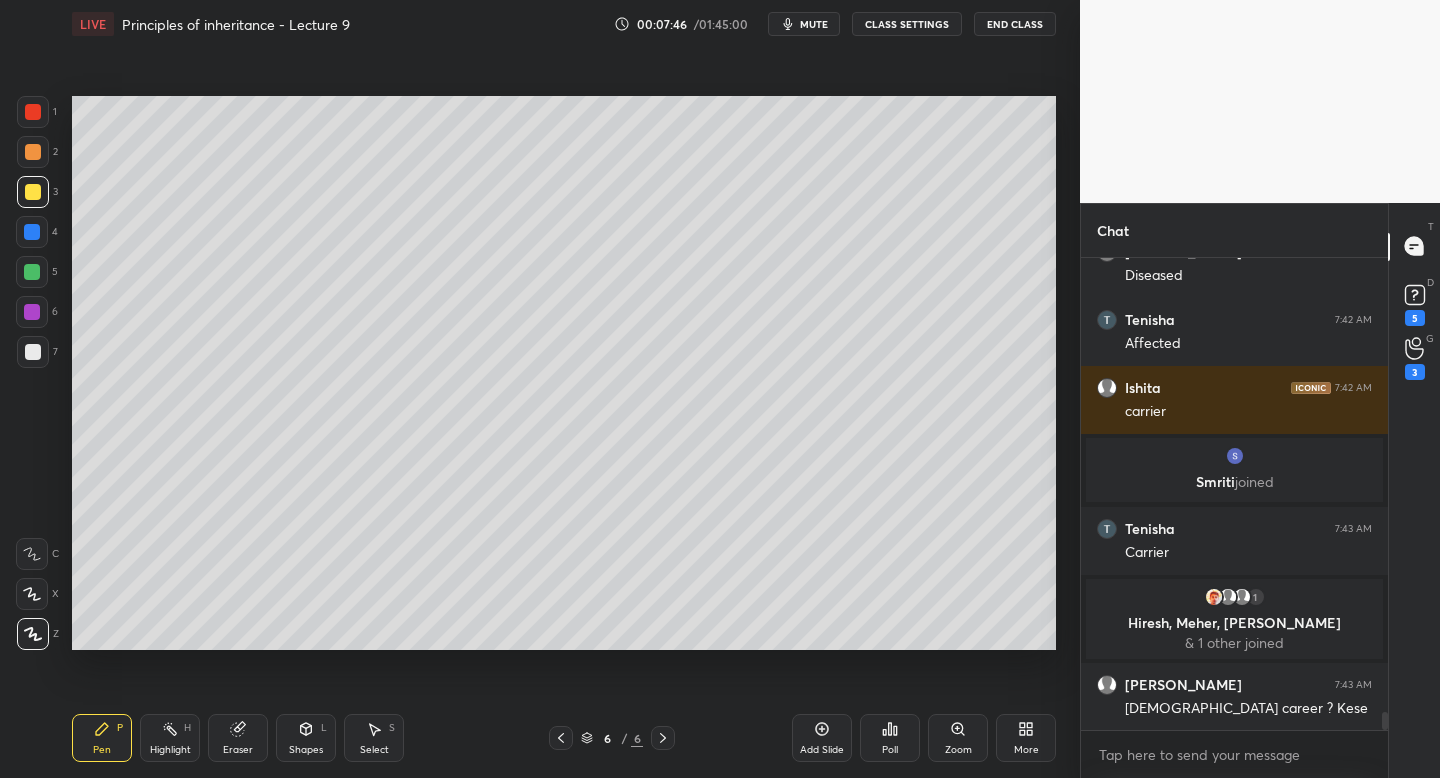 click on "1 2 3 4 5 6 7 C X Z C X Z E E Erase all   H H LIVE Principles of inheritance - Lecture 9 00:07:46 /  01:45:00 mute CLASS SETTINGS End Class Setting up your live class Poll for   secs No correct answer Start poll Back Principles of inheritance - Lecture 9 • L10 of Course on Biology for NEET UG 2026 Dr. Rakshita Singh Pen P Highlight H Eraser Shapes L Select S 6 / 6 Add Slide Poll Zoom More Chat Vanshika  joined Kanika 7:42 AM Diseased Tenisha 7:42 AM Affected Ishita 7:42 AM carrier Smriti  joined Tenisha 7:43 AM Carrier 1 Hiresh, Meher, Rathee &  1 other  joined Kanika 7:43 AM Male career ? Kese JUMP TO LATEST Enable hand raising Enable raise hand to speak to learners. Once enabled, chat will be turned off temporarily. Enable x   introducing Raise a hand with a doubt Now learners can raise their hand along with a doubt  How it works? Bhawna Asked a doubt 2 Mam maine aapko ss bheja tha aapko e mail pe
Aap ne muje abhi tk group me aad nhi kiya
Maine aapka code uske kiya tha.
1 mahina ho gya Pick this doubt" at bounding box center (720, 0) 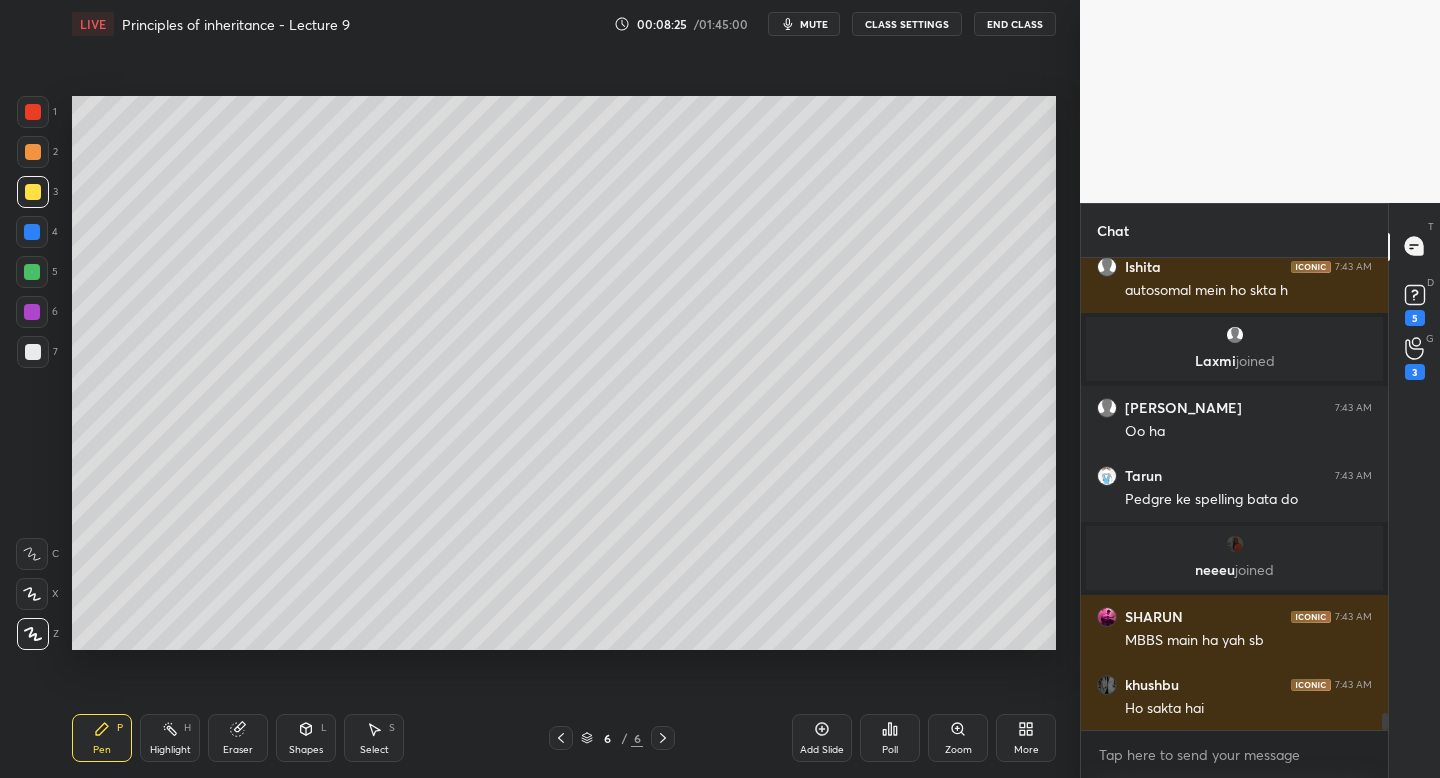 scroll, scrollTop: 12778, scrollLeft: 0, axis: vertical 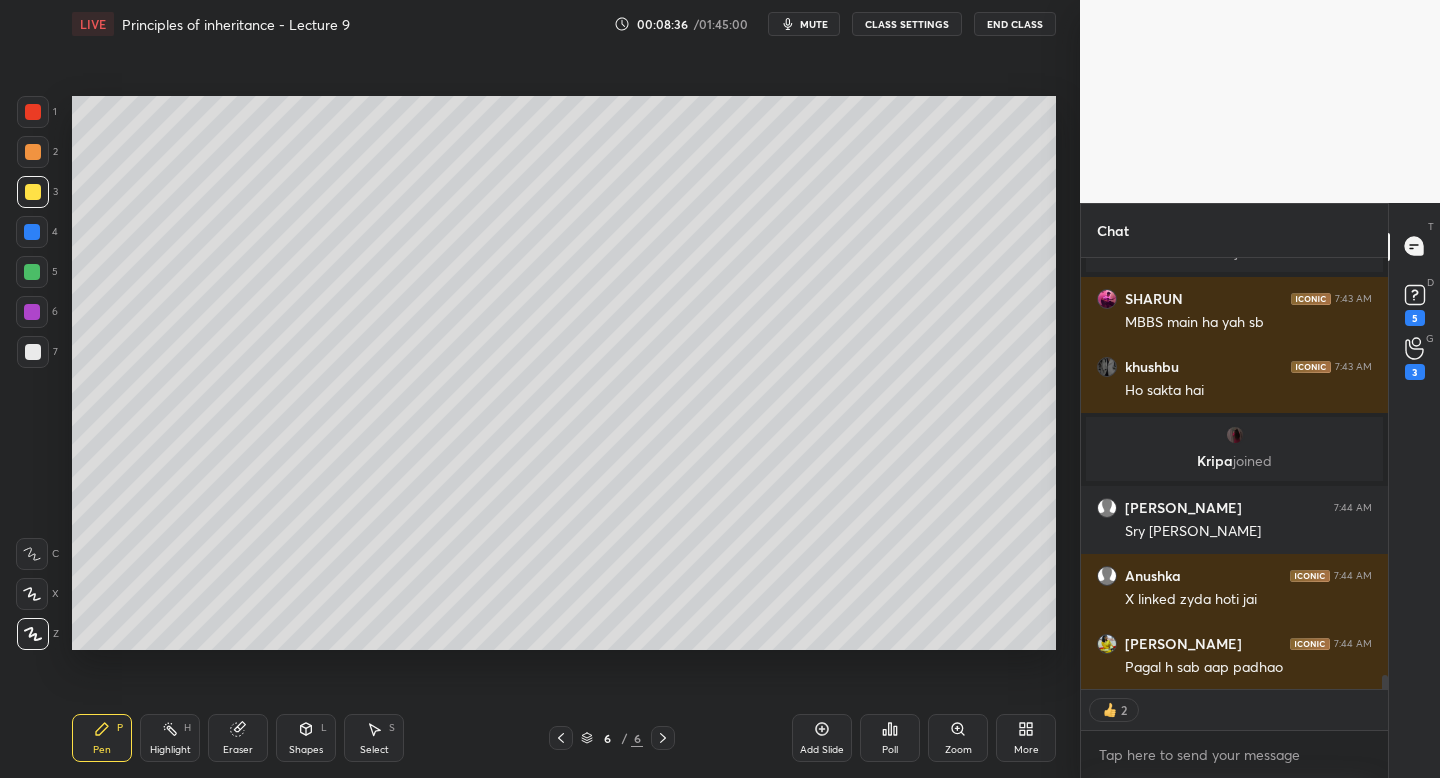 click at bounding box center [33, 352] 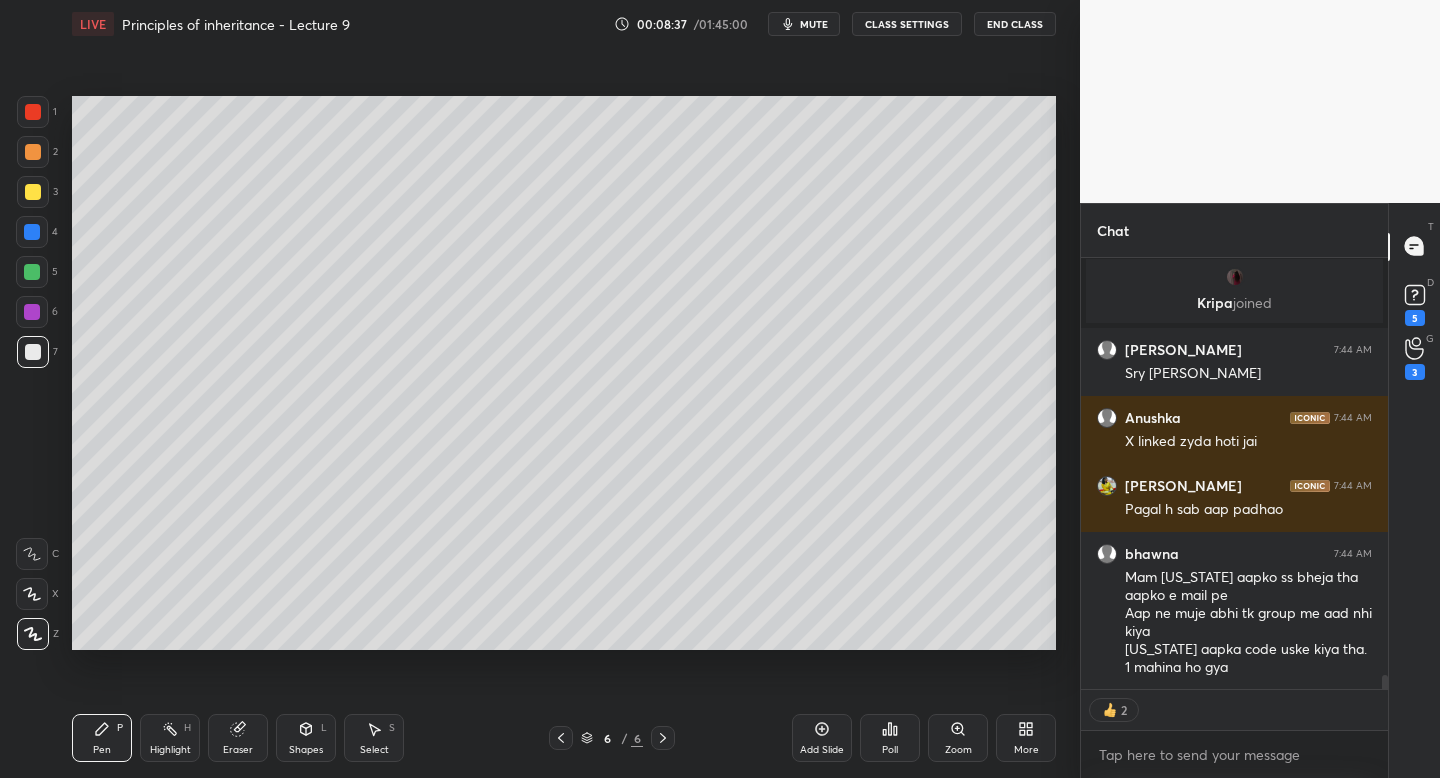 click at bounding box center [32, 312] 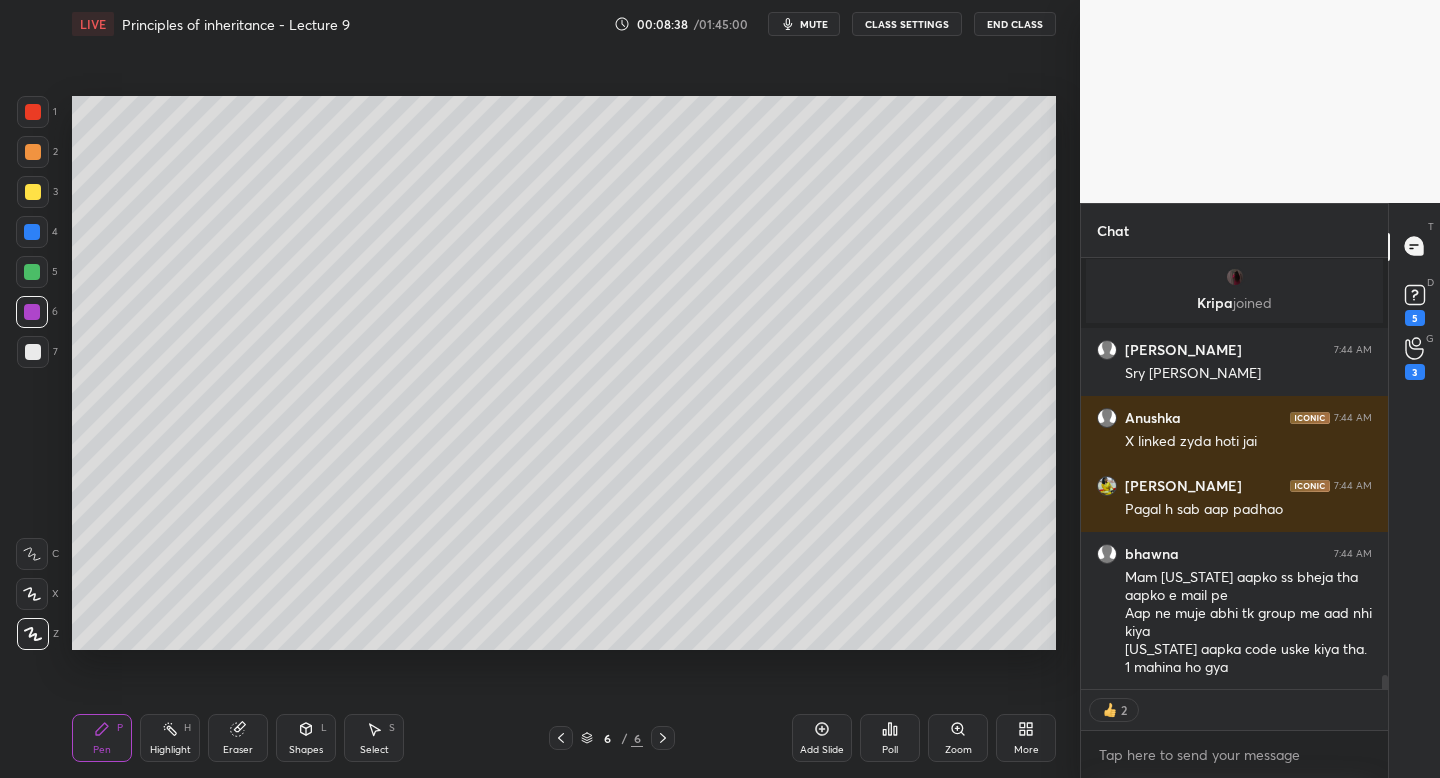 scroll, scrollTop: 13172, scrollLeft: 0, axis: vertical 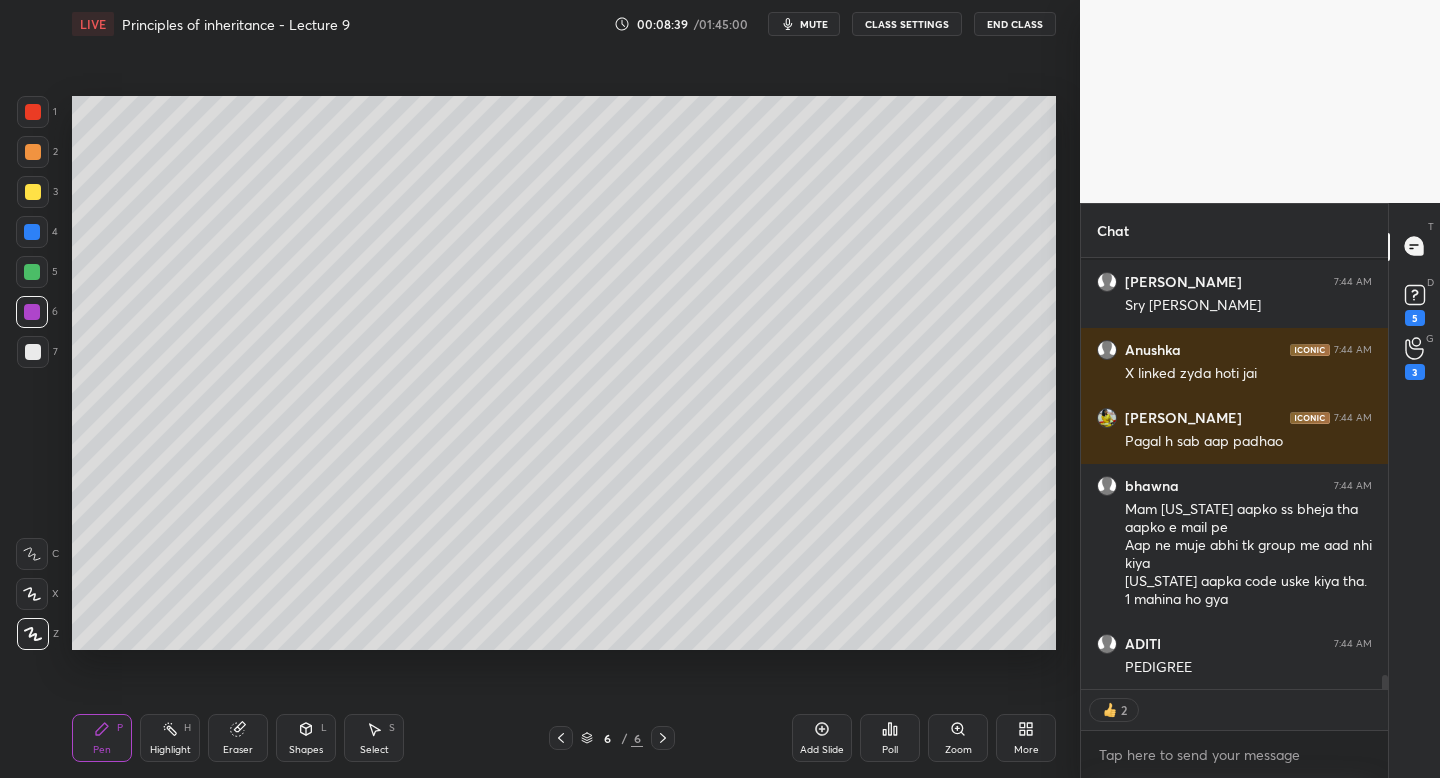 click 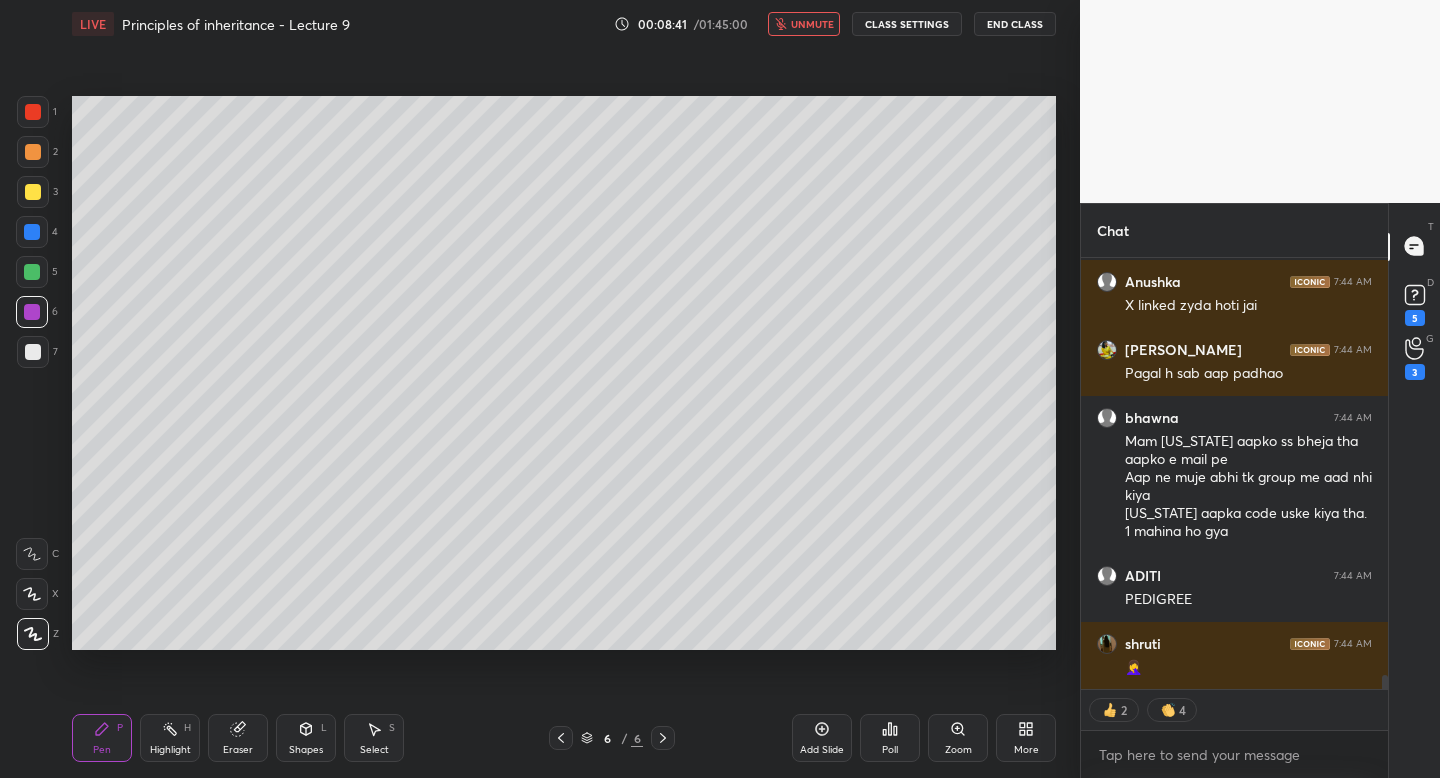 scroll, scrollTop: 13308, scrollLeft: 0, axis: vertical 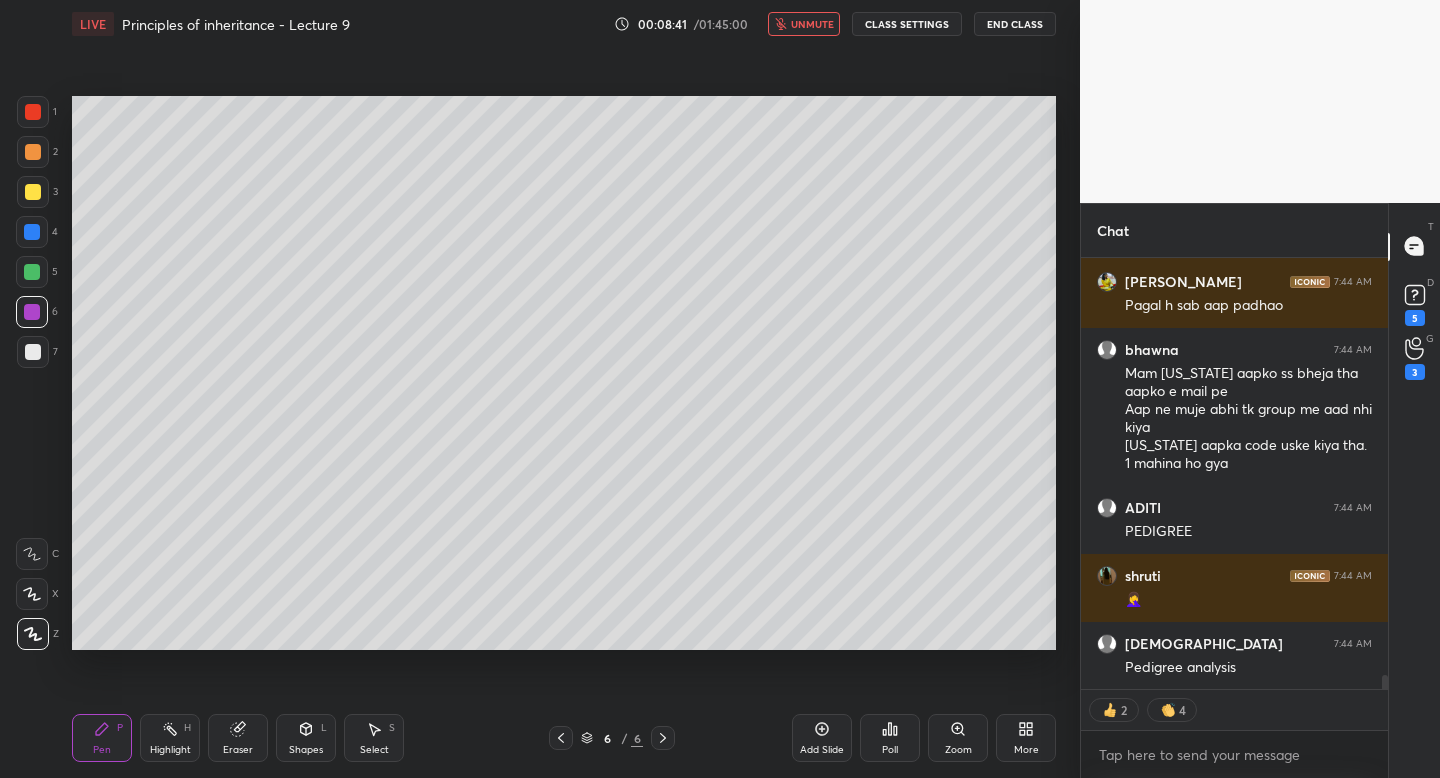 click on "unmute" at bounding box center [812, 24] 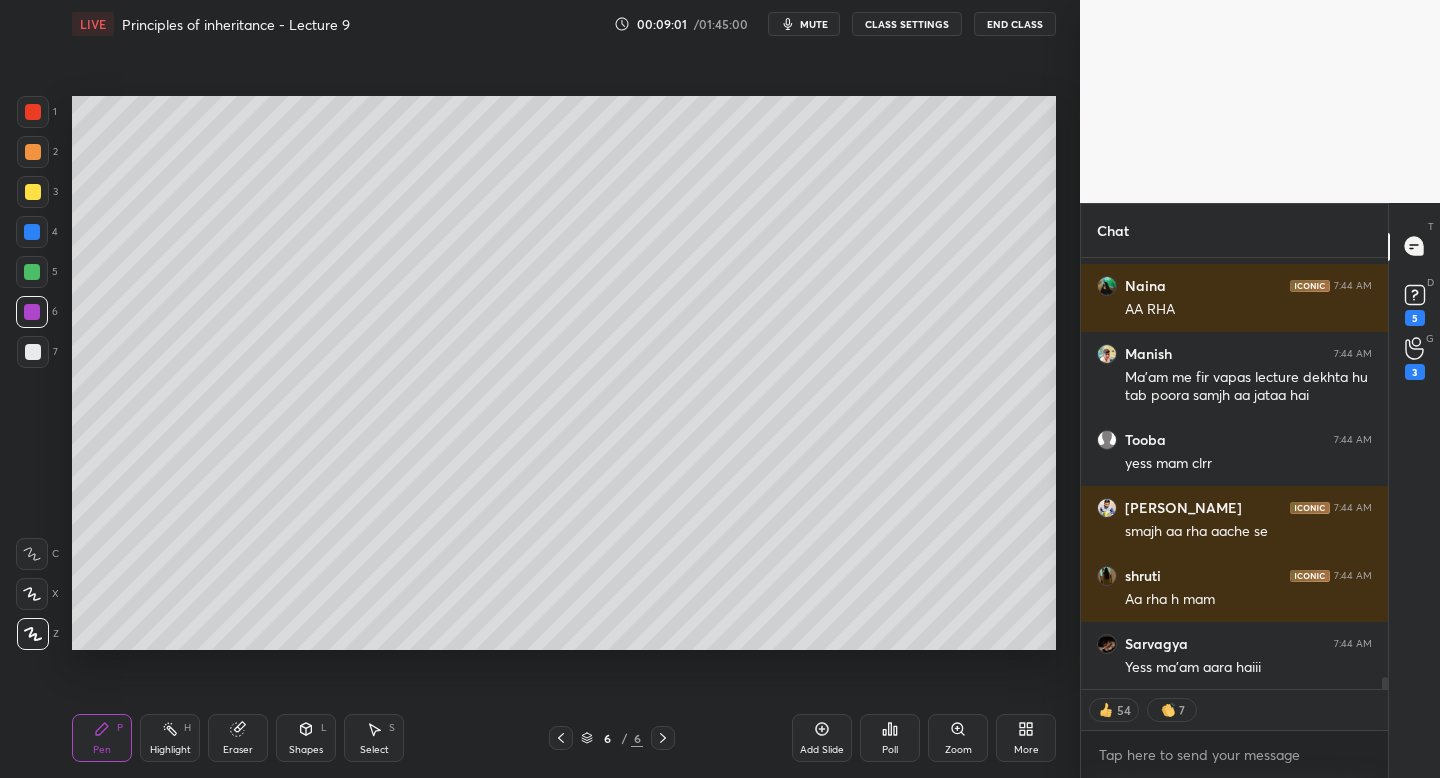 scroll, scrollTop: 14639, scrollLeft: 0, axis: vertical 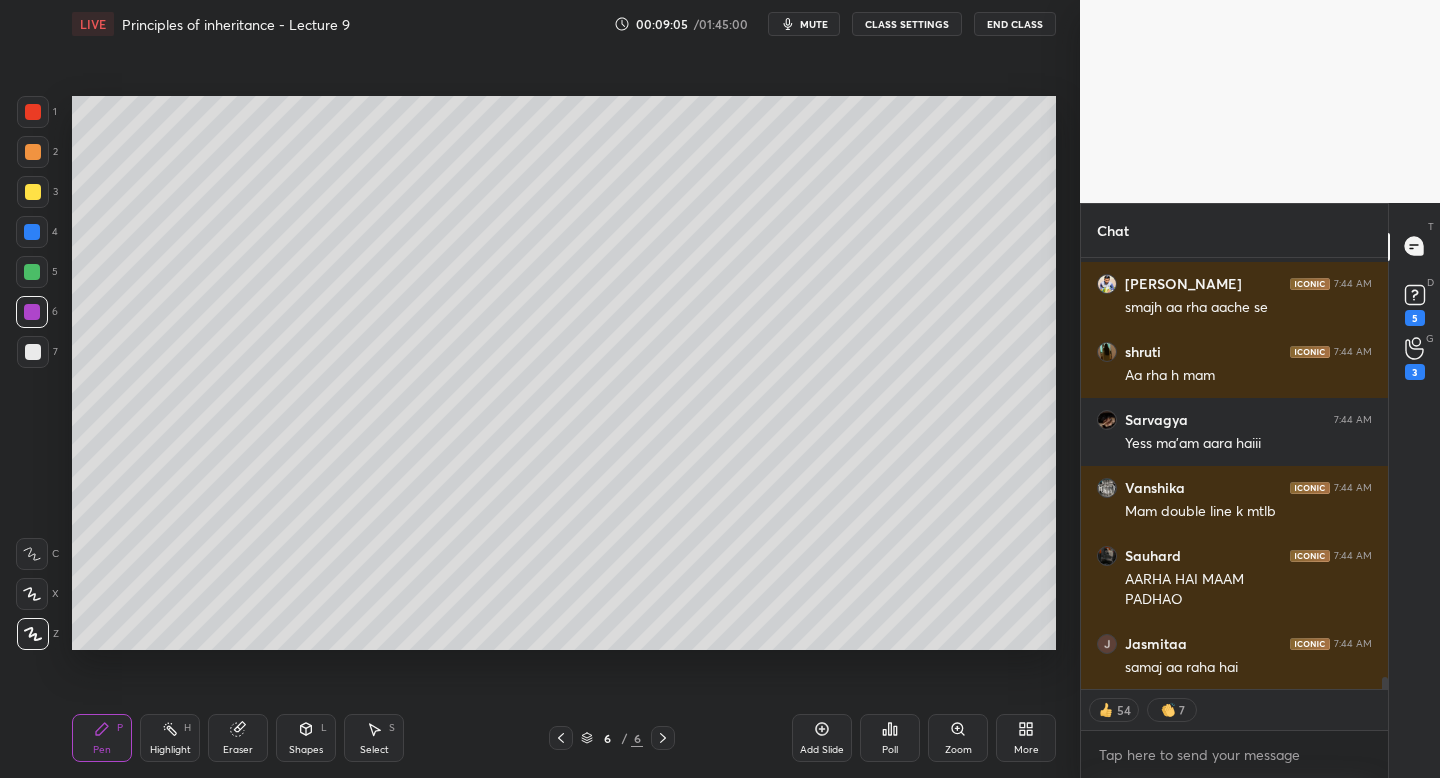 click on "Add Slide" at bounding box center [822, 738] 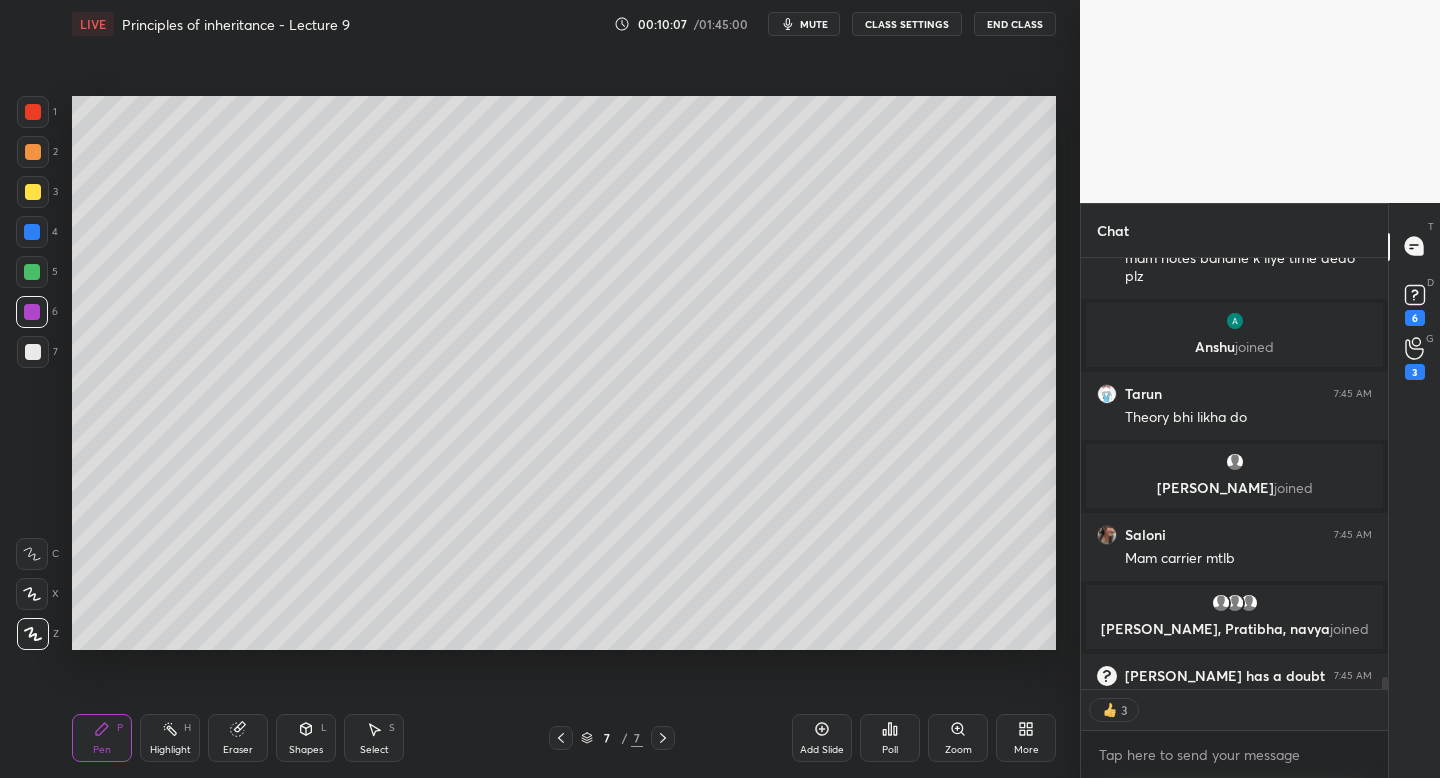 scroll, scrollTop: 15481, scrollLeft: 0, axis: vertical 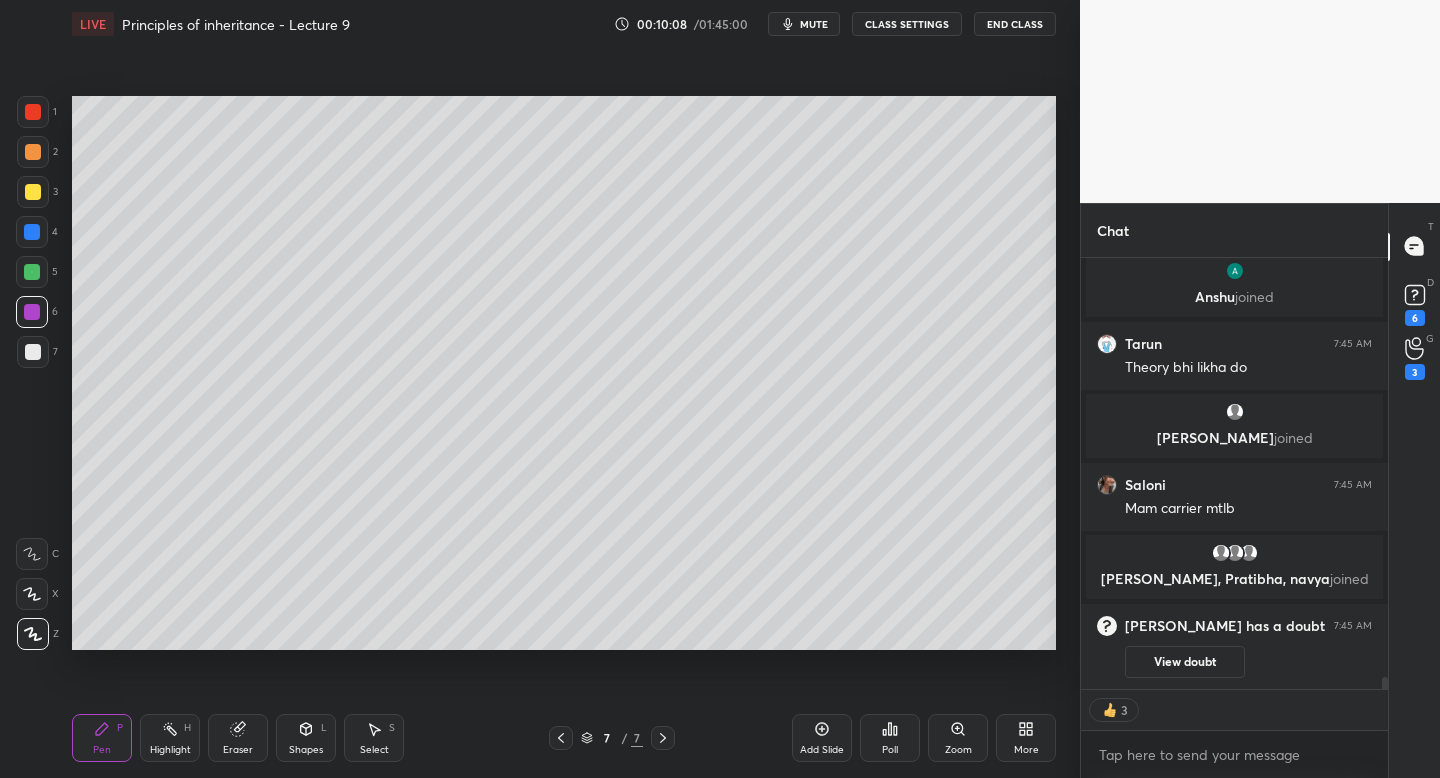 click at bounding box center [33, 352] 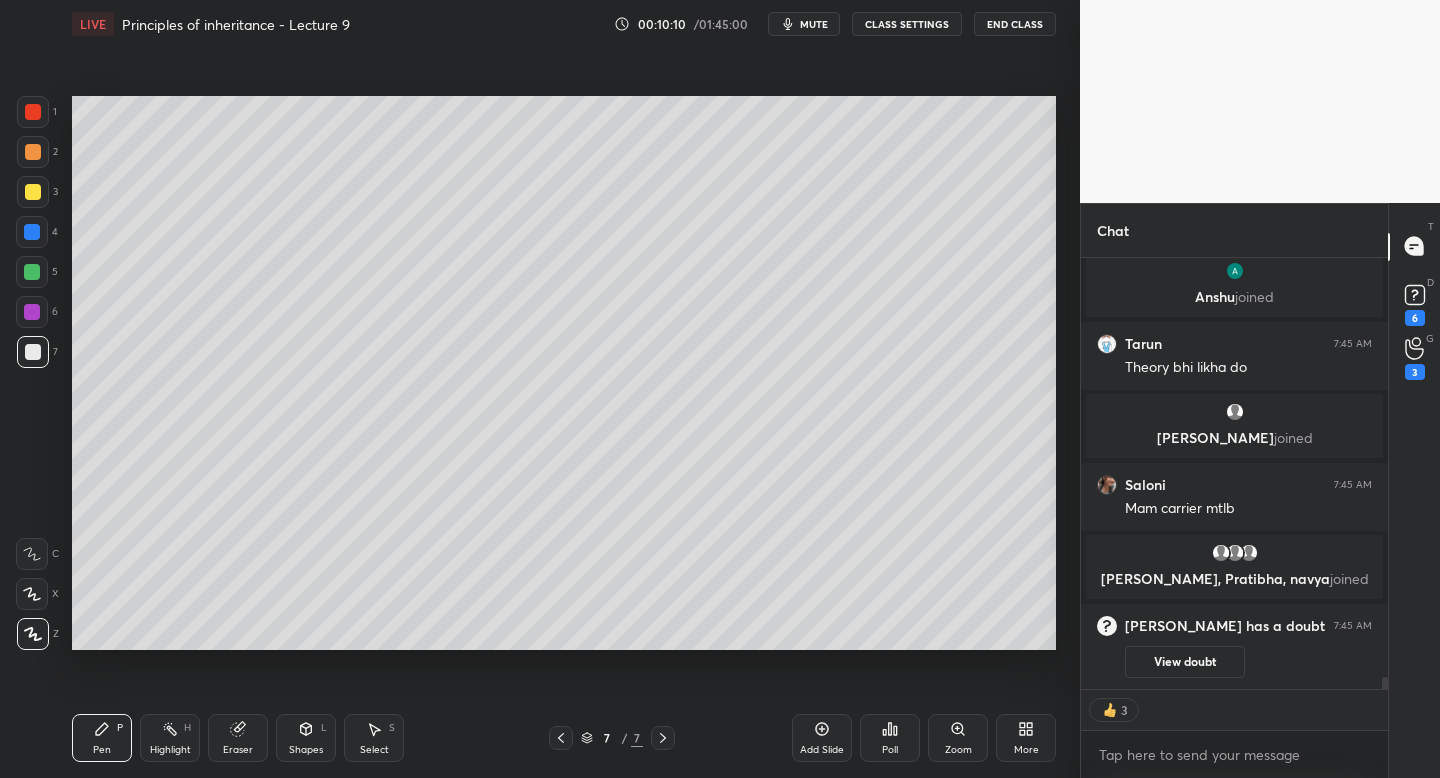 scroll, scrollTop: 15585, scrollLeft: 0, axis: vertical 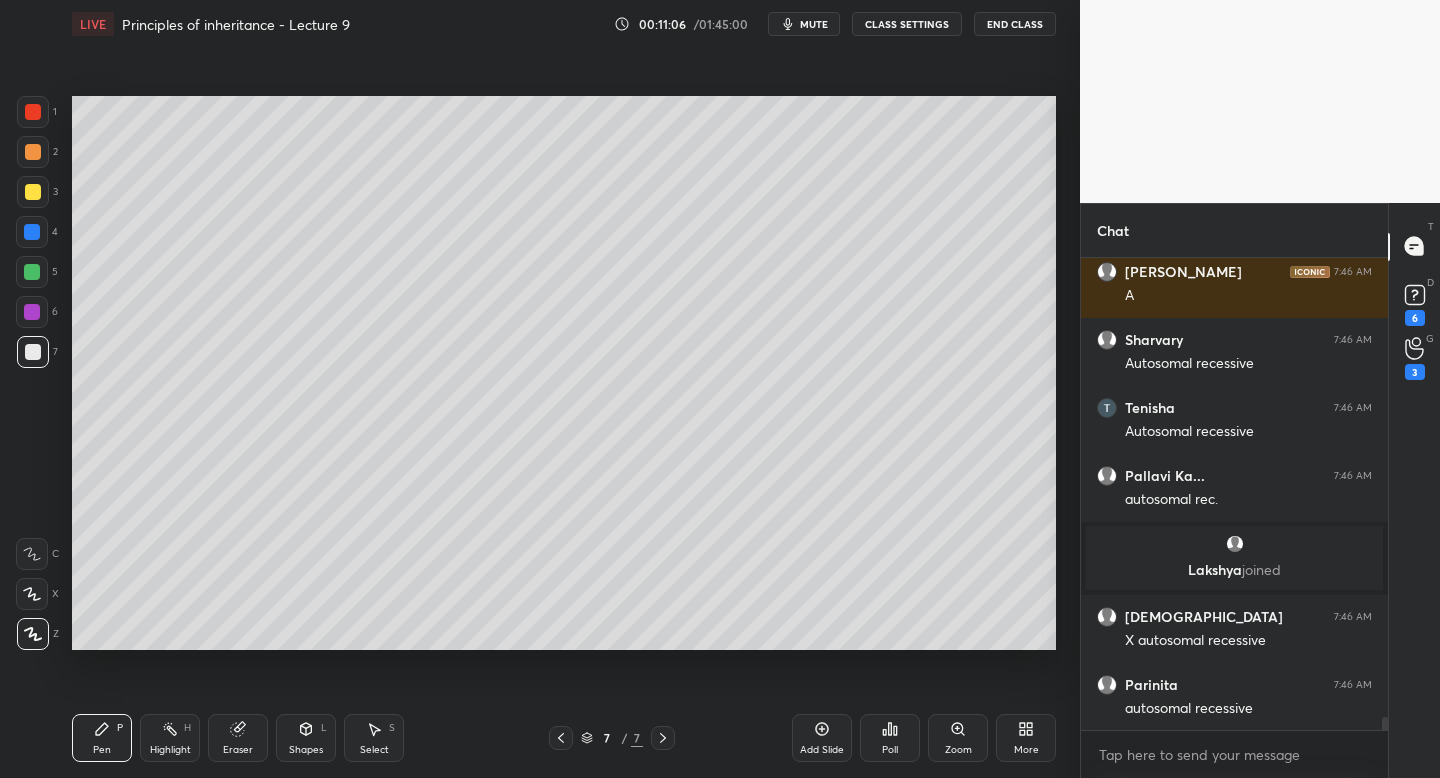 click on "Add Slide" at bounding box center (822, 738) 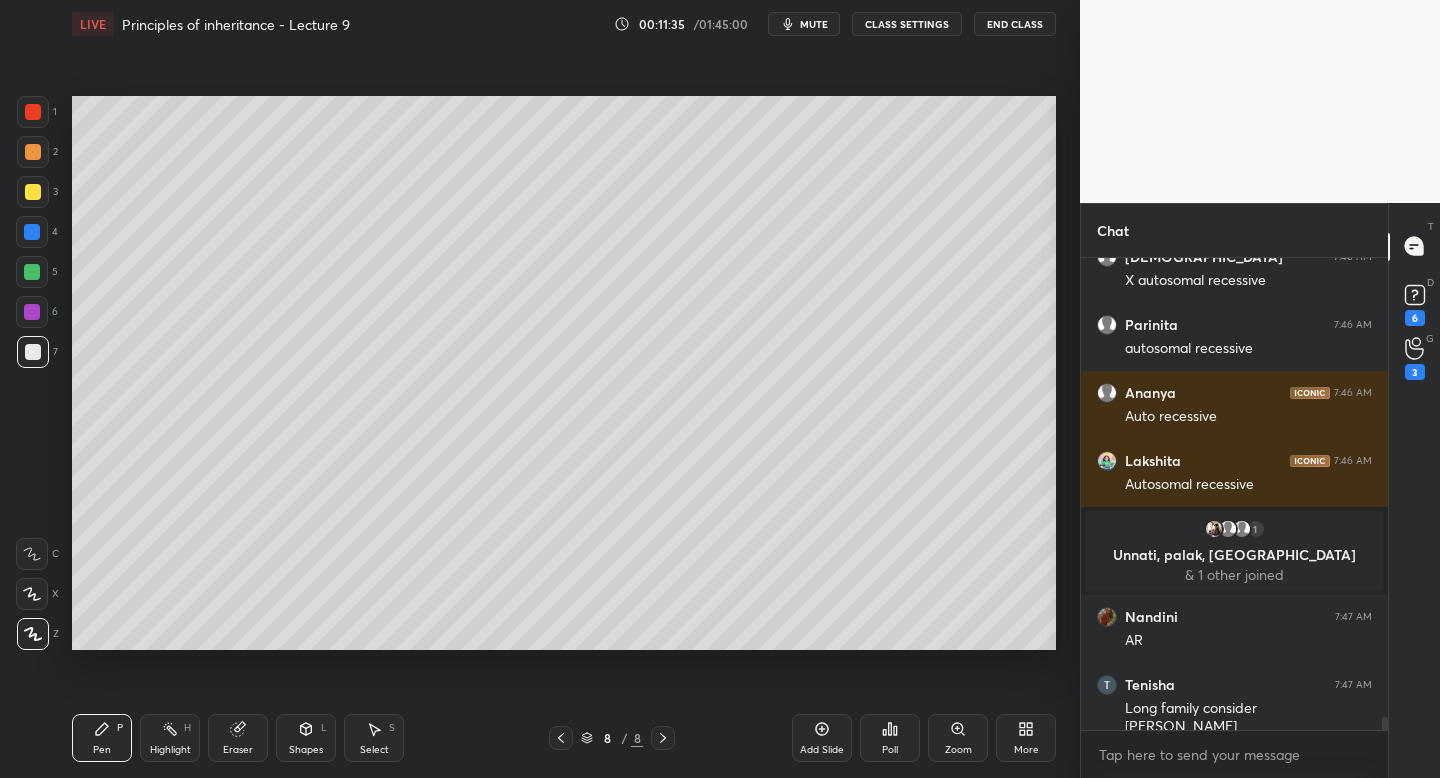 scroll, scrollTop: 17458, scrollLeft: 0, axis: vertical 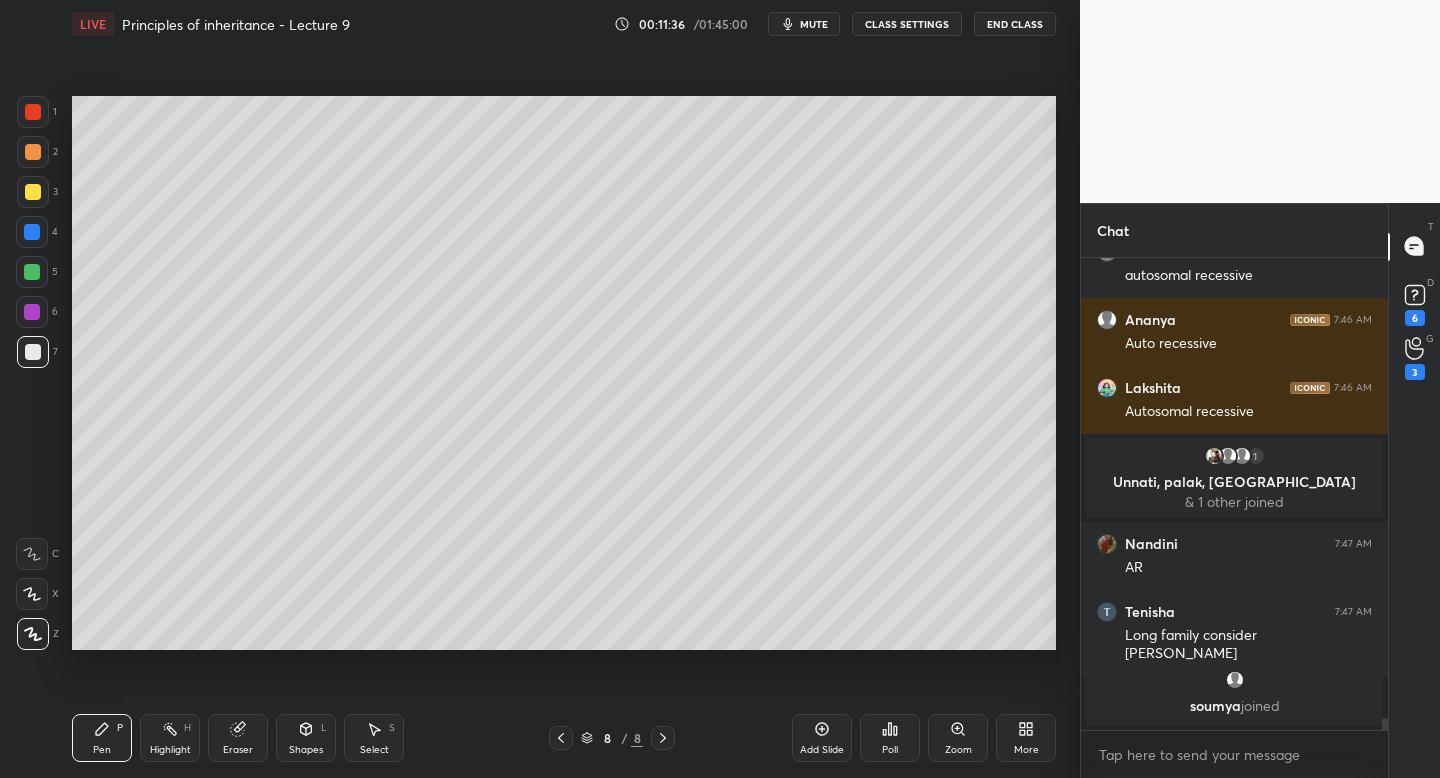 click at bounding box center (33, 192) 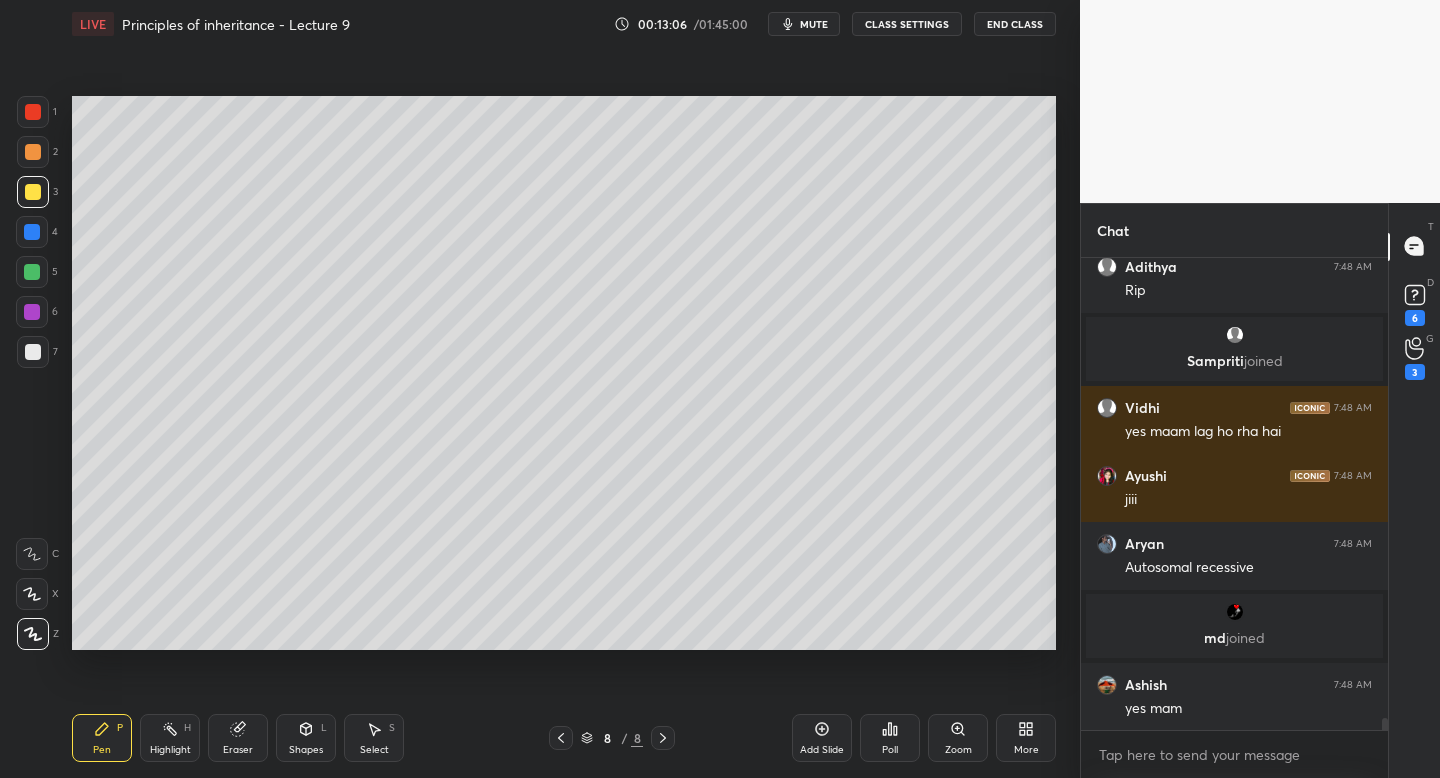 scroll, scrollTop: 18033, scrollLeft: 0, axis: vertical 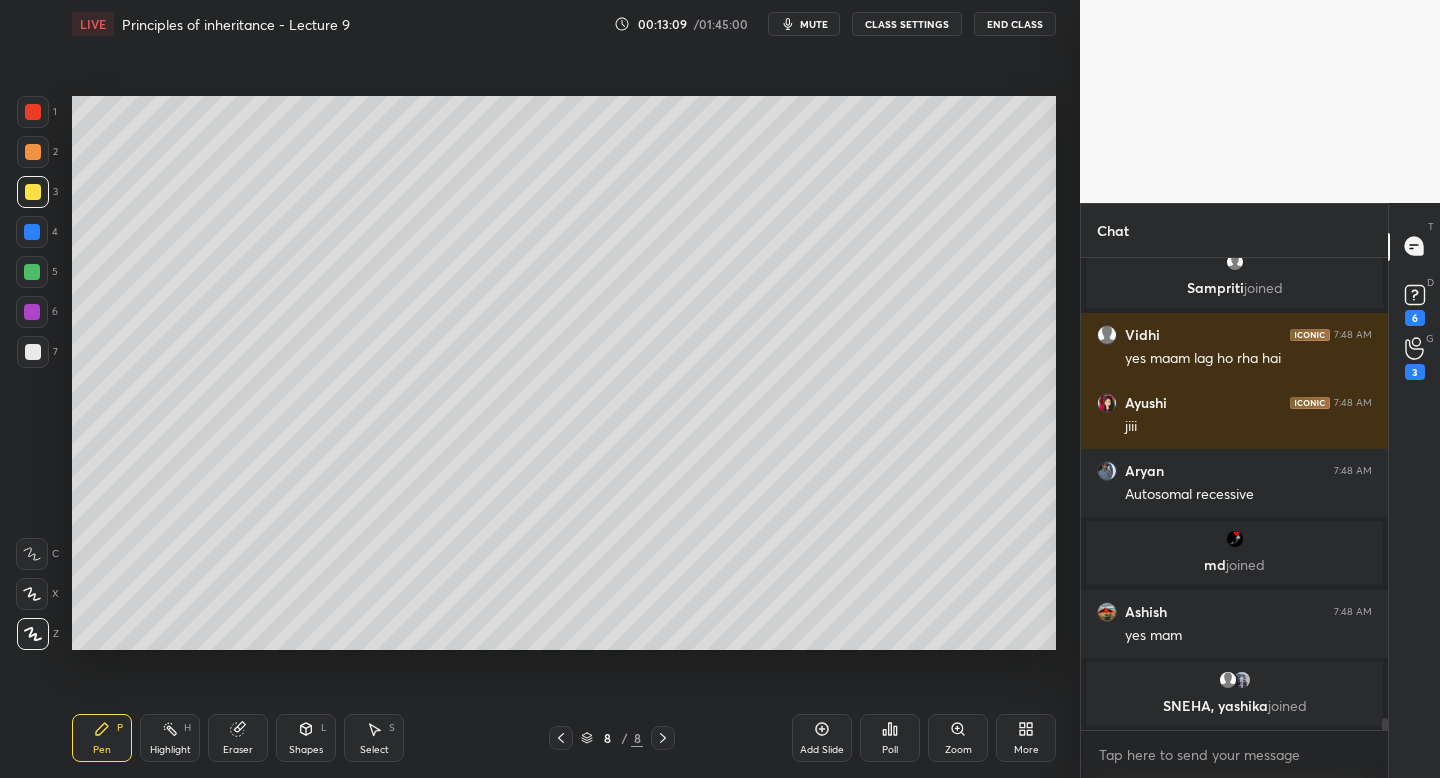 click on "1 2 3 4 5 6 7 C X Z C X Z E E Erase all   H H LIVE Principles of inheritance - Lecture 9 00:13:09 /  01:45:00 mute CLASS SETTINGS End Class Setting up your live class Poll for   secs No correct answer Start poll Back Principles of inheritance - Lecture 9 • L10 of Course on Biology for NEET UG 2026 Dr. Rakshita Singh Pen P Highlight H Eraser Shapes L Select S 8 / 8 Add Slide Poll Zoom More Chat Adithya 7:48 AM Rip Sampriti  joined Vidhi 7:48 AM yes maam lag ho rha hai Ayushi 7:48 AM jiii Aryan 7:48 AM Autosomal recessive md  joined Ashish 7:48 AM yes mam SNEHA, yashika  joined 1 NEW MESSAGE Enable hand raising Enable raise hand to speak to learners. Once enabled, chat will be turned off temporarily. Enable x   introducing Raise a hand with a doubt Now learners can raise their hand along with a doubt  How it works? Rudraksh Asked a doubt 3 Mam is sunday ka syllabus kkya hoga Pick this doubt Bhawna Asked a doubt 2 Pick this doubt Bhavesh Asked a doubt 2 chromosal theory repeat please Pick this doubt Alvira 2 1" at bounding box center (720, 0) 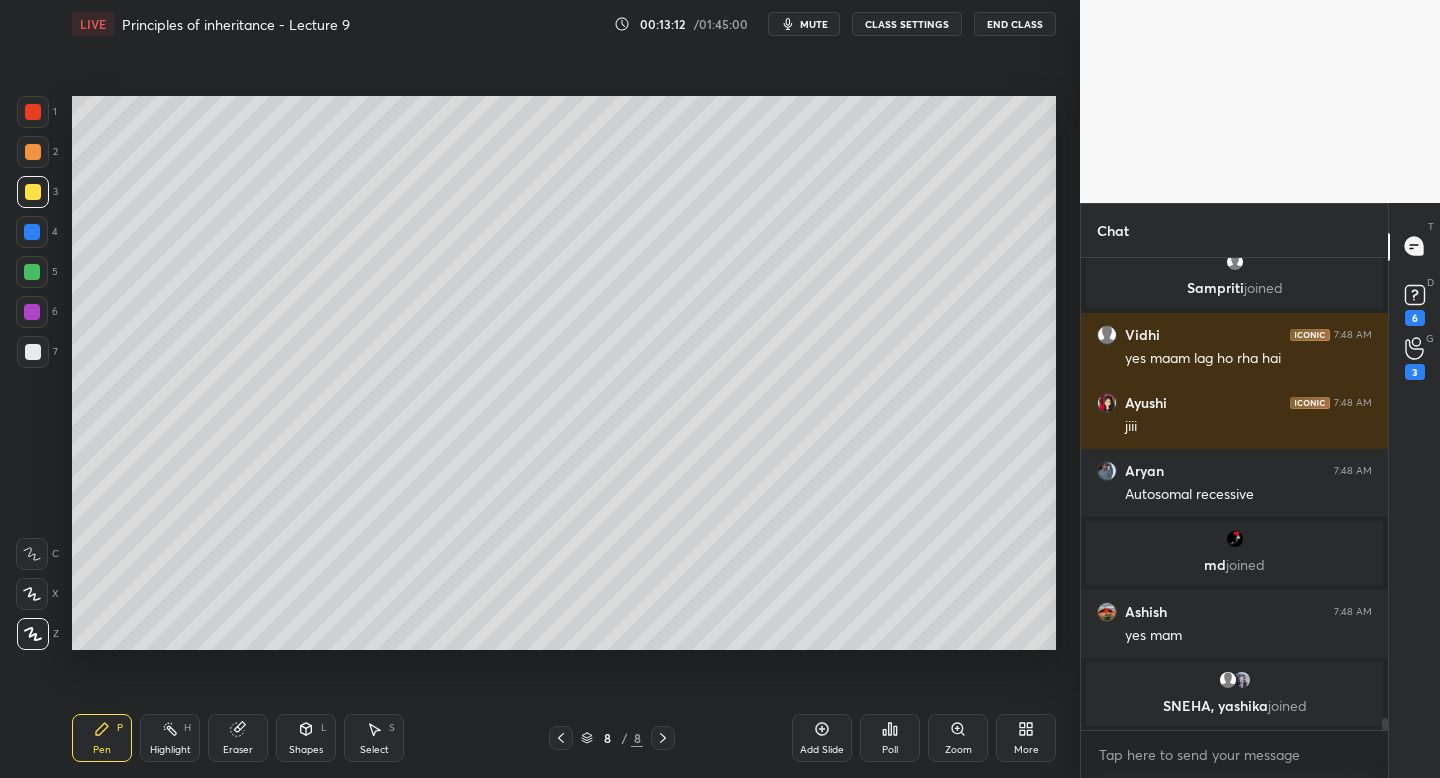 scroll, scrollTop: 18042, scrollLeft: 0, axis: vertical 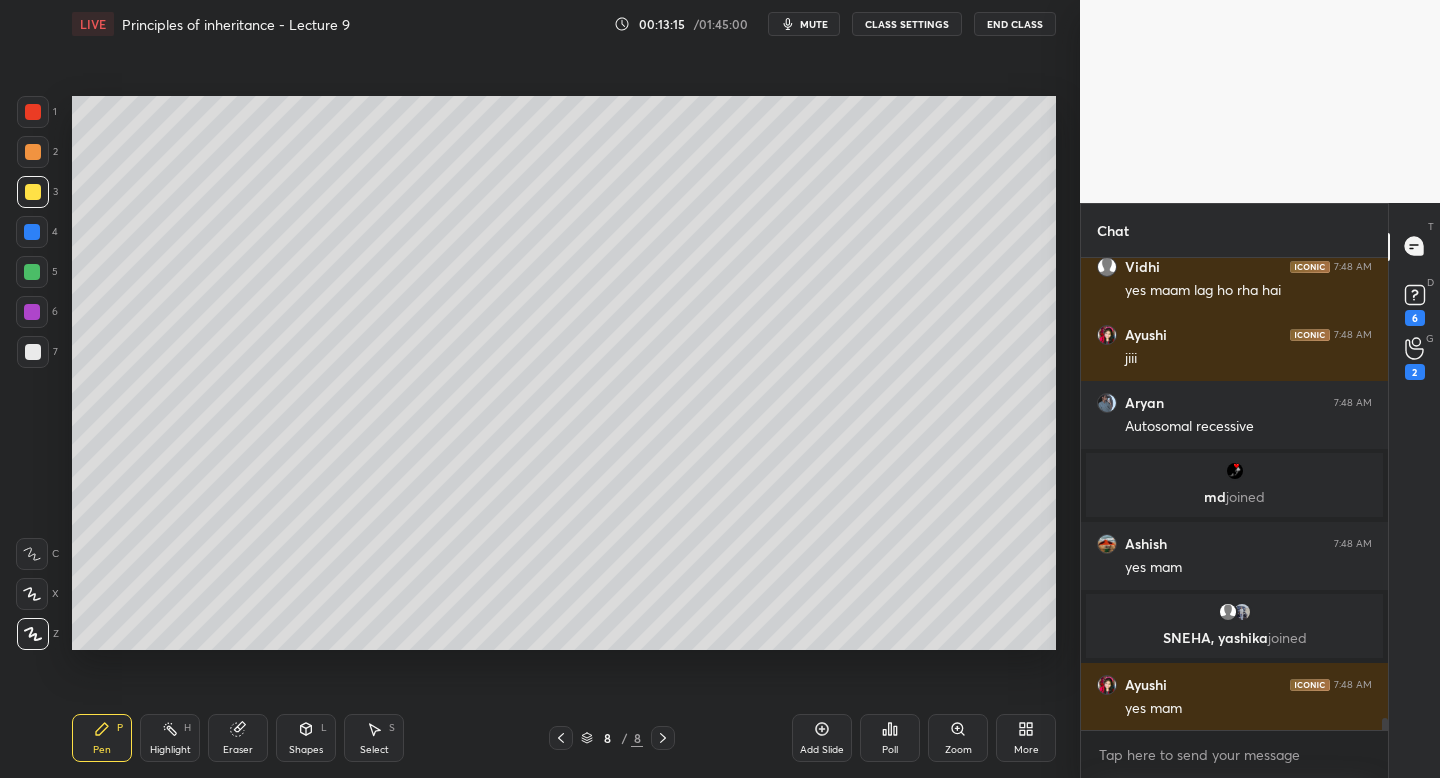 click at bounding box center [561, 738] 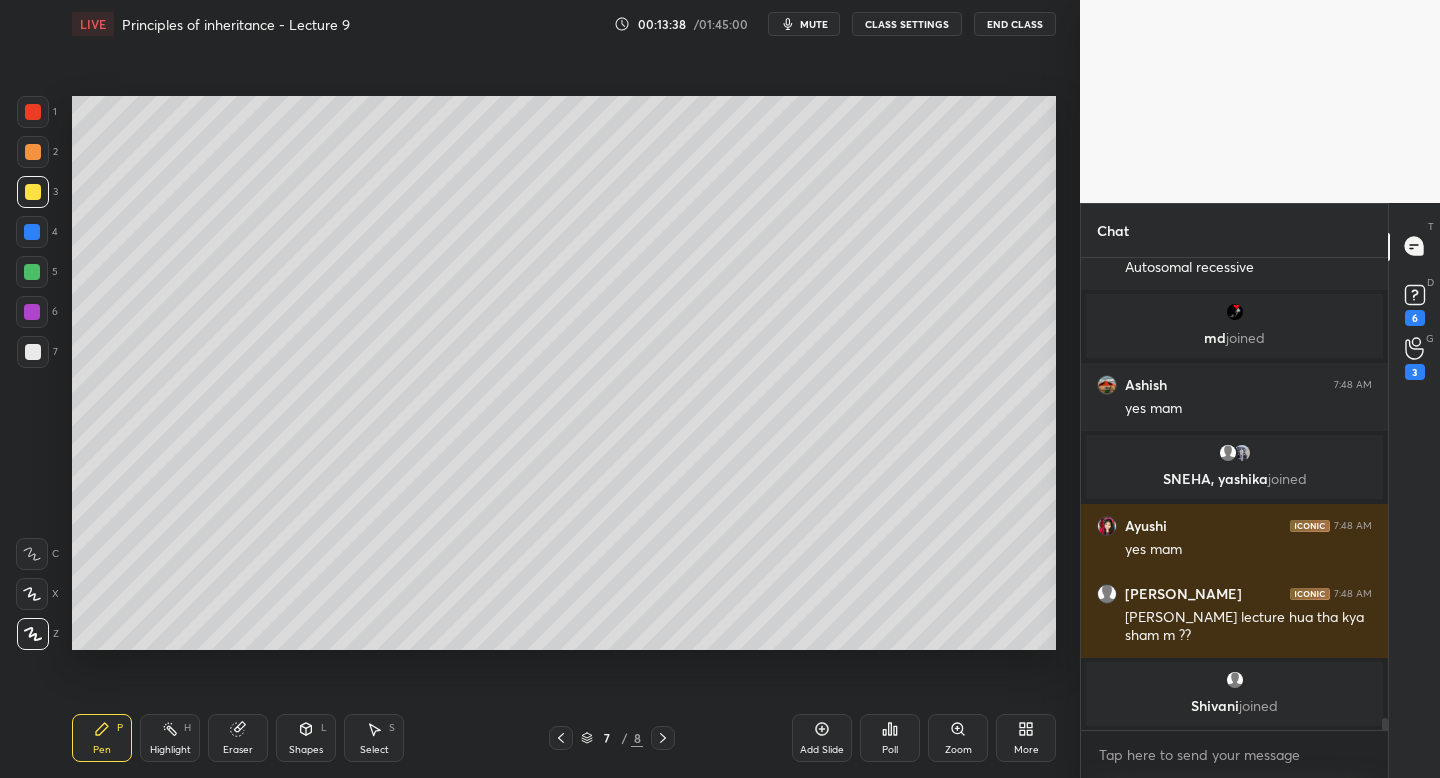scroll, scrollTop: 18215, scrollLeft: 0, axis: vertical 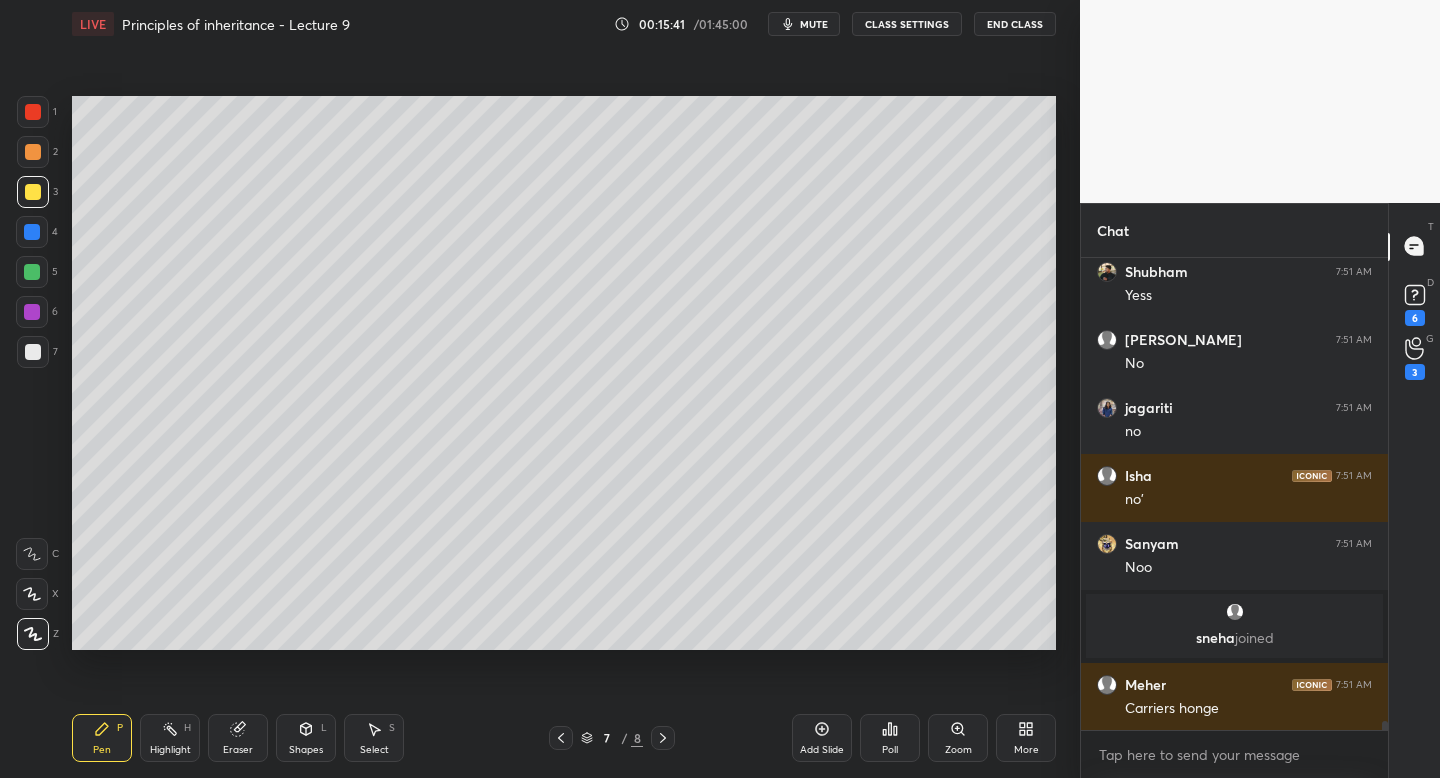 click on "Eraser" at bounding box center [238, 750] 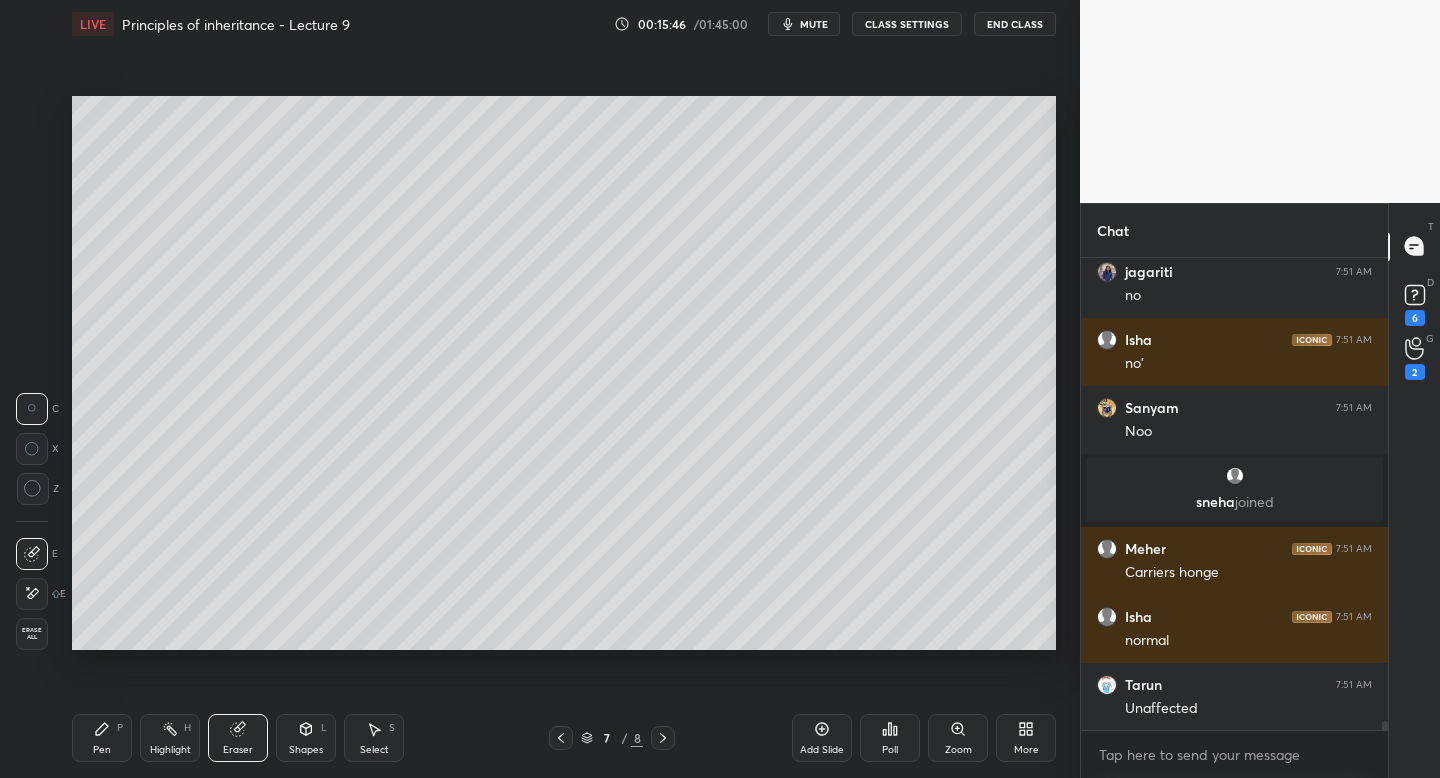 click on "Pen P" at bounding box center [102, 738] 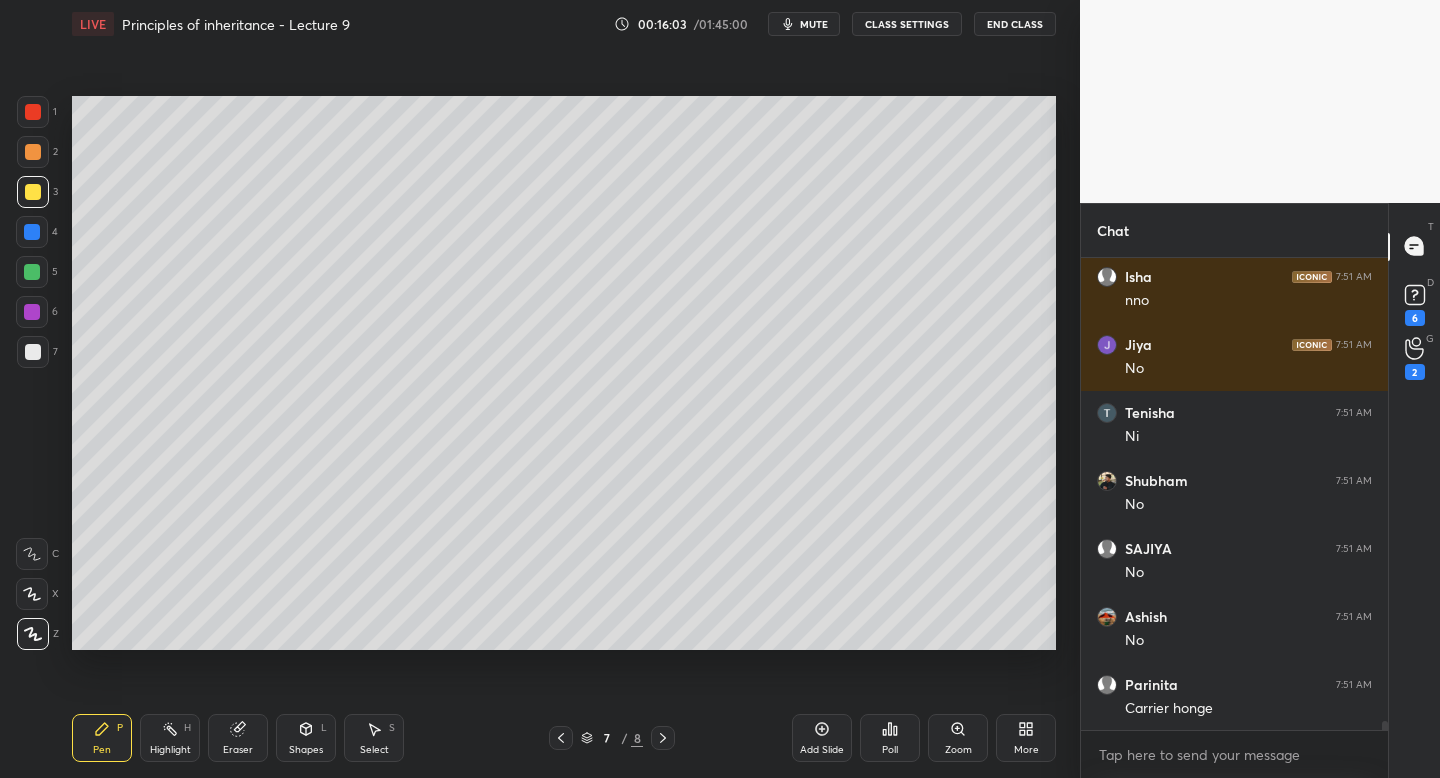 click on "Pen P Highlight H Eraser Shapes L Select S" at bounding box center (252, 738) 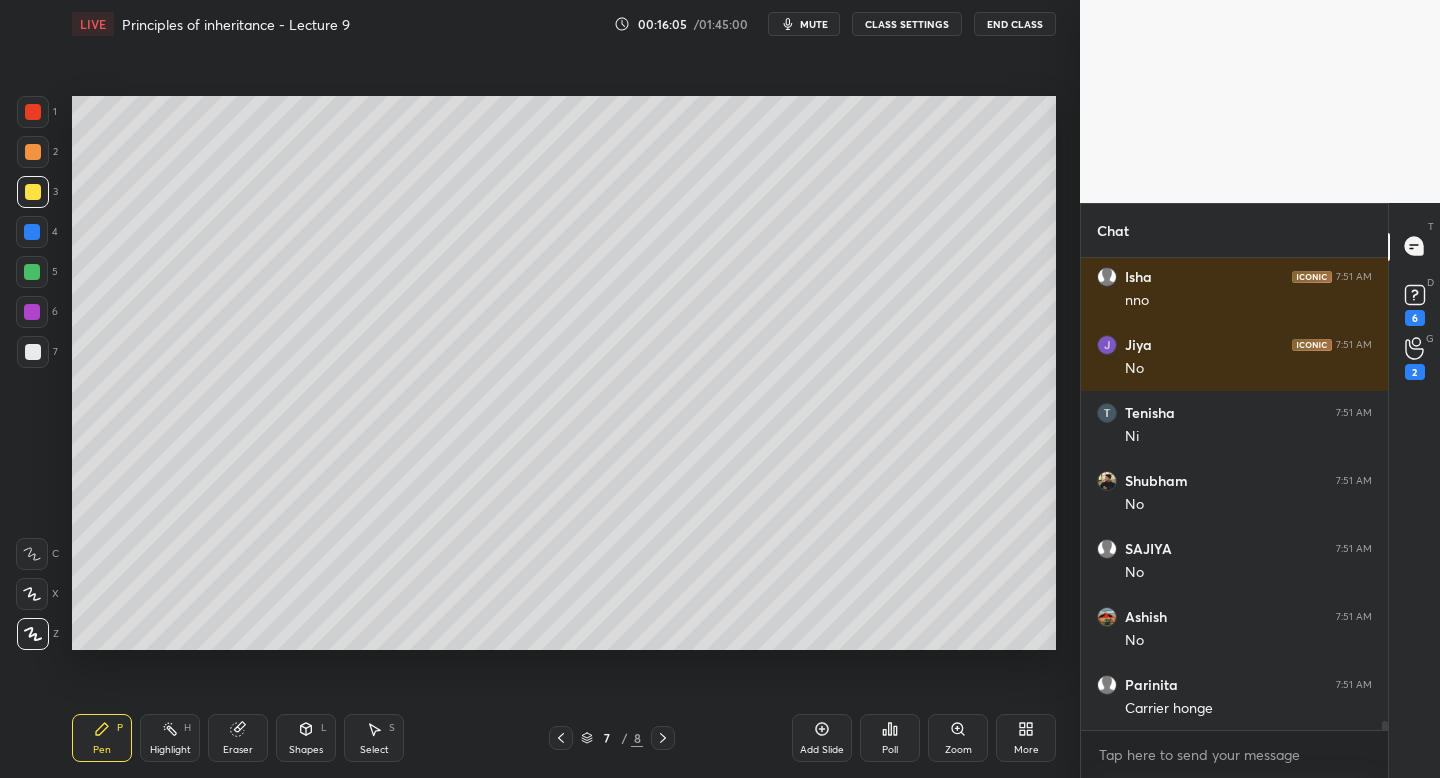 click on "Pen P Highlight H Eraser Shapes L Select S 7 / 8 Add Slide Poll Zoom More" at bounding box center [564, 738] 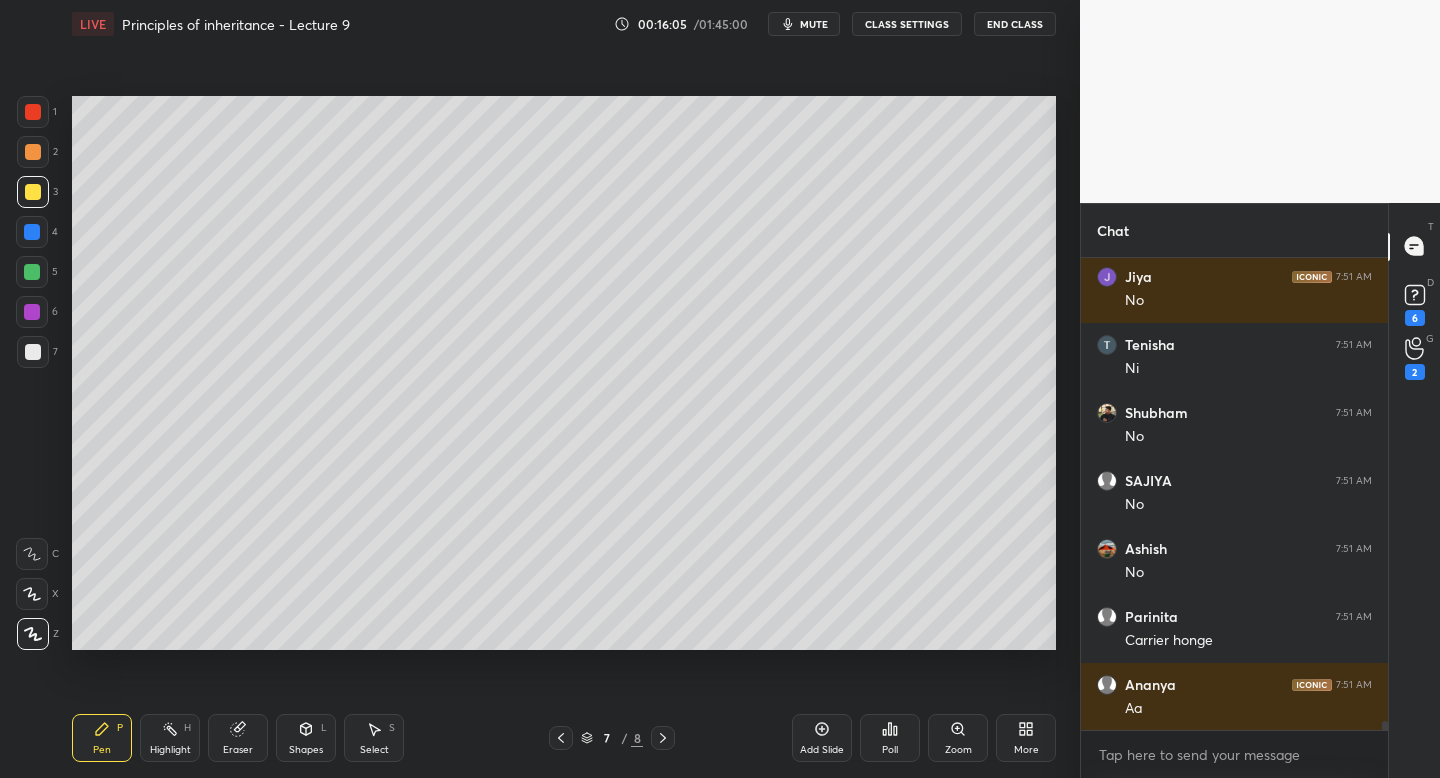 click on "Eraser" at bounding box center (238, 738) 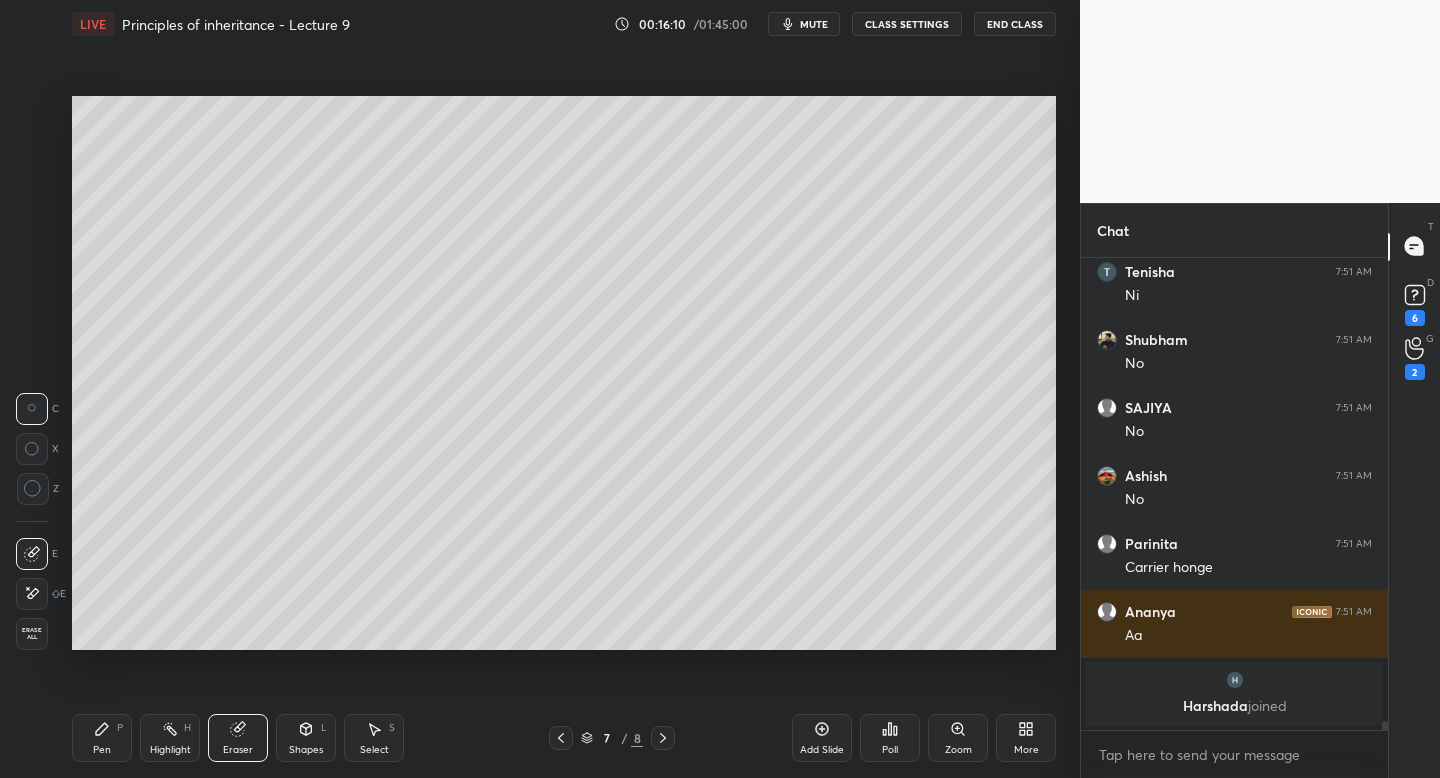 click 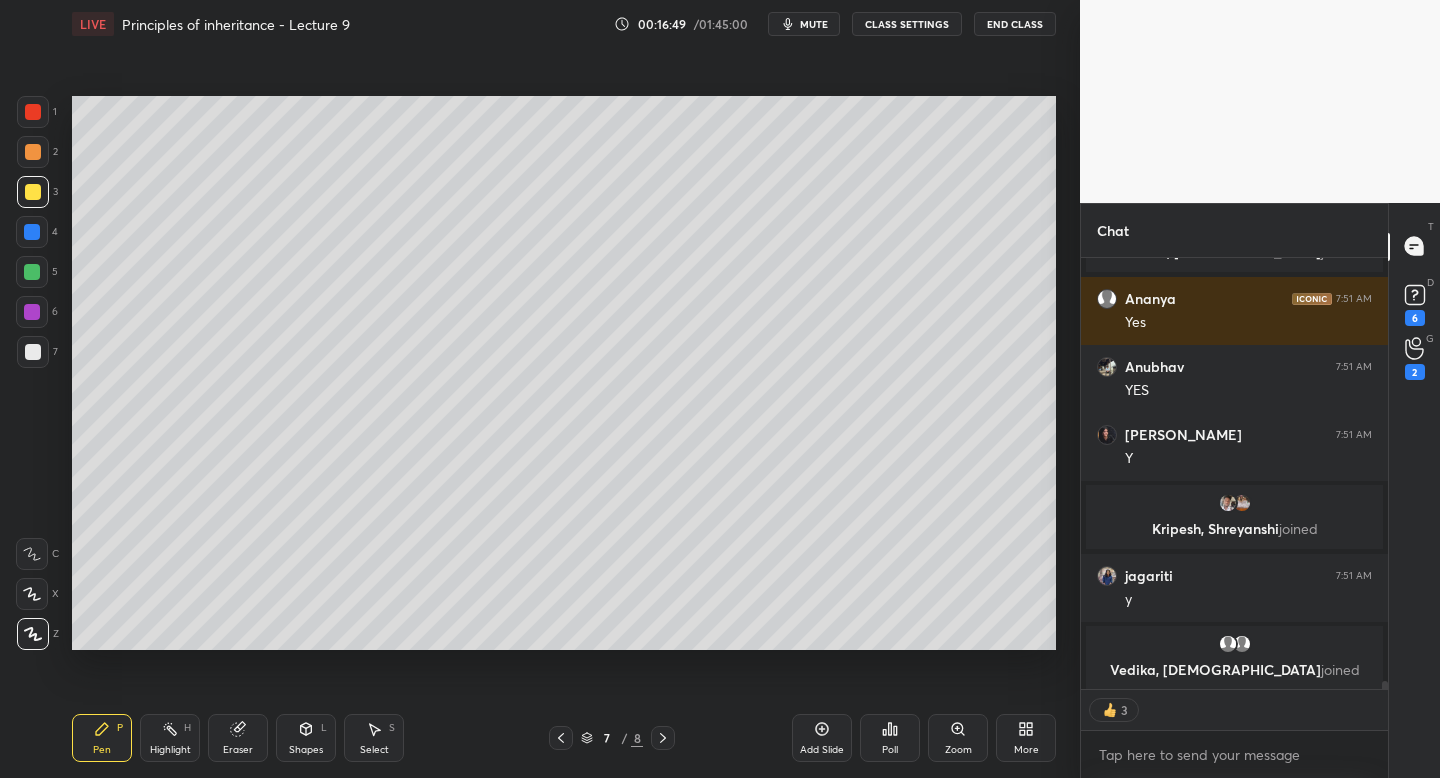 scroll, scrollTop: 24307, scrollLeft: 0, axis: vertical 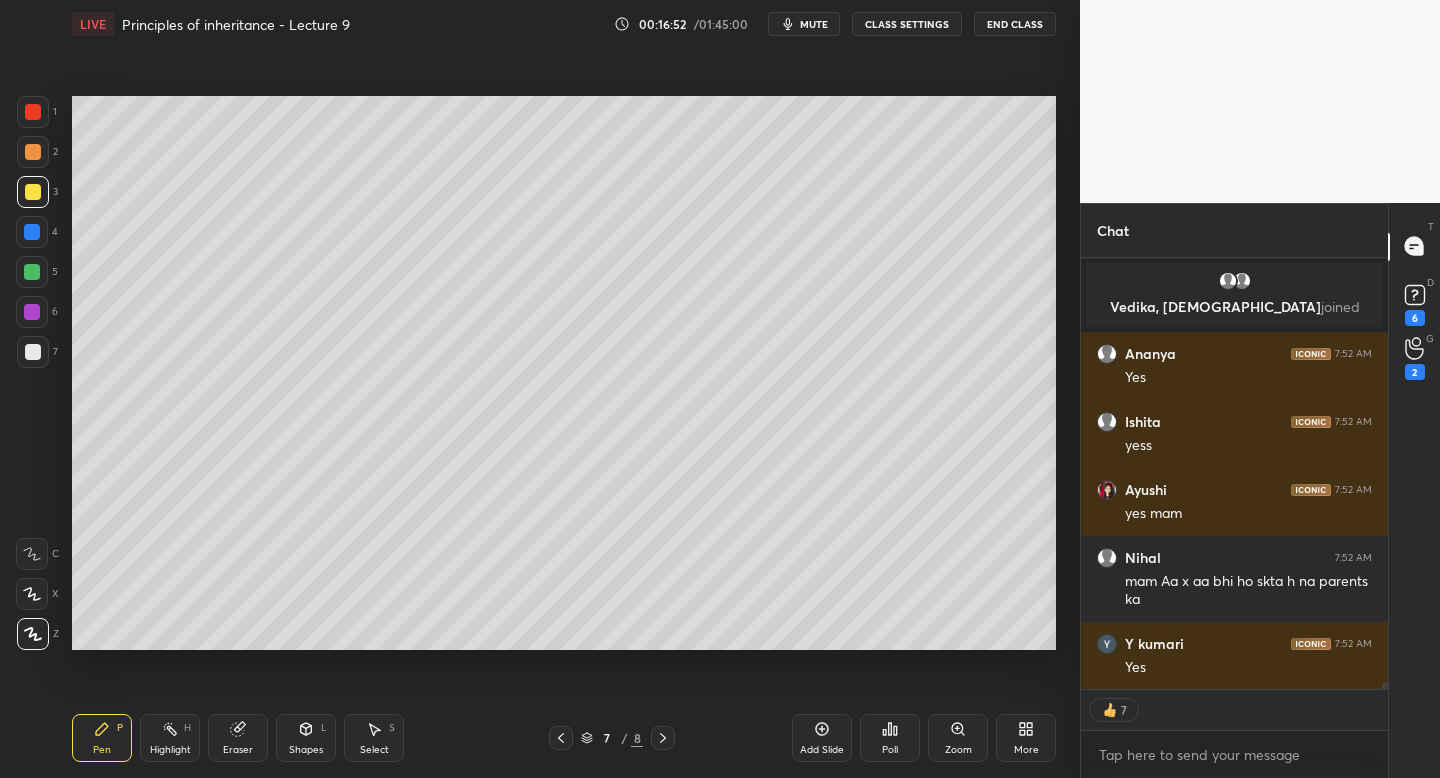 click 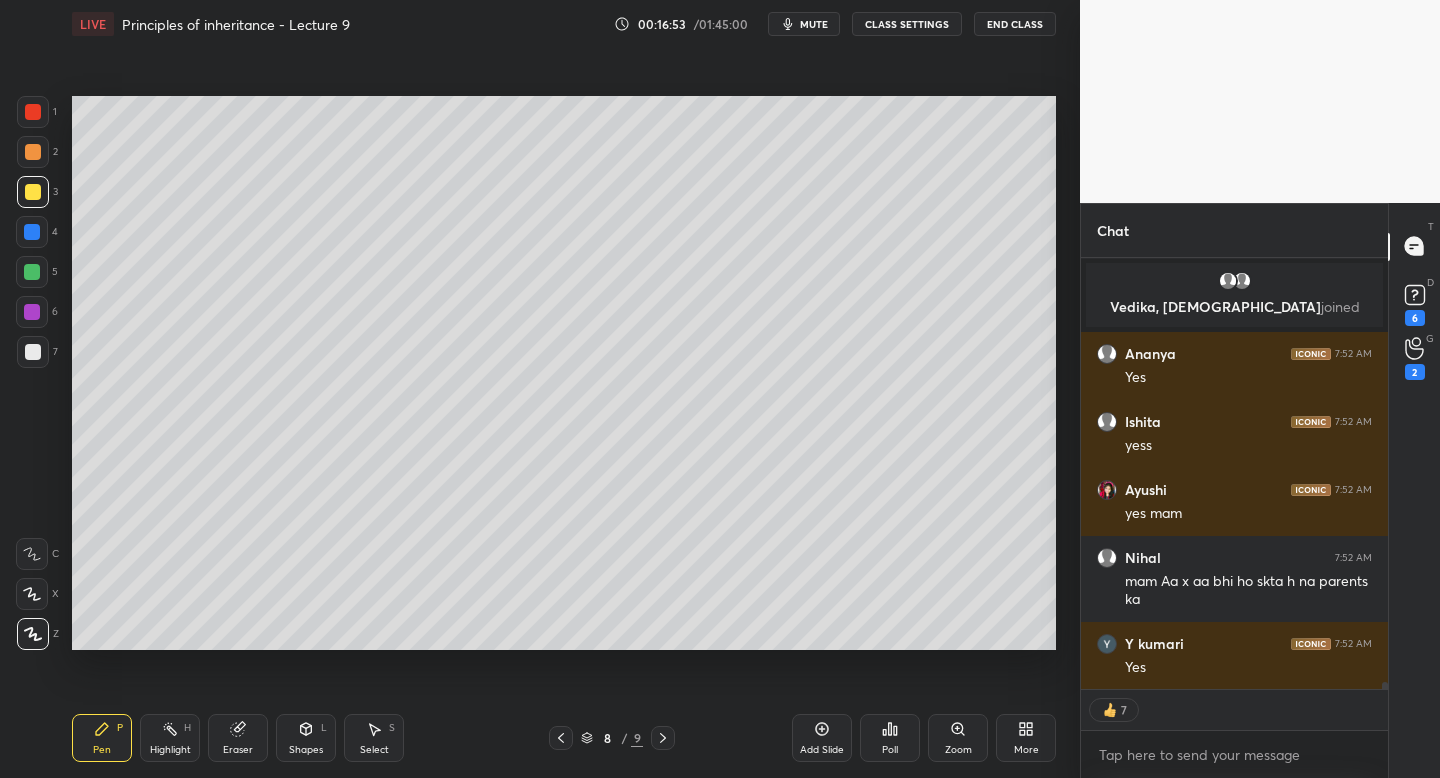 click at bounding box center (32, 272) 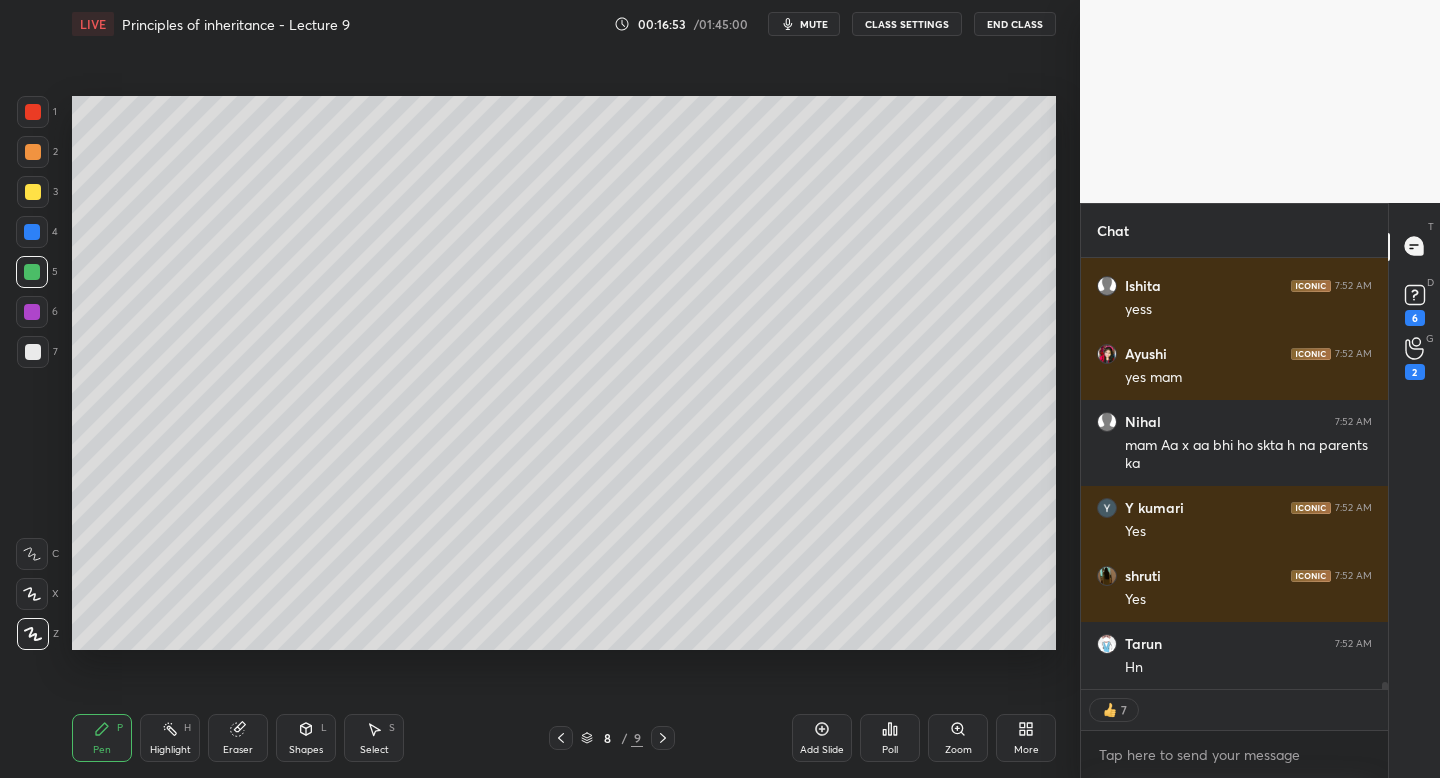 click on "6" at bounding box center [37, 316] 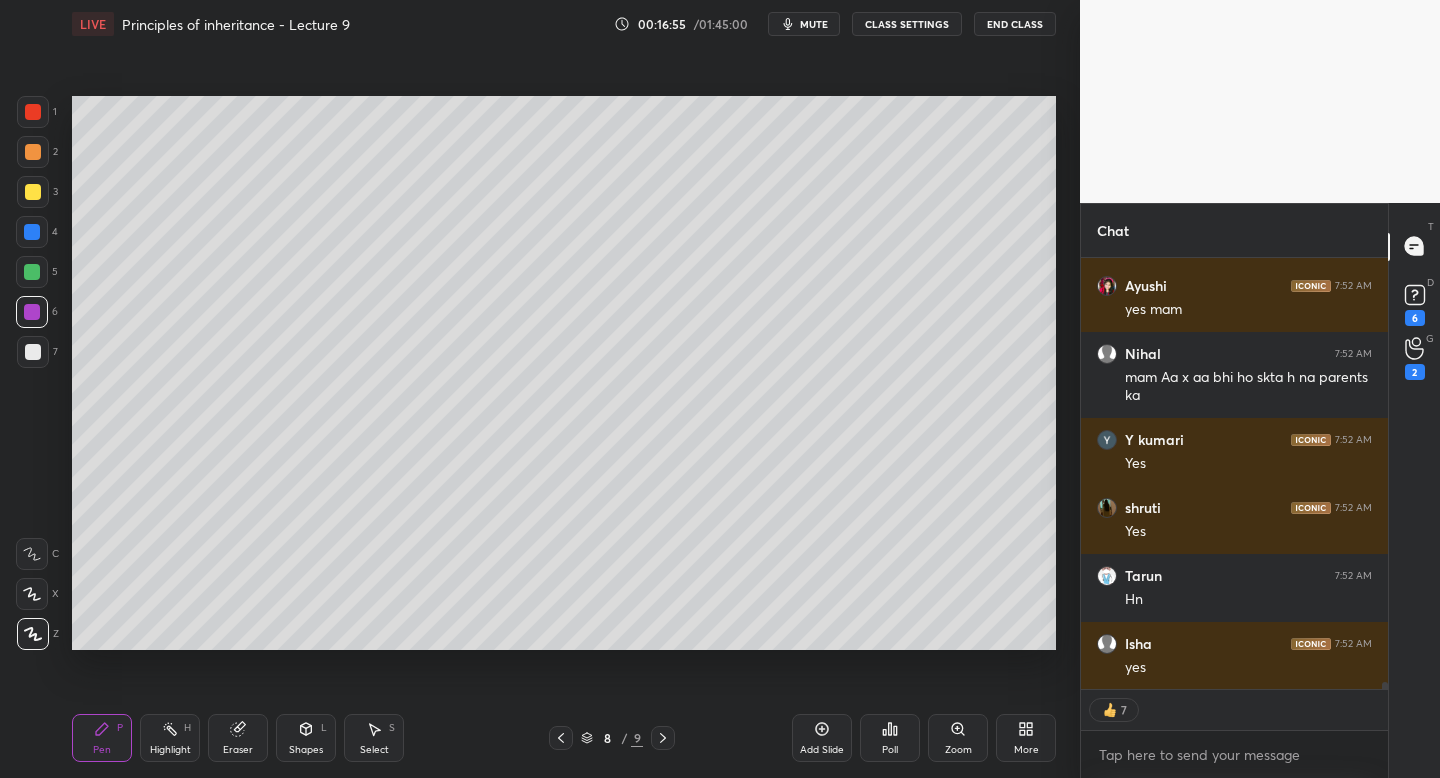 scroll, scrollTop: 24869, scrollLeft: 0, axis: vertical 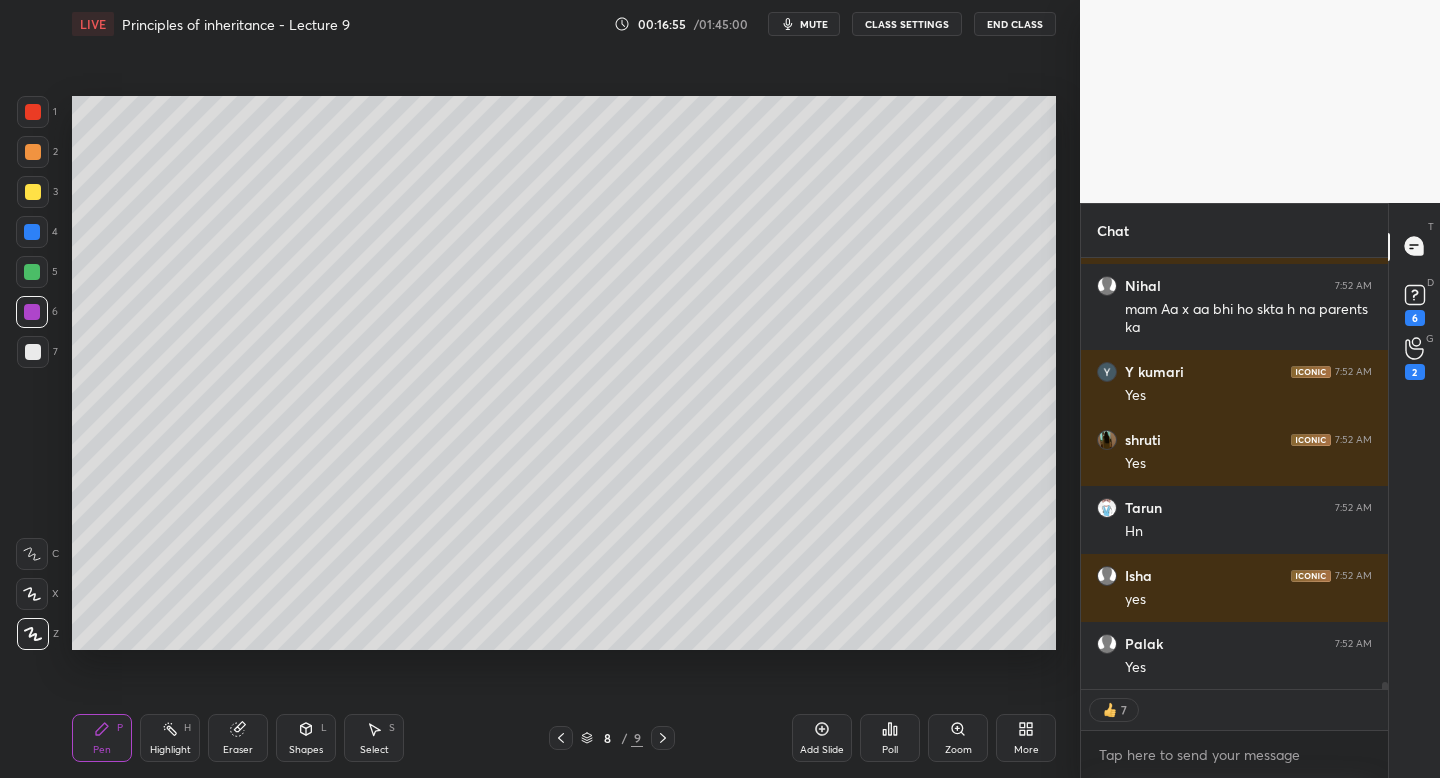 click on "8 / 9" at bounding box center [612, 738] 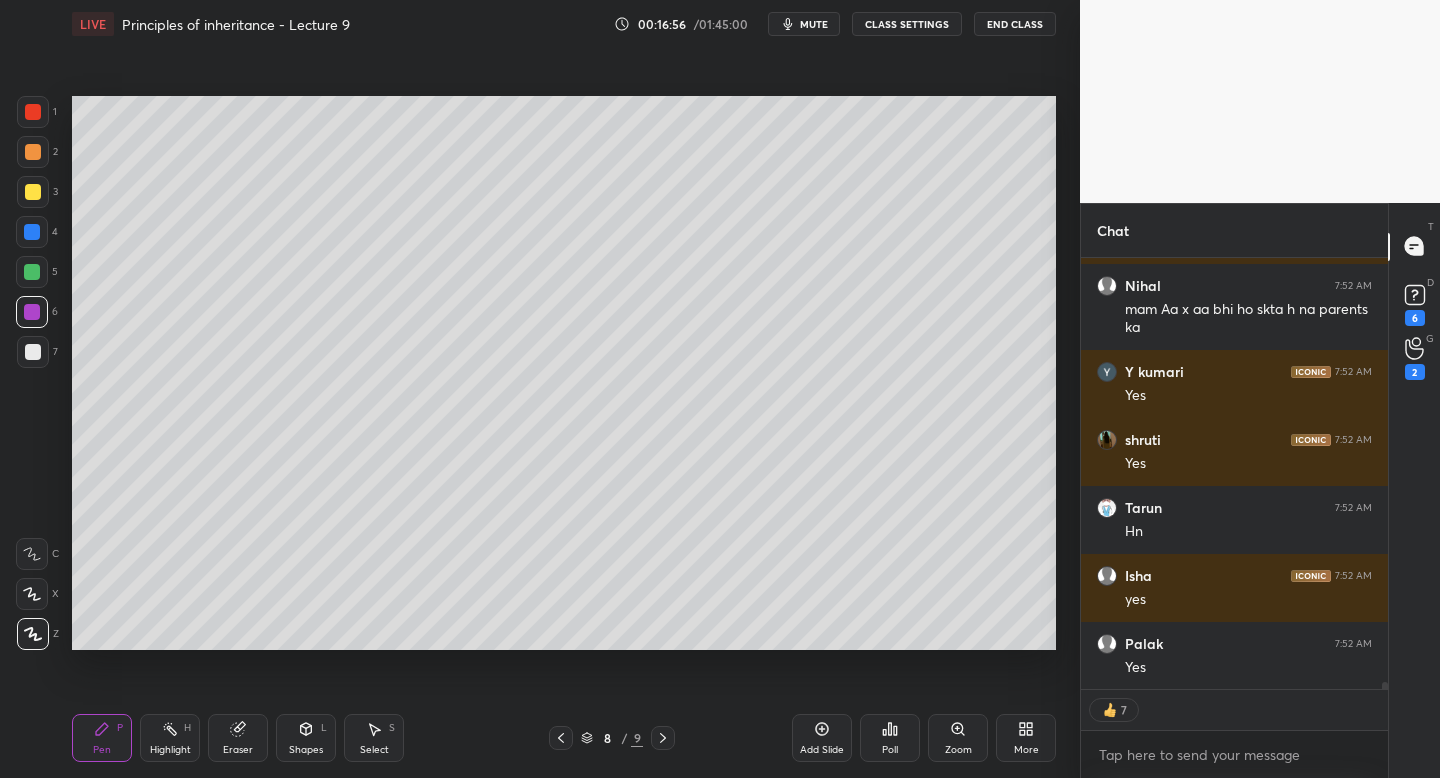 click on "8 / 9" at bounding box center [612, 738] 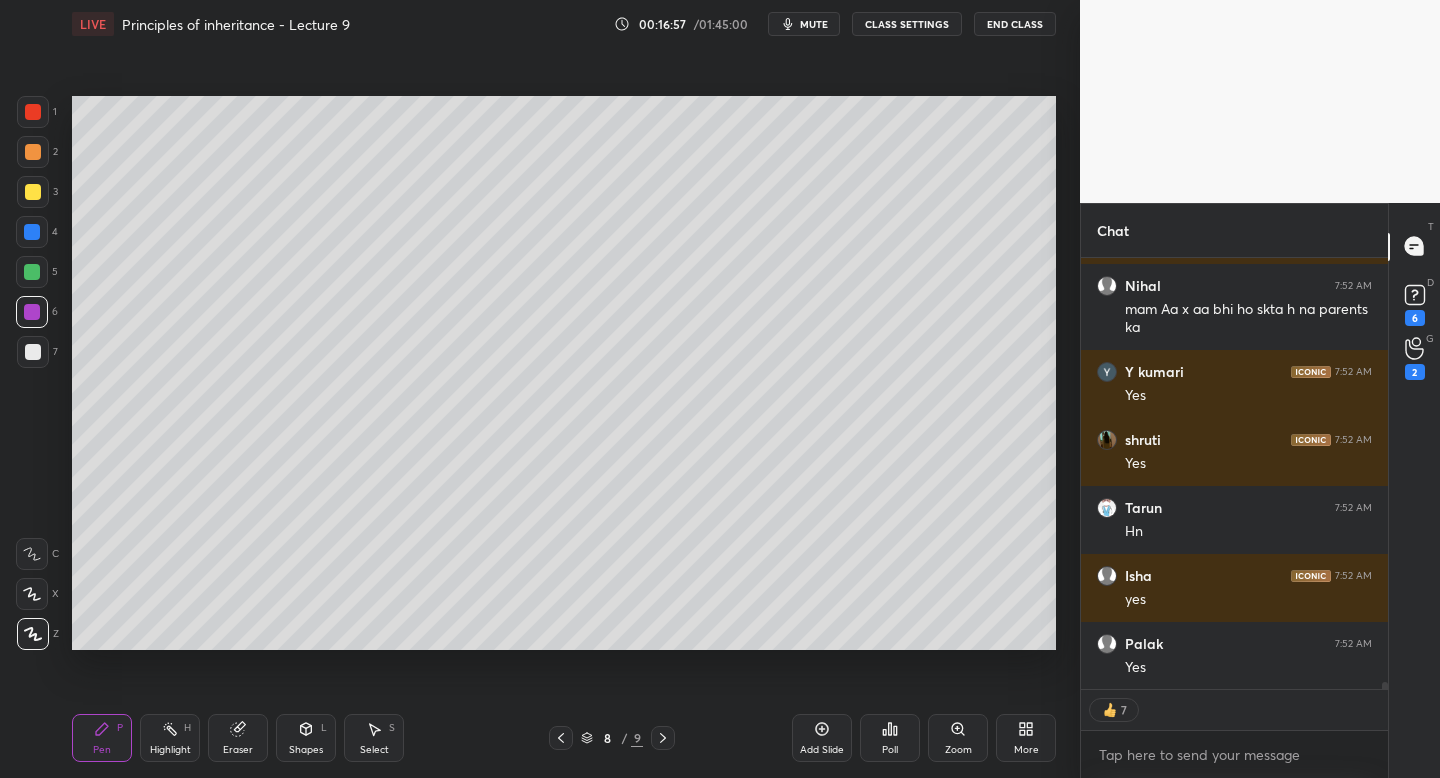 click 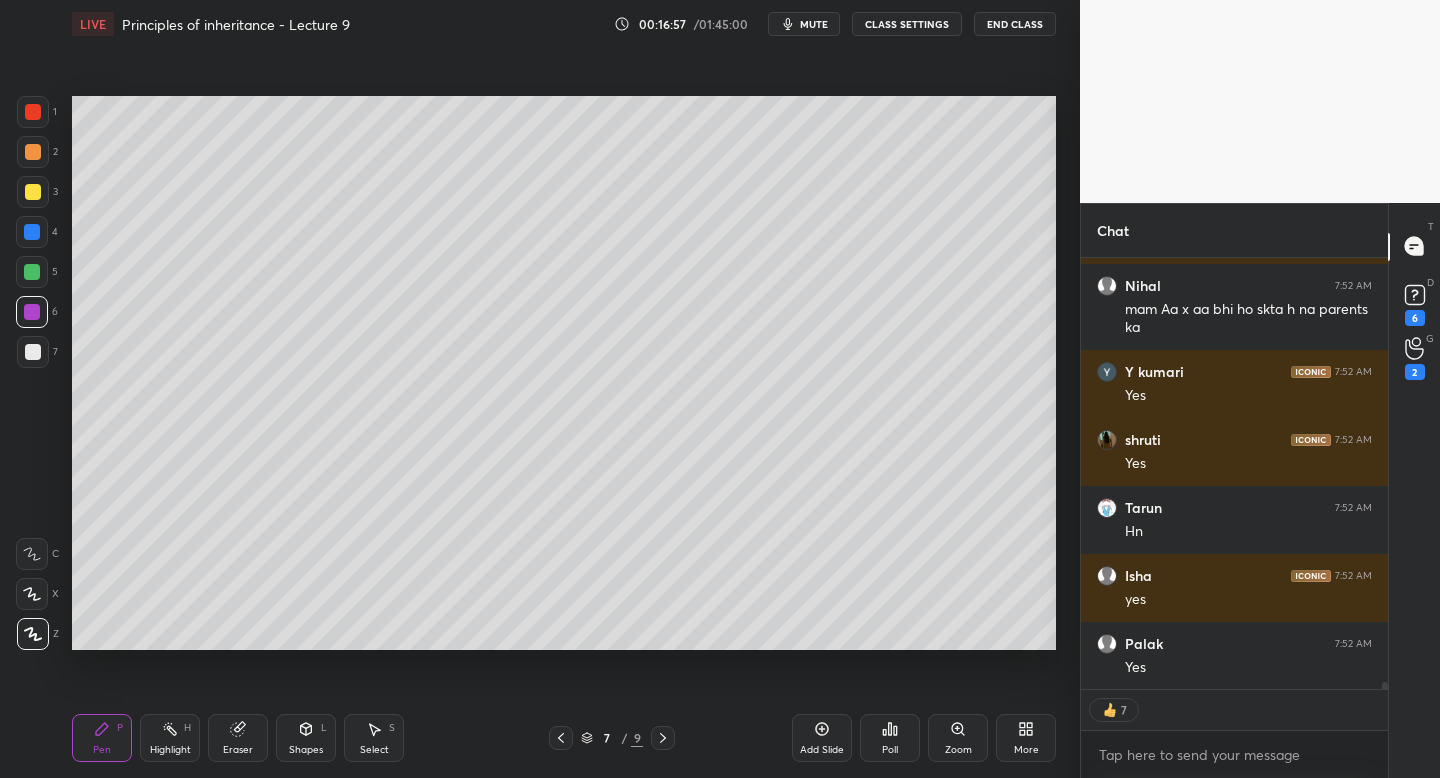 scroll, scrollTop: 24937, scrollLeft: 0, axis: vertical 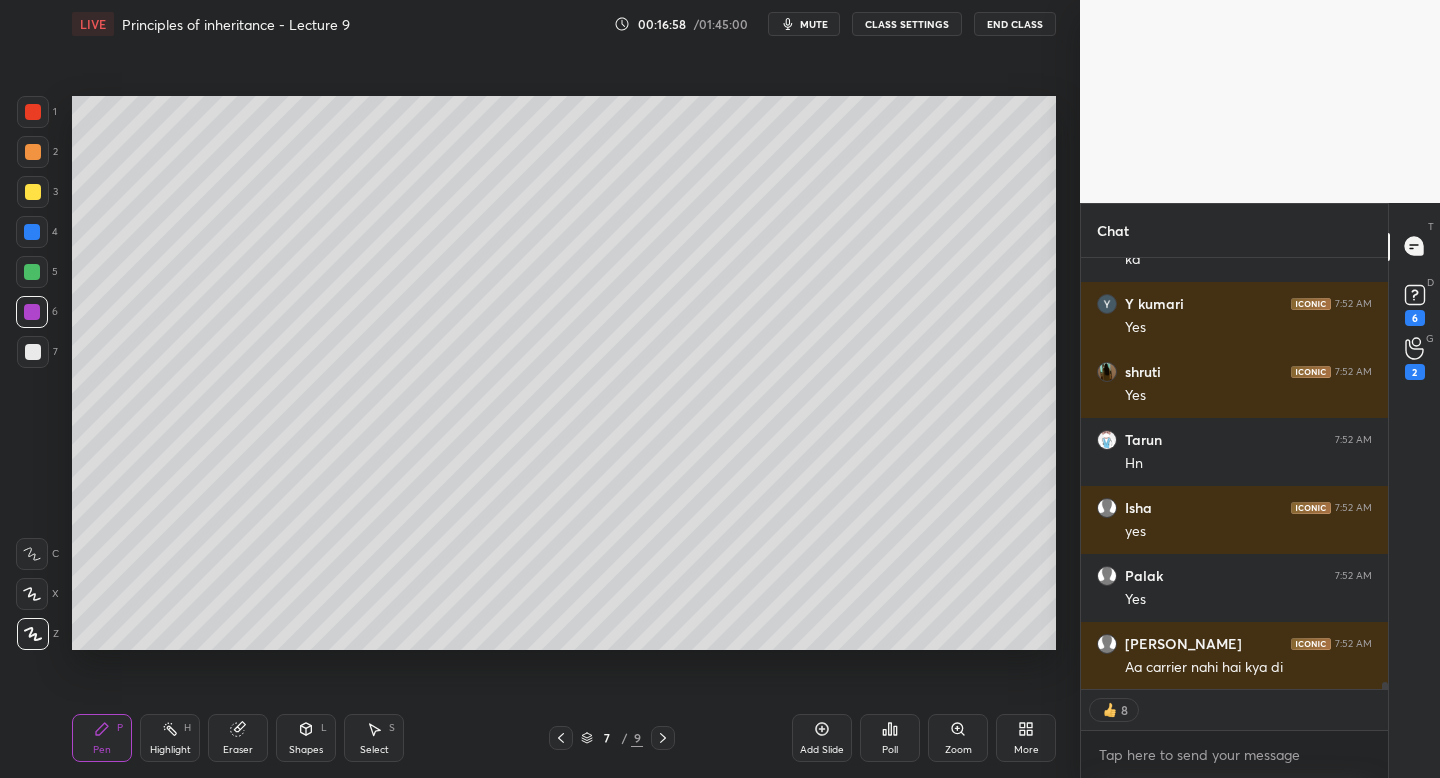click 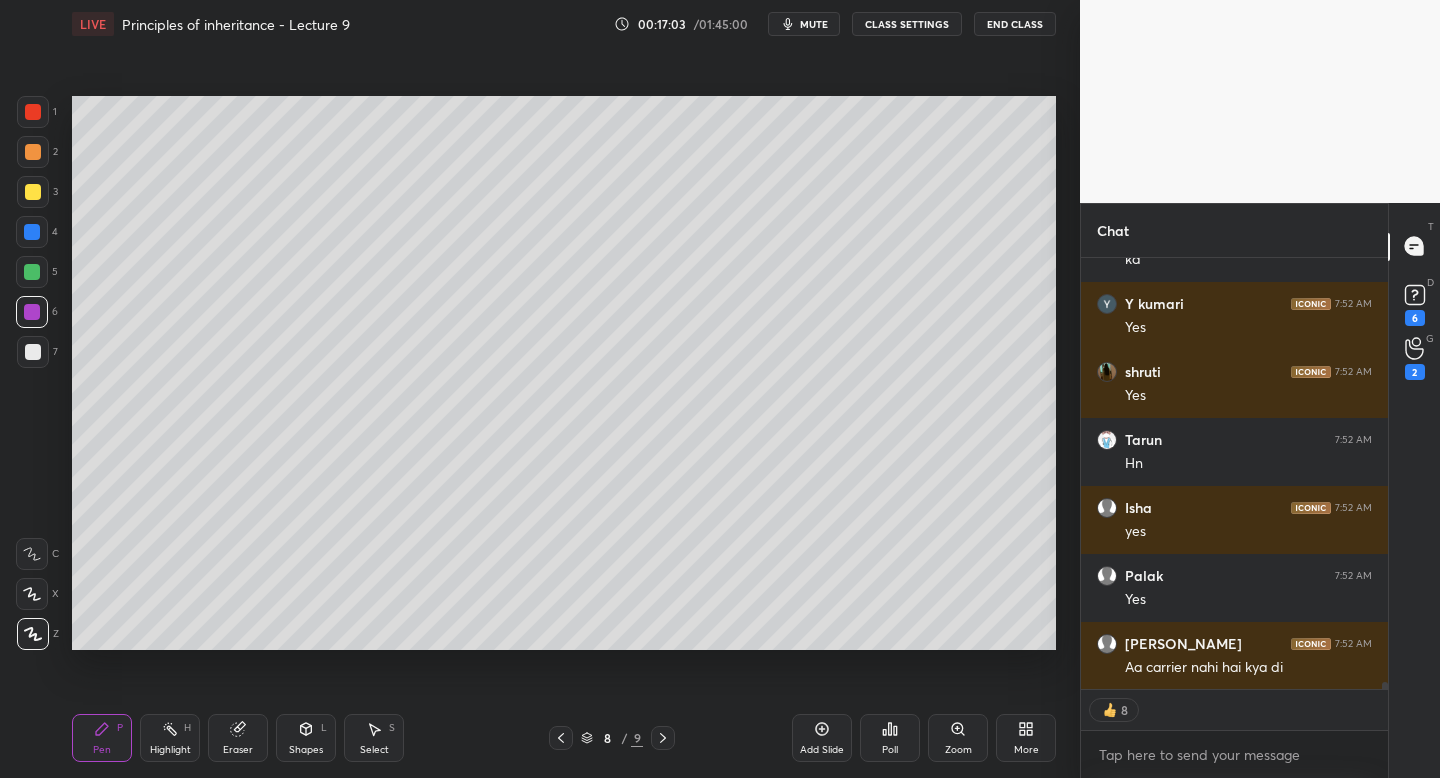 click at bounding box center [561, 738] 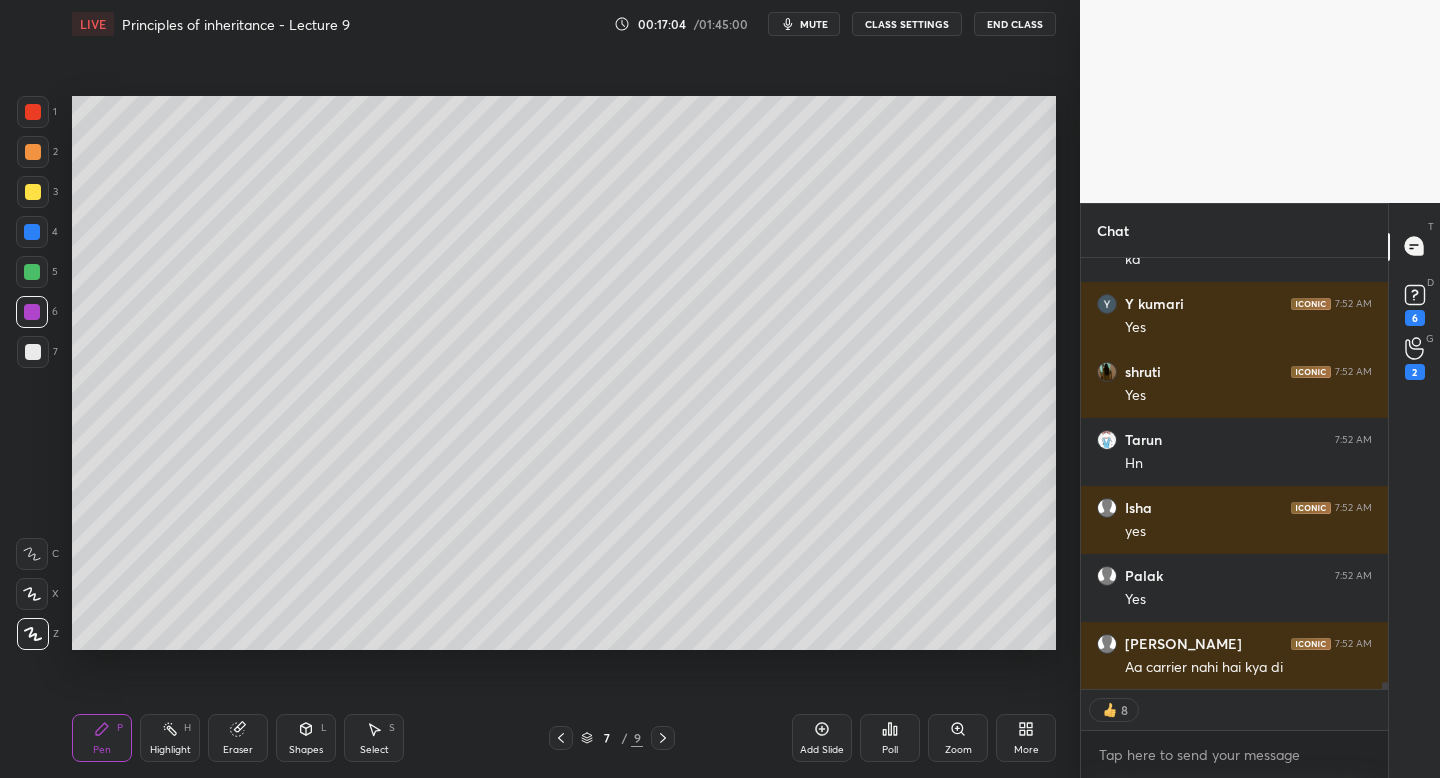 click 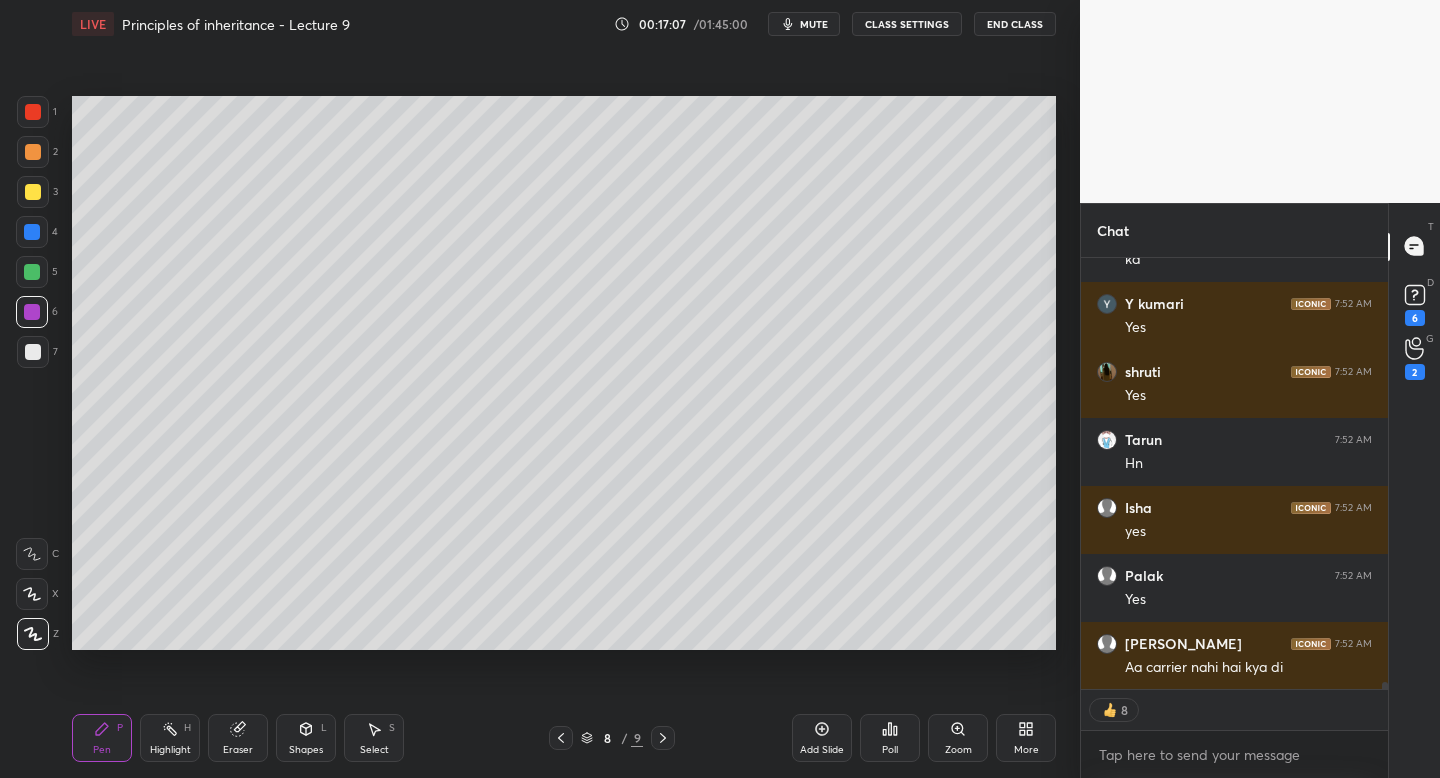 click 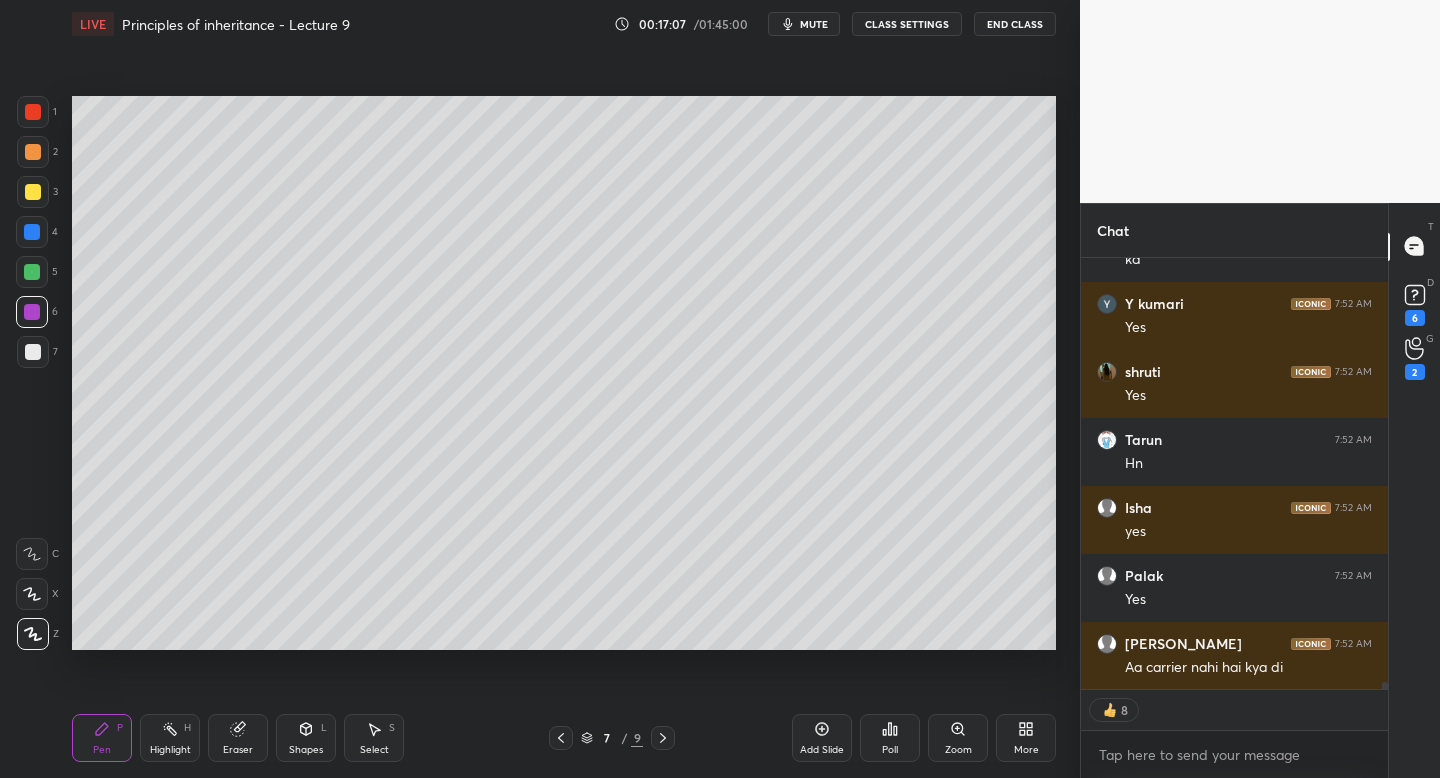scroll, scrollTop: 7, scrollLeft: 7, axis: both 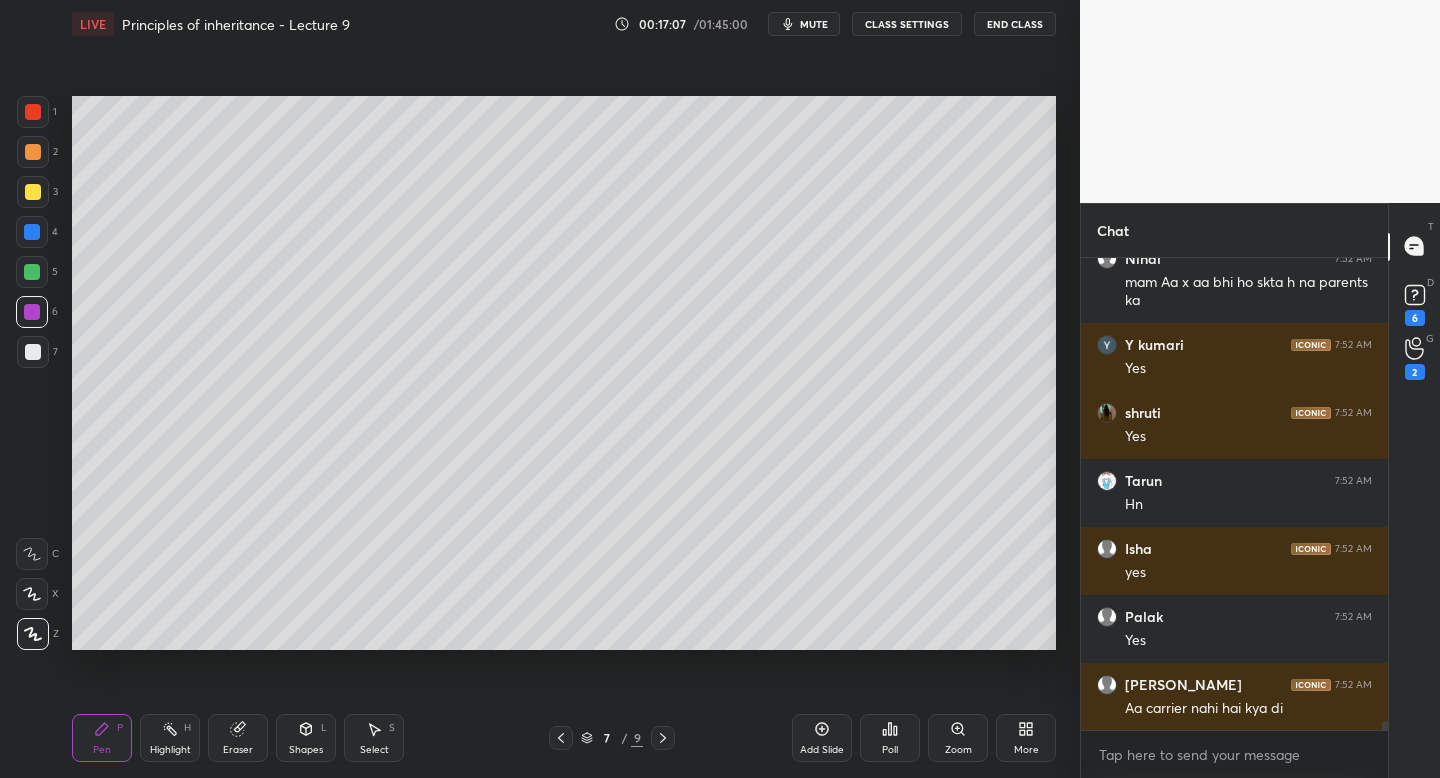 click 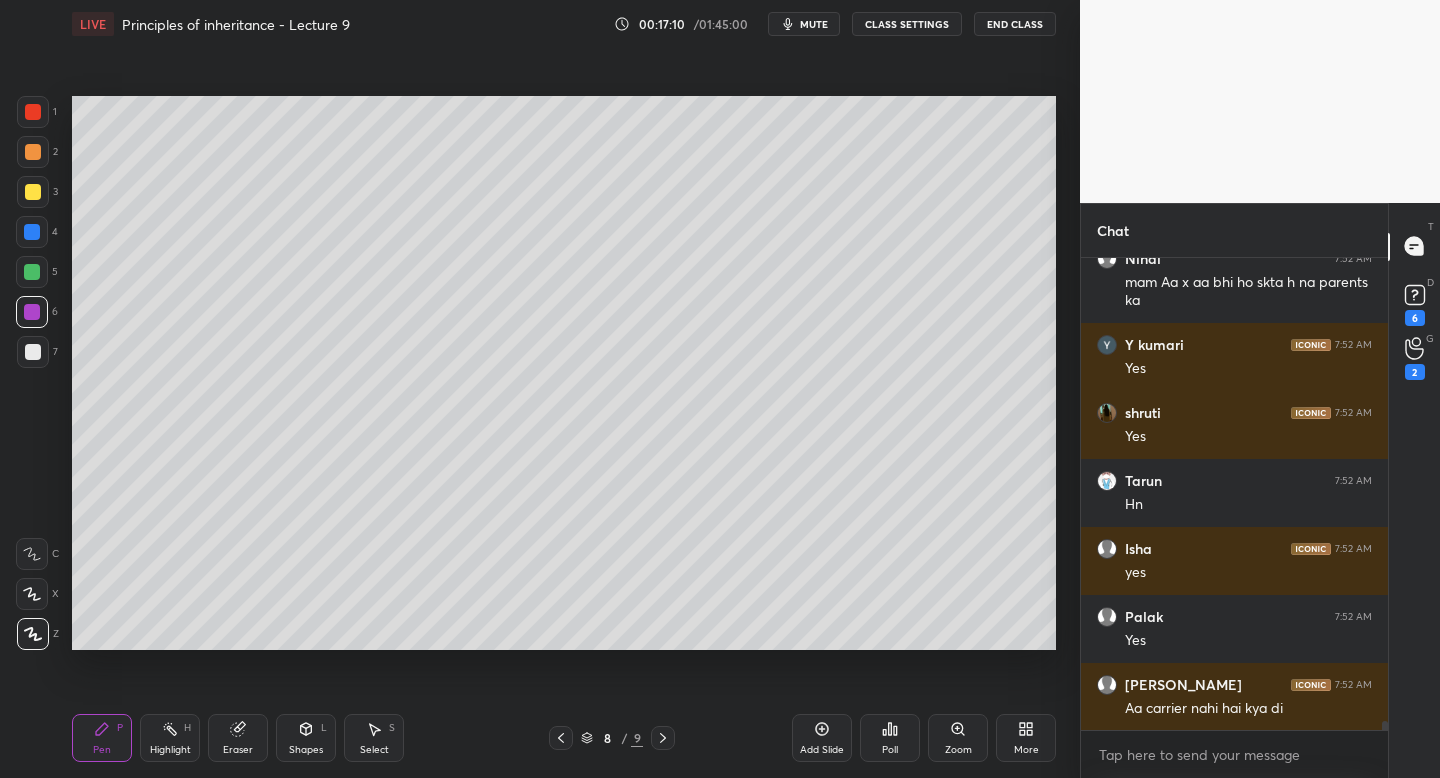 click at bounding box center (33, 192) 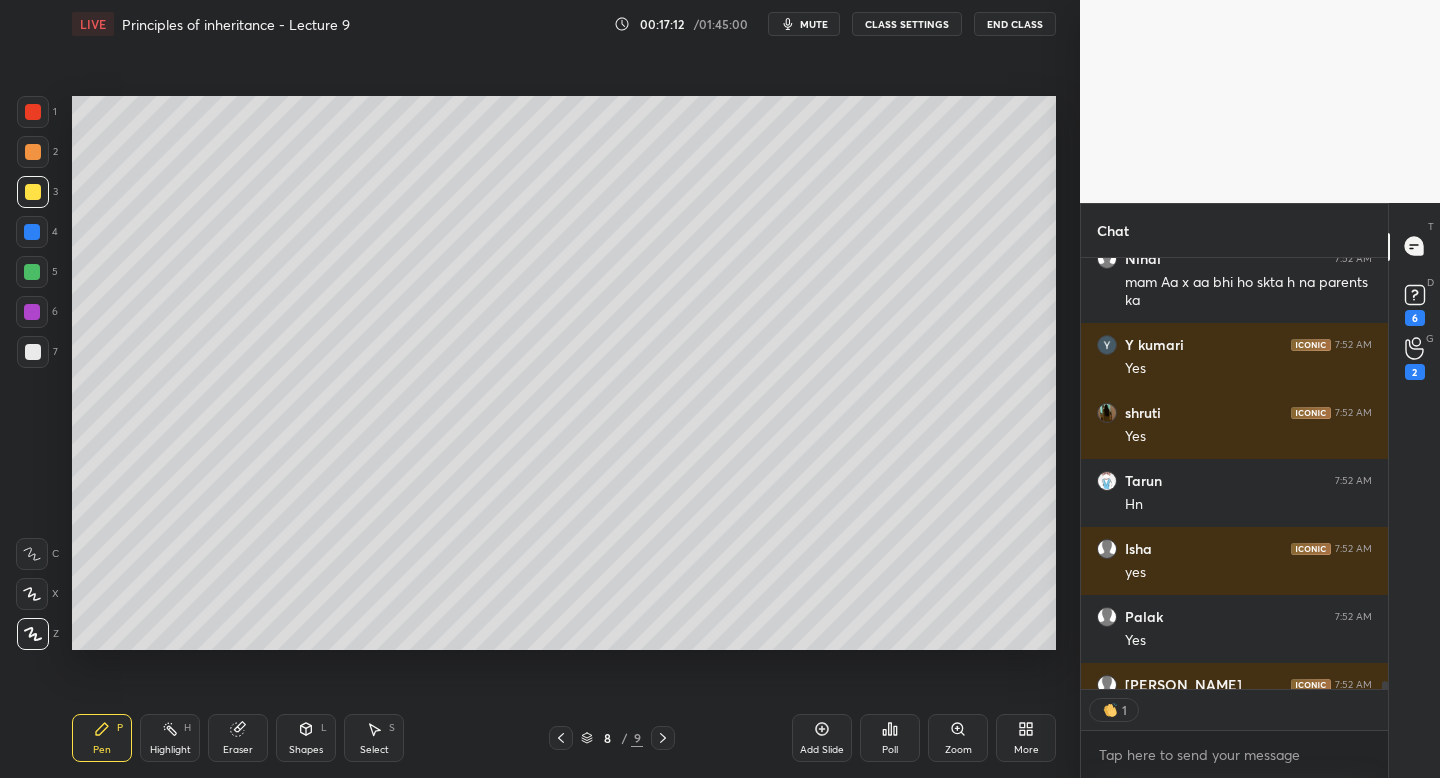 scroll, scrollTop: 425, scrollLeft: 301, axis: both 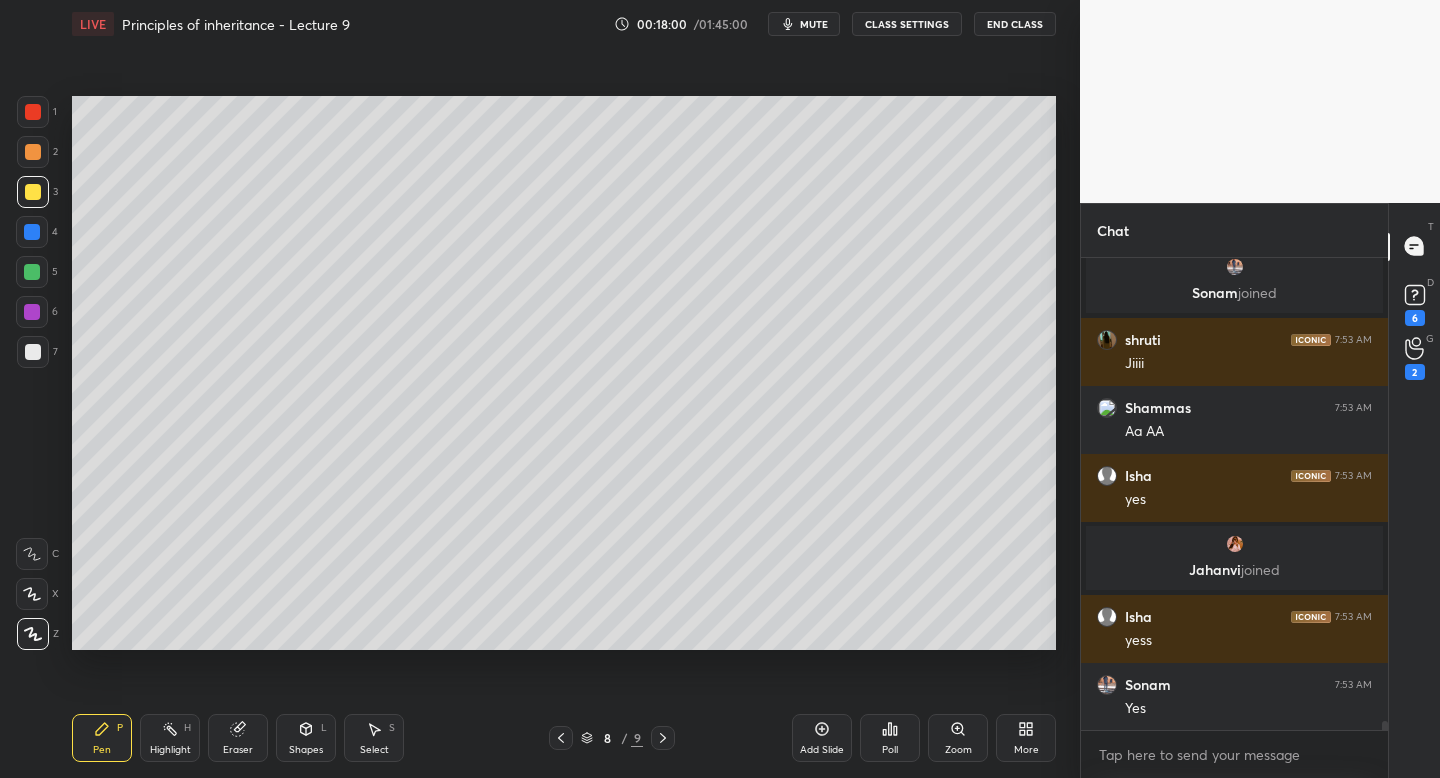 click on "mute" at bounding box center [804, 24] 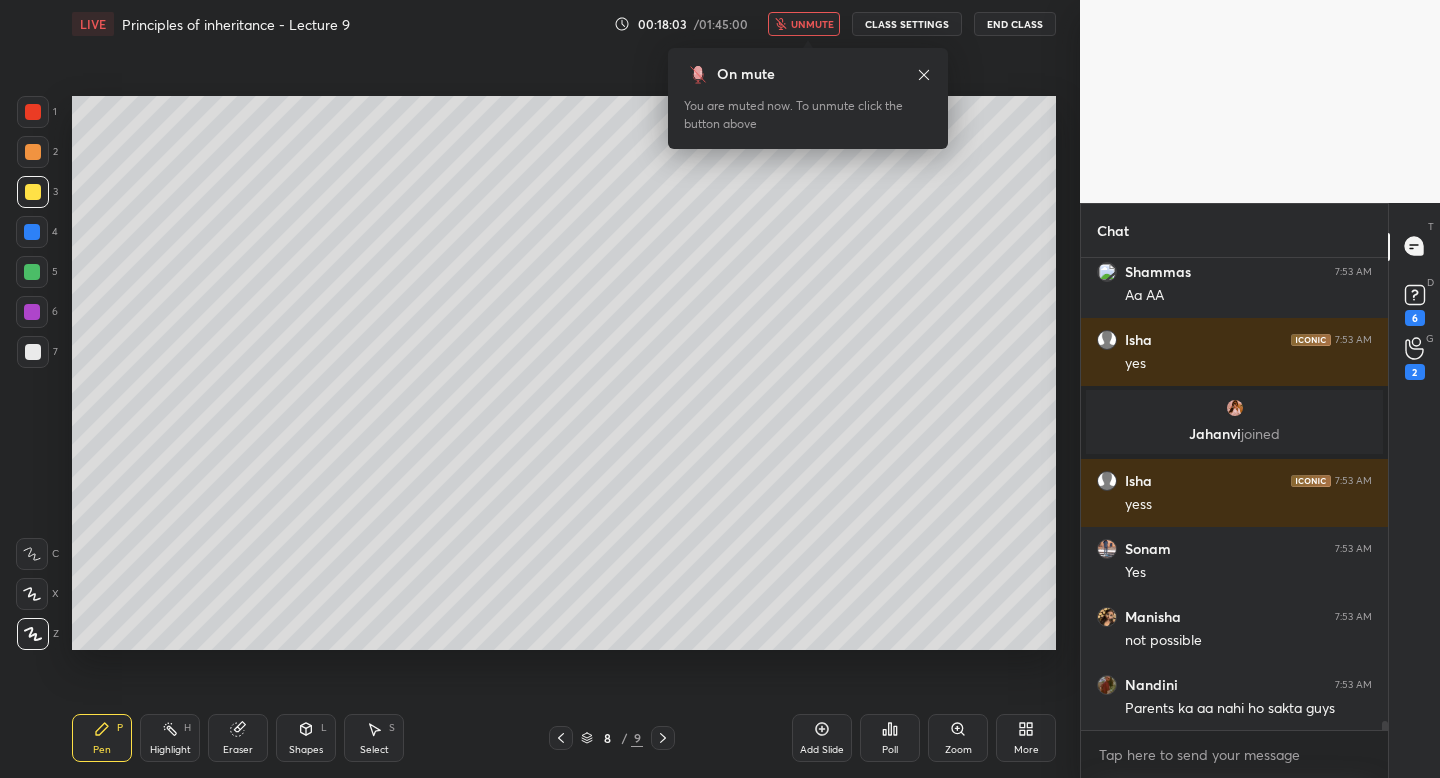 scroll, scrollTop: 25420, scrollLeft: 0, axis: vertical 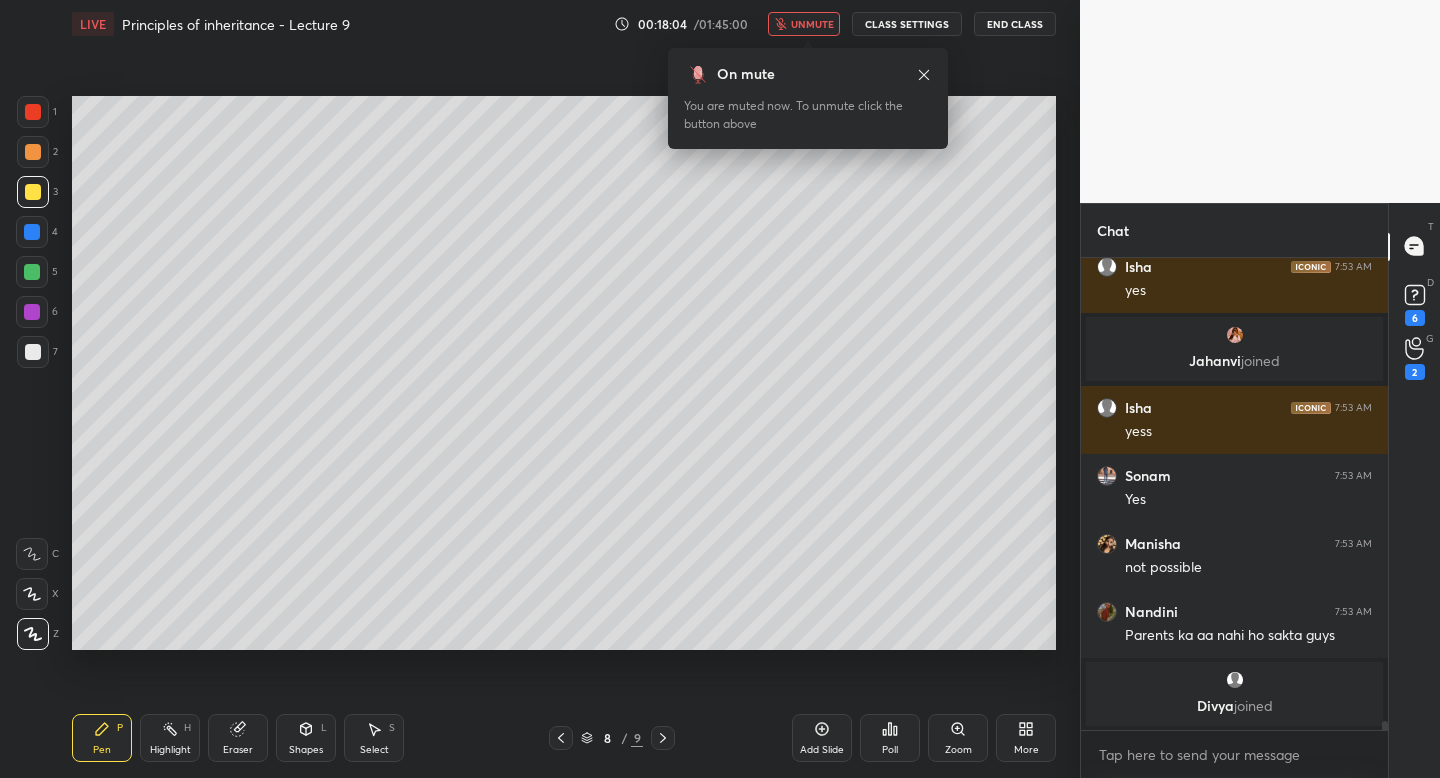 click on "unmute" at bounding box center [812, 24] 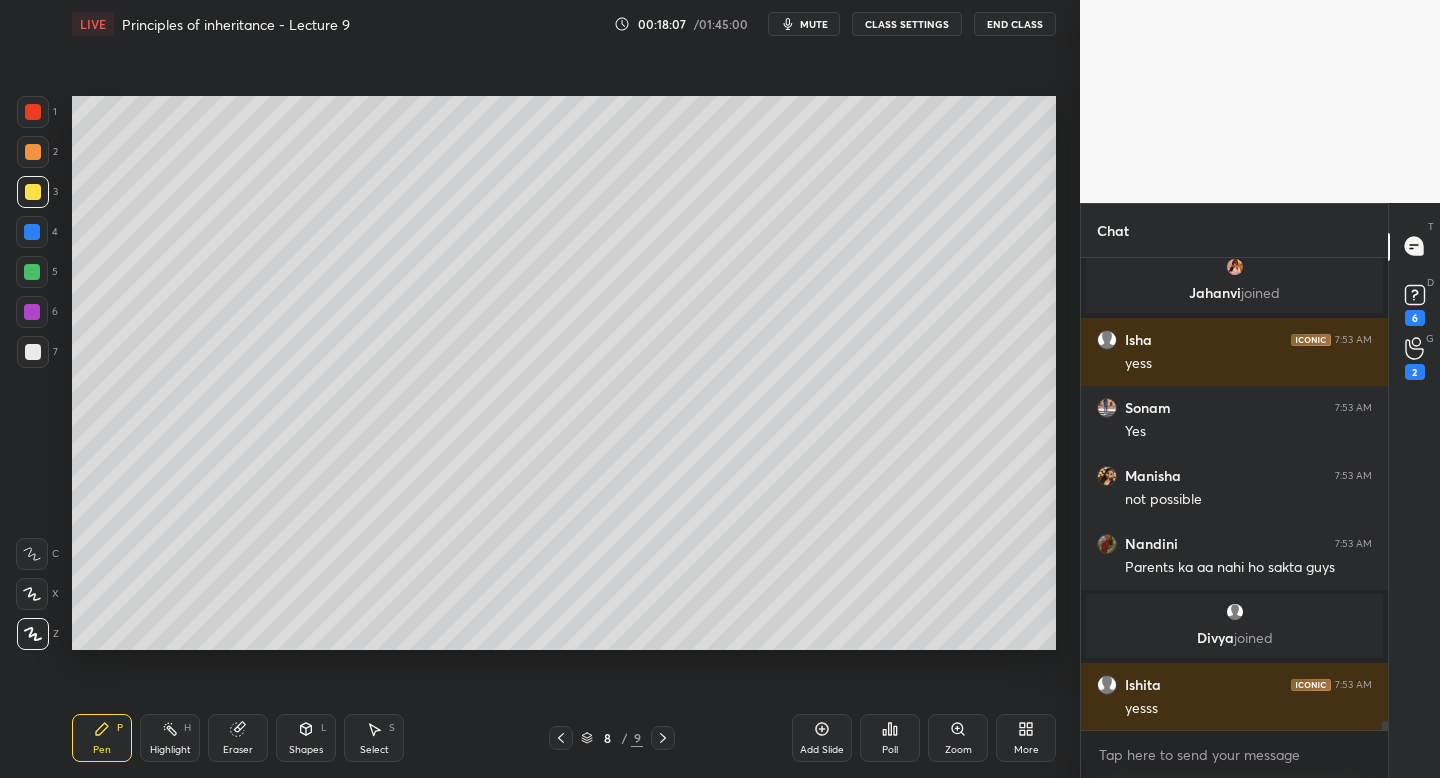 scroll, scrollTop: 25438, scrollLeft: 0, axis: vertical 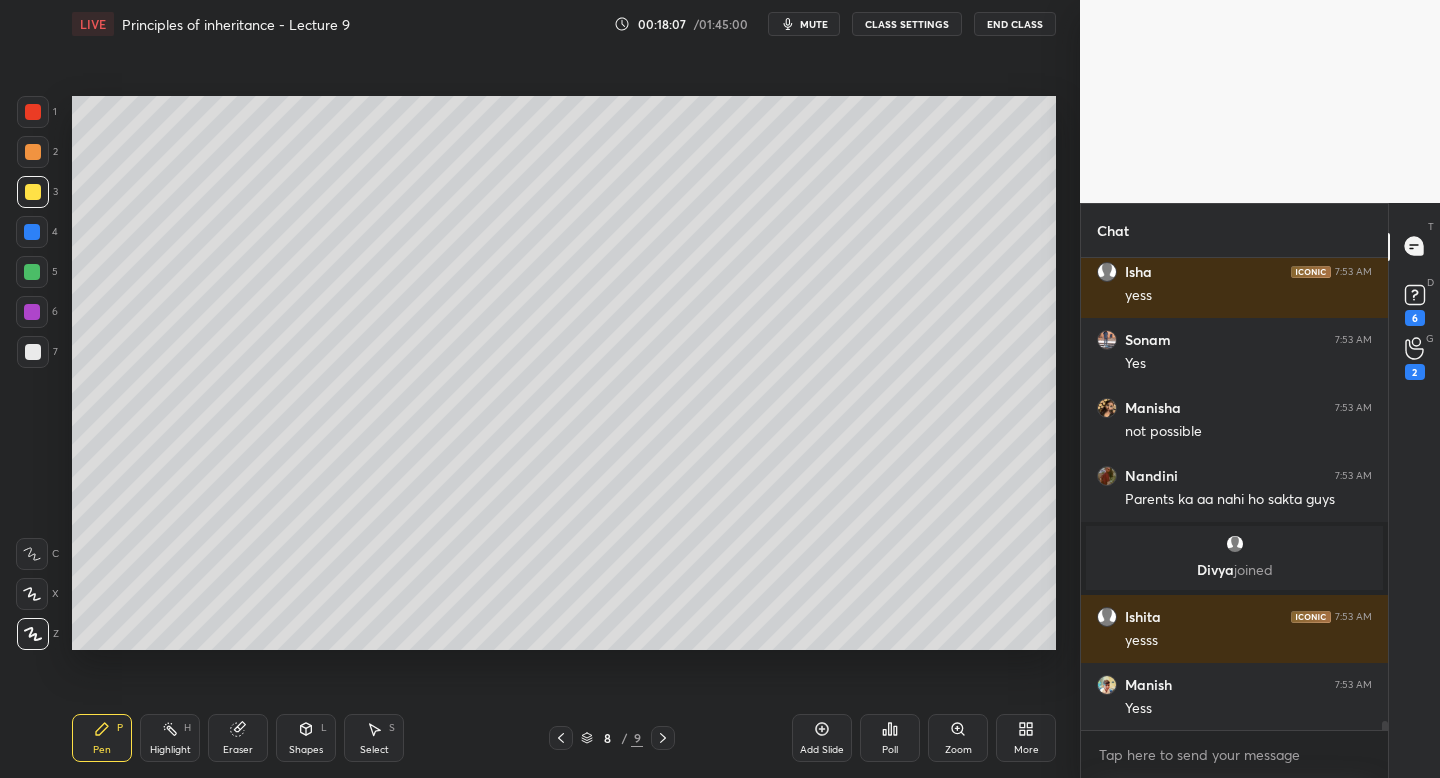 click on "mute" at bounding box center (804, 24) 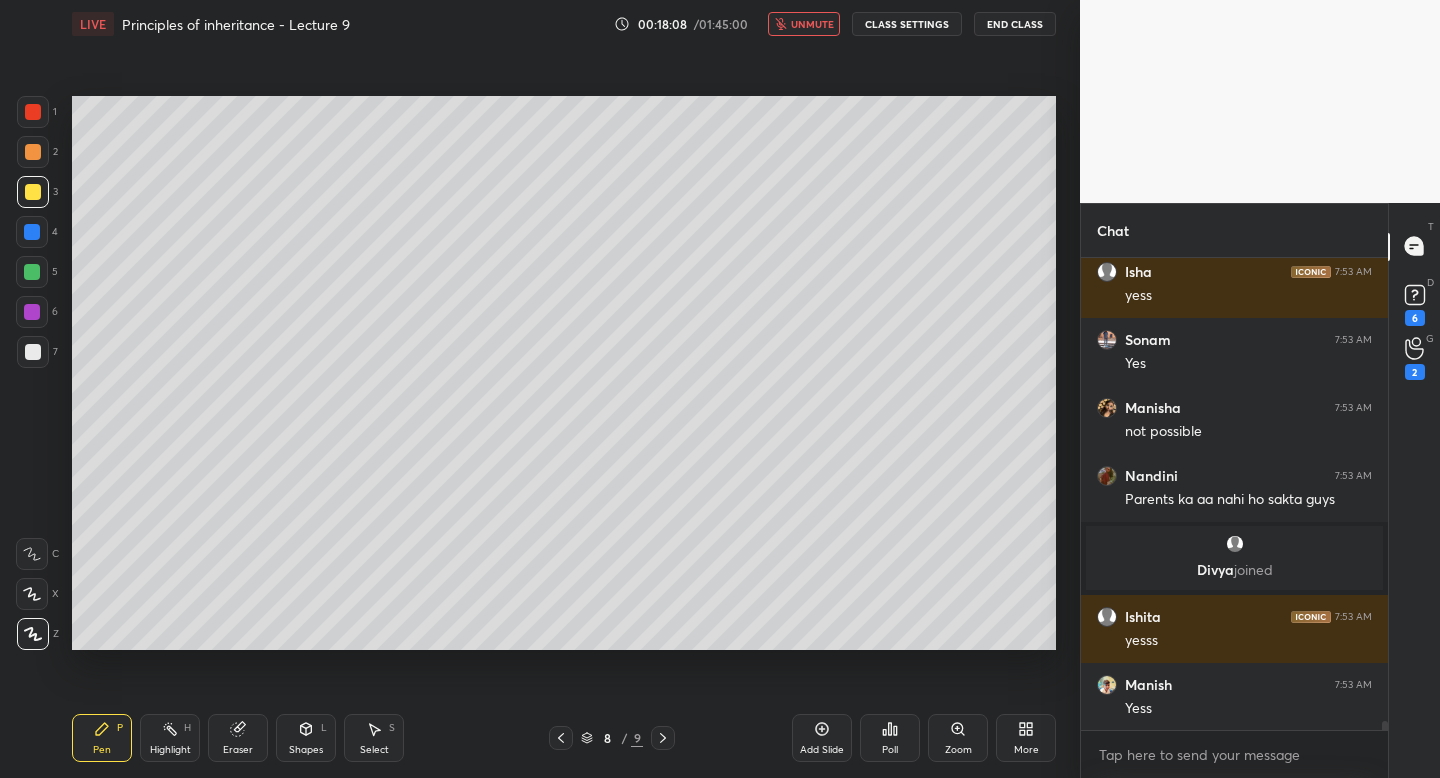 scroll, scrollTop: 25506, scrollLeft: 0, axis: vertical 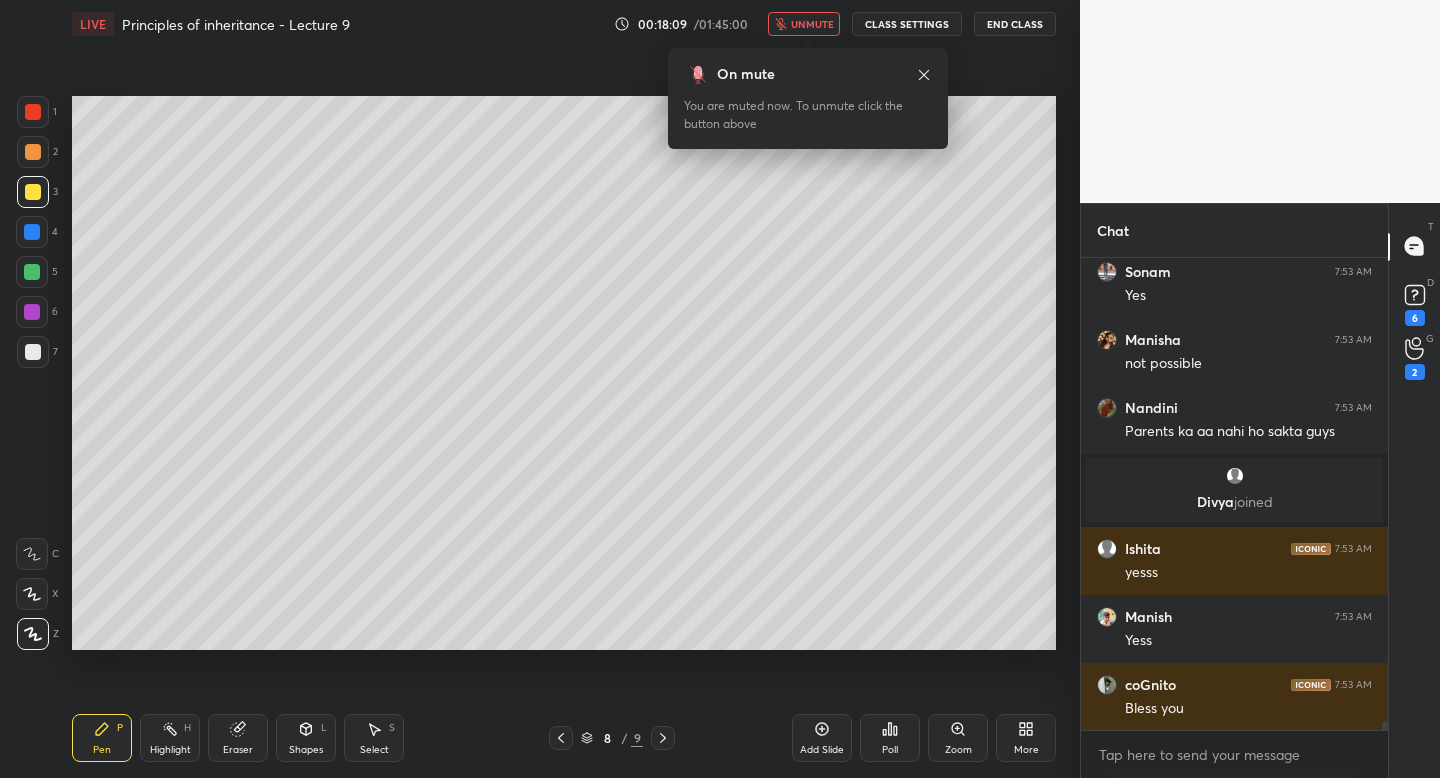 click on "unmute" at bounding box center (812, 24) 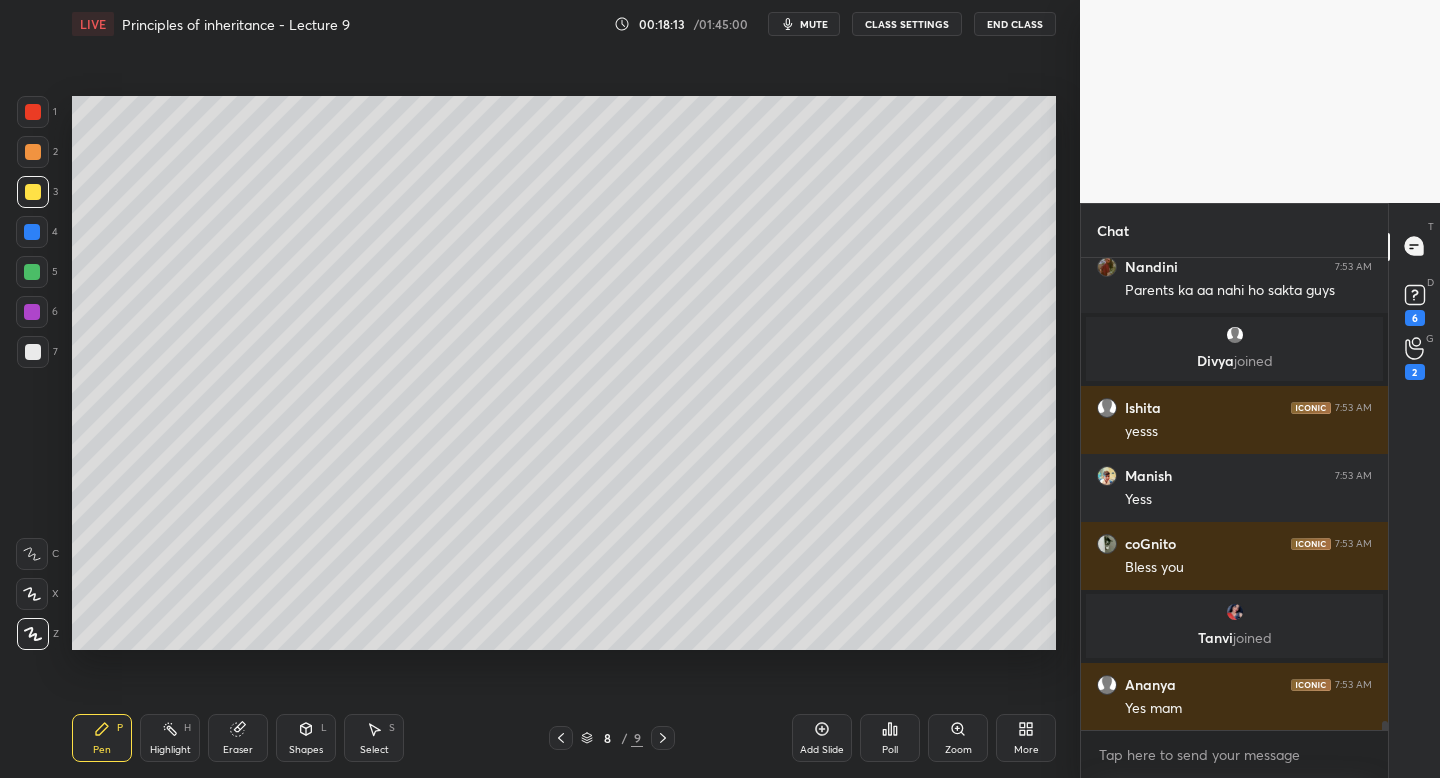 scroll, scrollTop: 25625, scrollLeft: 0, axis: vertical 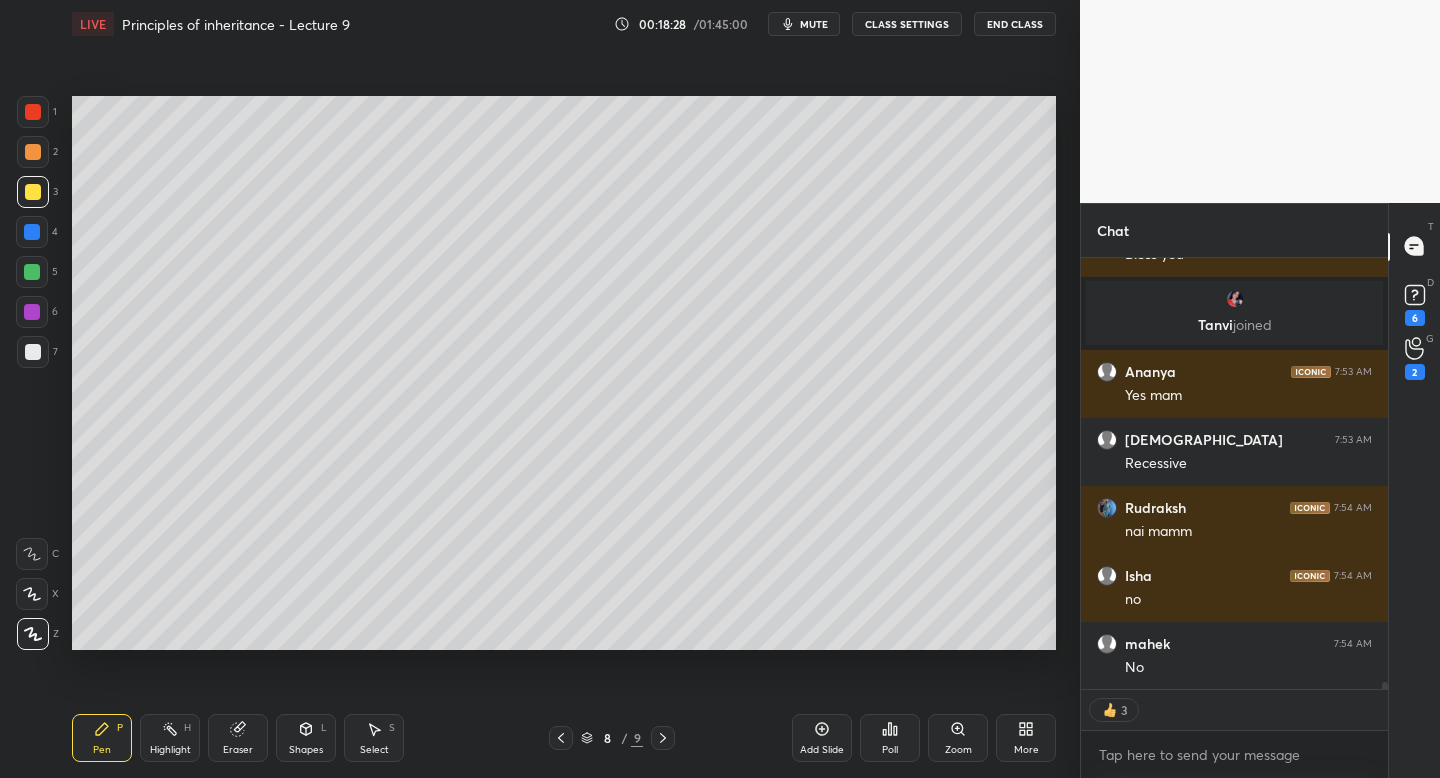 click on "Eraser" at bounding box center [238, 750] 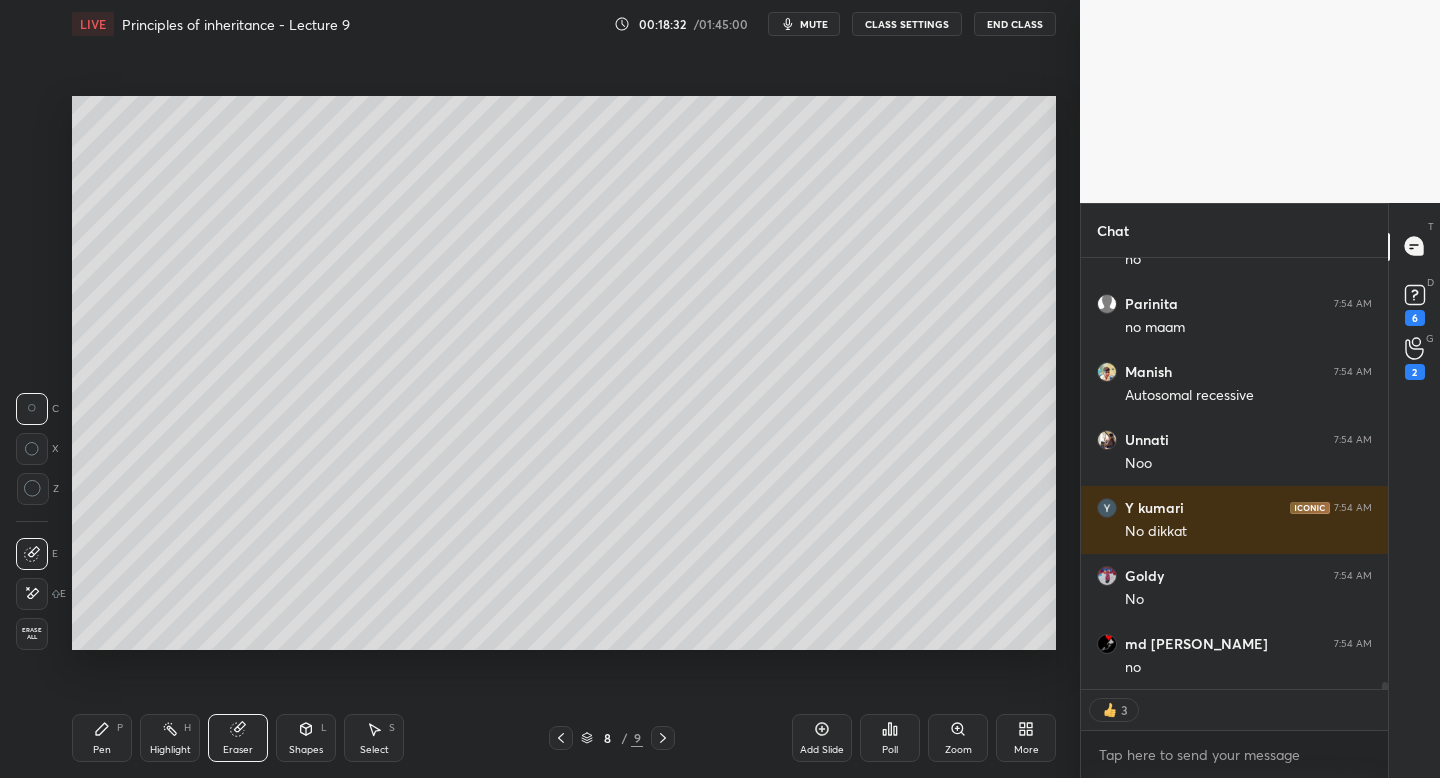 scroll, scrollTop: 26759, scrollLeft: 0, axis: vertical 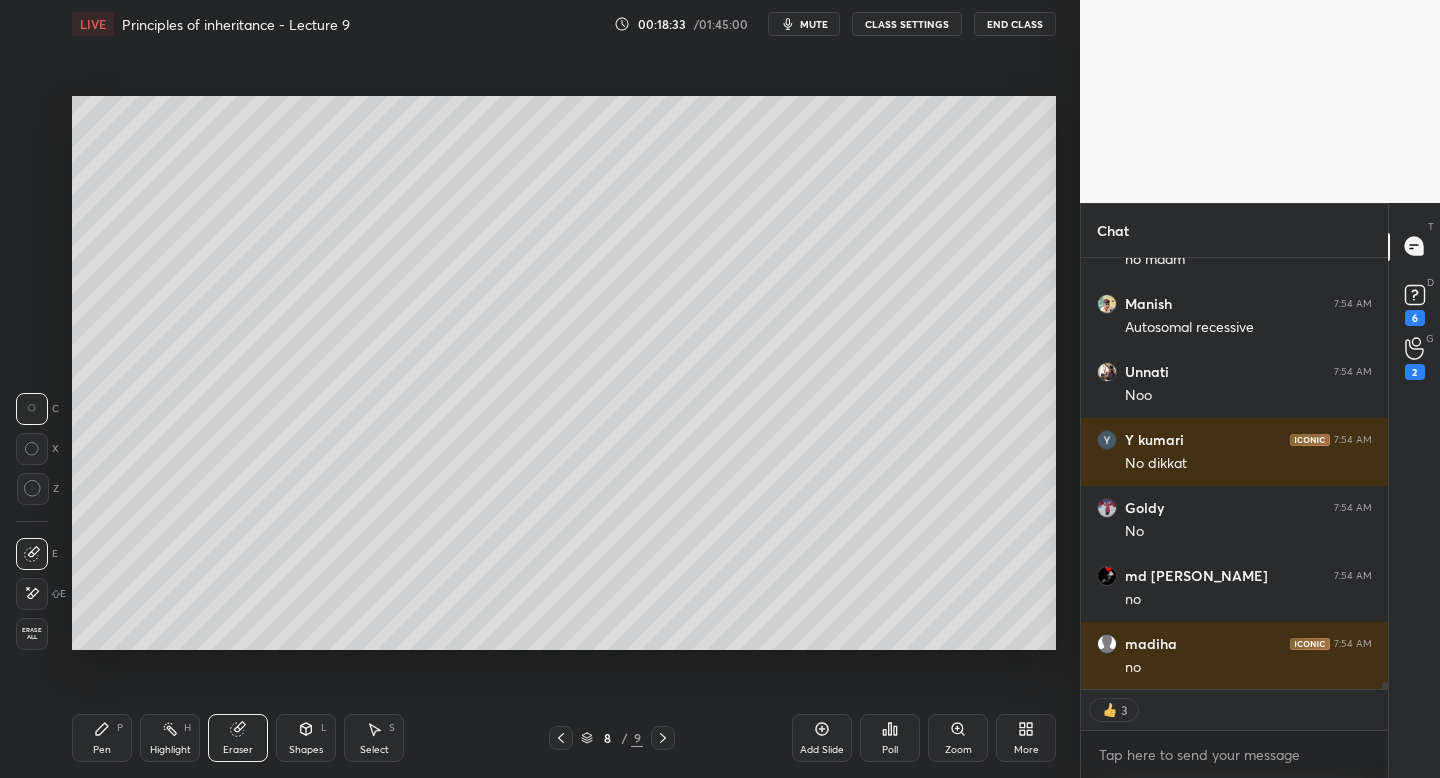 click at bounding box center (33, 489) 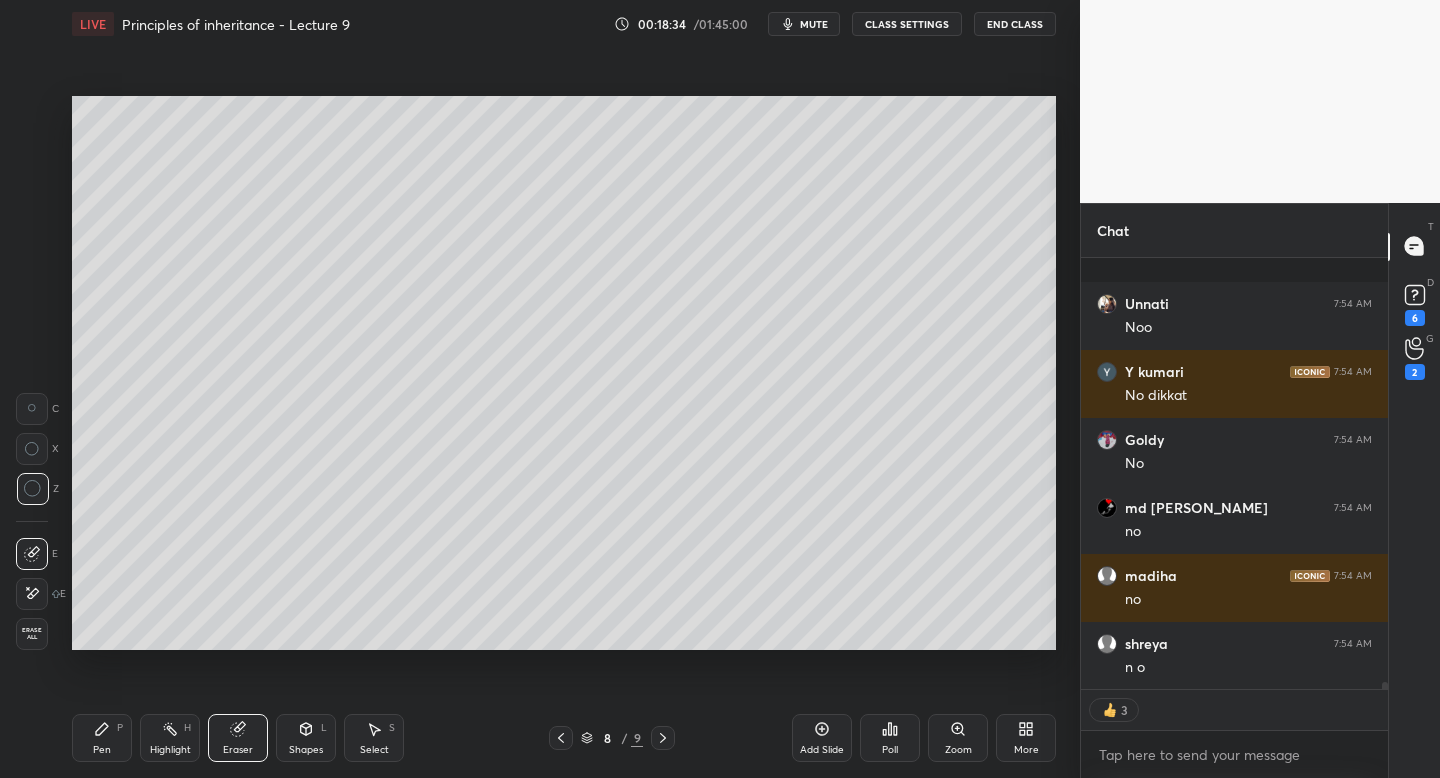 scroll, scrollTop: 26968, scrollLeft: 0, axis: vertical 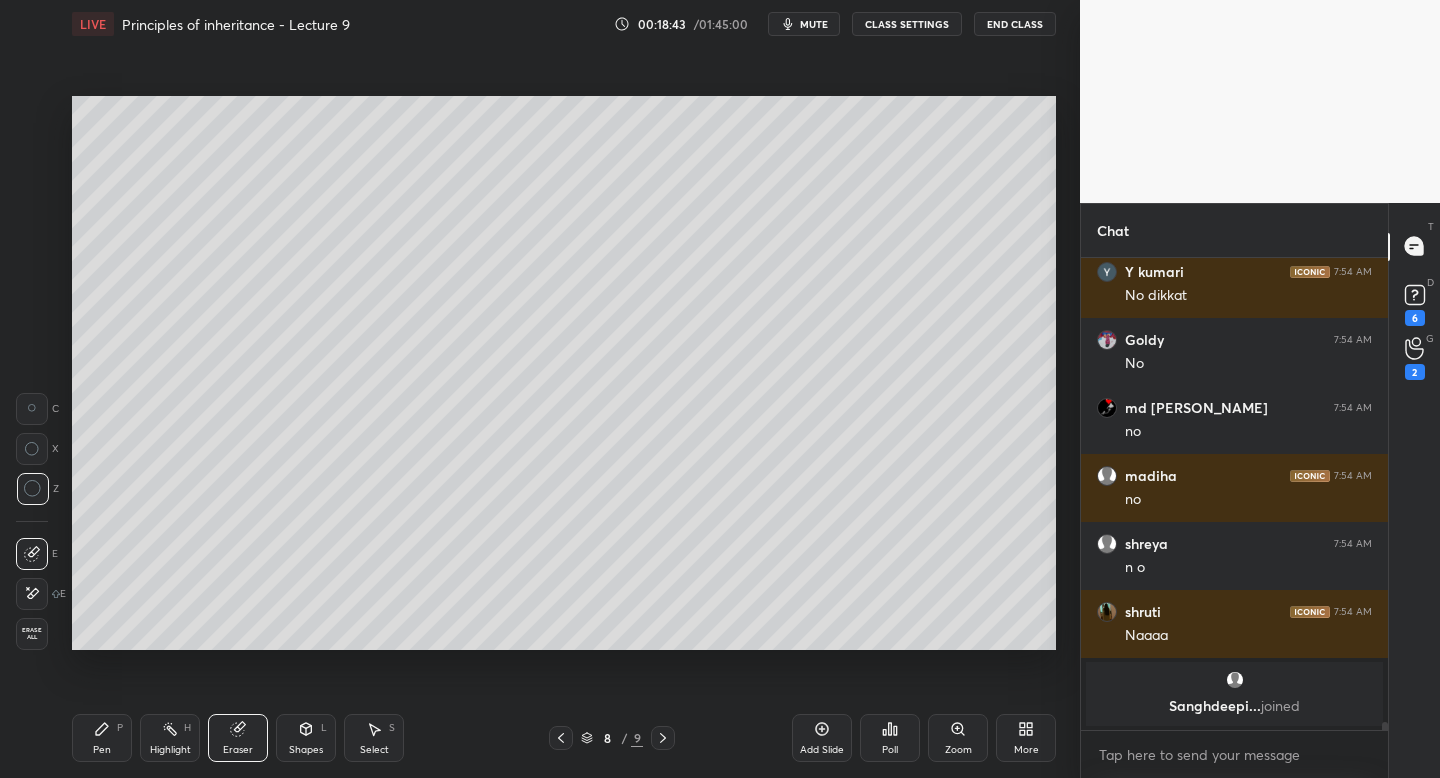 click on "Pen P" at bounding box center (102, 738) 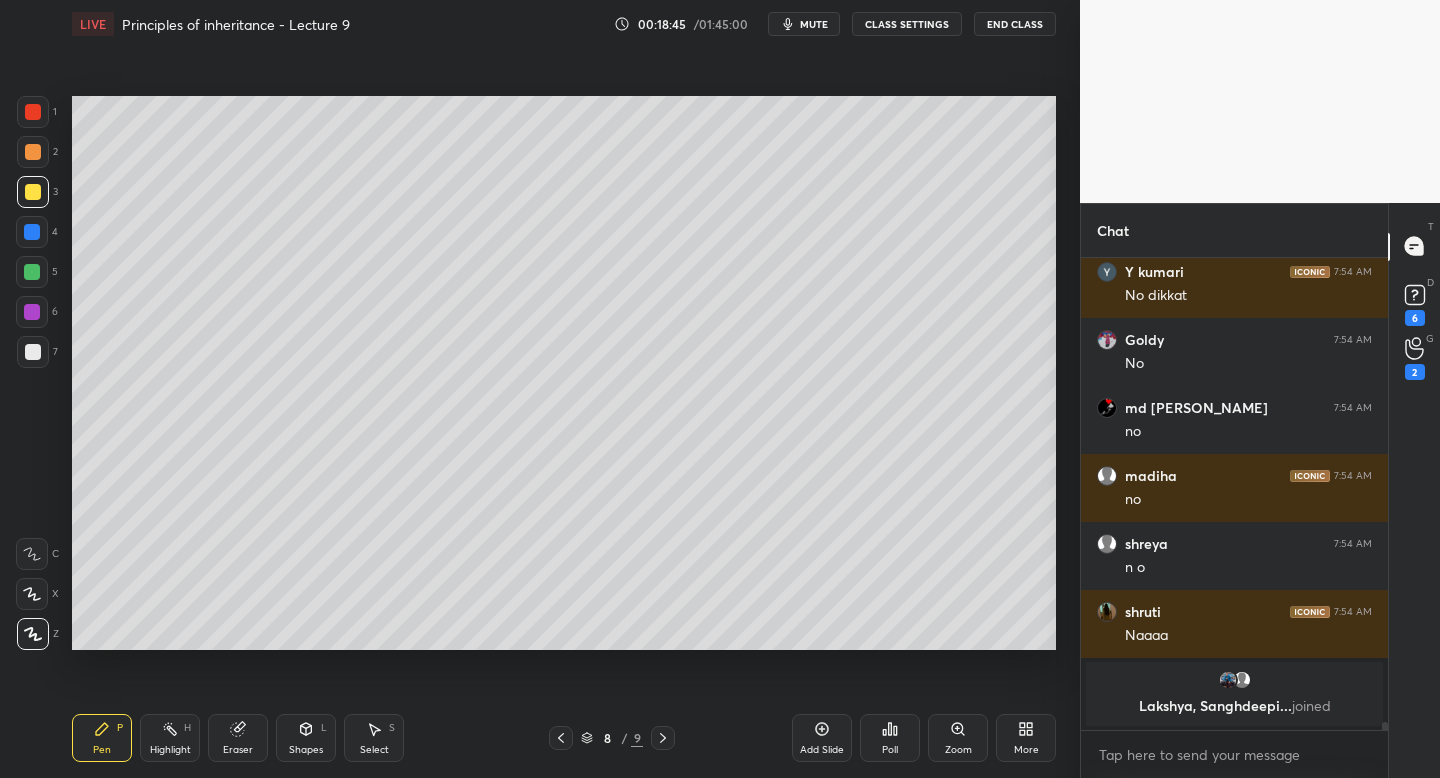 scroll, scrollTop: 26665, scrollLeft: 0, axis: vertical 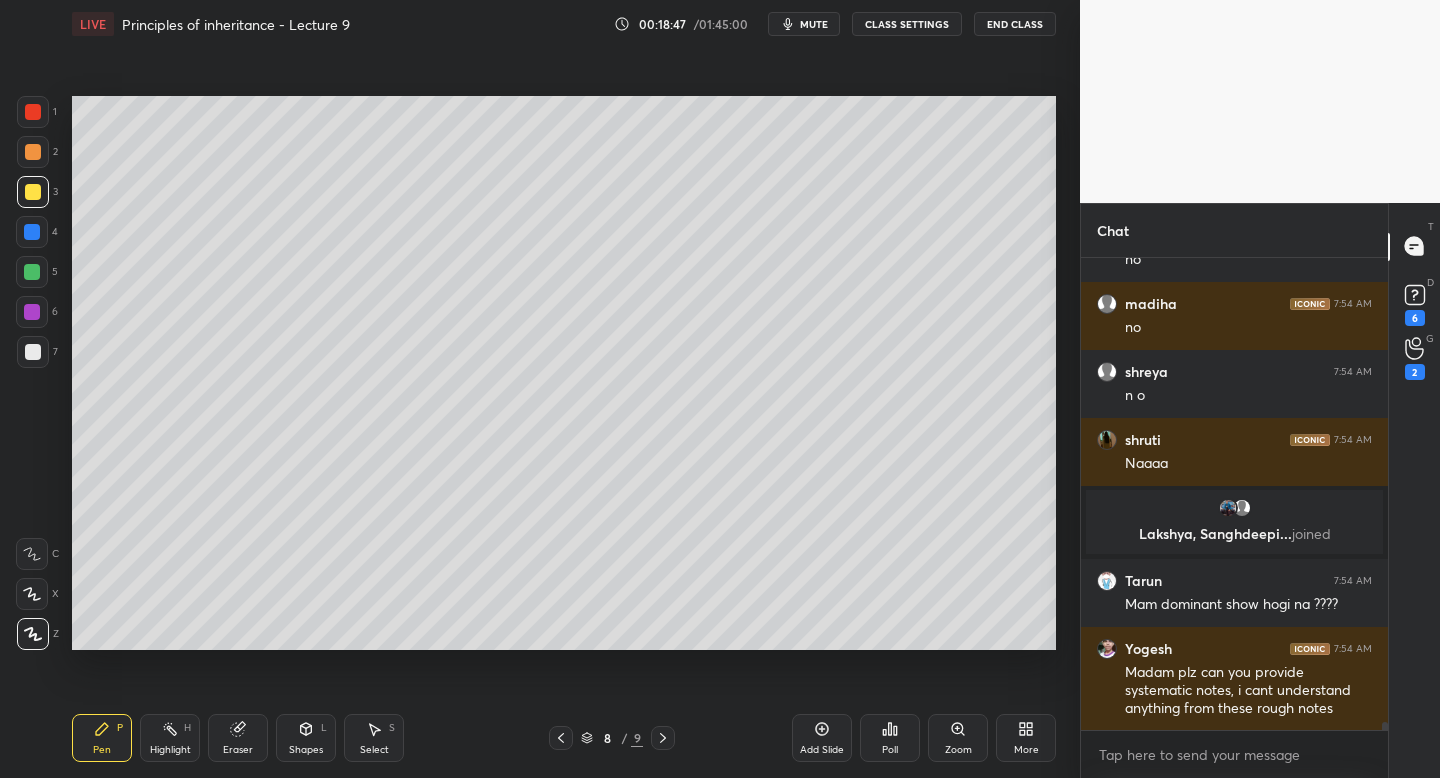click at bounding box center (33, 352) 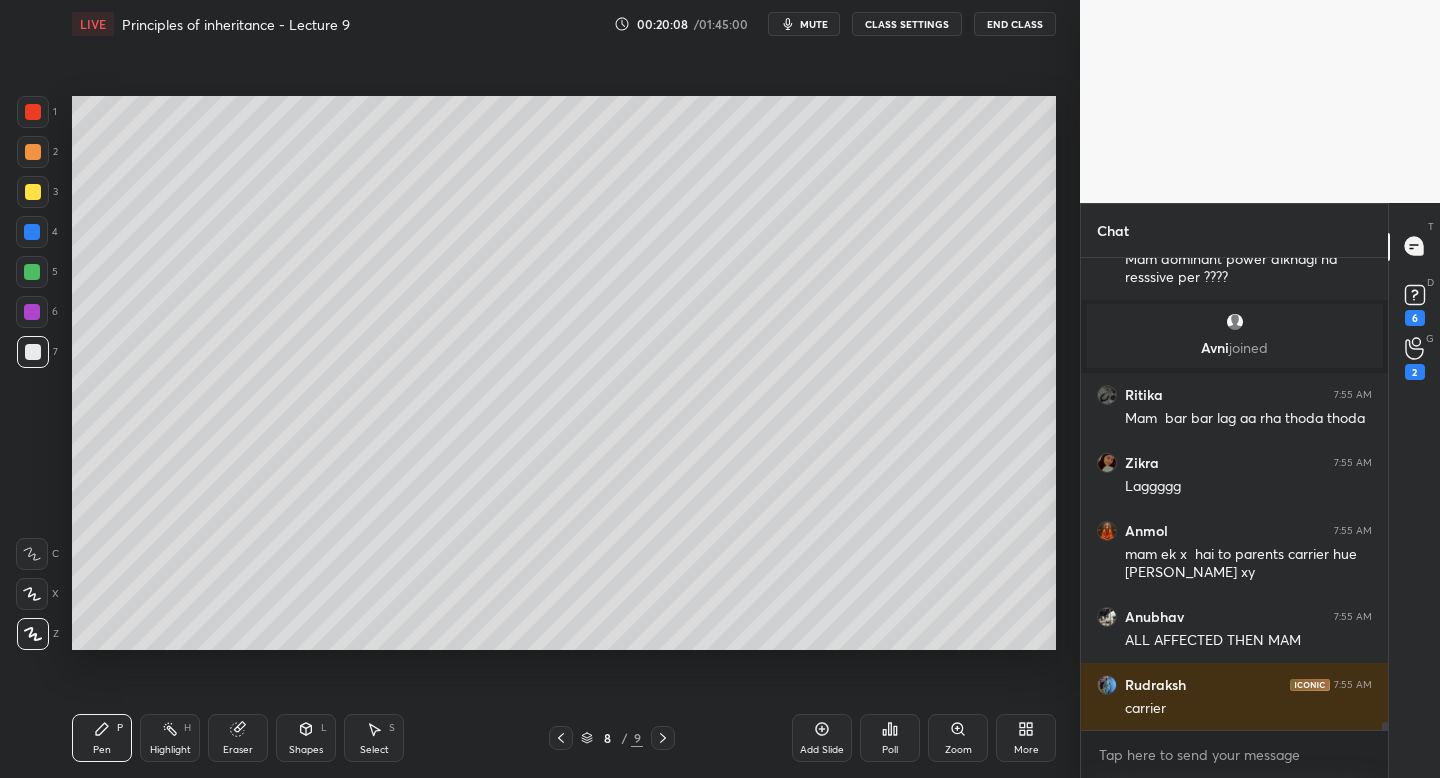 scroll, scrollTop: 27682, scrollLeft: 0, axis: vertical 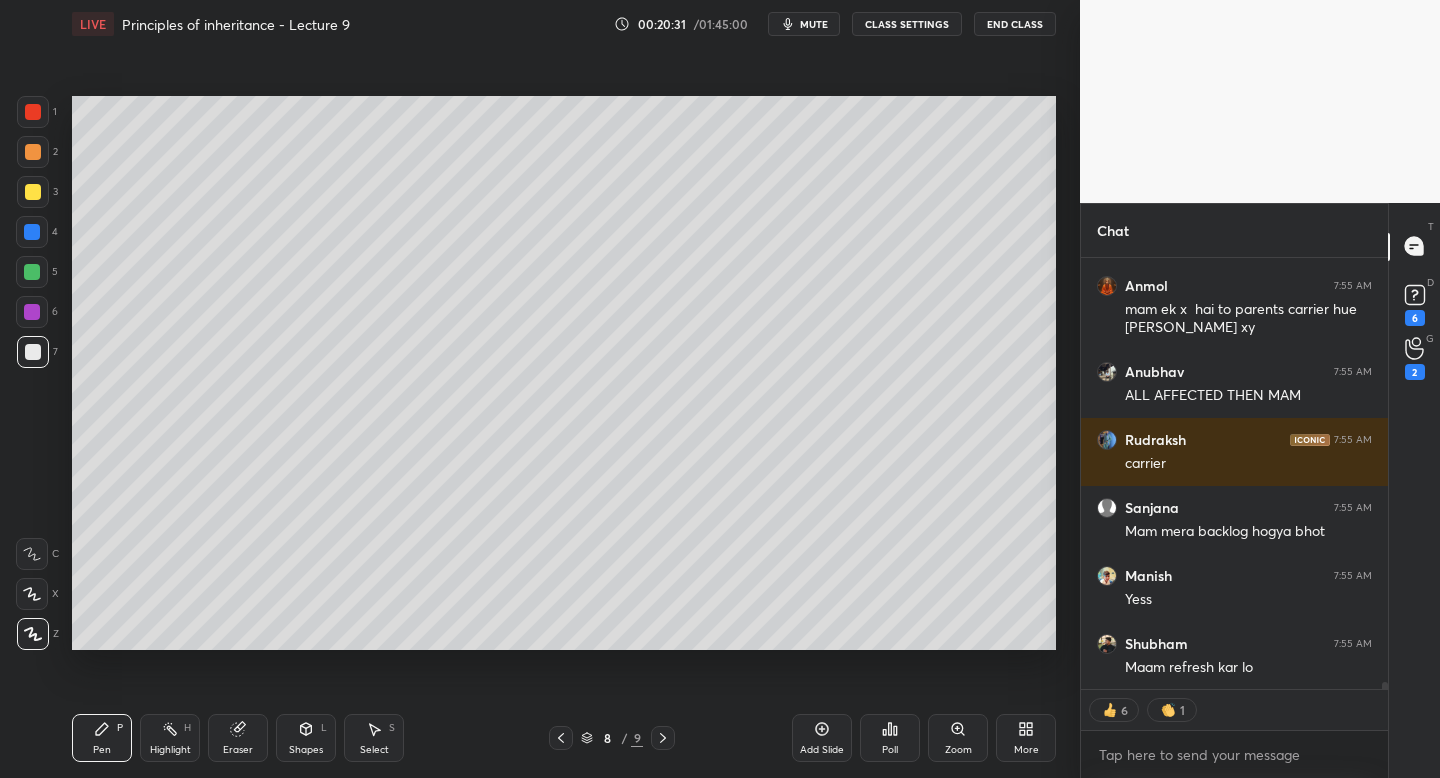 type on "x" 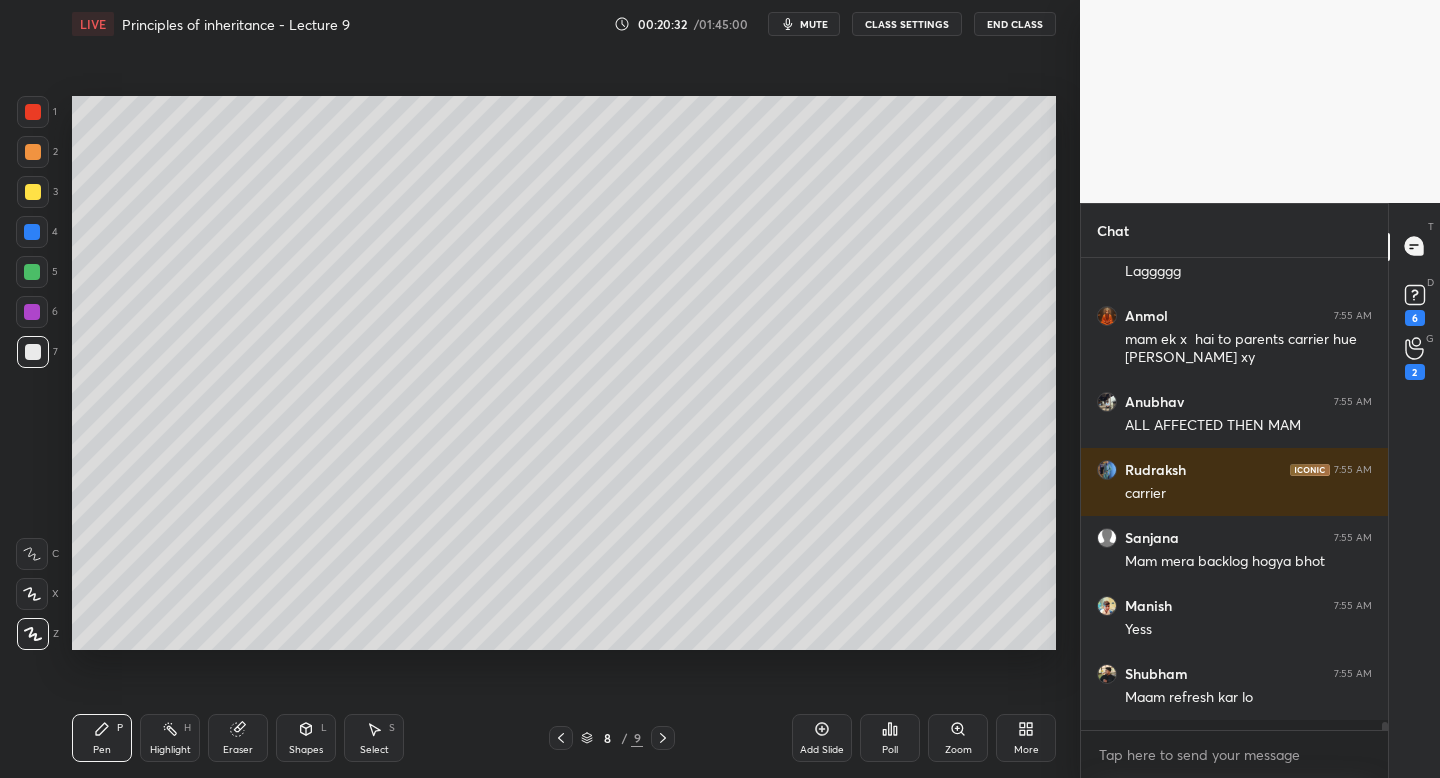 scroll, scrollTop: 7, scrollLeft: 7, axis: both 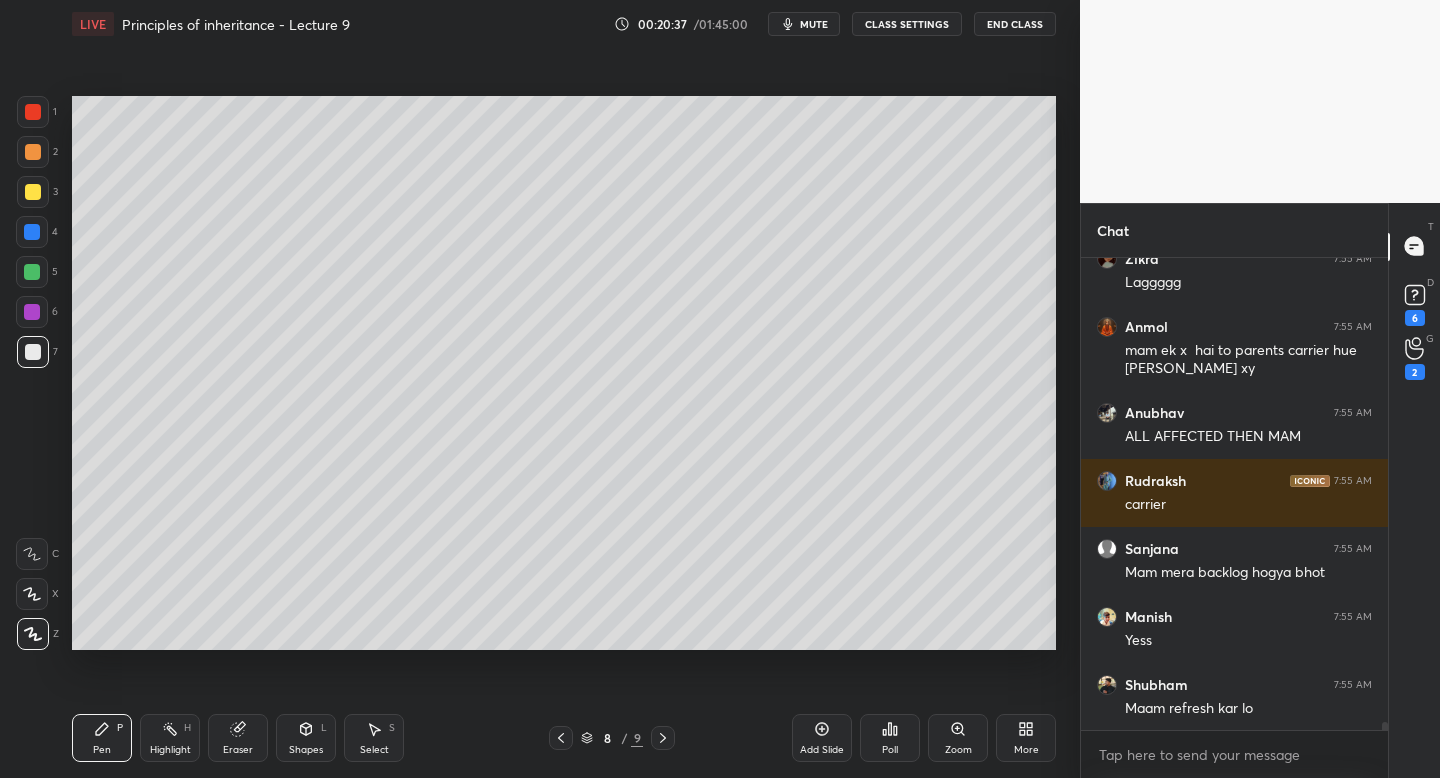 click on "mute" at bounding box center [804, 24] 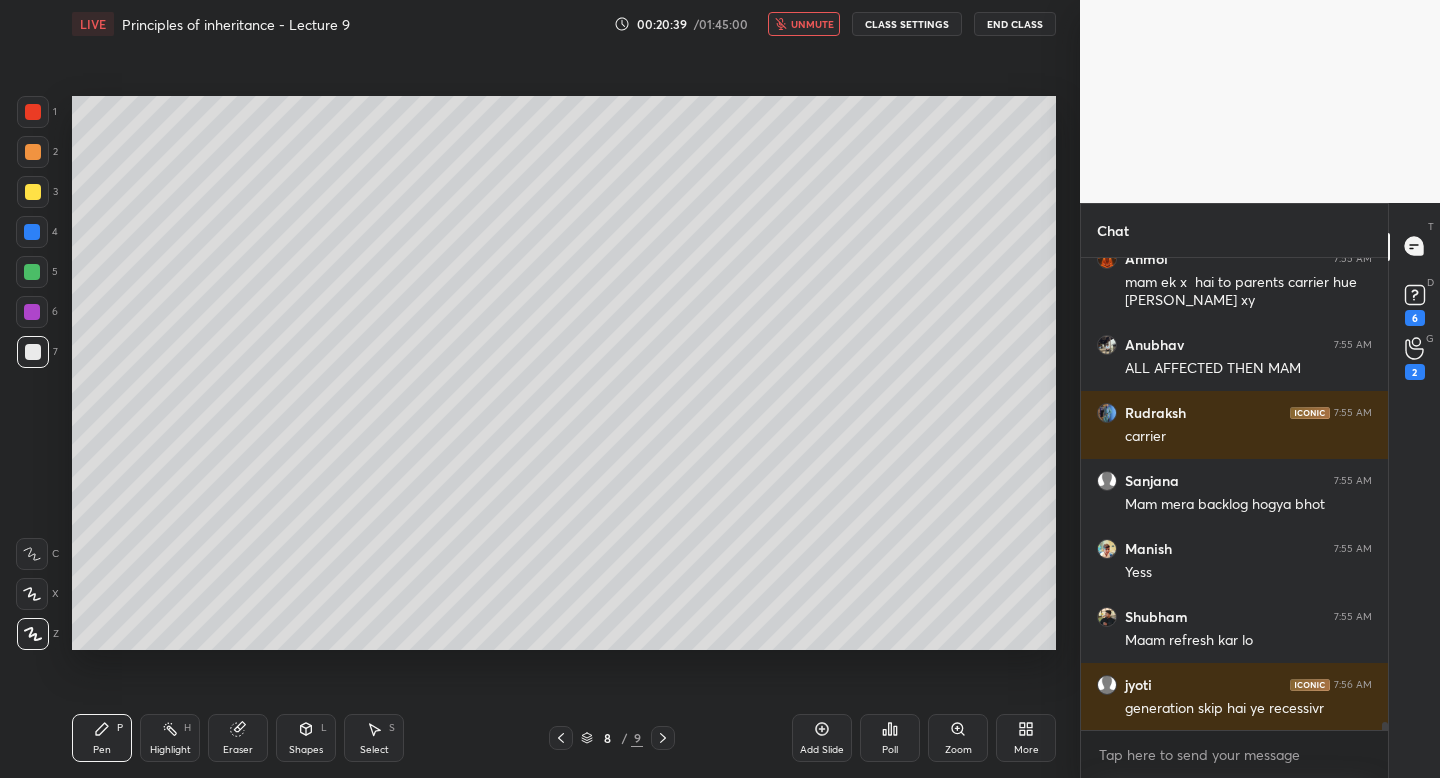click on "unmute" at bounding box center [812, 24] 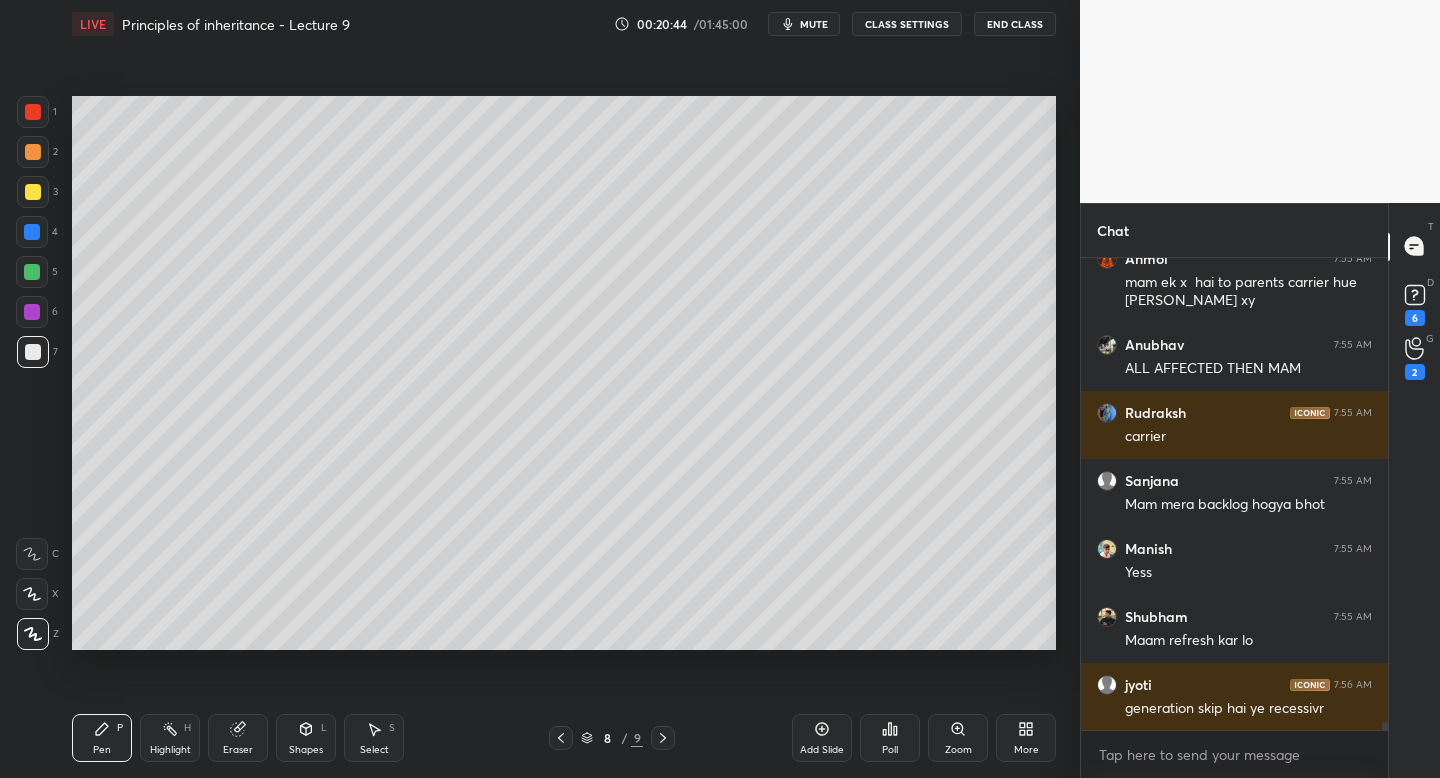 click on "mute" at bounding box center (814, 24) 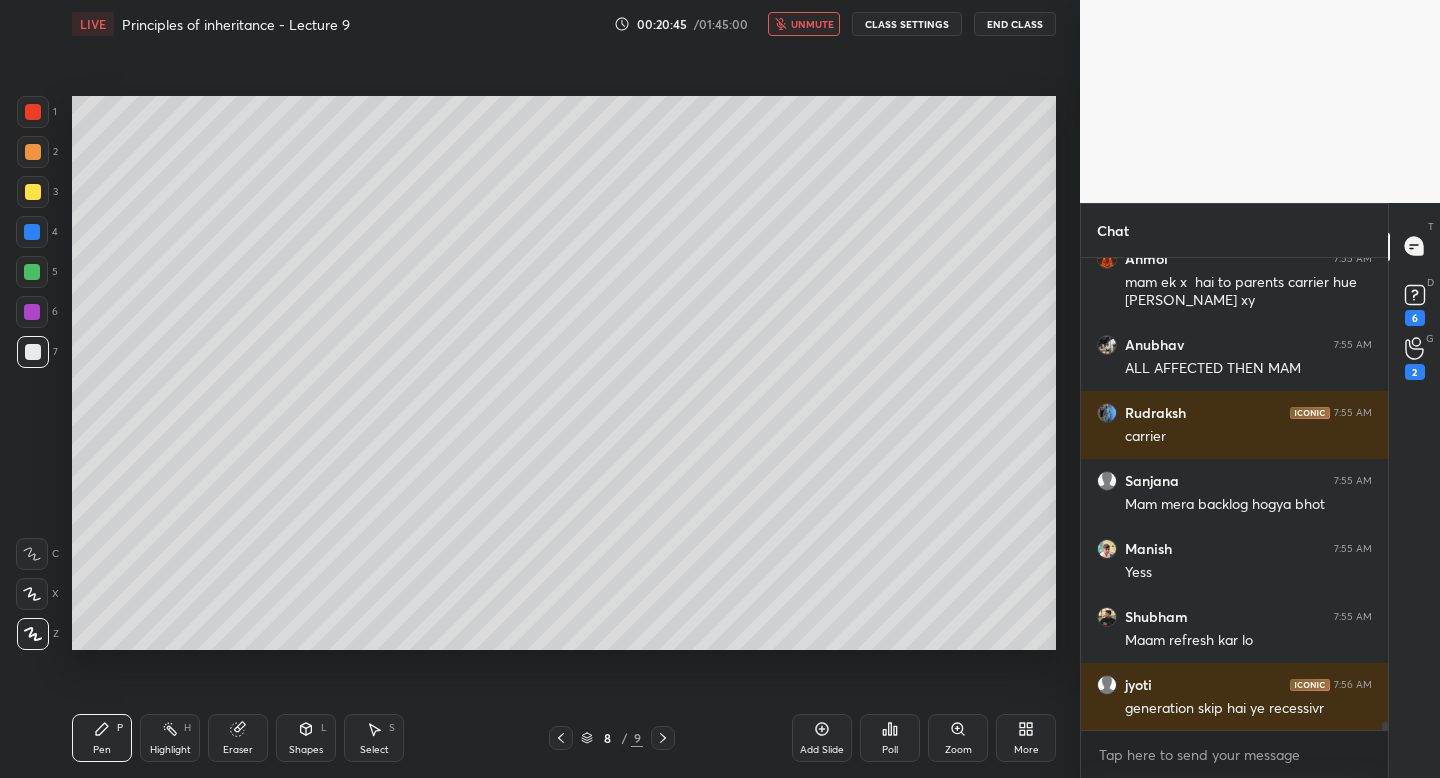 scroll, scrollTop: 27841, scrollLeft: 0, axis: vertical 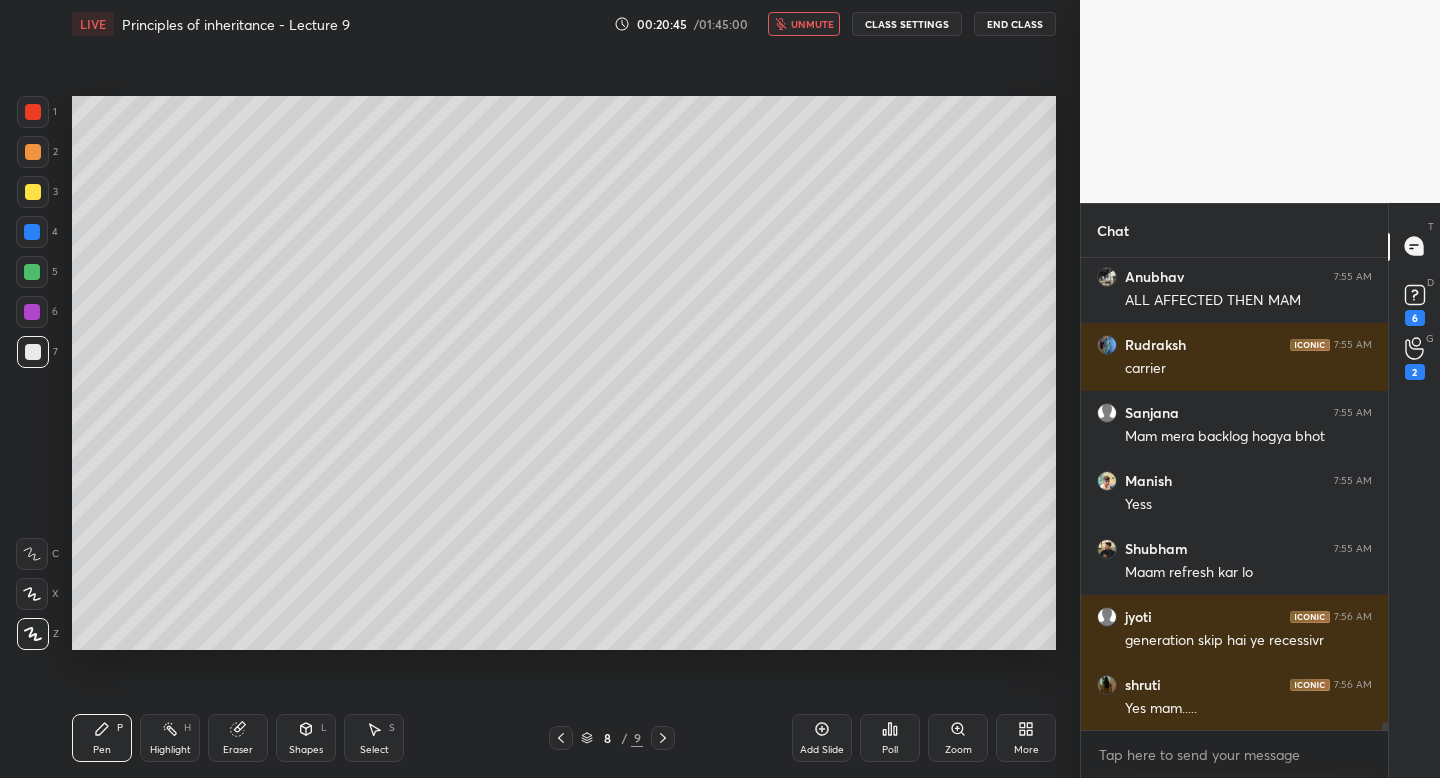 click on "unmute" at bounding box center [812, 24] 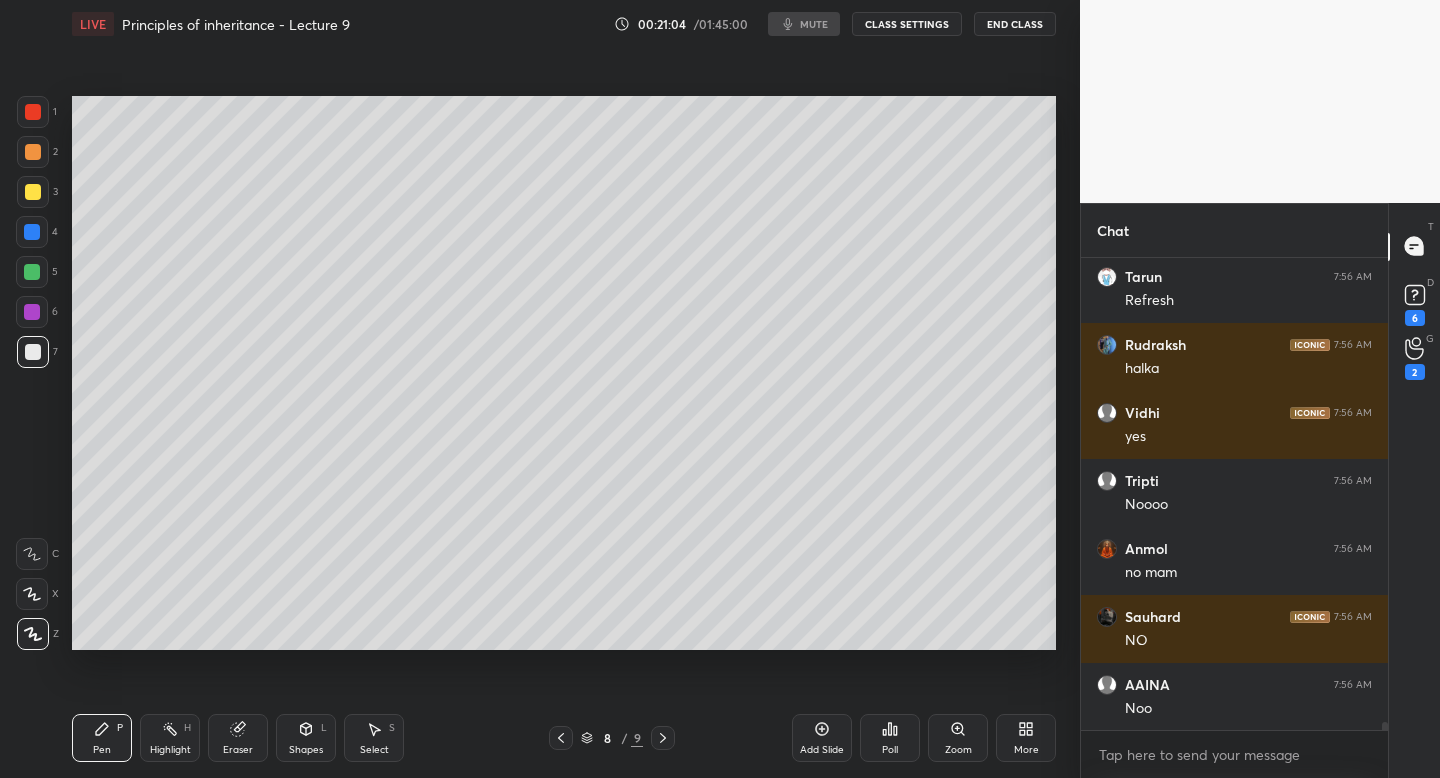 scroll, scrollTop: 28975, scrollLeft: 0, axis: vertical 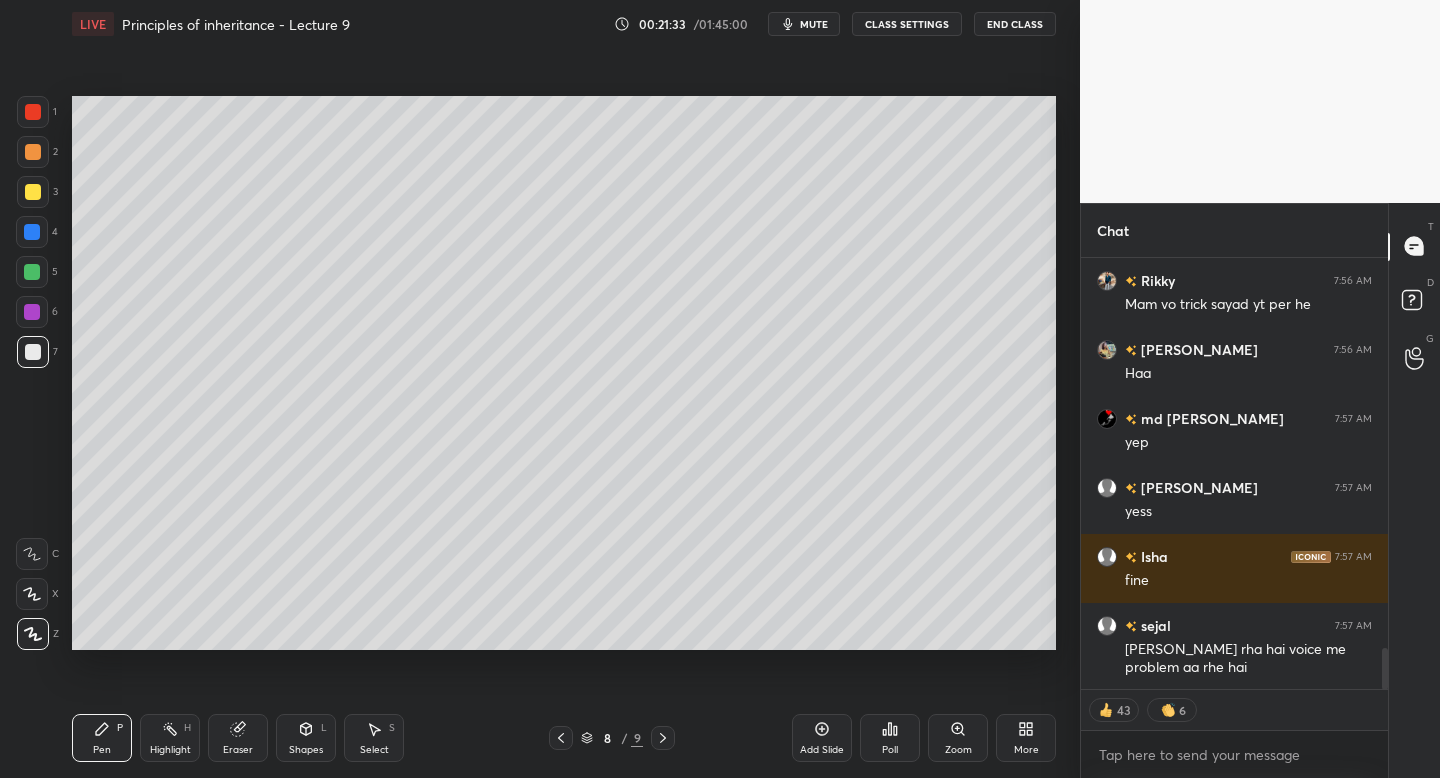 click on "Add Slide" at bounding box center (822, 738) 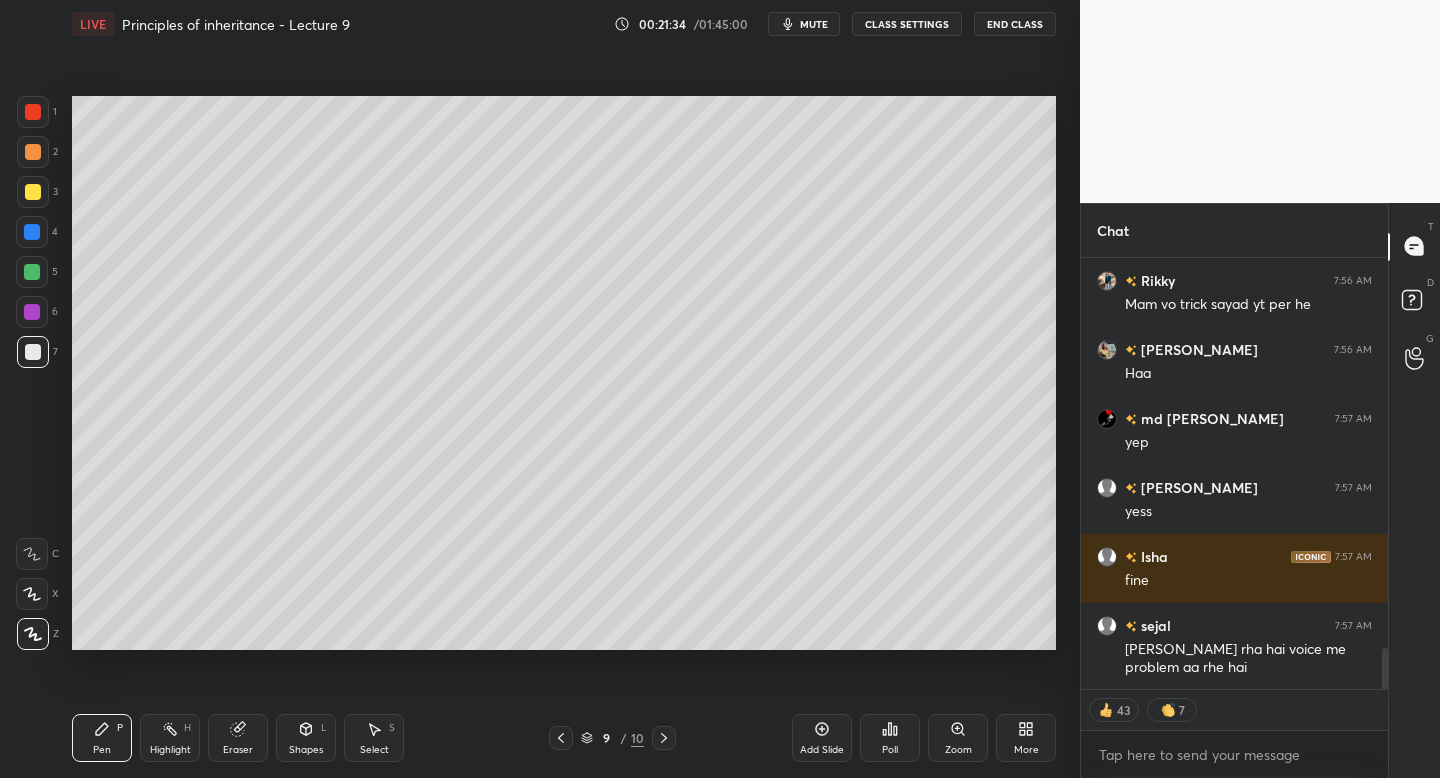 click on "5" at bounding box center [37, 276] 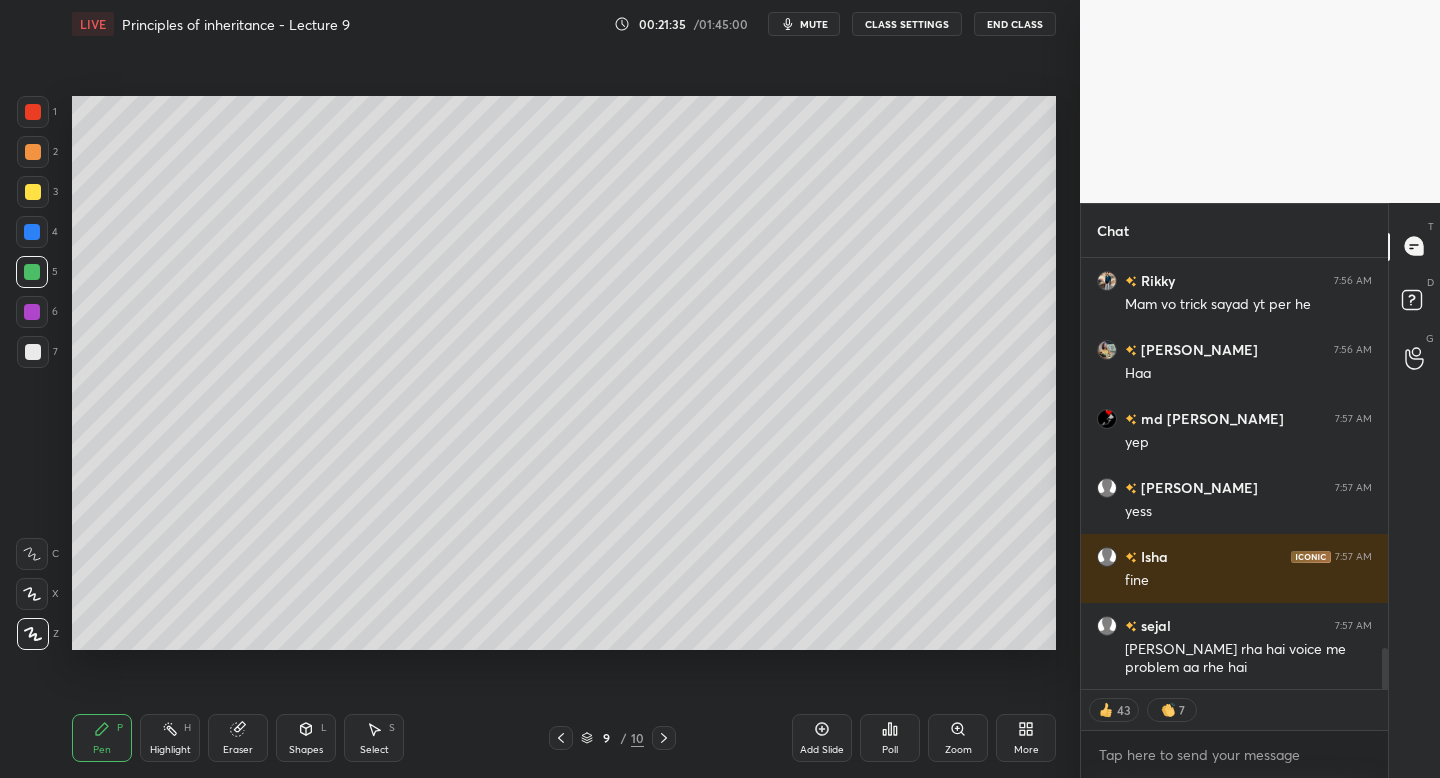 click at bounding box center (32, 312) 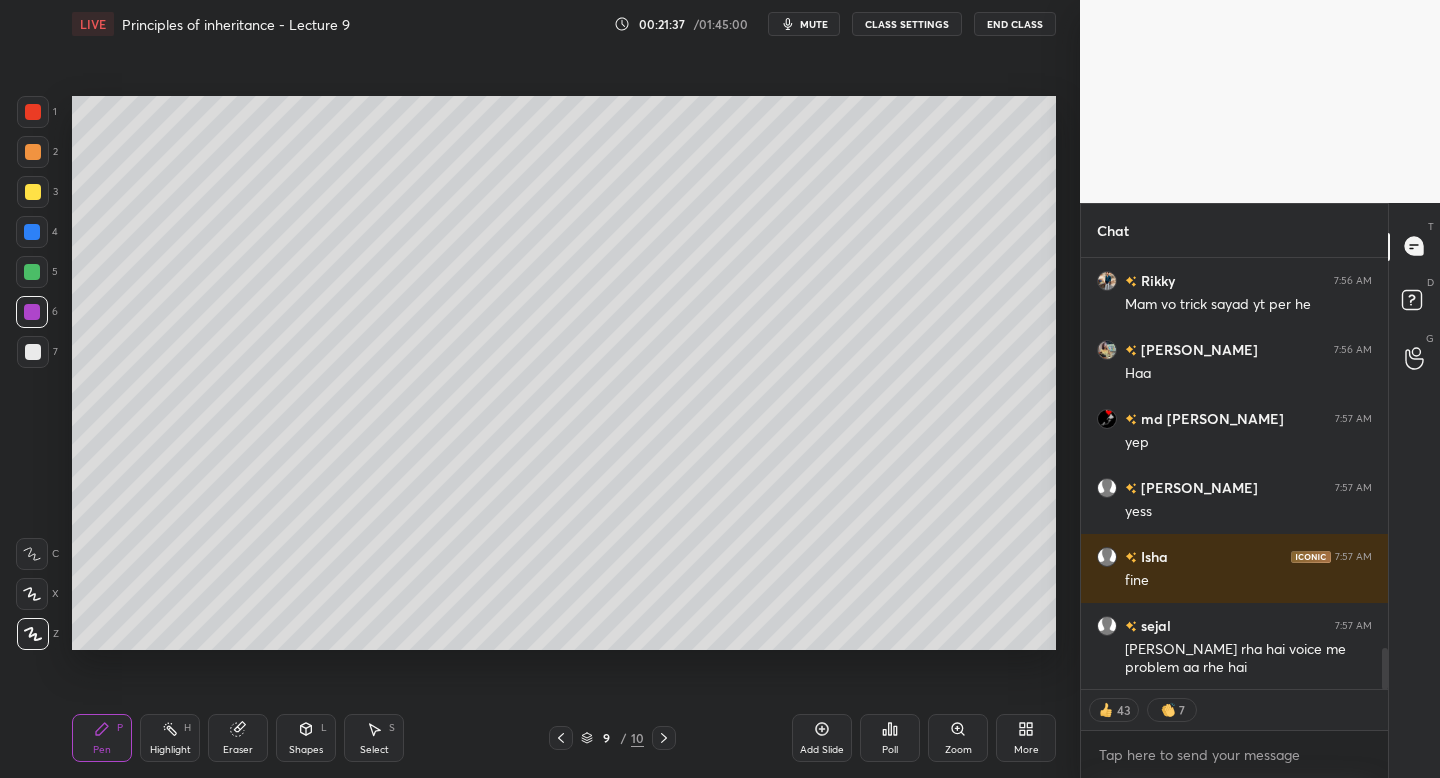 scroll 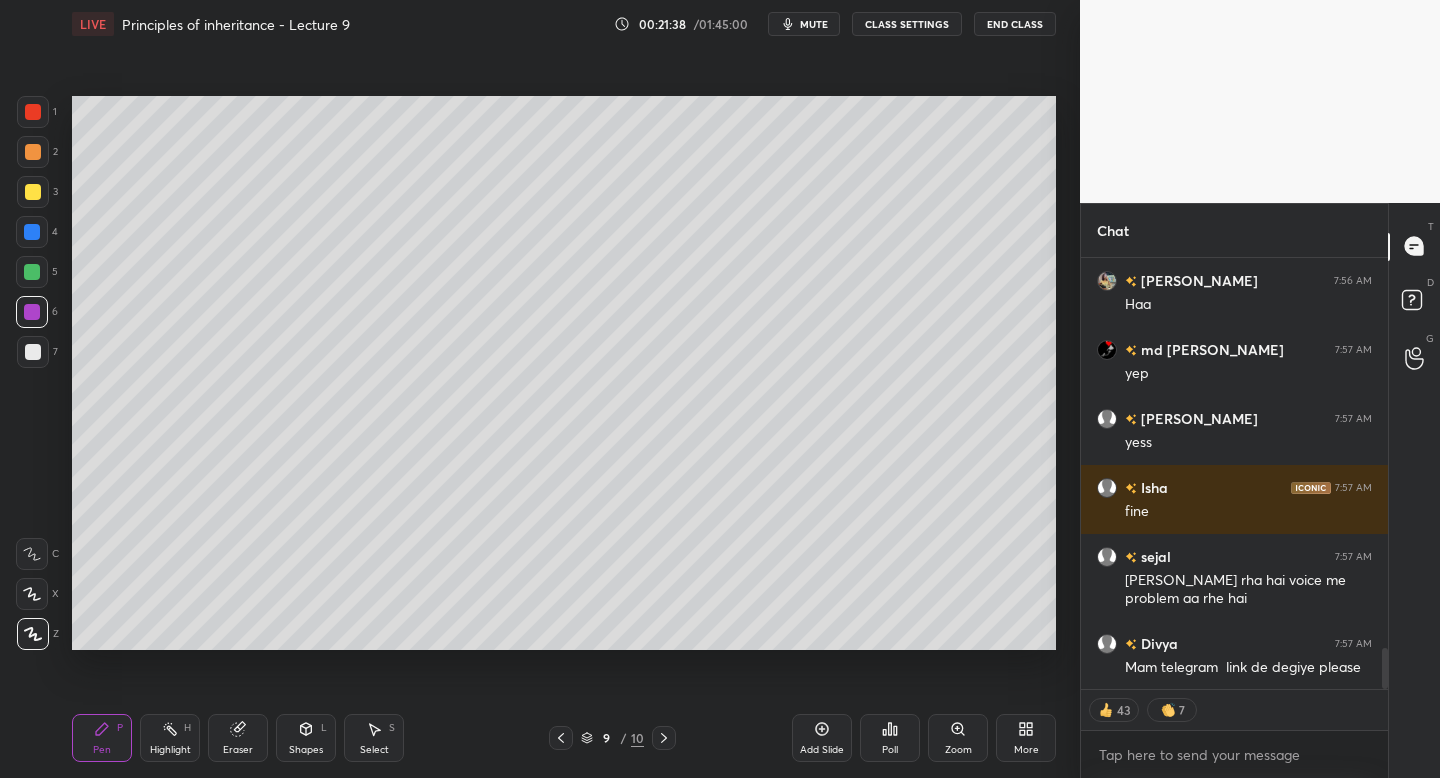 click 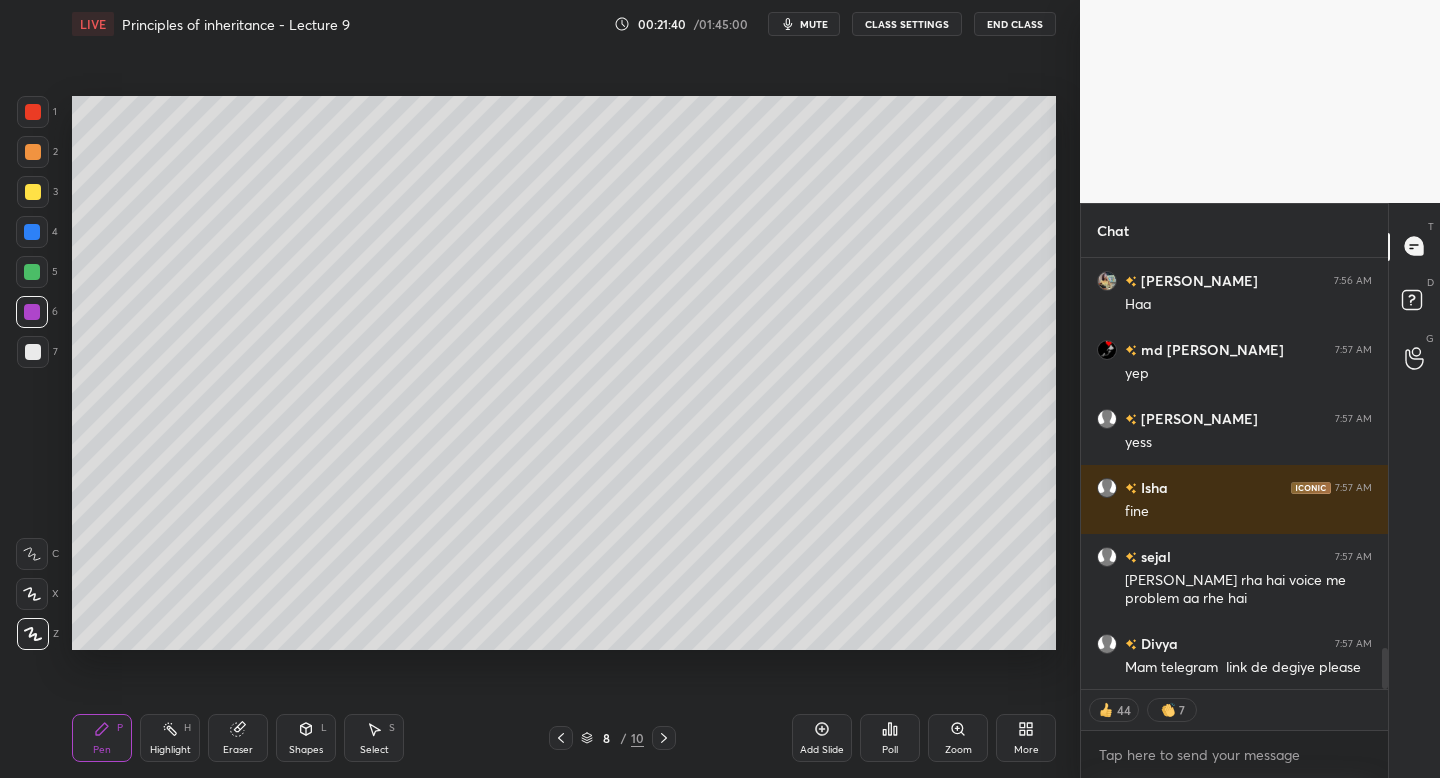 click 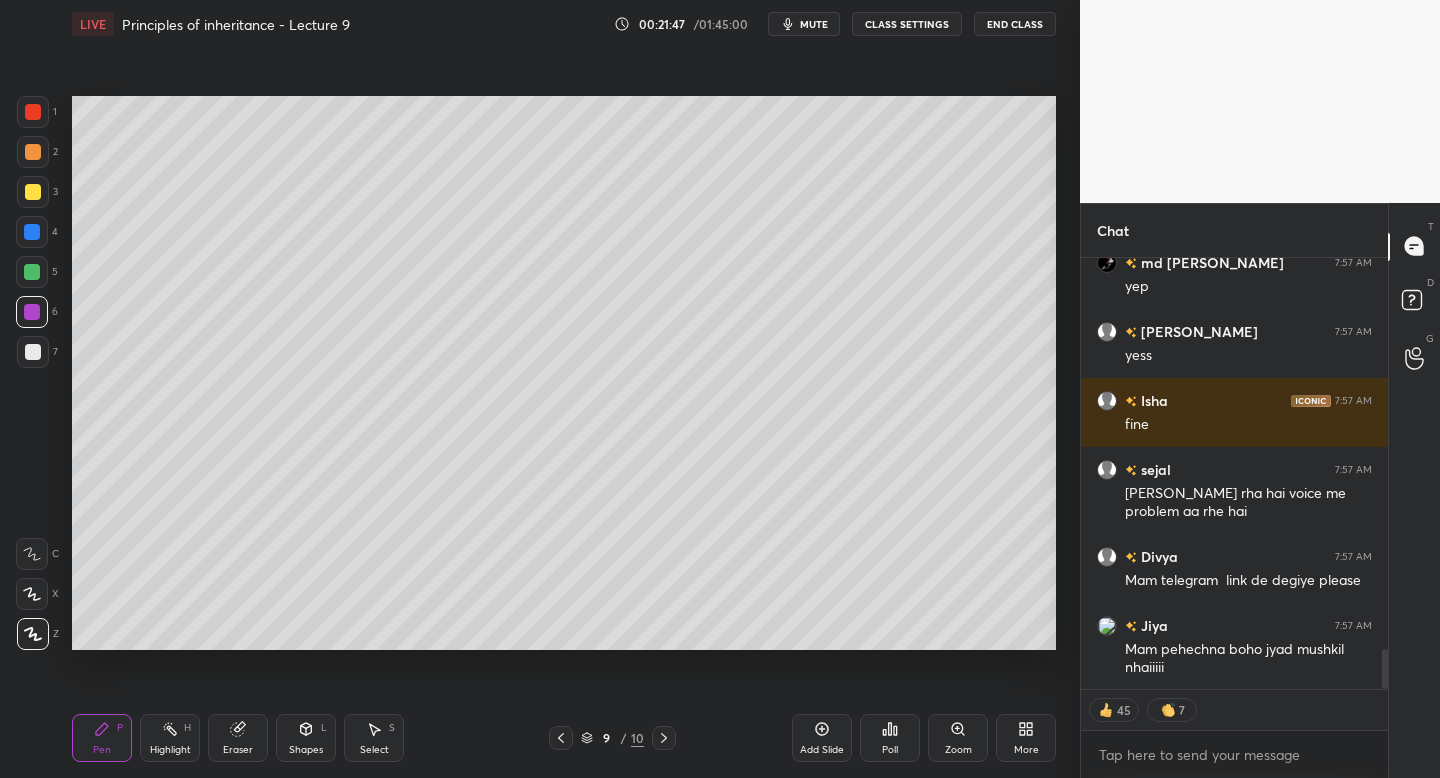 click at bounding box center (33, 352) 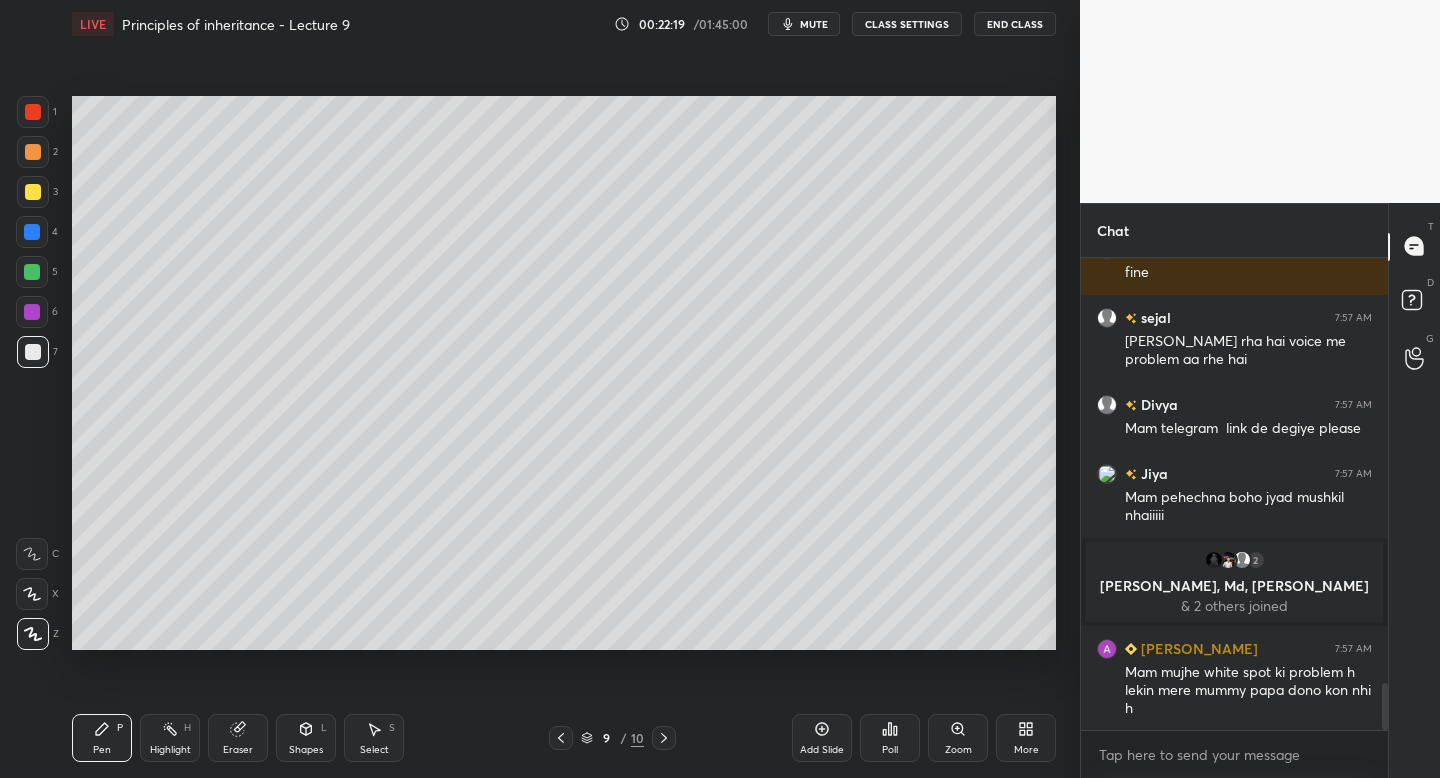 scroll, scrollTop: 4326, scrollLeft: 0, axis: vertical 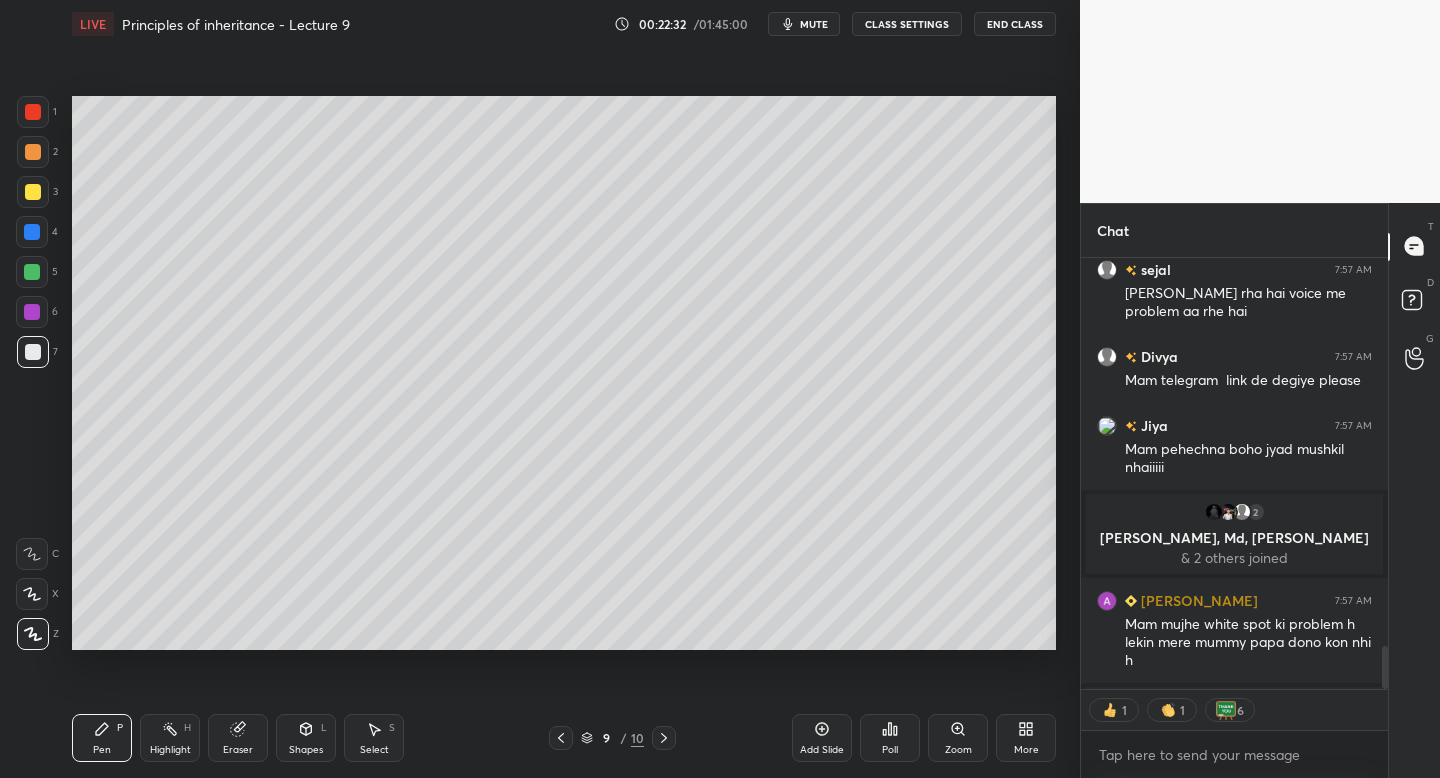 click on "Eraser" at bounding box center (238, 750) 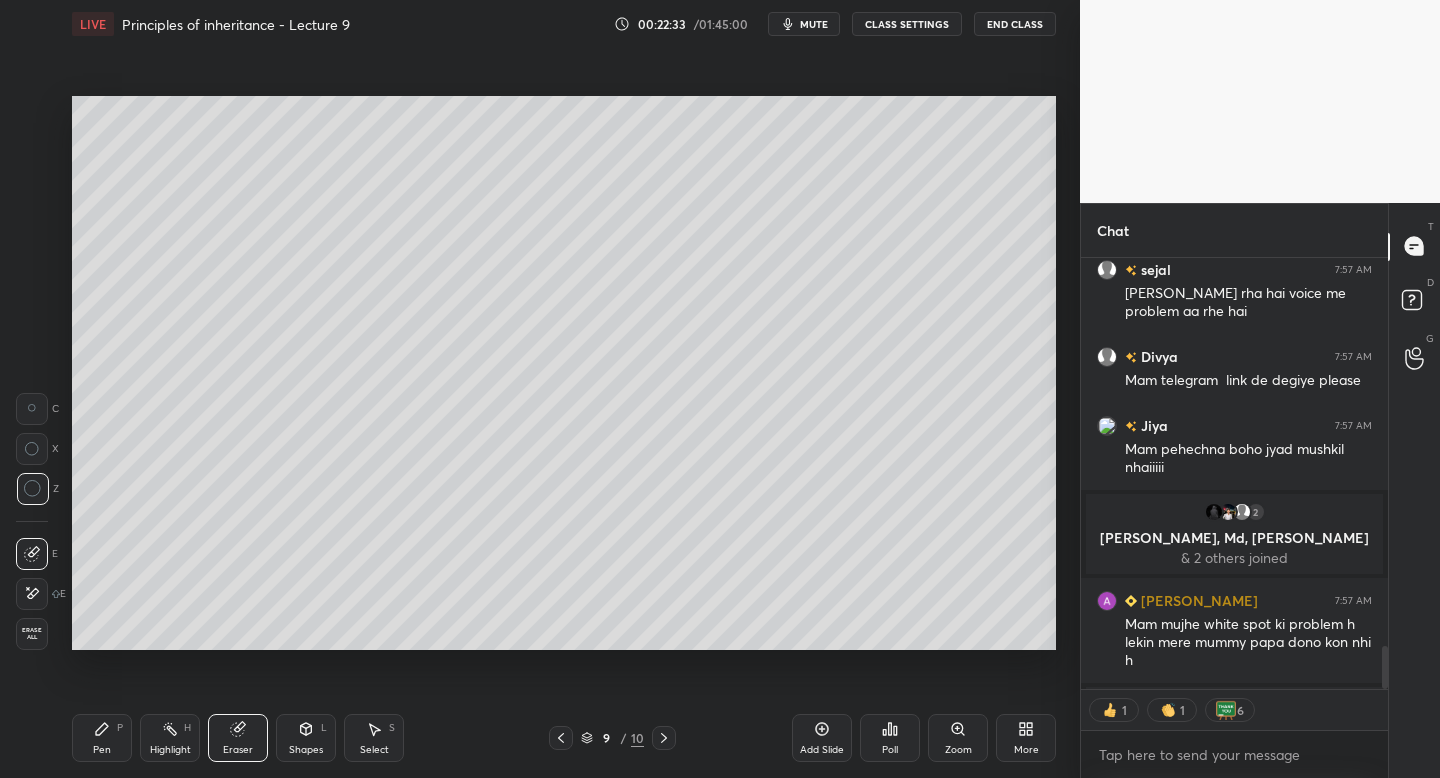 scroll, scrollTop: 4398, scrollLeft: 0, axis: vertical 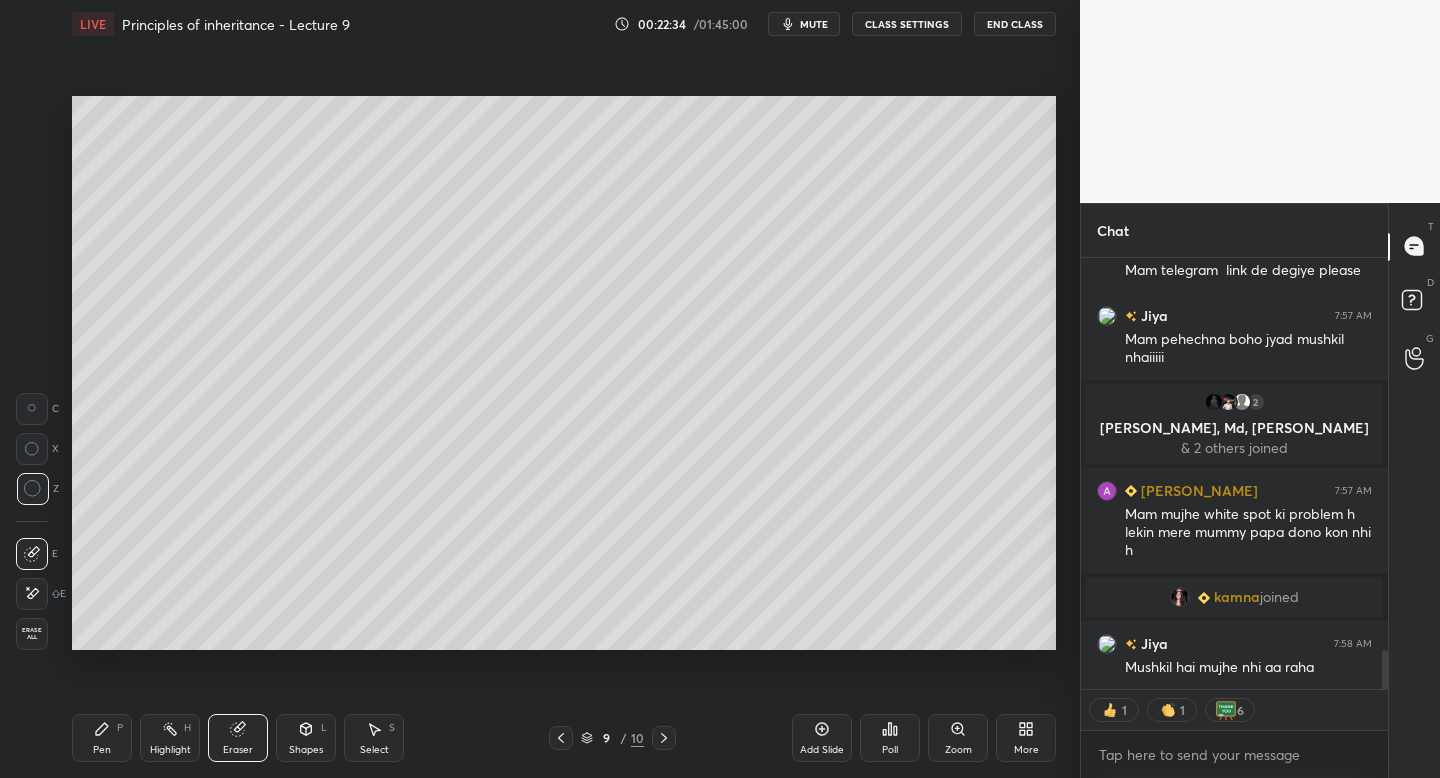 click on "Pen P" at bounding box center (102, 738) 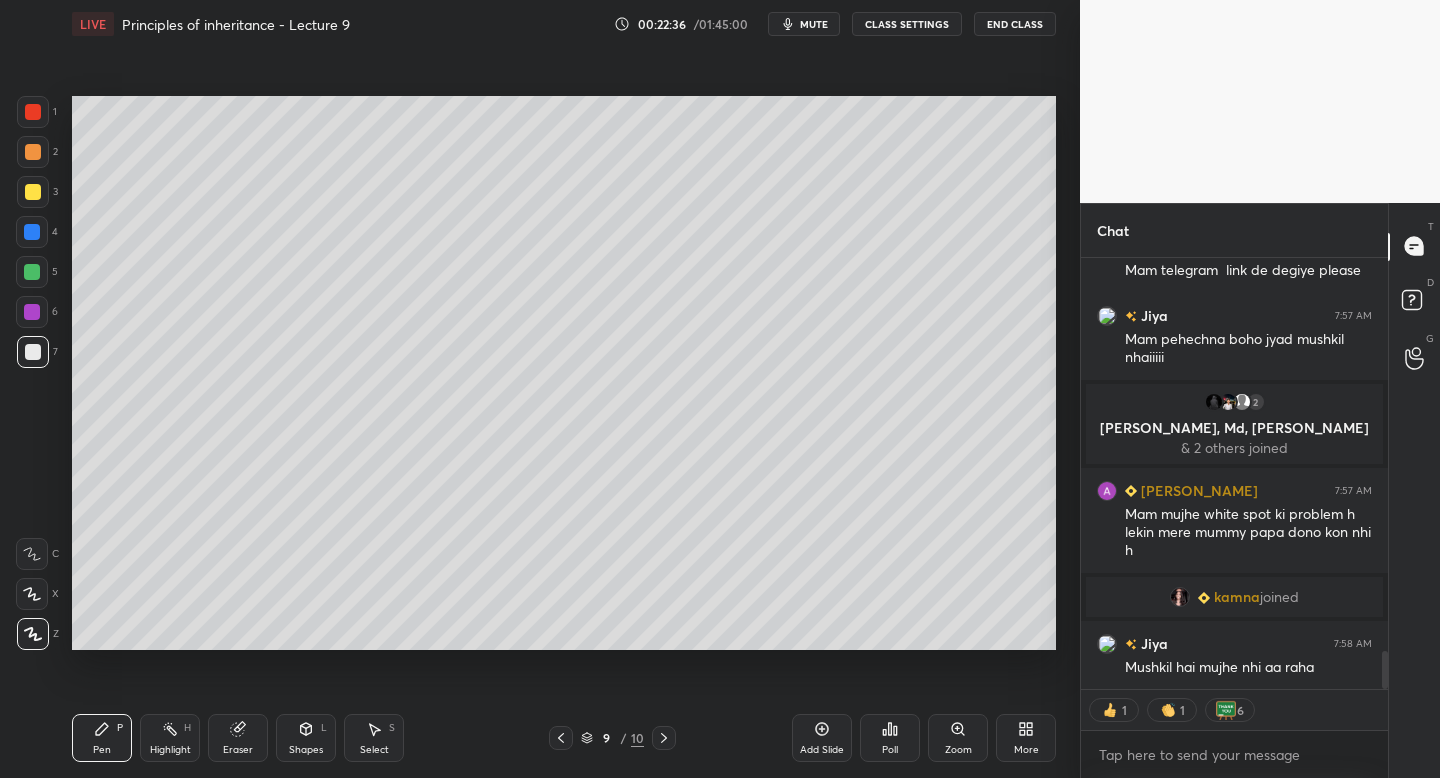 scroll, scrollTop: 4446, scrollLeft: 0, axis: vertical 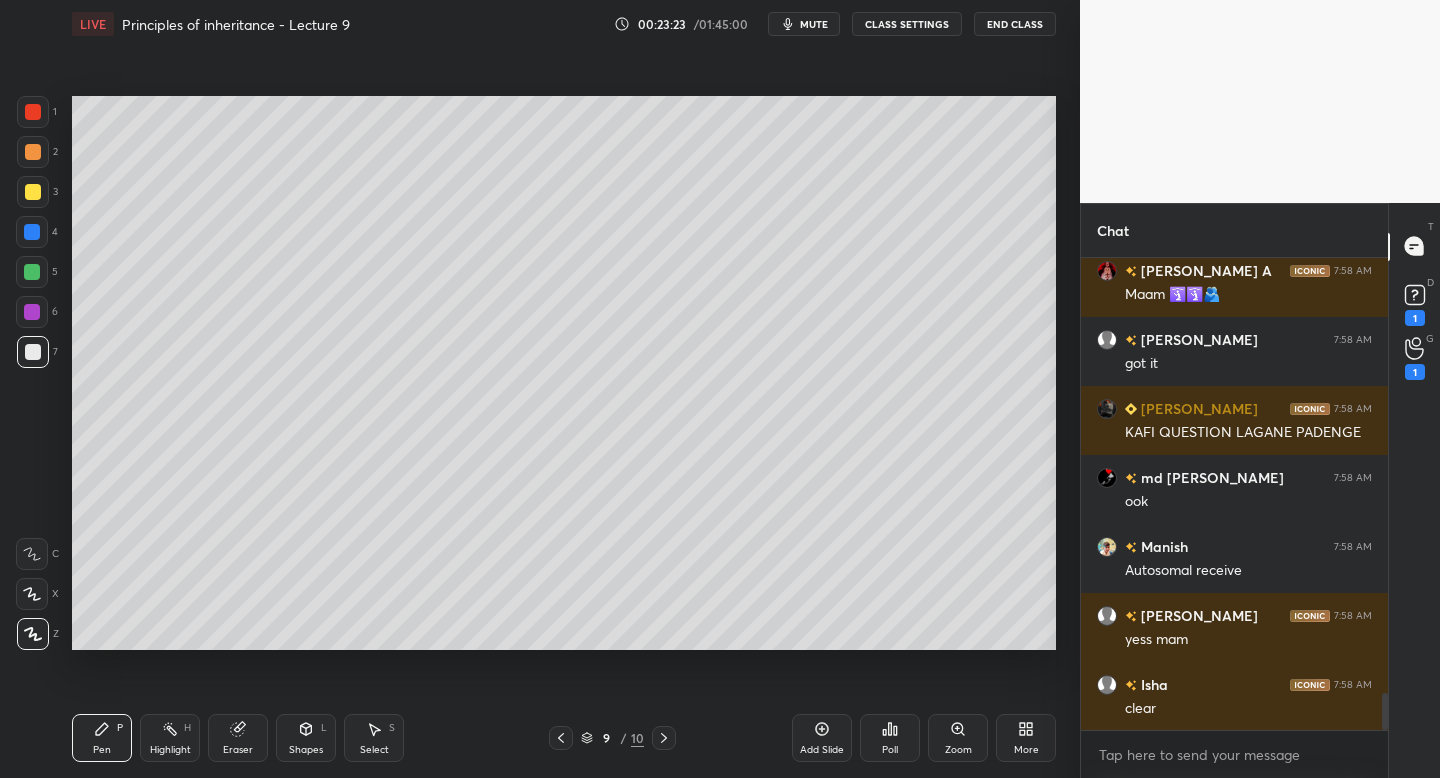 click 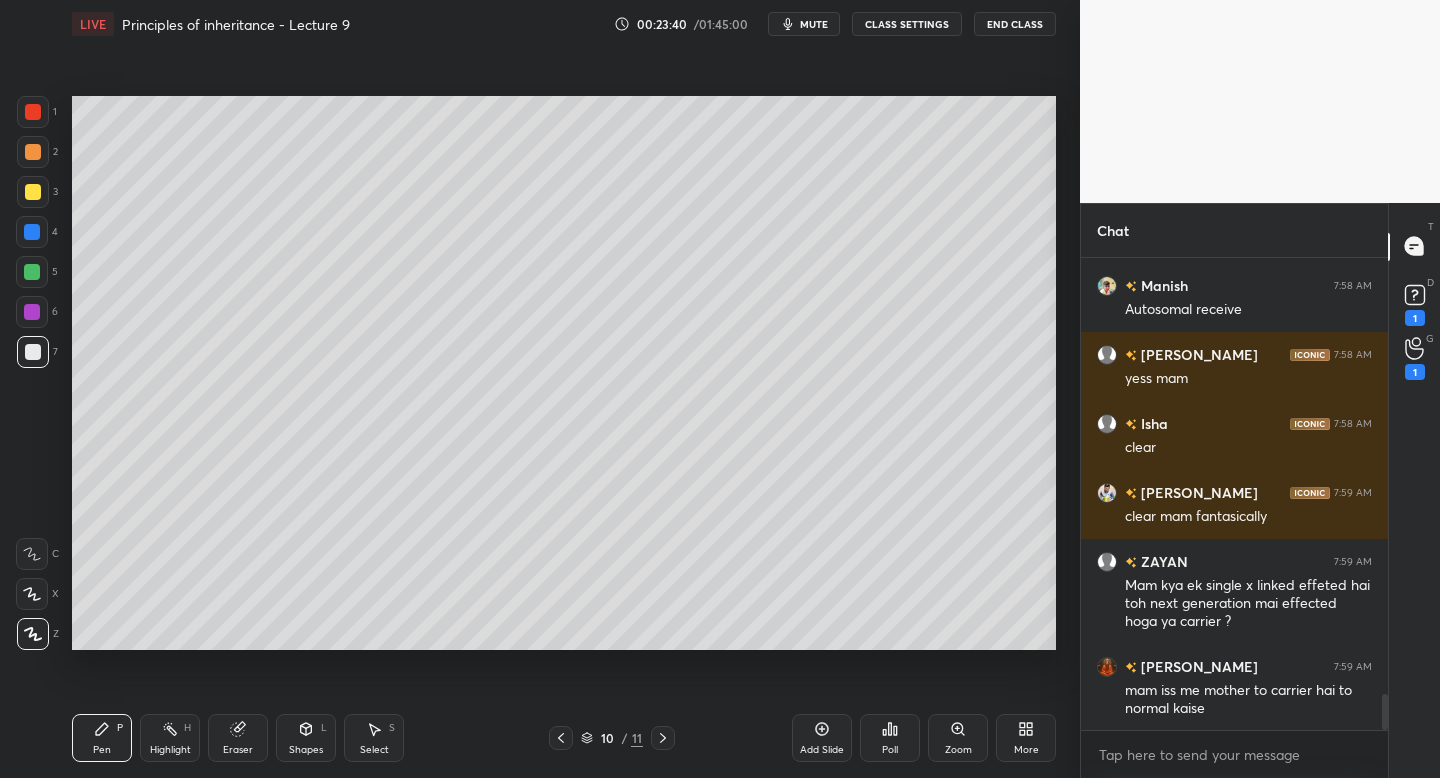 scroll, scrollTop: 5891, scrollLeft: 0, axis: vertical 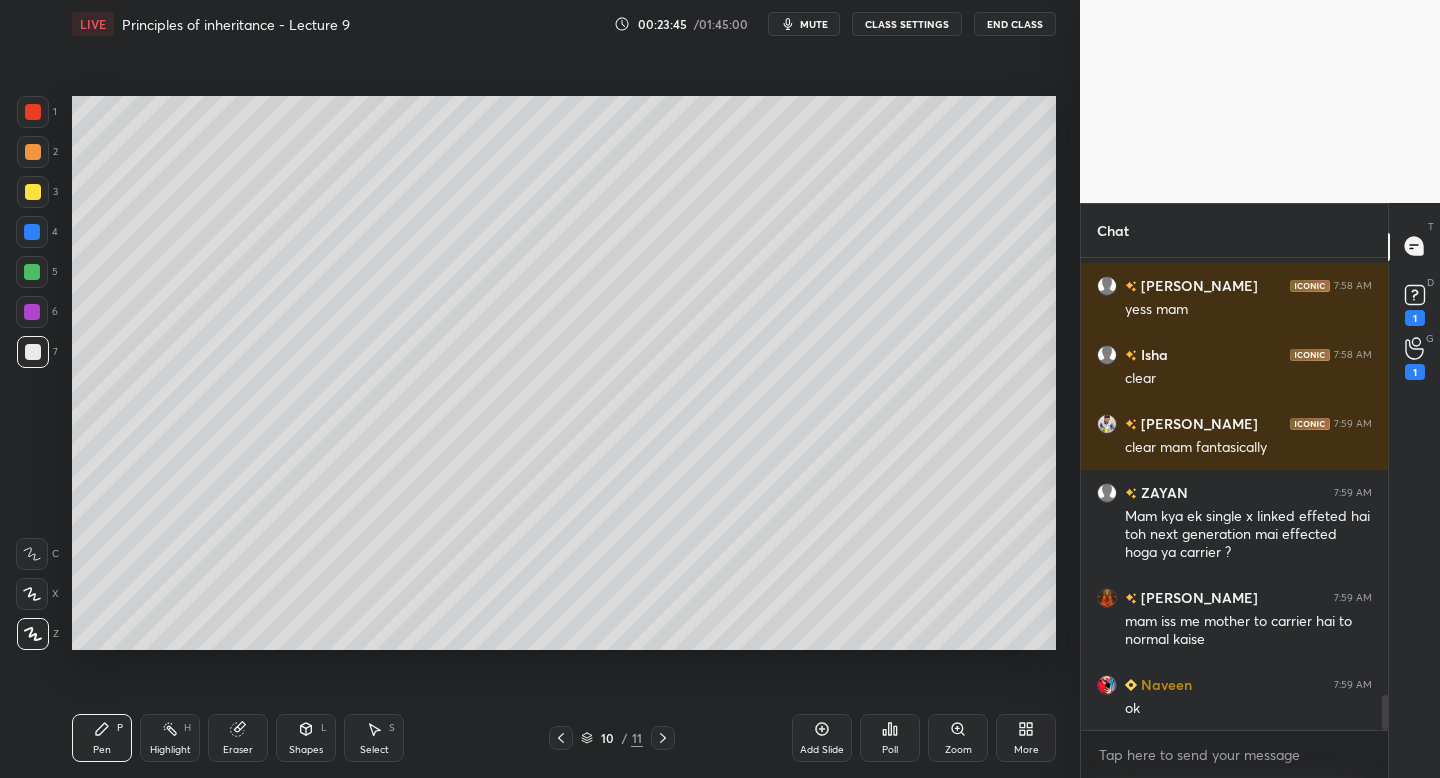 click on "3" at bounding box center [37, 192] 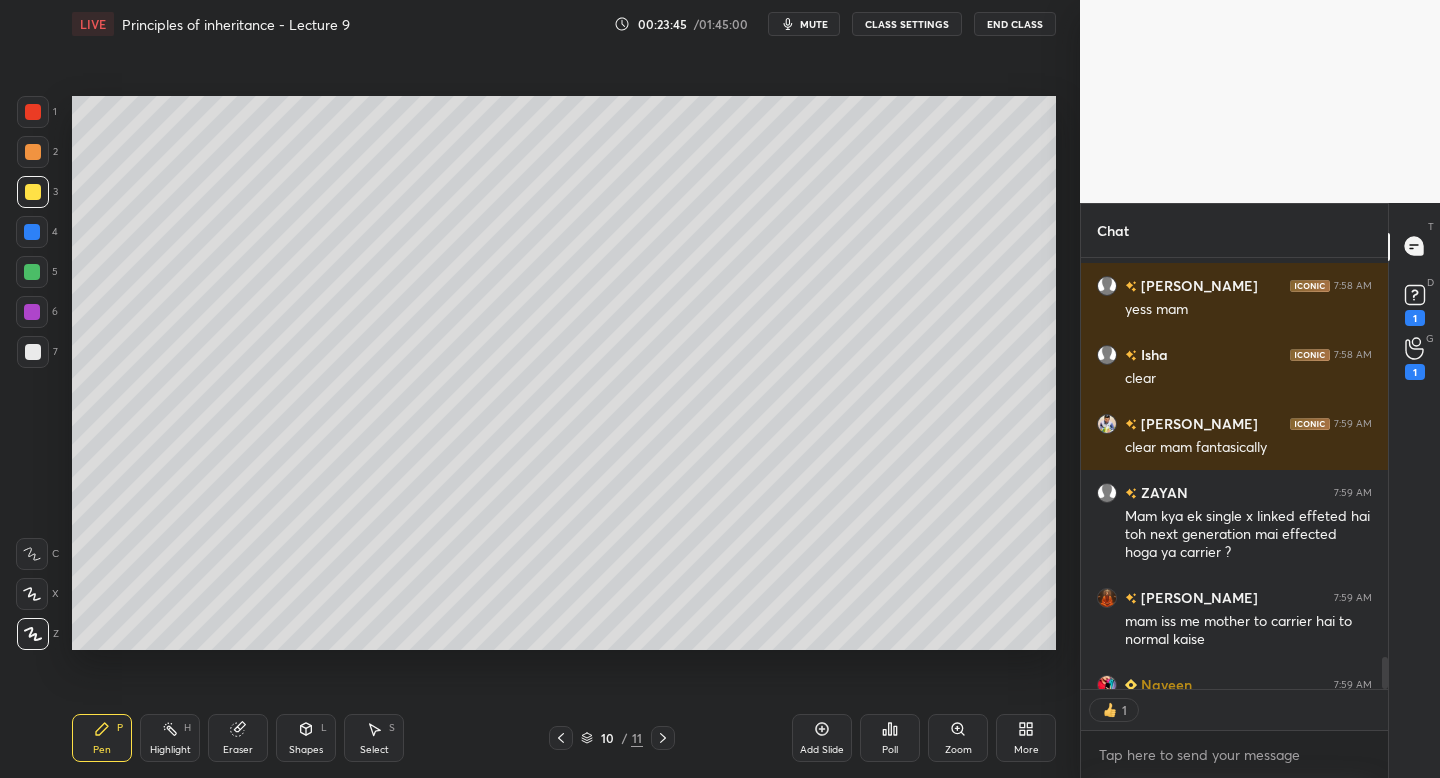 scroll, scrollTop: 7, scrollLeft: 7, axis: both 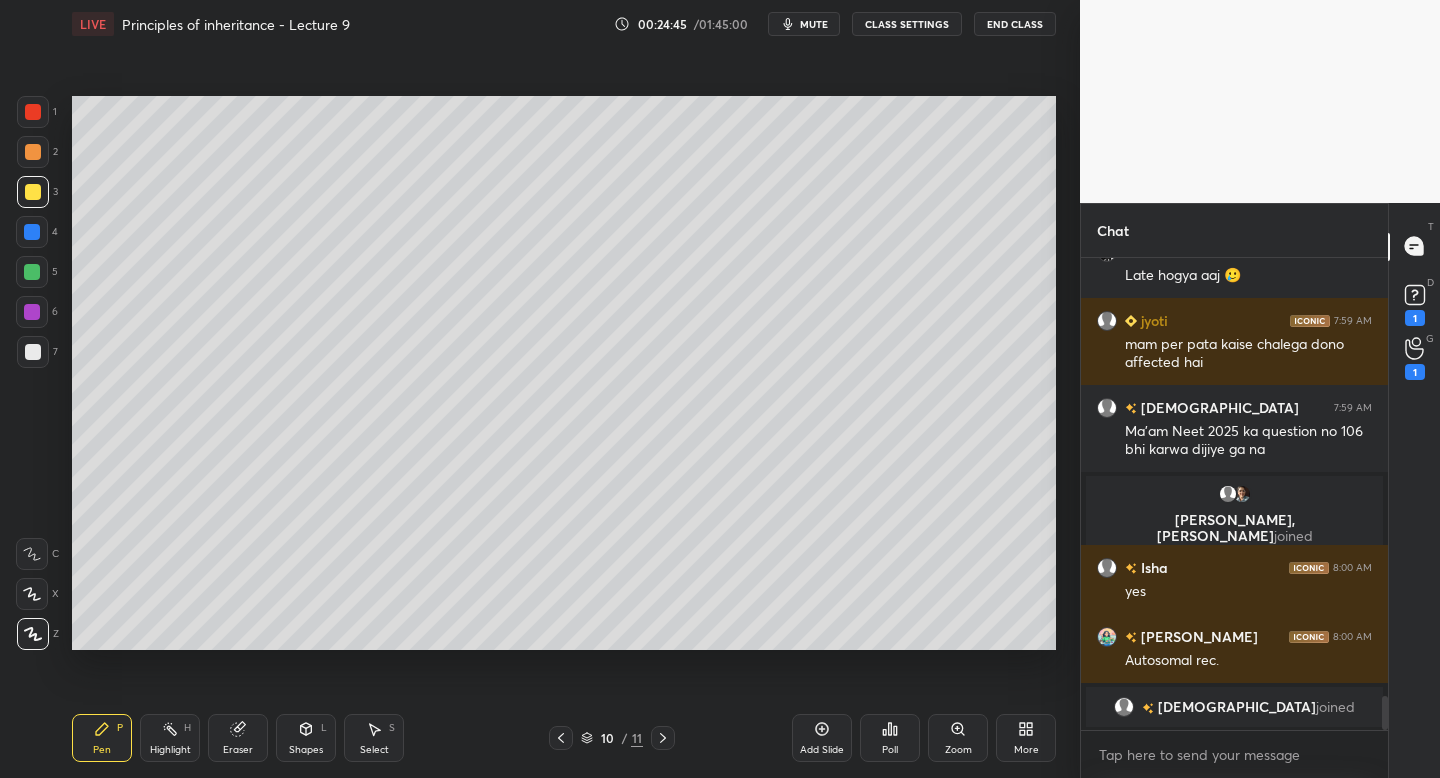click on "1" at bounding box center [37, 116] 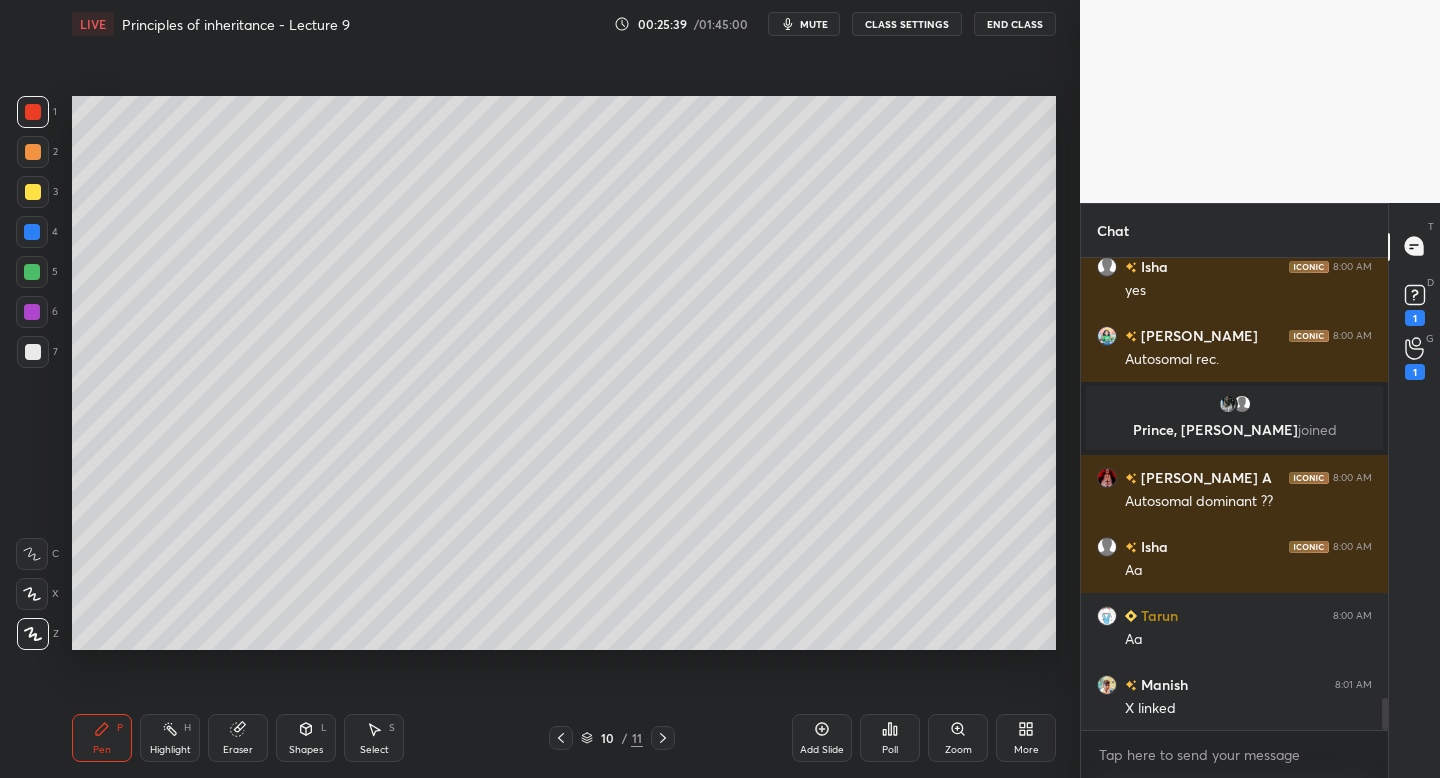 scroll, scrollTop: 6472, scrollLeft: 0, axis: vertical 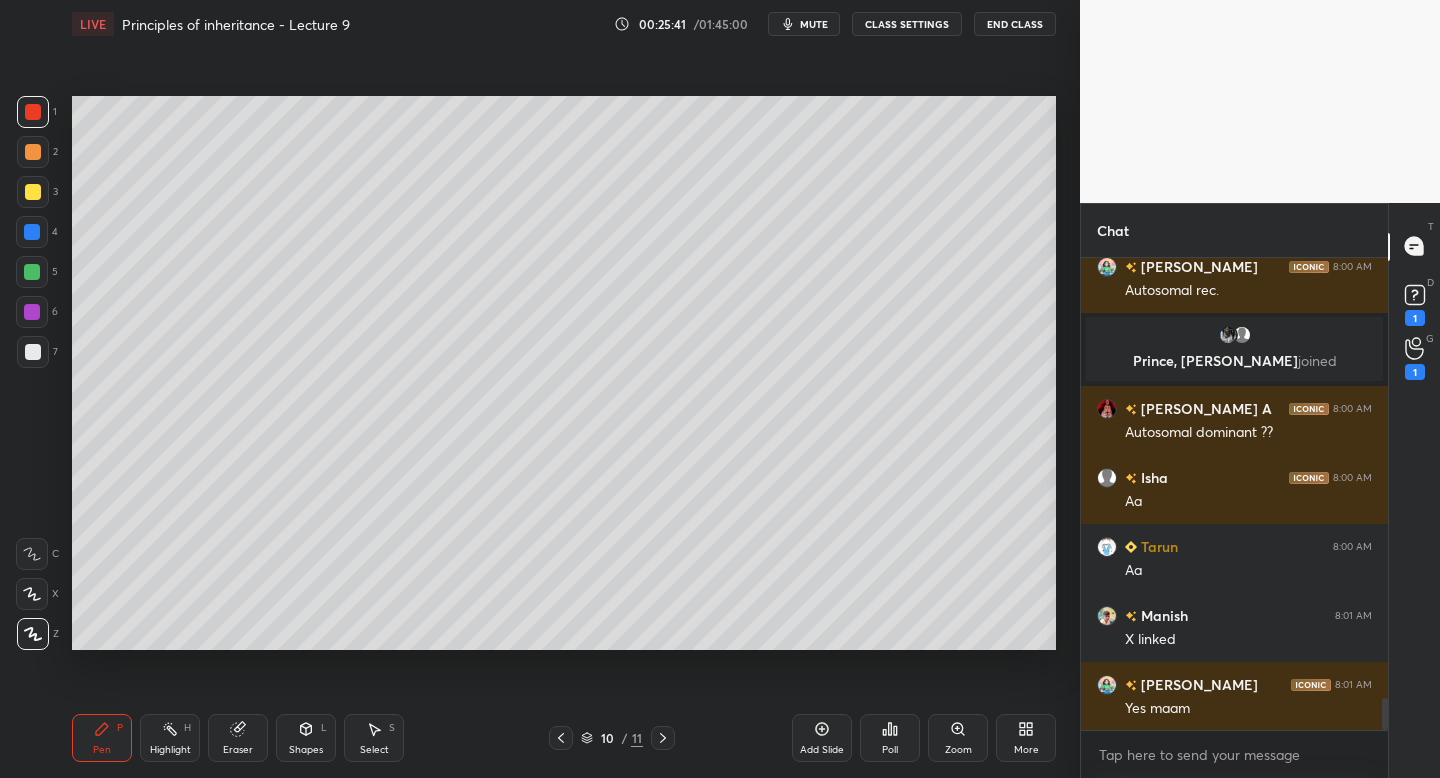 click on "1 2 3 4 5 6 7 C X Z C X Z E E Erase all   H H LIVE Principles of inheritance - Lecture 9 00:25:41 /  01:45:00 mute CLASS SETTINGS End Class Setting up your live class Poll for   secs No correct answer Start poll Back Principles of inheritance - Lecture 9 • L10 of Course on Biology for NEET UG 2026 Dr. Rakshita Singh Pen P Highlight H Eraser Shapes L Select S 10 / 11 Add Slide Poll Zoom More" at bounding box center (540, 389) 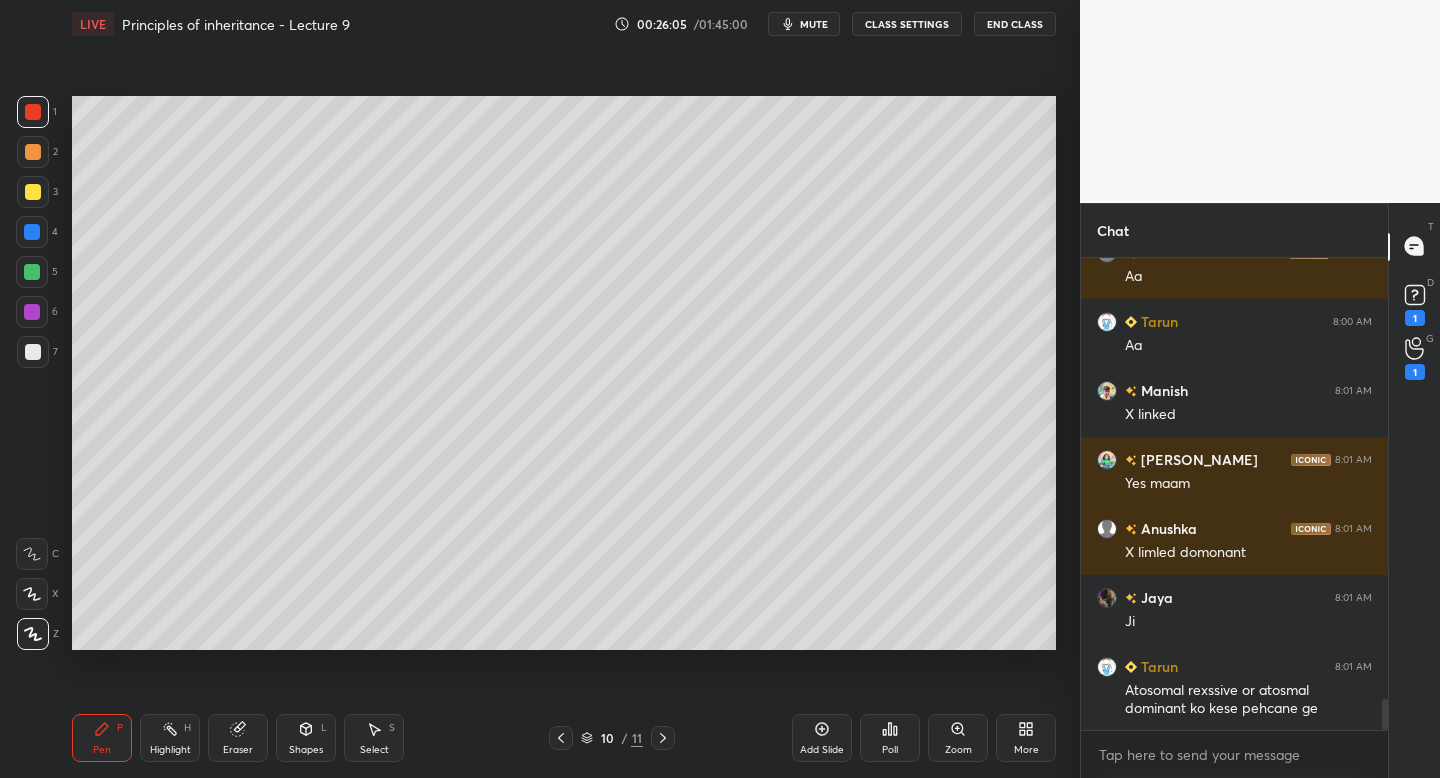 scroll, scrollTop: 6745, scrollLeft: 0, axis: vertical 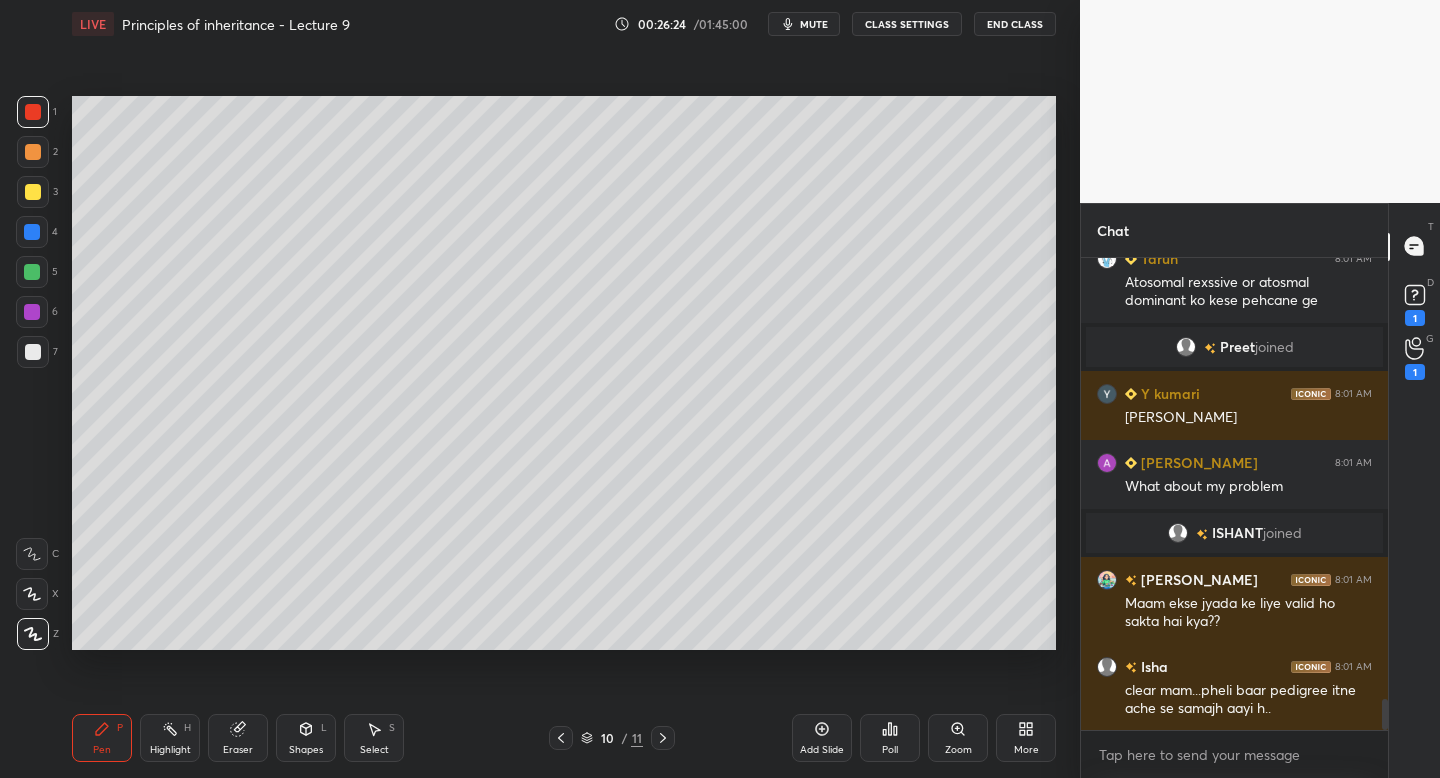 click on "Eraser" at bounding box center (238, 750) 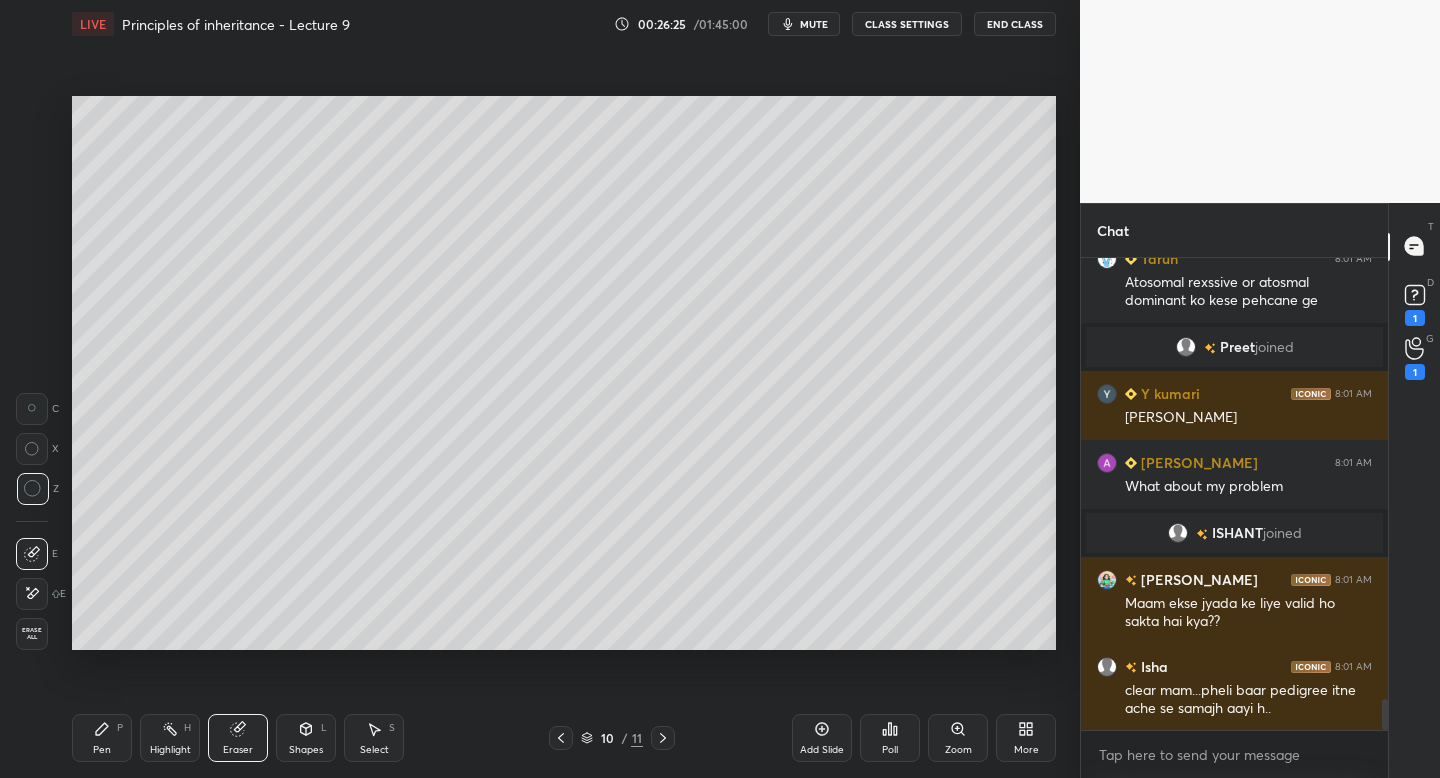 scroll, scrollTop: 6836, scrollLeft: 0, axis: vertical 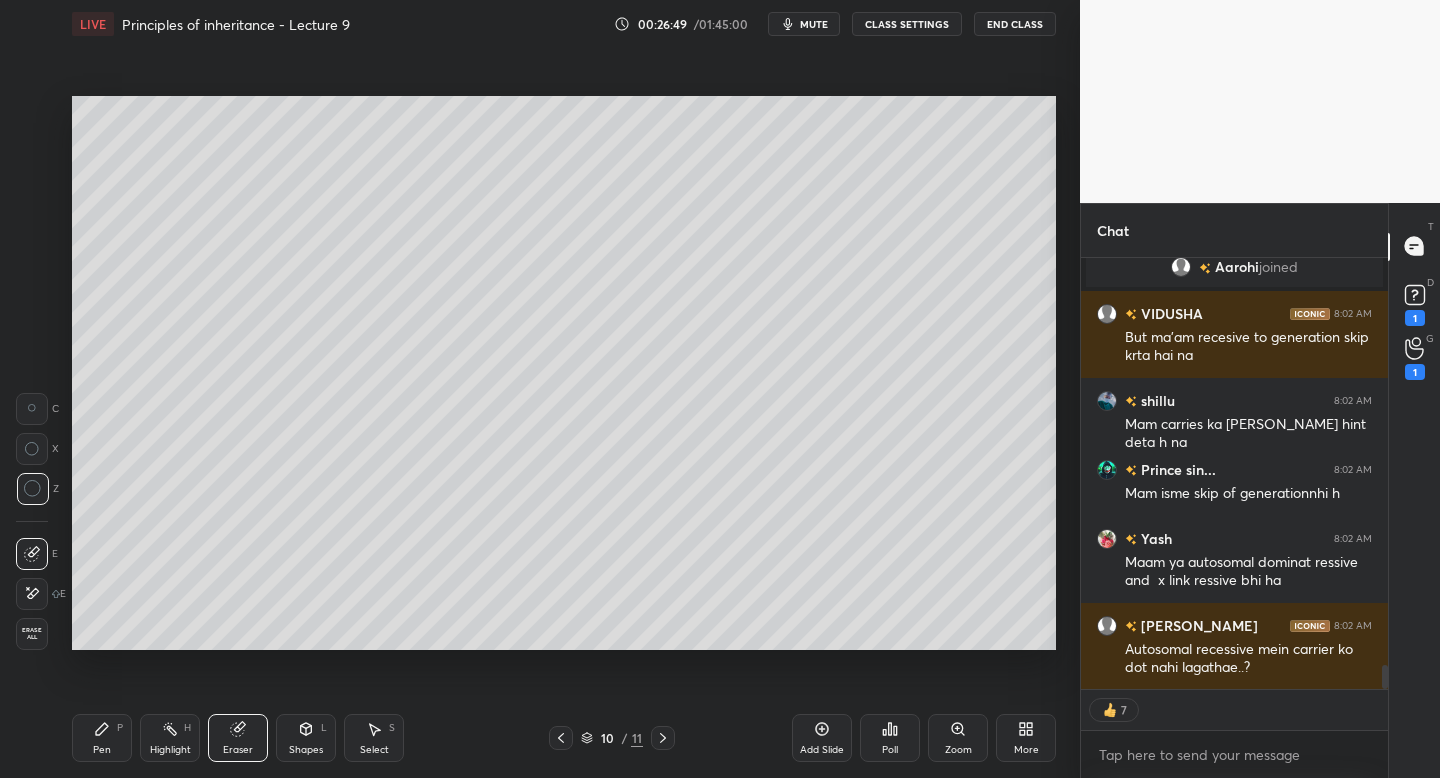 click on "Pen P" at bounding box center [102, 738] 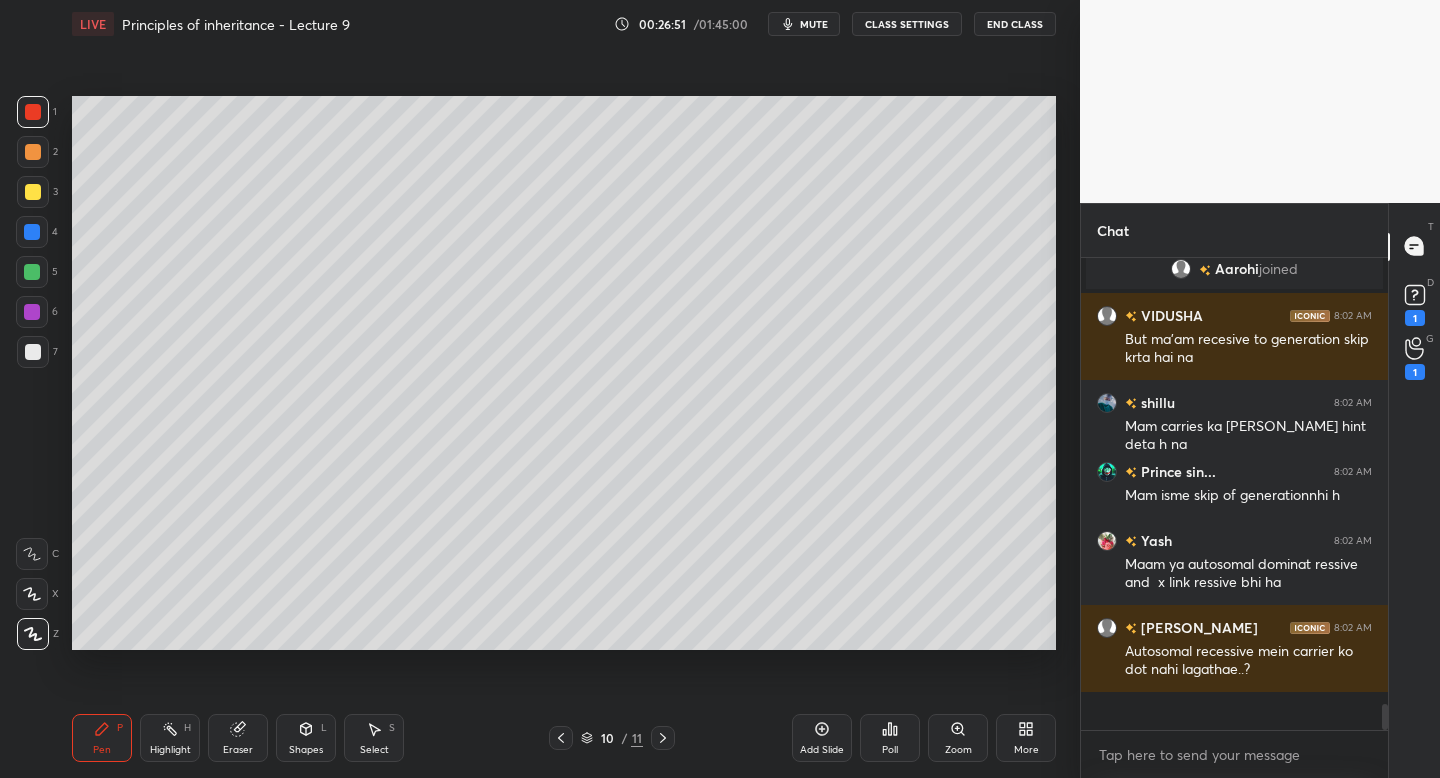 scroll, scrollTop: 7, scrollLeft: 7, axis: both 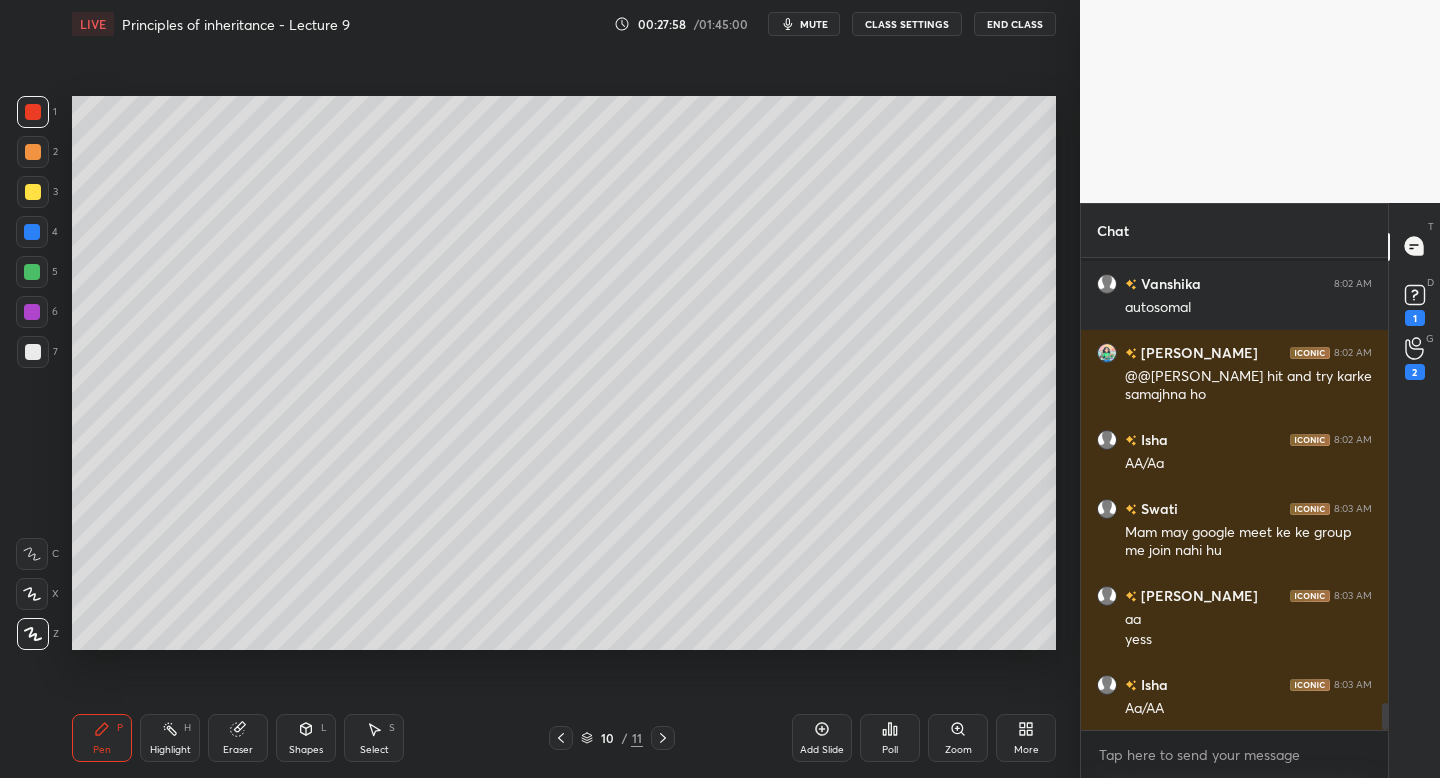 click at bounding box center [33, 352] 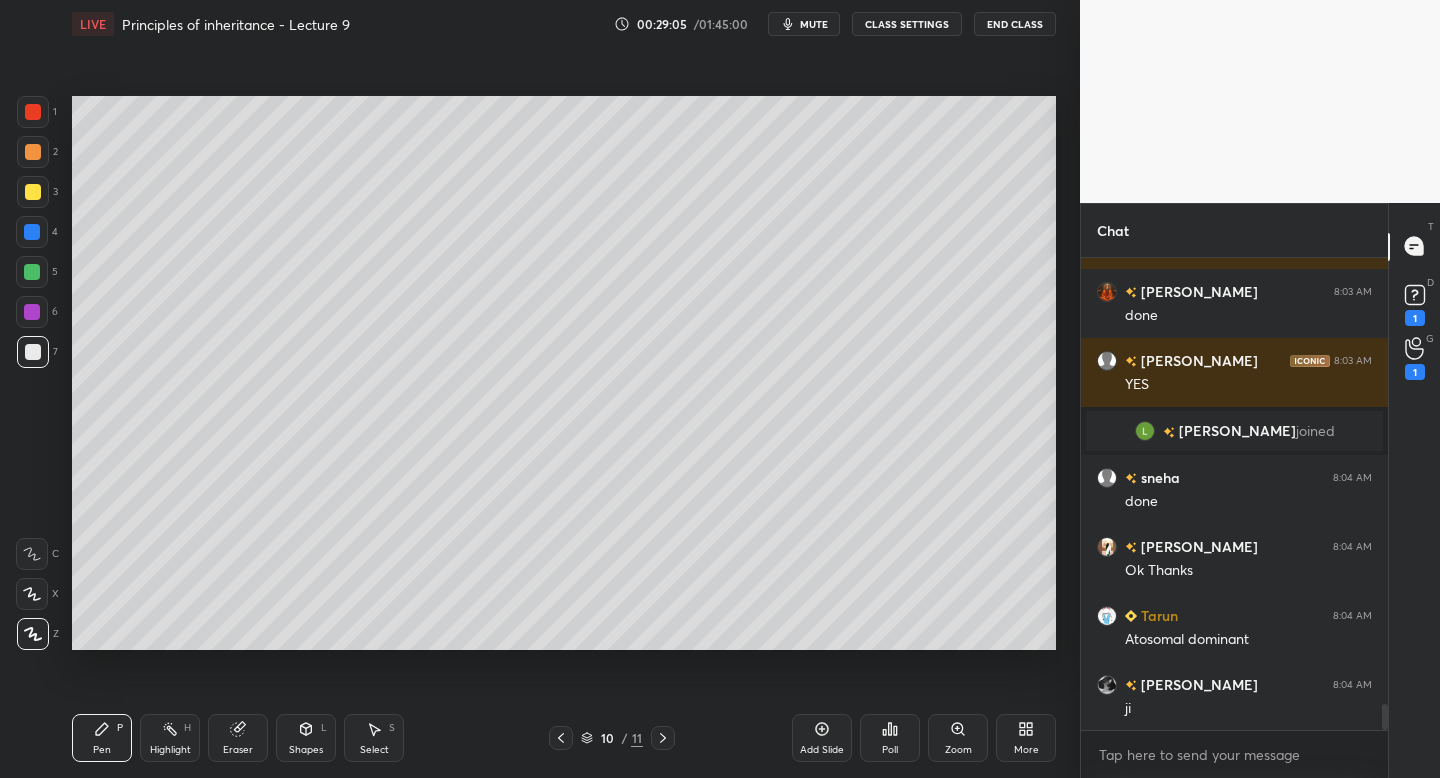 scroll, scrollTop: 8235, scrollLeft: 0, axis: vertical 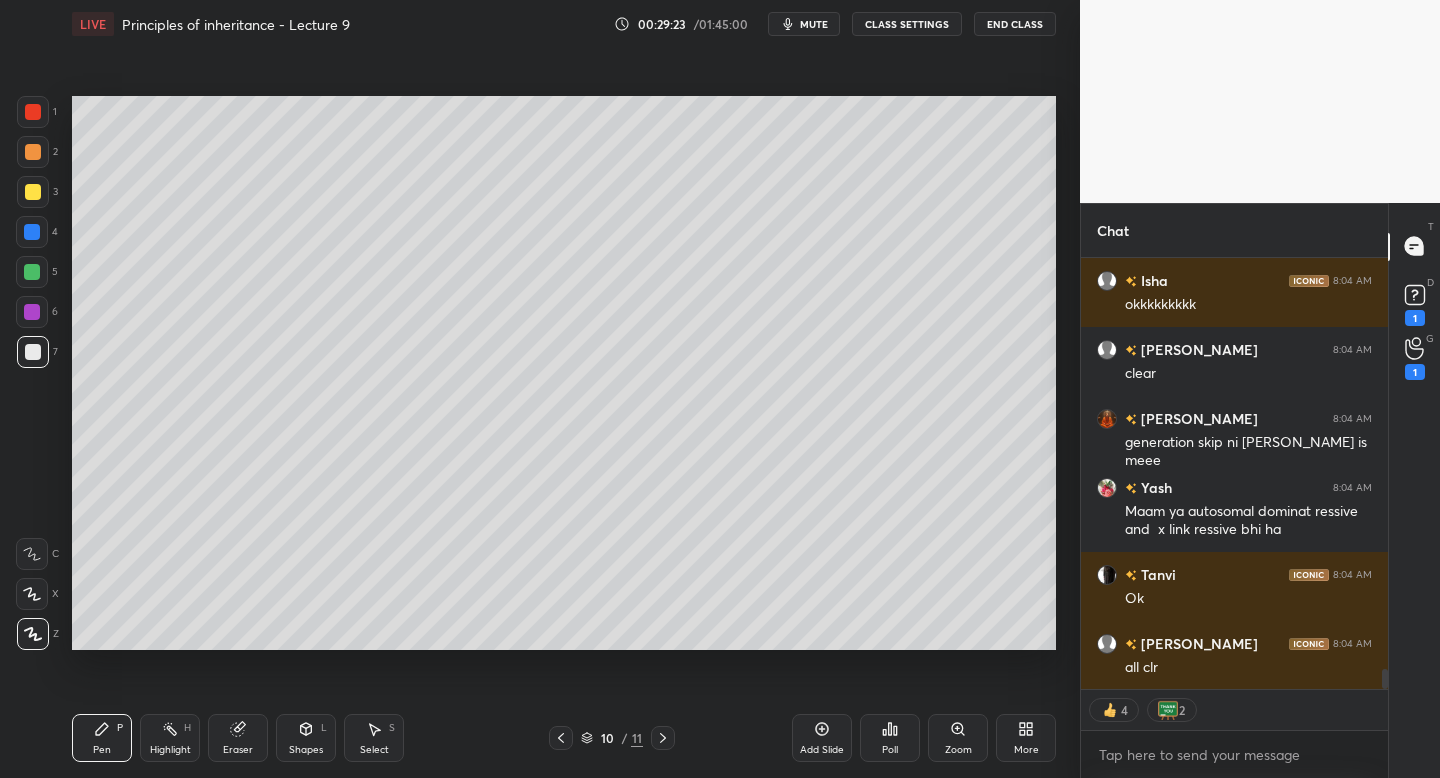 click on "2" at bounding box center (37, 156) 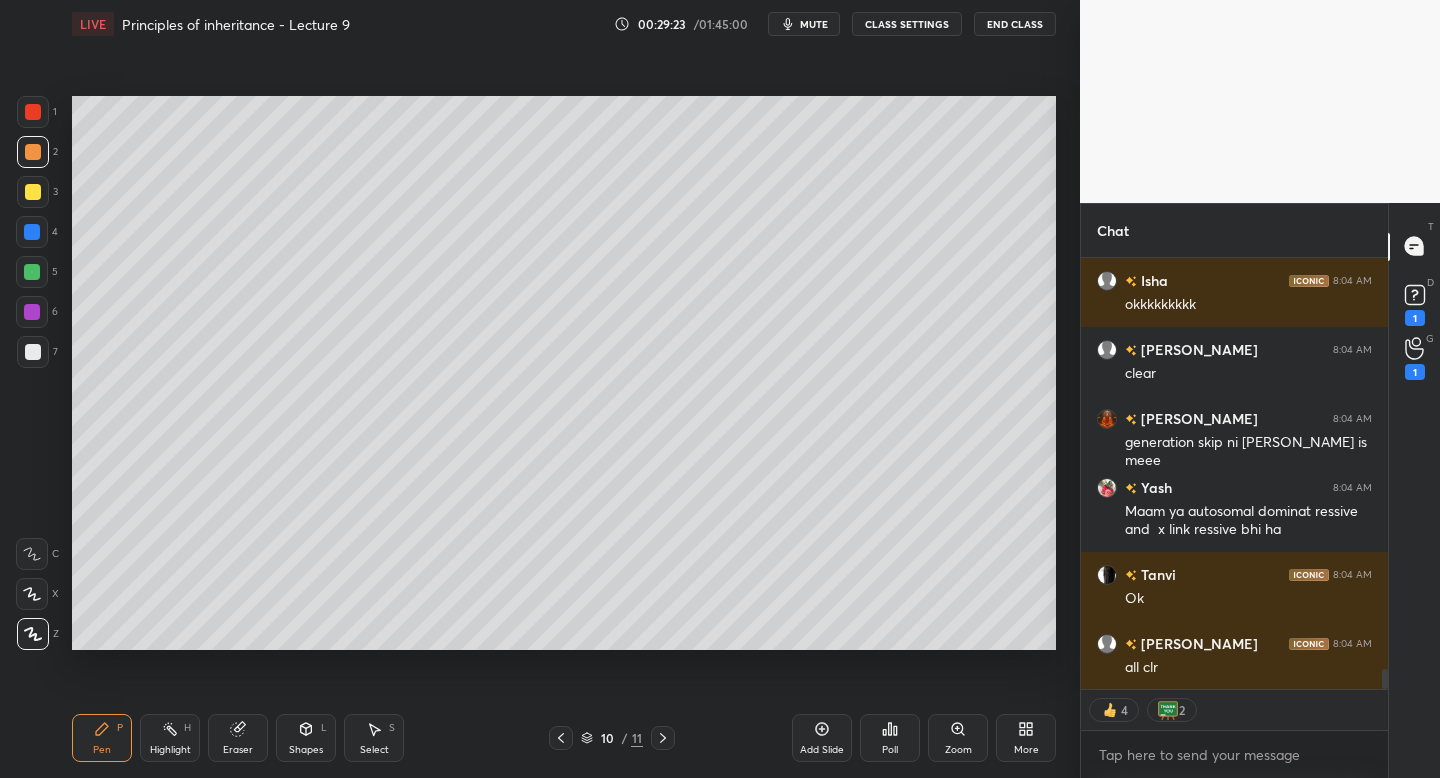 click at bounding box center (33, 192) 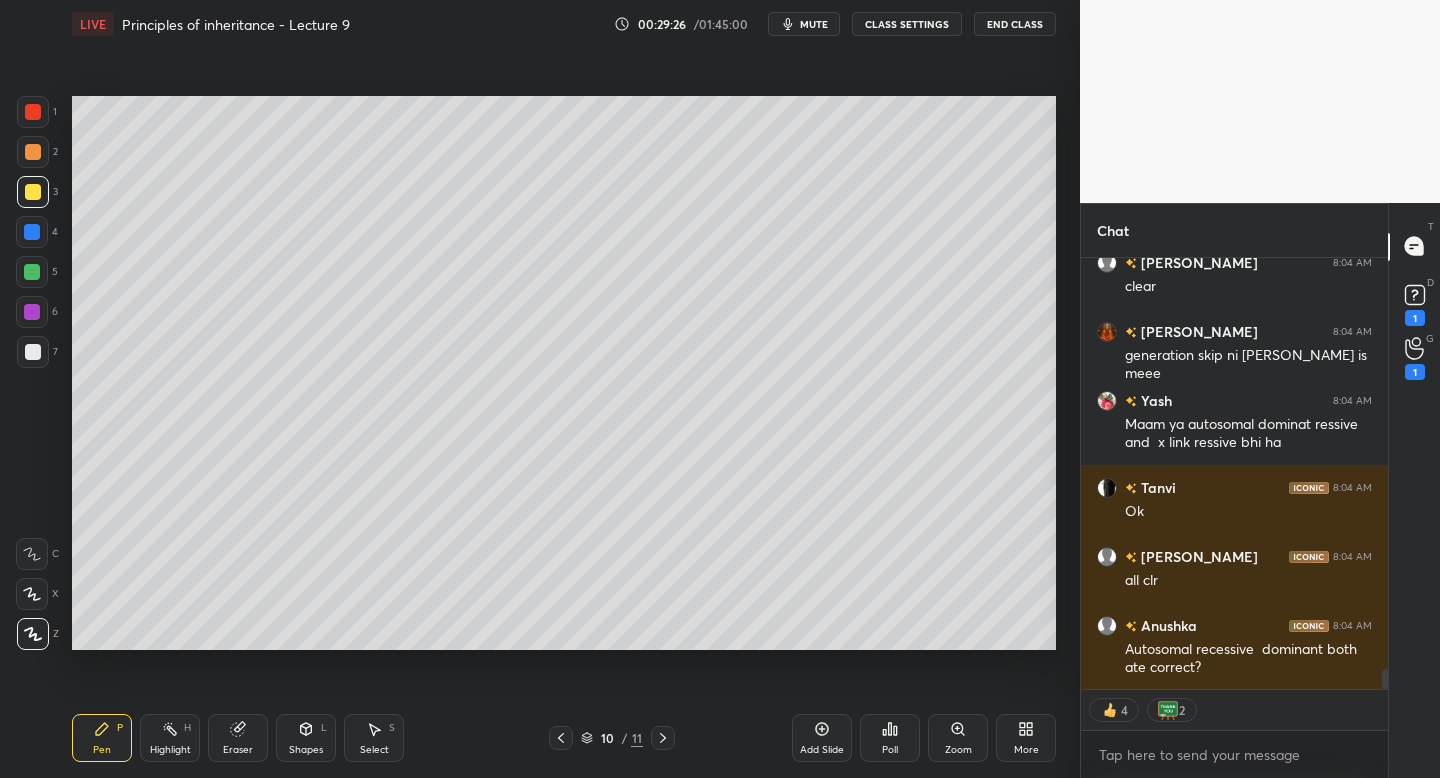 scroll, scrollTop: 9119, scrollLeft: 0, axis: vertical 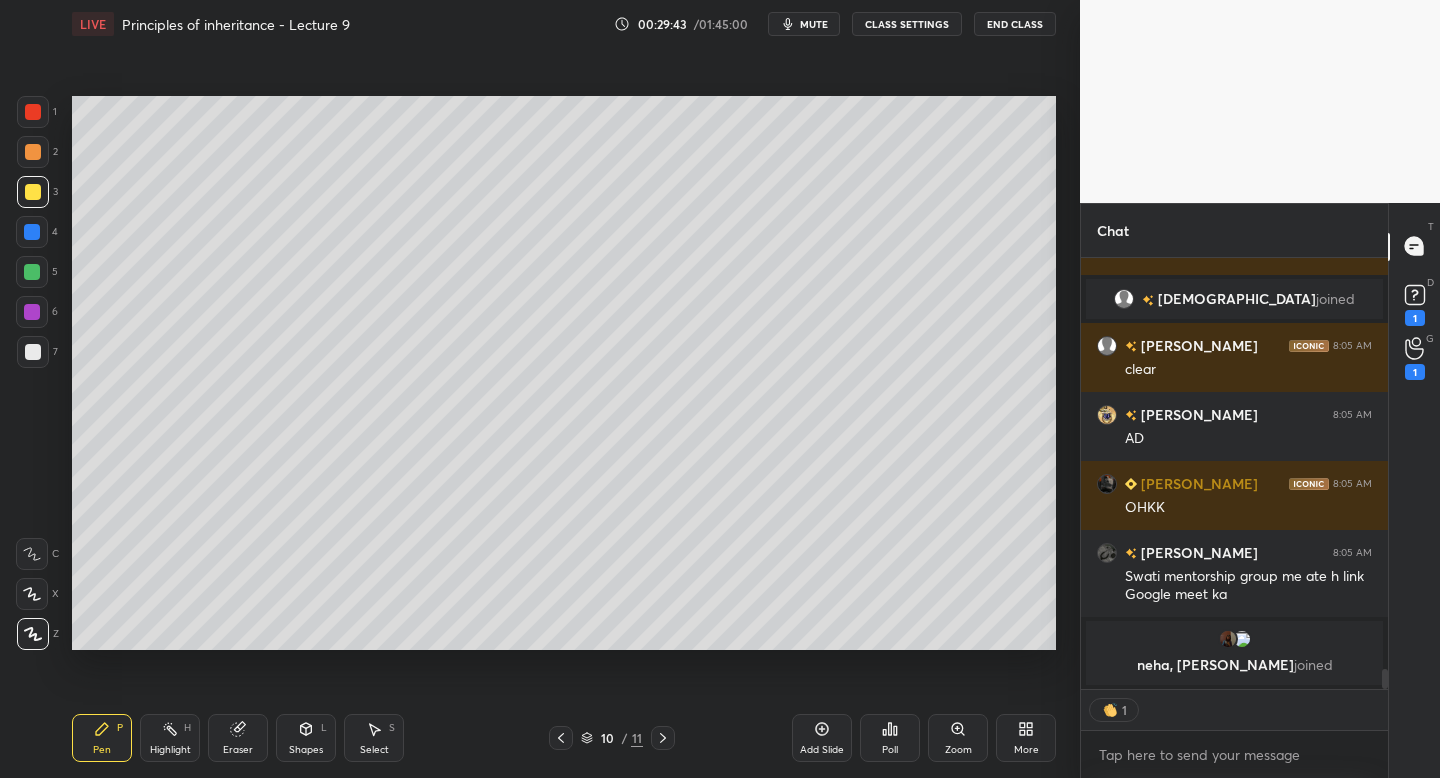 click on "Add Slide" at bounding box center [822, 738] 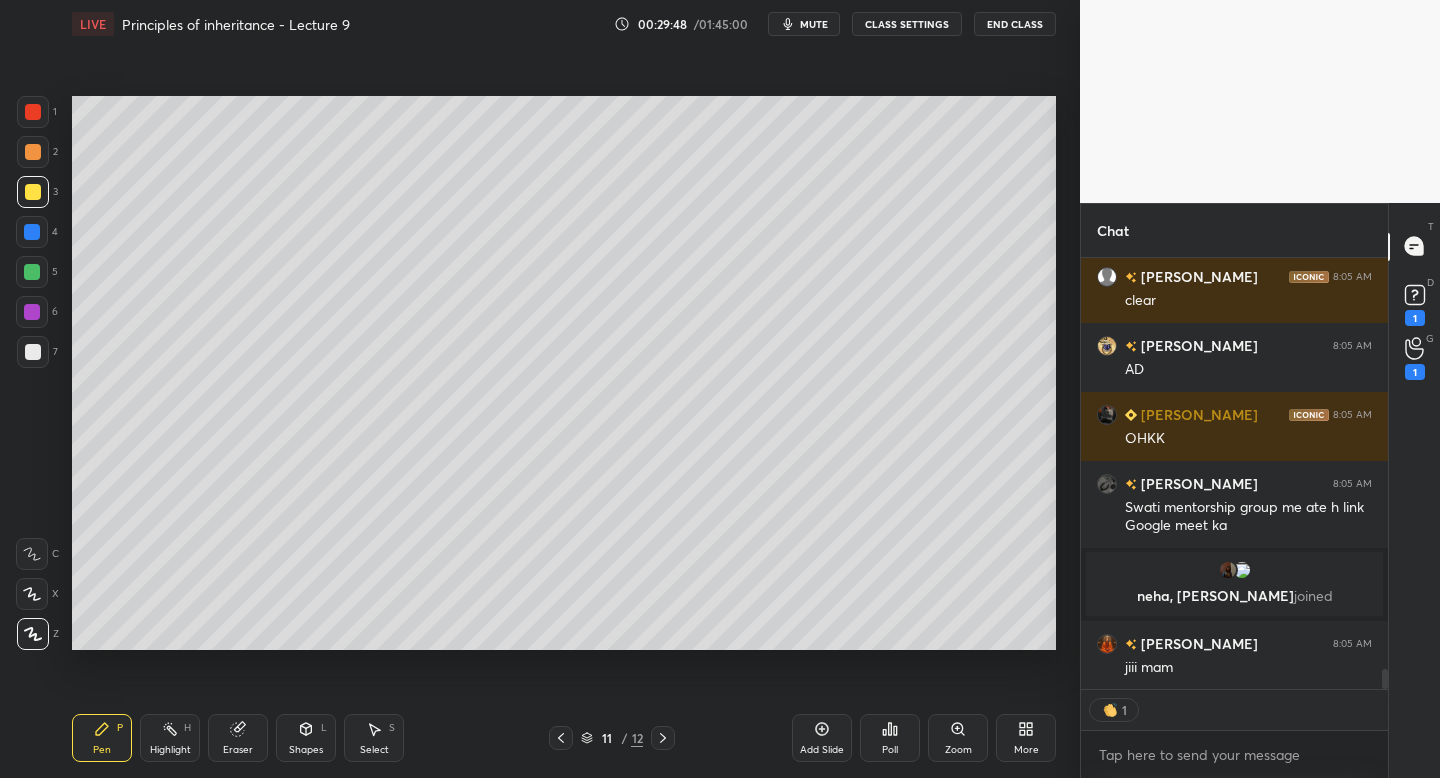 scroll, scrollTop: 9085, scrollLeft: 0, axis: vertical 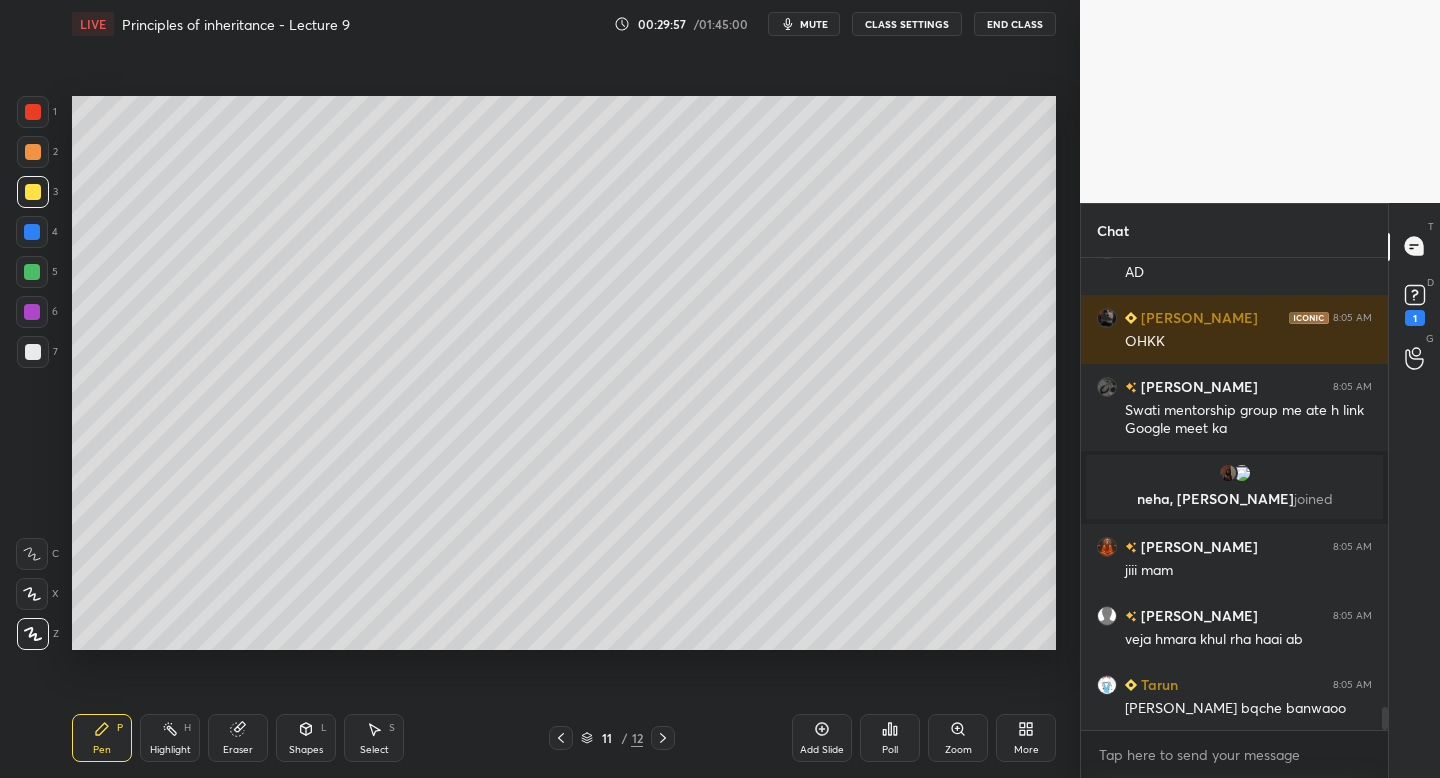 click on "7" at bounding box center (37, 352) 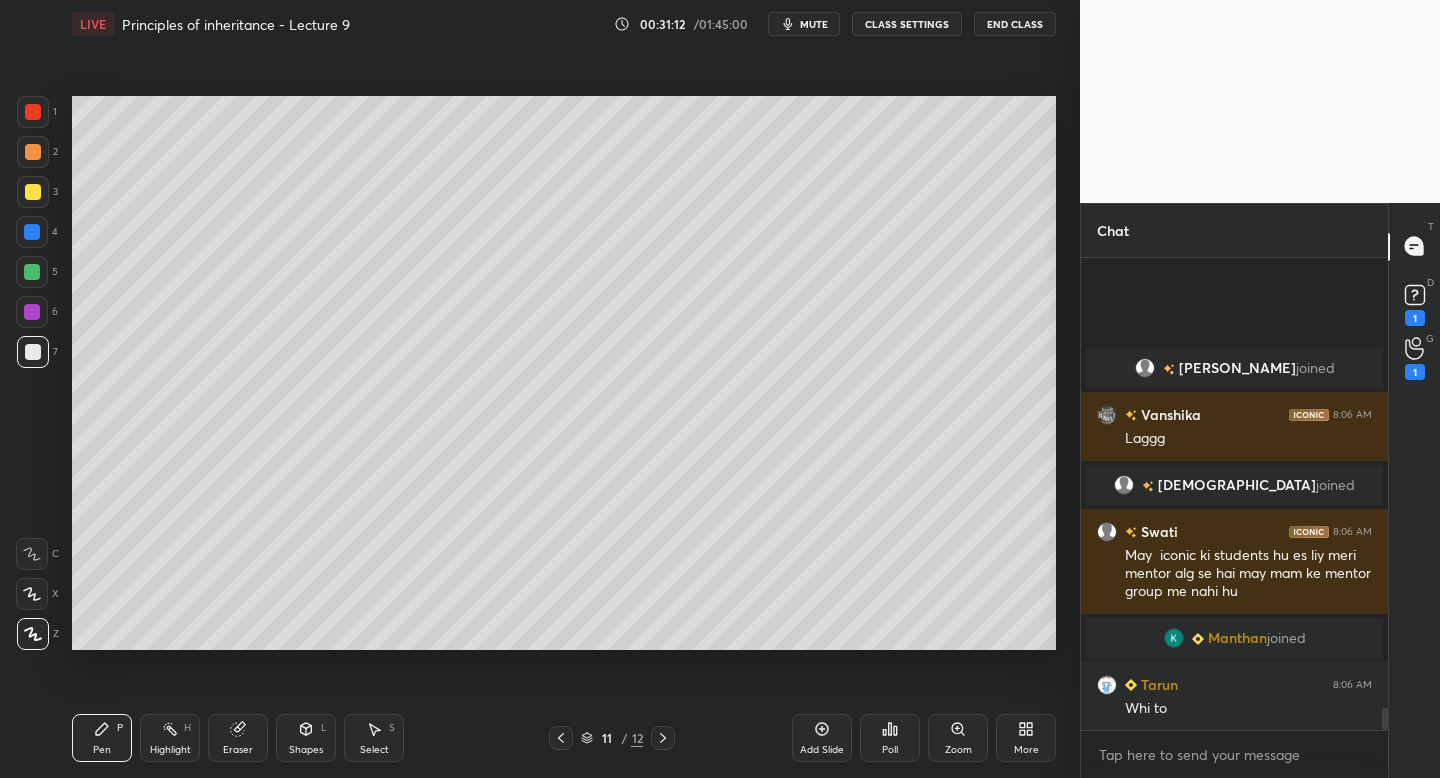 scroll, scrollTop: 9585, scrollLeft: 0, axis: vertical 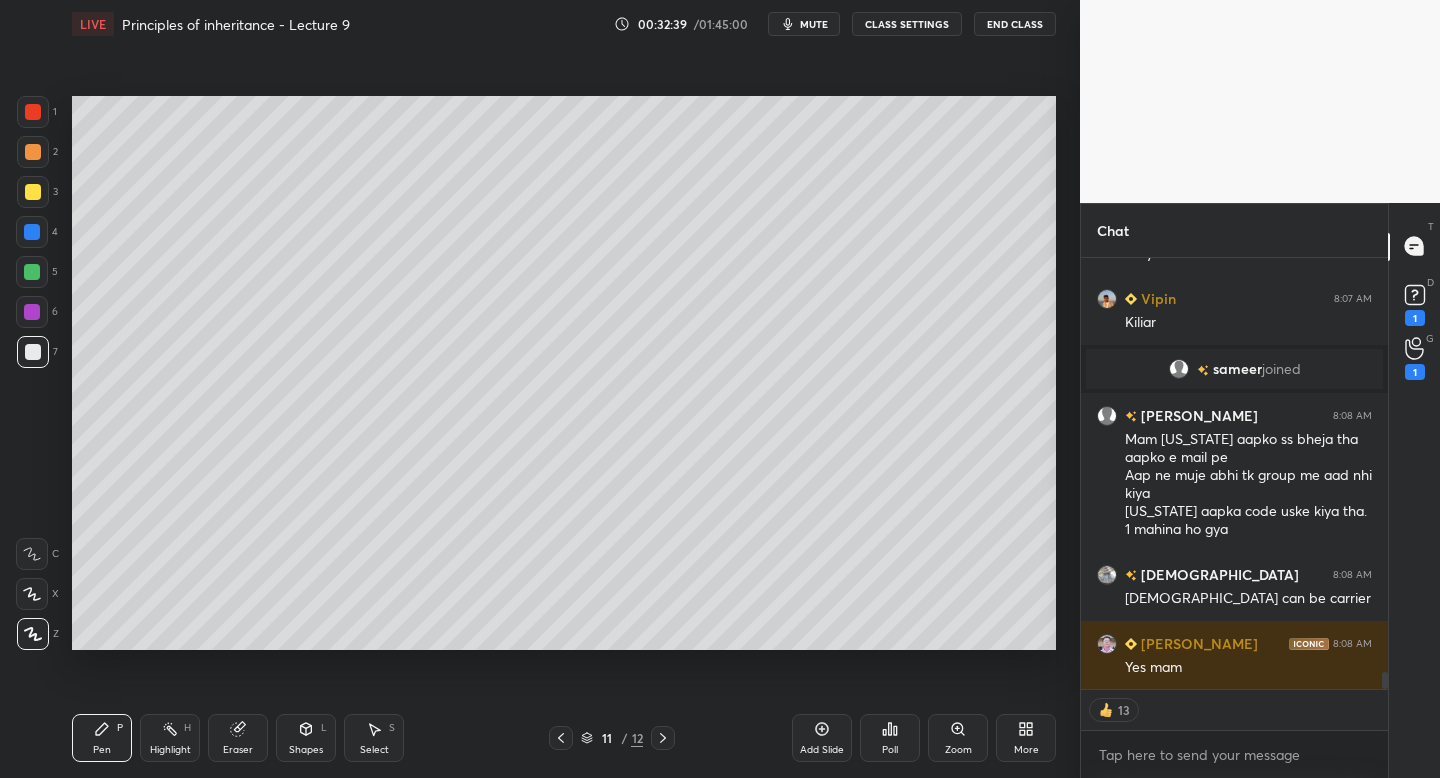 click 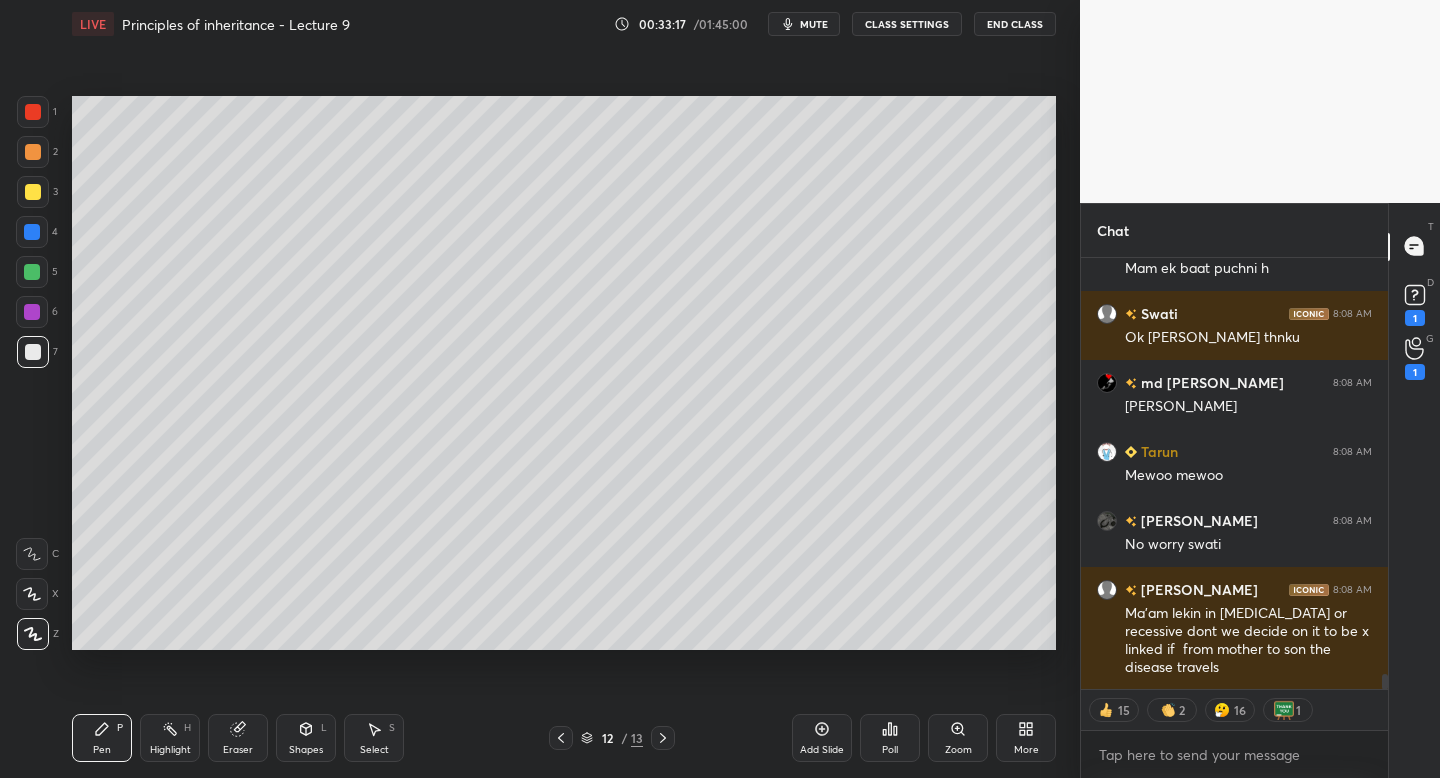 scroll, scrollTop: 11780, scrollLeft: 0, axis: vertical 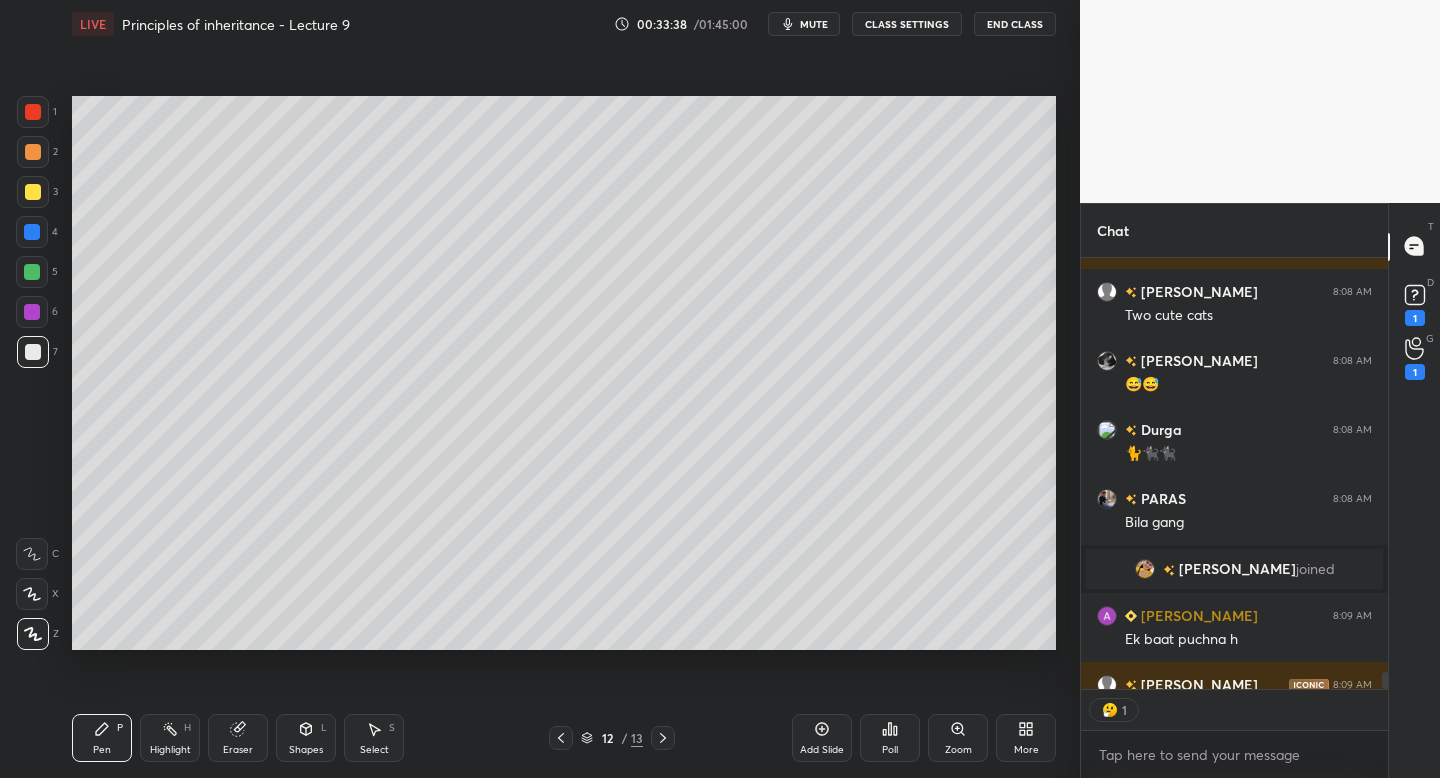 click on "1 2 3 4 5 6 7 C X Z C X Z E E Erase all   H H LIVE Principles of inheritance - Lecture 9 00:33:38 /  01:45:00 mute CLASS SETTINGS End Class Setting up your live class Poll for   secs No correct answer Start poll Back Principles of inheritance - Lecture 9 • L10 of Course on Biology for NEET UG 2026 Dr. Rakshita Singh Pen P Highlight H Eraser Shapes L Select S 12 / 13 Add Slide Poll Zoom More Chat Ritika 8:08 AM No worry swati Meher 8:08 AM Ma’am lekin in x linked dominant or recessive dont we decide on it to be x linked if  from mother to son the disease travels Adithya 8:08 AM Two cute cats Vartika 8:08 AM 😅😅 Durga 8:08 AM 🐈🐈‍⬛🐈‍⬛ PARAS 8:08 AM Bila gang Anamika  joined Abhinav 8:09 AM Ek baat puchna h Vidhi 8:09 AM wow JUMP TO LATEST 1 Enable hand raising Enable raise hand to speak to learners. Once enabled, chat will be turned off temporarily. Enable x   introducing Raise a hand with a doubt Now learners can raise their hand along with a doubt  How it works? Alvira Asked a doubt 2" at bounding box center [720, 0] 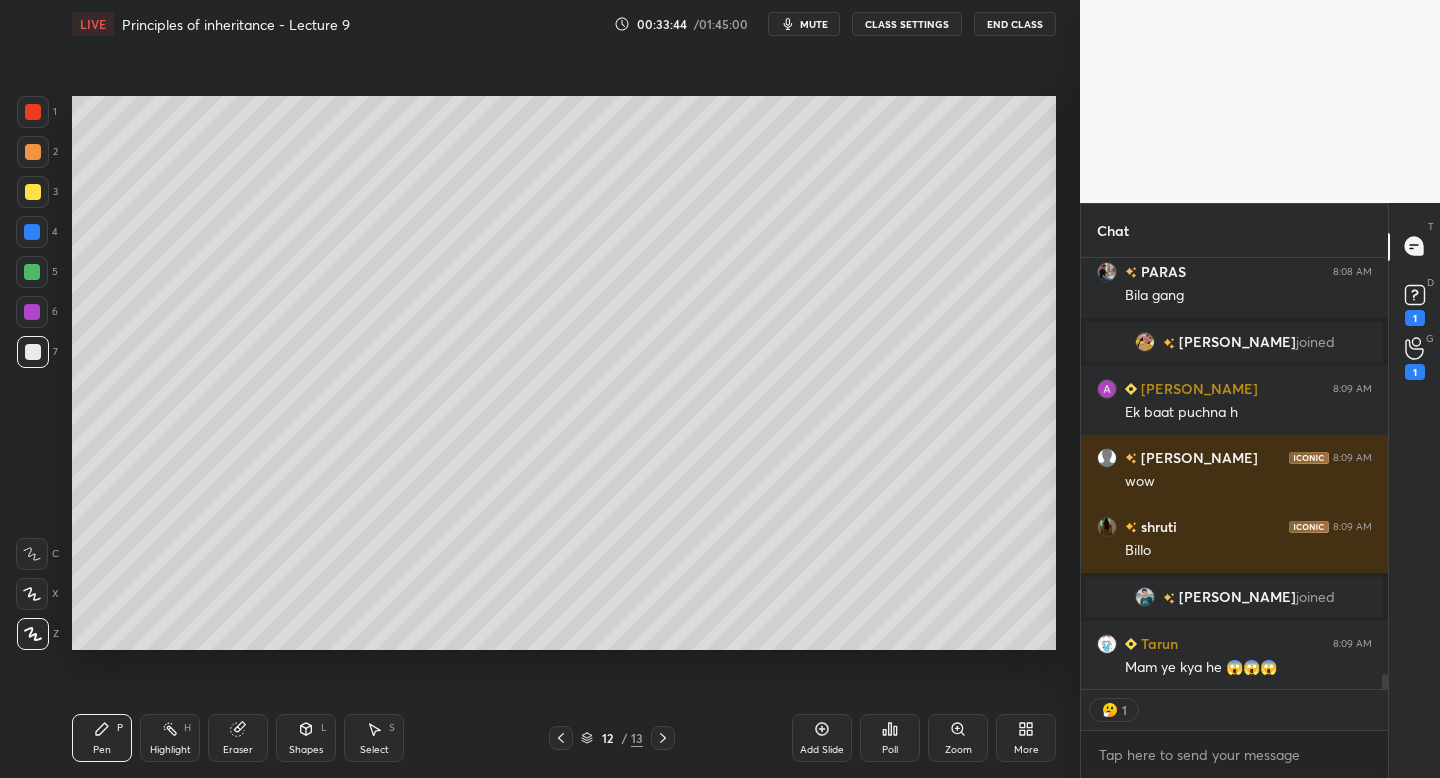 scroll, scrollTop: 11966, scrollLeft: 0, axis: vertical 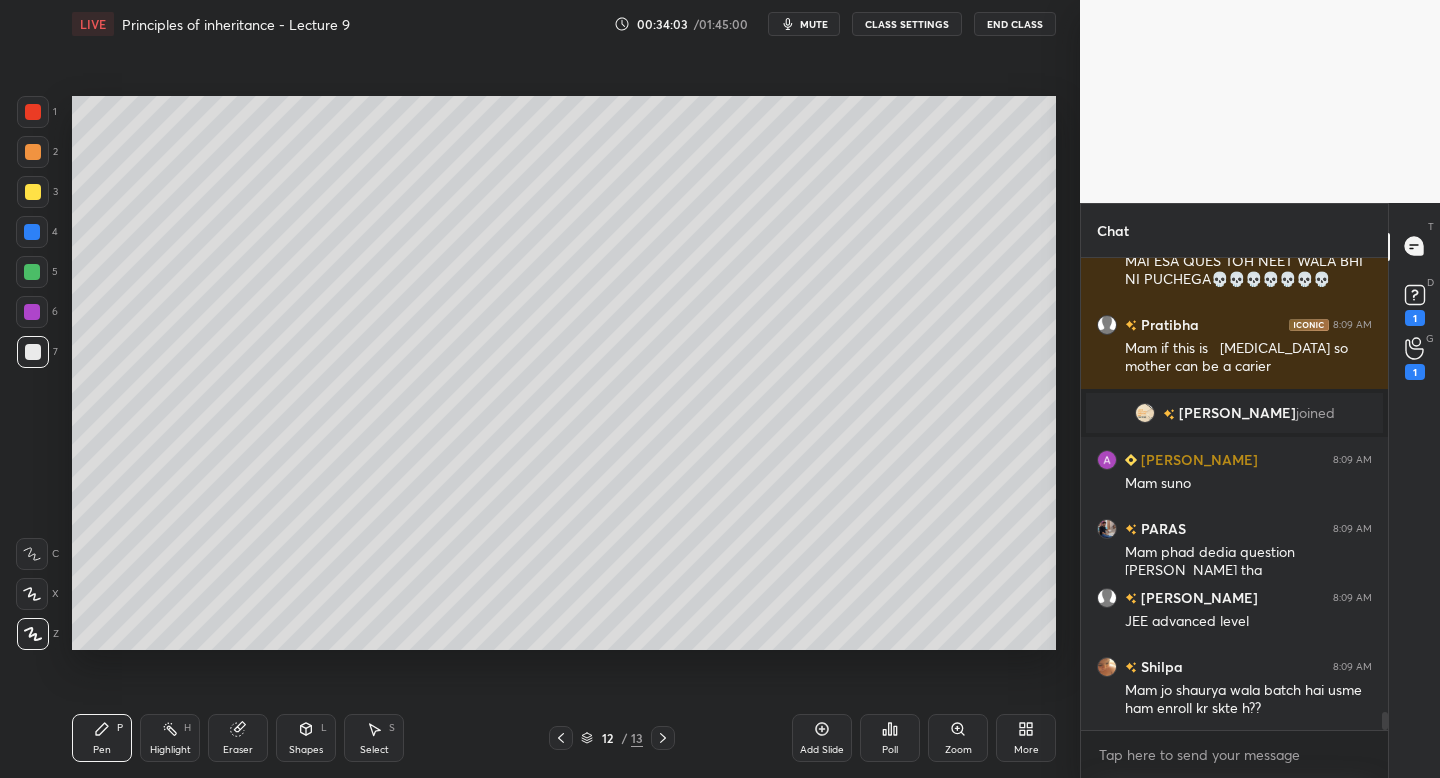 click on "mute" at bounding box center [804, 24] 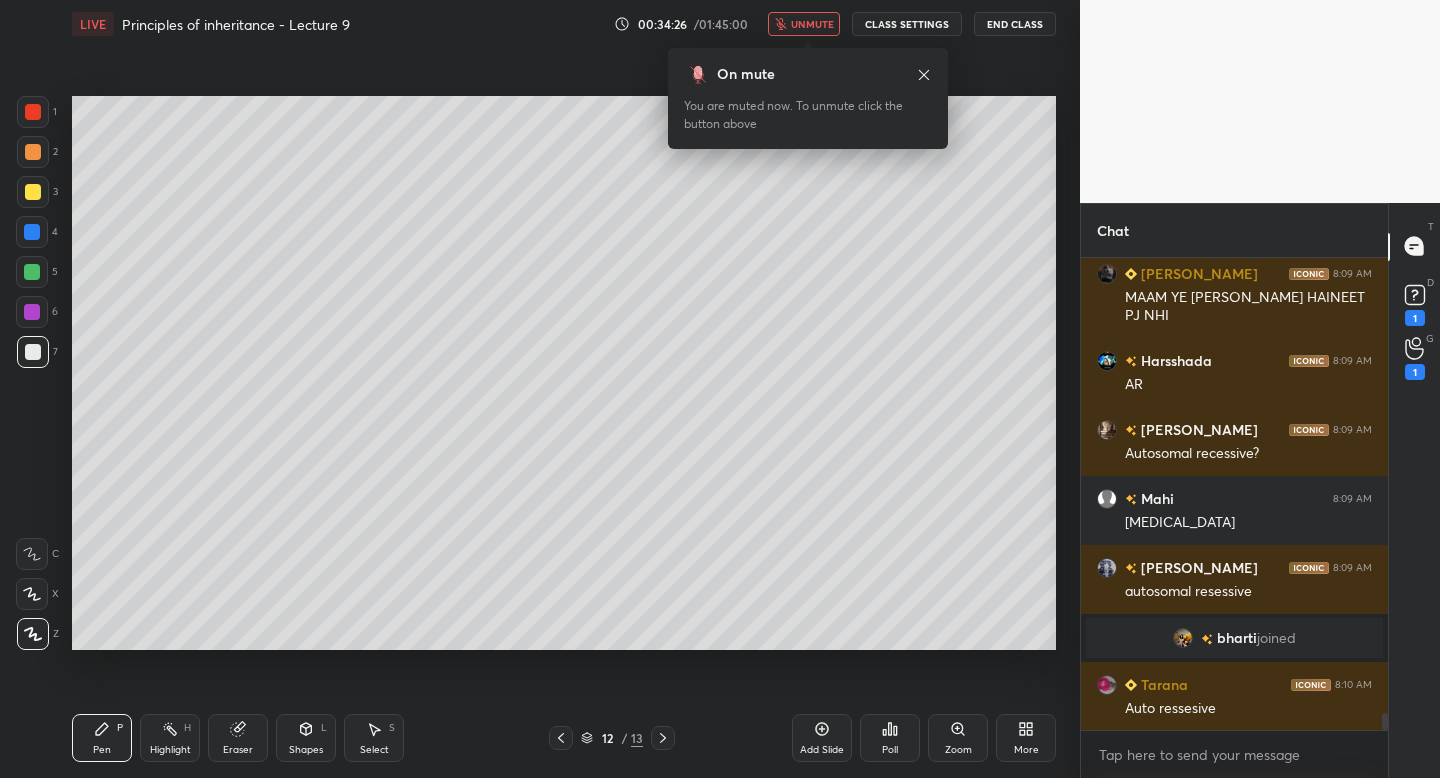 scroll, scrollTop: 12951, scrollLeft: 0, axis: vertical 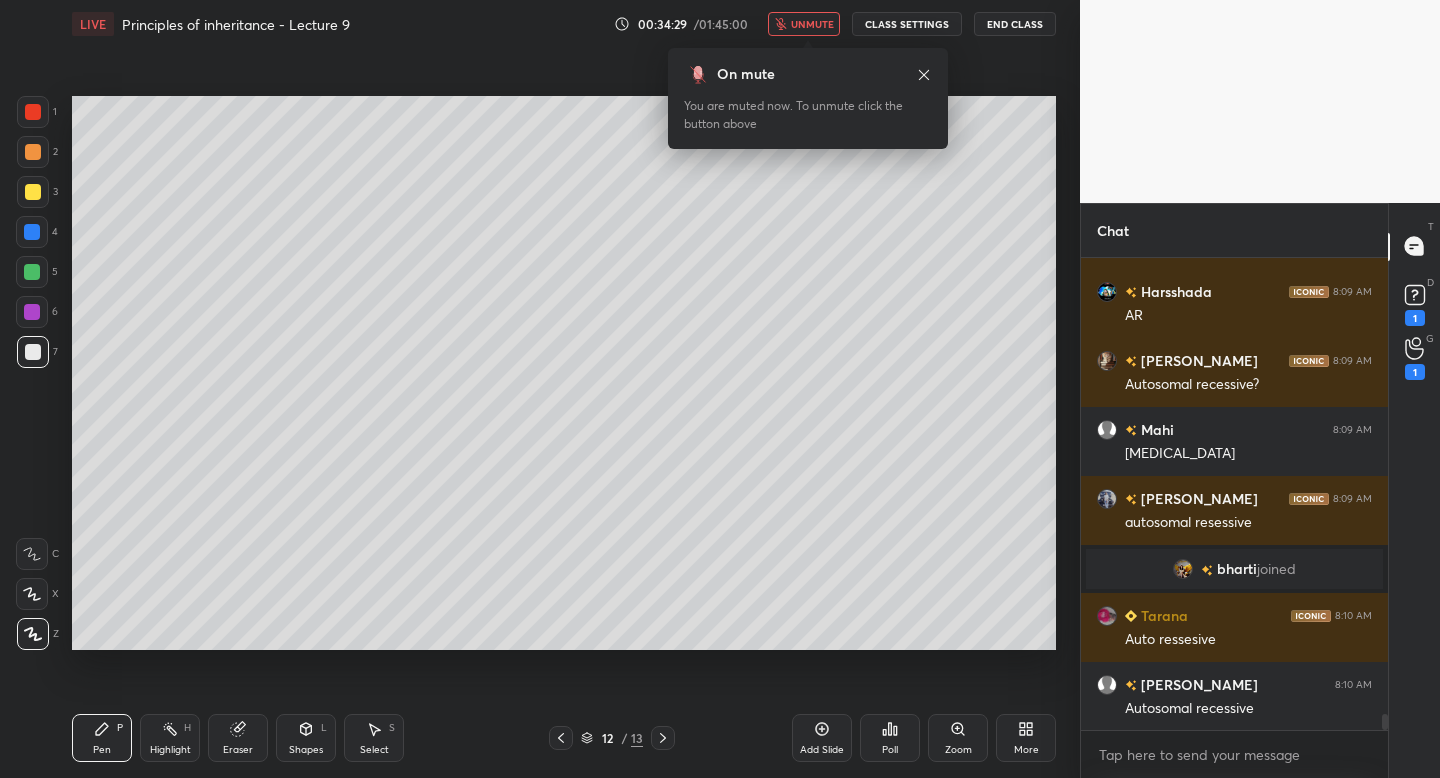 click on "unmute" at bounding box center [804, 24] 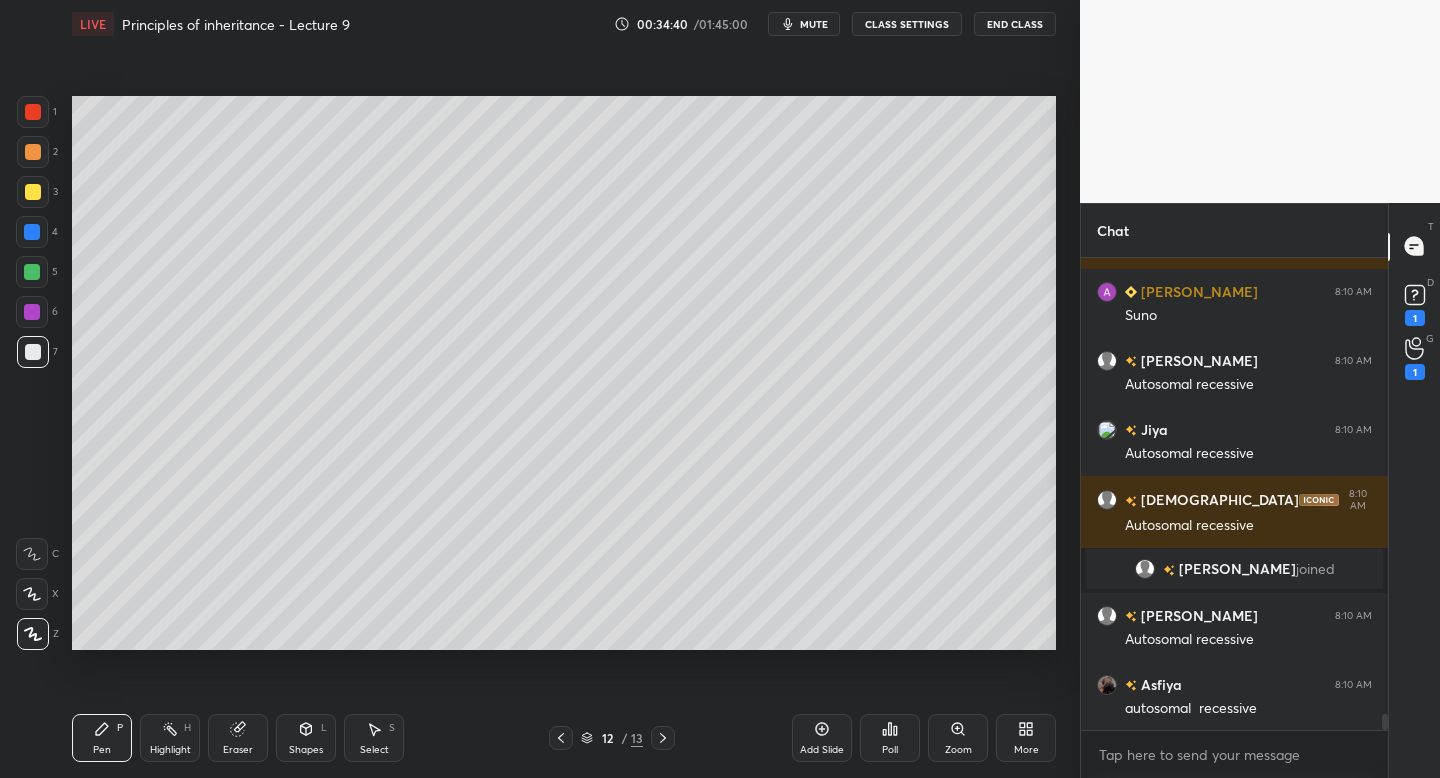 click on "mute" at bounding box center [814, 24] 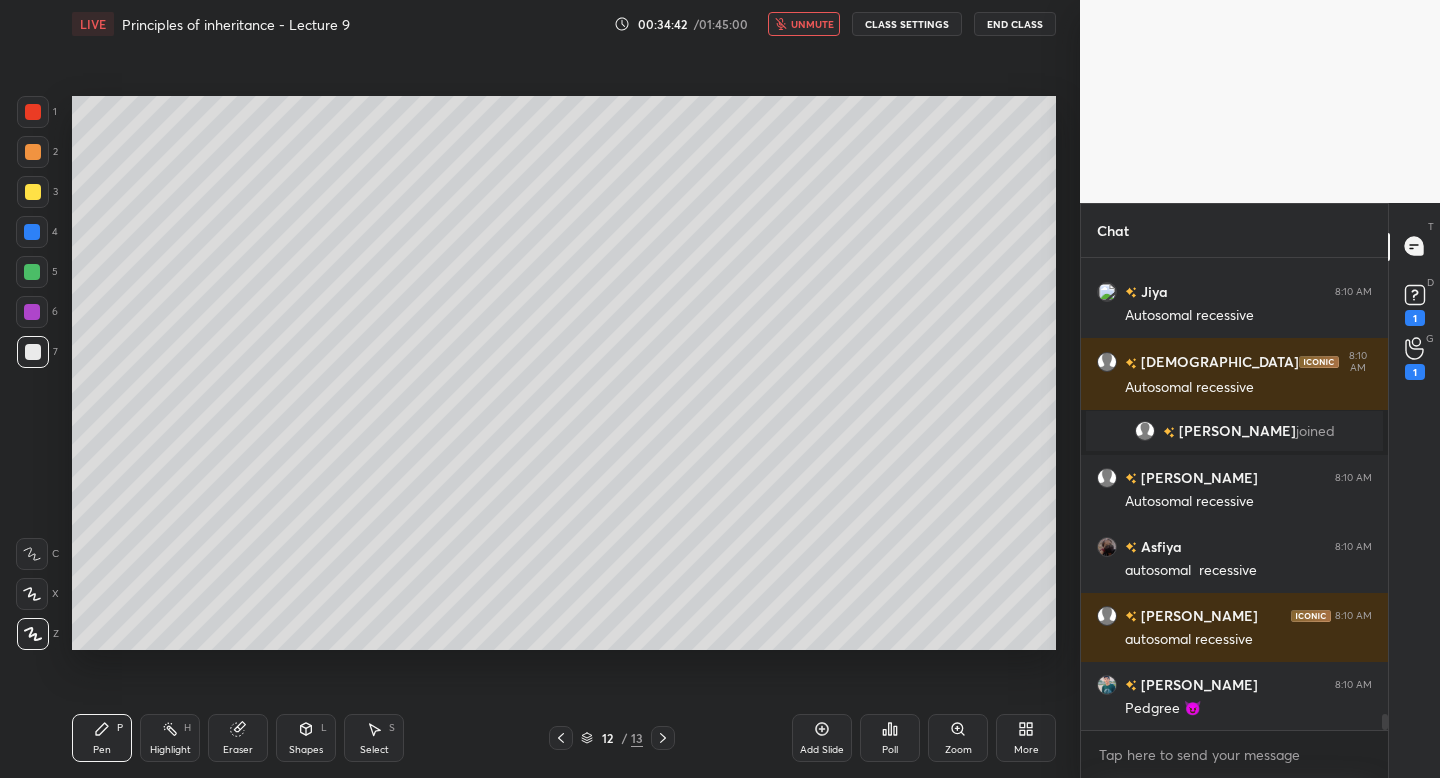 click on "unmute" at bounding box center [804, 24] 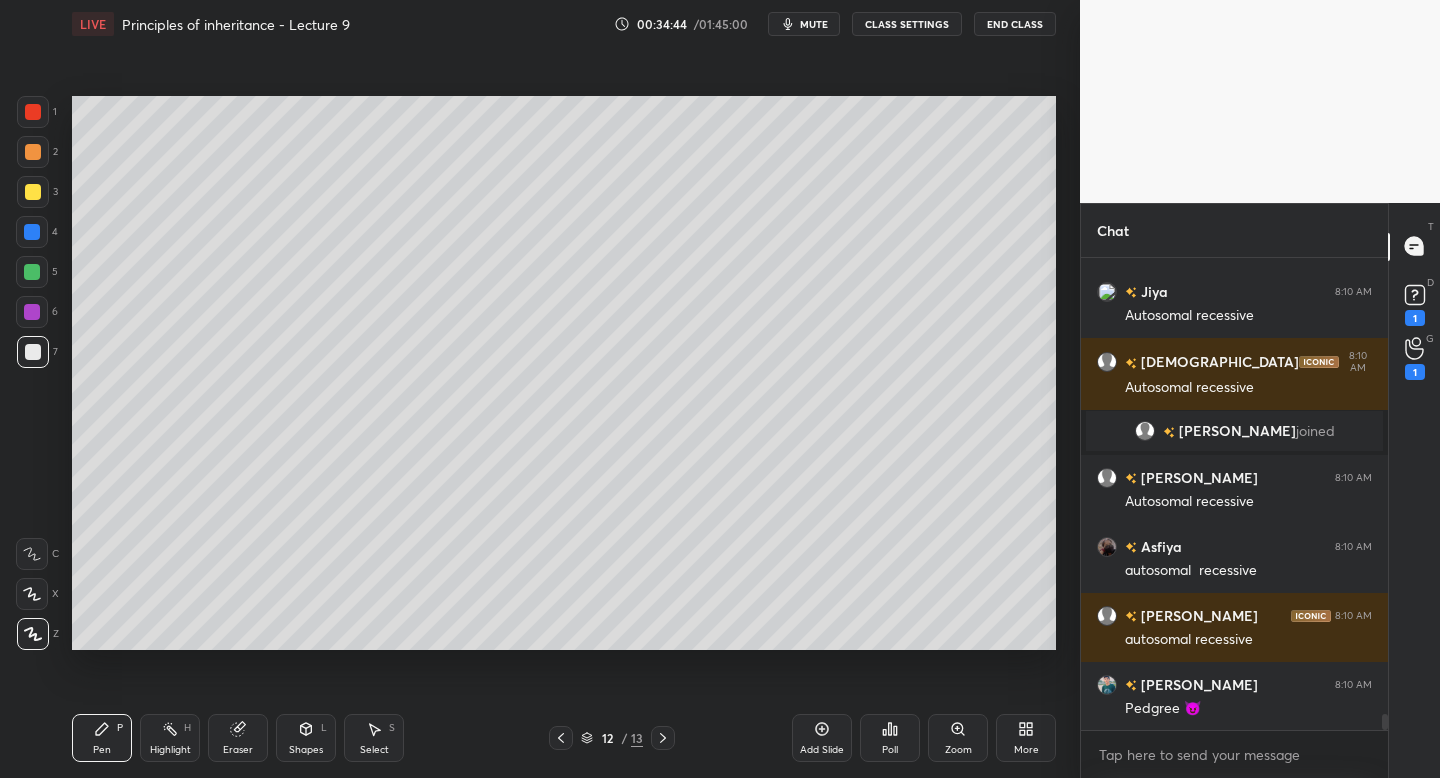 click on "mute" at bounding box center [814, 24] 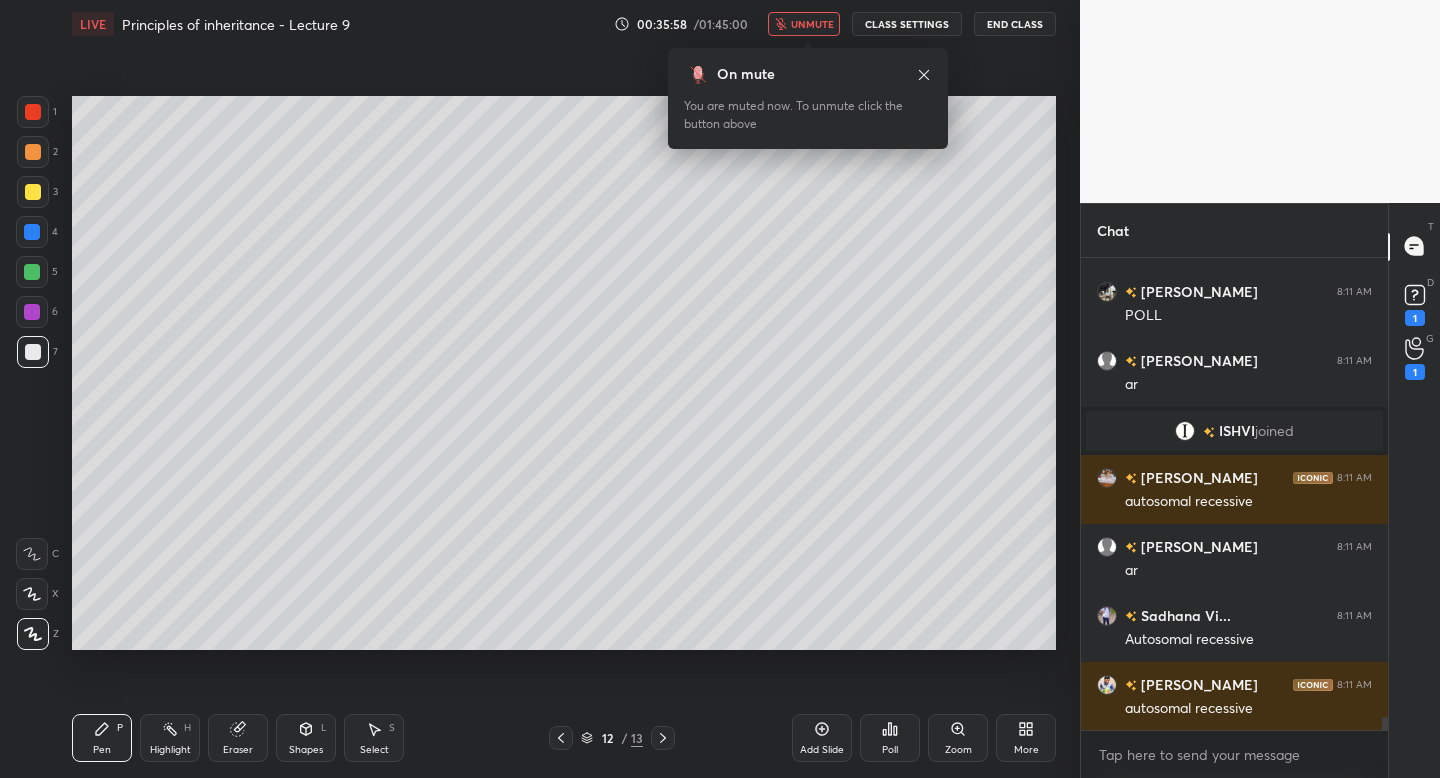 scroll, scrollTop: 16318, scrollLeft: 0, axis: vertical 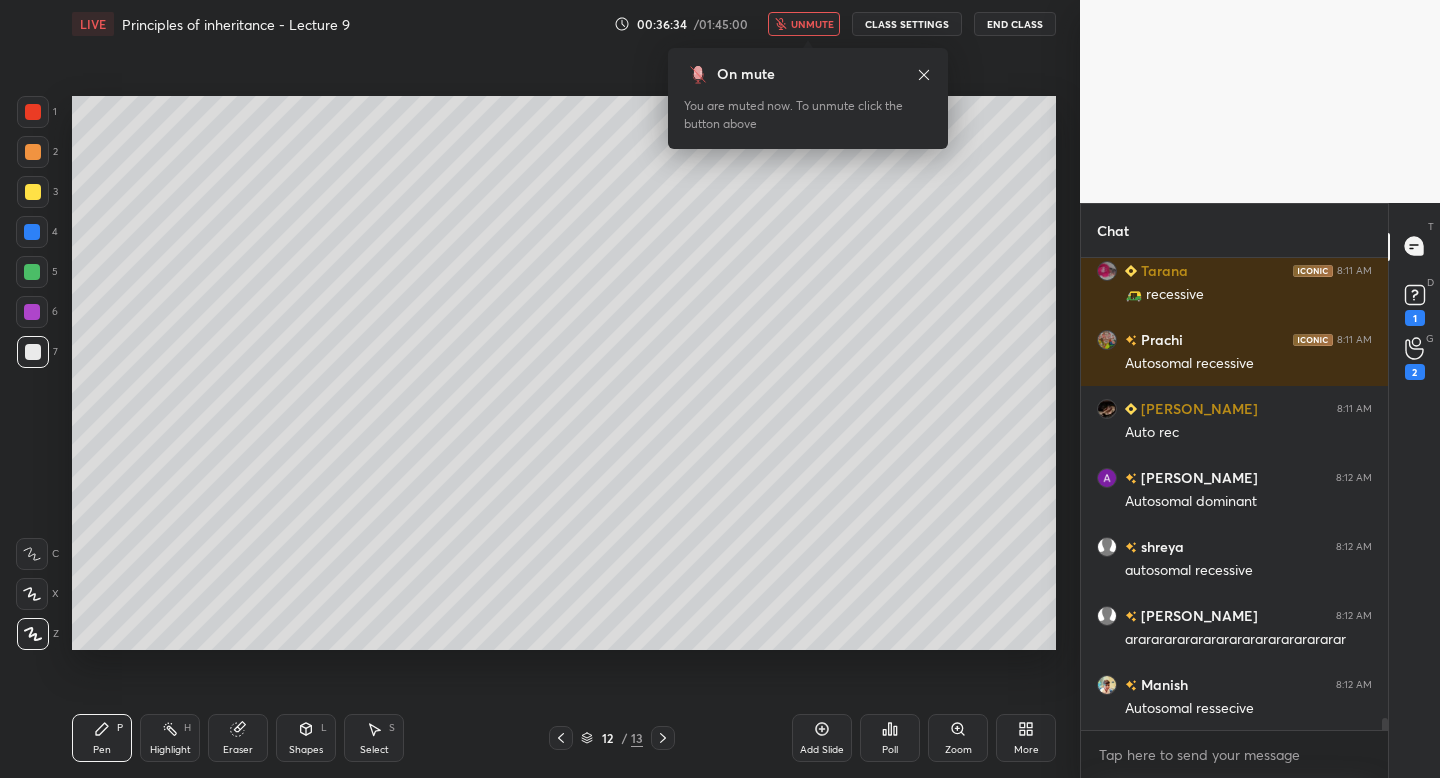 click on "unmute" at bounding box center [804, 24] 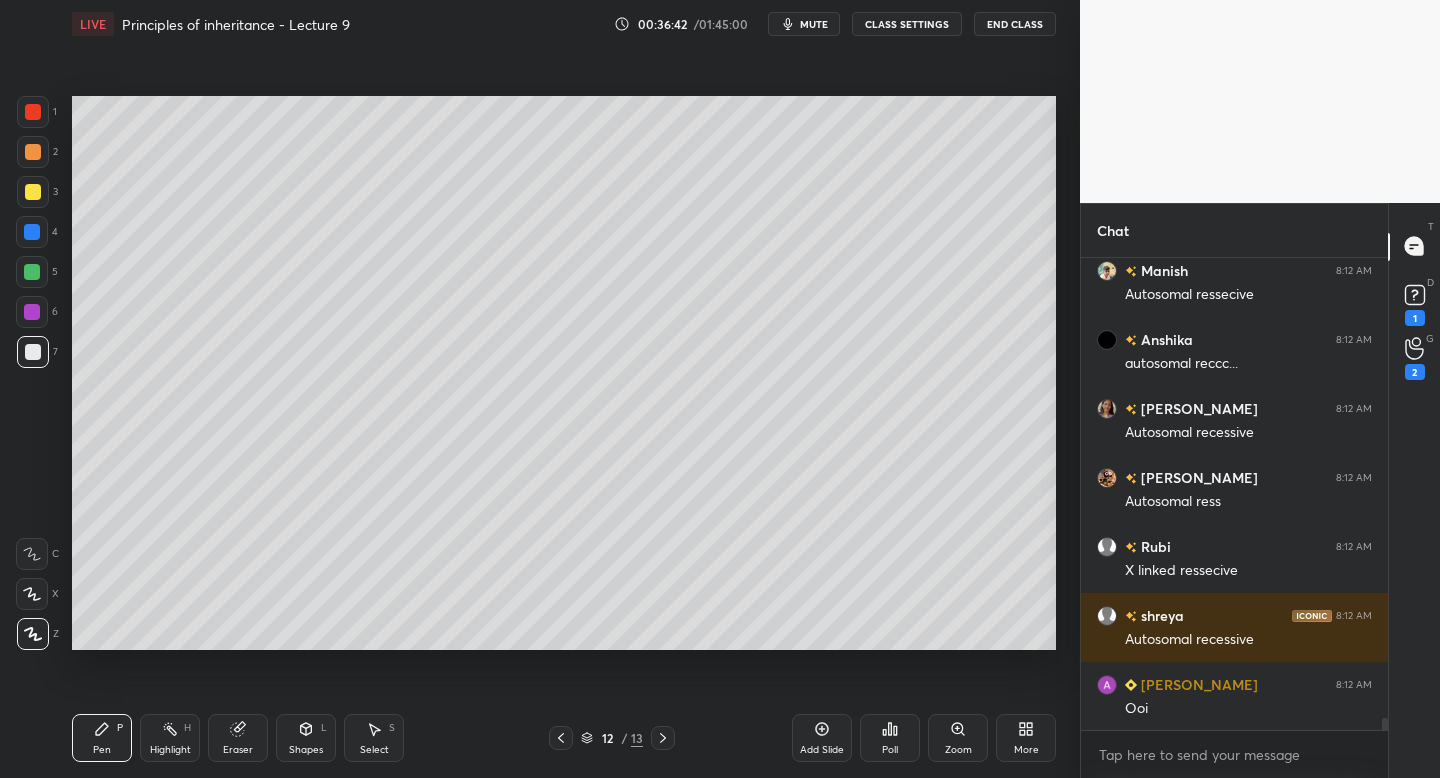click 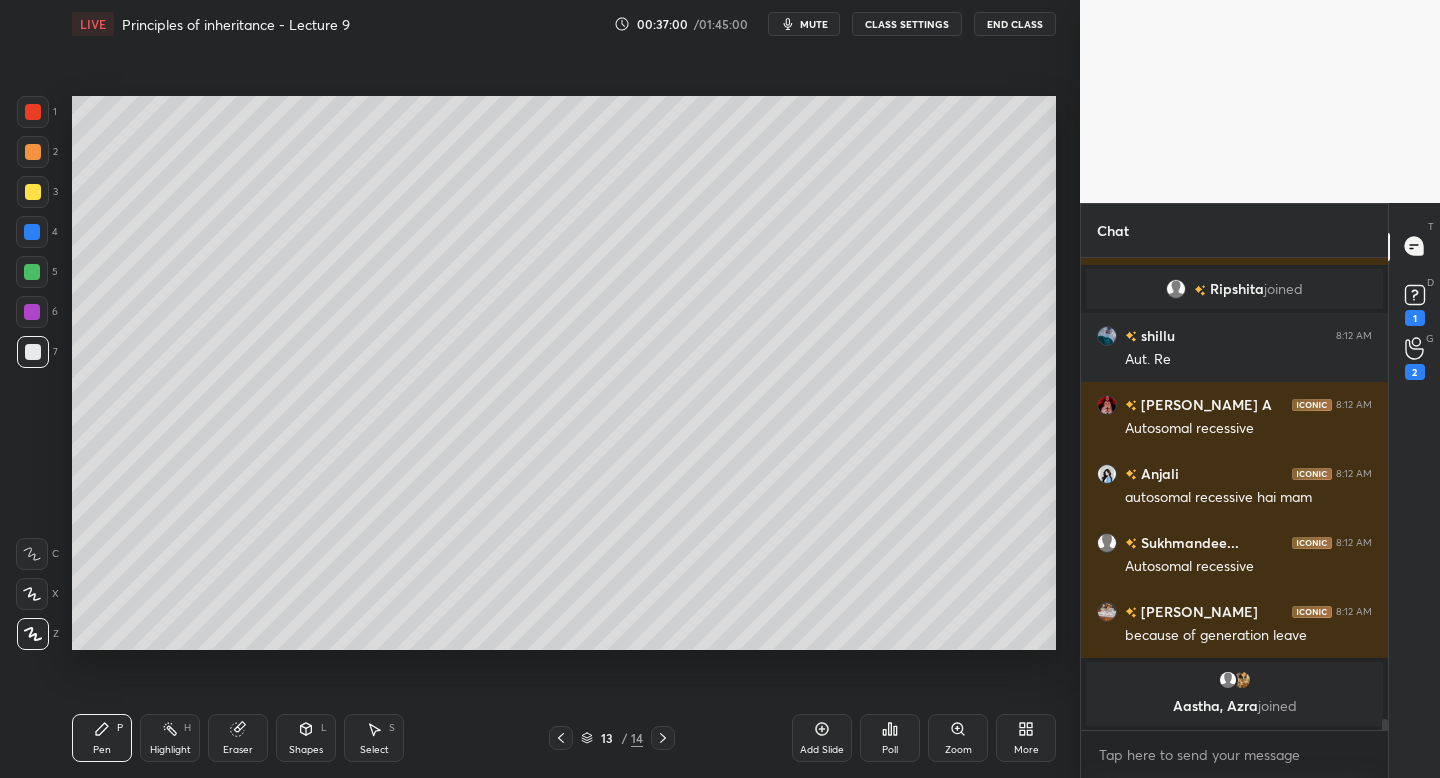 click 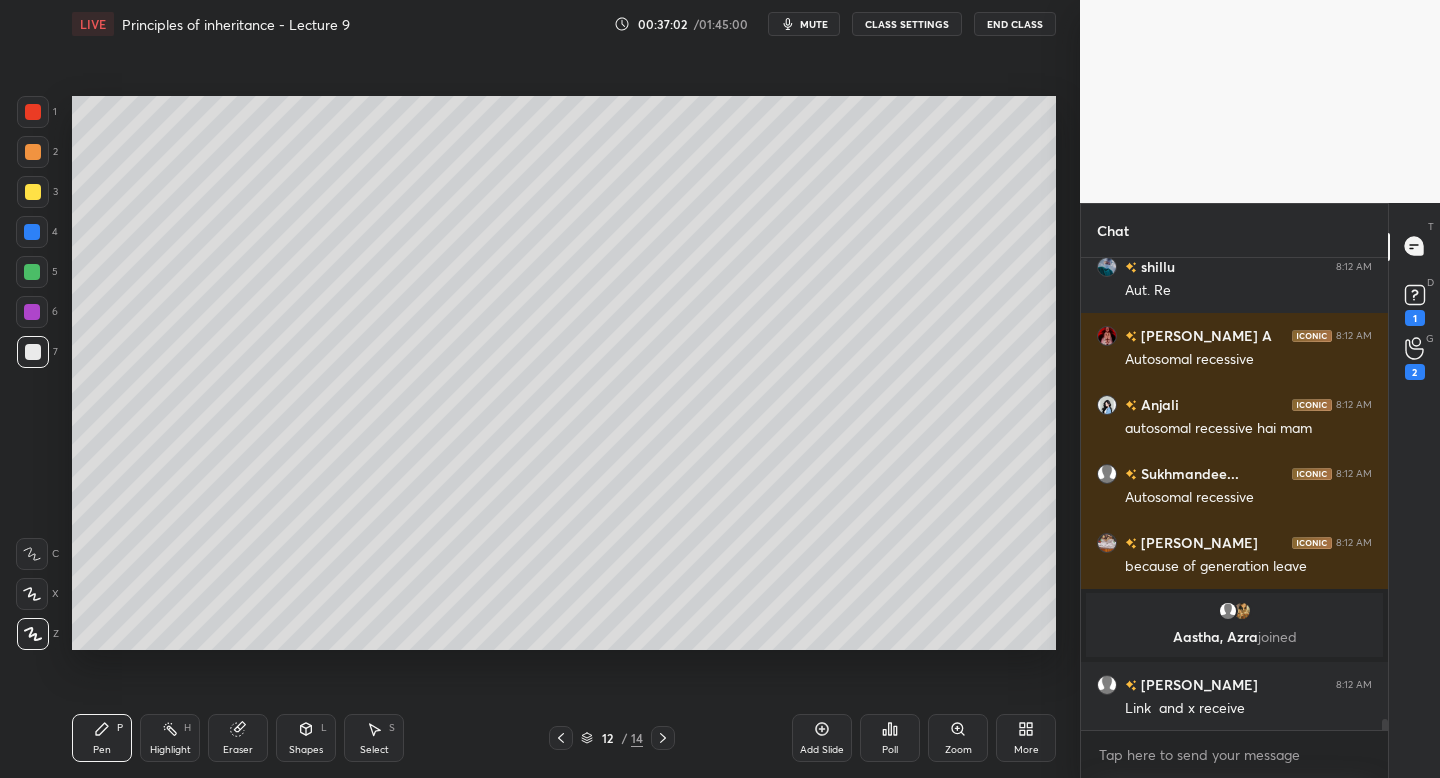 click on "3" at bounding box center (37, 192) 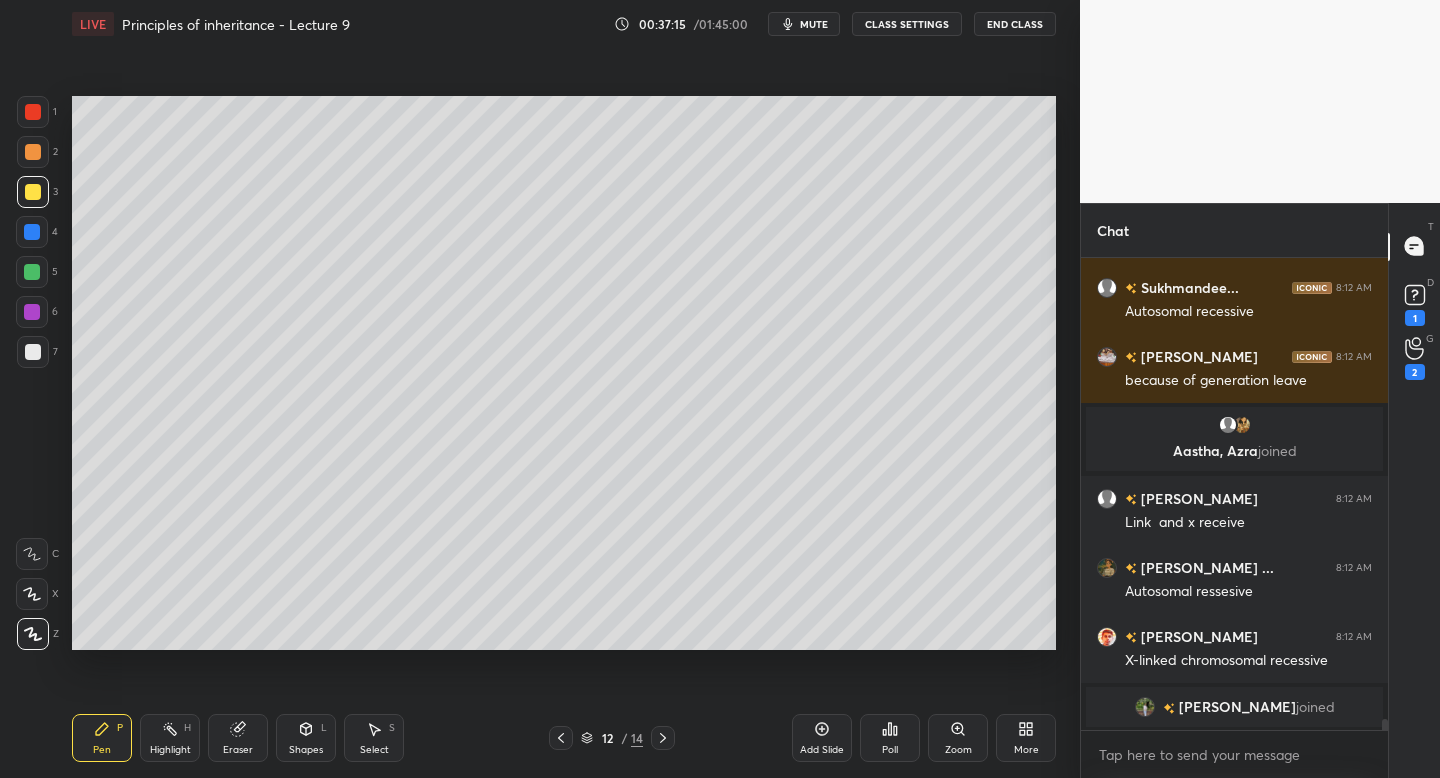 scroll, scrollTop: 19369, scrollLeft: 0, axis: vertical 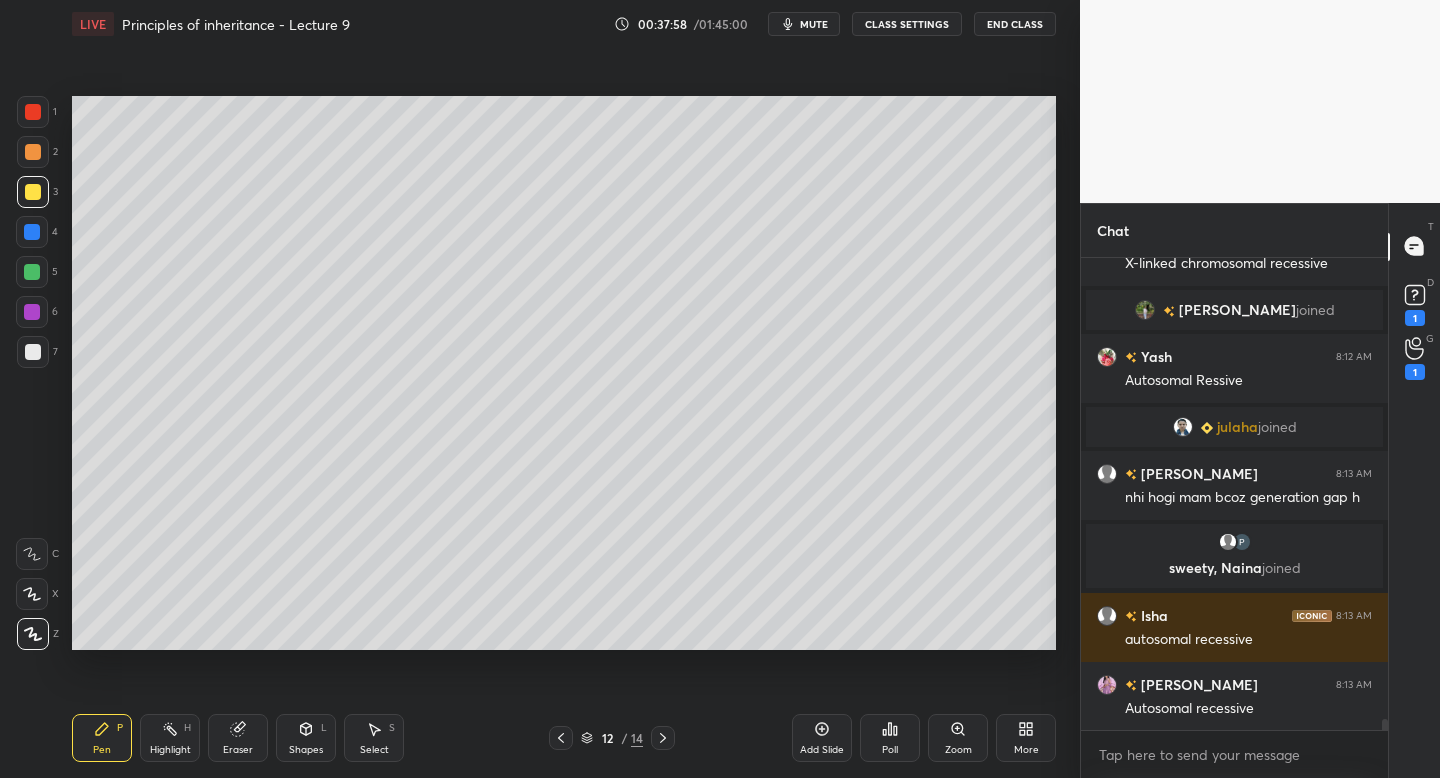 click on "Eraser" at bounding box center [238, 750] 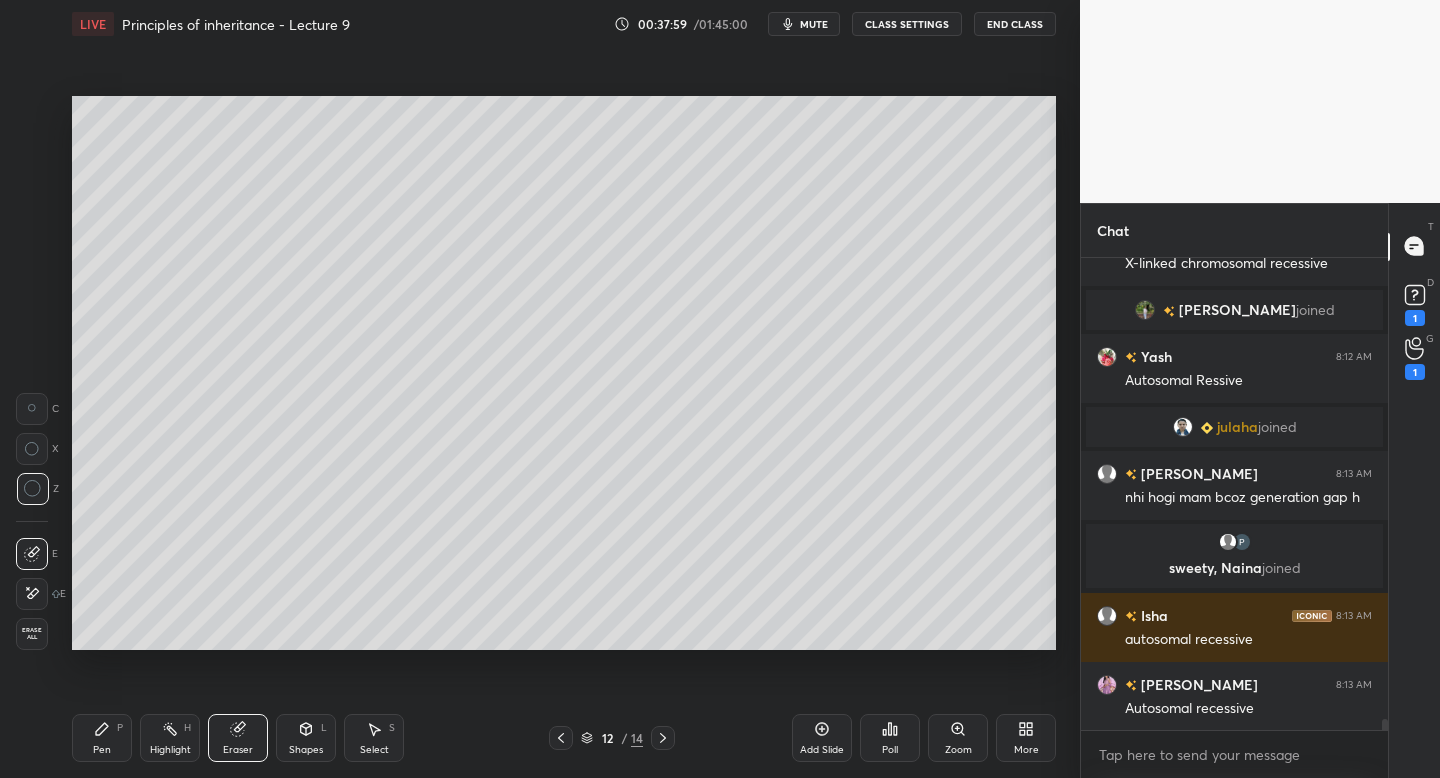 scroll, scrollTop: 425, scrollLeft: 301, axis: both 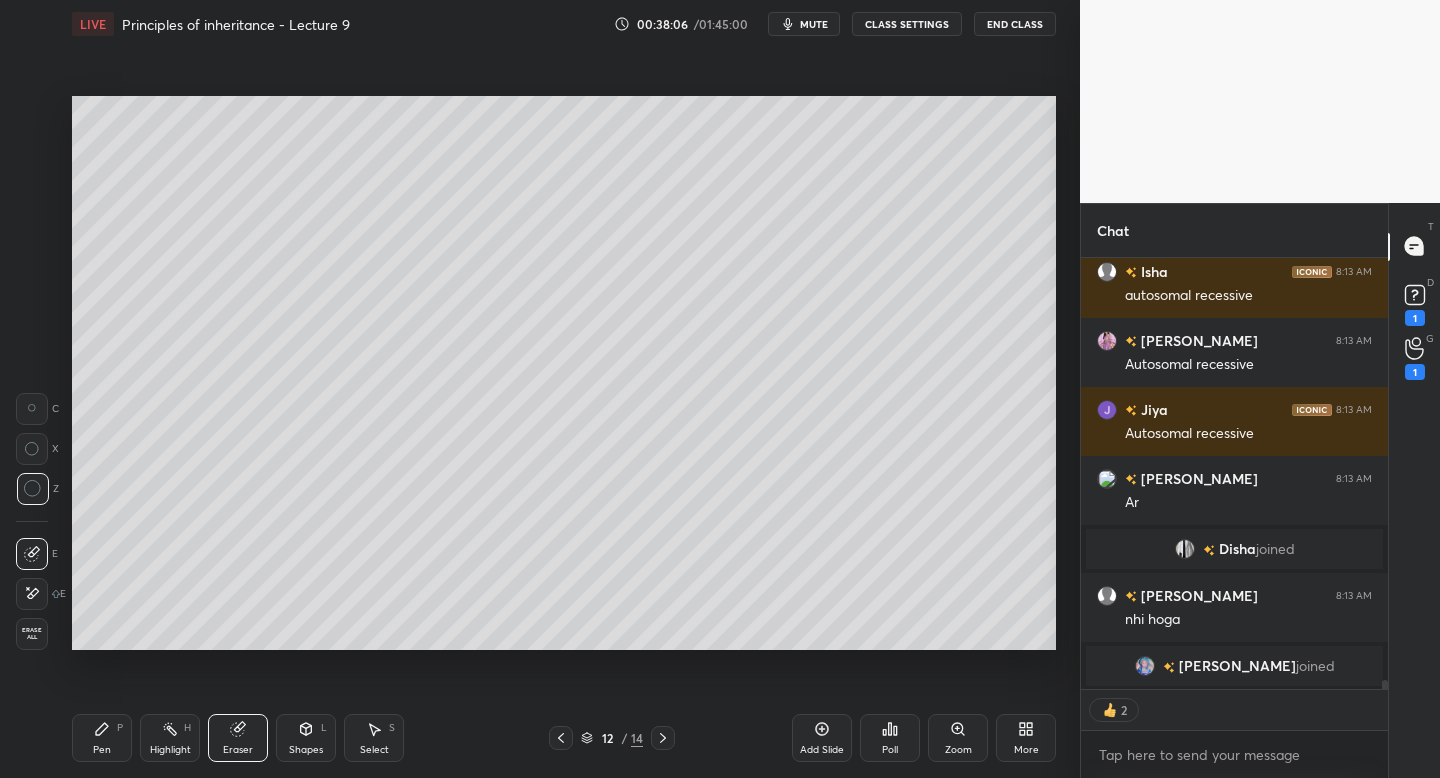 click on "Pen P" at bounding box center (102, 738) 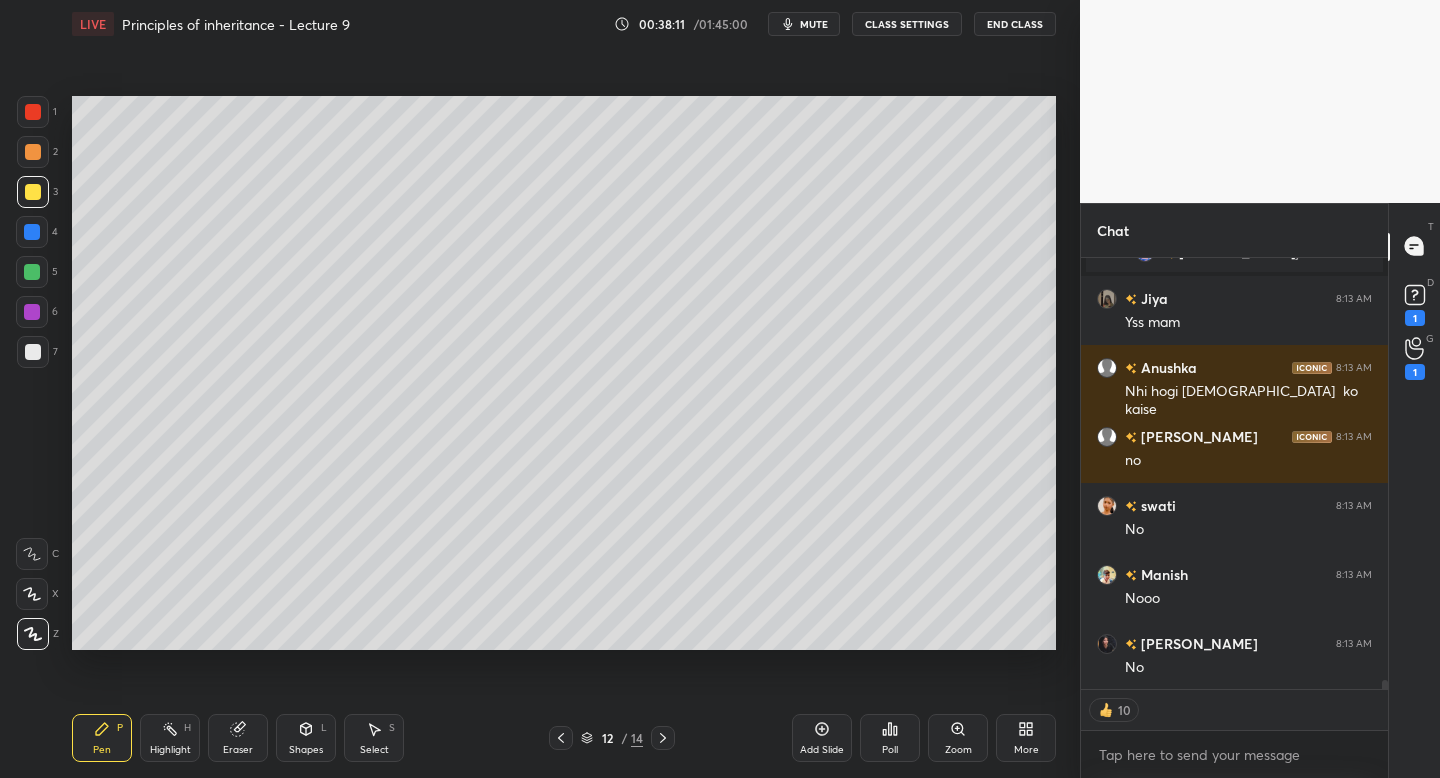 scroll, scrollTop: 20317, scrollLeft: 0, axis: vertical 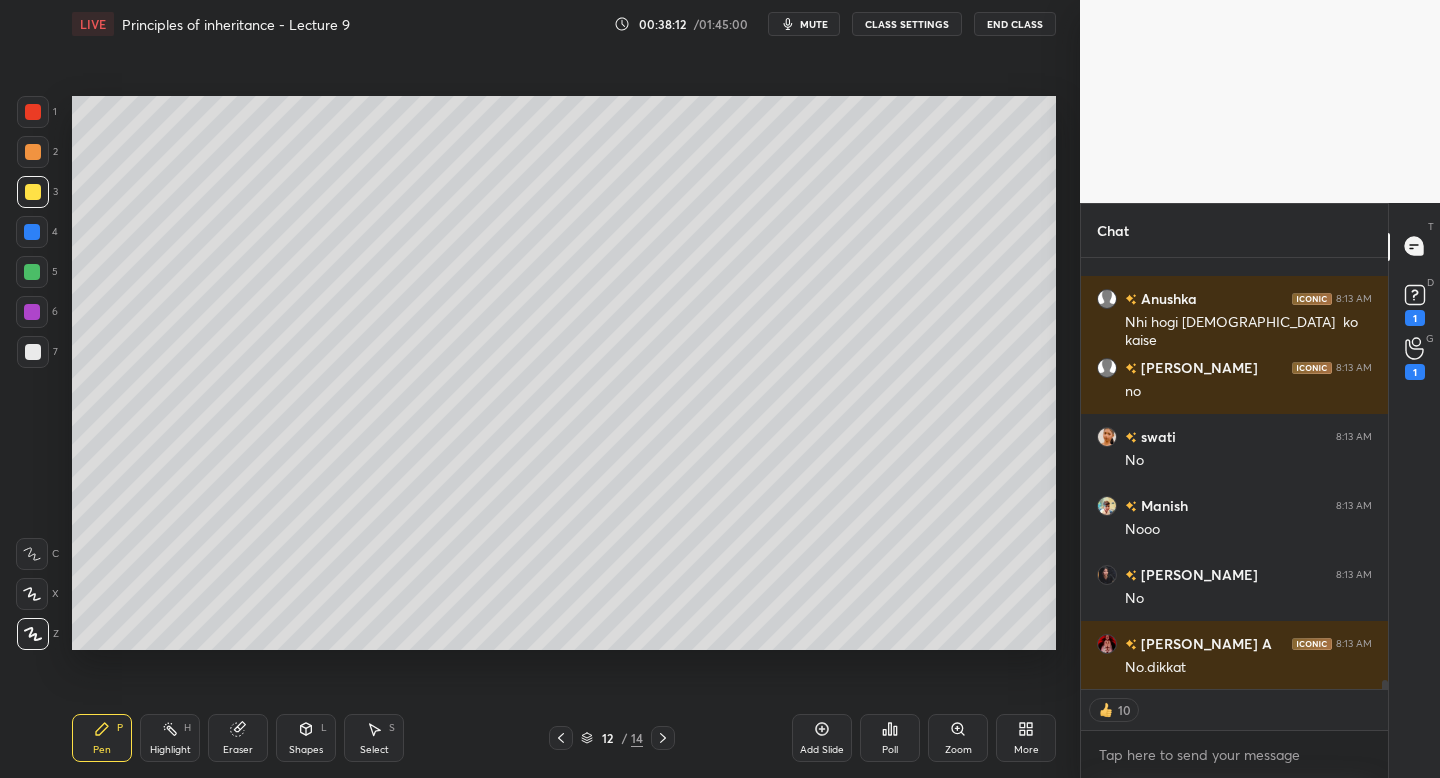 click 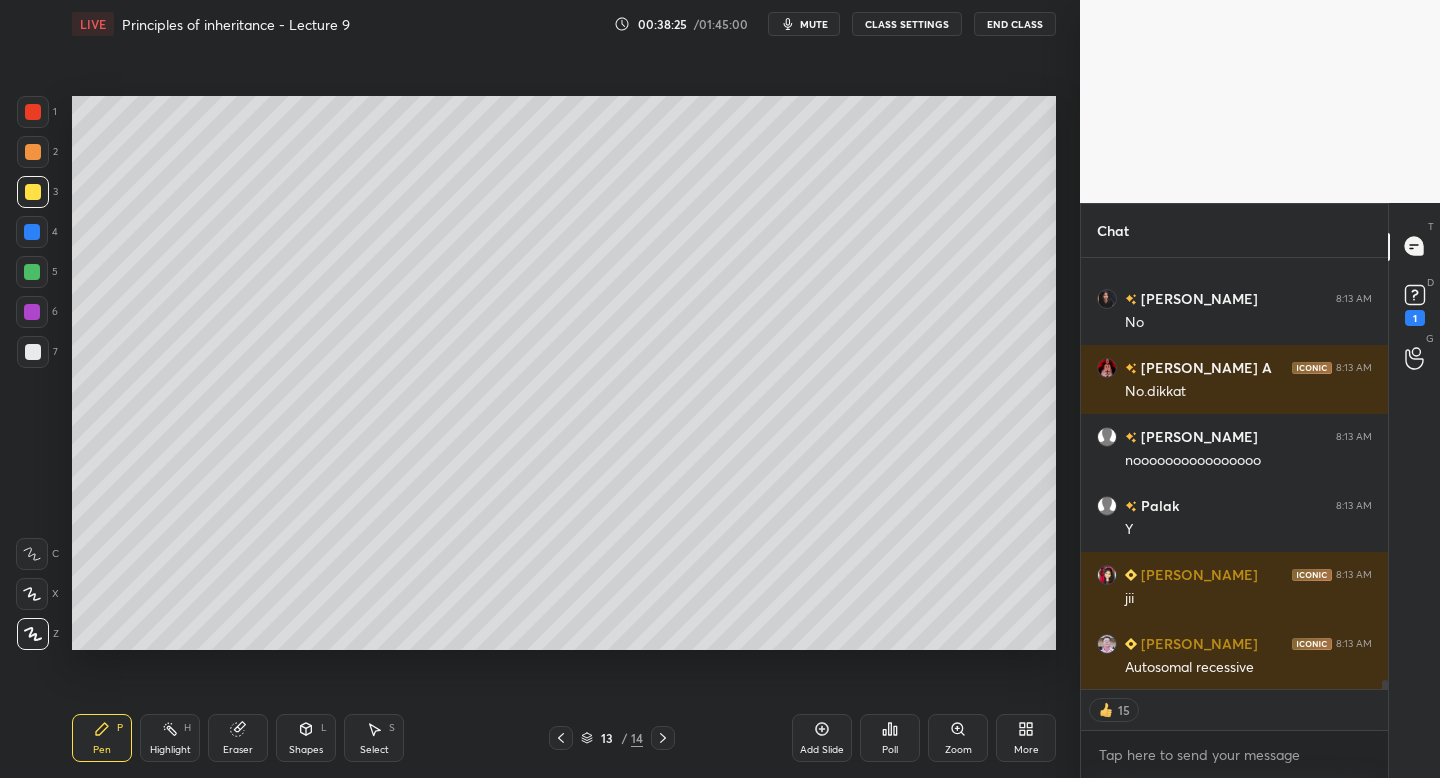 scroll, scrollTop: 20662, scrollLeft: 0, axis: vertical 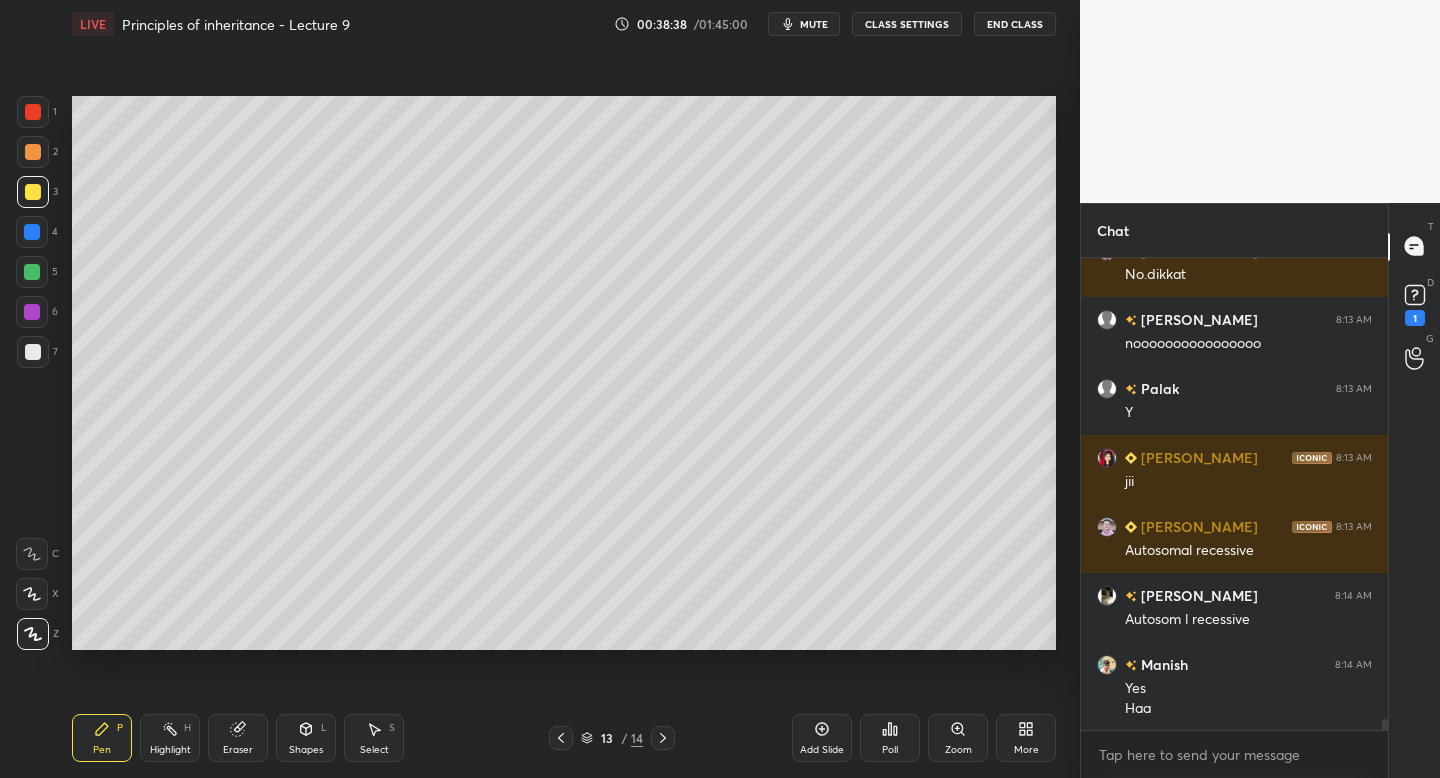 click 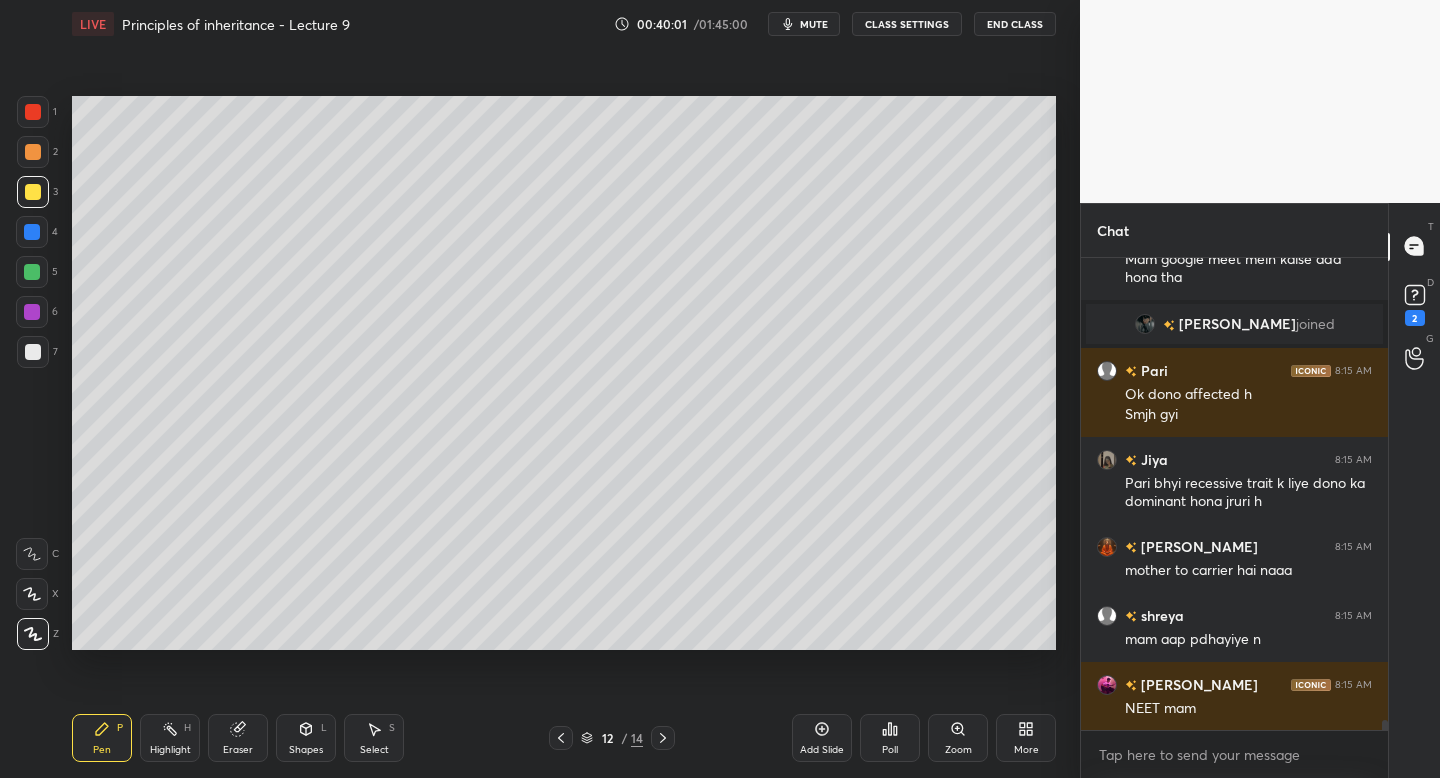 scroll, scrollTop: 21327, scrollLeft: 0, axis: vertical 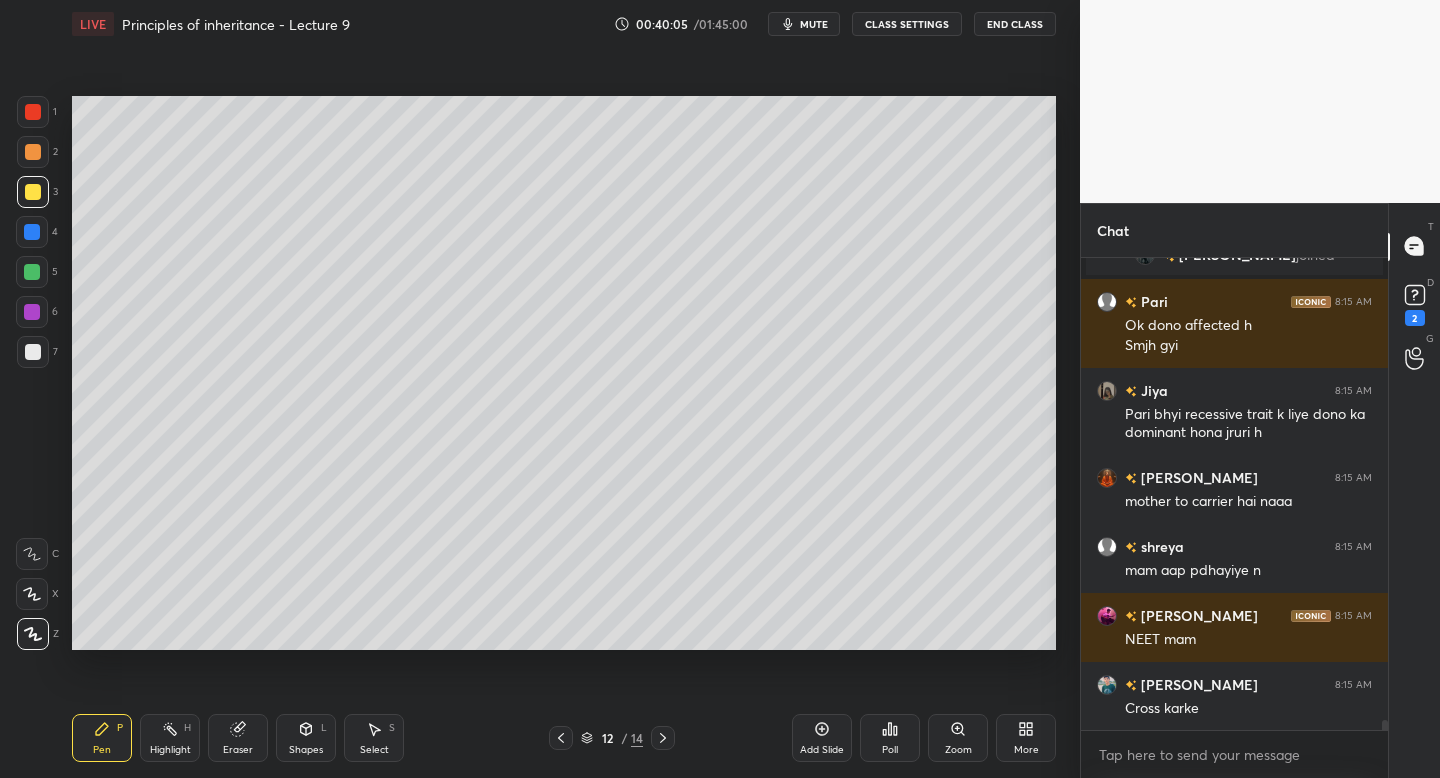 click at bounding box center (33, 352) 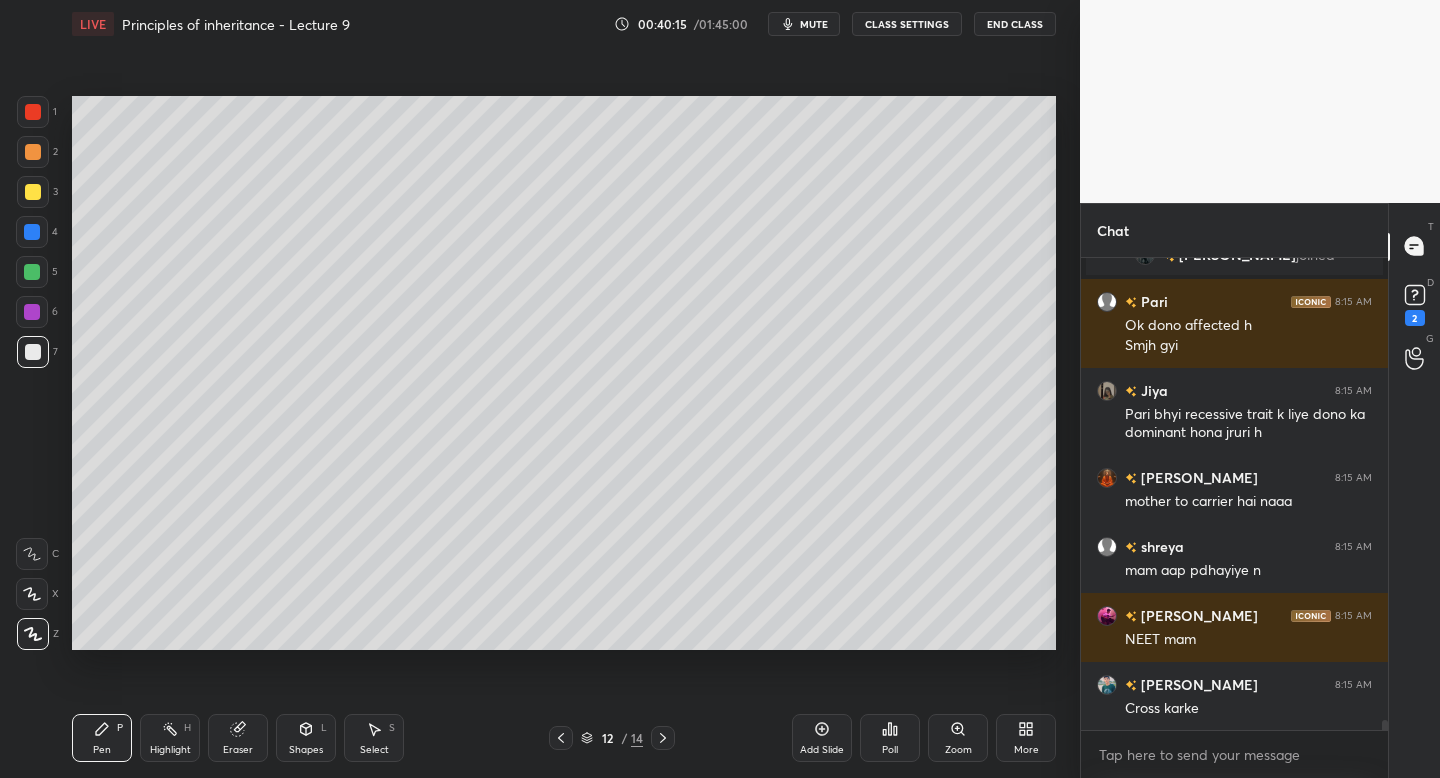 click 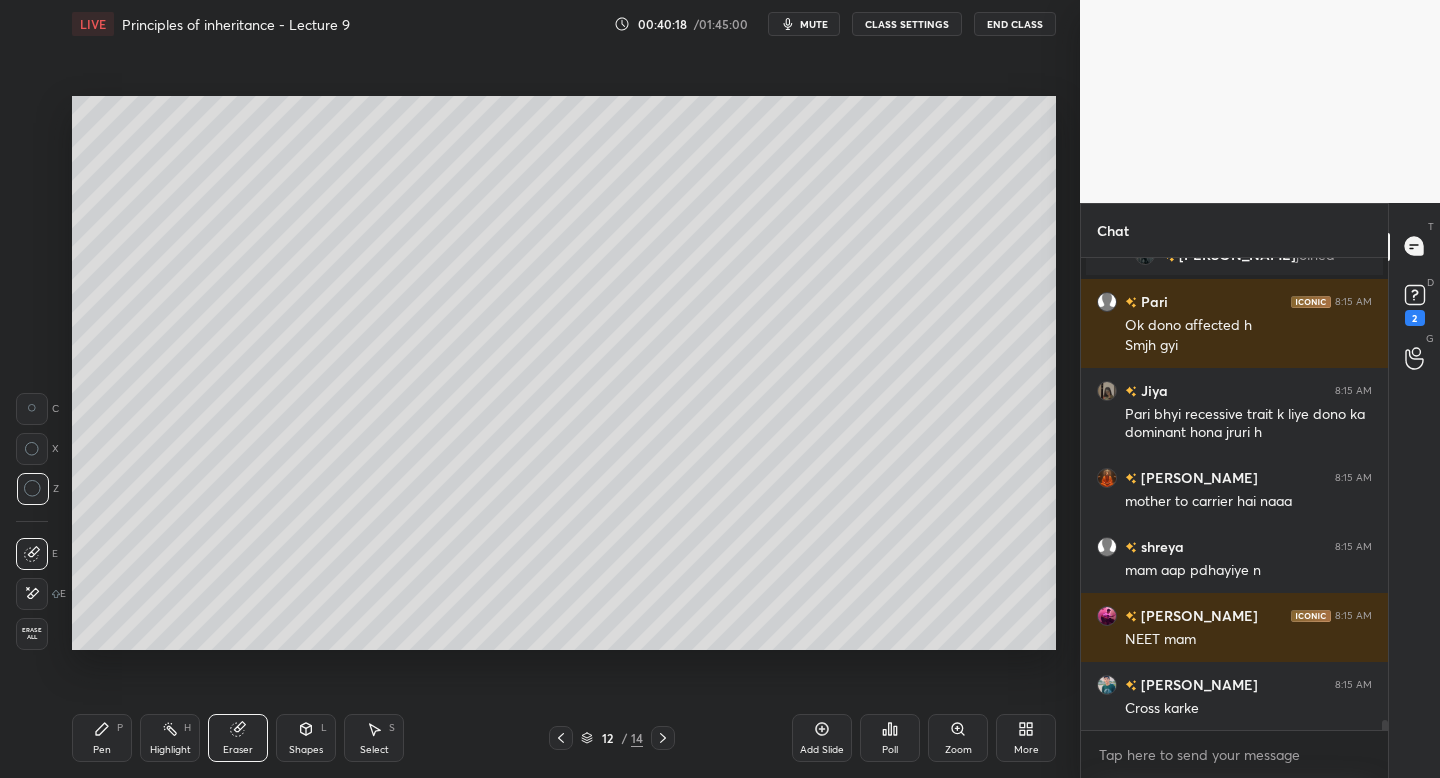 click 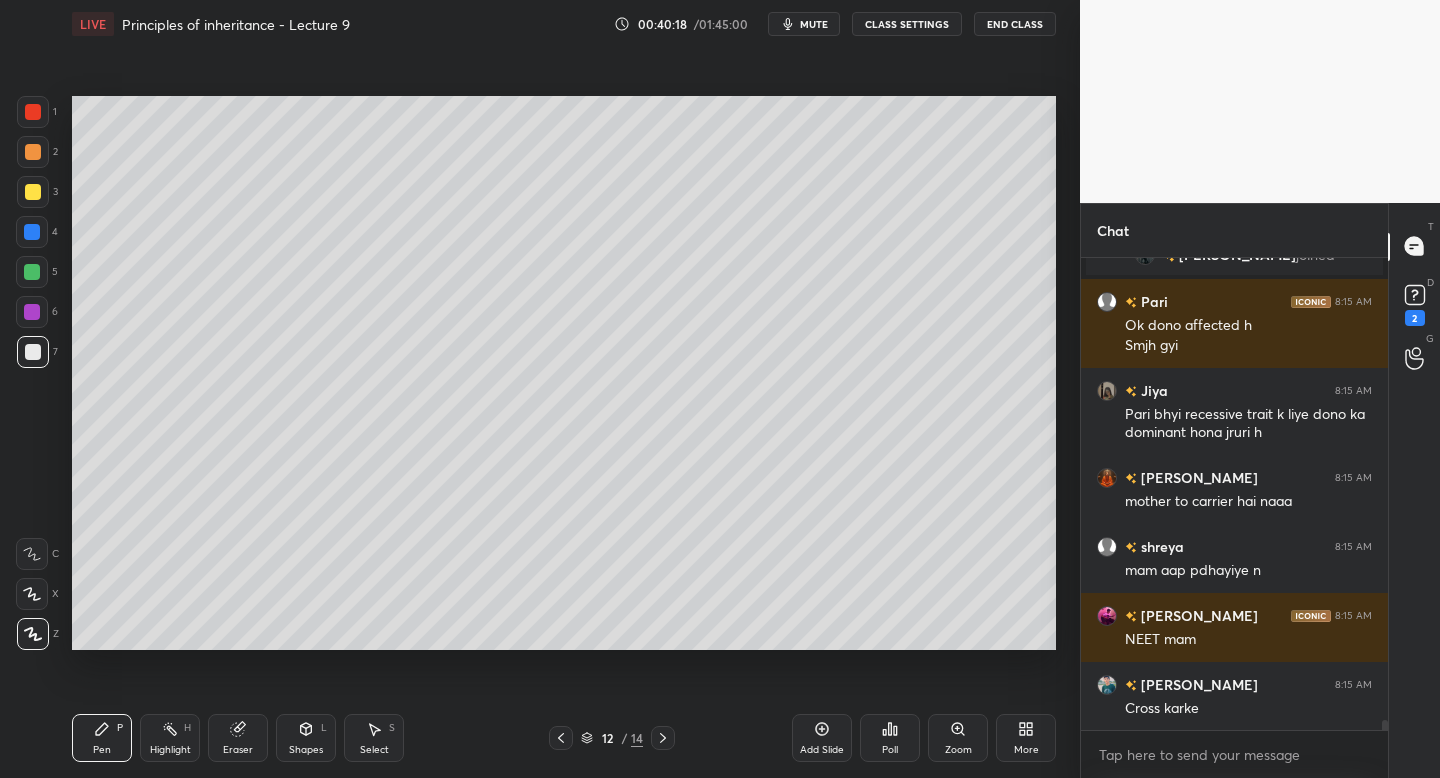 click at bounding box center [33, 112] 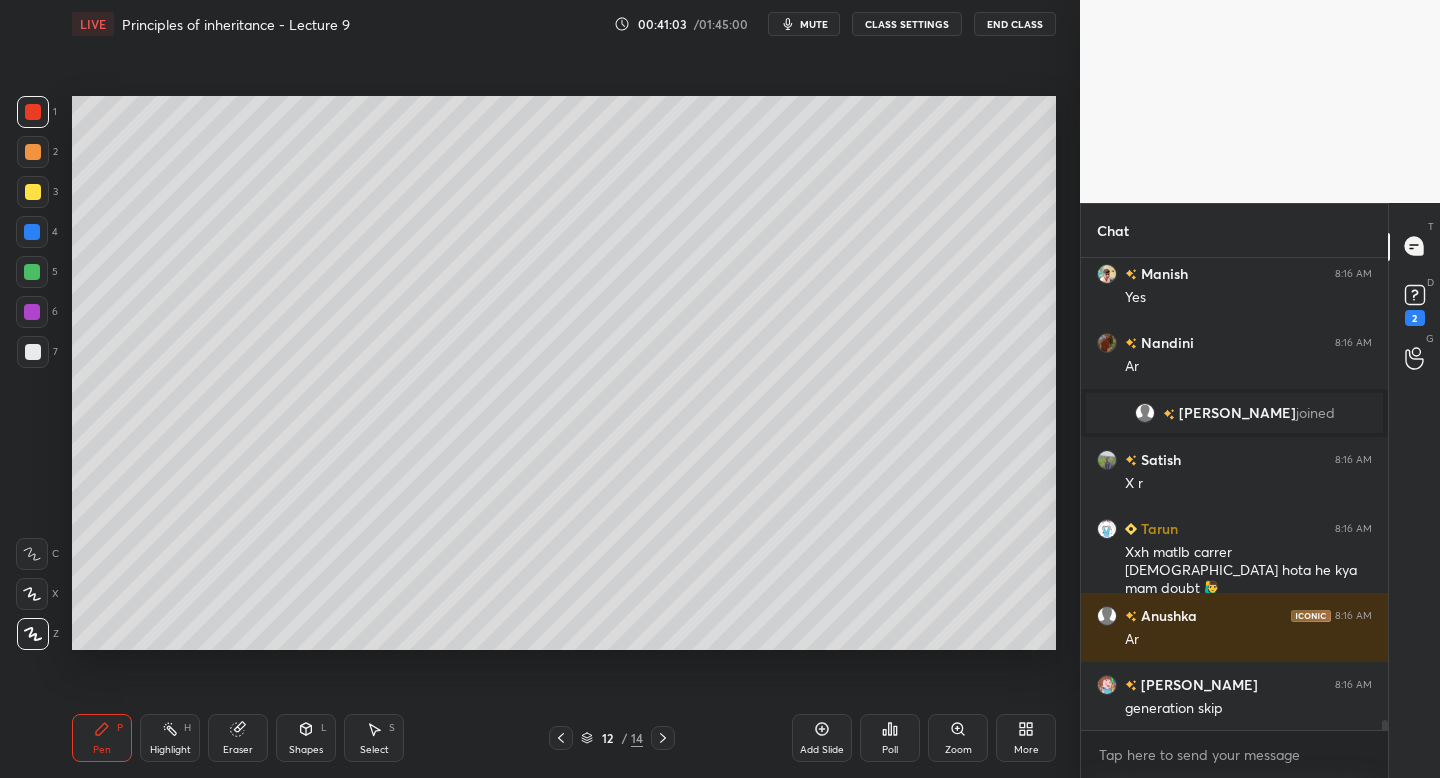 scroll, scrollTop: 21915, scrollLeft: 0, axis: vertical 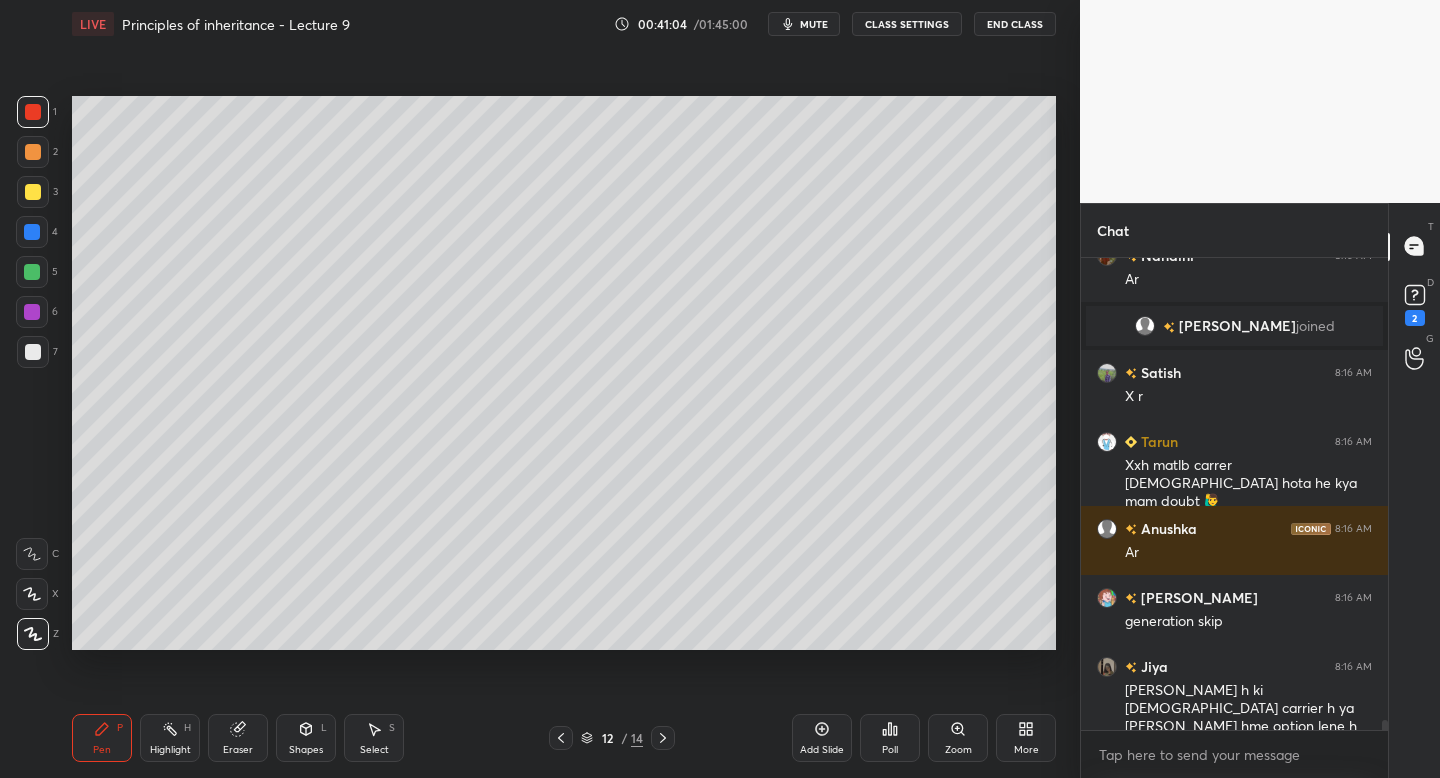 click on "Eraser" at bounding box center [238, 738] 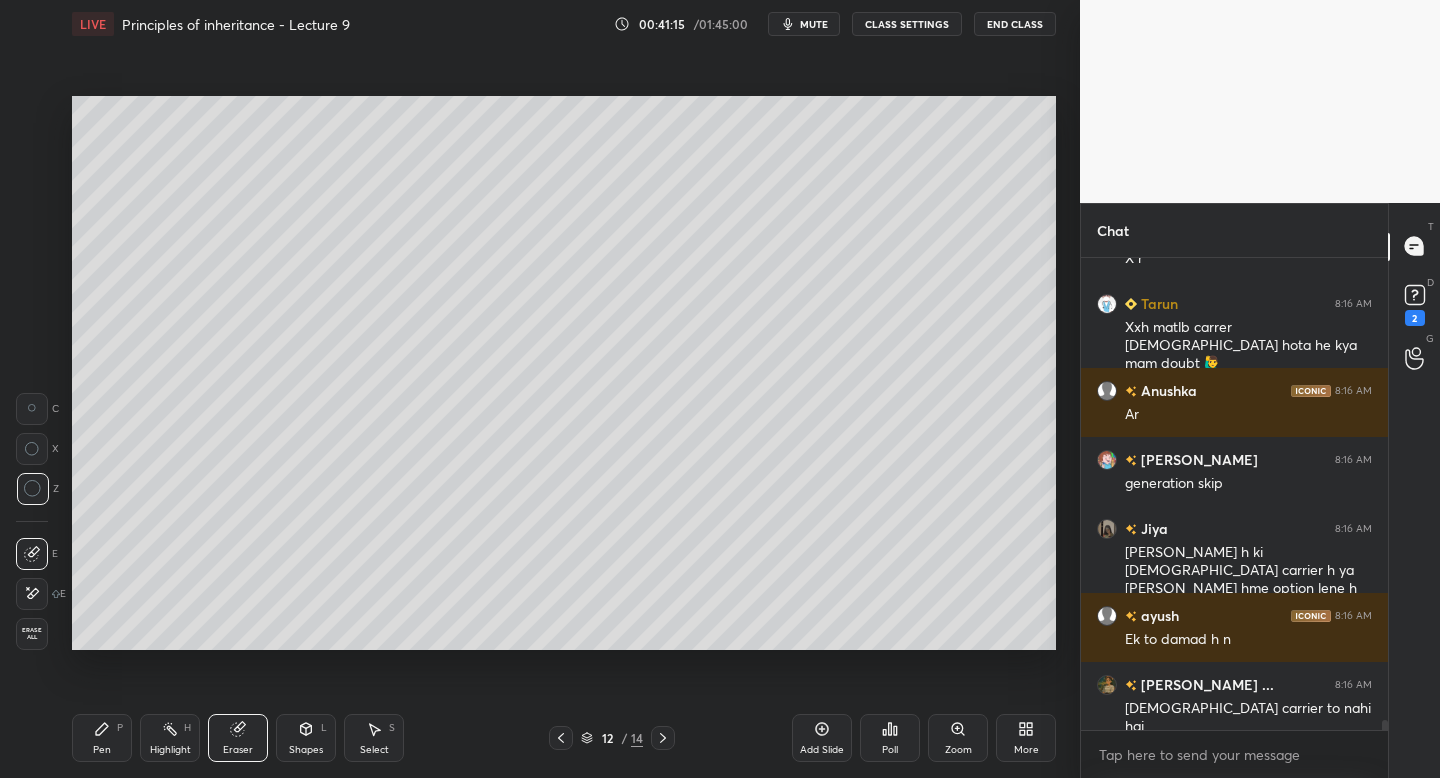 scroll, scrollTop: 21932, scrollLeft: 0, axis: vertical 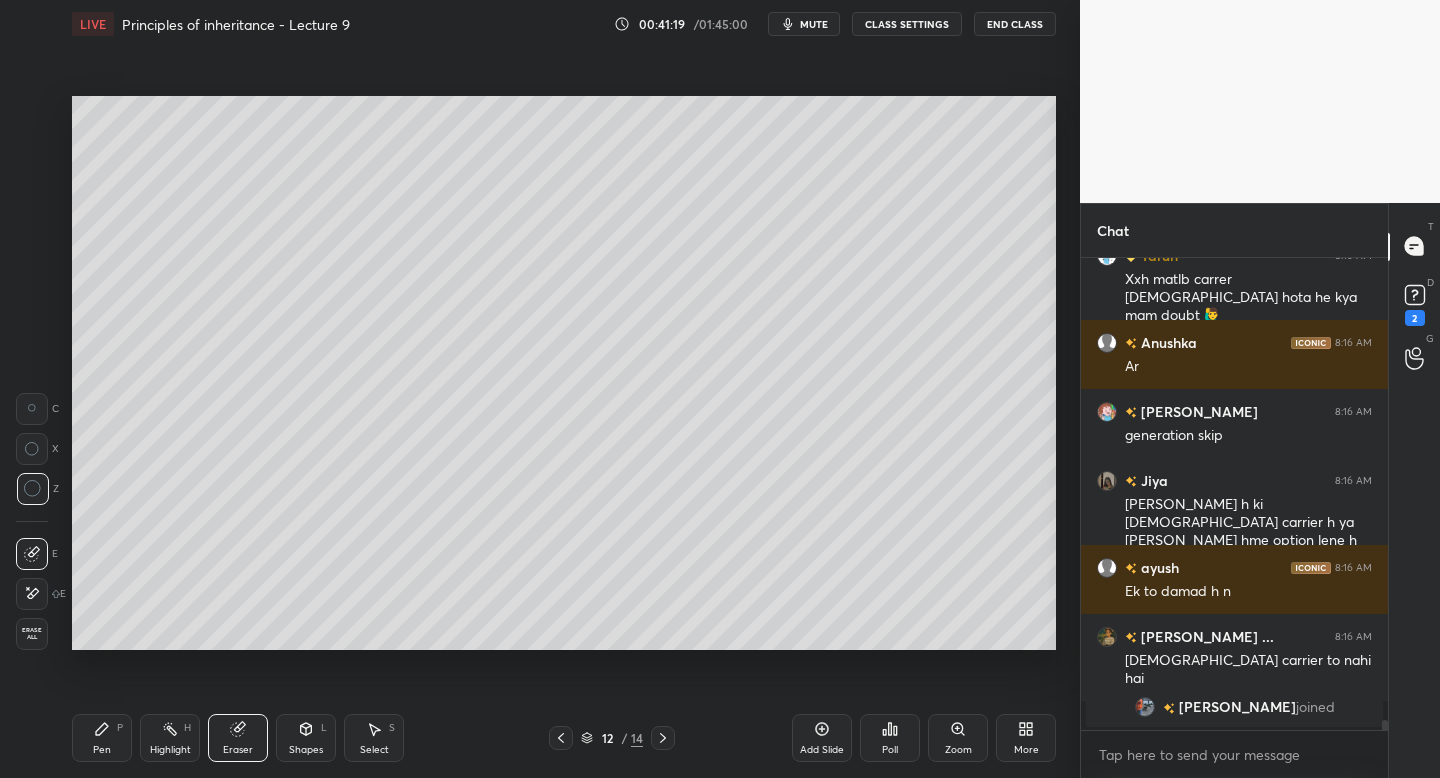 click 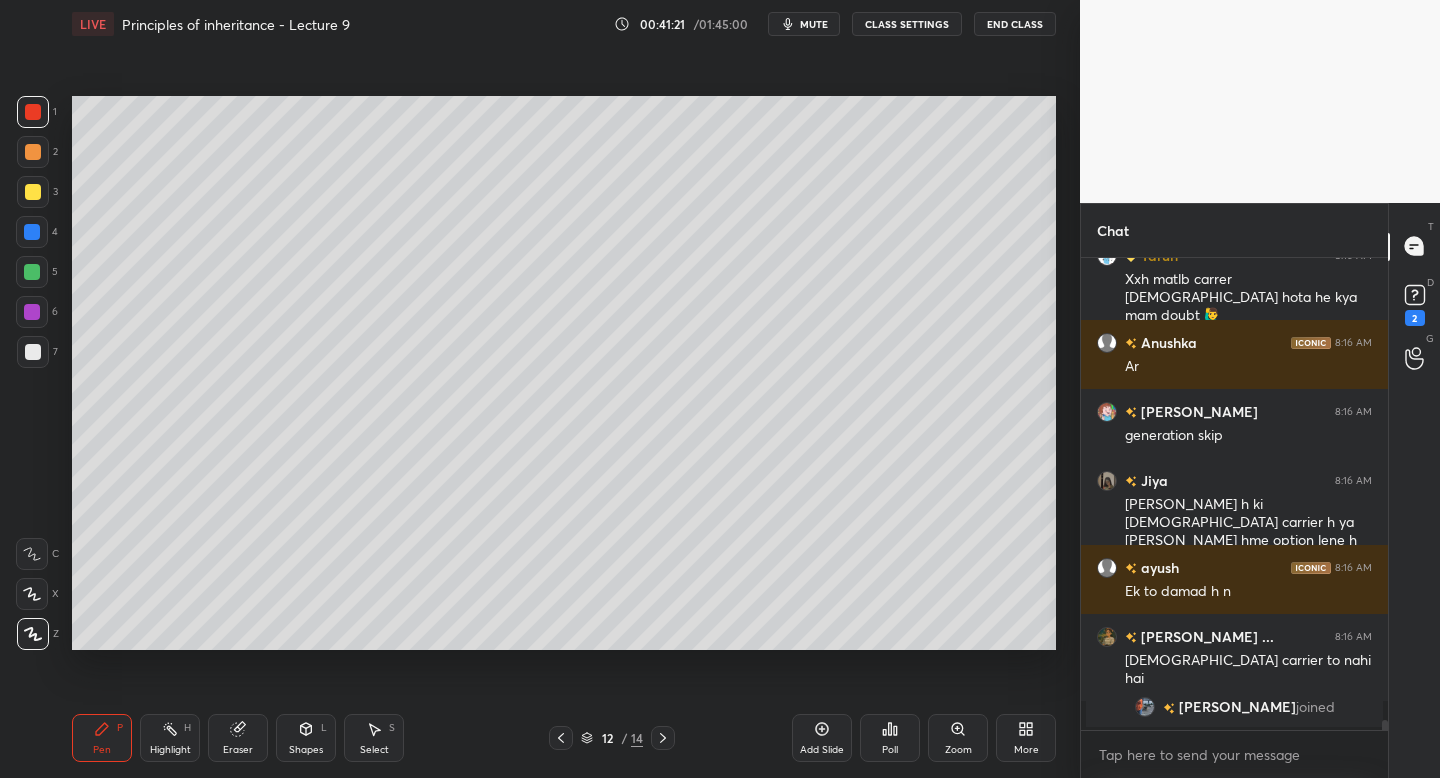click 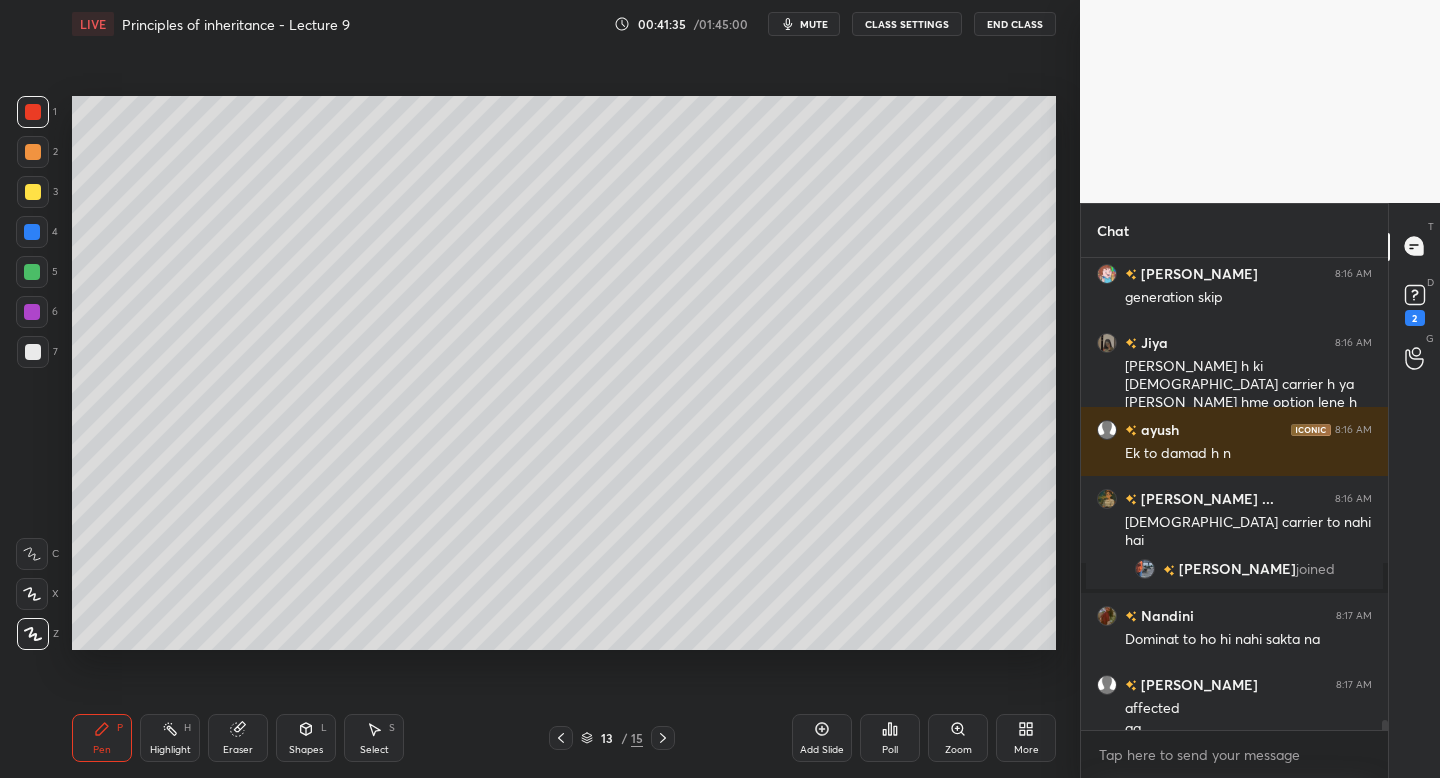 scroll, scrollTop: 22090, scrollLeft: 0, axis: vertical 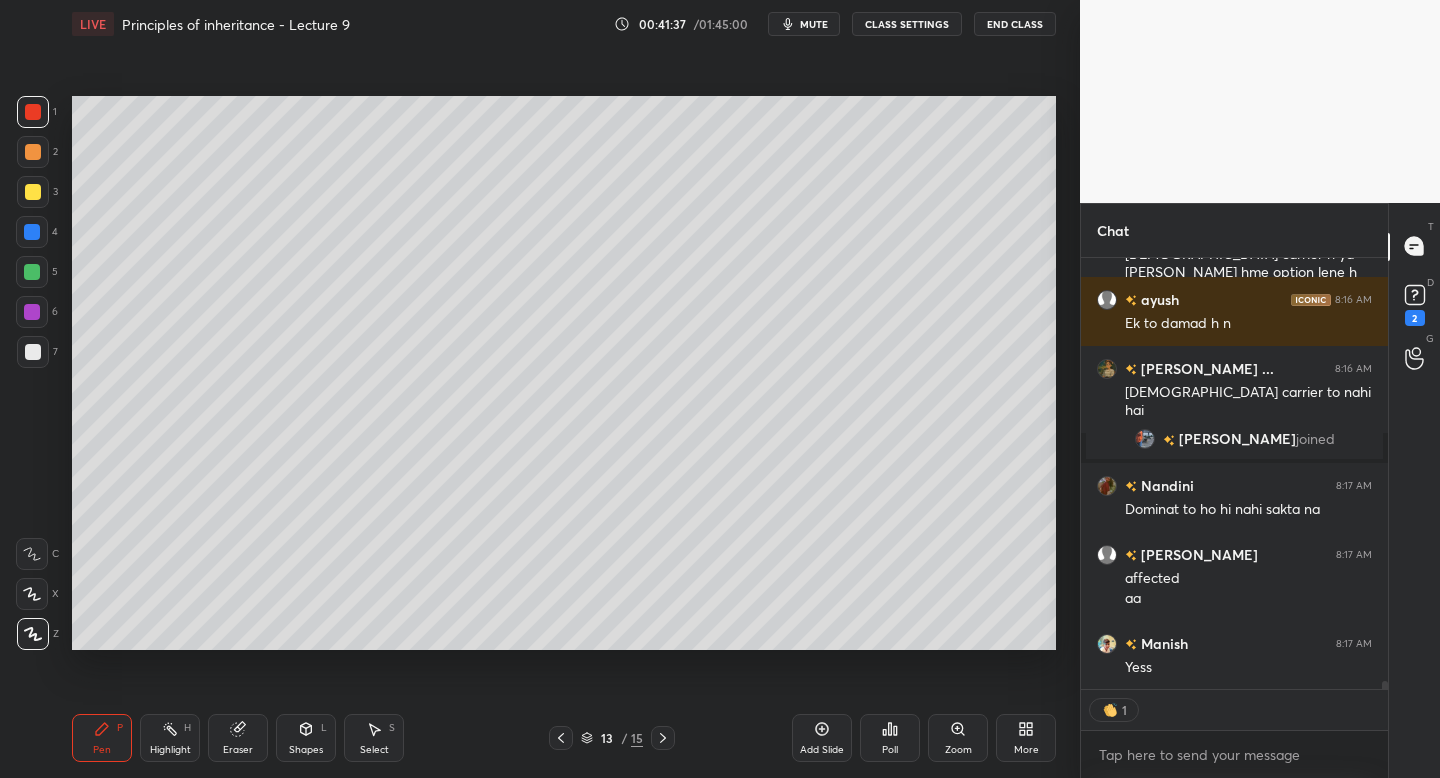 click 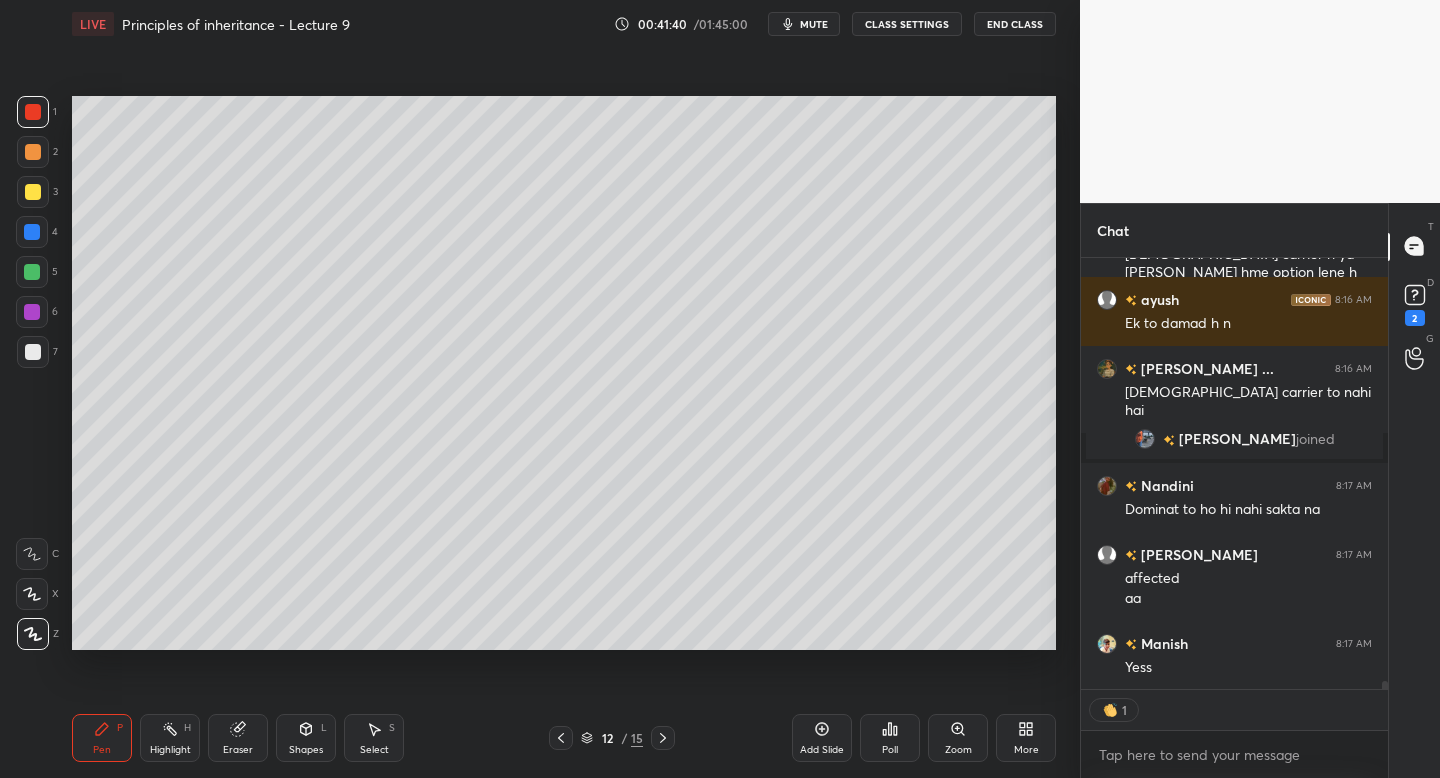 scroll, scrollTop: 22269, scrollLeft: 0, axis: vertical 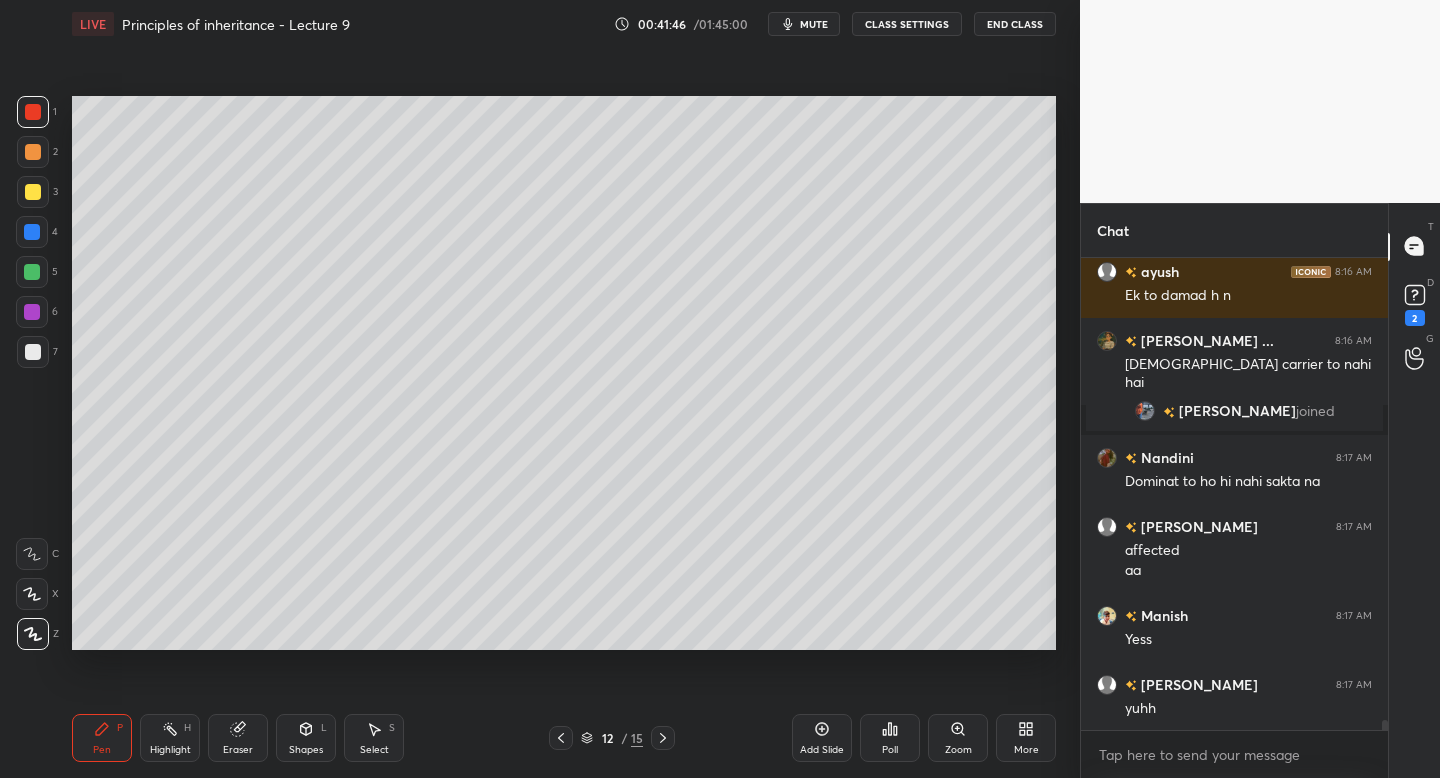 click at bounding box center (33, 192) 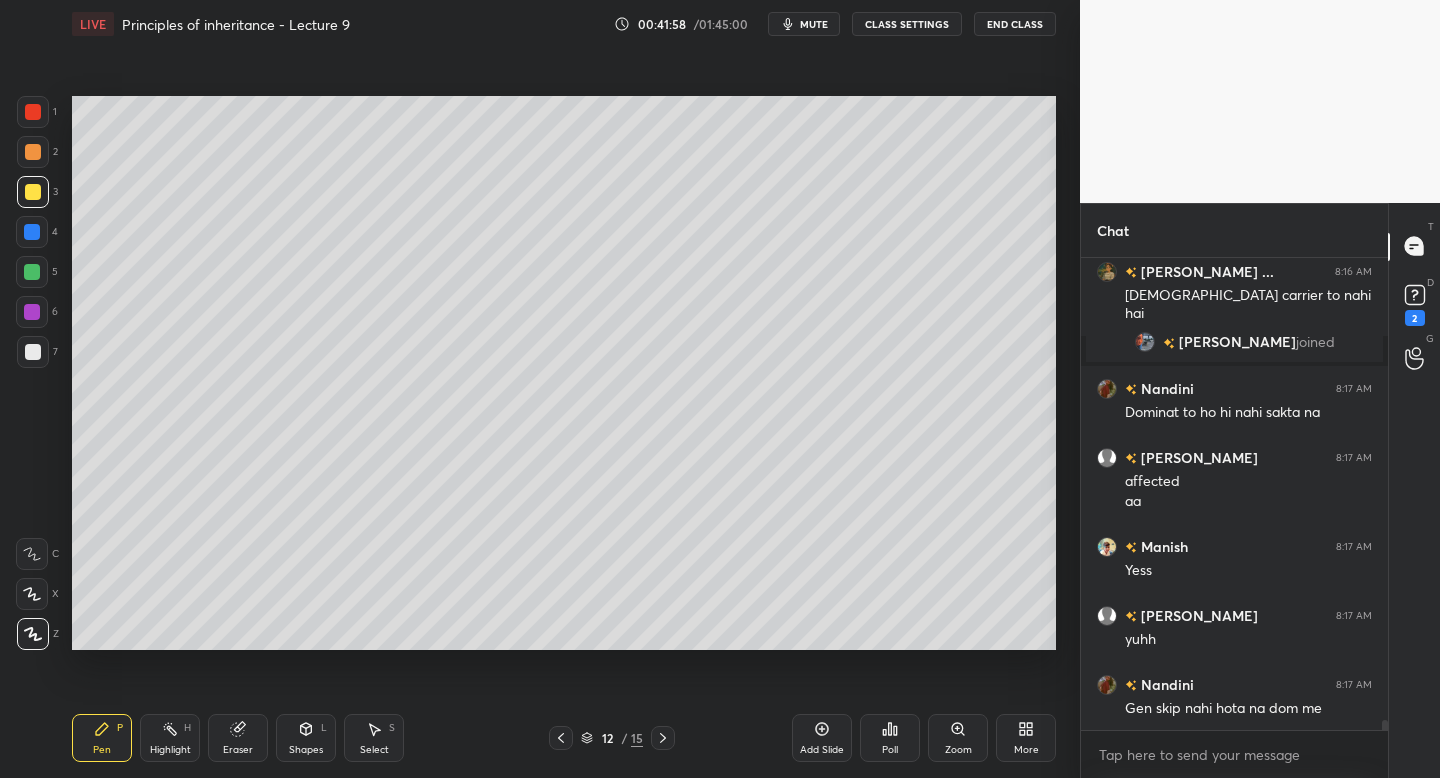 scroll, scrollTop: 22345, scrollLeft: 0, axis: vertical 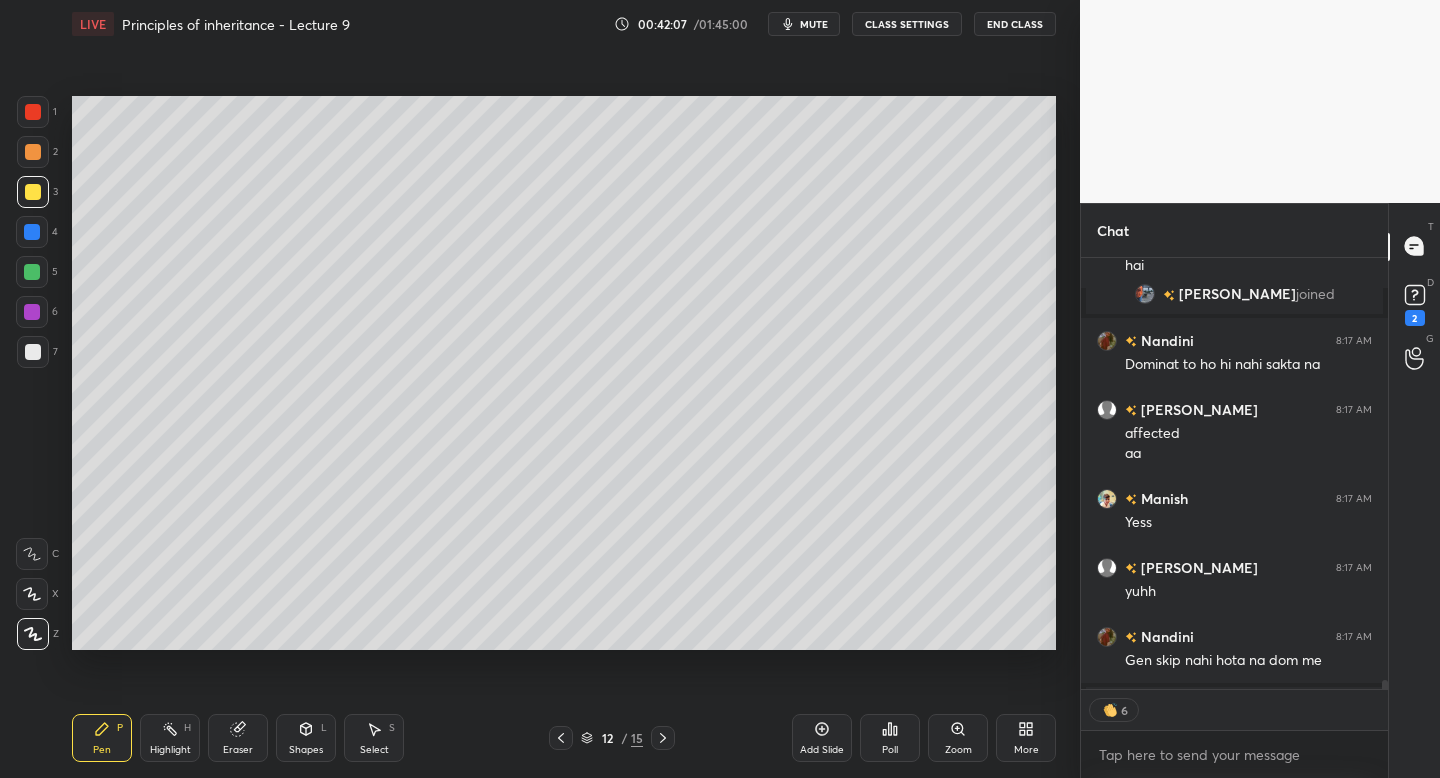 click at bounding box center [32, 232] 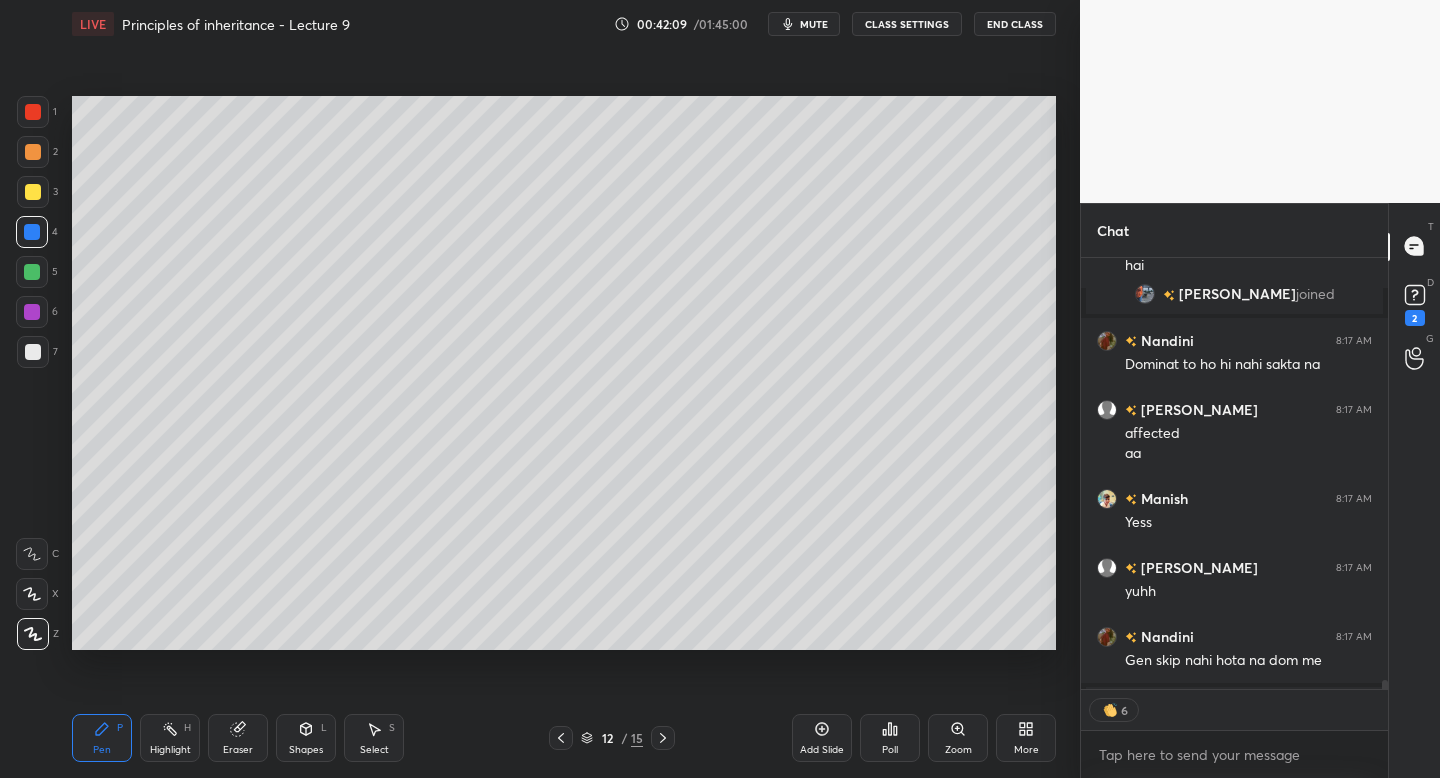 click on "Setting up your live class Poll for   secs No correct answer Start poll" at bounding box center (564, 373) 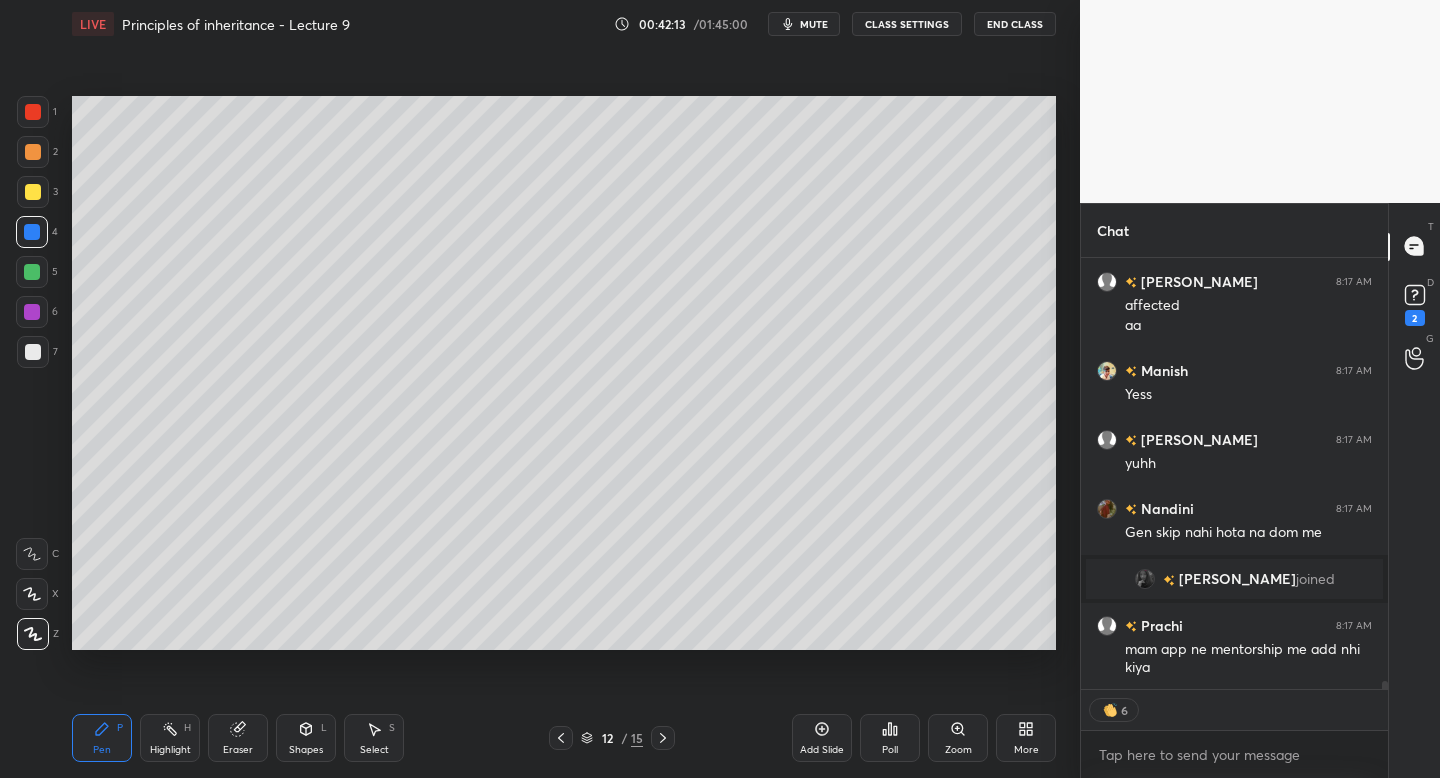 scroll, scrollTop: 22330, scrollLeft: 0, axis: vertical 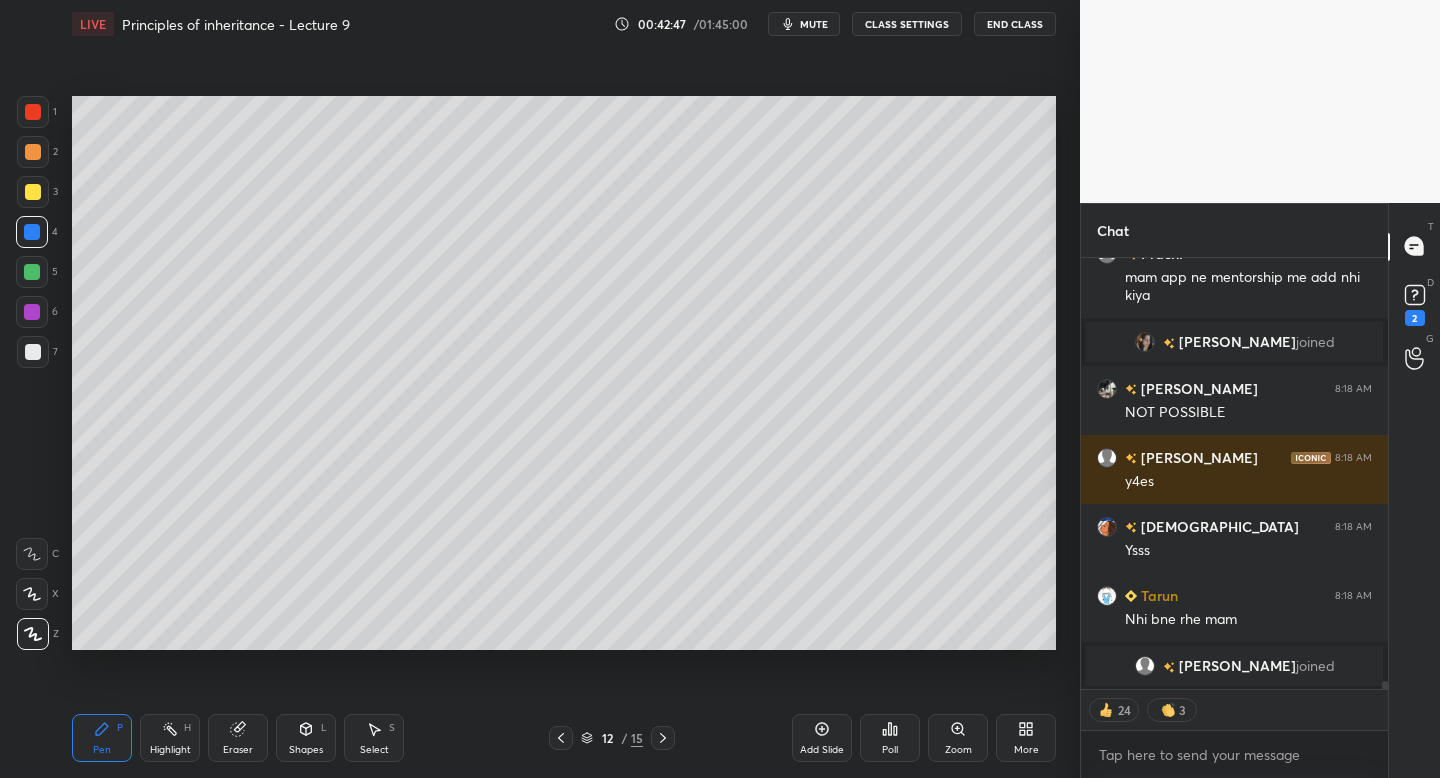 click on "Highlight H" at bounding box center [170, 738] 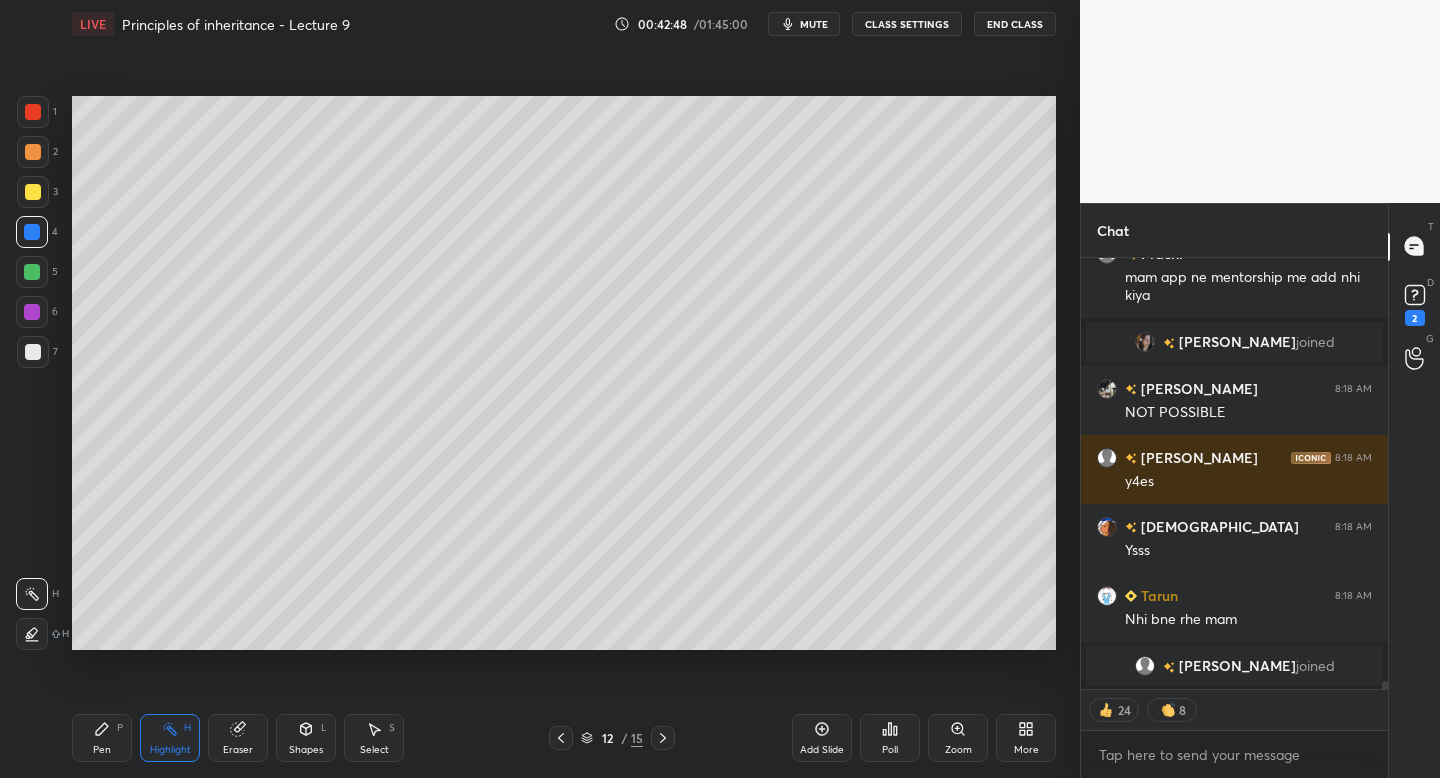 click on "Eraser" at bounding box center [238, 750] 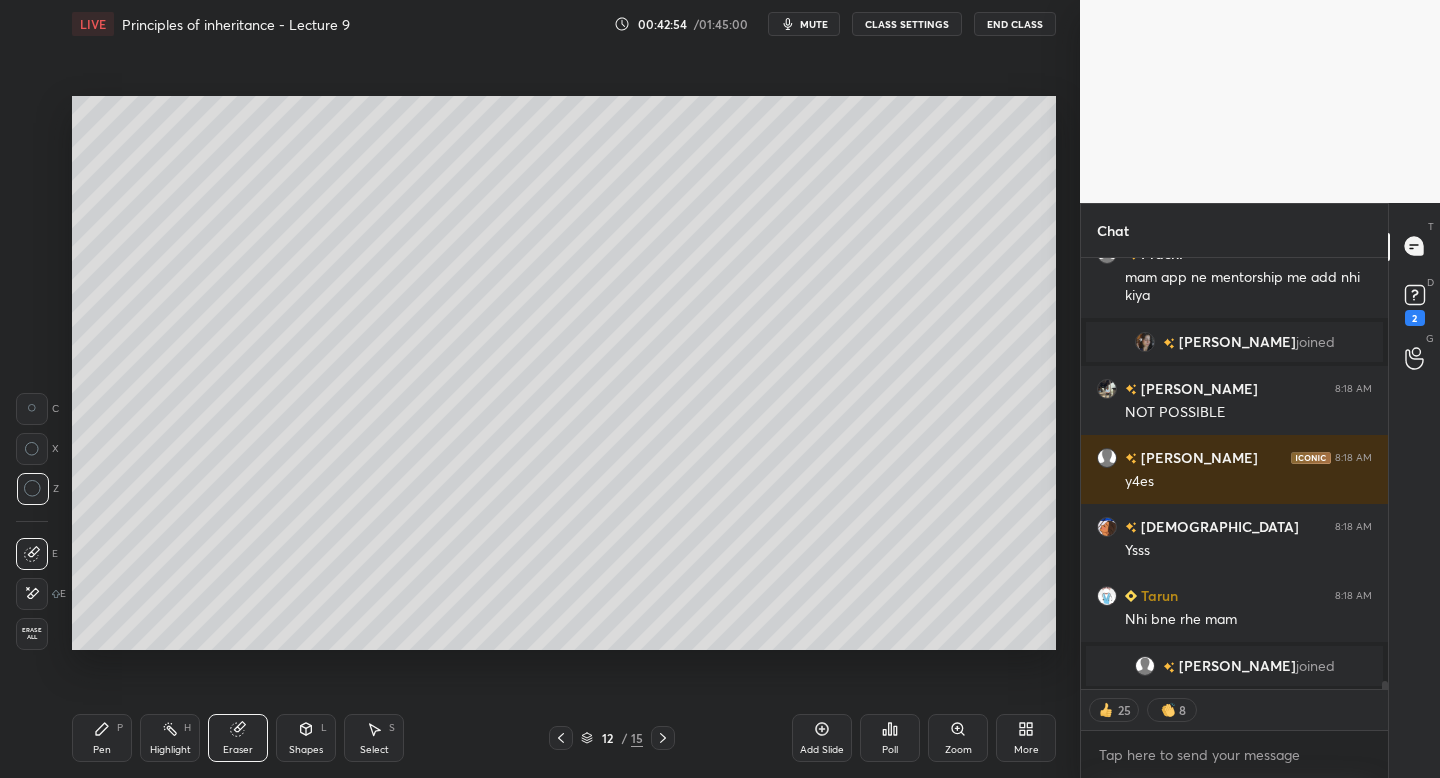 click on "Pen P" at bounding box center [102, 738] 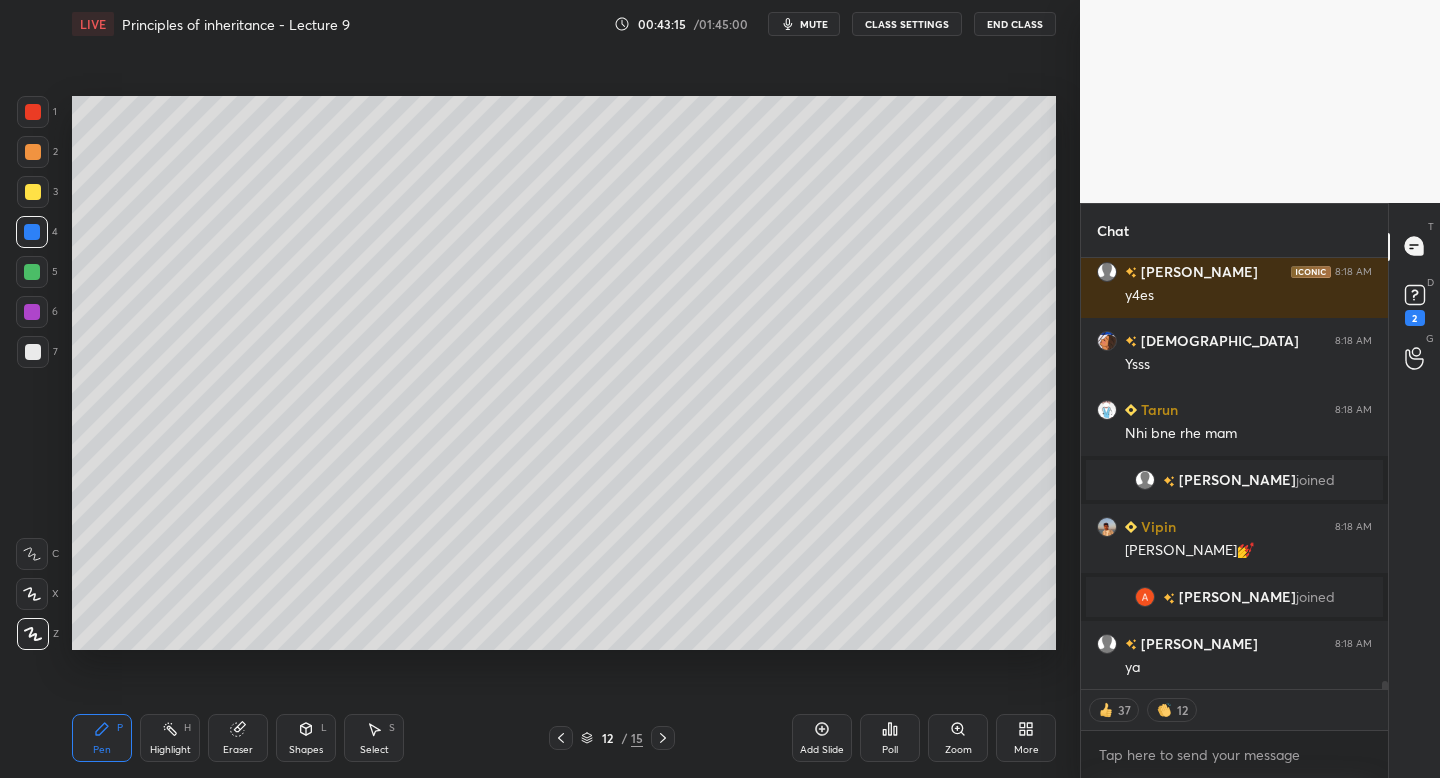 scroll, scrollTop: 22619, scrollLeft: 0, axis: vertical 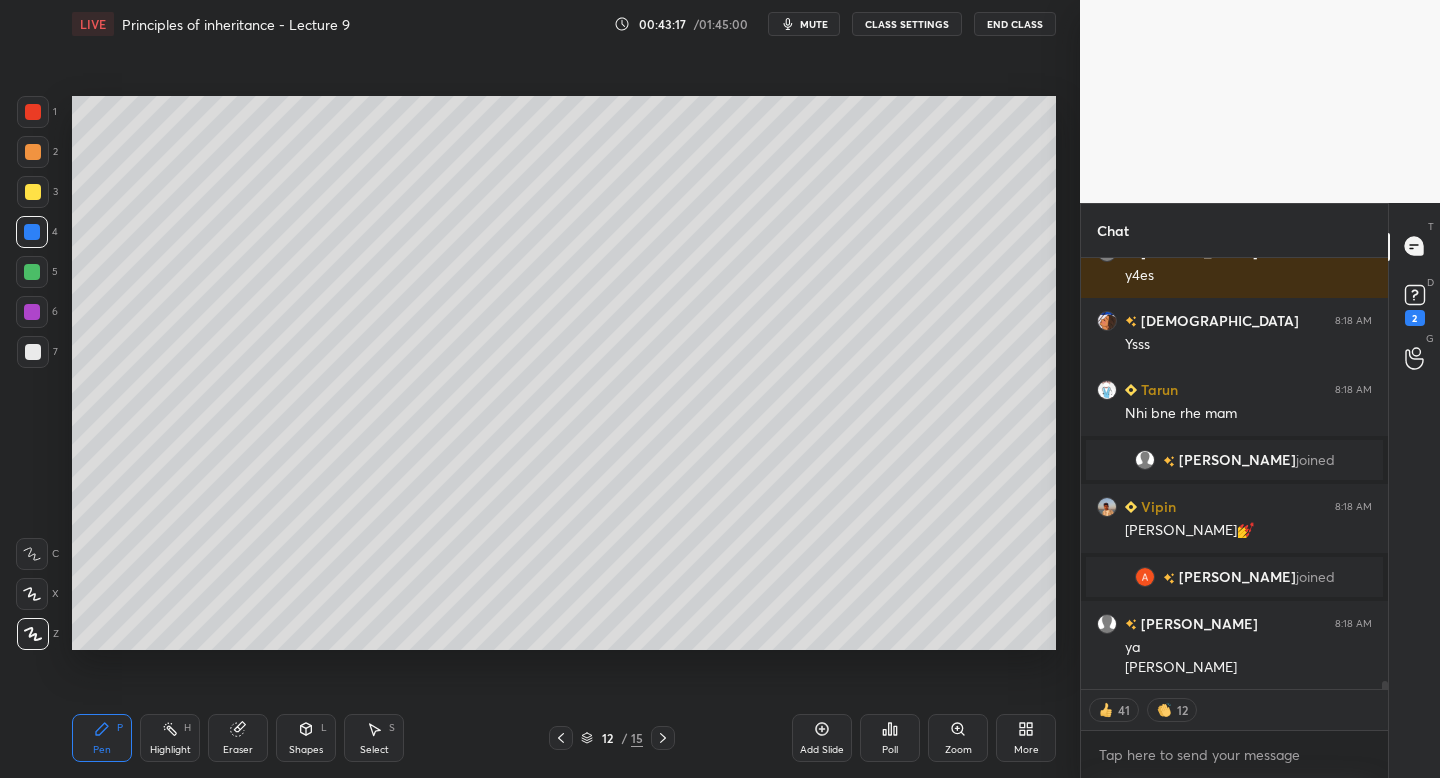 click on "Setting up your live class Poll for   secs No correct answer Start poll" at bounding box center (564, 373) 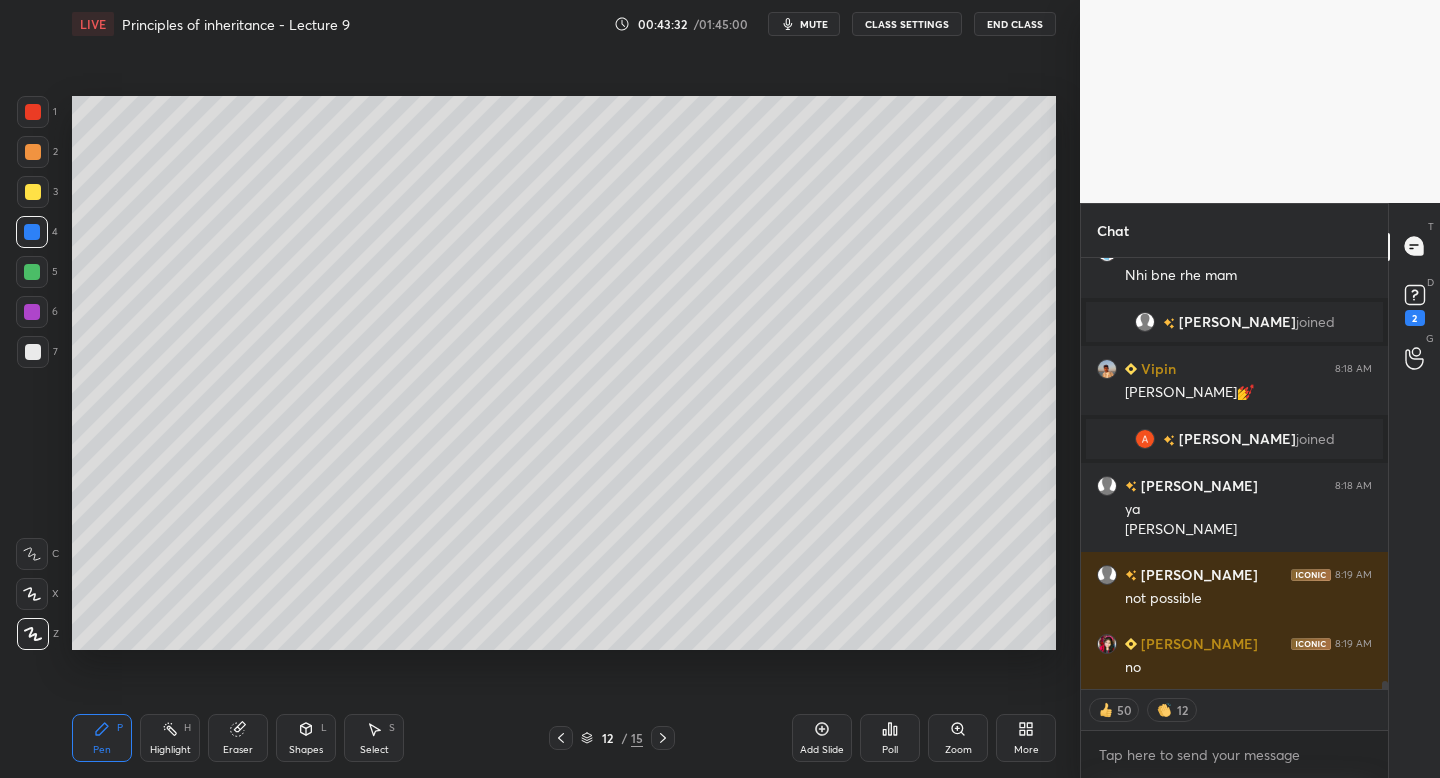 scroll, scrollTop: 22826, scrollLeft: 0, axis: vertical 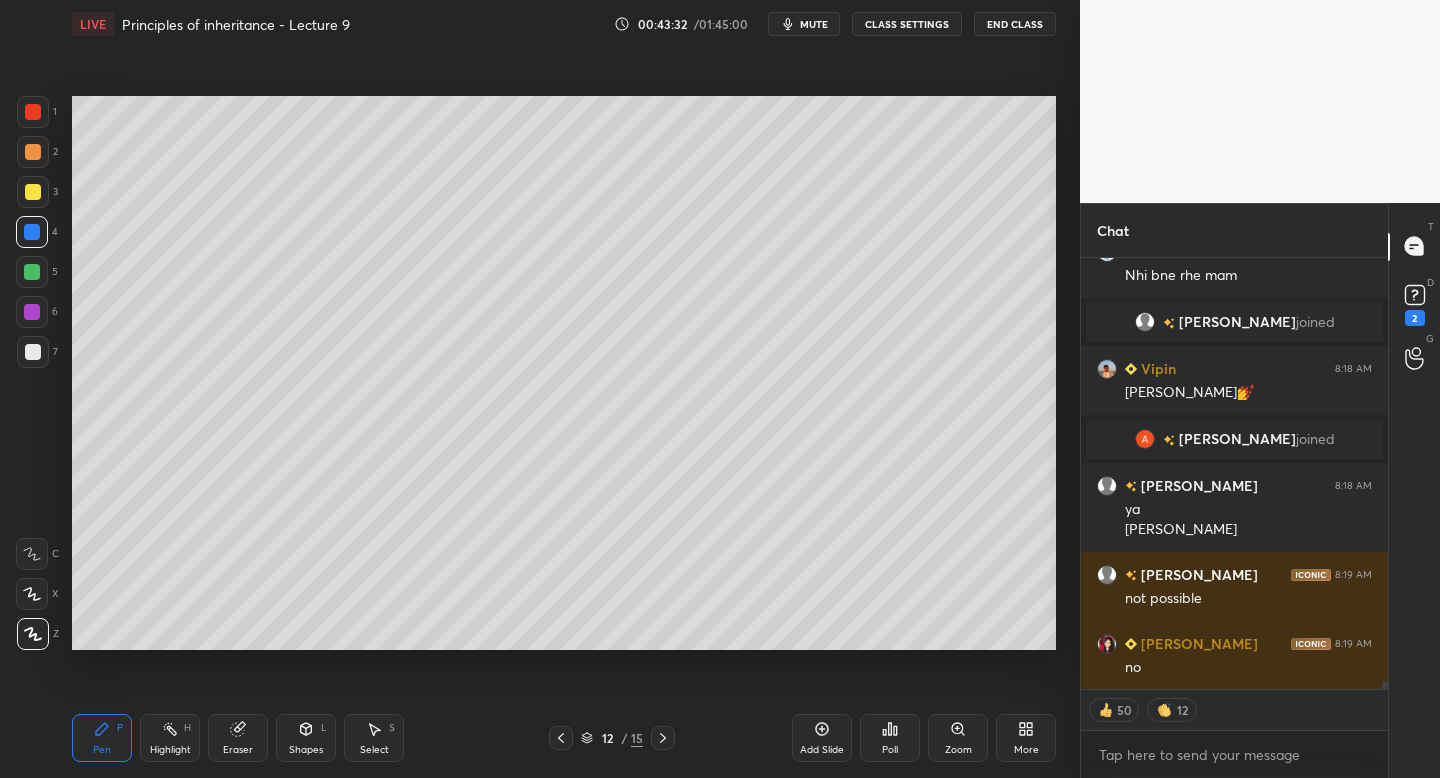 click on "Eraser" at bounding box center (238, 738) 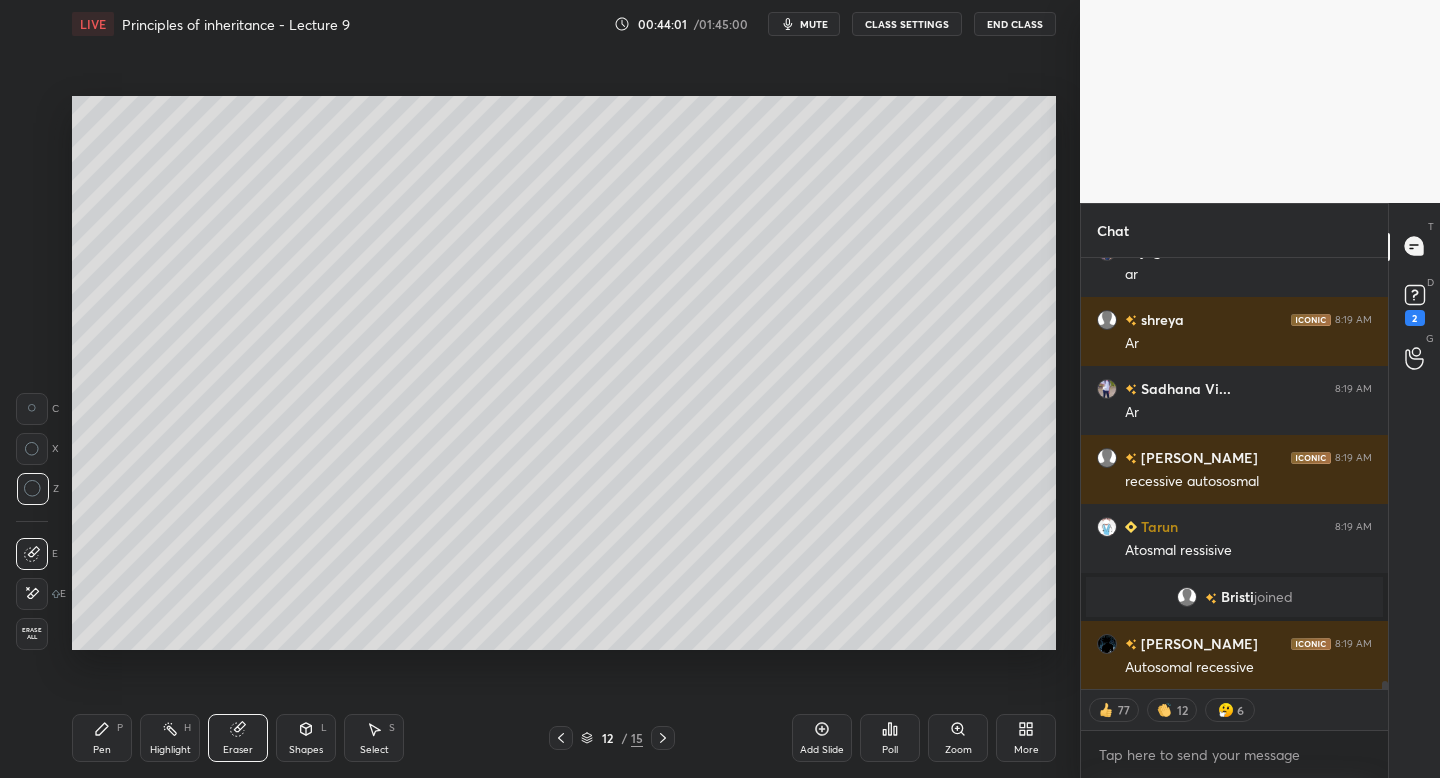 scroll, scrollTop: 23645, scrollLeft: 0, axis: vertical 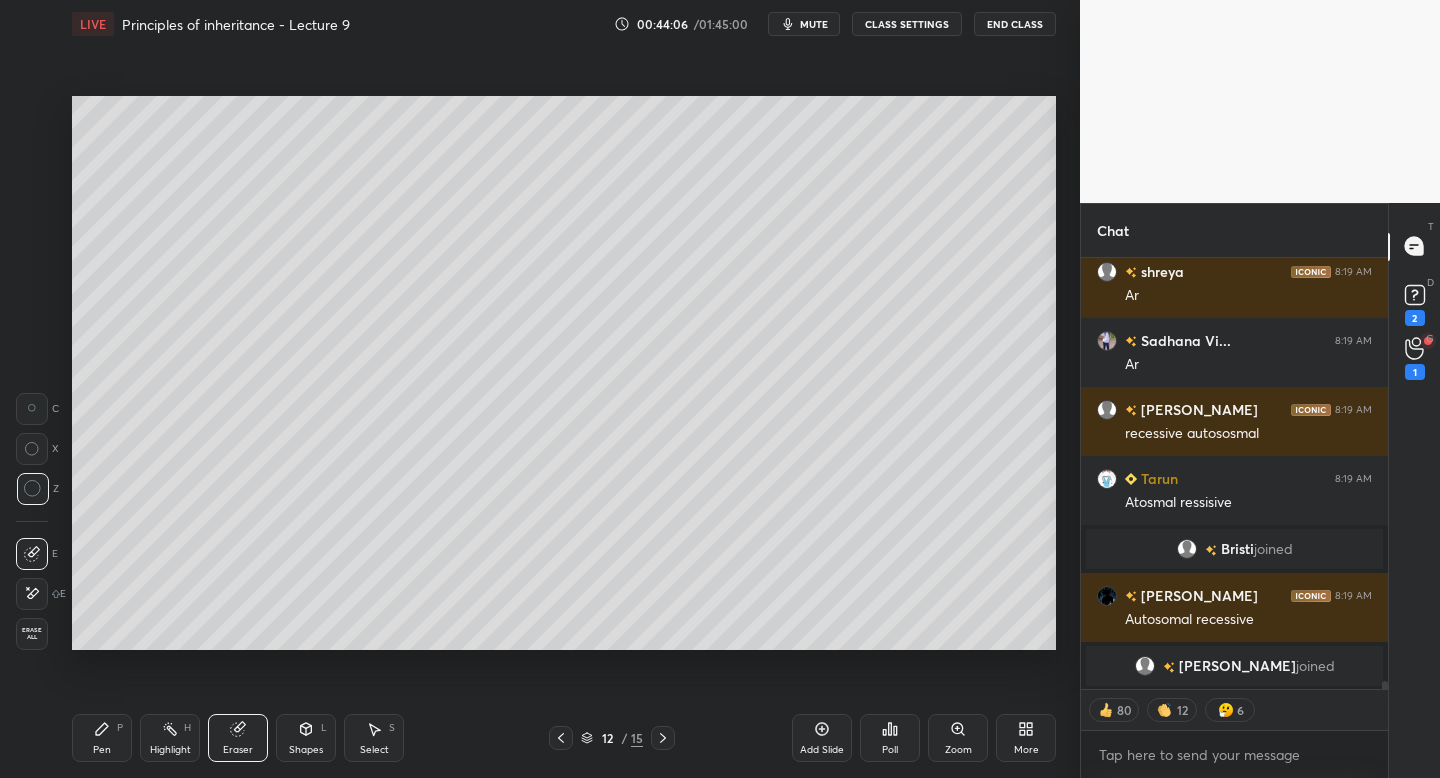 click on "Highlight H" at bounding box center [170, 738] 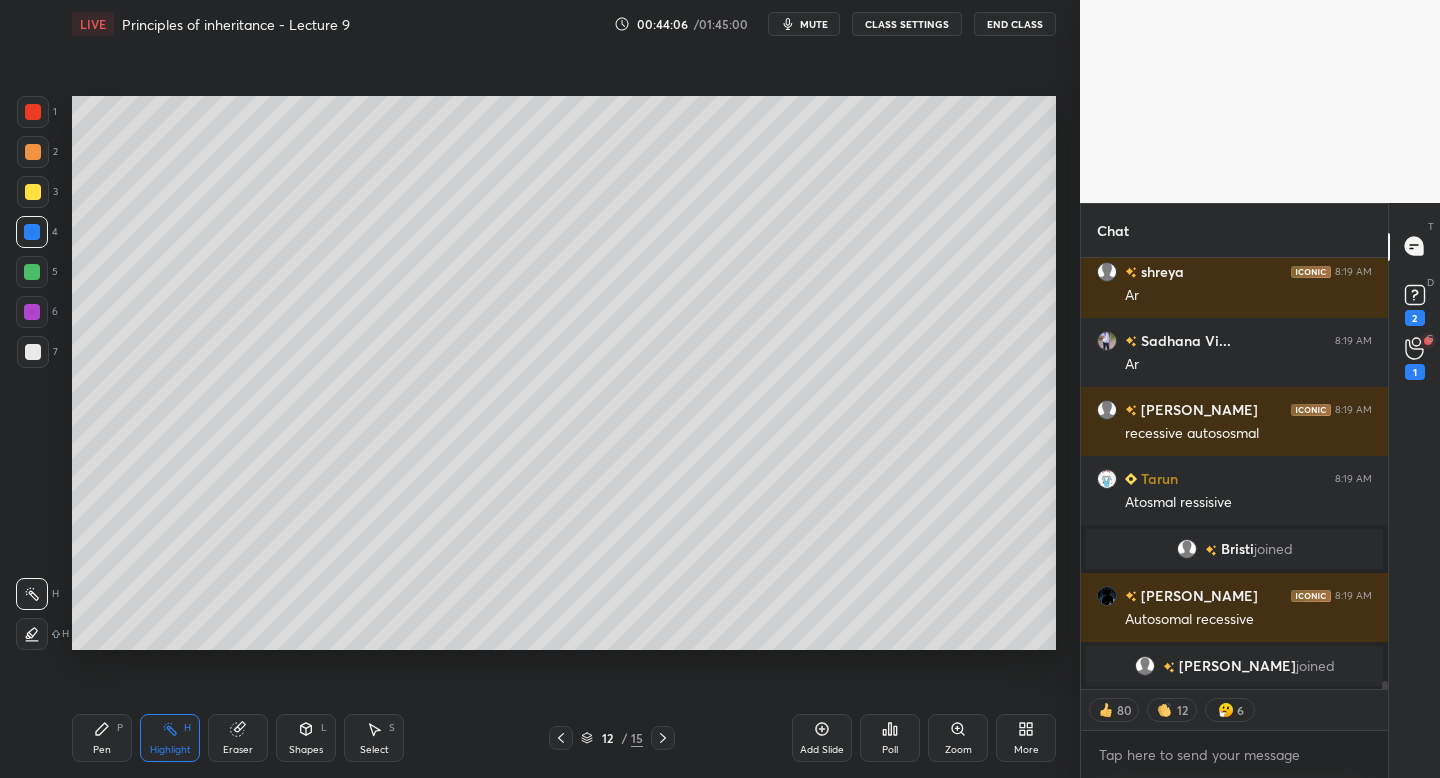 click on "Pen P" at bounding box center [102, 738] 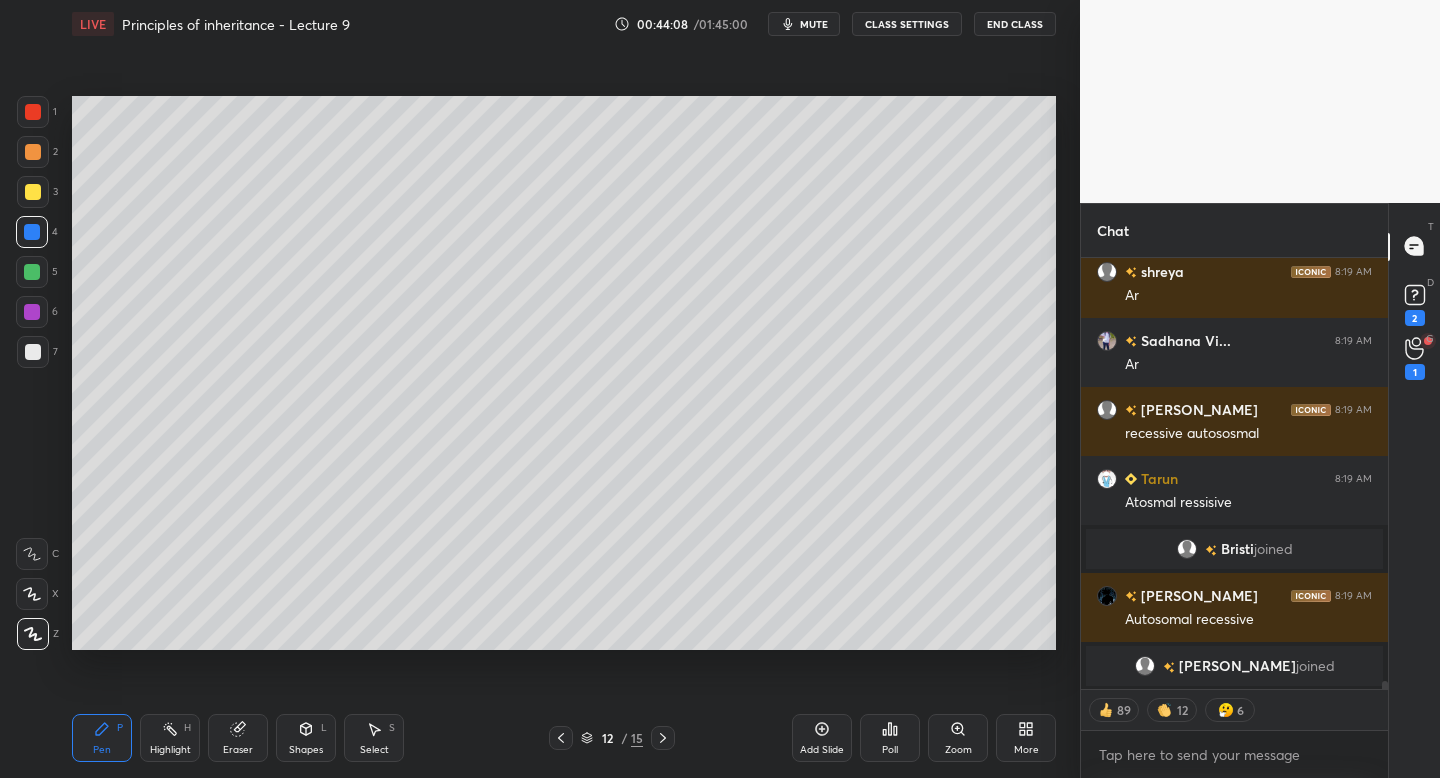 click on "Add Slide" at bounding box center [822, 738] 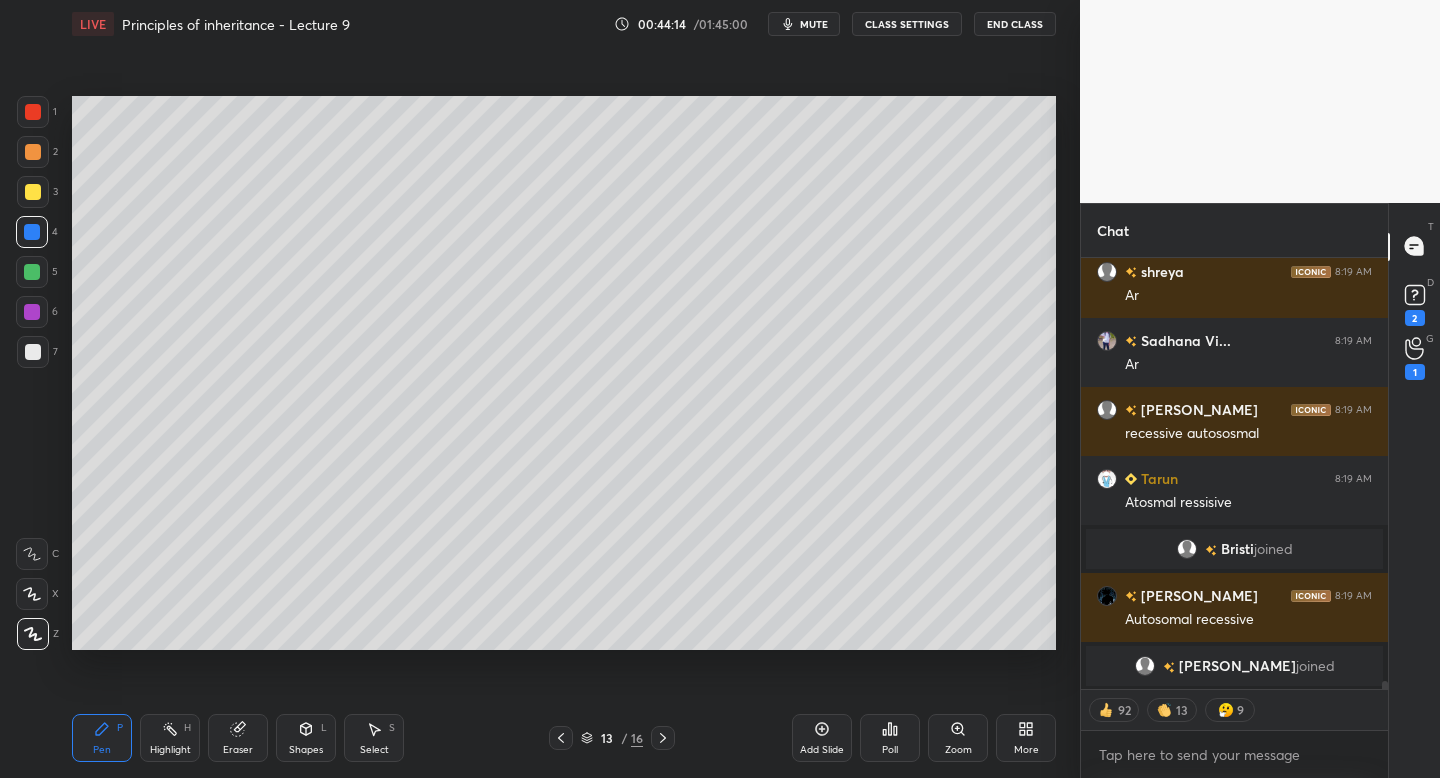 scroll, scrollTop: 23656, scrollLeft: 0, axis: vertical 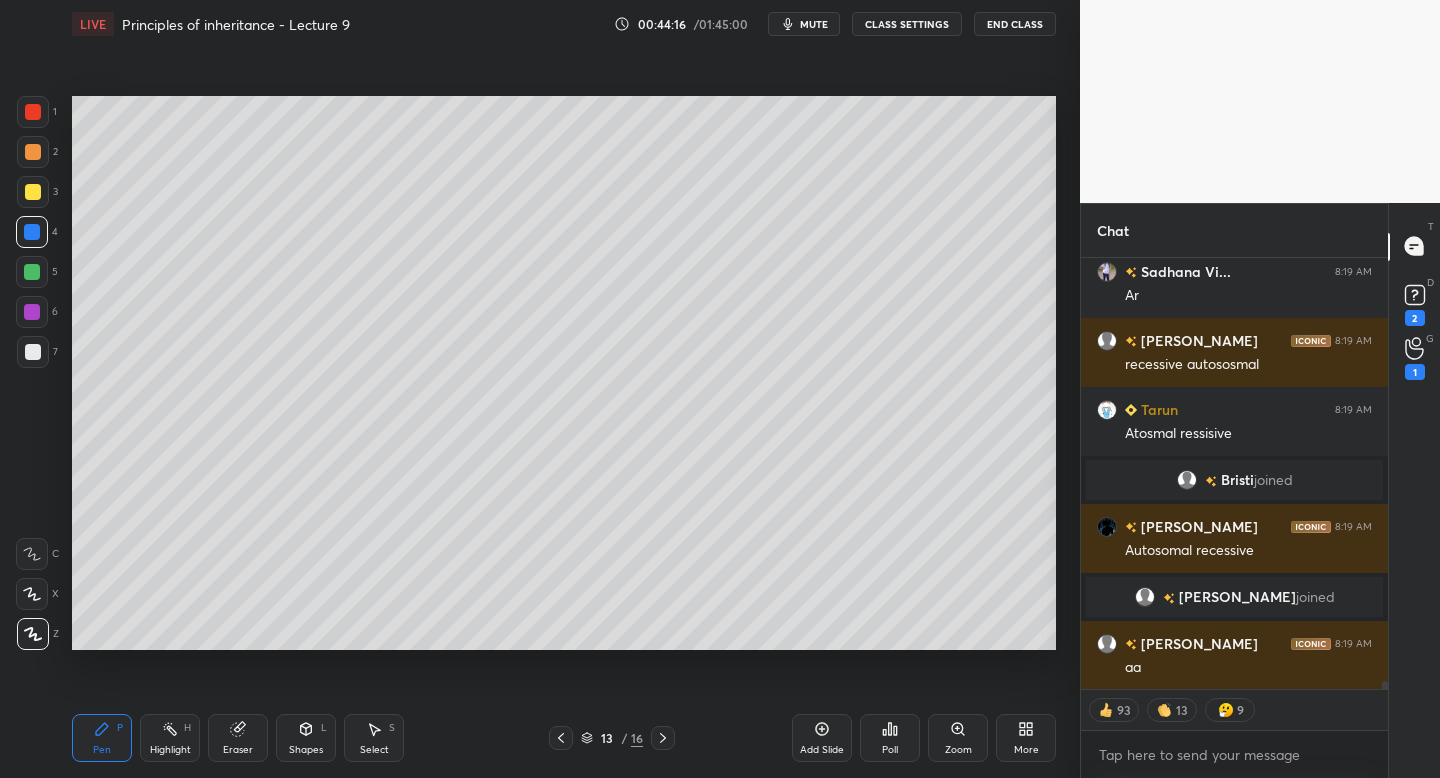 click 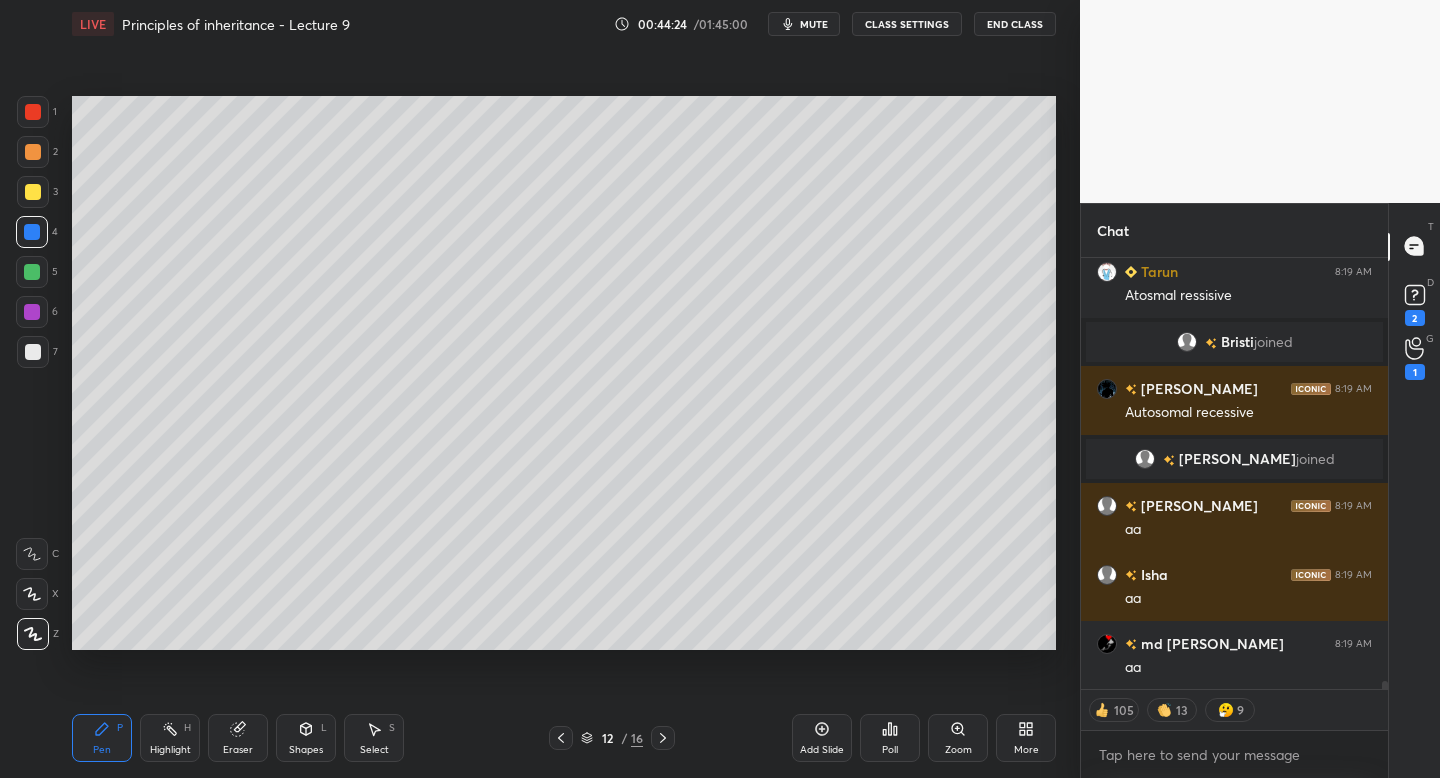 scroll, scrollTop: 23863, scrollLeft: 0, axis: vertical 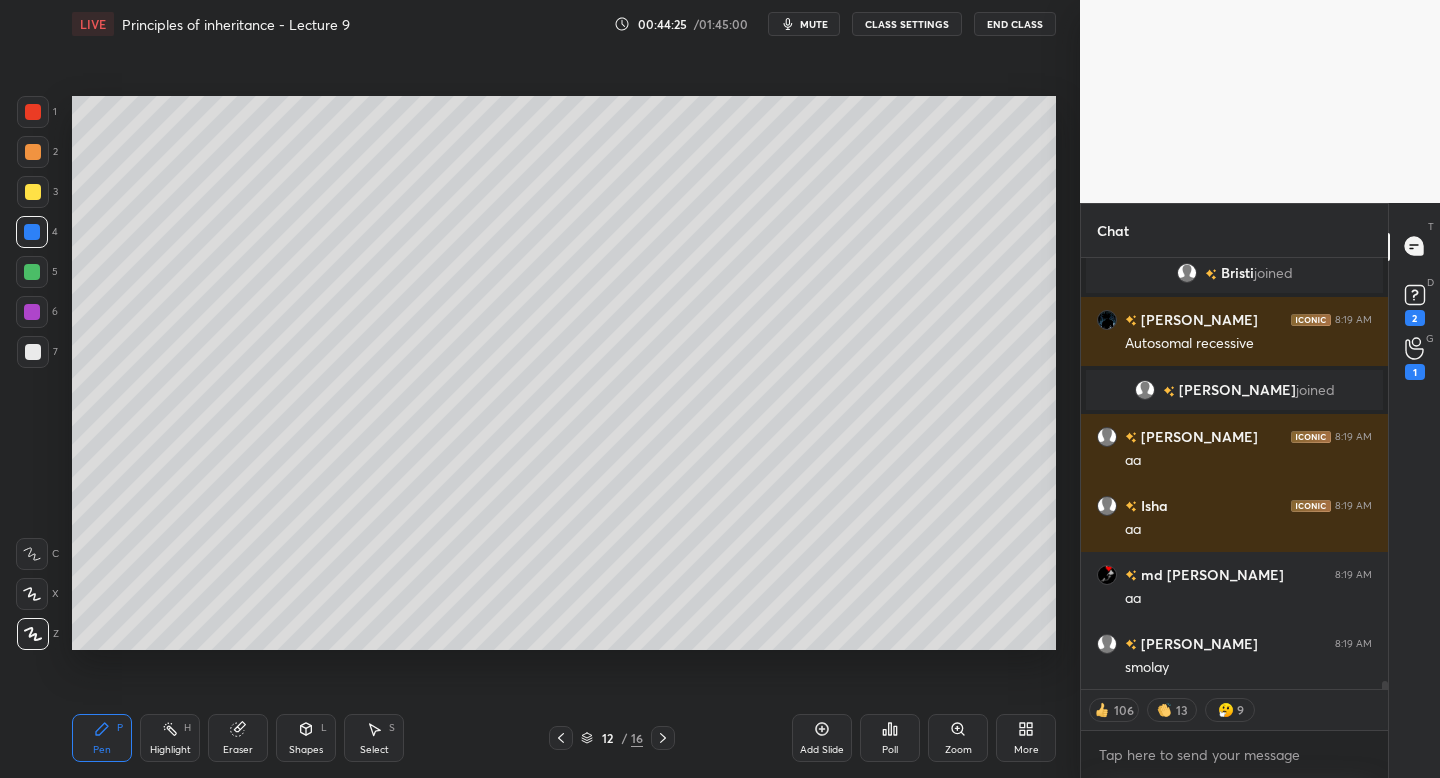 click on "2" at bounding box center (37, 152) 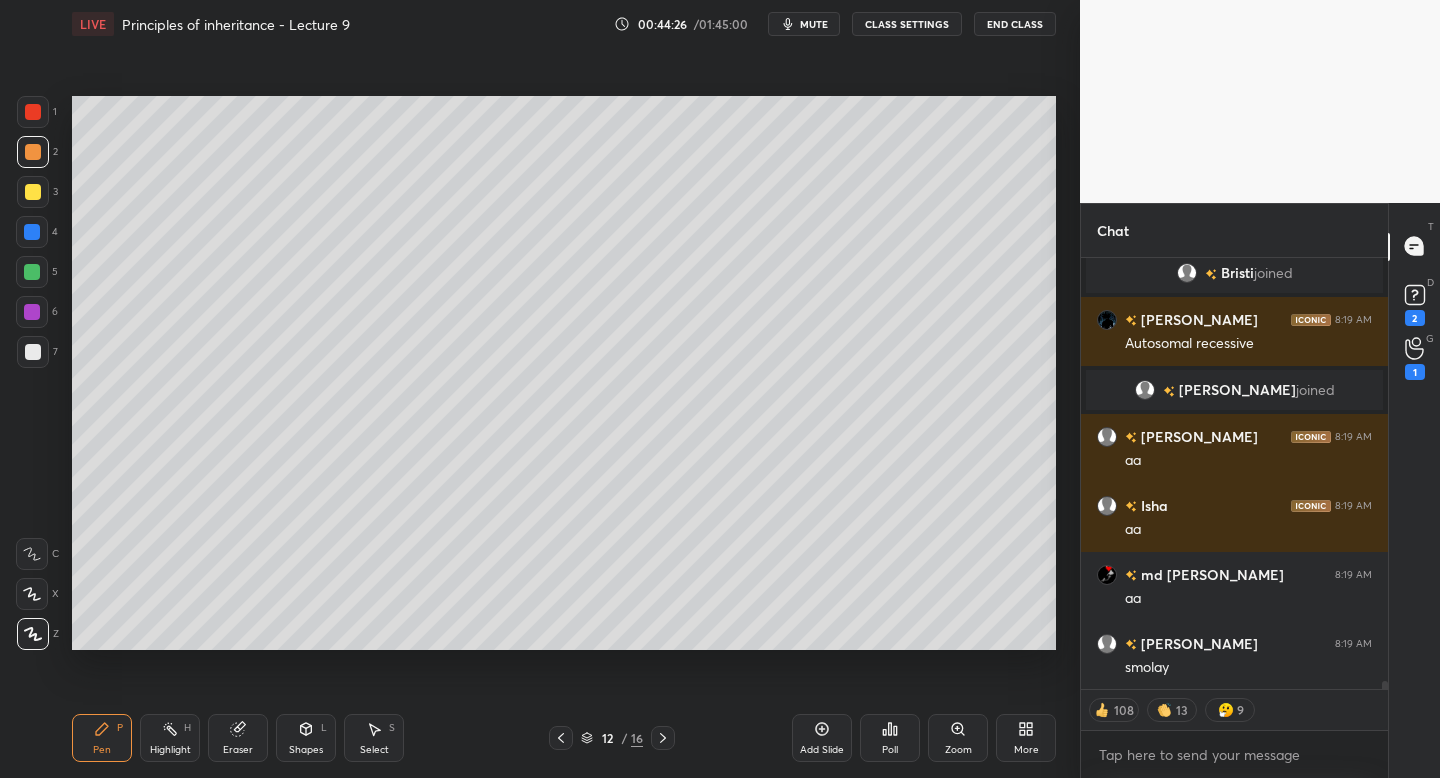 scroll, scrollTop: 23932, scrollLeft: 0, axis: vertical 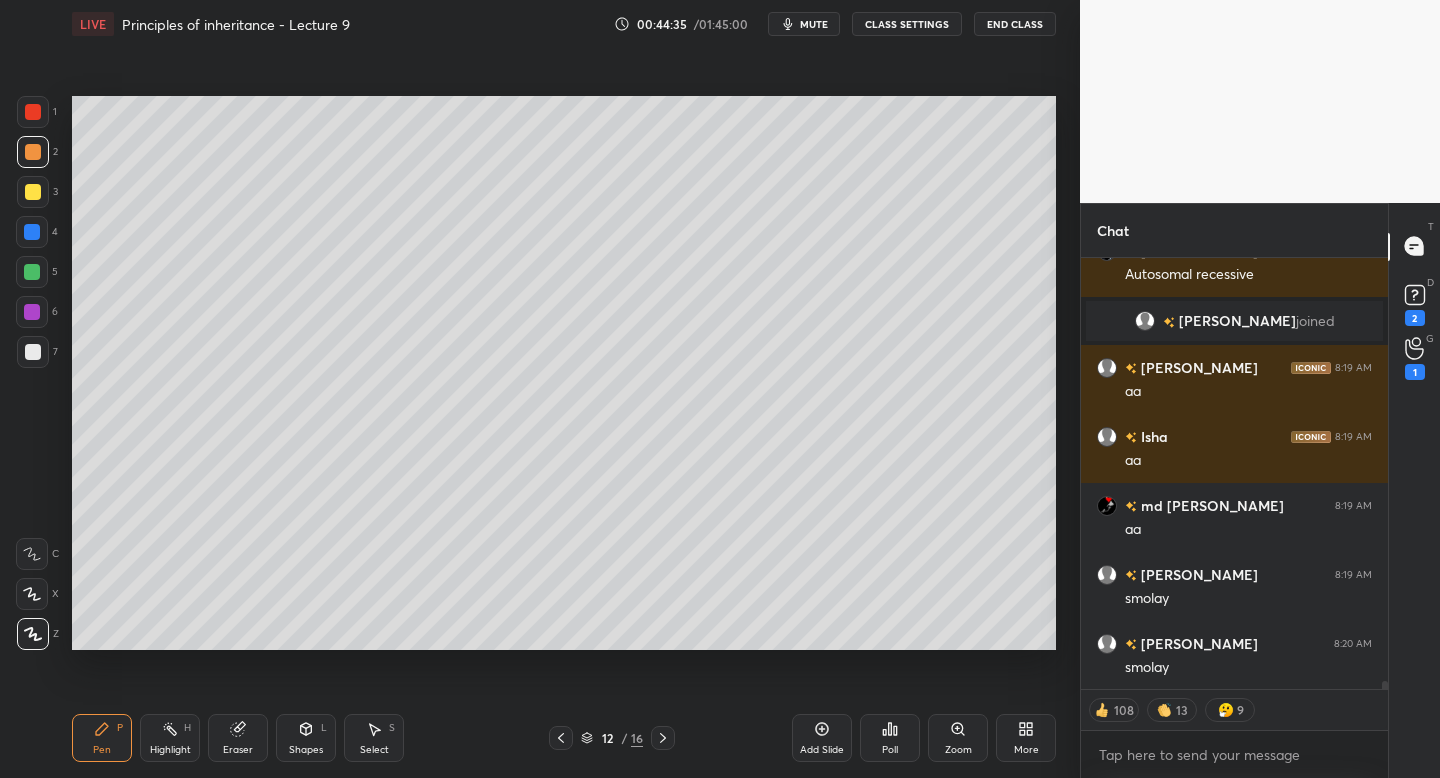 click on "Eraser" at bounding box center (238, 750) 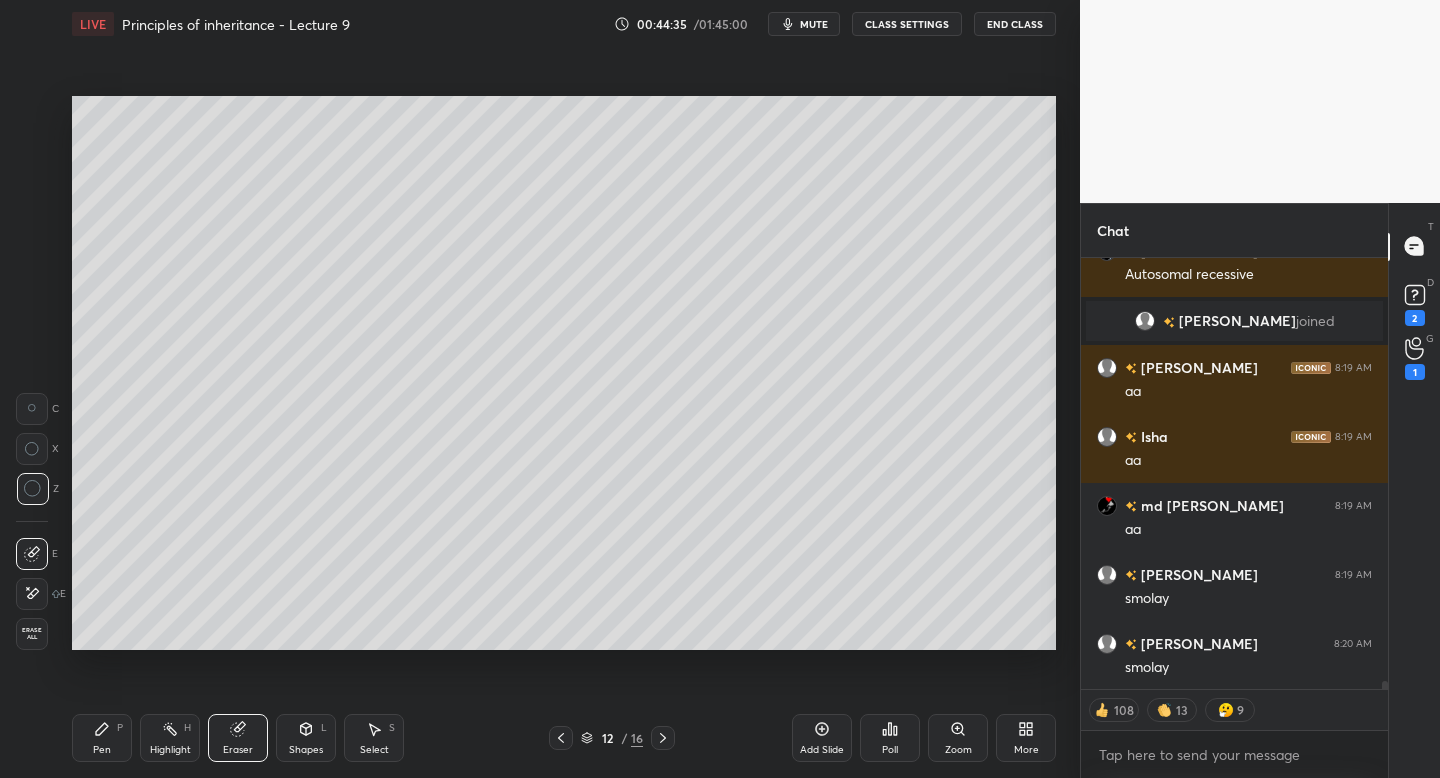 scroll, scrollTop: 7, scrollLeft: 7, axis: both 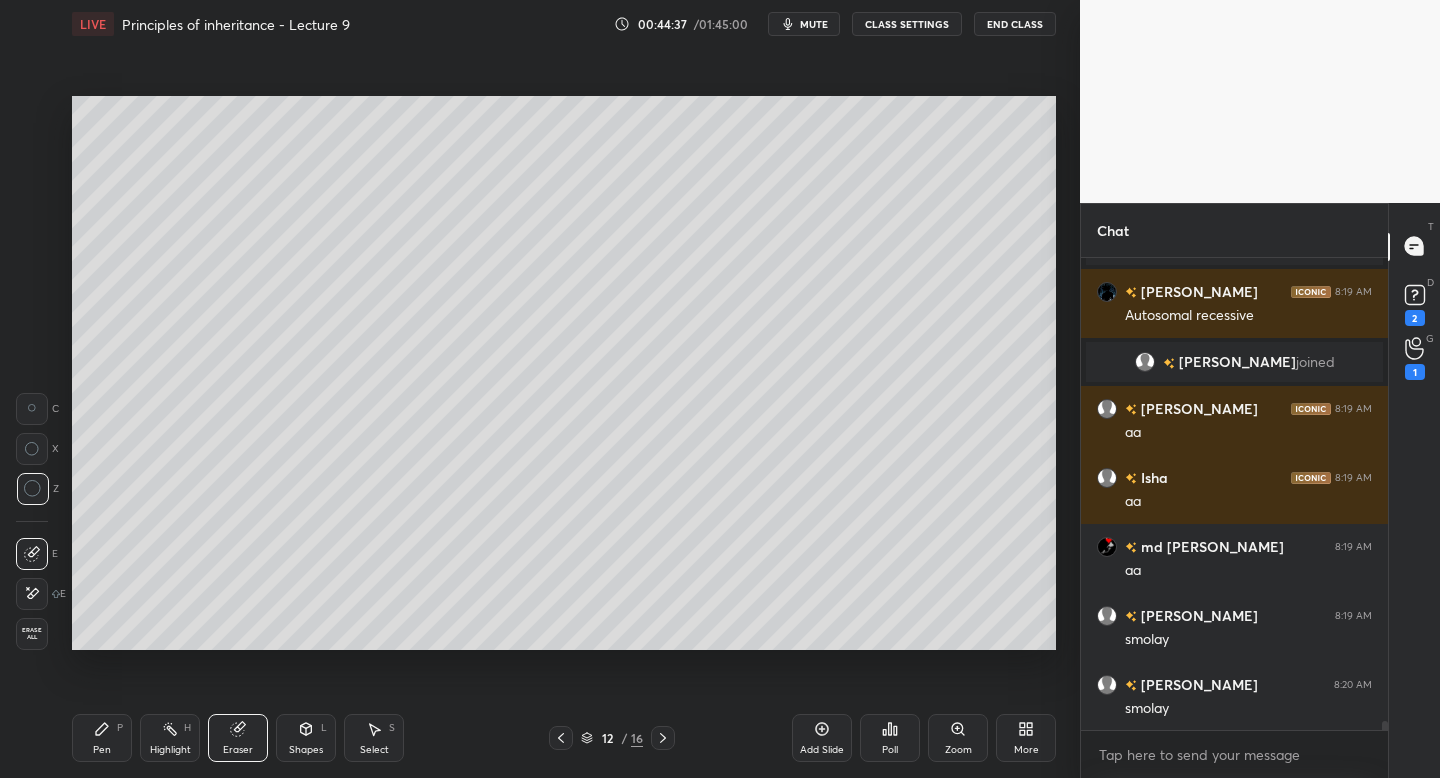 click on "Pen P" at bounding box center [102, 738] 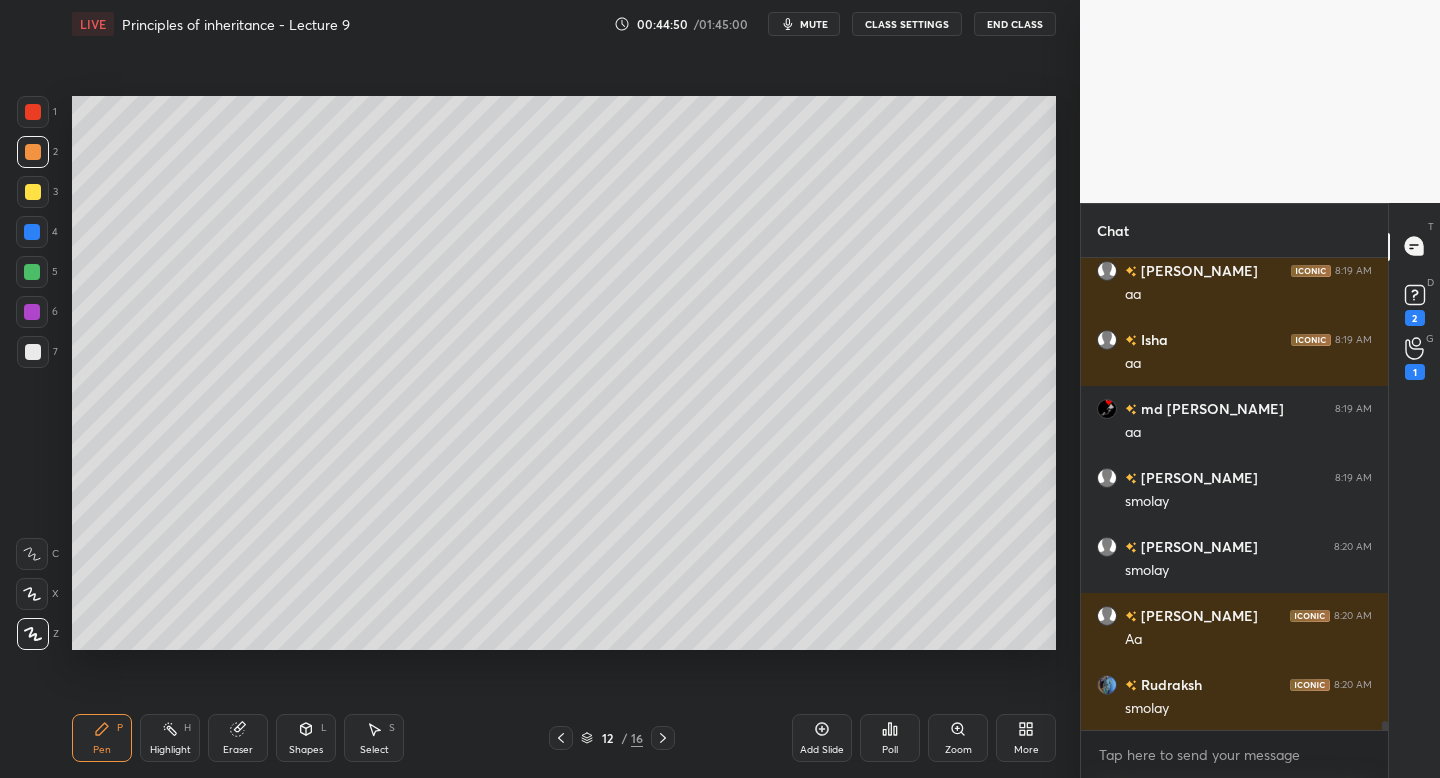 scroll, scrollTop: 24098, scrollLeft: 0, axis: vertical 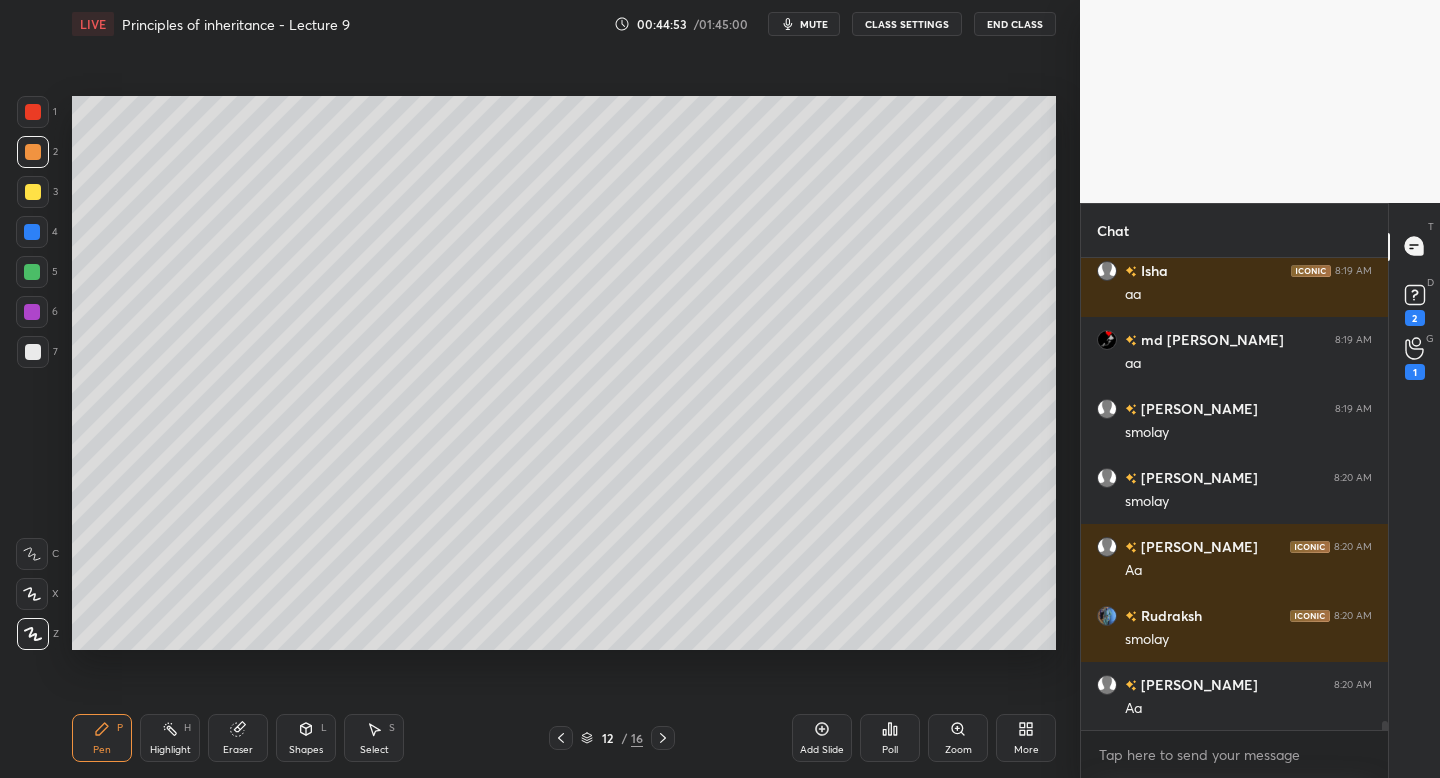 click on "Highlight H" at bounding box center [170, 738] 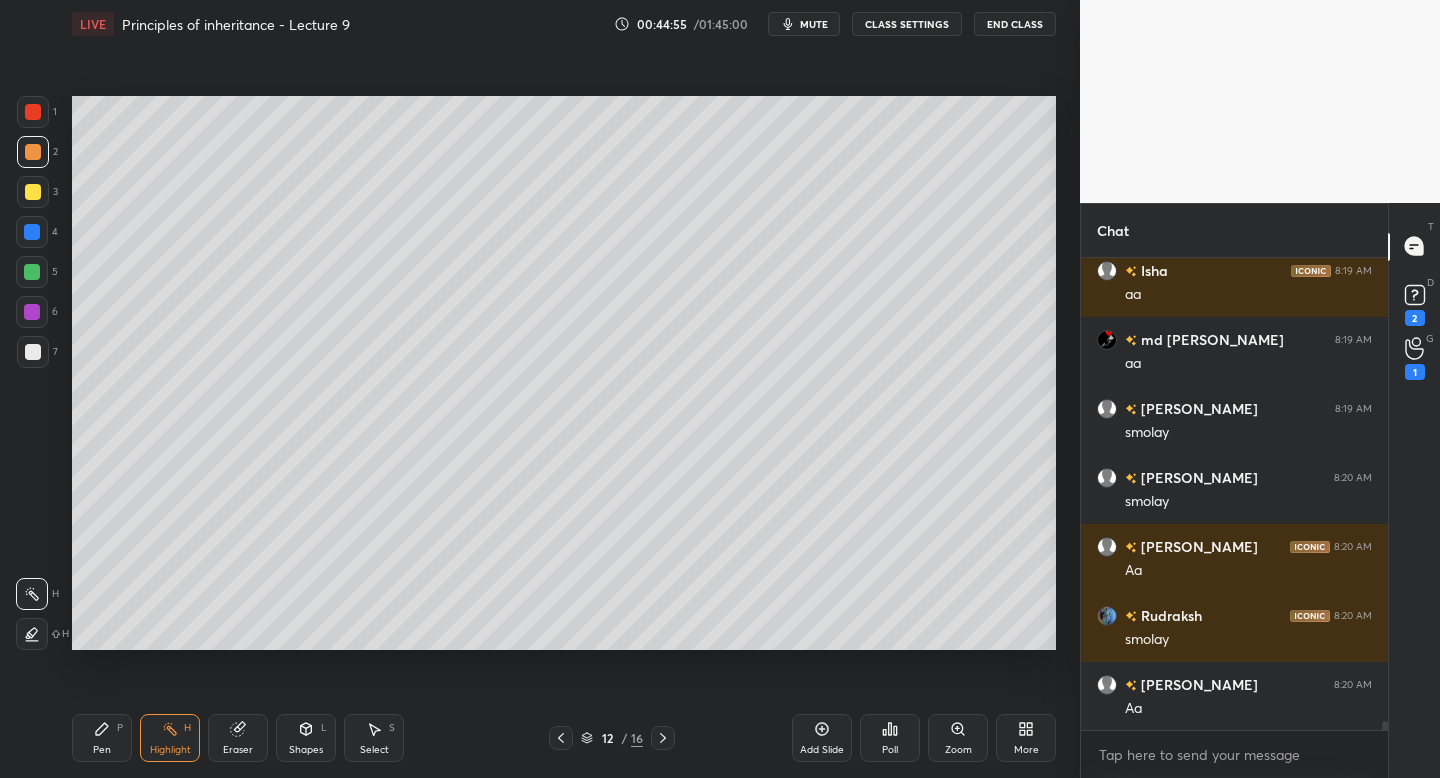 click on "Eraser" at bounding box center (238, 738) 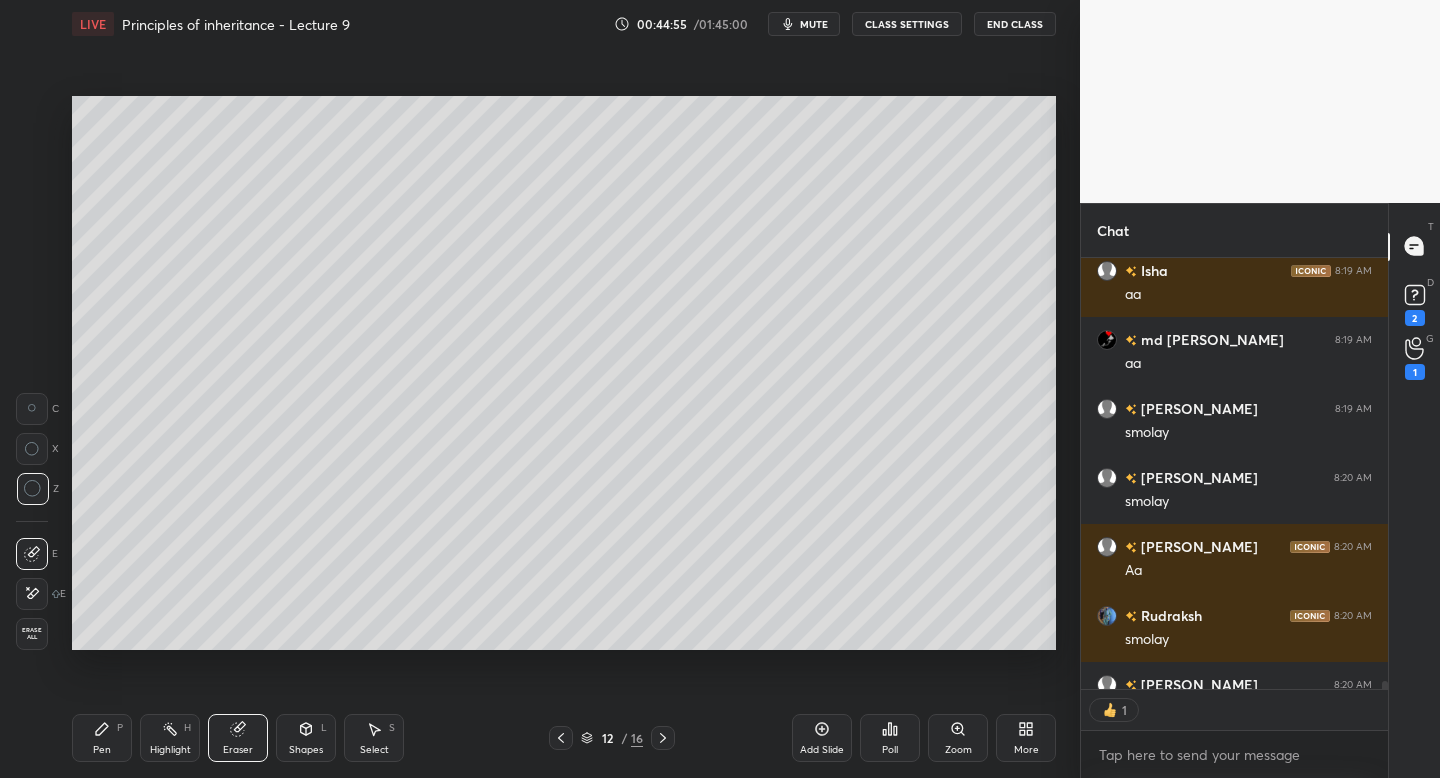 scroll, scrollTop: 425, scrollLeft: 301, axis: both 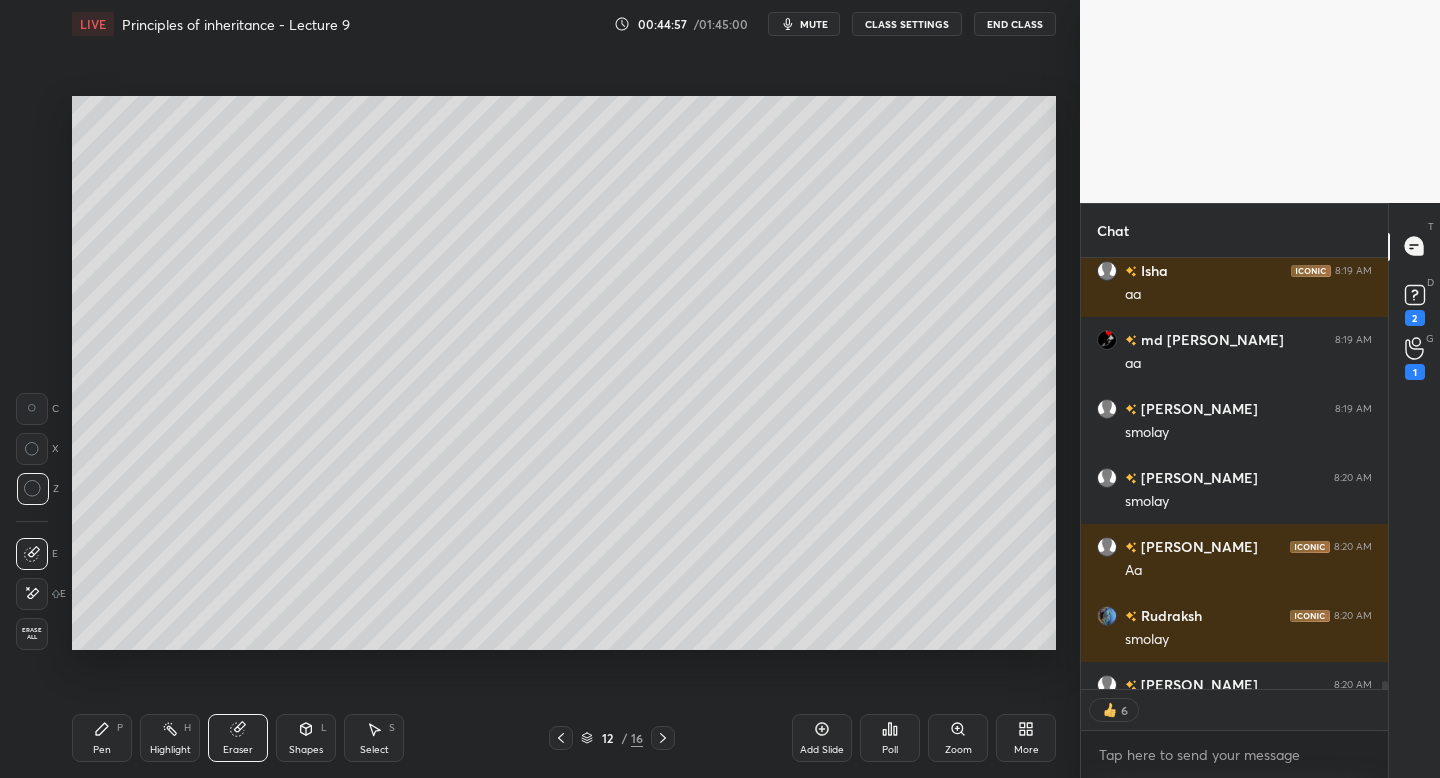 click on "Highlight H" at bounding box center [170, 738] 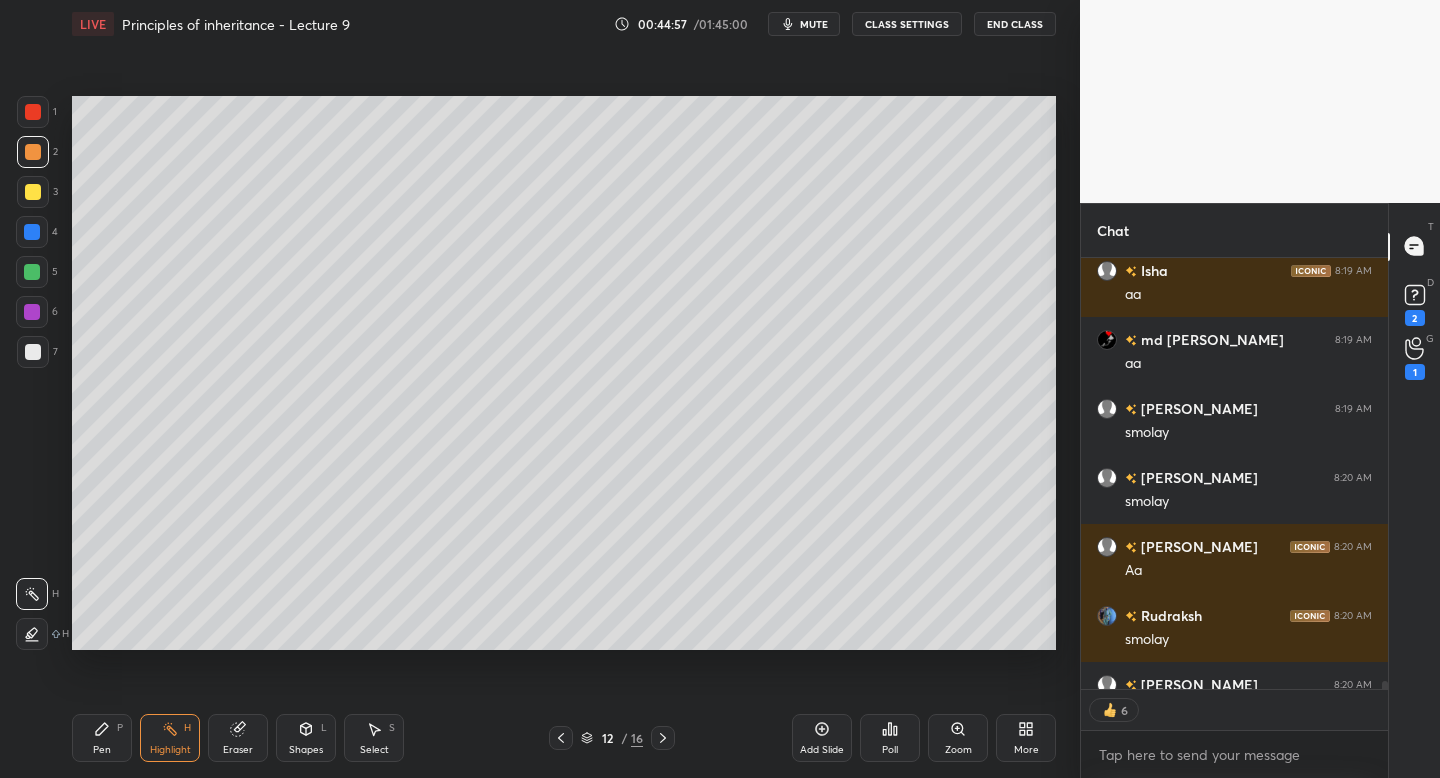 click 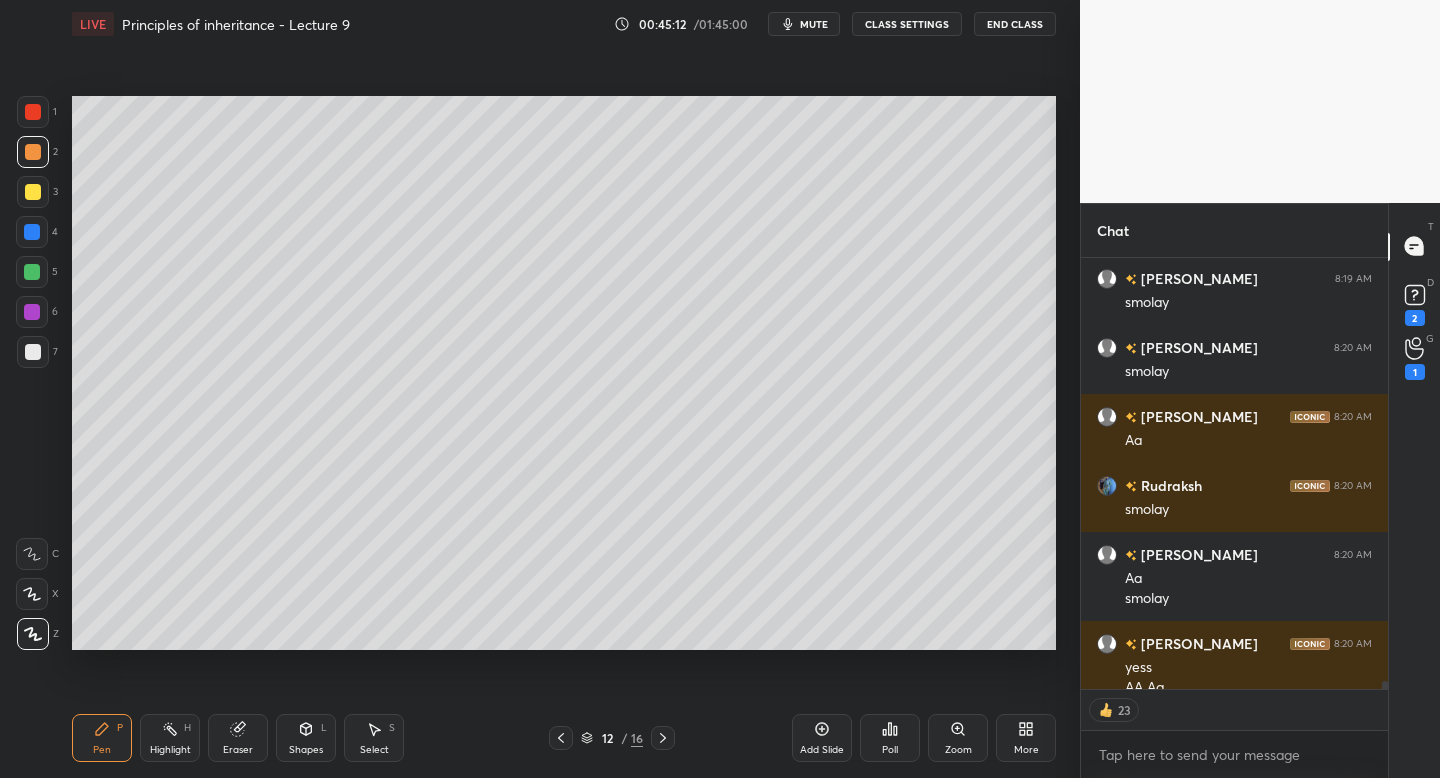 scroll, scrollTop: 24248, scrollLeft: 0, axis: vertical 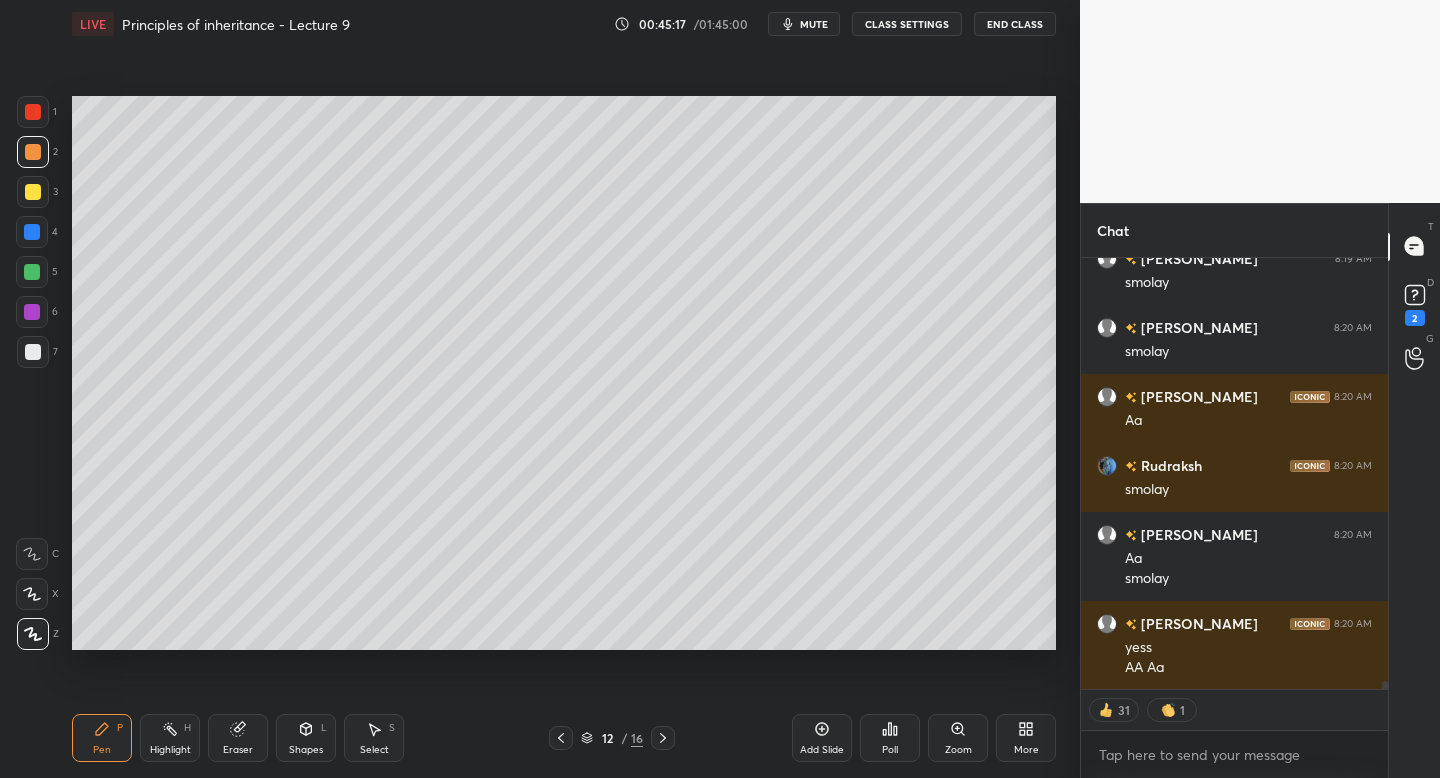 click at bounding box center (32, 232) 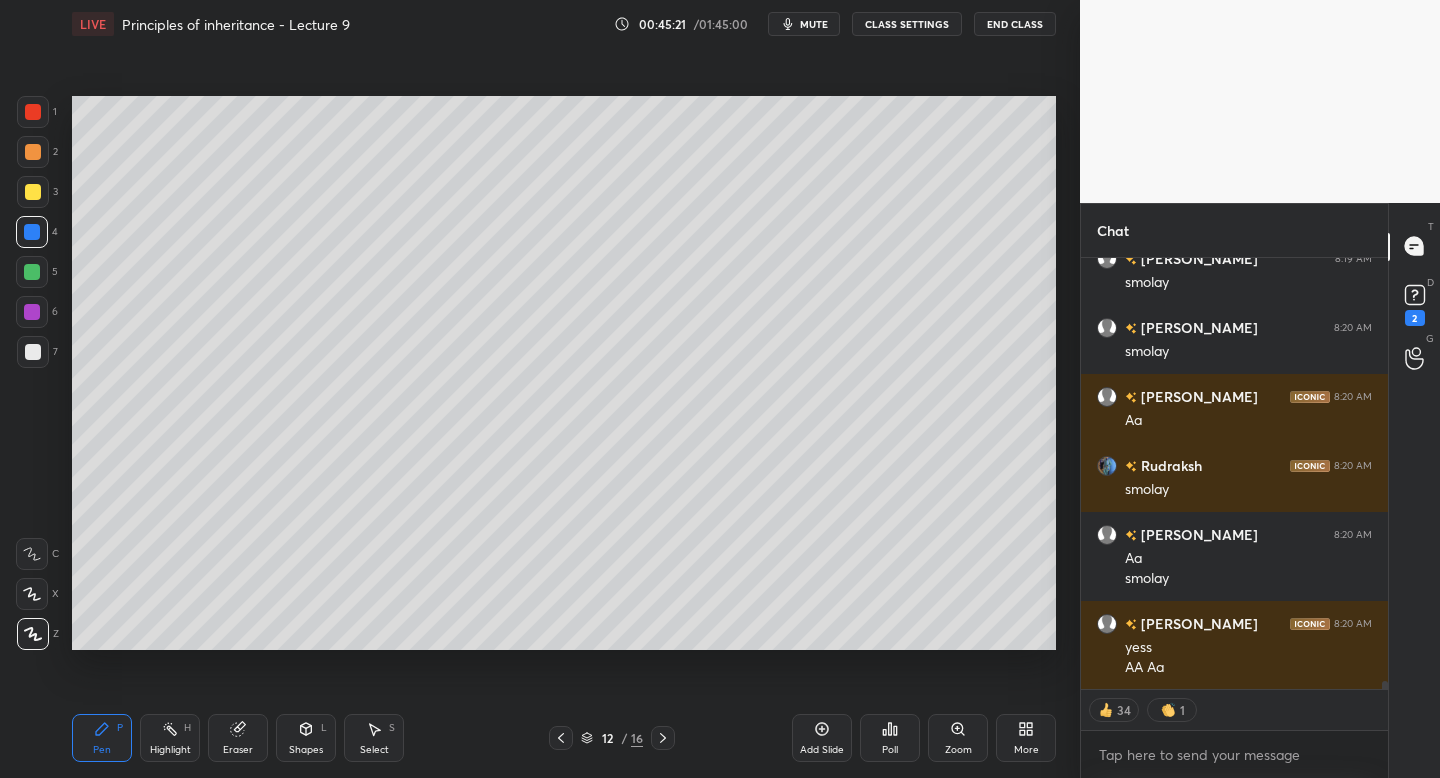 scroll, scrollTop: 24317, scrollLeft: 0, axis: vertical 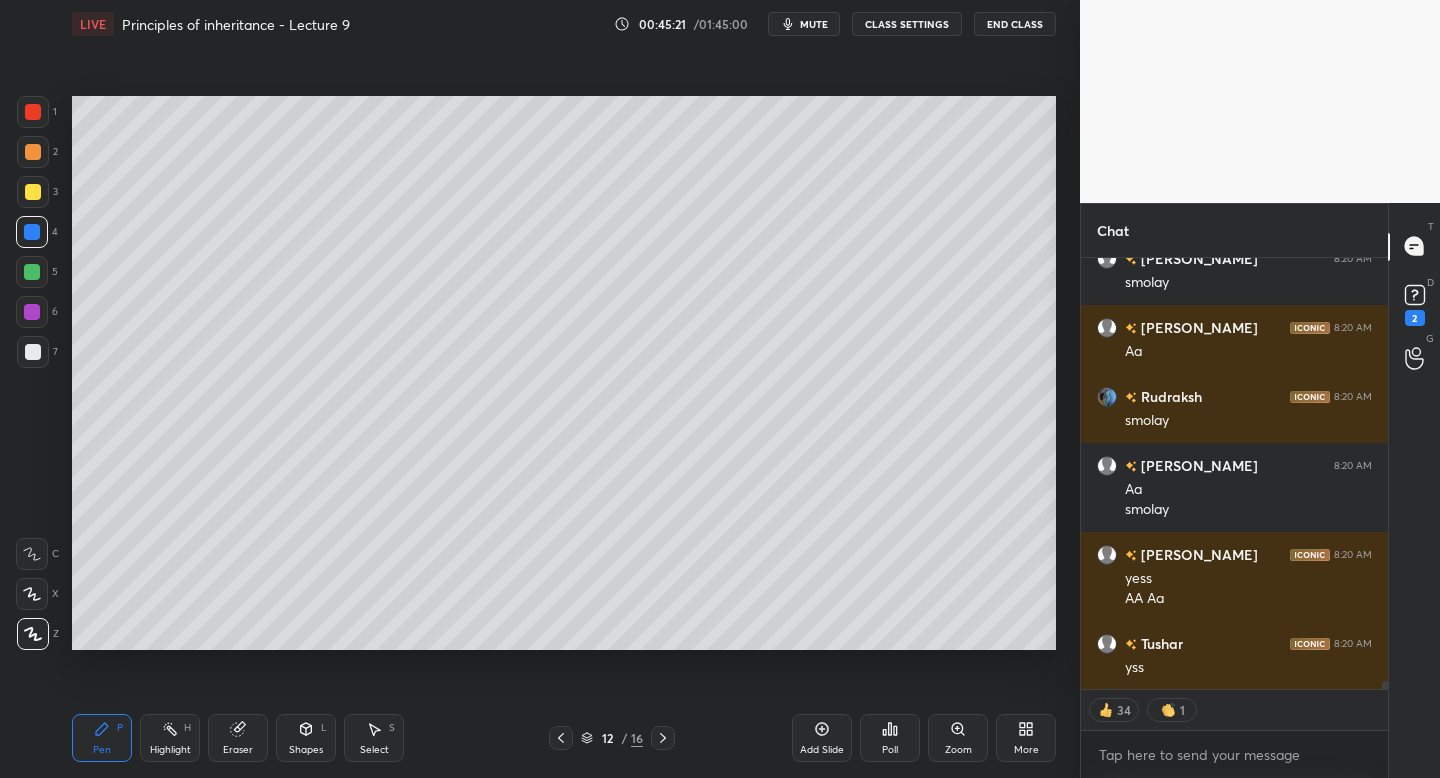 click on "Eraser" at bounding box center [238, 738] 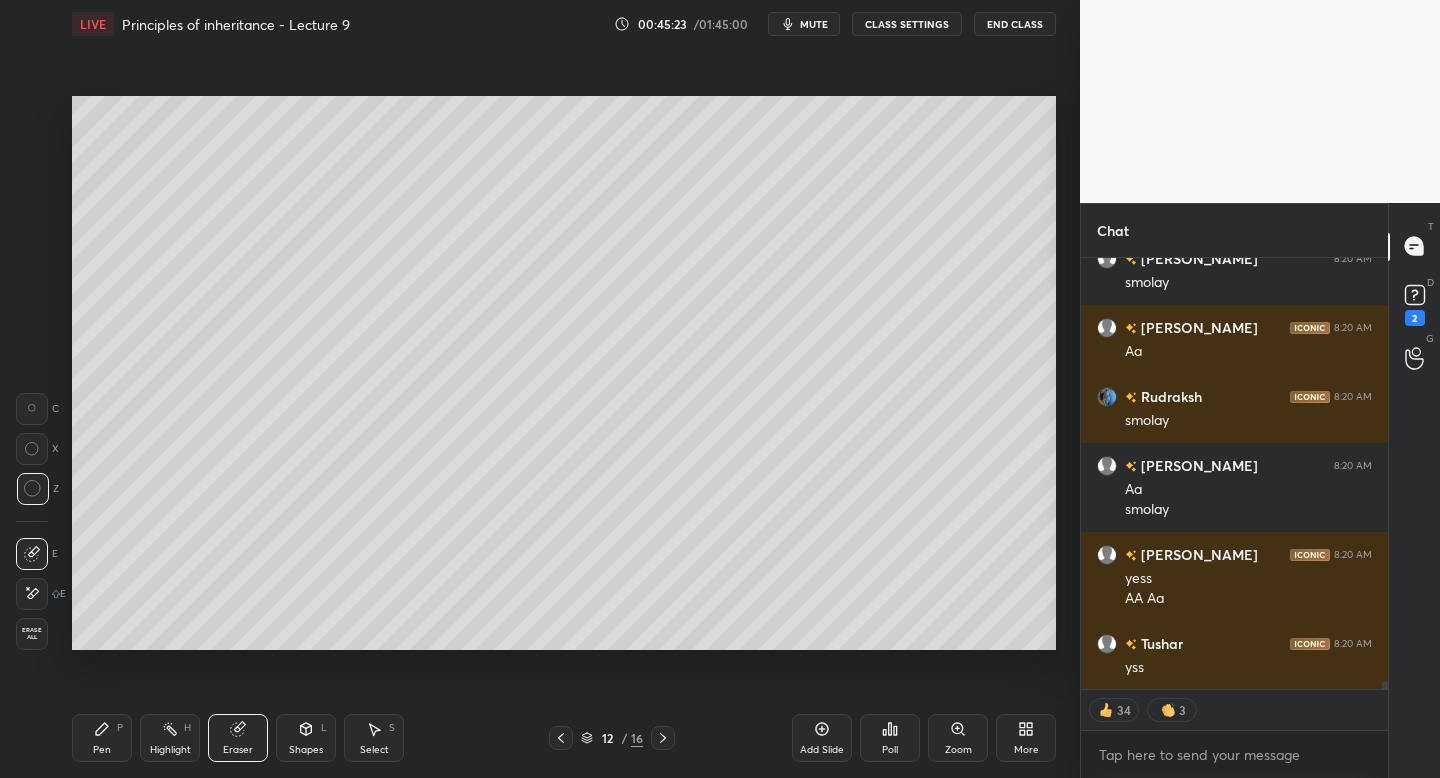 click 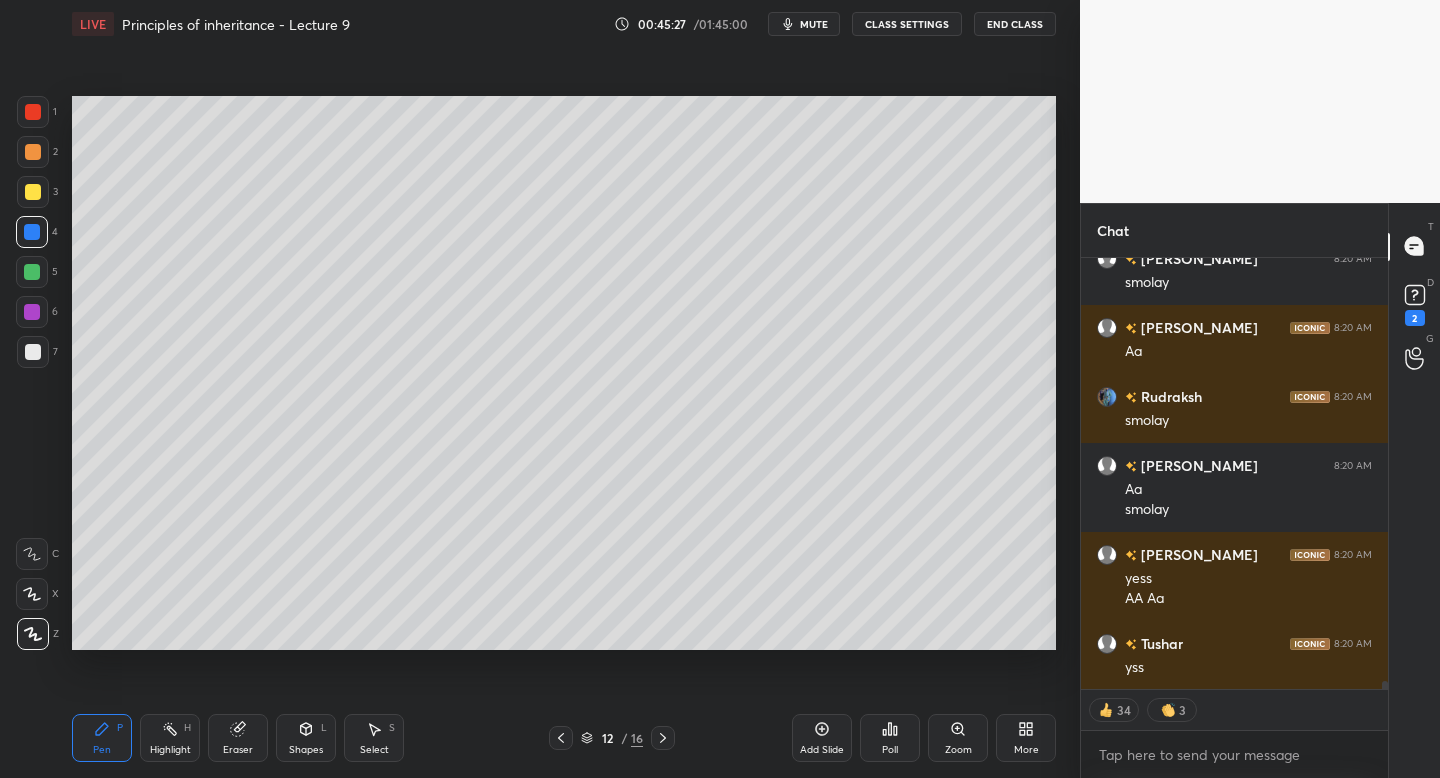 click on "Eraser" at bounding box center (238, 738) 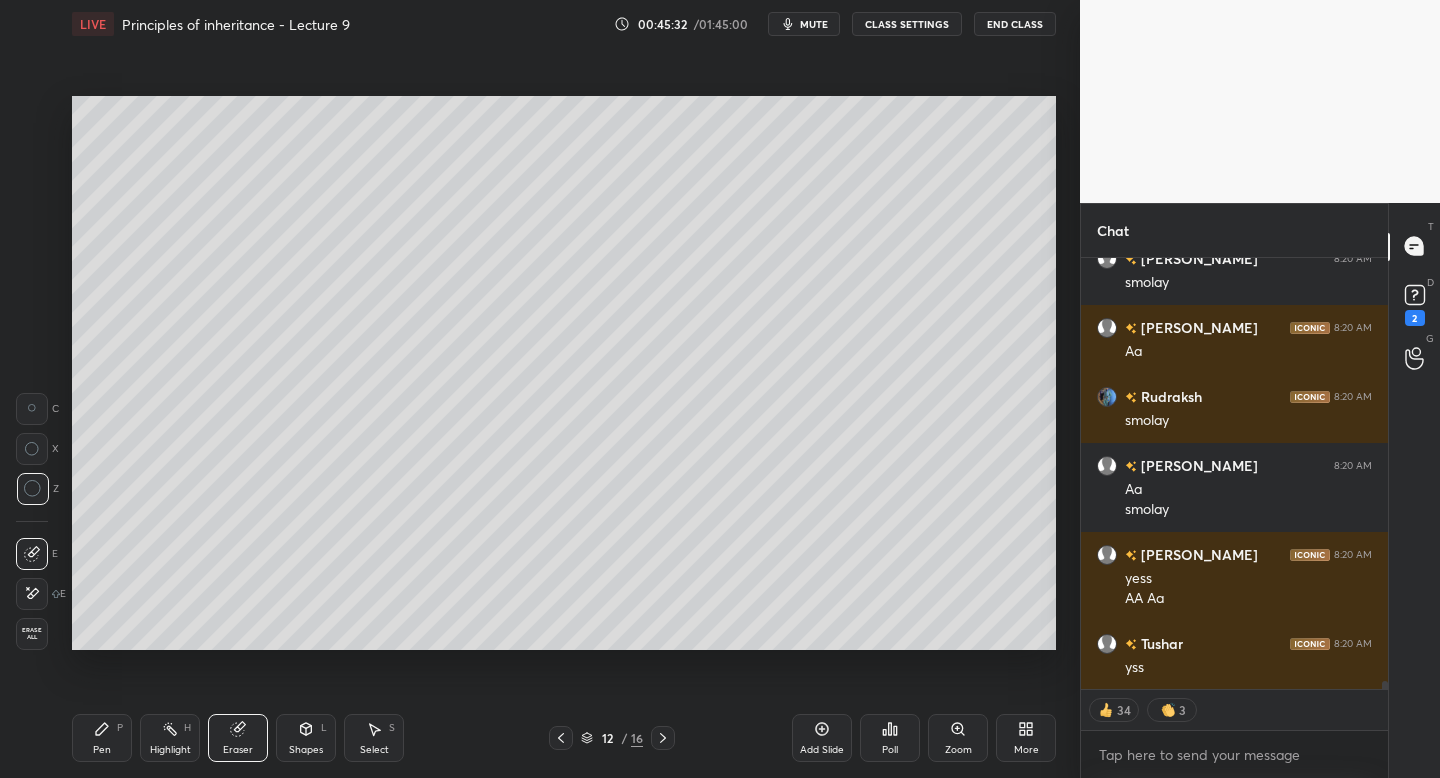 scroll, scrollTop: 24365, scrollLeft: 0, axis: vertical 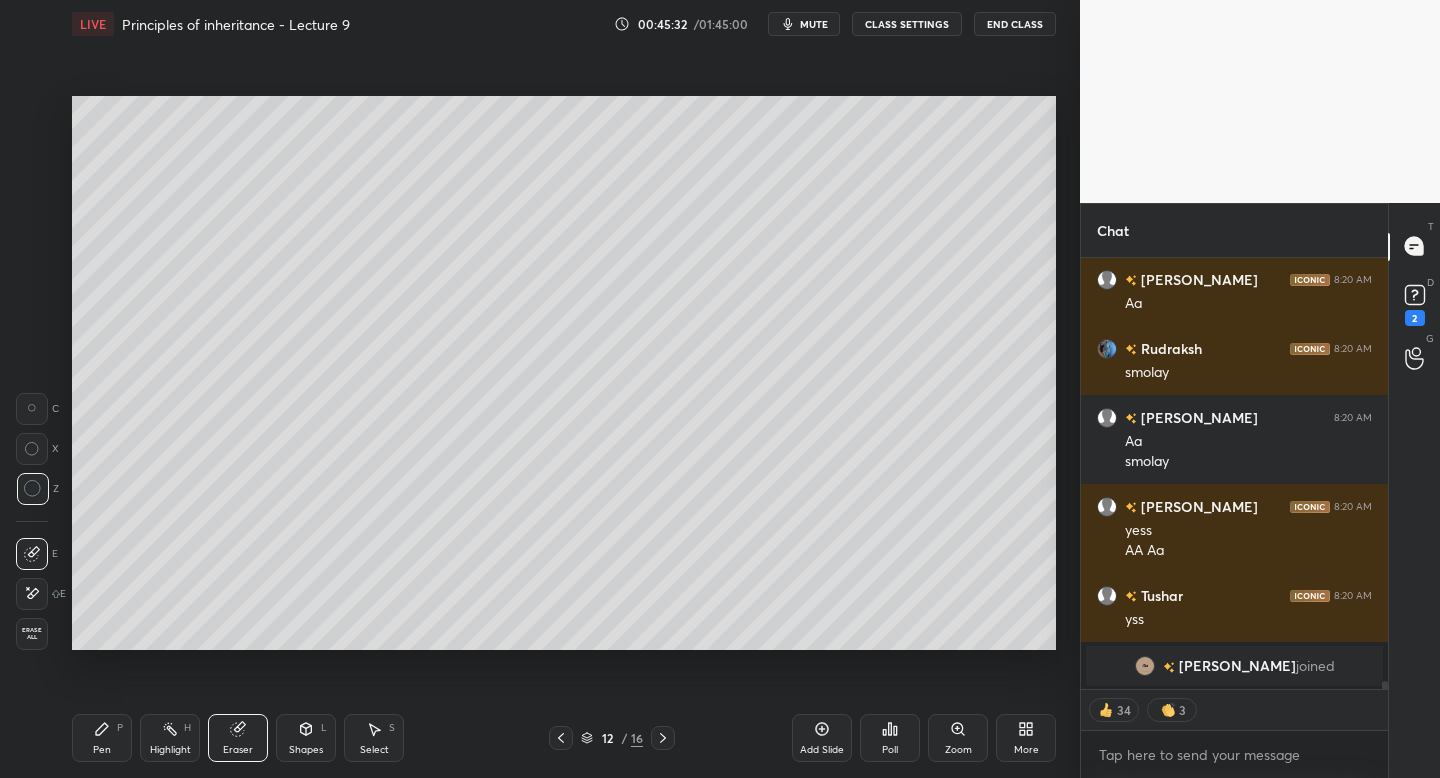 click on "Pen P" at bounding box center (102, 738) 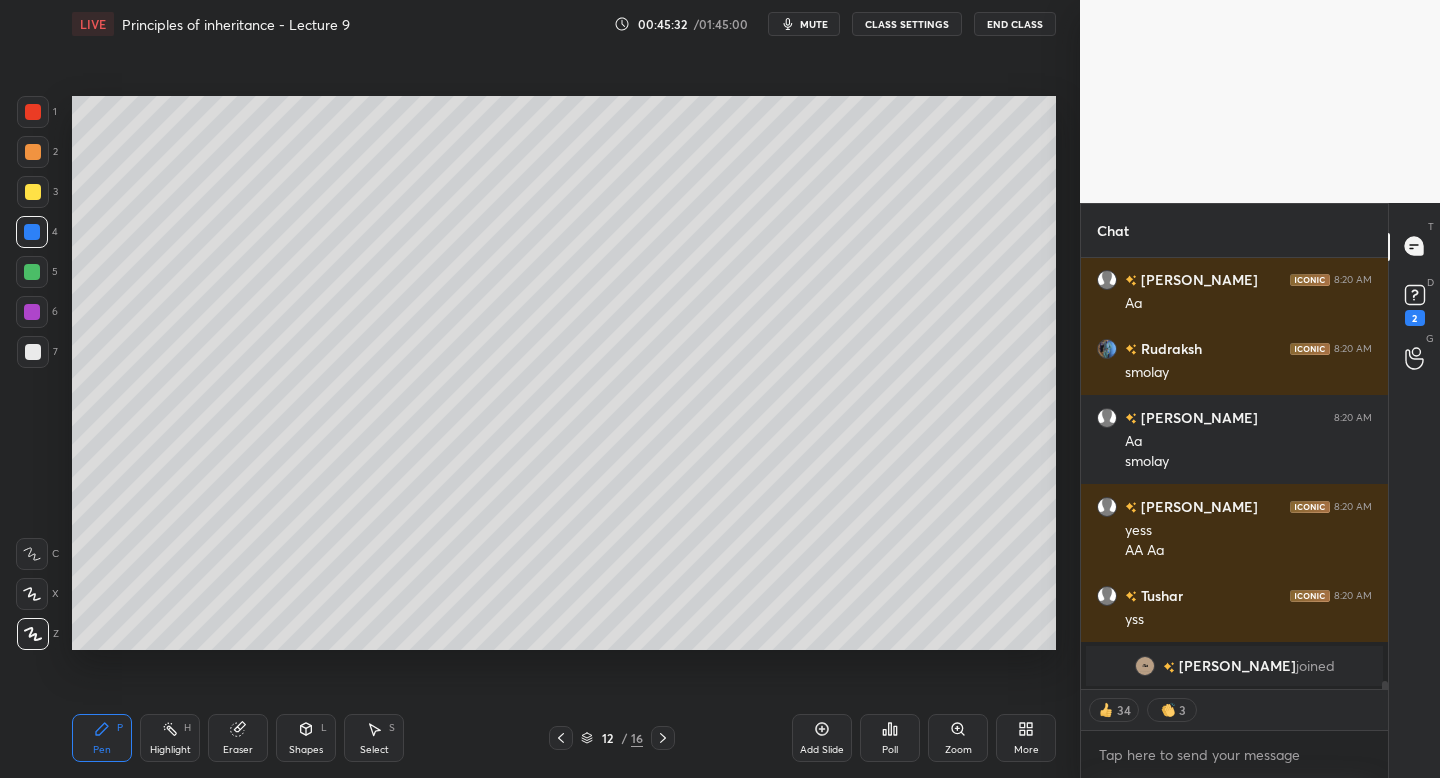 scroll, scrollTop: 6, scrollLeft: 7, axis: both 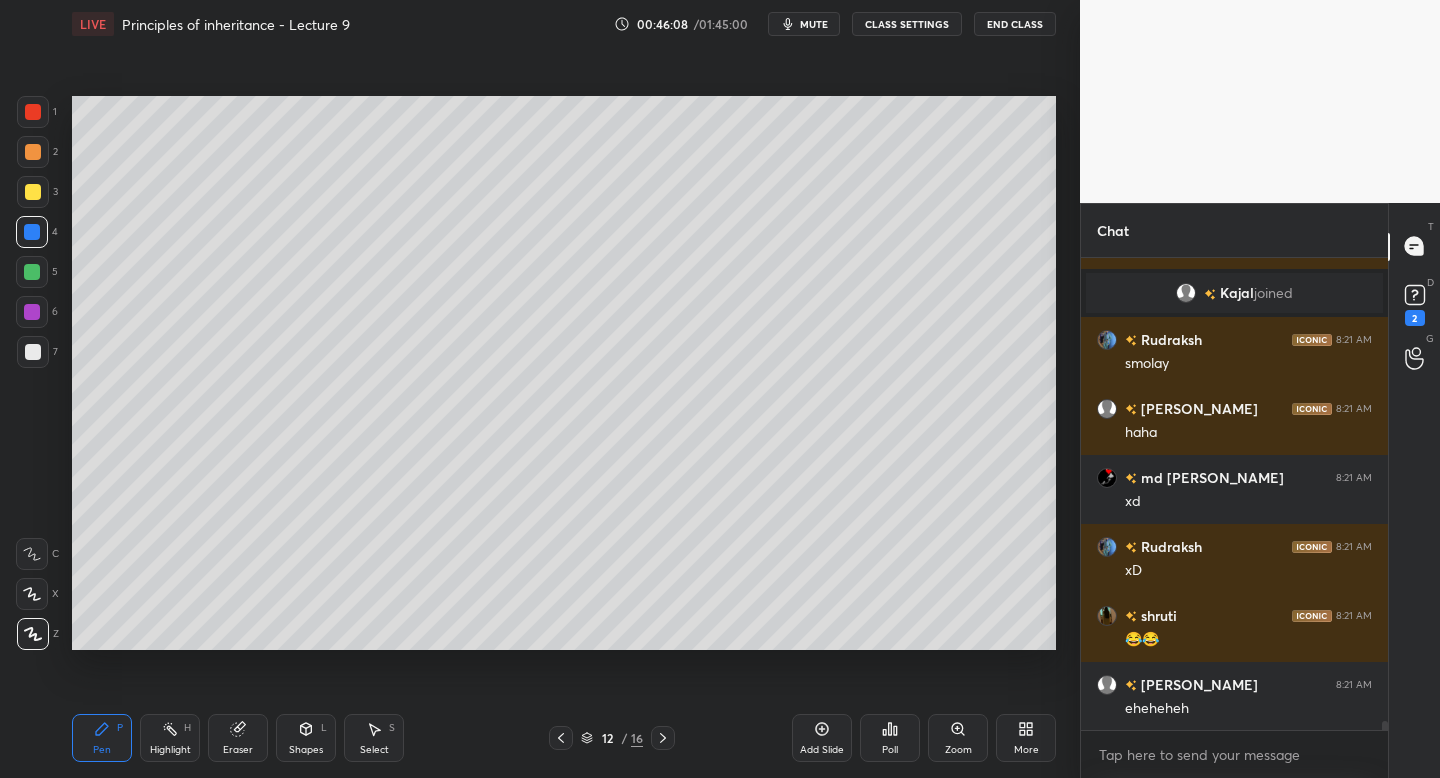 click on "Setting up your live class Poll for   secs No correct answer Start poll" at bounding box center [564, 373] 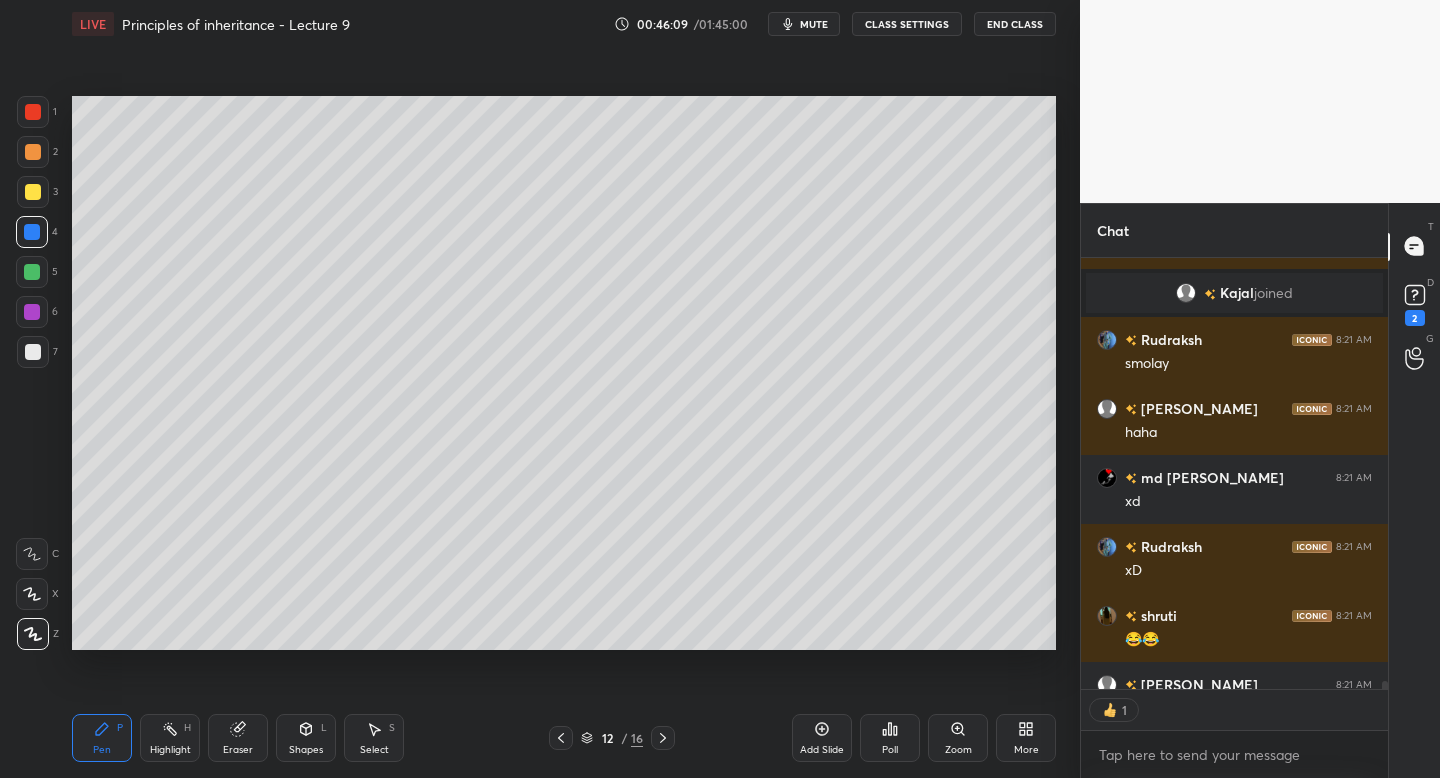 scroll, scrollTop: 425, scrollLeft: 301, axis: both 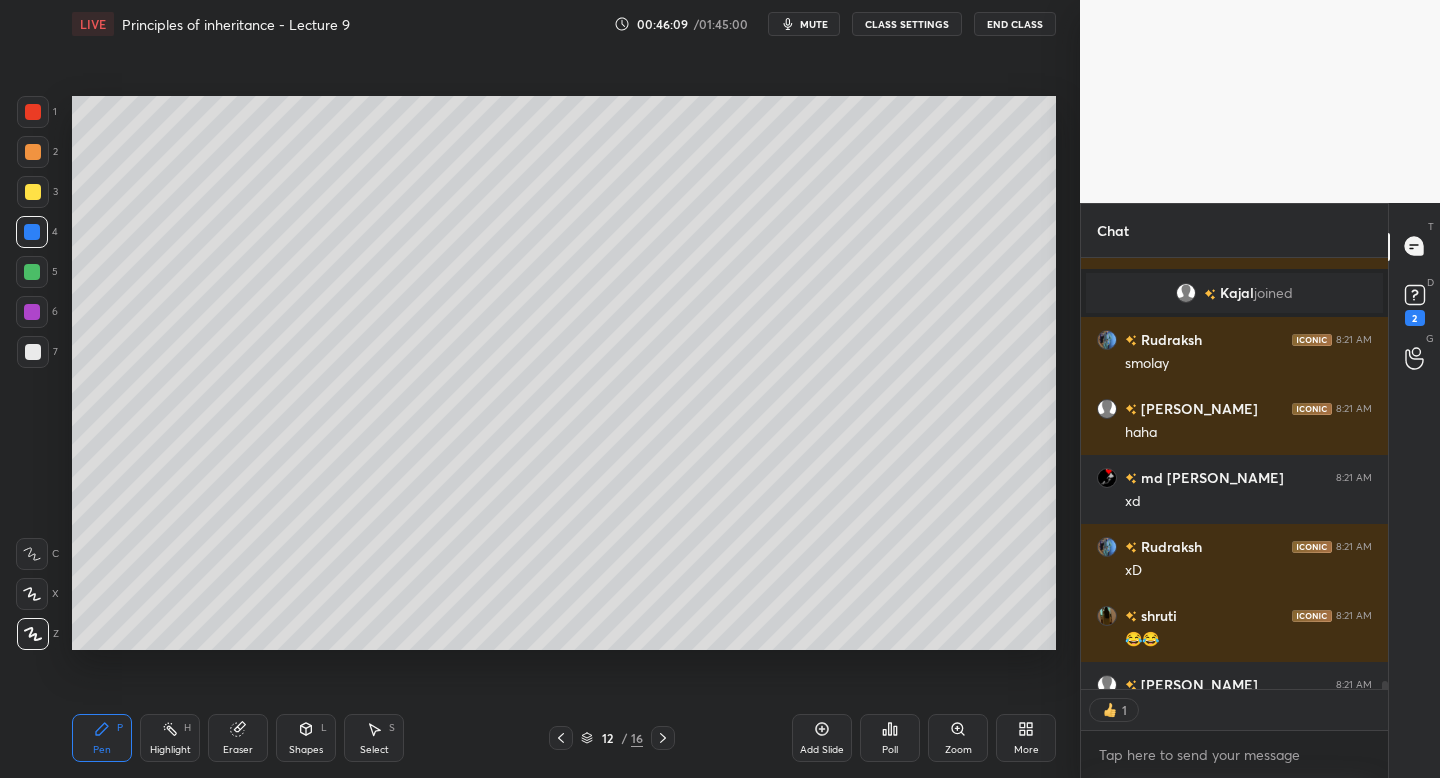 click on "Eraser" at bounding box center [238, 738] 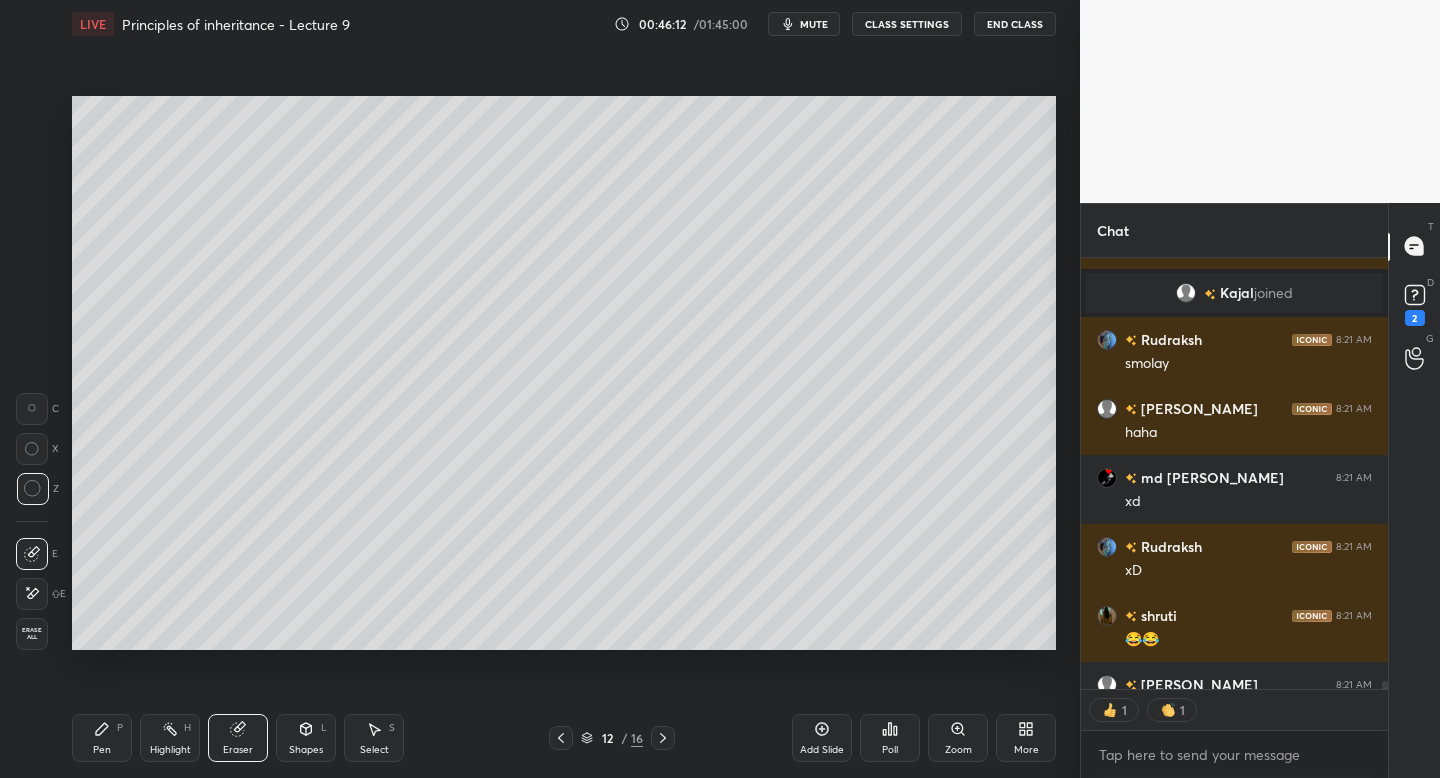 click on "Pen" at bounding box center (102, 750) 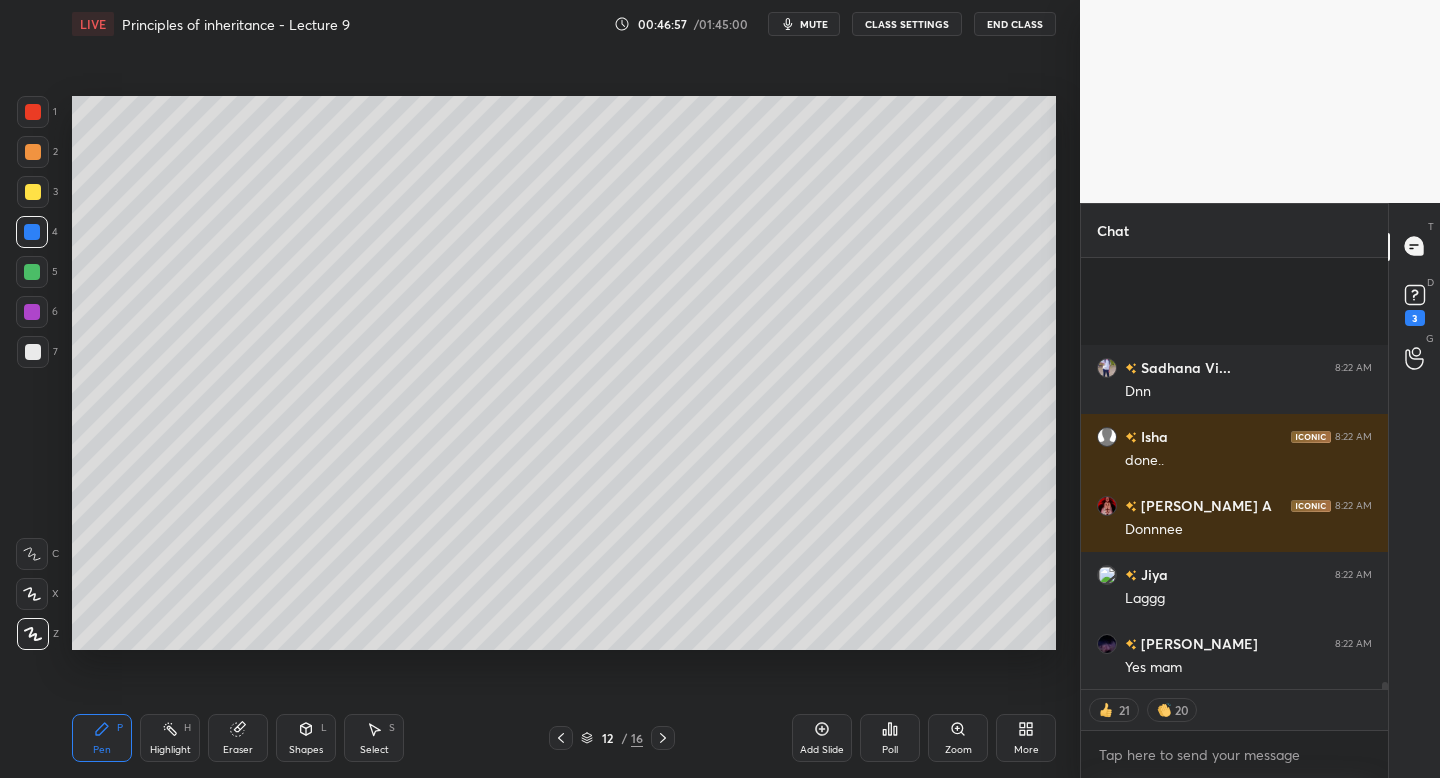 scroll, scrollTop: 26057, scrollLeft: 0, axis: vertical 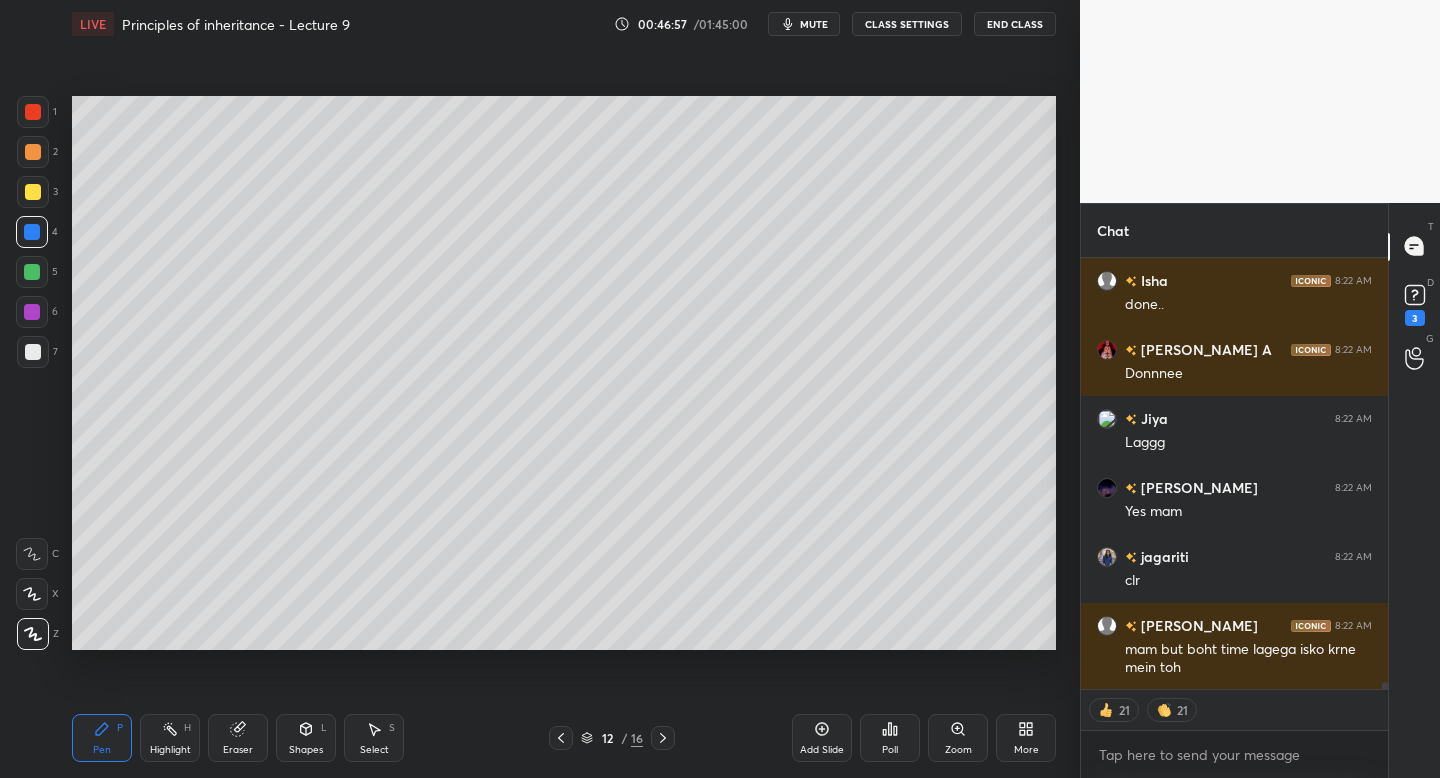 click 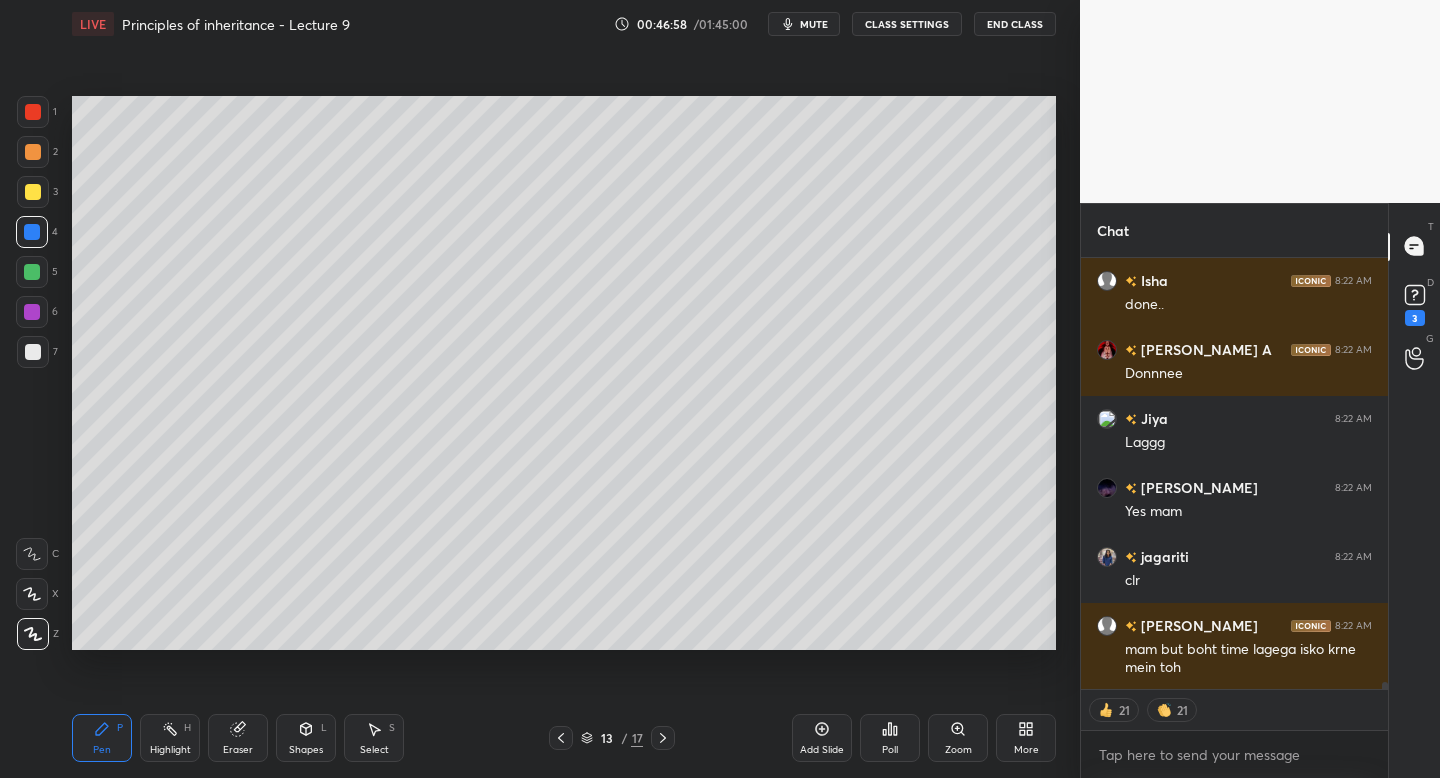 scroll, scrollTop: 26126, scrollLeft: 0, axis: vertical 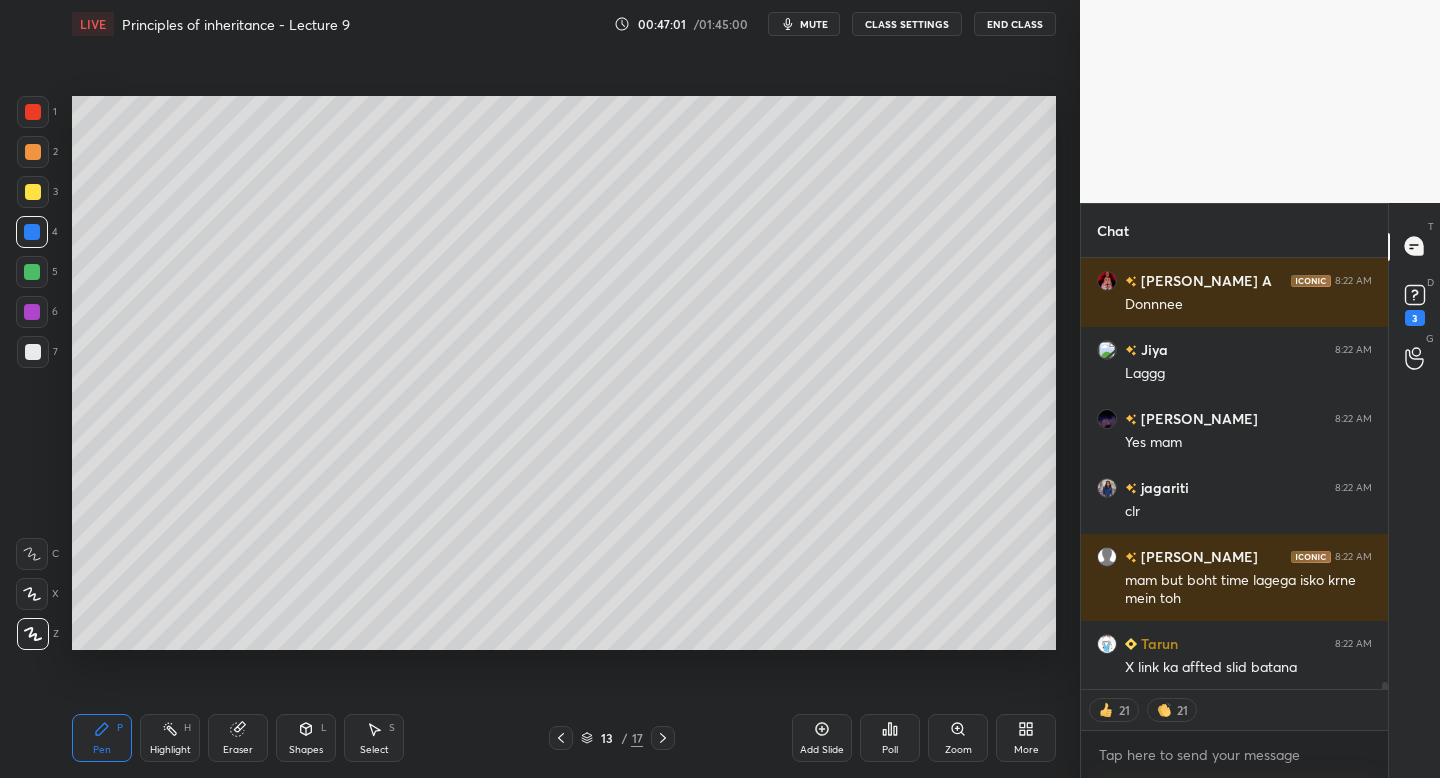 click 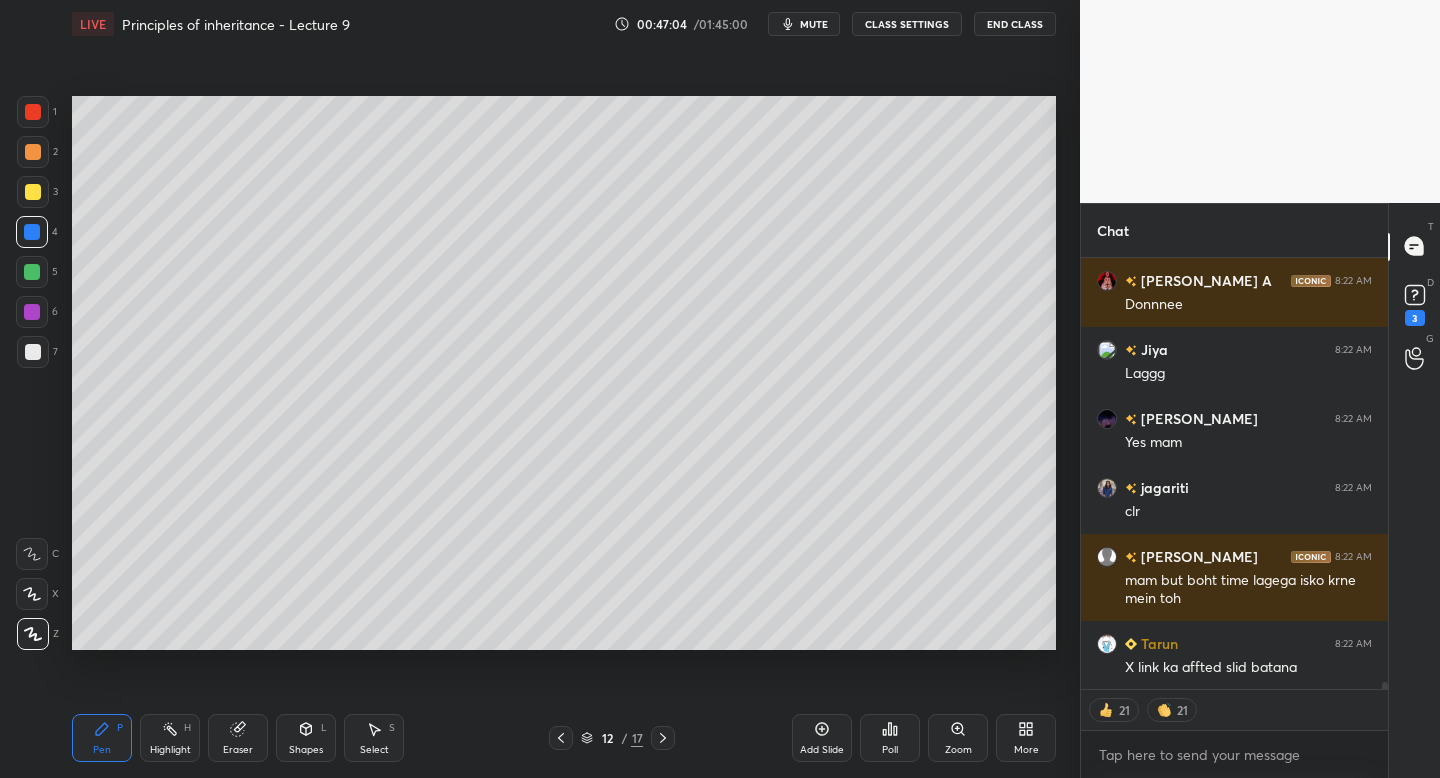 click 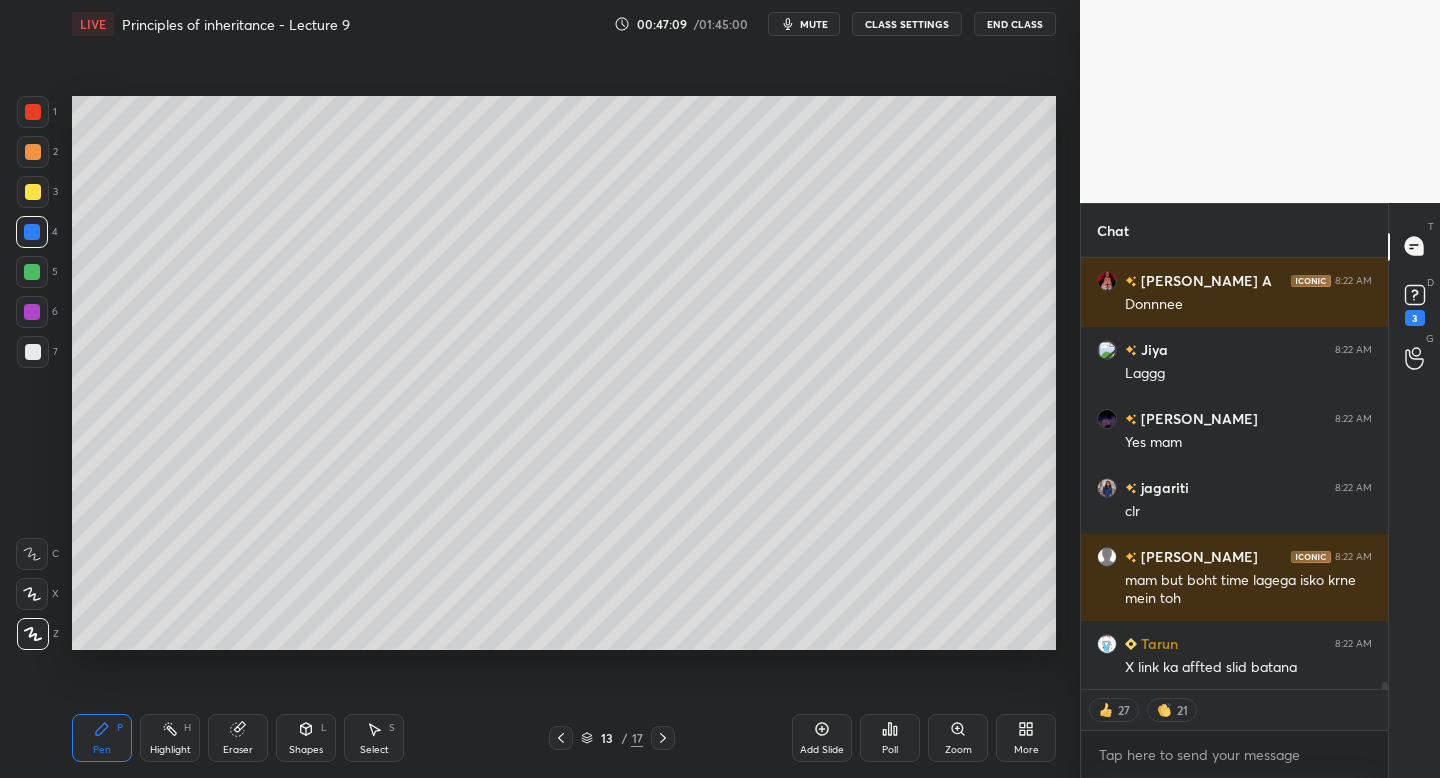 scroll, scrollTop: 26174, scrollLeft: 0, axis: vertical 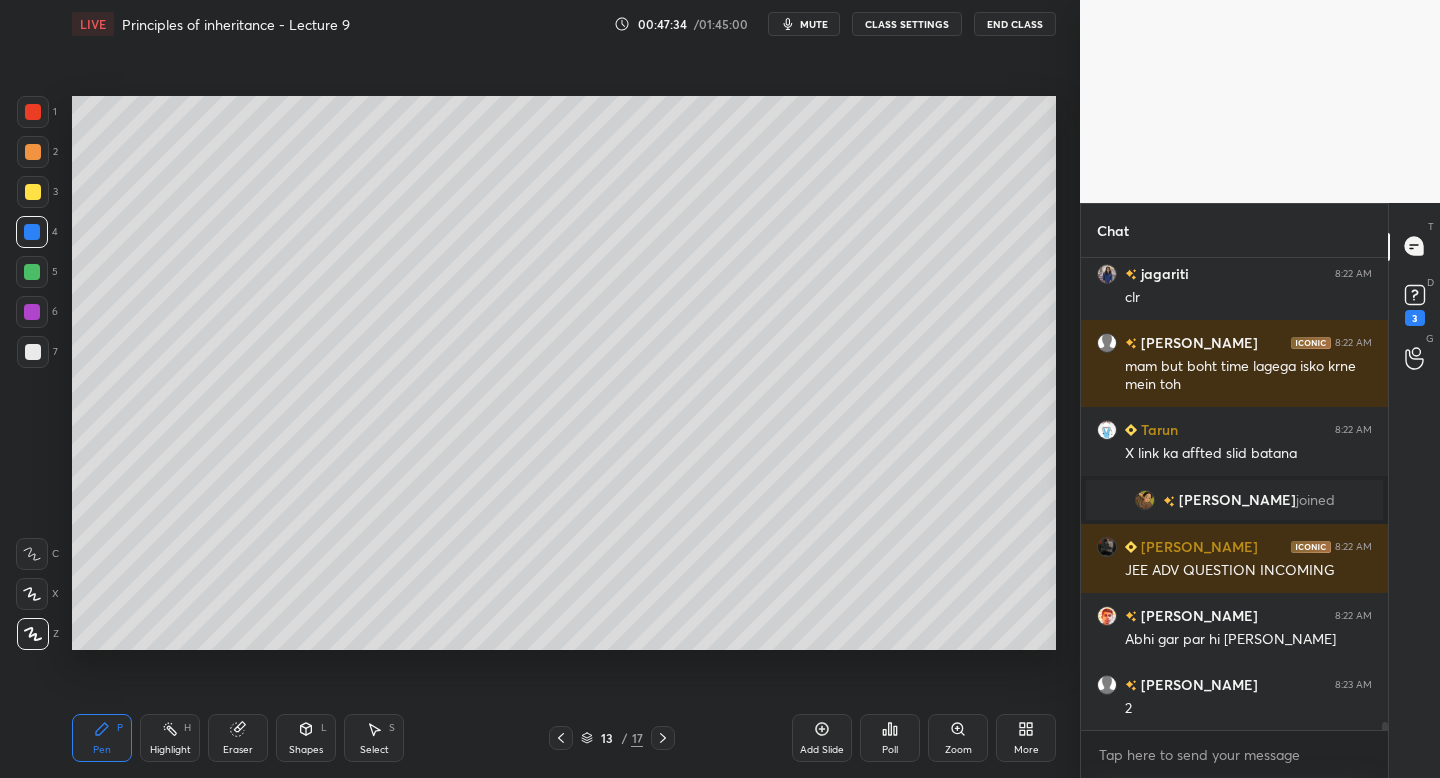 click at bounding box center [33, 192] 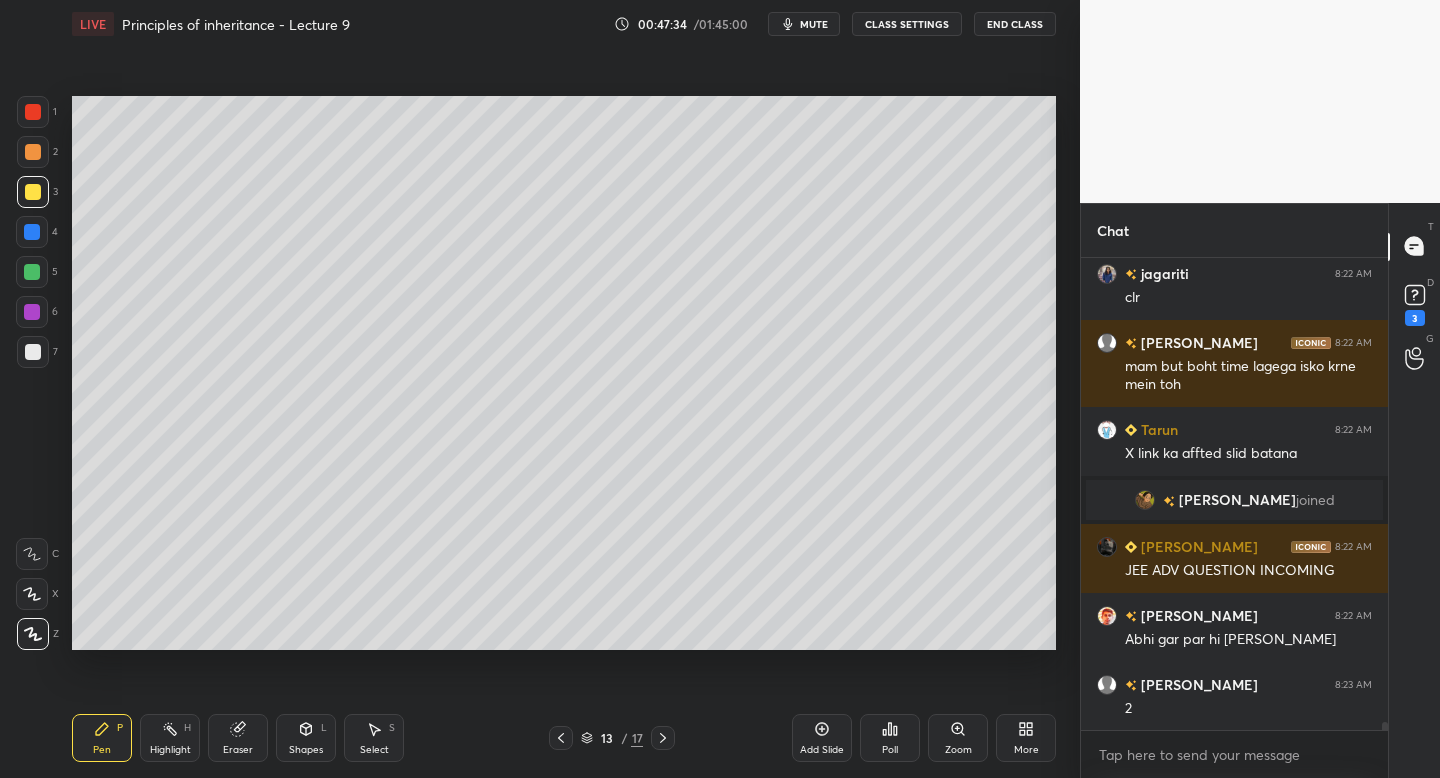 click at bounding box center [33, 192] 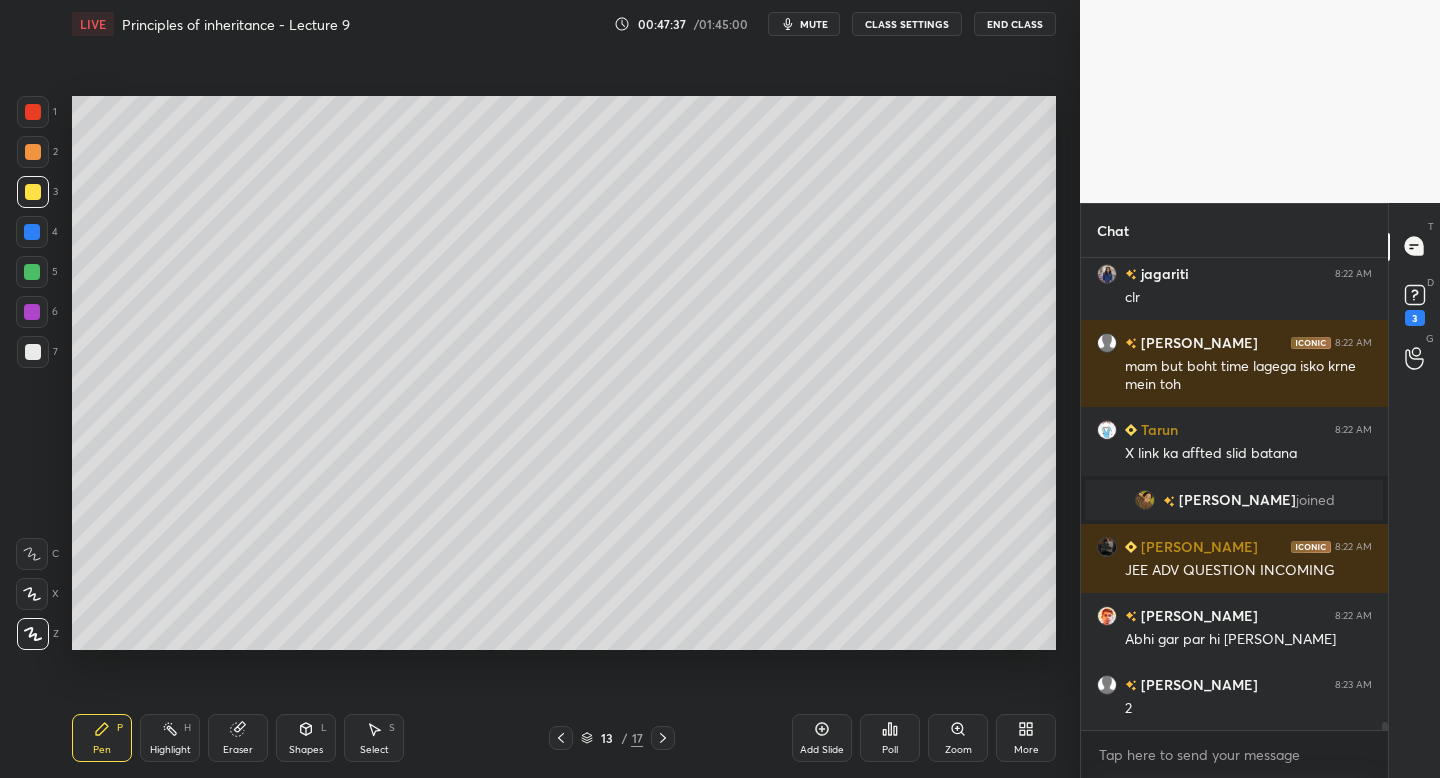 scroll, scrollTop: 26240, scrollLeft: 0, axis: vertical 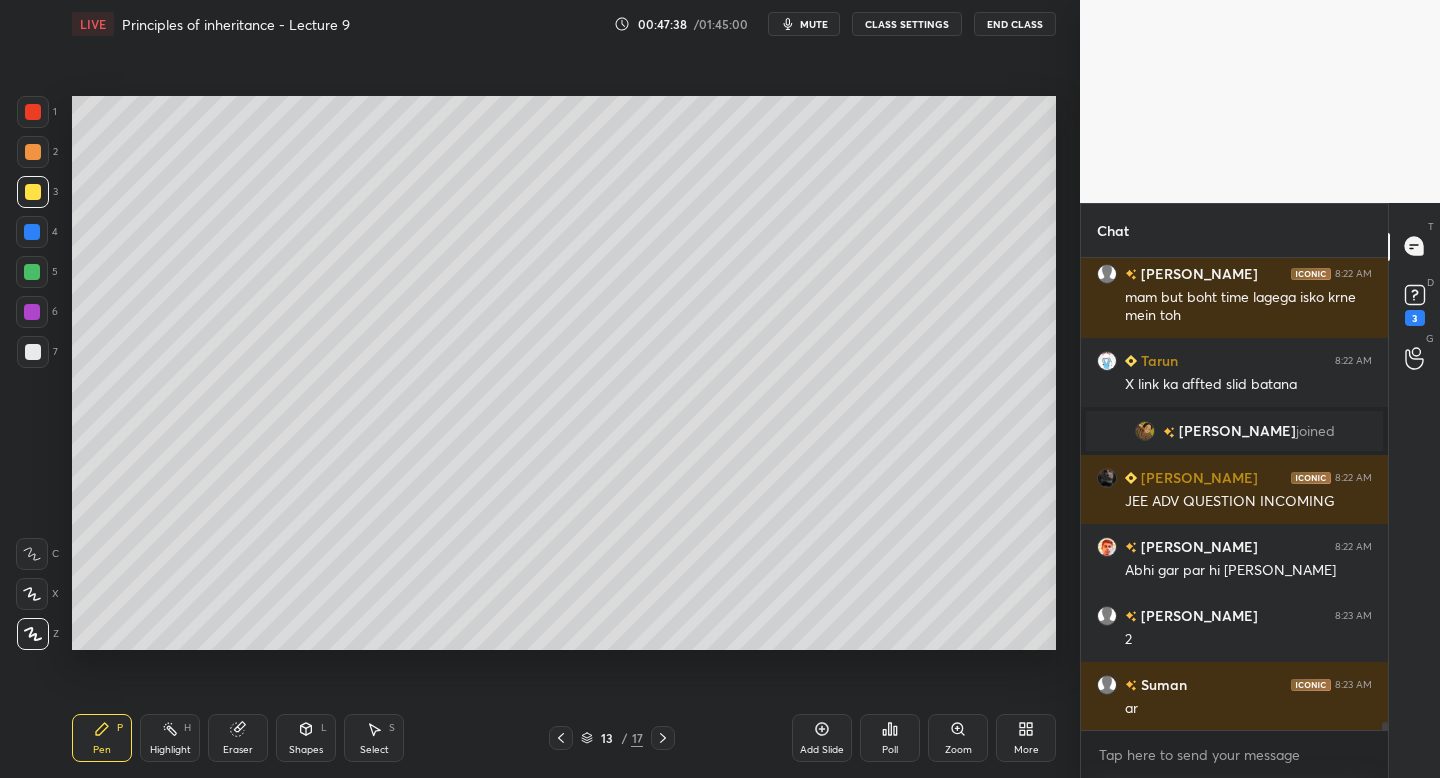 click on "Add Slide" at bounding box center (822, 738) 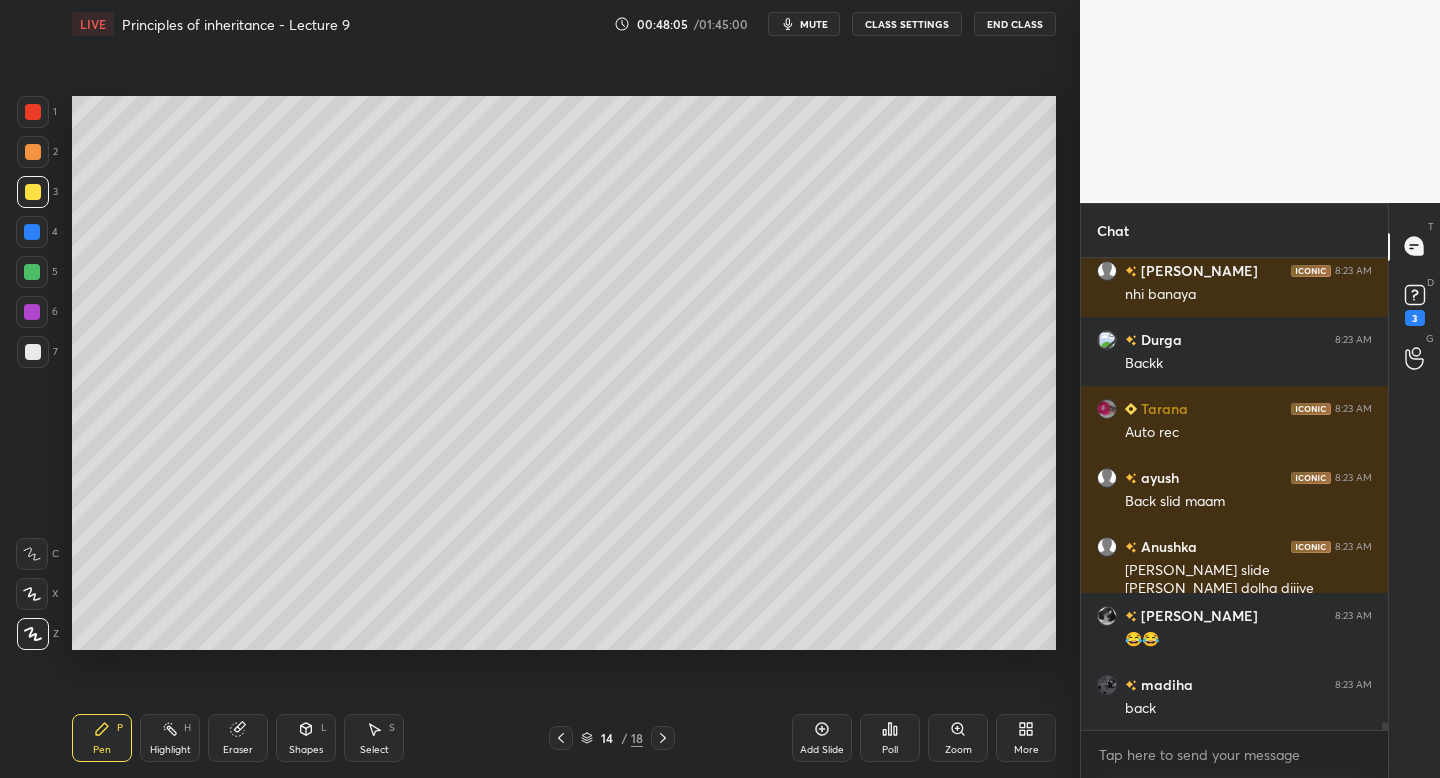 scroll, scrollTop: 26861, scrollLeft: 0, axis: vertical 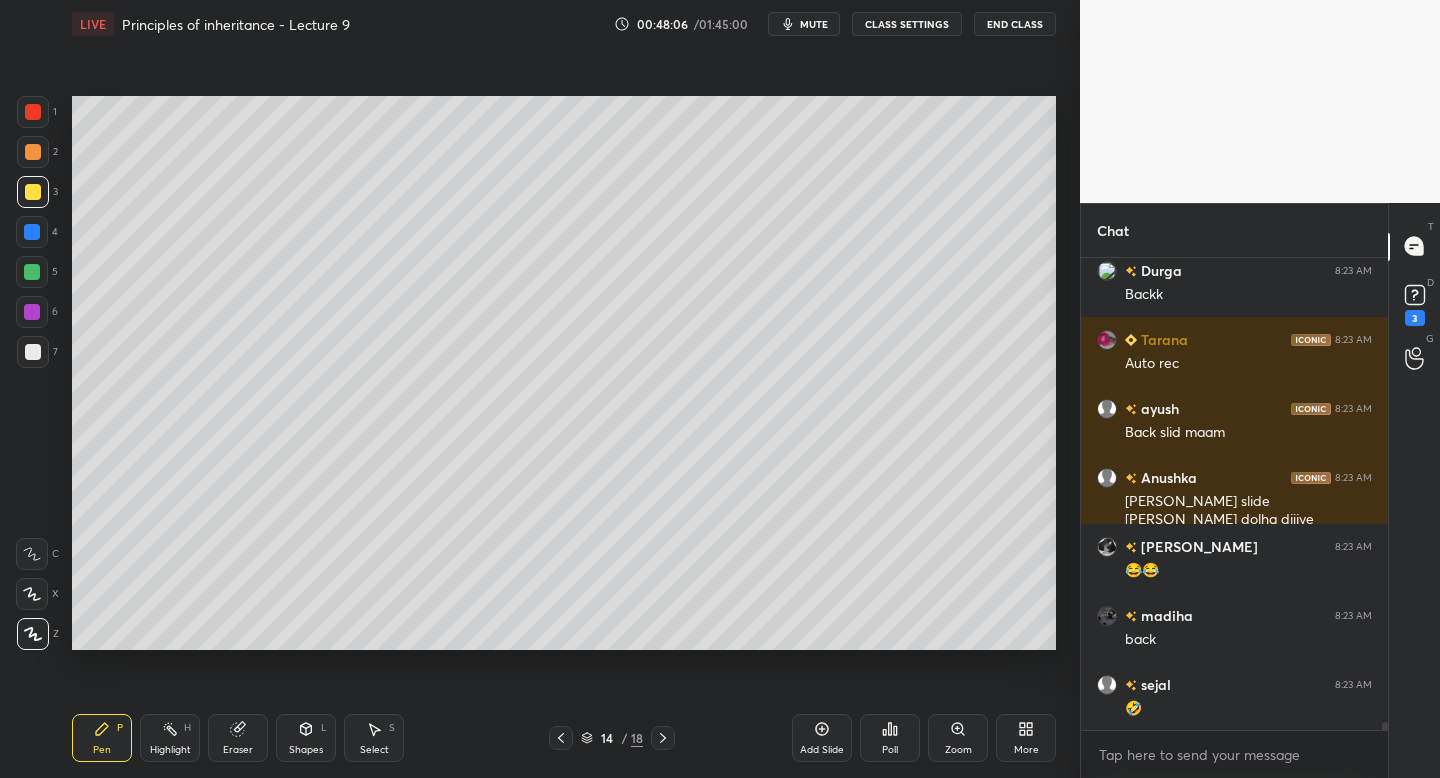 click 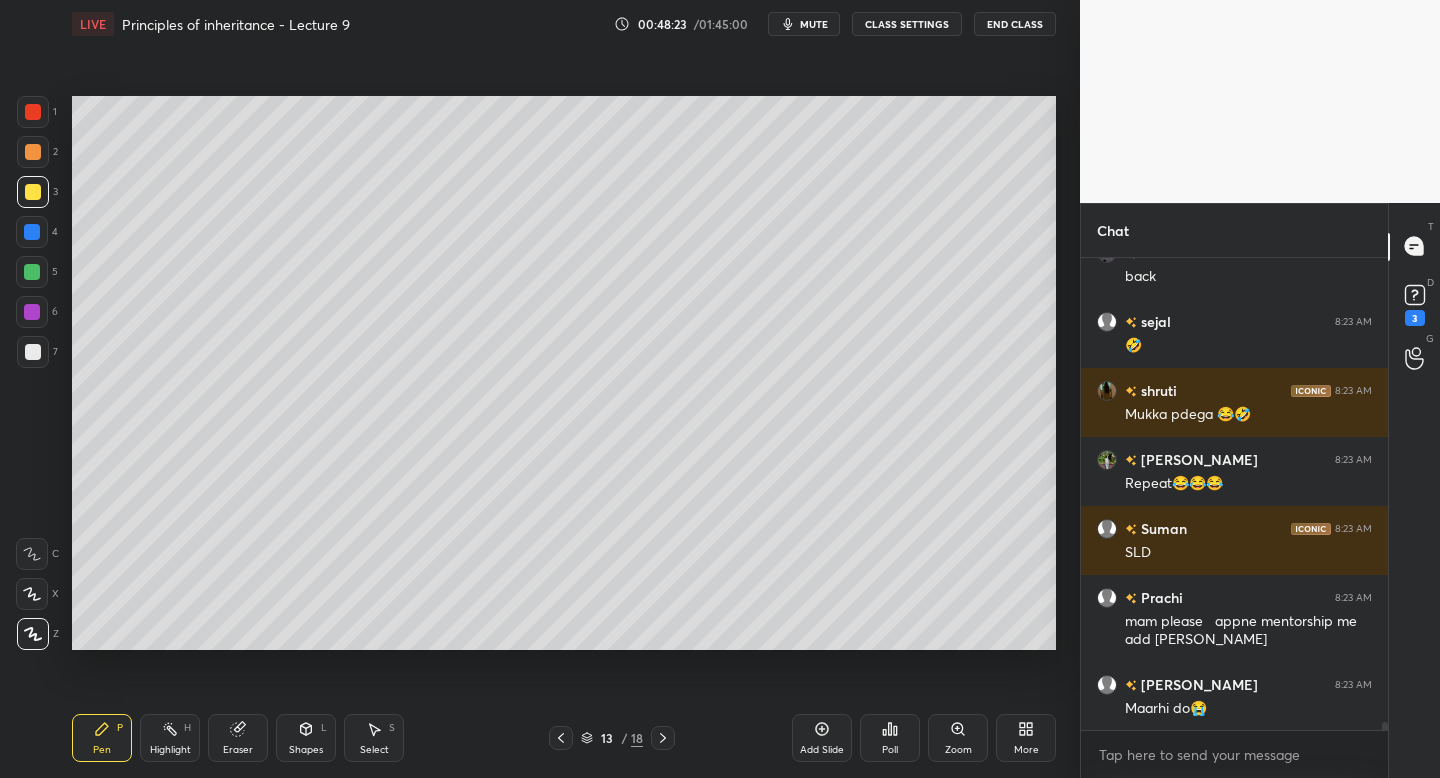 scroll, scrollTop: 27293, scrollLeft: 0, axis: vertical 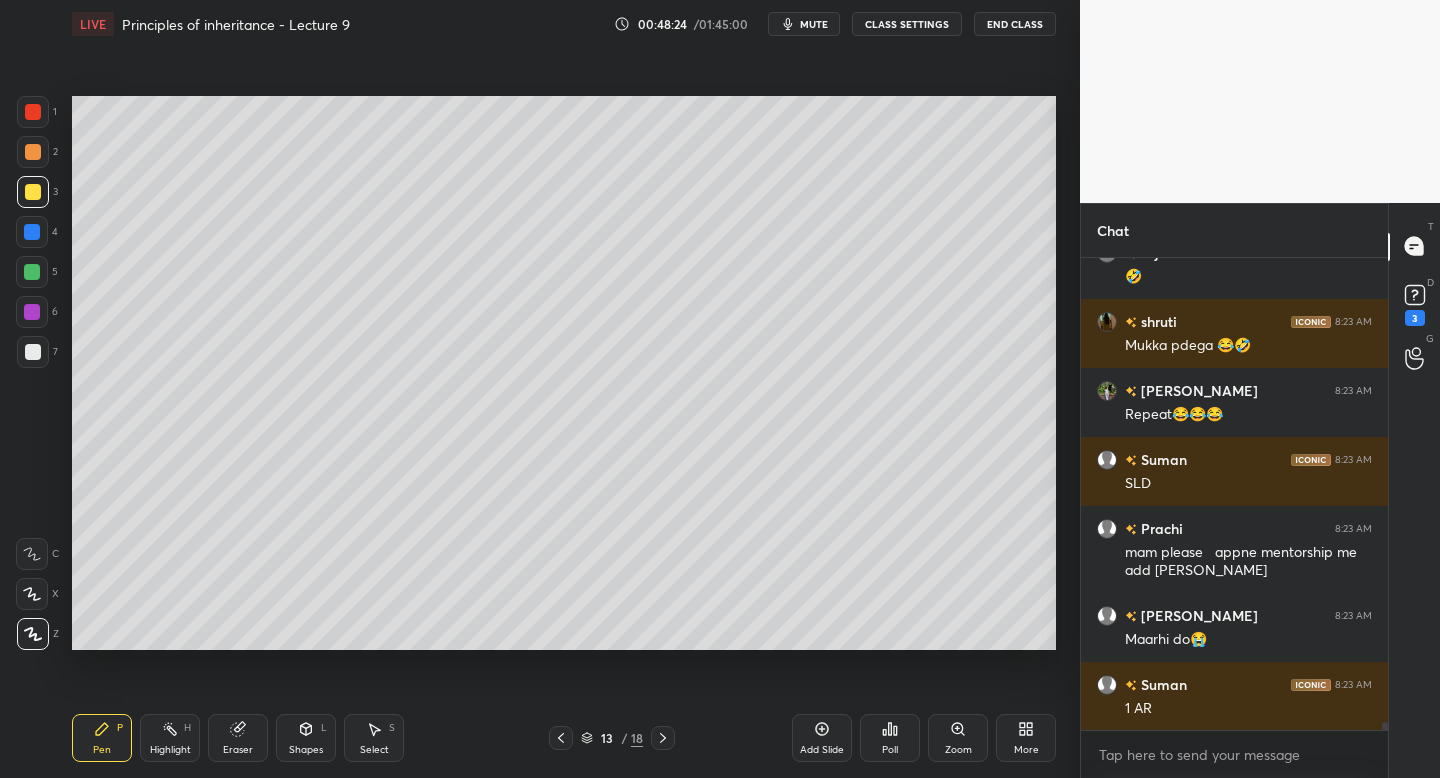 click on "mute" at bounding box center [814, 24] 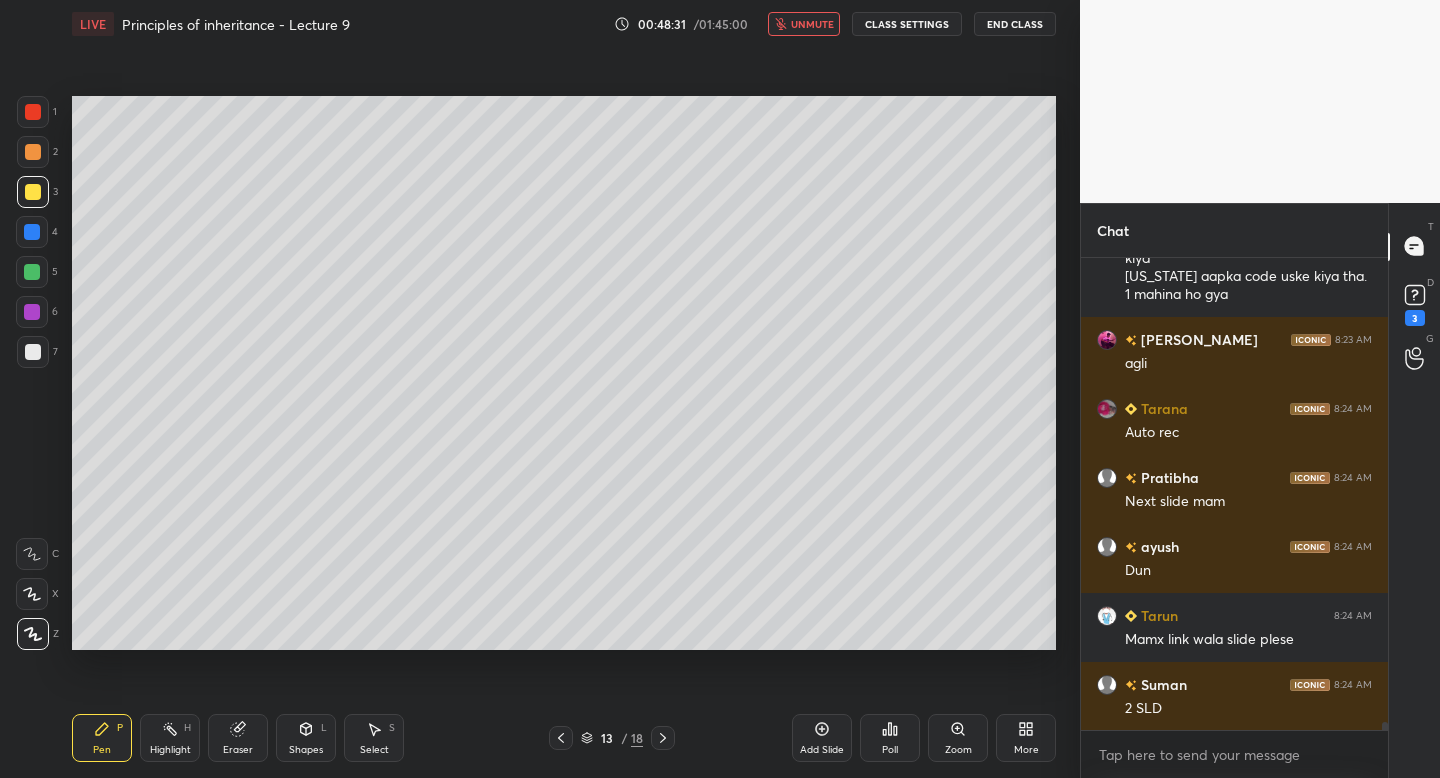 scroll, scrollTop: 27935, scrollLeft: 0, axis: vertical 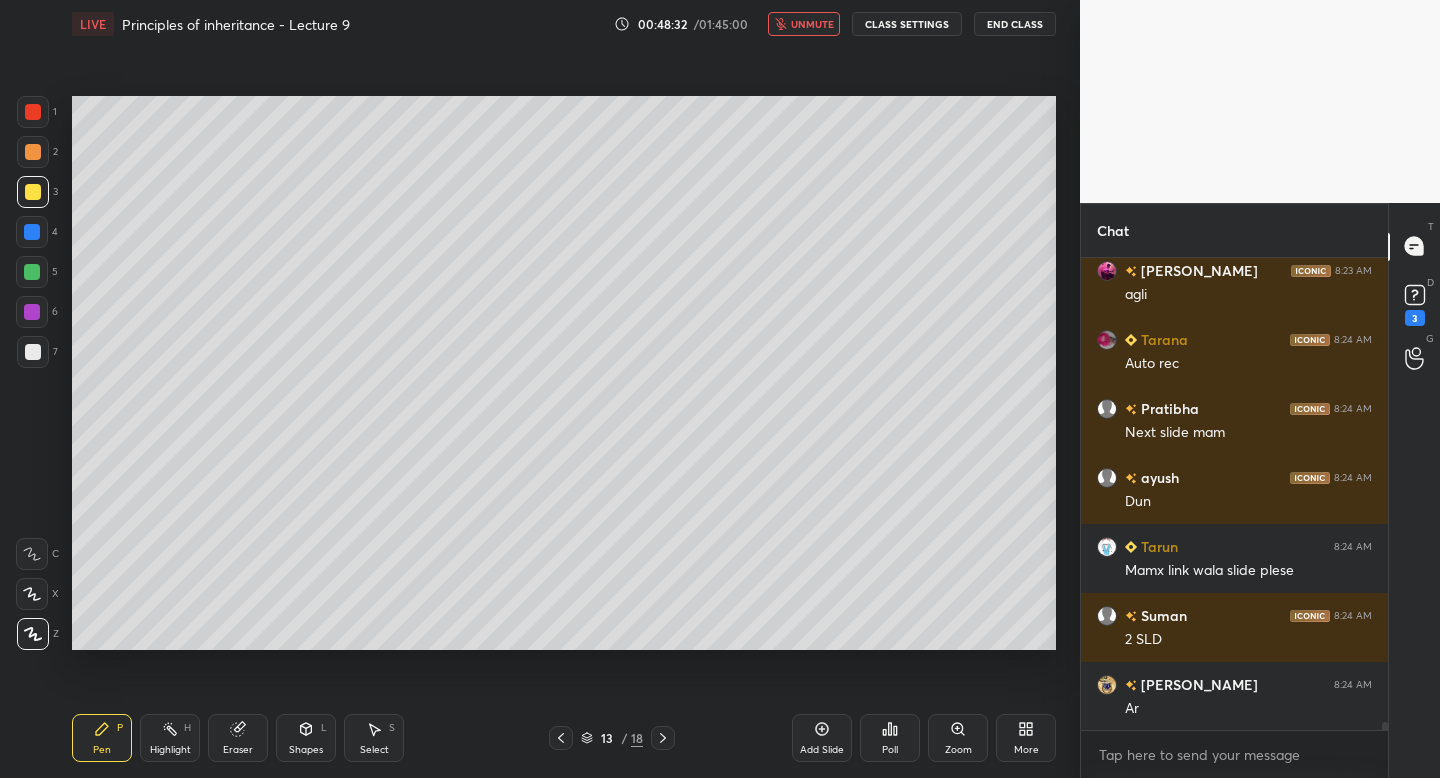 click on "unmute" at bounding box center (812, 24) 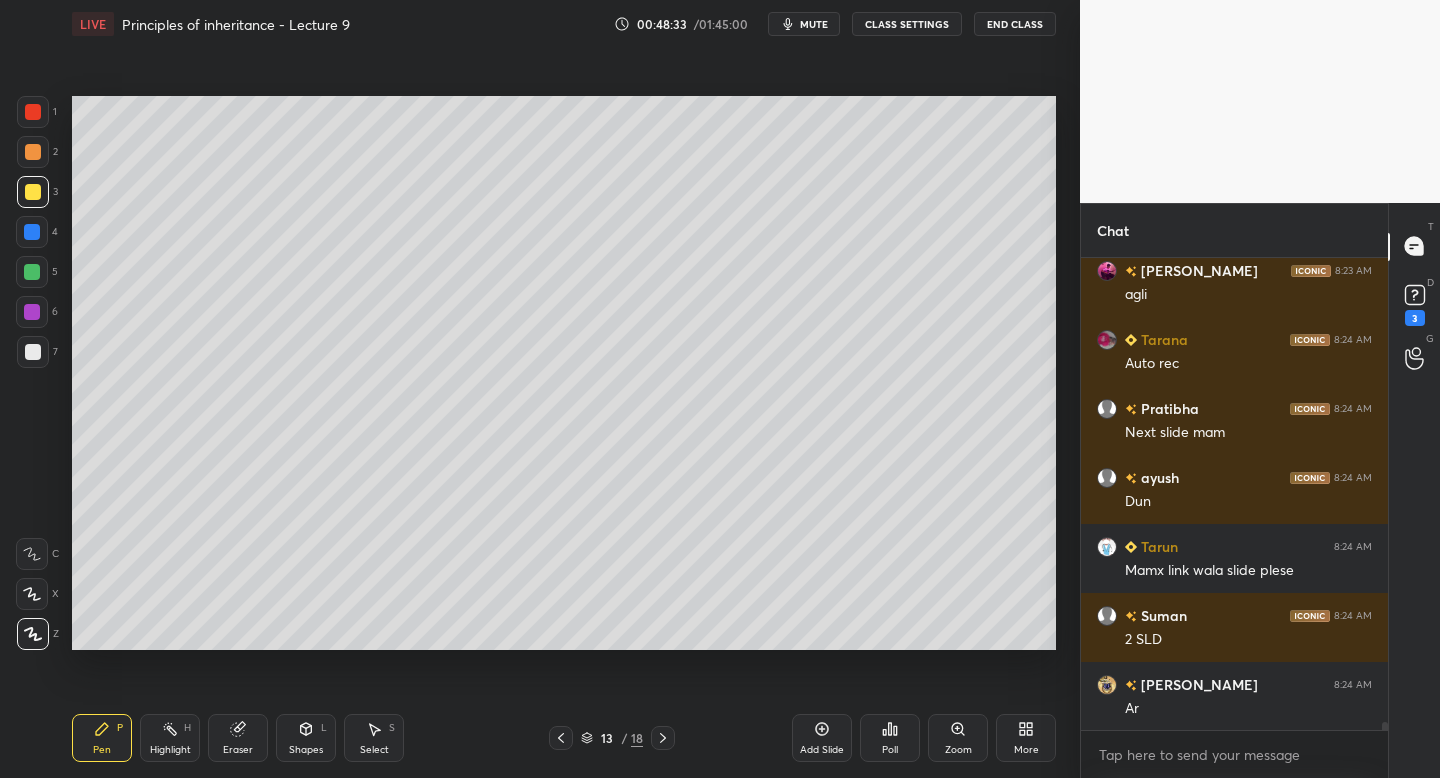 scroll, scrollTop: 28004, scrollLeft: 0, axis: vertical 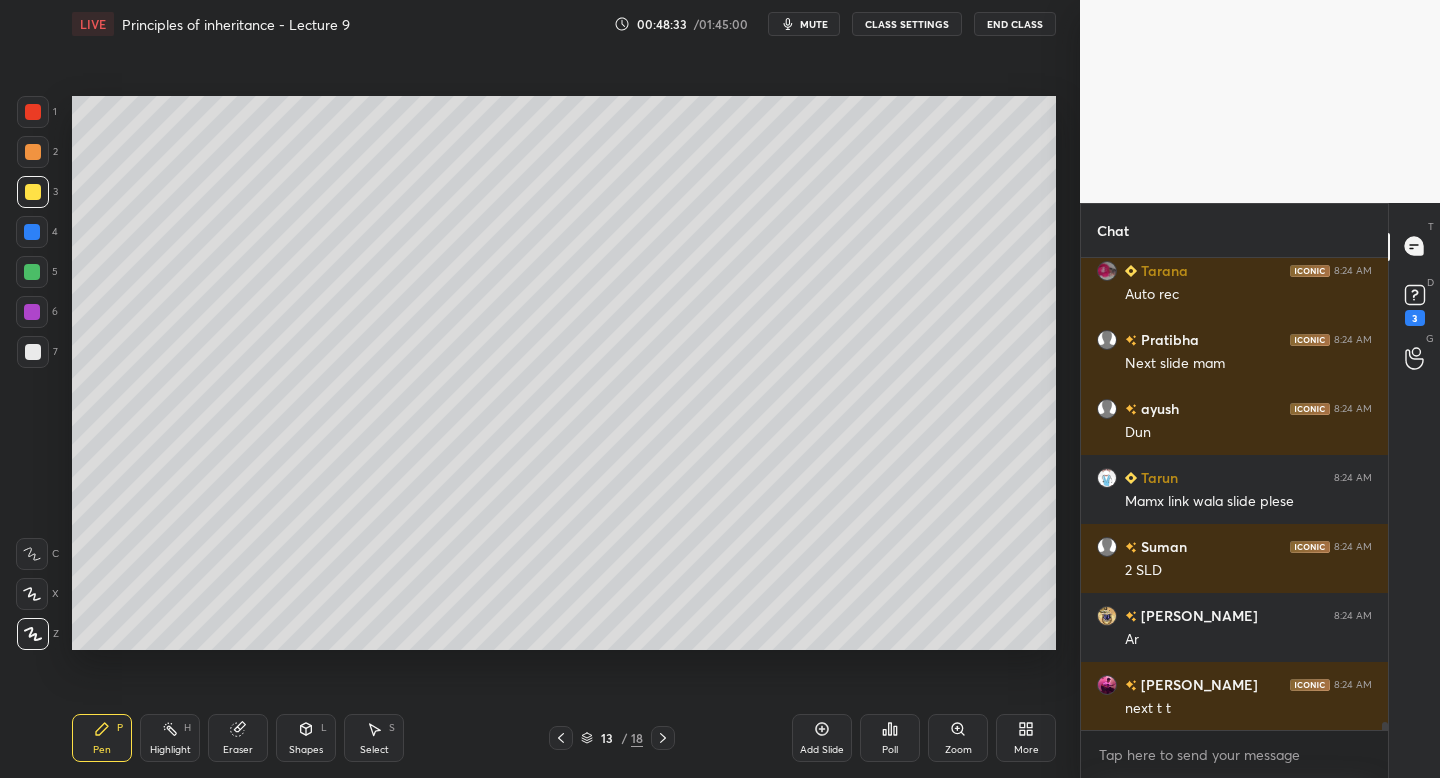 click 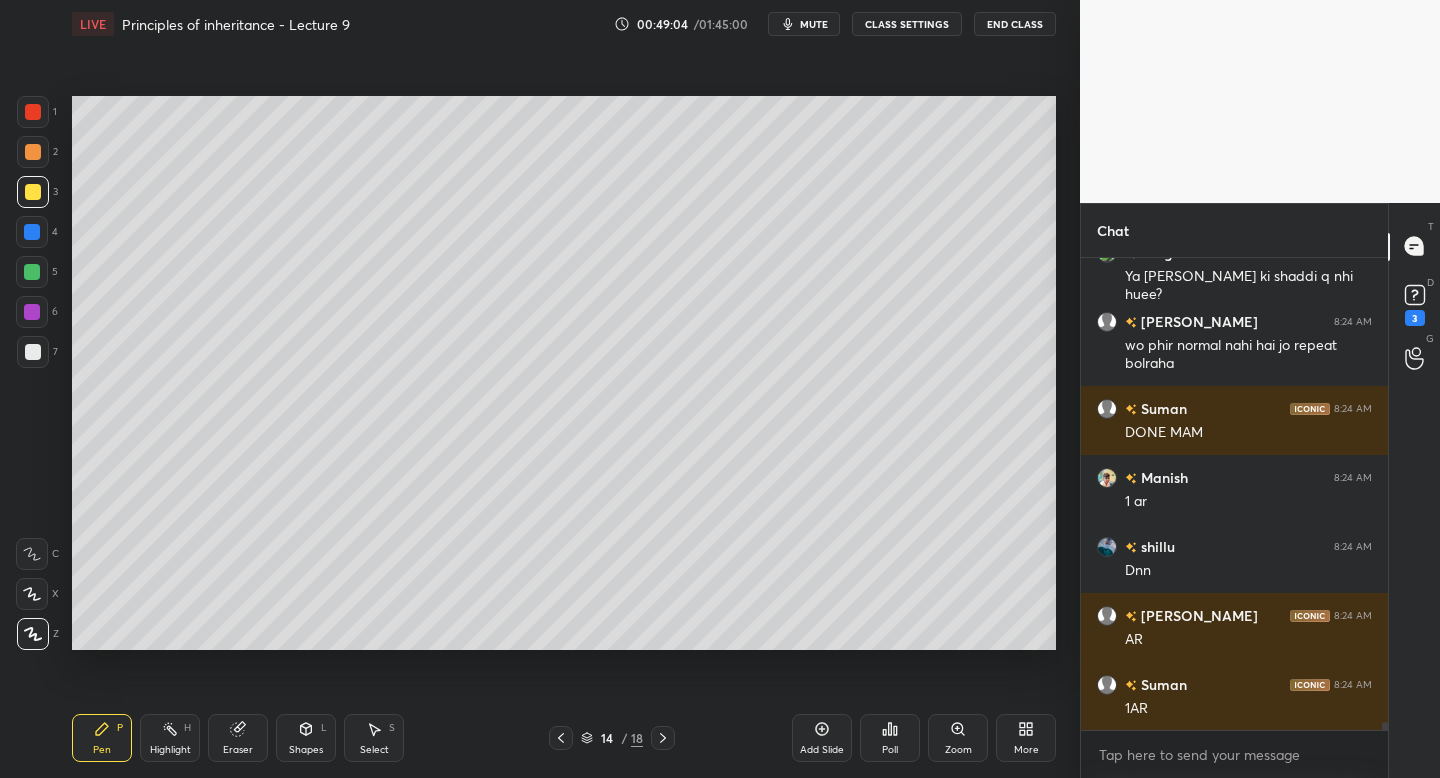 scroll, scrollTop: 28937, scrollLeft: 0, axis: vertical 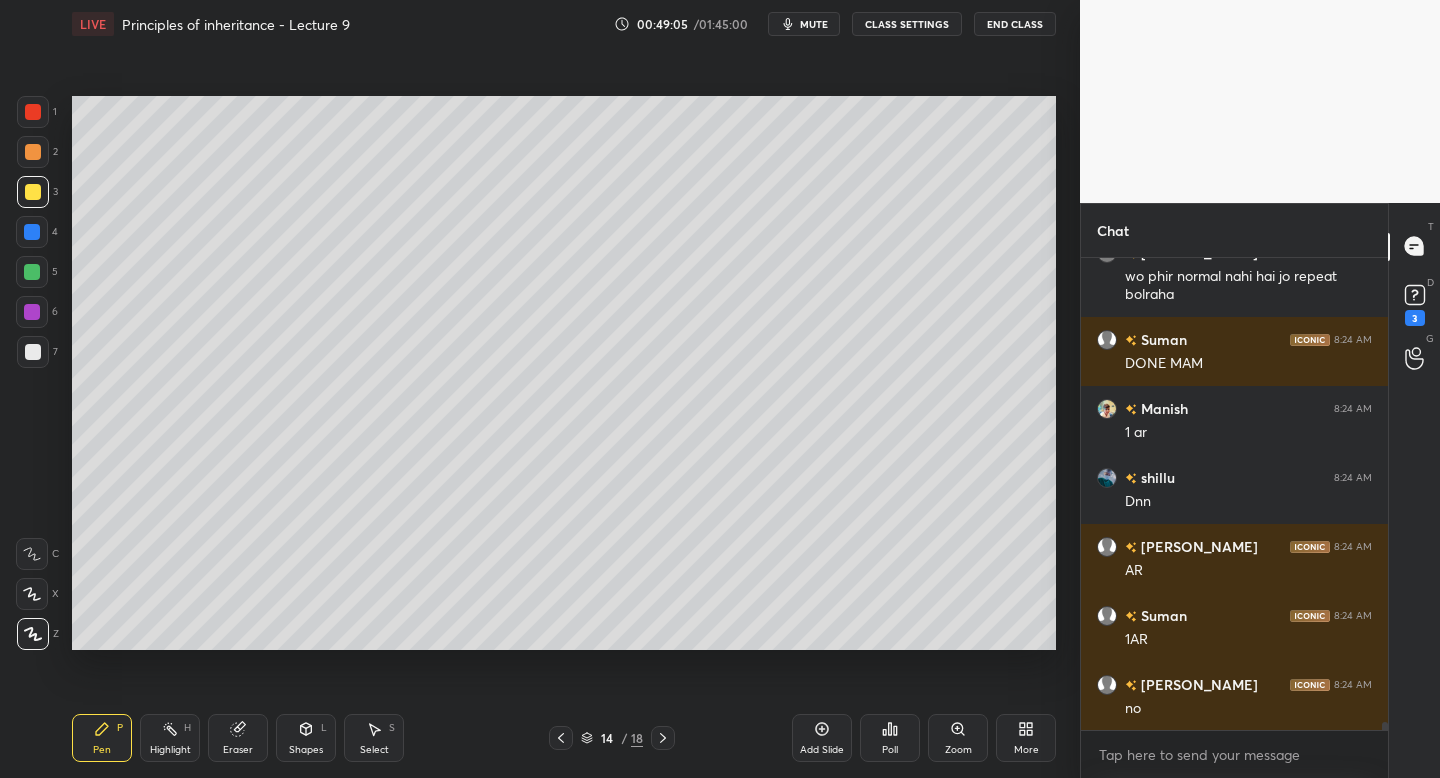 click 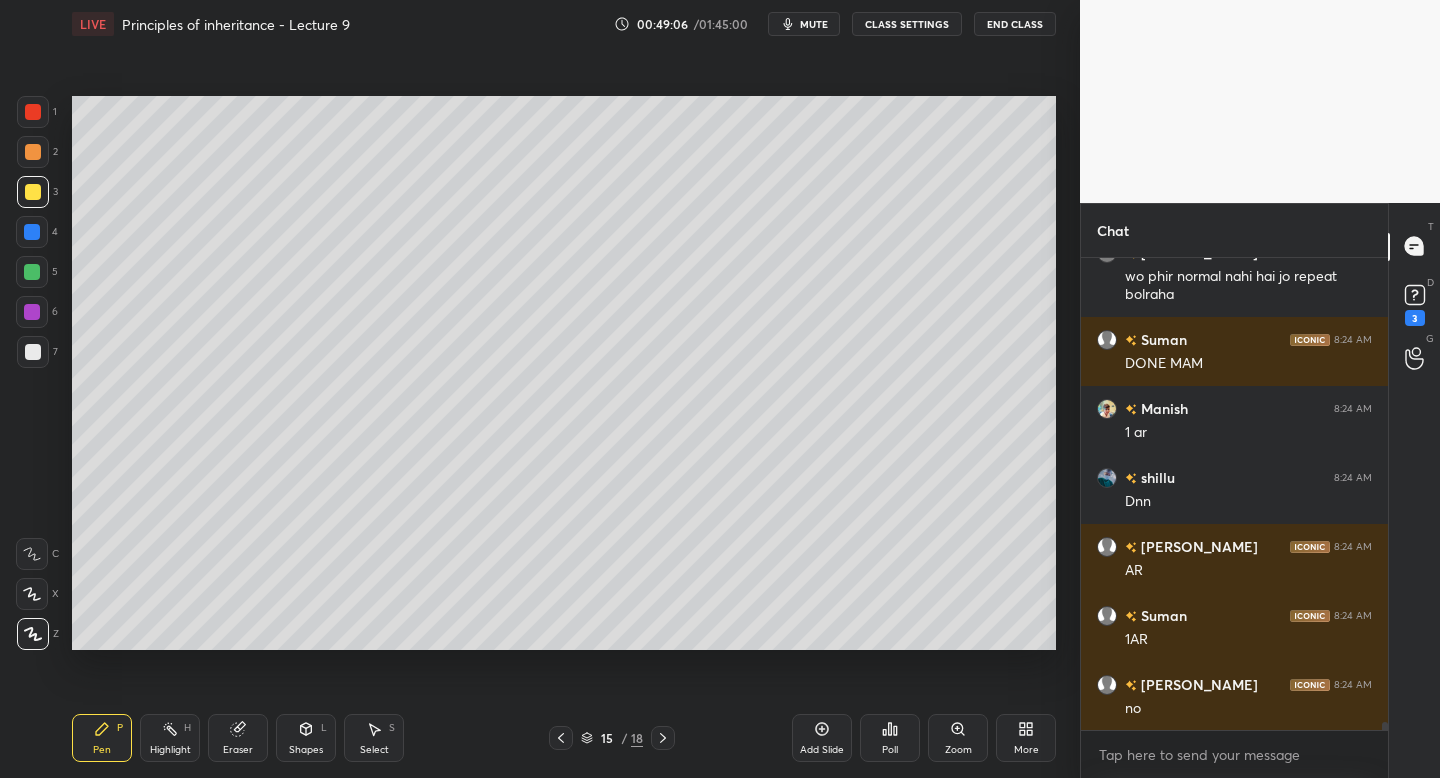 click 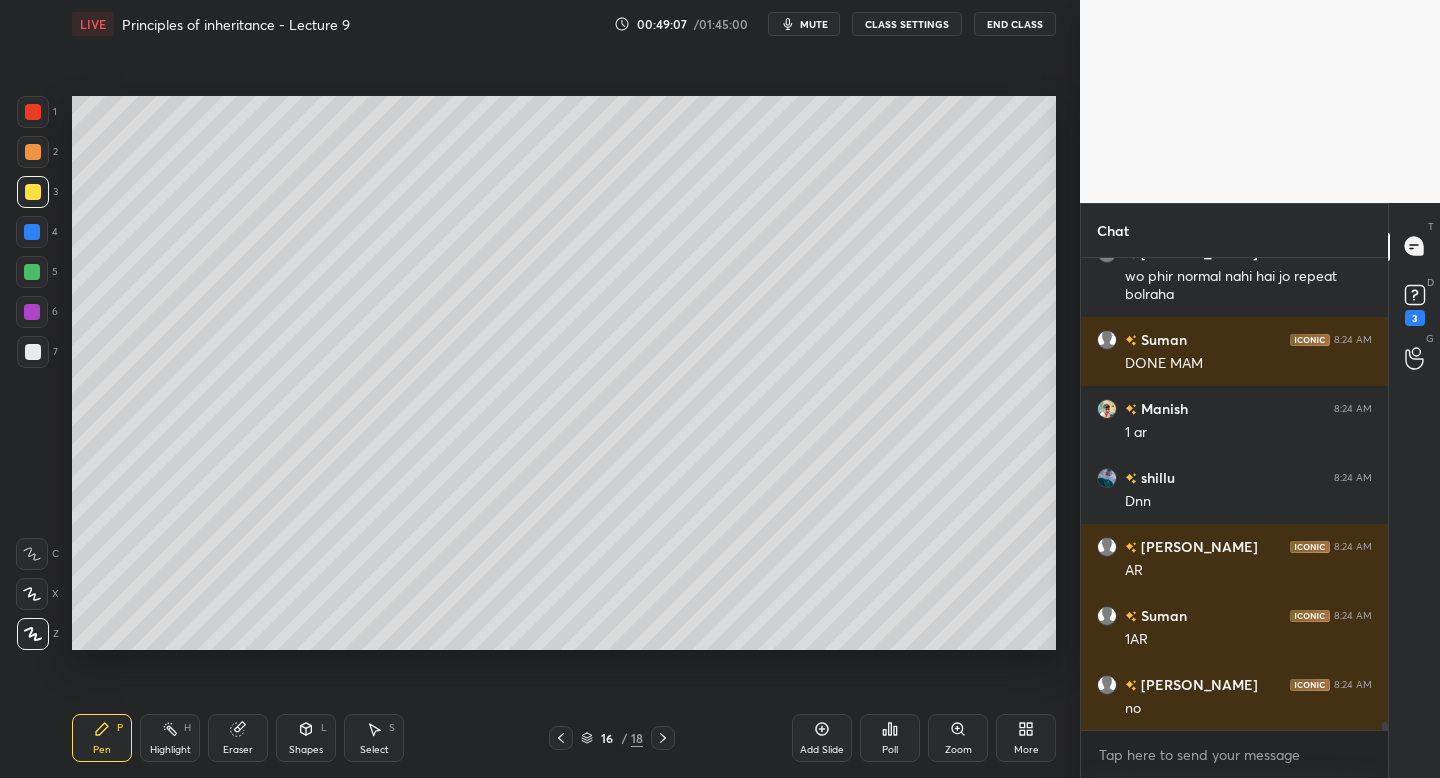 scroll, scrollTop: 425, scrollLeft: 301, axis: both 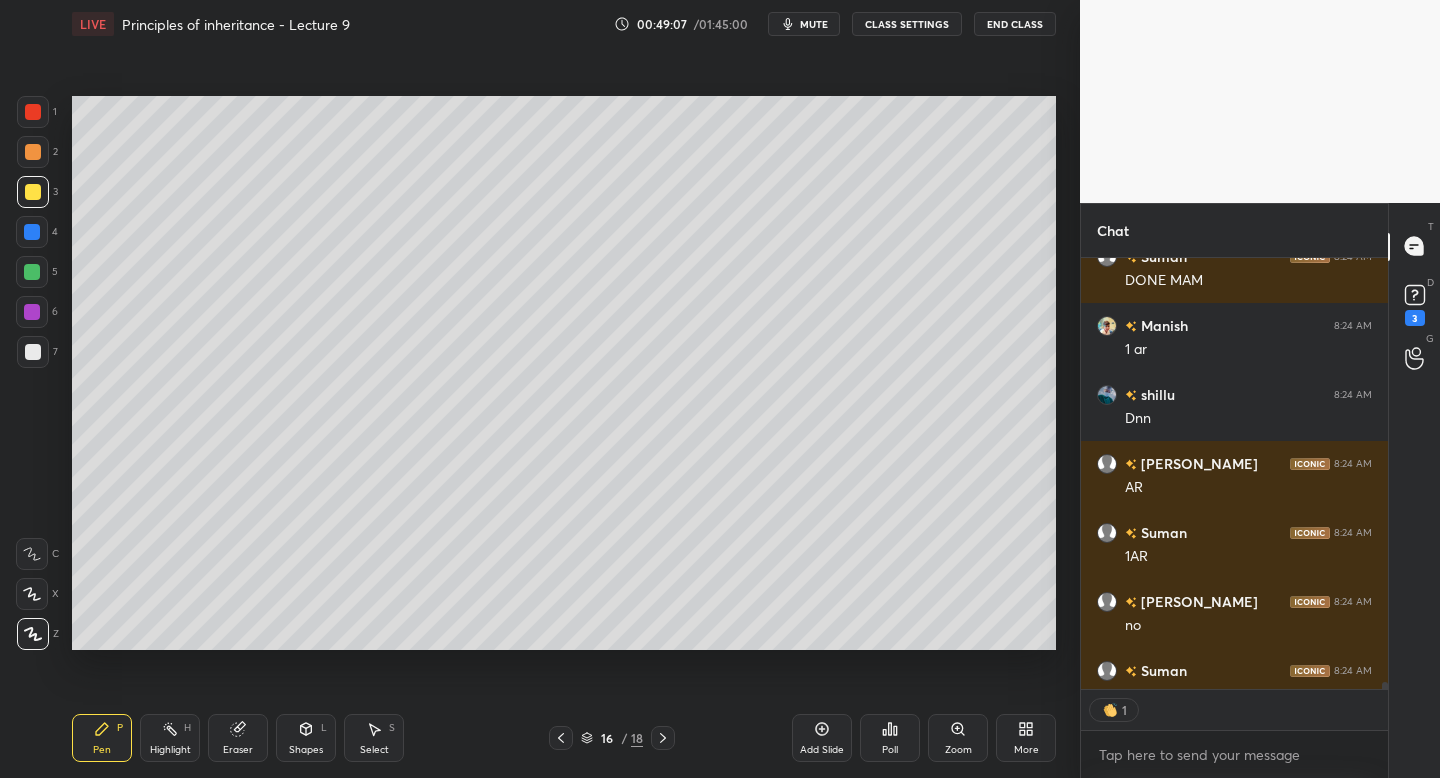 click 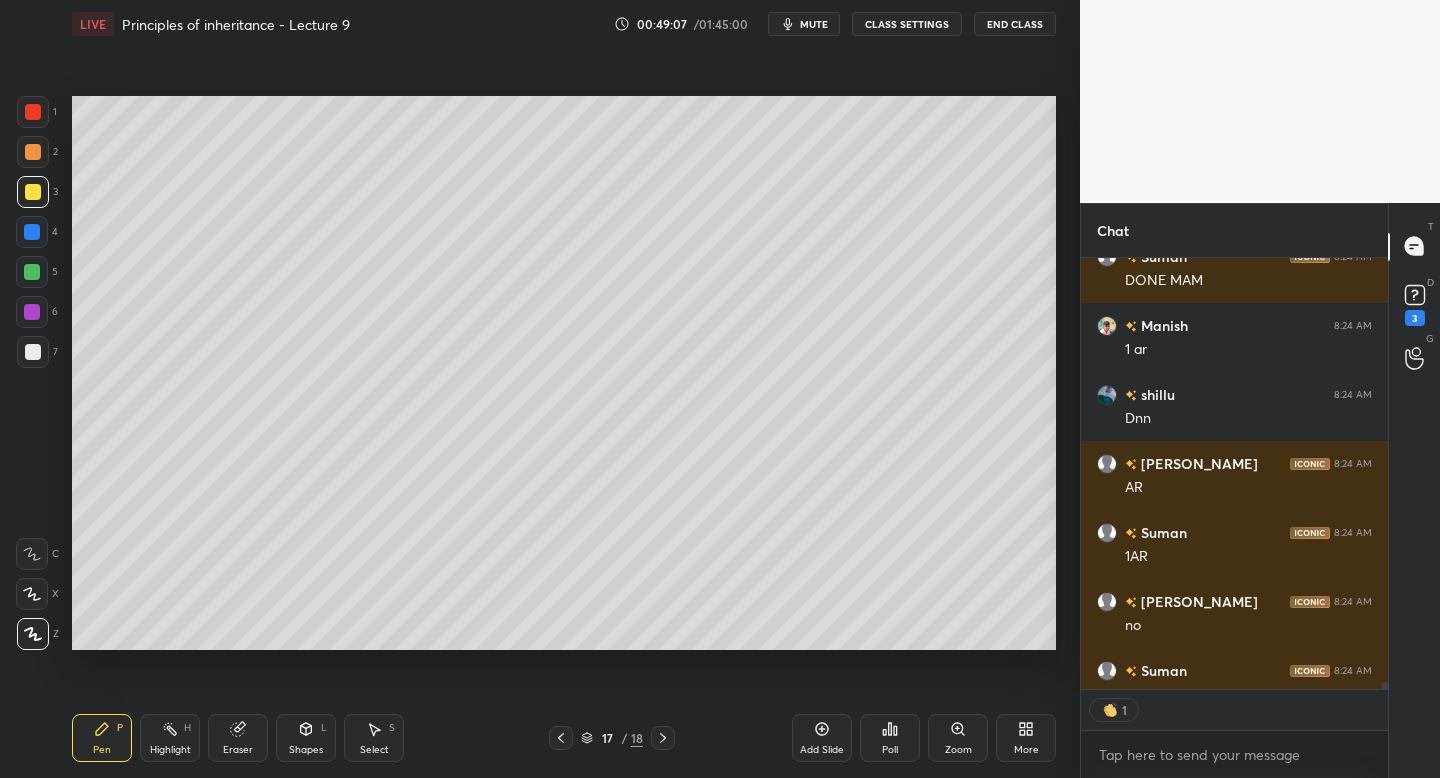 click 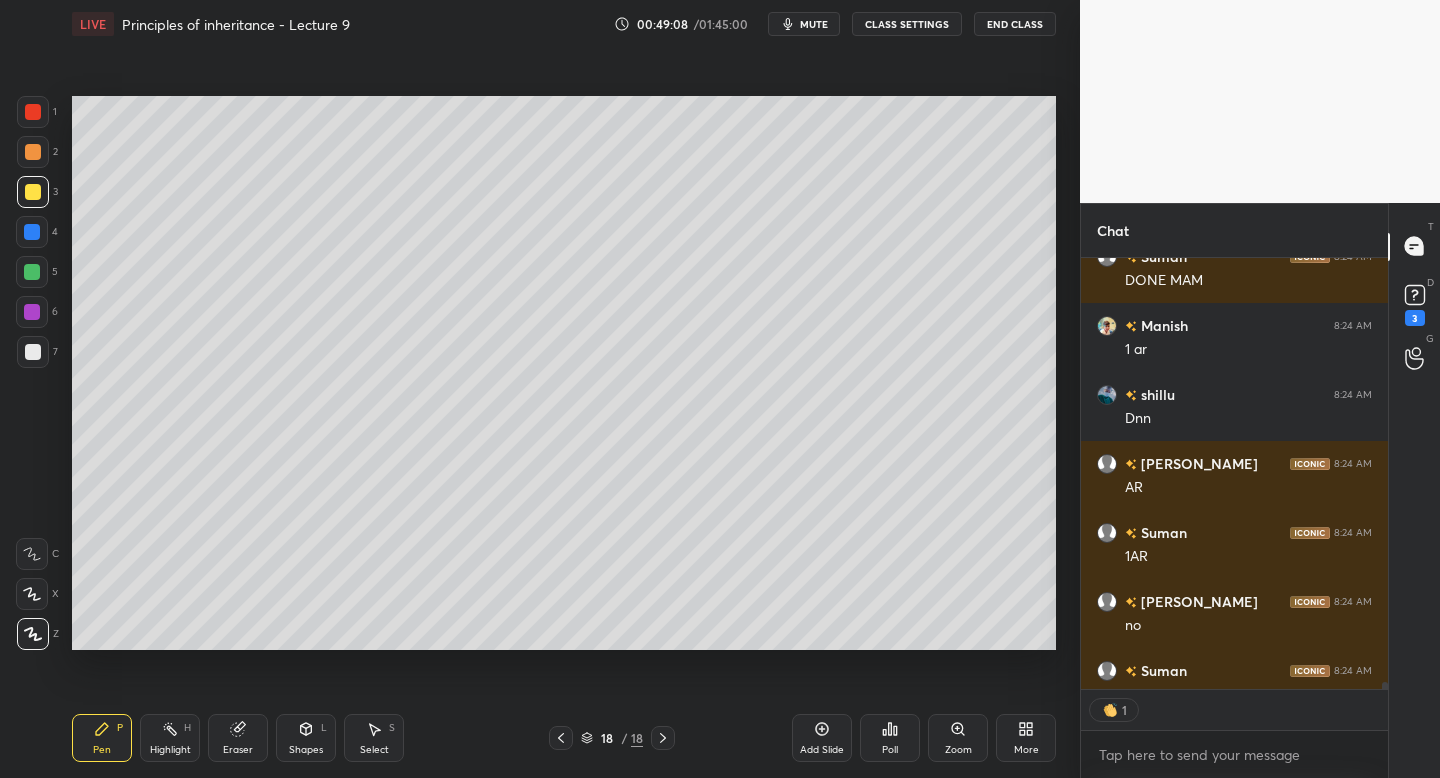 click 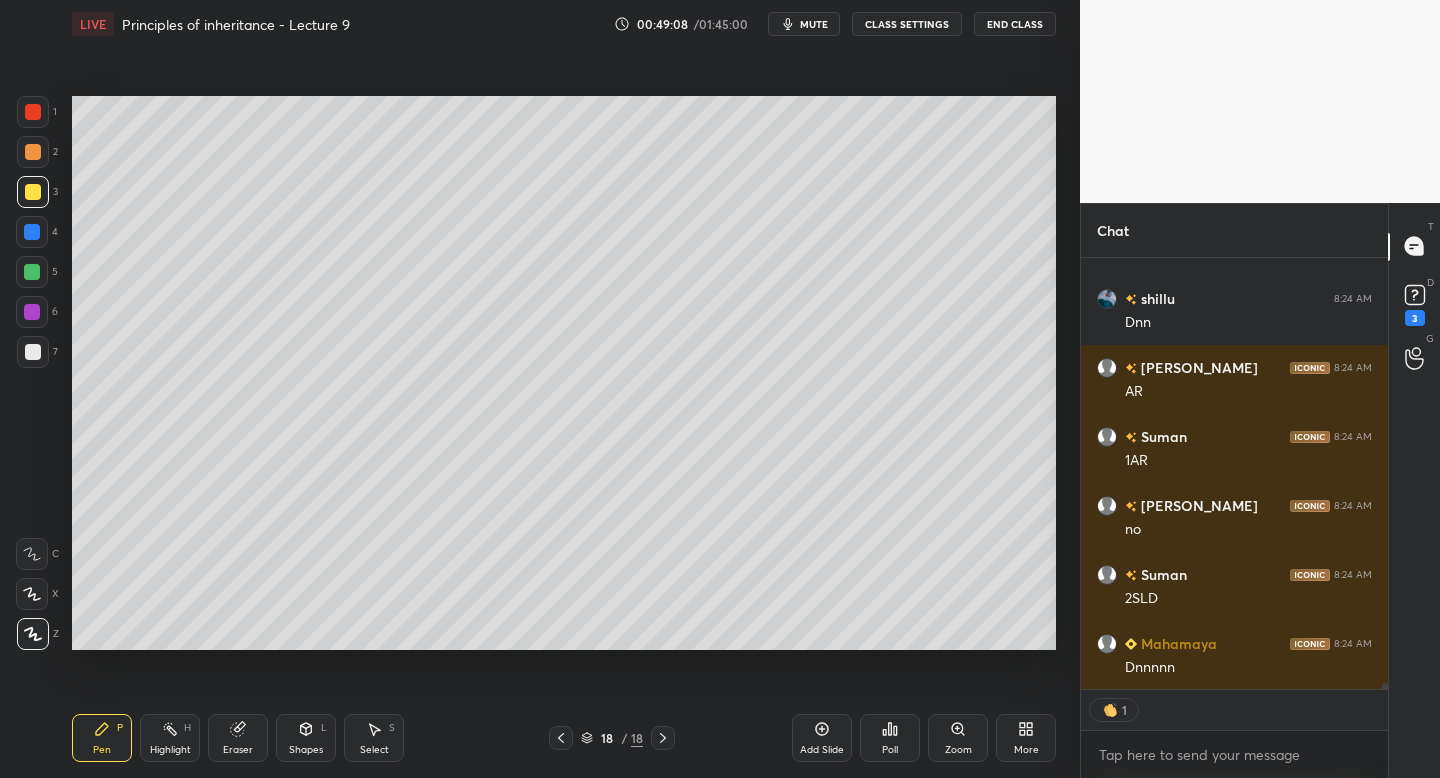 click 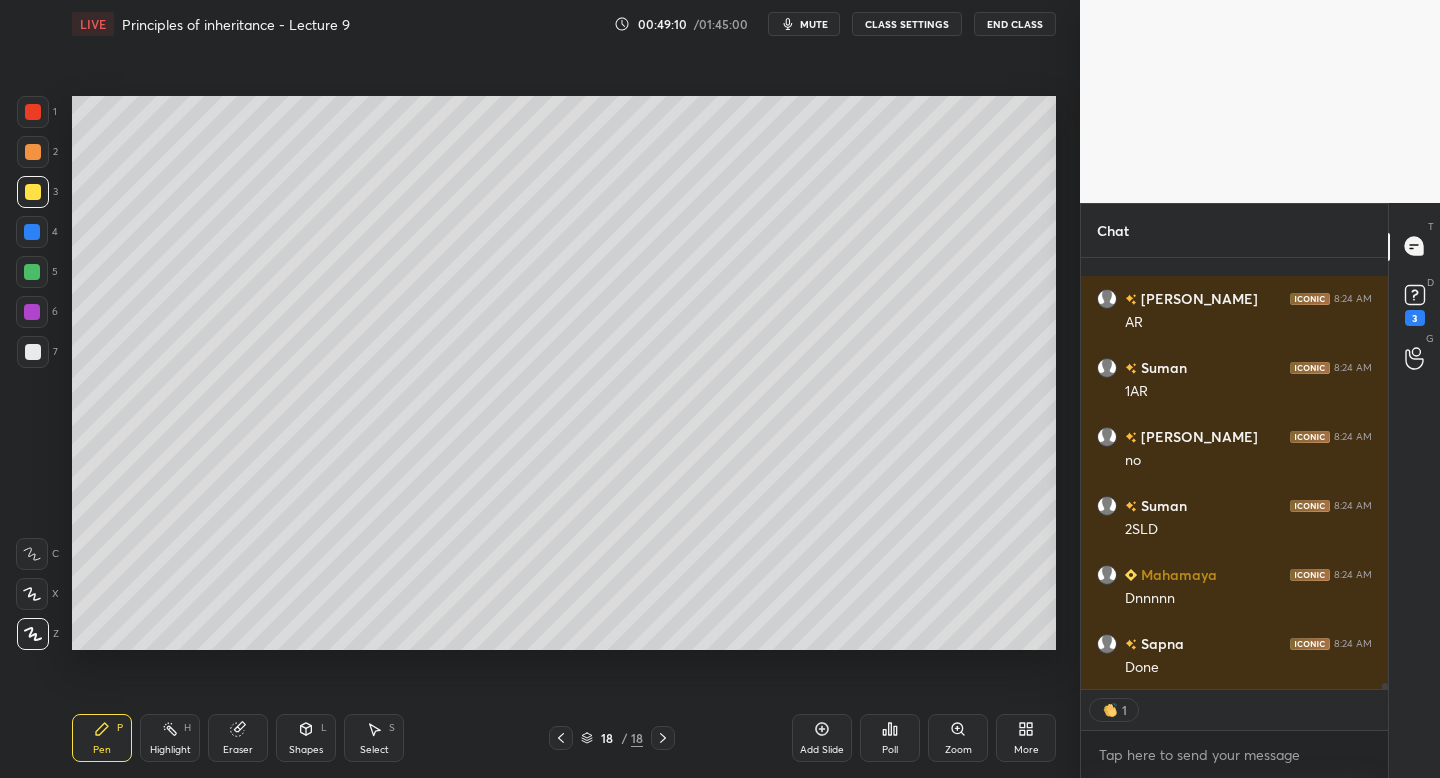 scroll, scrollTop: 29254, scrollLeft: 0, axis: vertical 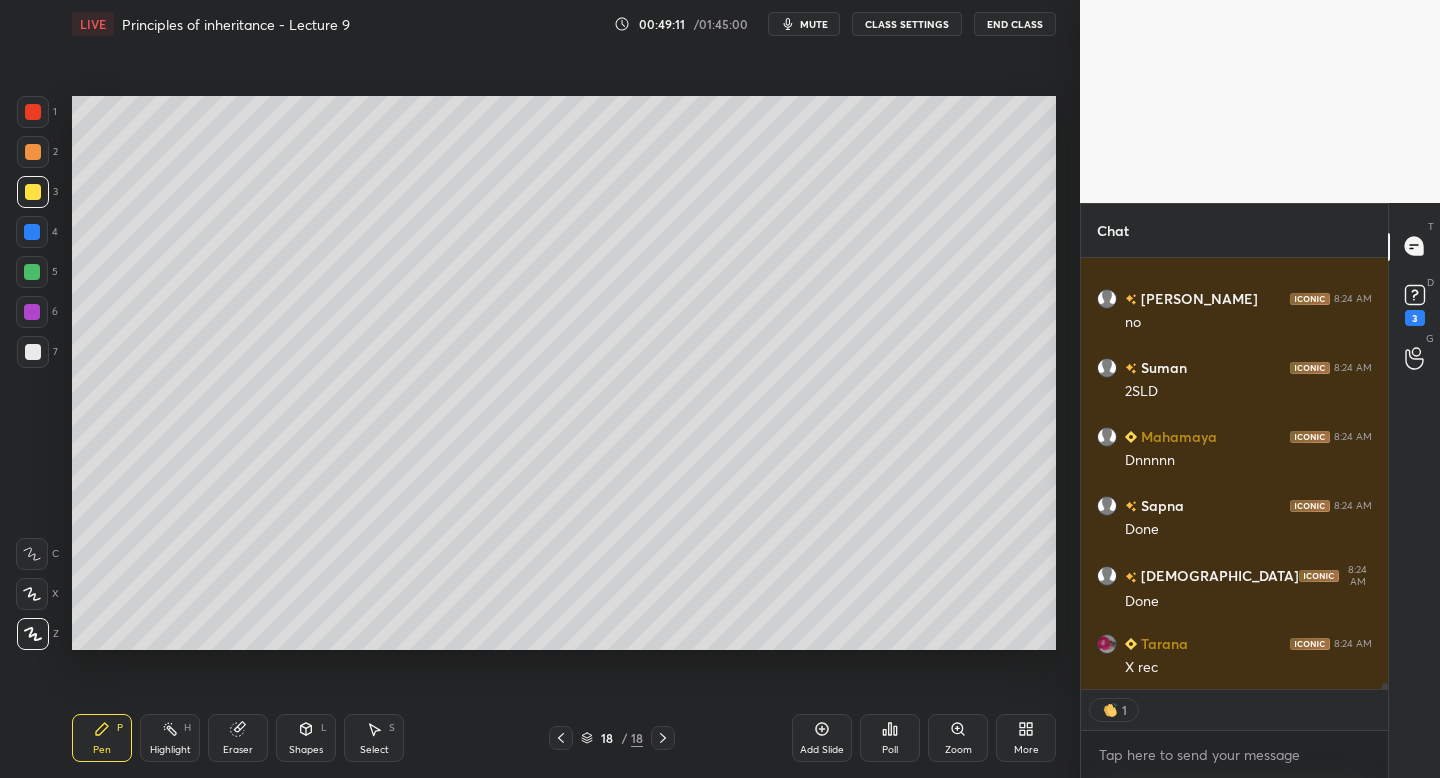 click on "More" at bounding box center (1026, 738) 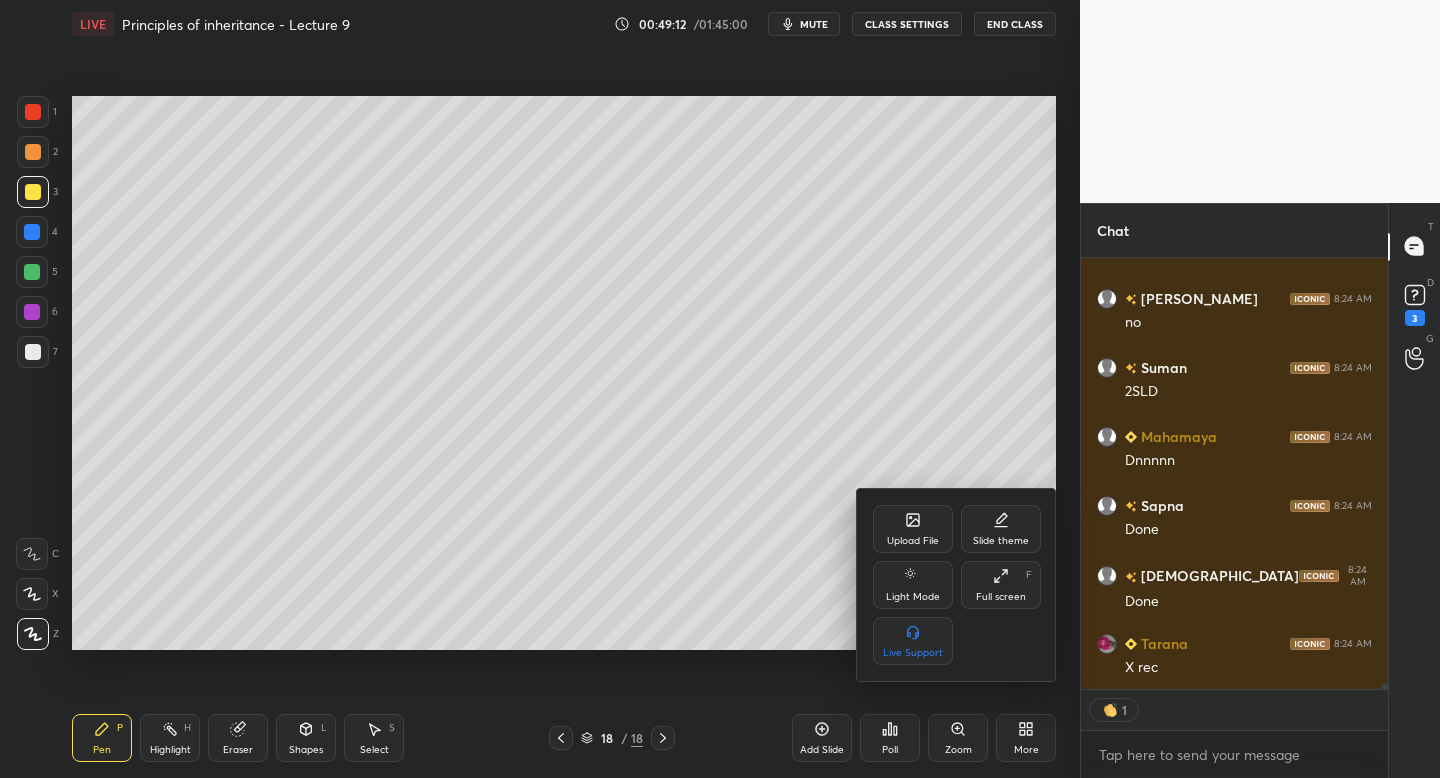 click on "Upload File" at bounding box center (913, 529) 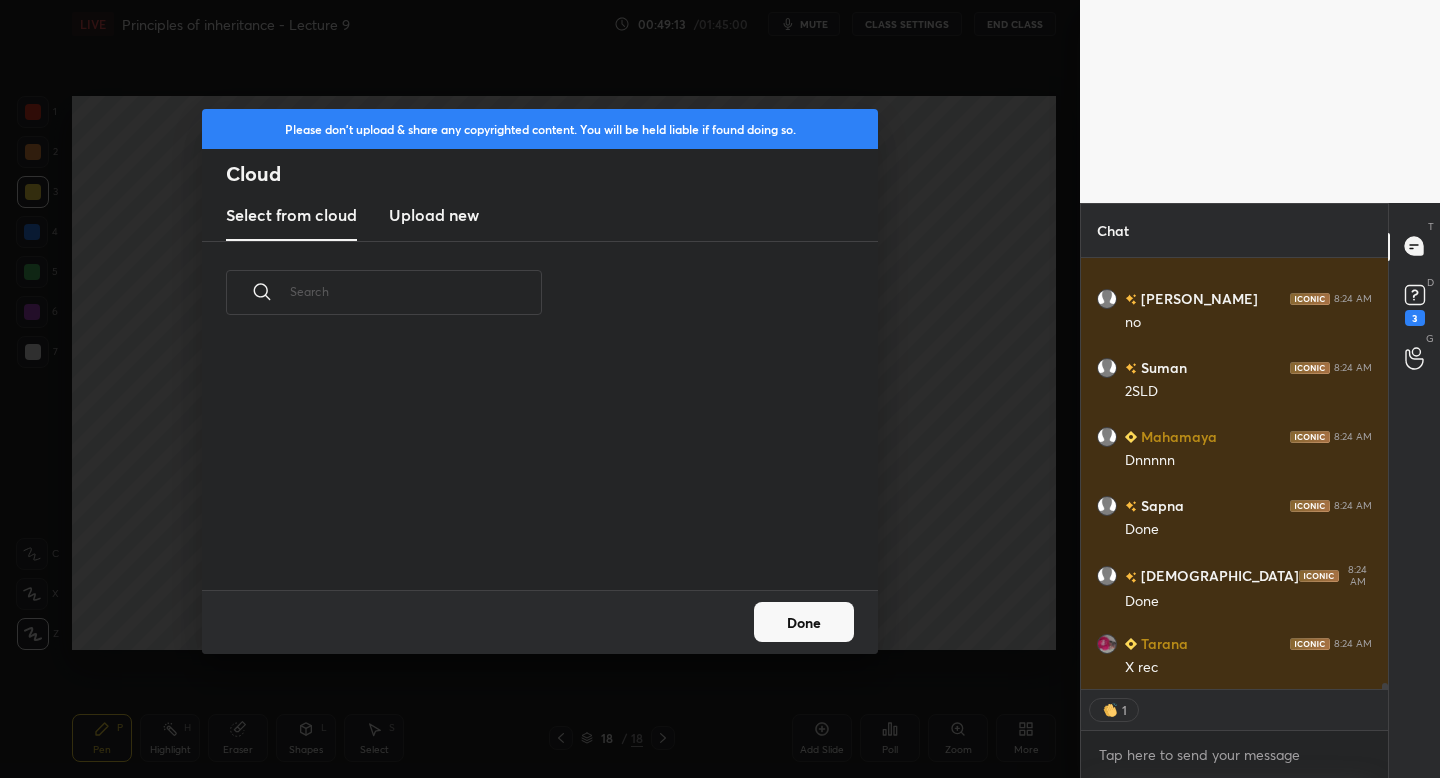 scroll, scrollTop: 7, scrollLeft: 11, axis: both 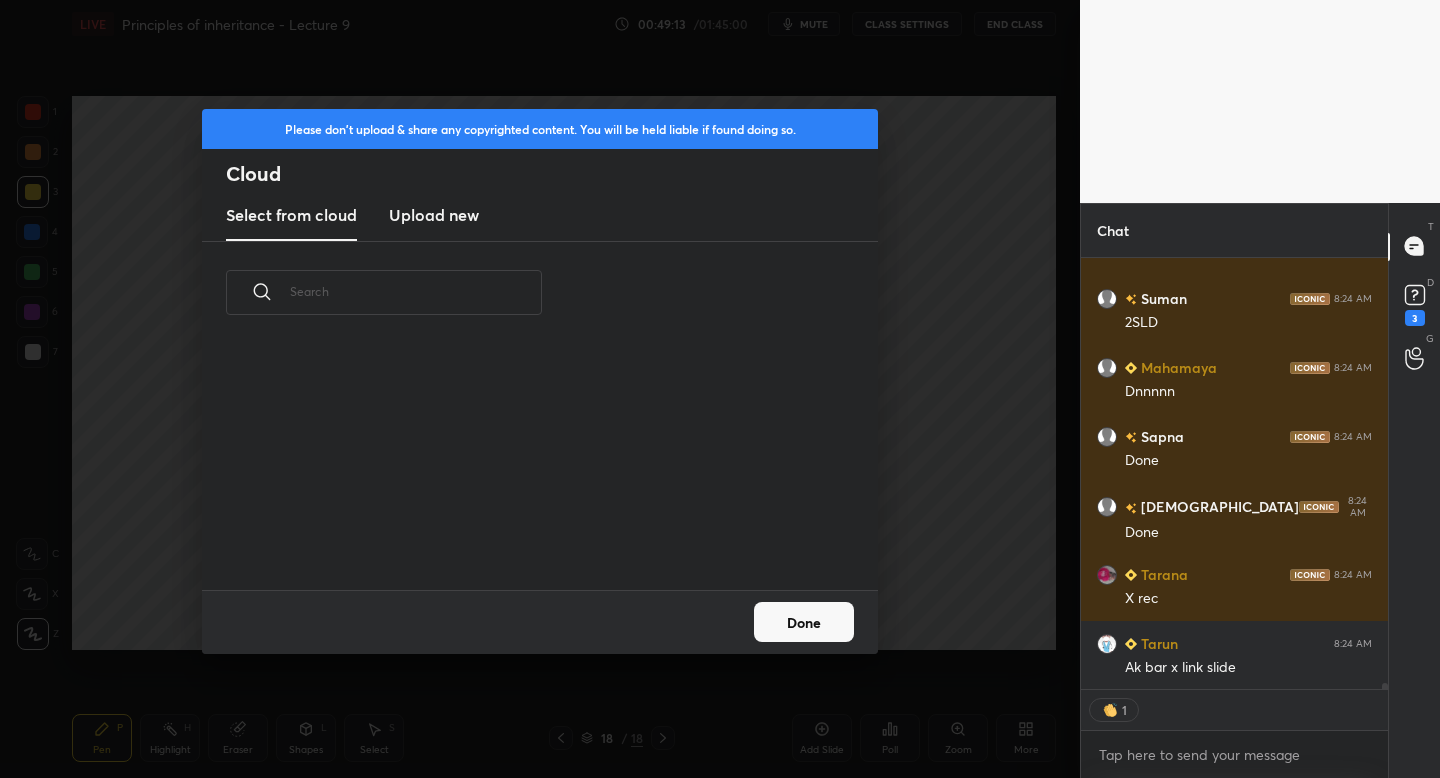click on "Upload new" at bounding box center (434, 215) 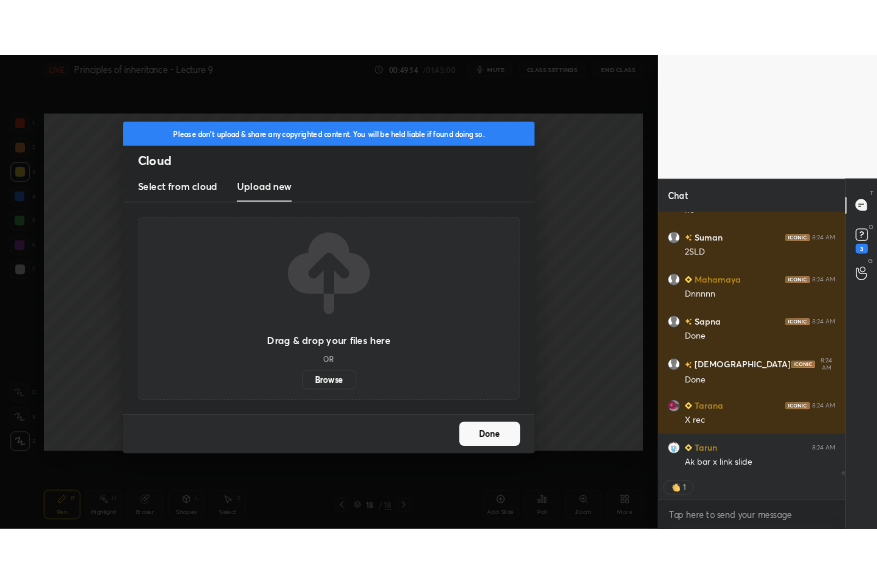 scroll, scrollTop: 29461, scrollLeft: 0, axis: vertical 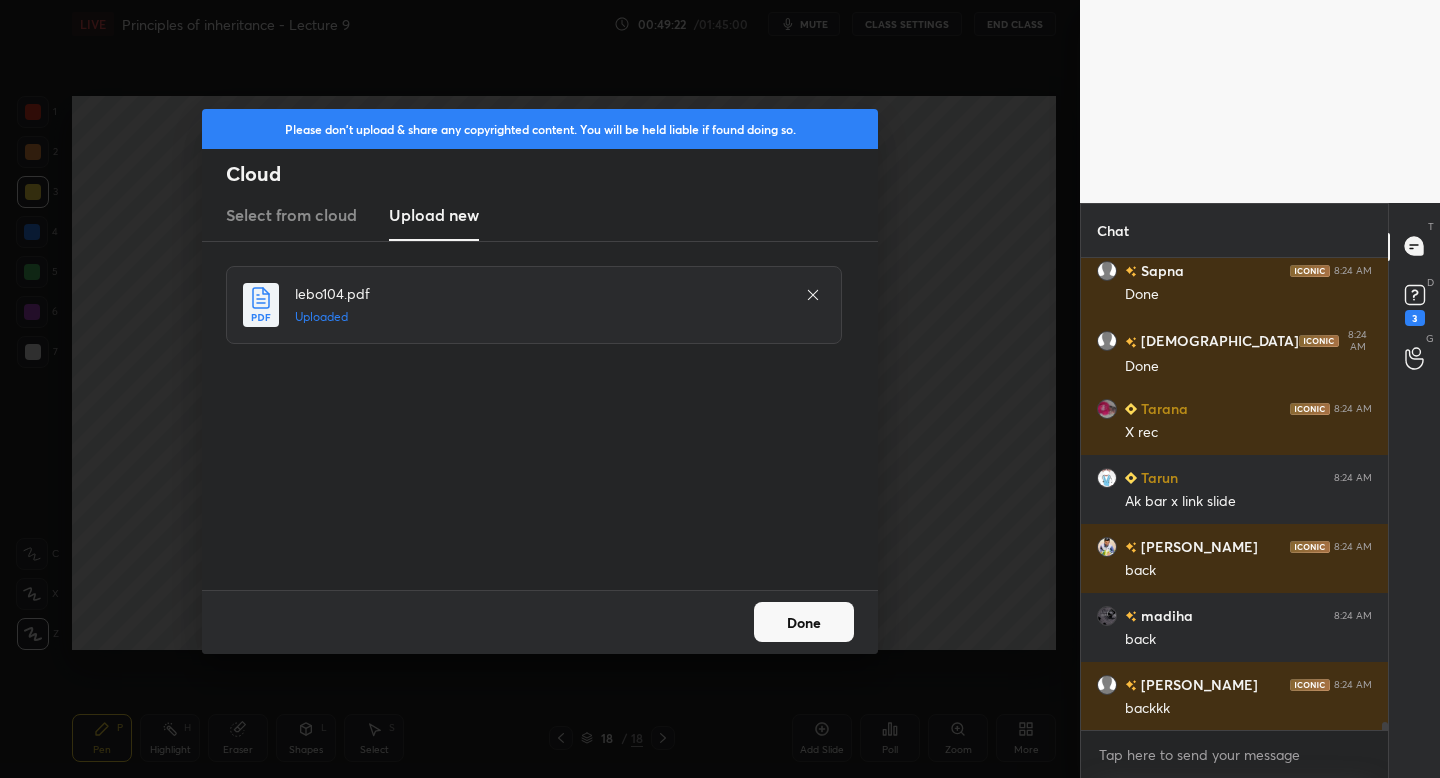 click on "Done" at bounding box center (804, 622) 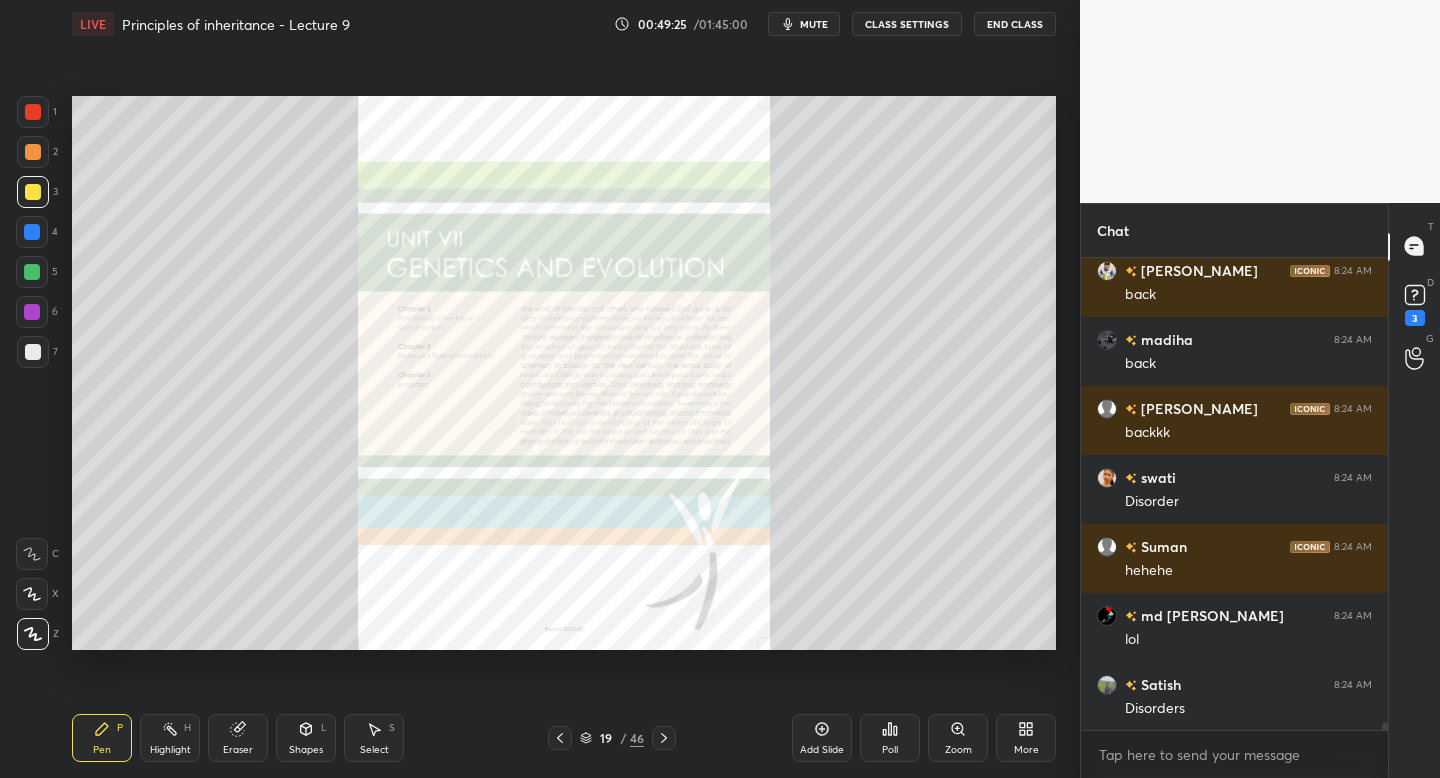 click 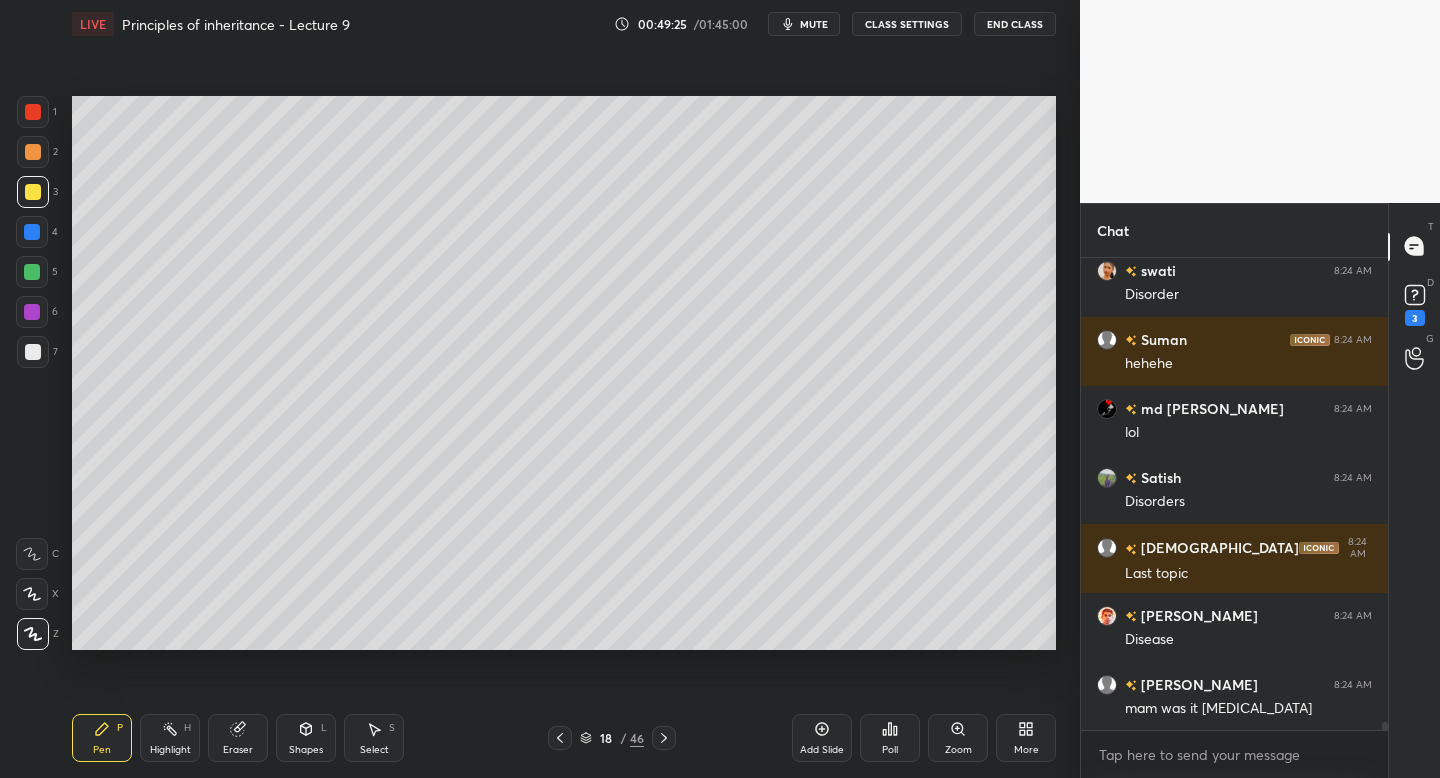 click 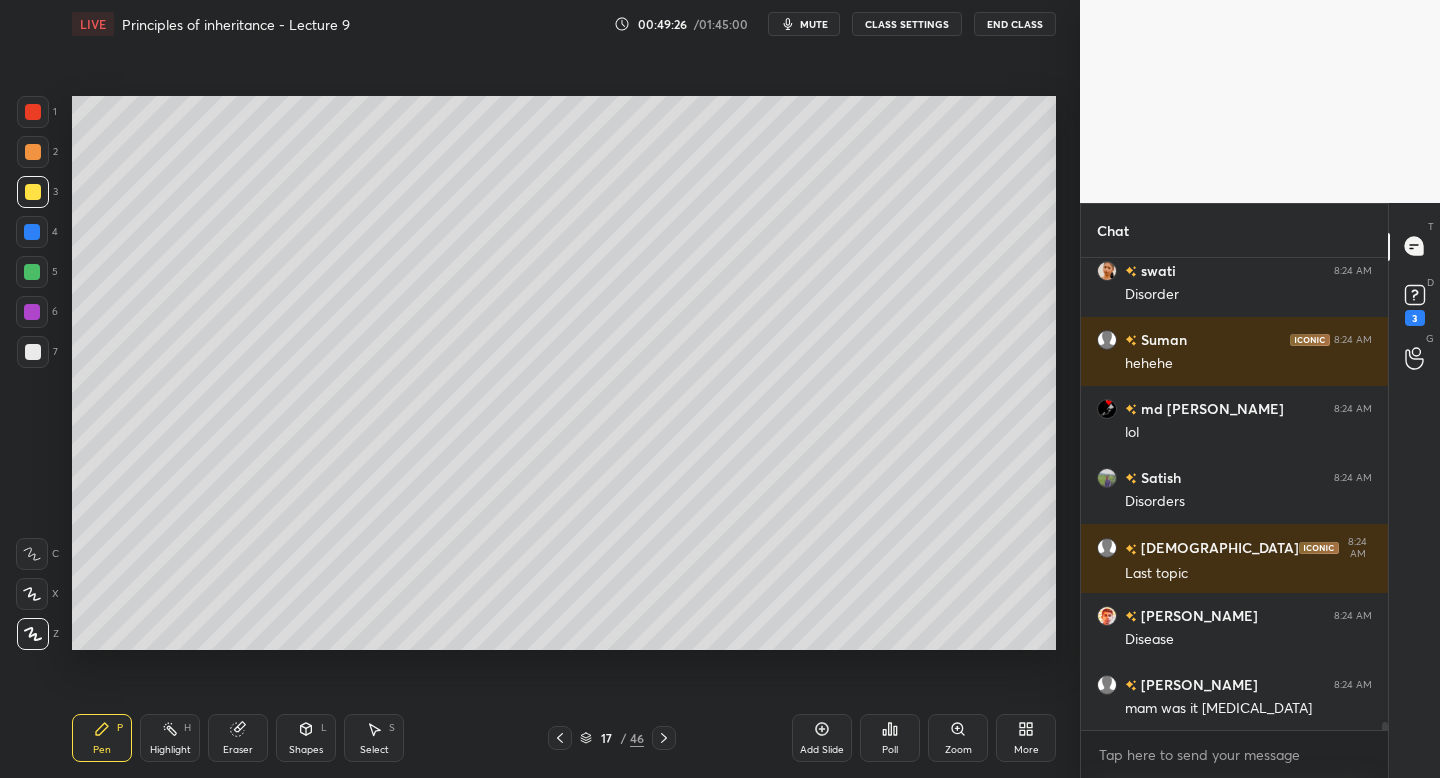click 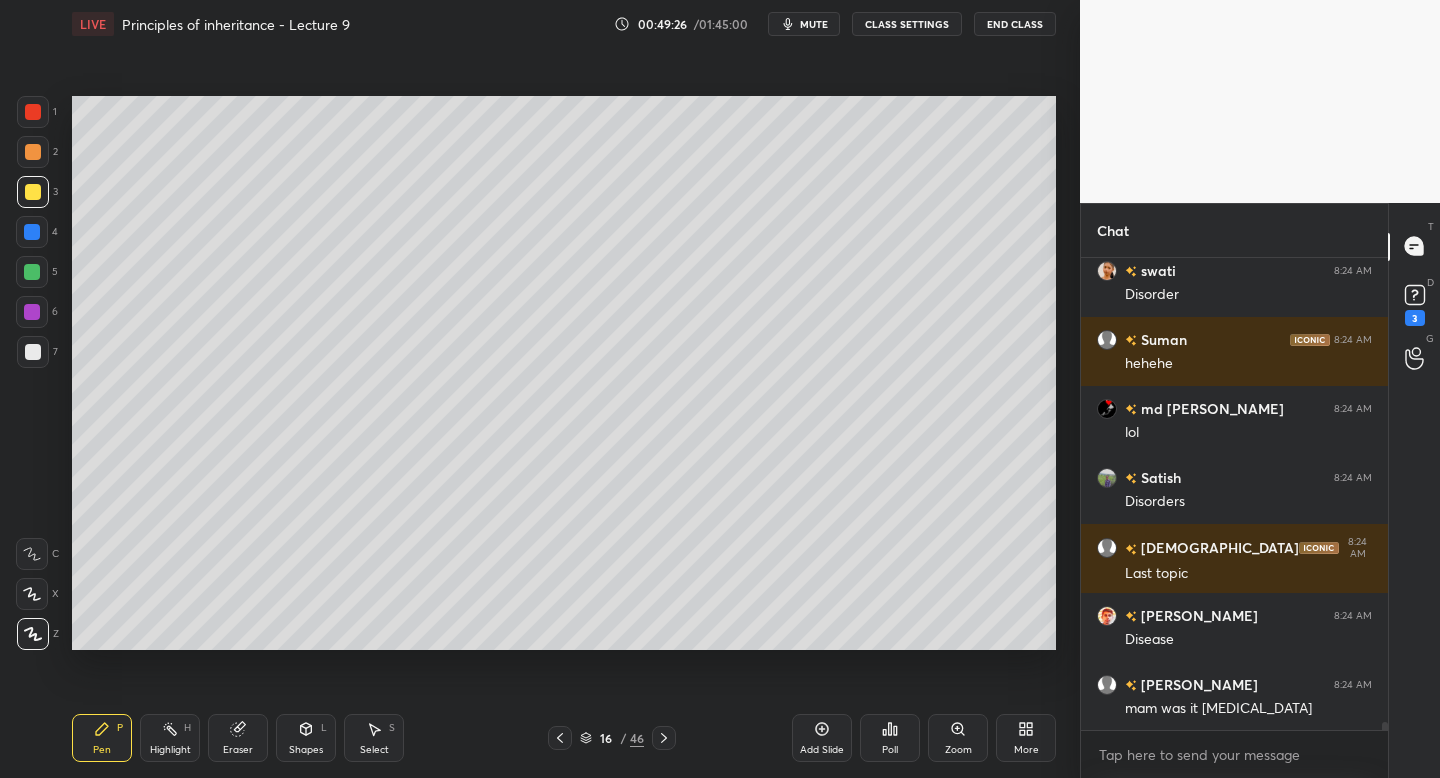 click 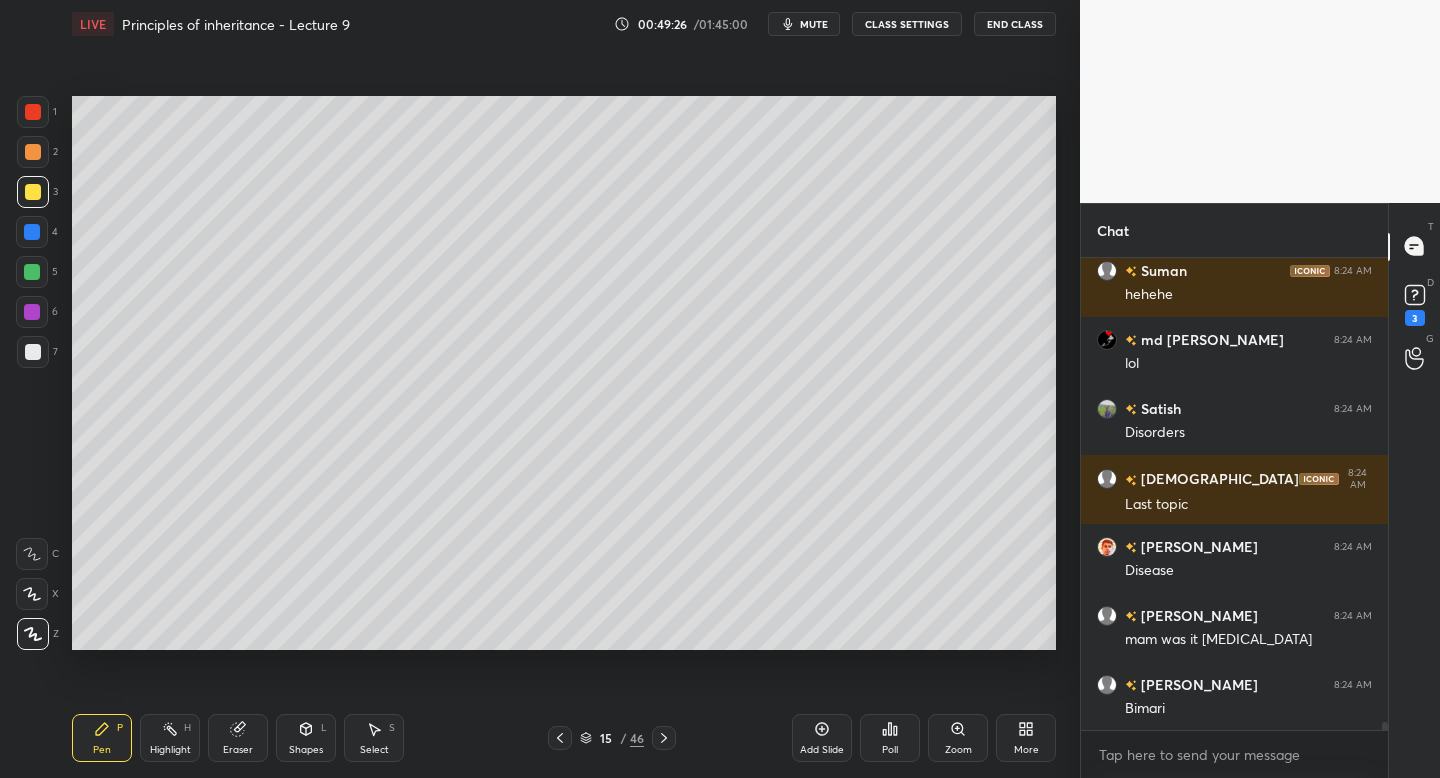 click 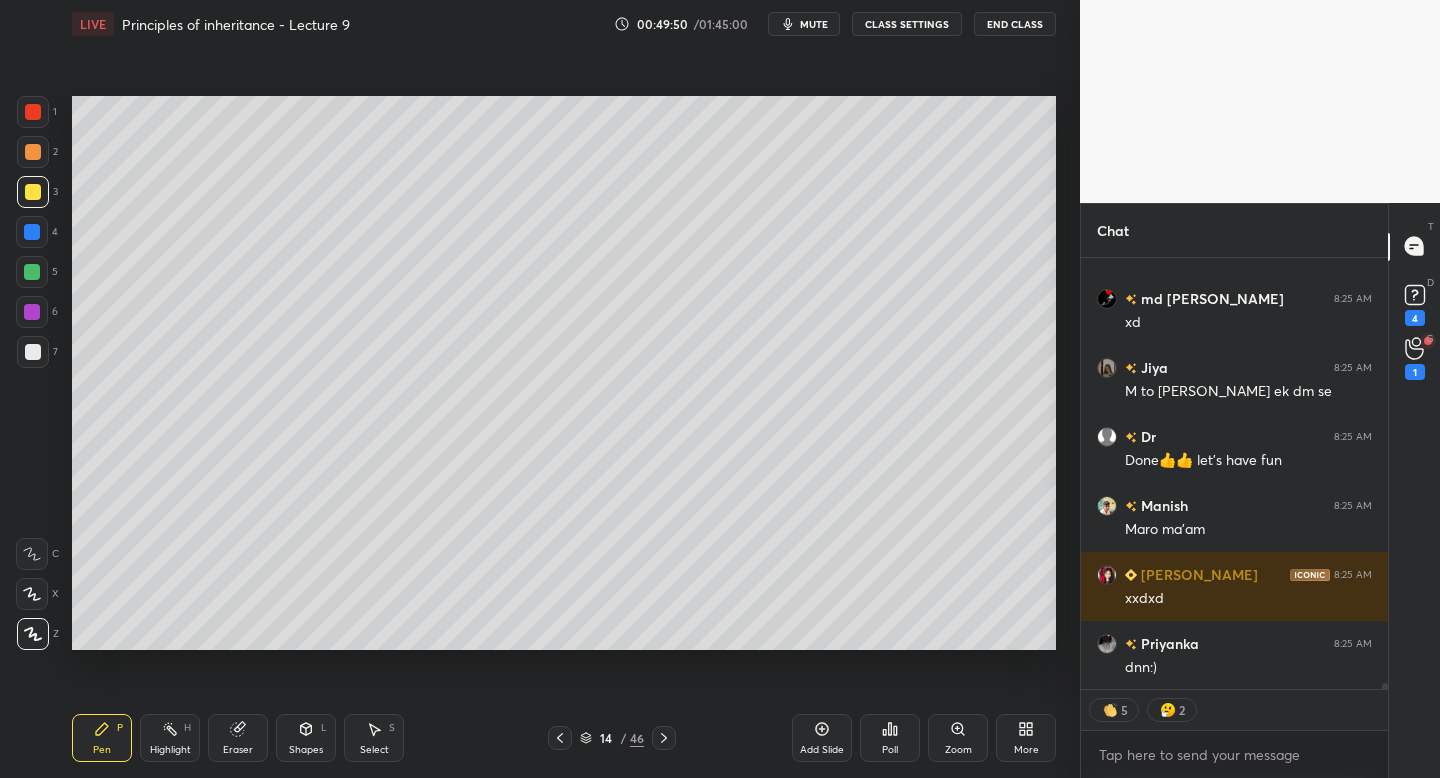 click at bounding box center (33, 112) 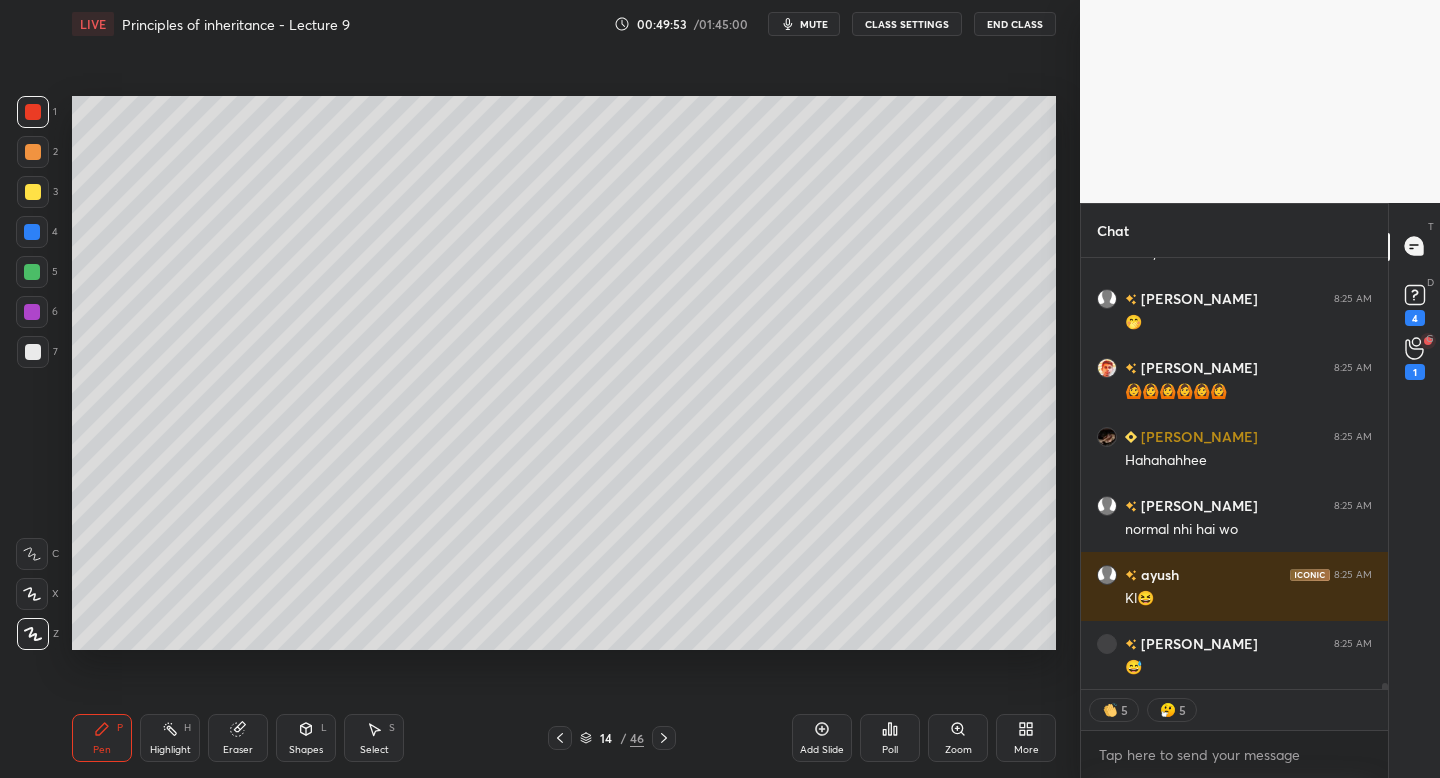 click 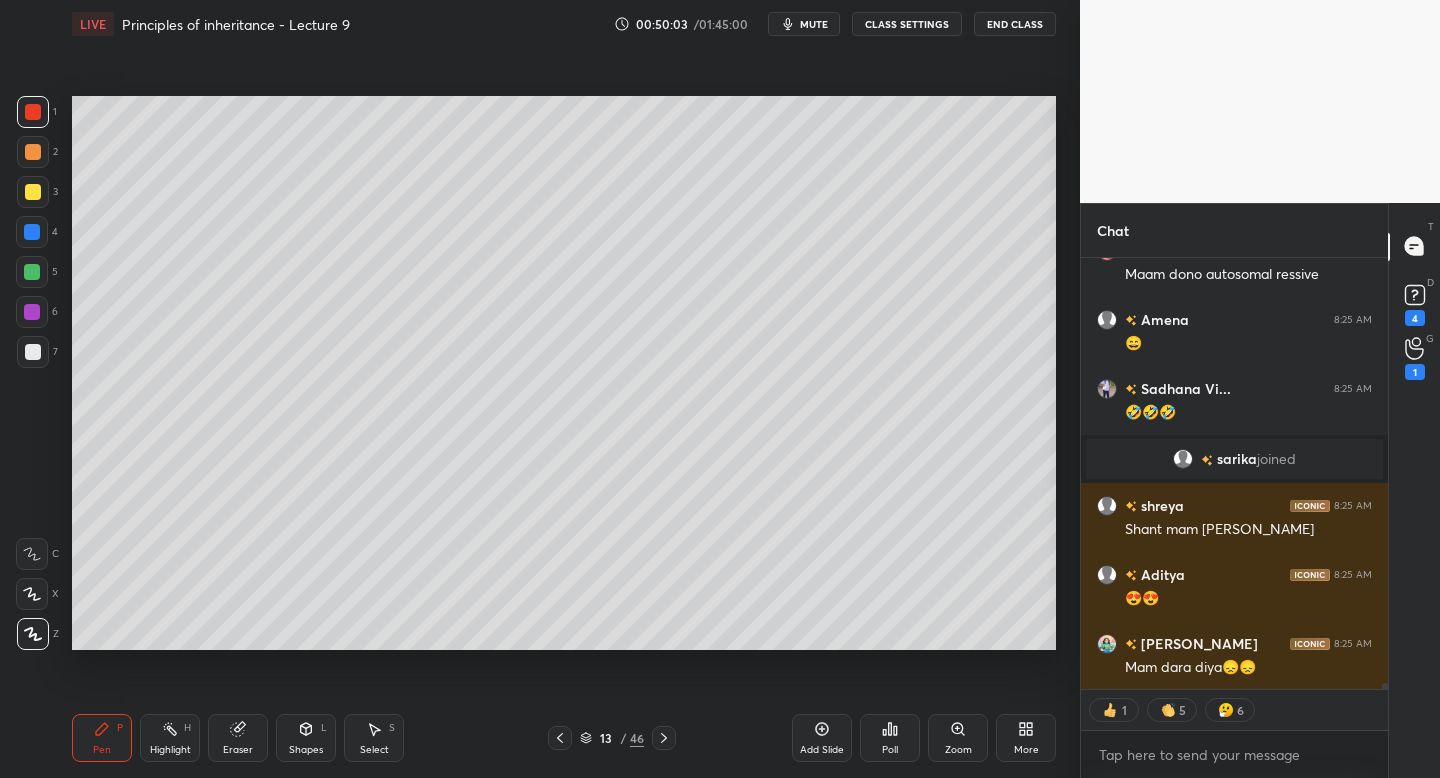 click 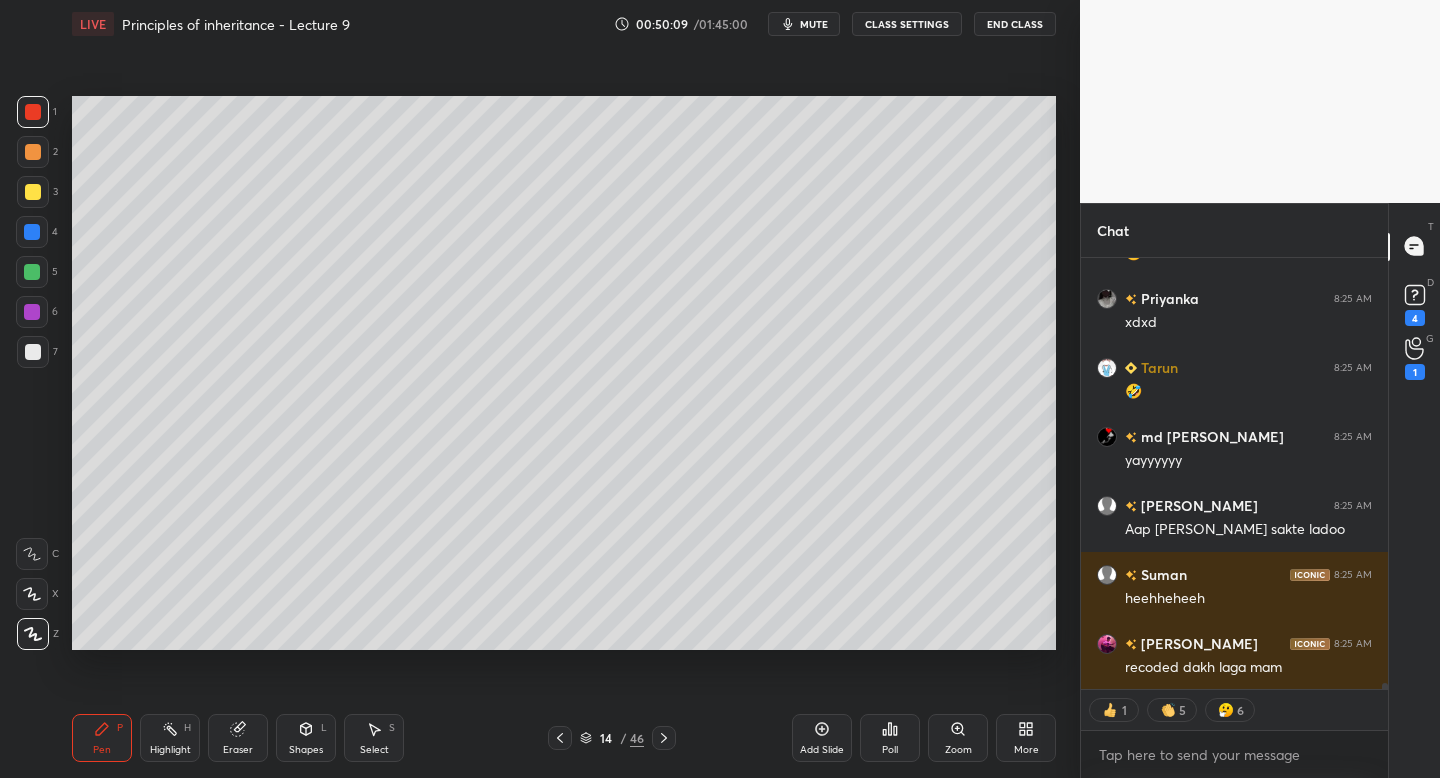 click 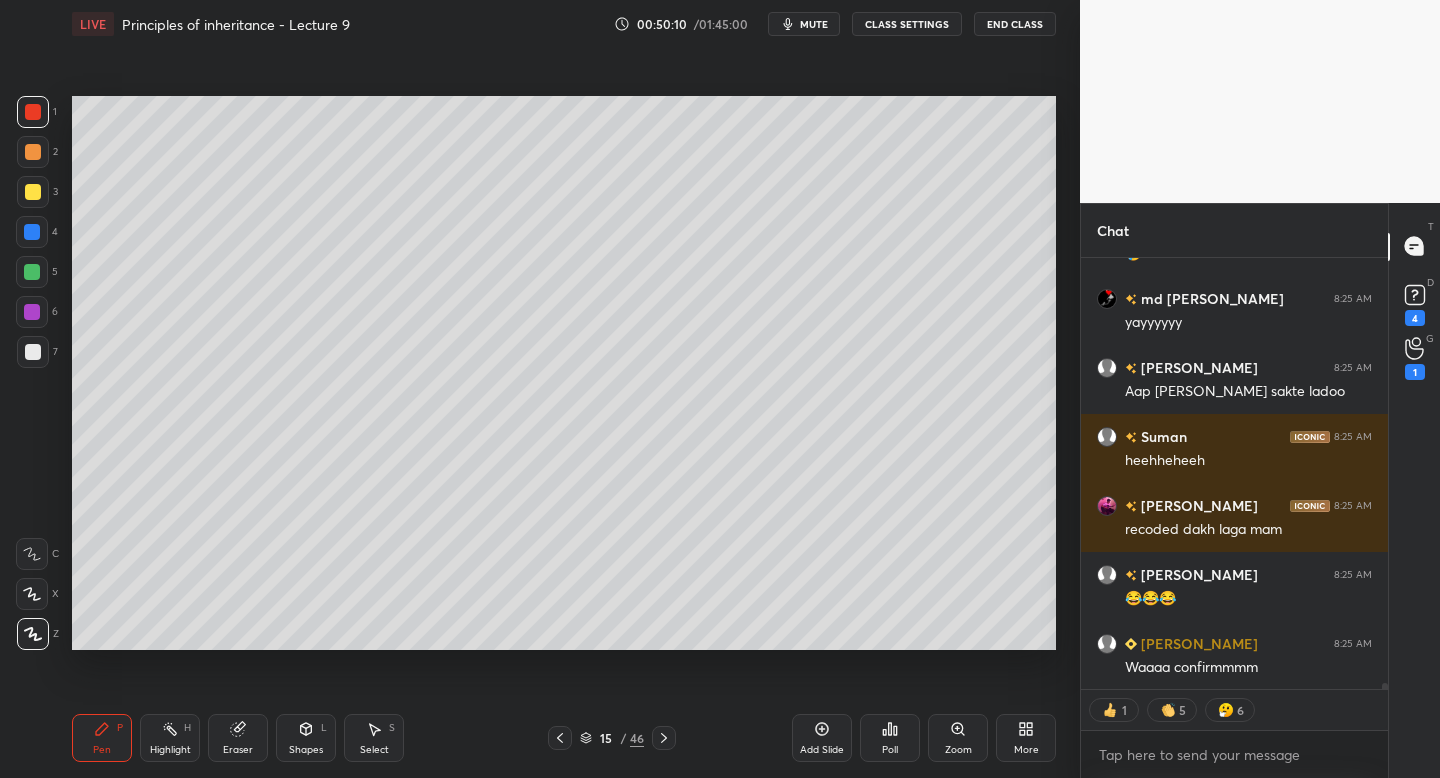 click 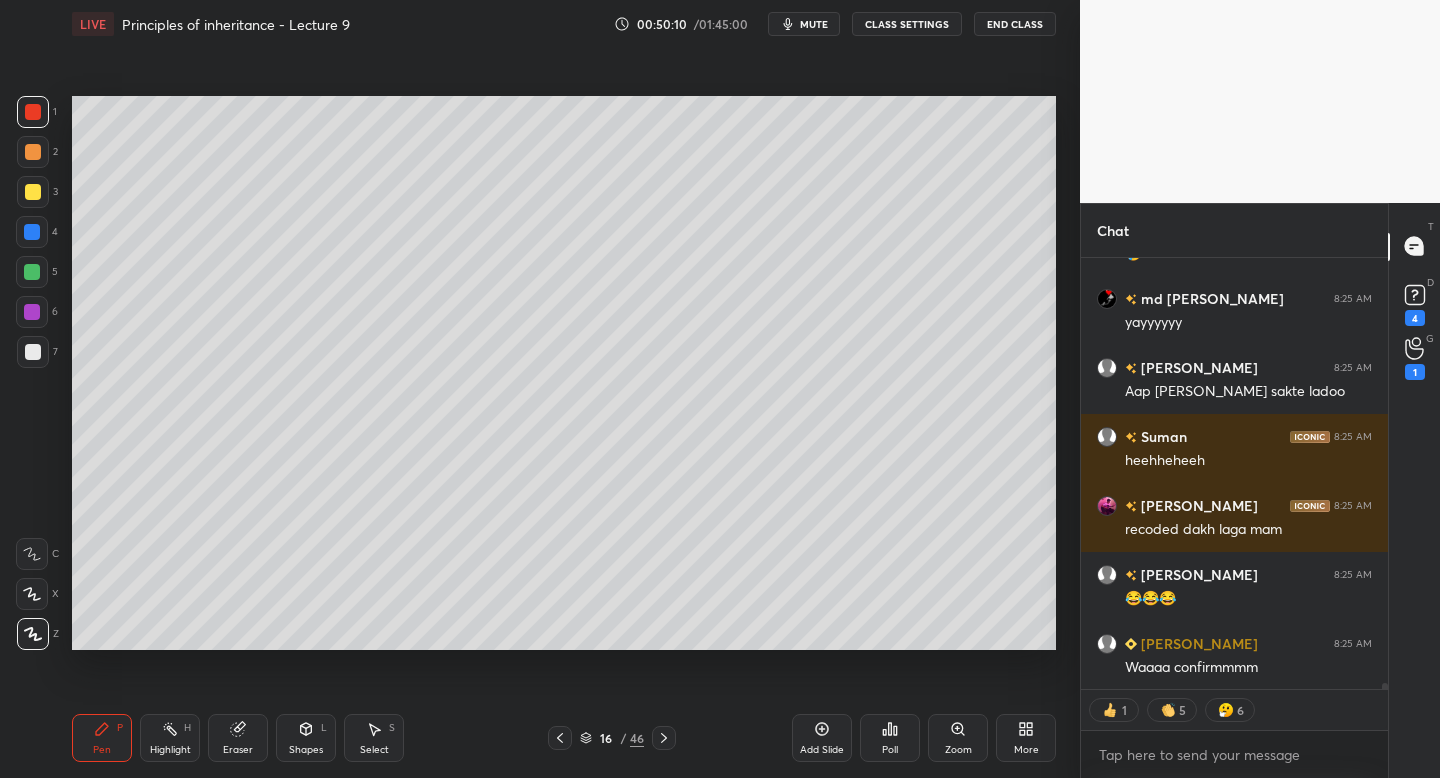 click 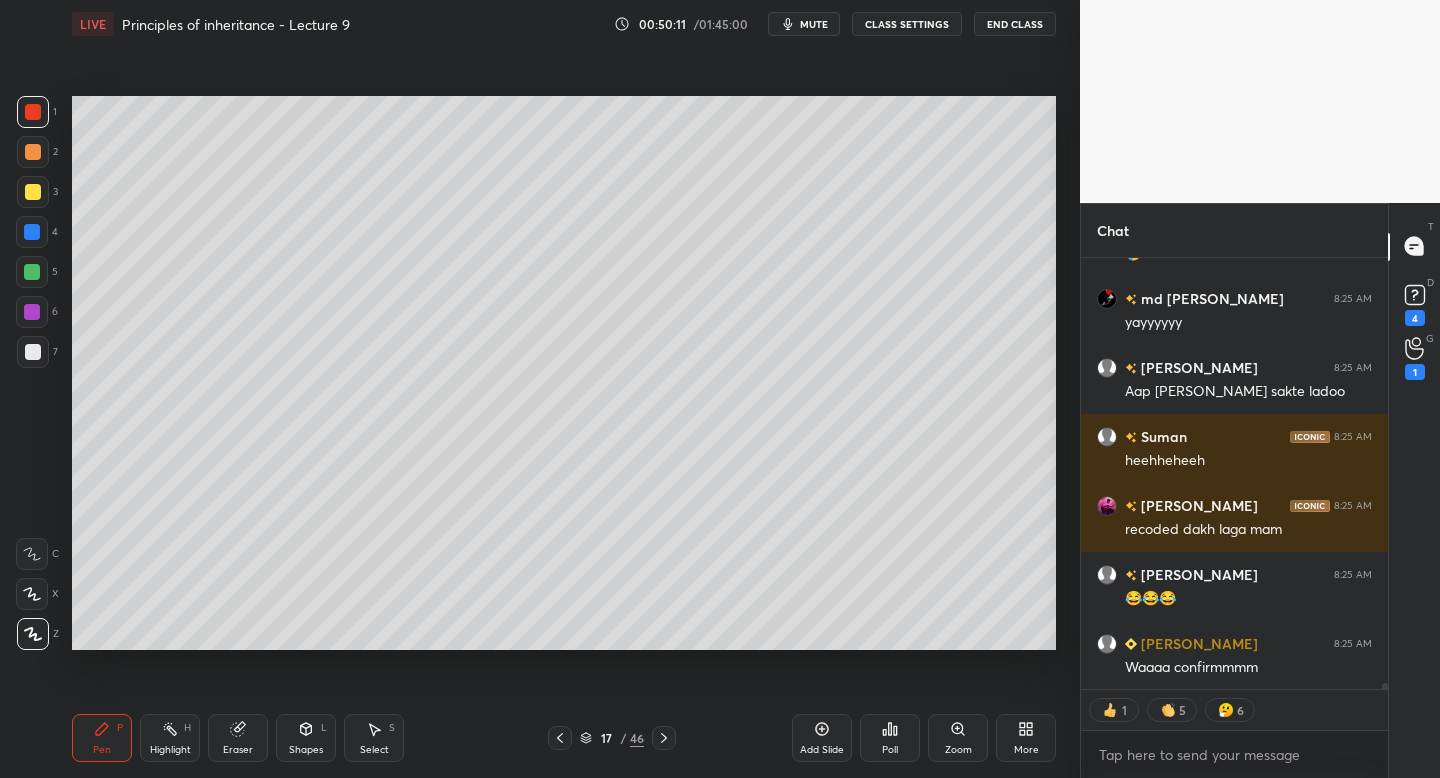click 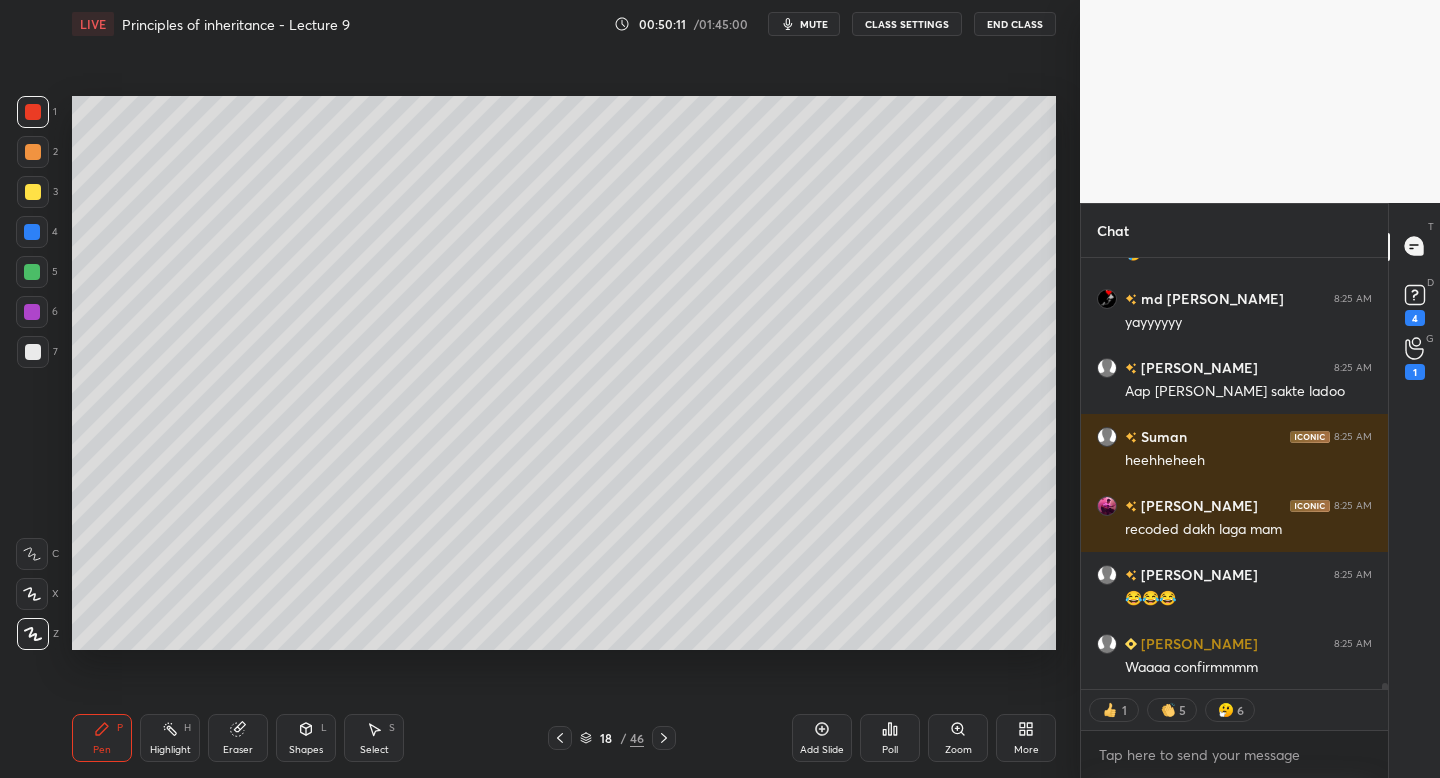 click at bounding box center (664, 738) 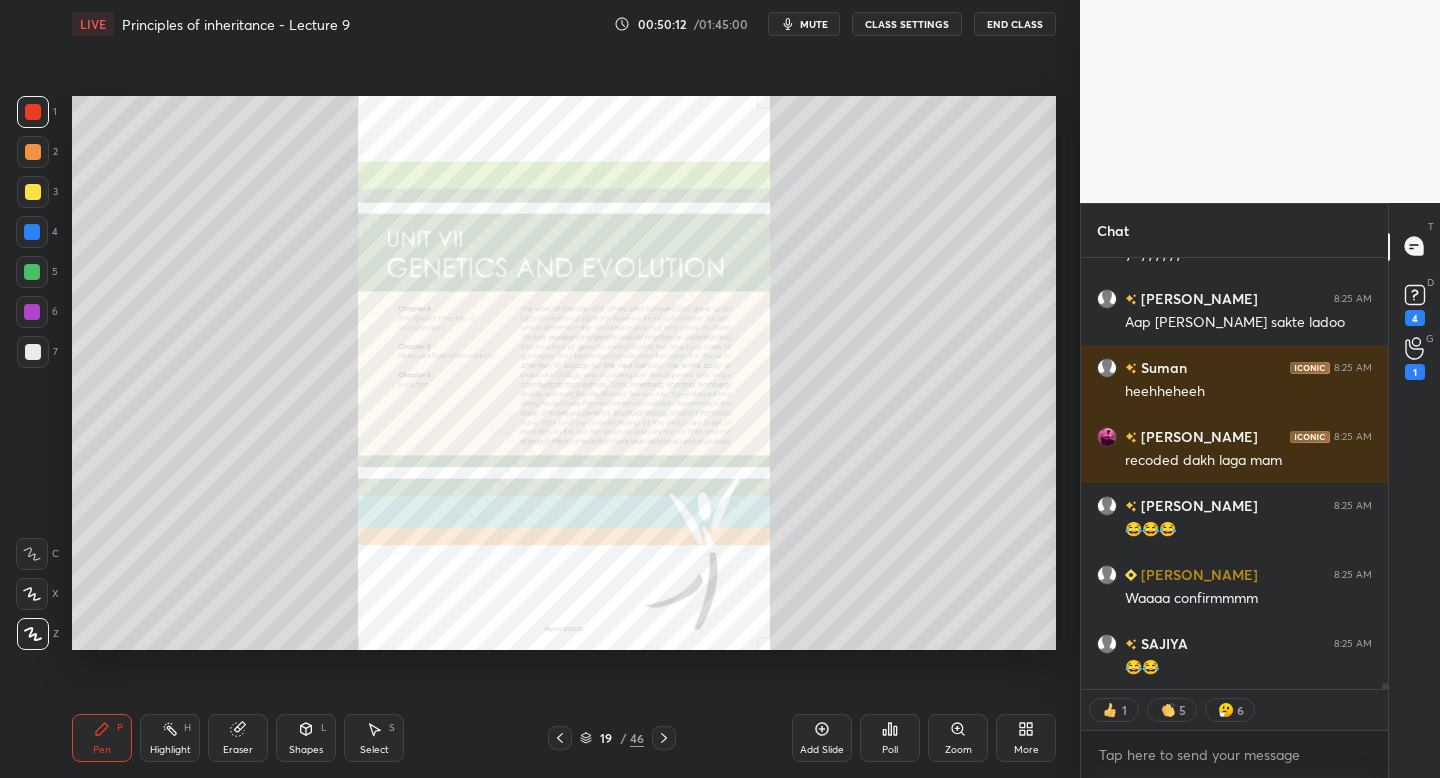 click 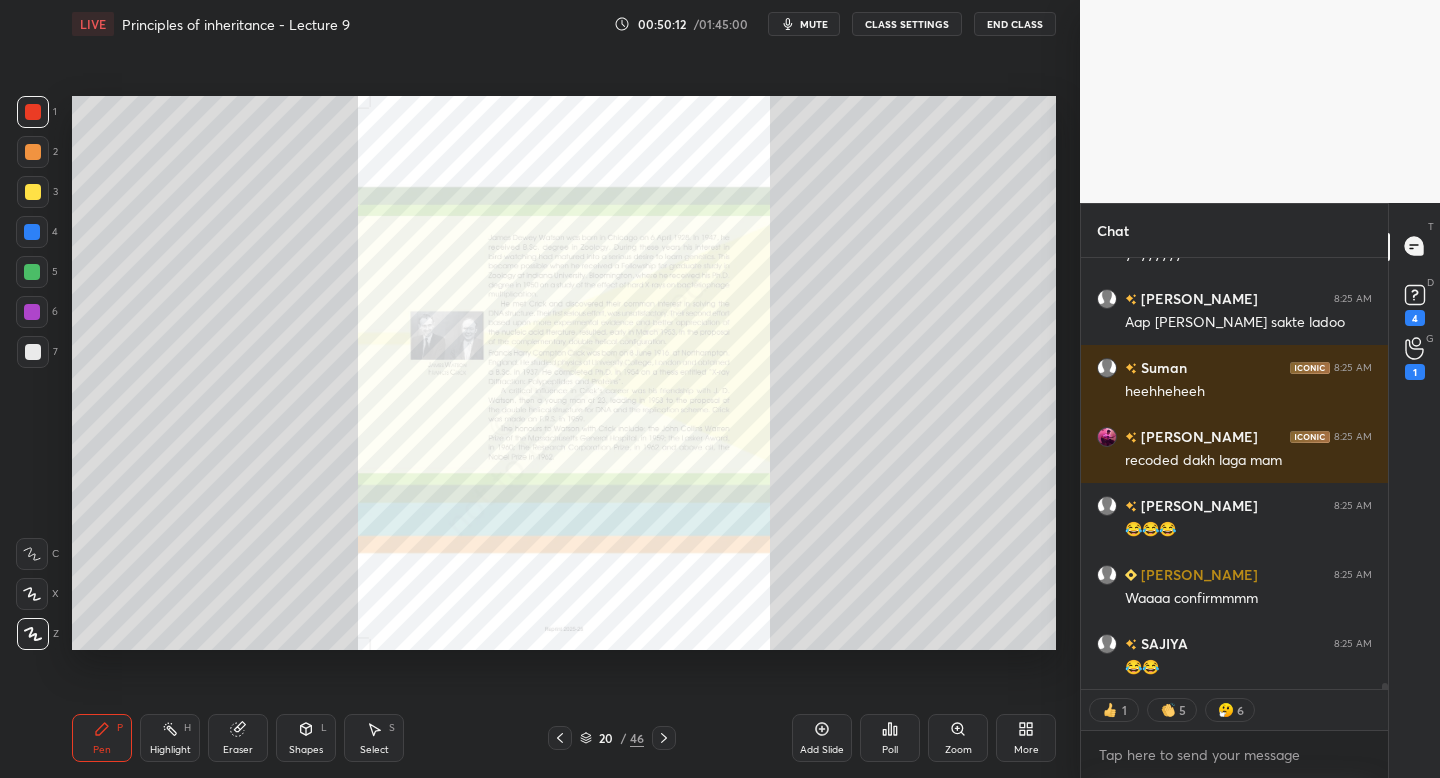 click 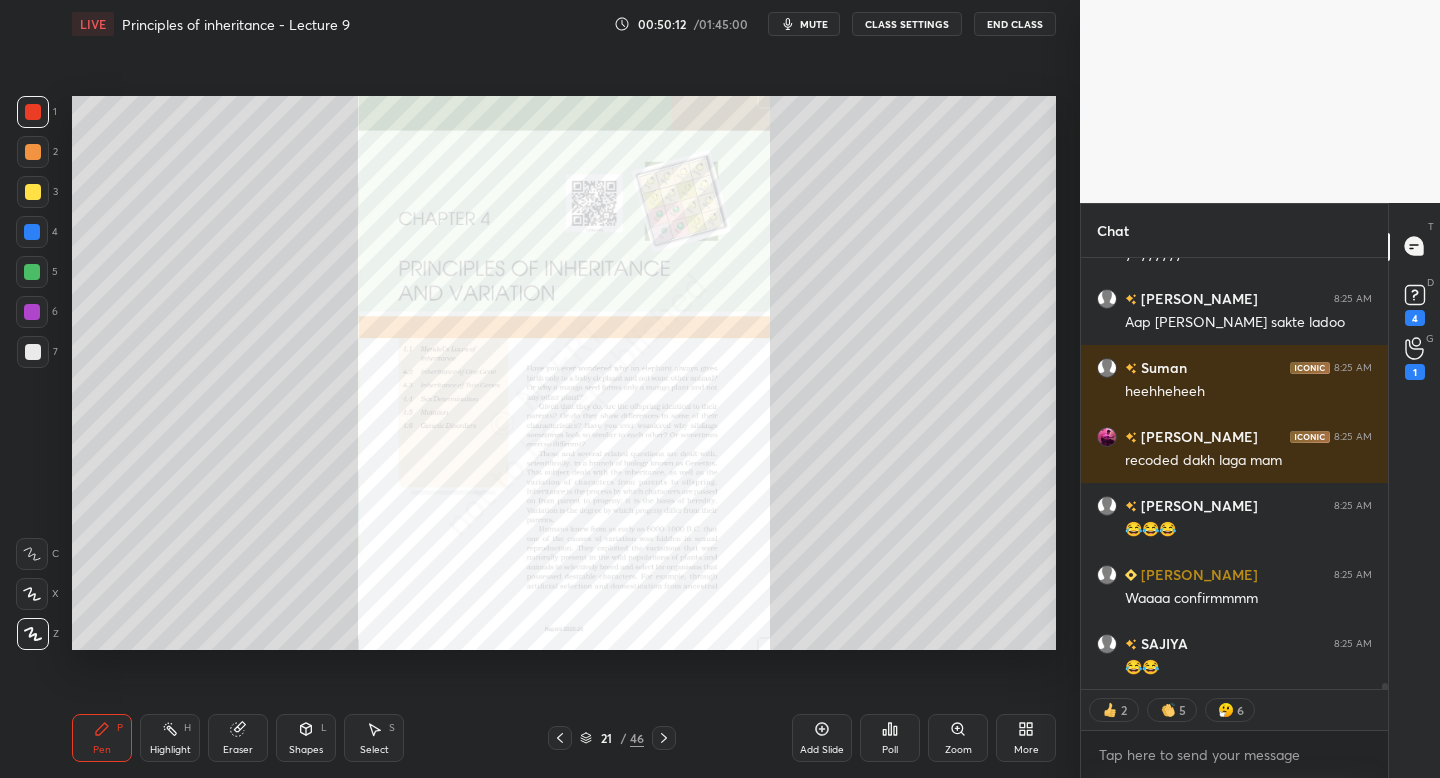 click 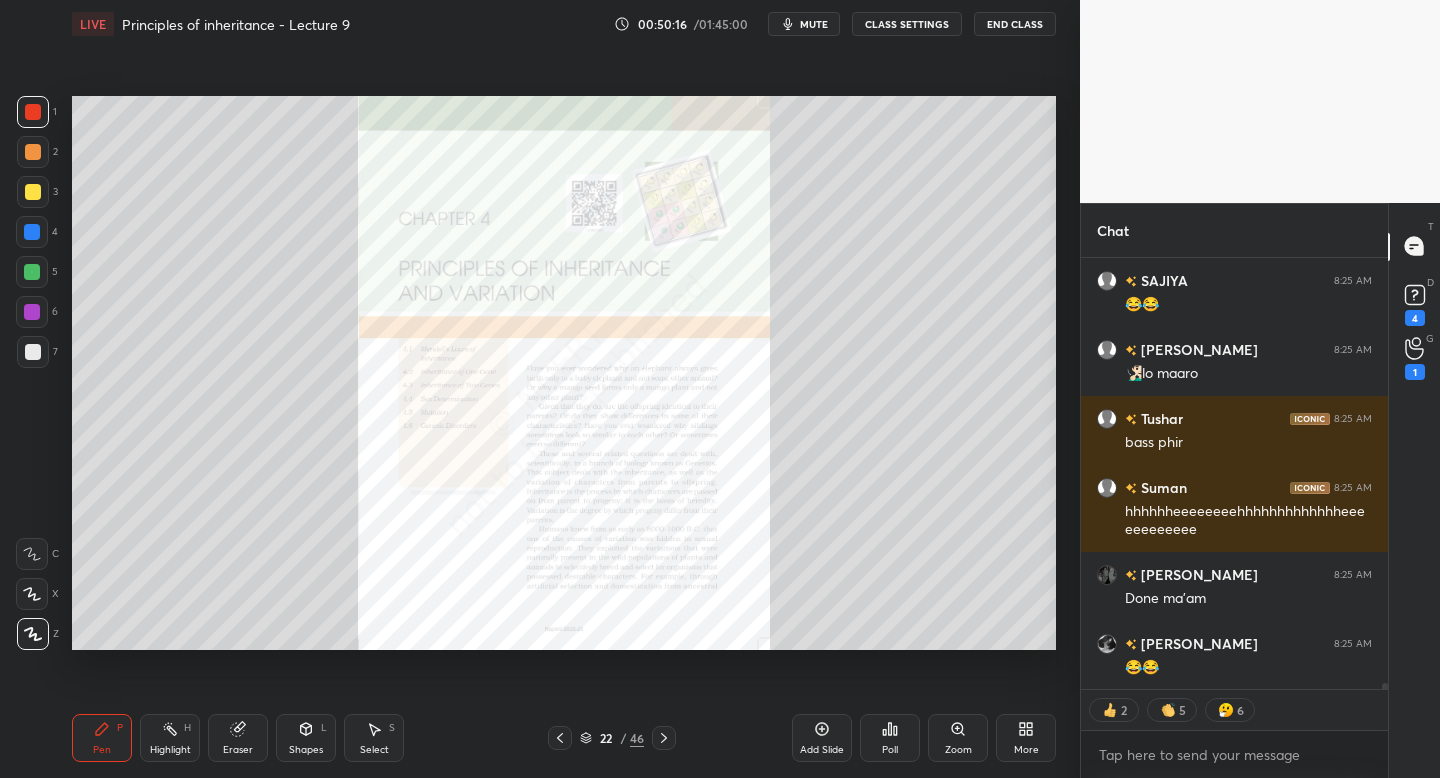 click 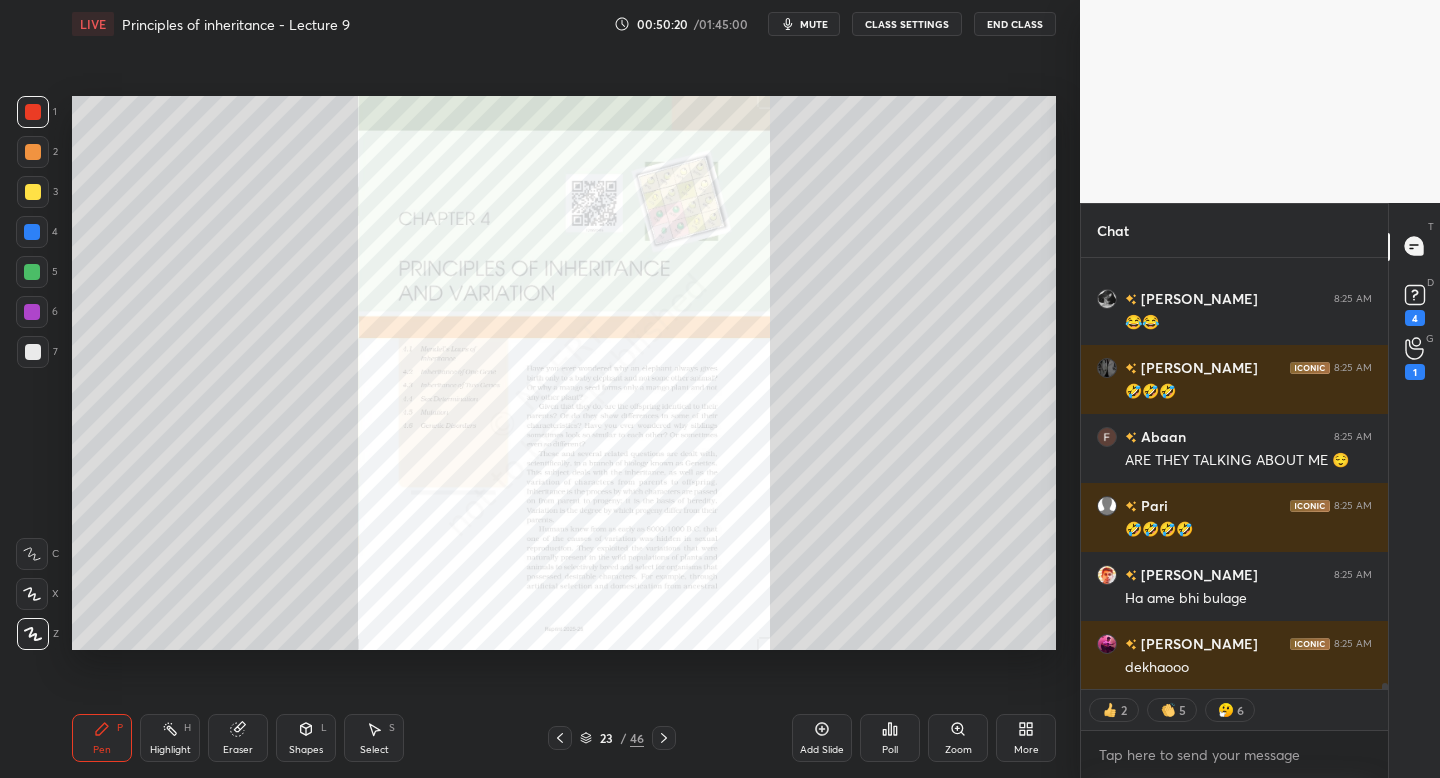 click 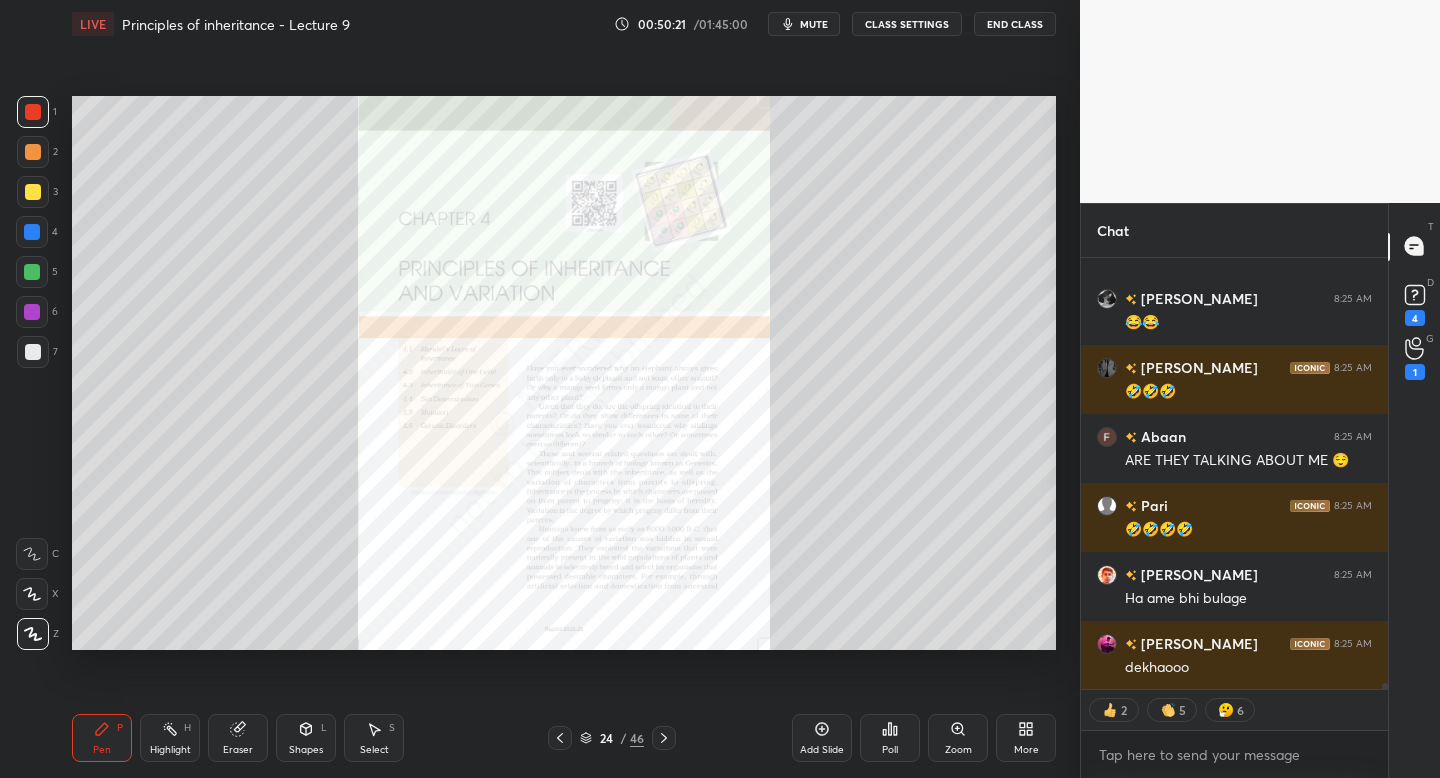 click 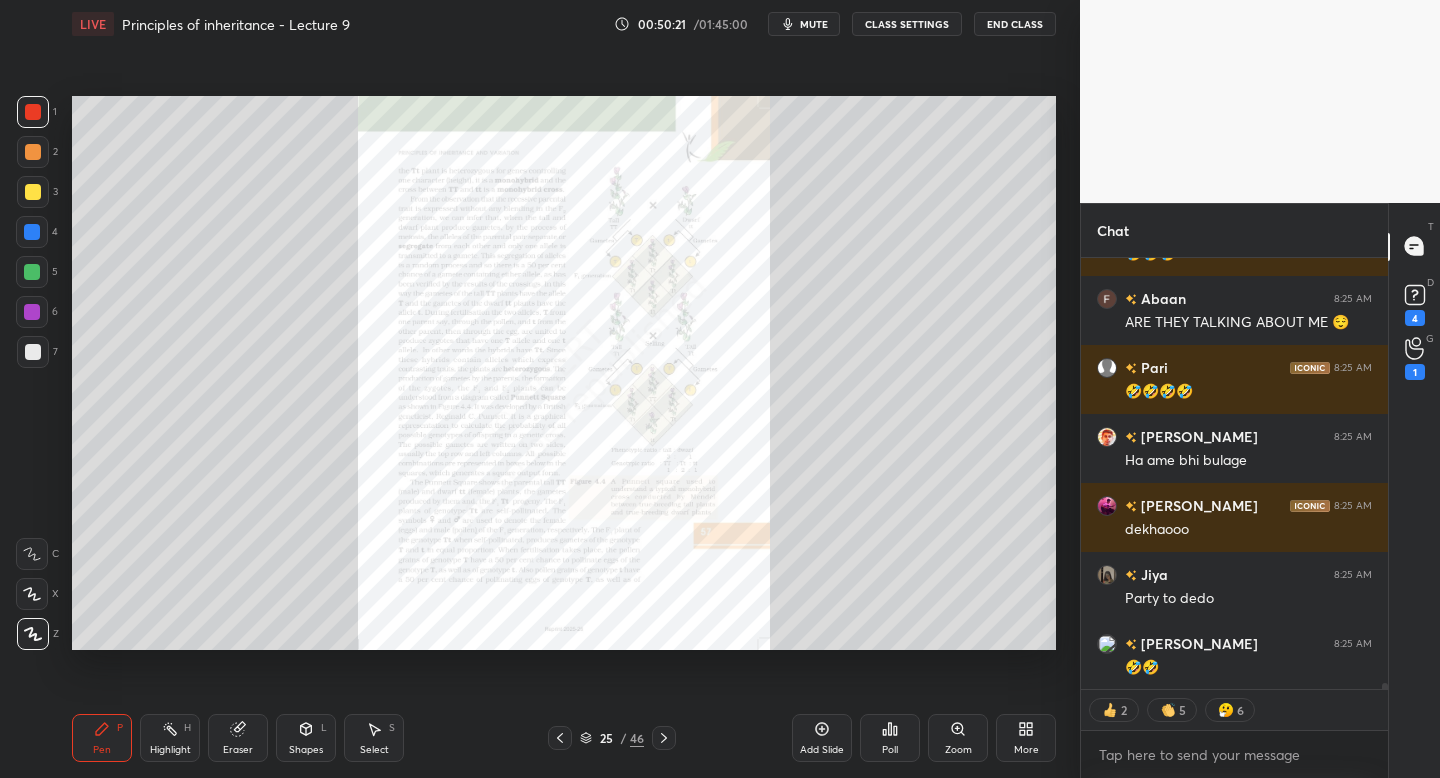 click at bounding box center (664, 738) 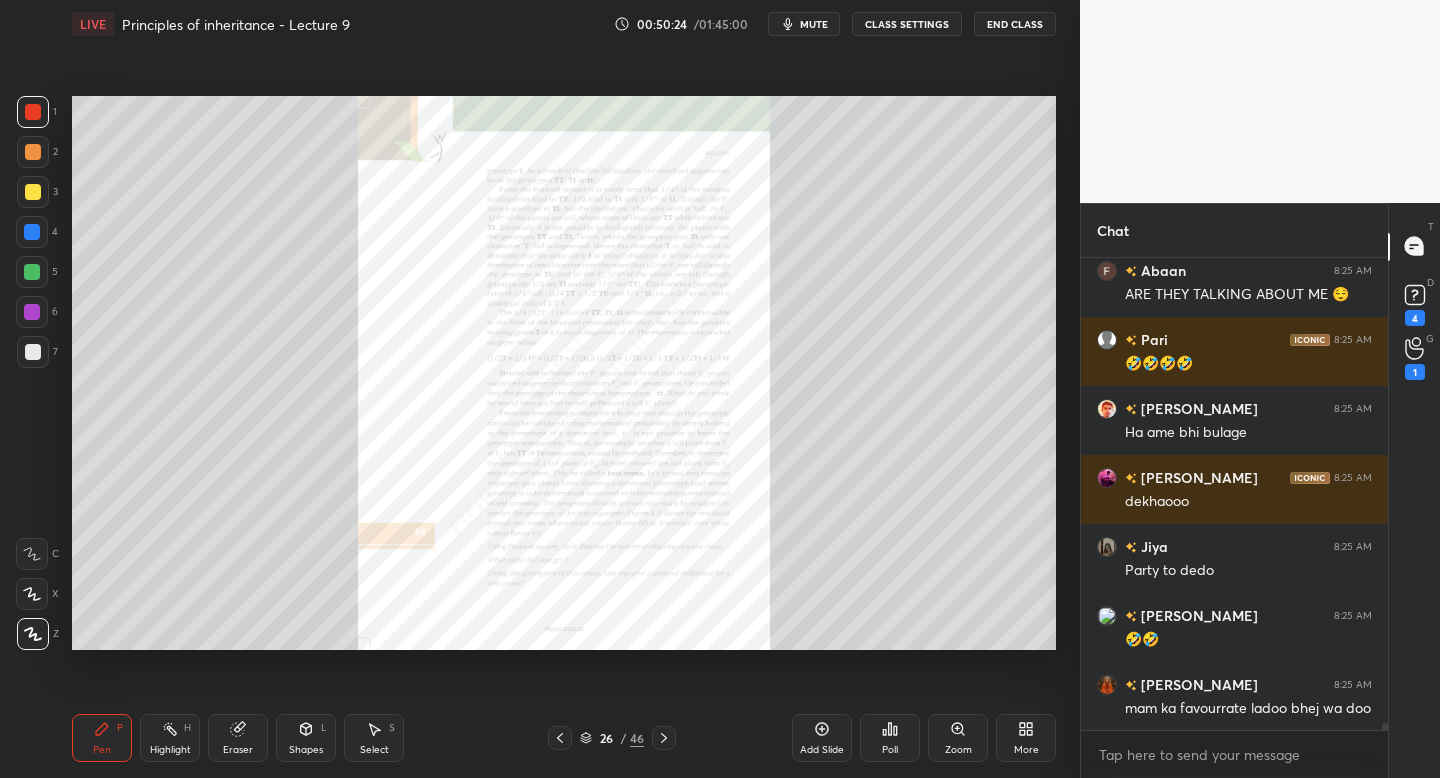 click 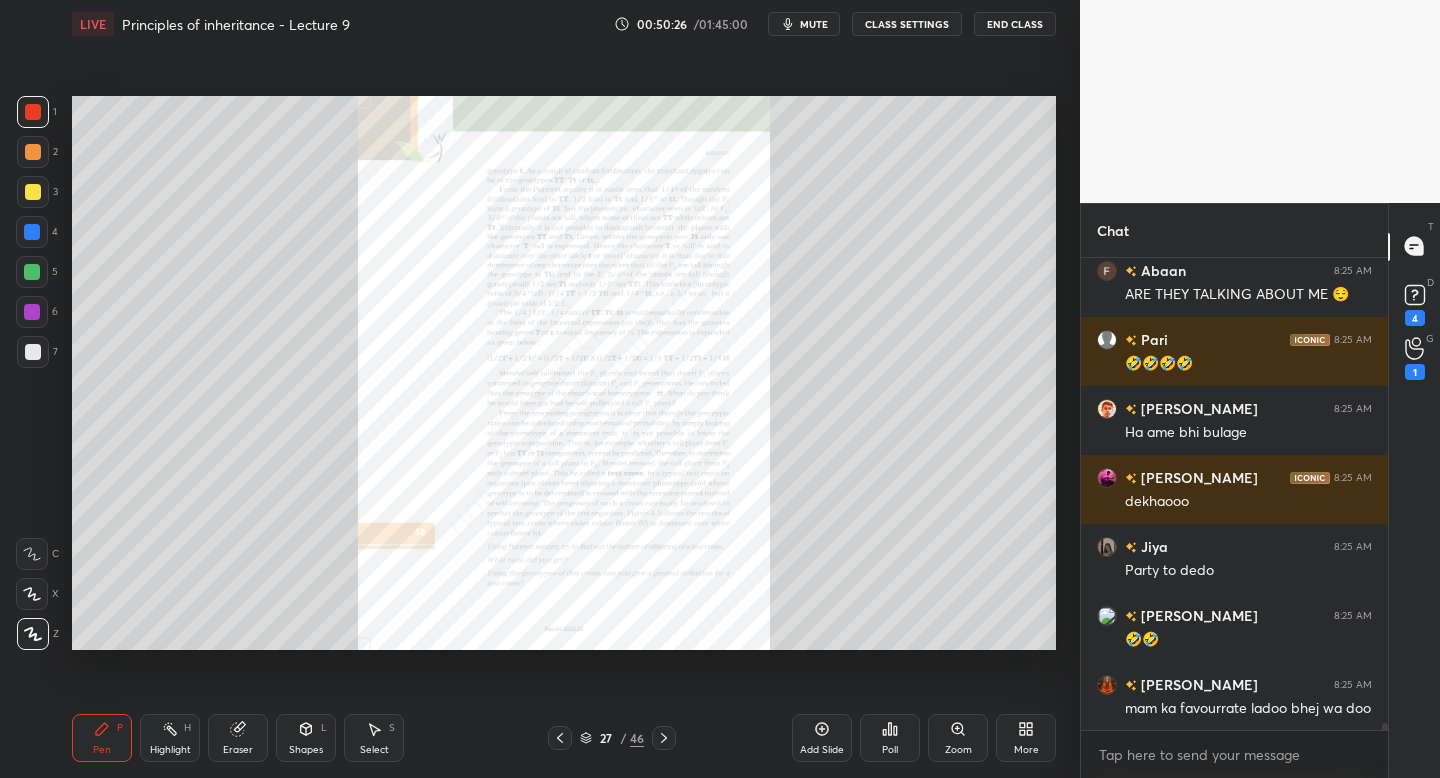 click 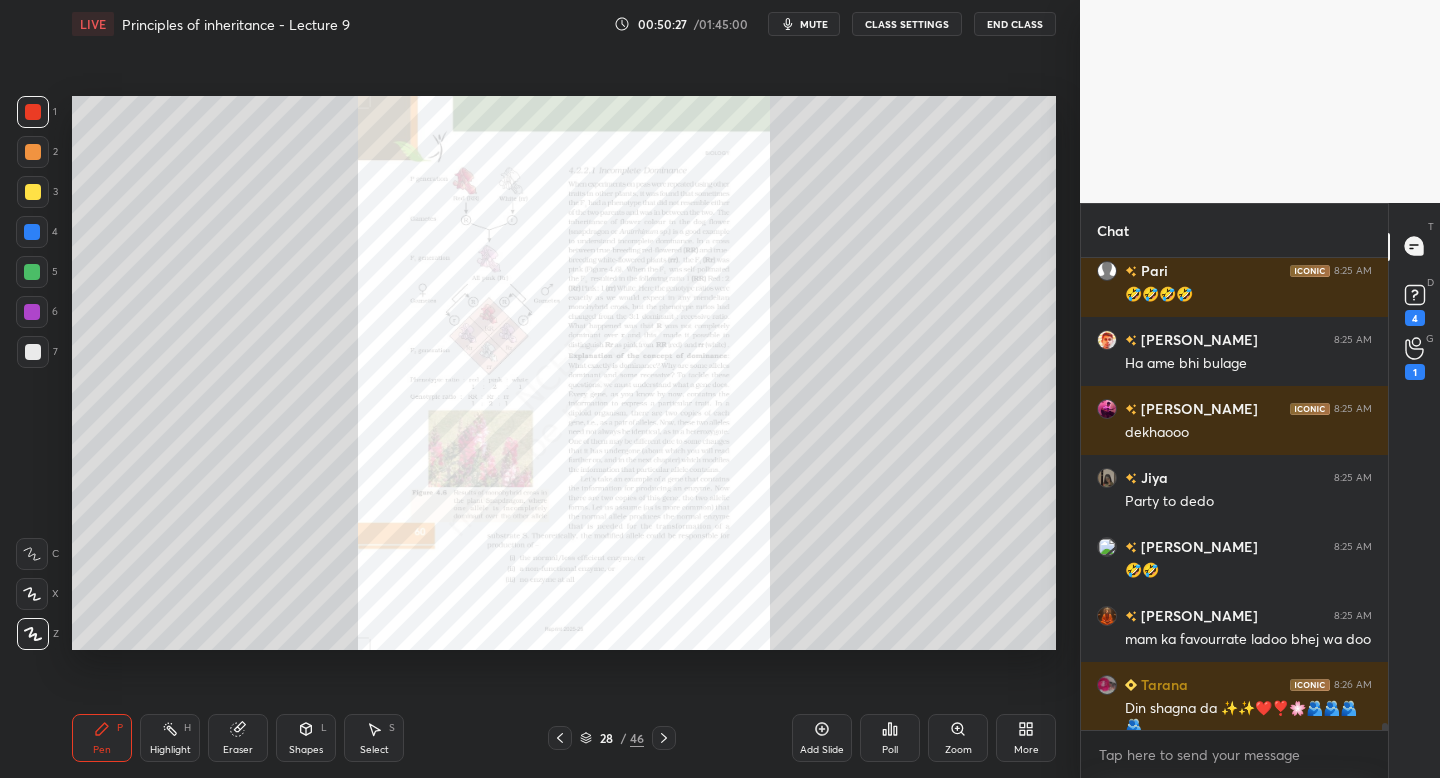 click 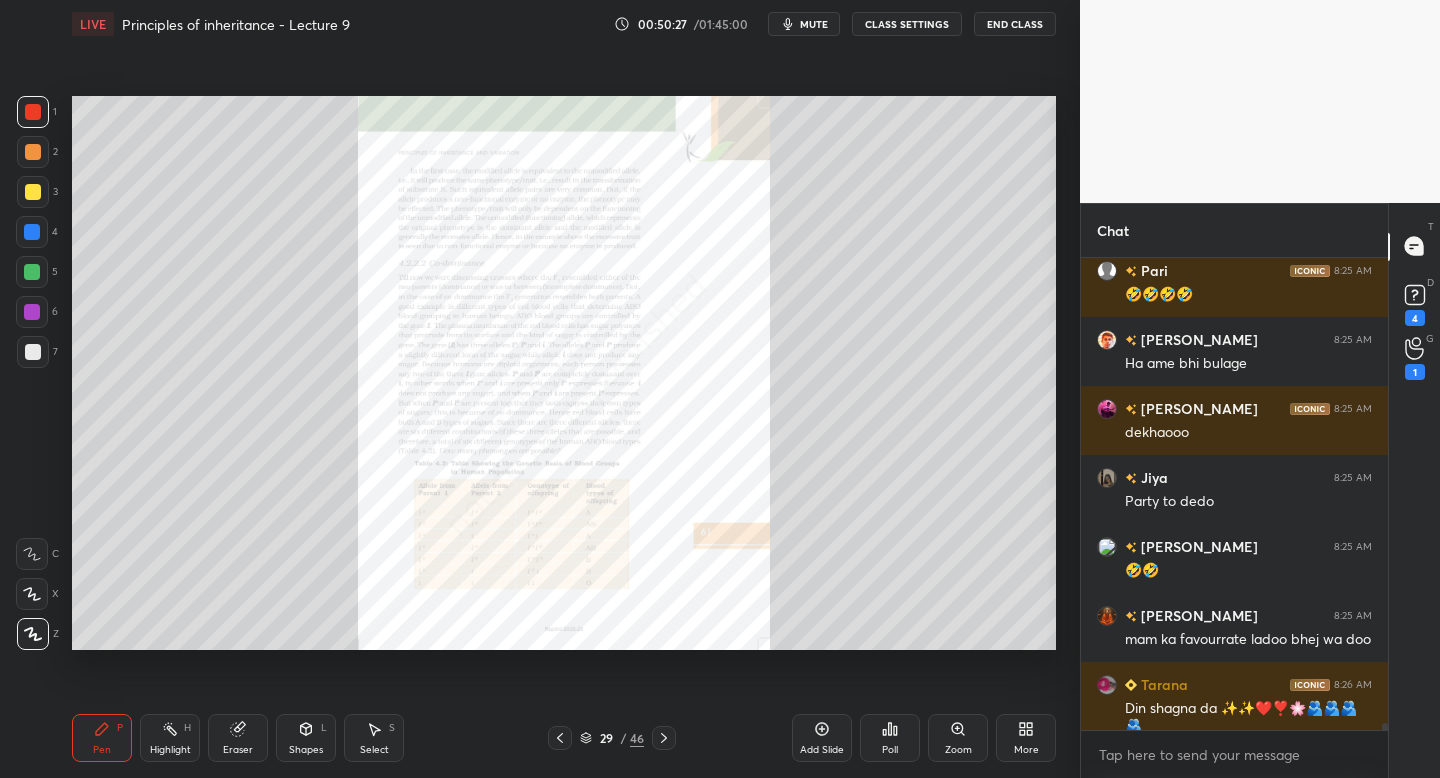 click 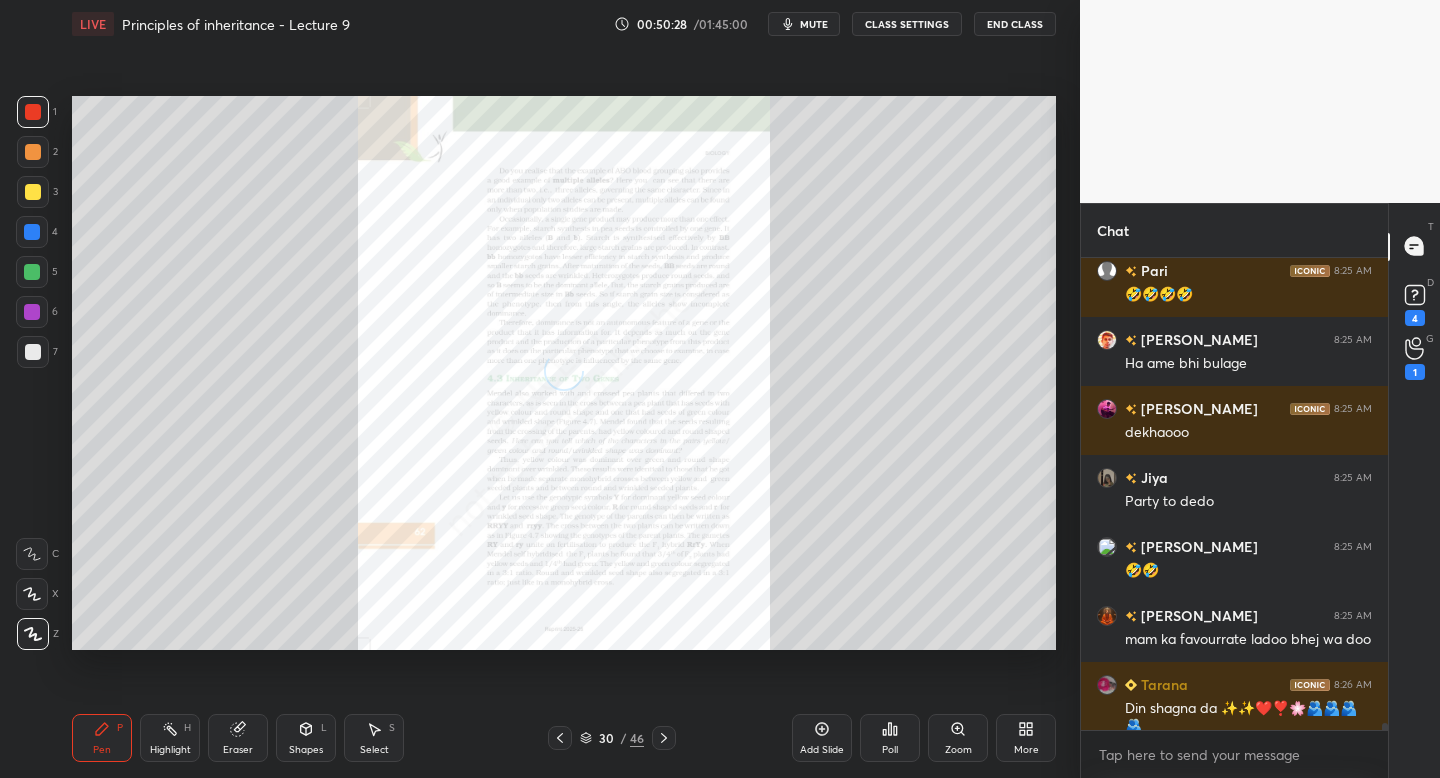 click on "mute" at bounding box center (814, 24) 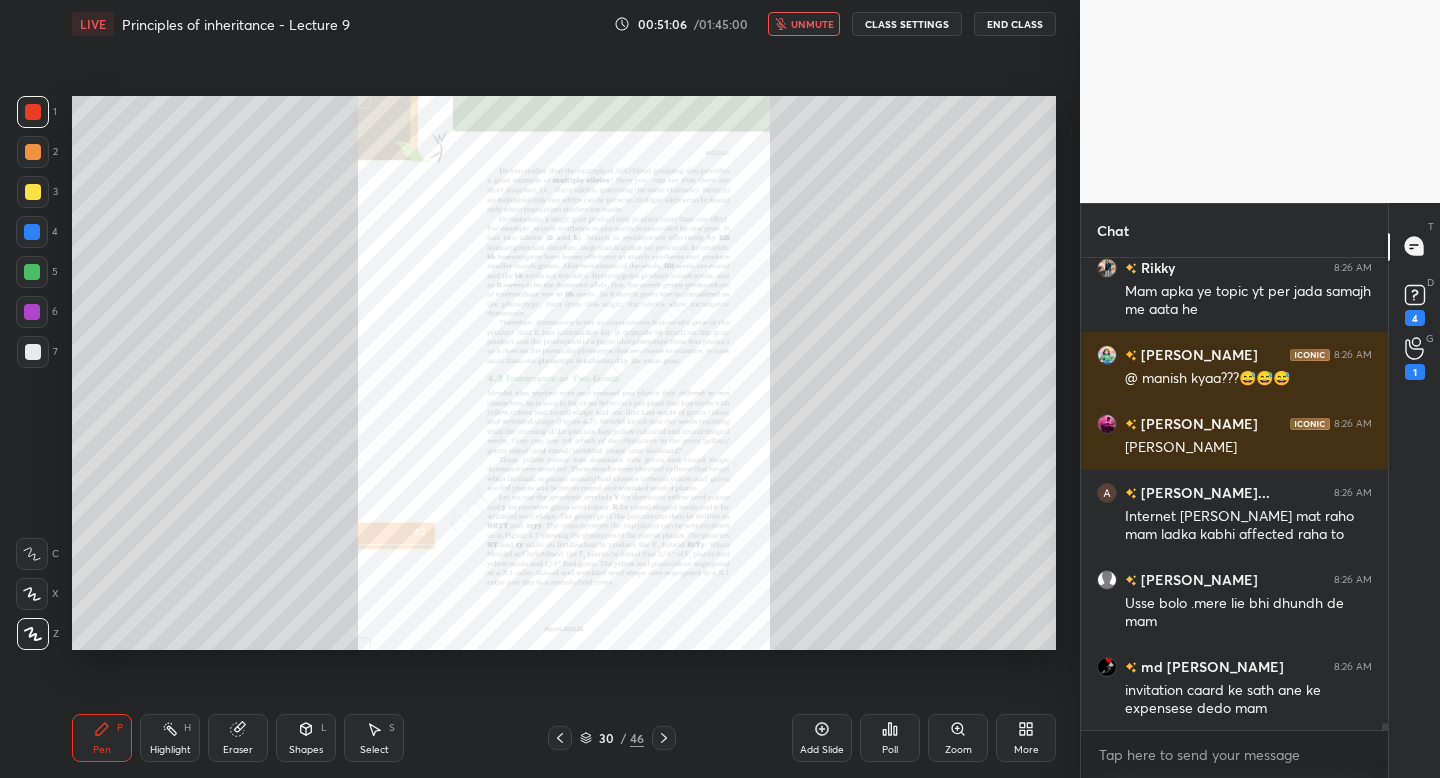 click on "unmute" at bounding box center (812, 24) 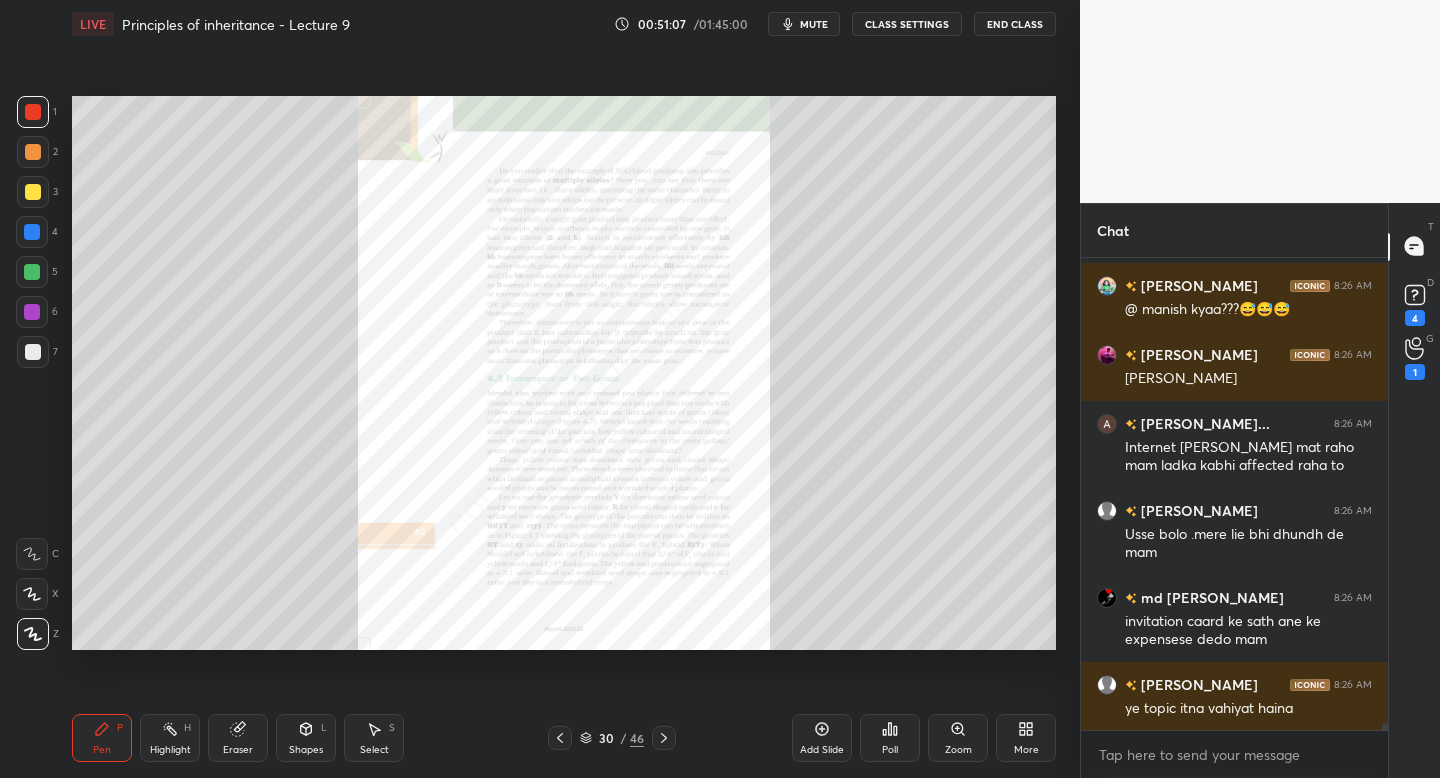 click 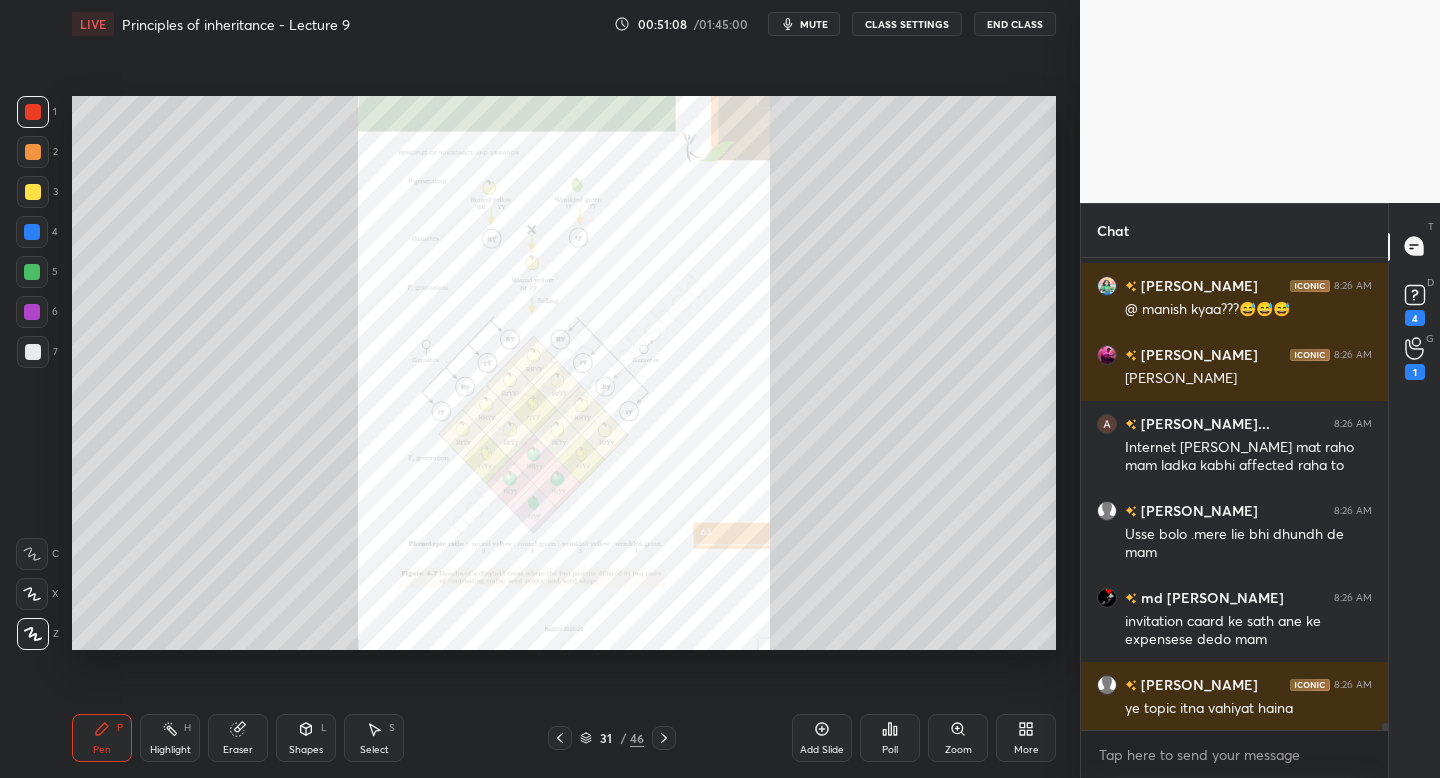 click 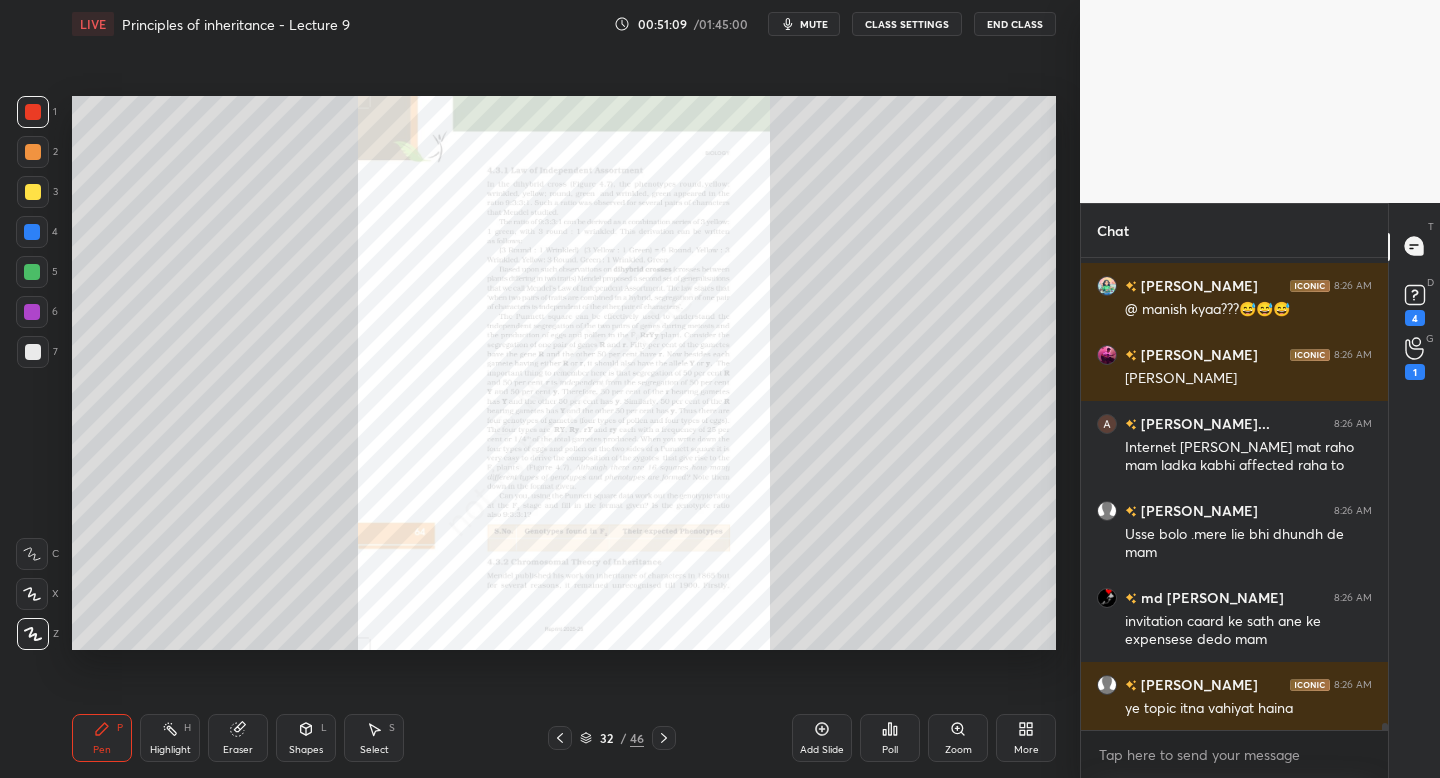 click 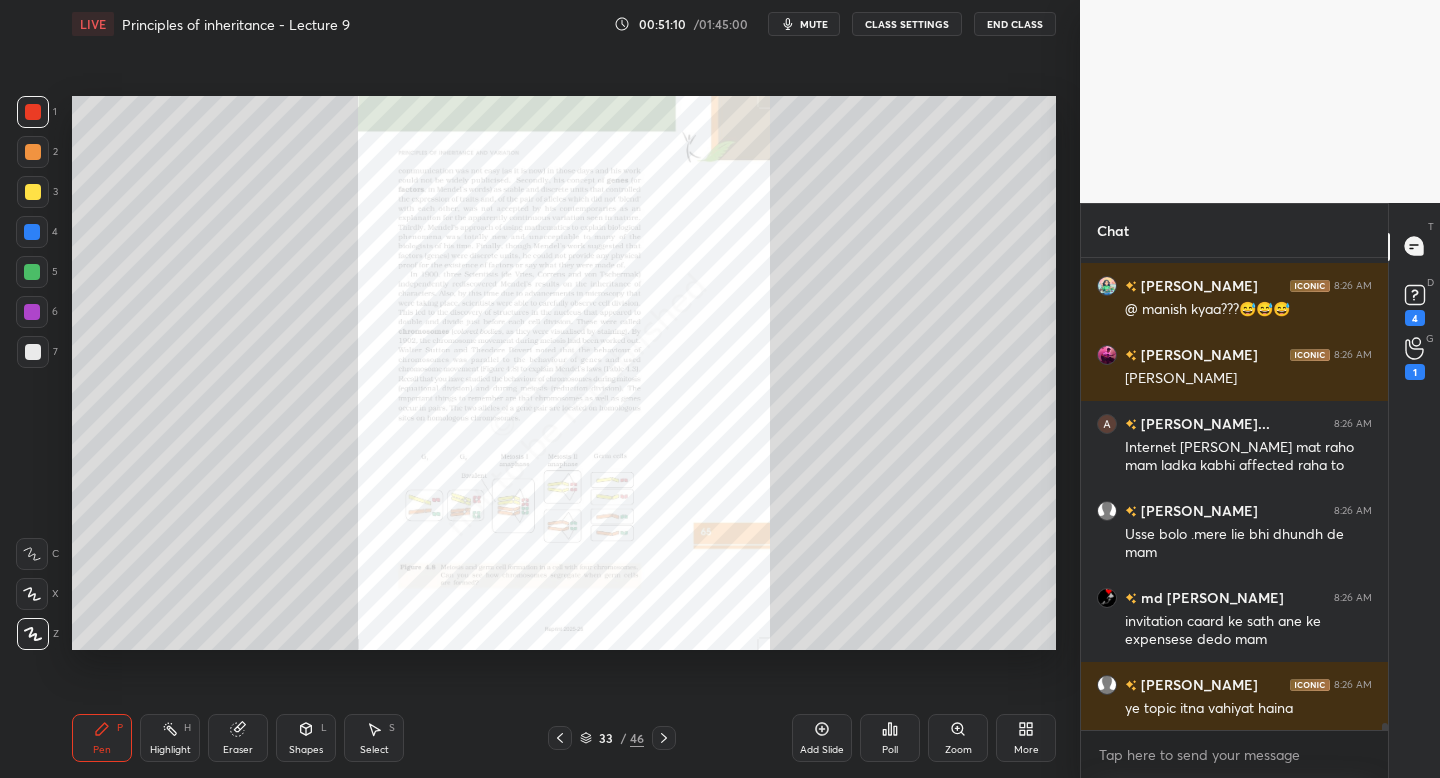click 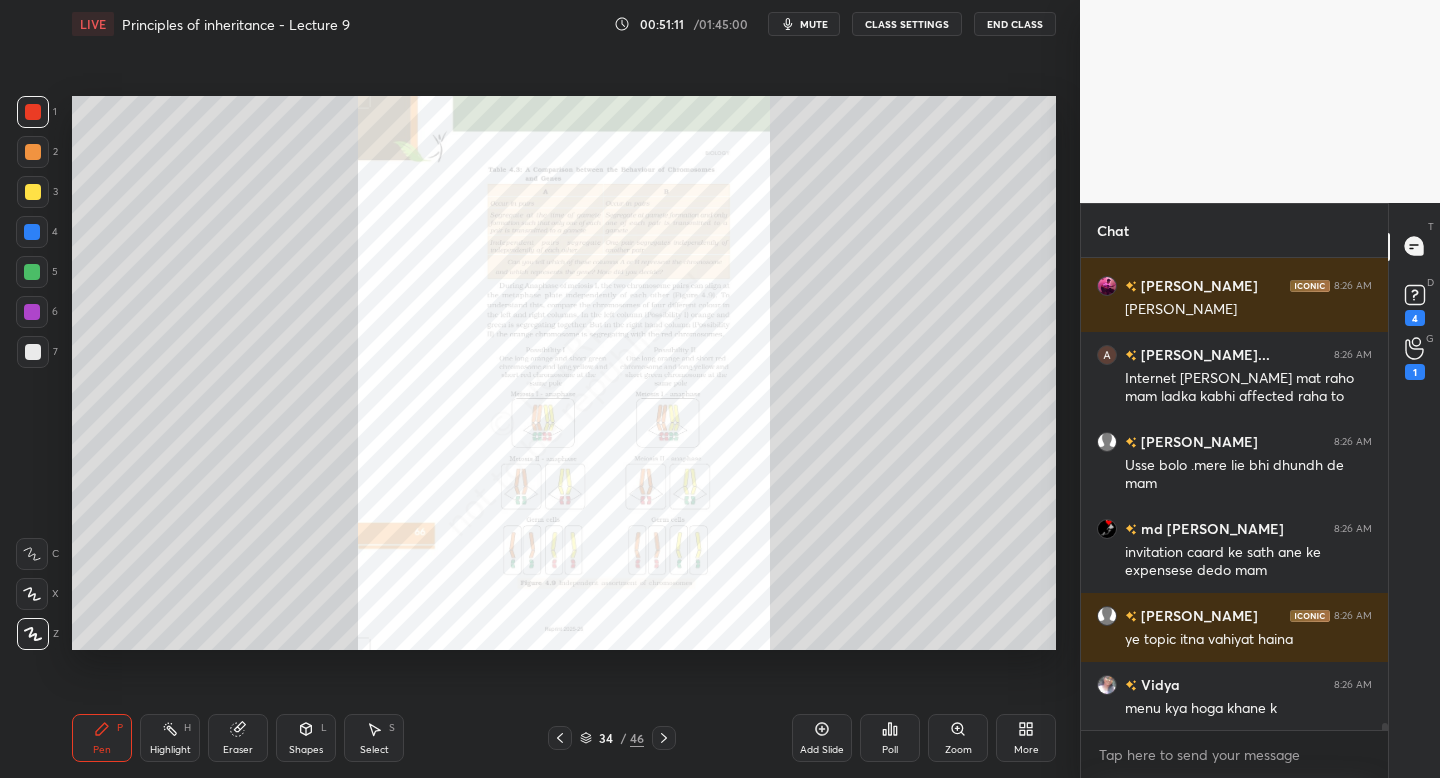 click 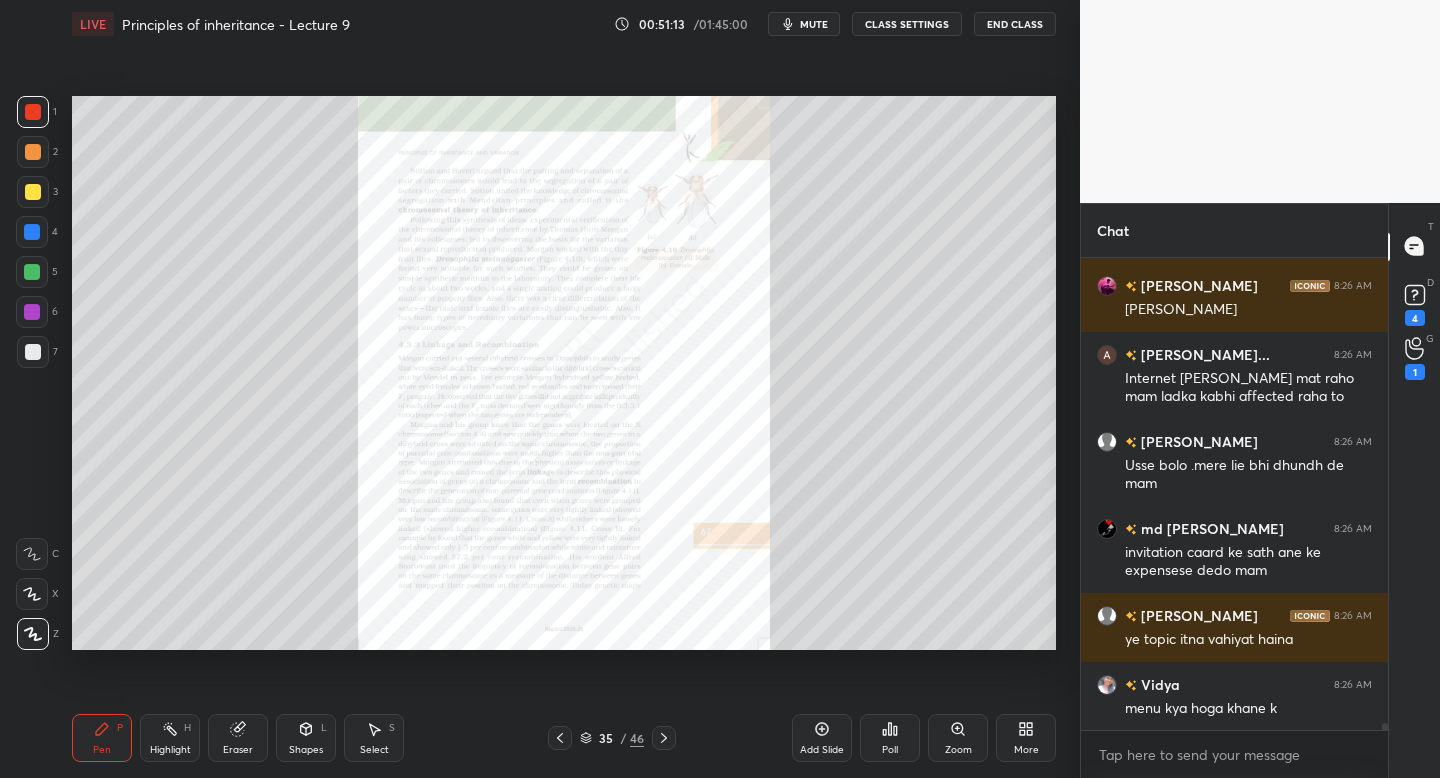 click 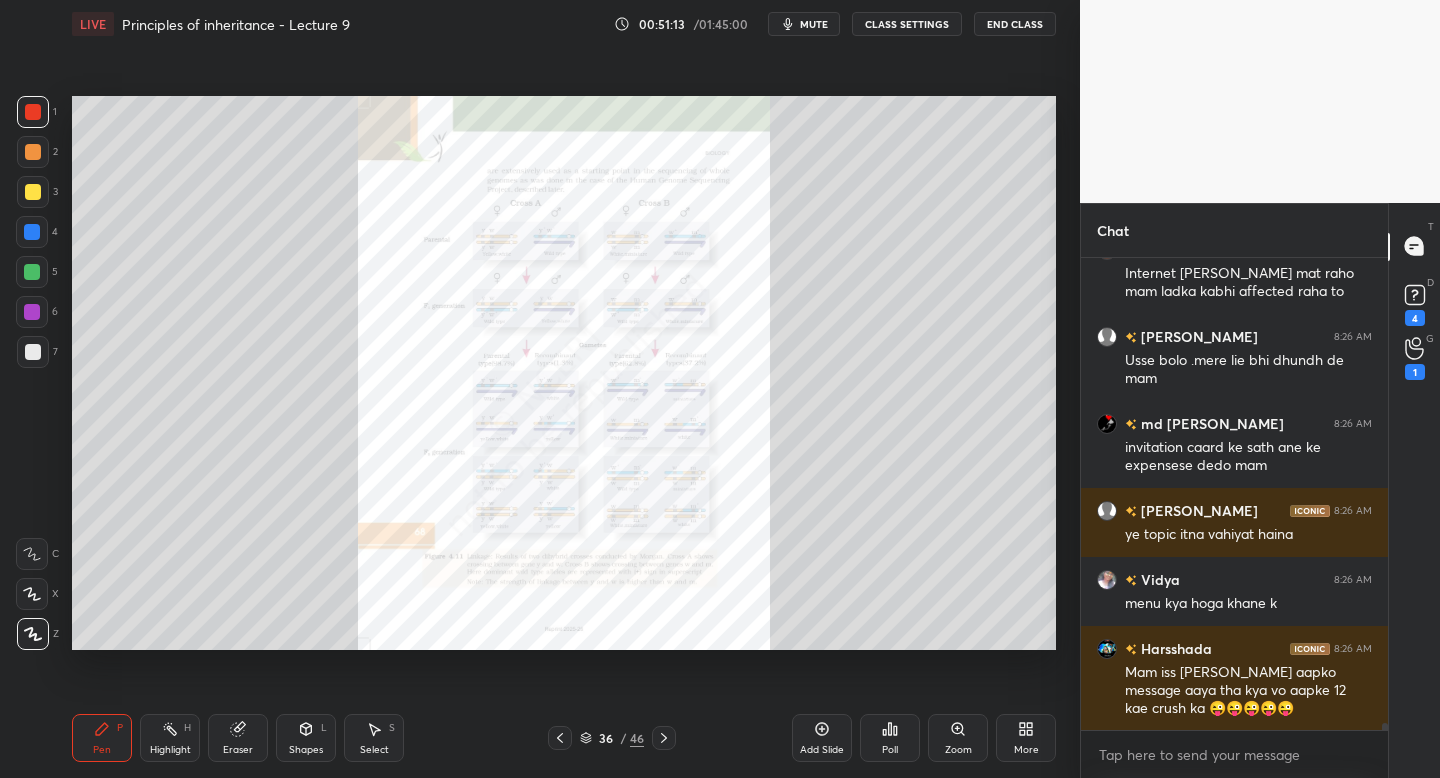 click 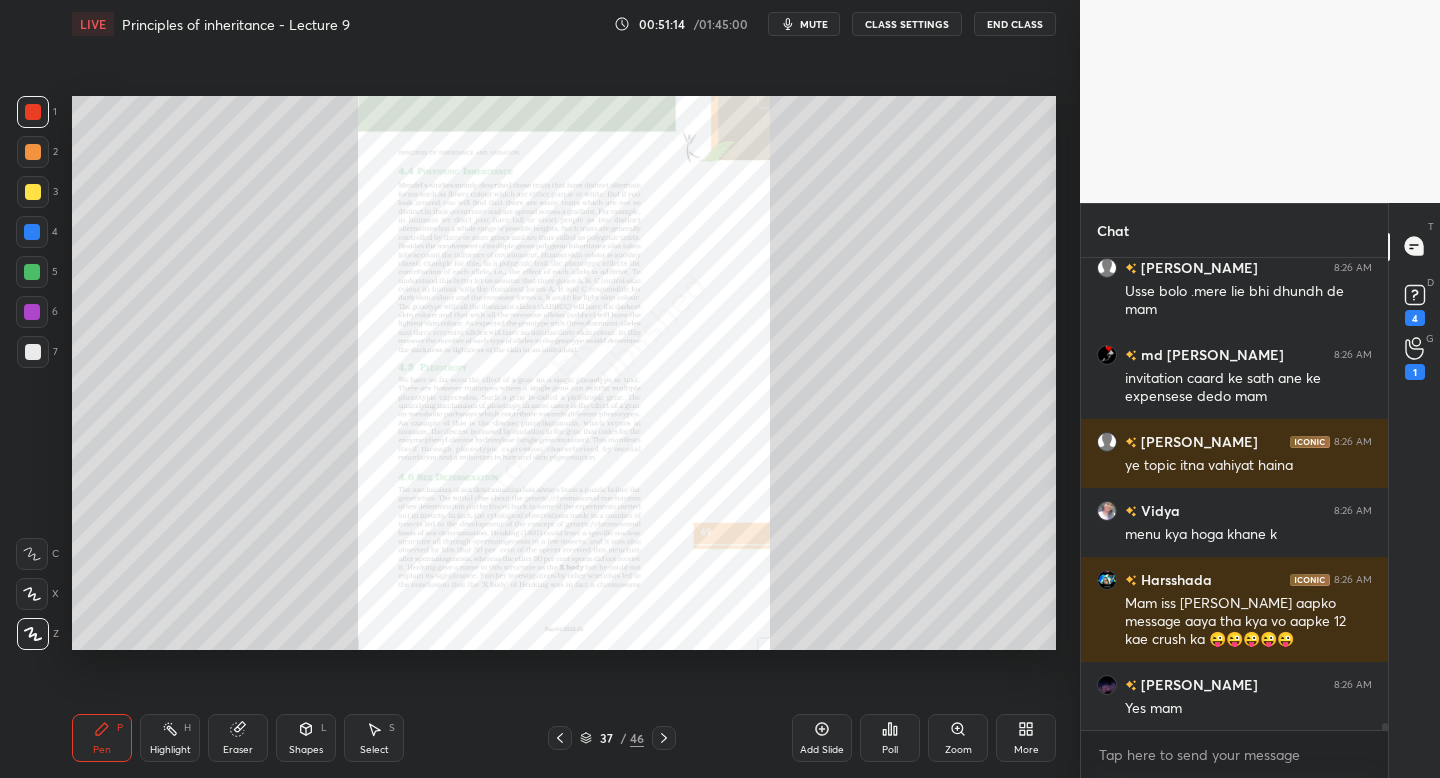click 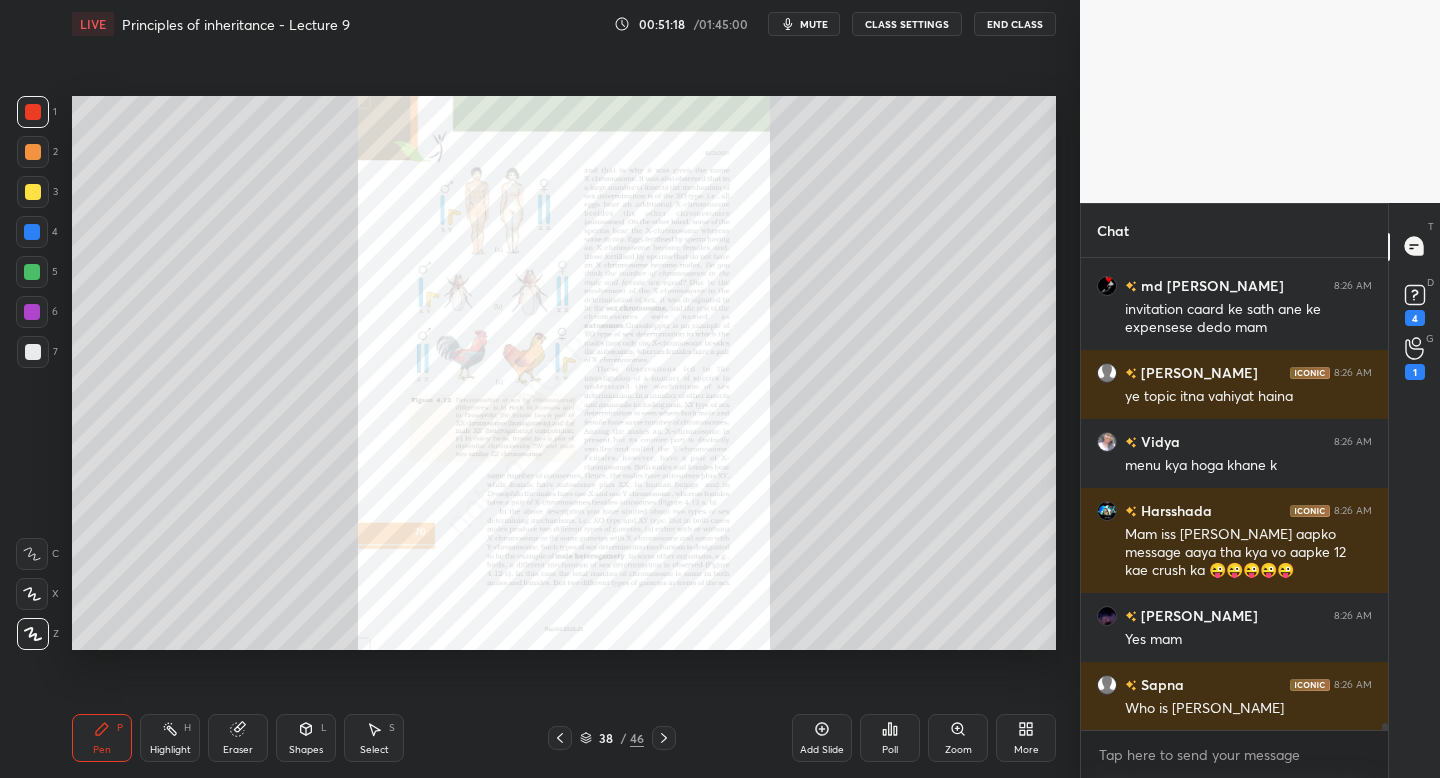 click 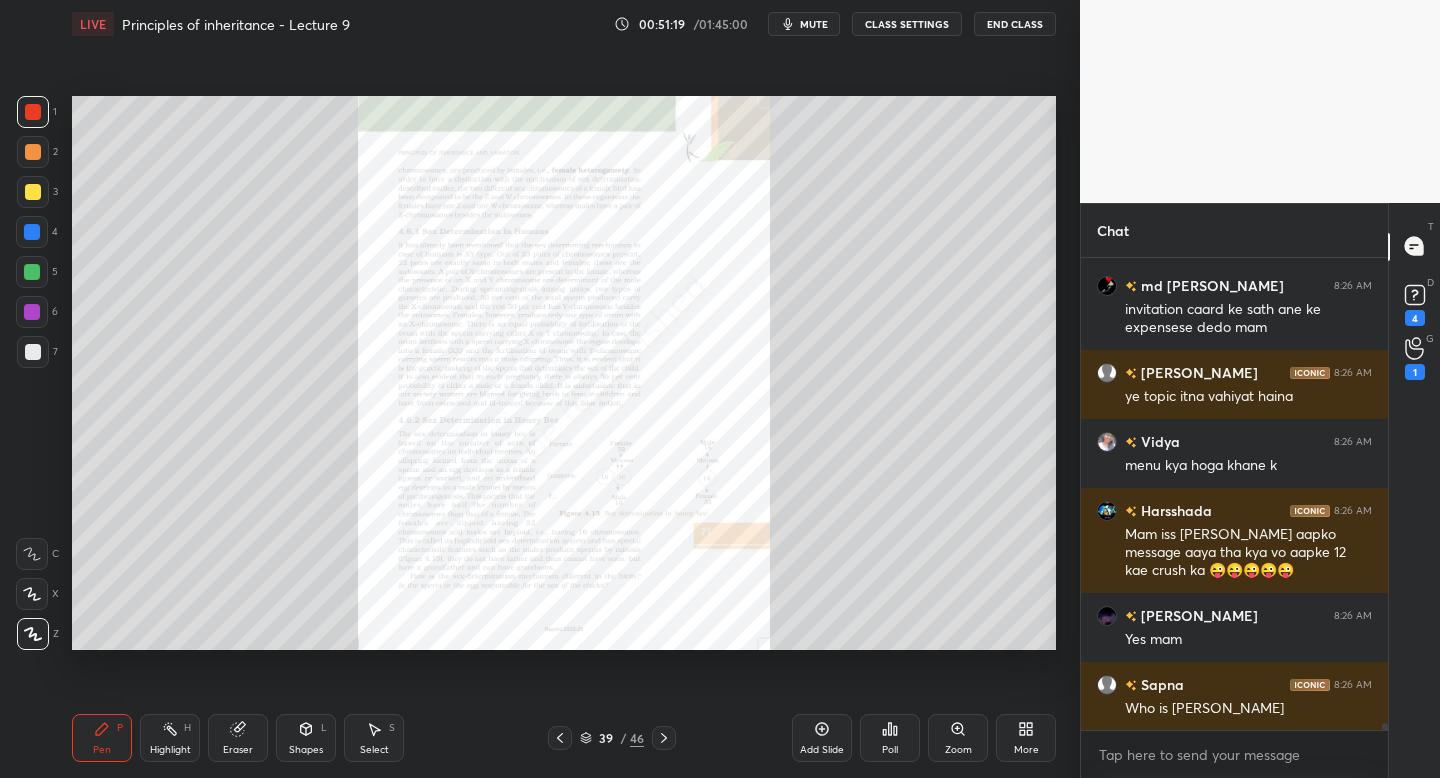 click 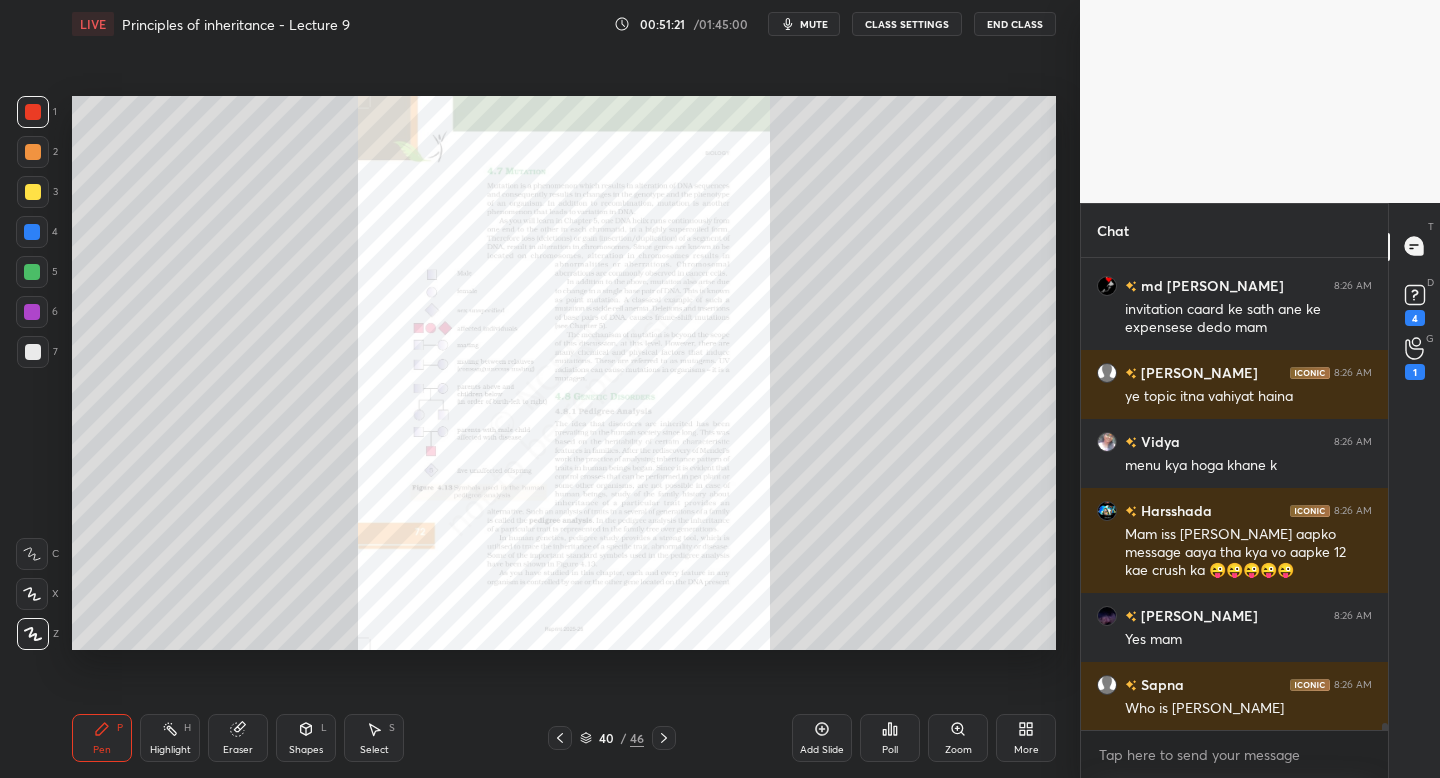 click 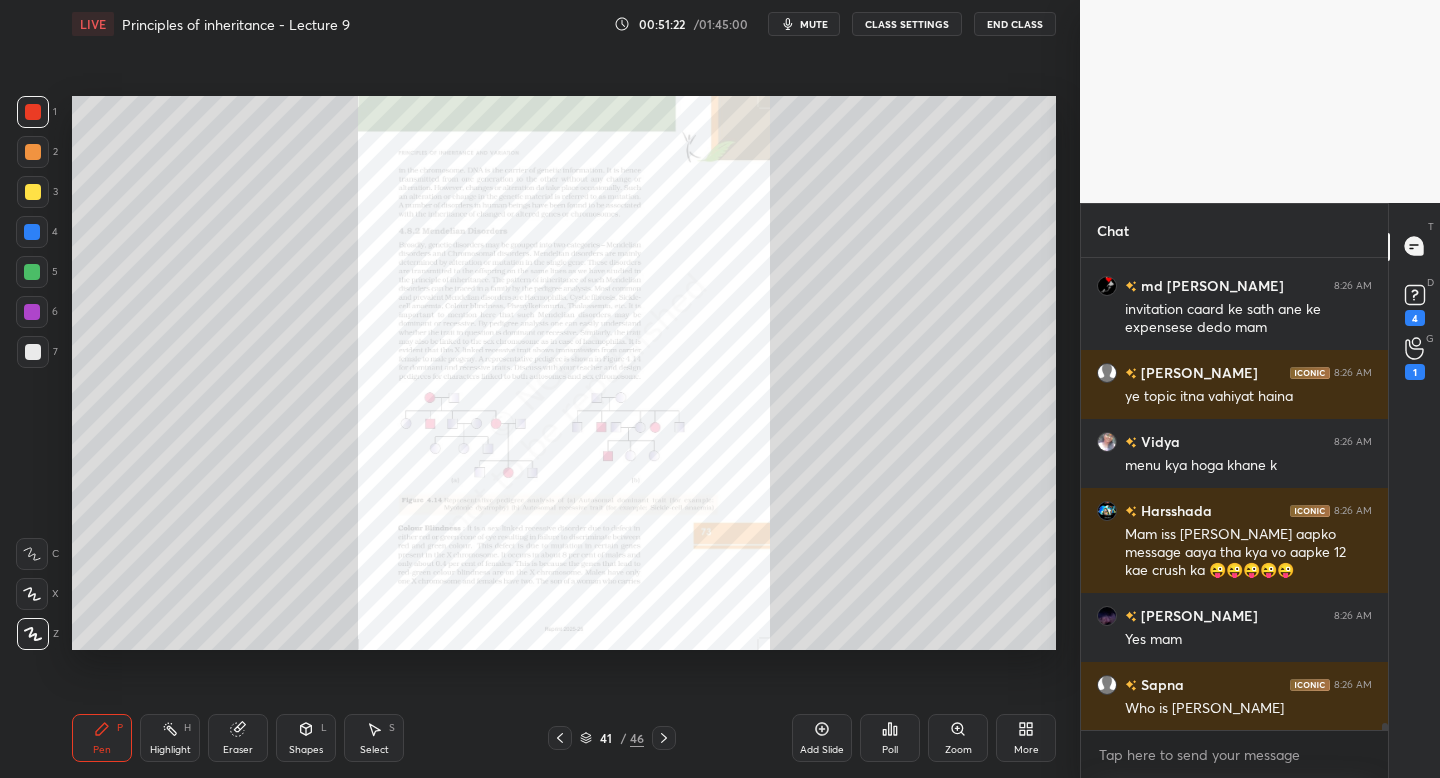 click 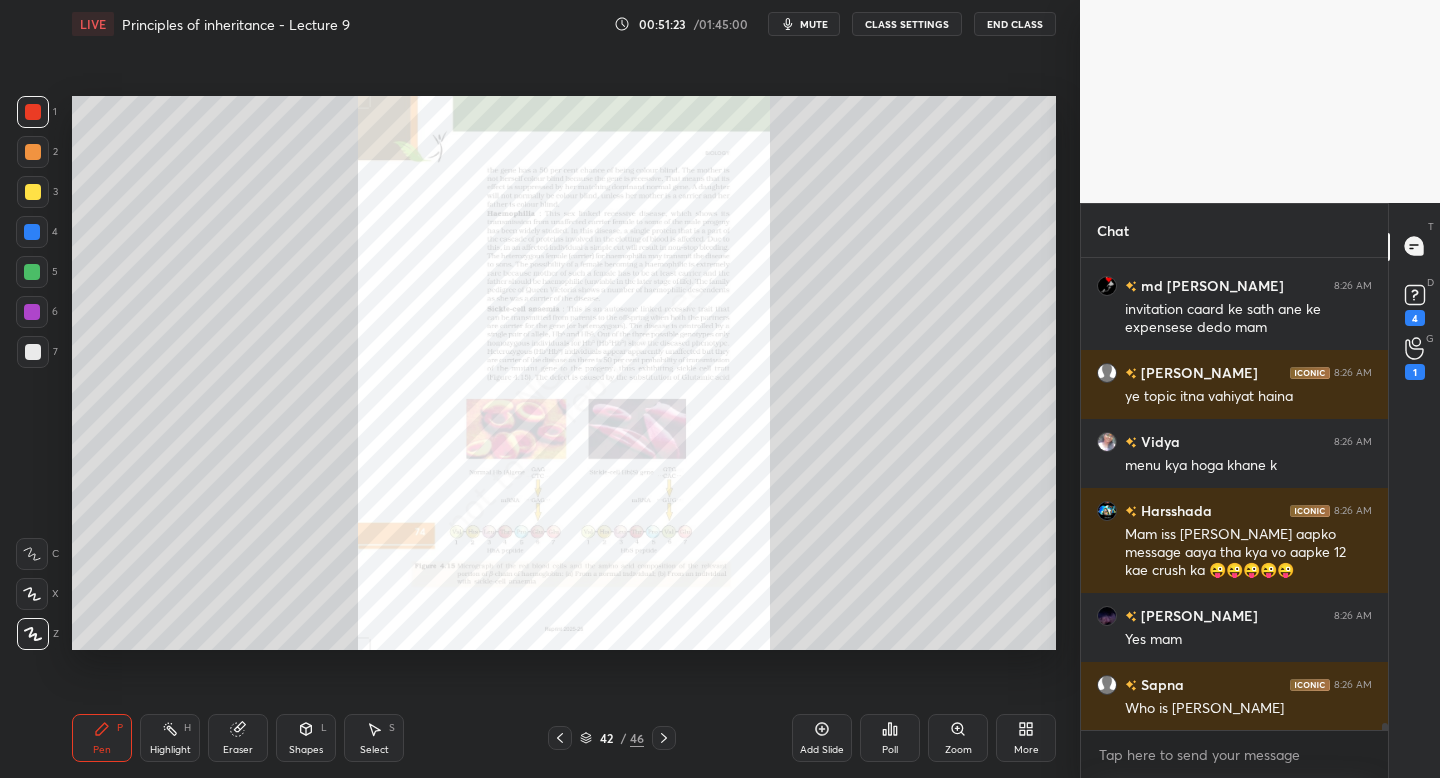 scroll, scrollTop: 33795, scrollLeft: 0, axis: vertical 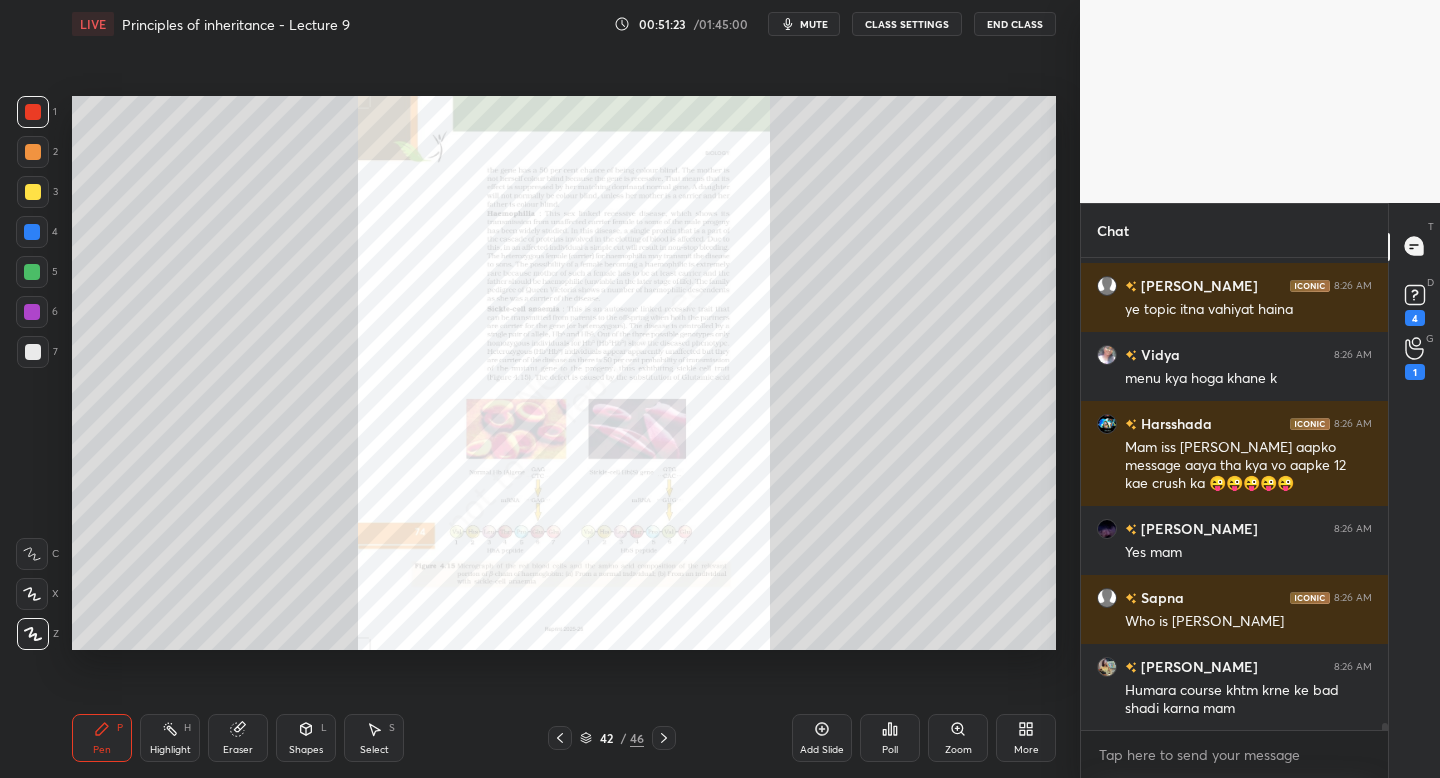 click 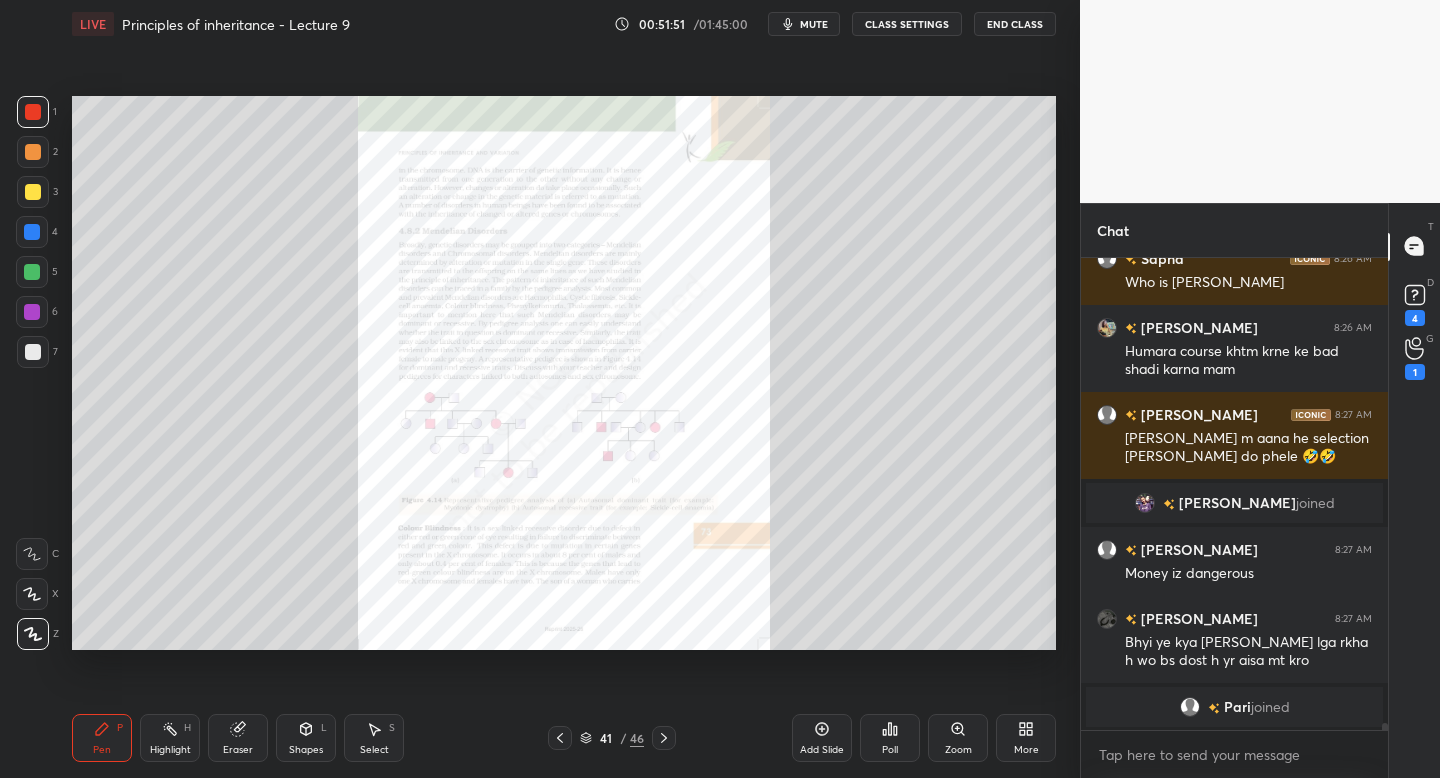 scroll, scrollTop: 33714, scrollLeft: 0, axis: vertical 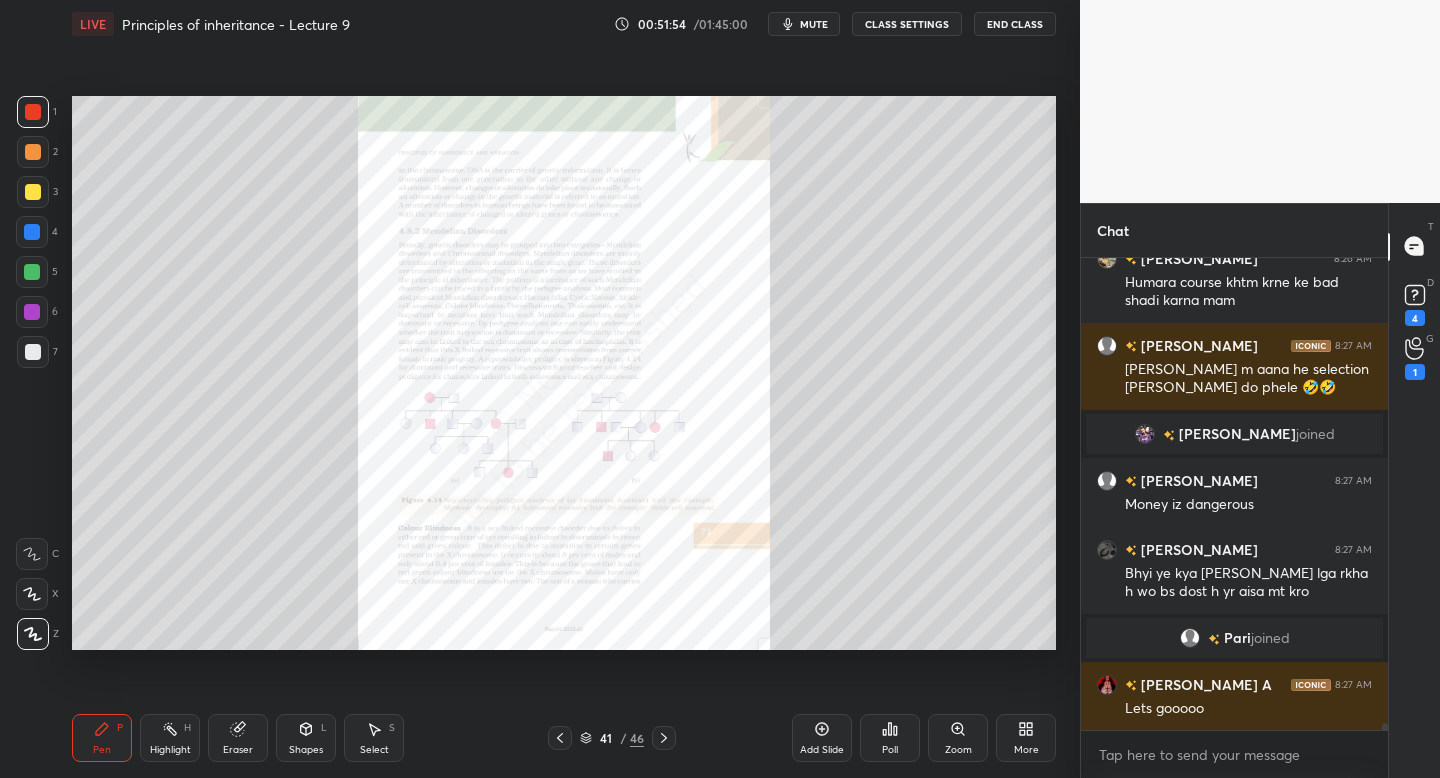 click on "Zoom" at bounding box center [958, 738] 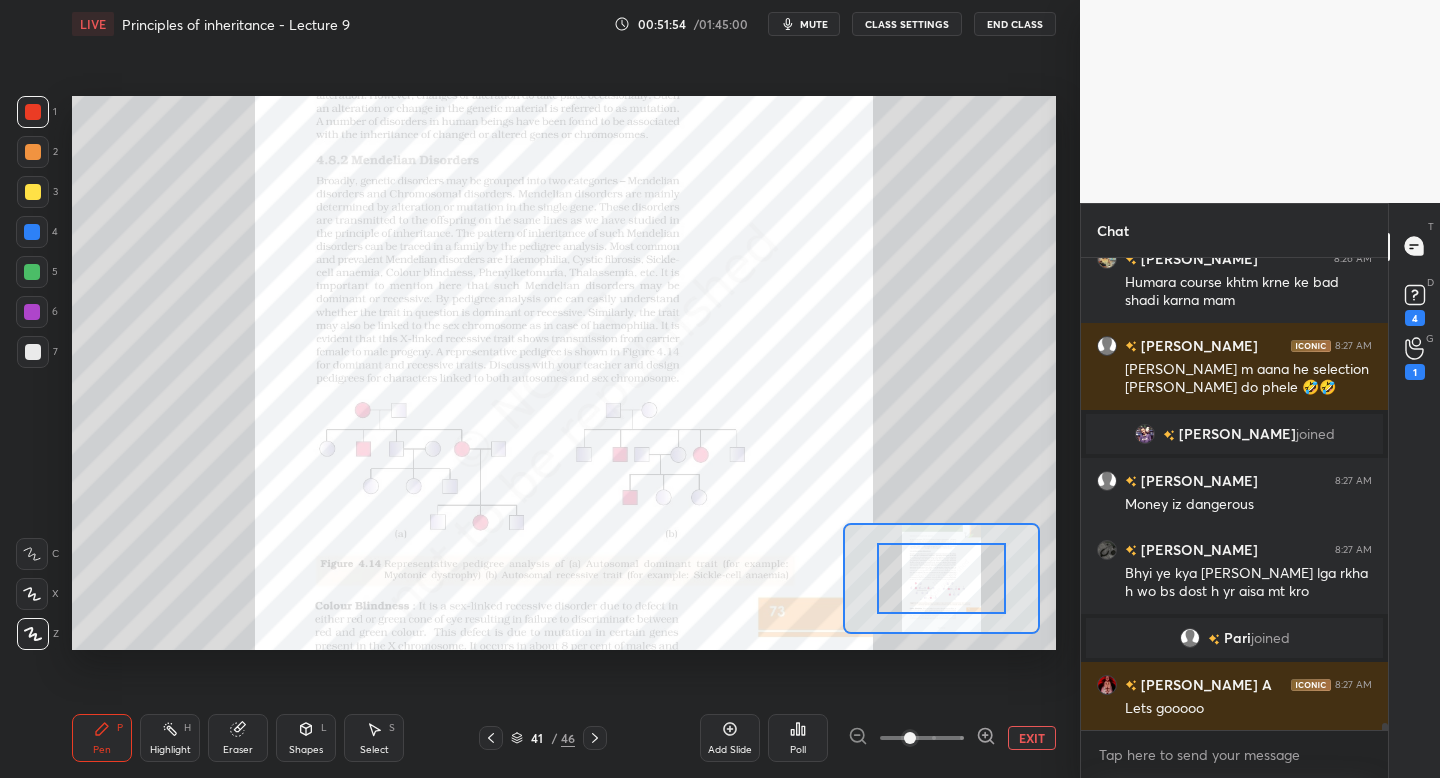 scroll, scrollTop: 33783, scrollLeft: 0, axis: vertical 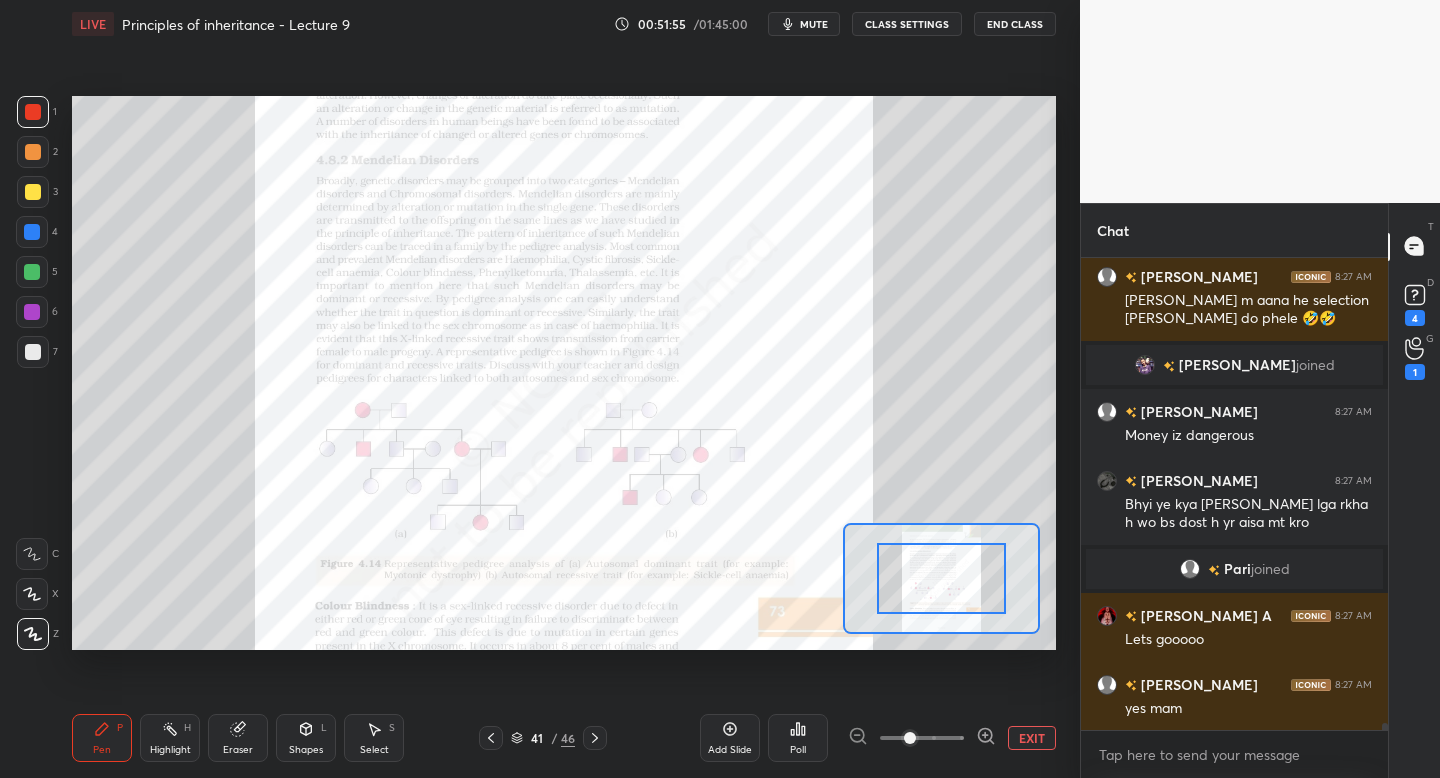 click at bounding box center [922, 738] 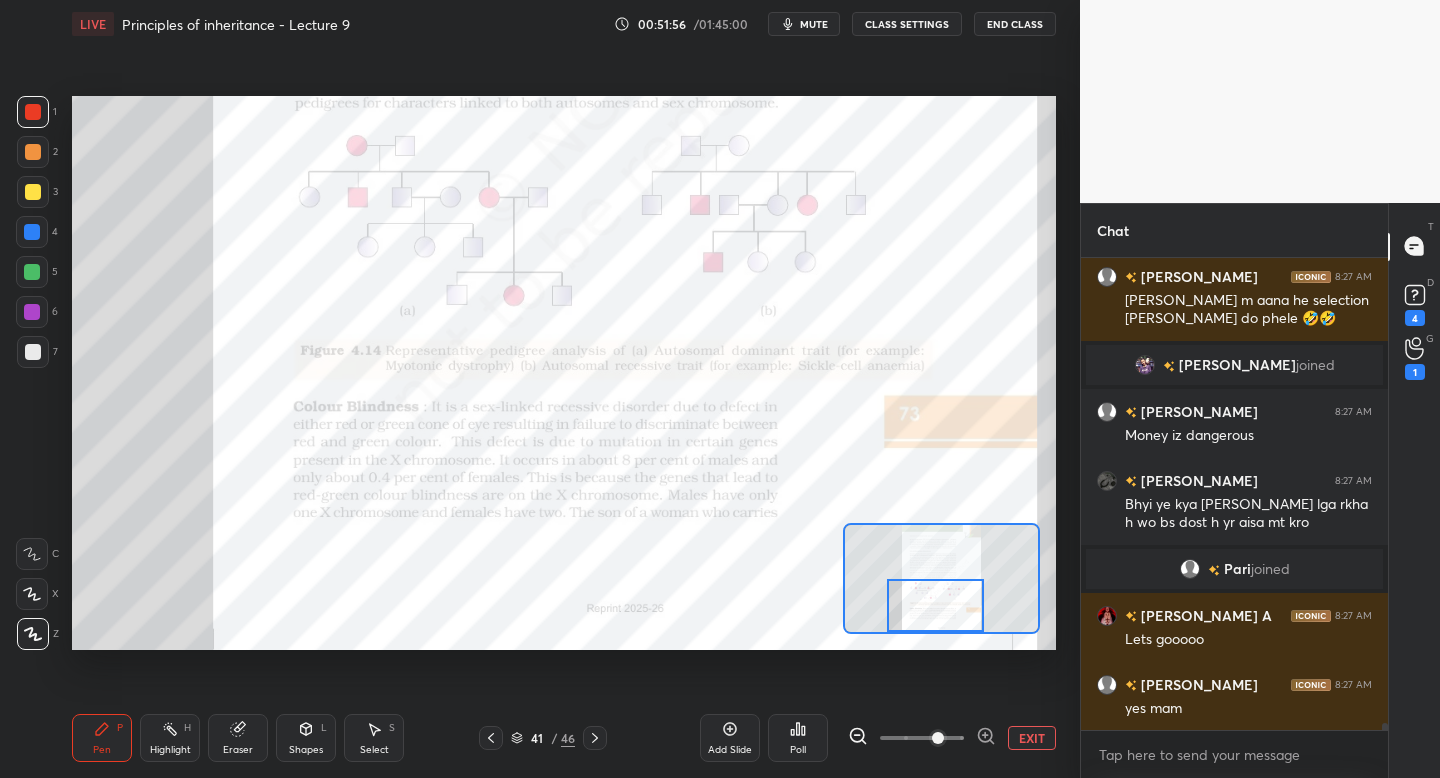 drag, startPoint x: 956, startPoint y: 571, endPoint x: 951, endPoint y: 601, distance: 30.413813 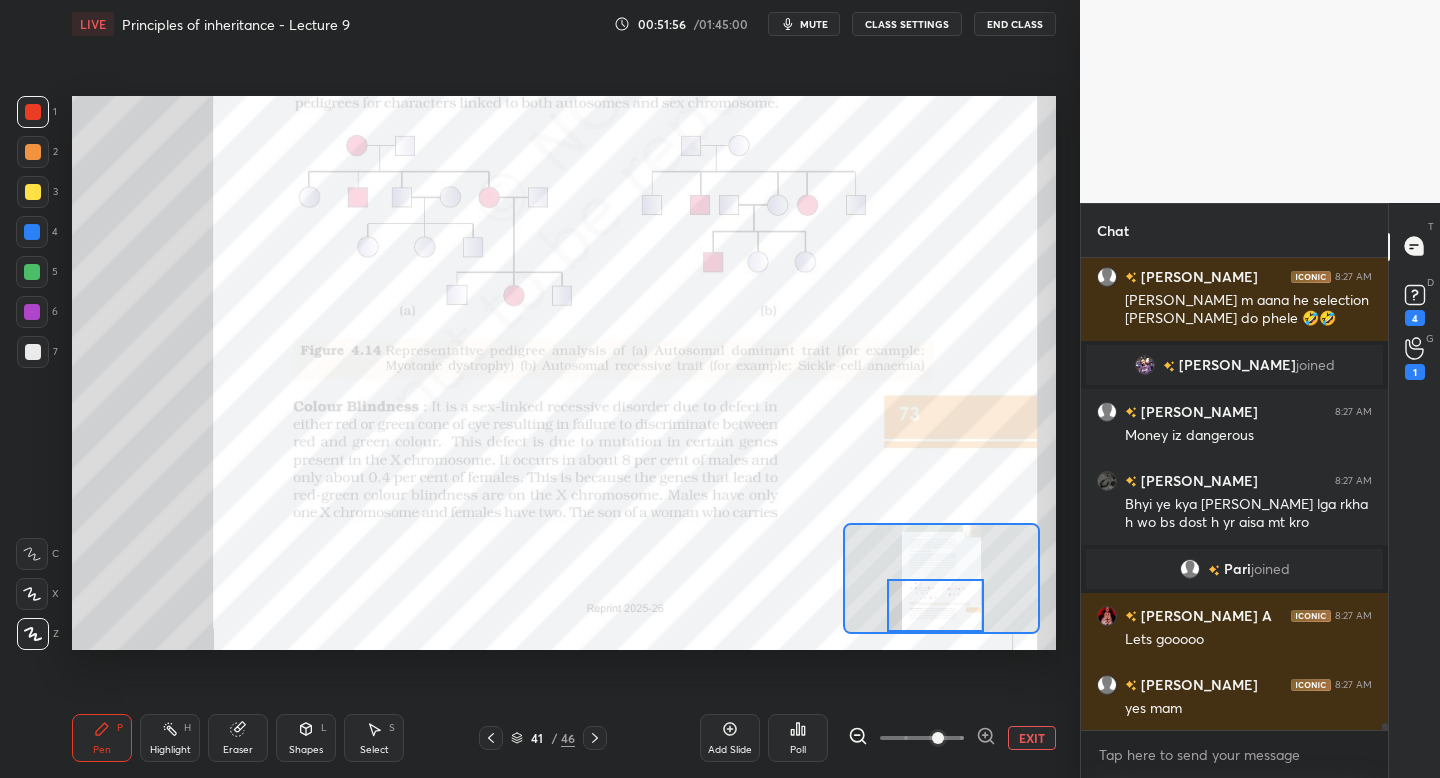 click at bounding box center (935, 605) 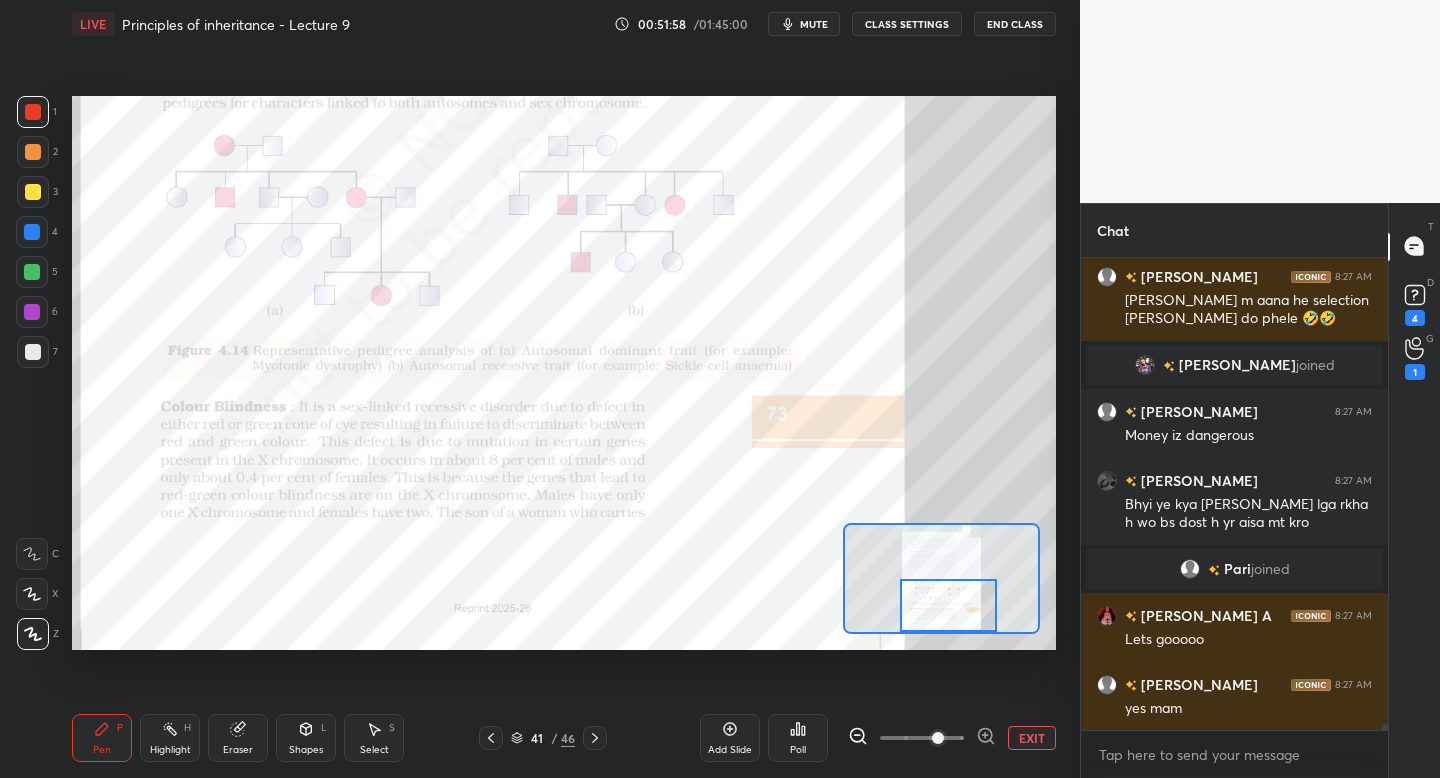 drag, startPoint x: 940, startPoint y: 609, endPoint x: 950, endPoint y: 613, distance: 10.770329 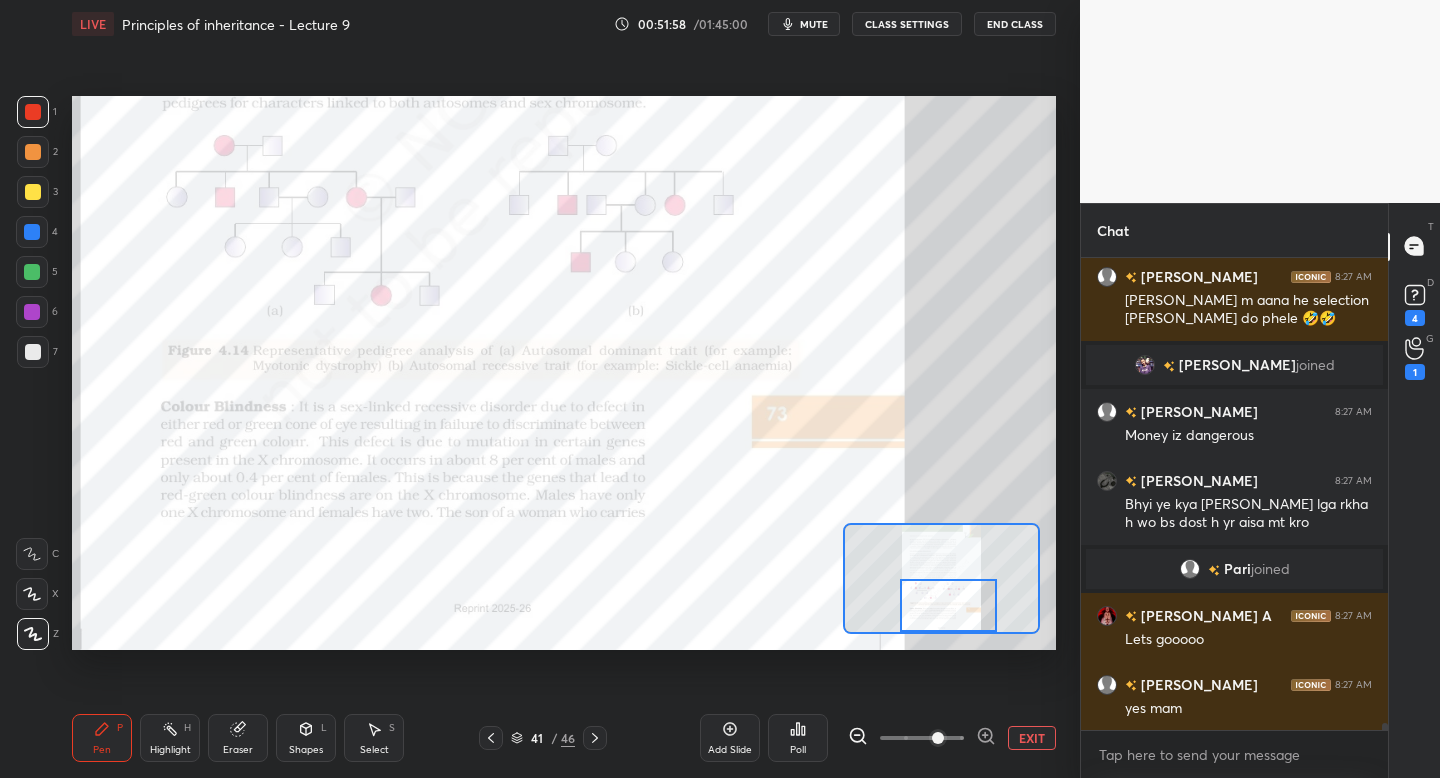 click at bounding box center (948, 605) 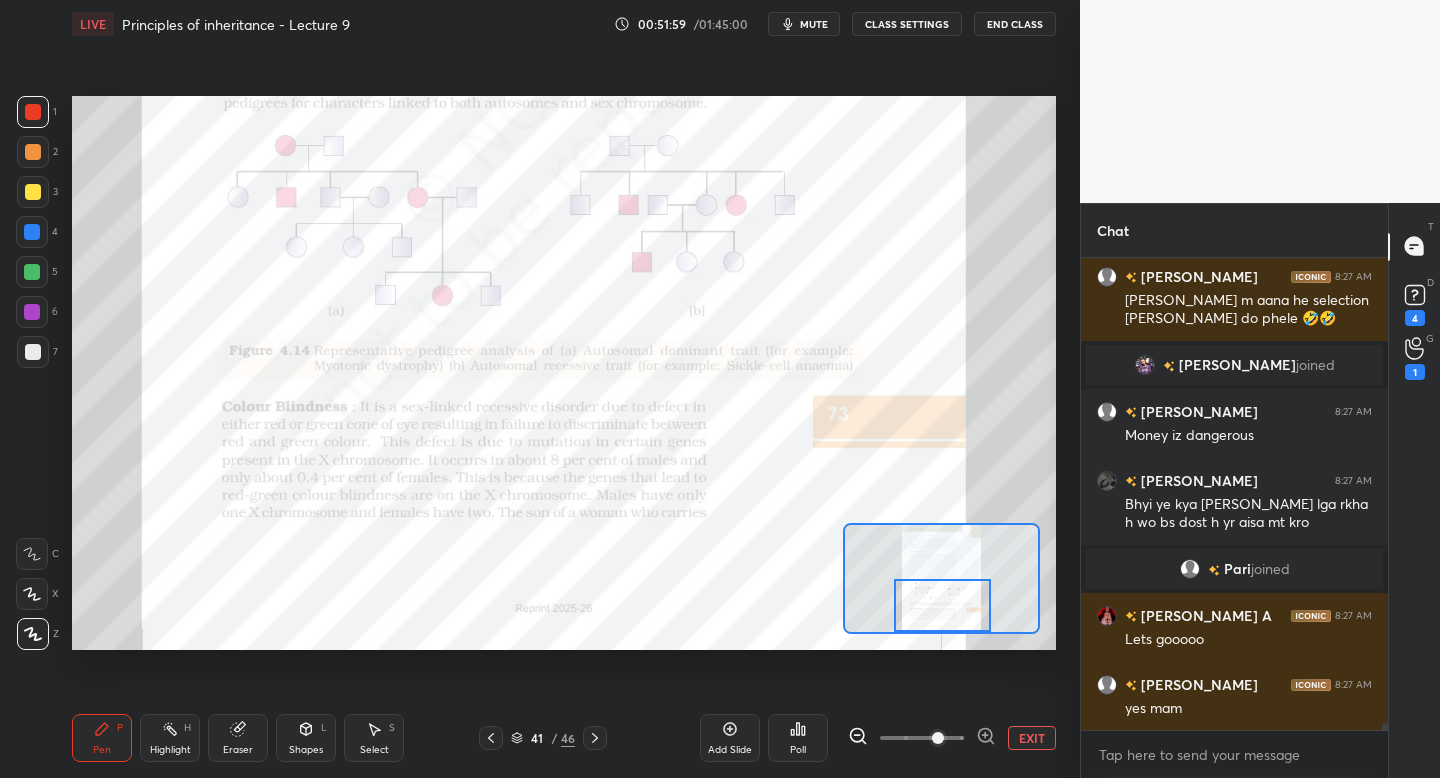 drag, startPoint x: 942, startPoint y: 609, endPoint x: 937, endPoint y: 620, distance: 12.083046 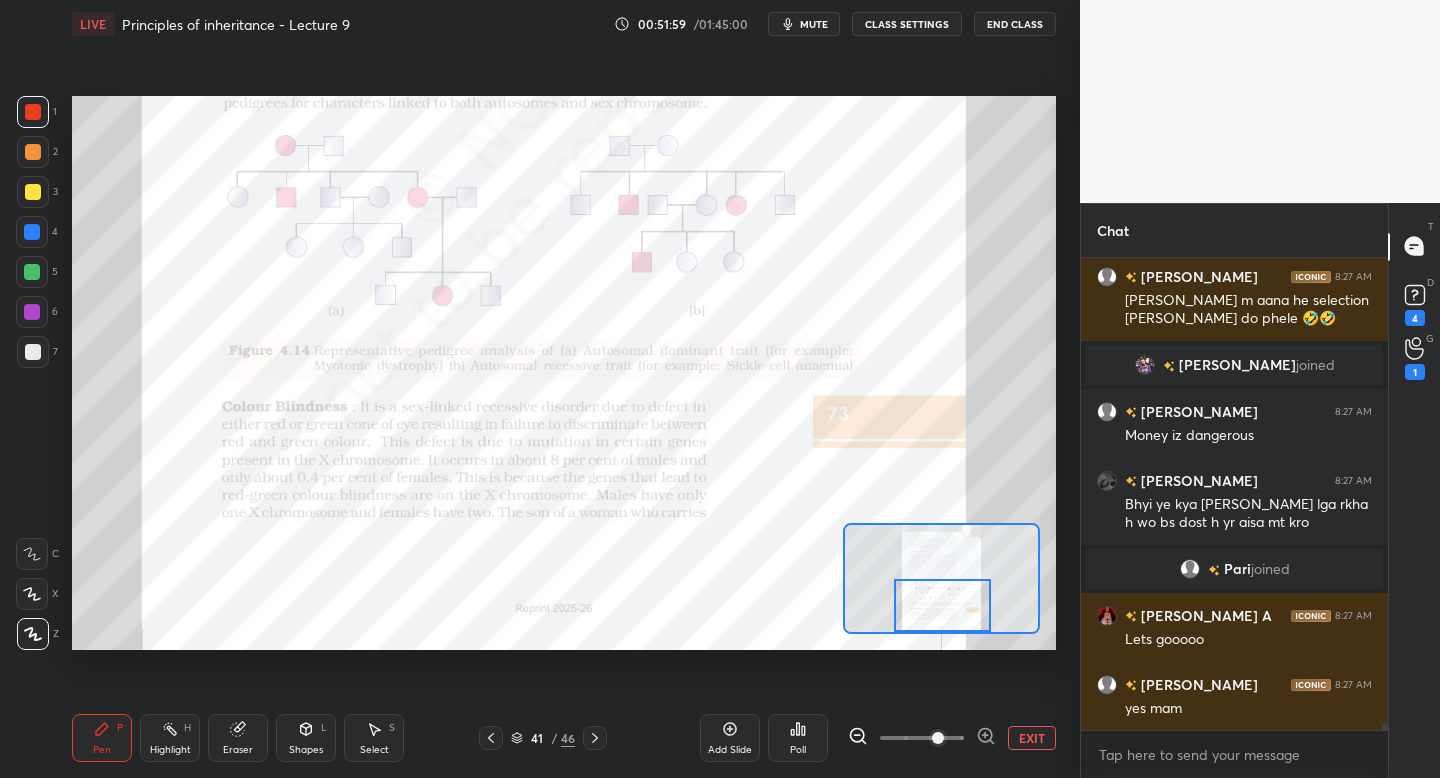 click at bounding box center [942, 605] 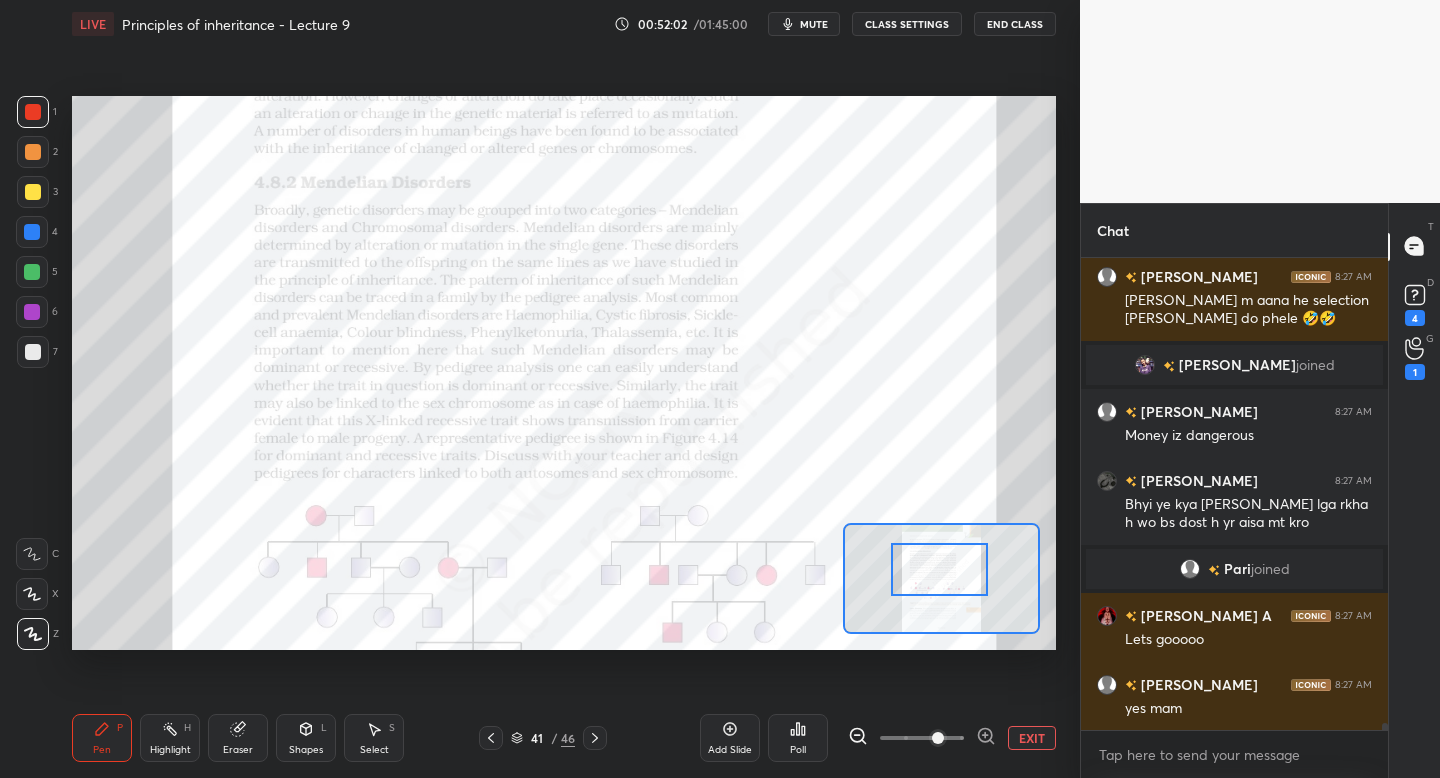 drag, startPoint x: 956, startPoint y: 585, endPoint x: 951, endPoint y: 569, distance: 16.763054 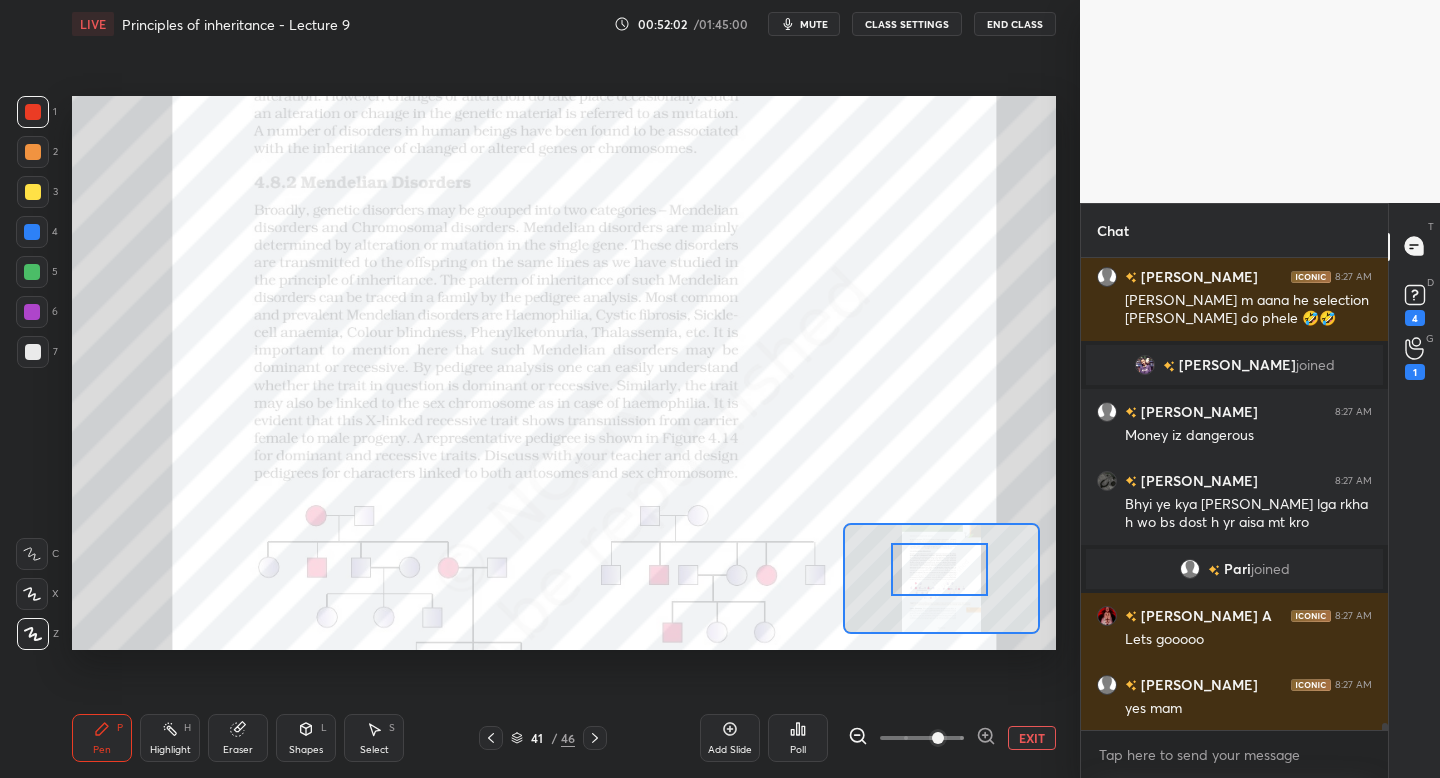click at bounding box center (939, 569) 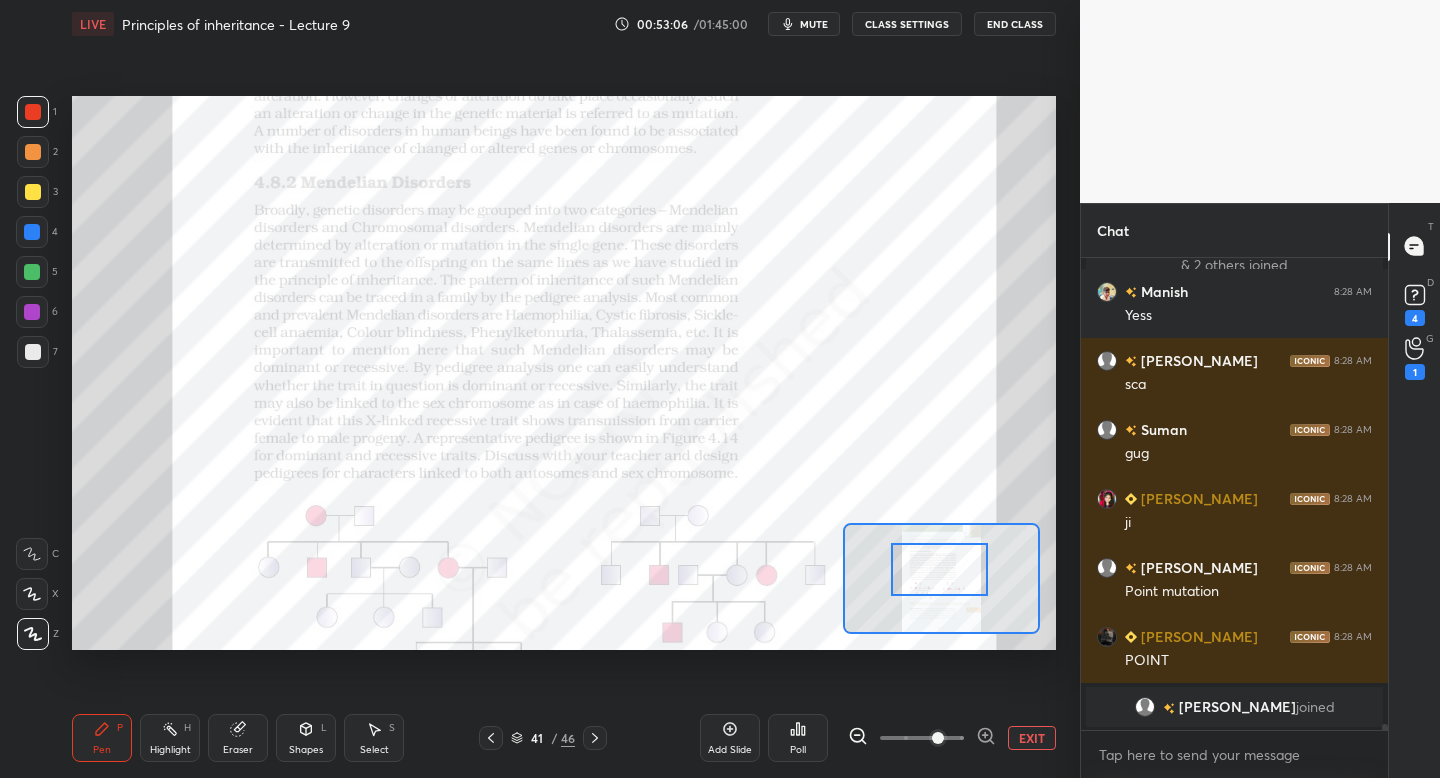 scroll, scrollTop: 34159, scrollLeft: 0, axis: vertical 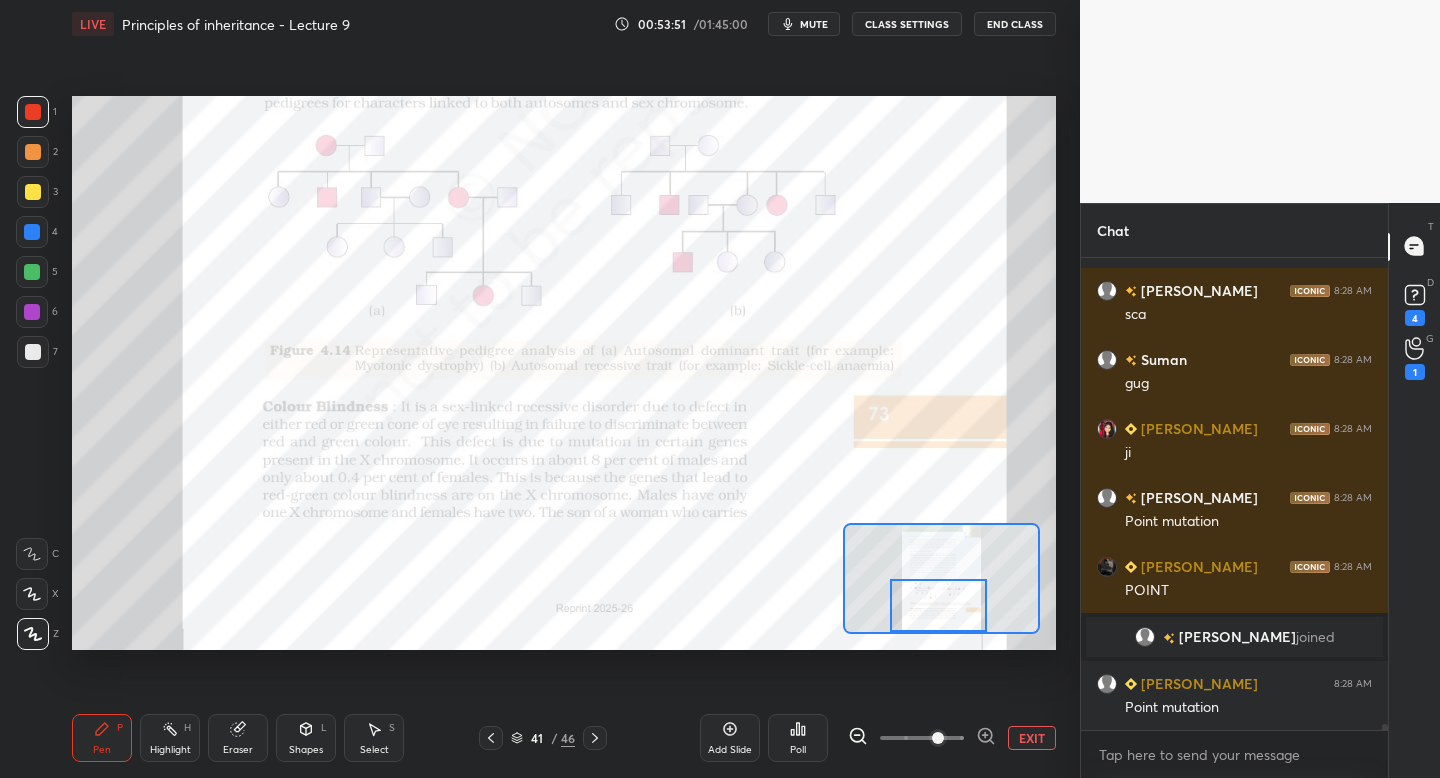 drag, startPoint x: 942, startPoint y: 607, endPoint x: 945, endPoint y: 619, distance: 12.369317 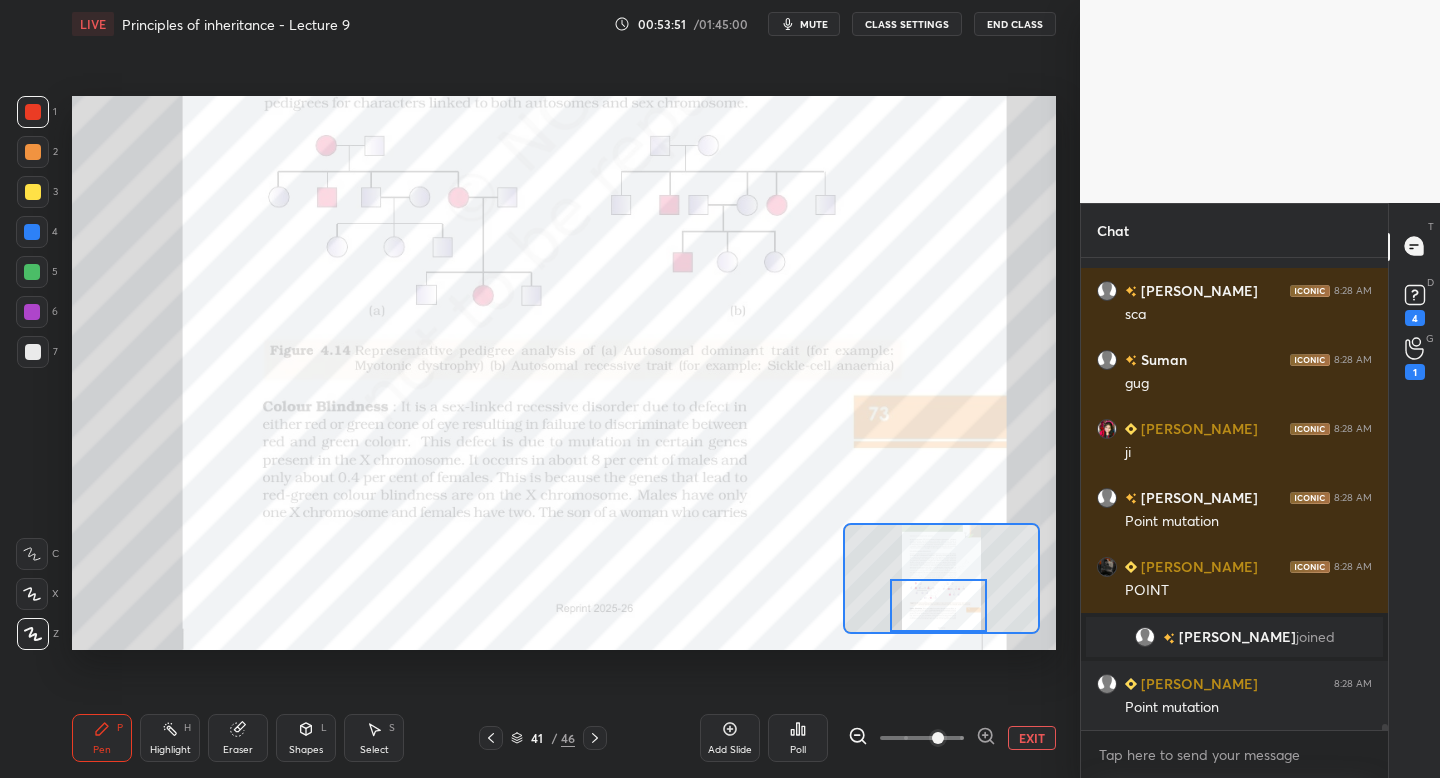 click at bounding box center [938, 605] 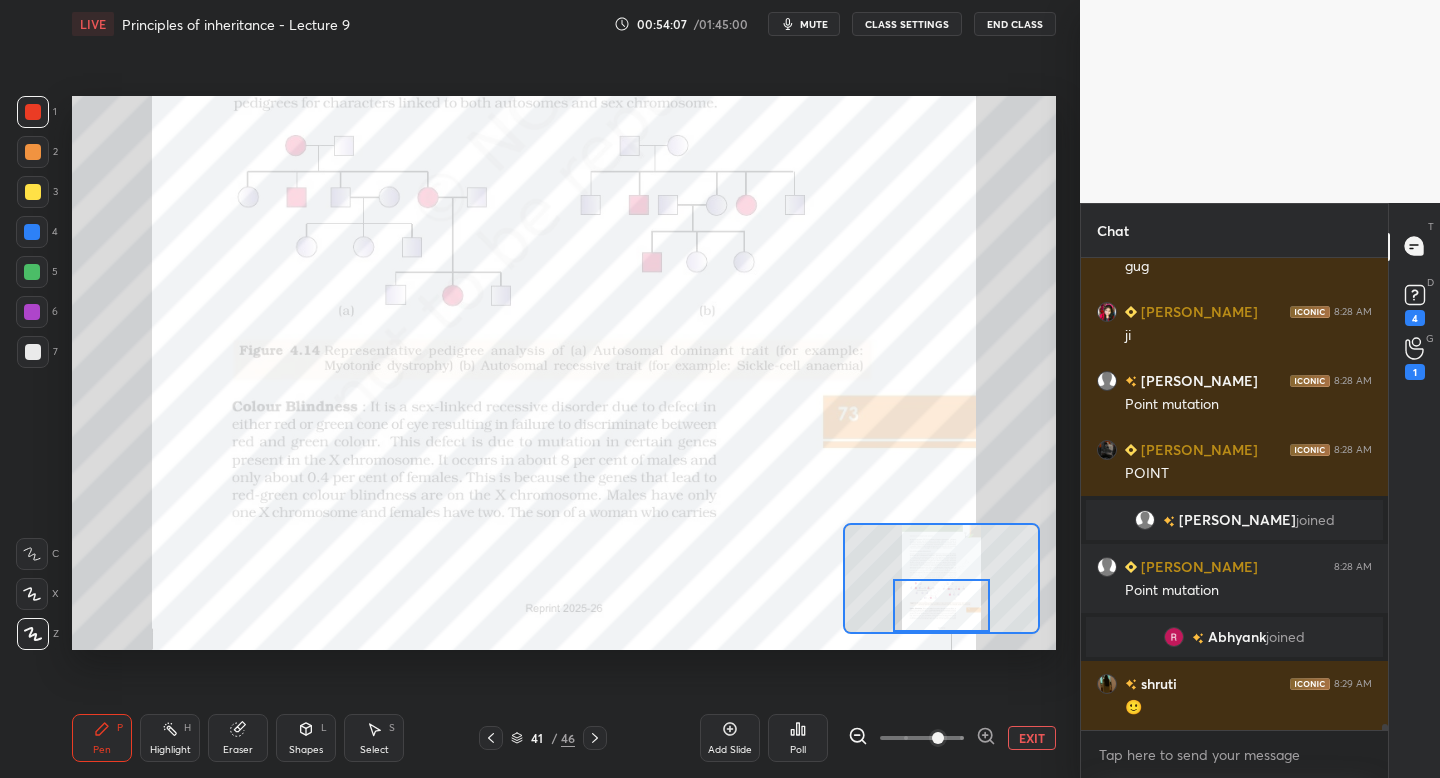 scroll, scrollTop: 34309, scrollLeft: 0, axis: vertical 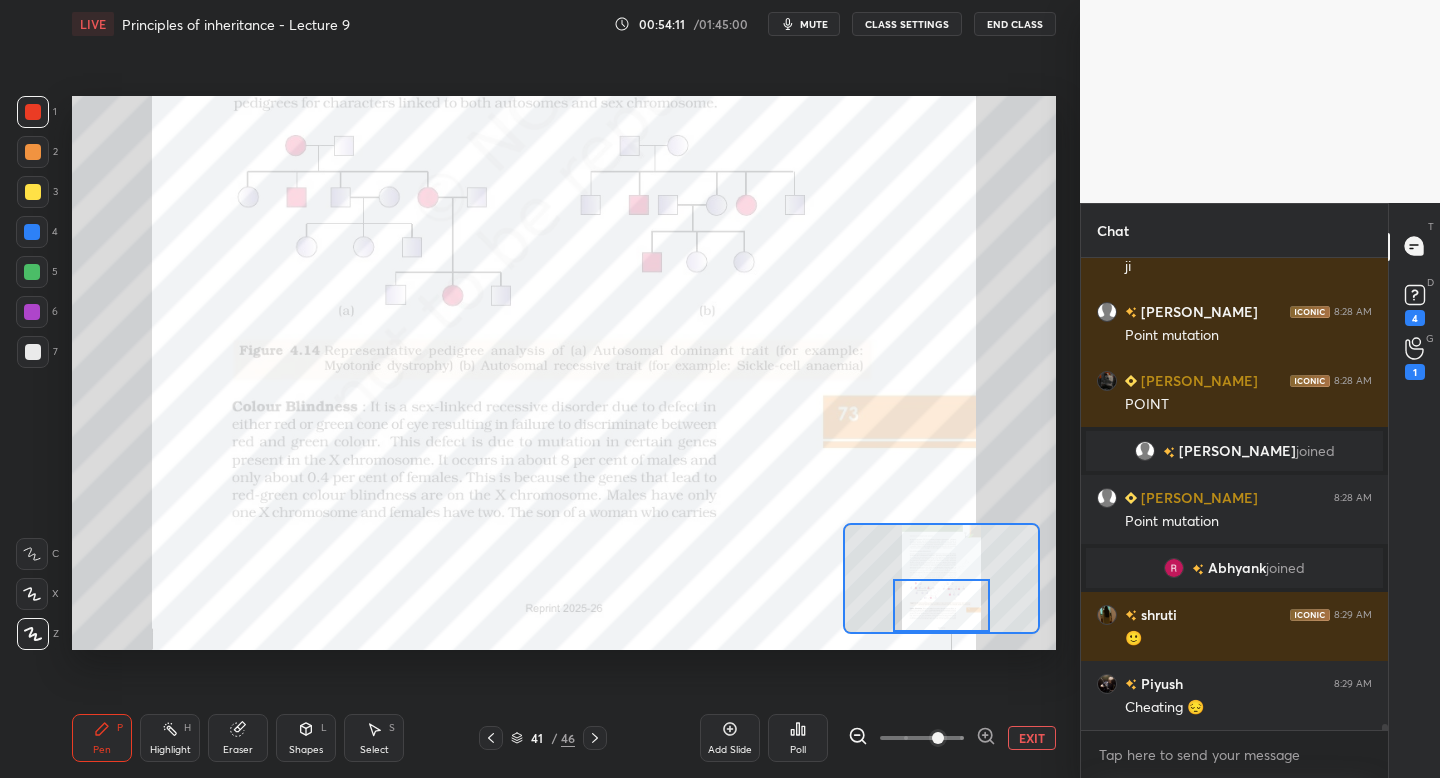click on "Eraser" at bounding box center (238, 738) 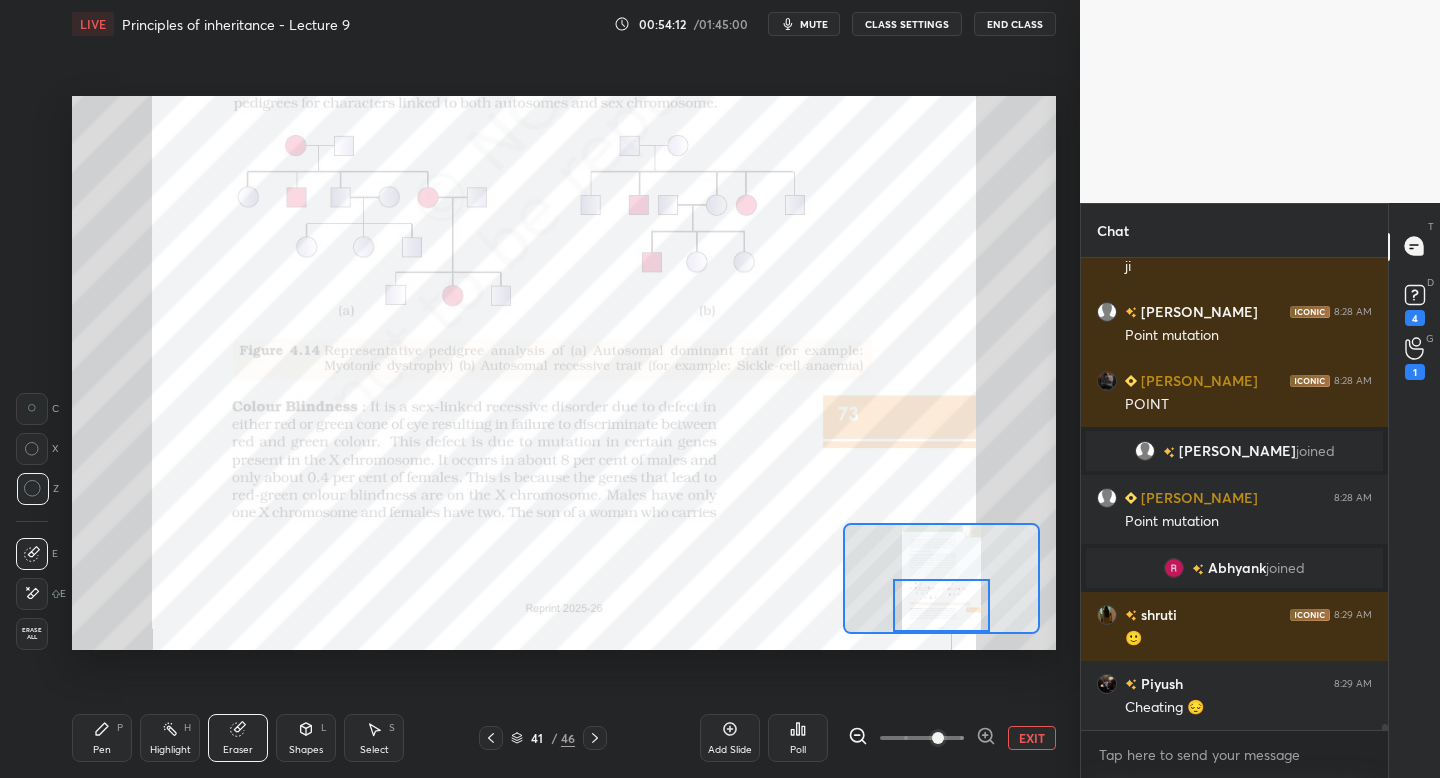 click on "Erase all" at bounding box center [32, 634] 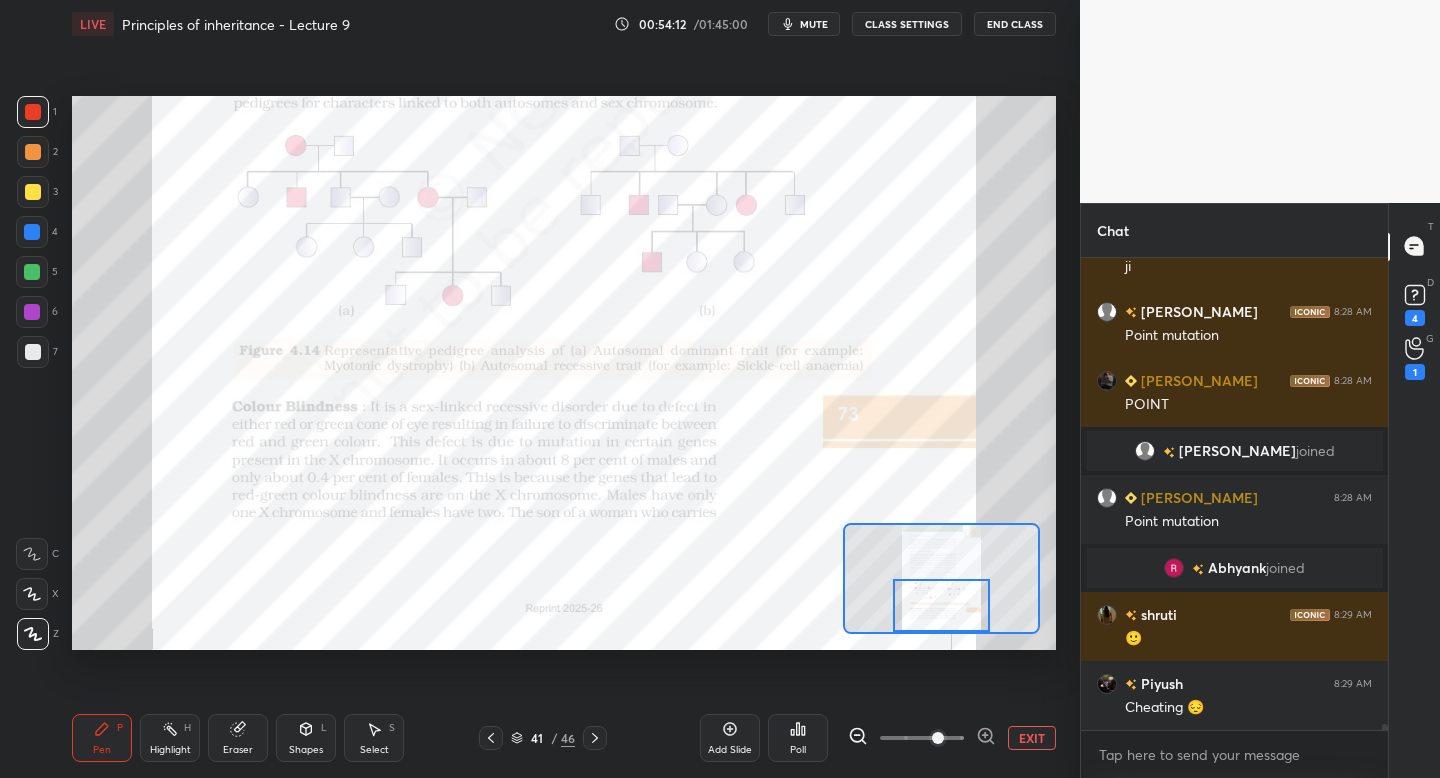 click on "Pen P" at bounding box center [102, 738] 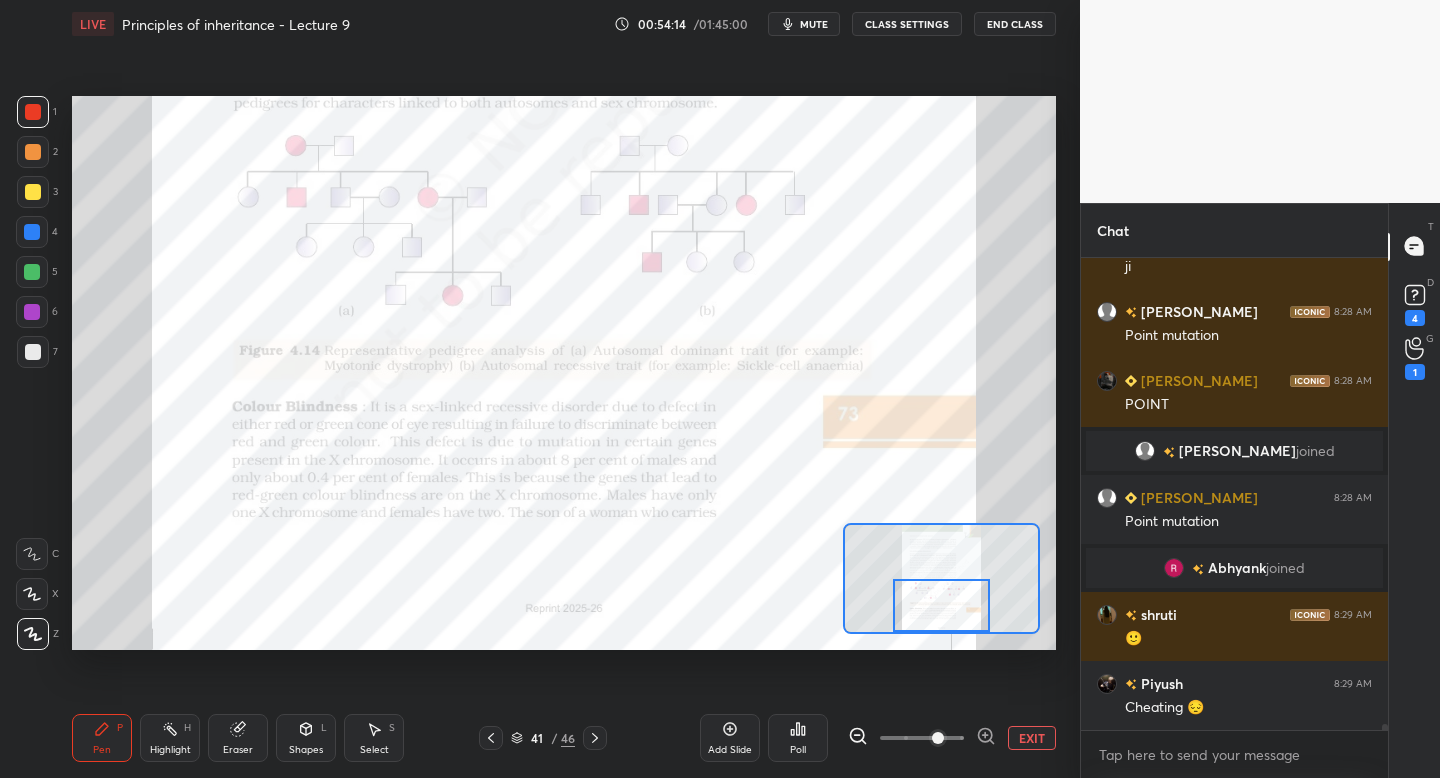 scroll, scrollTop: 34378, scrollLeft: 0, axis: vertical 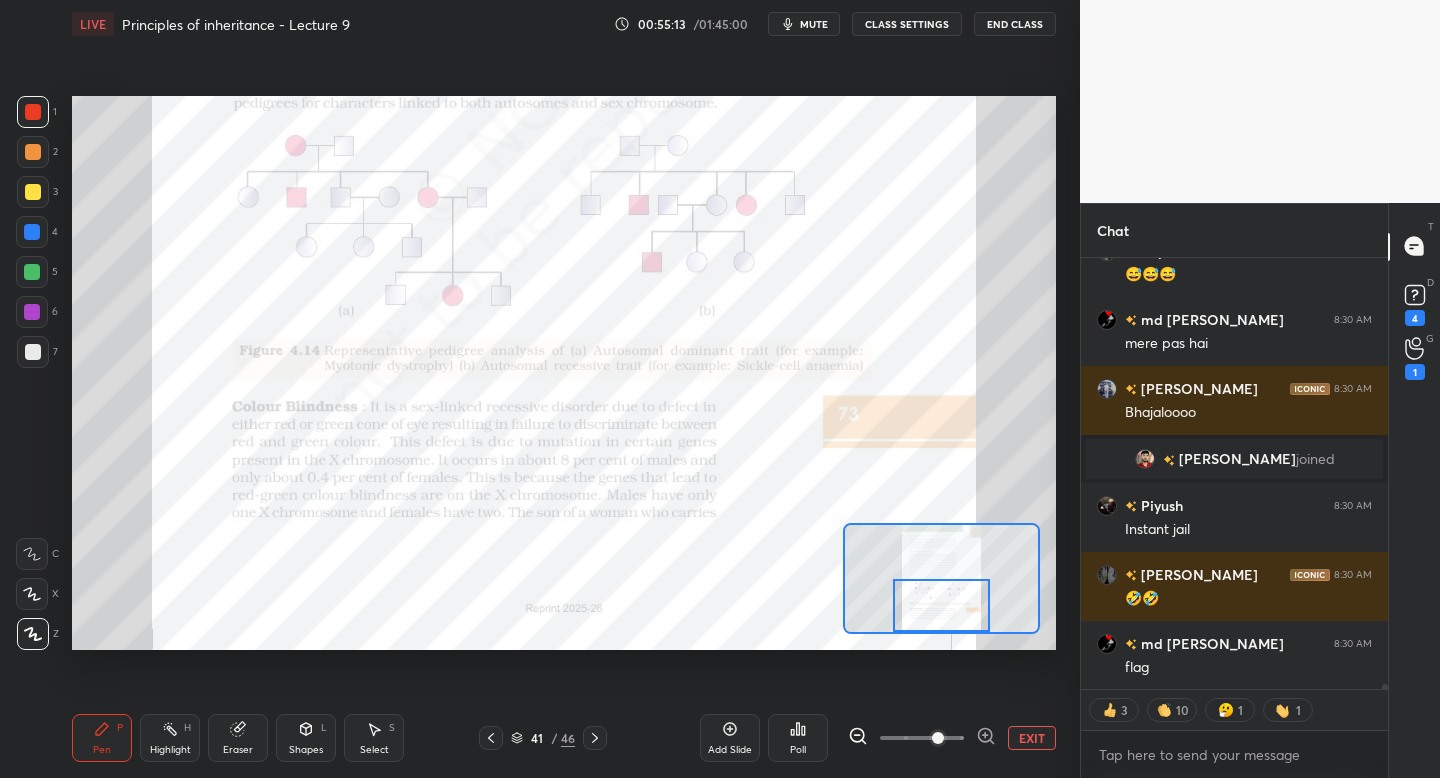click on "Poll" at bounding box center (798, 738) 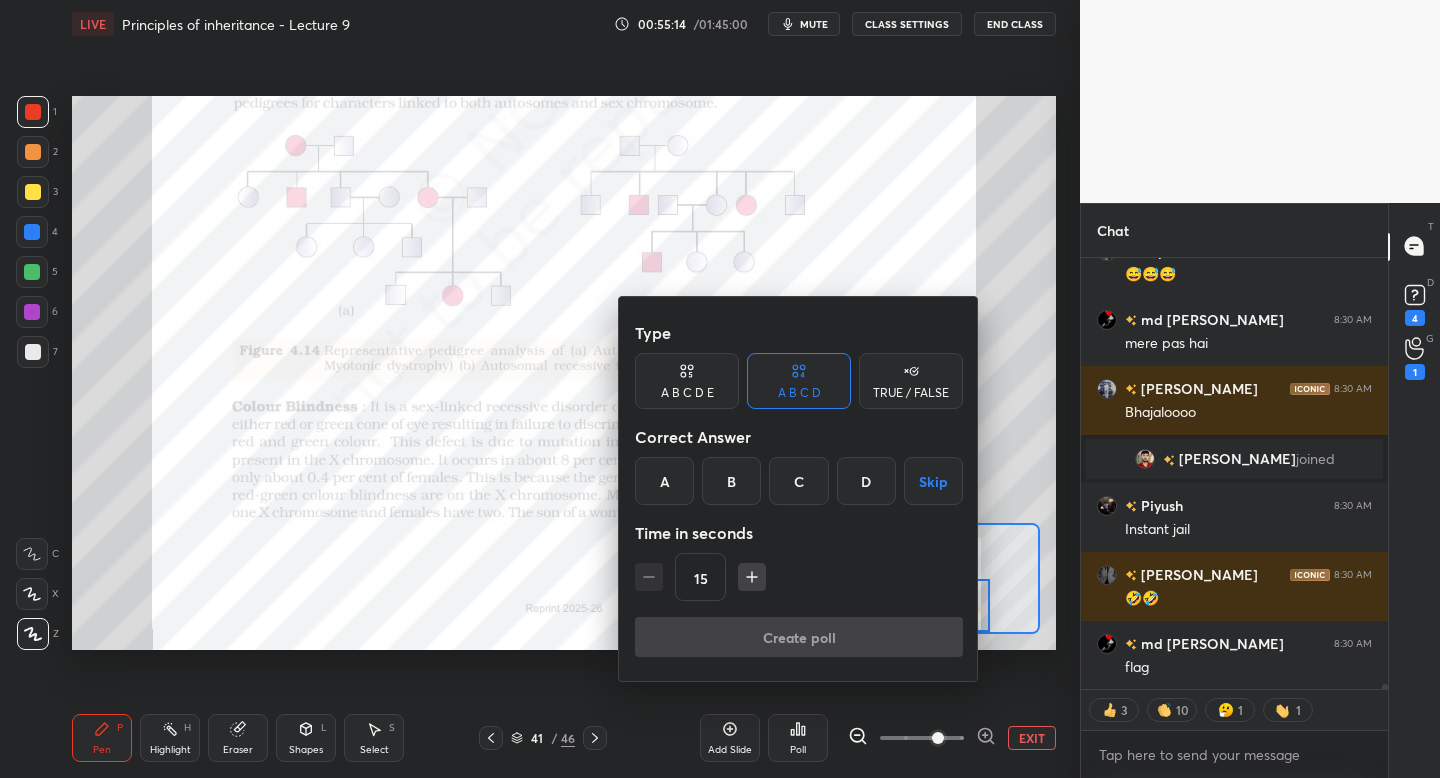 scroll, scrollTop: 35708, scrollLeft: 0, axis: vertical 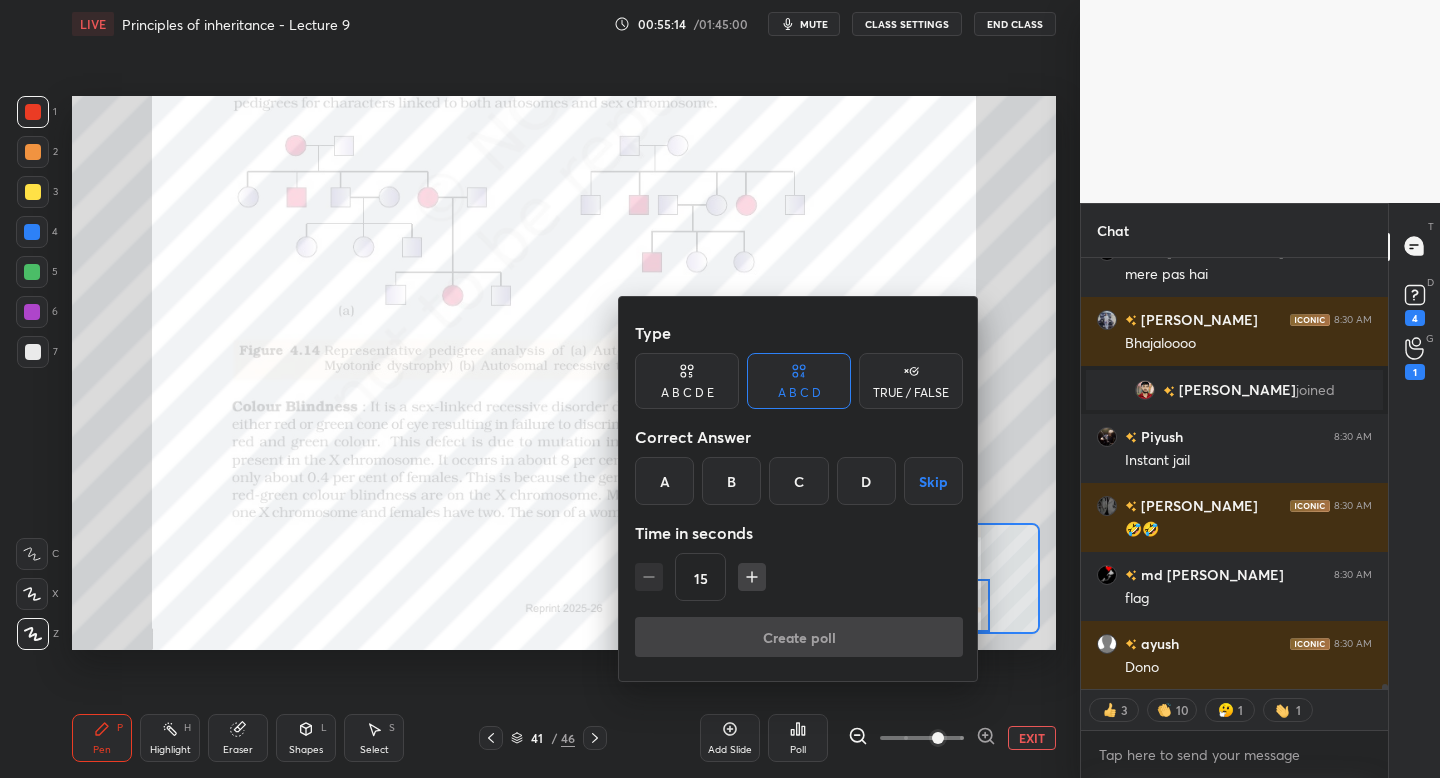 click at bounding box center [720, 389] 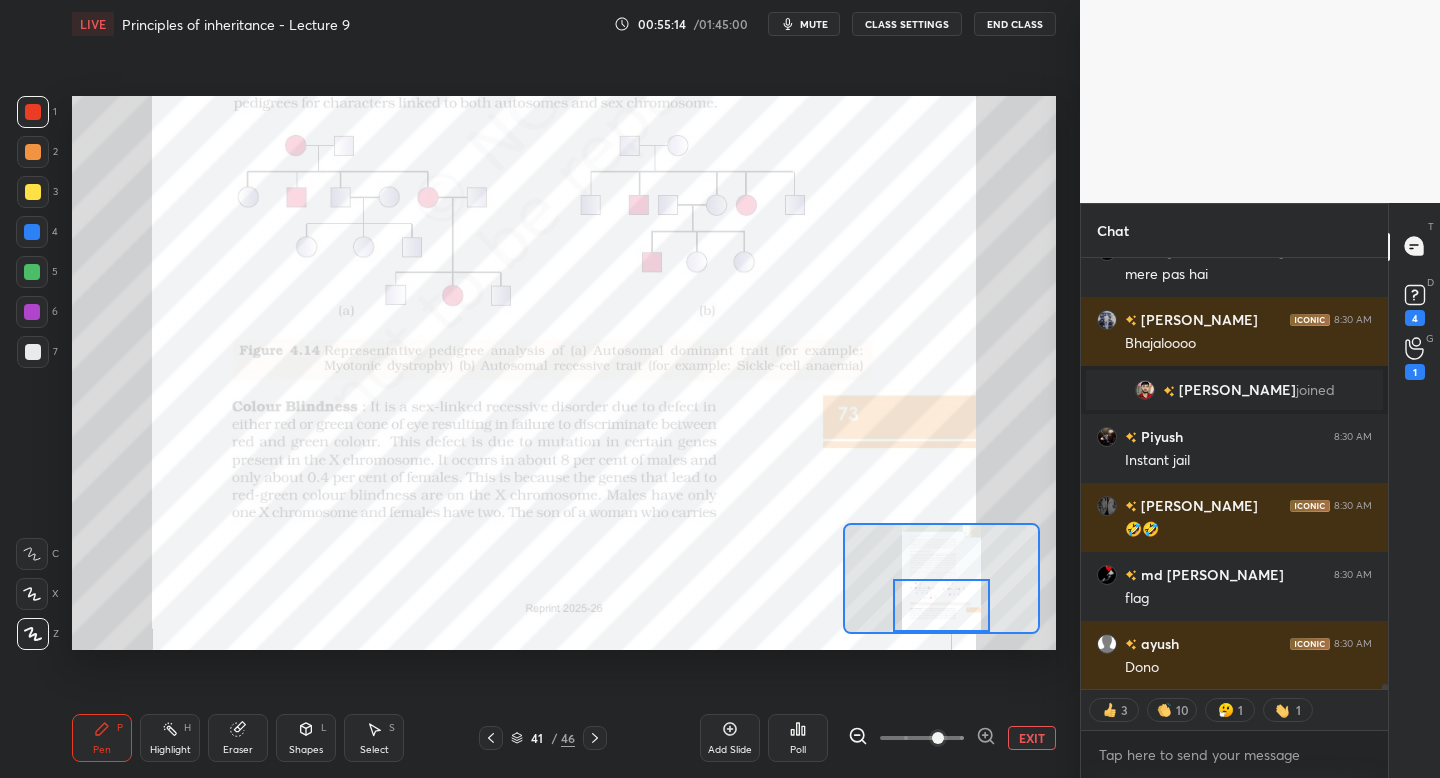 click 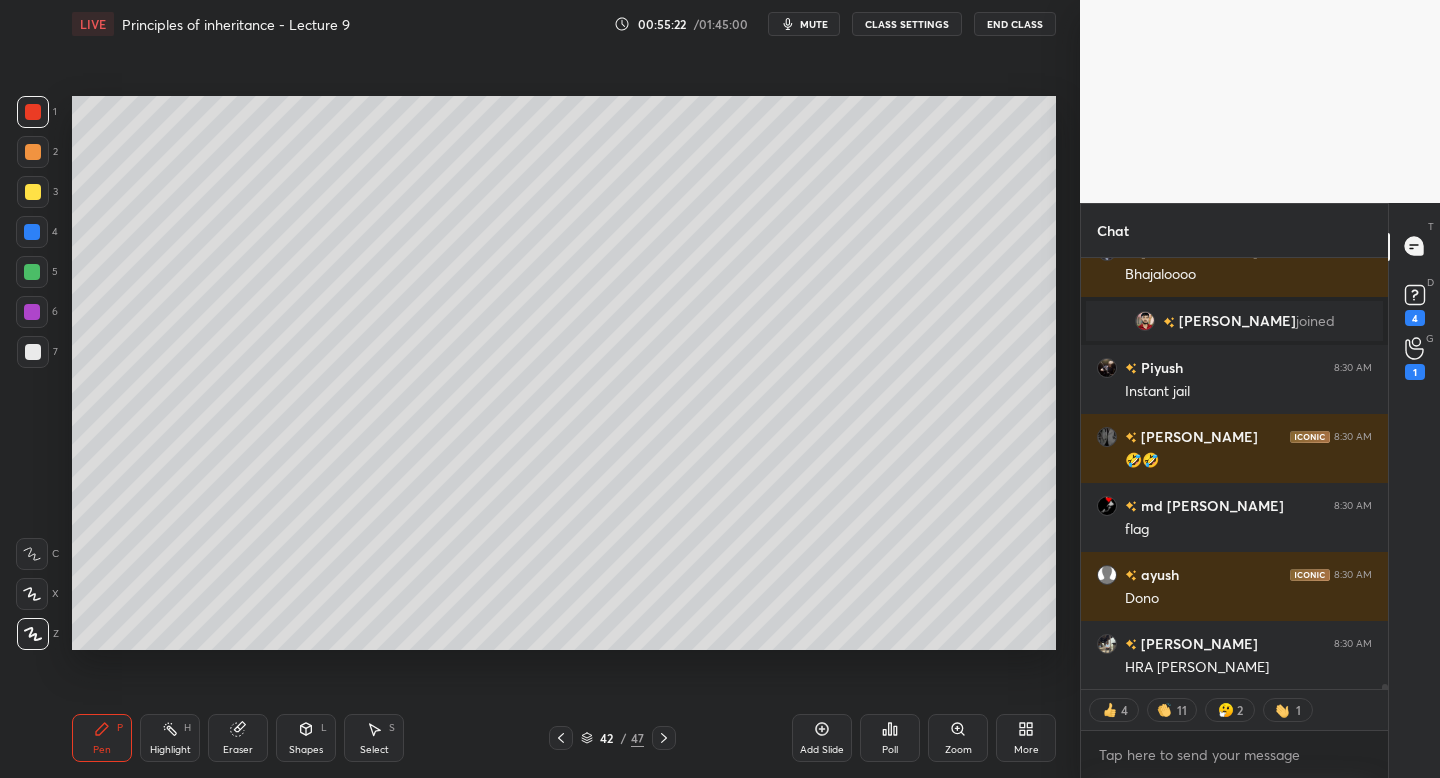 scroll, scrollTop: 35846, scrollLeft: 0, axis: vertical 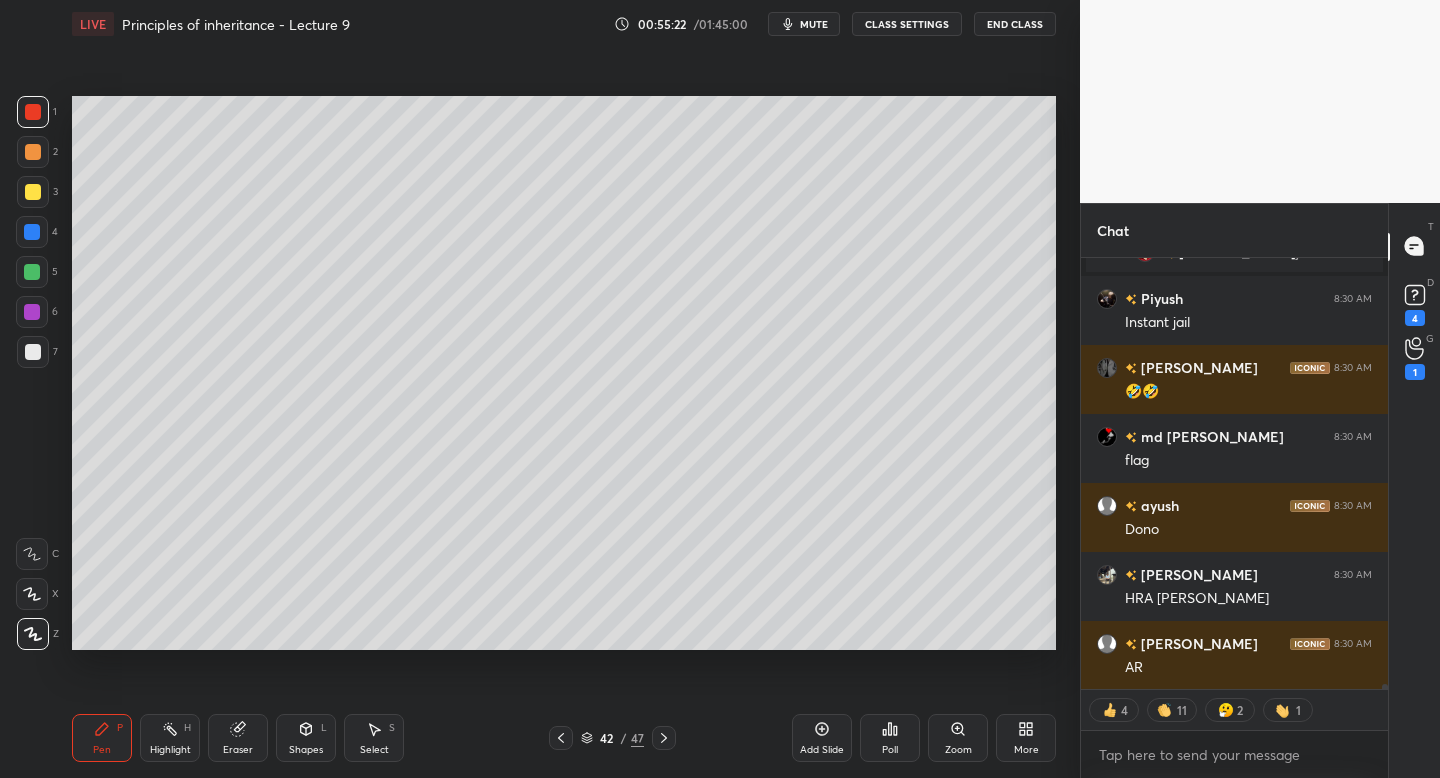 click at bounding box center [33, 192] 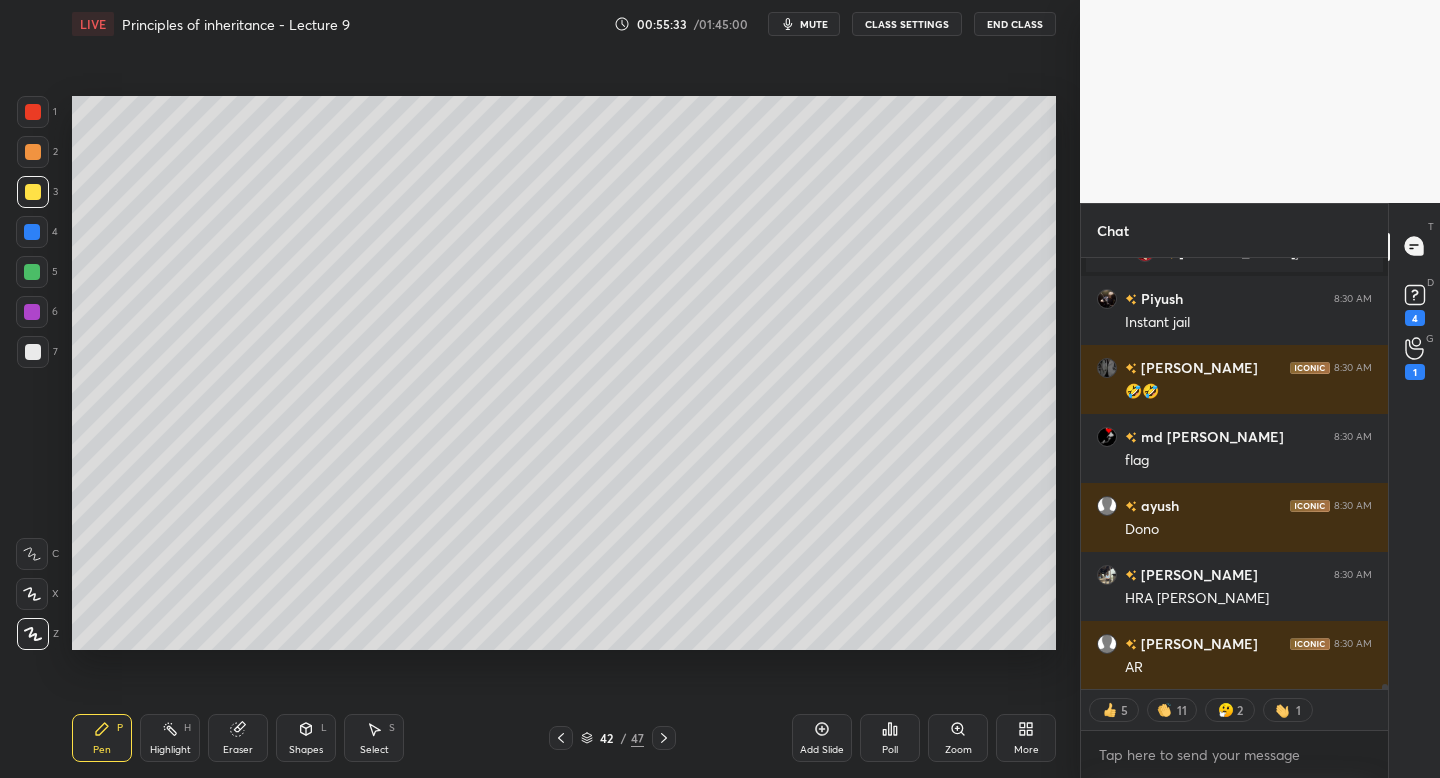 scroll, scrollTop: 35915, scrollLeft: 0, axis: vertical 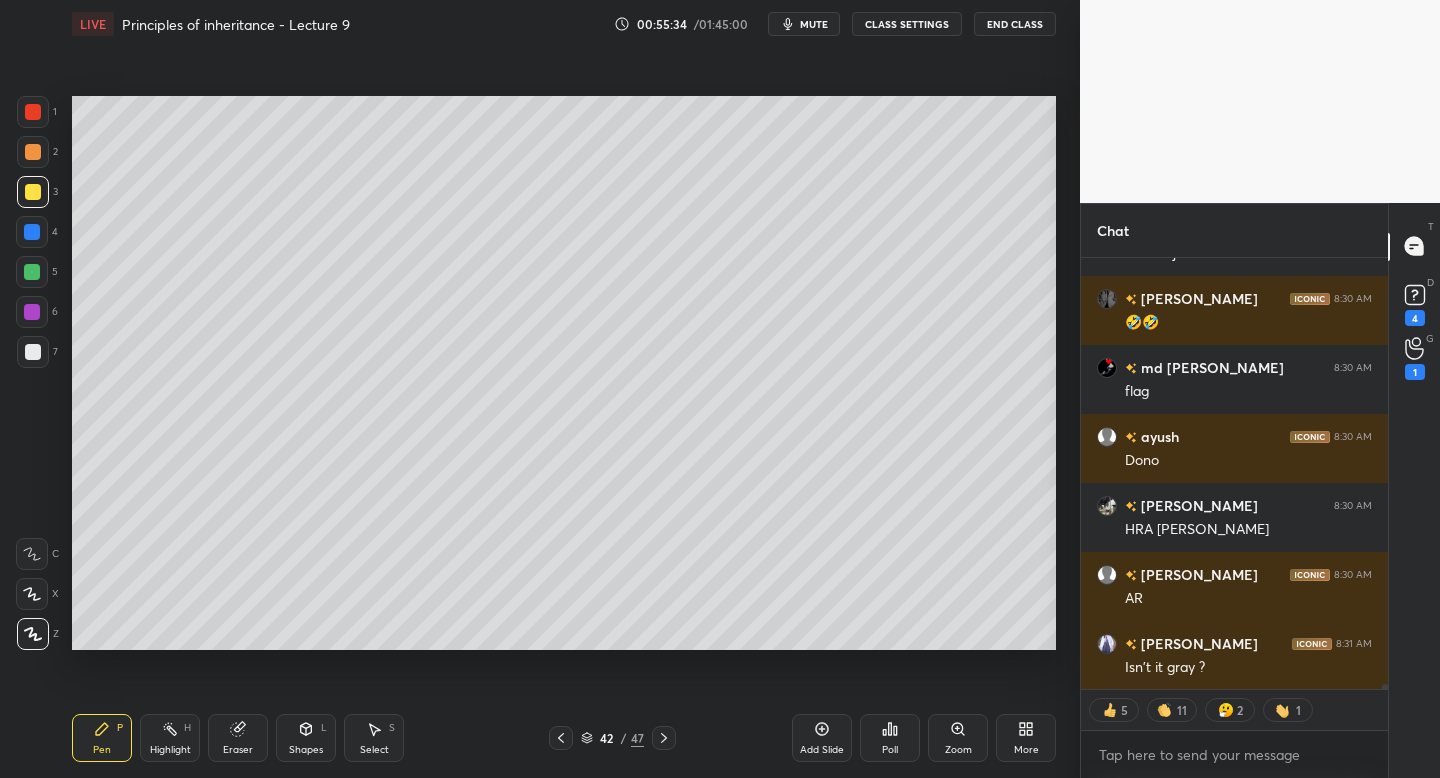 type on "x" 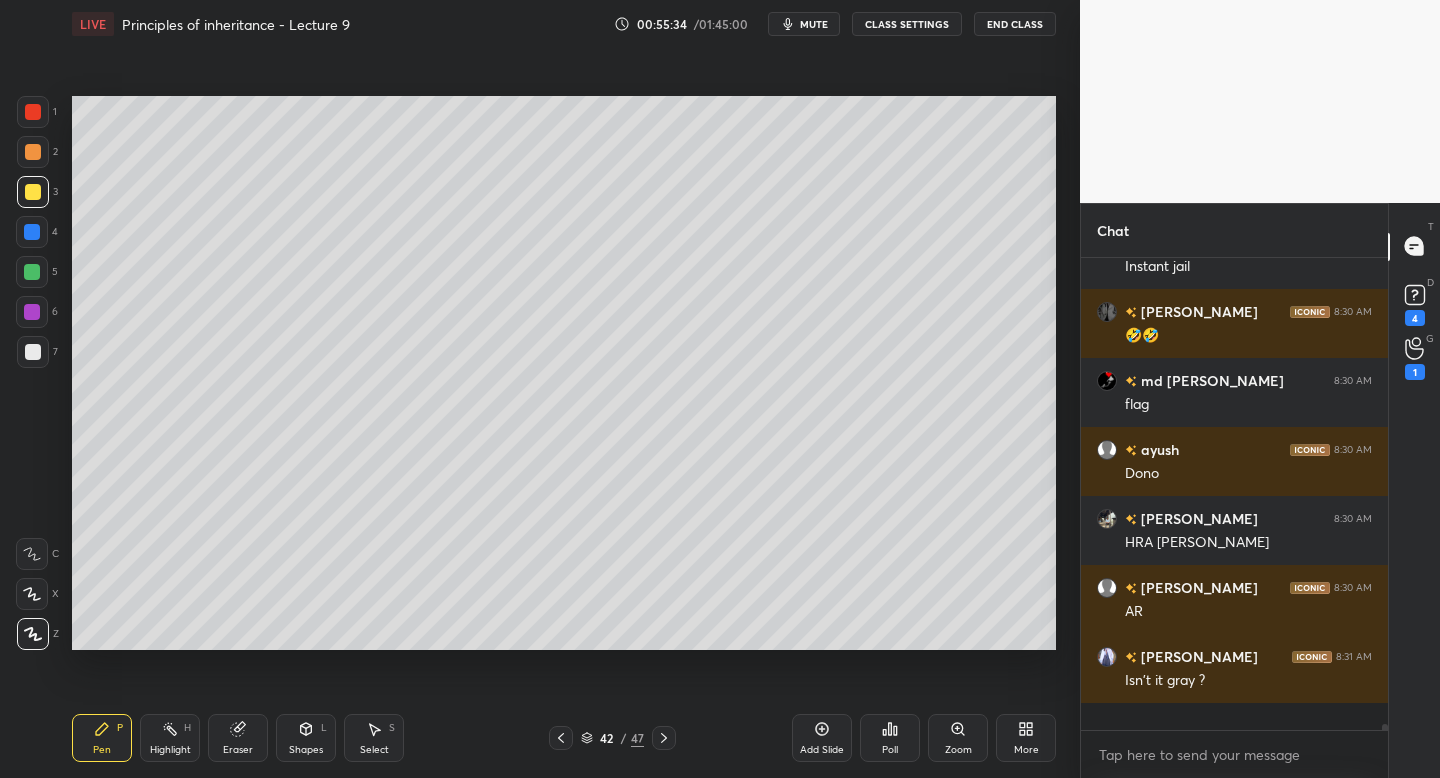 scroll, scrollTop: 7, scrollLeft: 7, axis: both 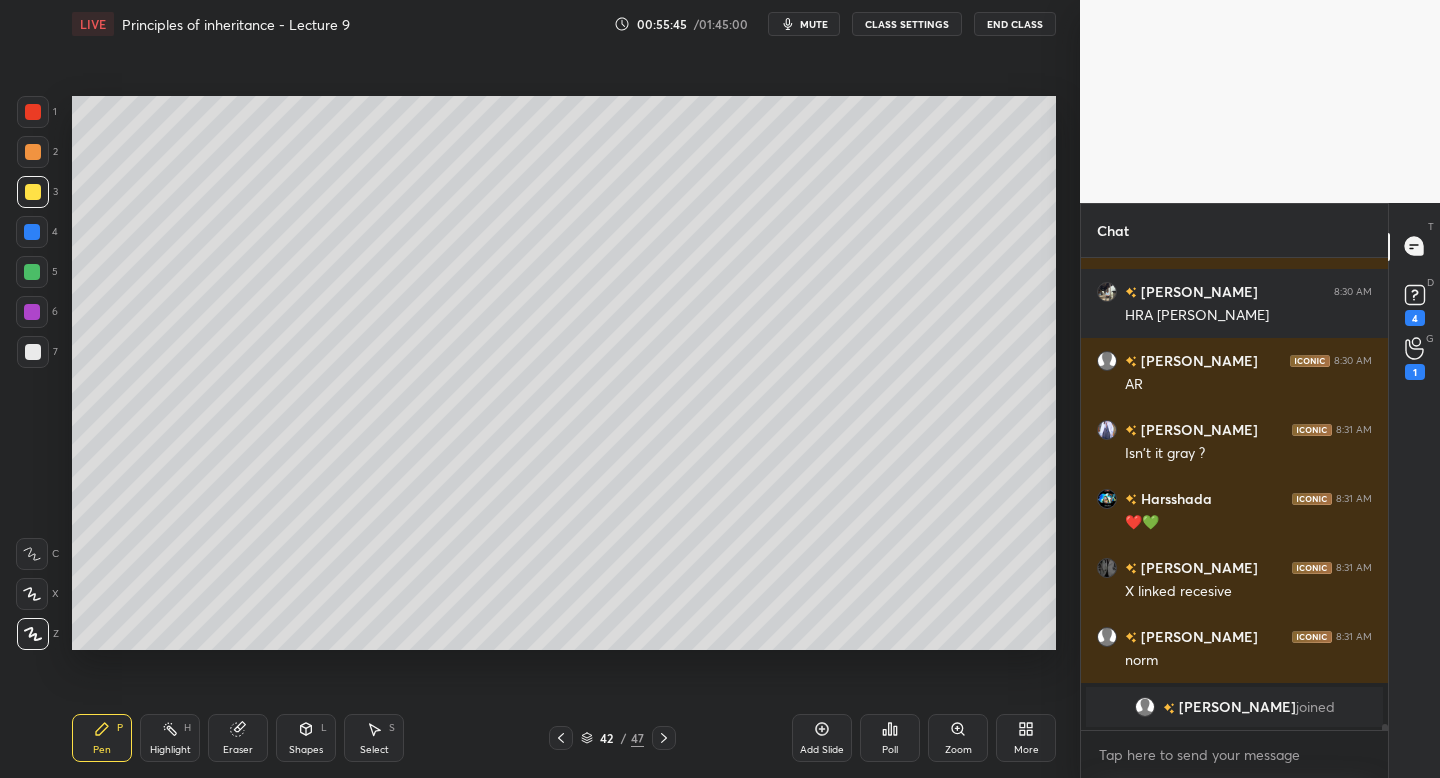 click on "Eraser" at bounding box center (238, 738) 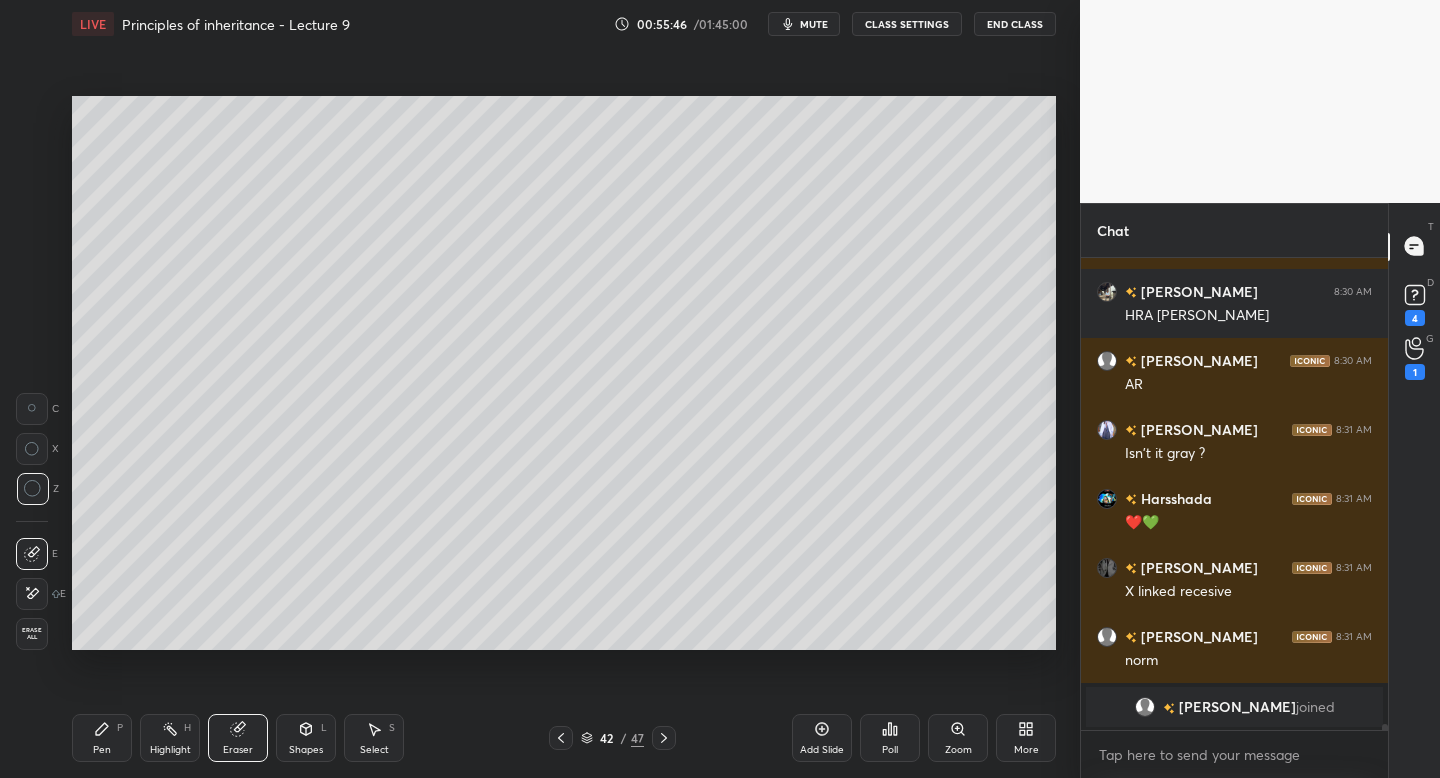 click on "Pen P" at bounding box center [102, 738] 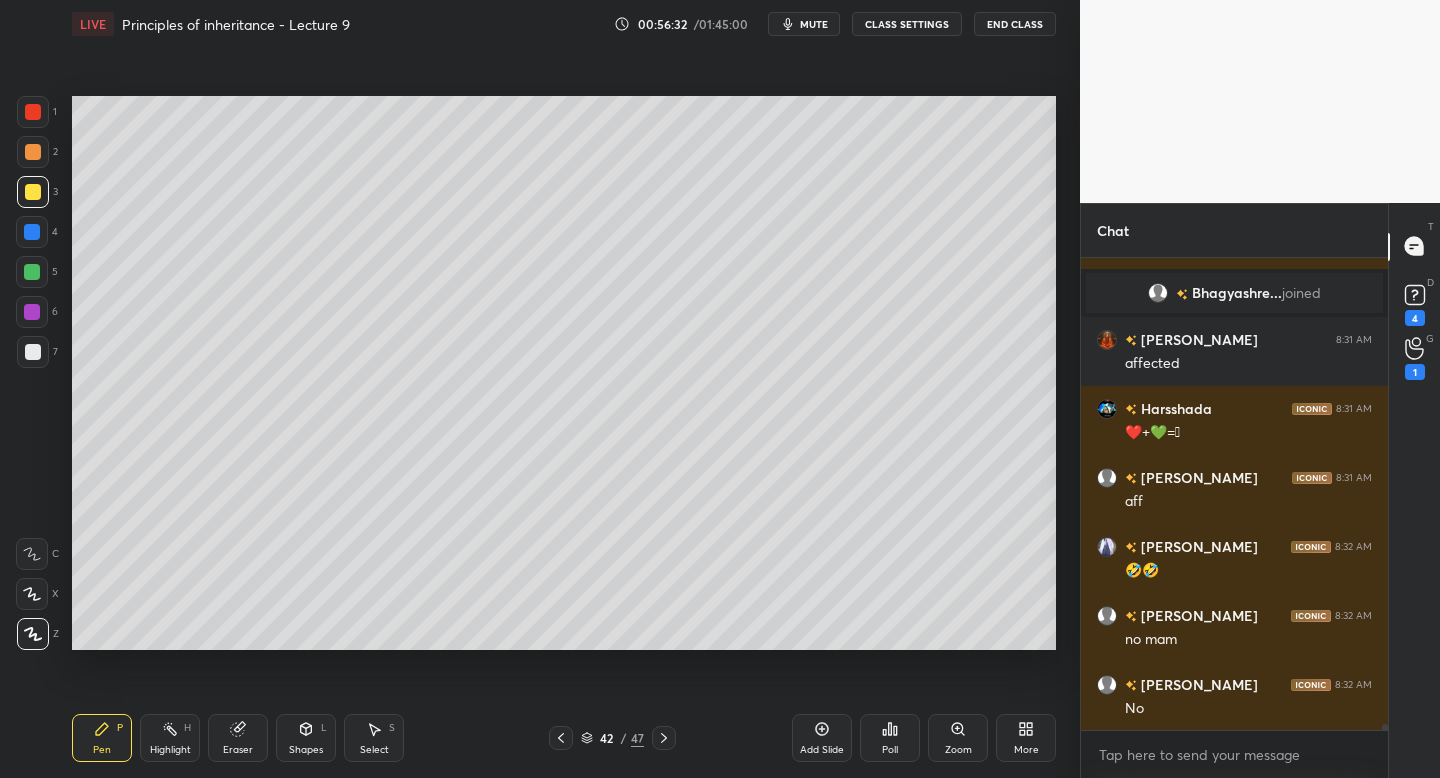 scroll, scrollTop: 36495, scrollLeft: 0, axis: vertical 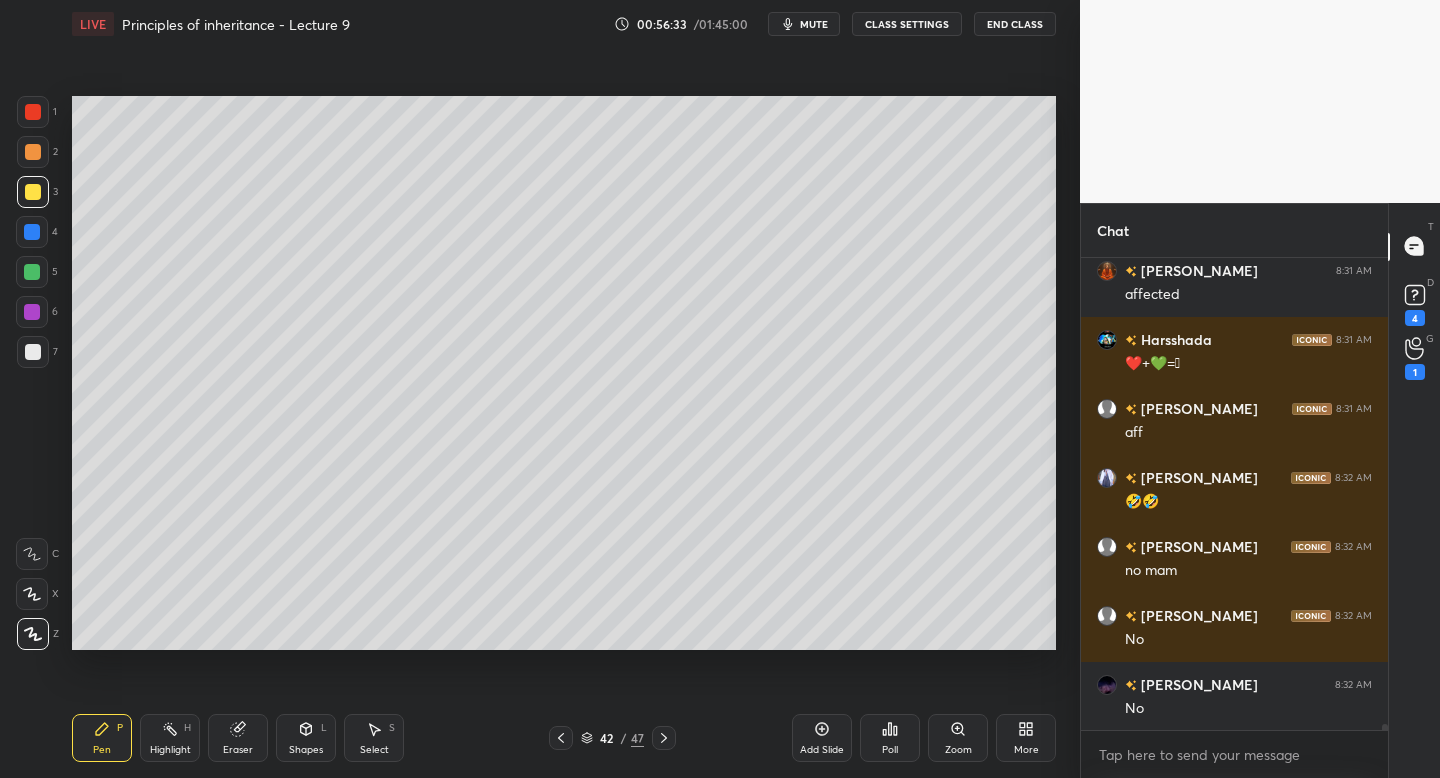 click on "Add Slide Poll Zoom More" at bounding box center [924, 738] 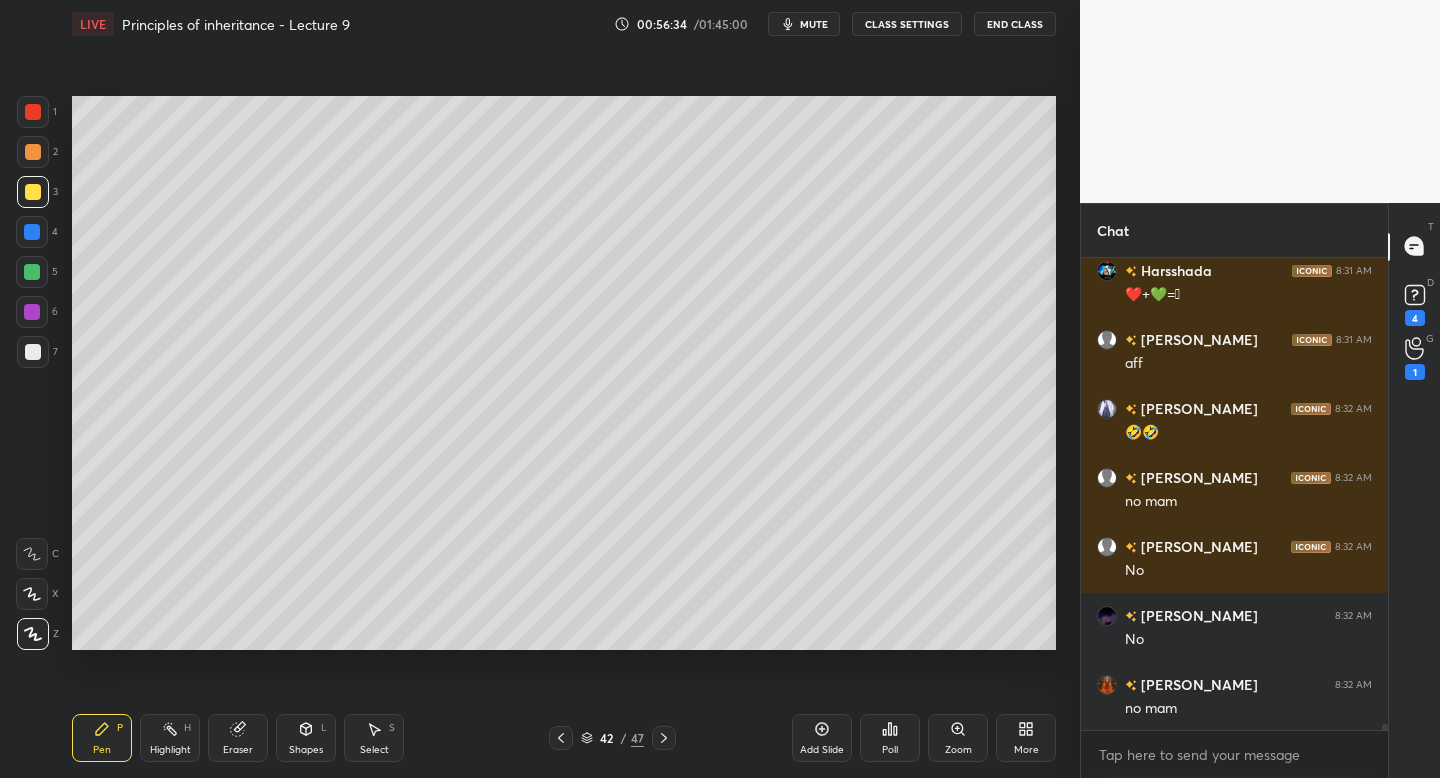 click on "Add Slide" at bounding box center [822, 738] 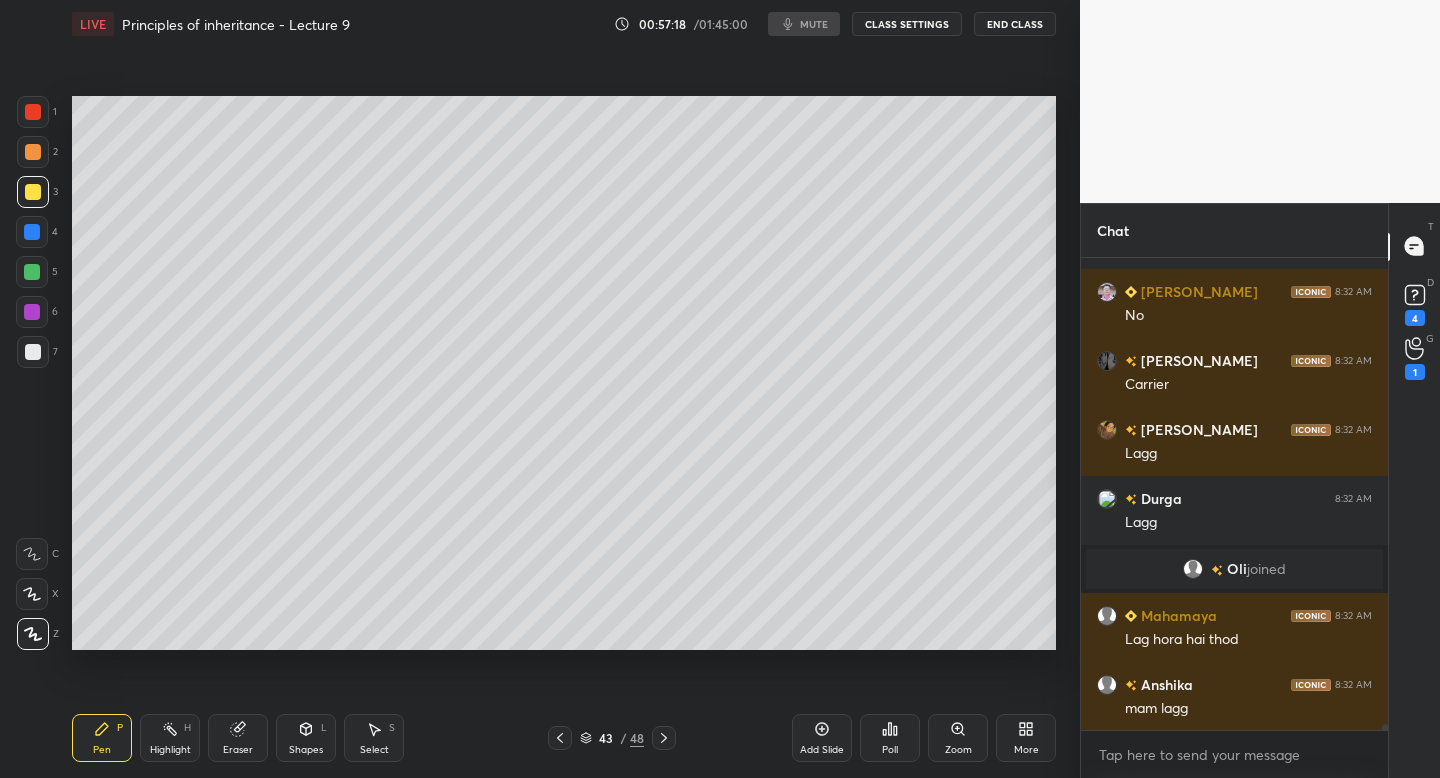 scroll, scrollTop: 36922, scrollLeft: 0, axis: vertical 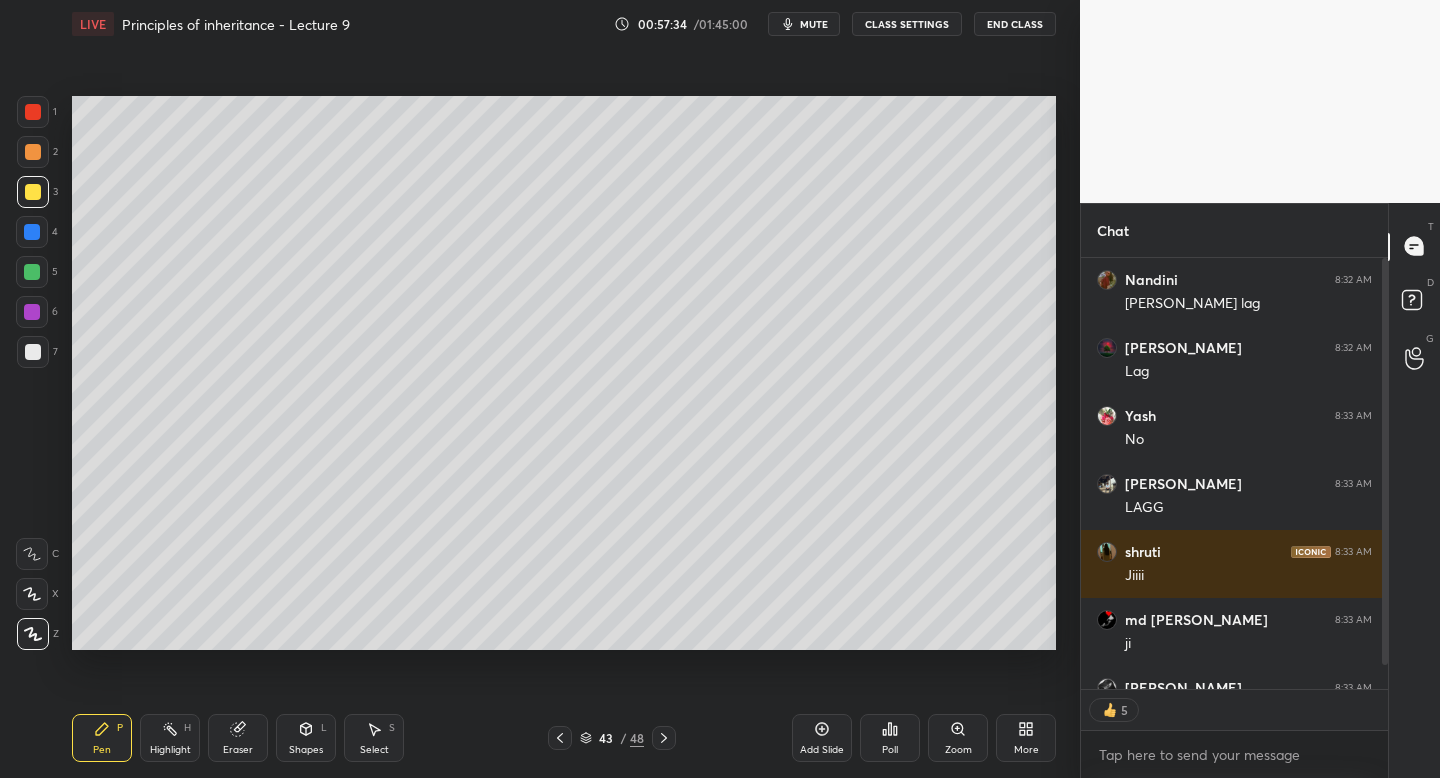 click on "Setting up your live class Poll for   secs No correct answer Start poll" at bounding box center (564, 373) 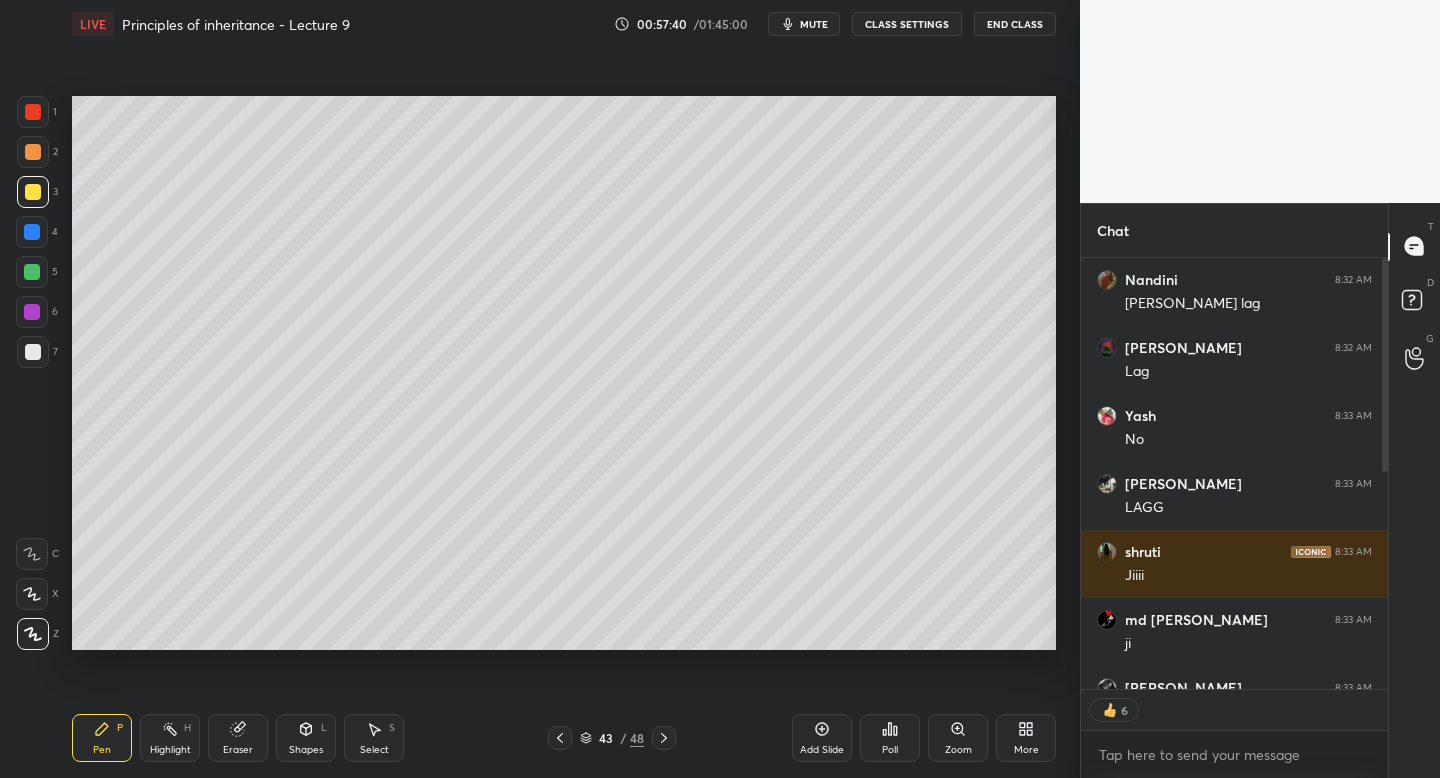 click at bounding box center [33, 352] 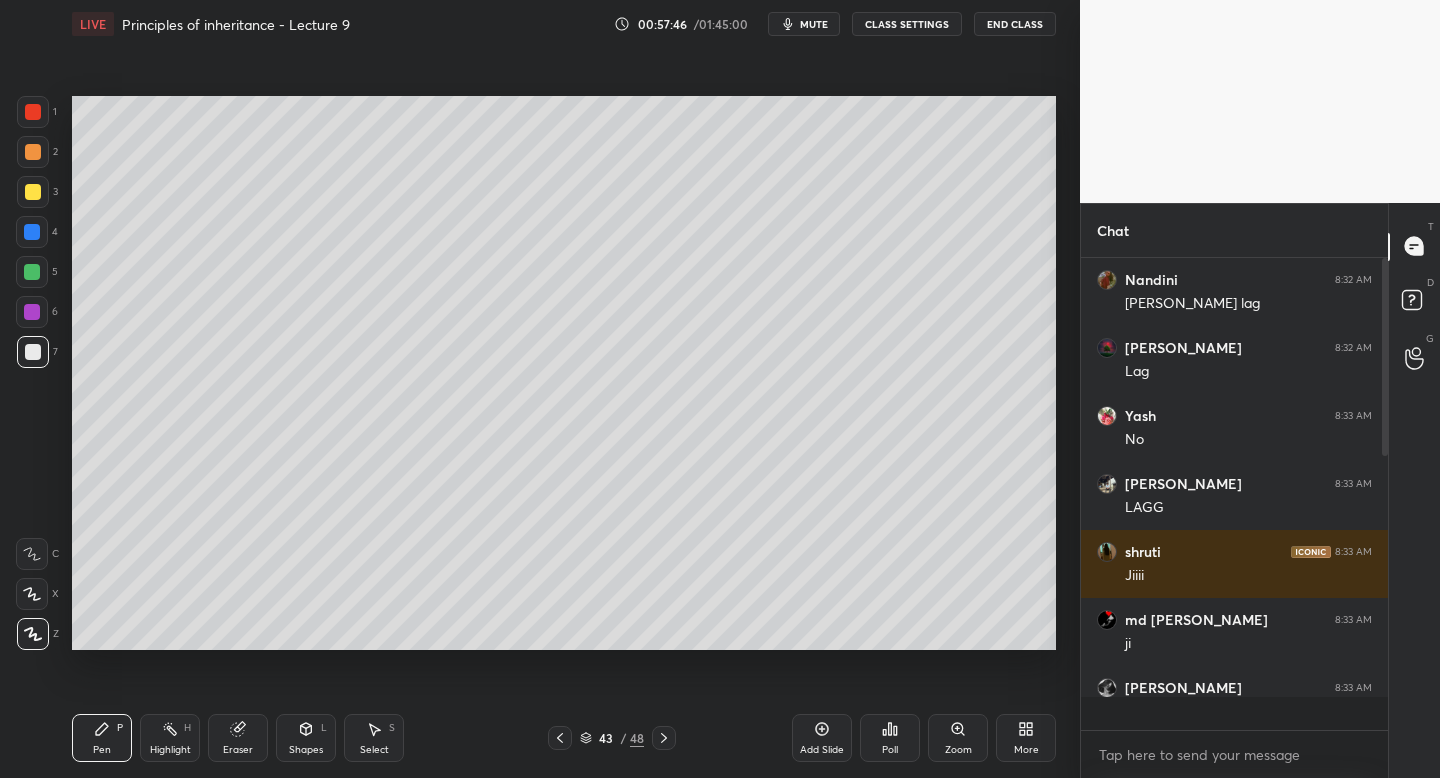 scroll, scrollTop: 7, scrollLeft: 7, axis: both 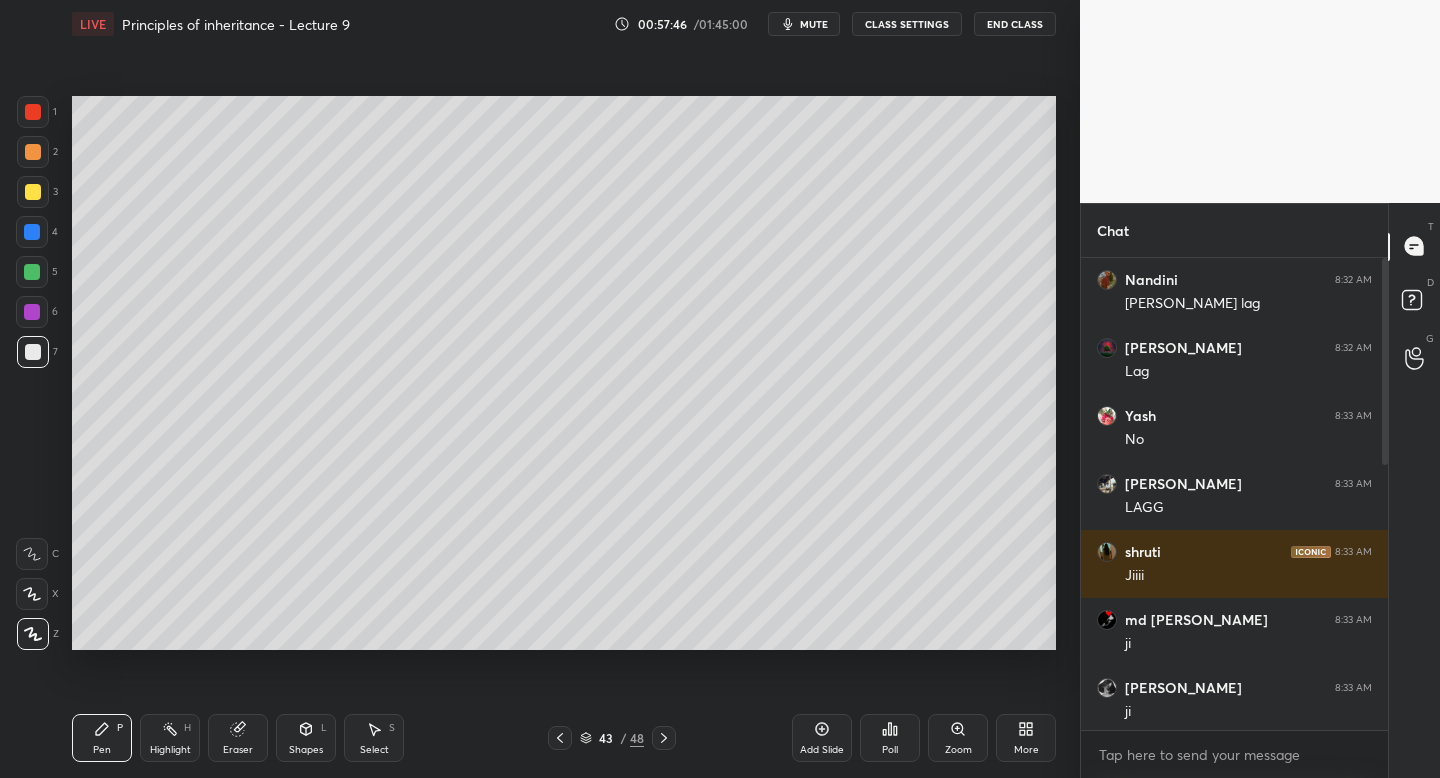 click 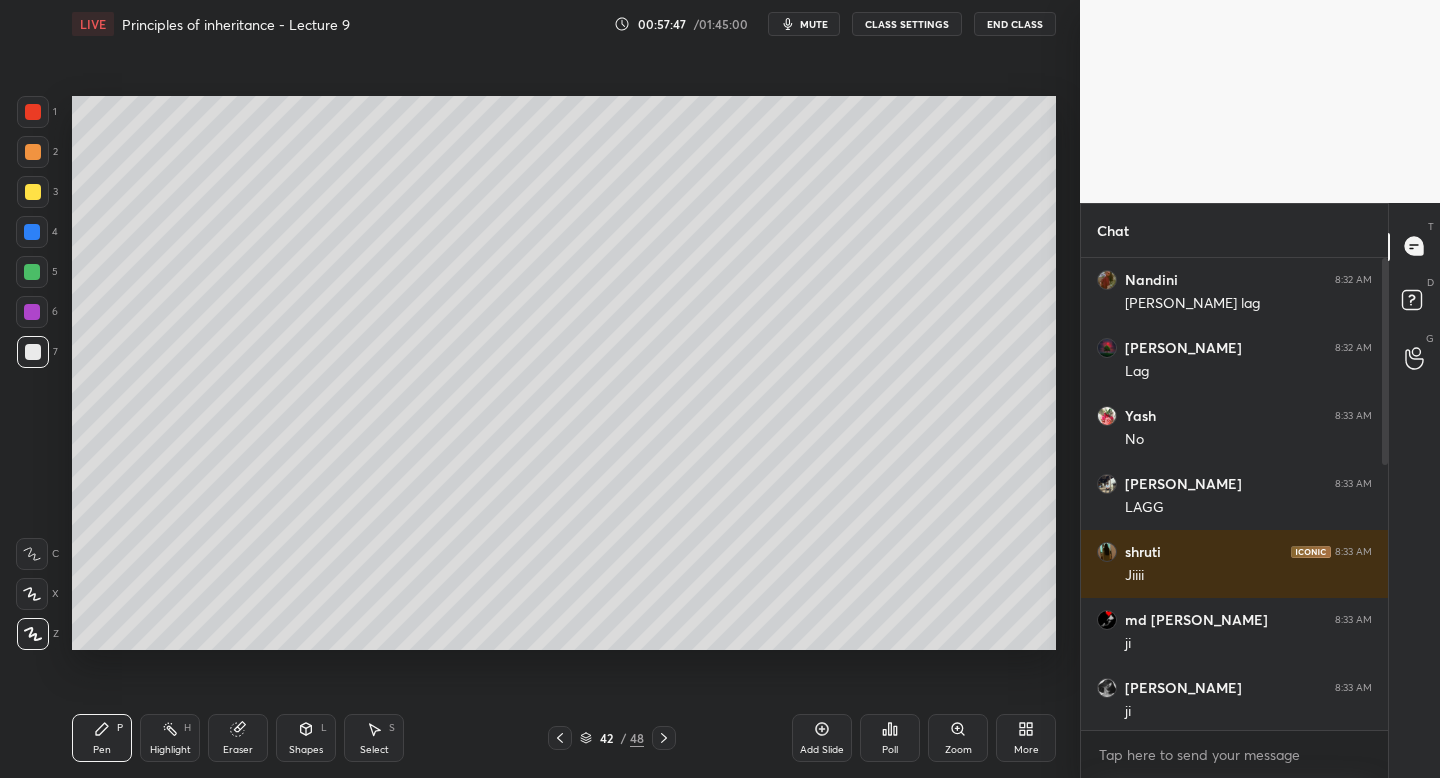 click 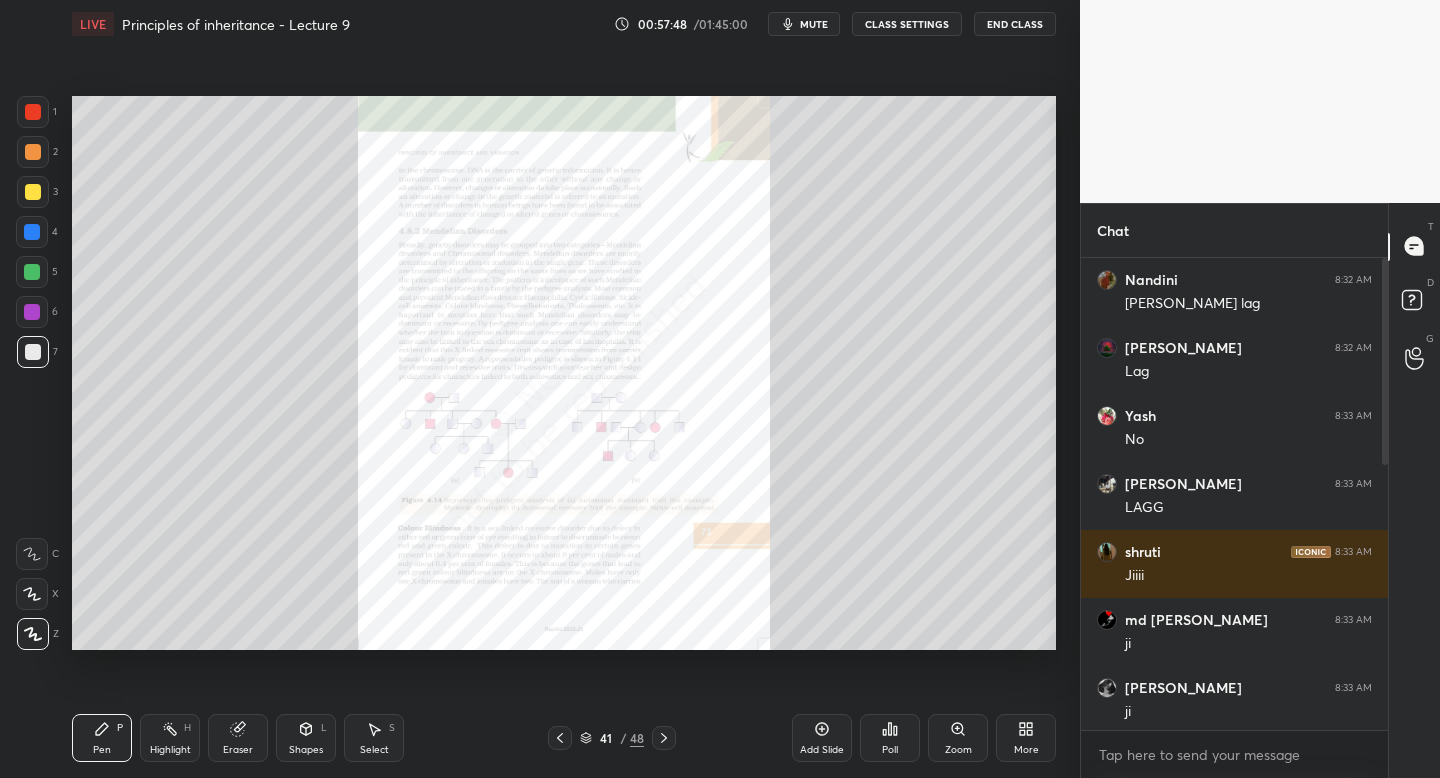 click on "Zoom" at bounding box center (958, 738) 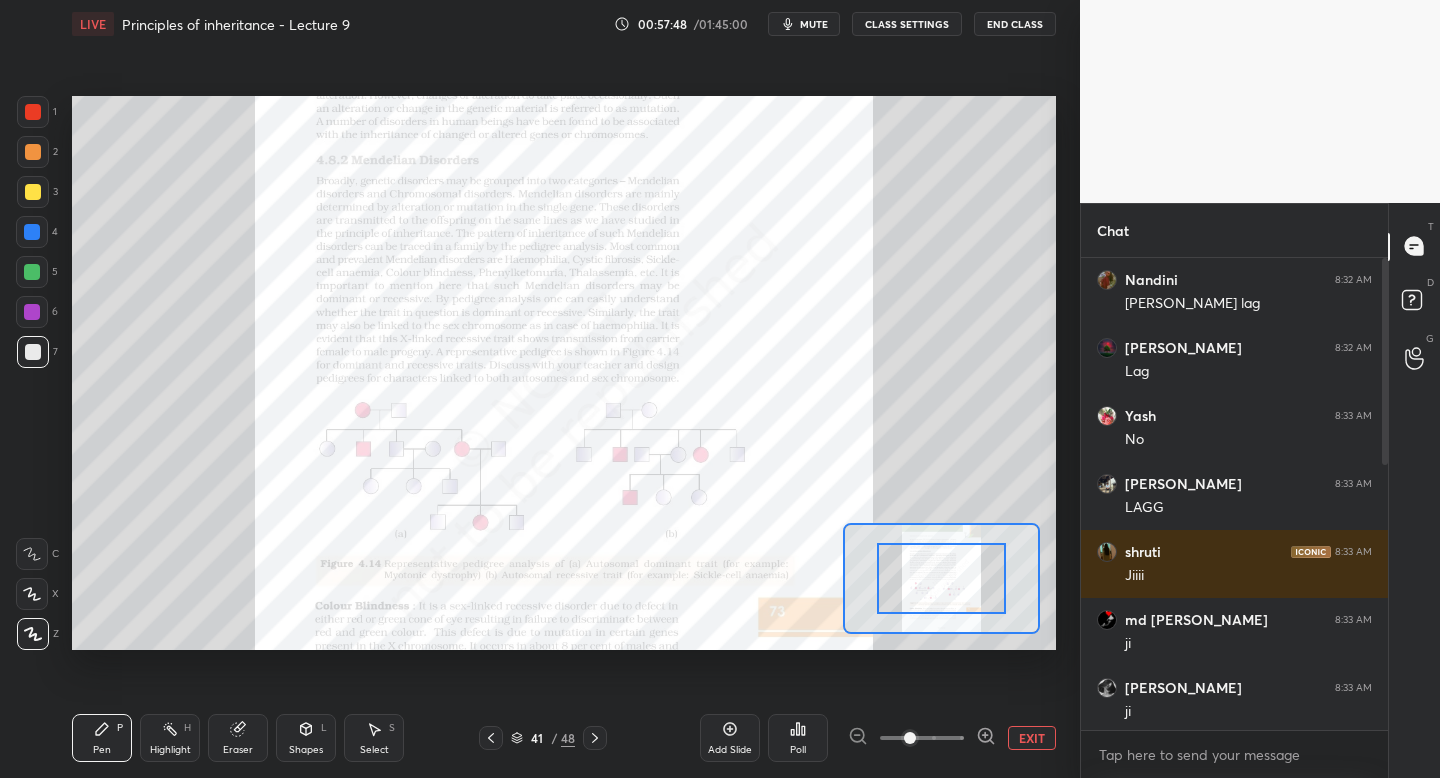 click at bounding box center (922, 738) 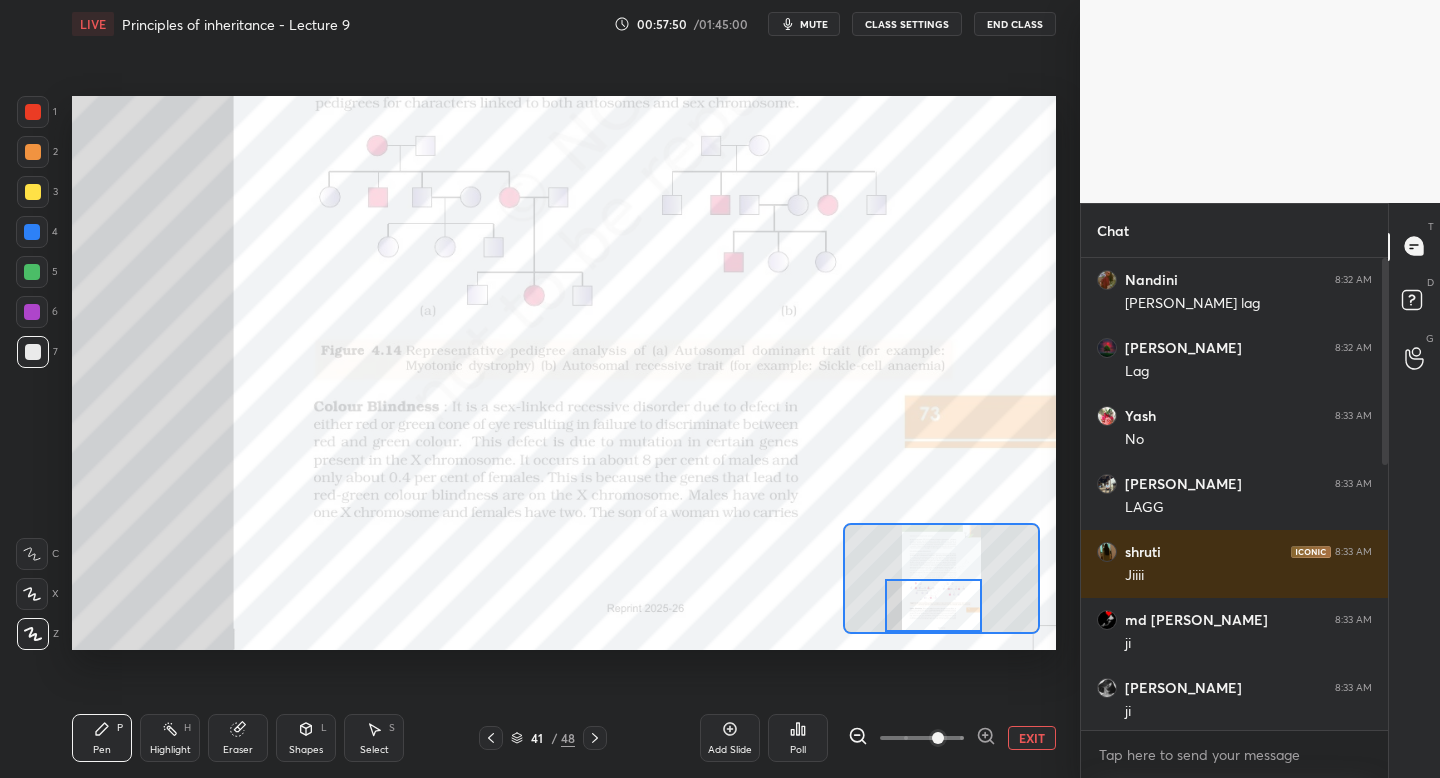 drag, startPoint x: 968, startPoint y: 572, endPoint x: 959, endPoint y: 671, distance: 99.40825 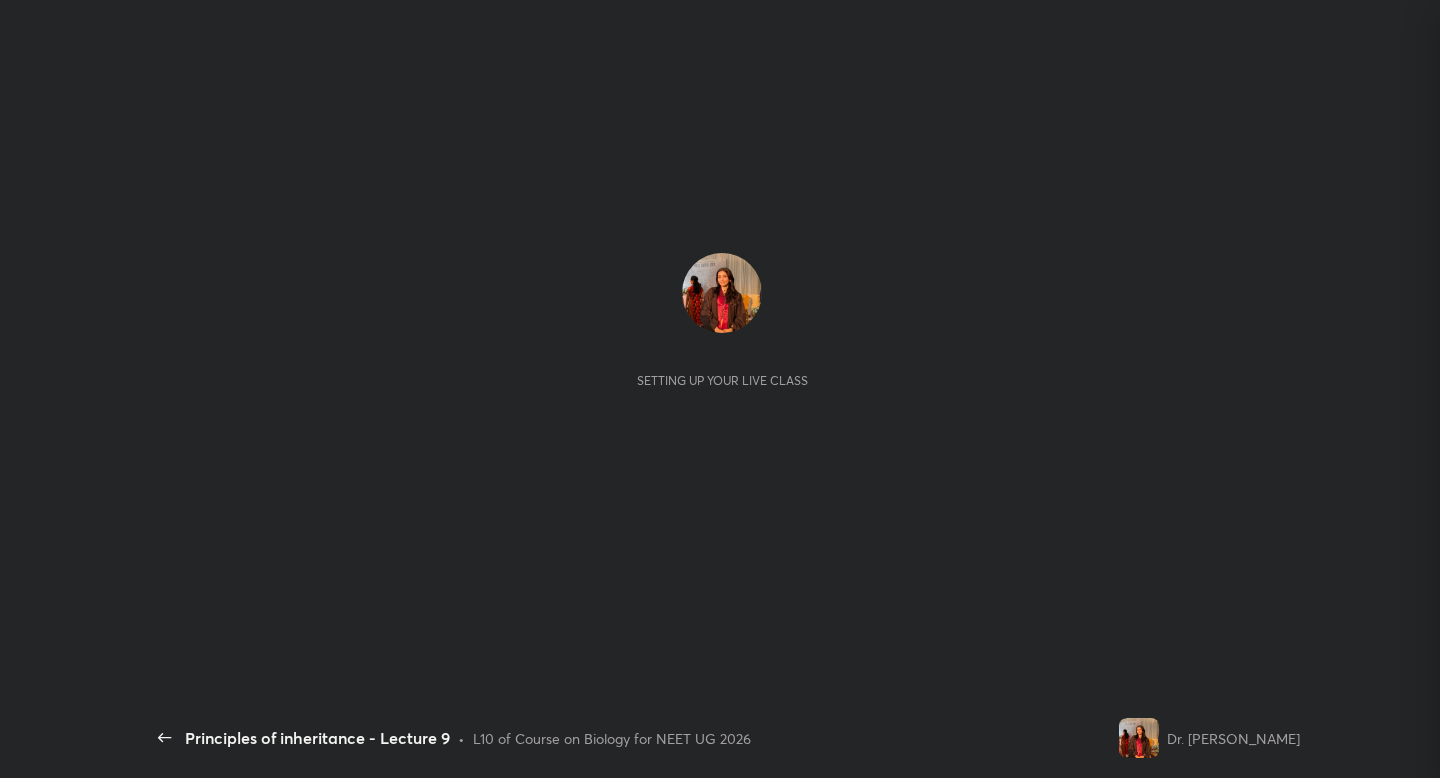 scroll, scrollTop: 0, scrollLeft: 0, axis: both 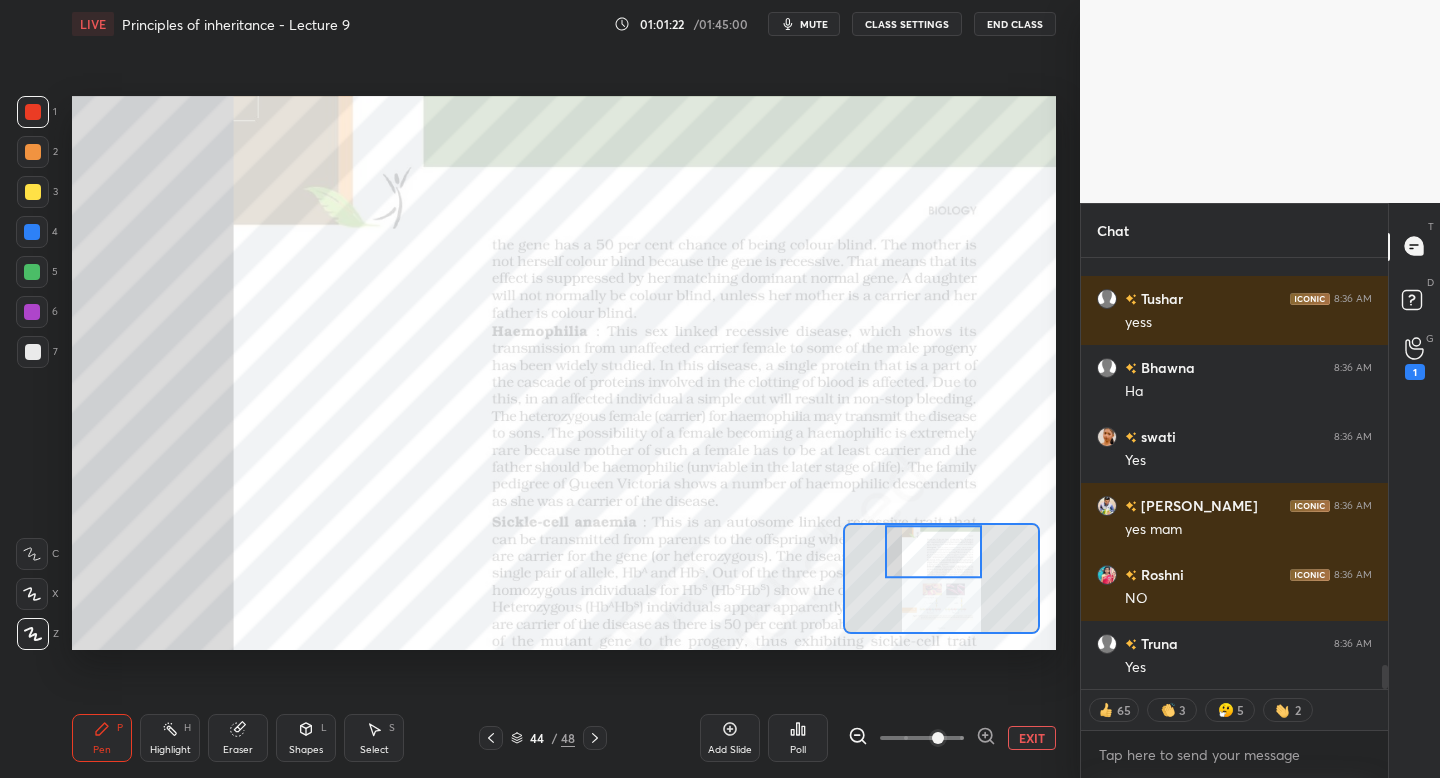 click on "Add Slide" at bounding box center (730, 738) 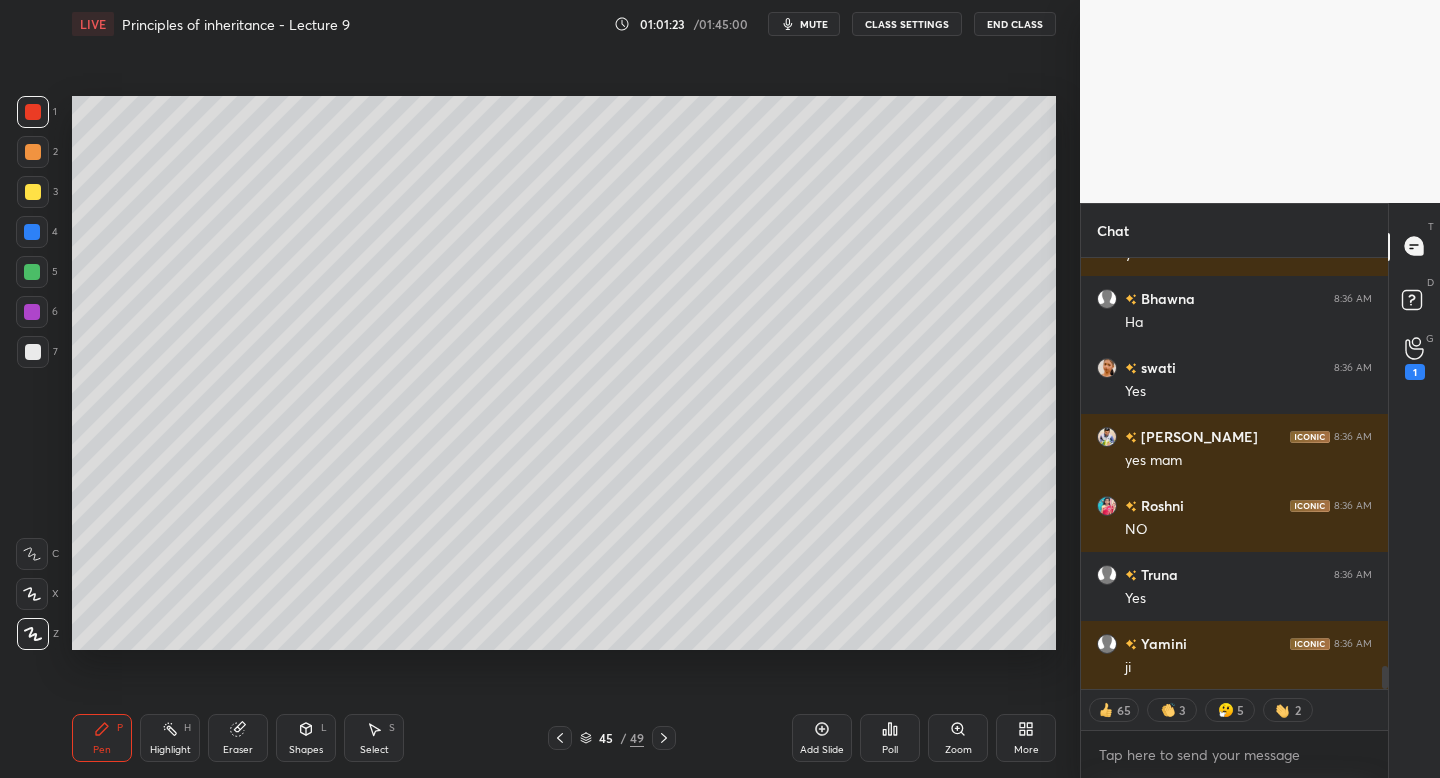 click at bounding box center [33, 192] 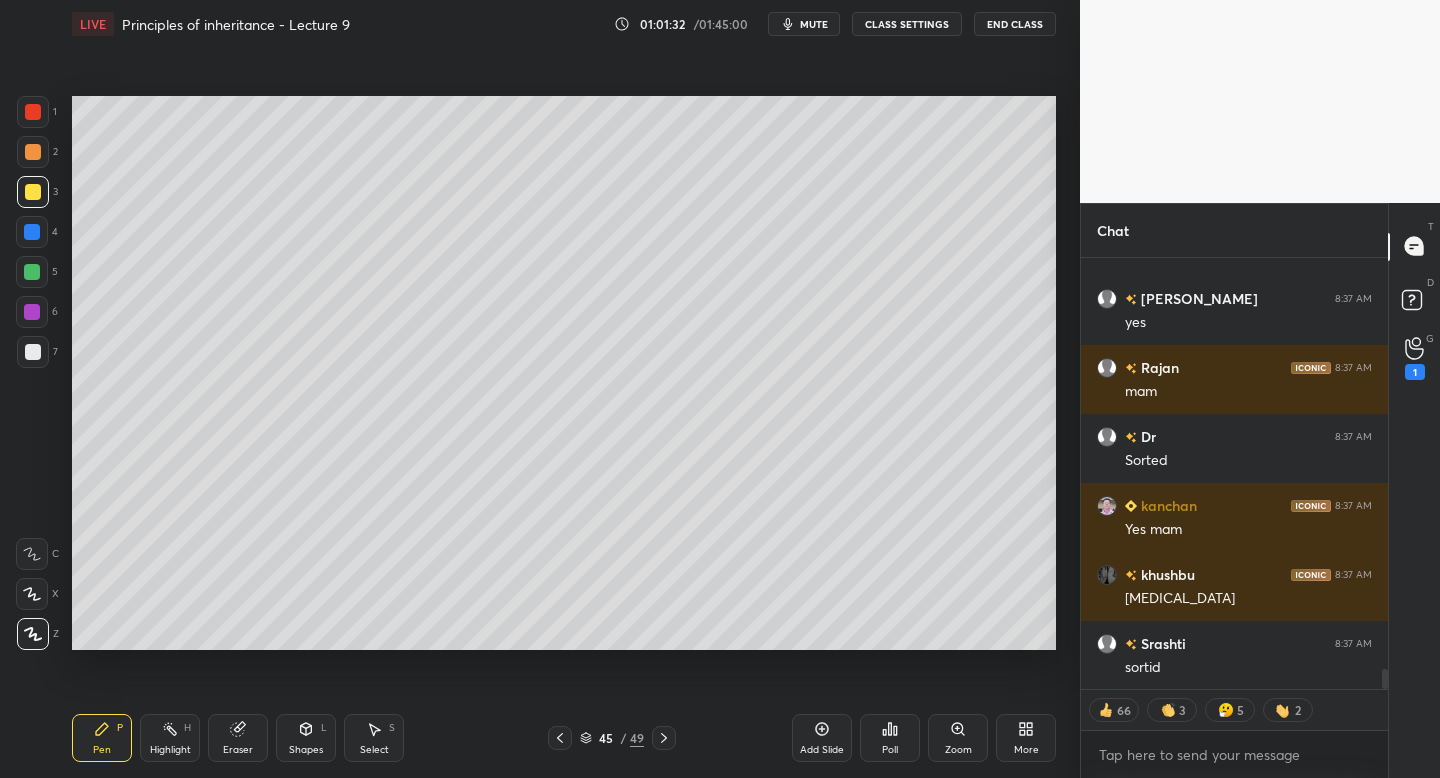 scroll, scrollTop: 8882, scrollLeft: 0, axis: vertical 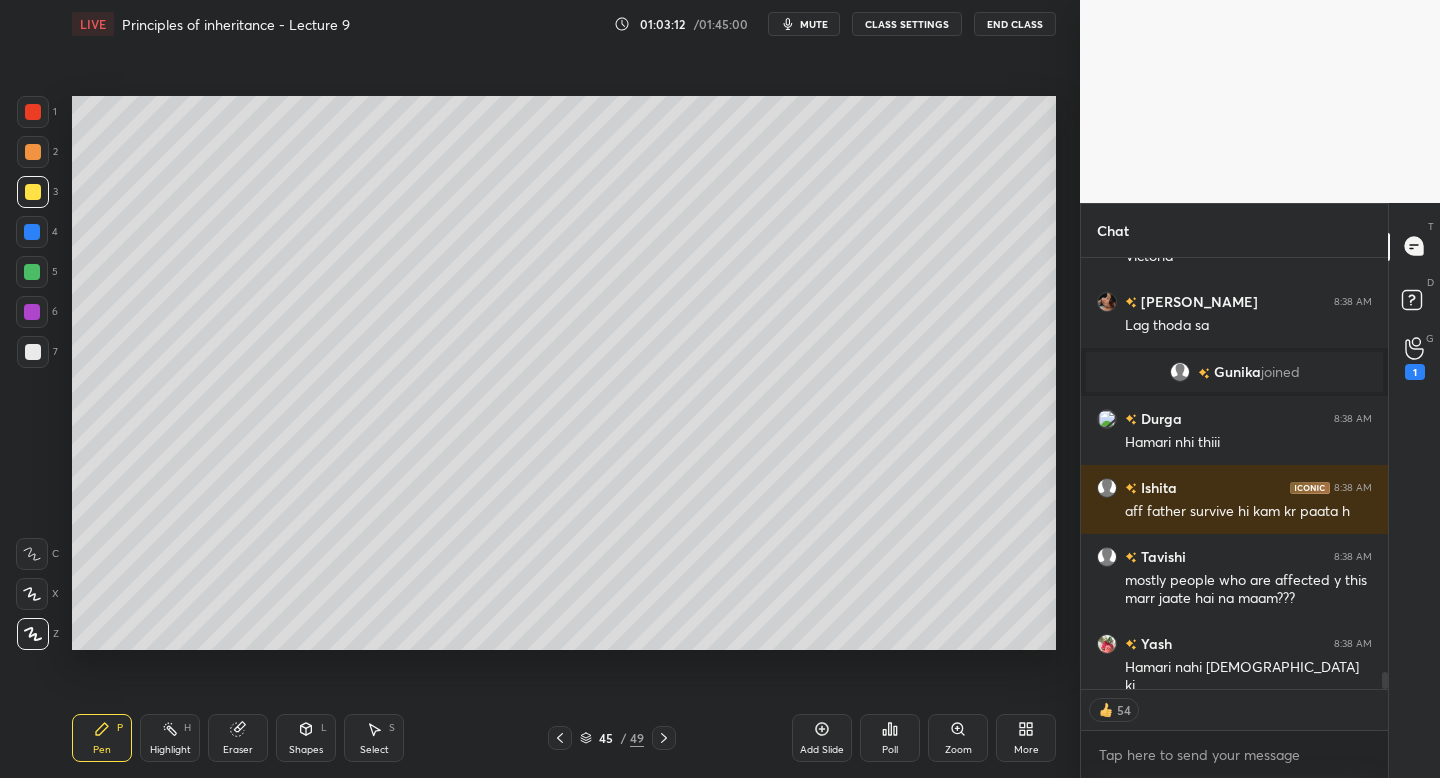 click 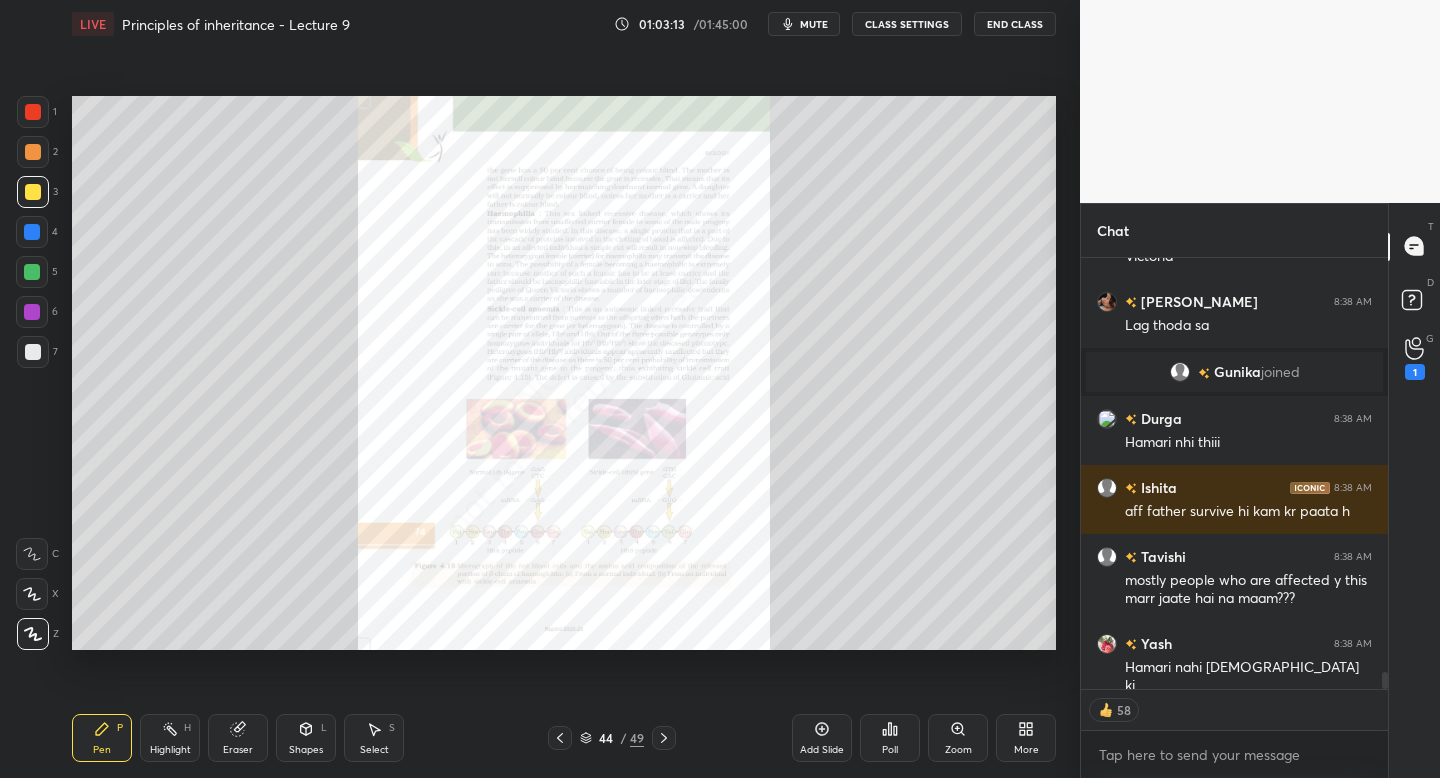 click on "Zoom" at bounding box center [958, 738] 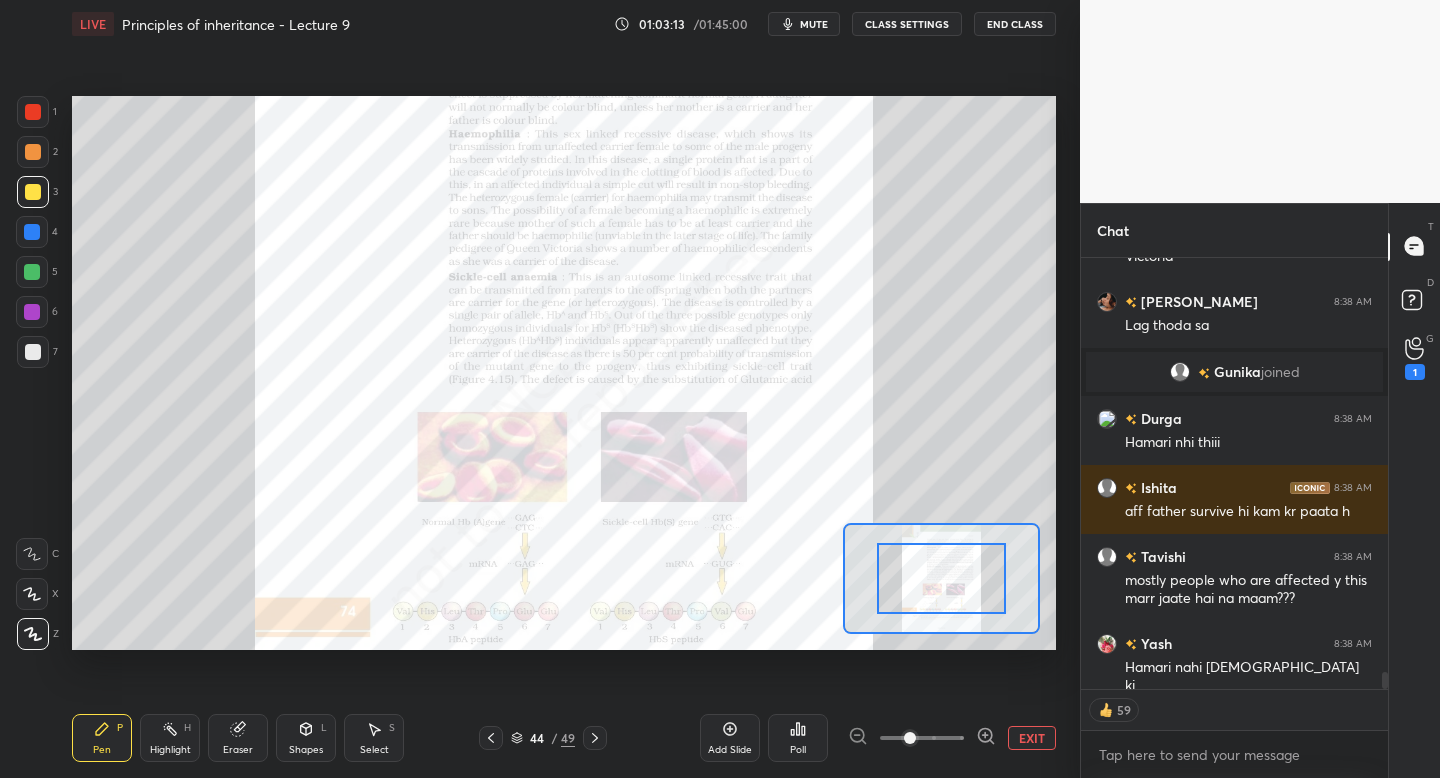 click at bounding box center (922, 738) 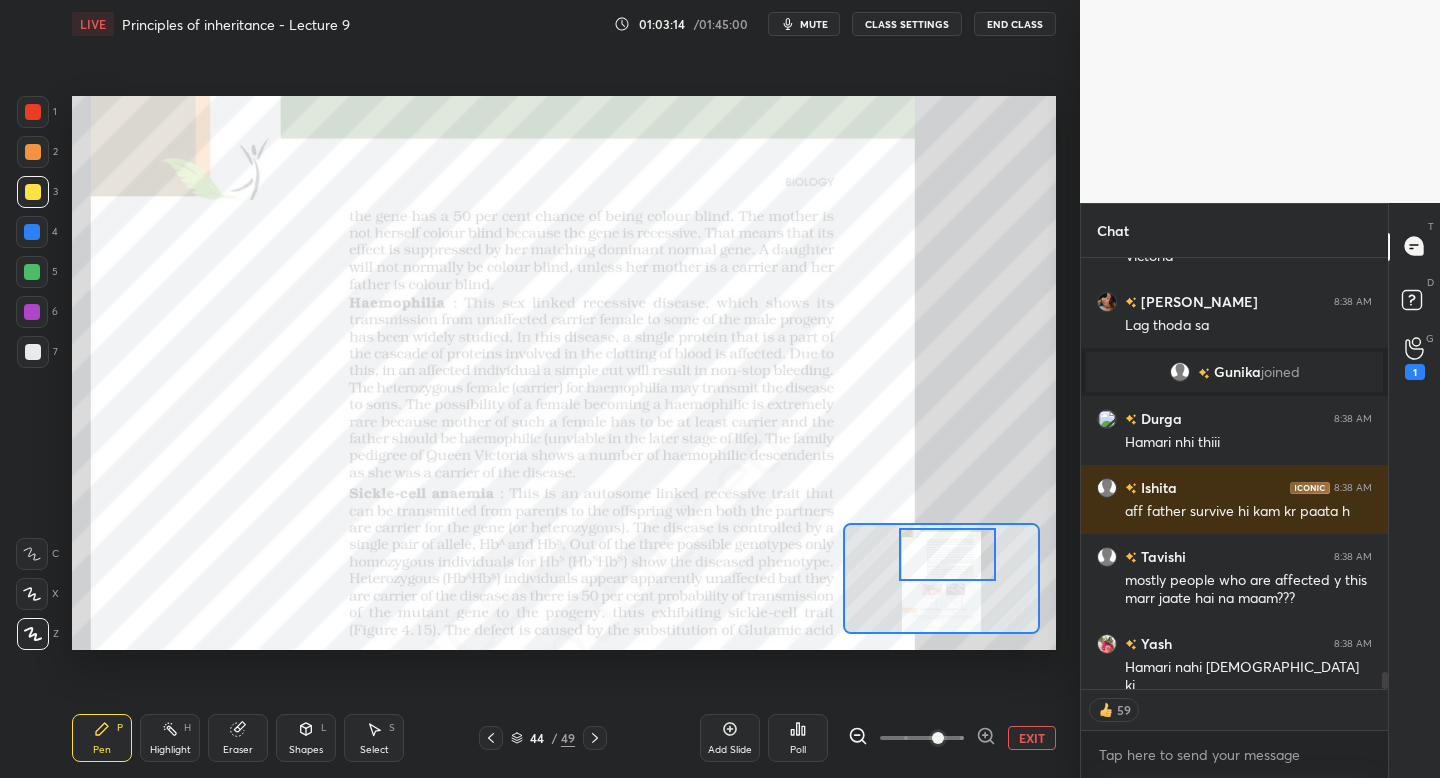 click at bounding box center (947, 554) 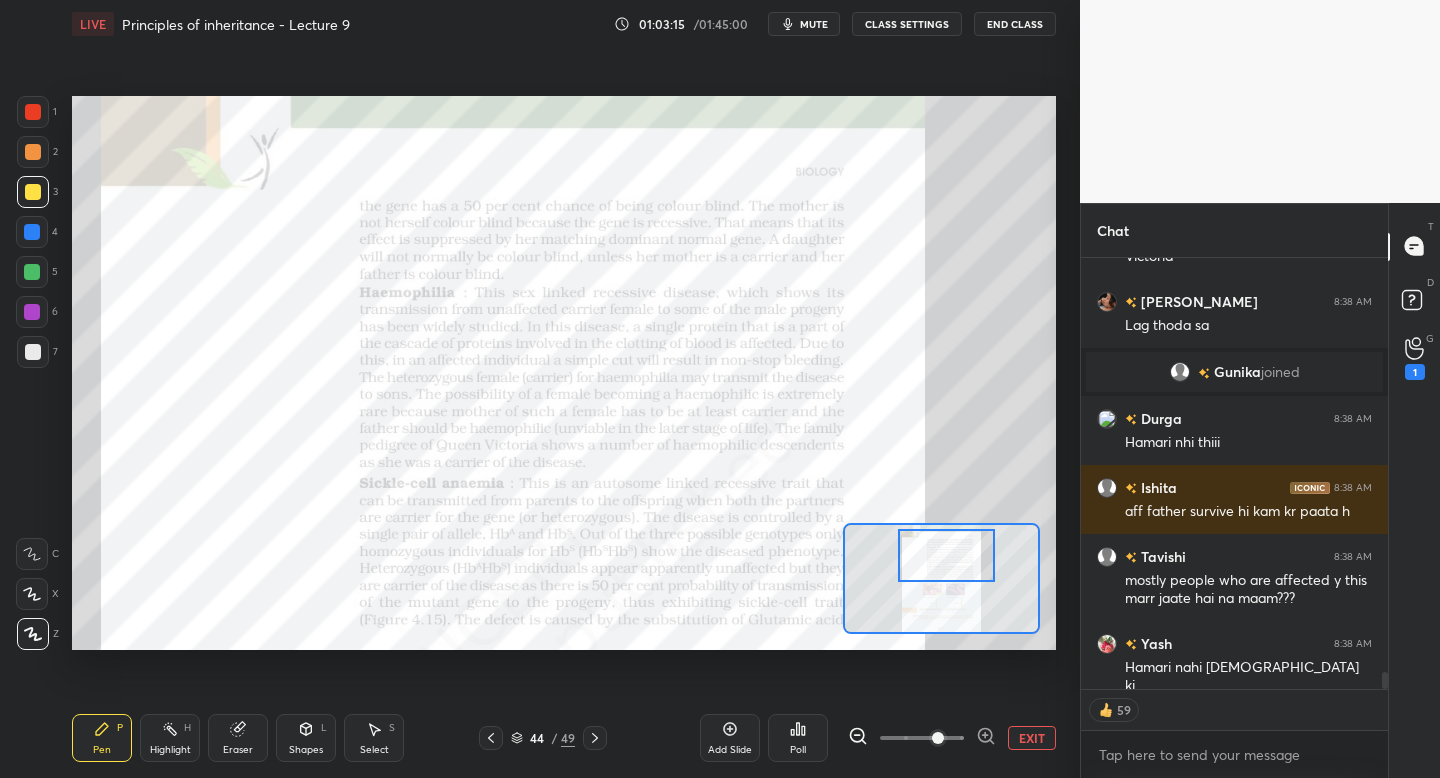 scroll, scrollTop: 10679, scrollLeft: 0, axis: vertical 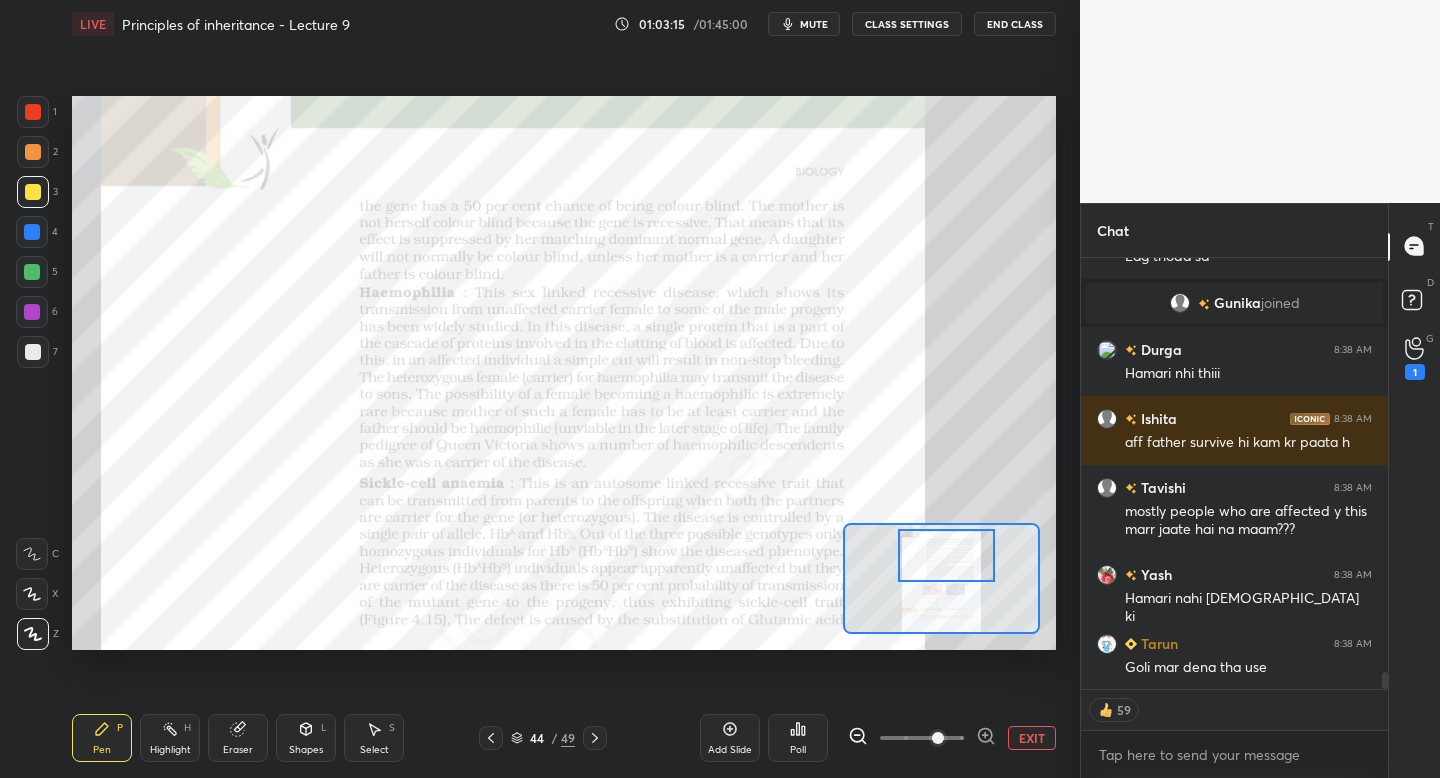 click at bounding box center [33, 112] 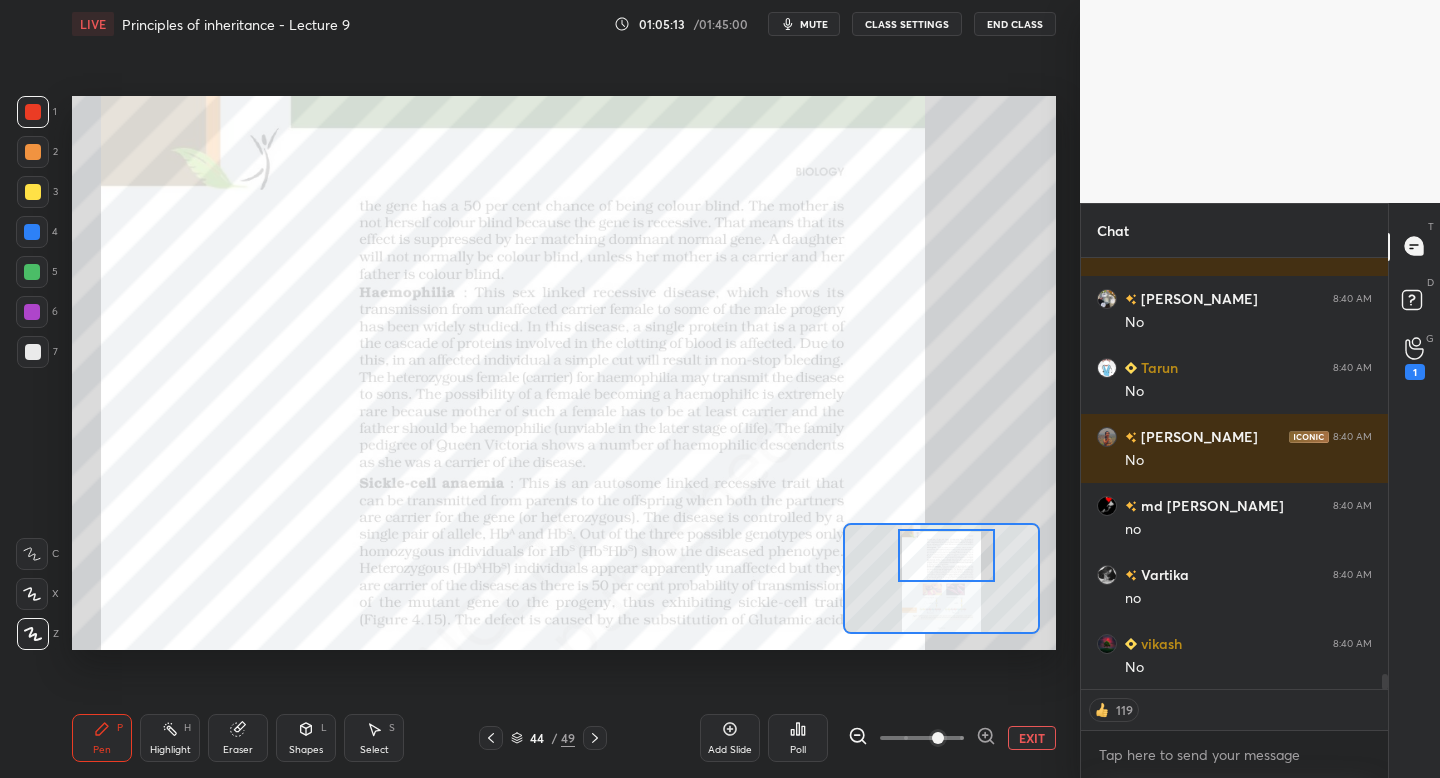 scroll, scrollTop: 12233, scrollLeft: 0, axis: vertical 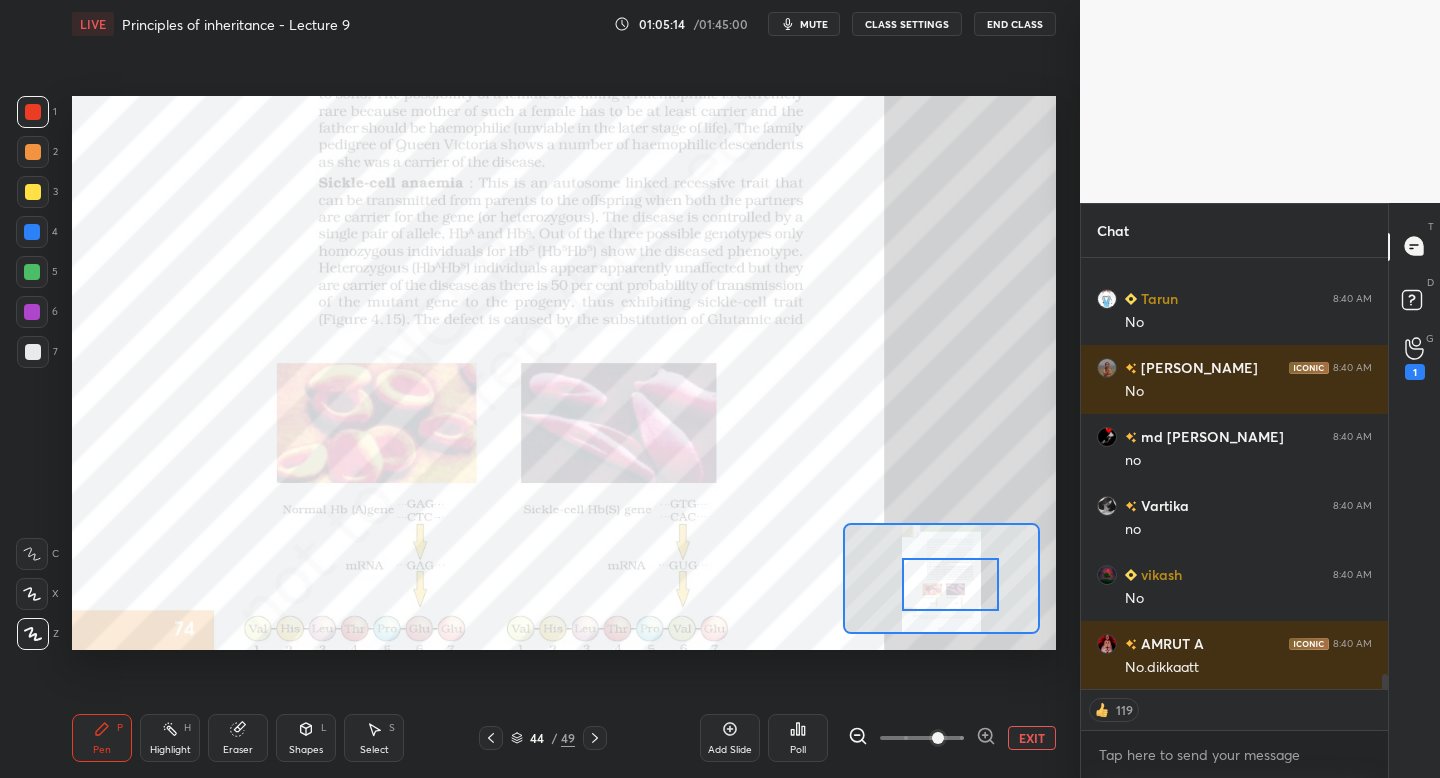 drag, startPoint x: 946, startPoint y: 571, endPoint x: 951, endPoint y: 600, distance: 29.427877 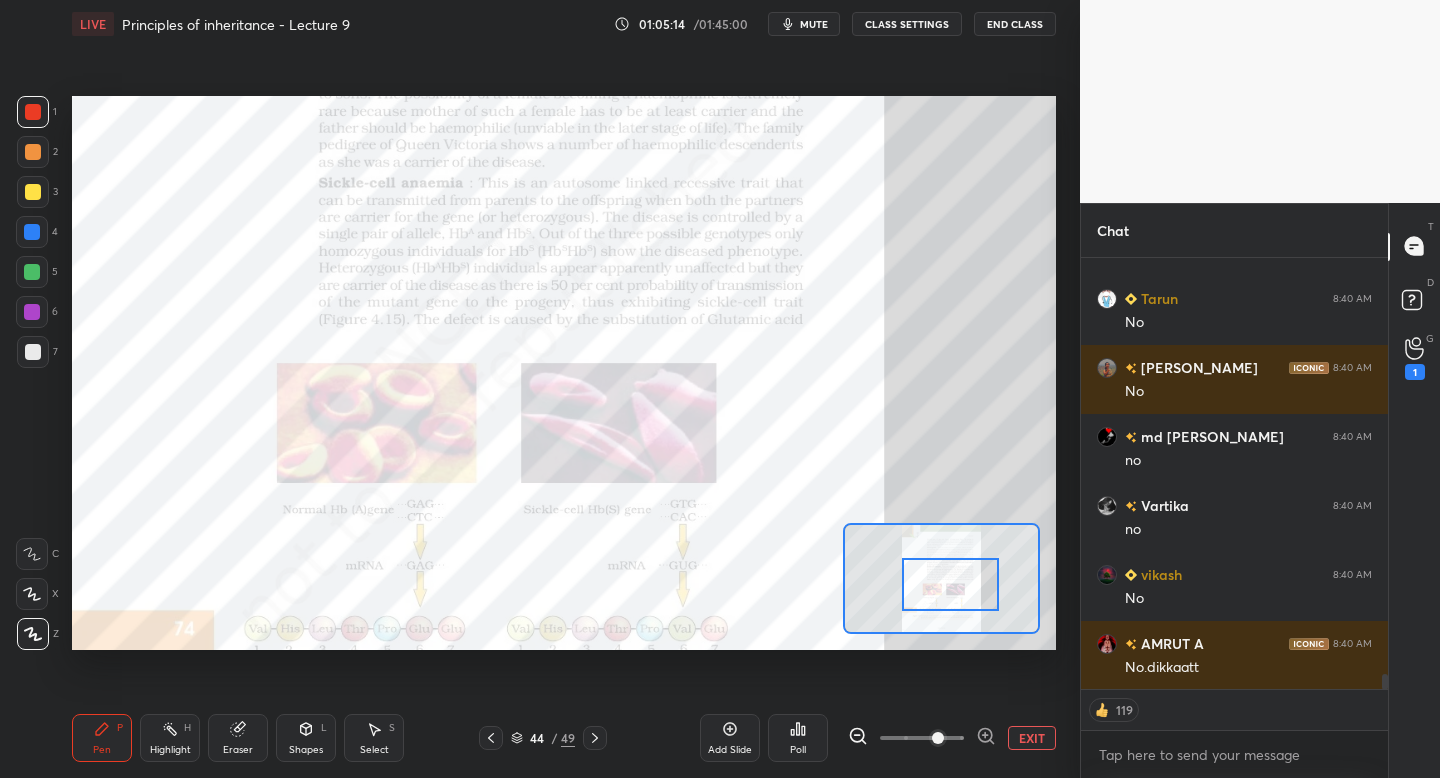 click at bounding box center (950, 584) 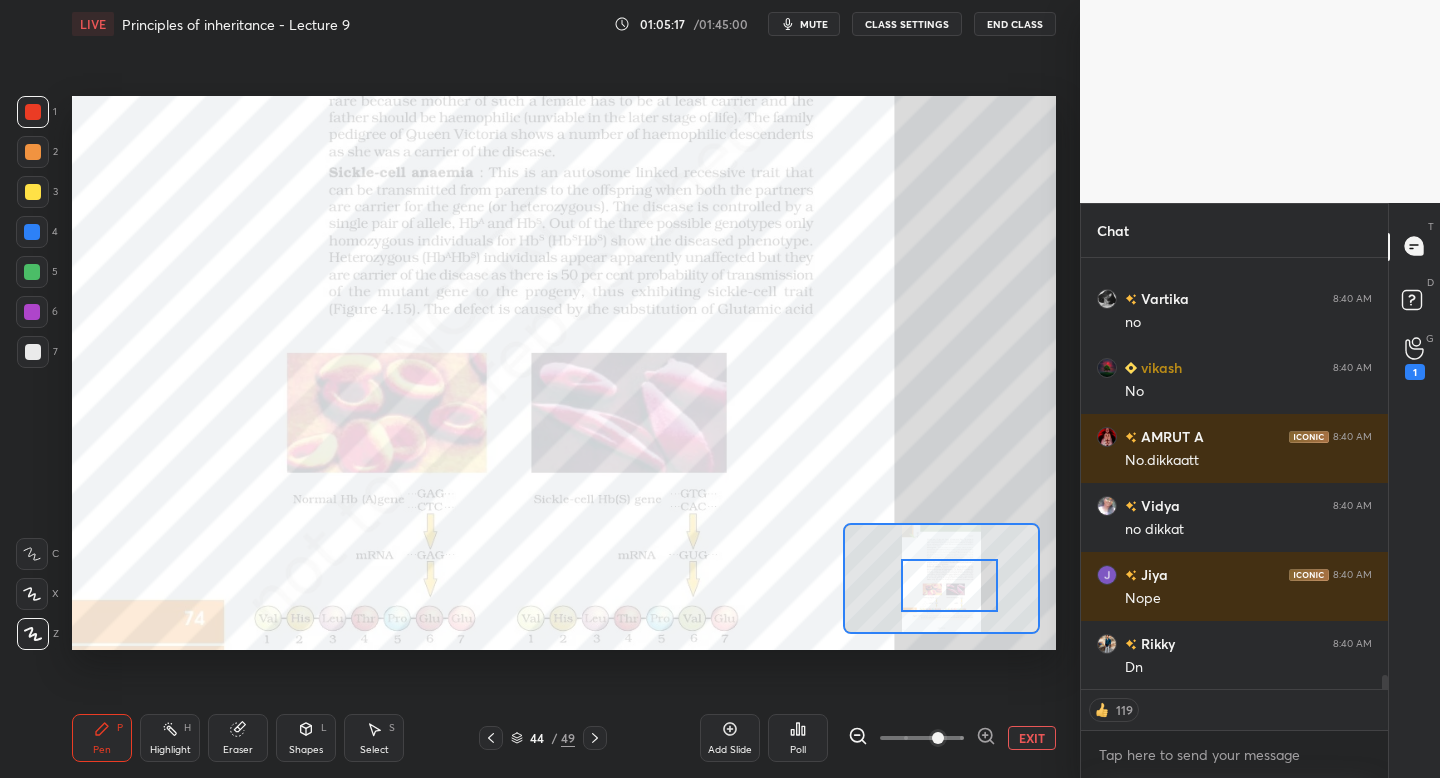 scroll, scrollTop: 12509, scrollLeft: 0, axis: vertical 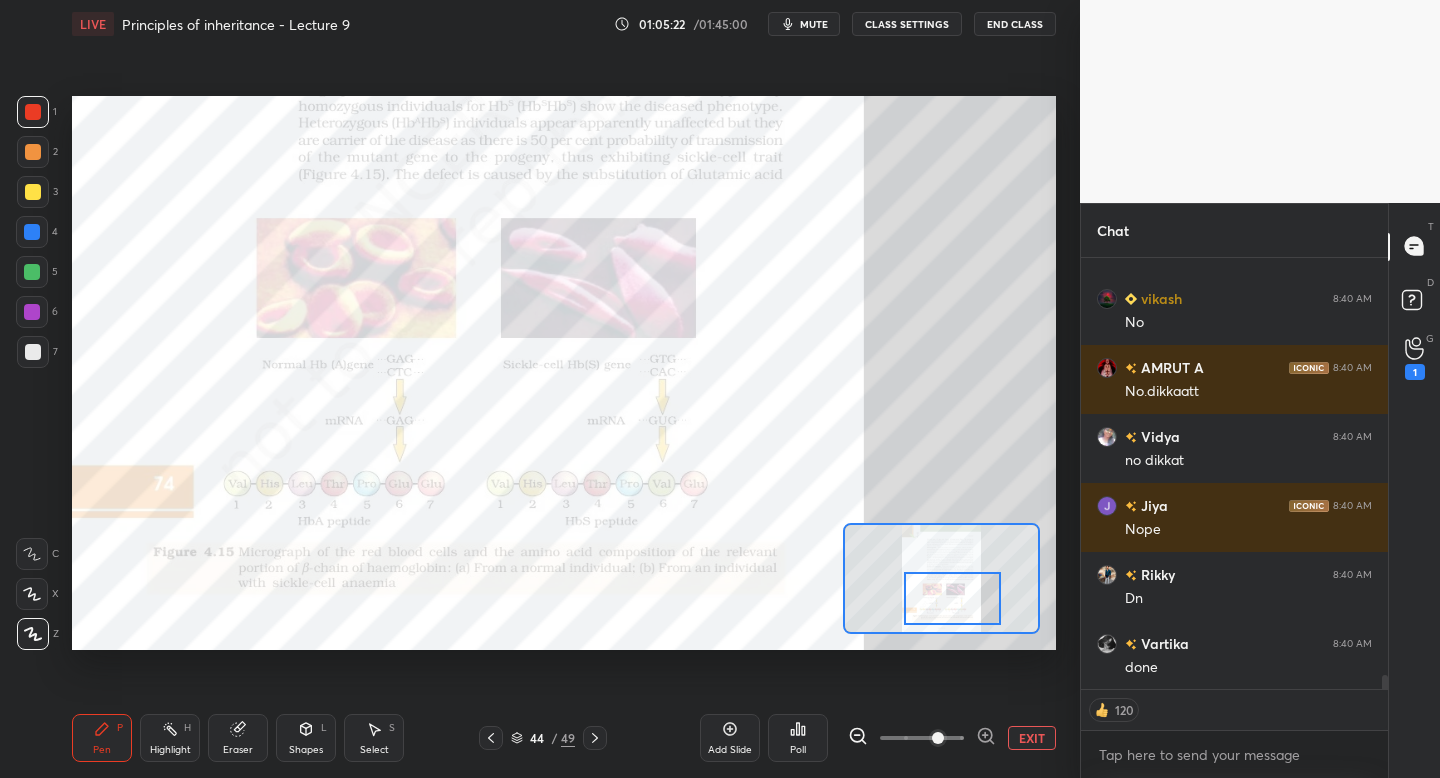 drag, startPoint x: 948, startPoint y: 591, endPoint x: 952, endPoint y: 608, distance: 17.464249 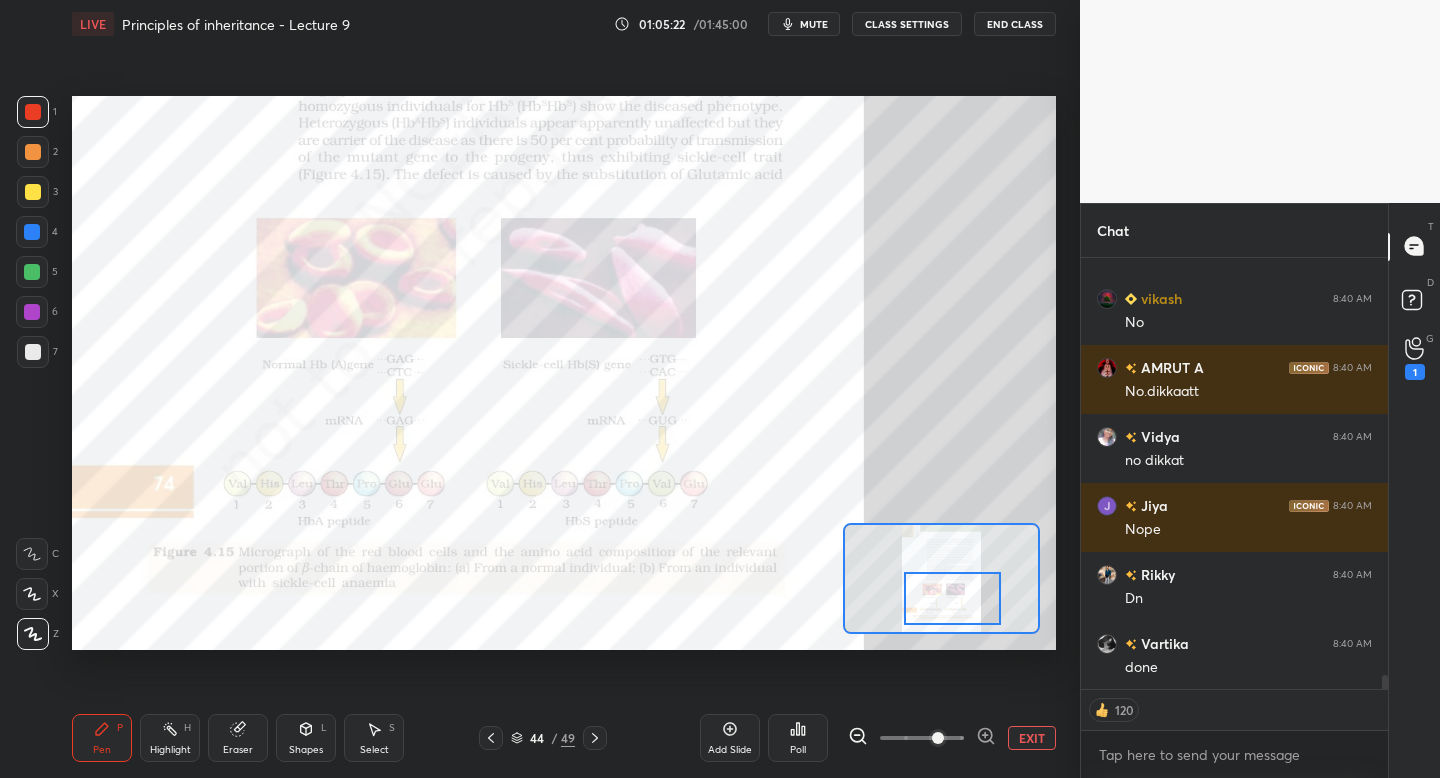 click at bounding box center [952, 598] 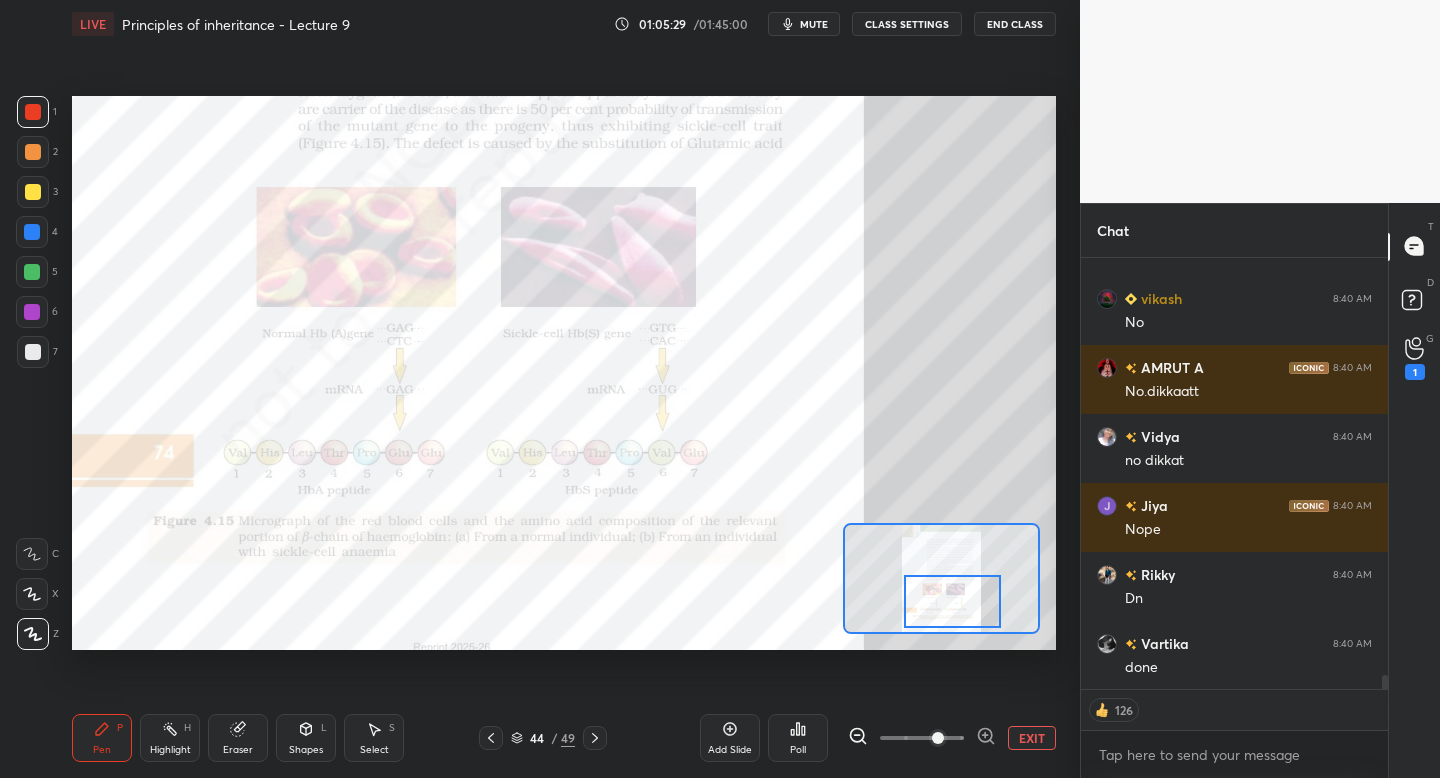click on "Add Slide" at bounding box center (730, 738) 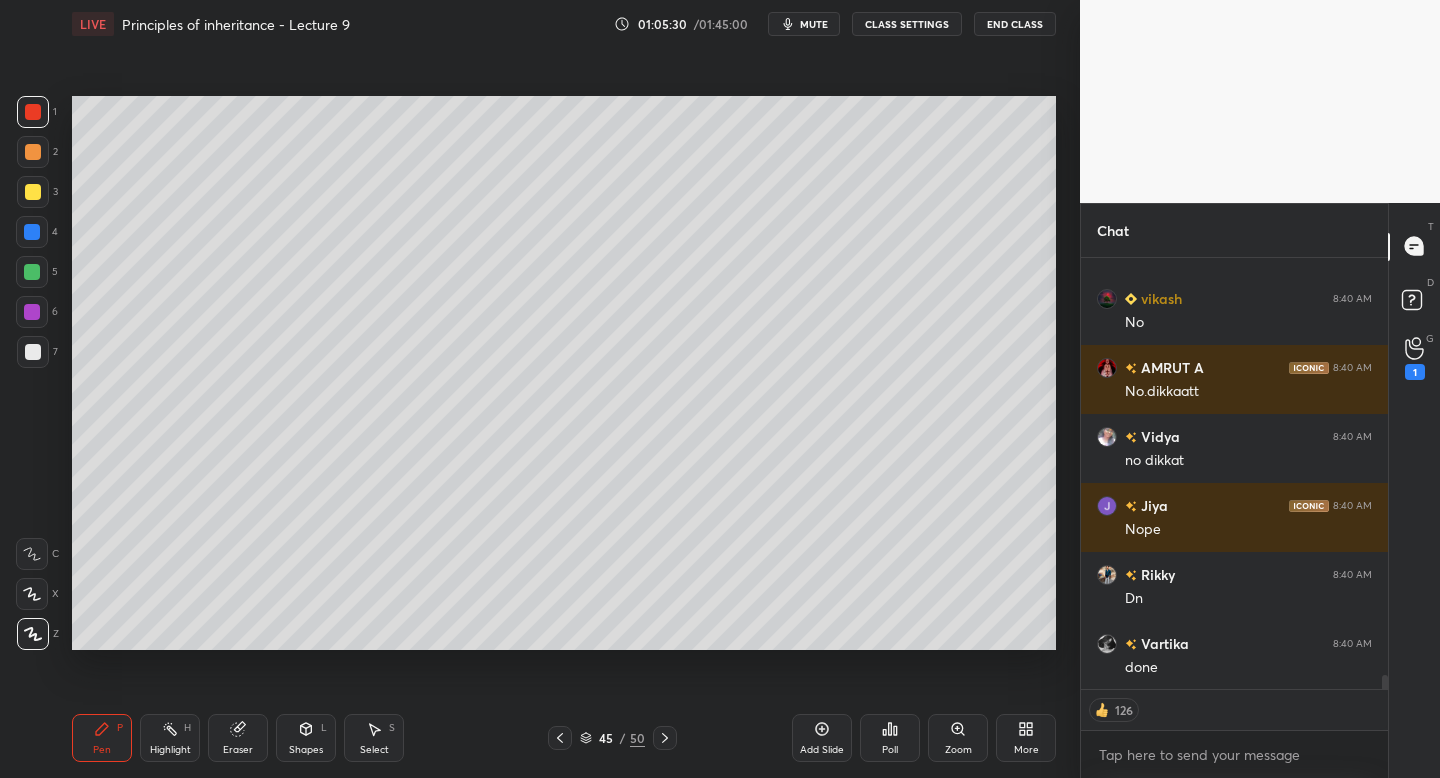 click on "3" at bounding box center [37, 192] 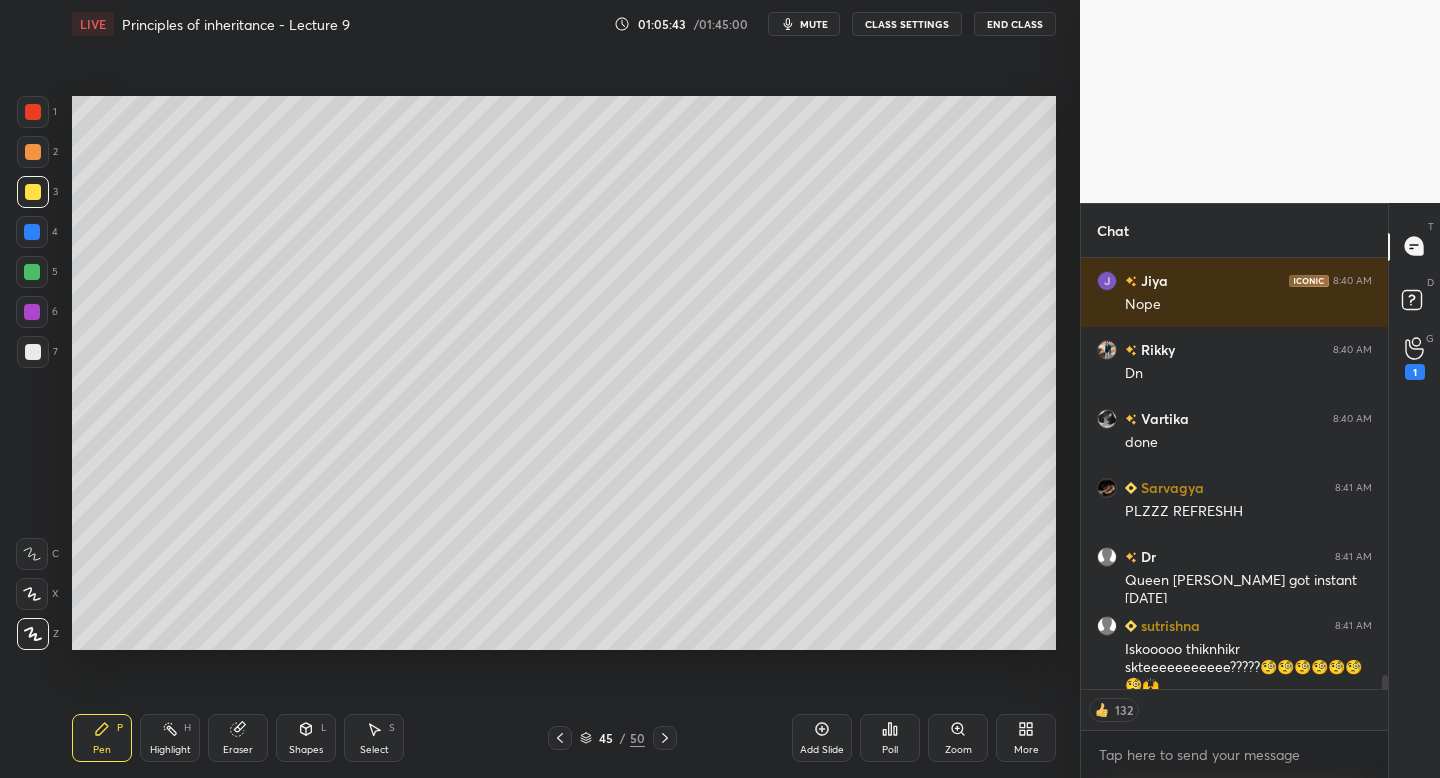 scroll, scrollTop: 12803, scrollLeft: 0, axis: vertical 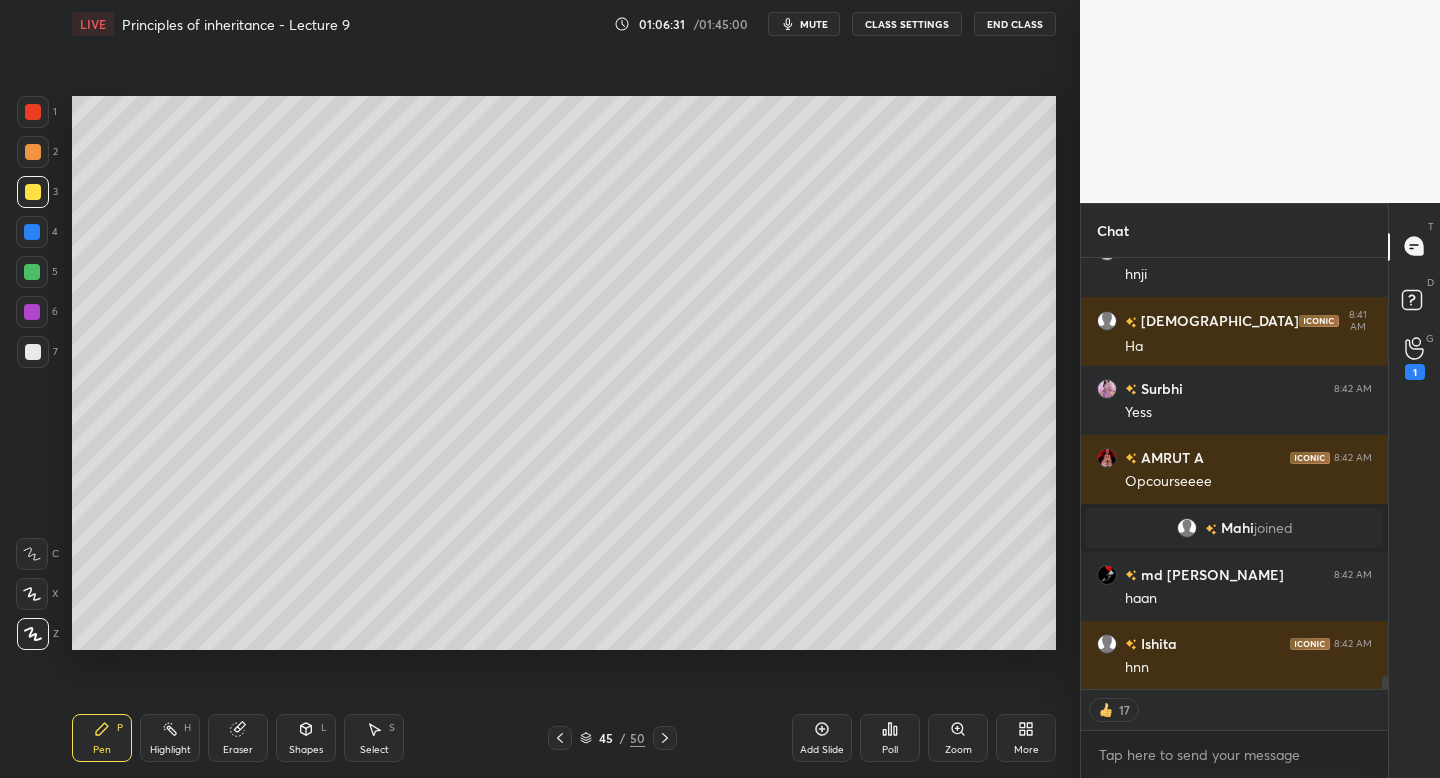 click at bounding box center [560, 738] 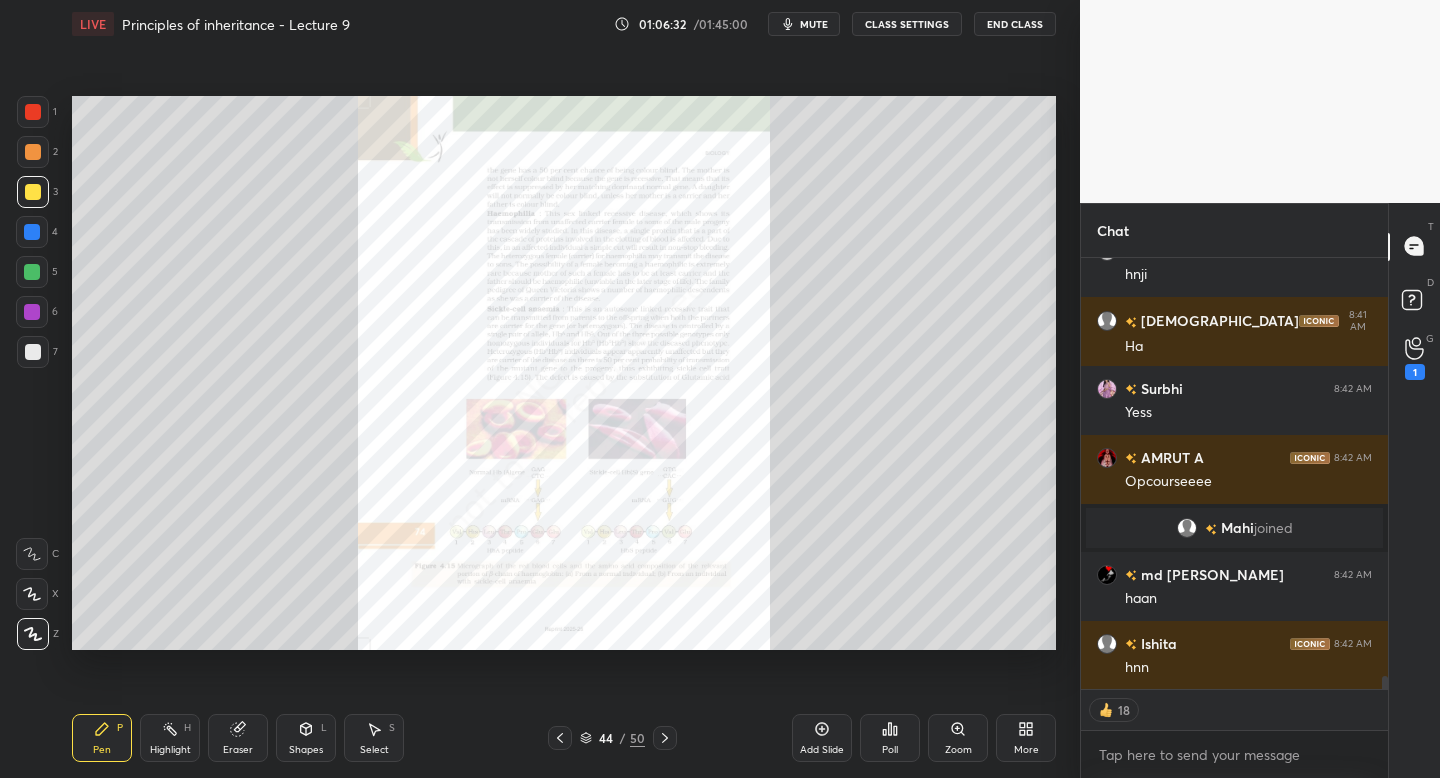 click on "Zoom" at bounding box center (958, 738) 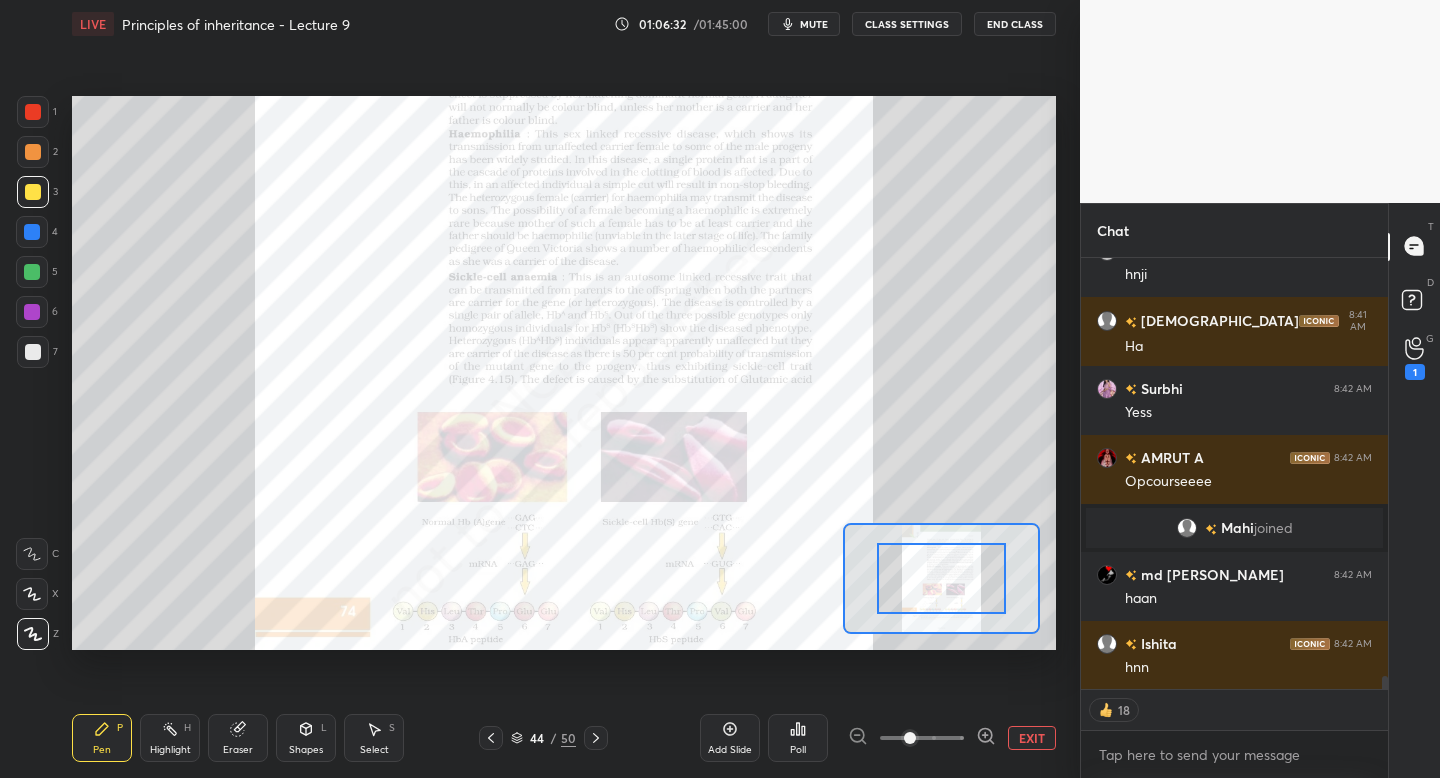 click at bounding box center [922, 738] 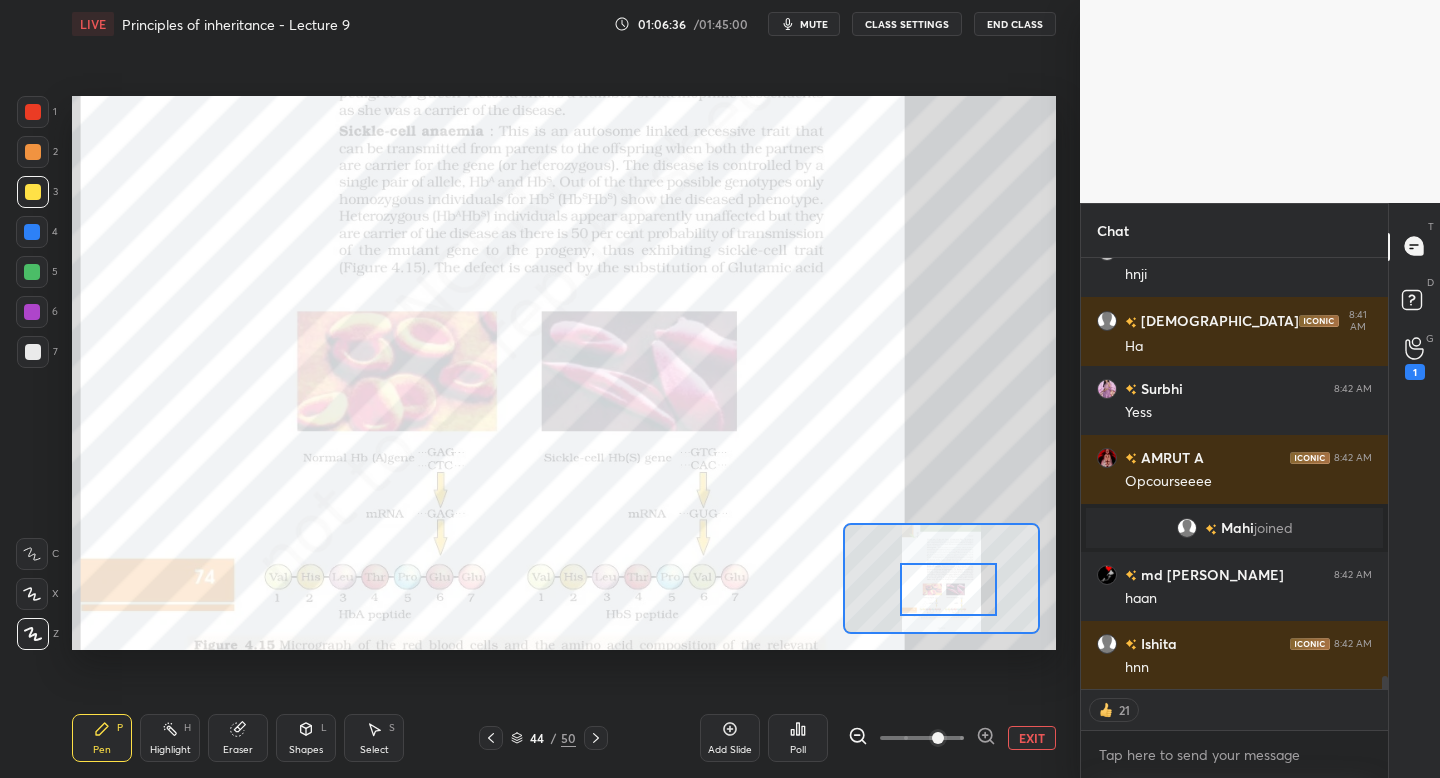 drag, startPoint x: 964, startPoint y: 576, endPoint x: 967, endPoint y: 594, distance: 18.248287 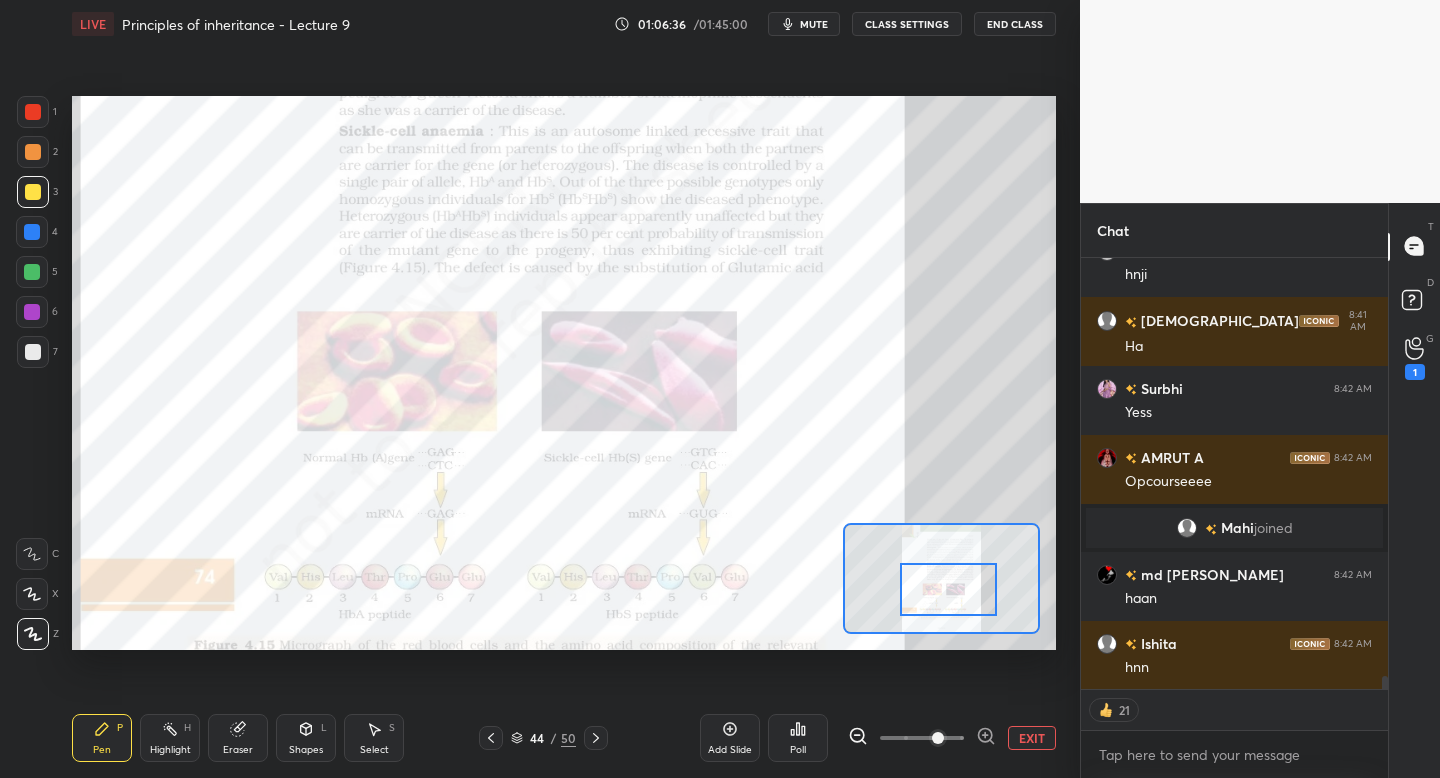 click at bounding box center [948, 589] 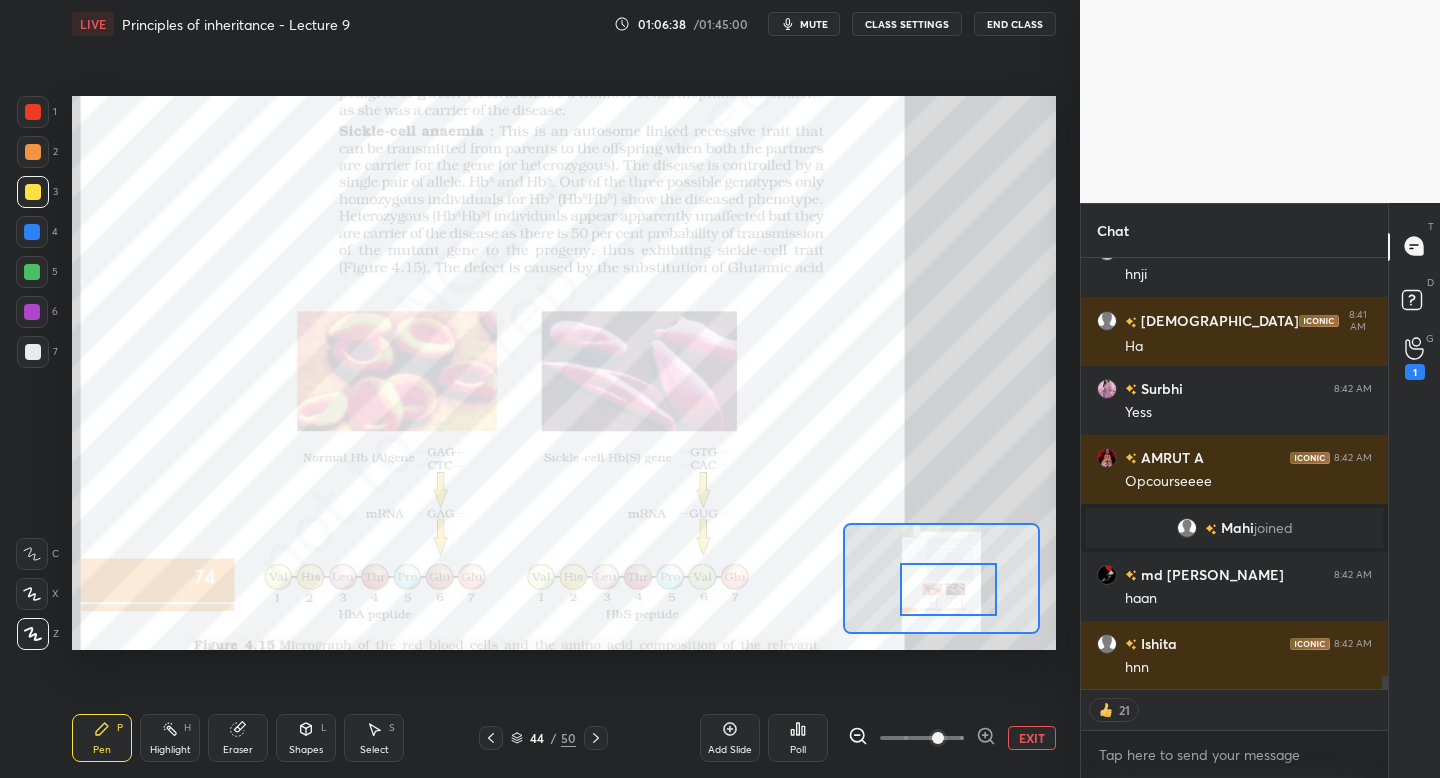 scroll, scrollTop: 13634, scrollLeft: 0, axis: vertical 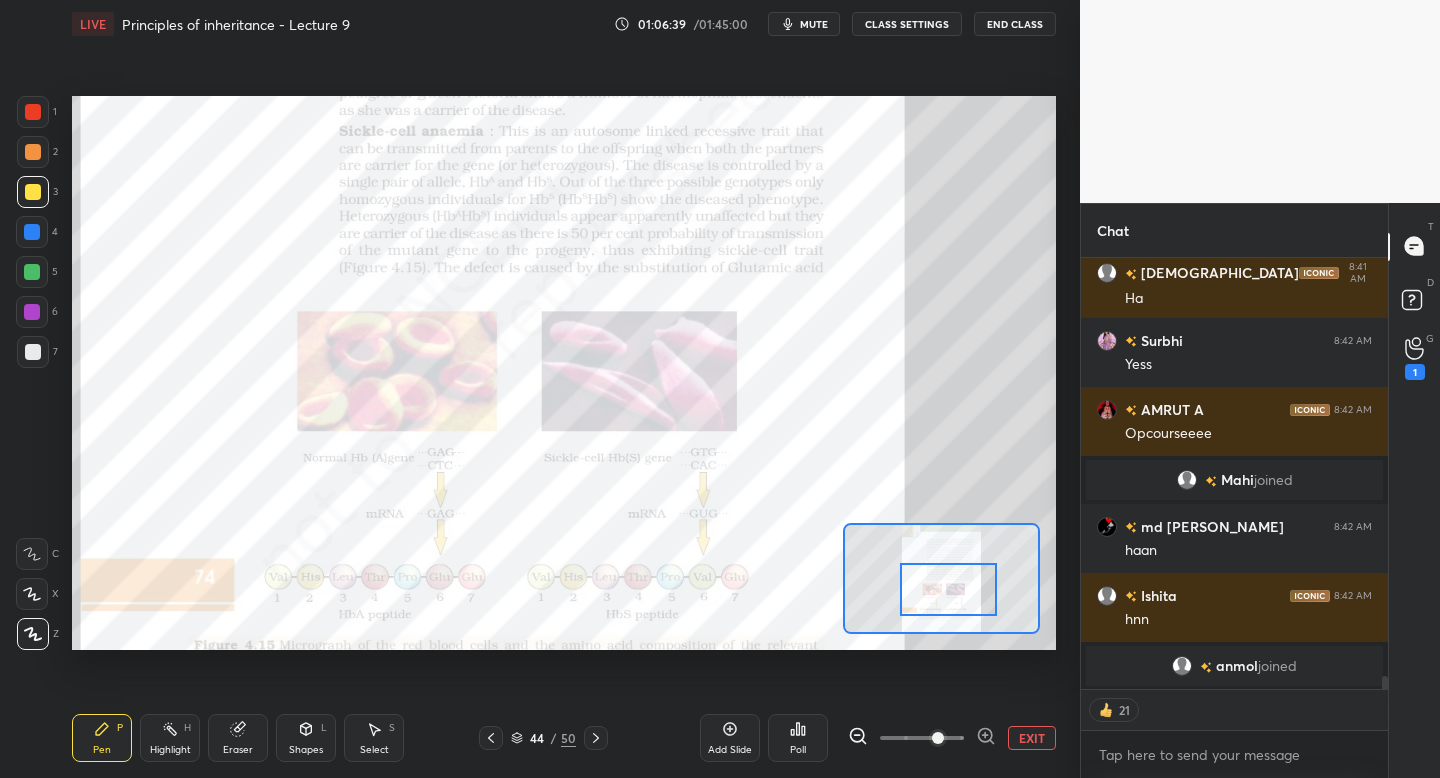 click at bounding box center [33, 112] 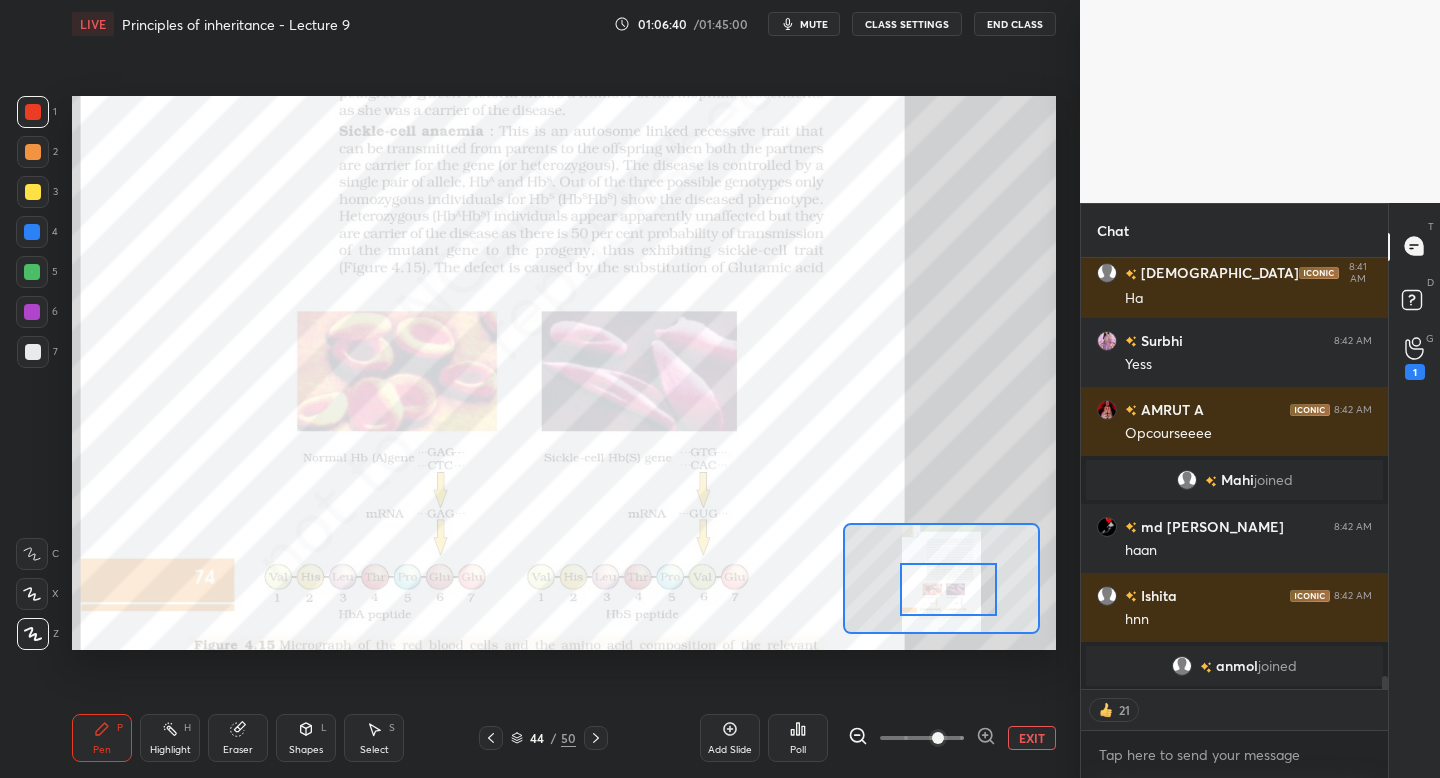 scroll, scrollTop: 13495, scrollLeft: 0, axis: vertical 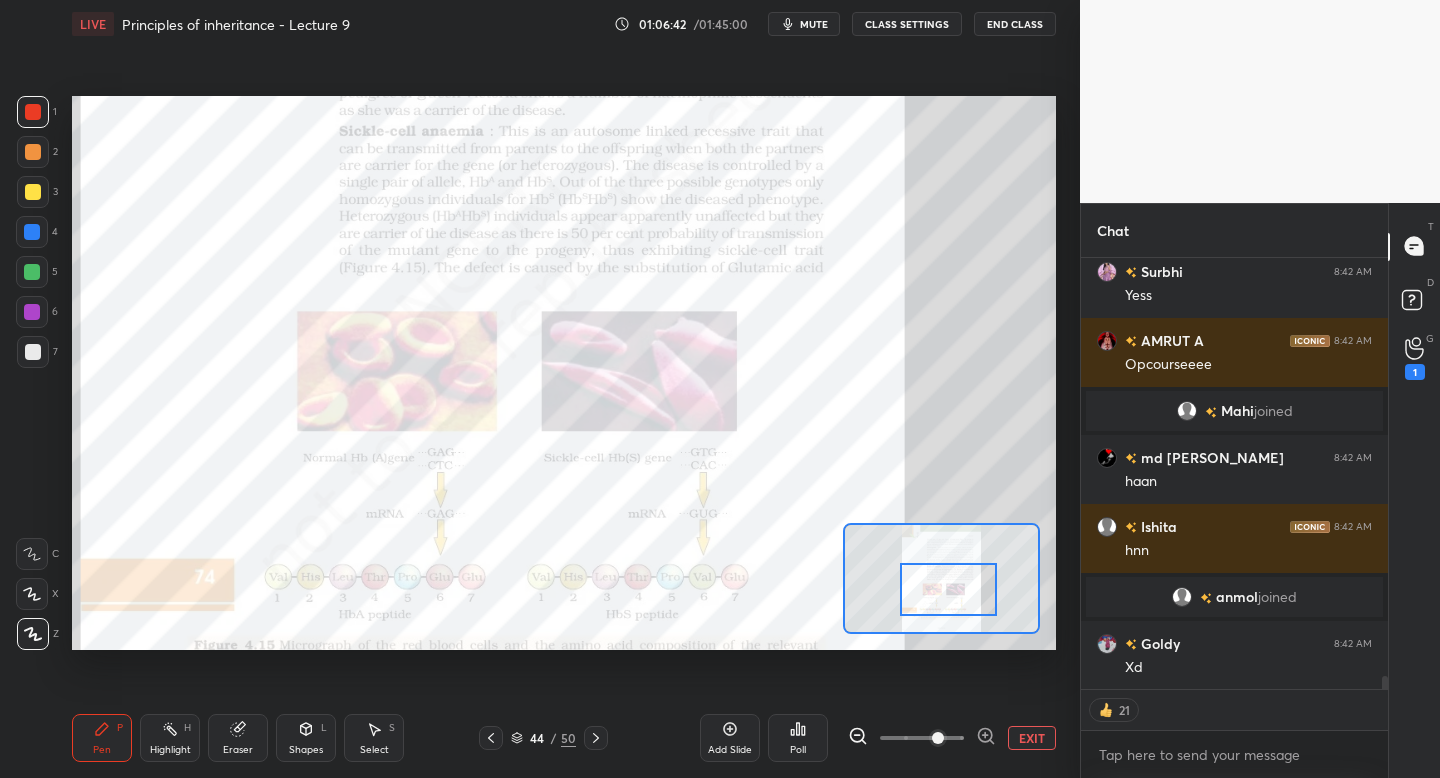 click on "44 / 50" at bounding box center [543, 738] 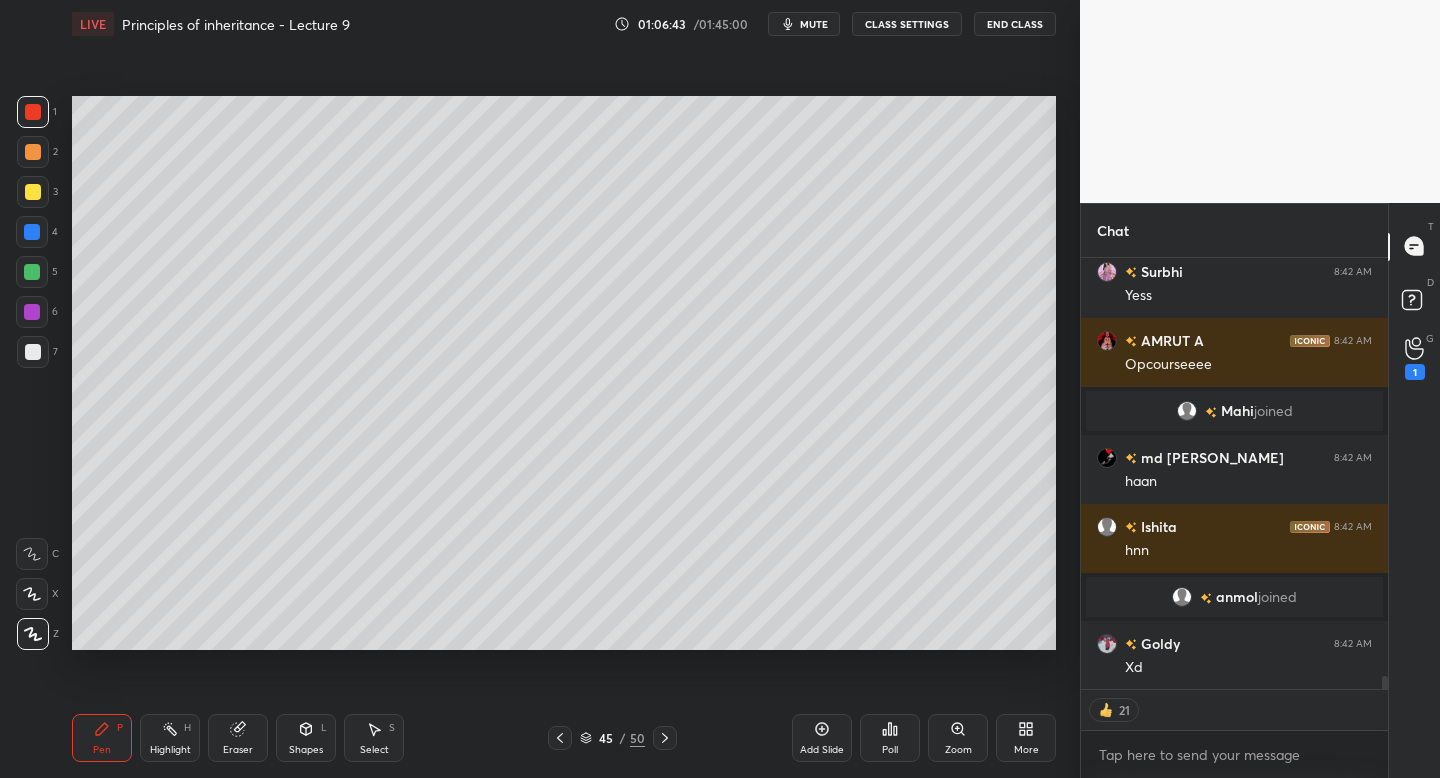 click 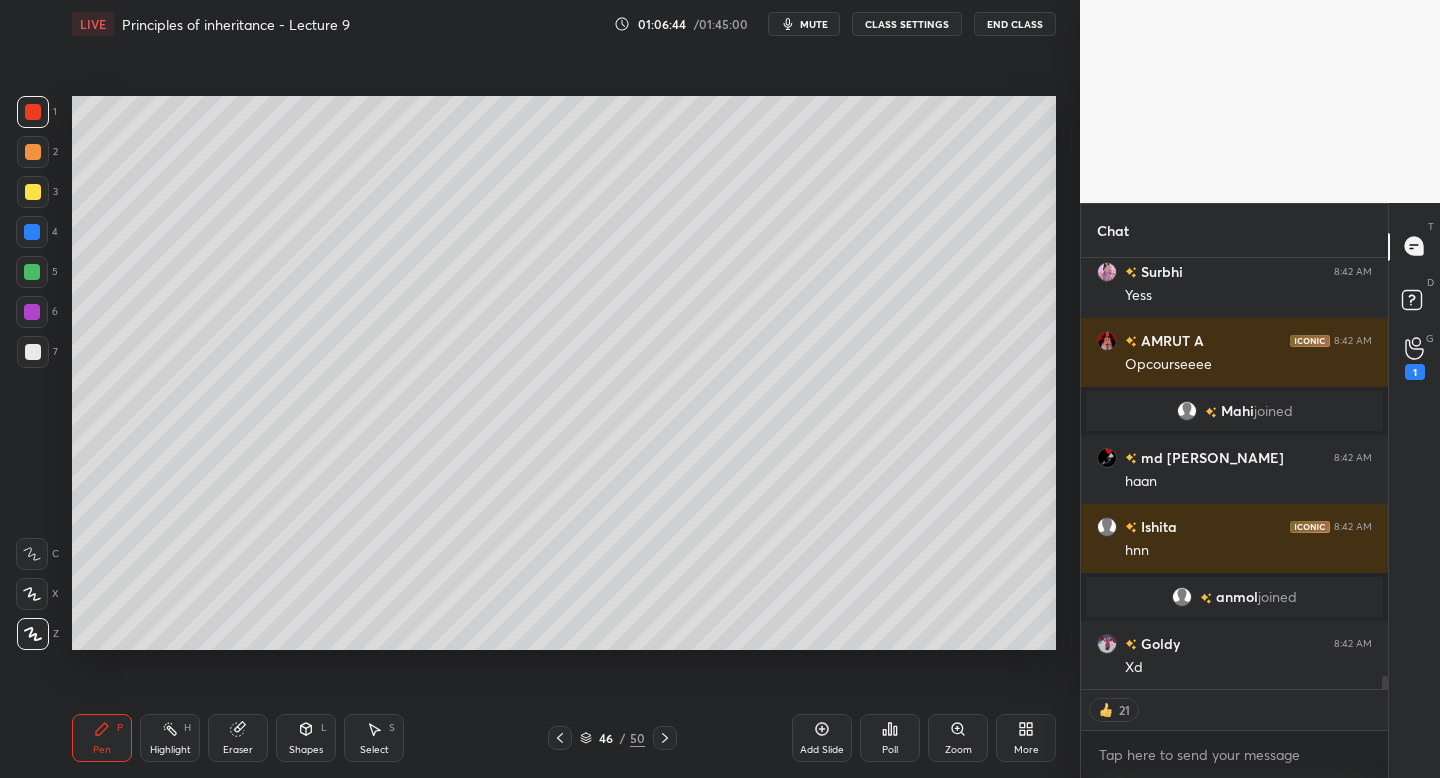 click 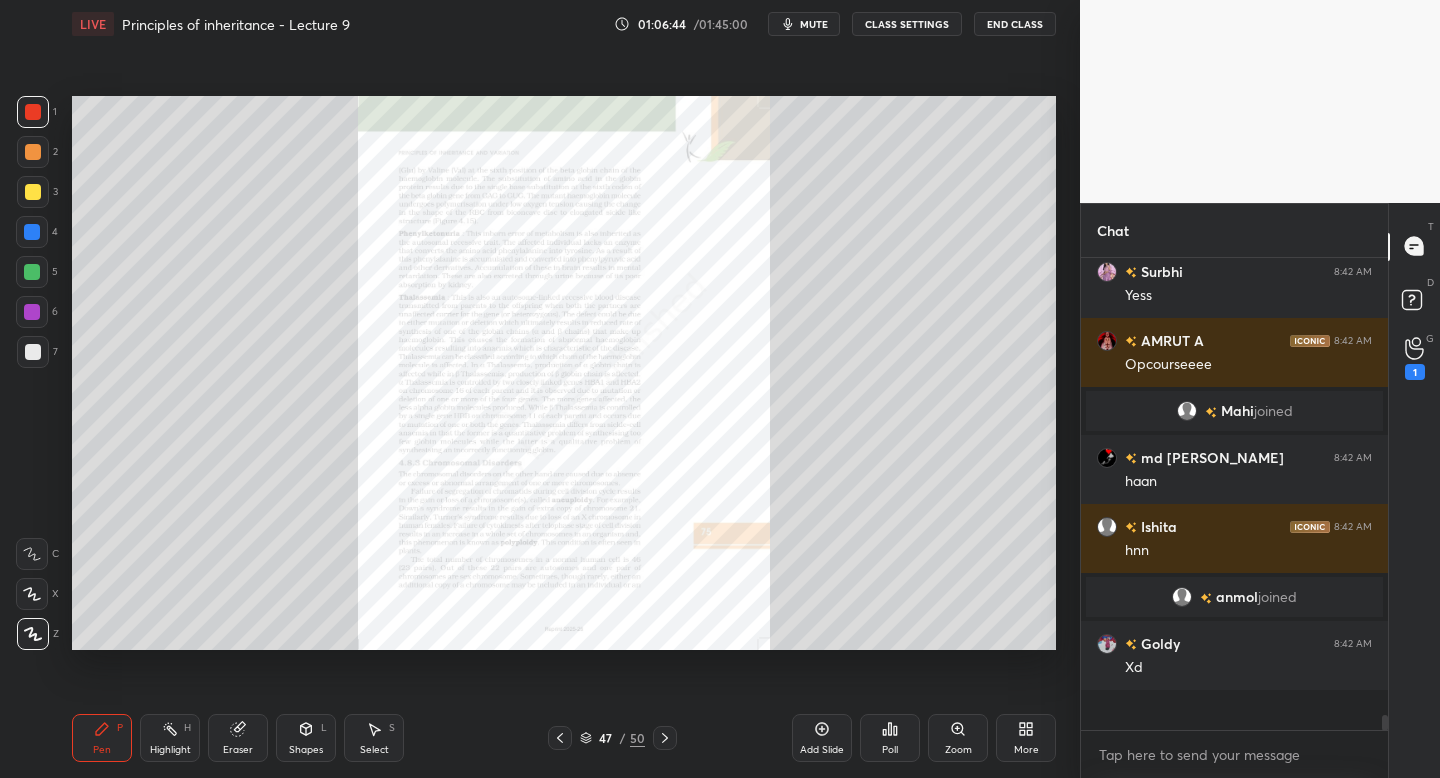 scroll, scrollTop: 7, scrollLeft: 7, axis: both 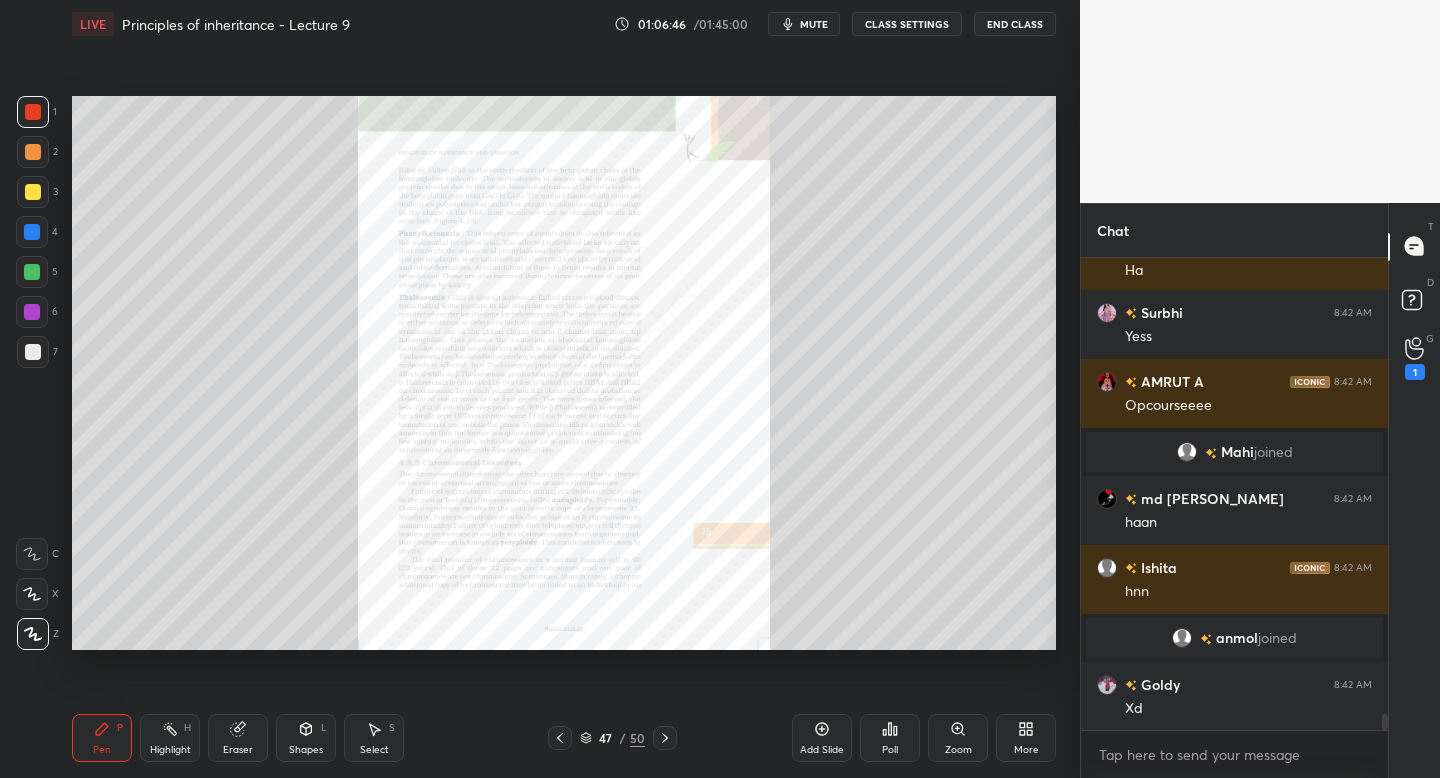 click on "Zoom" at bounding box center (958, 738) 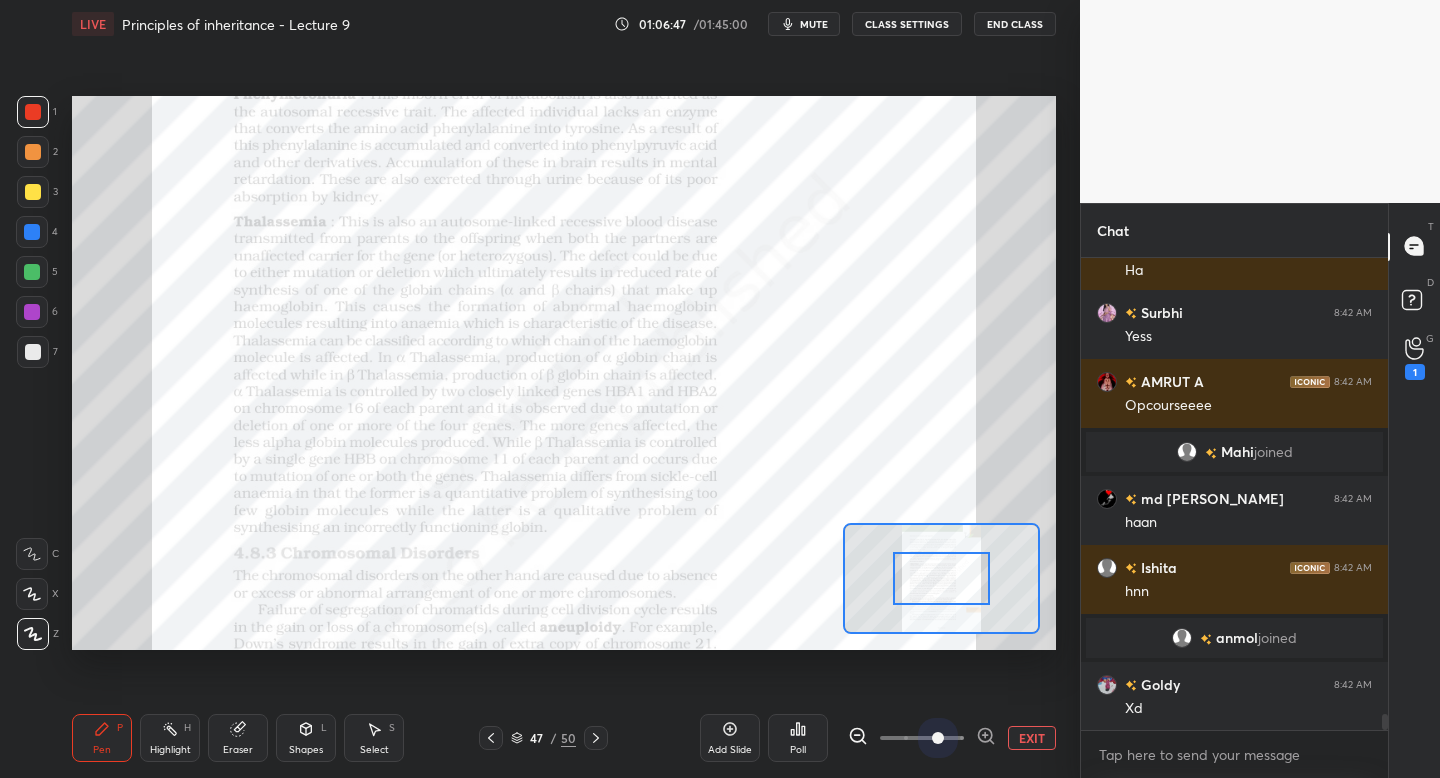 click at bounding box center (922, 738) 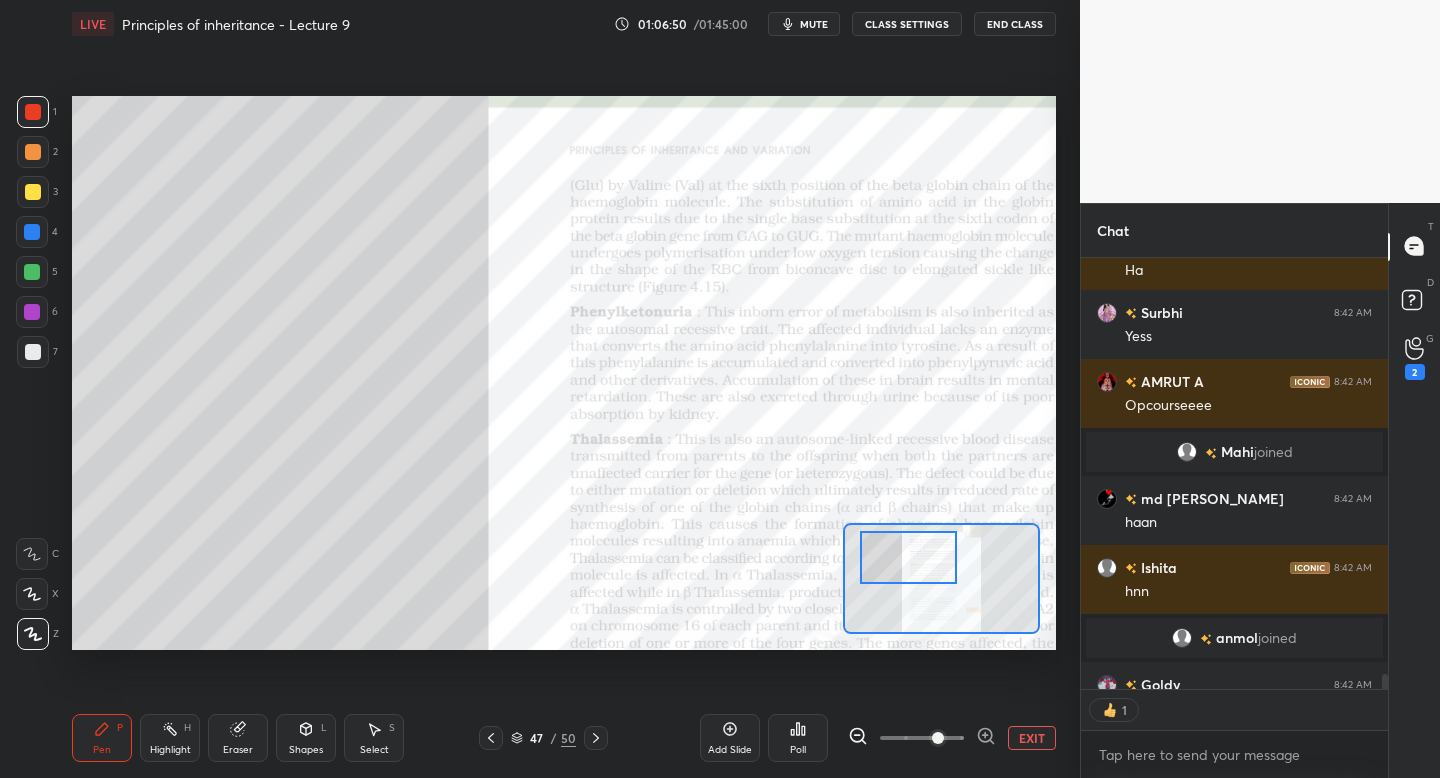 scroll, scrollTop: 425, scrollLeft: 301, axis: both 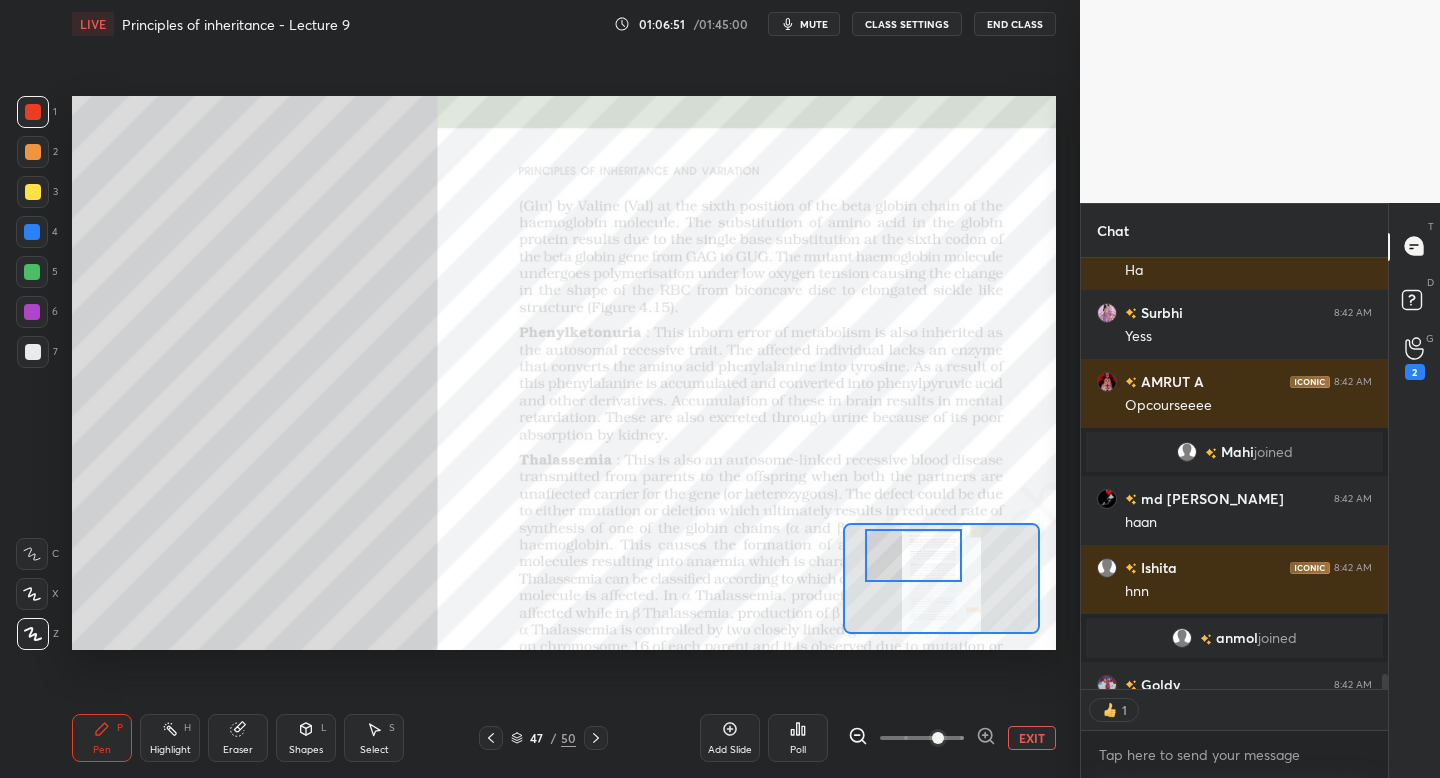 drag, startPoint x: 948, startPoint y: 582, endPoint x: 920, endPoint y: 561, distance: 35 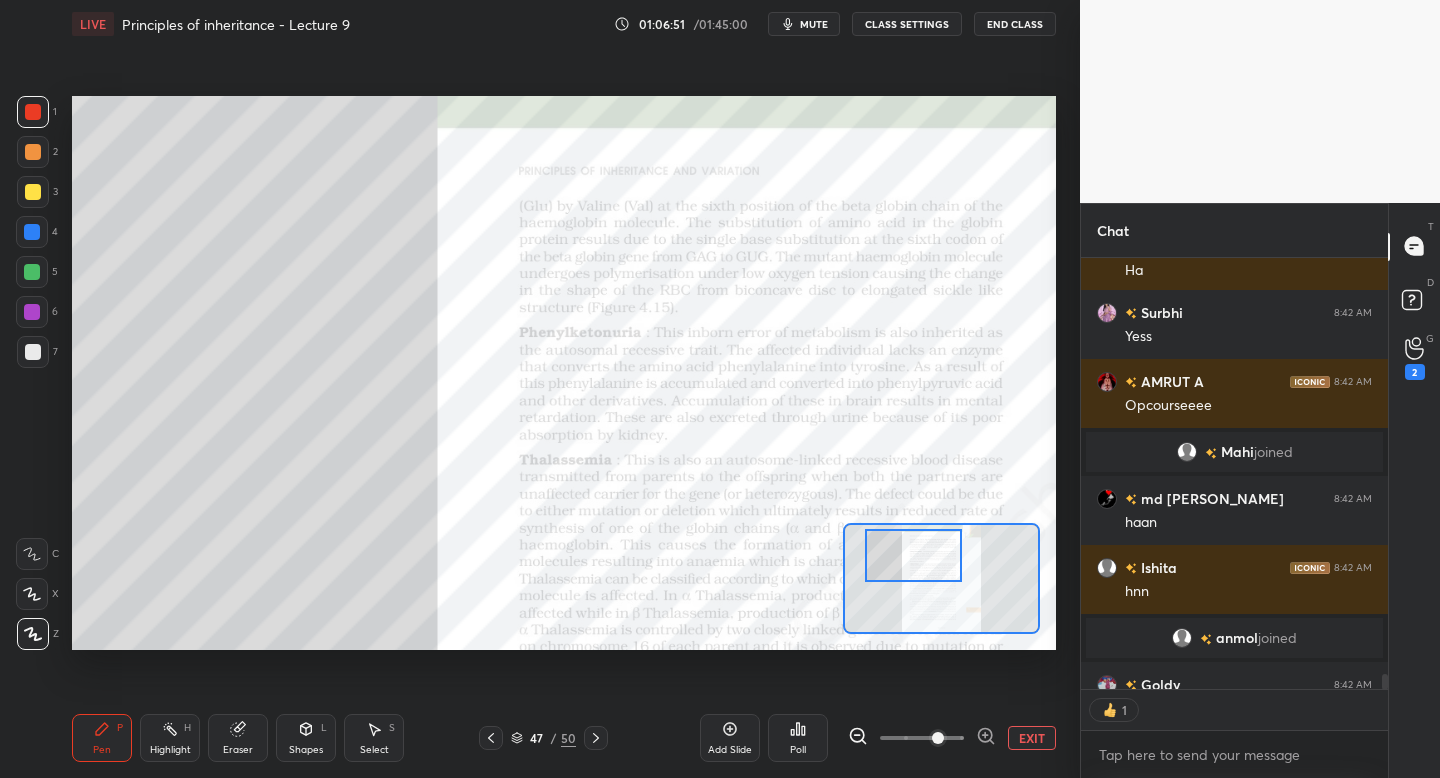 click at bounding box center (913, 555) 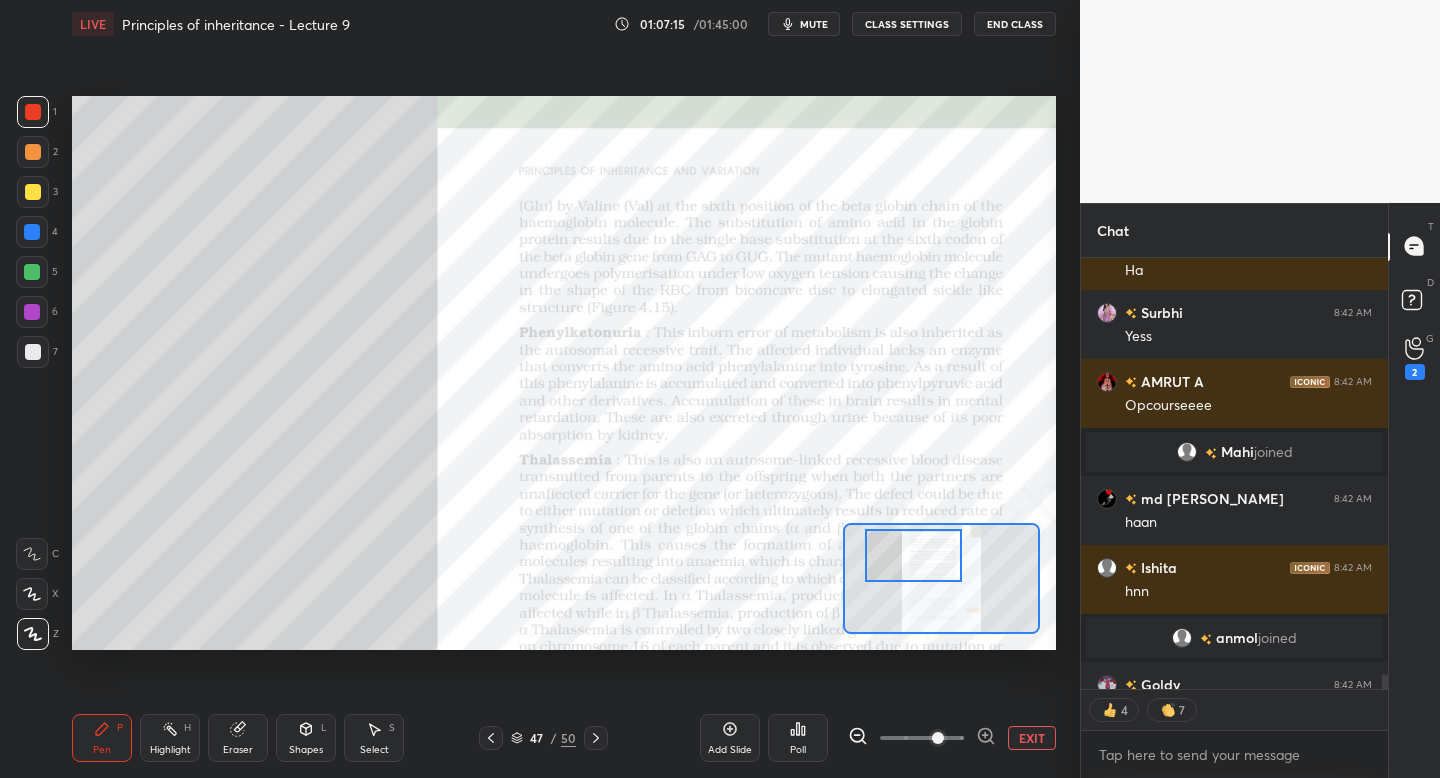 scroll, scrollTop: 7, scrollLeft: 7, axis: both 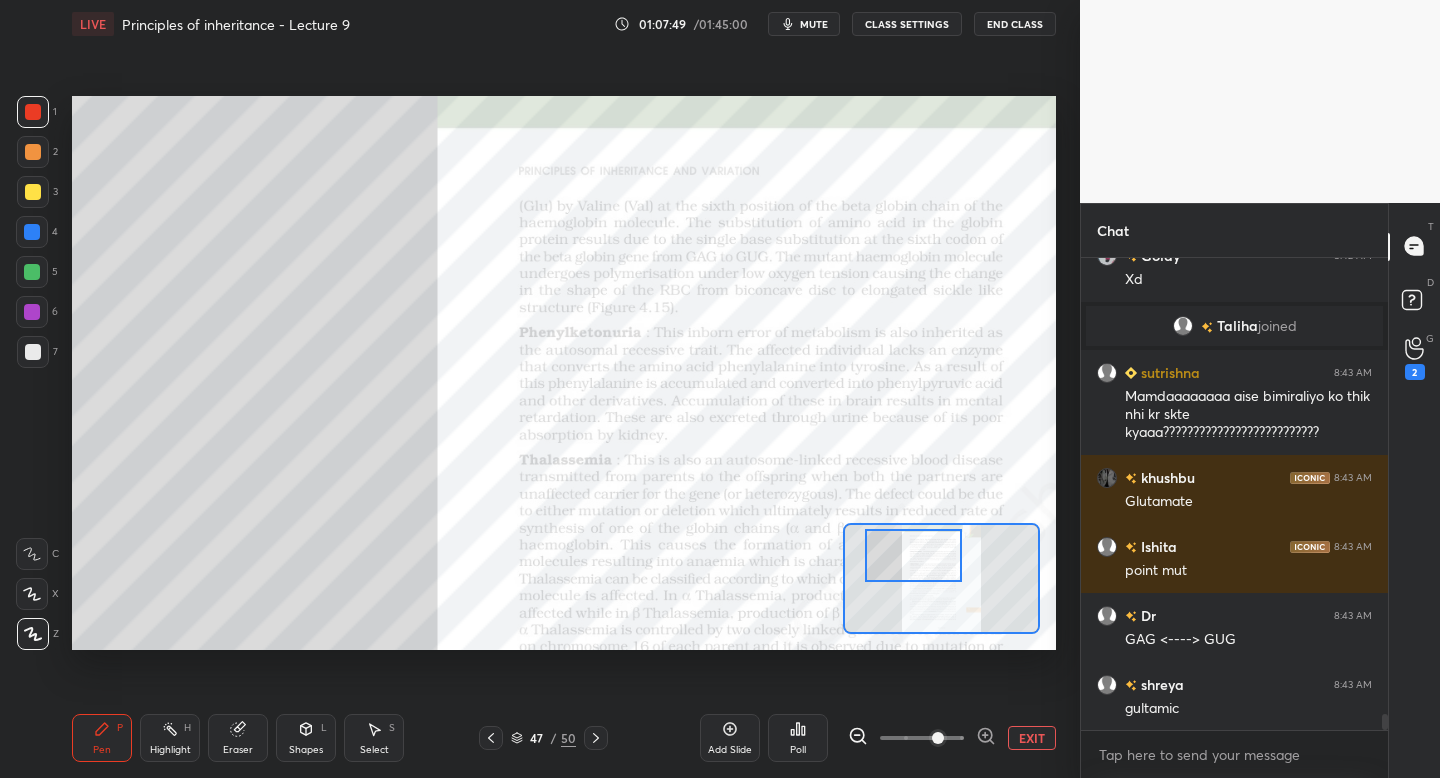 click on "3" at bounding box center [37, 196] 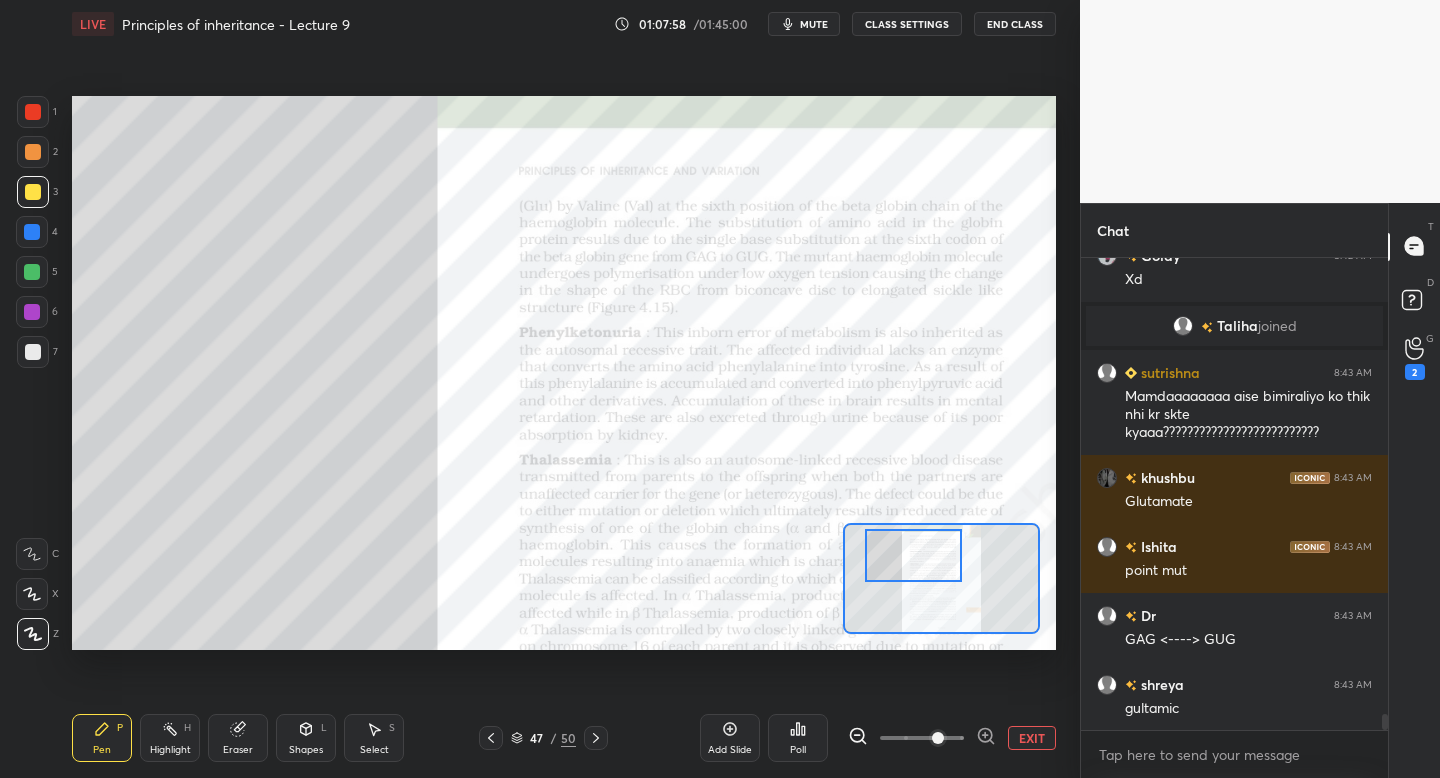 scroll, scrollTop: 13933, scrollLeft: 0, axis: vertical 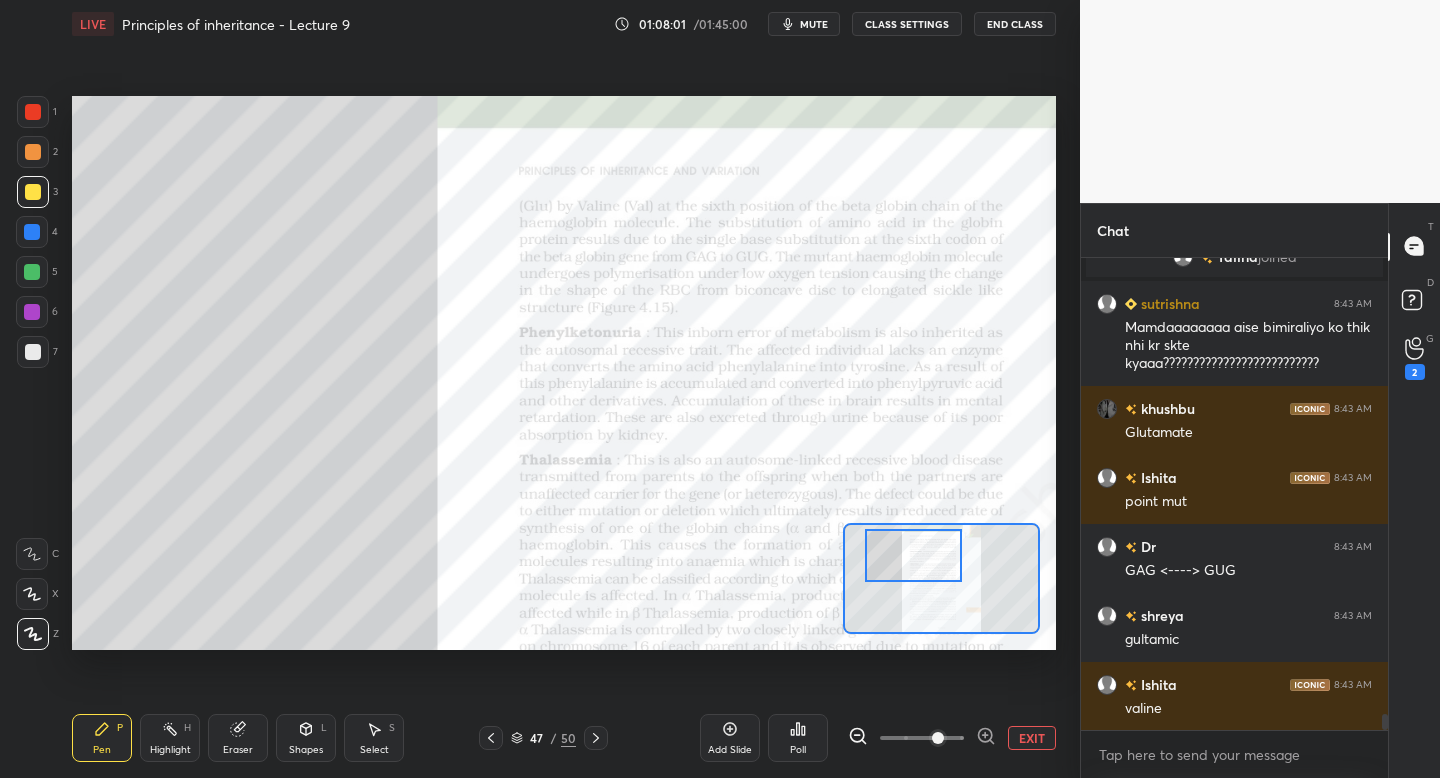 click at bounding box center (32, 232) 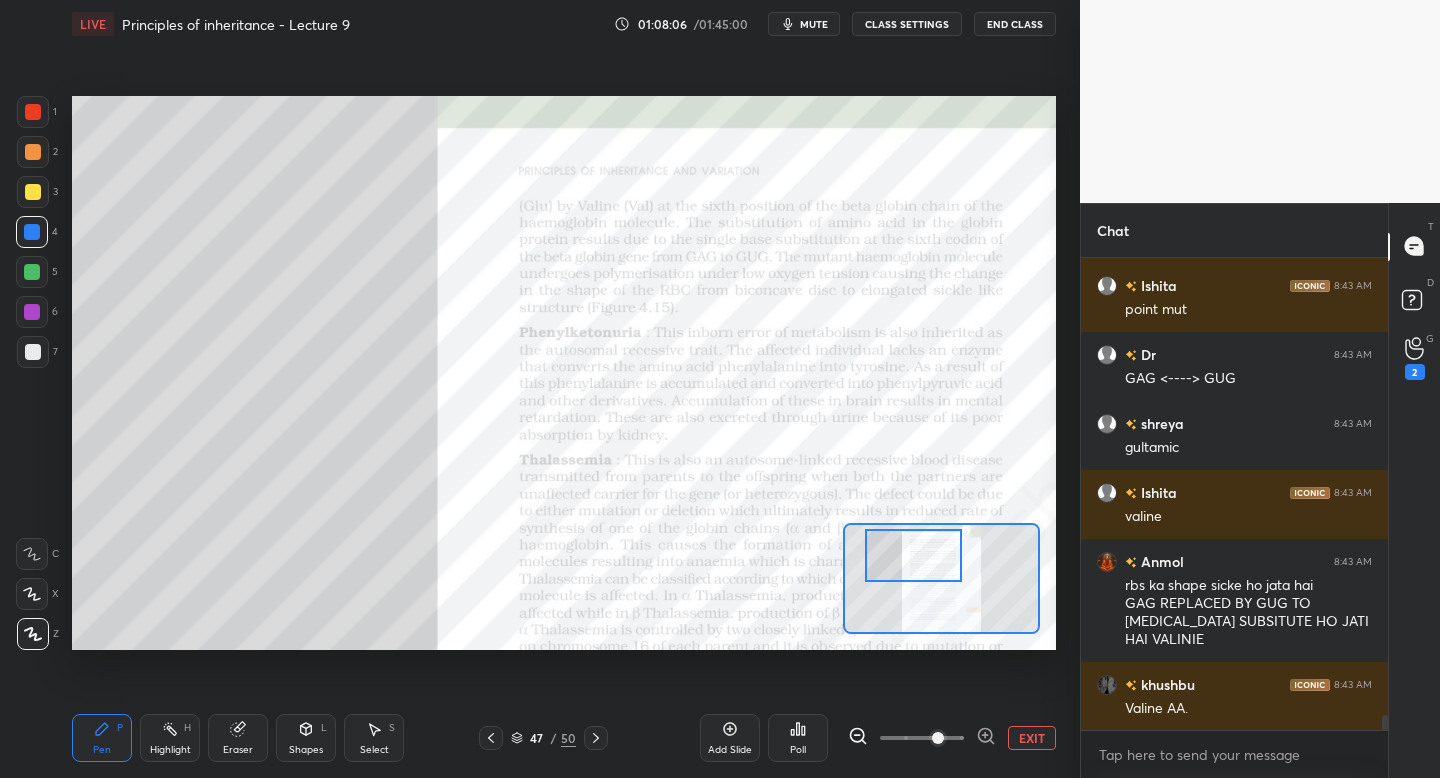 scroll, scrollTop: 14194, scrollLeft: 0, axis: vertical 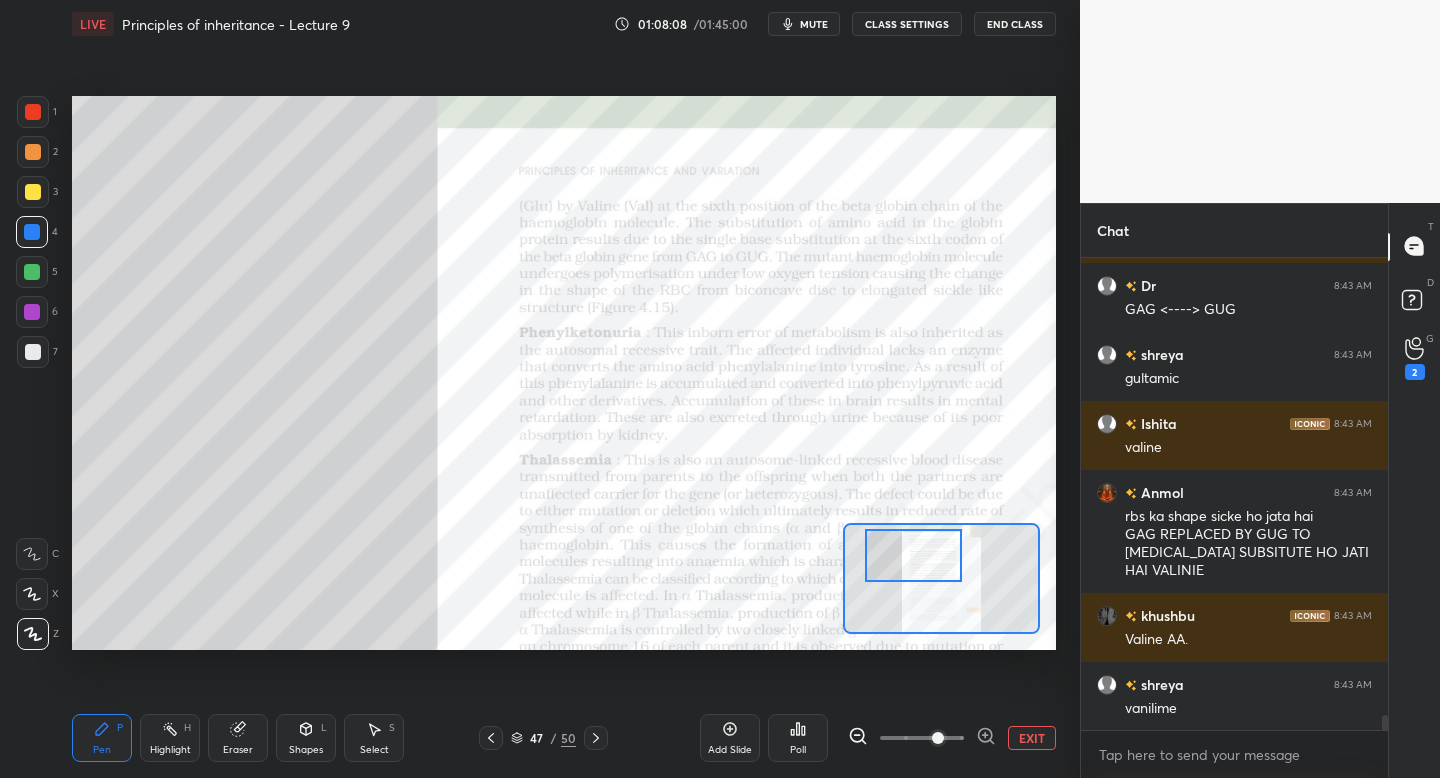 click on "Add Slide" at bounding box center (730, 750) 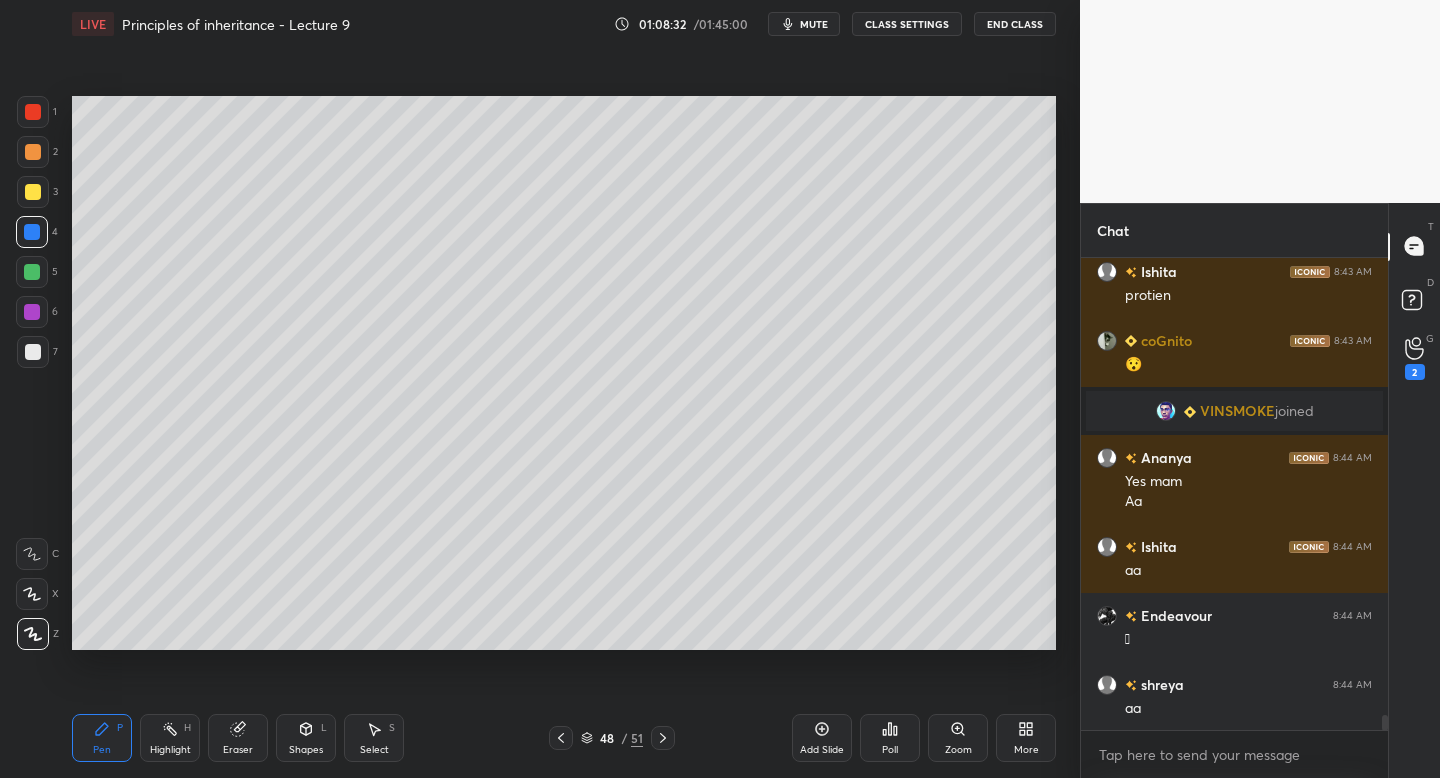 scroll, scrollTop: 14540, scrollLeft: 0, axis: vertical 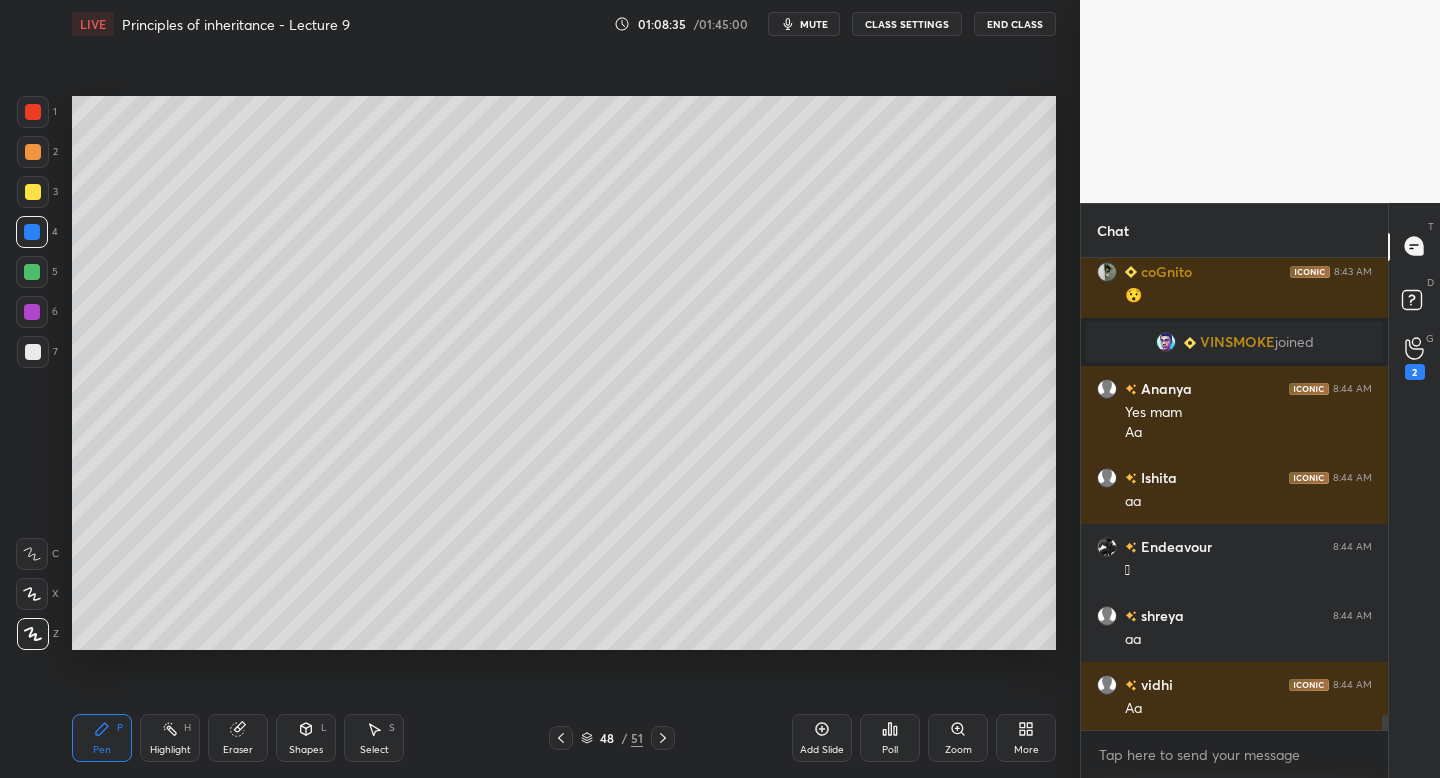click on "3" at bounding box center (37, 192) 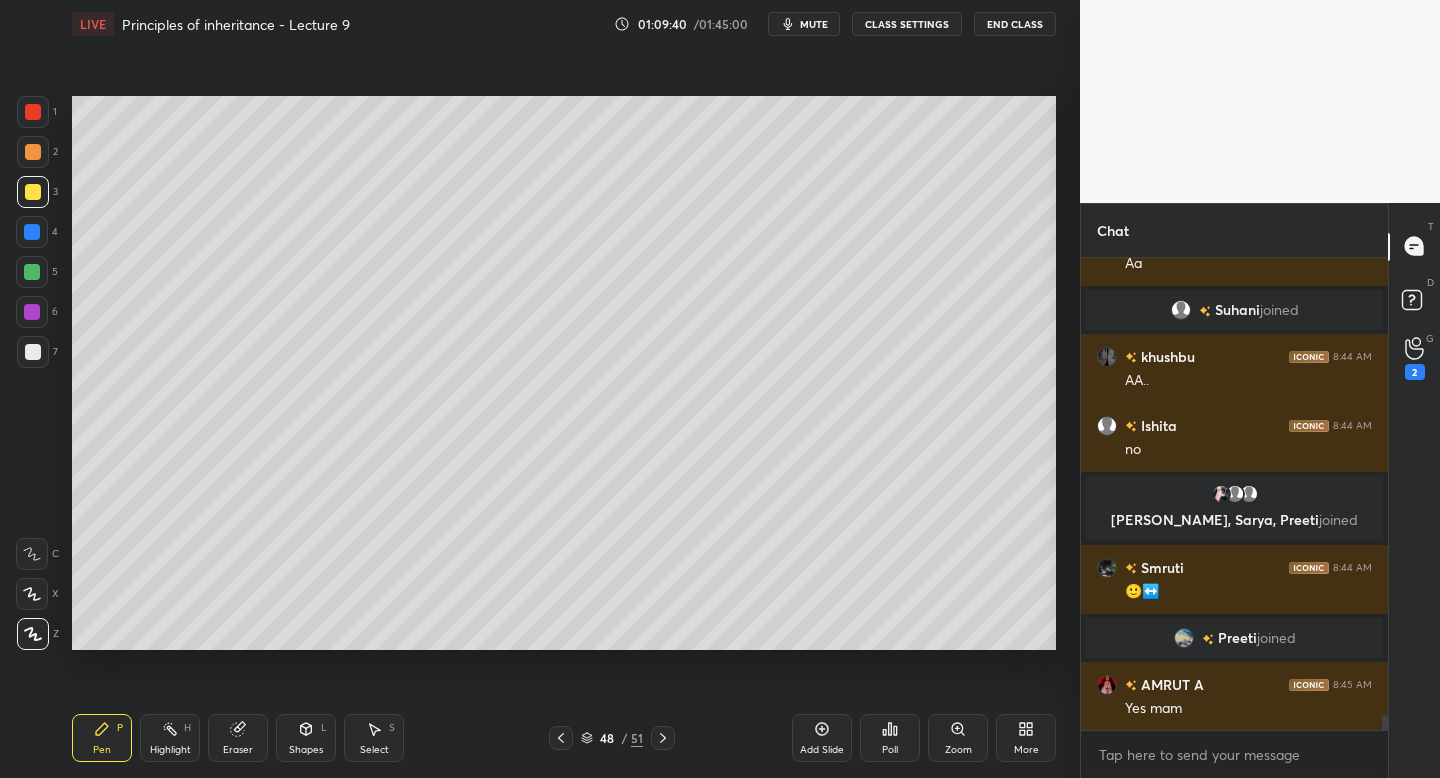 scroll, scrollTop: 14910, scrollLeft: 0, axis: vertical 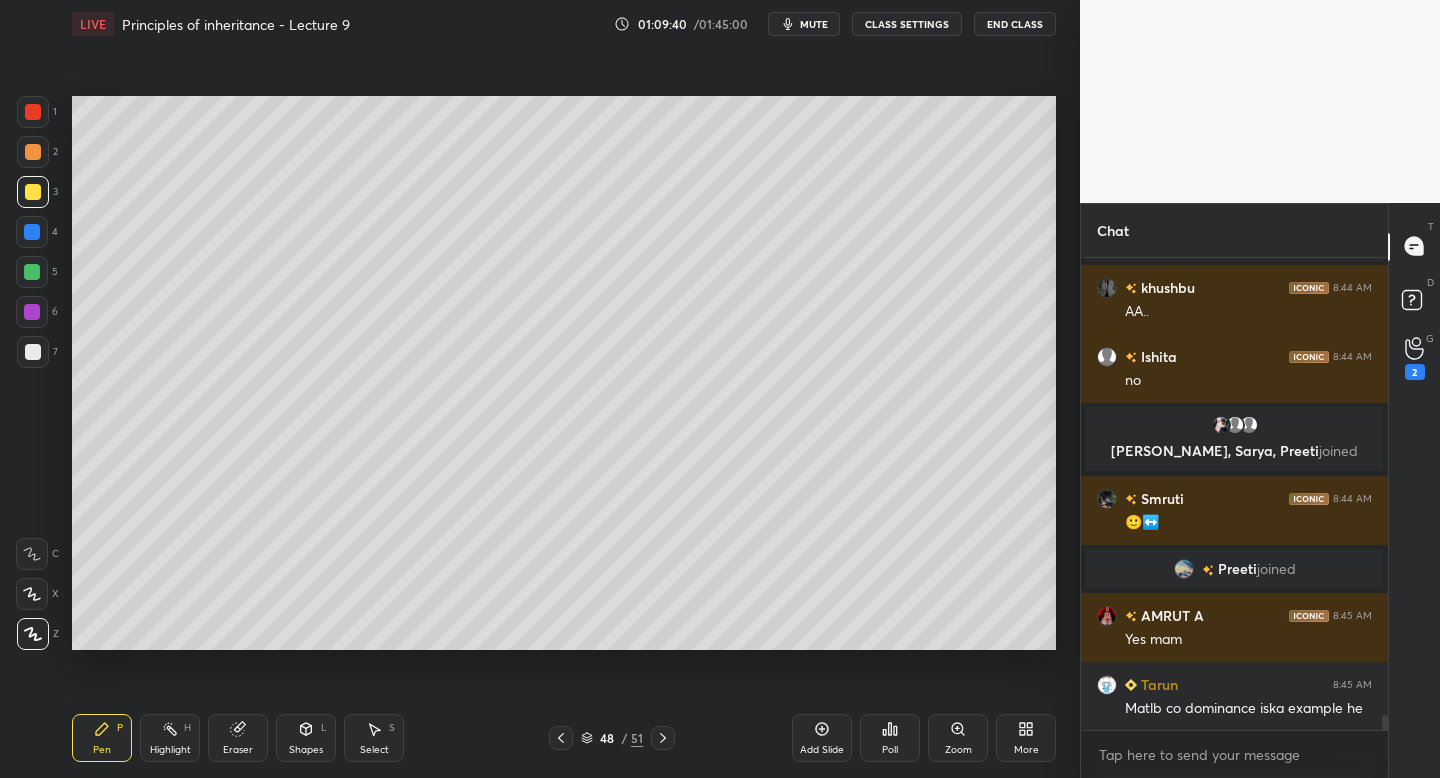 click on "Add Slide" at bounding box center [822, 738] 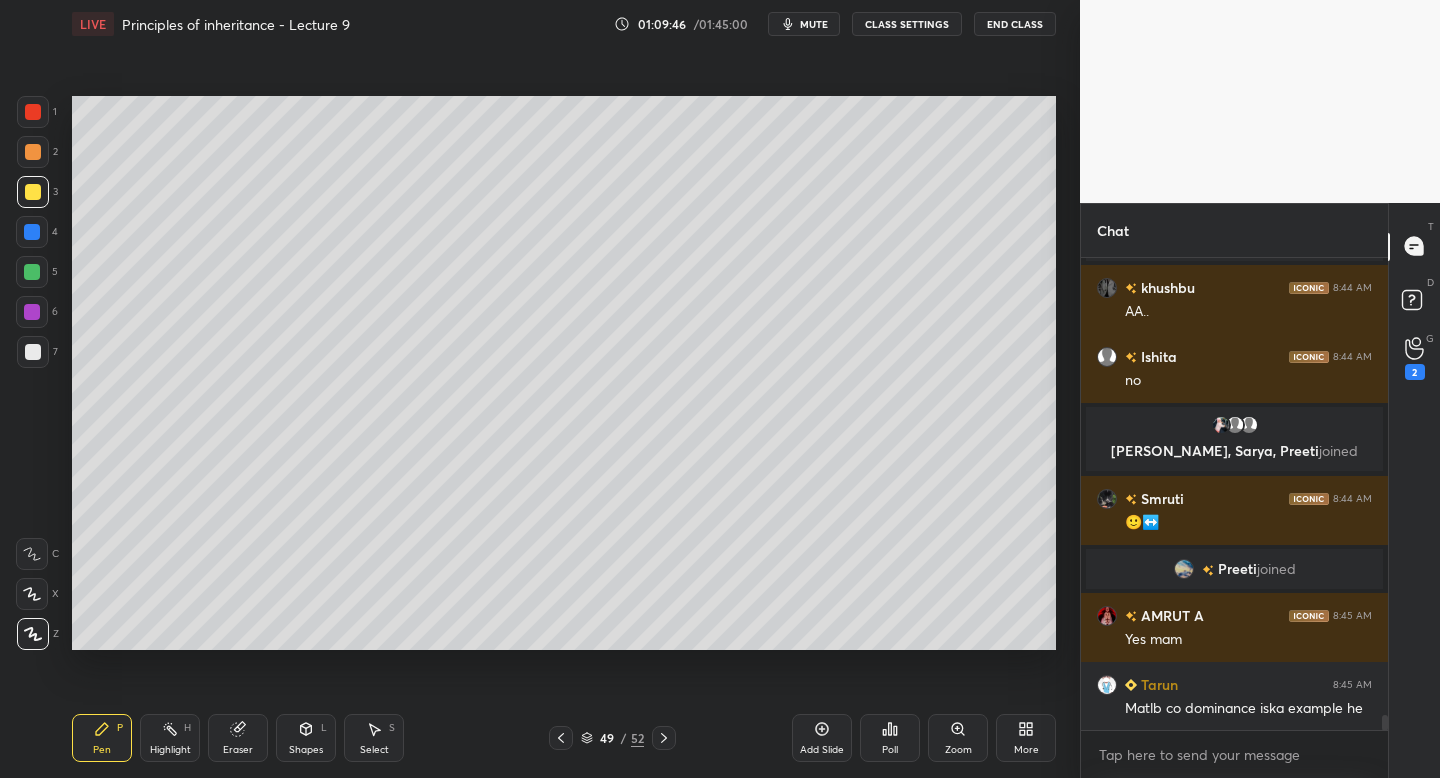 scroll, scrollTop: 14958, scrollLeft: 0, axis: vertical 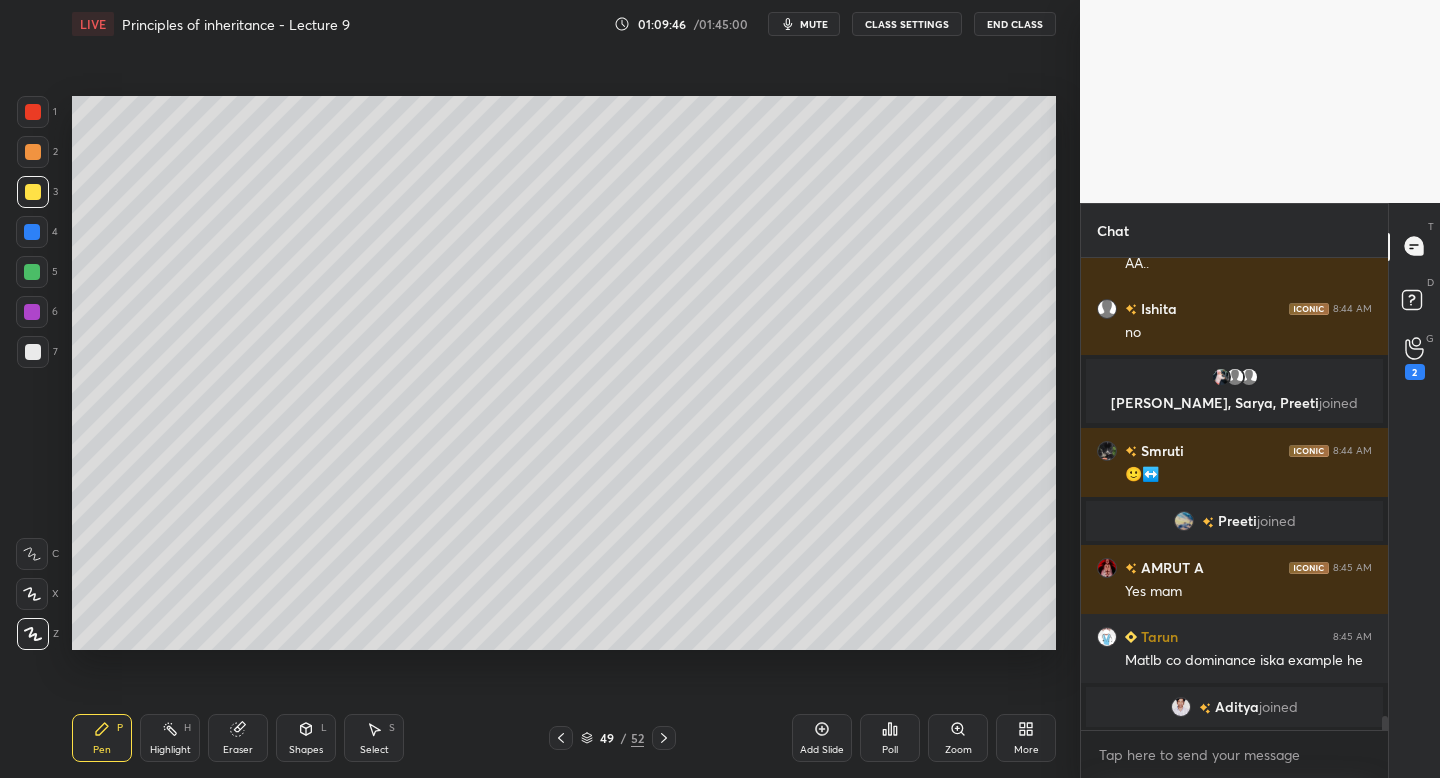 click at bounding box center (32, 272) 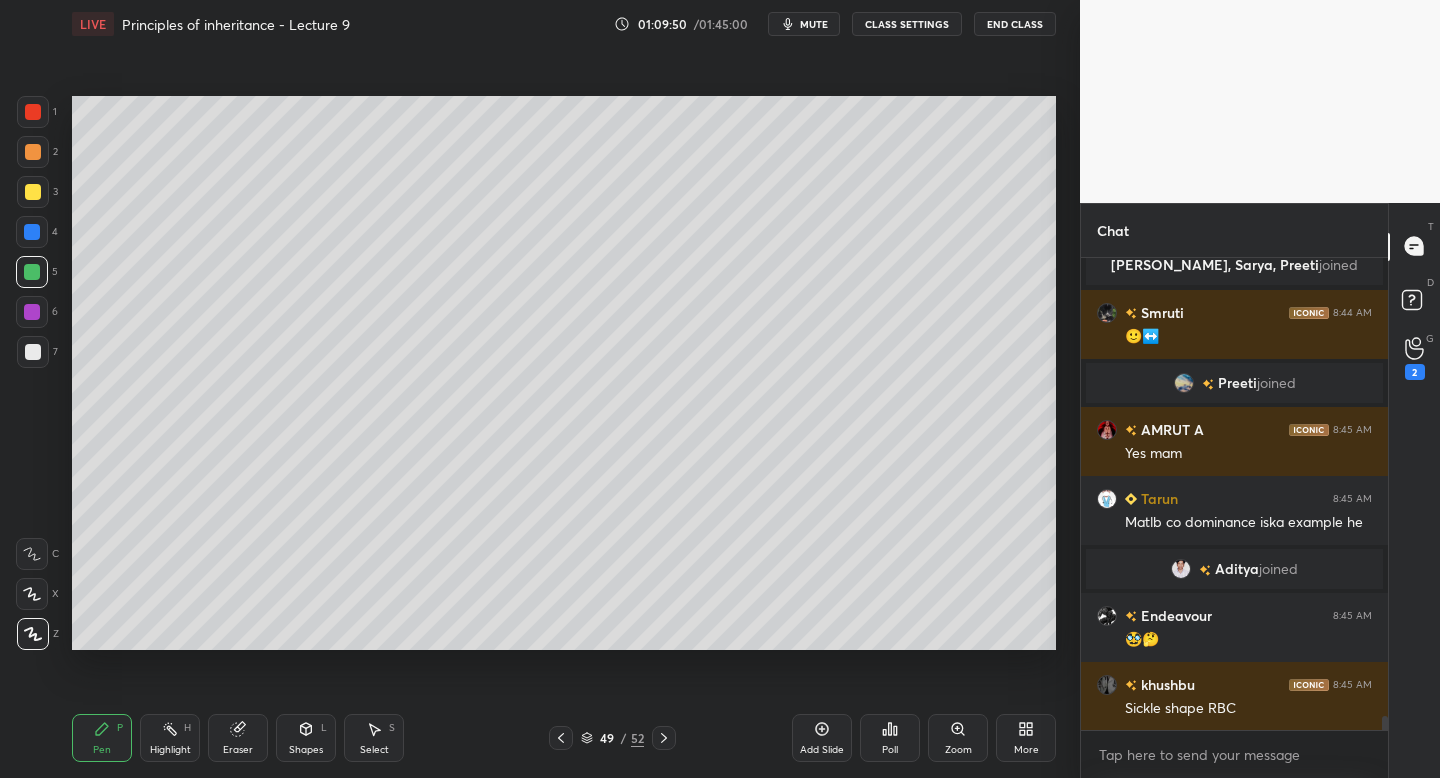 scroll, scrollTop: 15127, scrollLeft: 0, axis: vertical 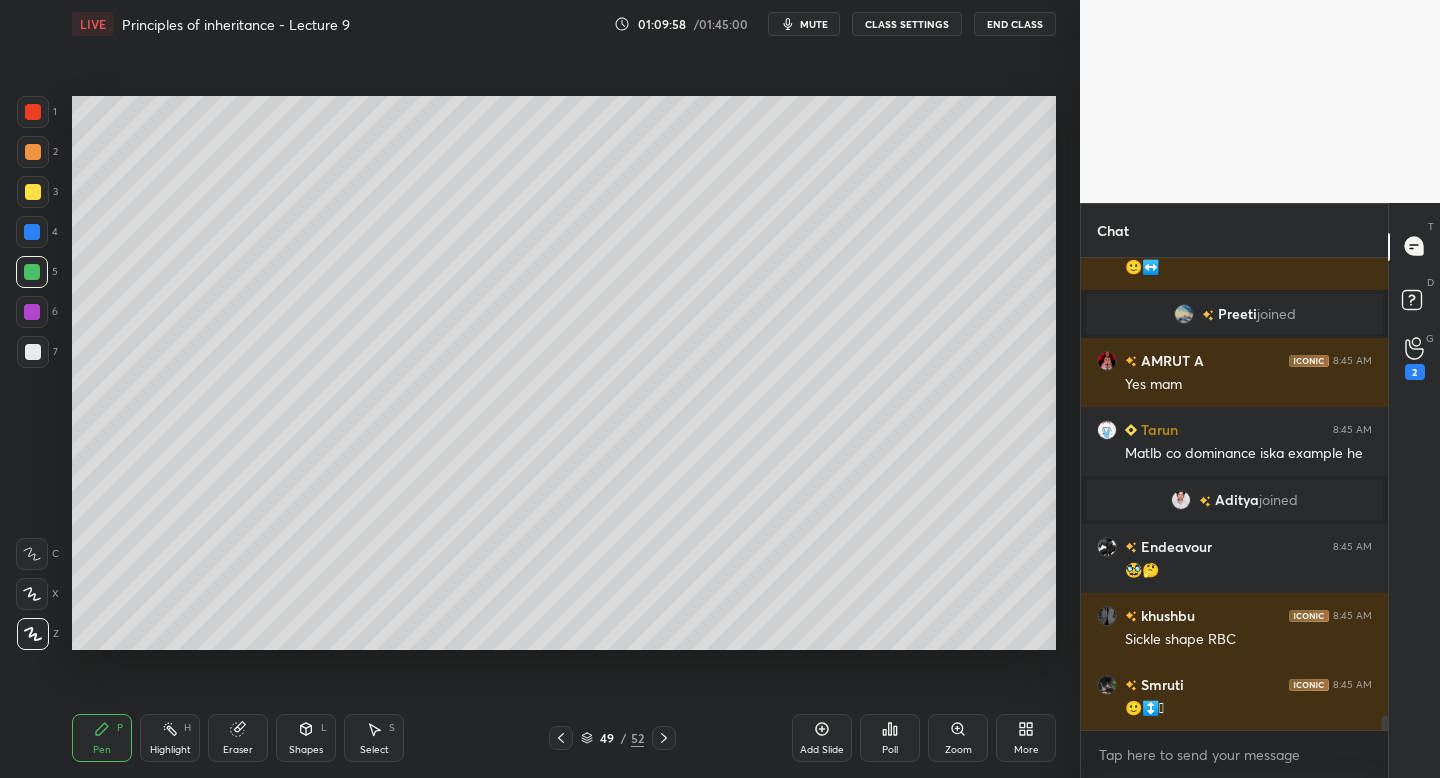 click at bounding box center (561, 738) 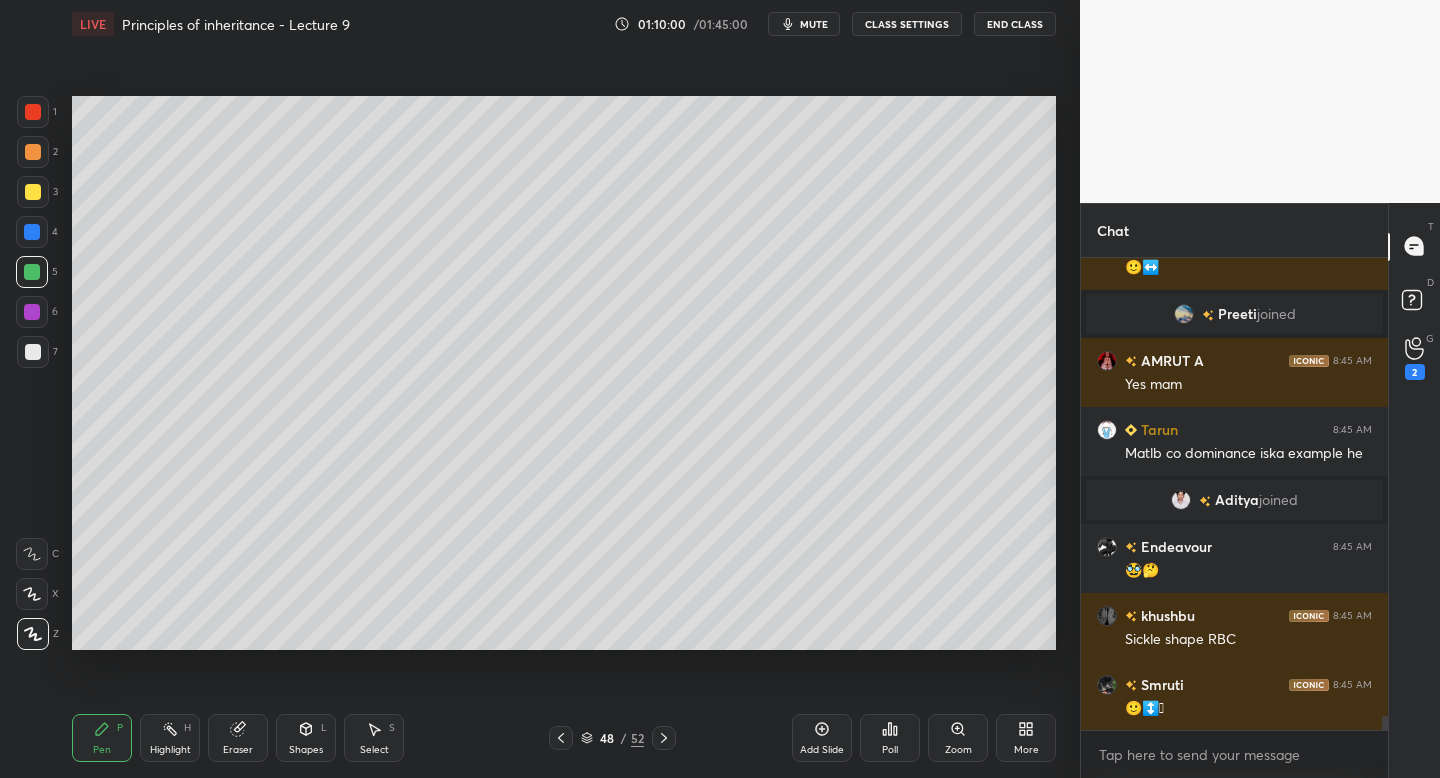 scroll, scrollTop: 15196, scrollLeft: 0, axis: vertical 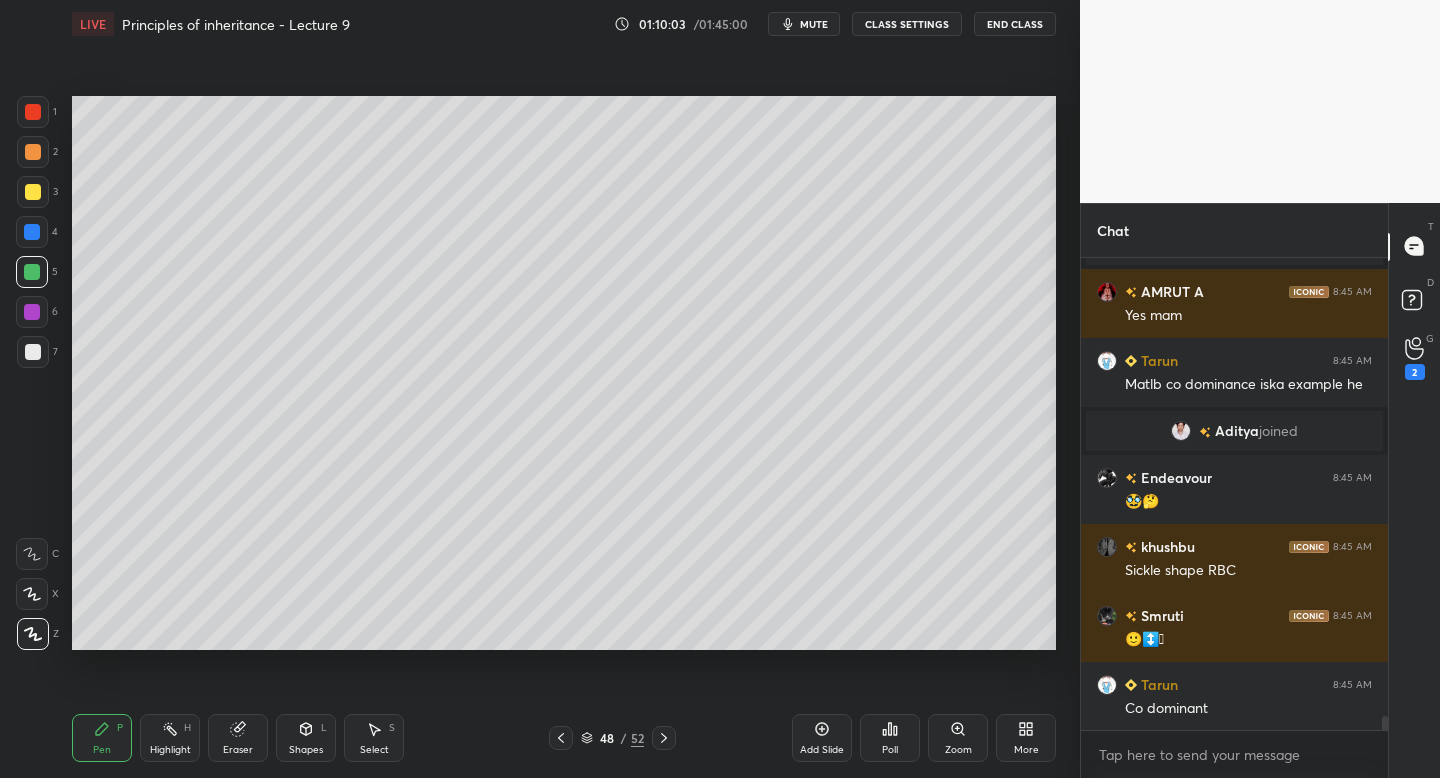 click 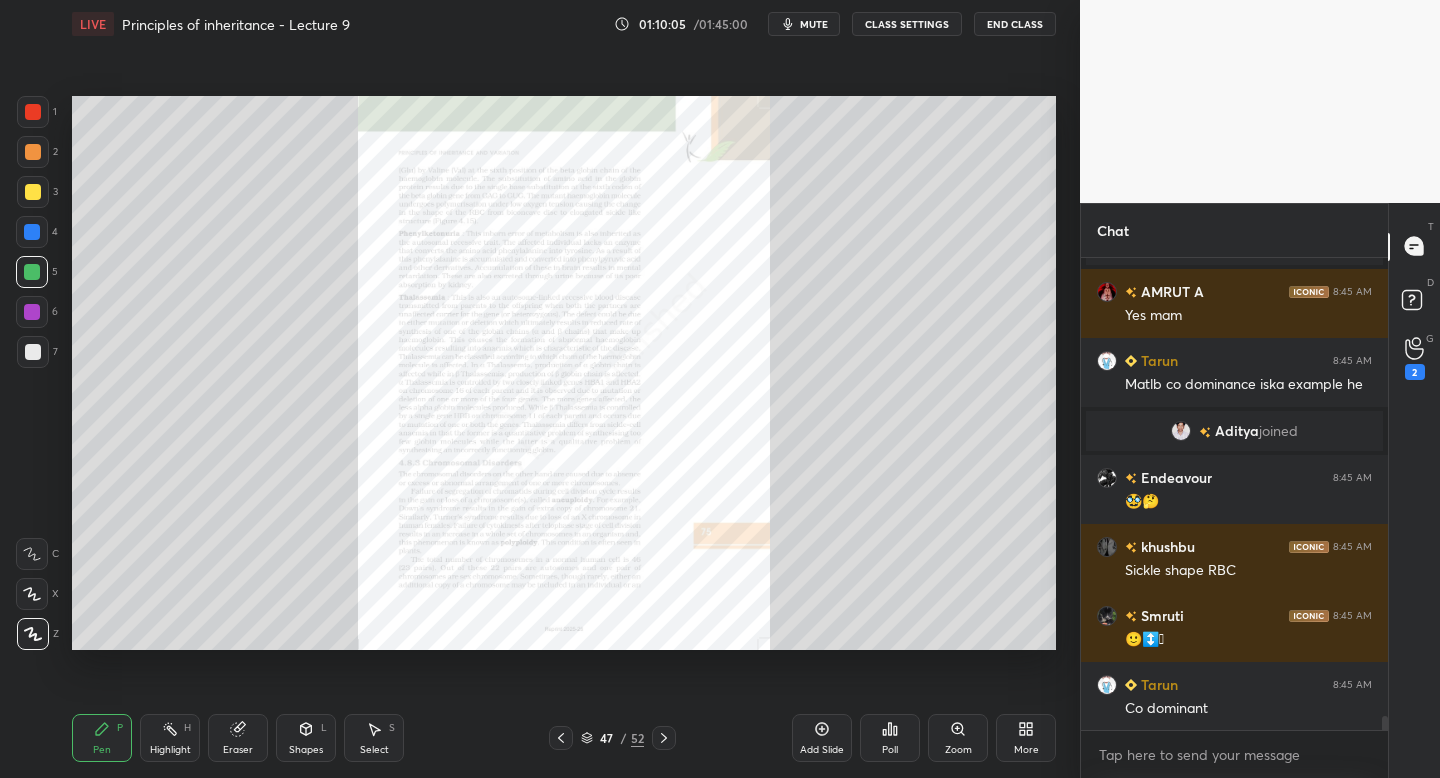 scroll, scrollTop: 15265, scrollLeft: 0, axis: vertical 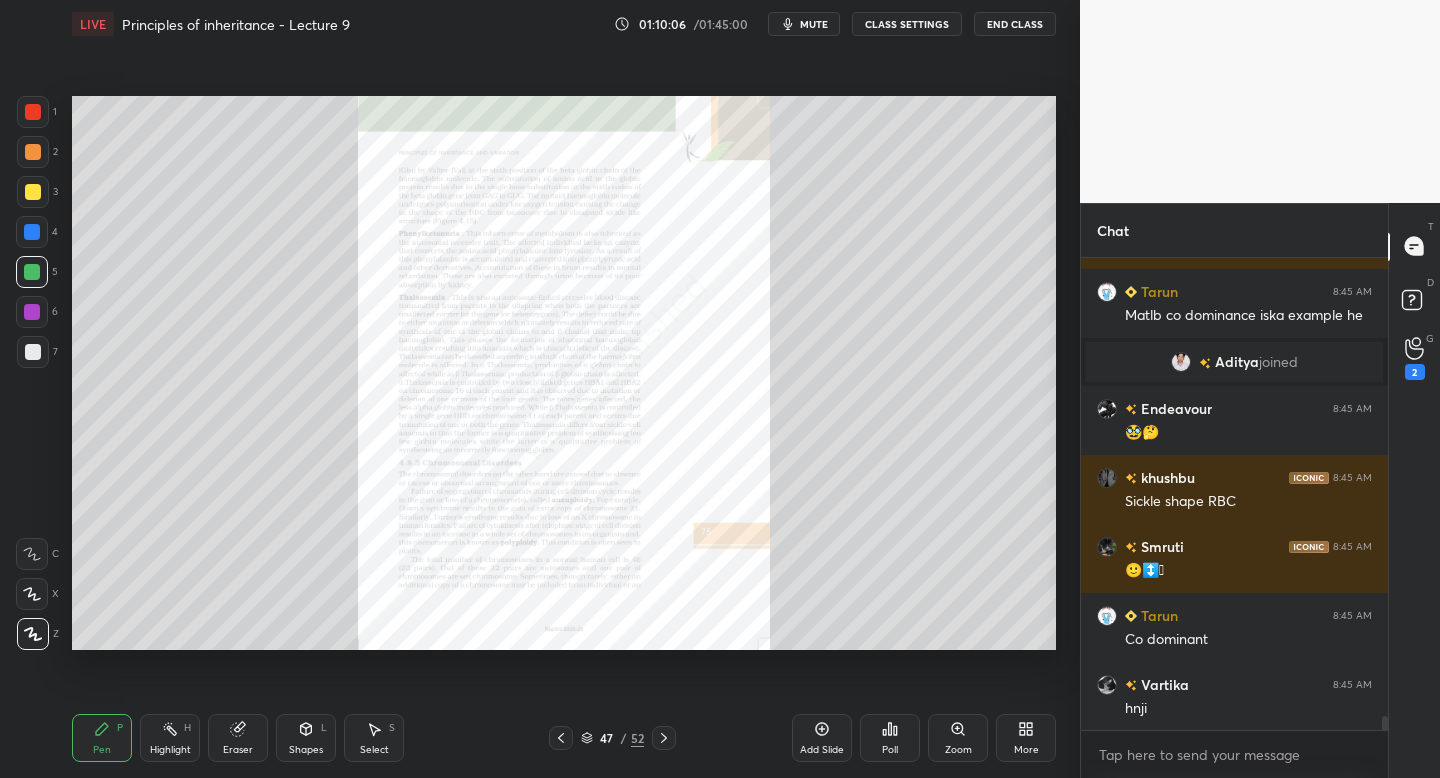 click 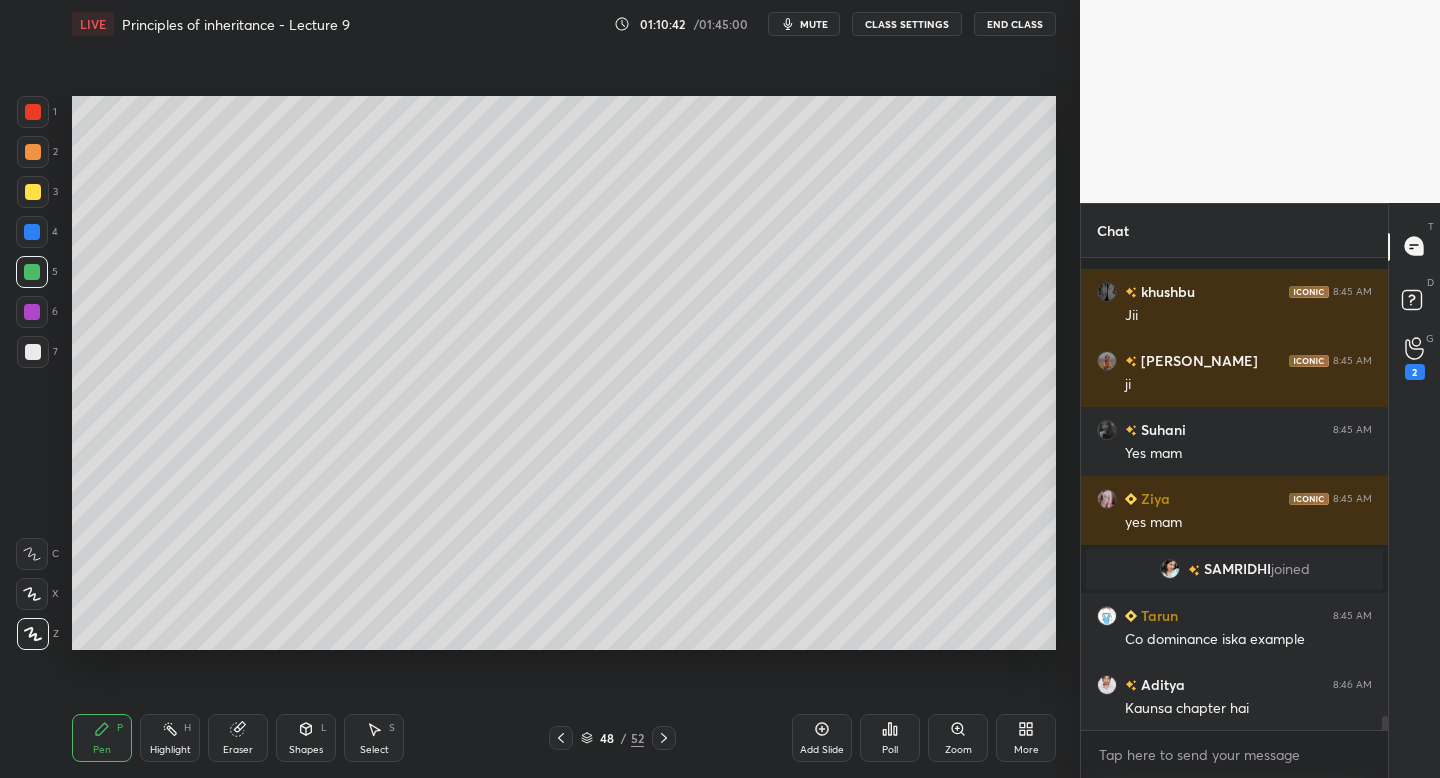 scroll, scrollTop: 15563, scrollLeft: 0, axis: vertical 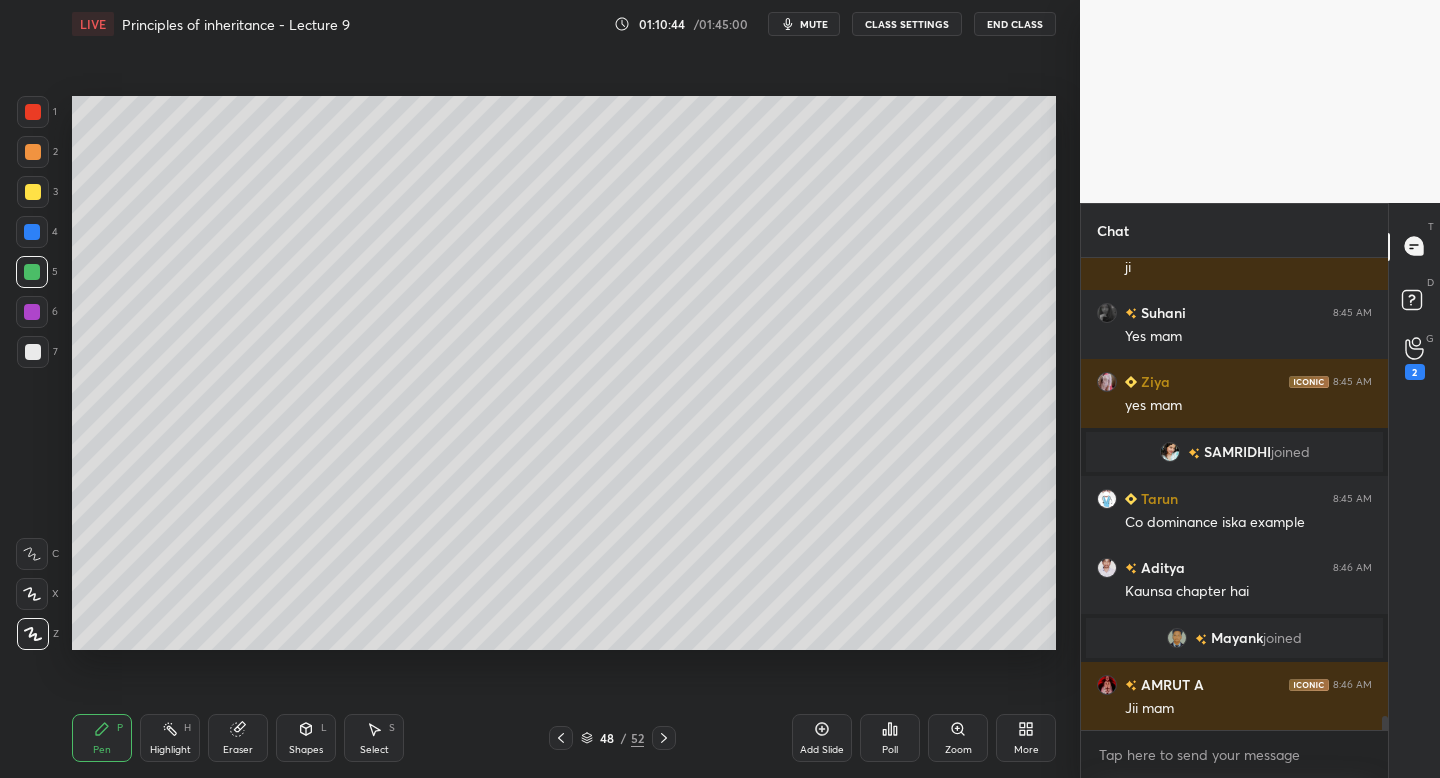 click 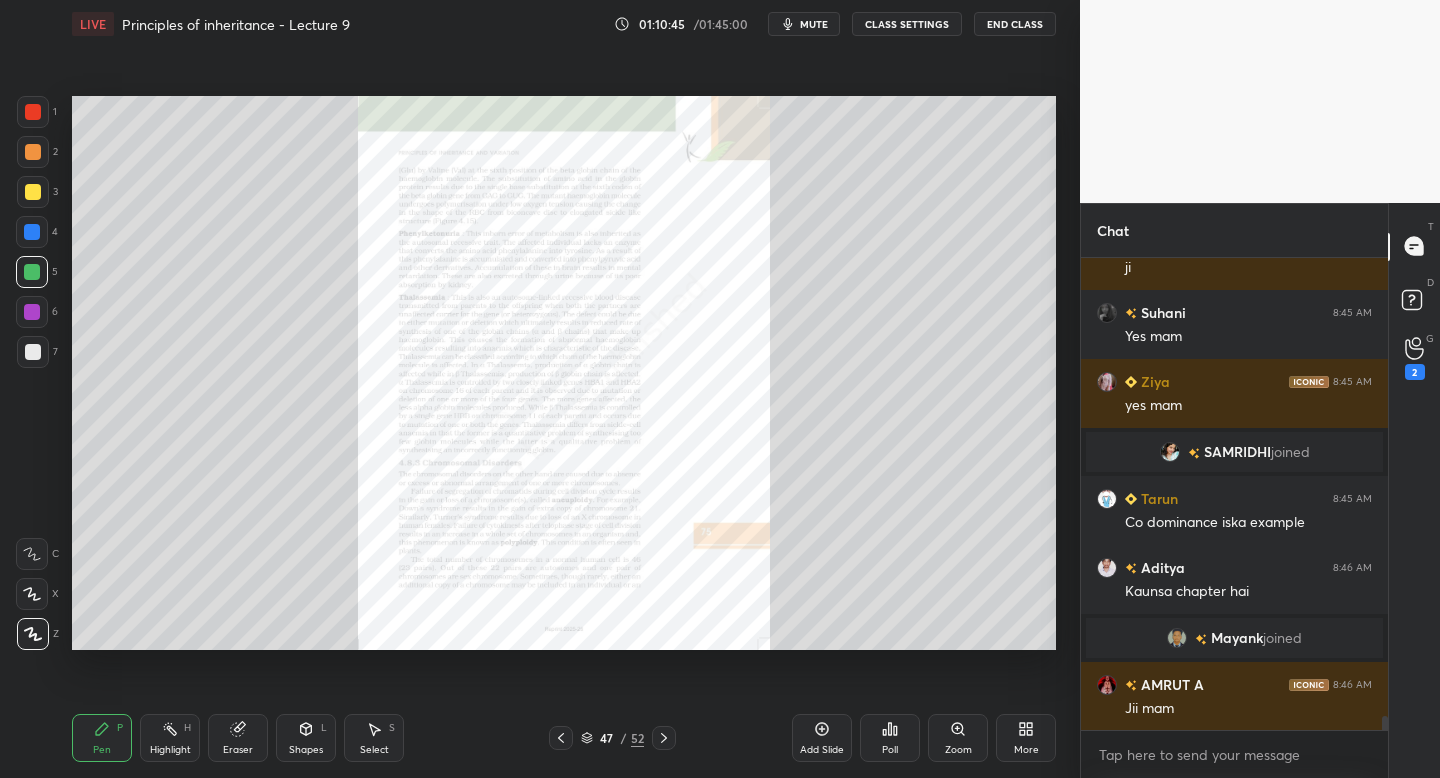 scroll, scrollTop: 15632, scrollLeft: 0, axis: vertical 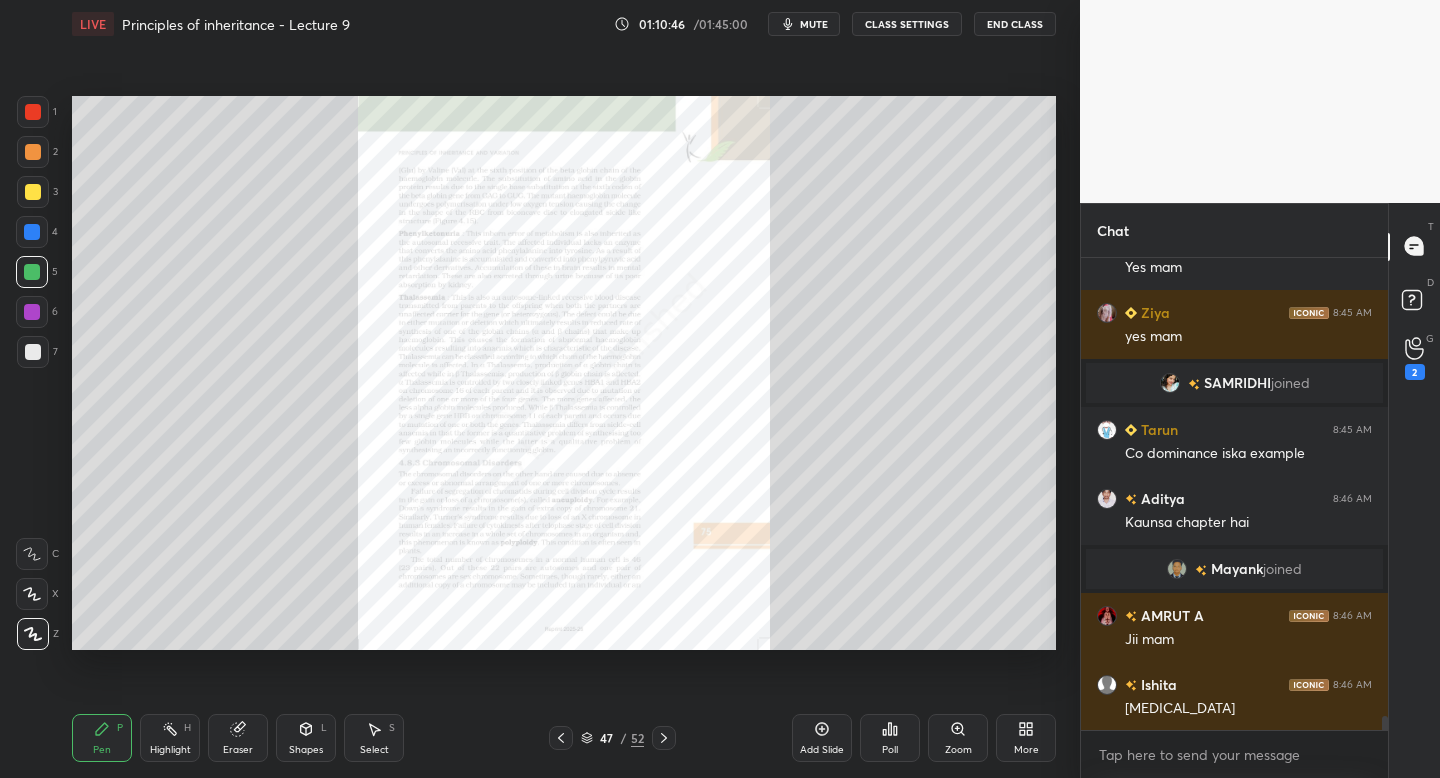click 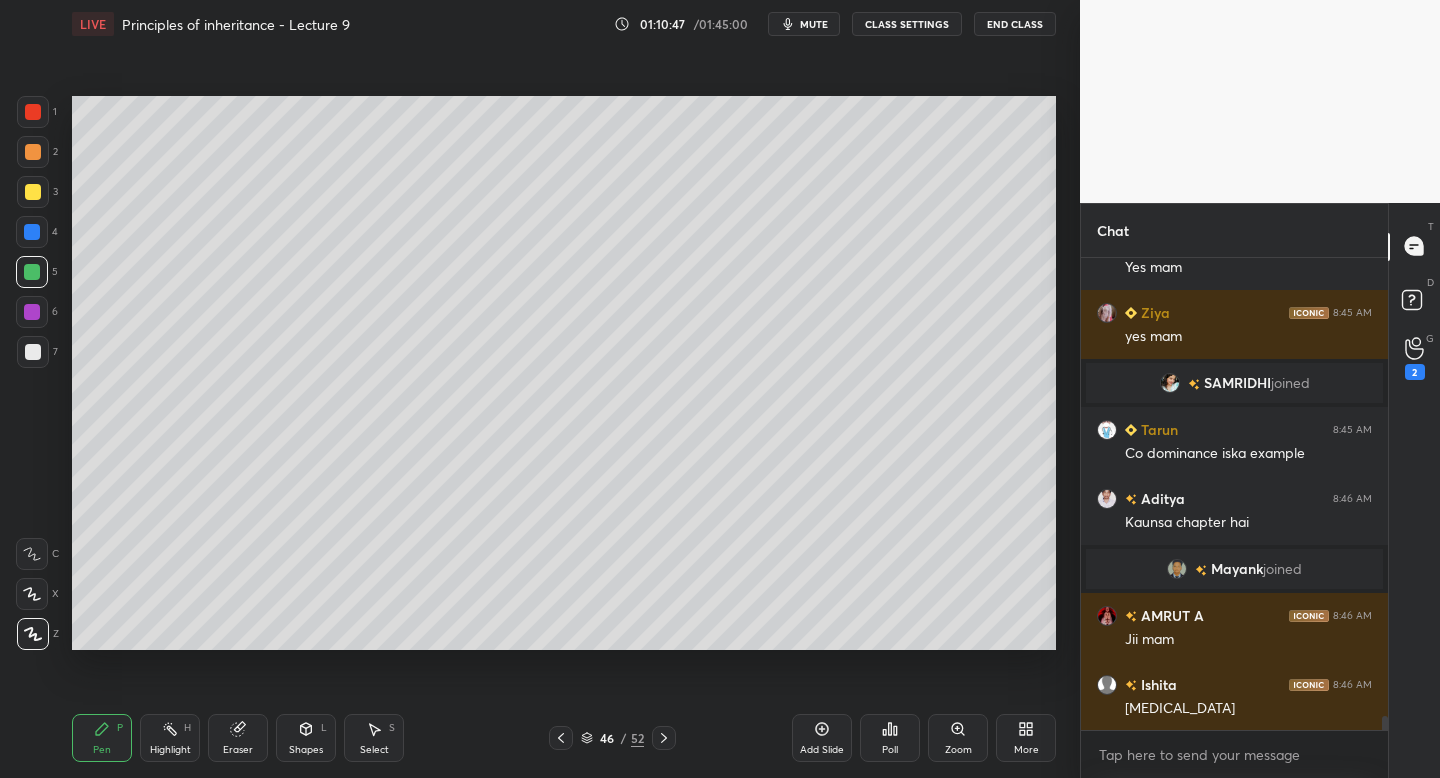 click 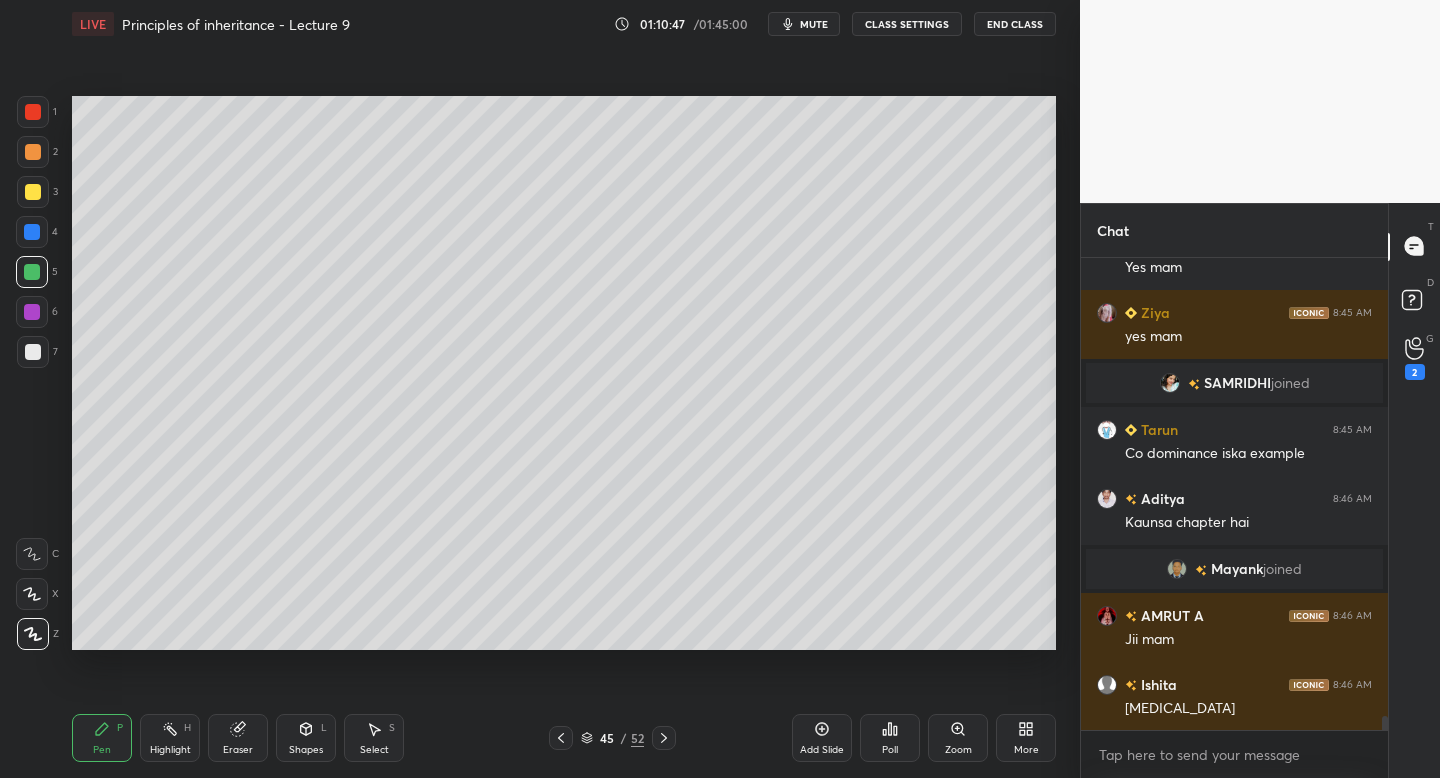 click 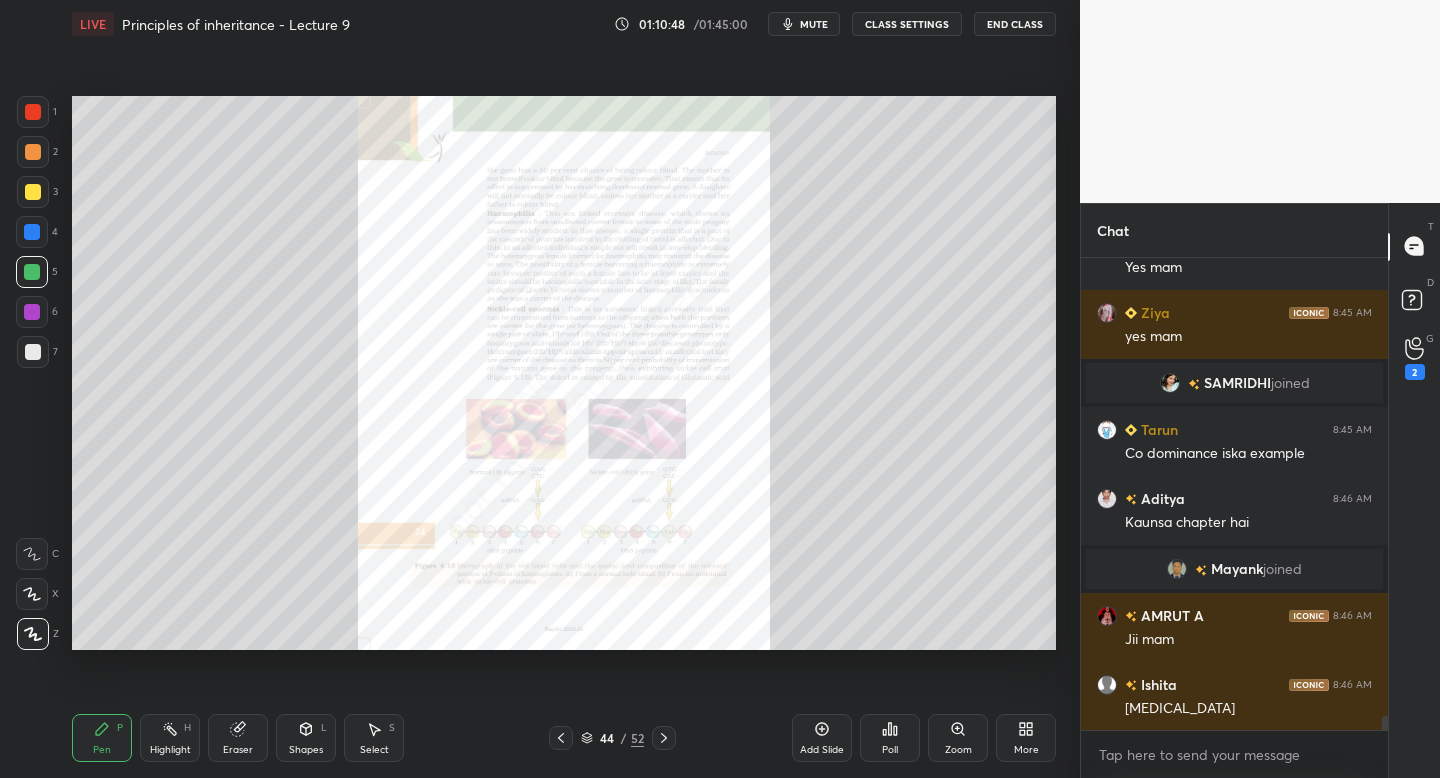 scroll, scrollTop: 15701, scrollLeft: 0, axis: vertical 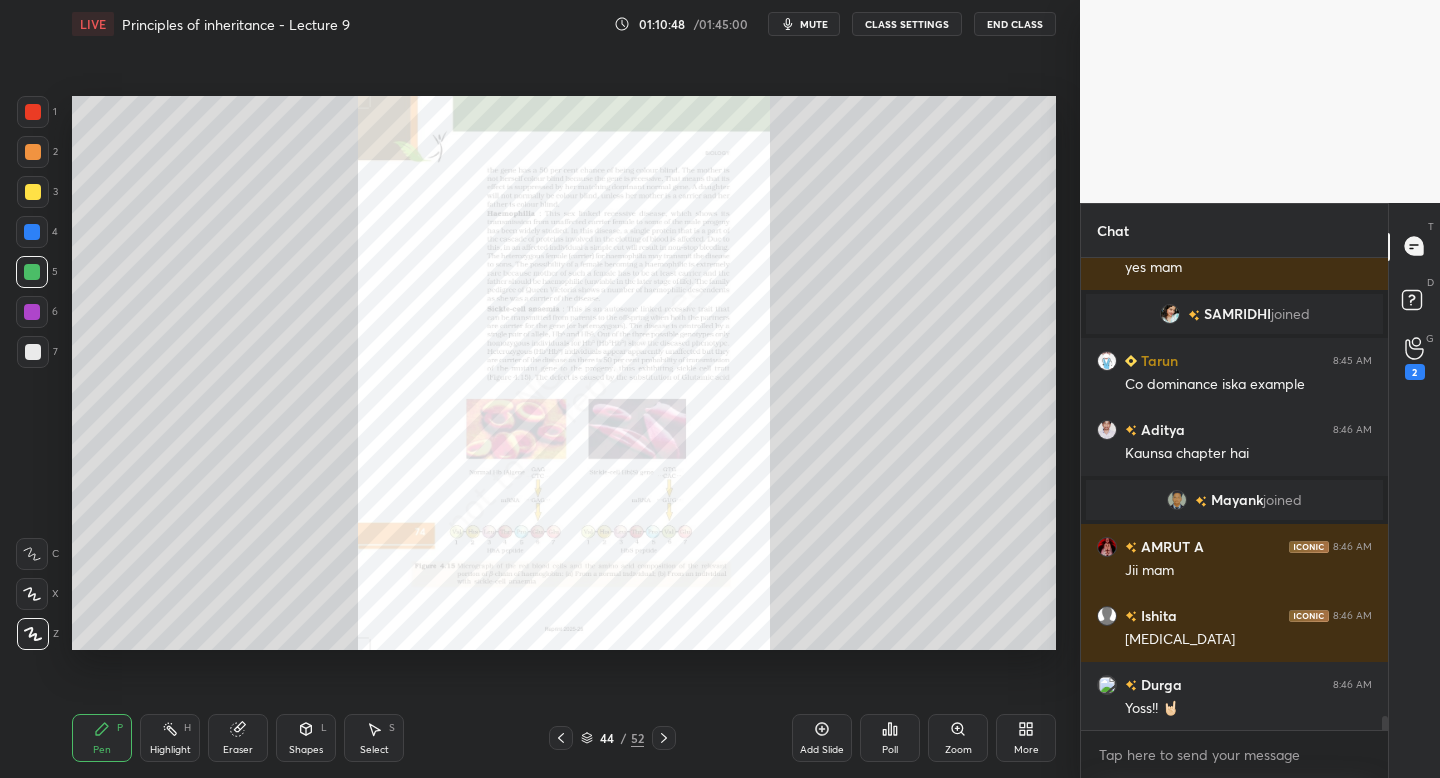 click on "Zoom" at bounding box center [958, 738] 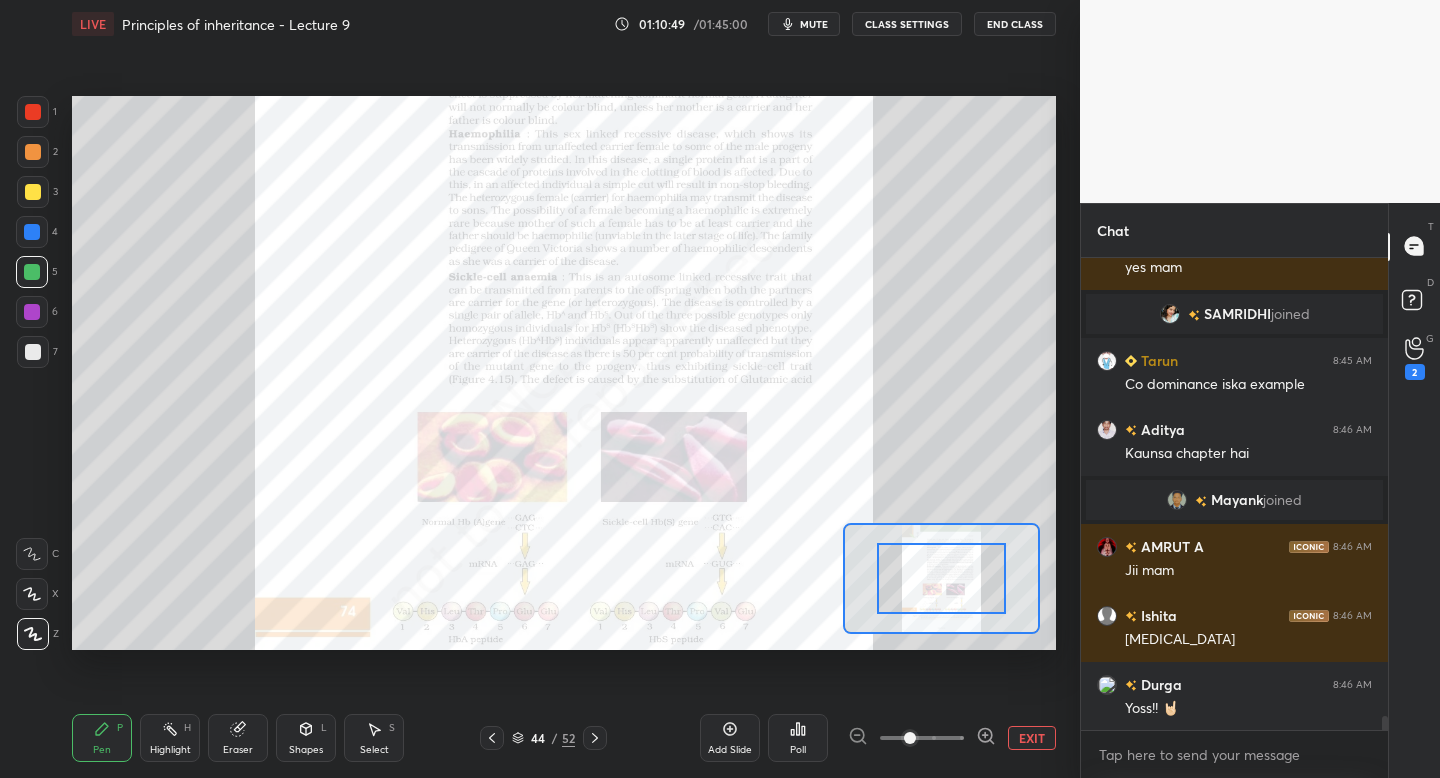 scroll, scrollTop: 15839, scrollLeft: 0, axis: vertical 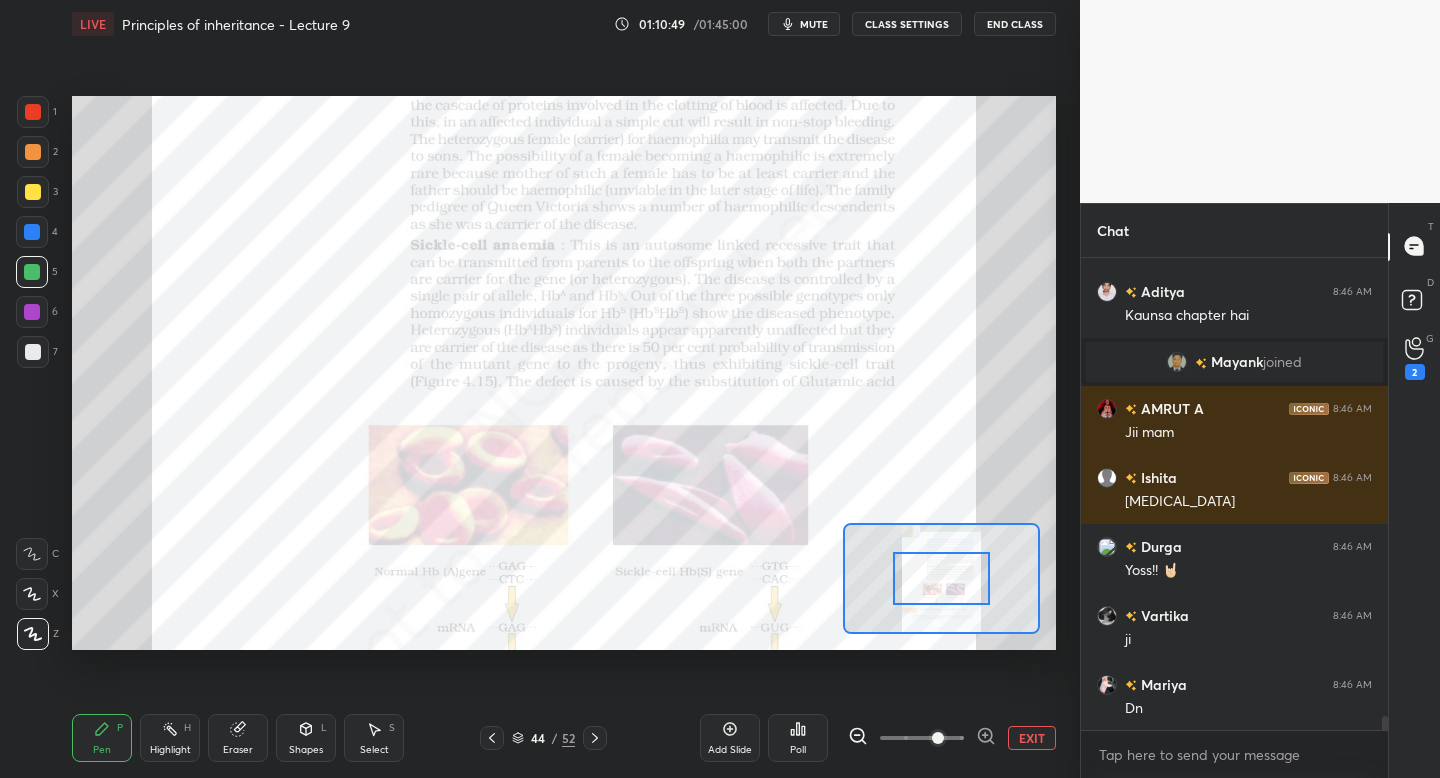 click at bounding box center [922, 738] 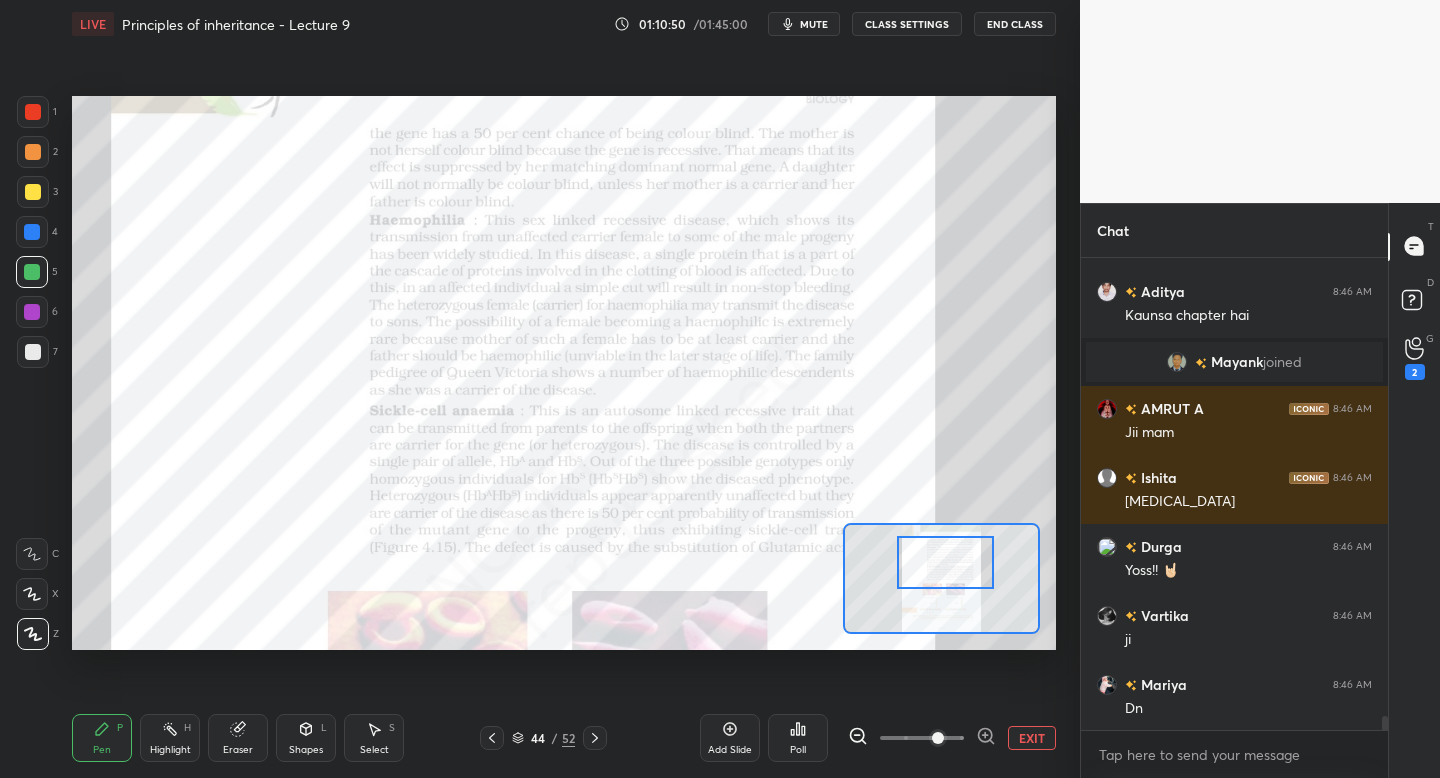 drag, startPoint x: 961, startPoint y: 571, endPoint x: 965, endPoint y: 558, distance: 13.601471 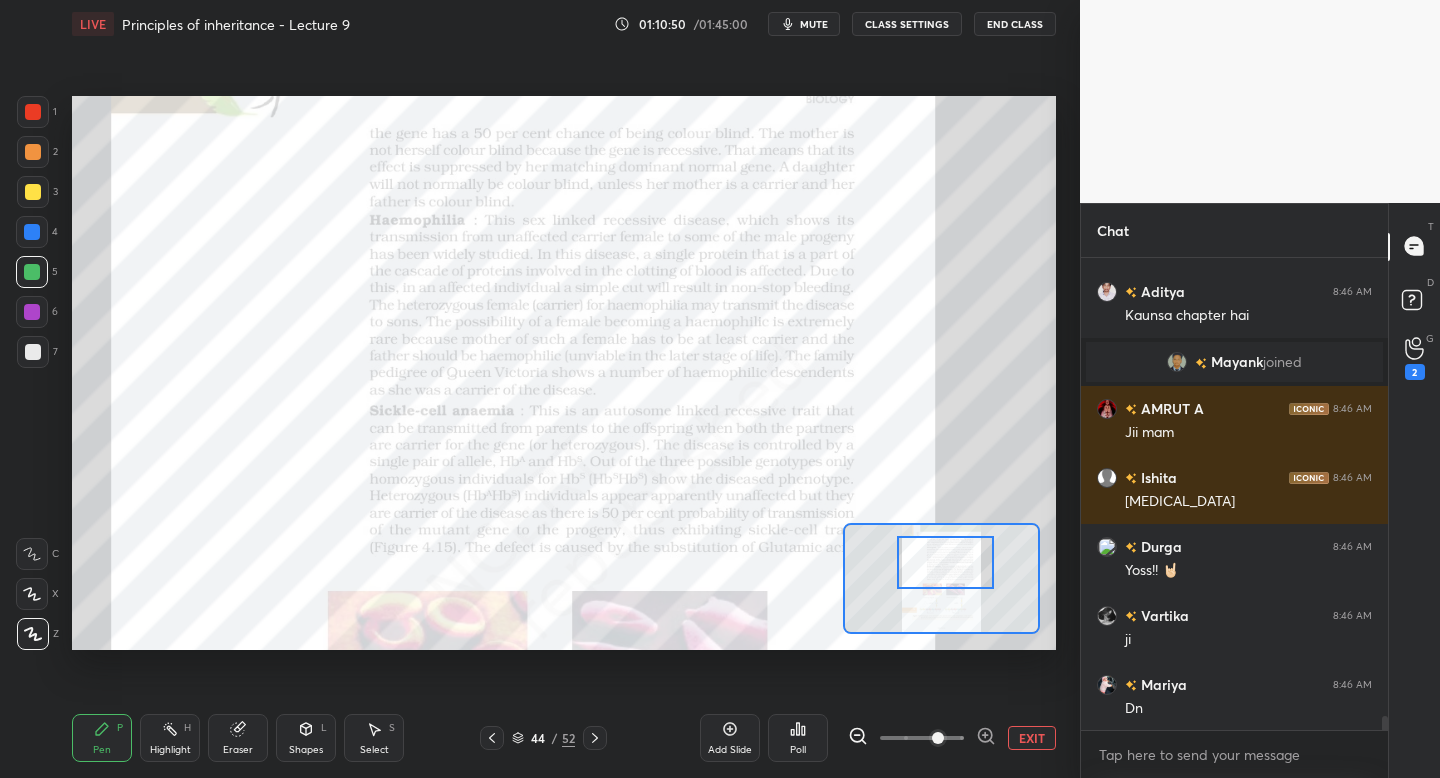click at bounding box center [945, 562] 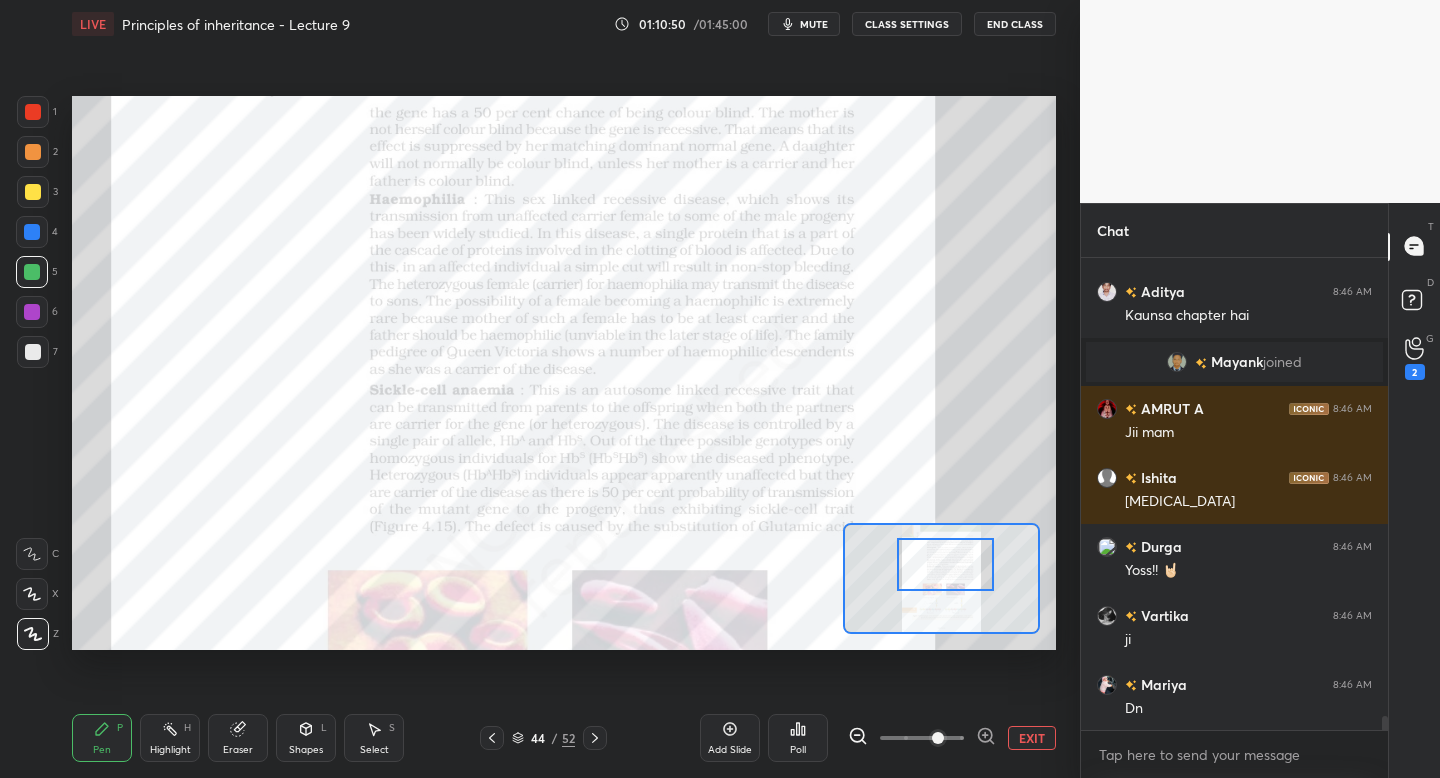 scroll, scrollTop: 15977, scrollLeft: 0, axis: vertical 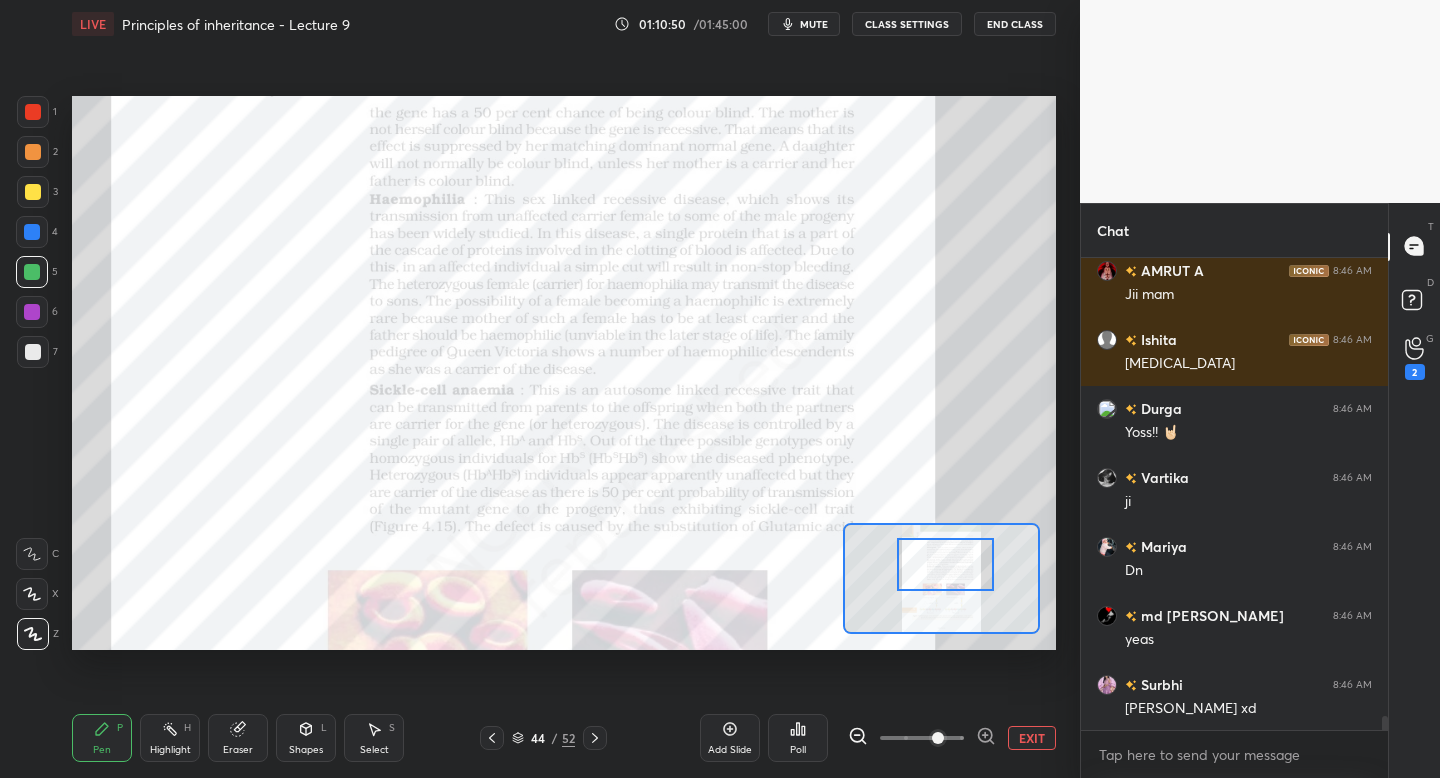 click at bounding box center [33, 112] 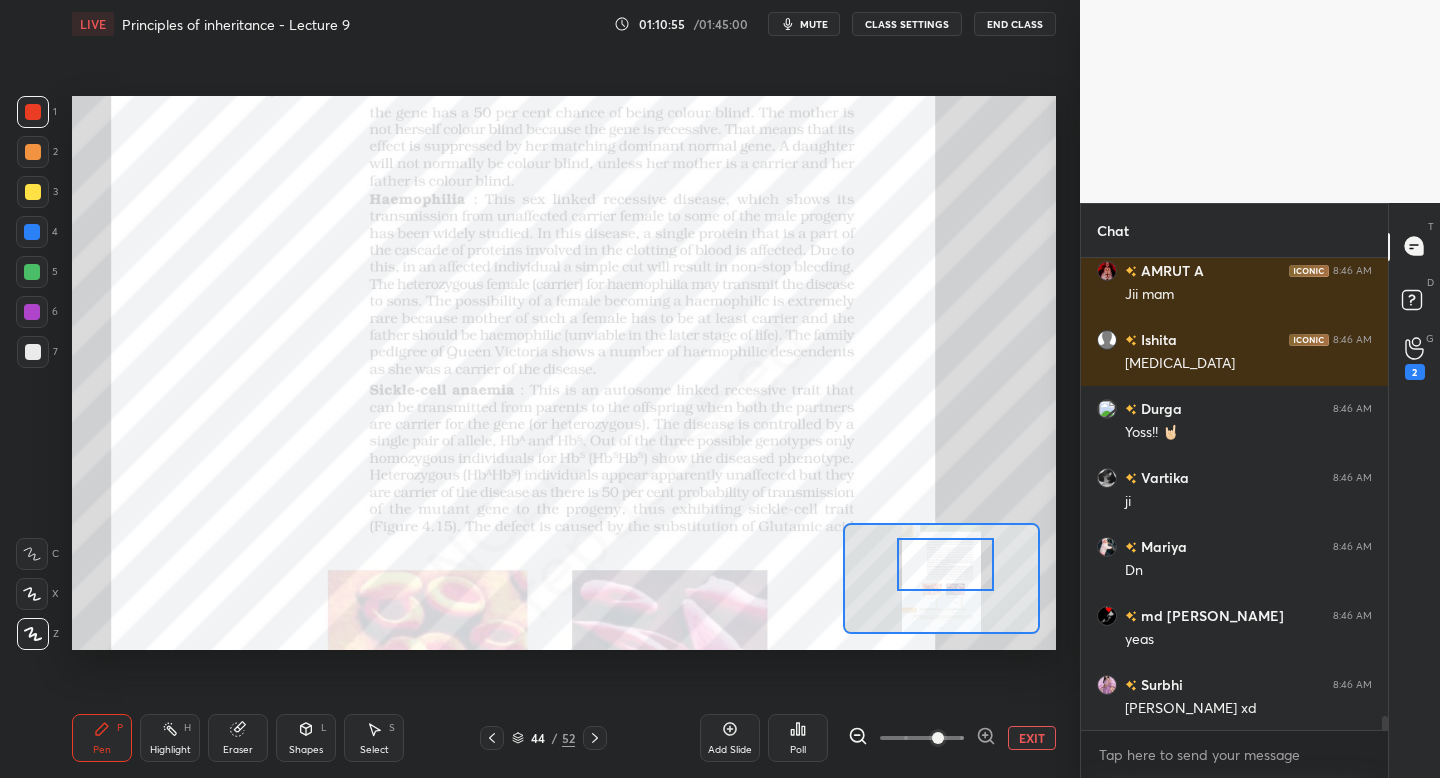 scroll, scrollTop: 16118, scrollLeft: 0, axis: vertical 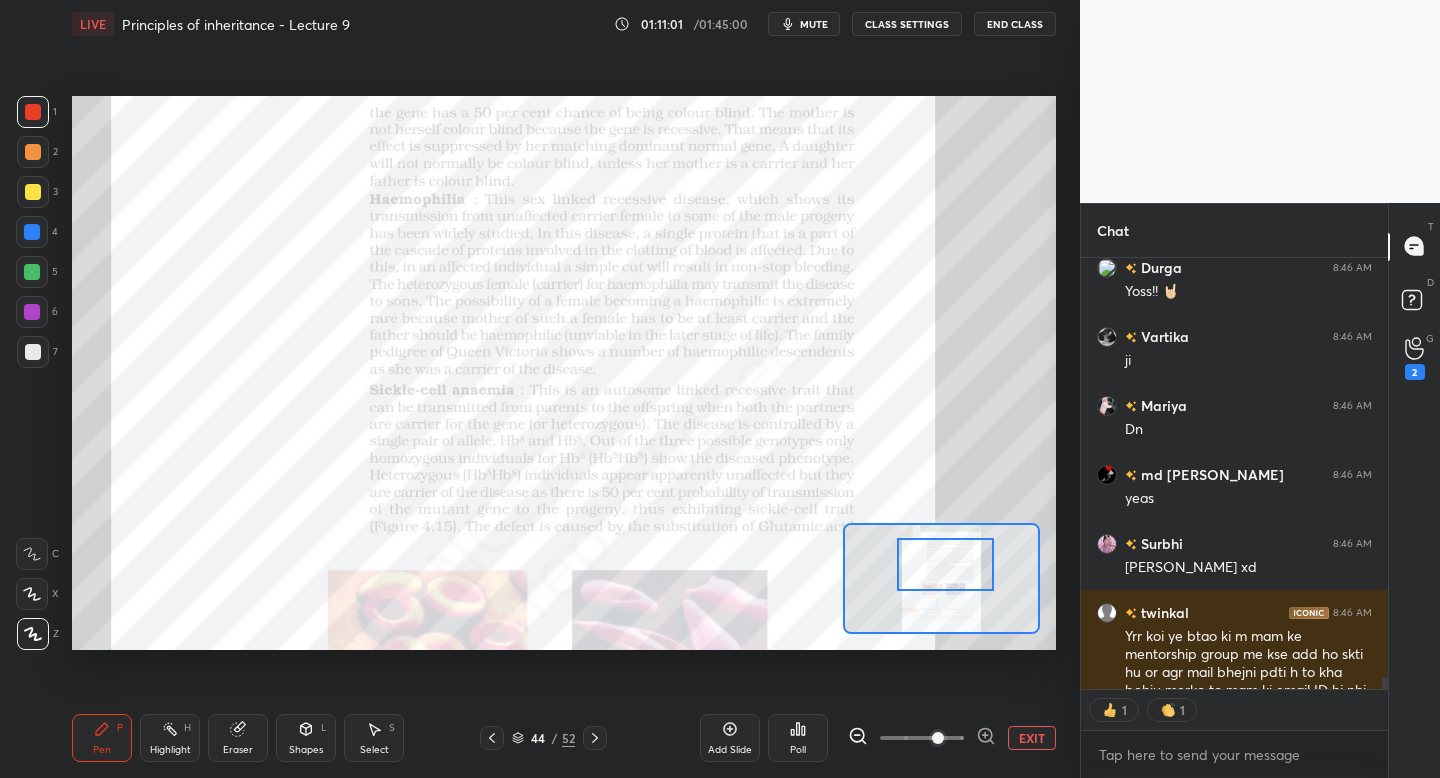 click on "Add Slide" at bounding box center (730, 750) 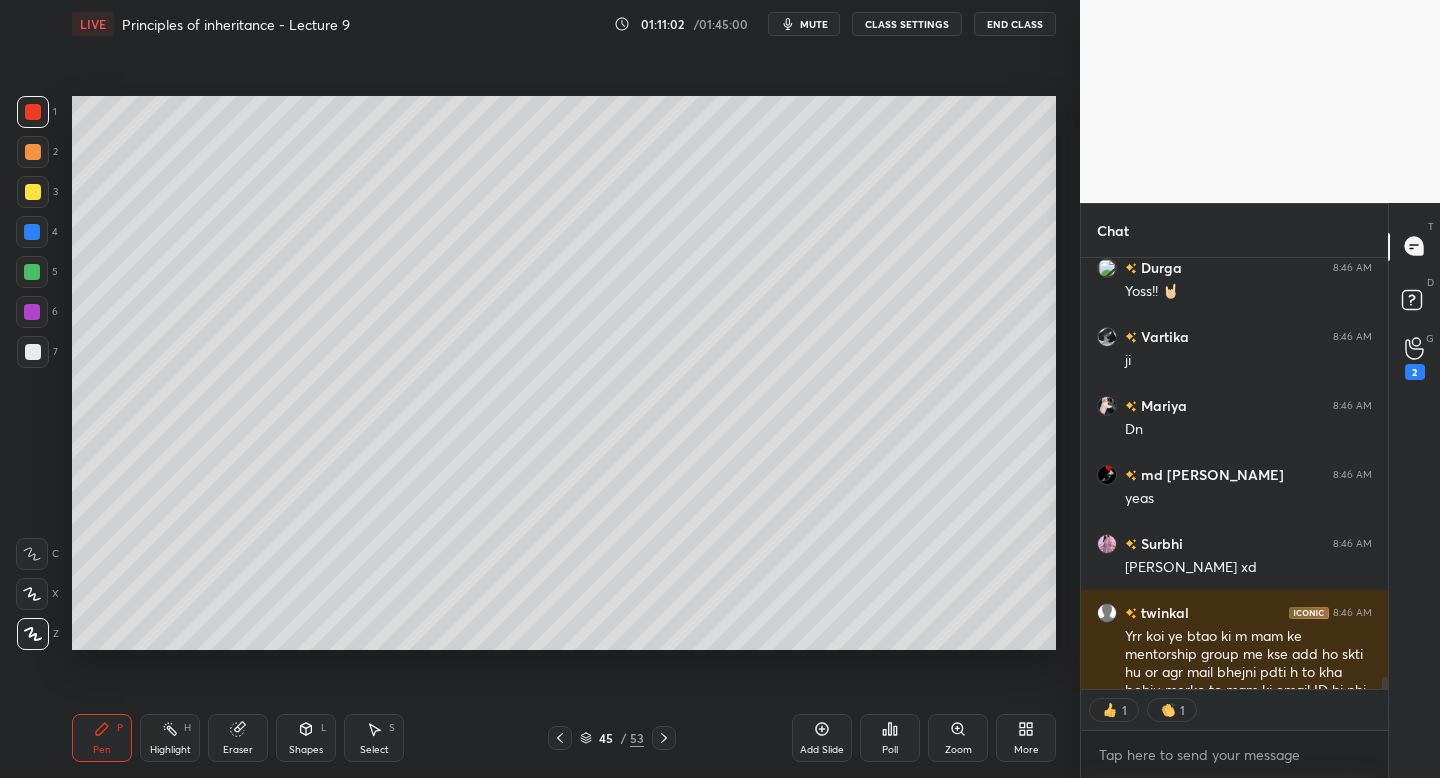 click at bounding box center [33, 192] 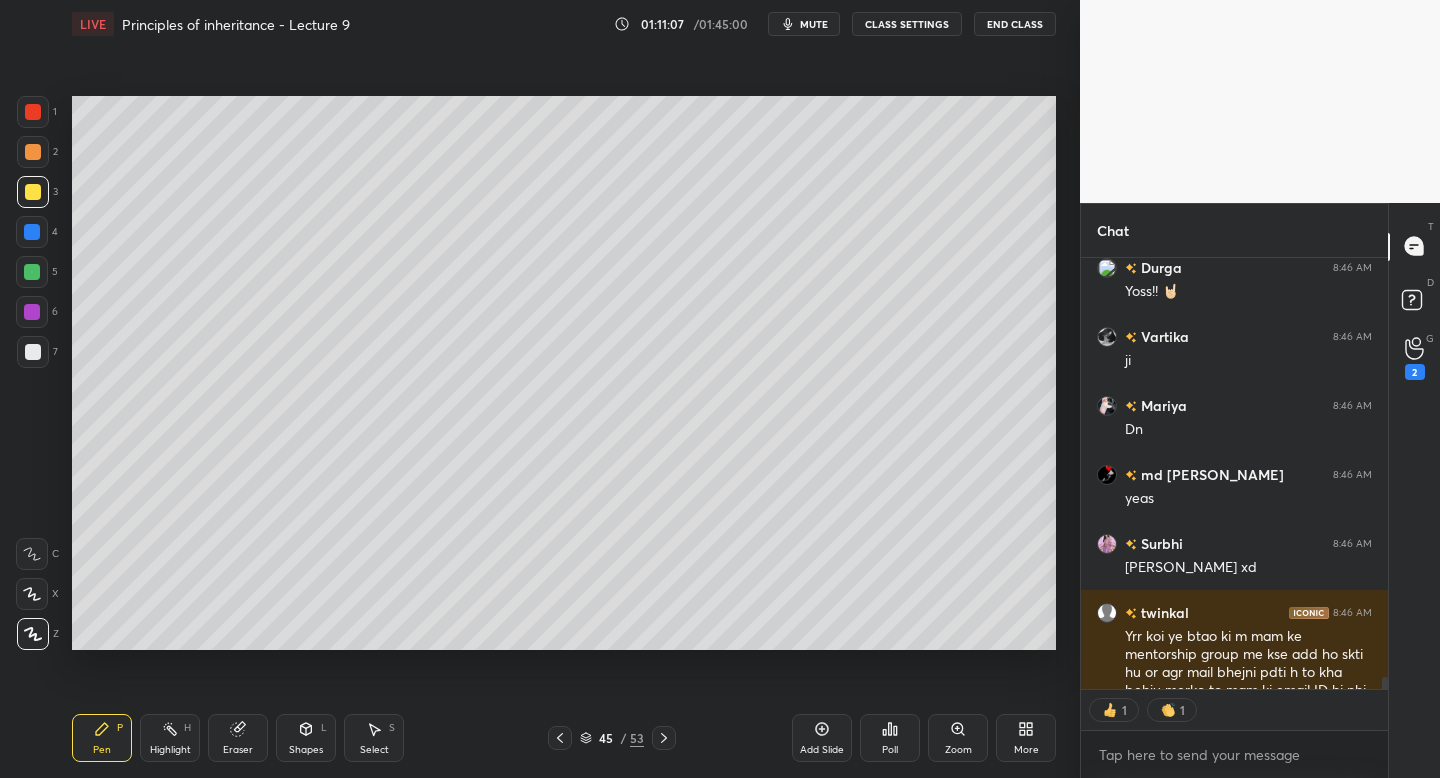 scroll, scrollTop: 16246, scrollLeft: 0, axis: vertical 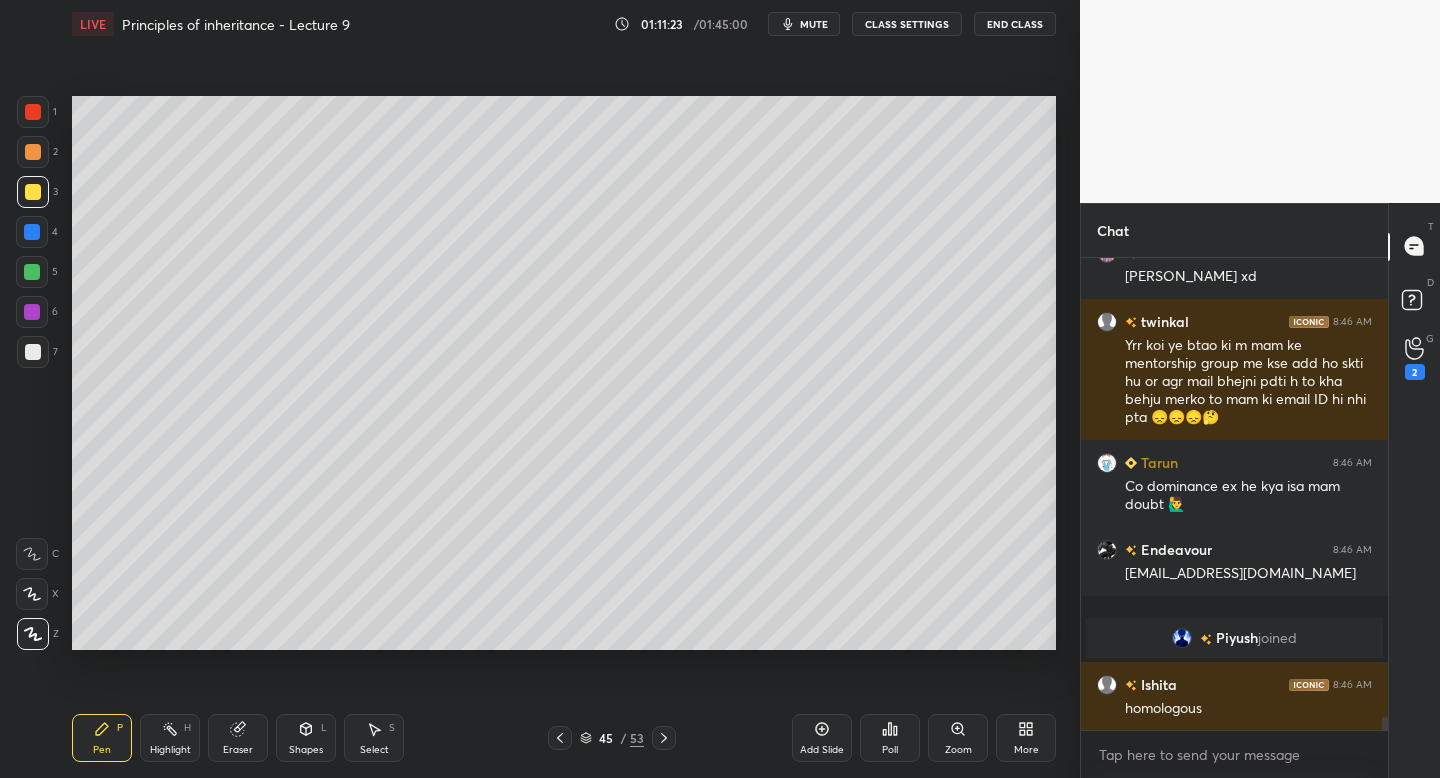 click on "Eraser" at bounding box center [238, 738] 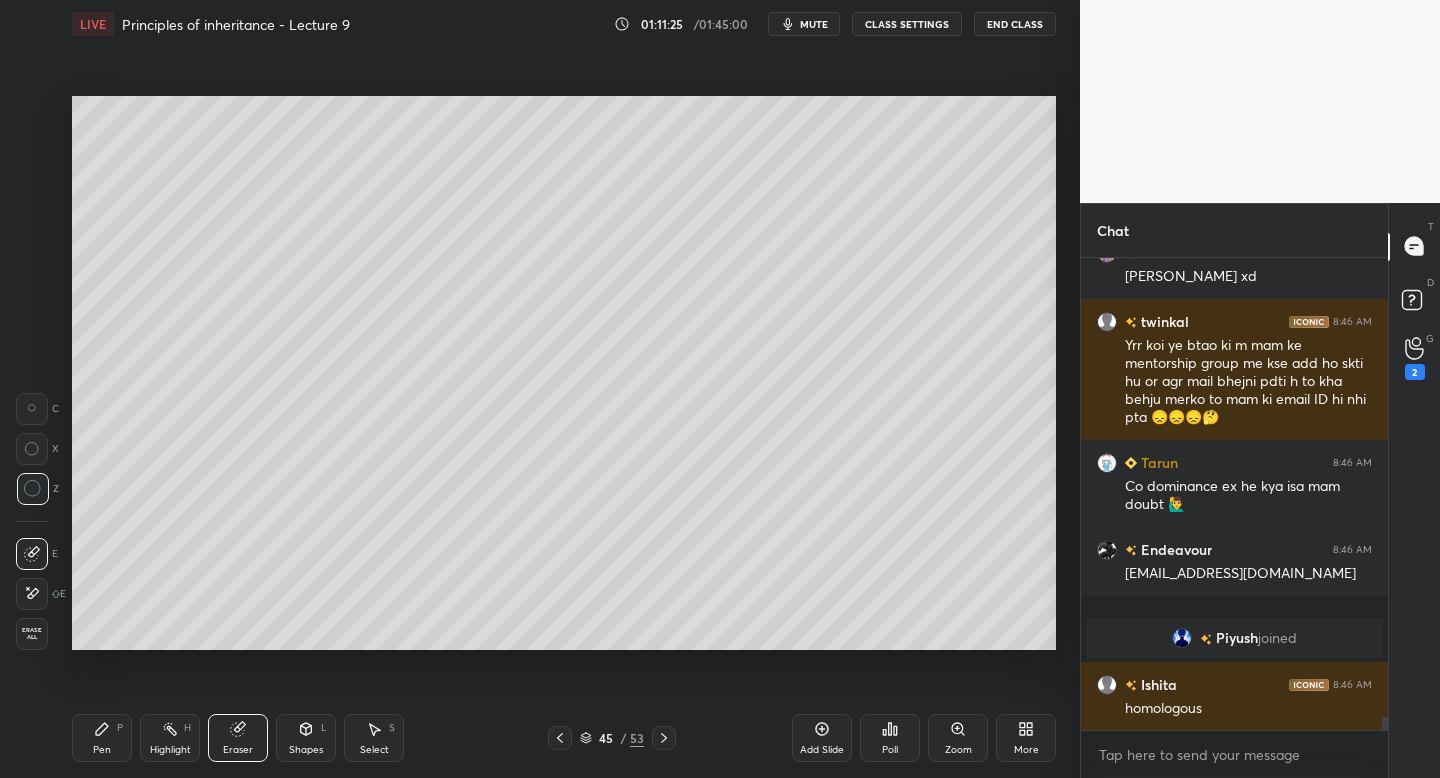 click on "Pen P" at bounding box center [102, 738] 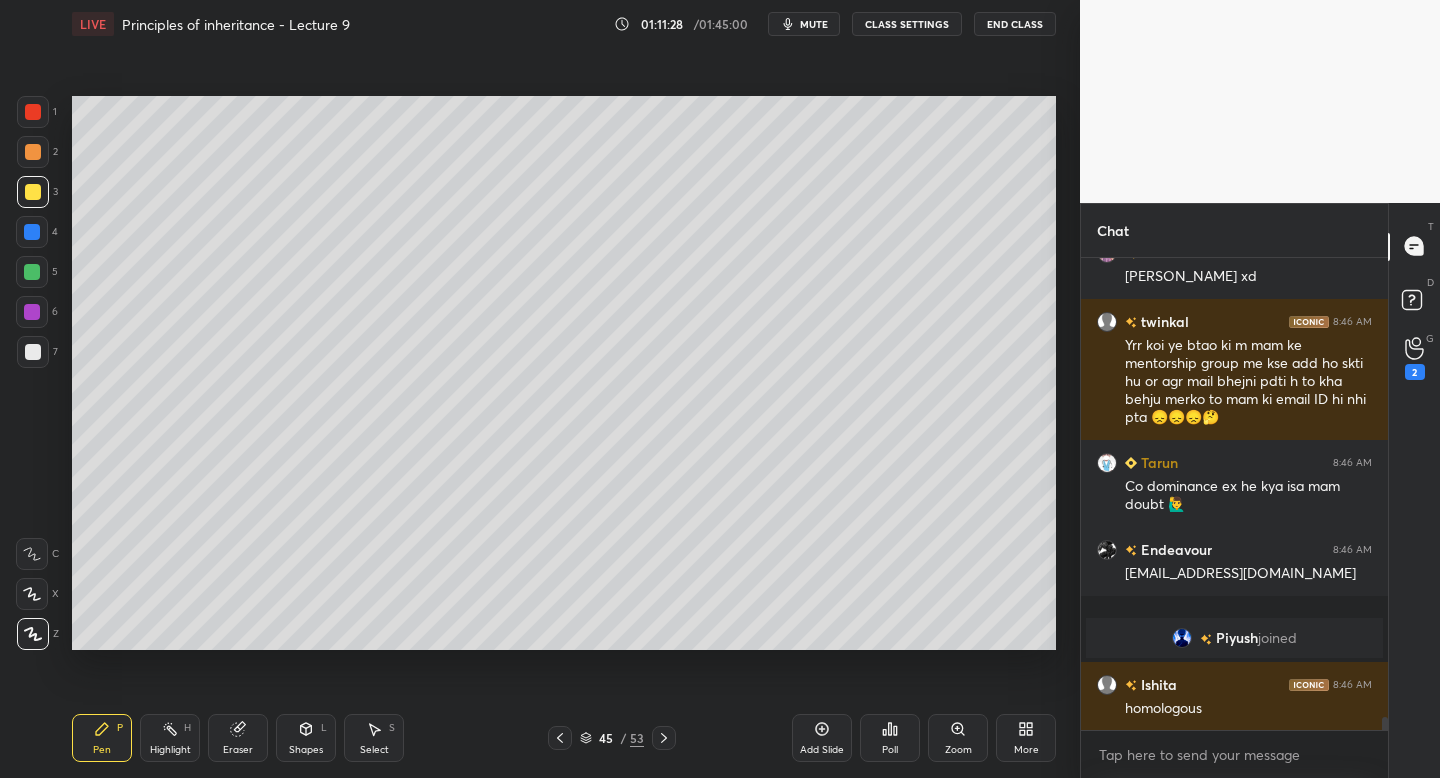 scroll, scrollTop: 16214, scrollLeft: 0, axis: vertical 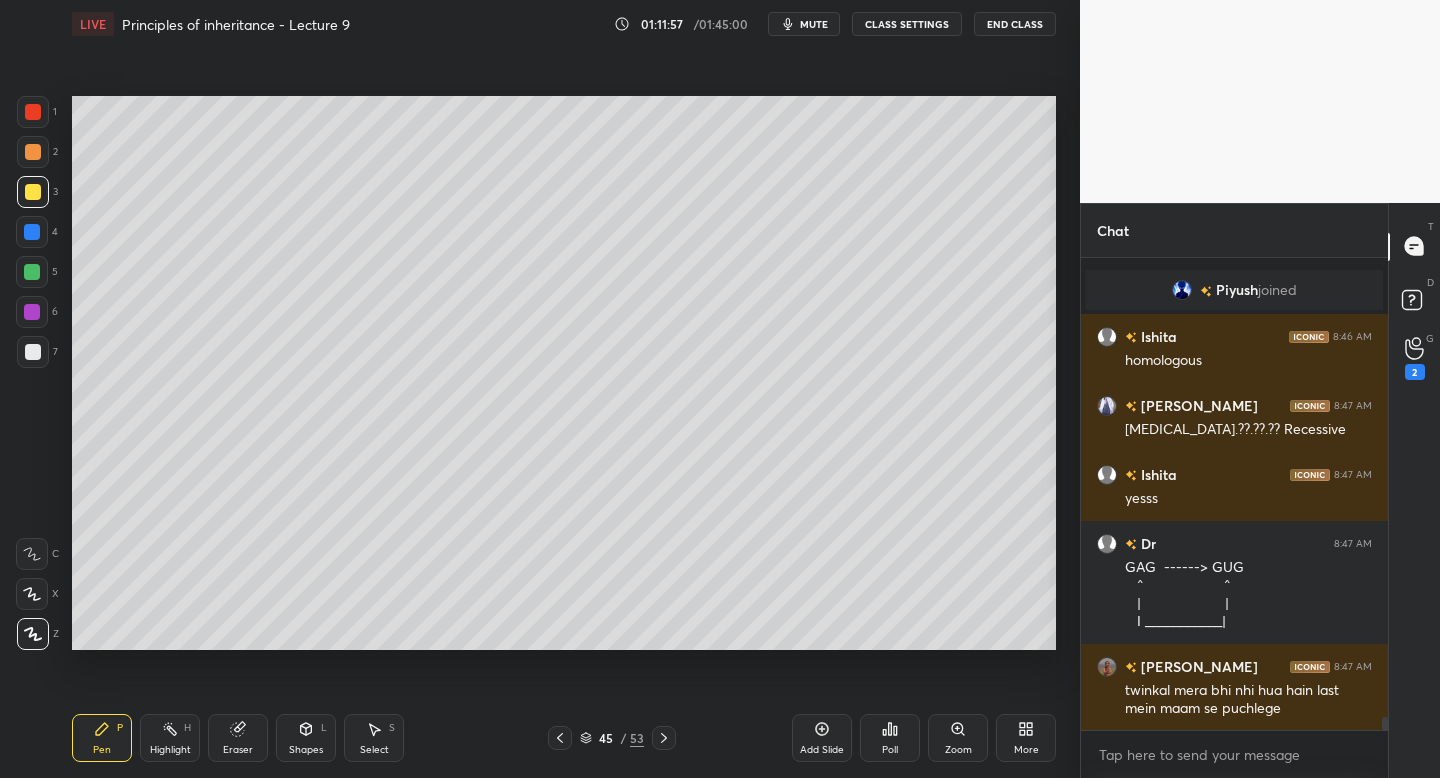click 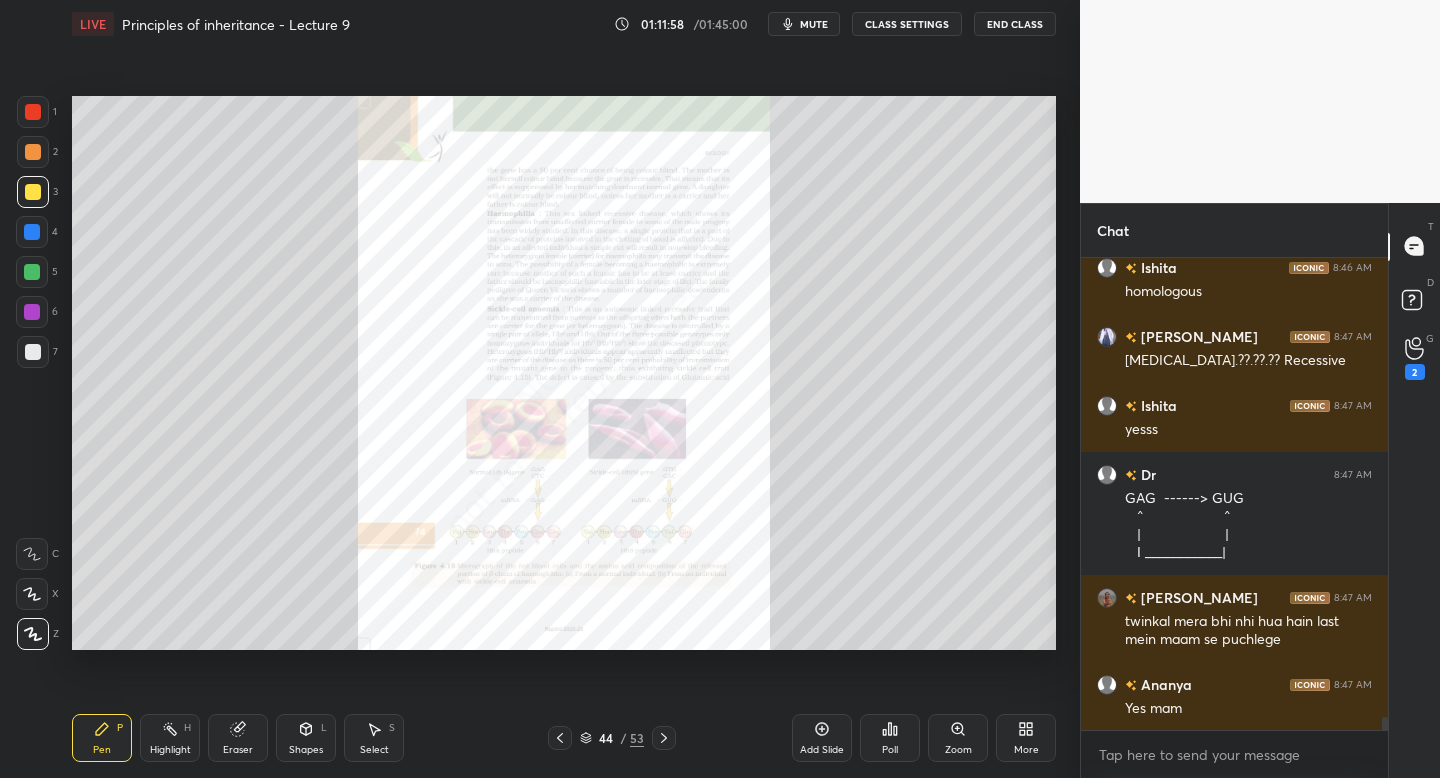 click on "Zoom" at bounding box center [958, 738] 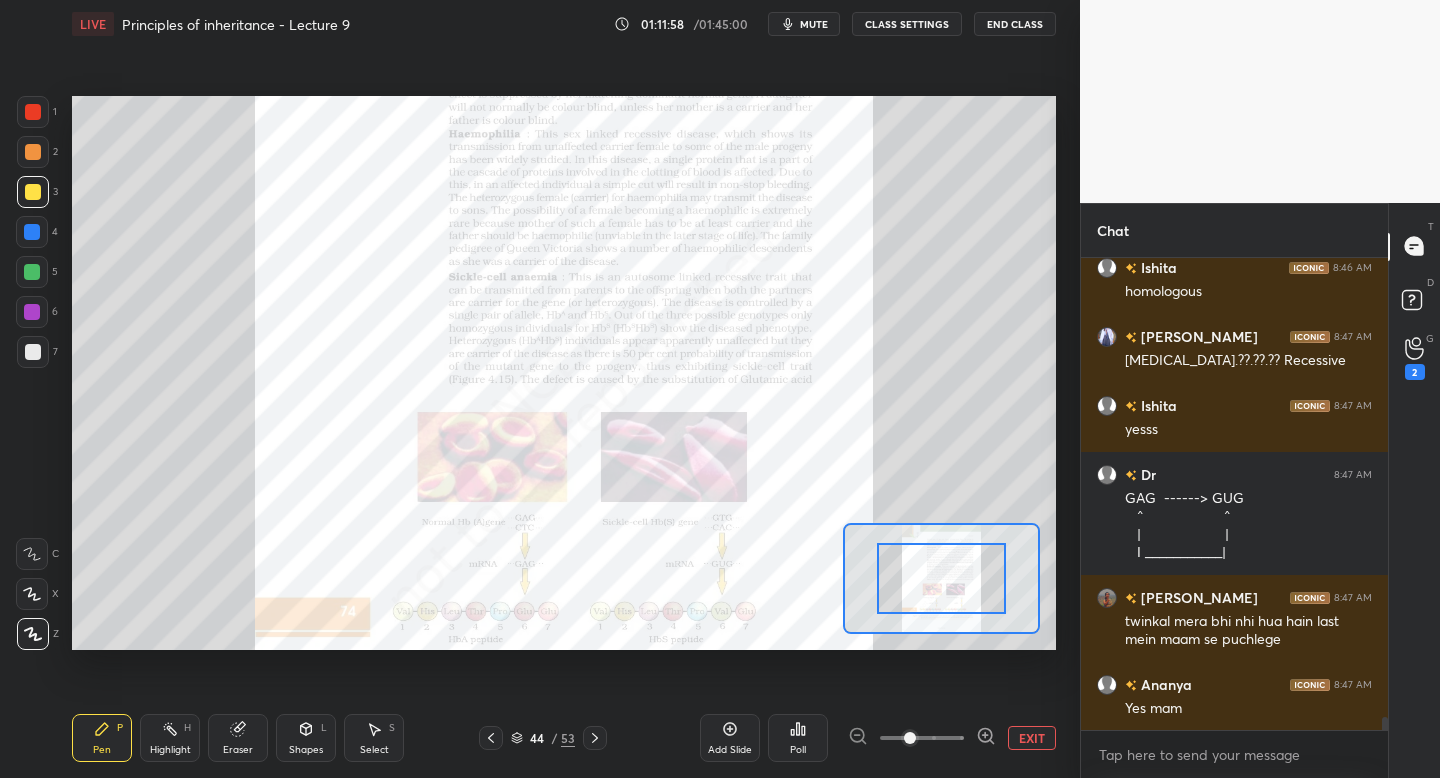 click at bounding box center (922, 738) 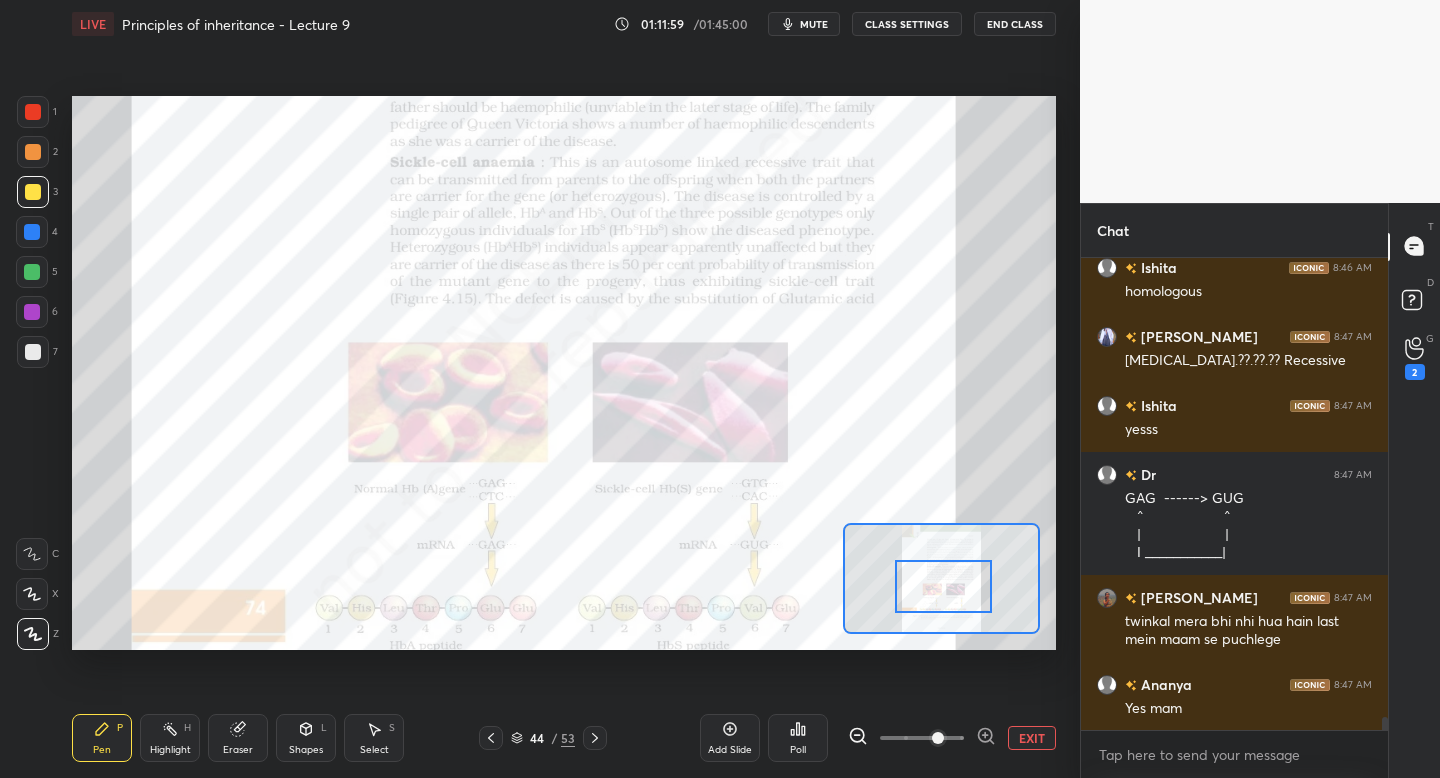 click at bounding box center (943, 586) 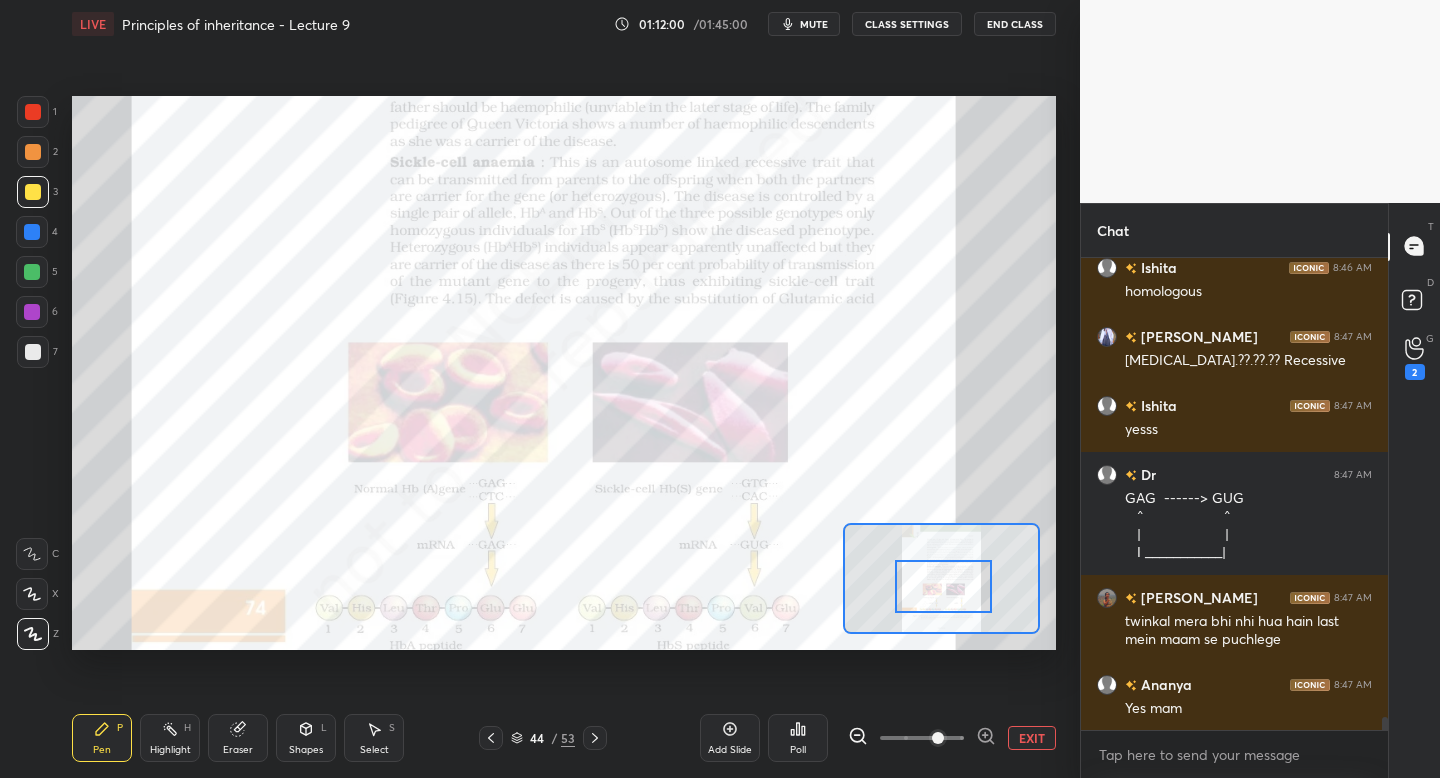 click on "1" at bounding box center (37, 112) 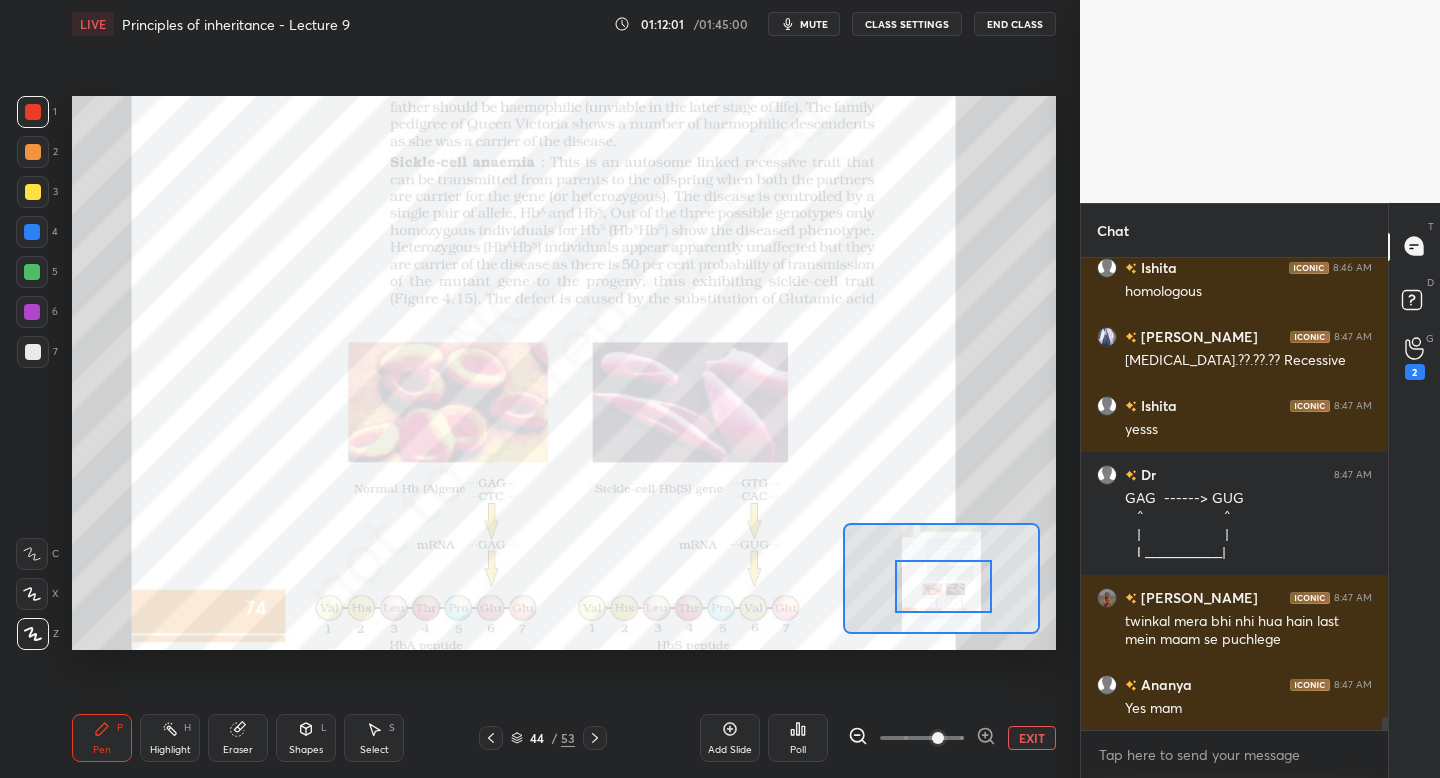 scroll, scrollTop: 425, scrollLeft: 301, axis: both 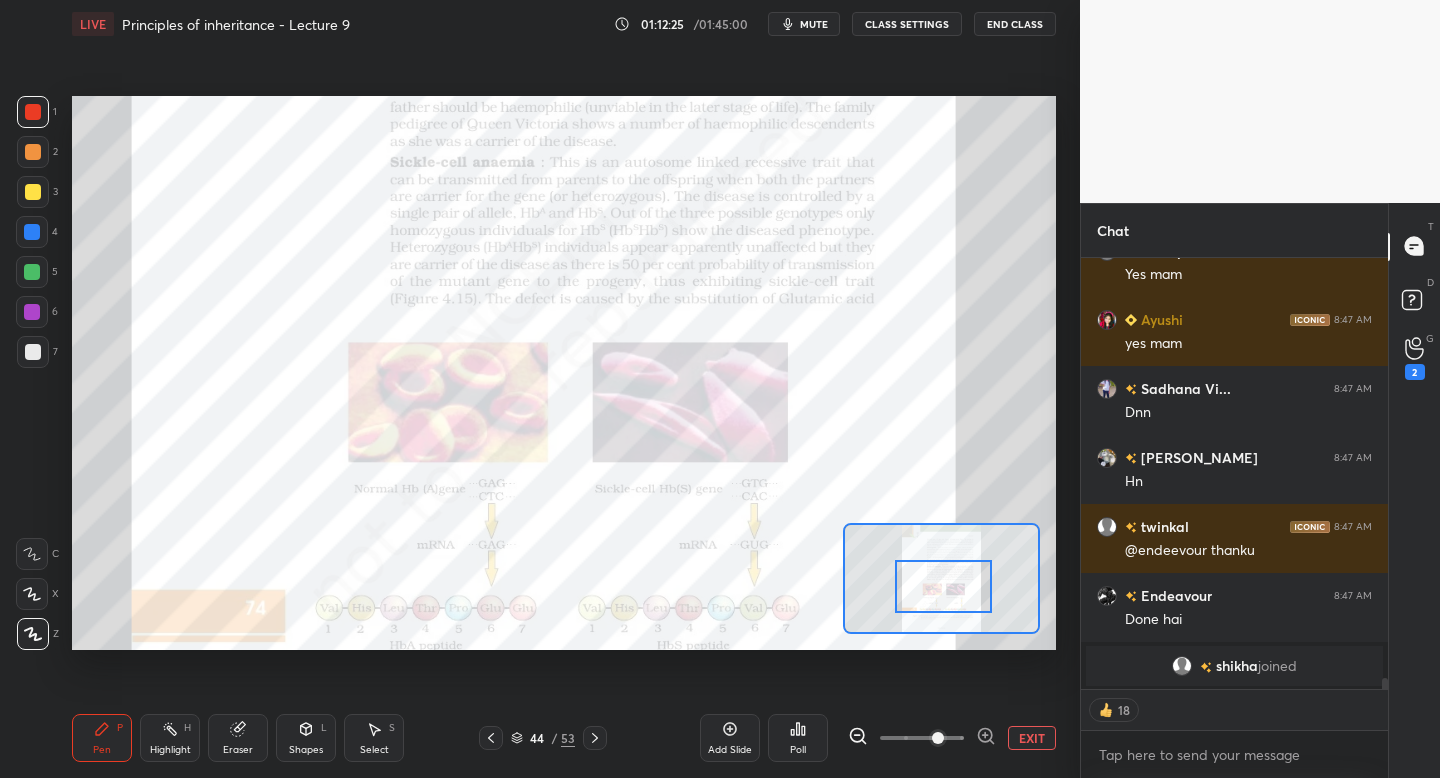 click 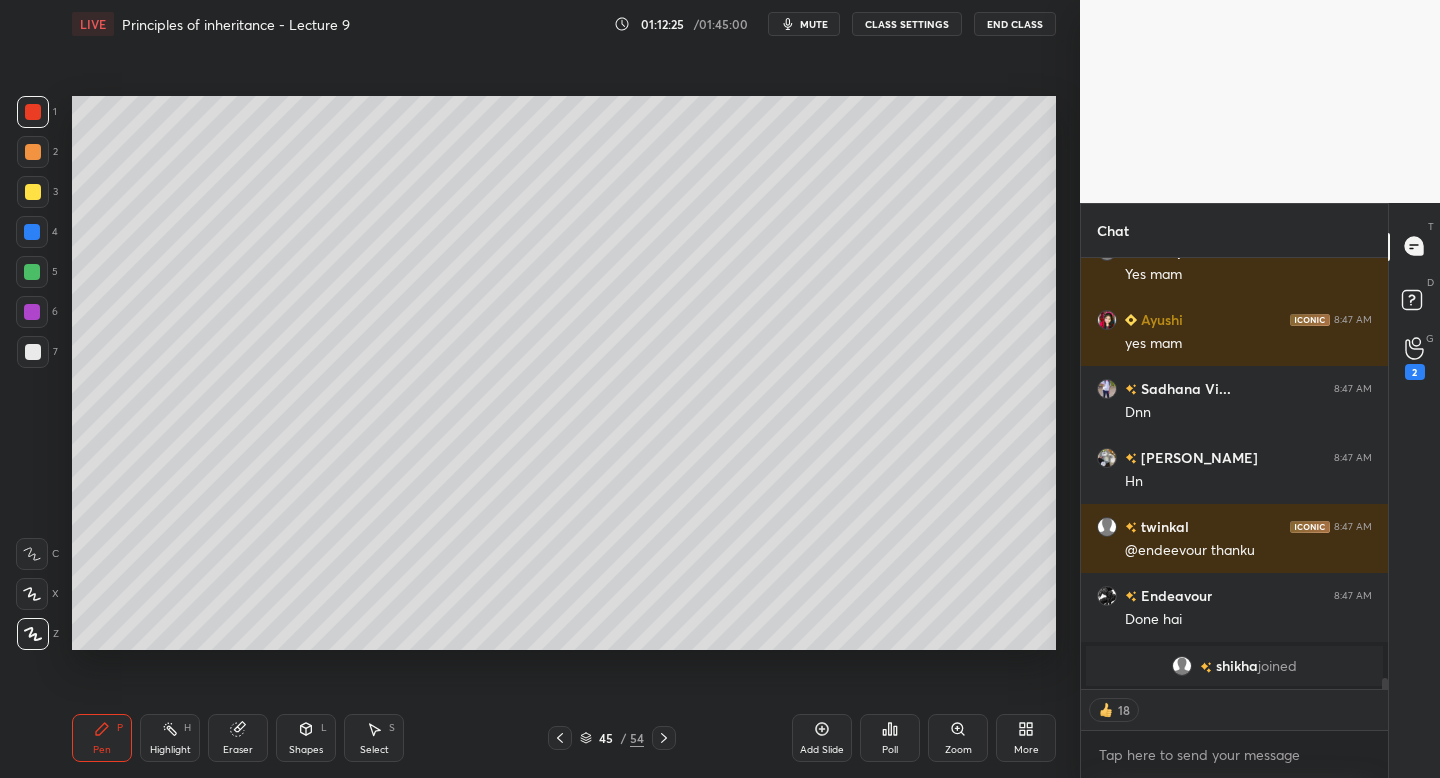 click at bounding box center (33, 192) 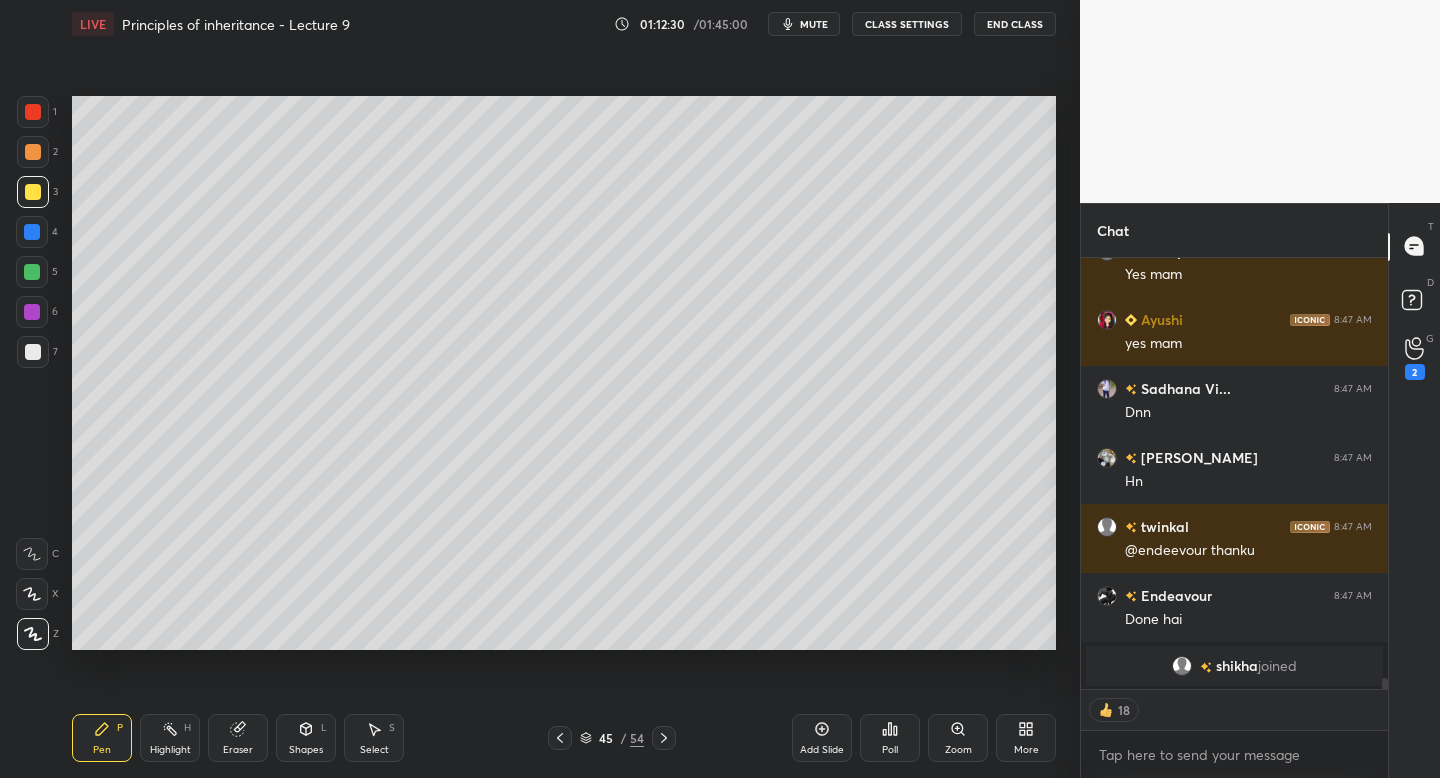 scroll, scrollTop: 7, scrollLeft: 7, axis: both 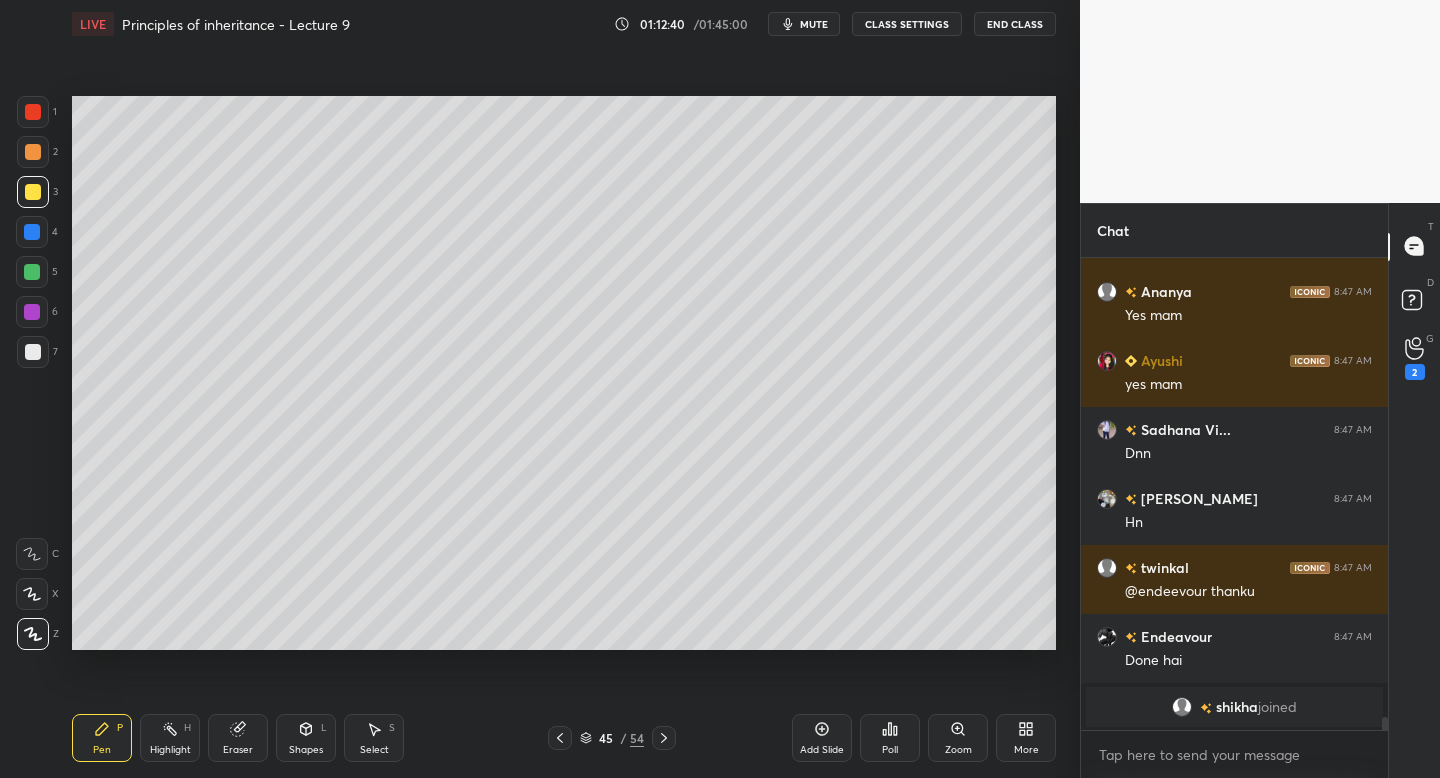 click on "mute" at bounding box center (804, 24) 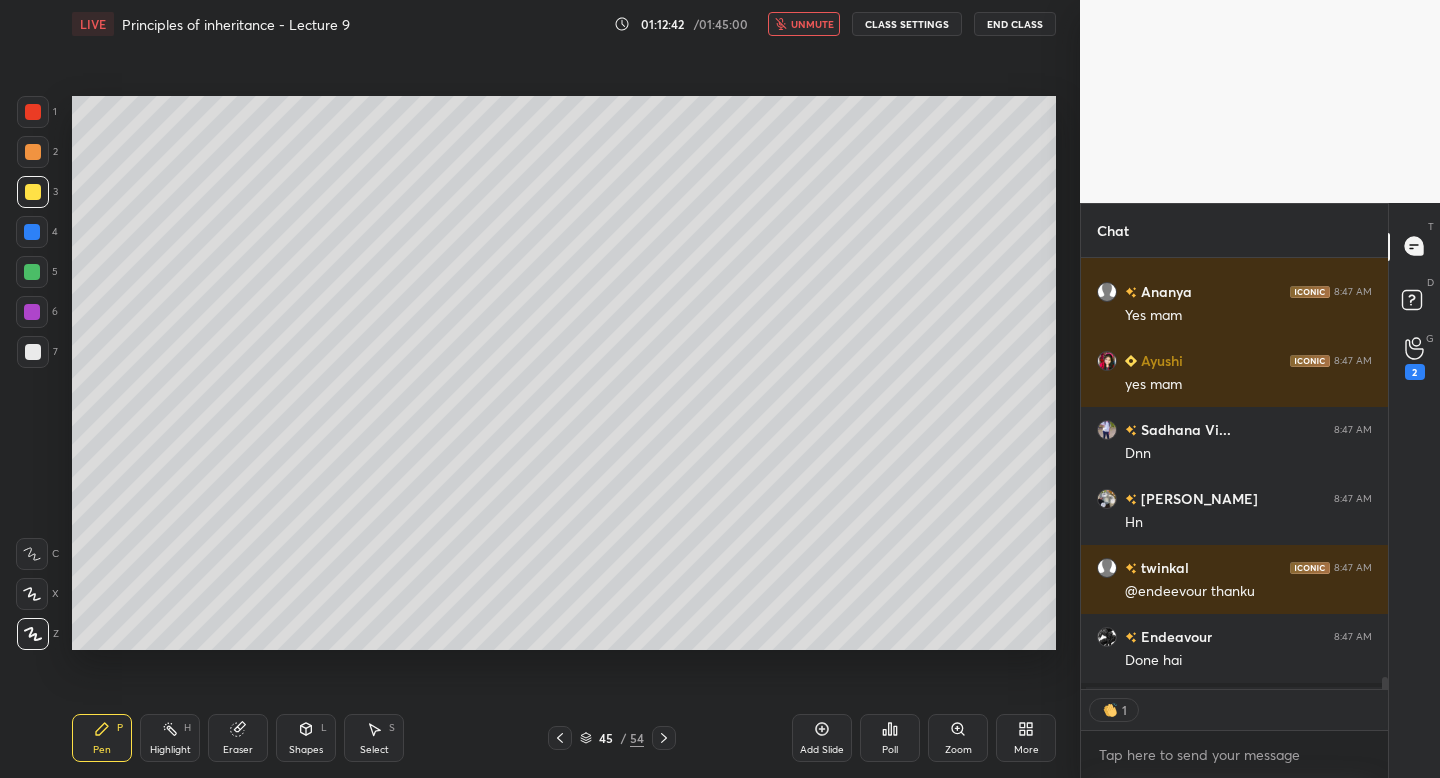 scroll, scrollTop: 425, scrollLeft: 301, axis: both 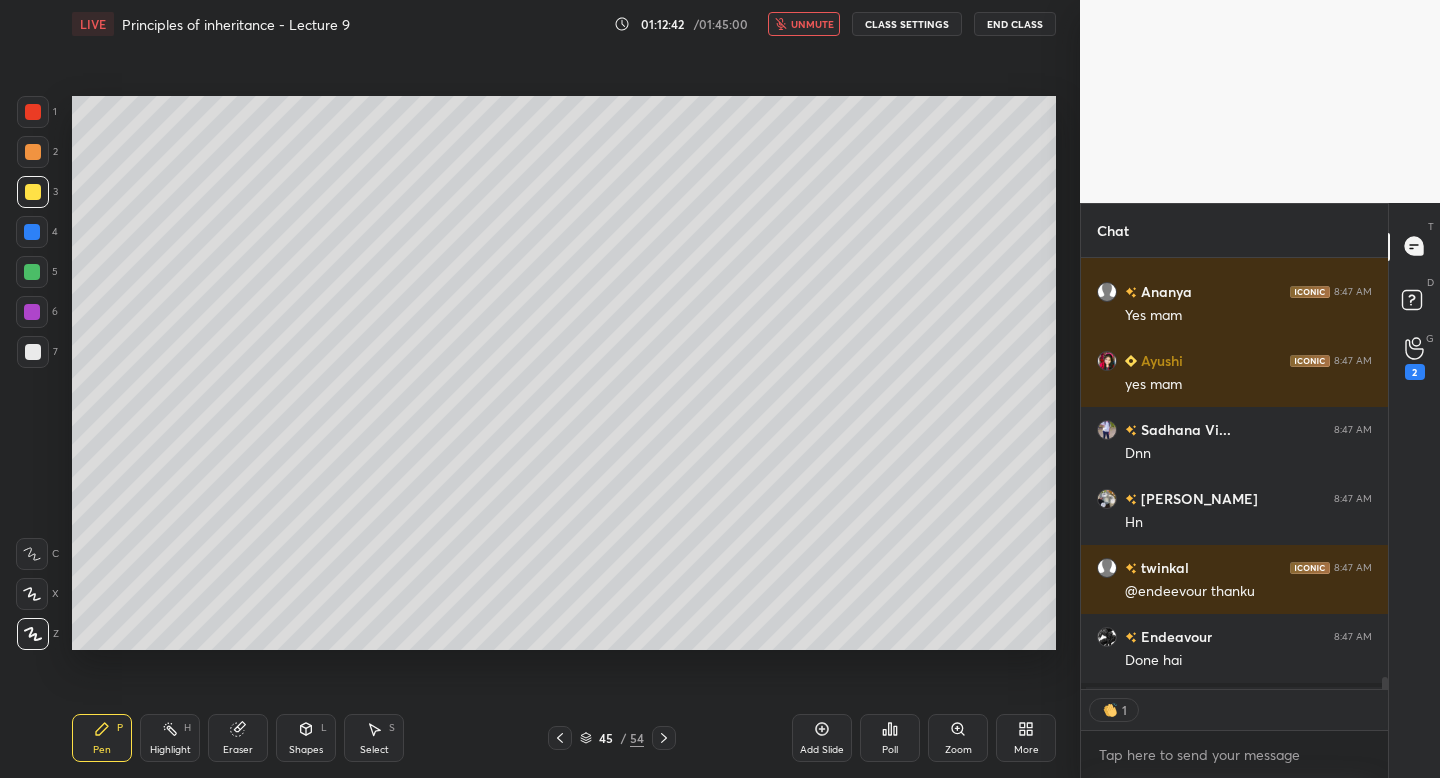 click on "unmute" at bounding box center [804, 24] 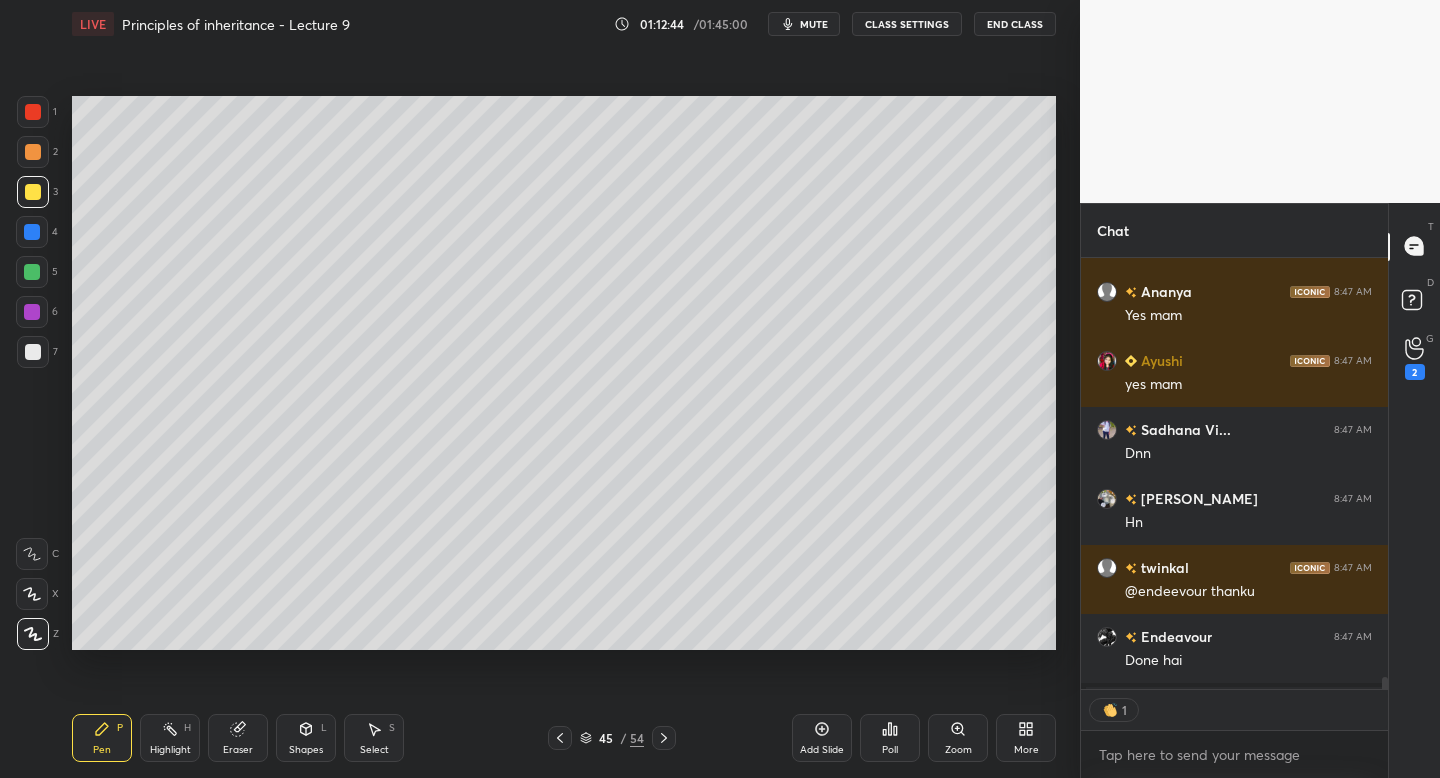click on "mute" at bounding box center [804, 24] 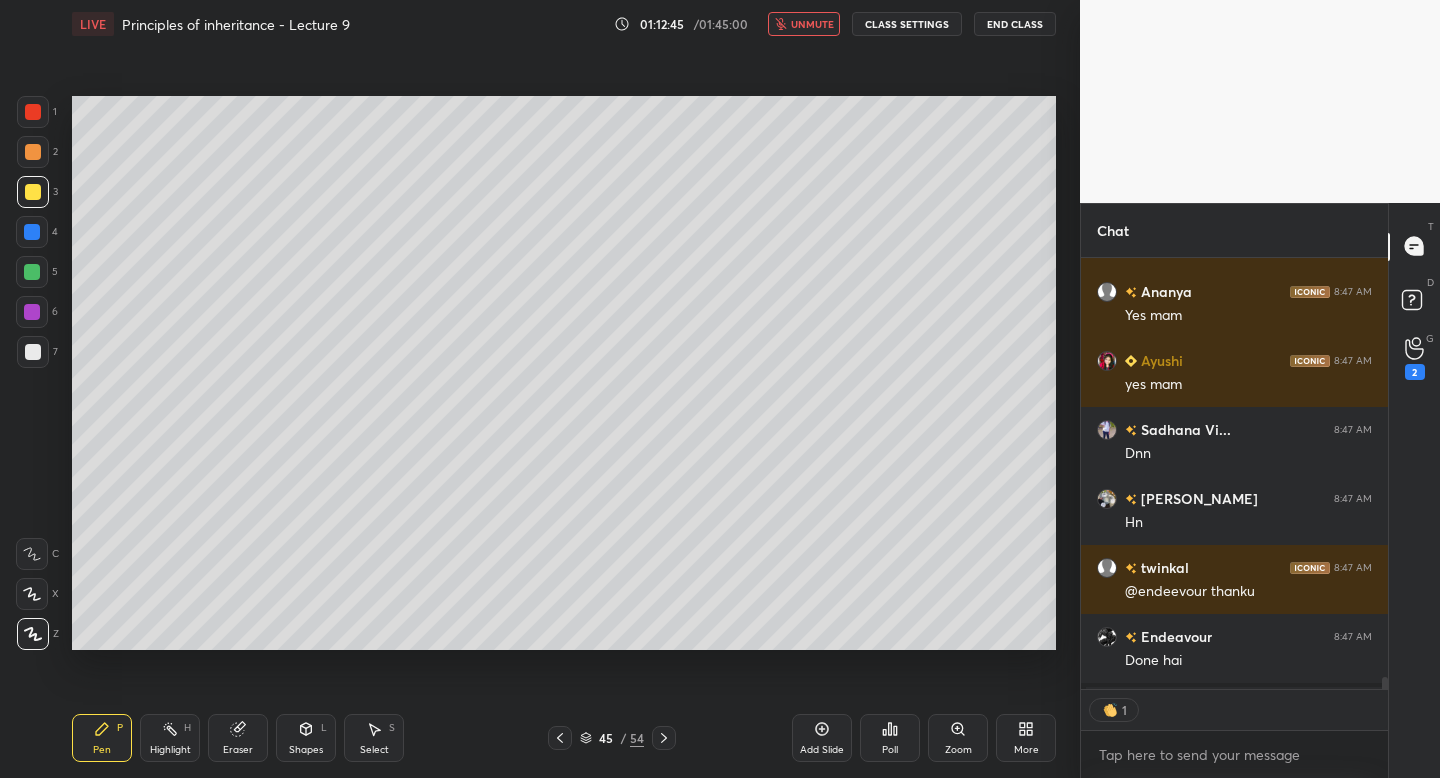 scroll, scrollTop: 16917, scrollLeft: 0, axis: vertical 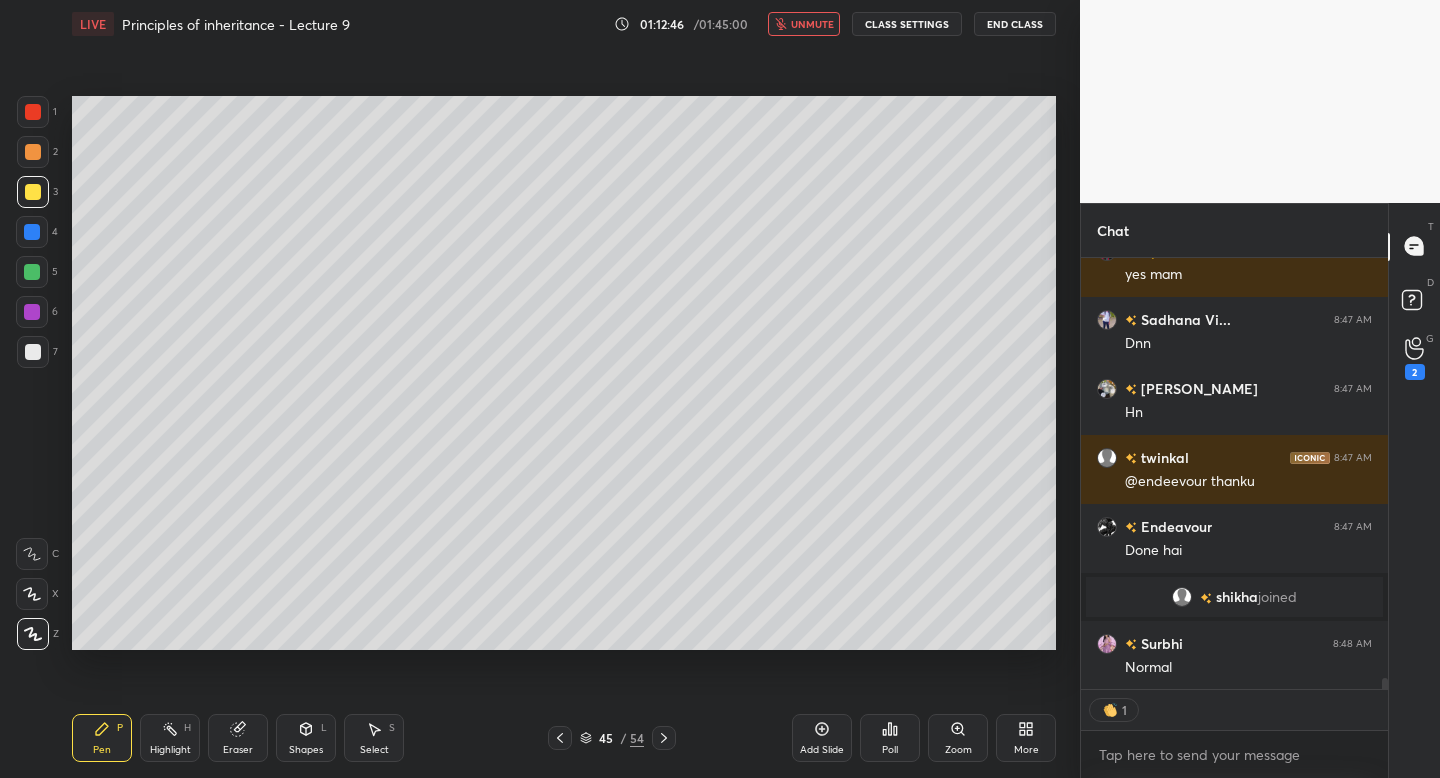click on "unmute" at bounding box center [804, 24] 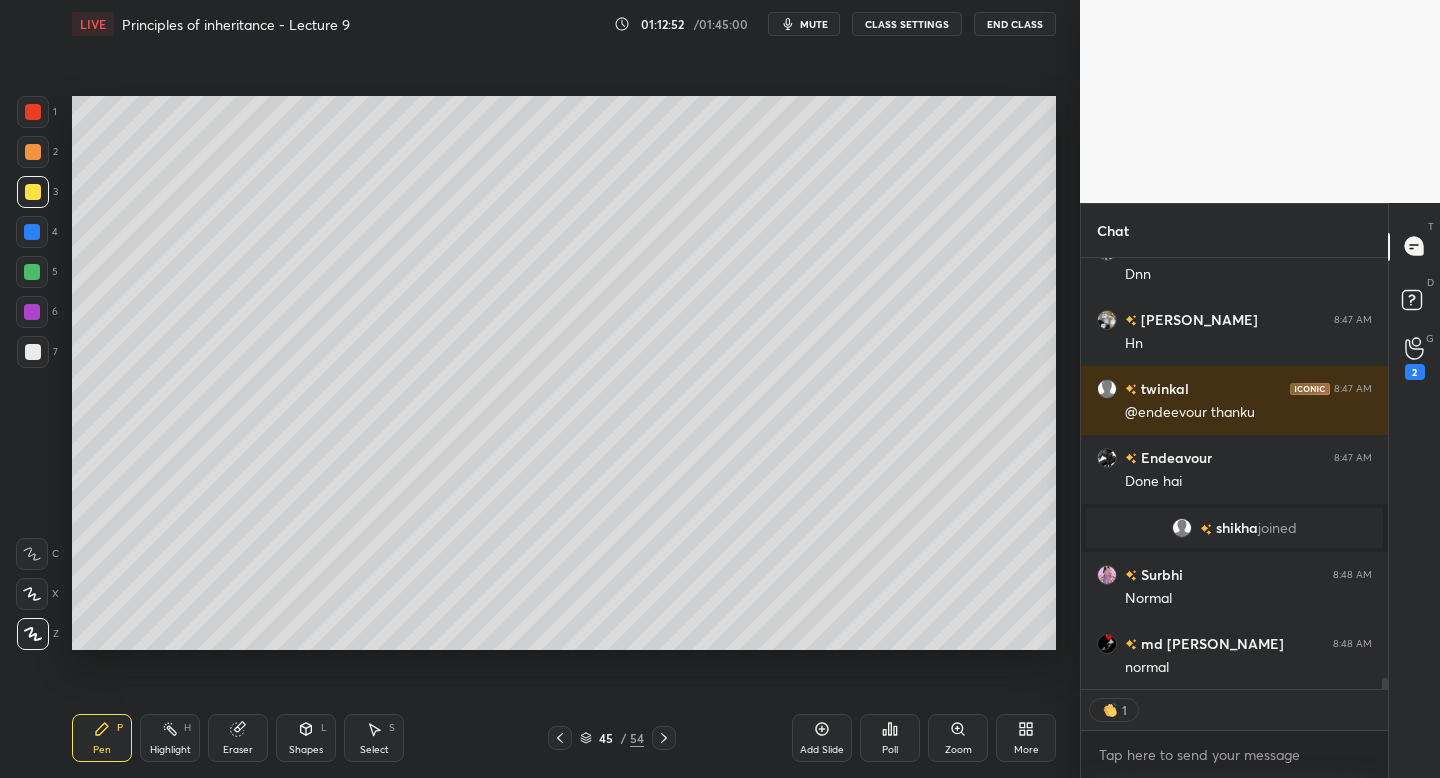 scroll, scrollTop: 17048, scrollLeft: 0, axis: vertical 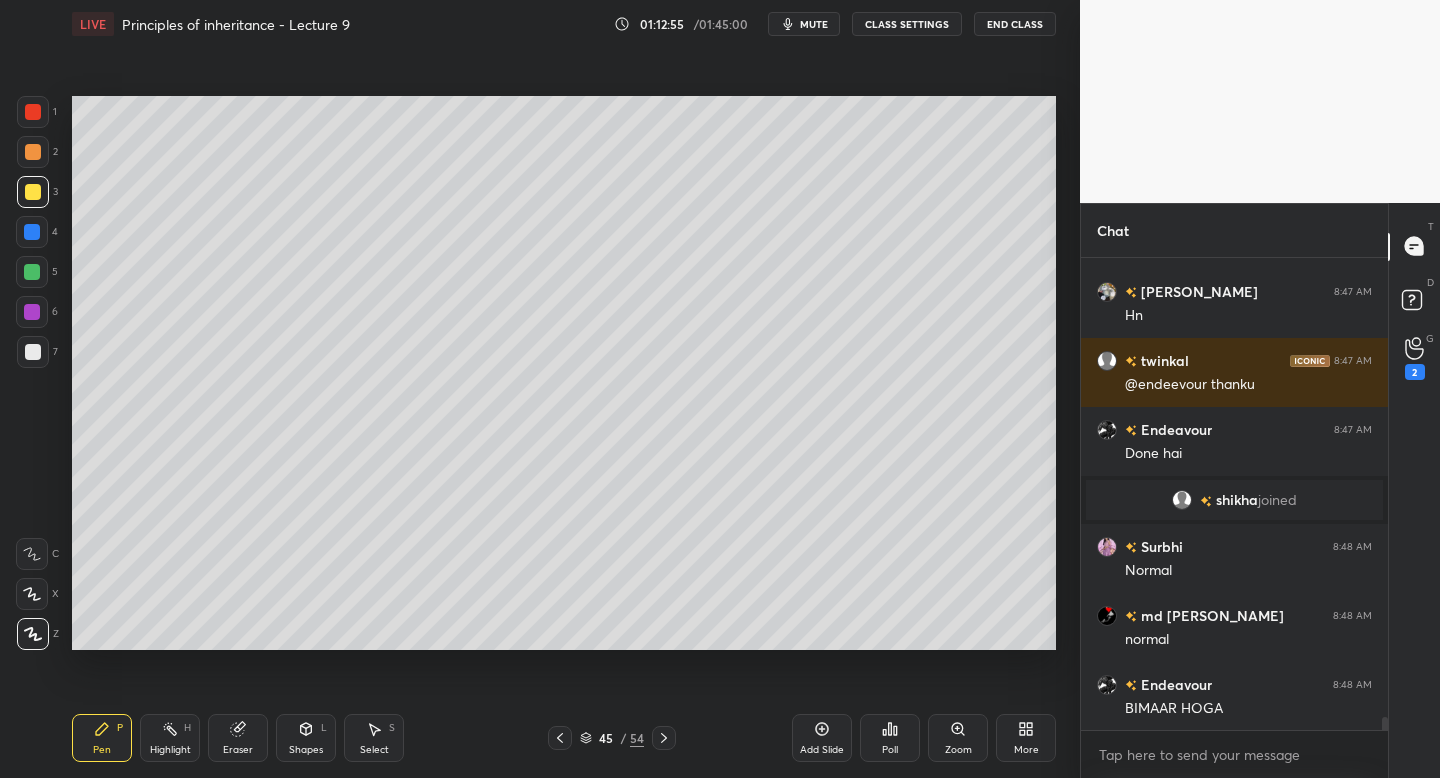 click on "mute" at bounding box center (814, 24) 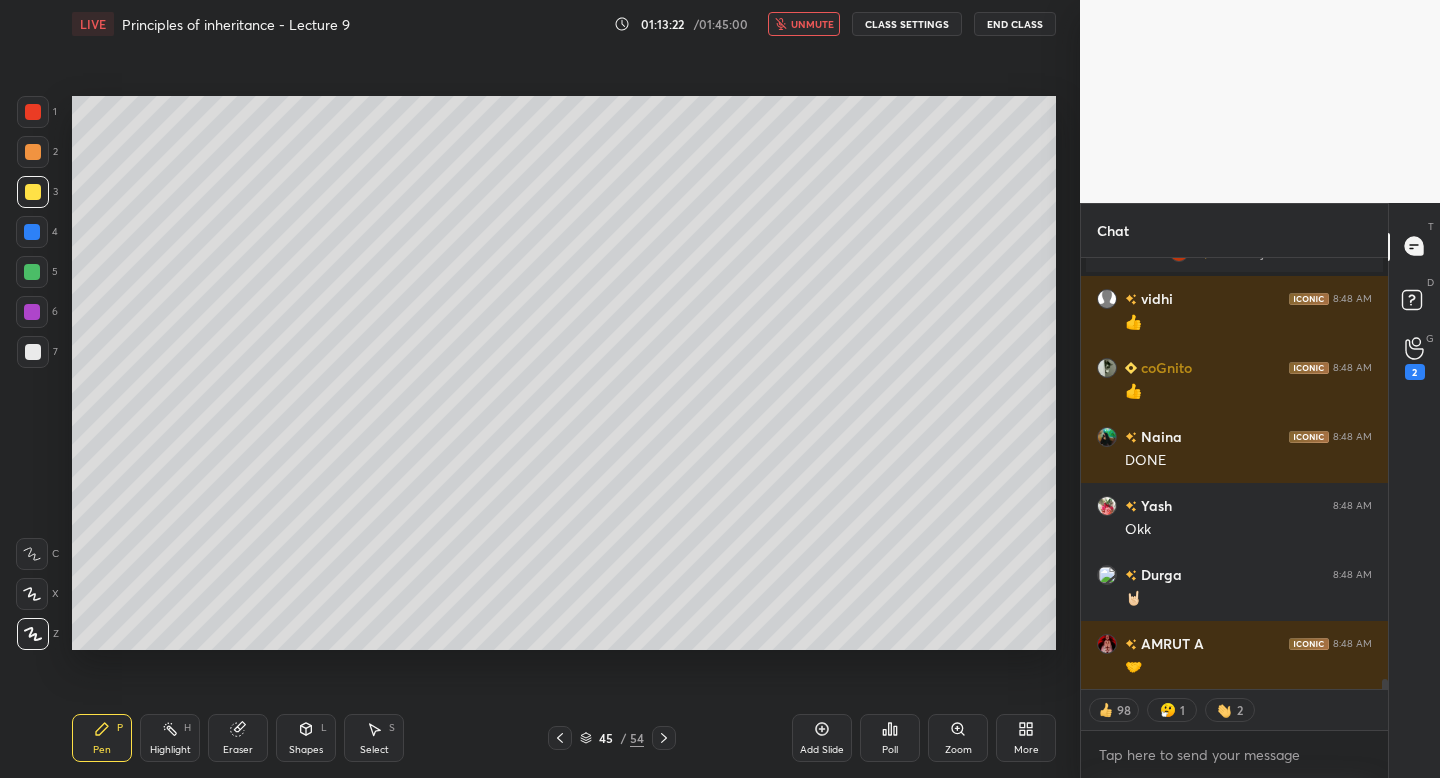 scroll, scrollTop: 17728, scrollLeft: 0, axis: vertical 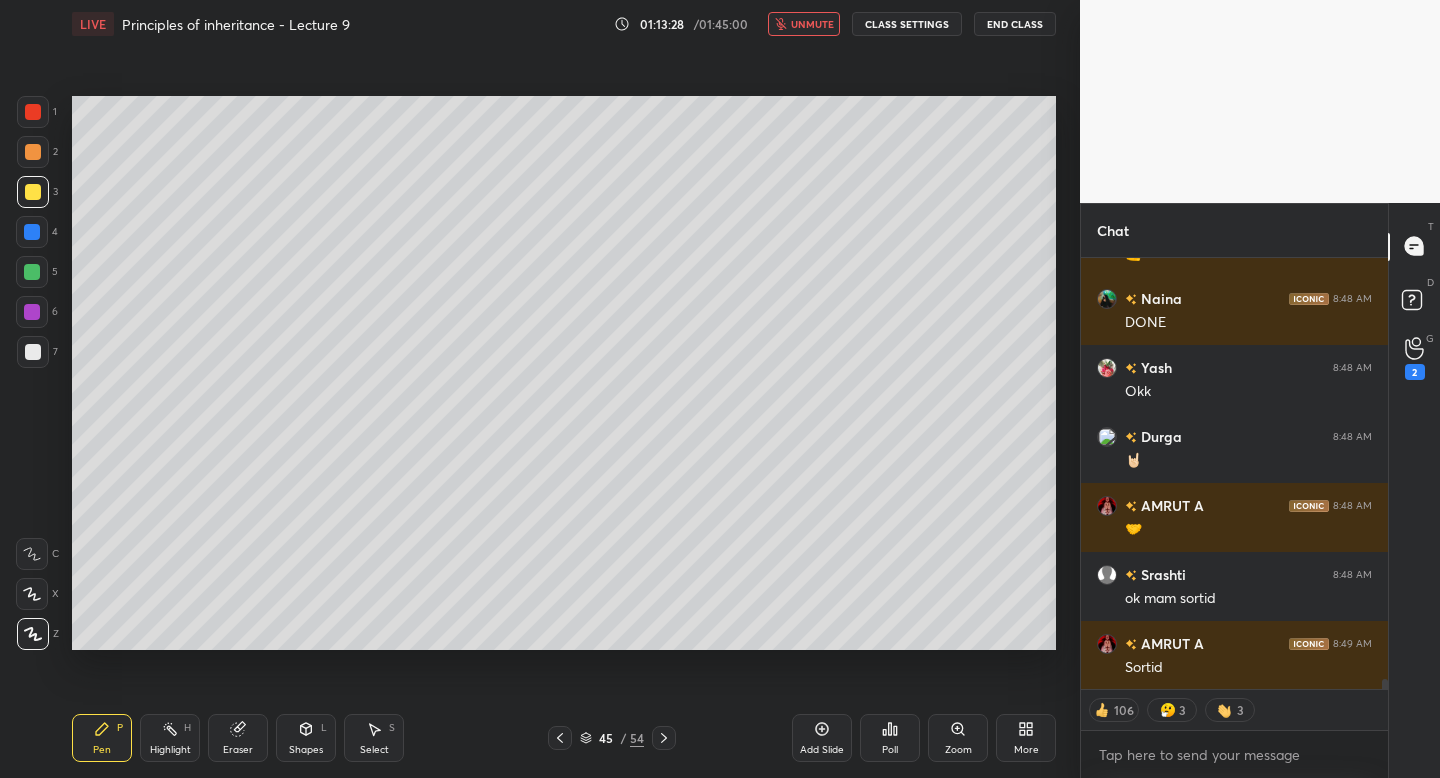 click on "unmute" at bounding box center (812, 24) 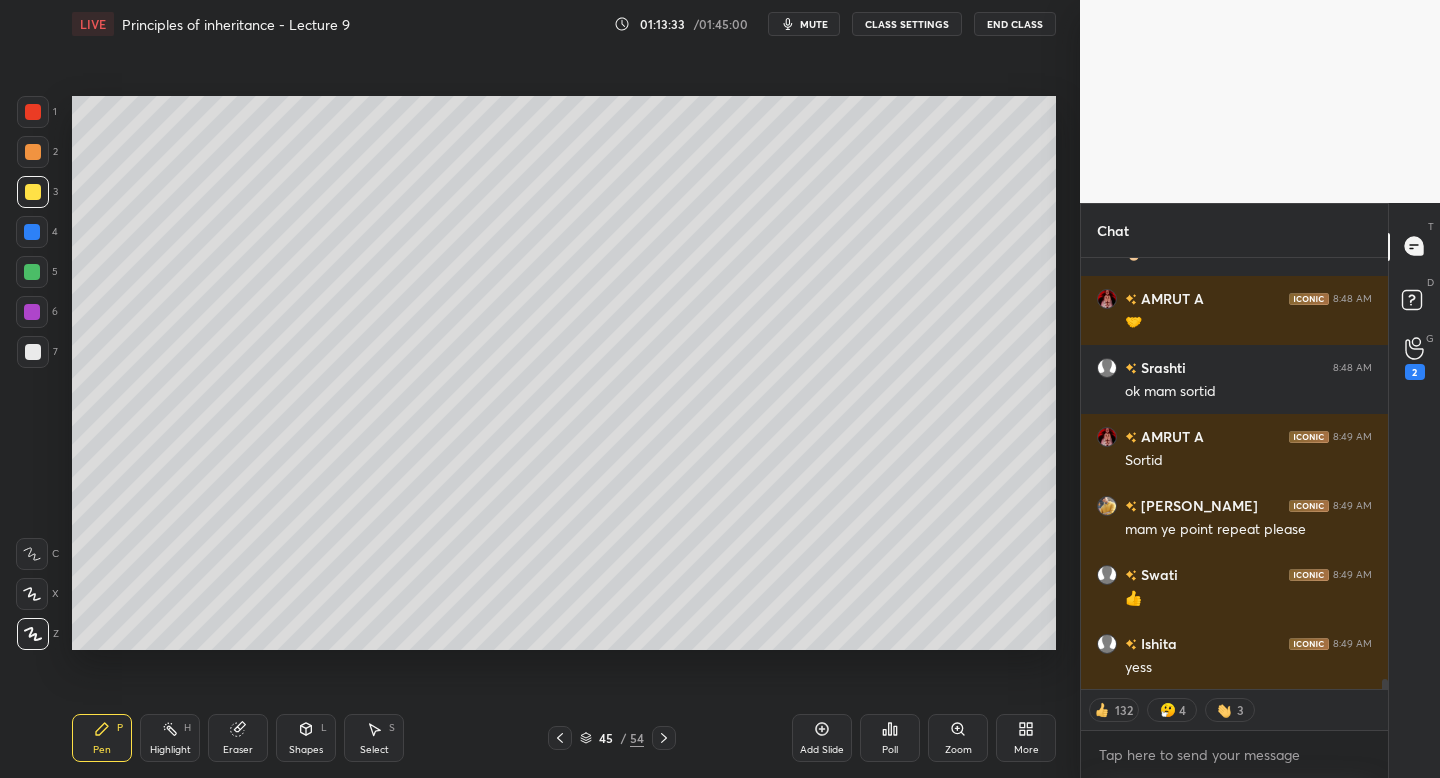scroll, scrollTop: 18073, scrollLeft: 0, axis: vertical 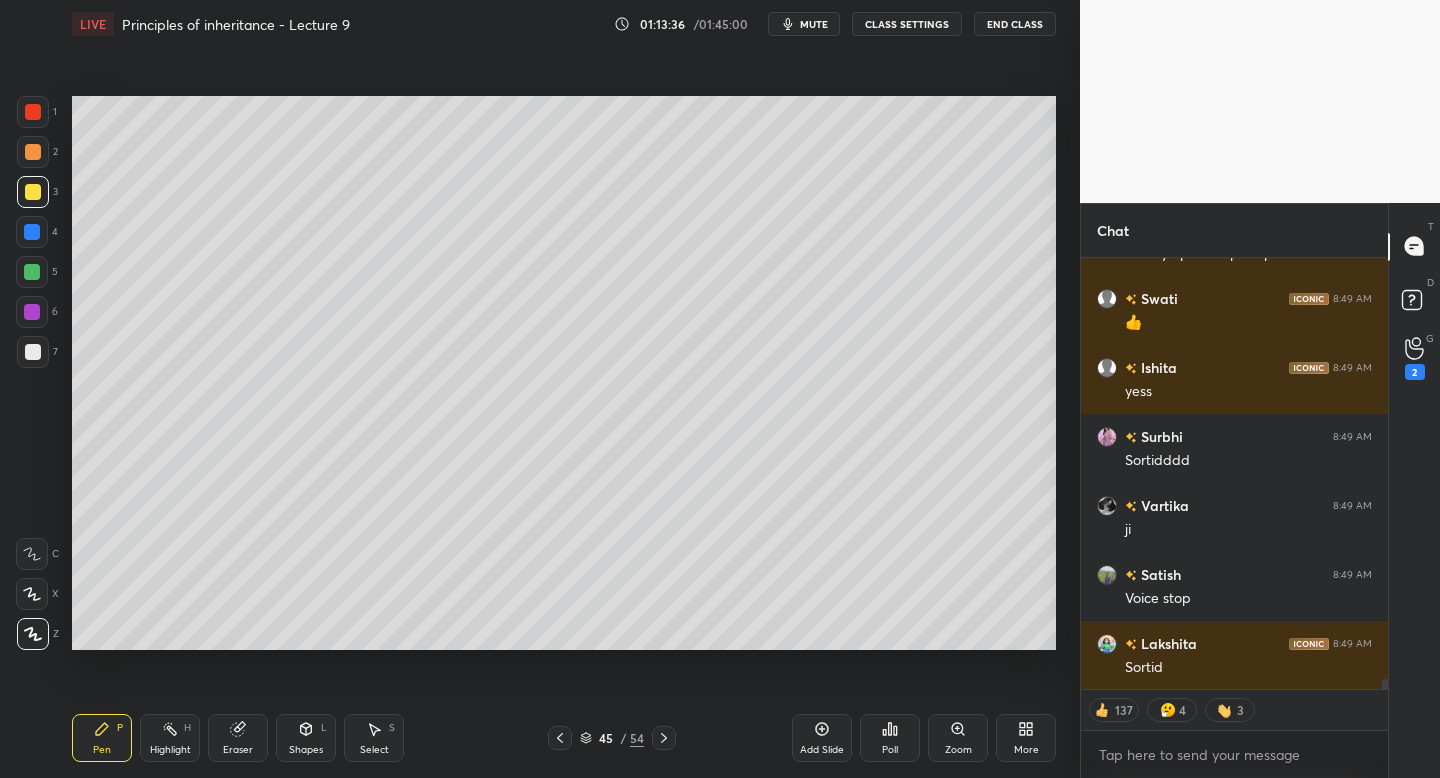 click 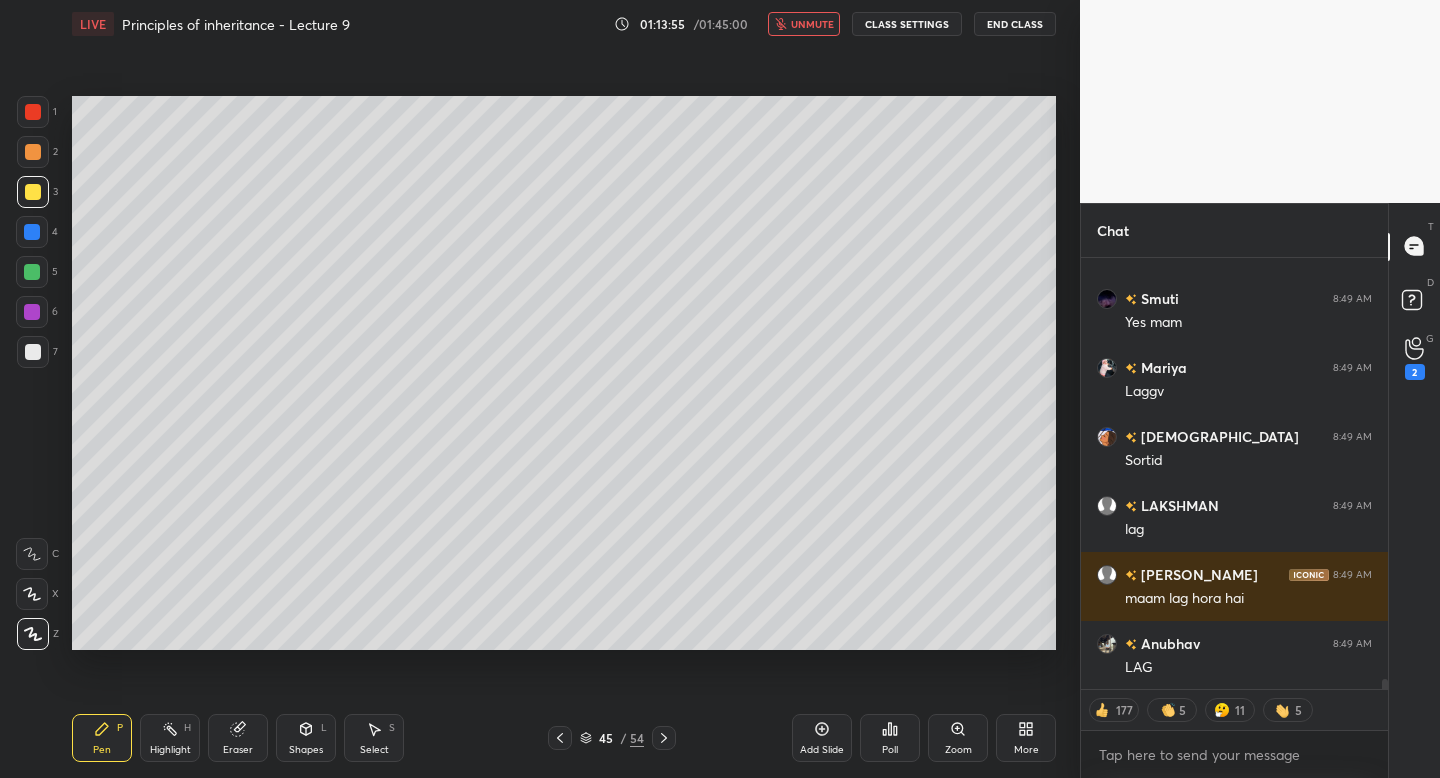 scroll, scrollTop: 18880, scrollLeft: 0, axis: vertical 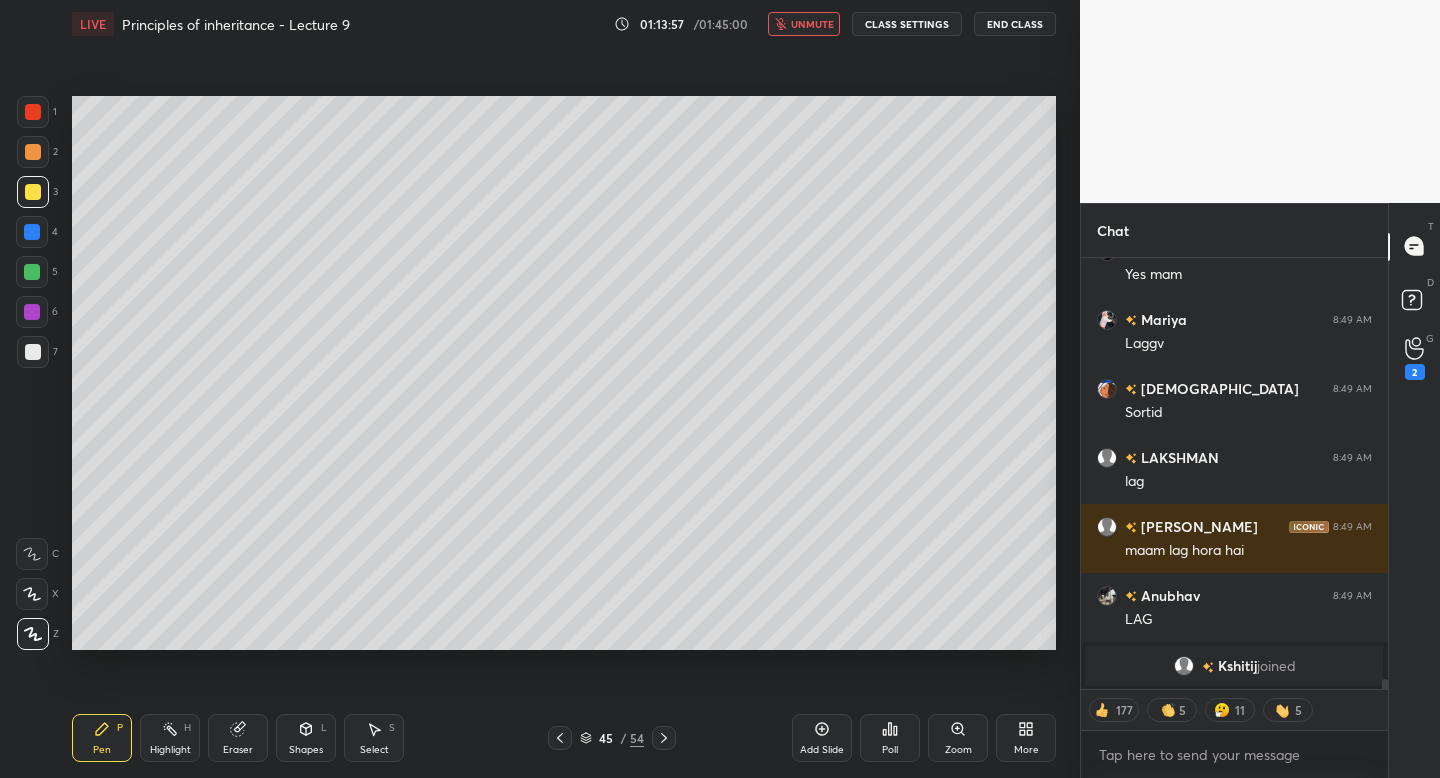 click on "unmute" at bounding box center (812, 24) 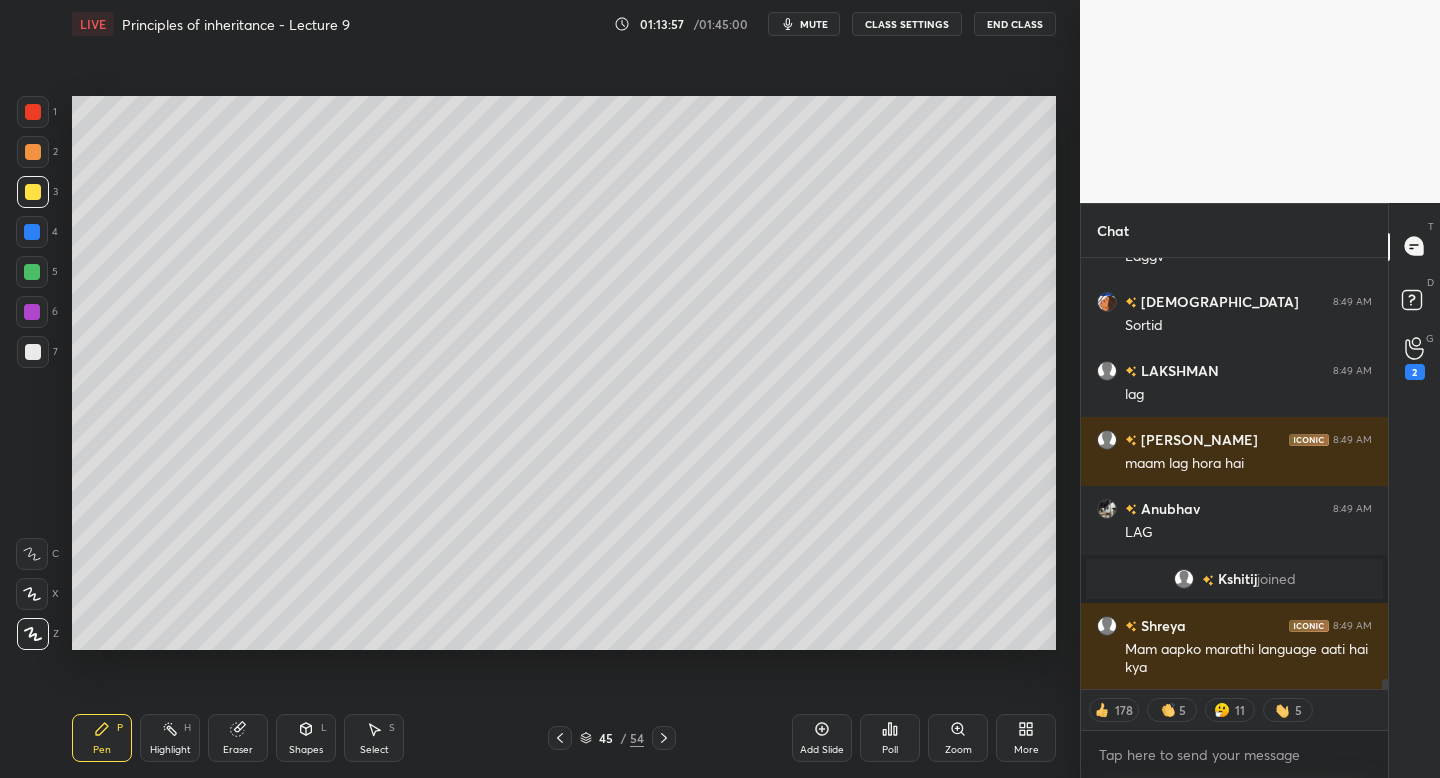 scroll, scrollTop: 18576, scrollLeft: 0, axis: vertical 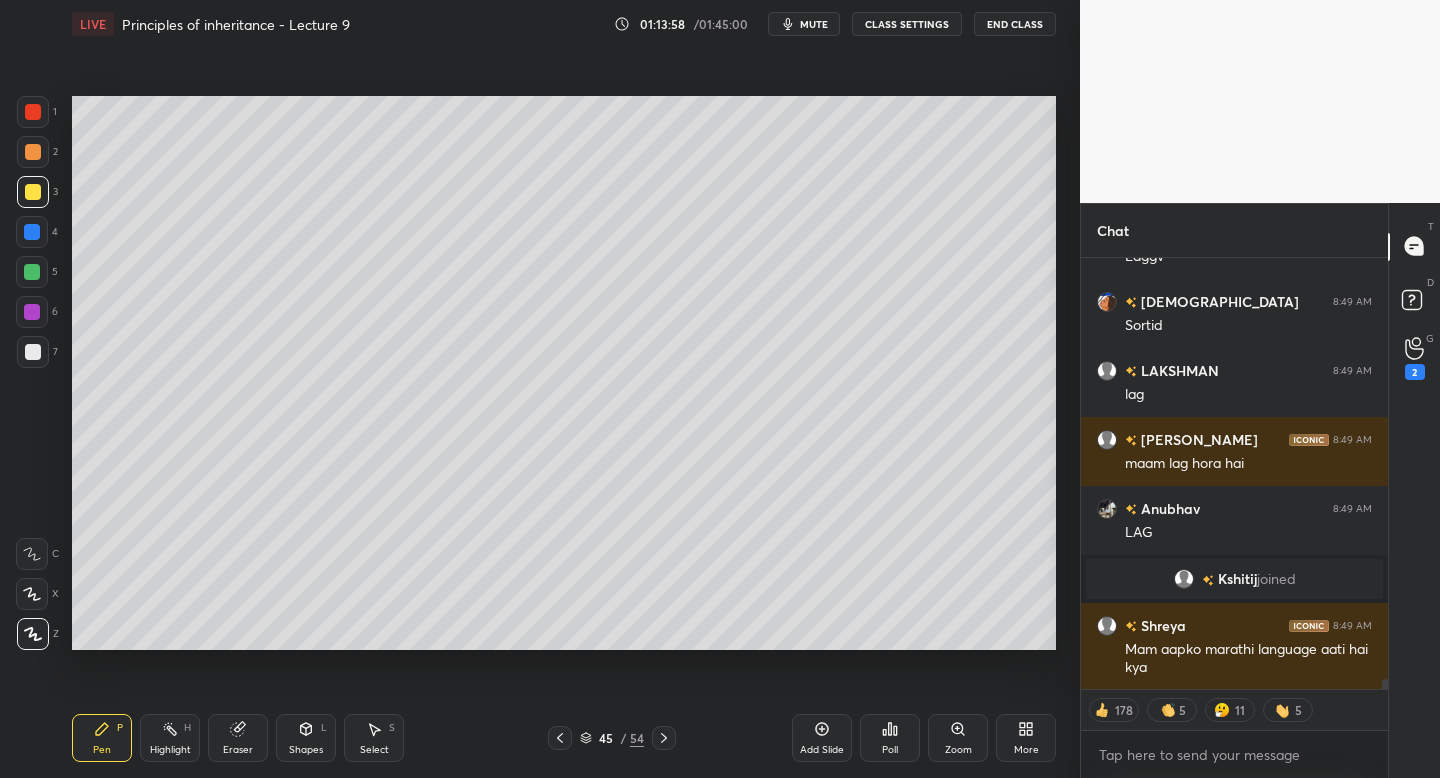 click 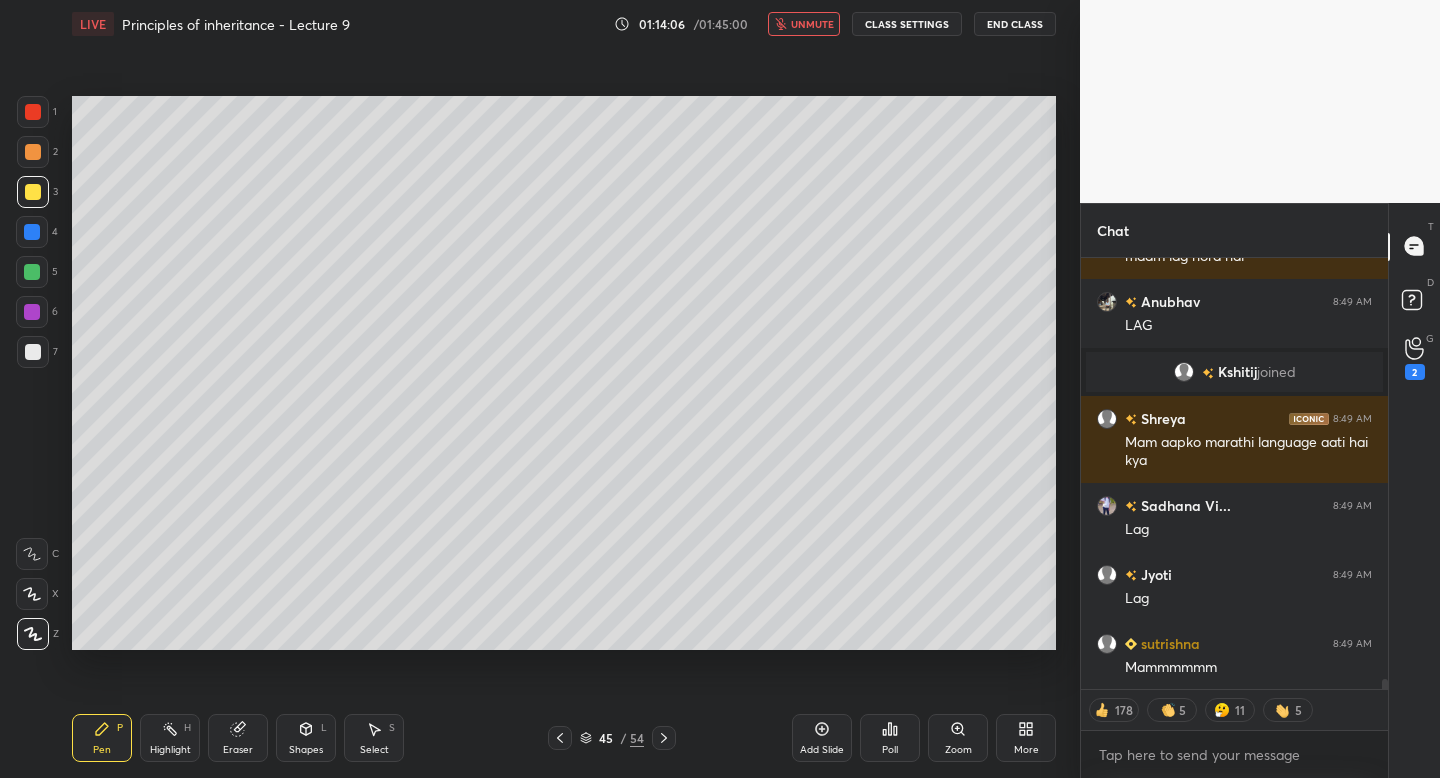 scroll, scrollTop: 18852, scrollLeft: 0, axis: vertical 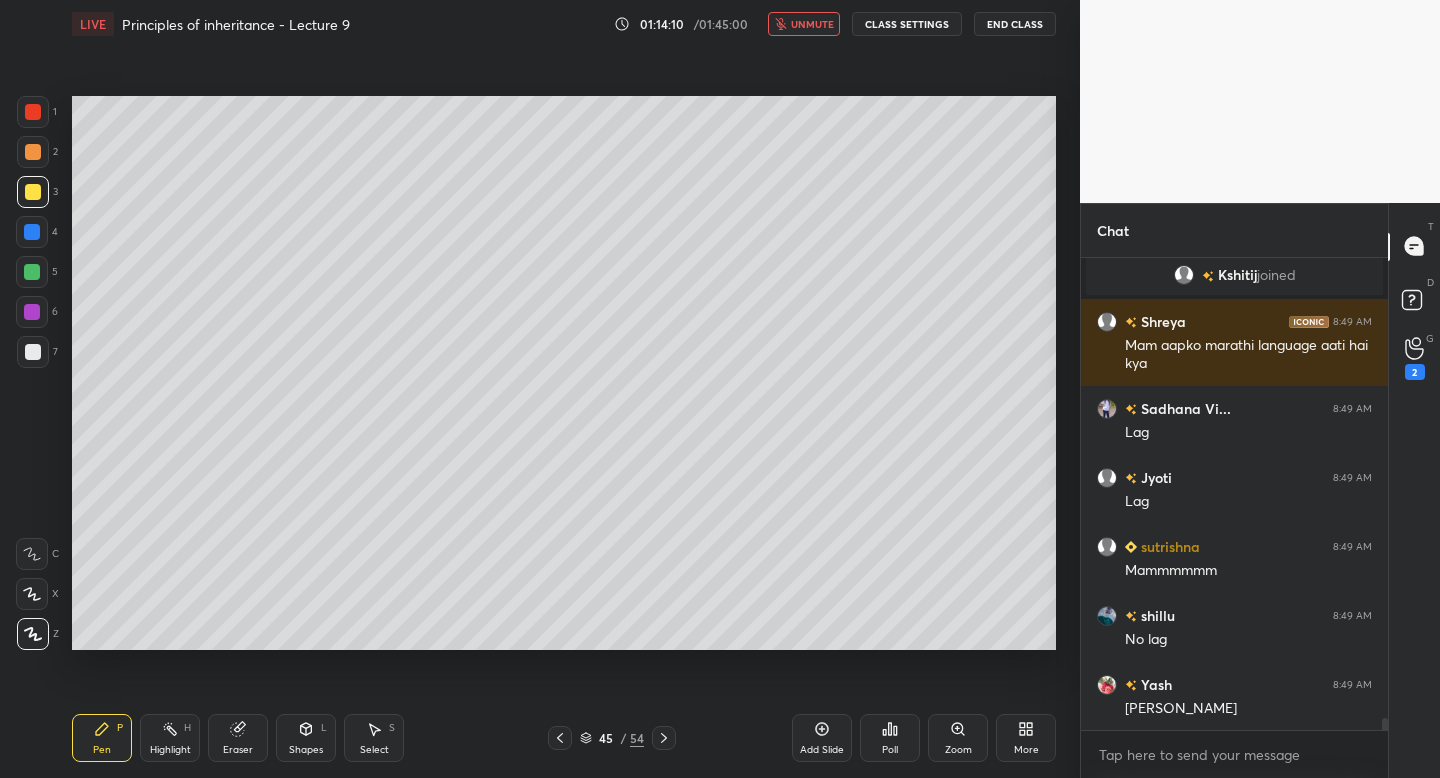 click on "unmute" at bounding box center (812, 24) 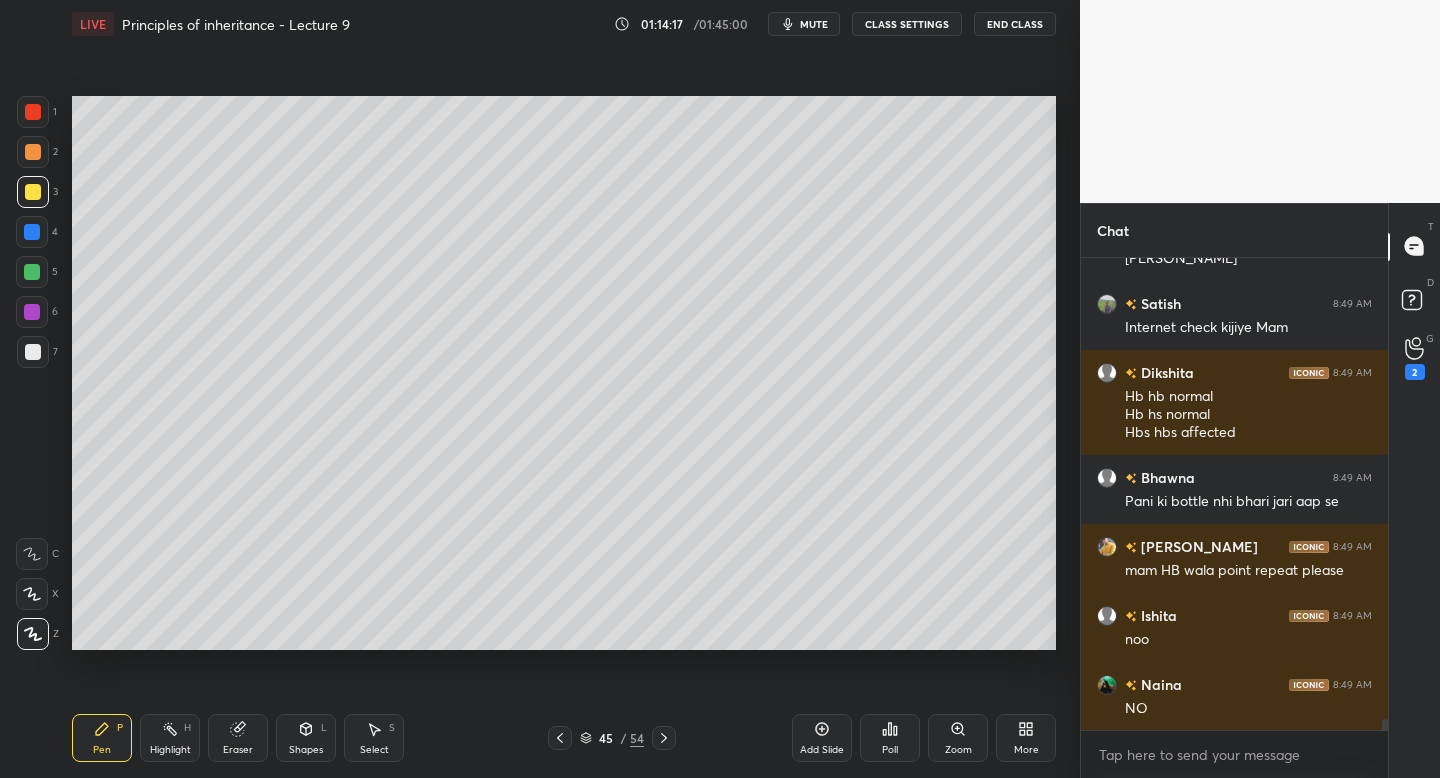 scroll, scrollTop: 19399, scrollLeft: 0, axis: vertical 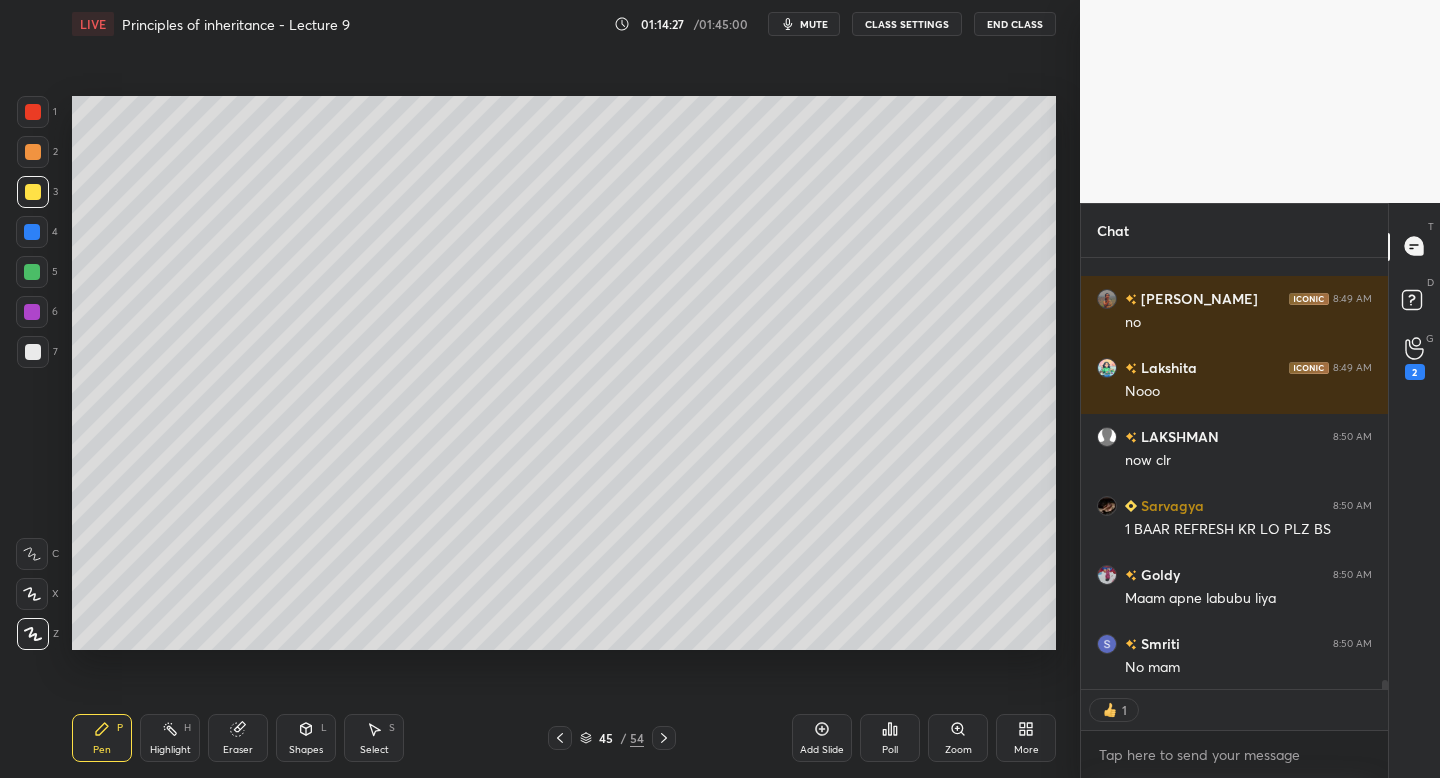 click on "mute" at bounding box center [804, 24] 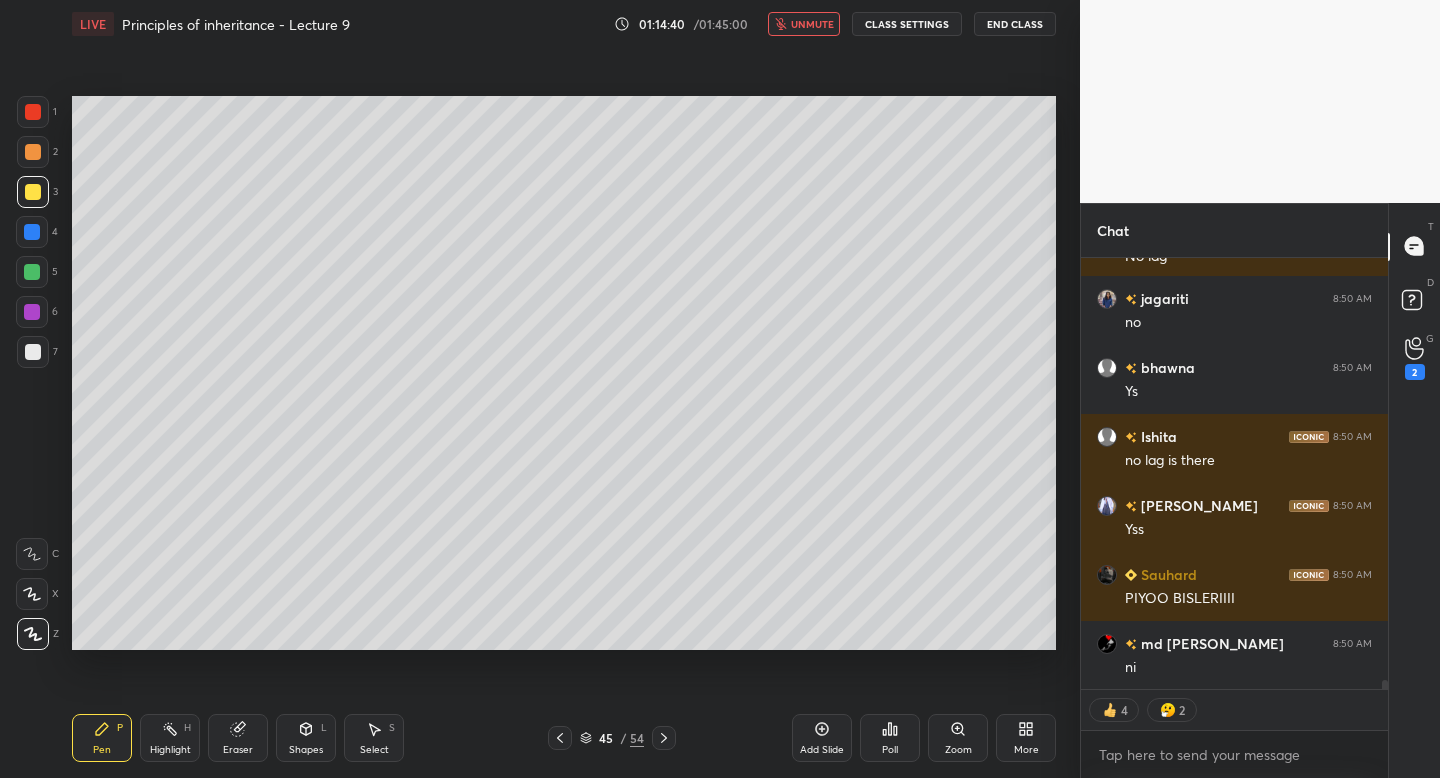 click on "LIVE Principles of inheritance - Lecture 9 01:14:40 /  01:45:00 unmute CLASS SETTINGS End Class" at bounding box center (564, 24) 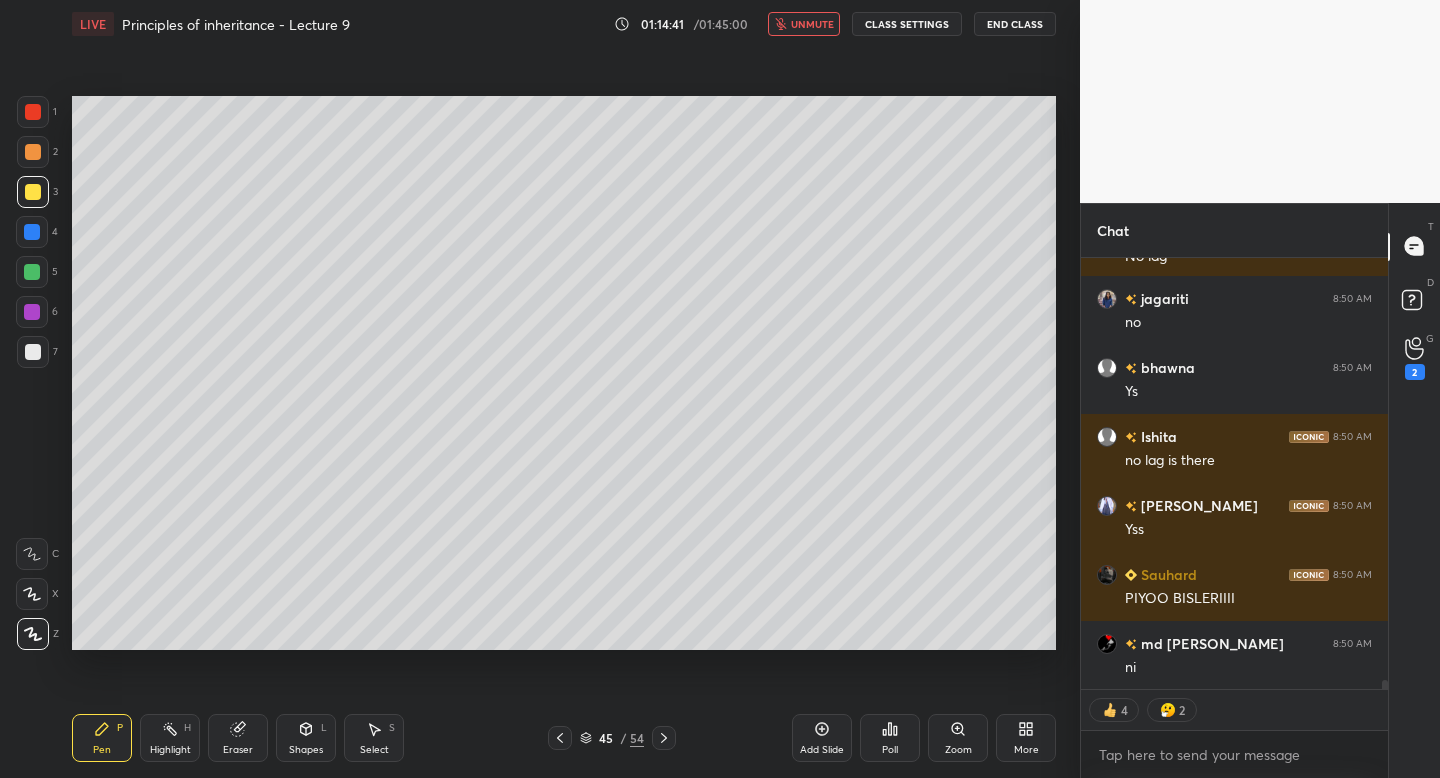 click on "unmute" at bounding box center [812, 24] 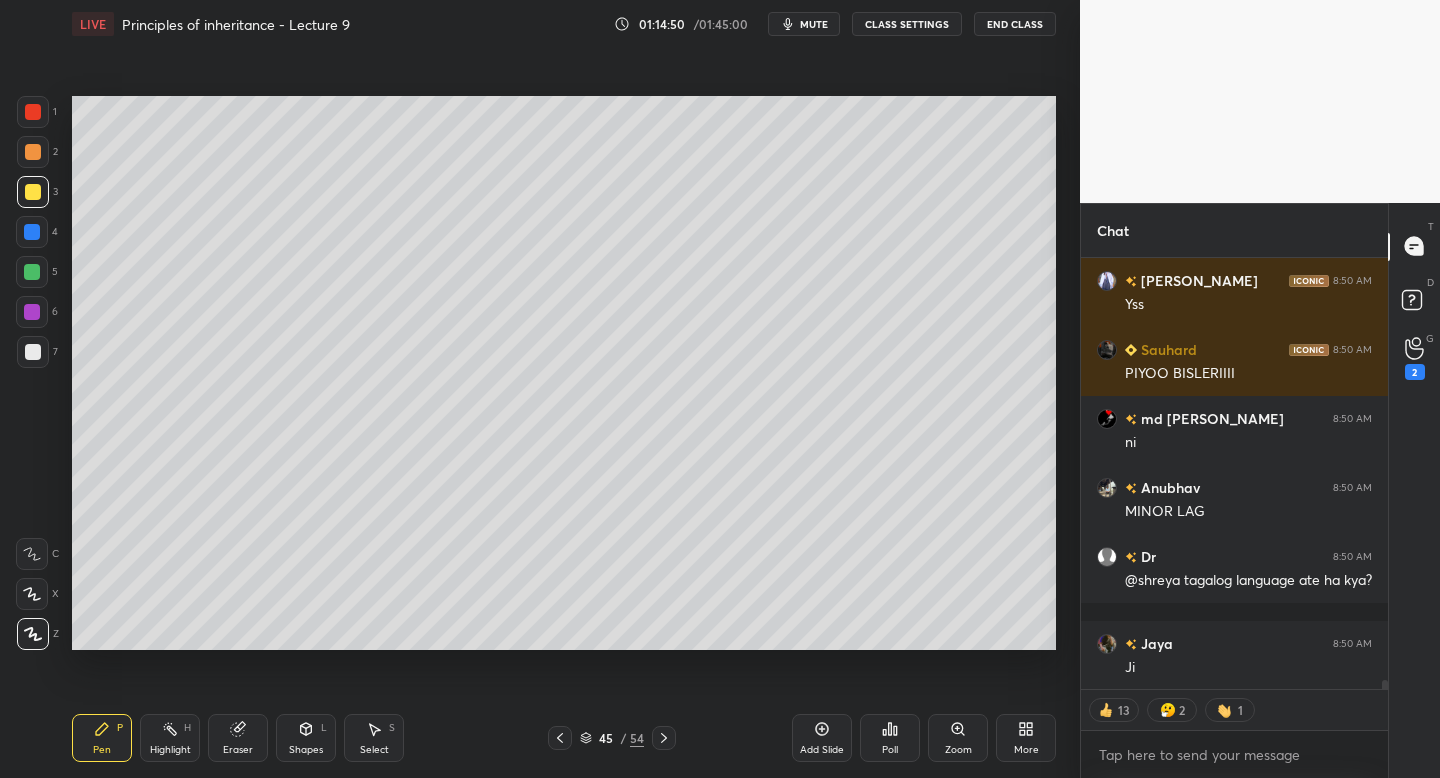 click 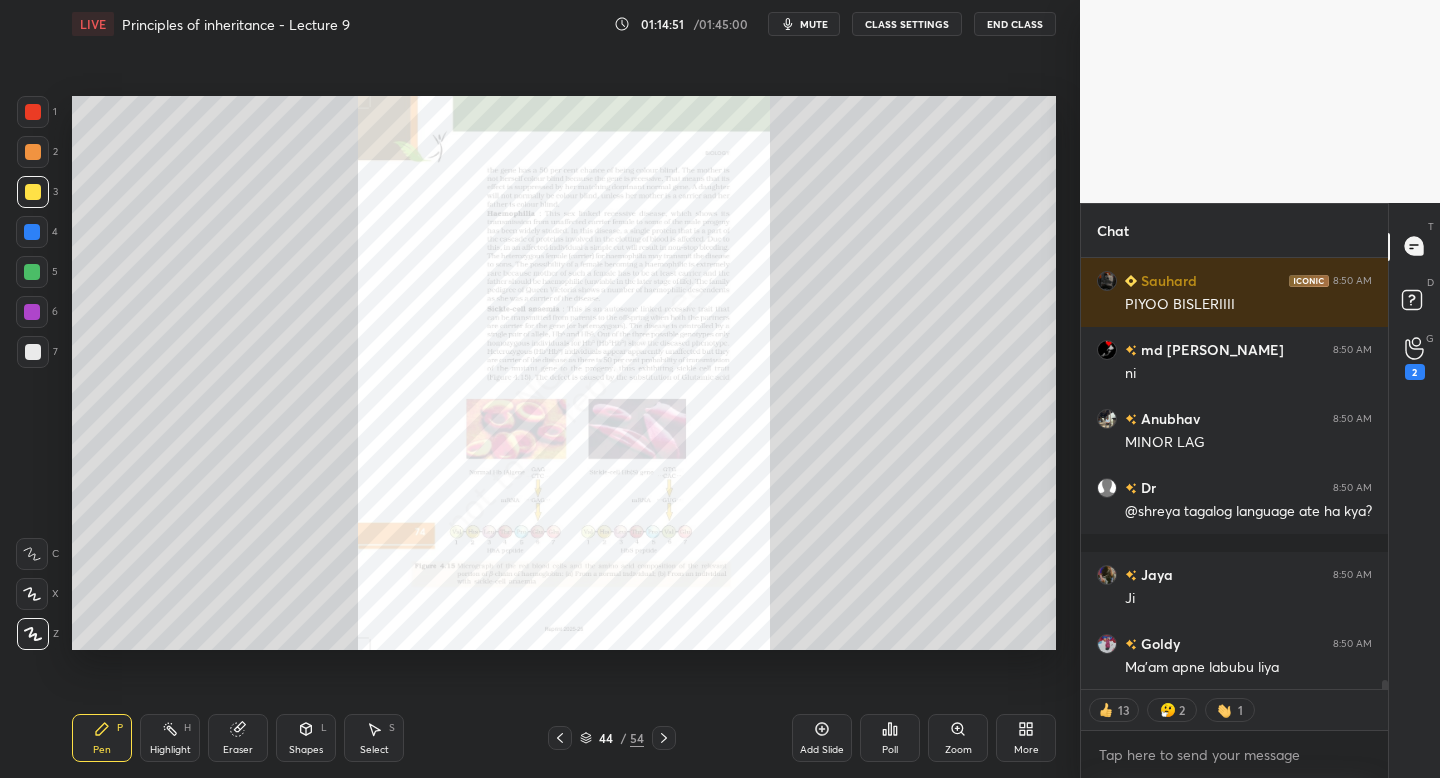 click 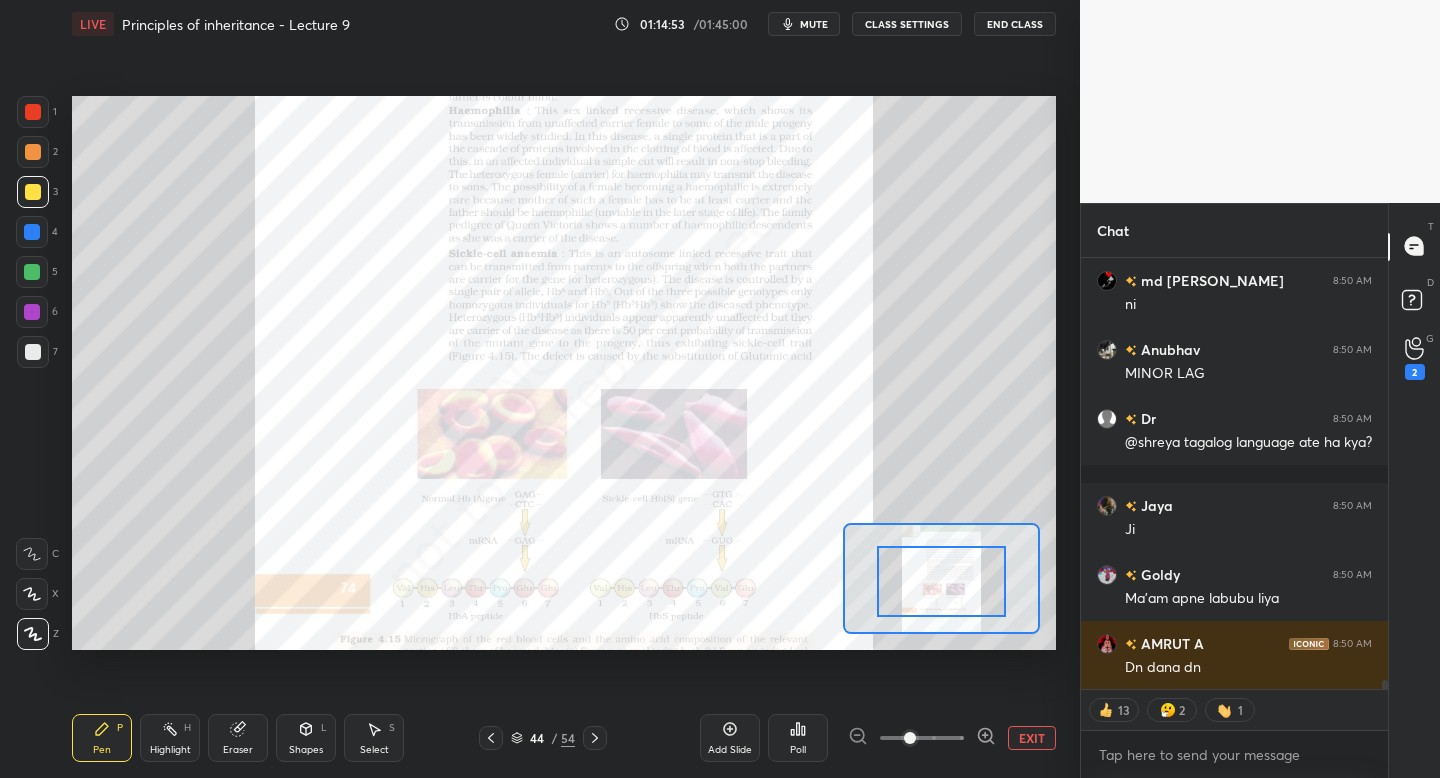 drag, startPoint x: 956, startPoint y: 584, endPoint x: 966, endPoint y: 613, distance: 30.675724 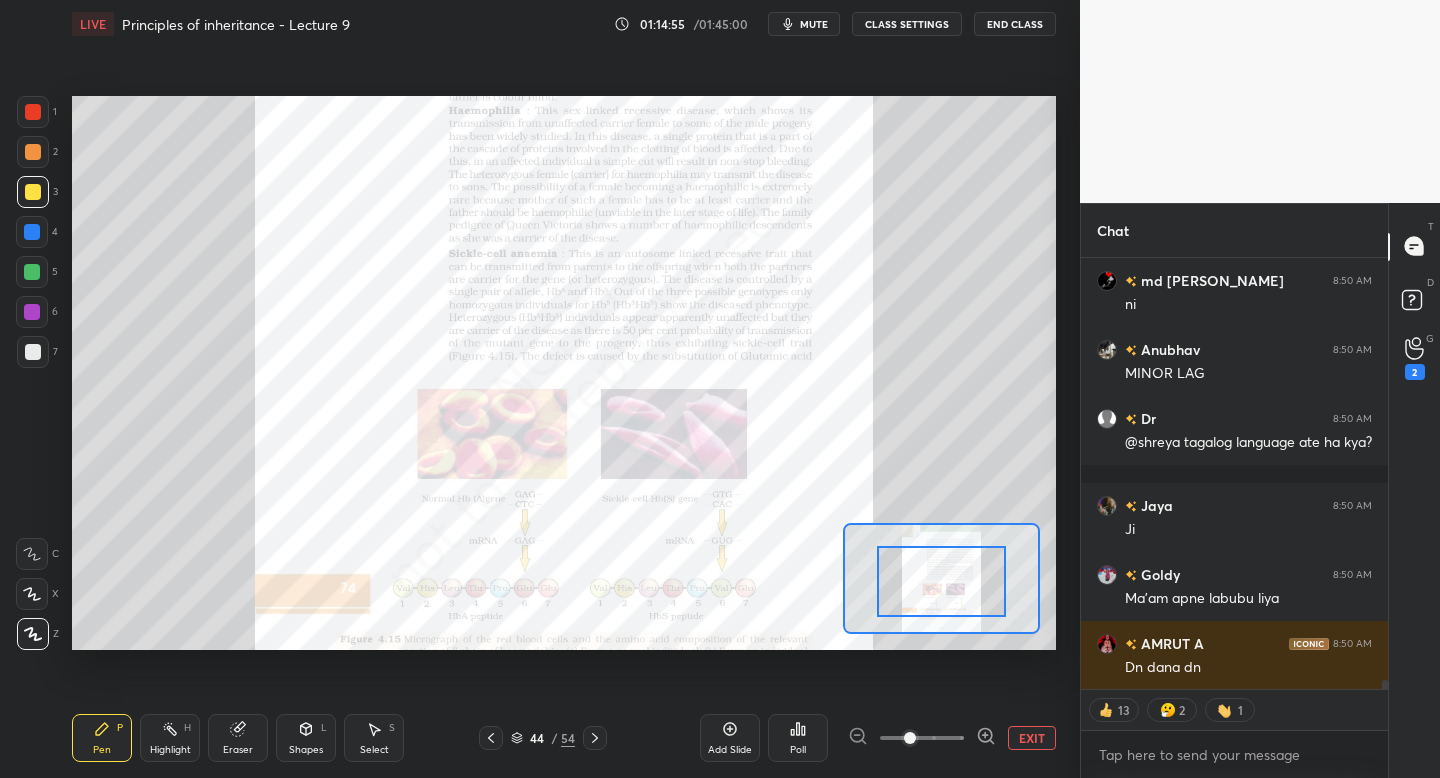 click on "1" at bounding box center (37, 112) 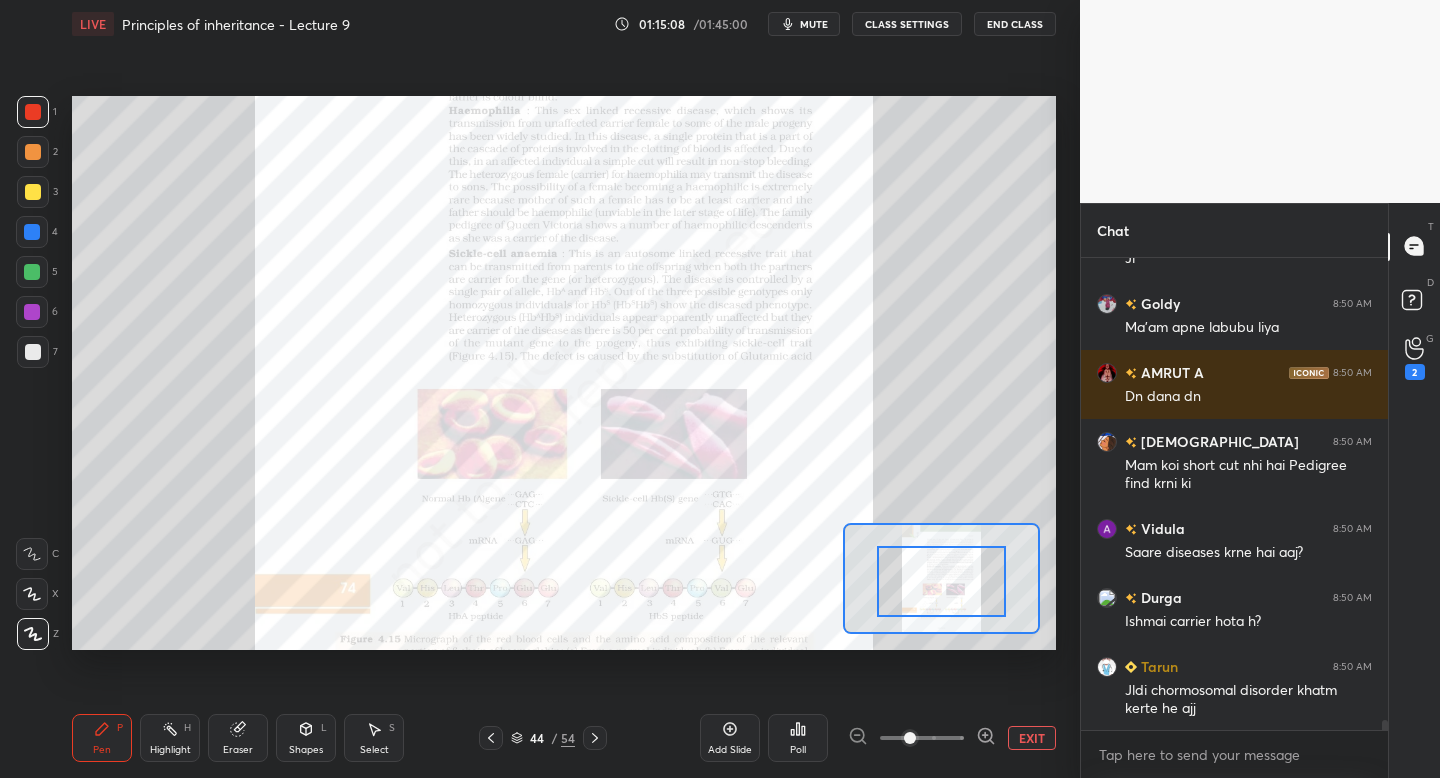 click 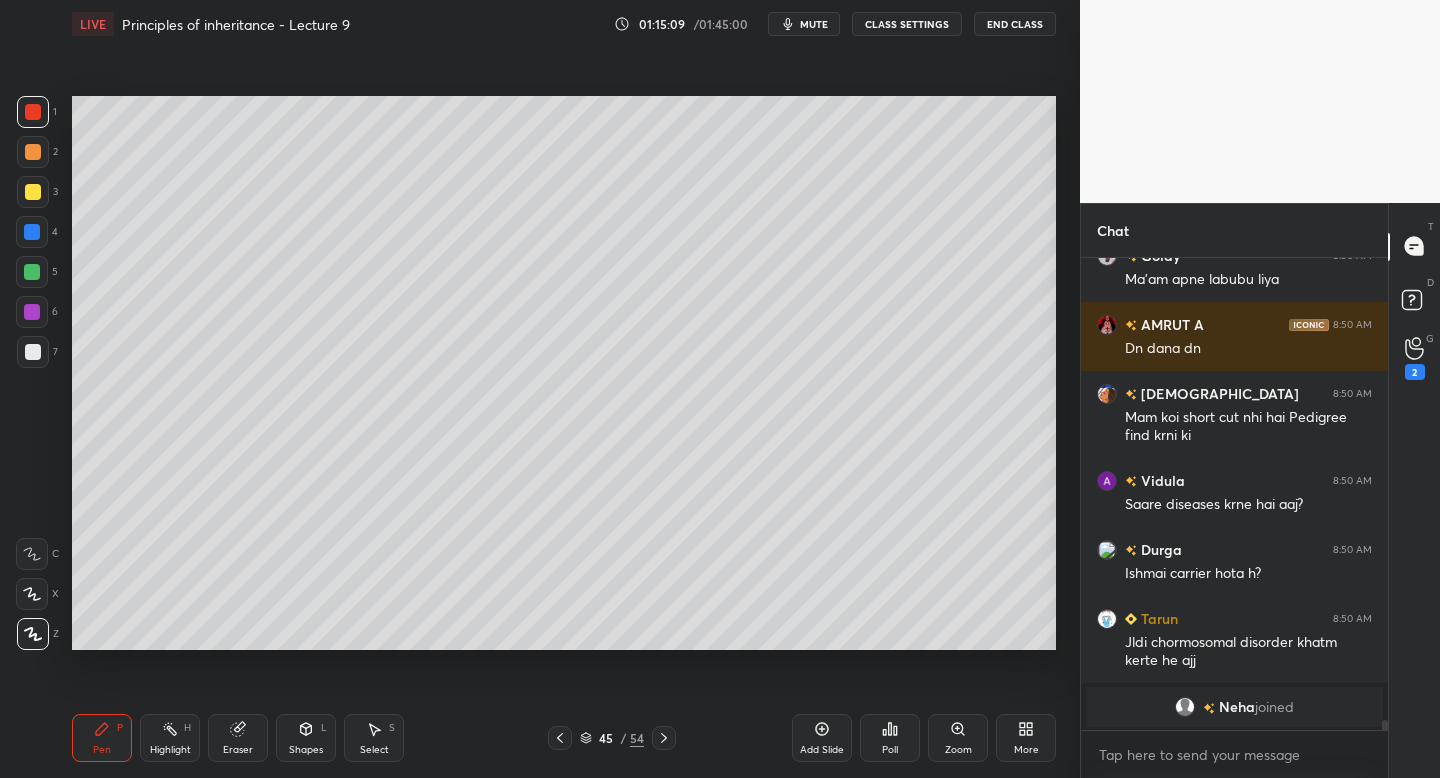 click at bounding box center (664, 738) 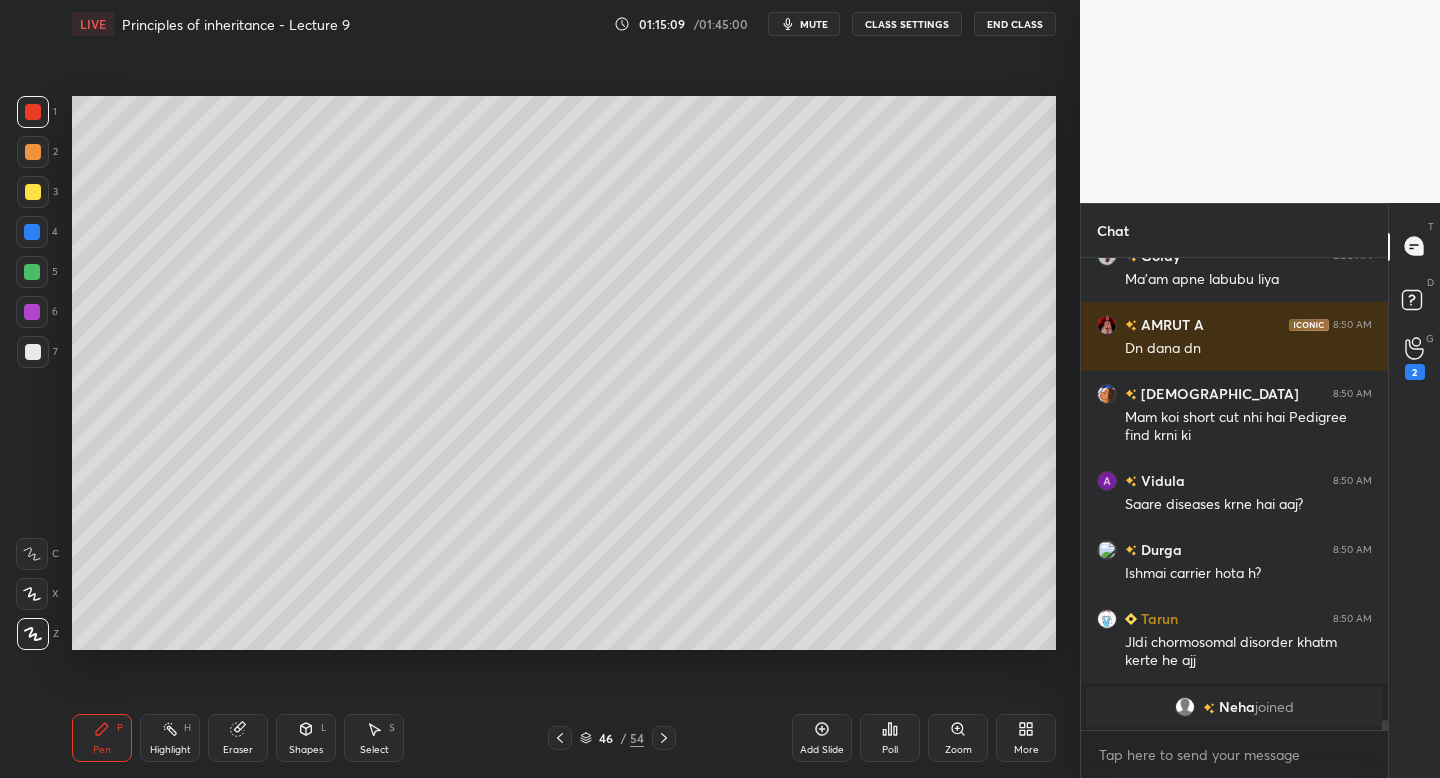 click 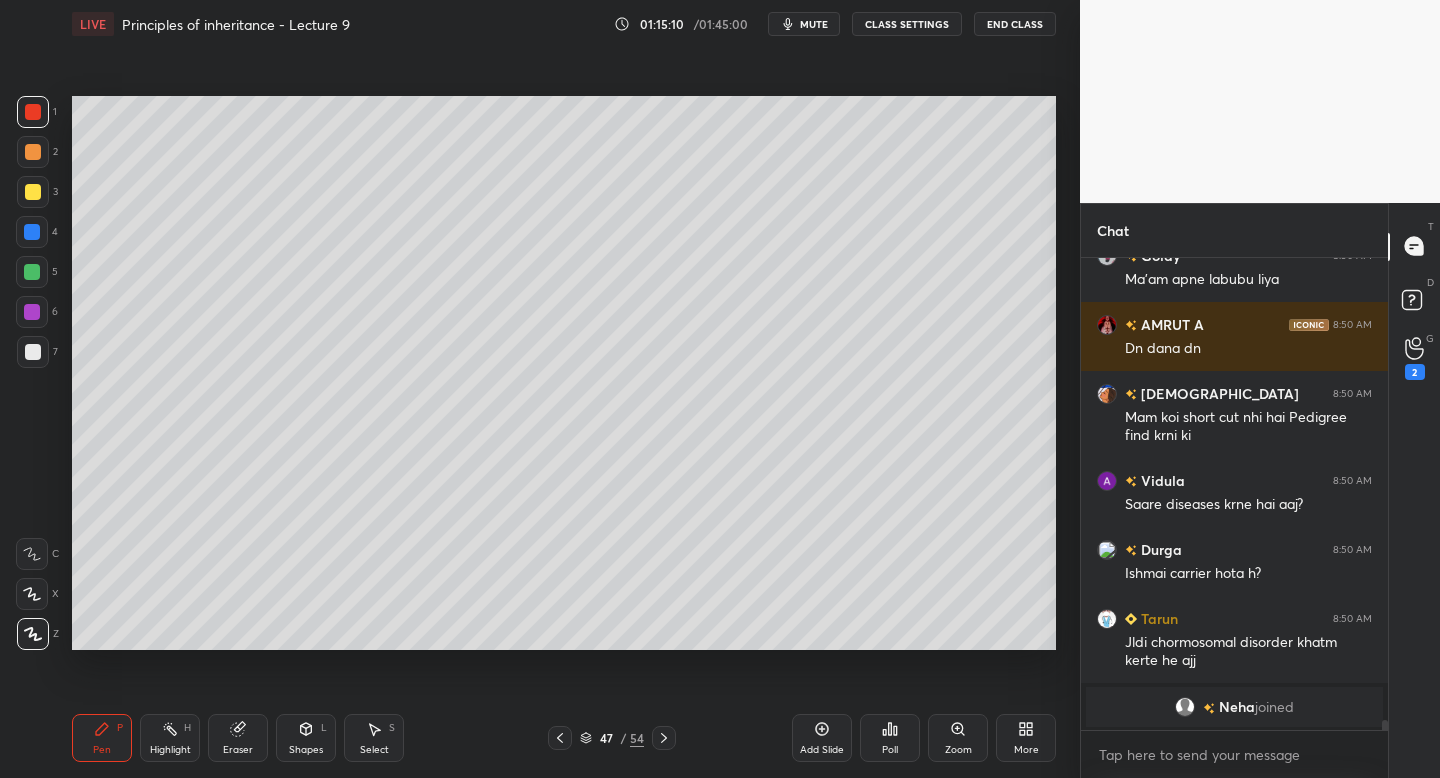 click at bounding box center (664, 738) 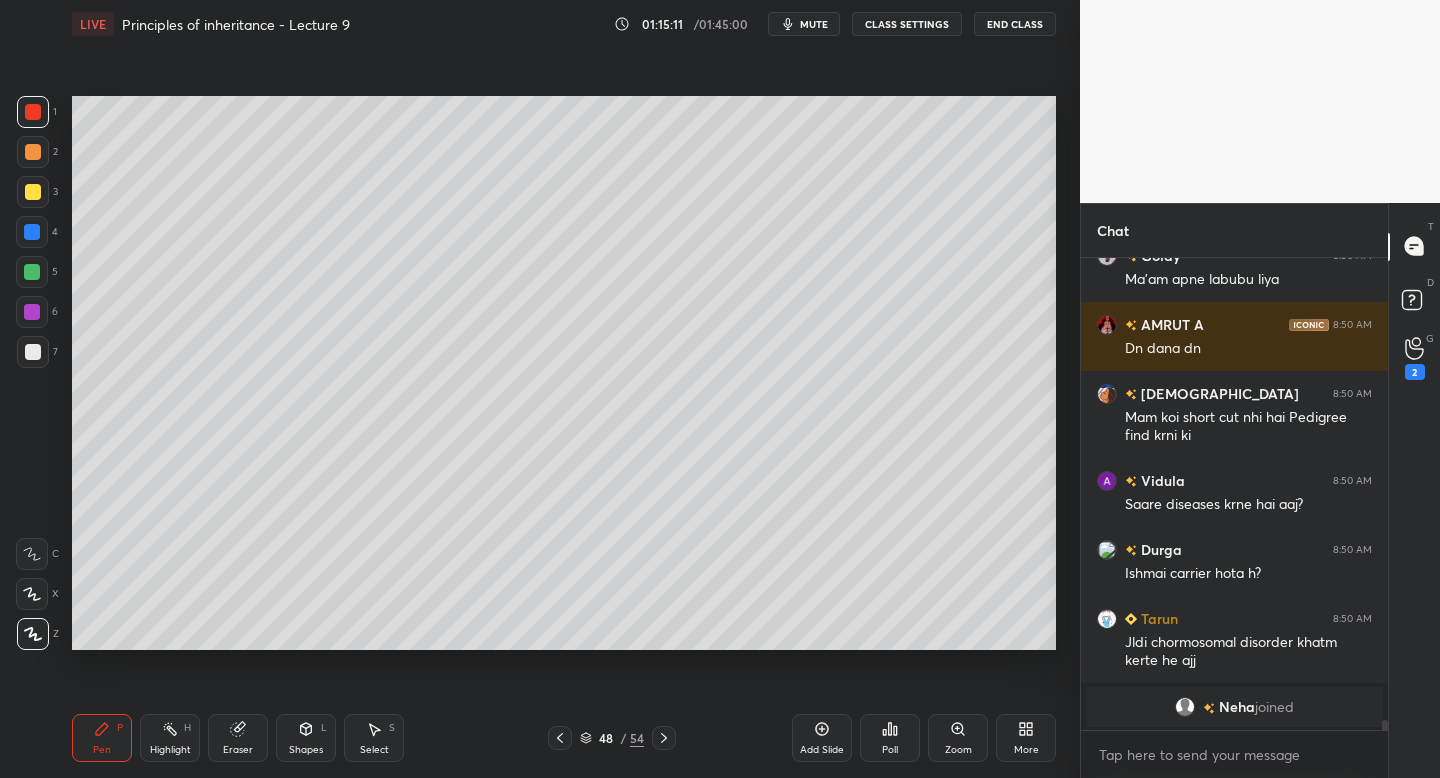 click at bounding box center (664, 738) 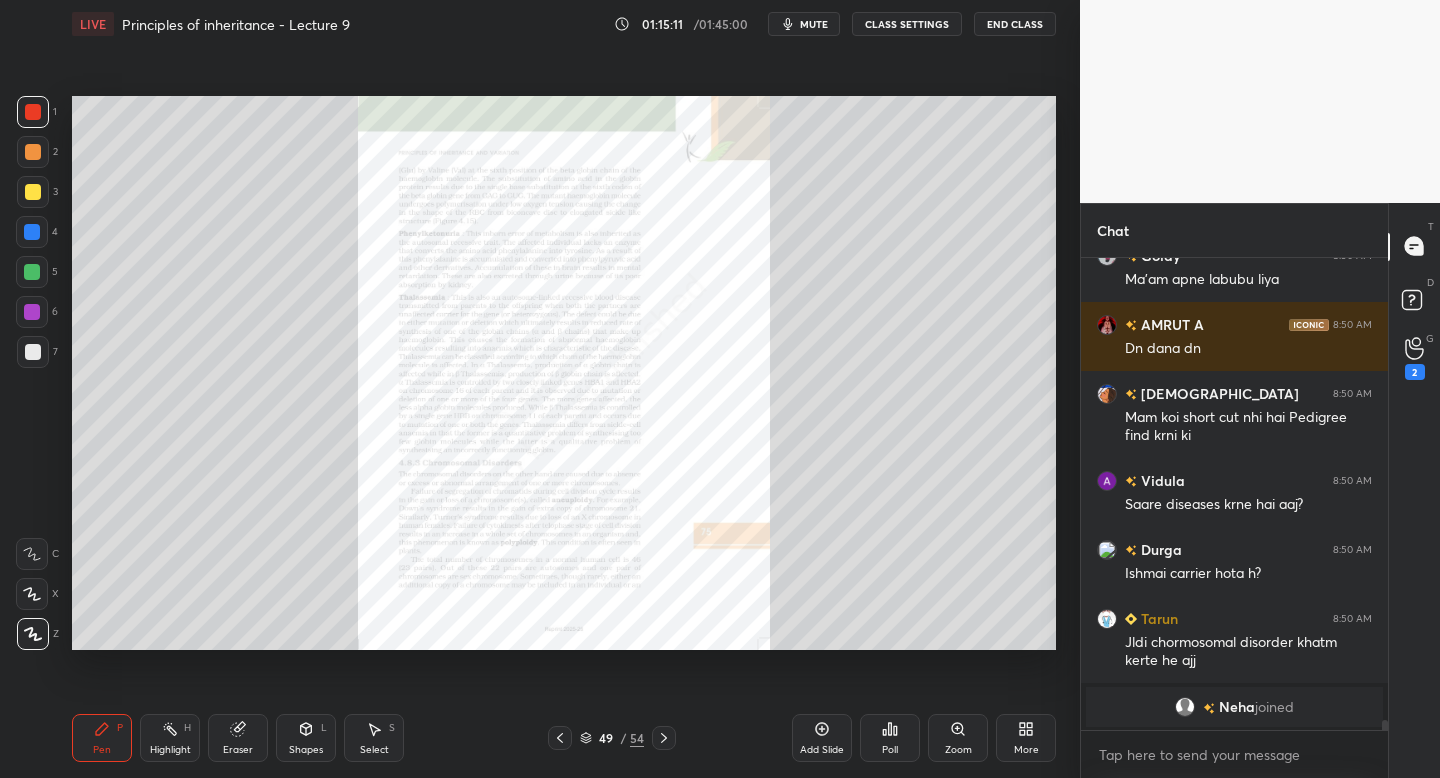 click on "Zoom" at bounding box center (958, 738) 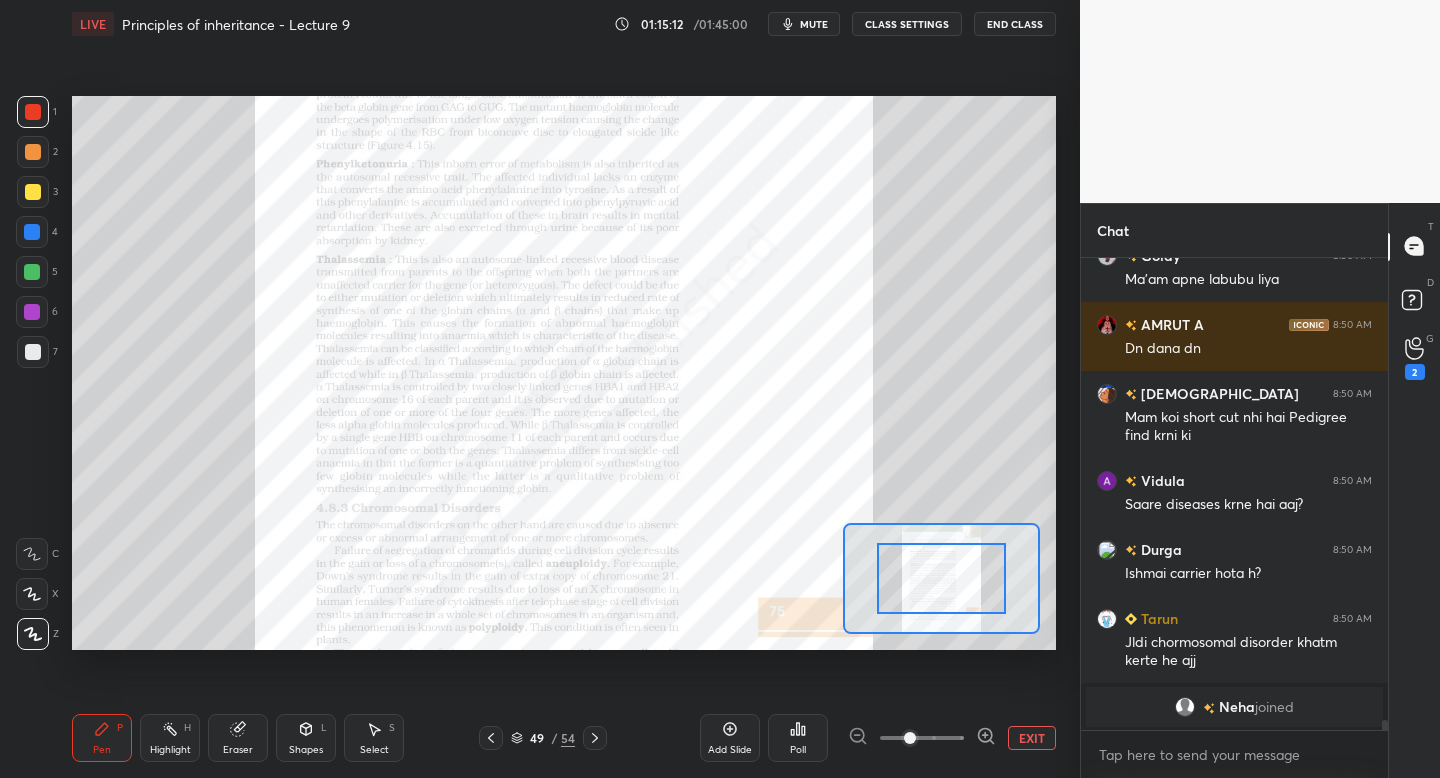 click at bounding box center [922, 738] 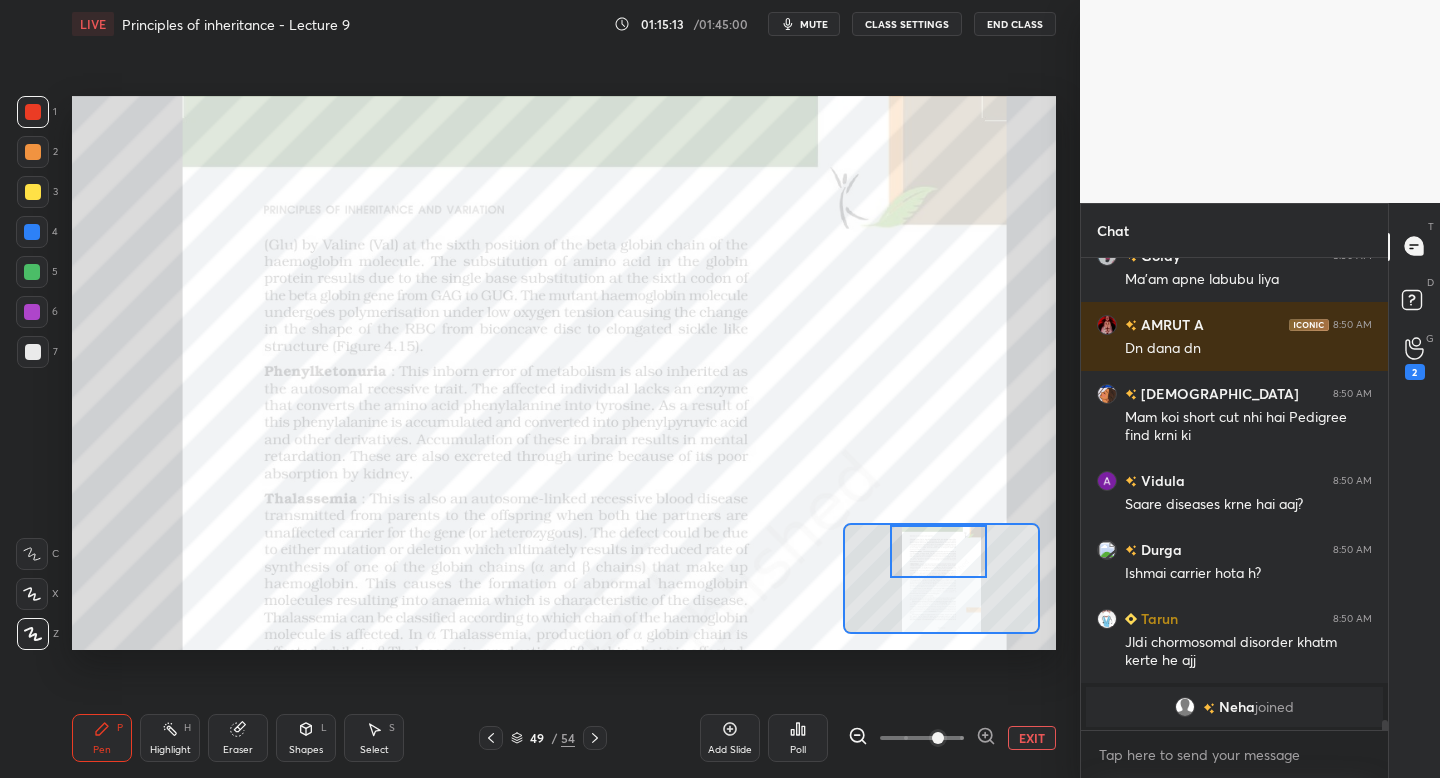 drag, startPoint x: 951, startPoint y: 587, endPoint x: 948, endPoint y: 558, distance: 29.15476 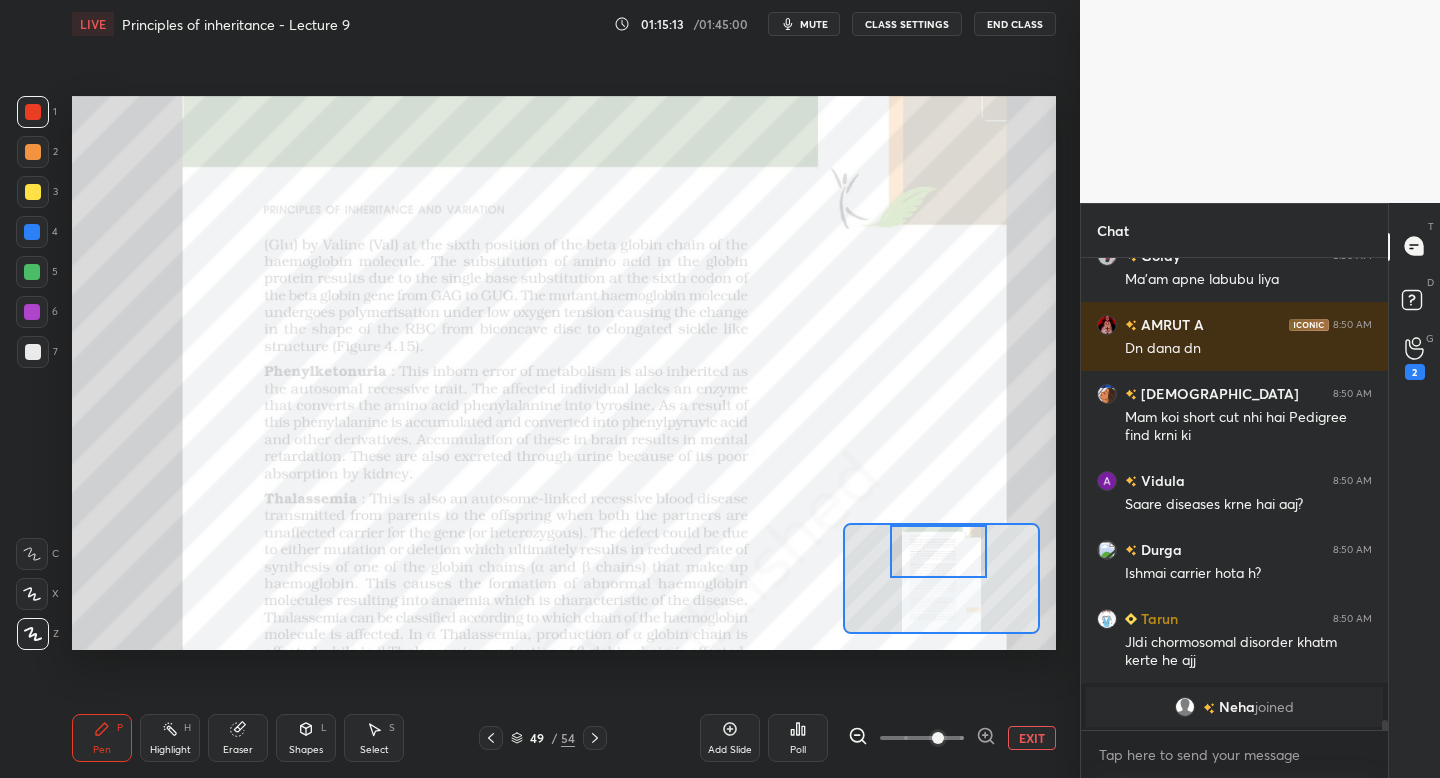 click at bounding box center [938, 551] 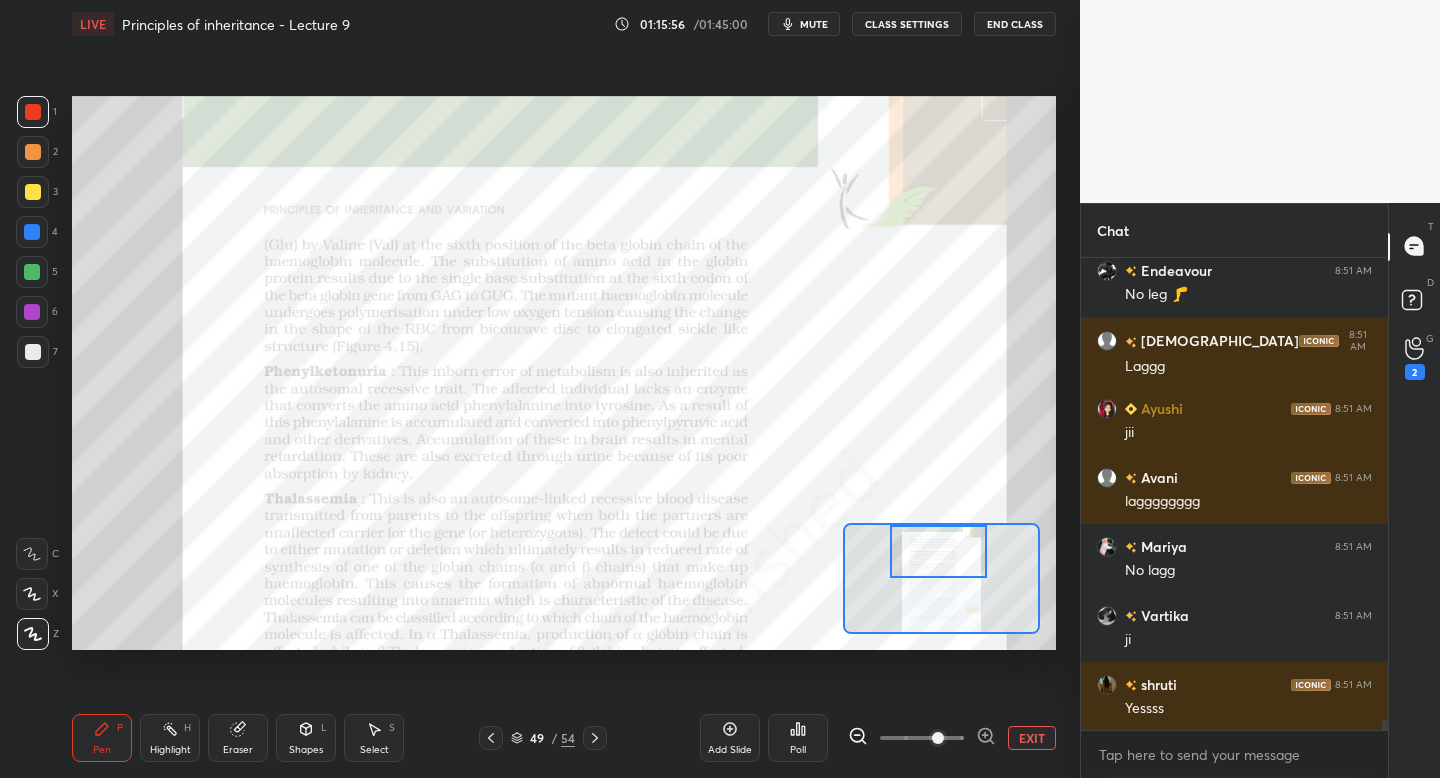 scroll, scrollTop: 22040, scrollLeft: 0, axis: vertical 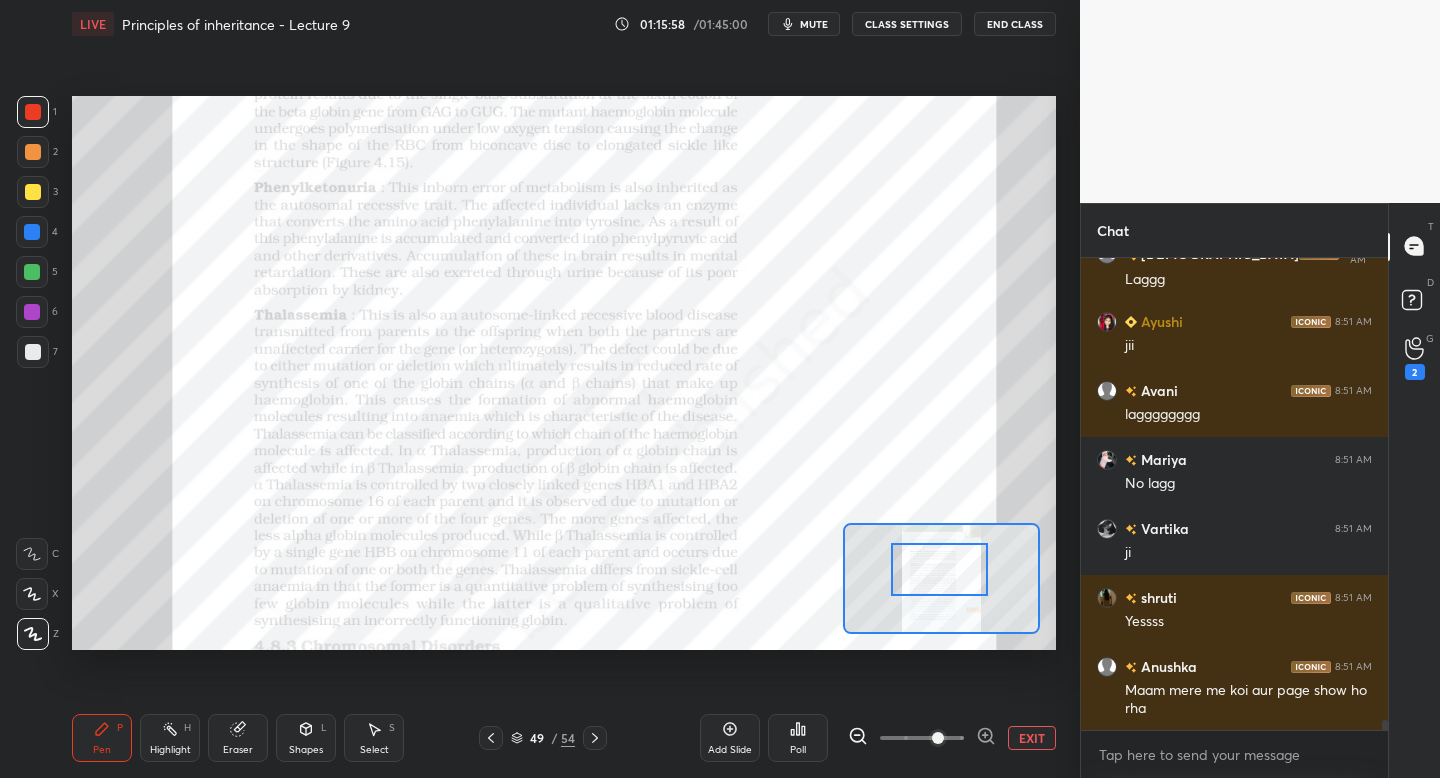 drag, startPoint x: 918, startPoint y: 568, endPoint x: 920, endPoint y: 579, distance: 11.18034 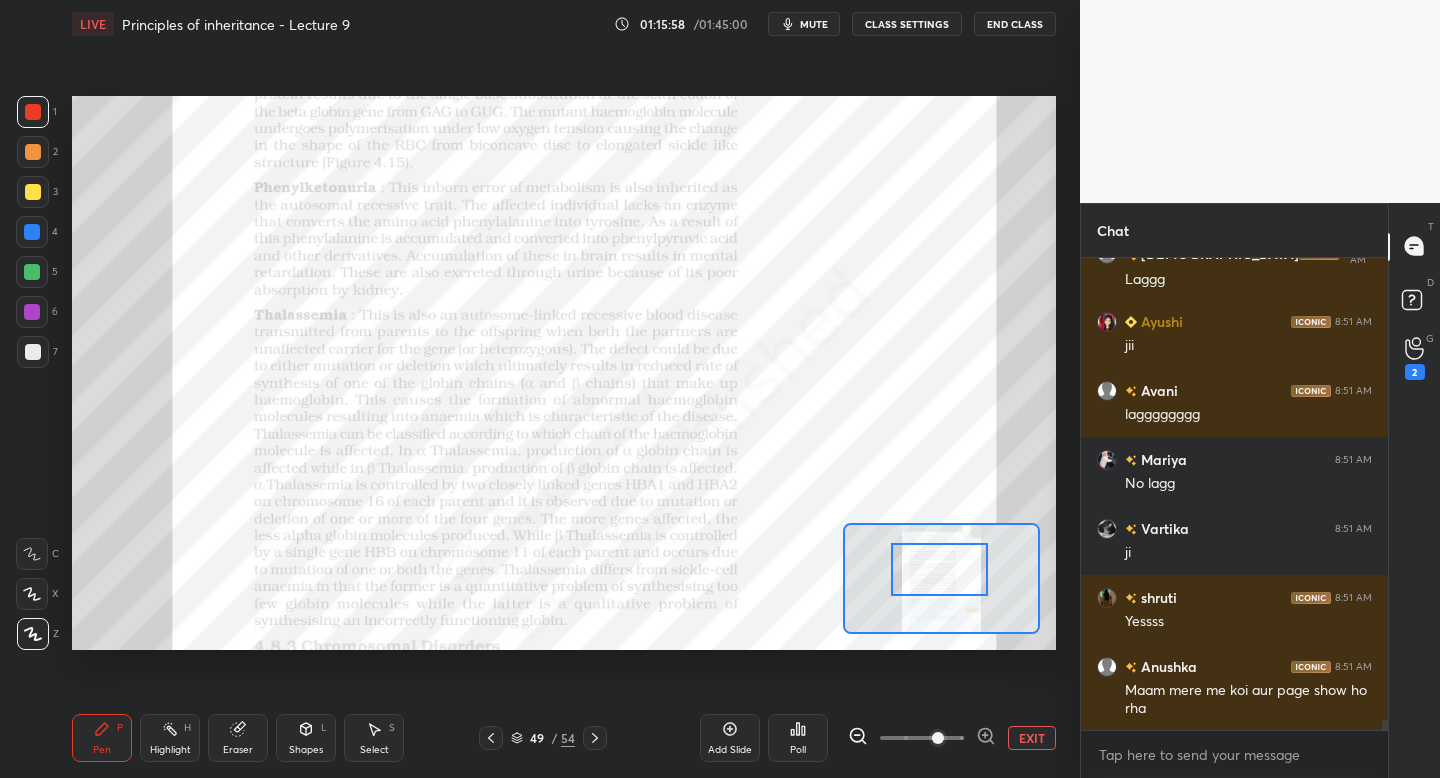 click at bounding box center [939, 569] 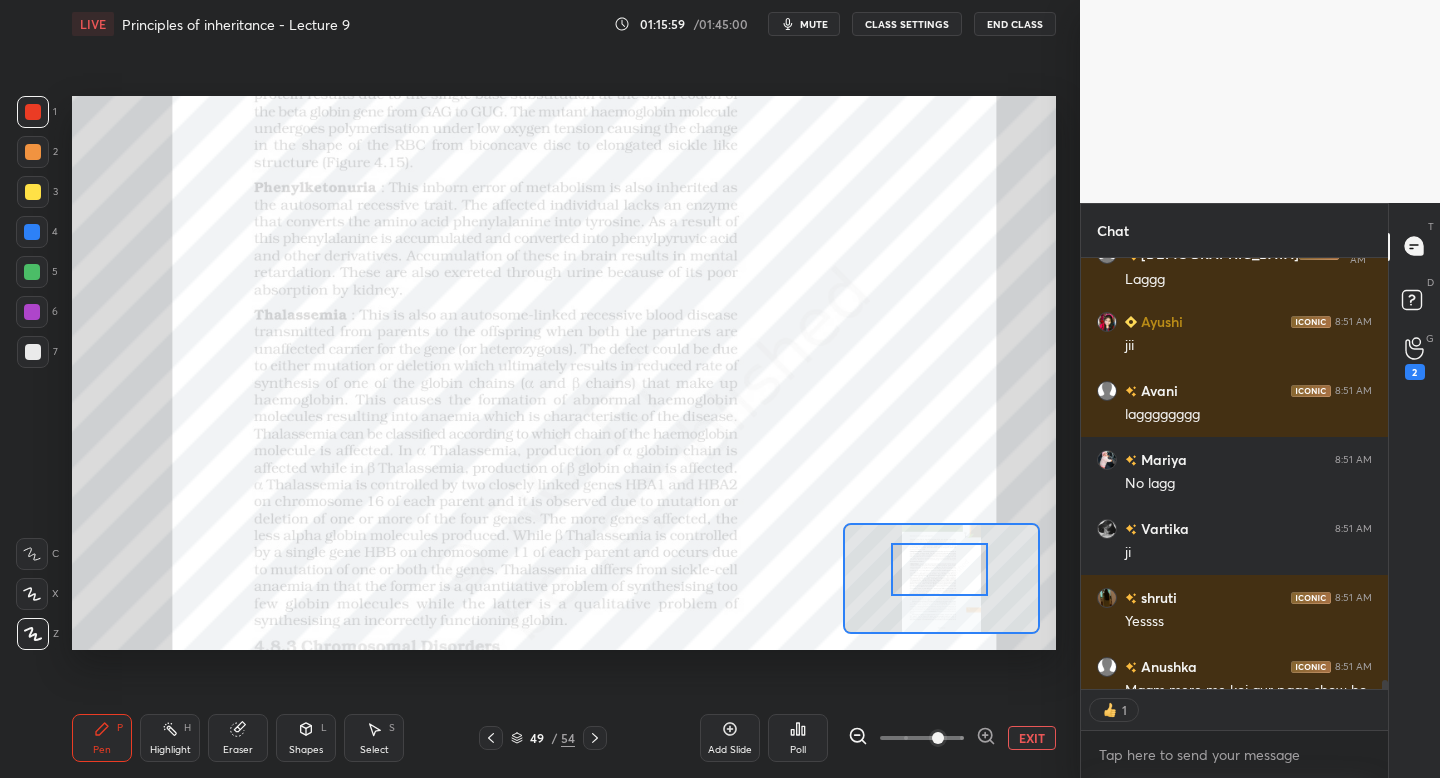 scroll, scrollTop: 425, scrollLeft: 301, axis: both 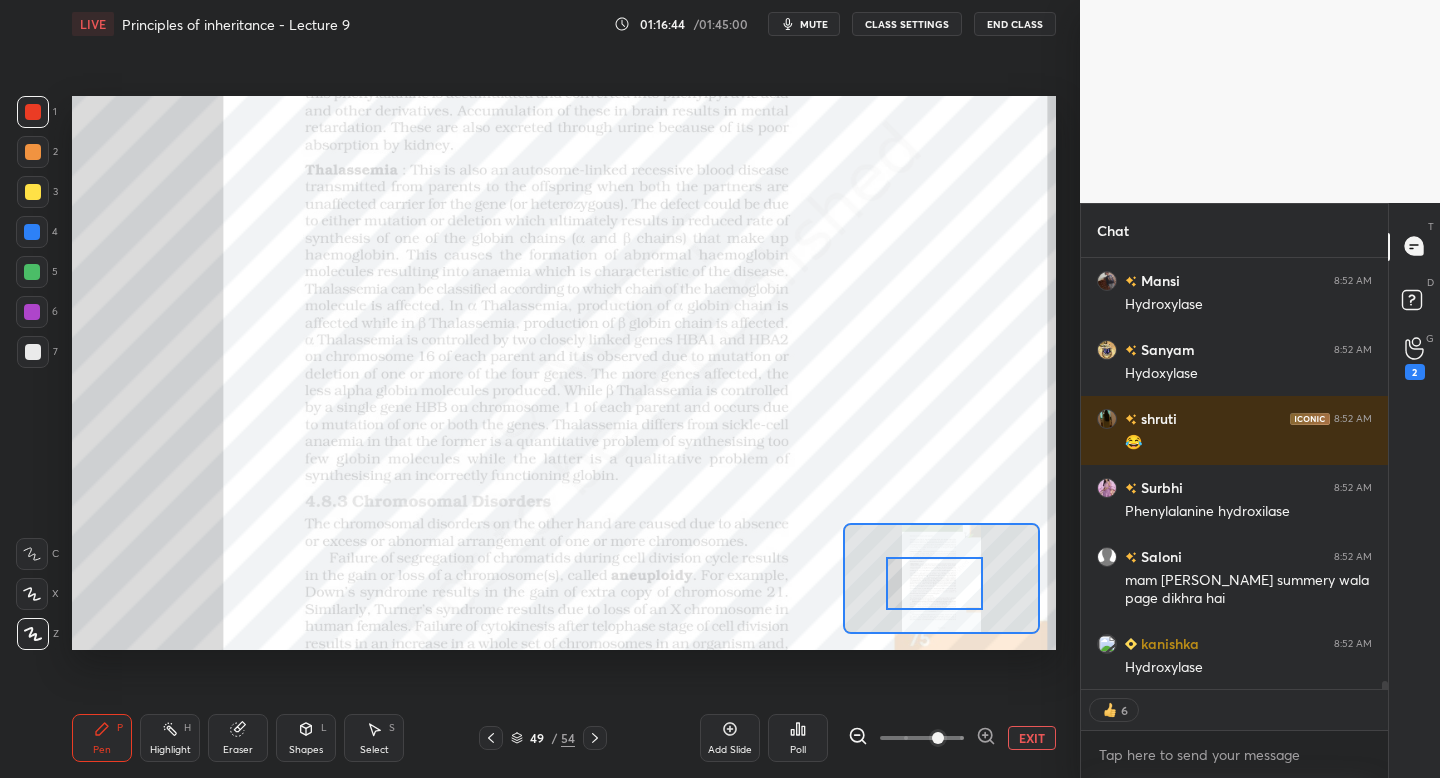 drag, startPoint x: 951, startPoint y: 572, endPoint x: 948, endPoint y: 585, distance: 13.341664 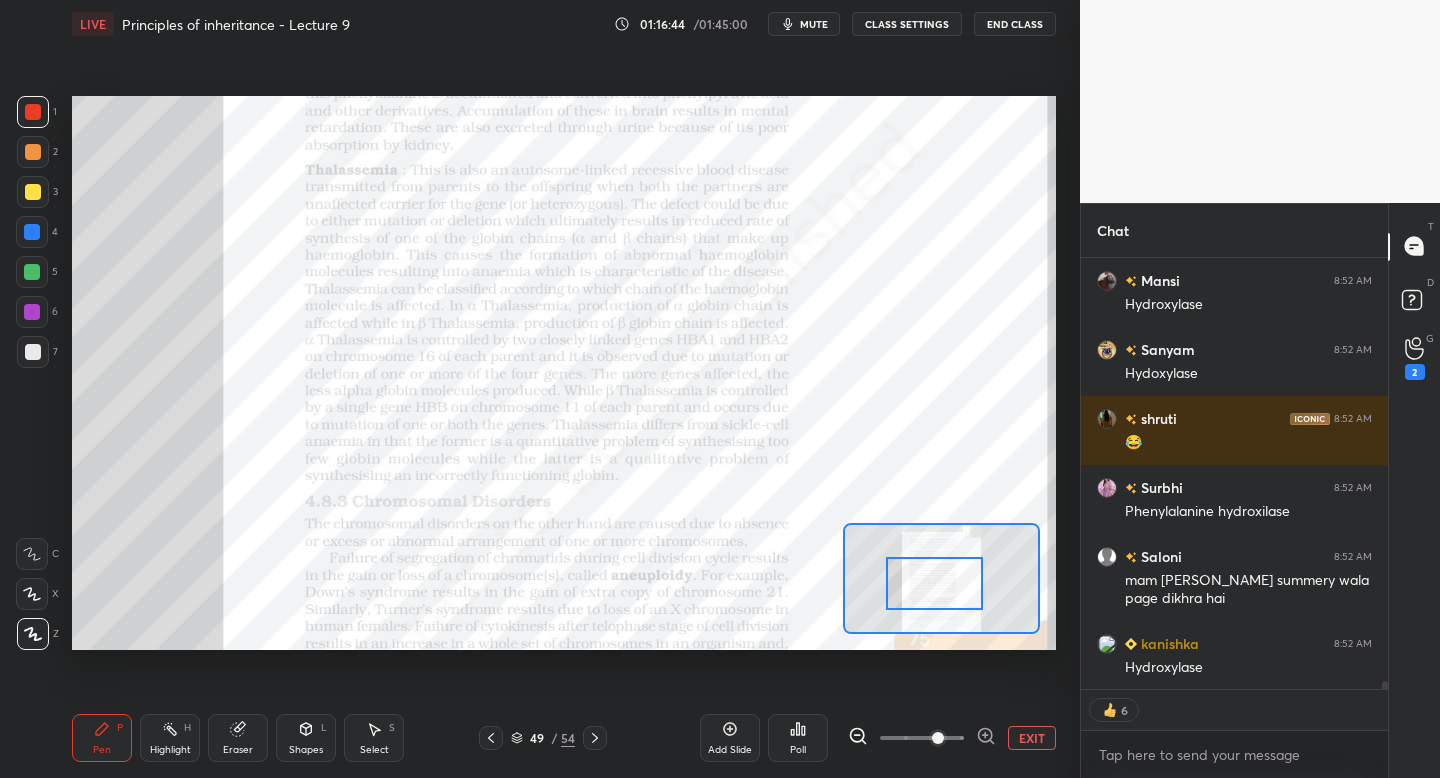 click at bounding box center (934, 583) 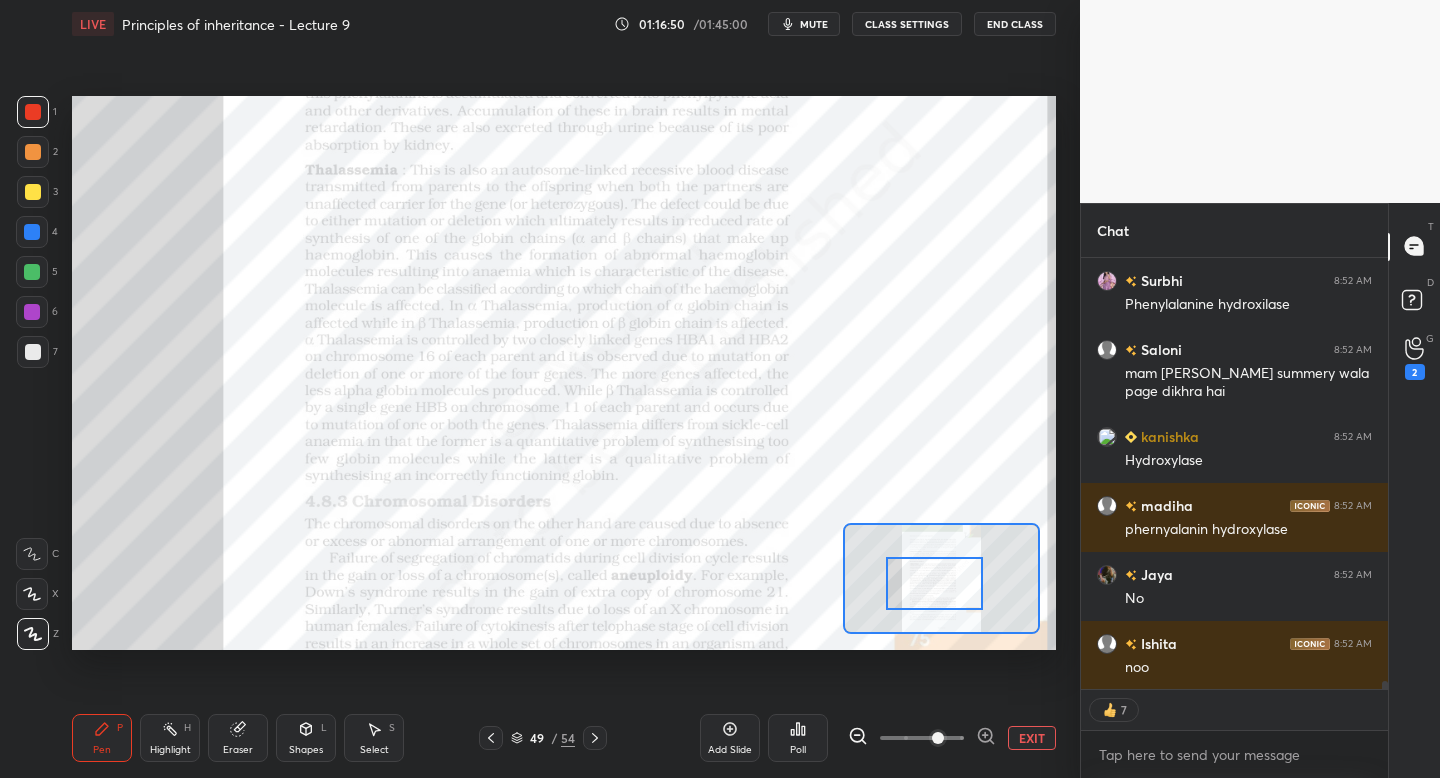 scroll, scrollTop: 23415, scrollLeft: 0, axis: vertical 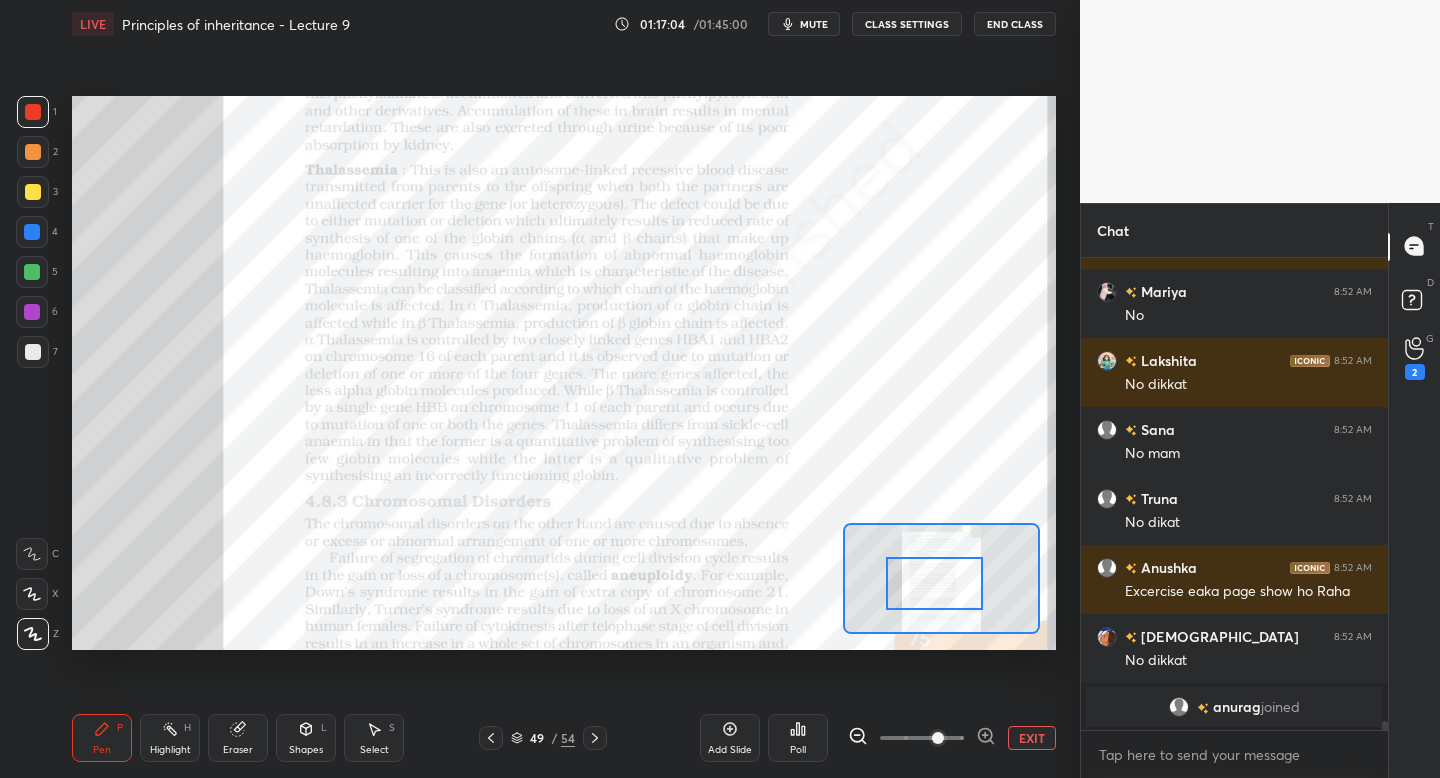 click 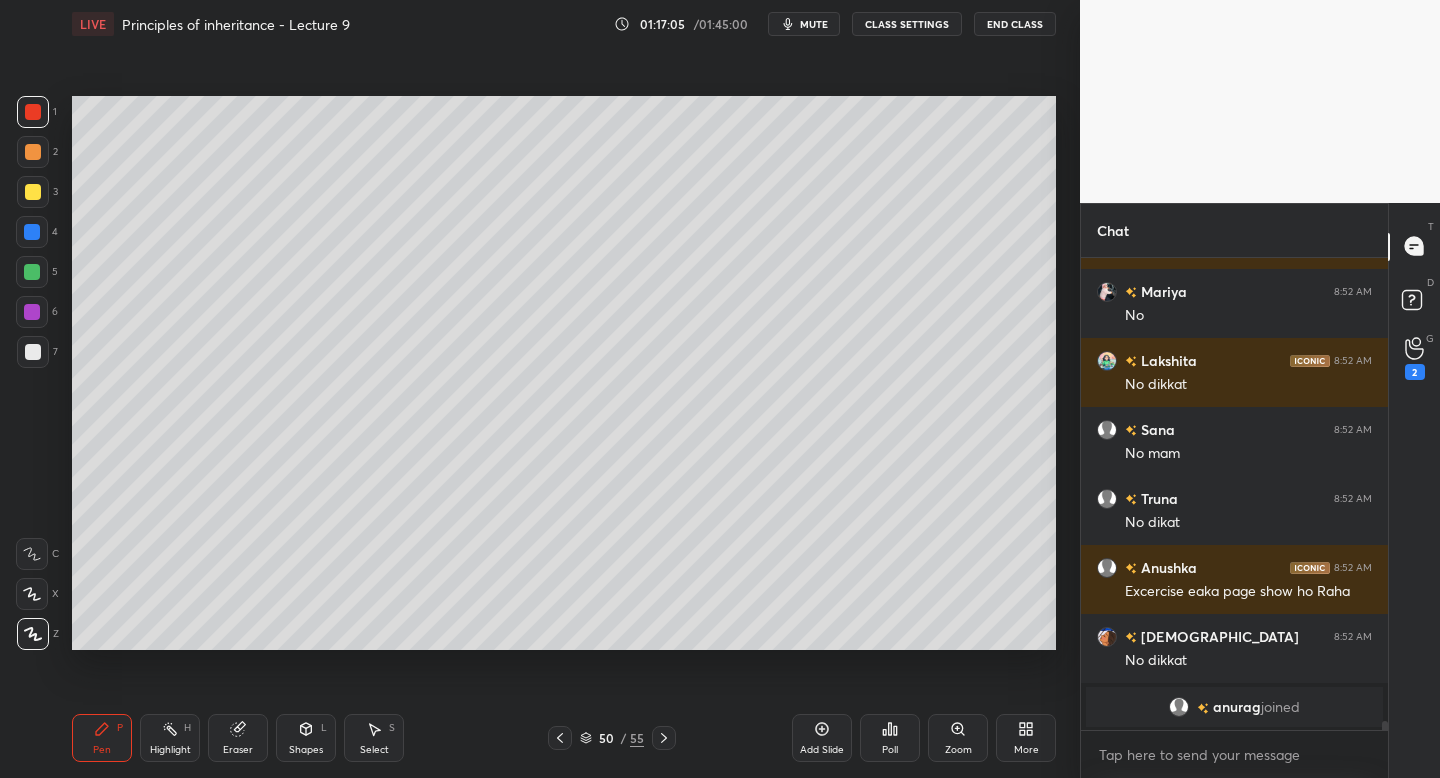 click at bounding box center [33, 192] 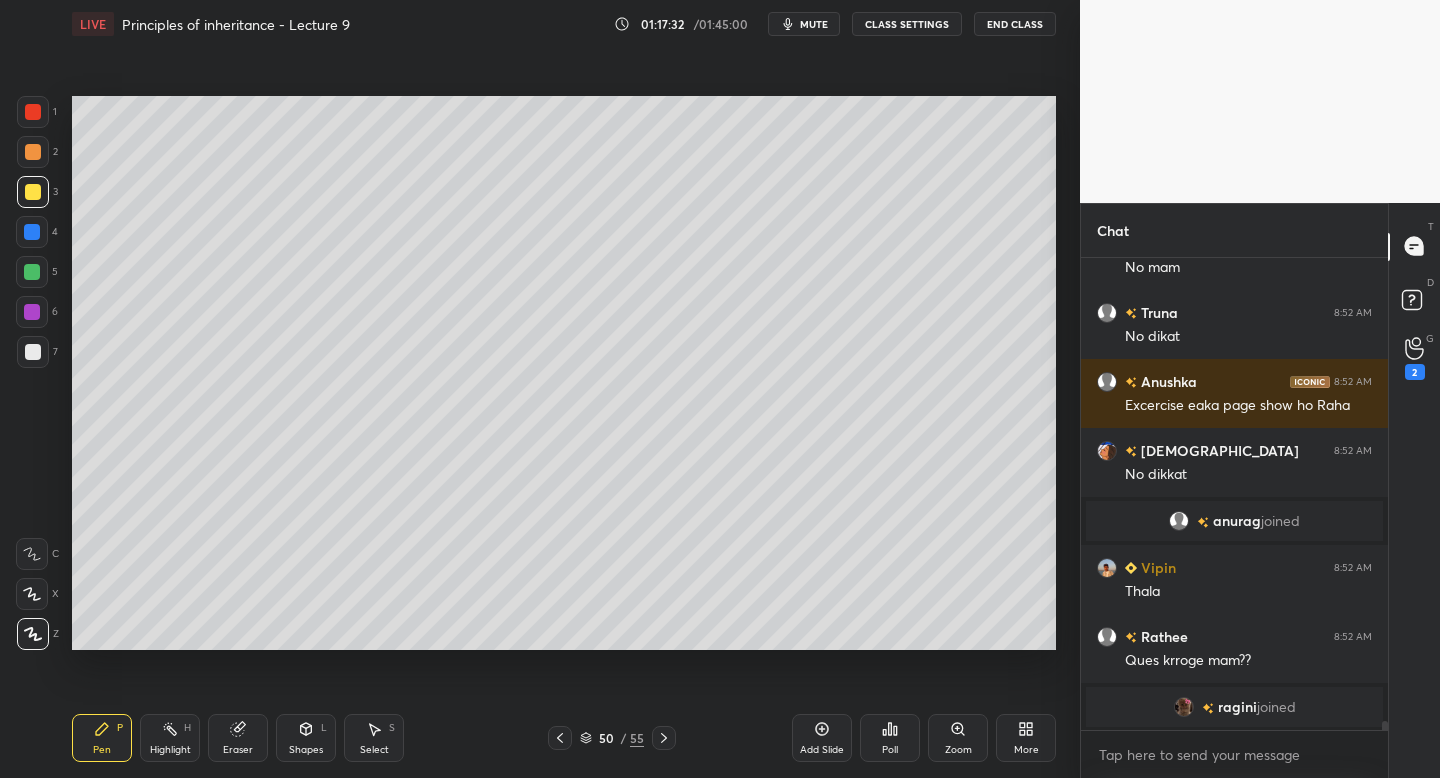 click 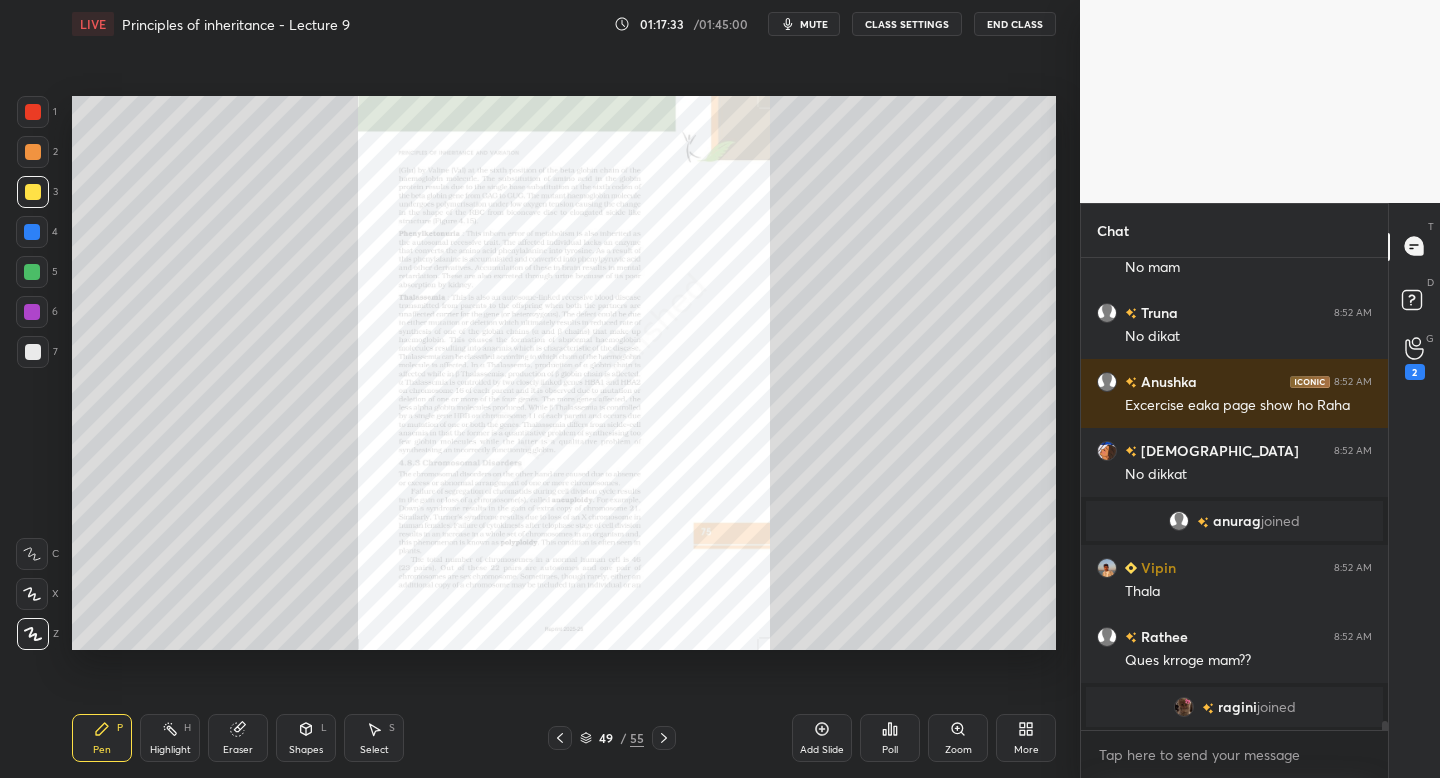 click on "Zoom" at bounding box center (958, 750) 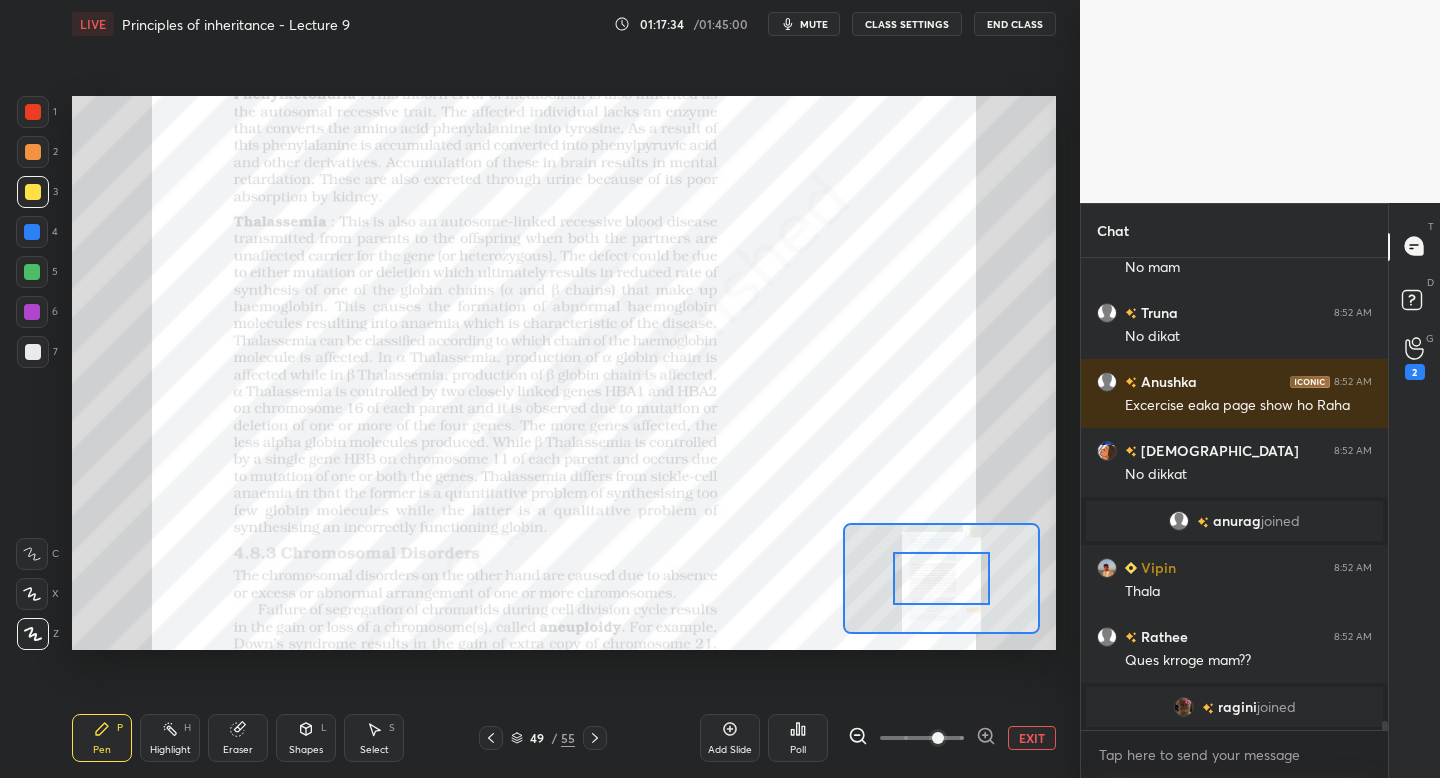 click at bounding box center (922, 738) 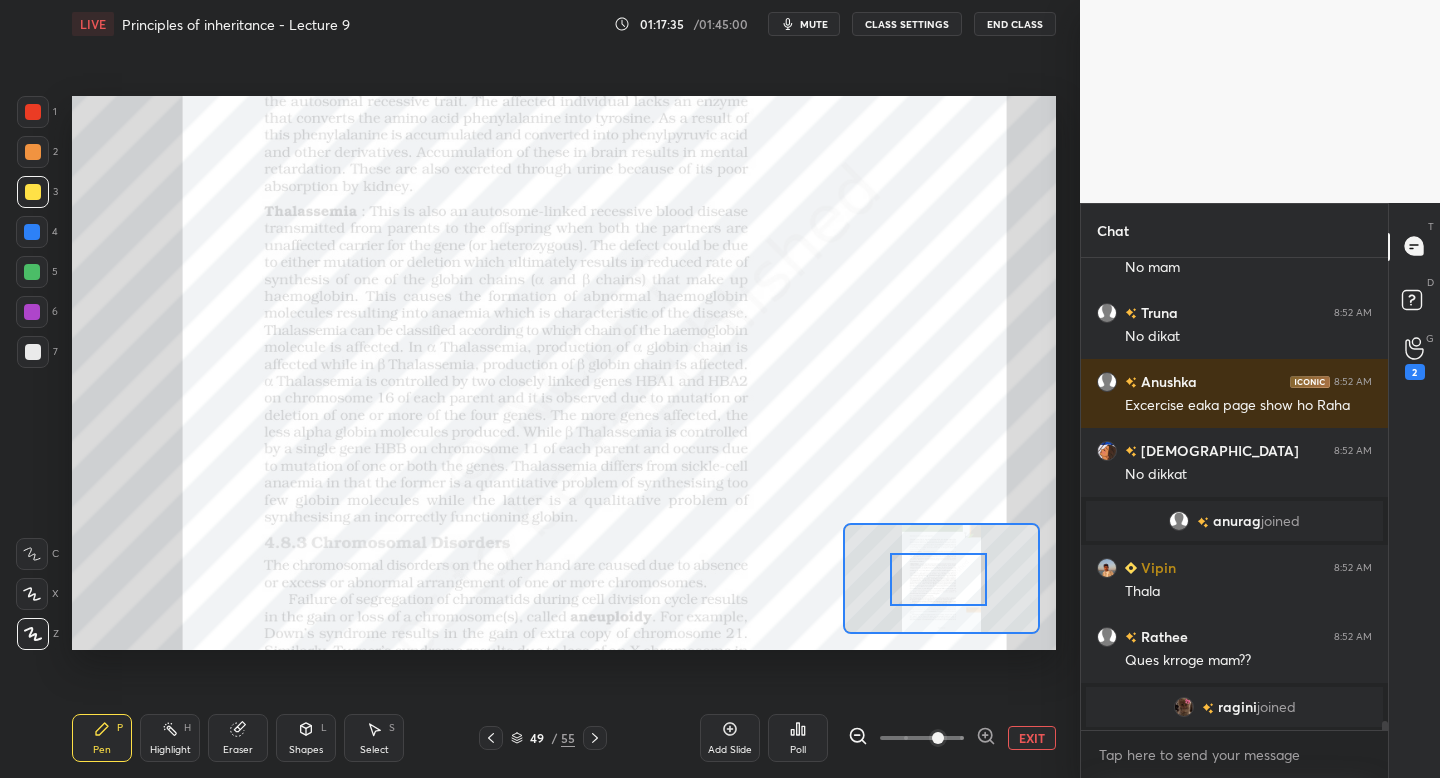 drag, startPoint x: 968, startPoint y: 585, endPoint x: 954, endPoint y: 588, distance: 14.3178215 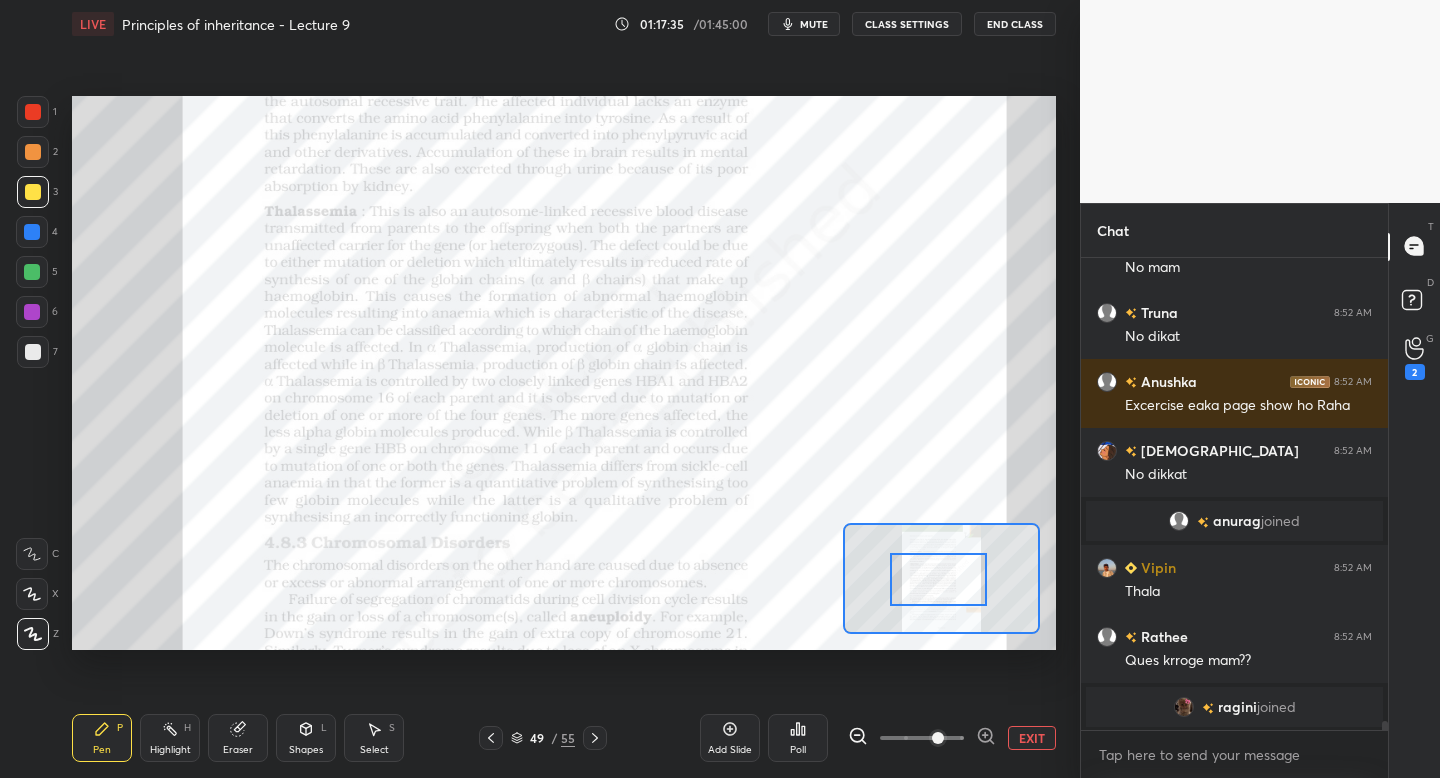 click at bounding box center [938, 579] 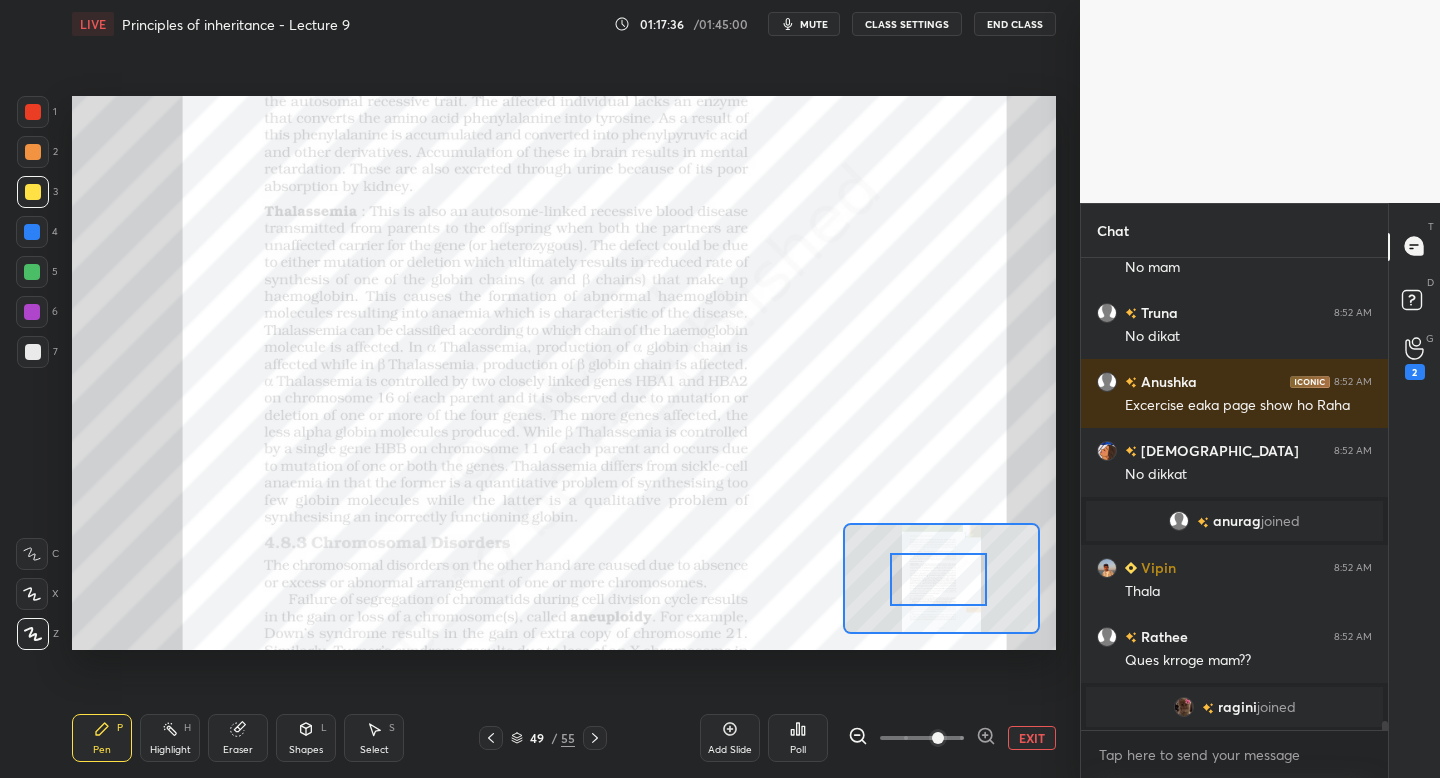 click on "1" at bounding box center (37, 112) 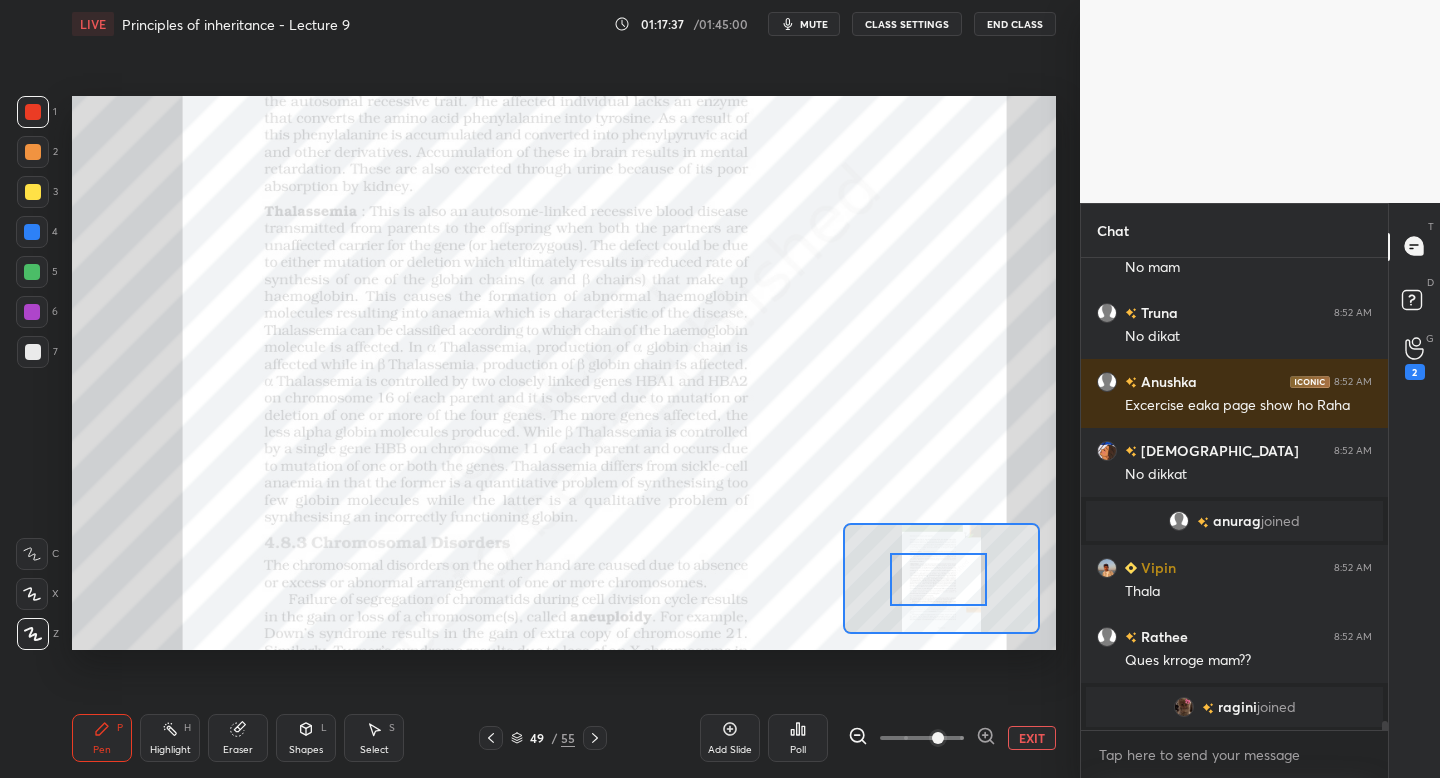 scroll, scrollTop: 425, scrollLeft: 301, axis: both 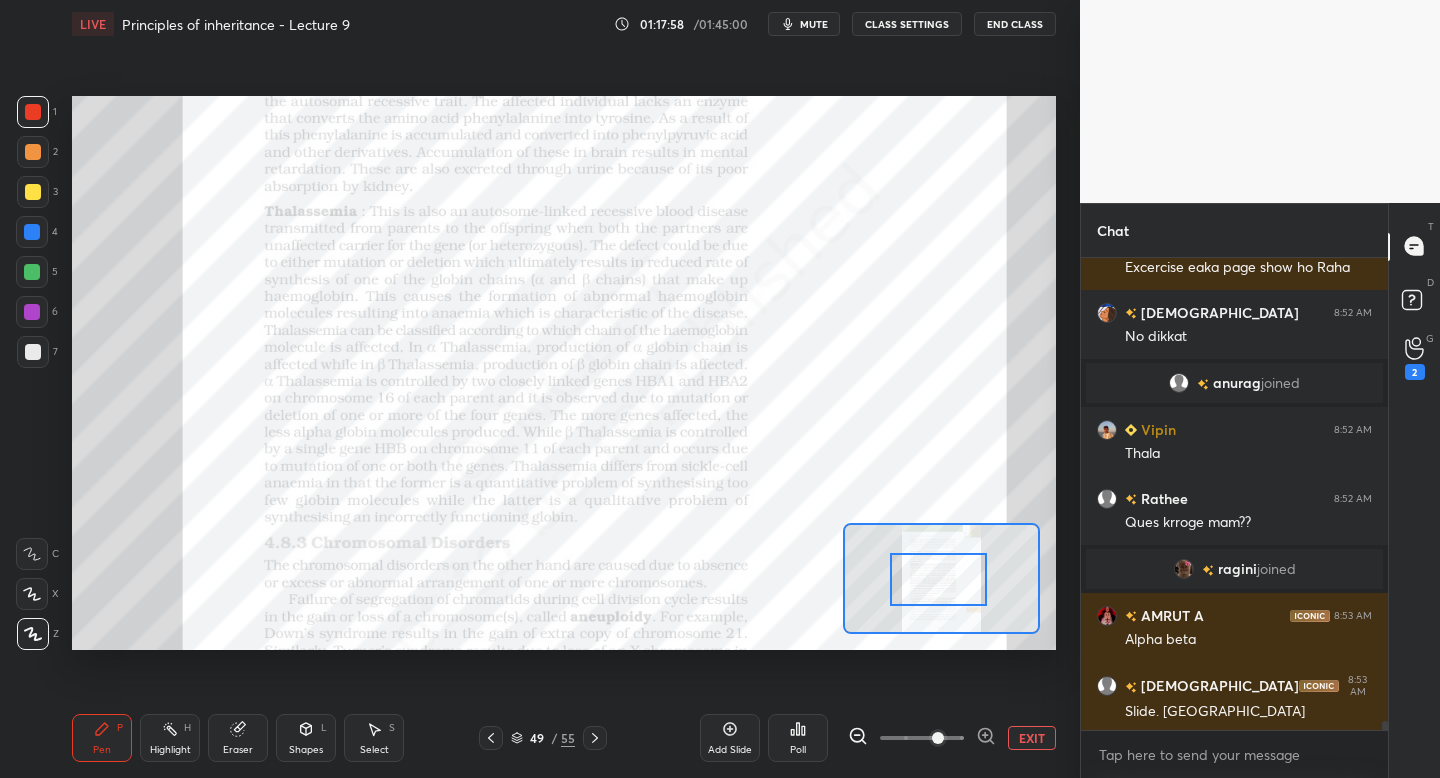 click 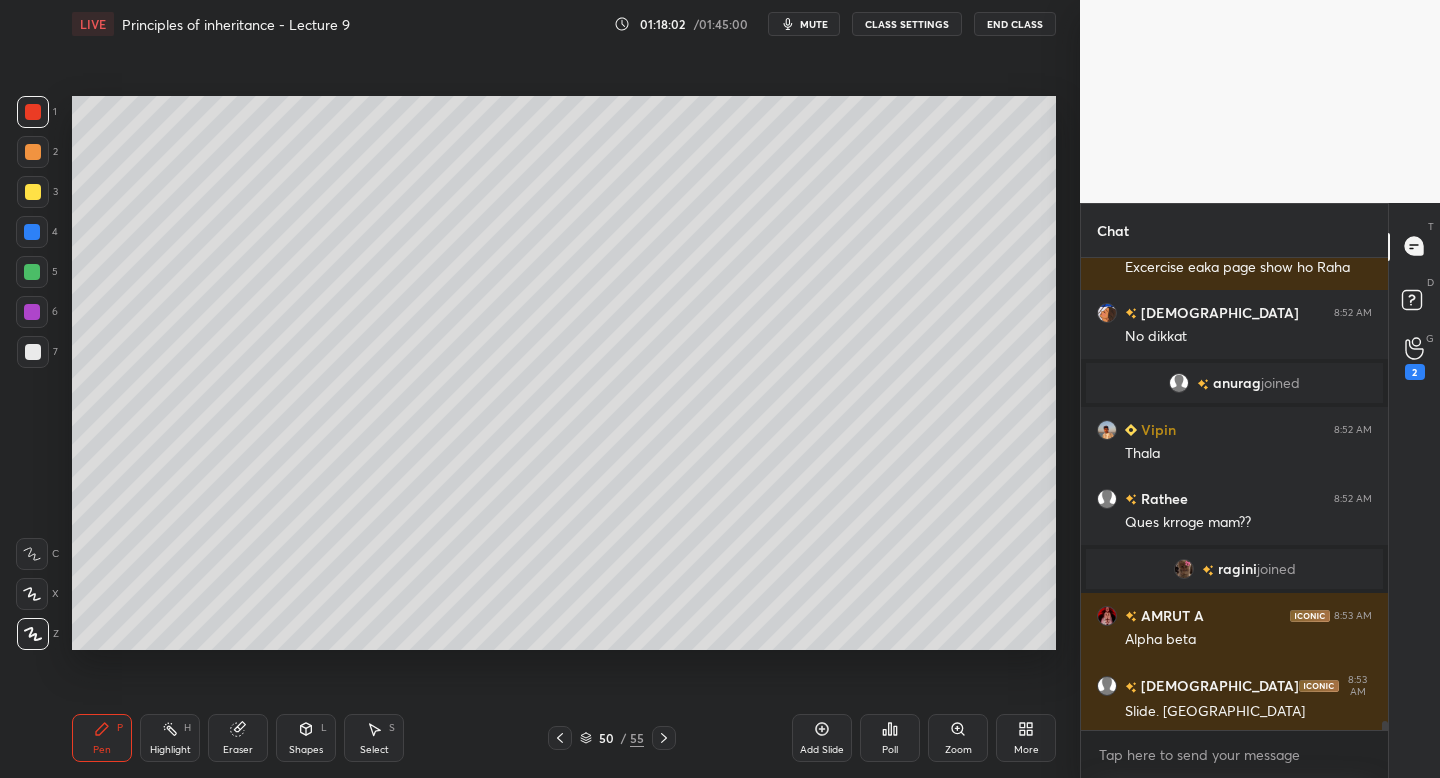 scroll, scrollTop: 24084, scrollLeft: 0, axis: vertical 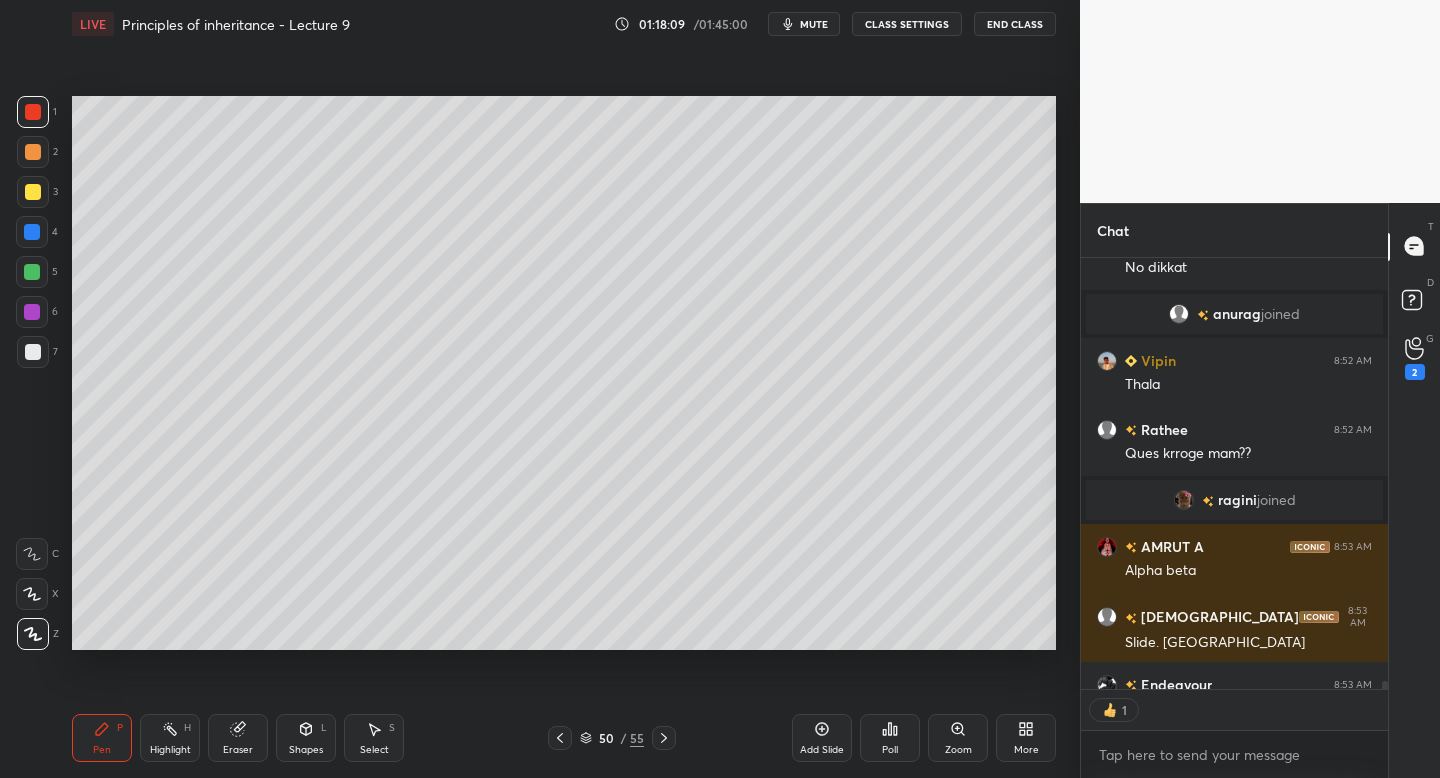 click 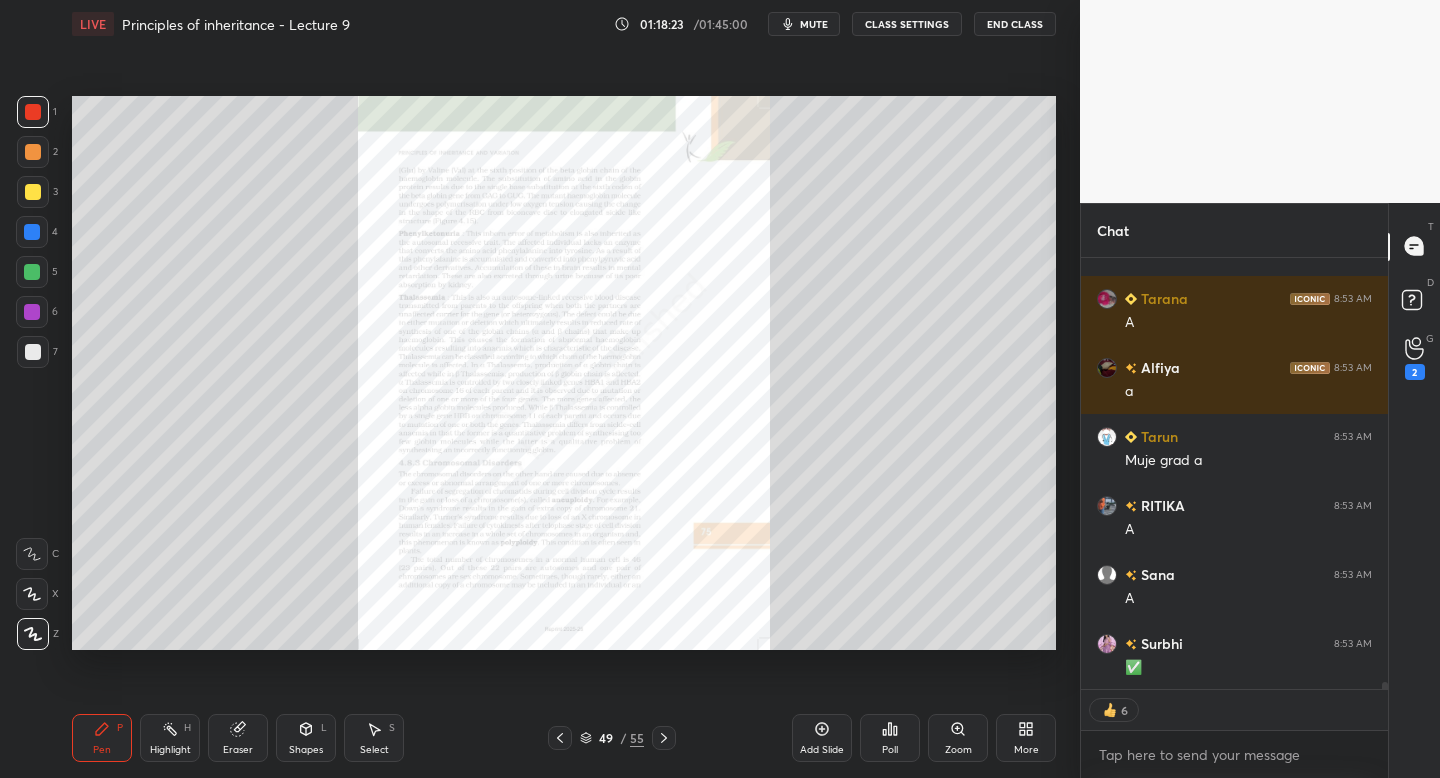 scroll, scrollTop: 25091, scrollLeft: 0, axis: vertical 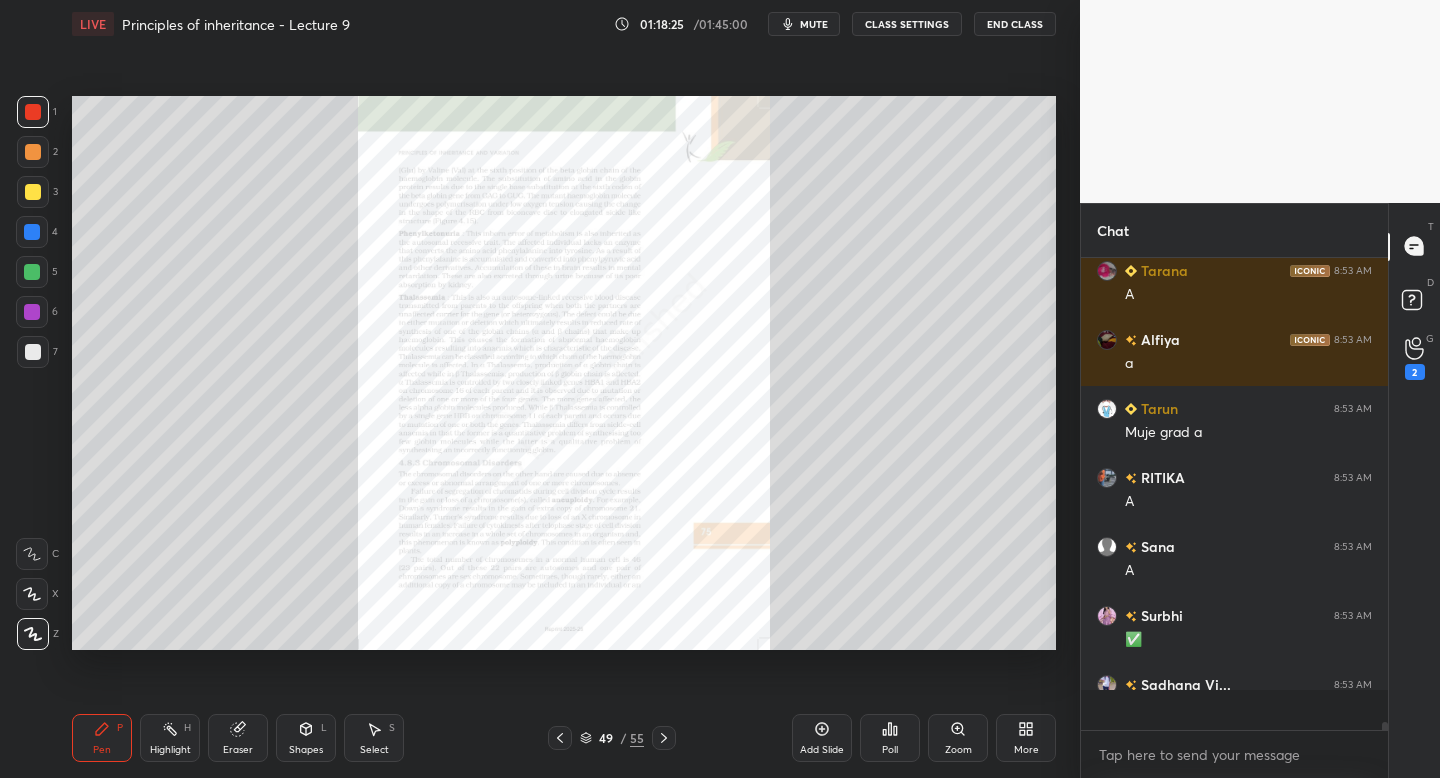 click 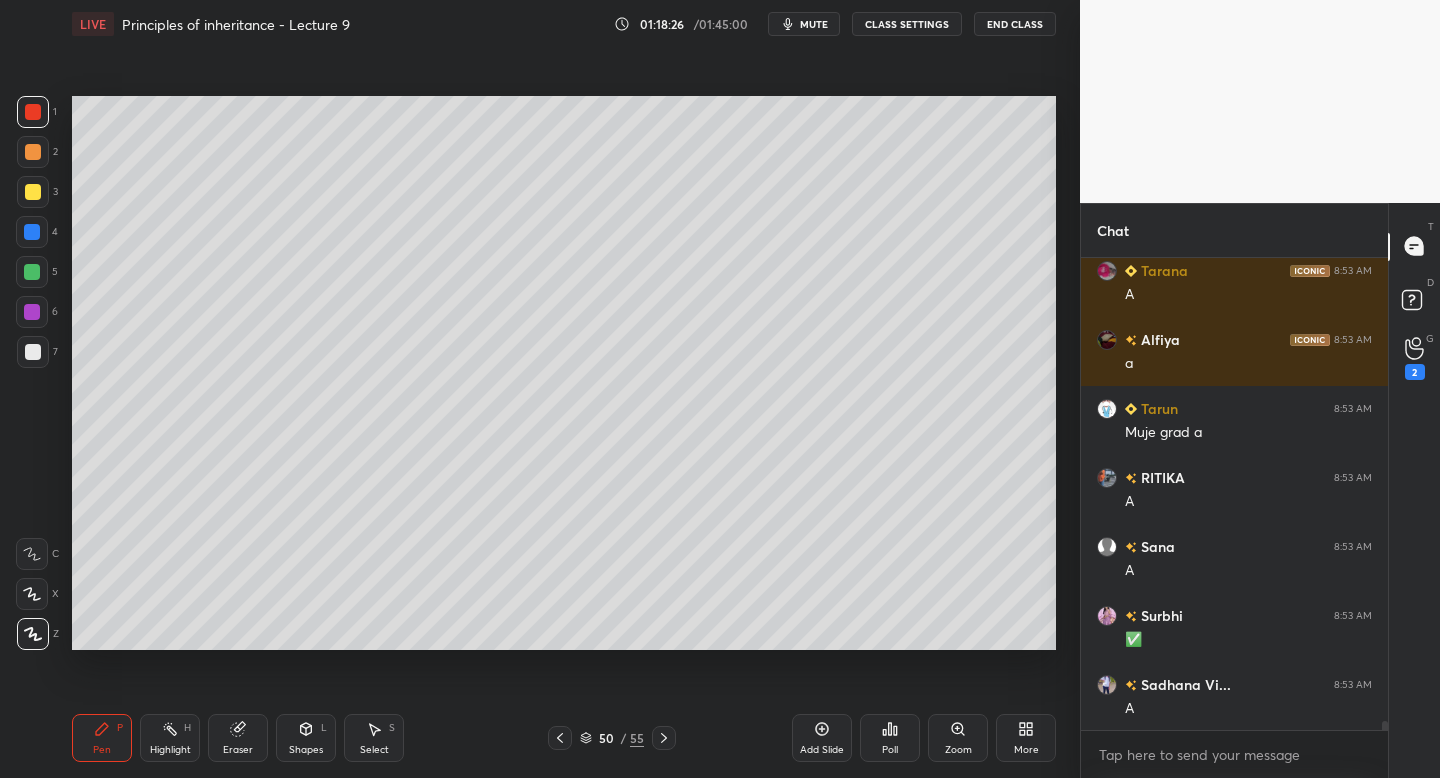 scroll, scrollTop: 25119, scrollLeft: 0, axis: vertical 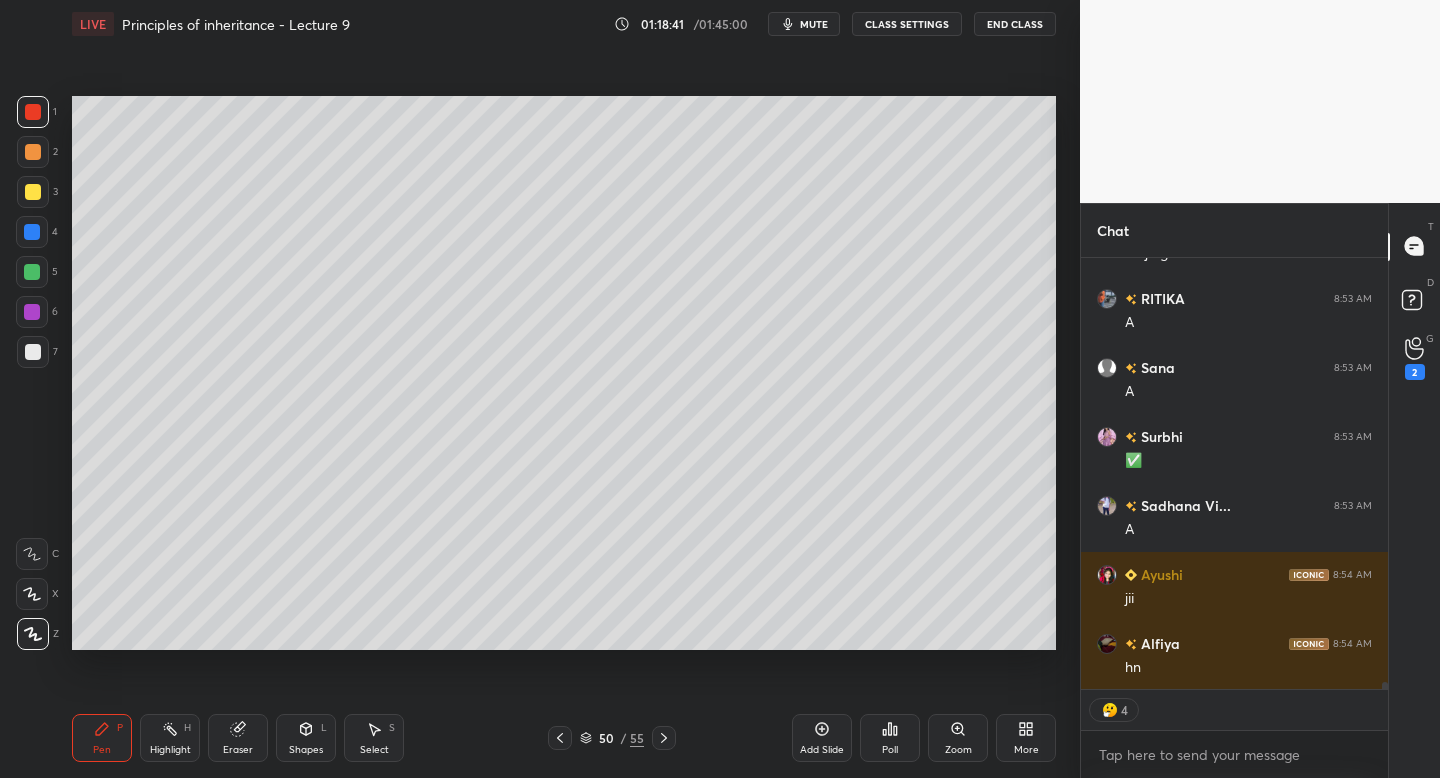 click on "Setting up your live class Poll for   secs No correct answer Start poll" at bounding box center (564, 373) 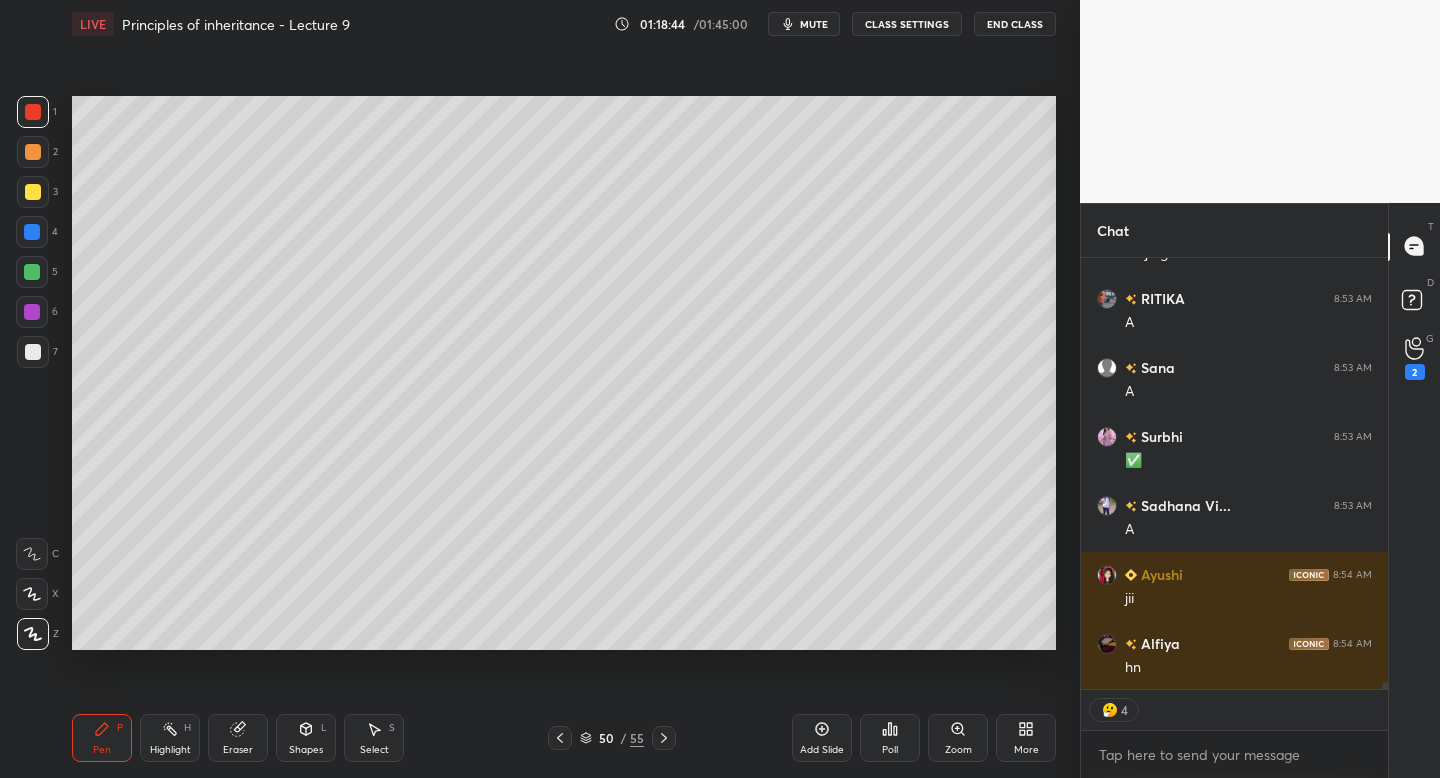 scroll, scrollTop: 25298, scrollLeft: 0, axis: vertical 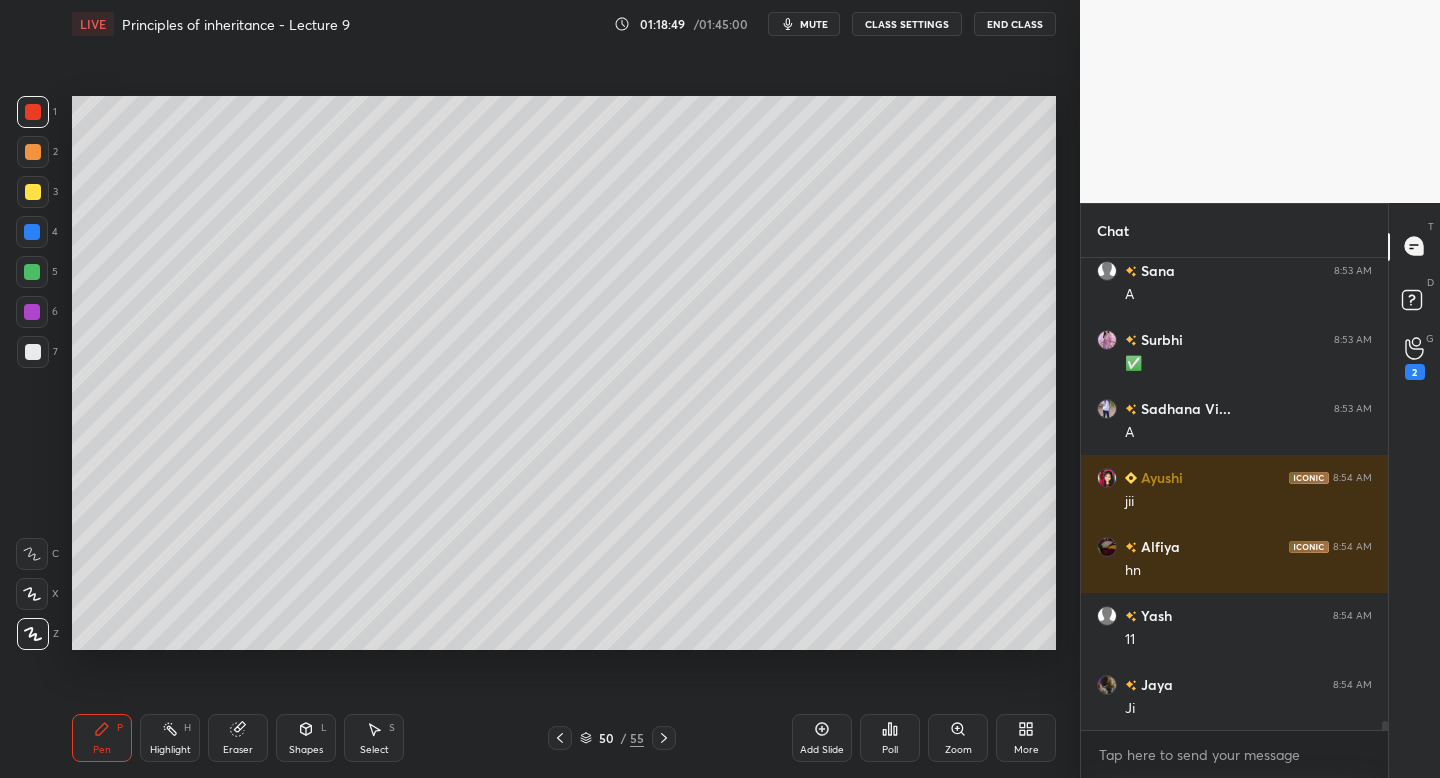 click 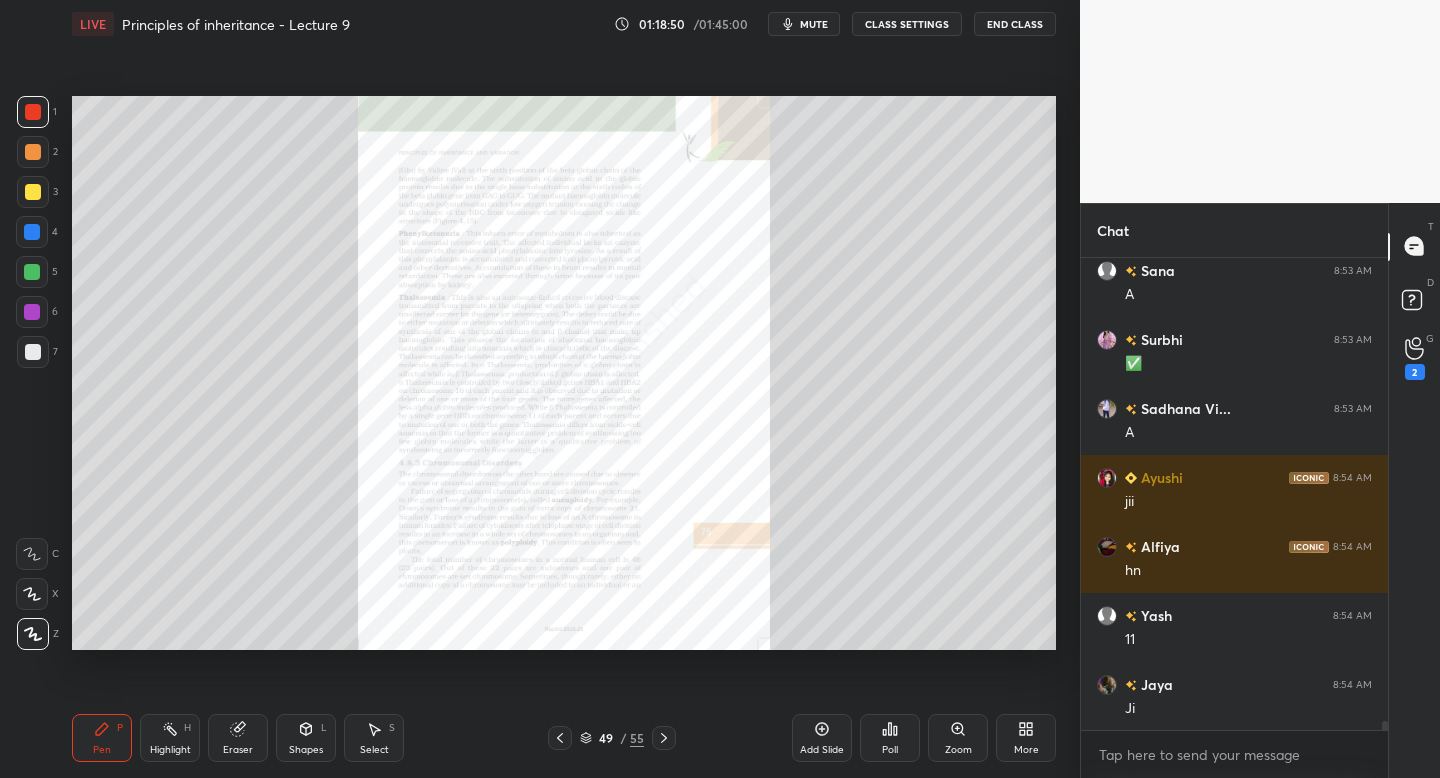 click on "Zoom" at bounding box center [958, 738] 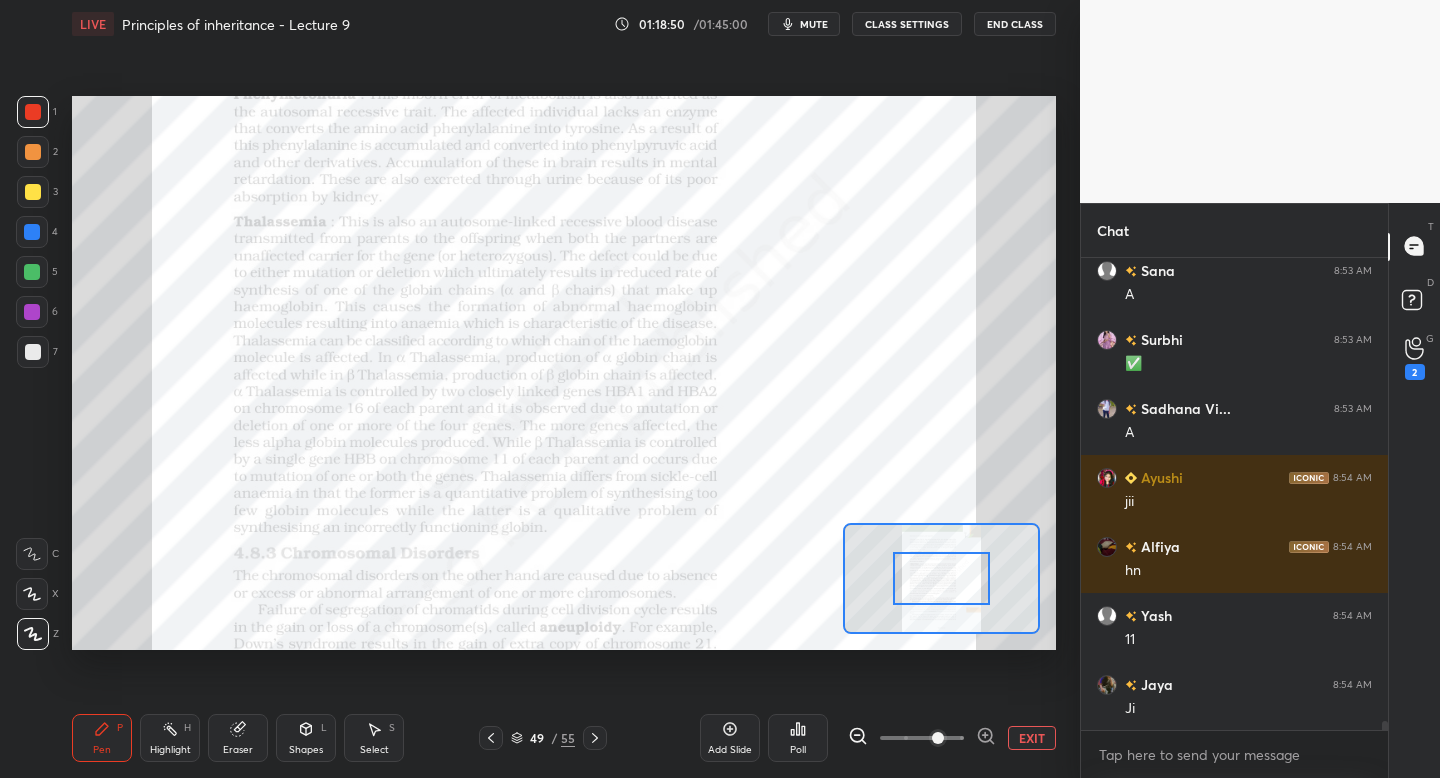 click at bounding box center [922, 738] 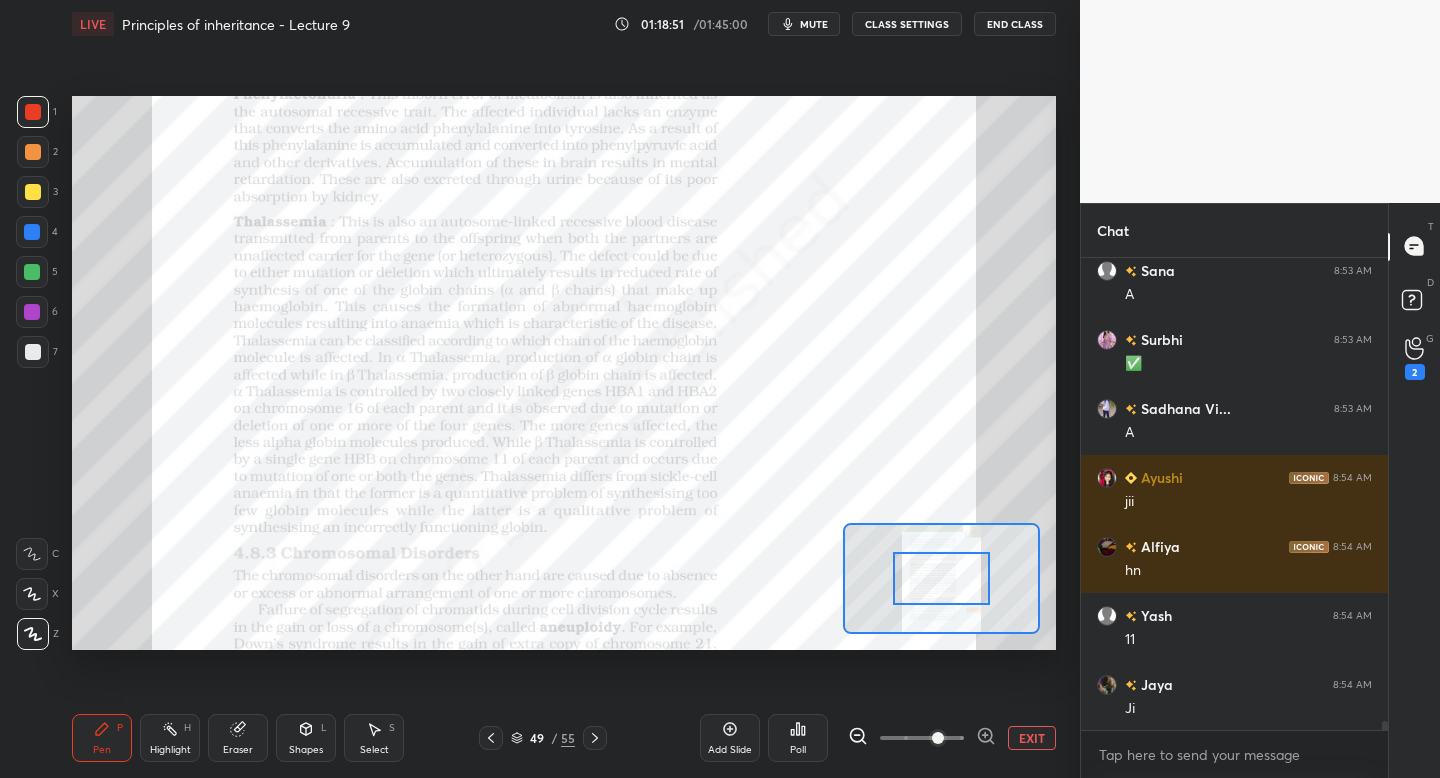 click at bounding box center (941, 578) 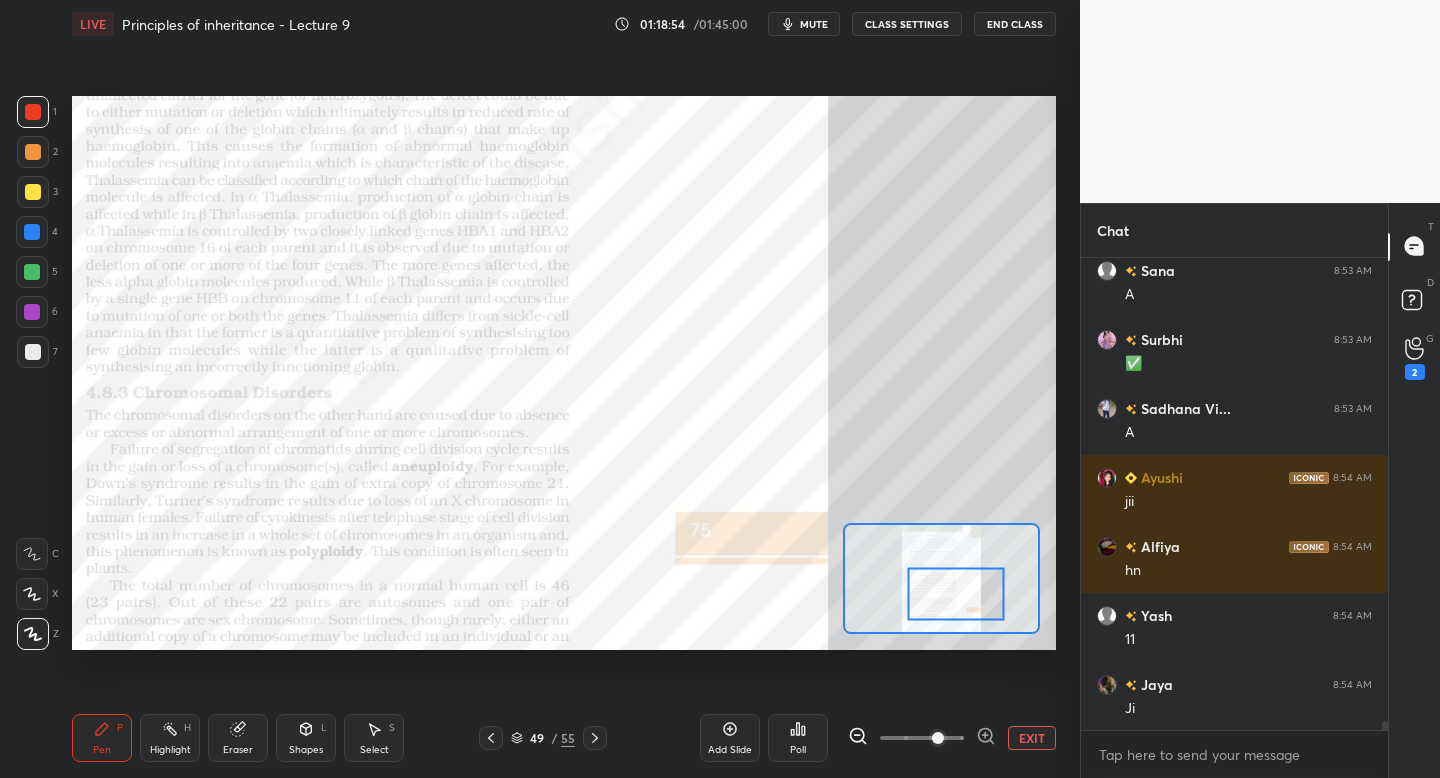 click at bounding box center (941, 578) 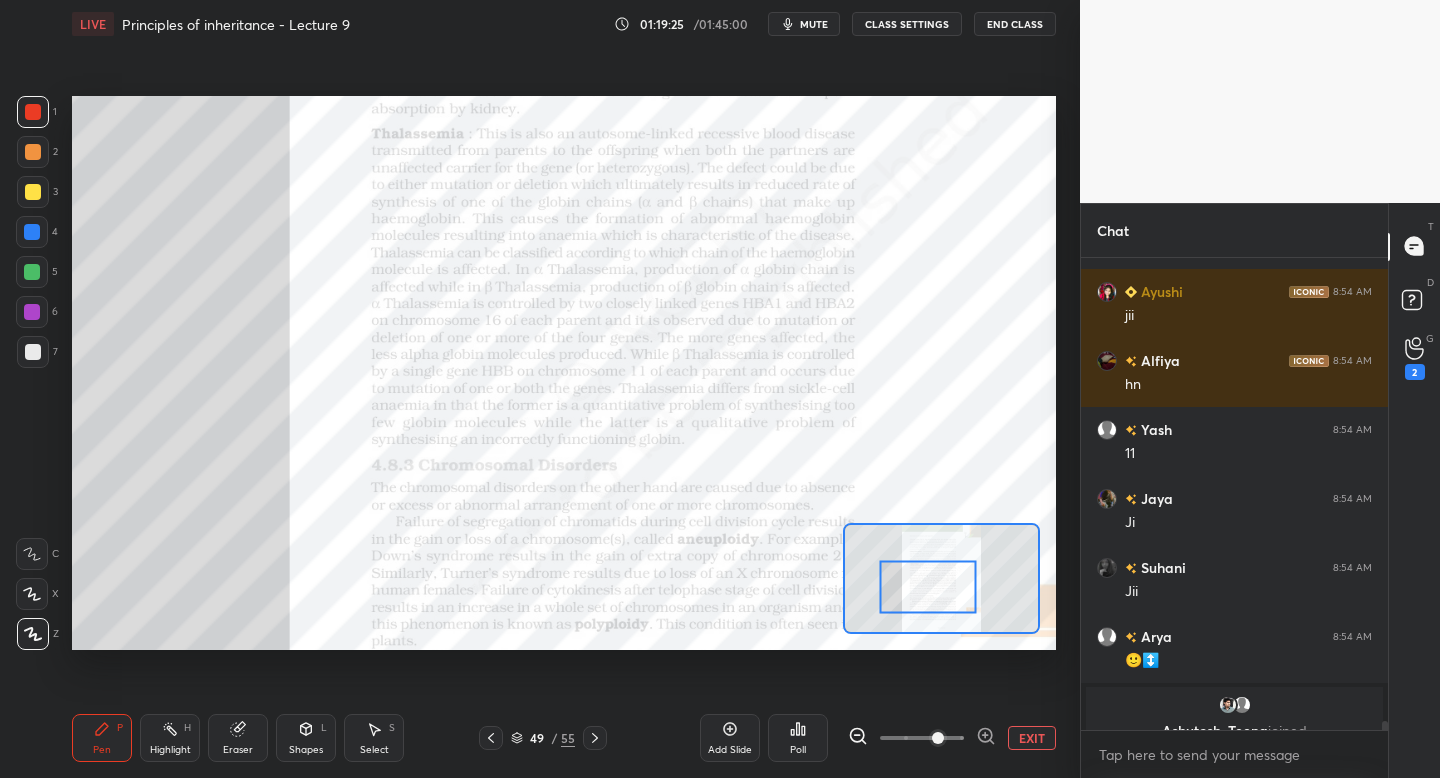 scroll, scrollTop: 25537, scrollLeft: 0, axis: vertical 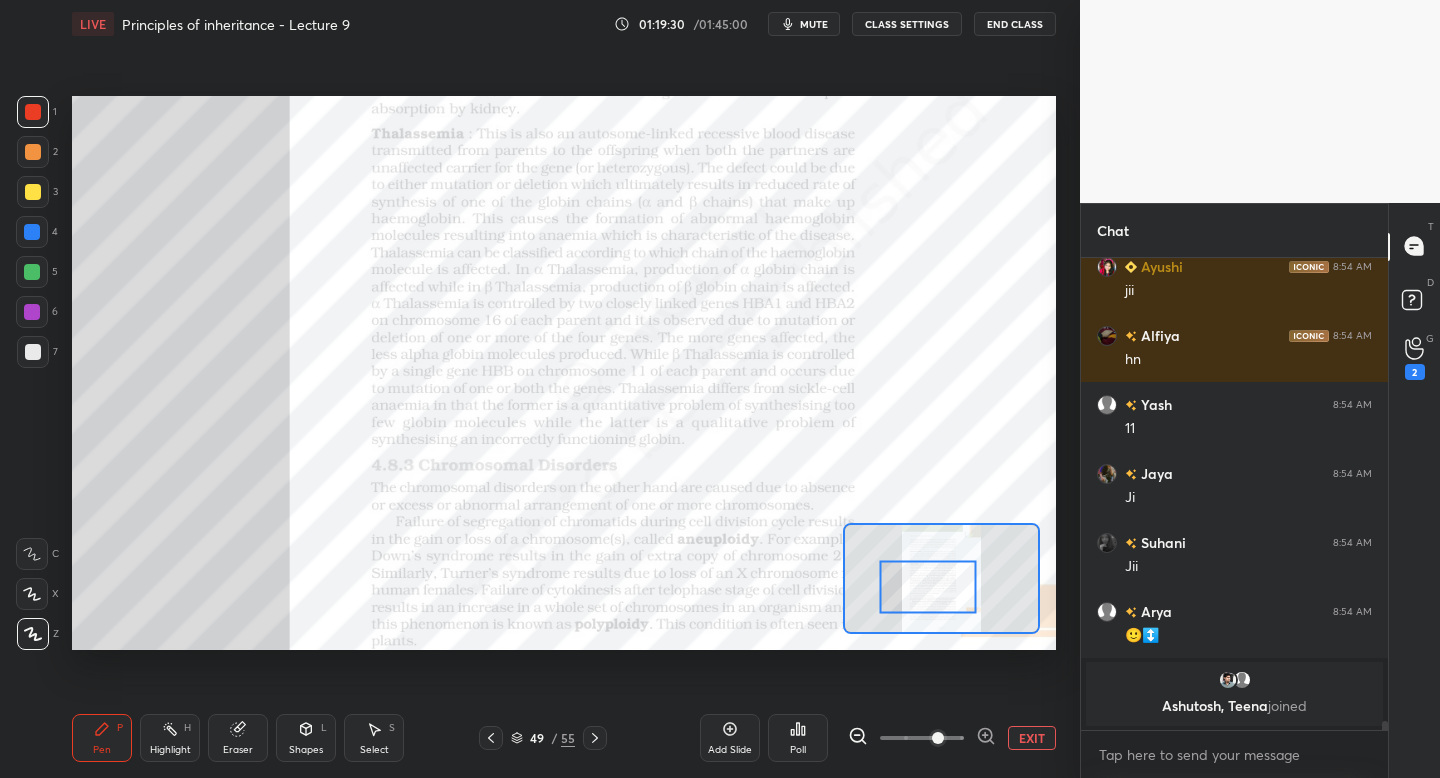 click 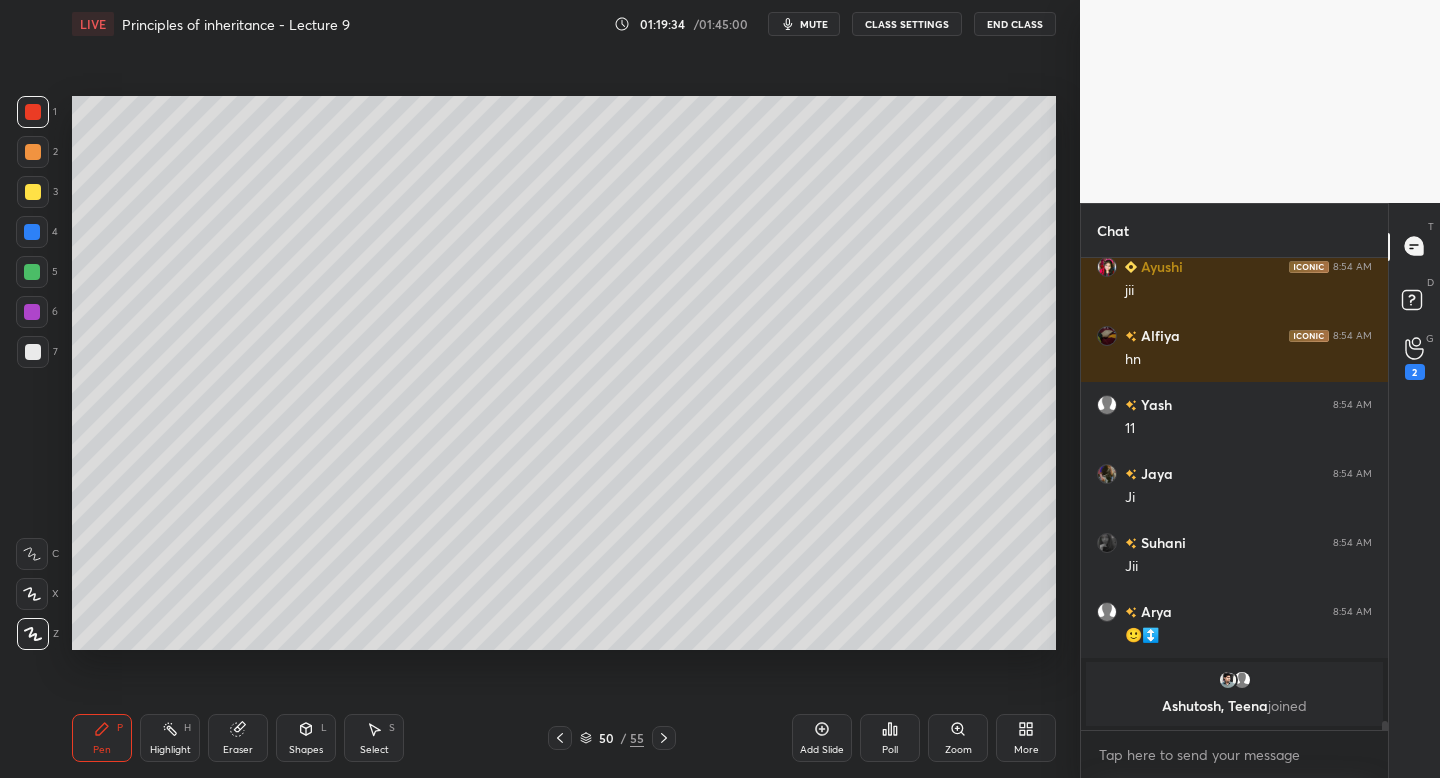 click on "7" at bounding box center [37, 352] 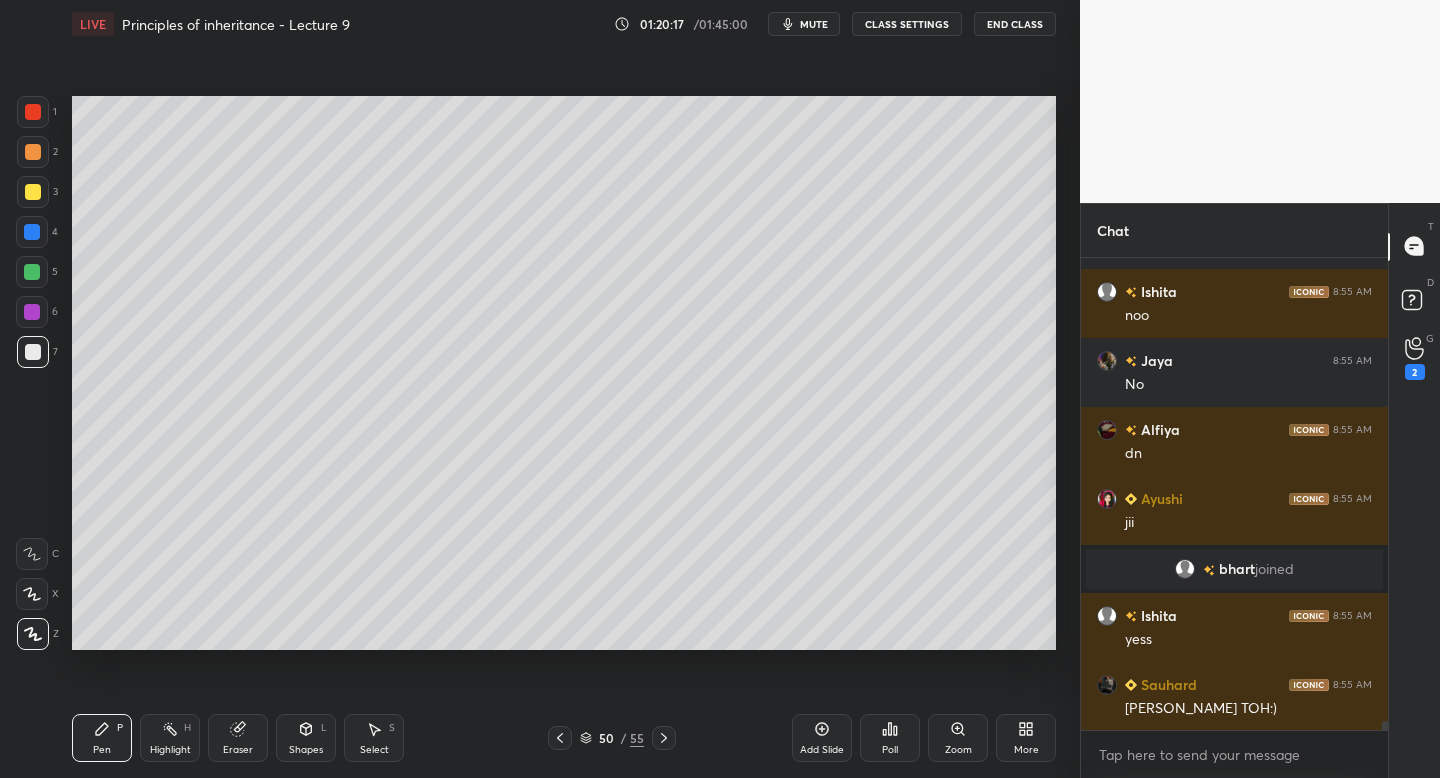 scroll, scrollTop: 25646, scrollLeft: 0, axis: vertical 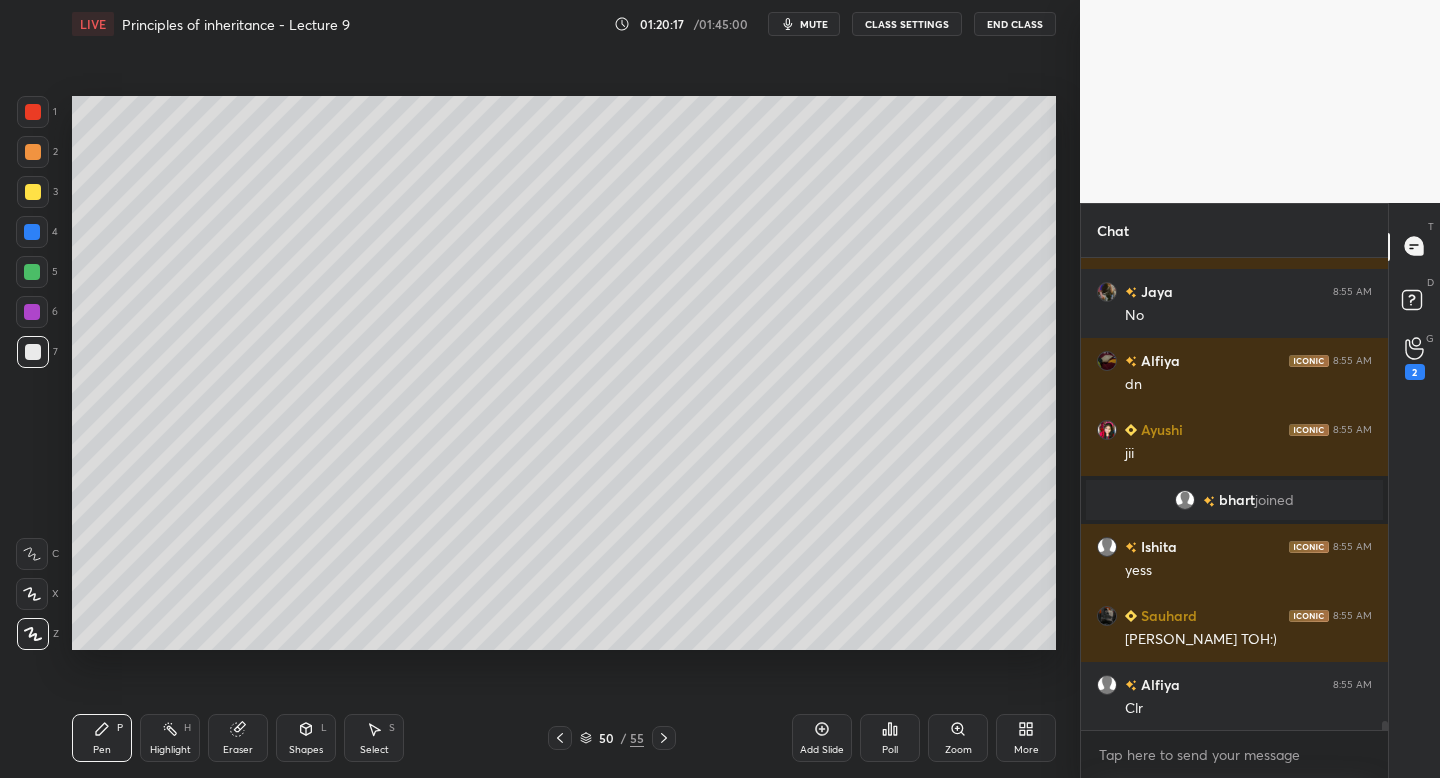 click on "Add Slide" at bounding box center [822, 738] 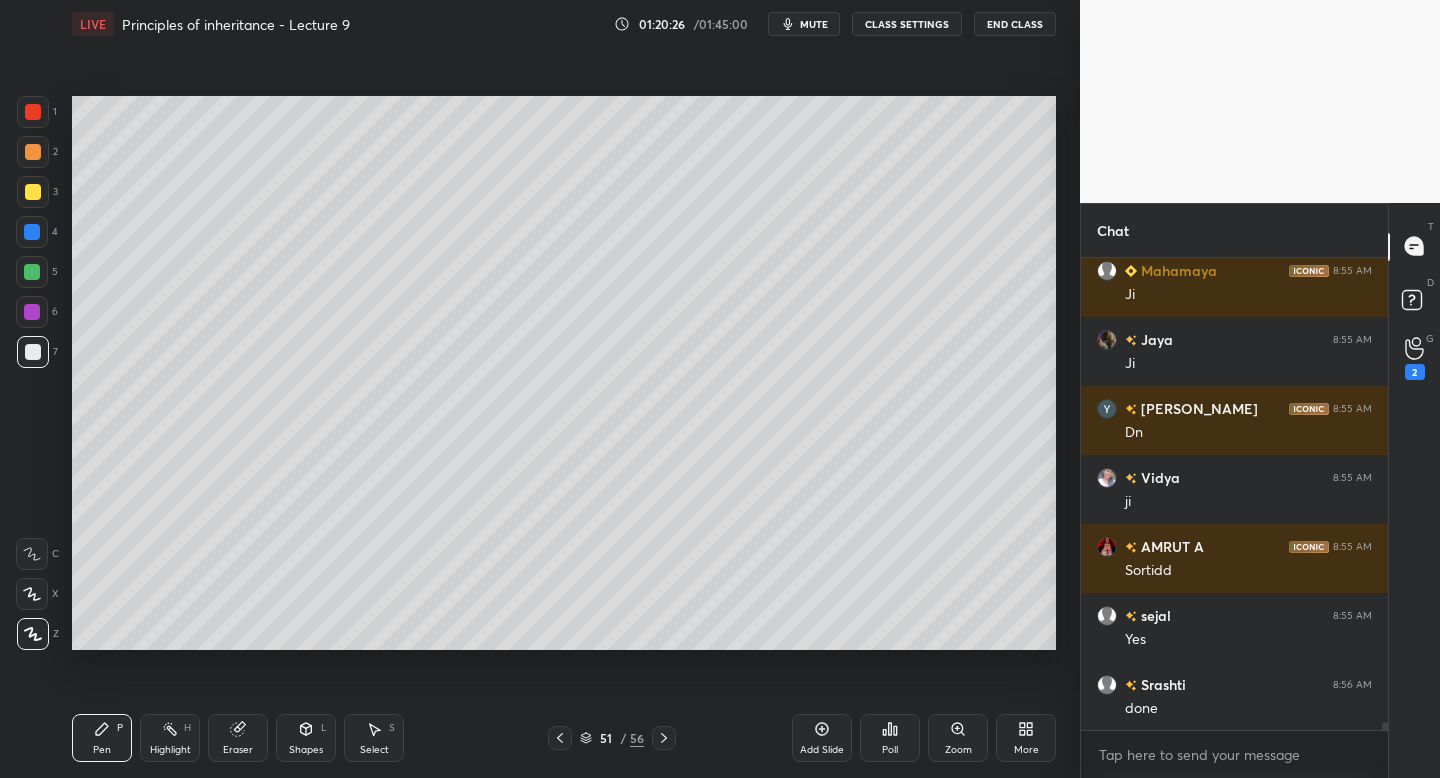 scroll, scrollTop: 26267, scrollLeft: 0, axis: vertical 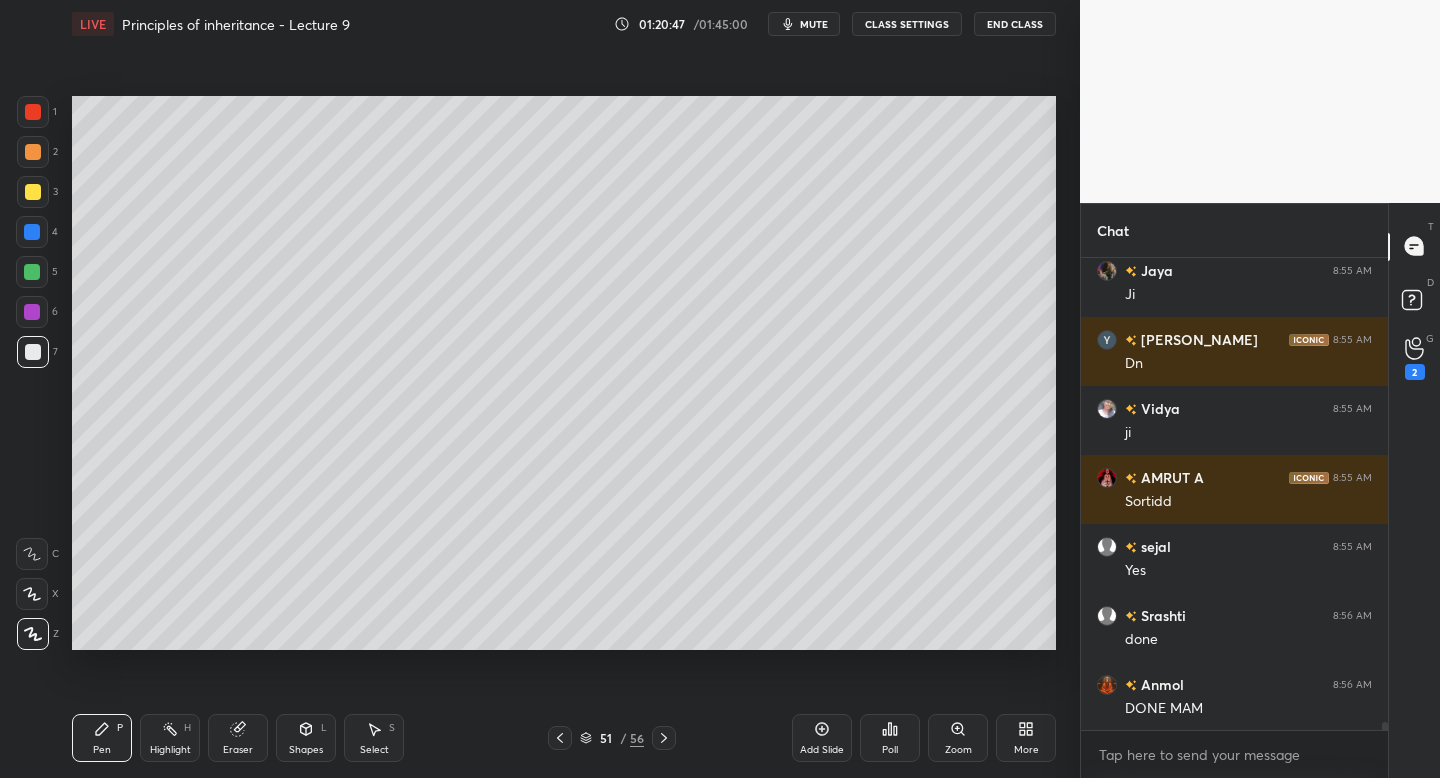click on "Setting up your live class Poll for   secs No correct answer Start poll" at bounding box center (564, 373) 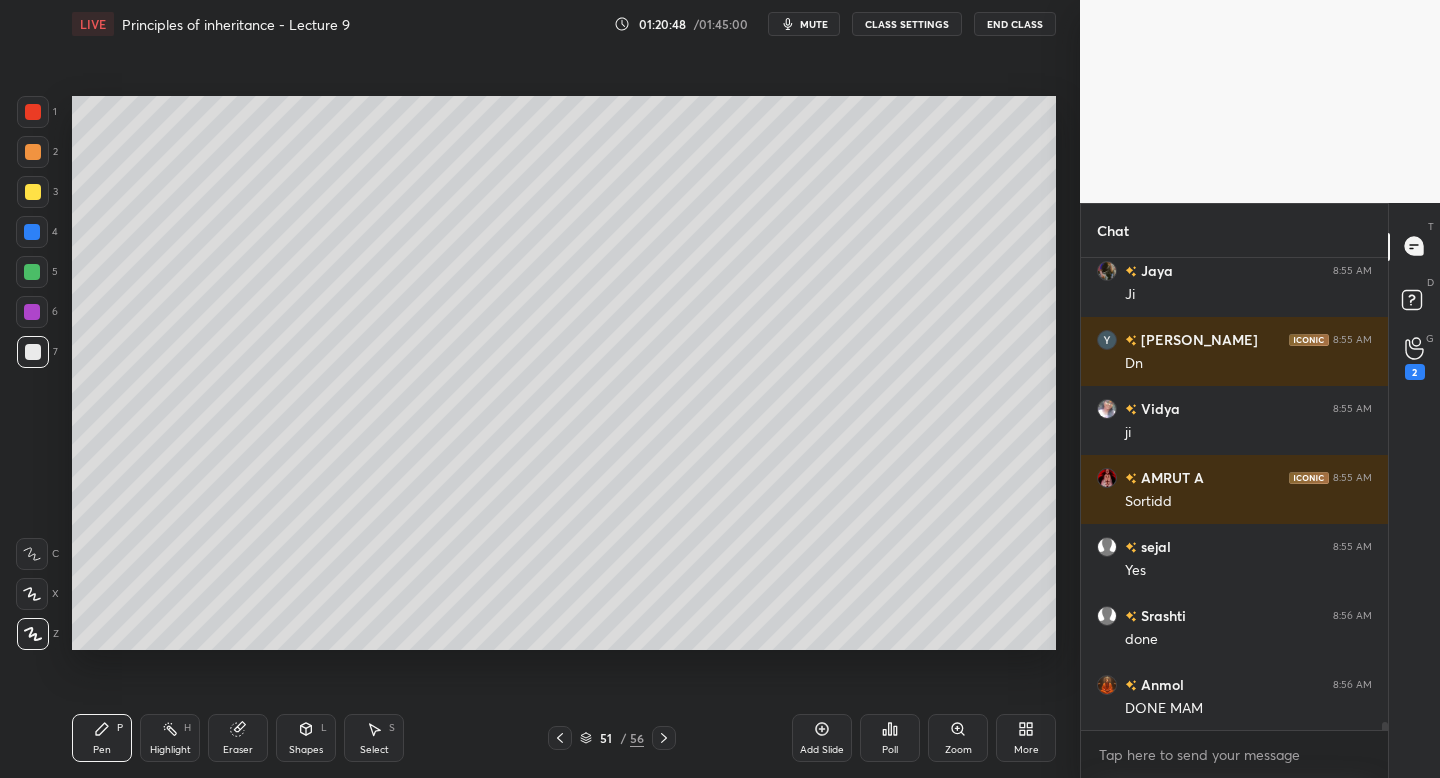 click on "Setting up your live class Poll for   secs No correct answer Start poll" at bounding box center [564, 373] 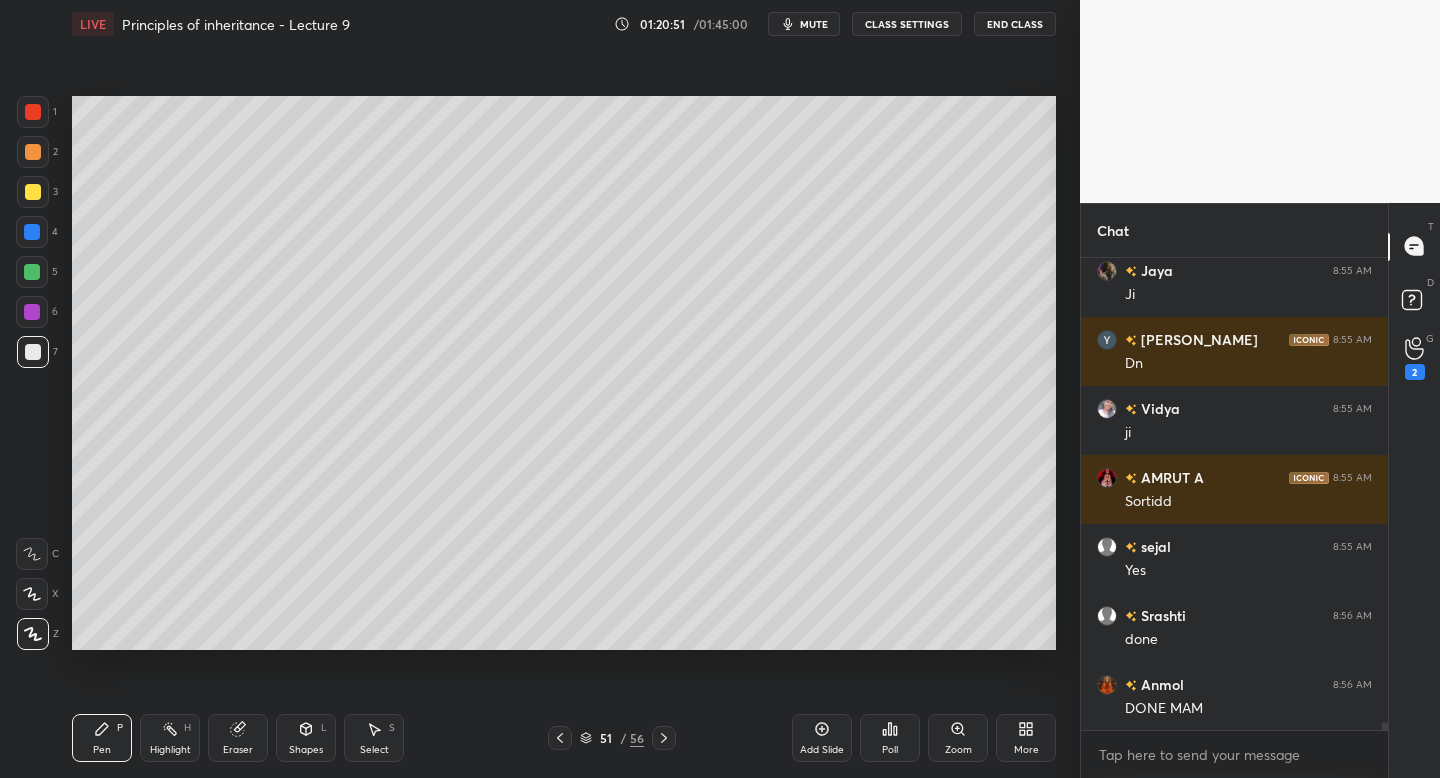 click on "Add Slide" at bounding box center (822, 738) 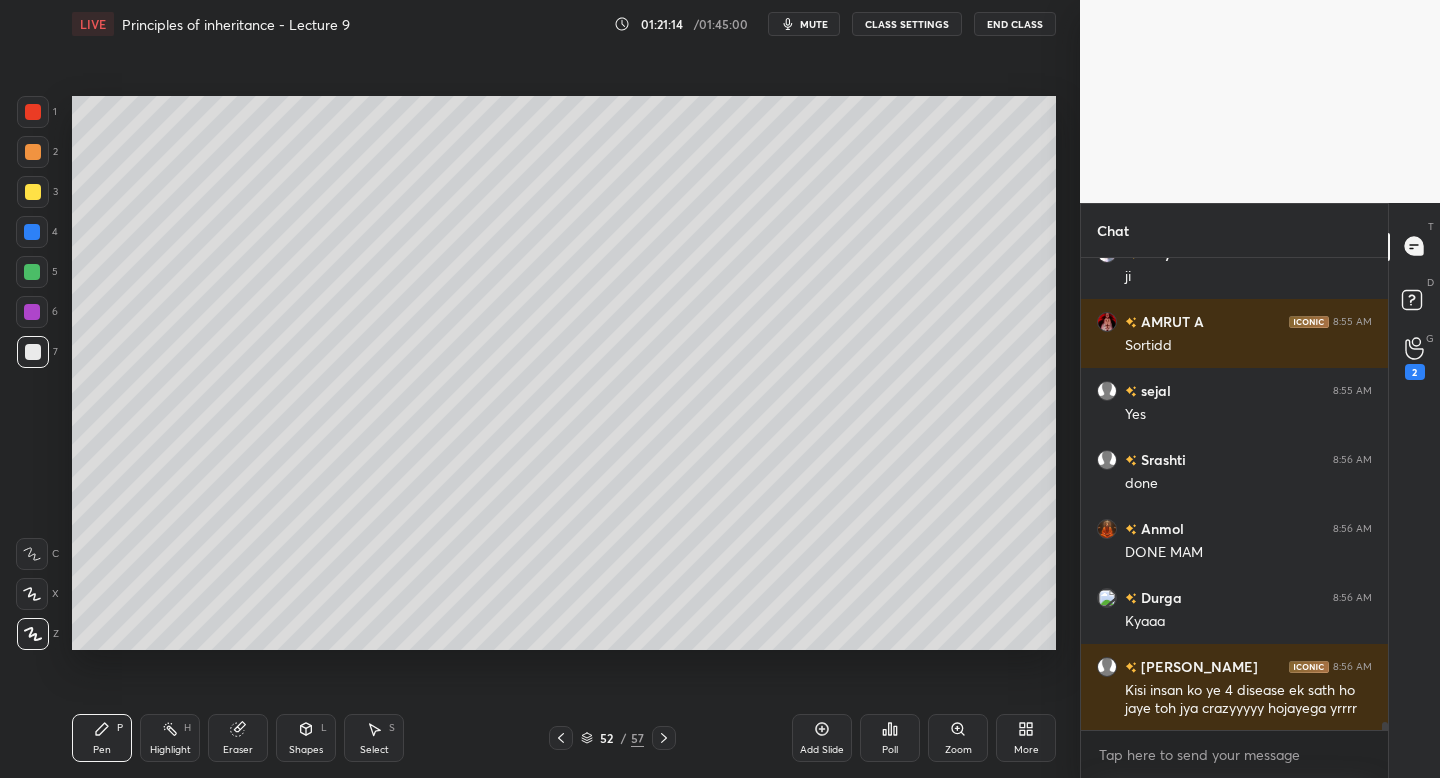 scroll, scrollTop: 26492, scrollLeft: 0, axis: vertical 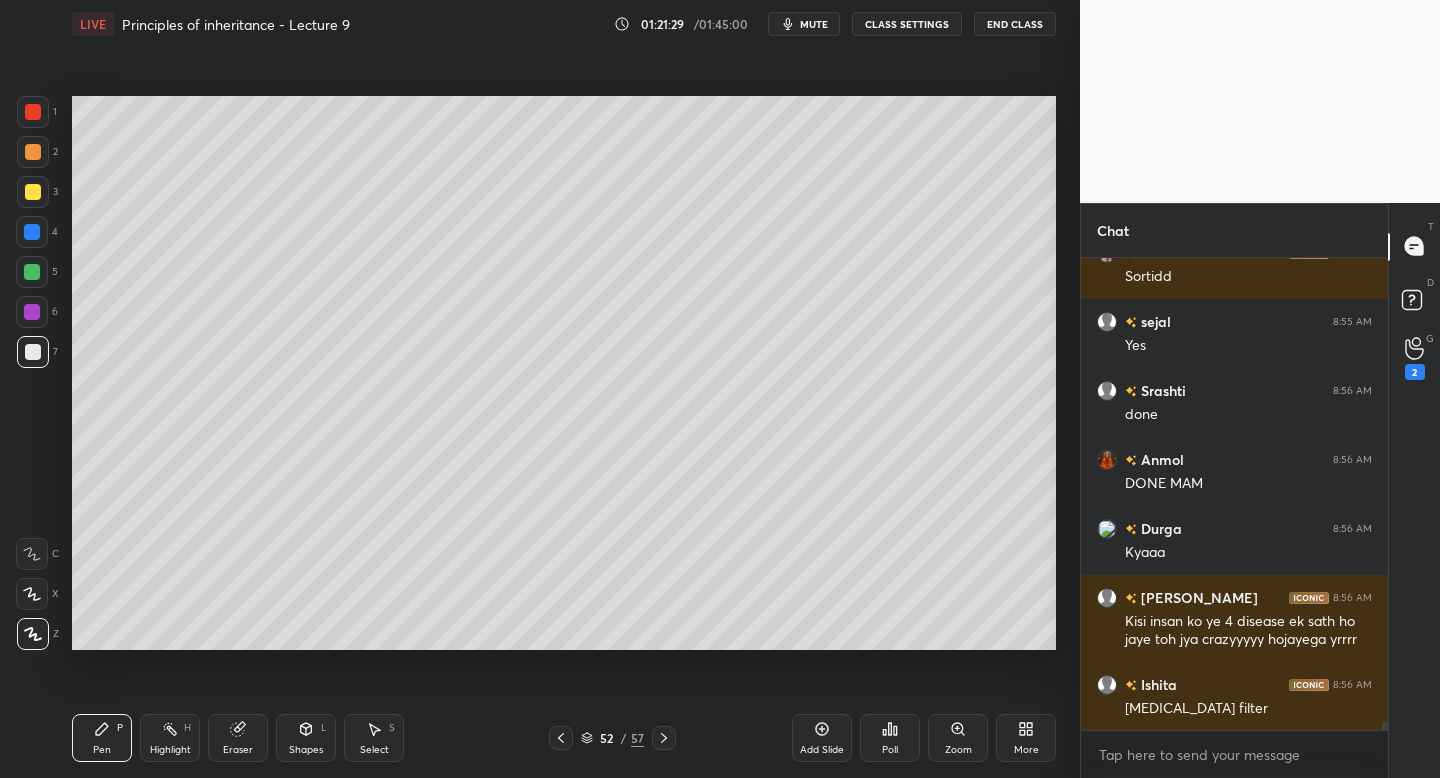 click on "1 2 3 4 5 6 7 C X Z C X Z E E Erase all   H H" at bounding box center [32, 373] 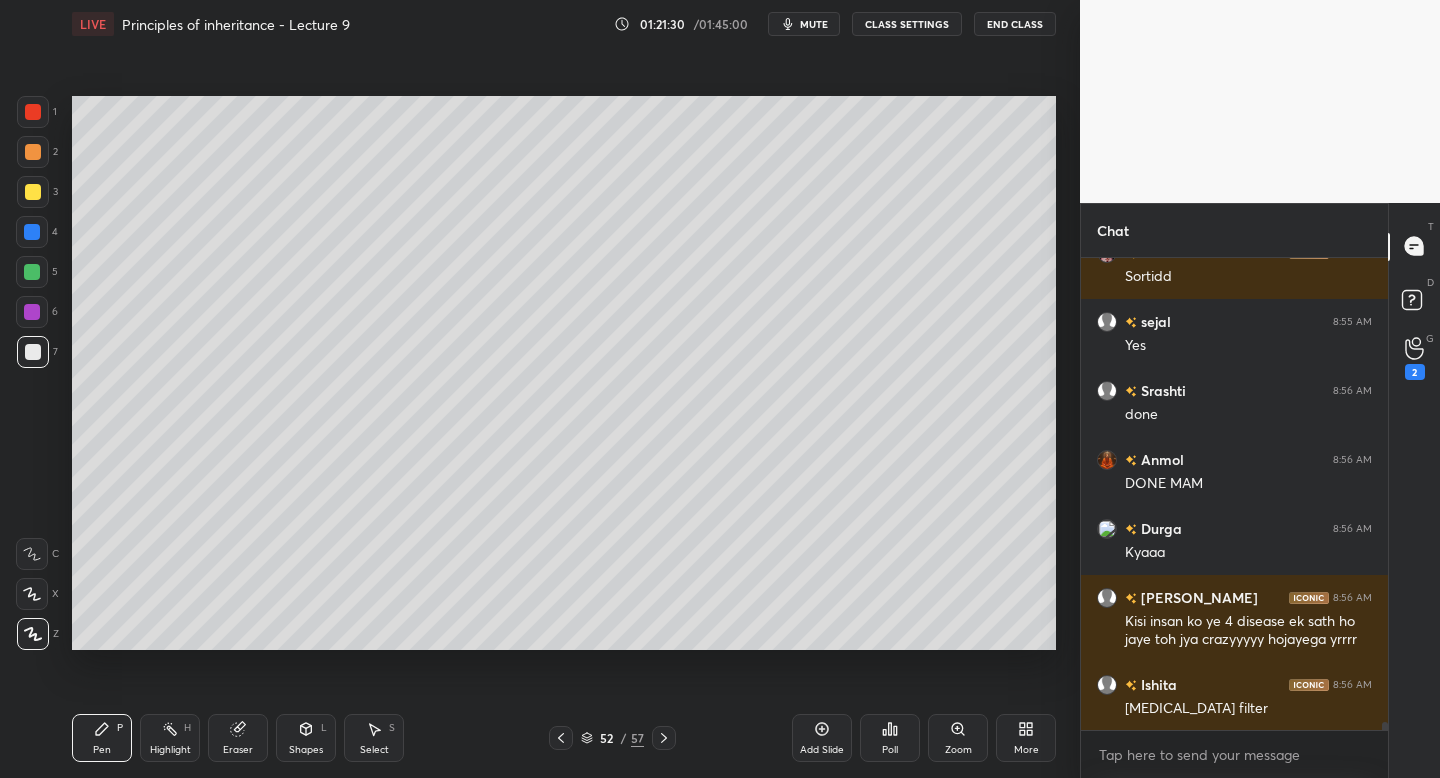 click at bounding box center (33, 192) 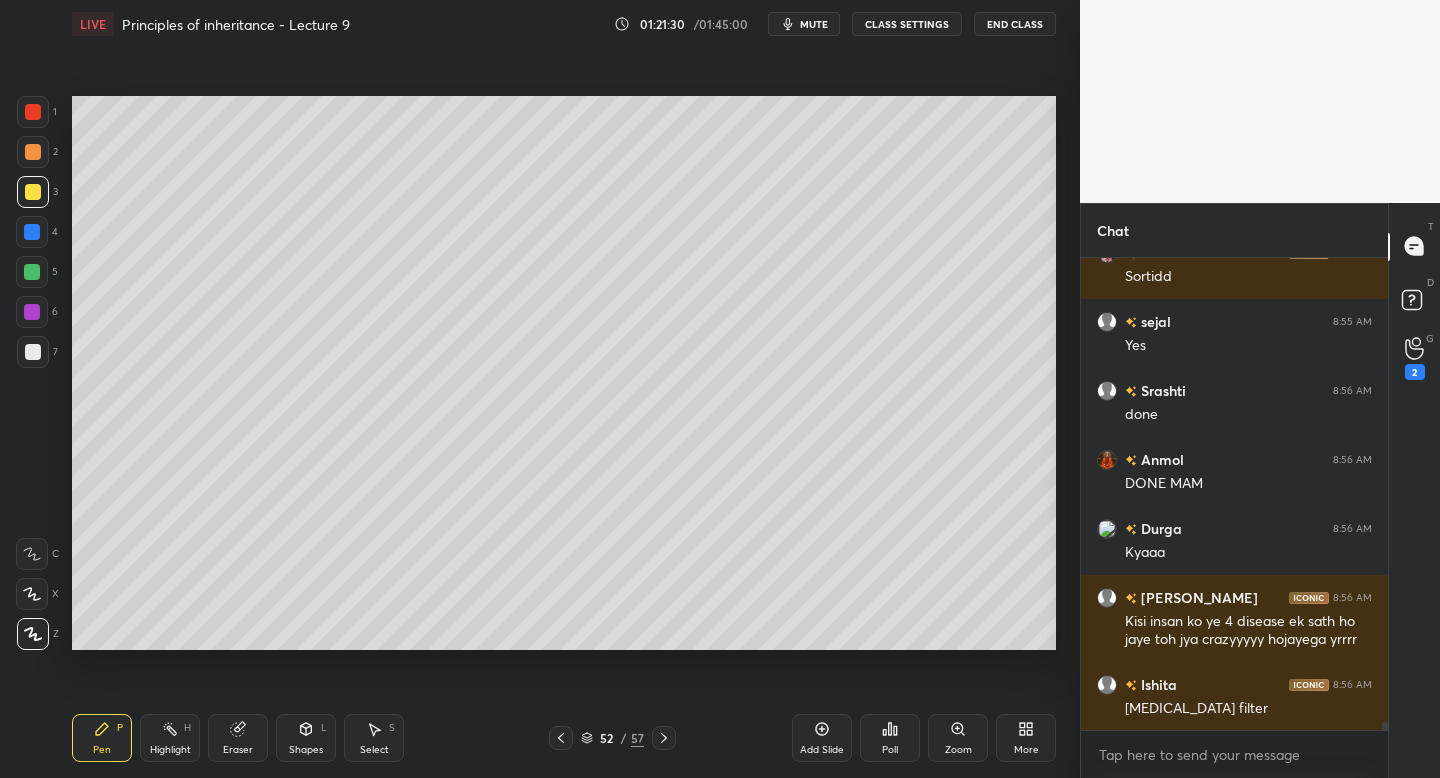 click at bounding box center (33, 192) 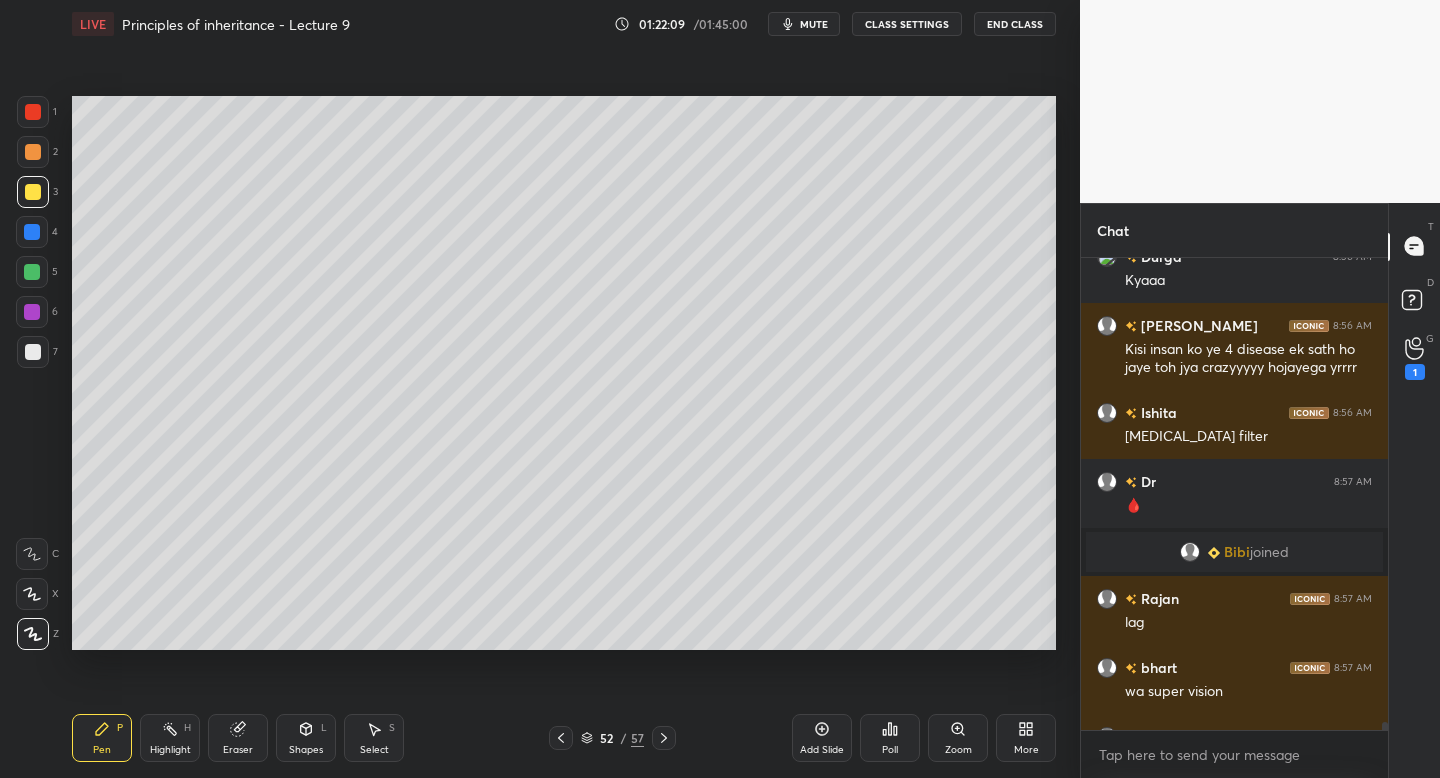 scroll, scrollTop: 26454, scrollLeft: 0, axis: vertical 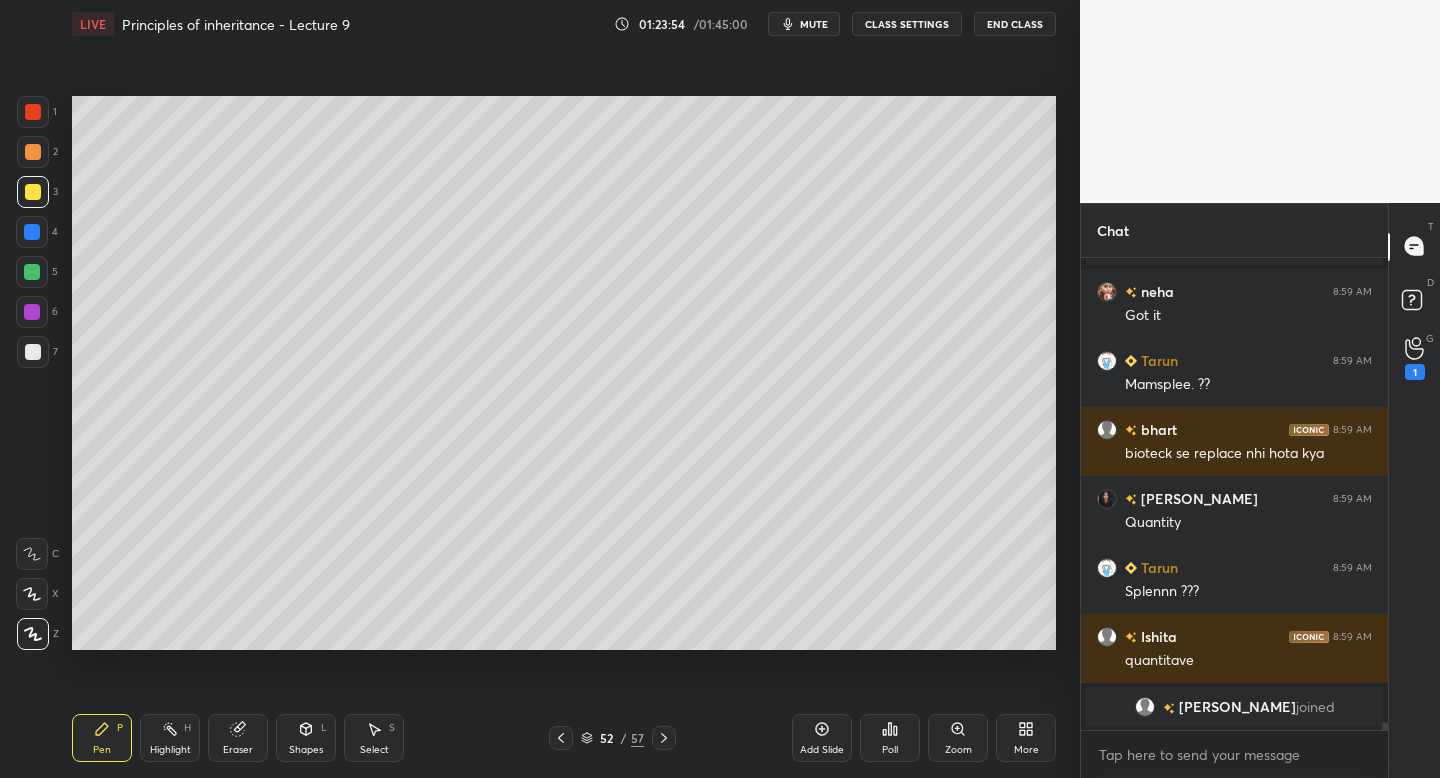 click on "LIVE Principles of inheritance - Lecture 9 01:23:54 /  01:45:00 mute CLASS SETTINGS End Class" at bounding box center [564, 24] 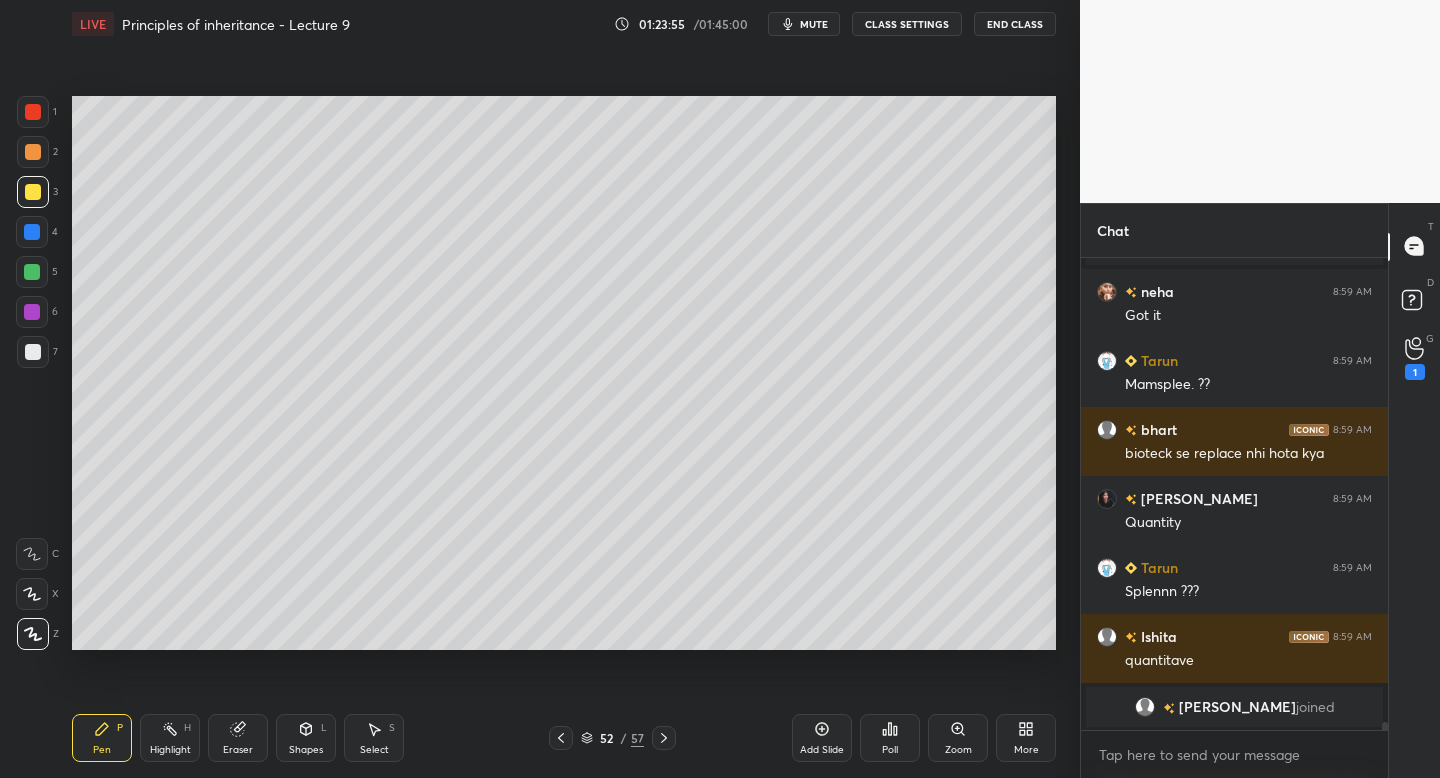 click on "mute" at bounding box center (814, 24) 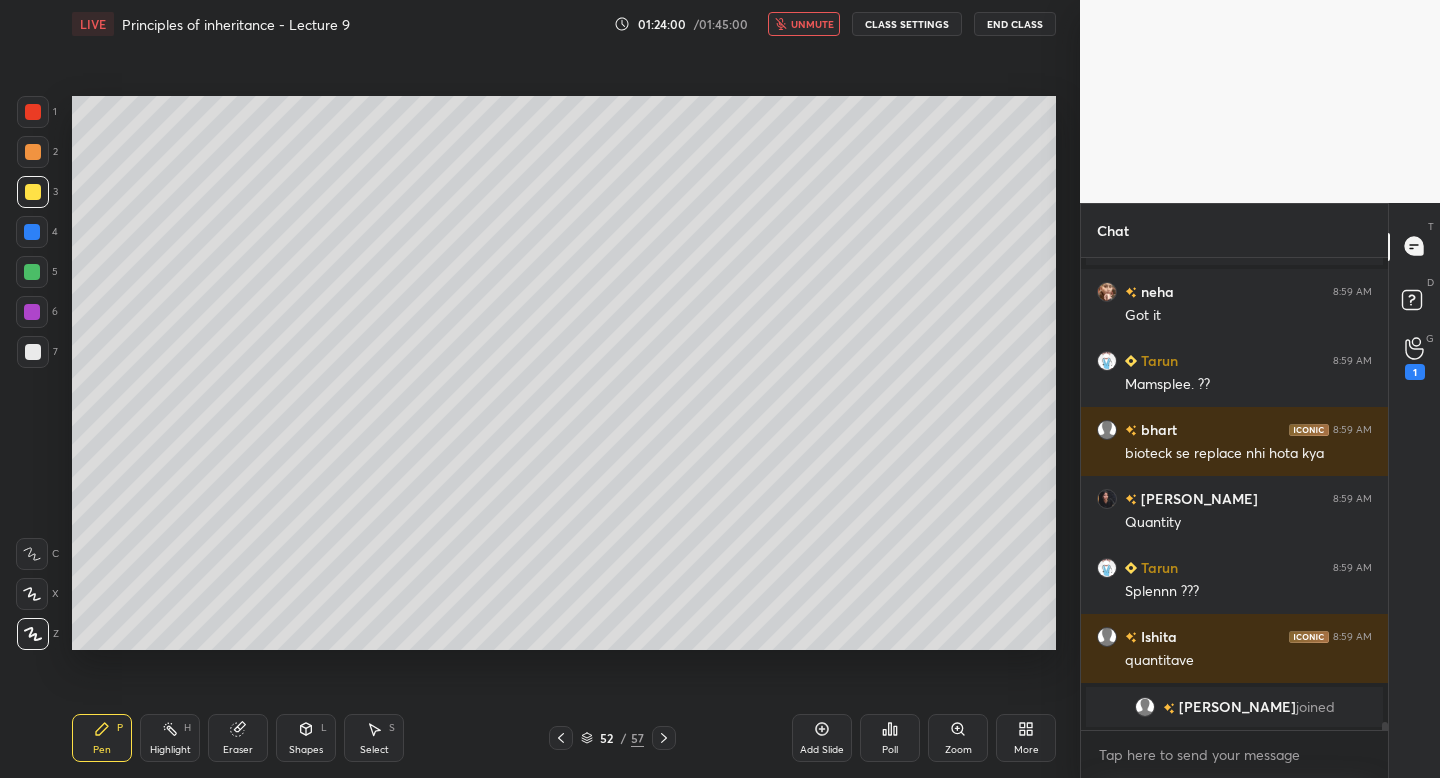 click on "unmute" at bounding box center [804, 24] 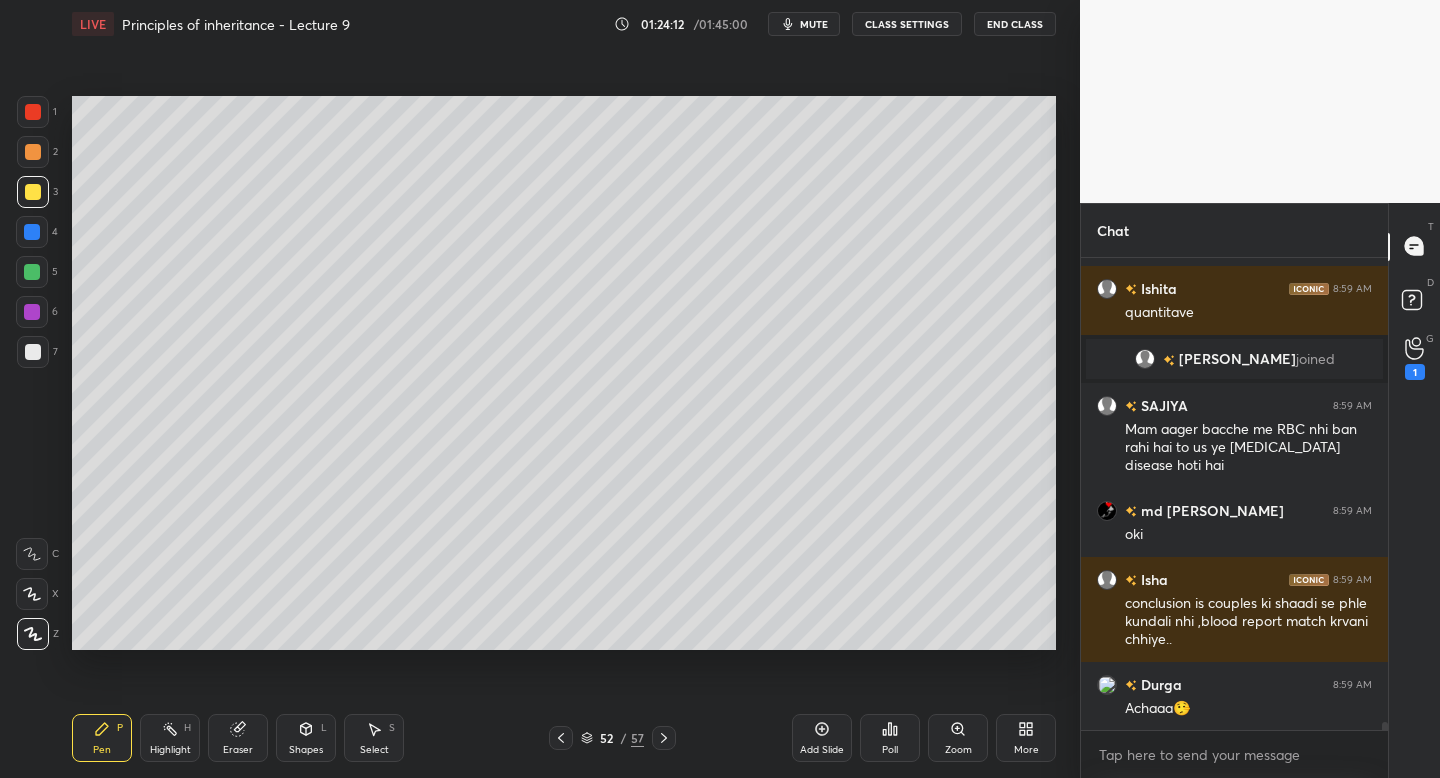 scroll, scrollTop: 27452, scrollLeft: 0, axis: vertical 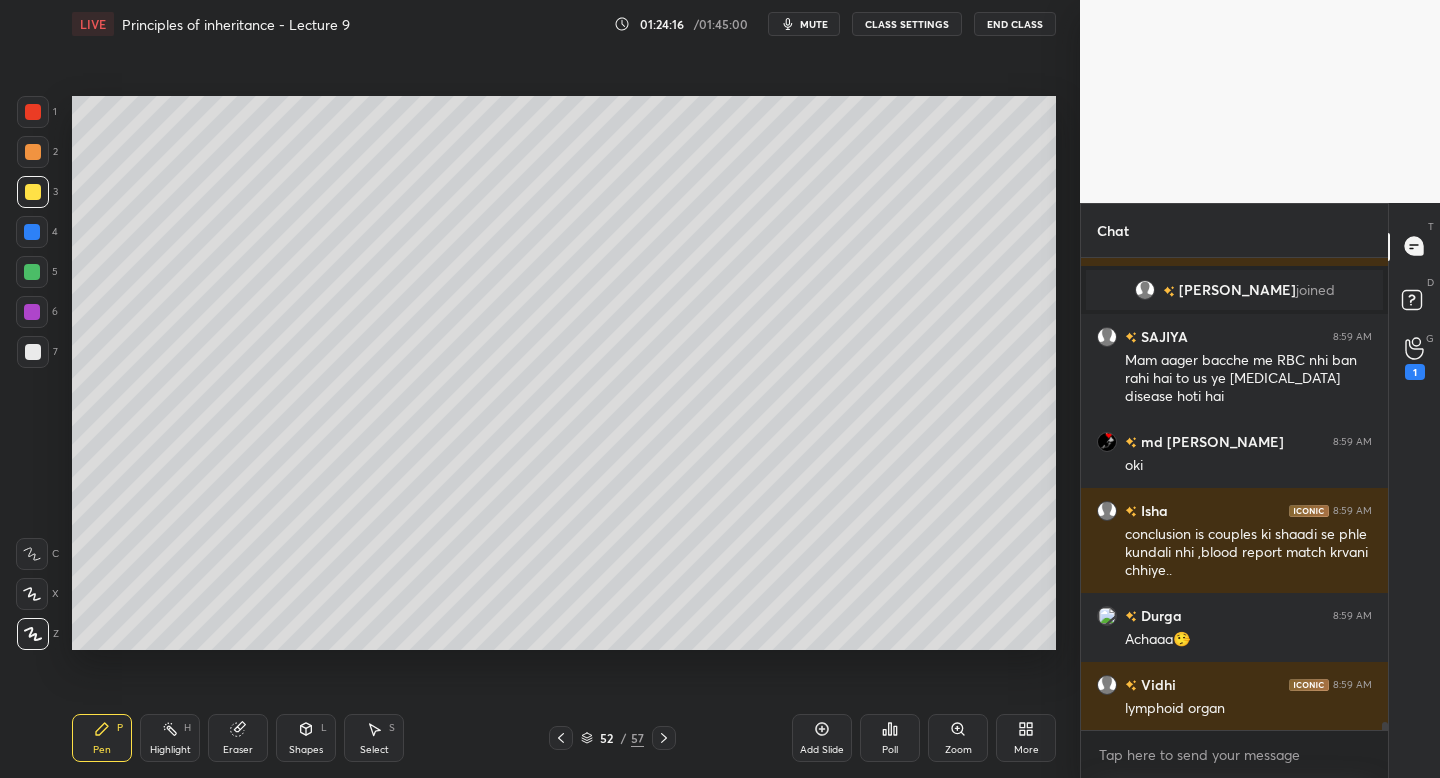 click 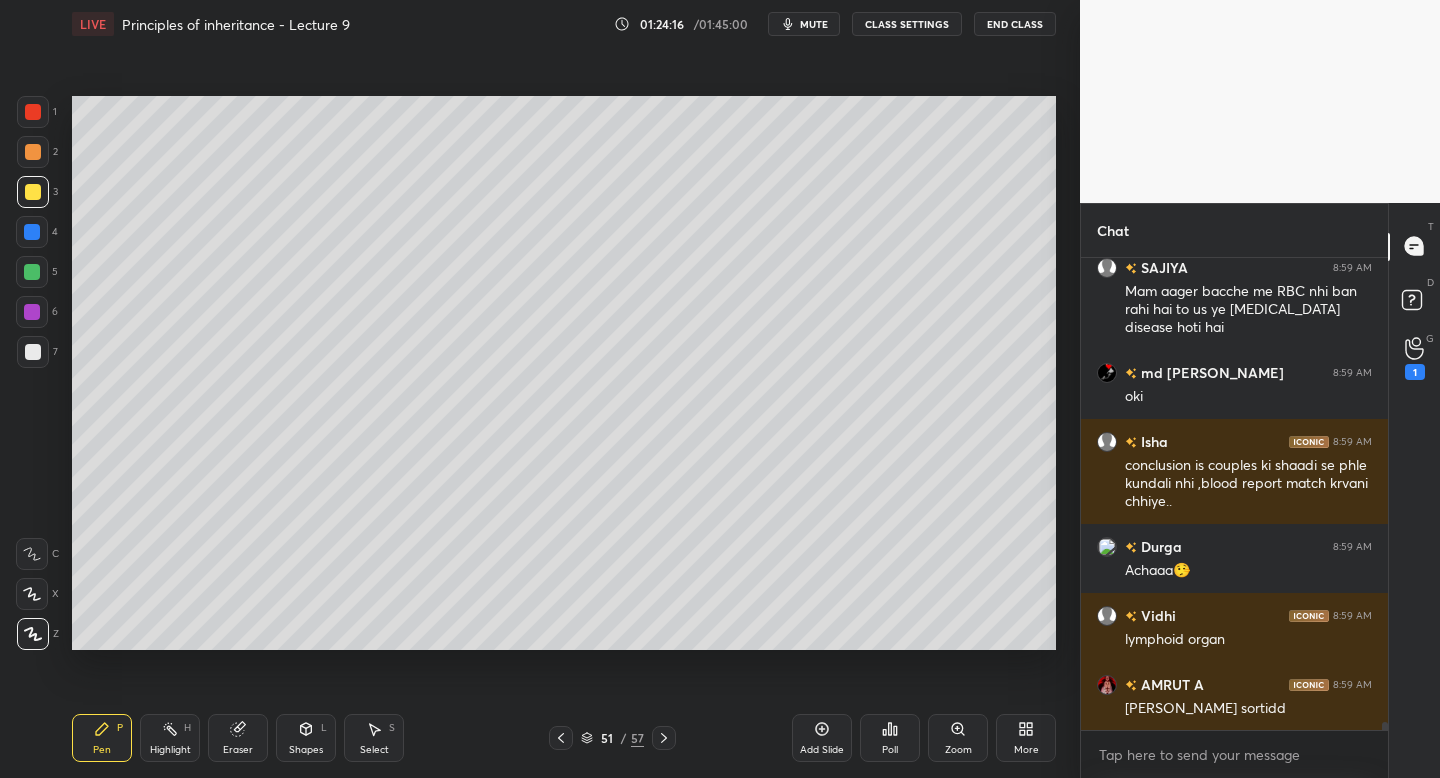 click at bounding box center (561, 738) 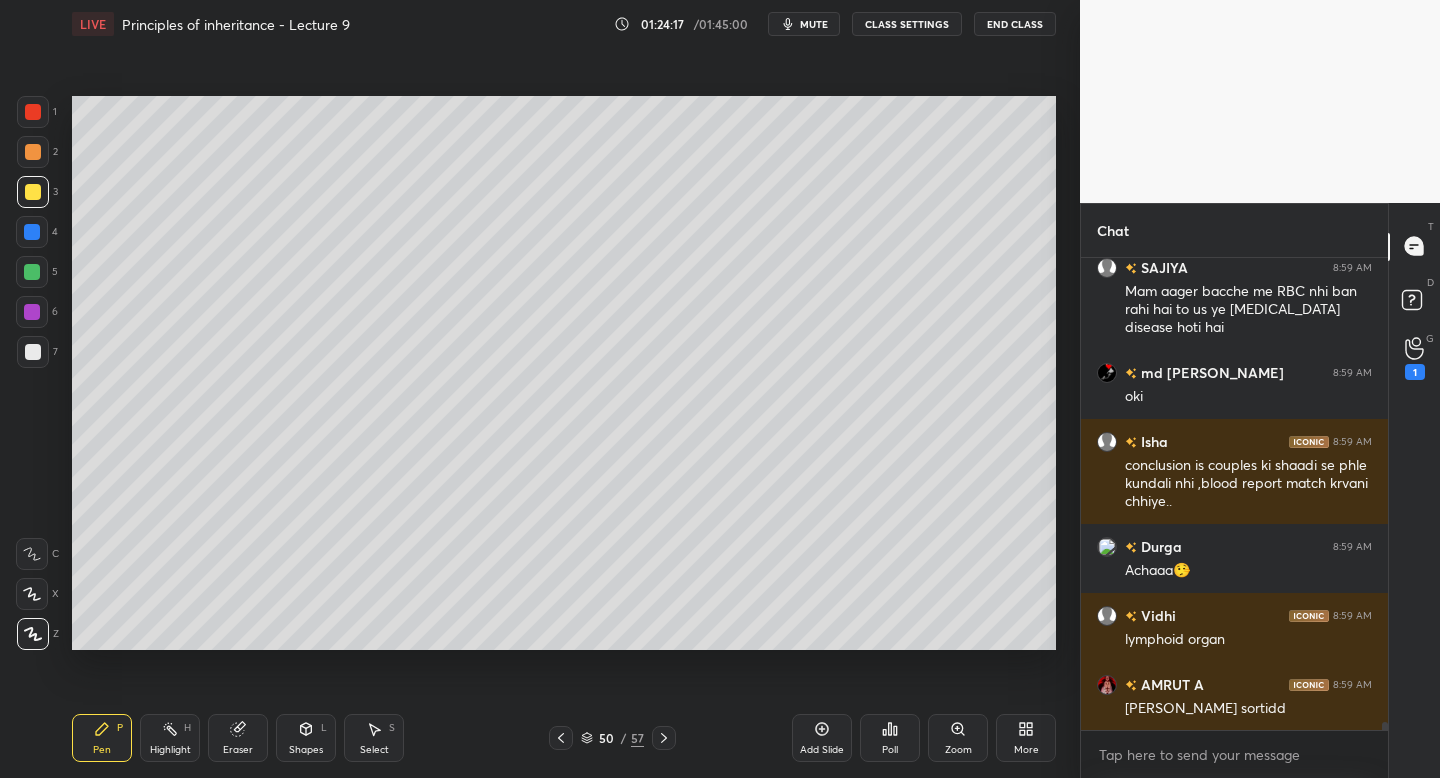 click 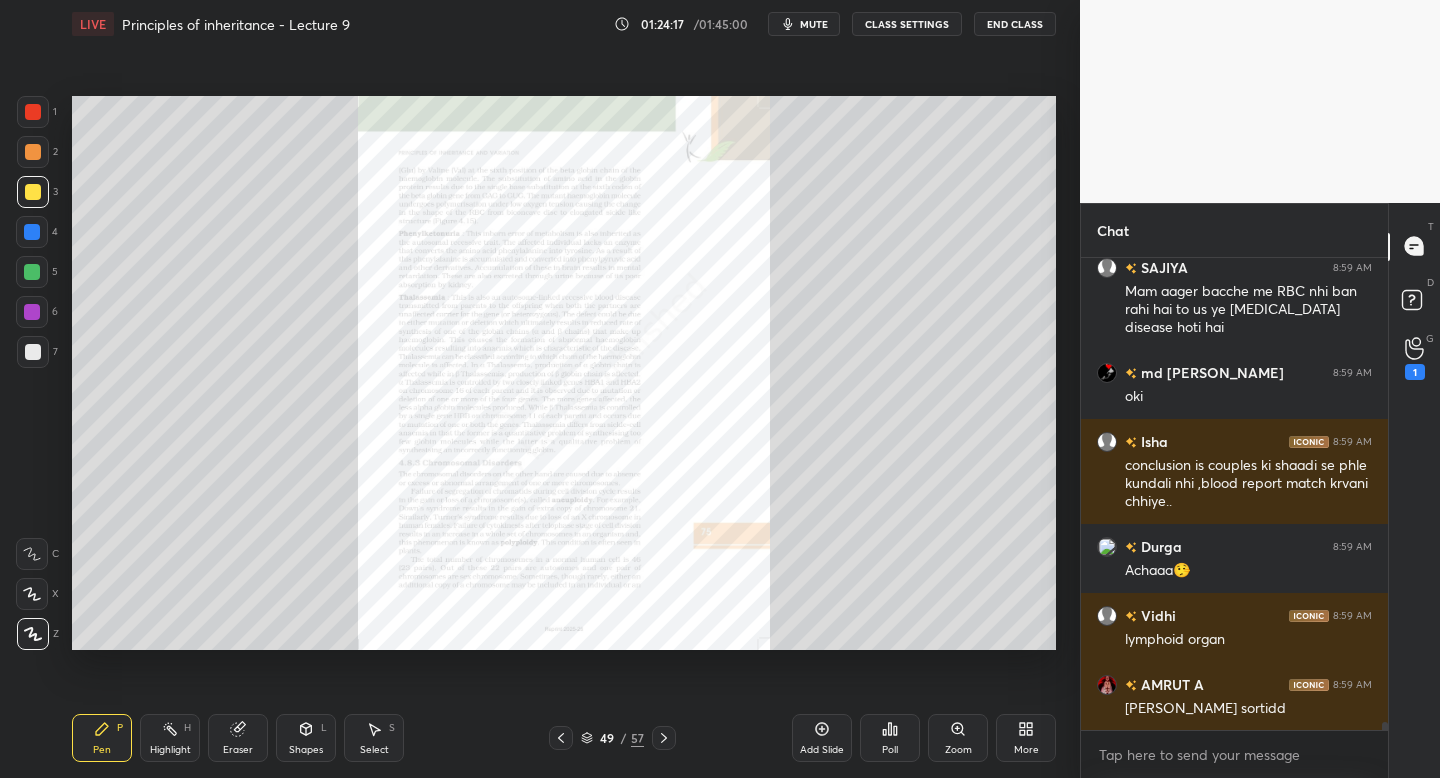 scroll, scrollTop: 27608, scrollLeft: 0, axis: vertical 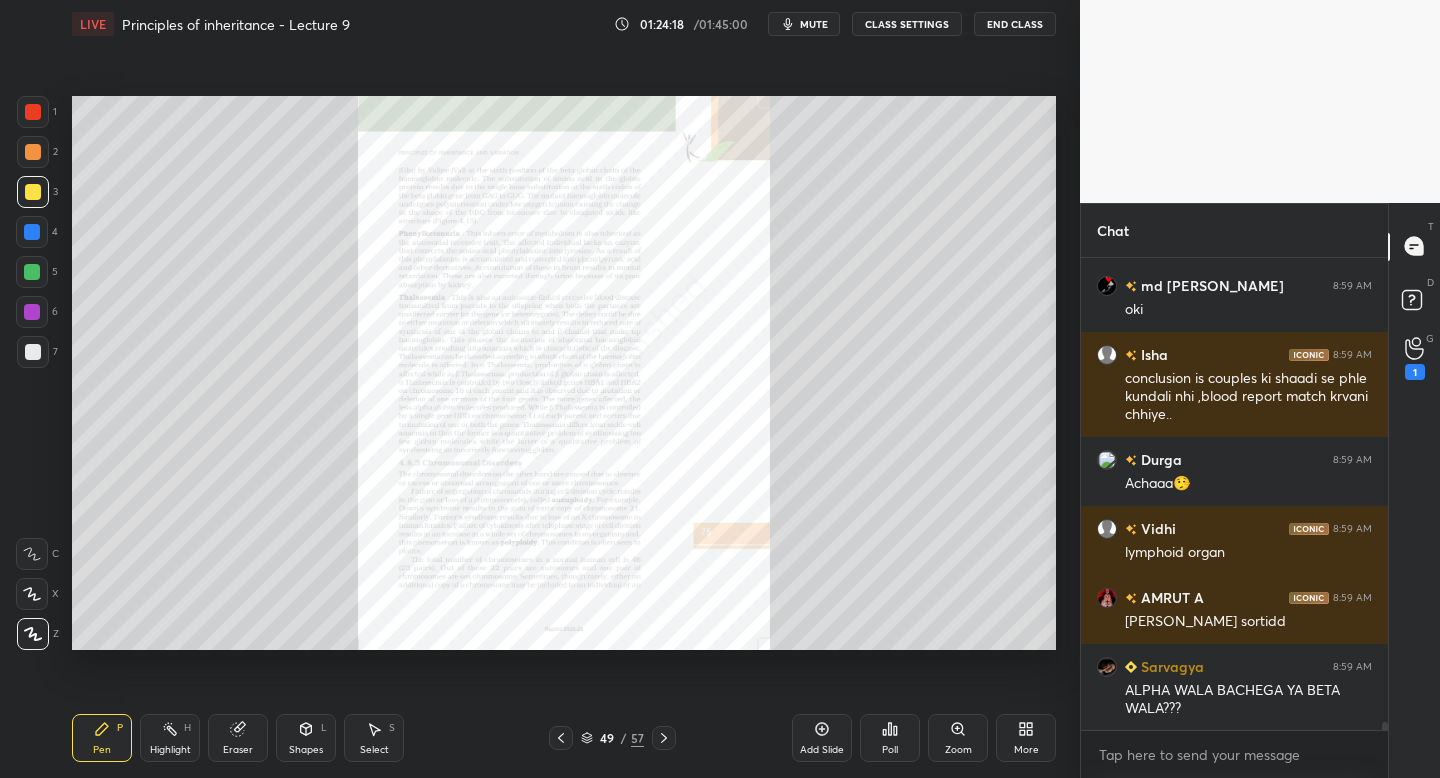 click on "Zoom" at bounding box center [958, 738] 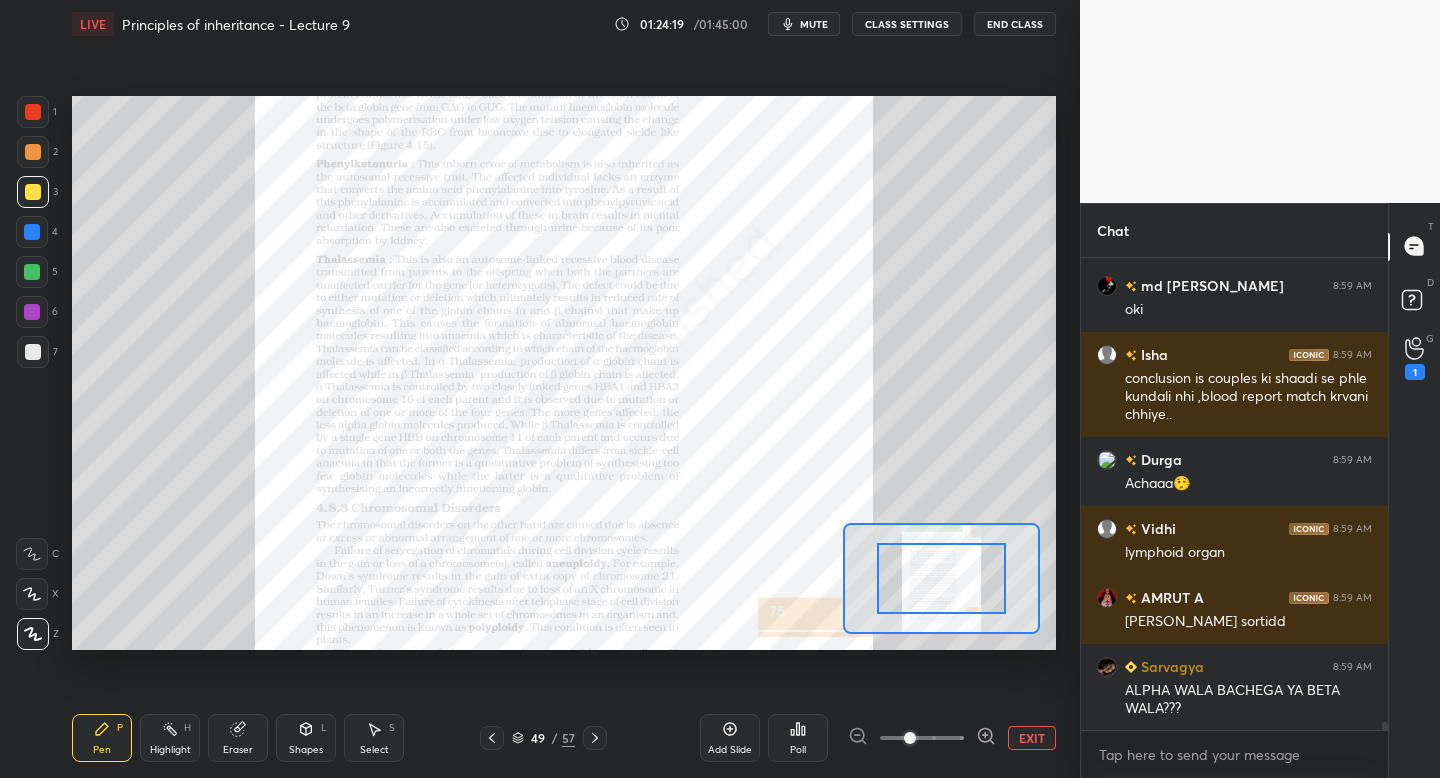 click at bounding box center (922, 738) 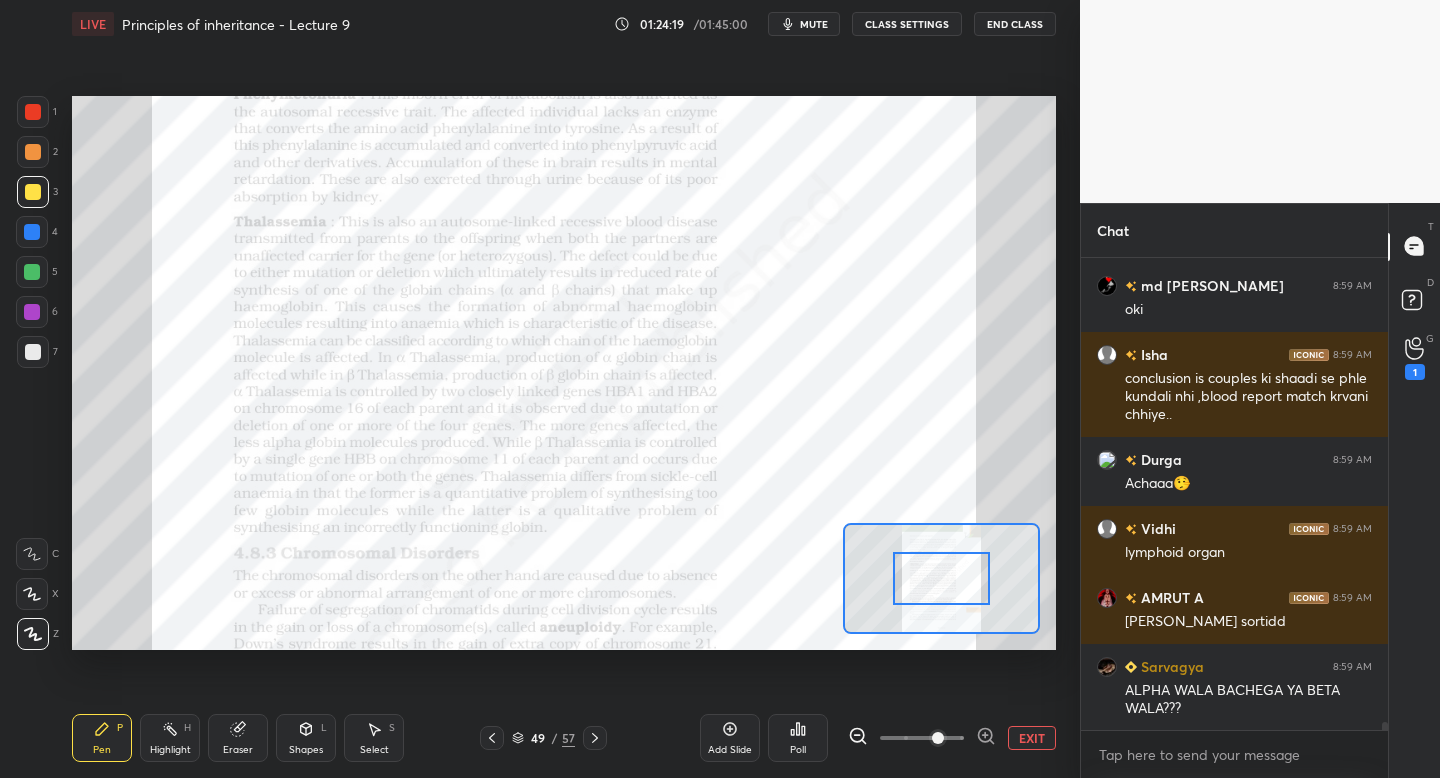 scroll, scrollTop: 27677, scrollLeft: 0, axis: vertical 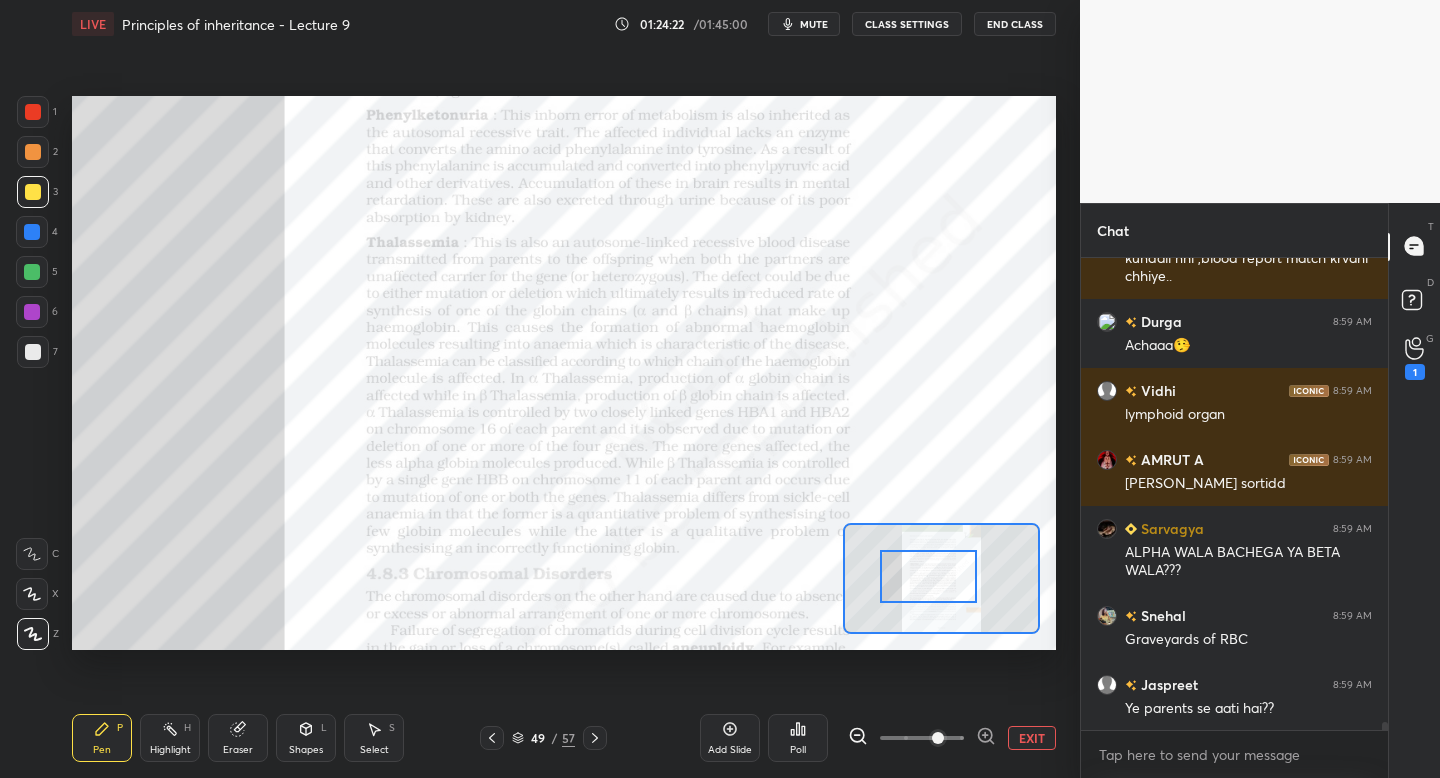 drag, startPoint x: 949, startPoint y: 564, endPoint x: 932, endPoint y: 569, distance: 17.720045 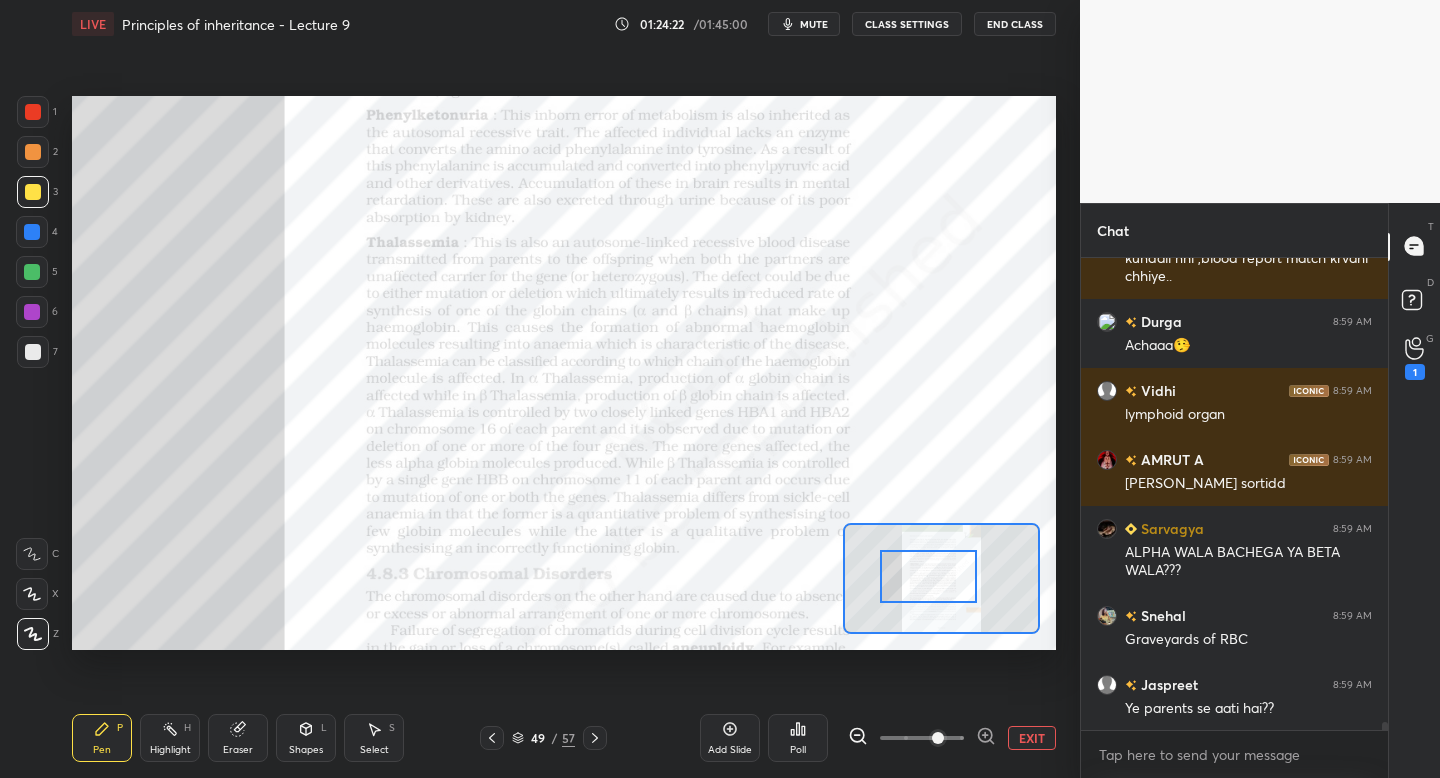 click at bounding box center [928, 576] 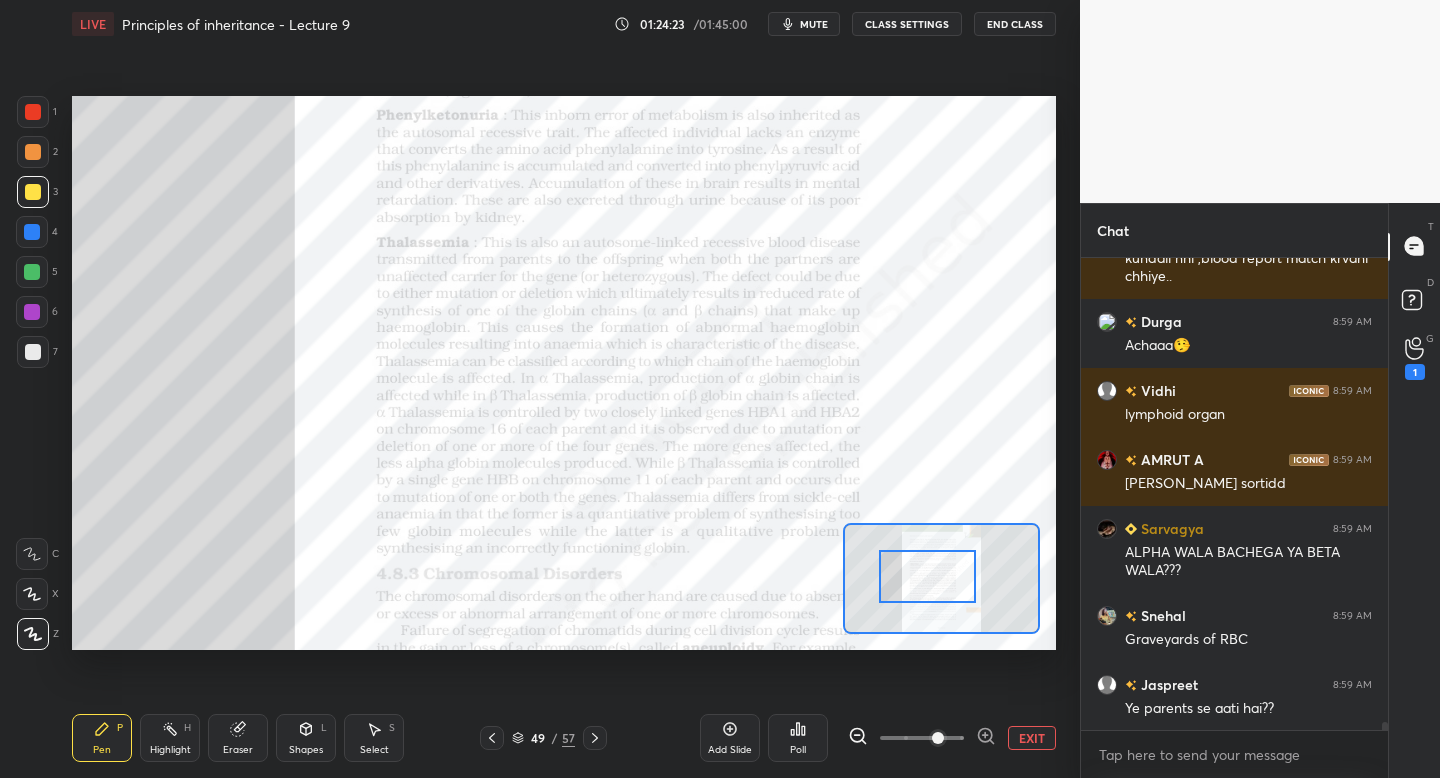 click on "1" at bounding box center [37, 112] 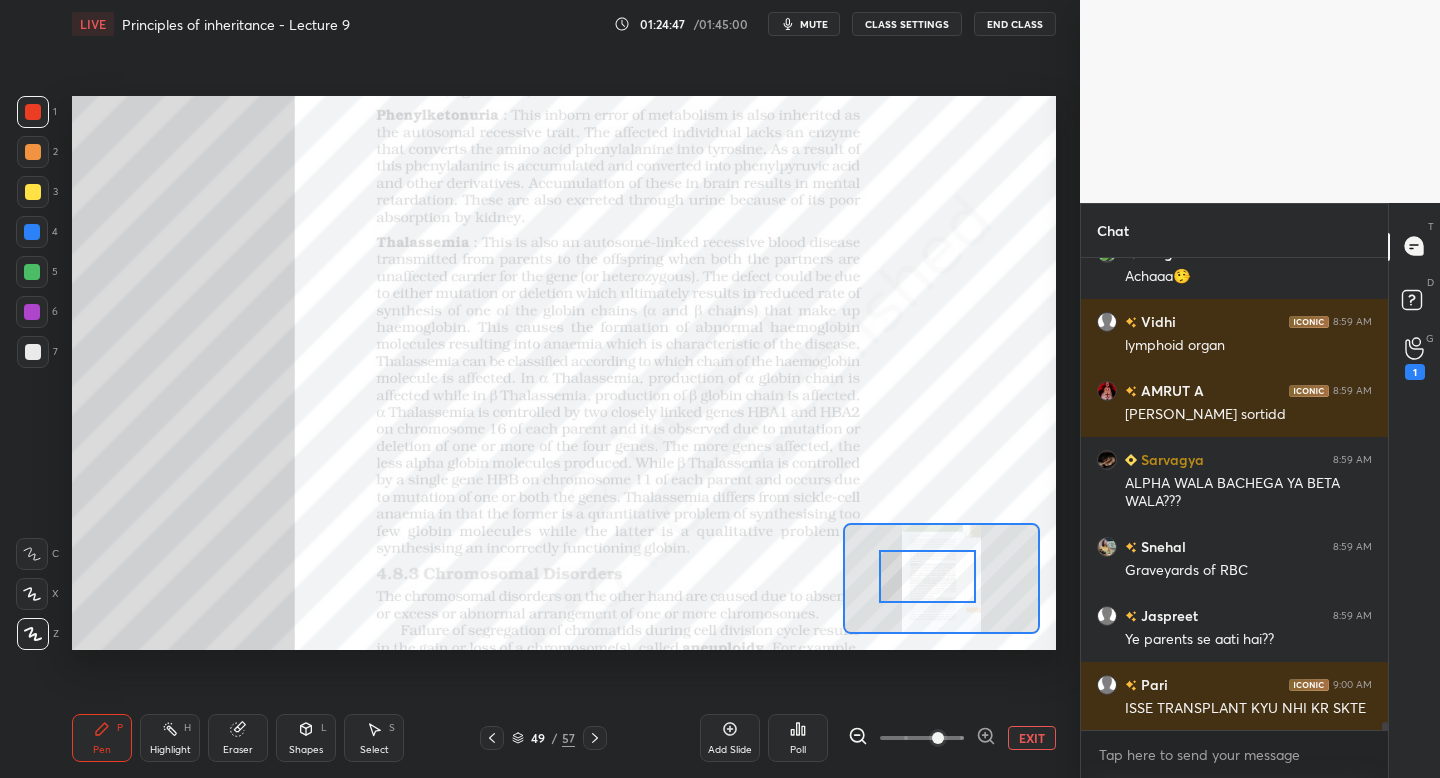 scroll, scrollTop: 27902, scrollLeft: 0, axis: vertical 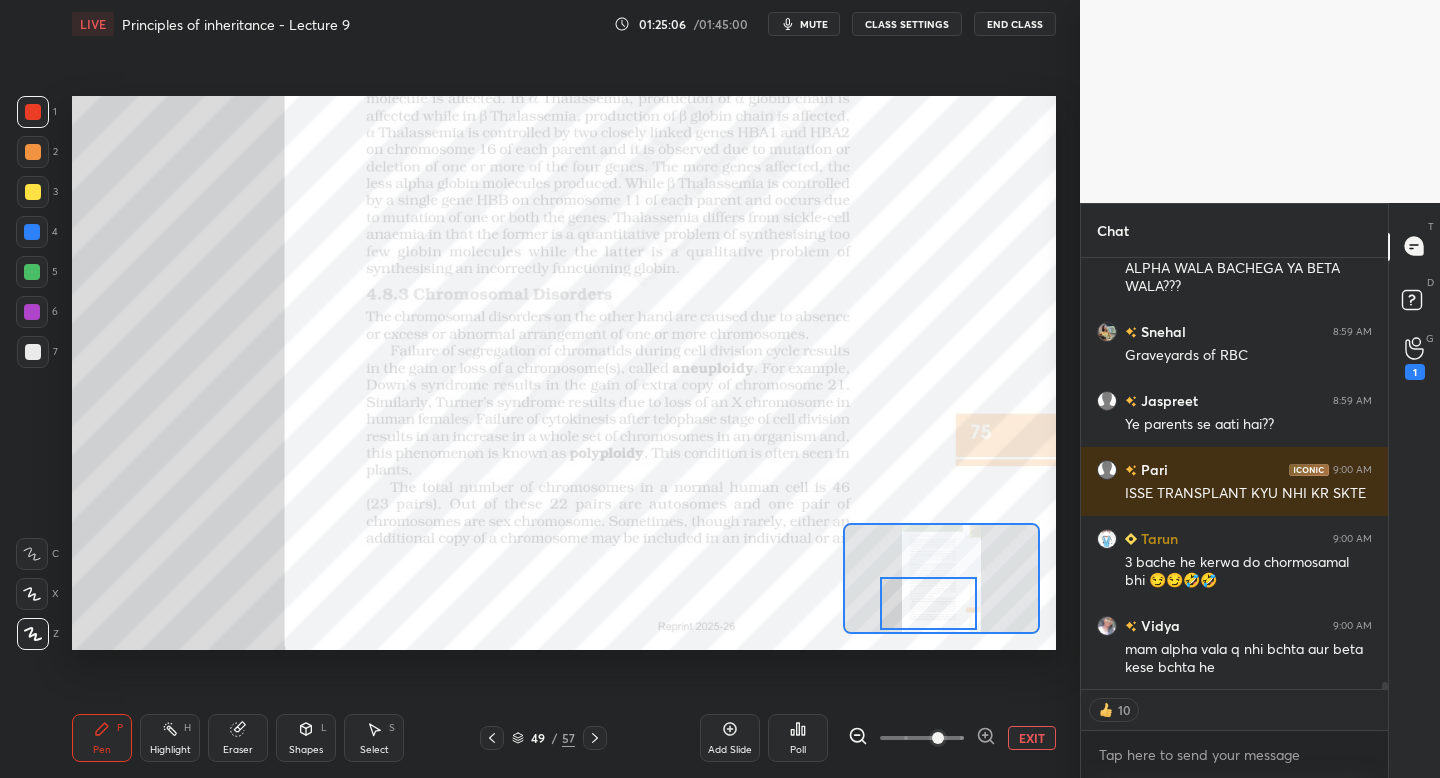 click at bounding box center (928, 603) 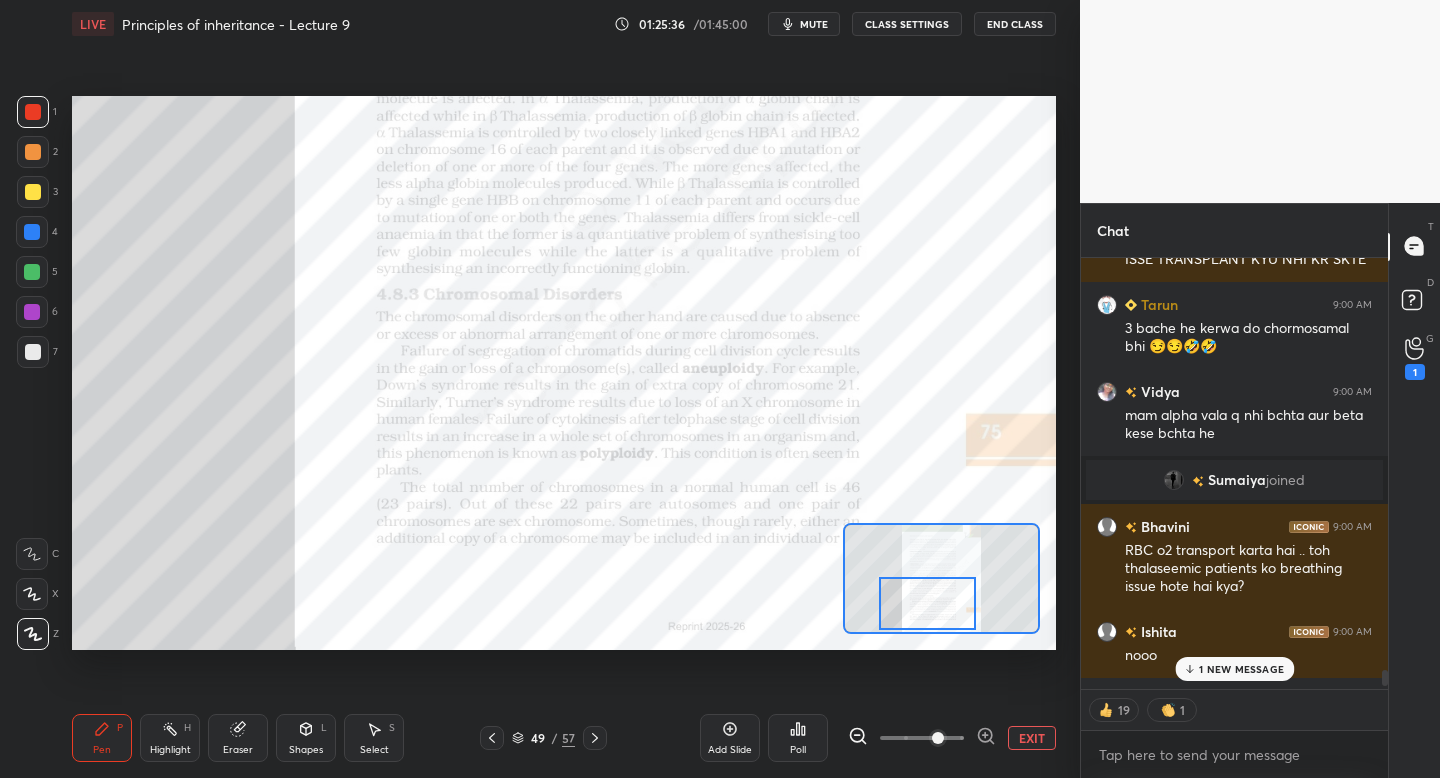 scroll, scrollTop: 28037, scrollLeft: 0, axis: vertical 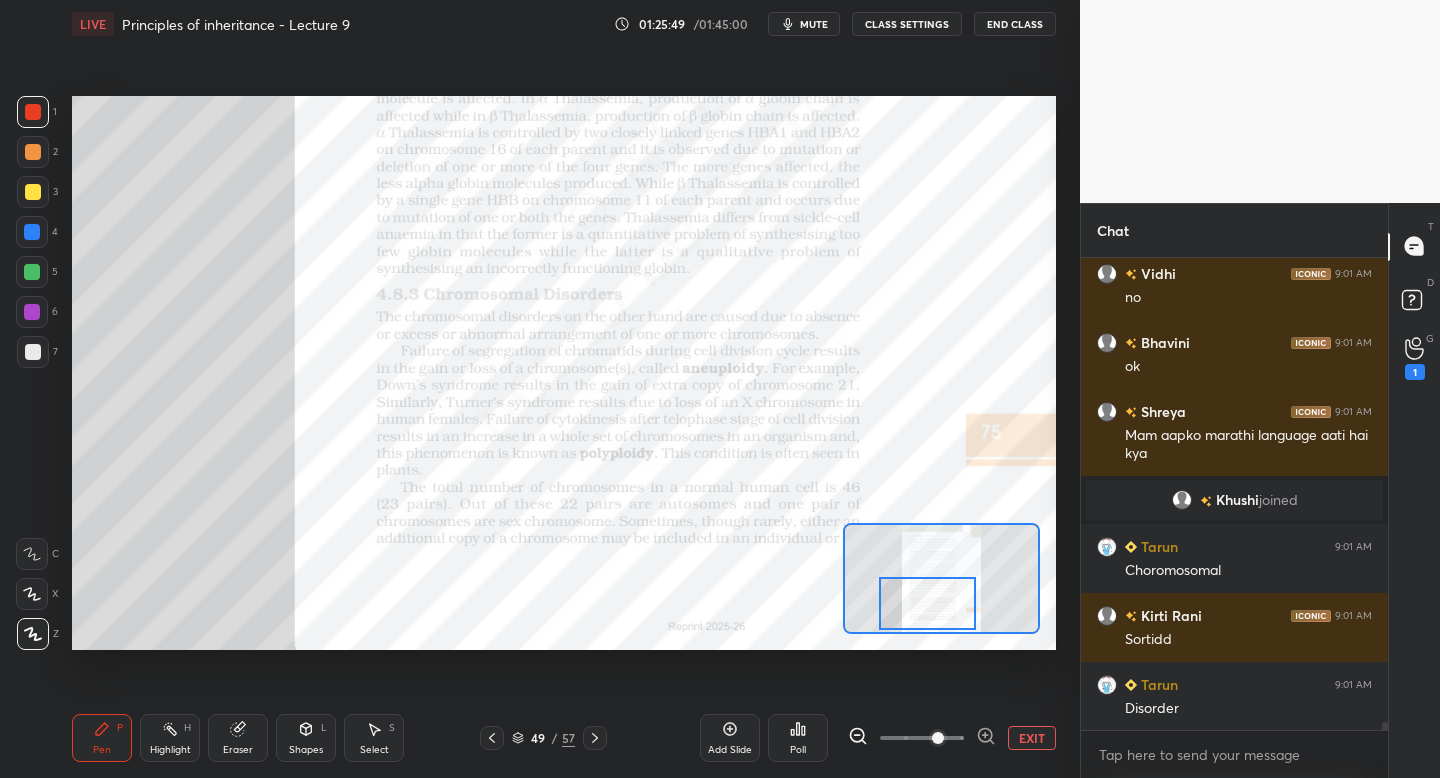 click on "Add Slide" at bounding box center (730, 750) 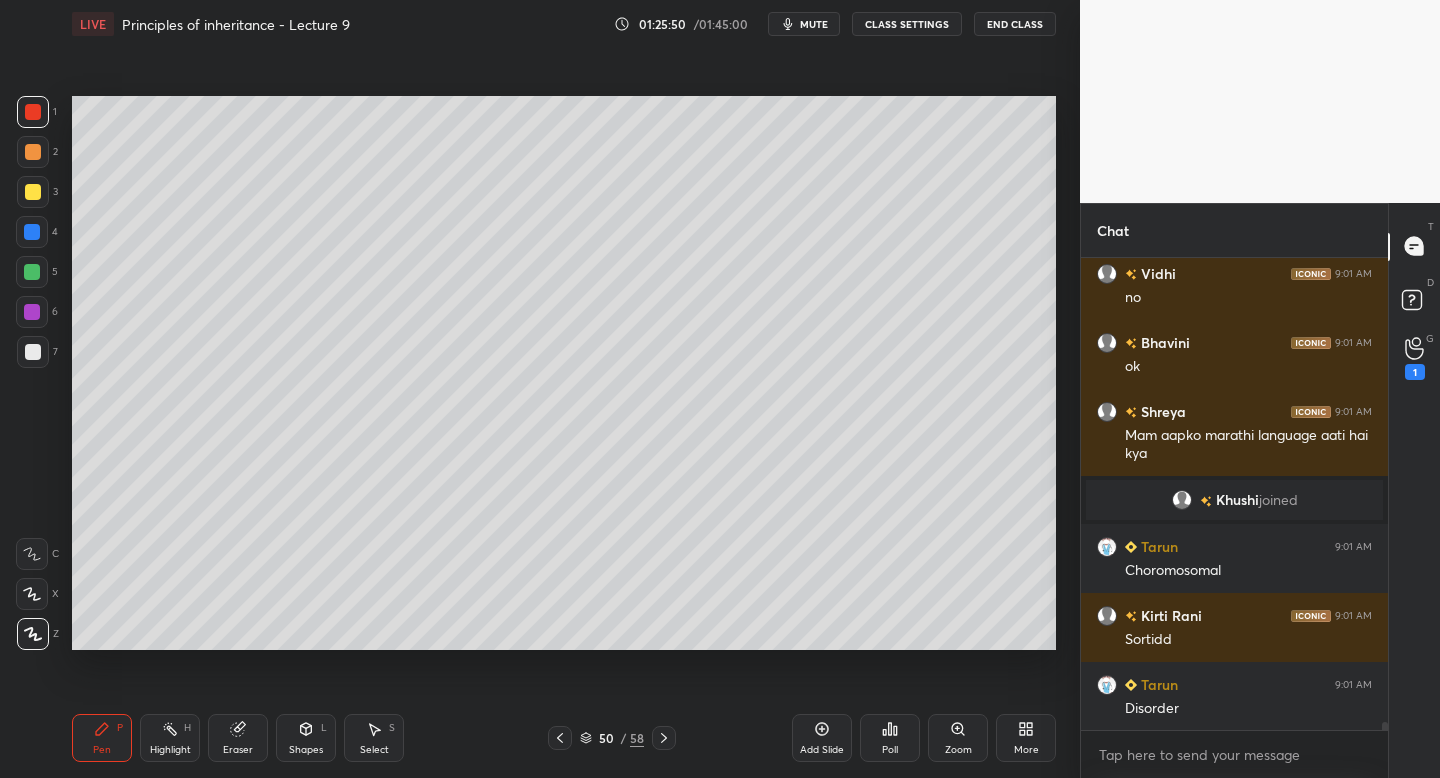 scroll, scrollTop: 29257, scrollLeft: 0, axis: vertical 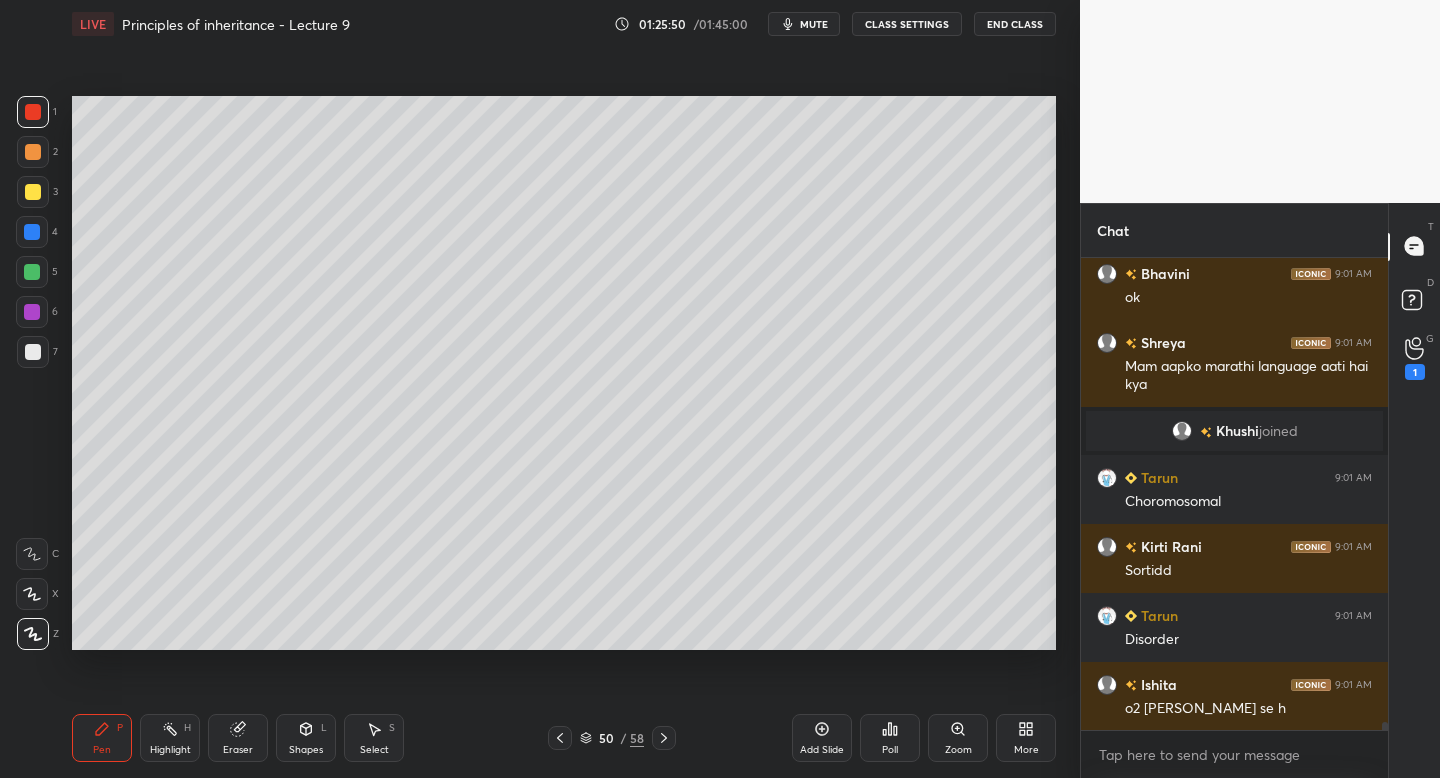 click at bounding box center (33, 192) 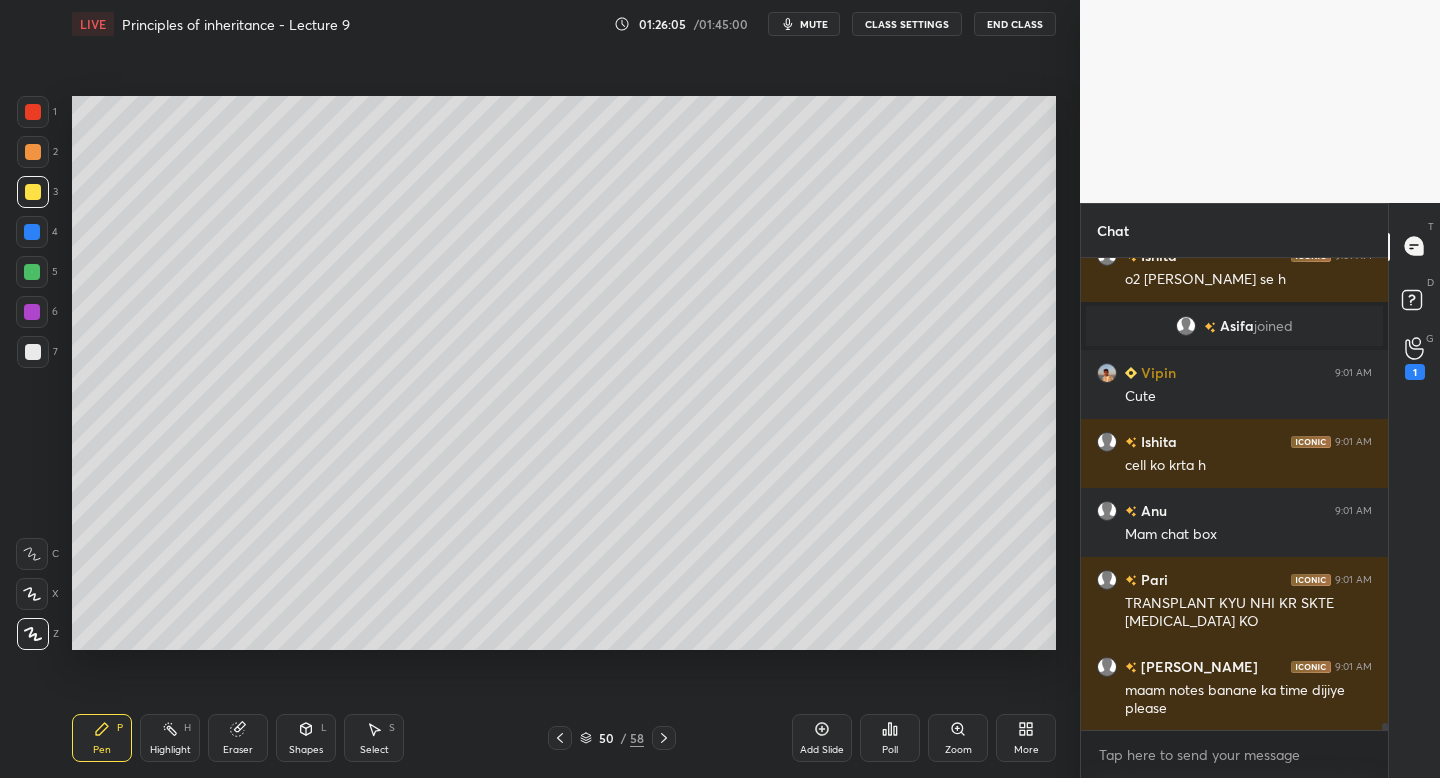 scroll, scrollTop: 29755, scrollLeft: 0, axis: vertical 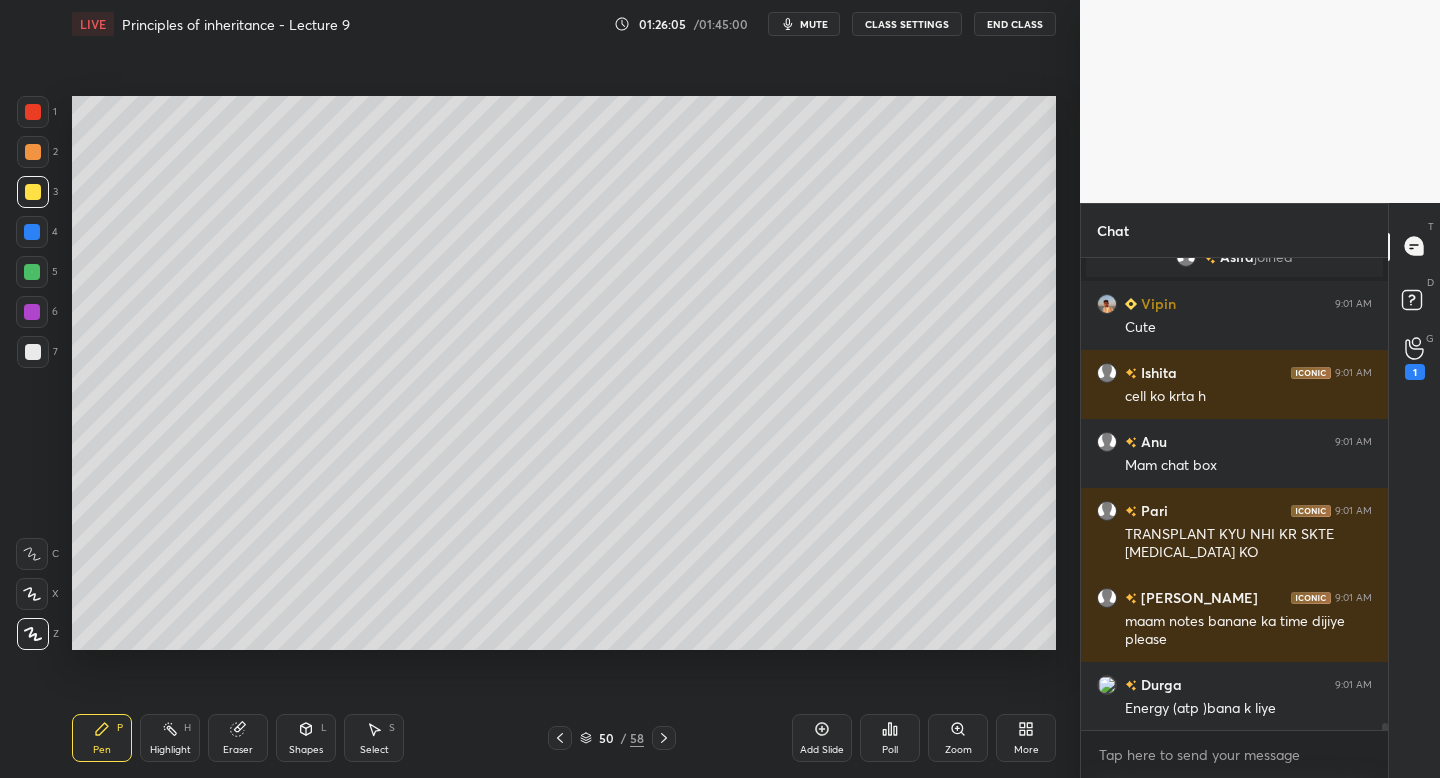 click on "1 2 3 4 5 6 7 C X Z C X Z E E Erase all   H H LIVE Principles of inheritance - Lecture 9 01:26:05 /  01:45:00 mute CLASS SETTINGS End Class Setting up your live class Poll for   secs No correct answer Start poll Back Principles of inheritance - Lecture 9 • L10 of Course on Biology for NEET UG 2026 Dr. [PERSON_NAME] Pen P Highlight H Eraser Shapes L Select S 50 / 58 Add Slide Poll Zoom More Chat Ishita 9:01 AM o2 [PERSON_NAME] se h [PERSON_NAME]  joined Vipin 9:01 AM Cute Ishita 9:01 AM cell ko krta h Anu 9:01 AM Mam chat box Pari 9:01 AM TRANSPLANT KYU NHI KR SKTE [MEDICAL_DATA] KO Syed 9:01 AM maam notes banane ka time dijiye please Durga 9:01 AM Energy (atp )bana k liye JUMP TO LATEST Enable hand raising Enable raise hand to speak to learners. Once enabled, chat will be turned off temporarily. Enable x   introducing Raise a hand with a doubt Now learners can raise their hand along with a doubt  How it works? [PERSON_NAME] Asked a doubt 5 Pick this doubt [PERSON_NAME] Asked a doubt 2 [MEDICAL_DATA] y explainkrdijiyeee Pick this doubt Bhawna 2 [PERSON_NAME]" at bounding box center (720, 0) 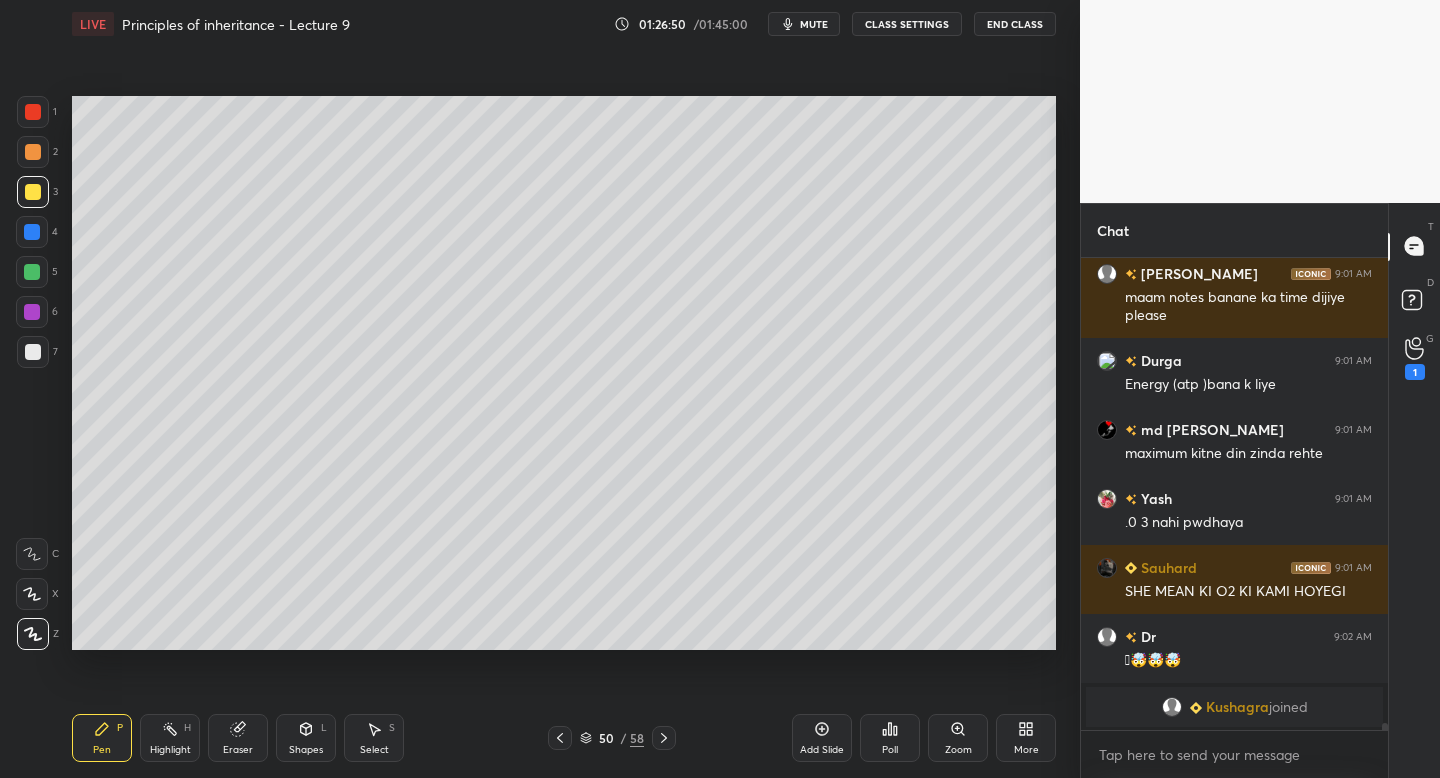 scroll, scrollTop: 29479, scrollLeft: 0, axis: vertical 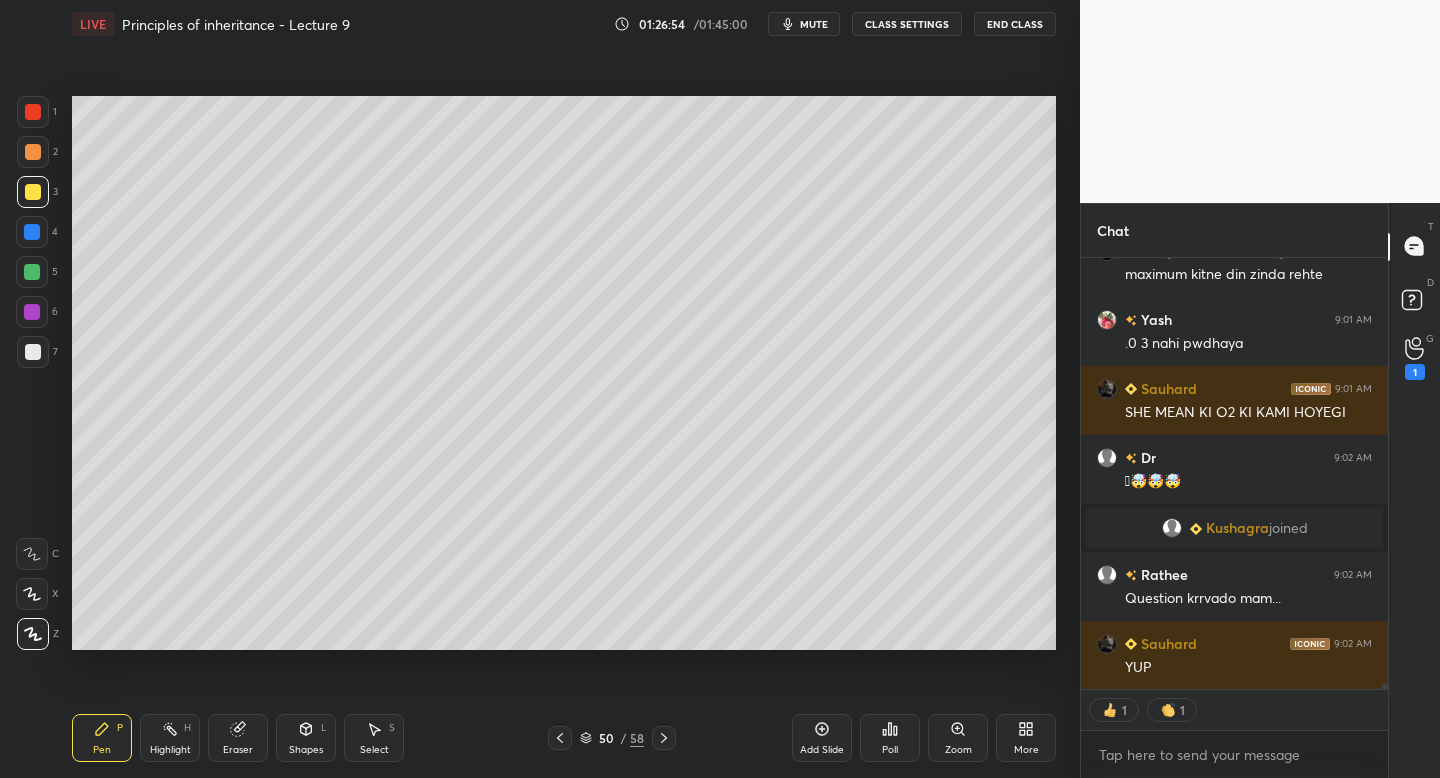 click at bounding box center [560, 738] 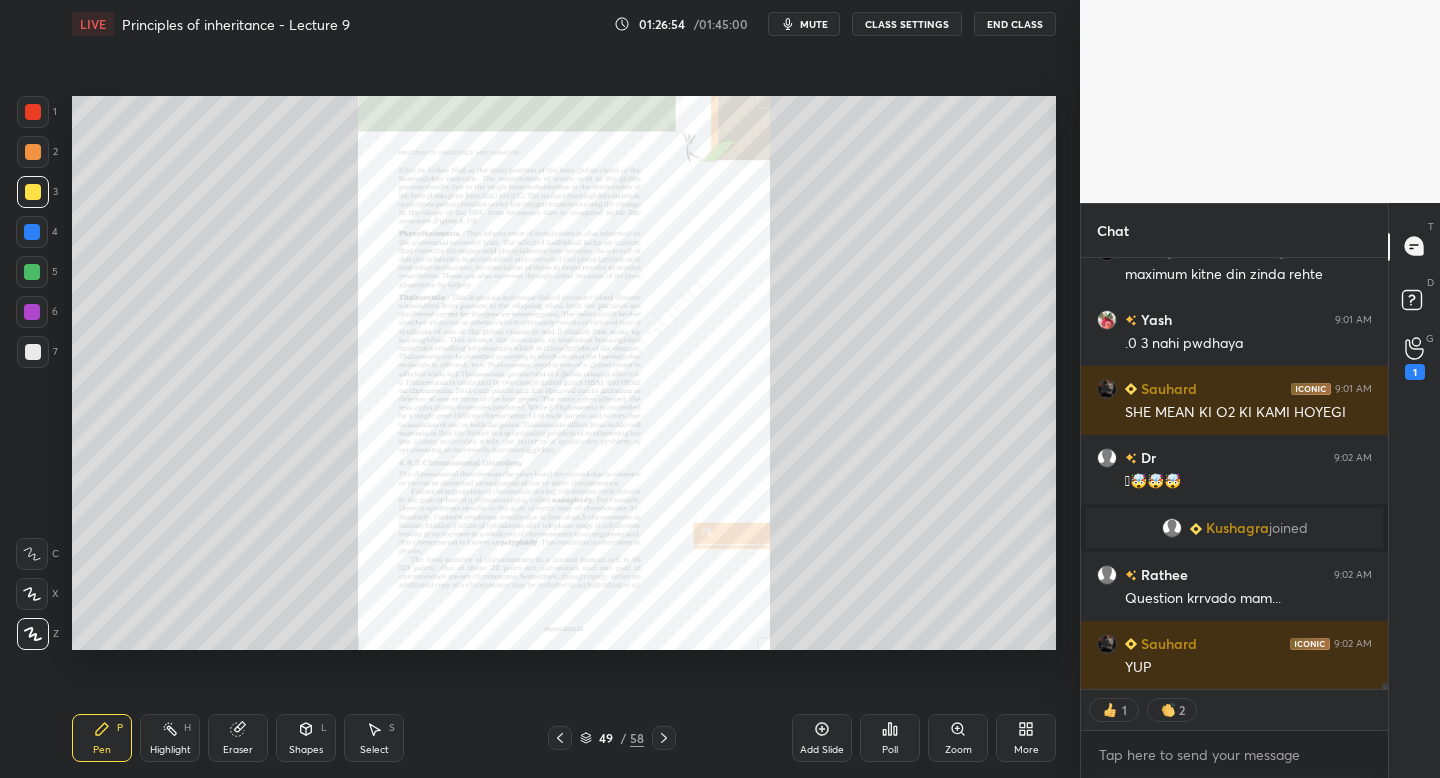 scroll, scrollTop: 29658, scrollLeft: 0, axis: vertical 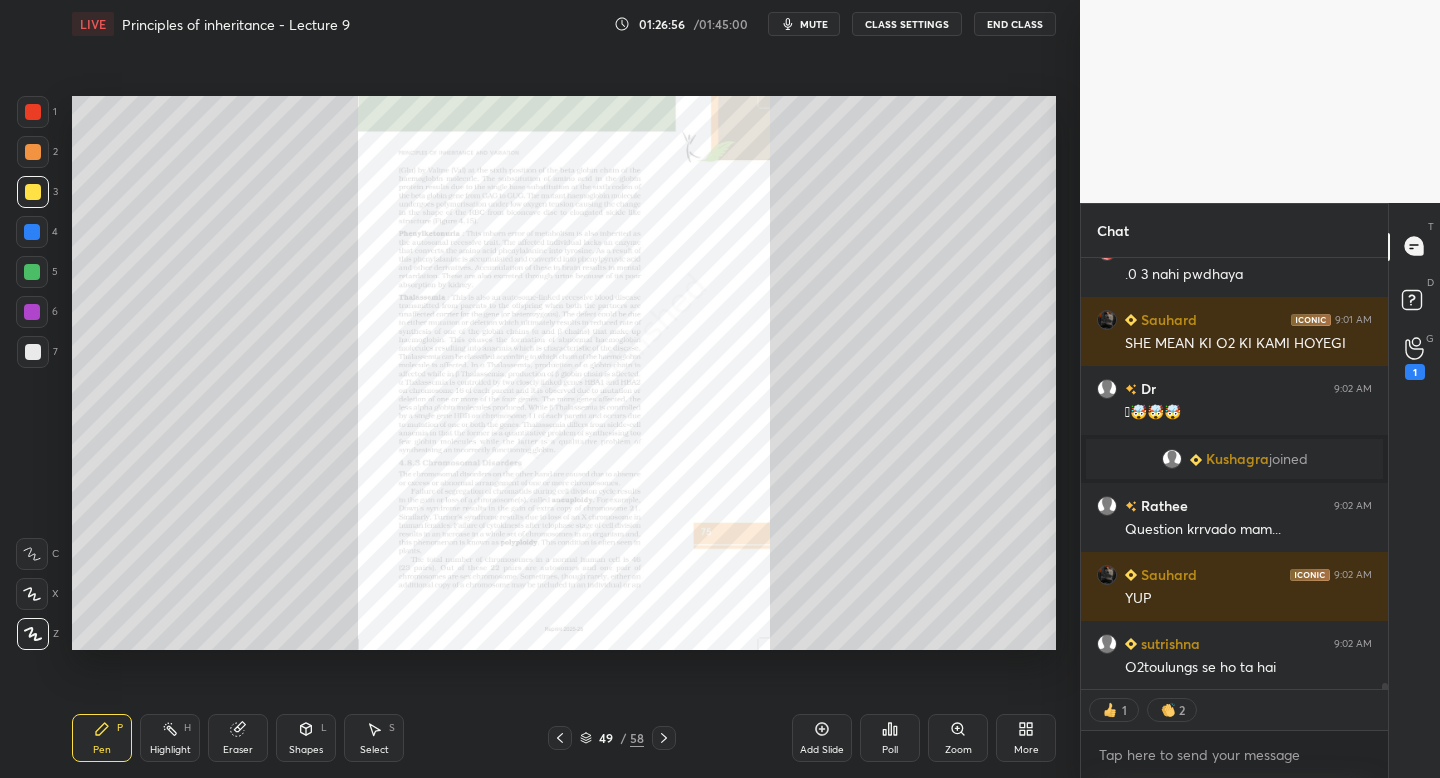 click on "Zoom" at bounding box center [958, 750] 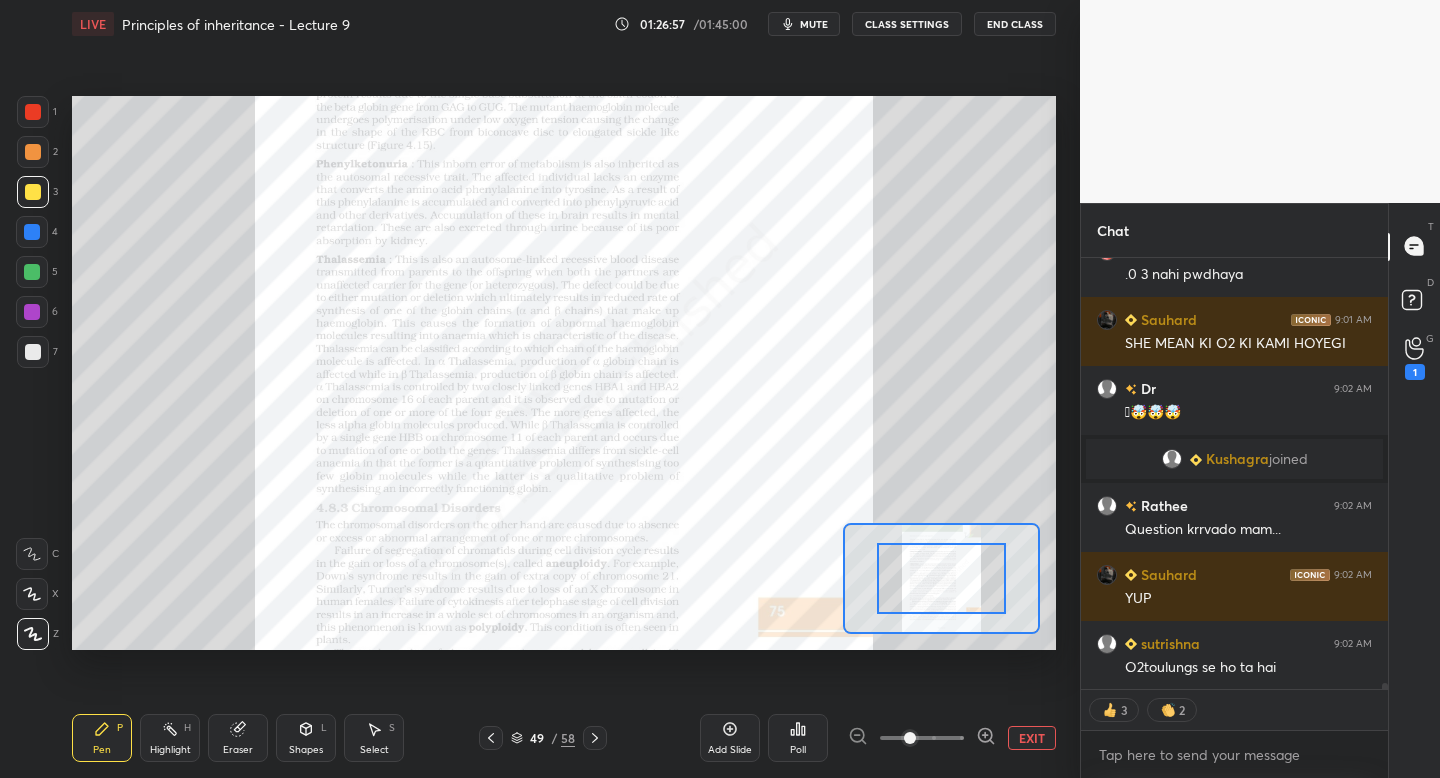 click at bounding box center [922, 738] 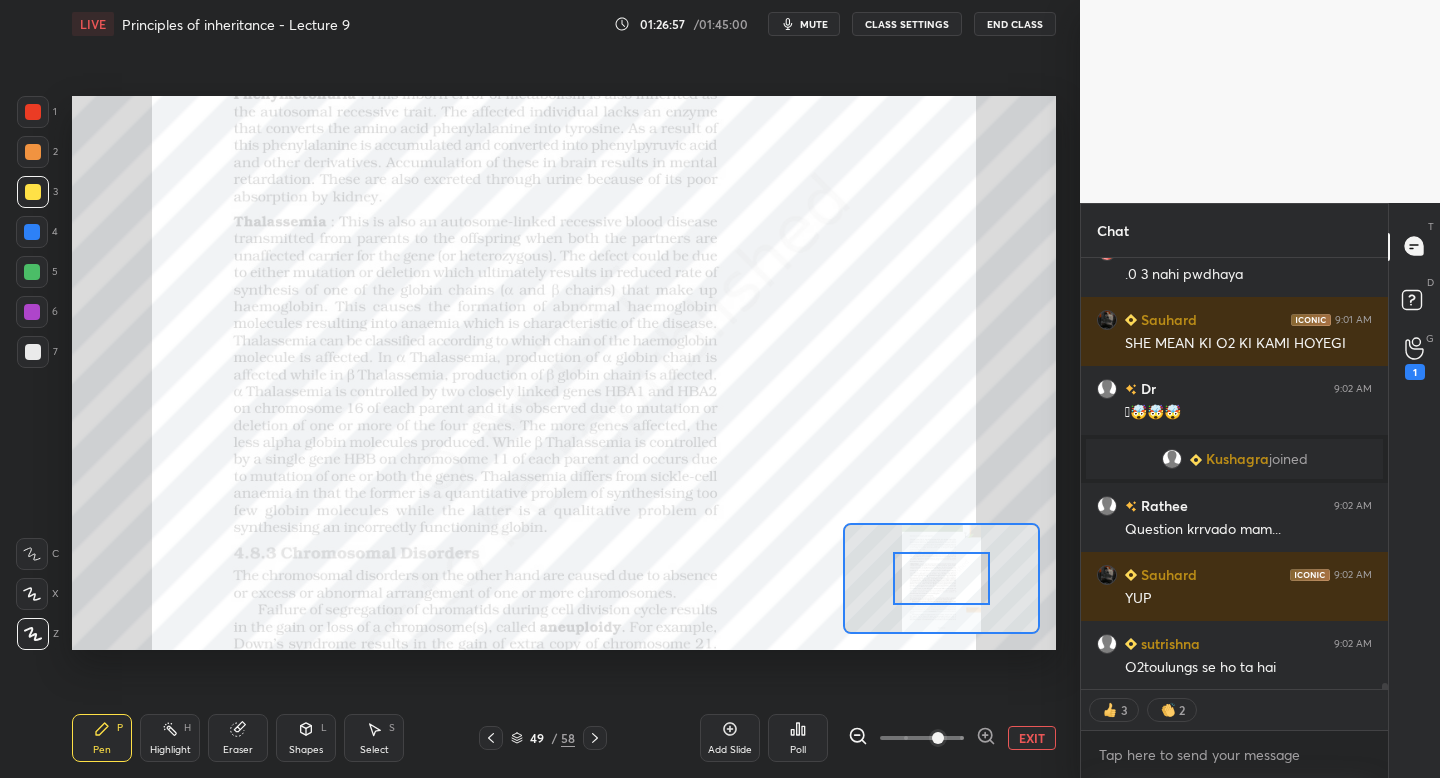 scroll, scrollTop: 29727, scrollLeft: 0, axis: vertical 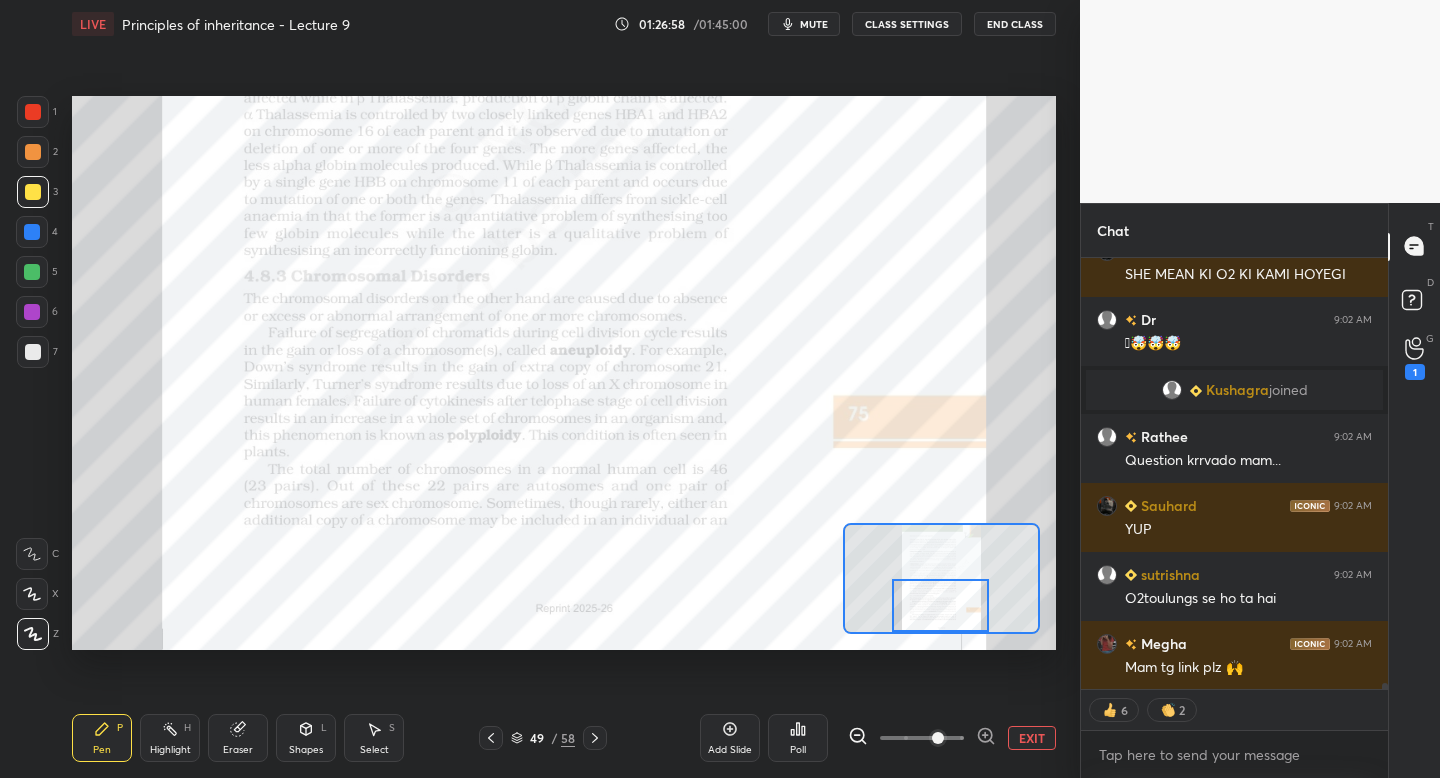 drag, startPoint x: 952, startPoint y: 581, endPoint x: 948, endPoint y: 613, distance: 32.24903 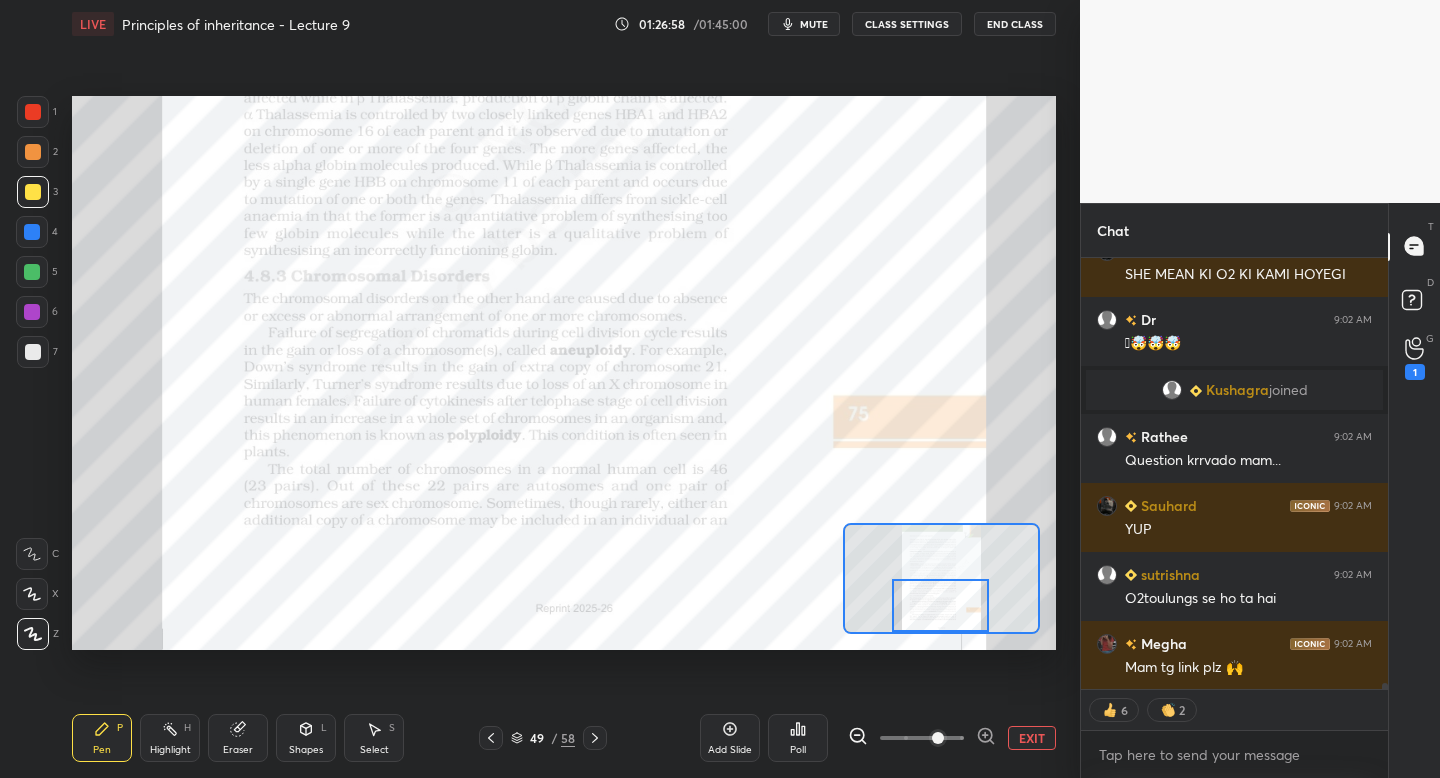 click at bounding box center [940, 605] 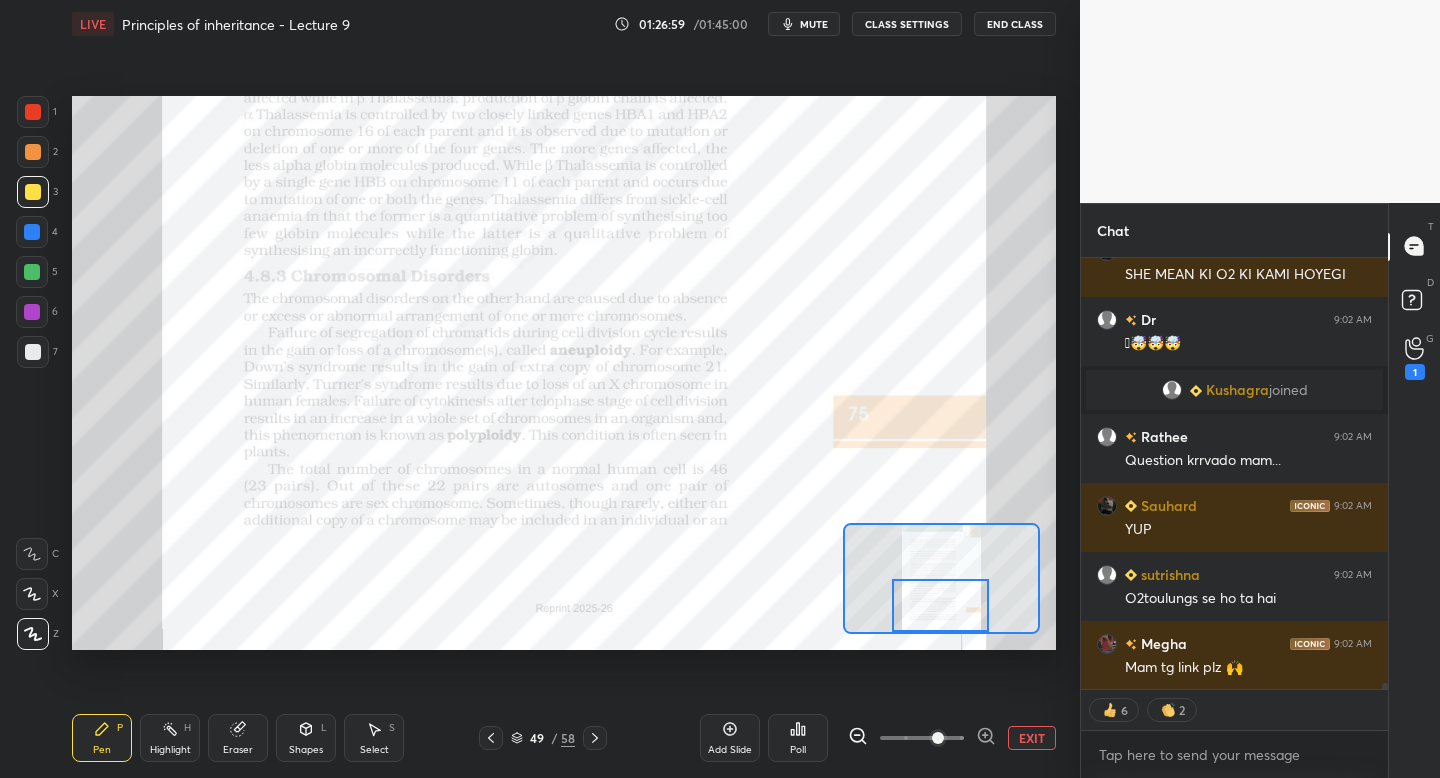 scroll, scrollTop: 29796, scrollLeft: 0, axis: vertical 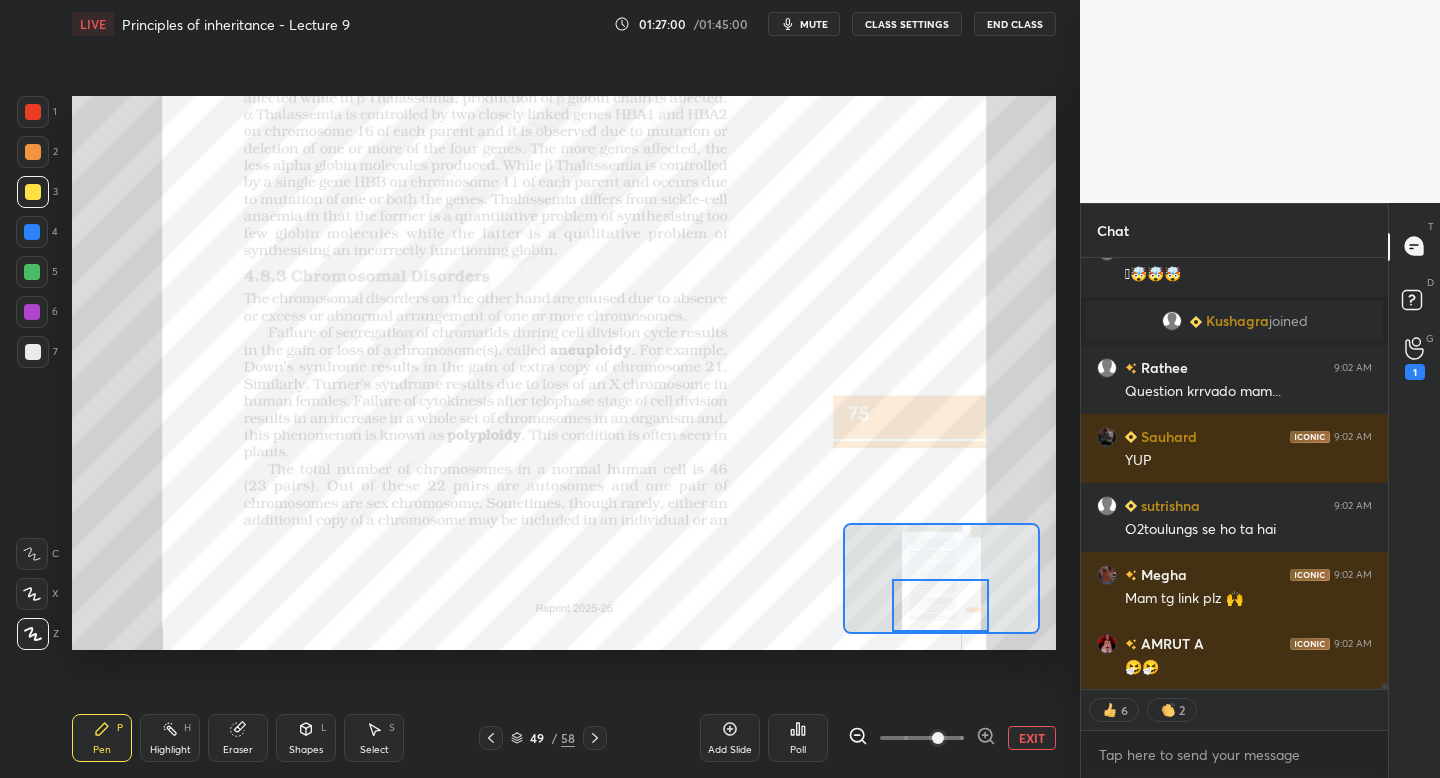 click at bounding box center (33, 112) 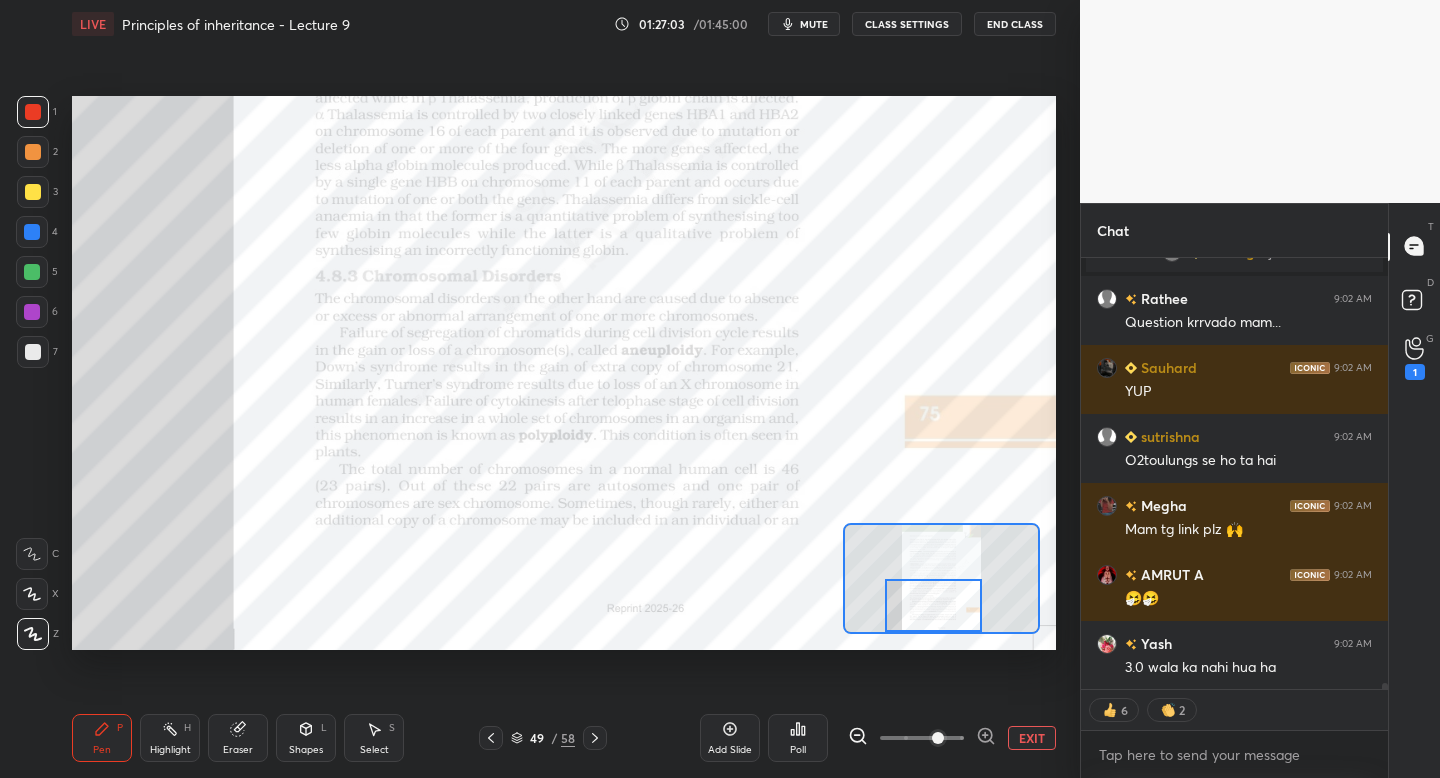 click at bounding box center (933, 605) 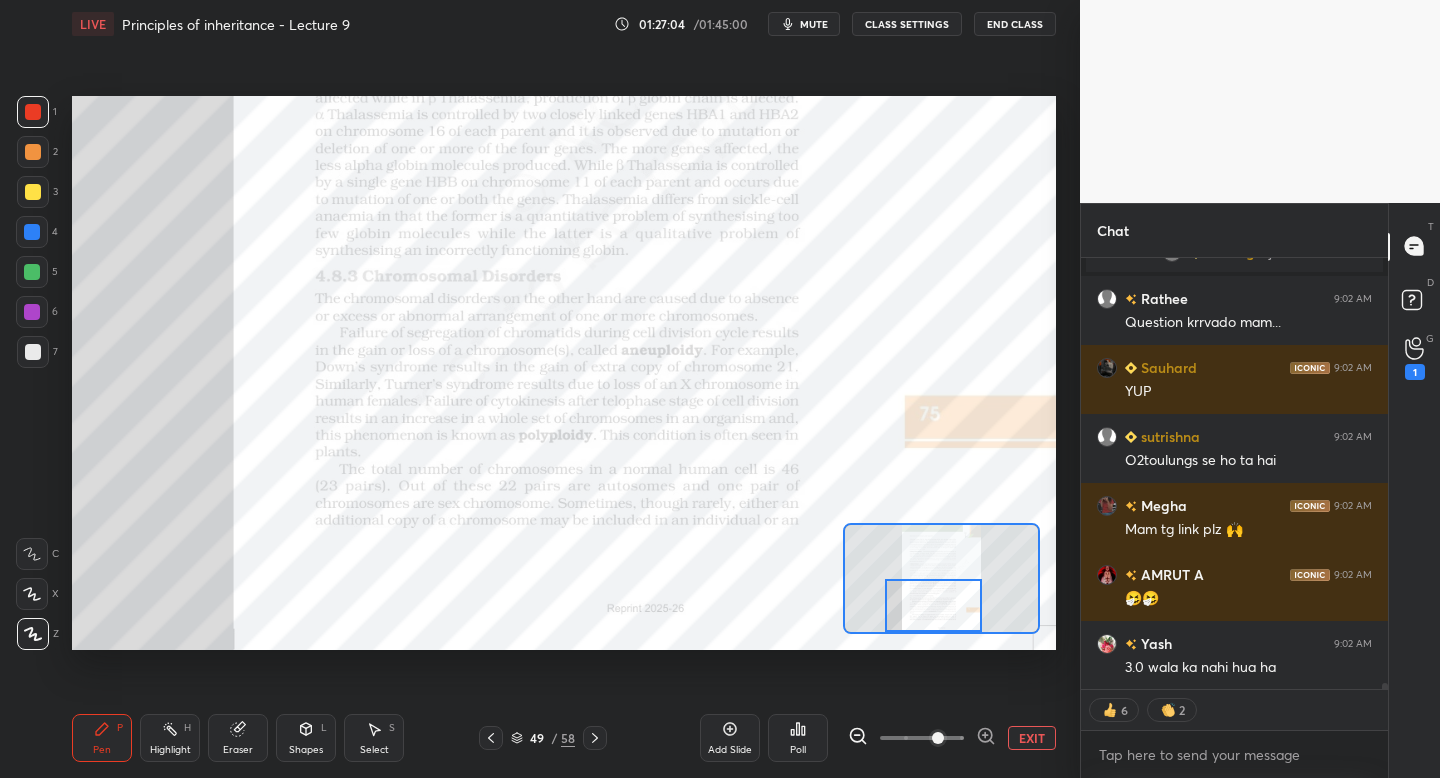 scroll, scrollTop: 29934, scrollLeft: 0, axis: vertical 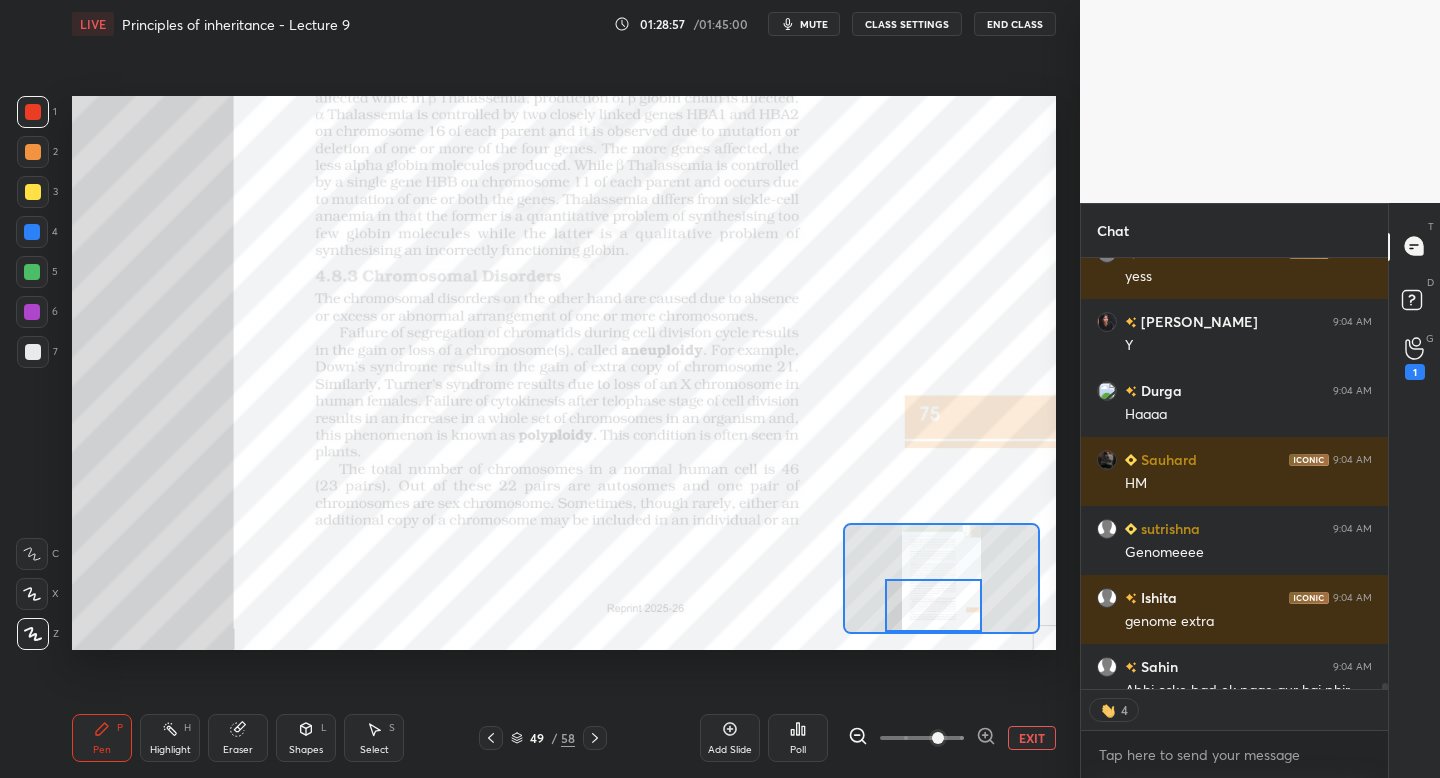 click on "49 / 58" at bounding box center (543, 738) 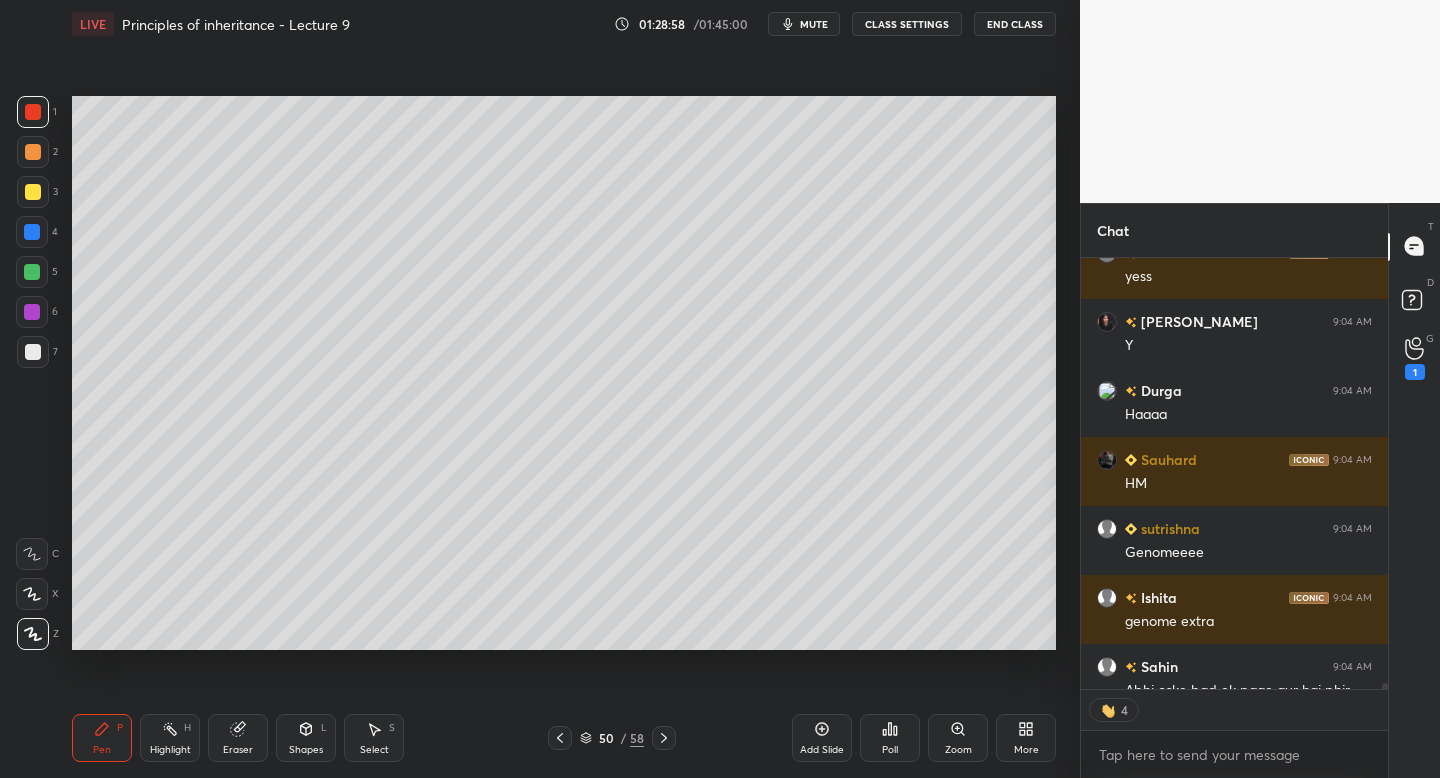 click 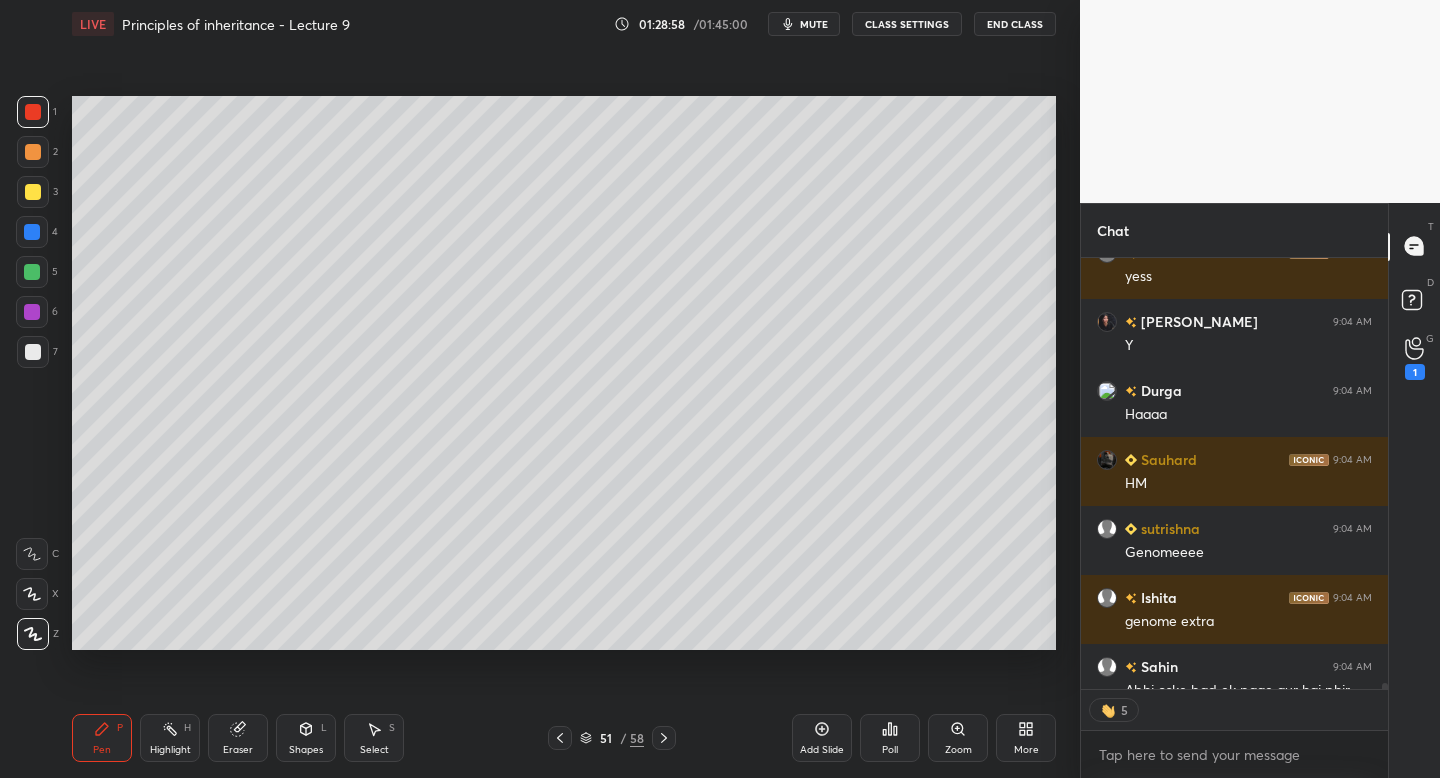 click on "51 / 58" at bounding box center (612, 738) 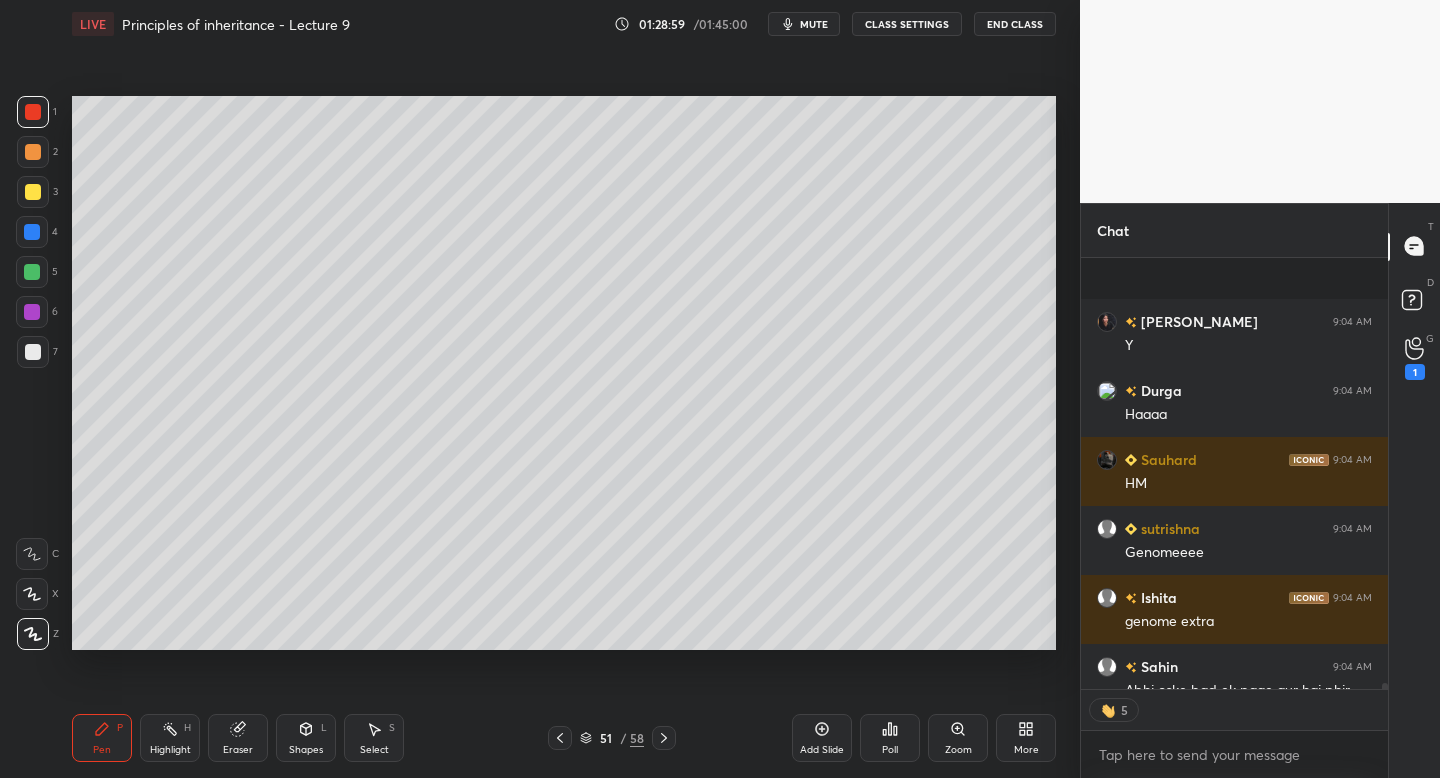 click 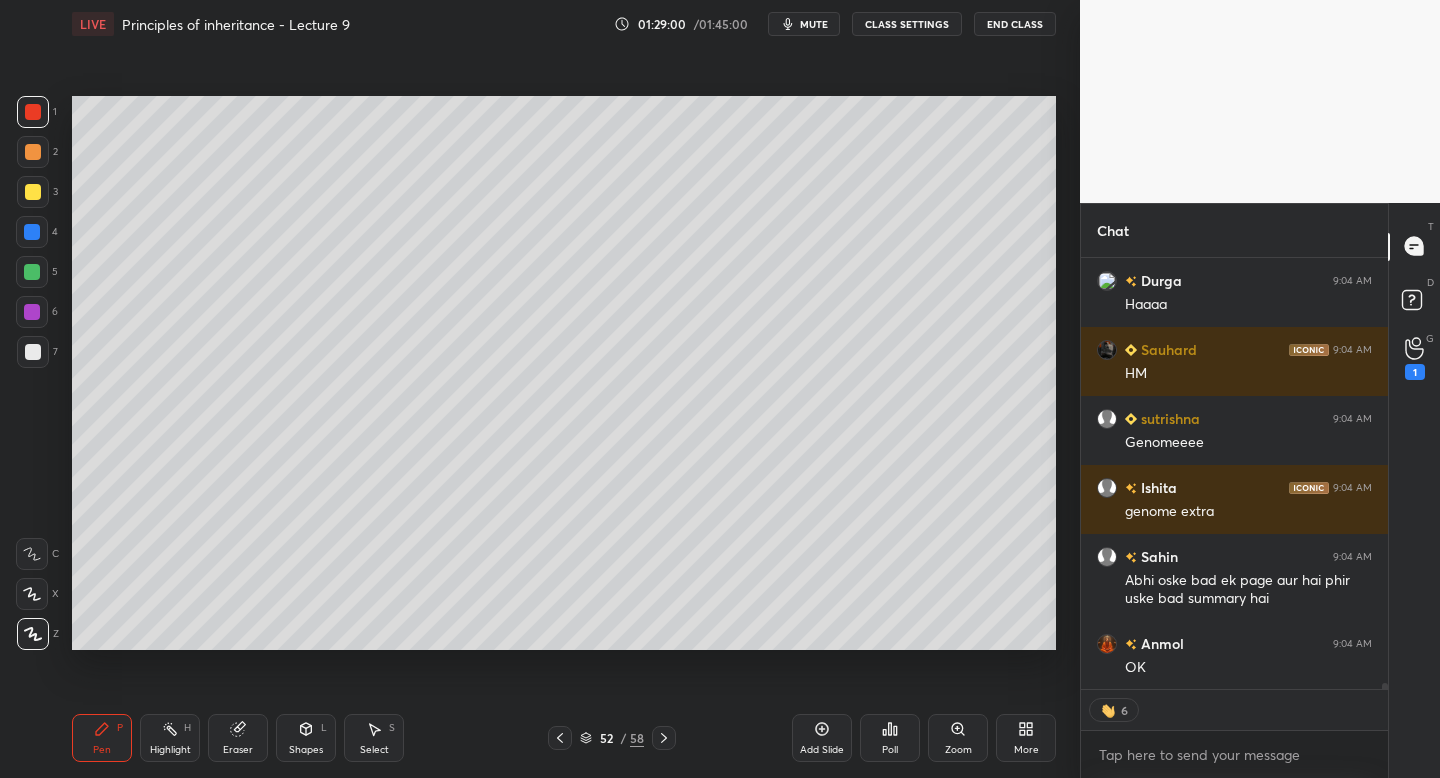 click 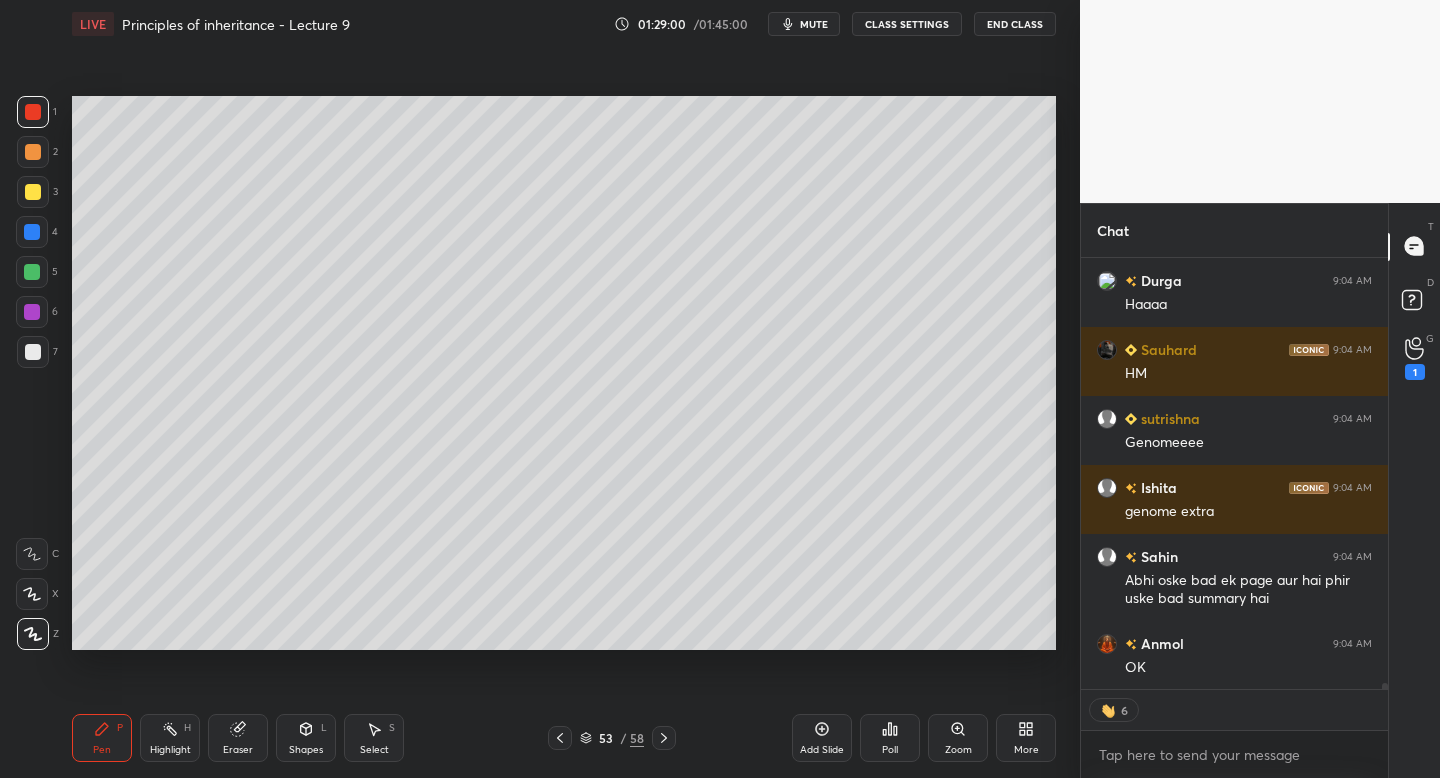 click 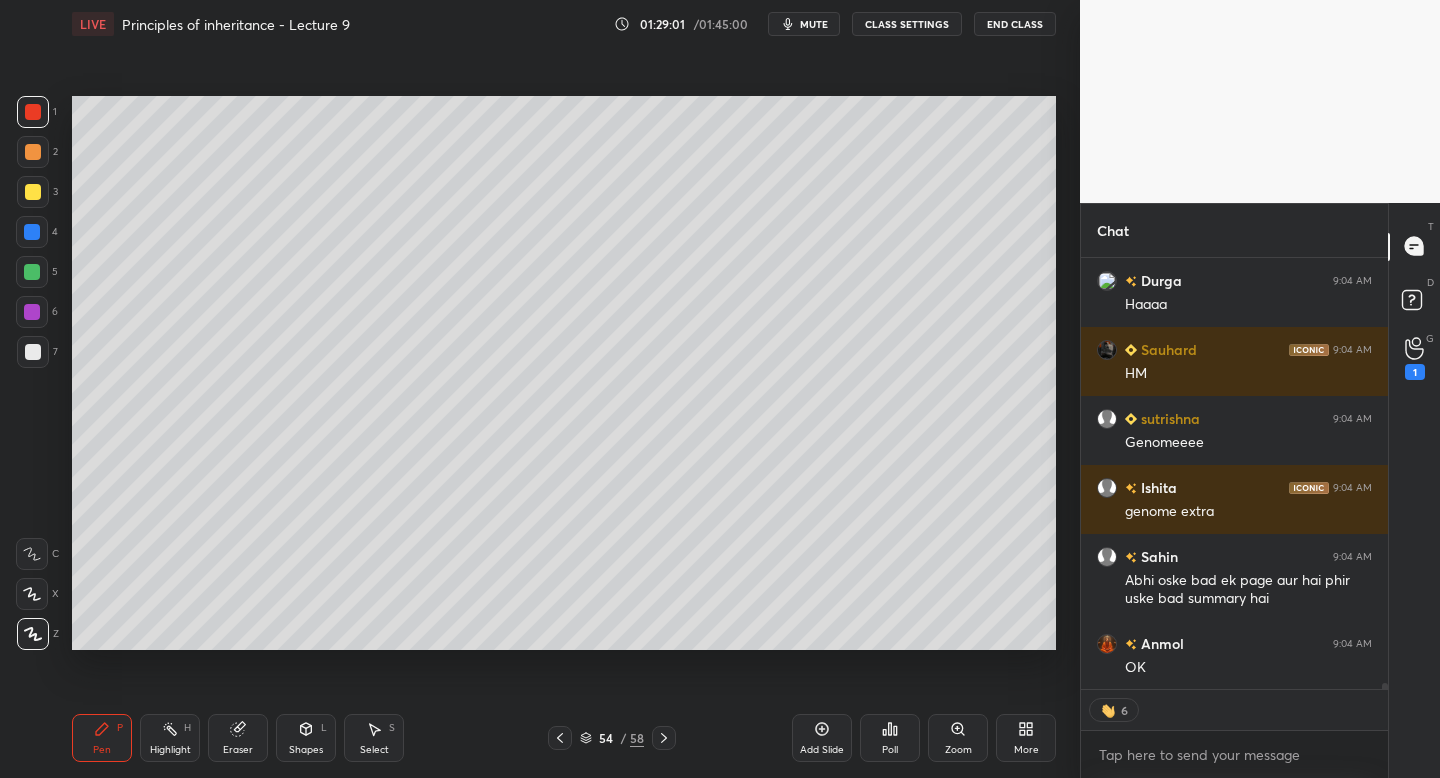 click 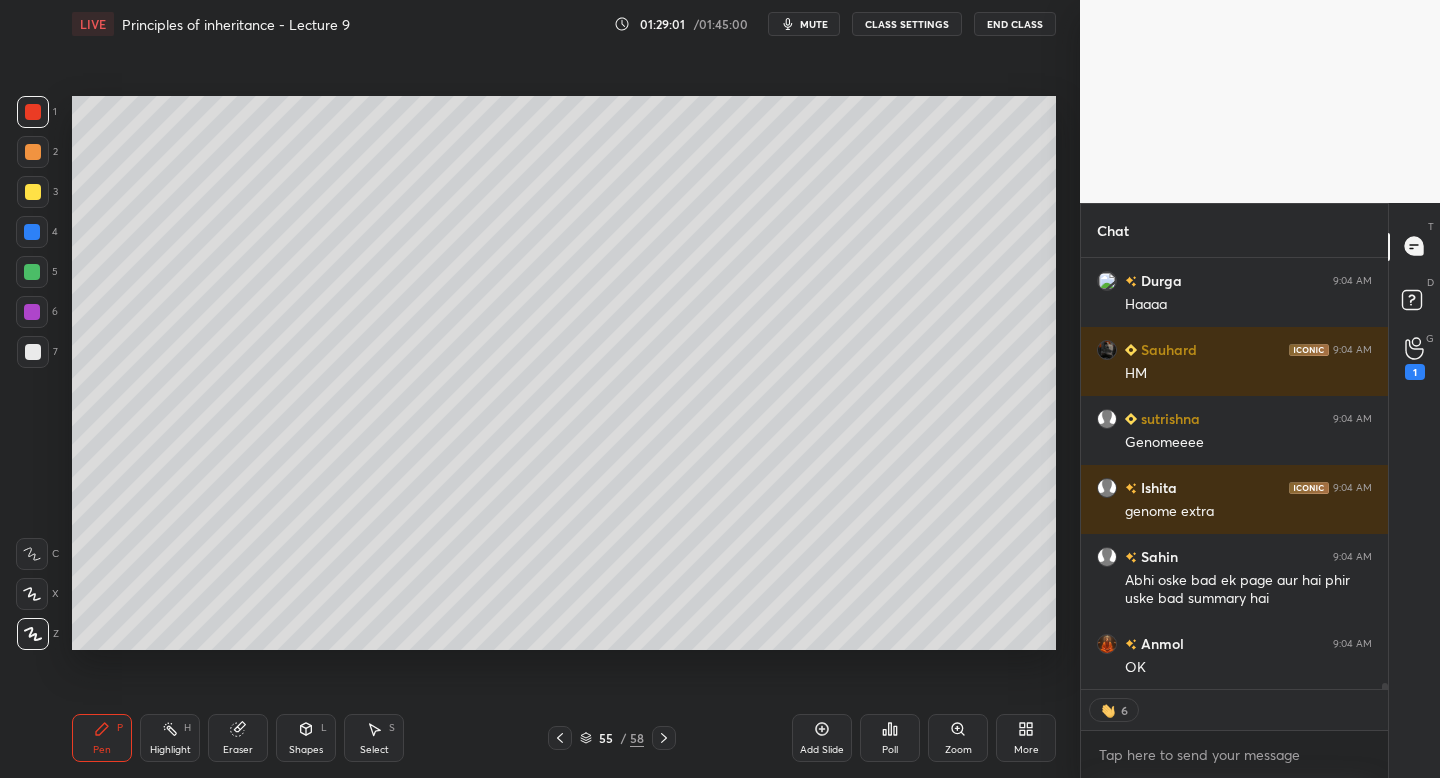 click 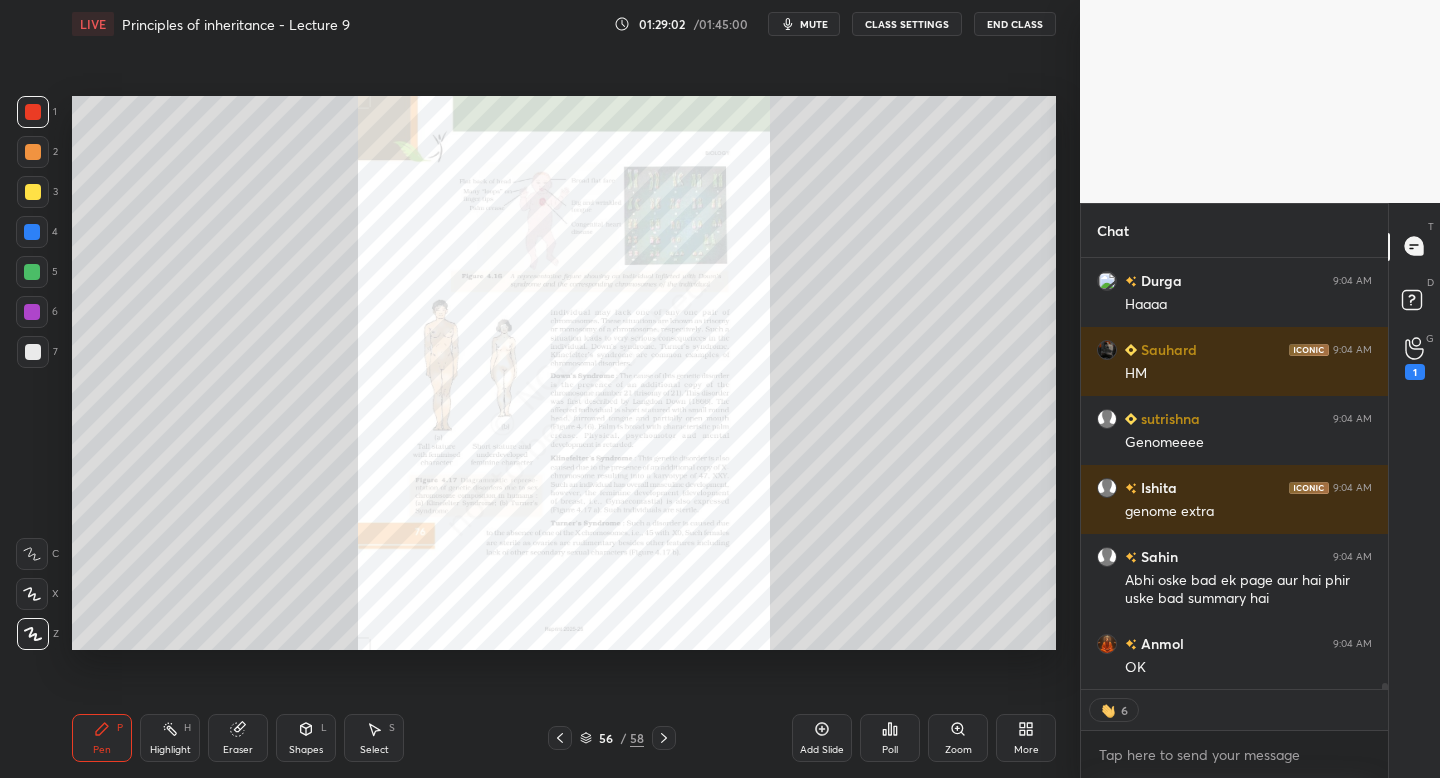 scroll, scrollTop: 31374, scrollLeft: 0, axis: vertical 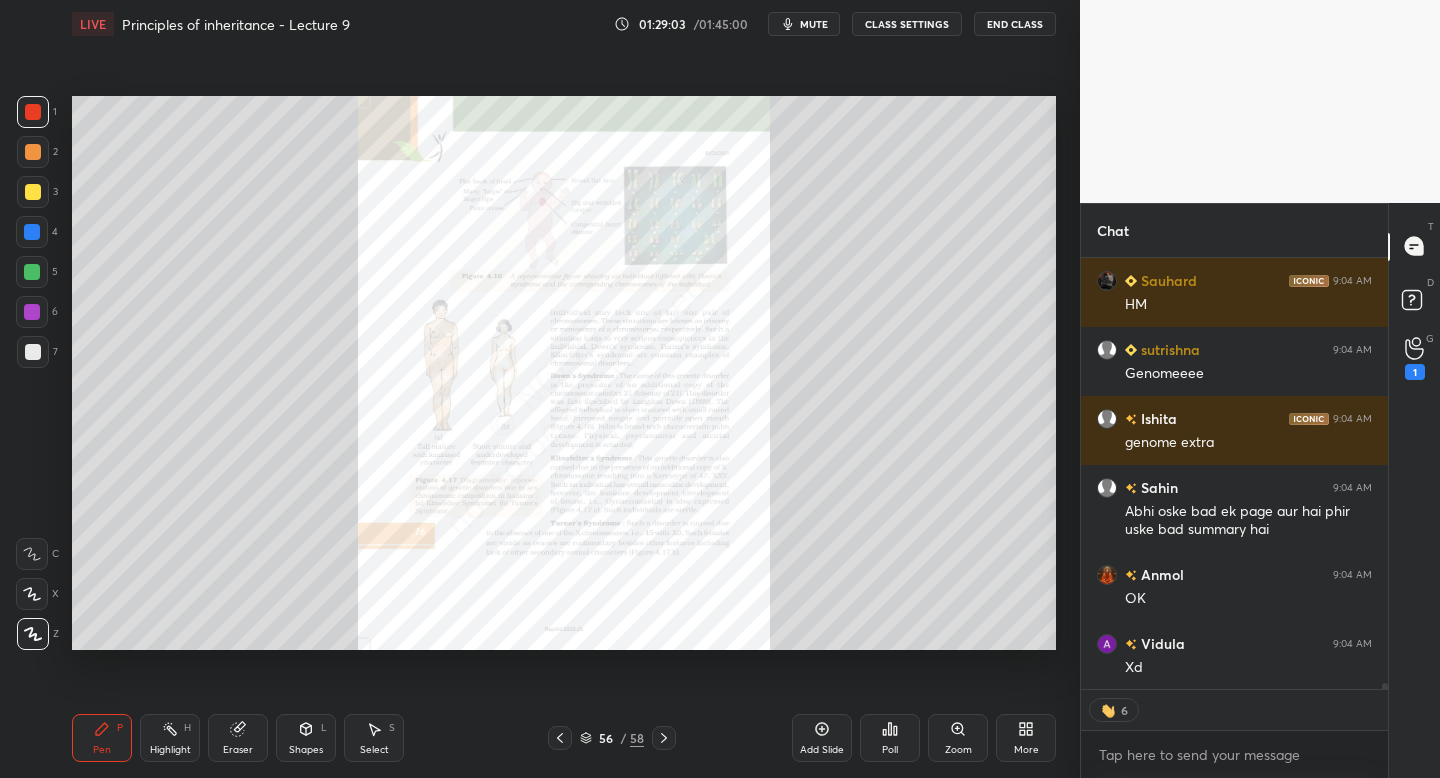 click 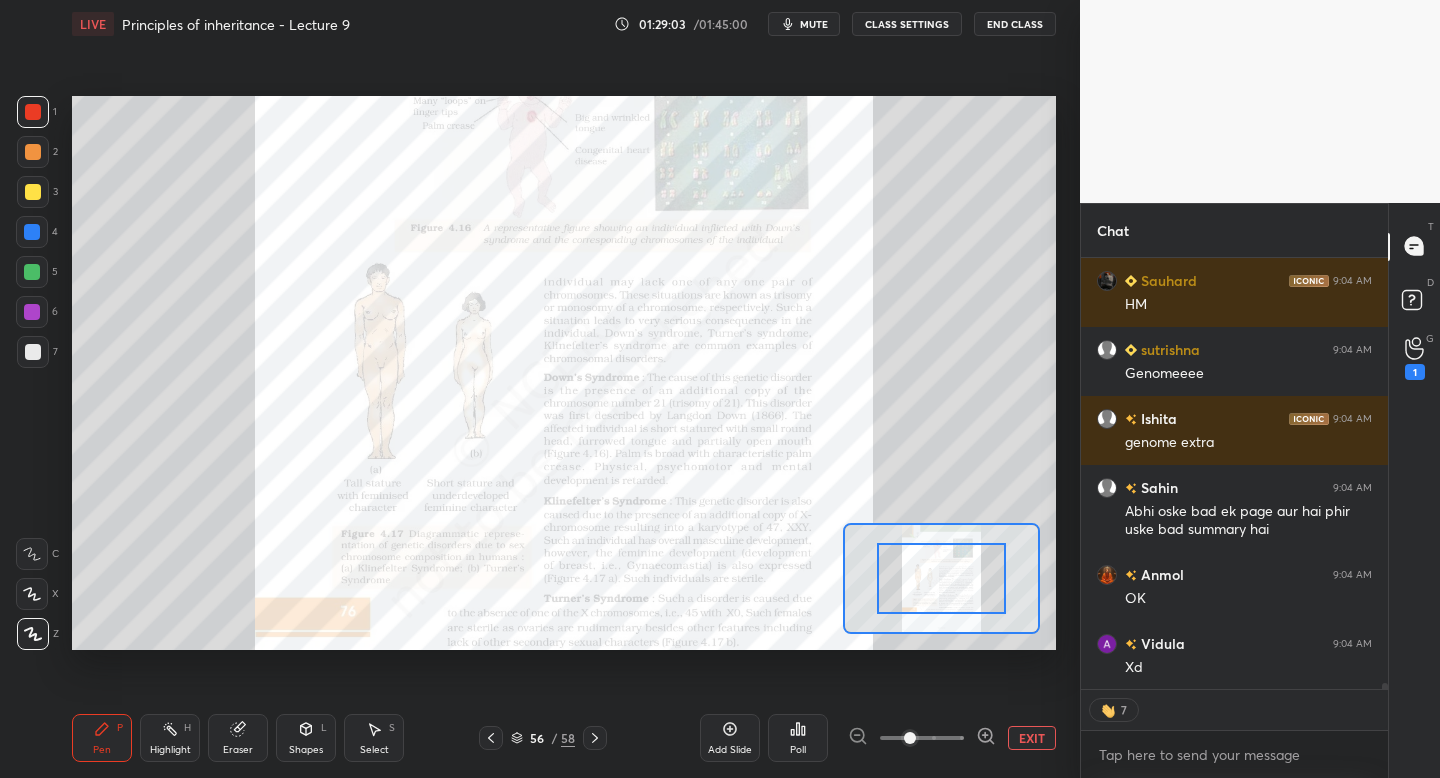 click at bounding box center (922, 738) 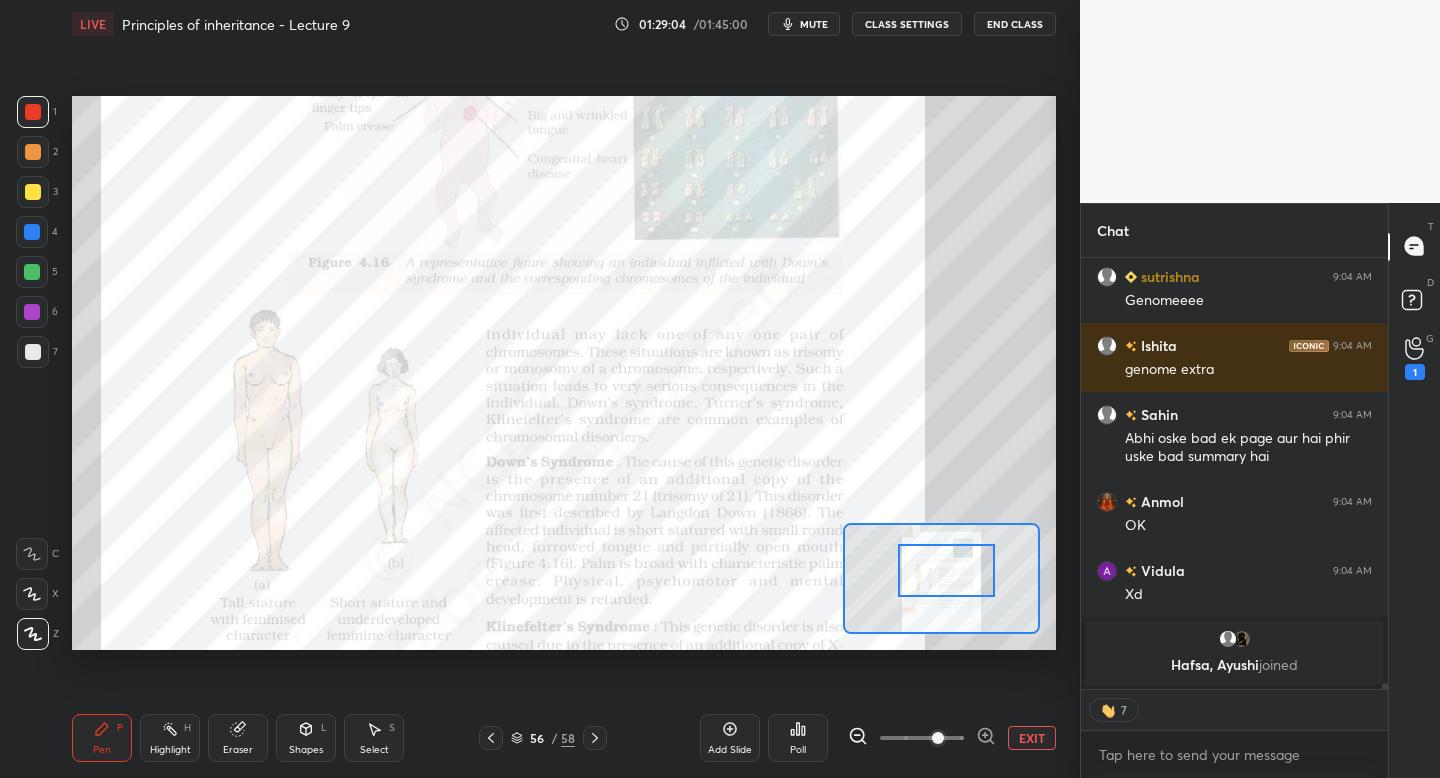 scroll, scrollTop: 31200, scrollLeft: 0, axis: vertical 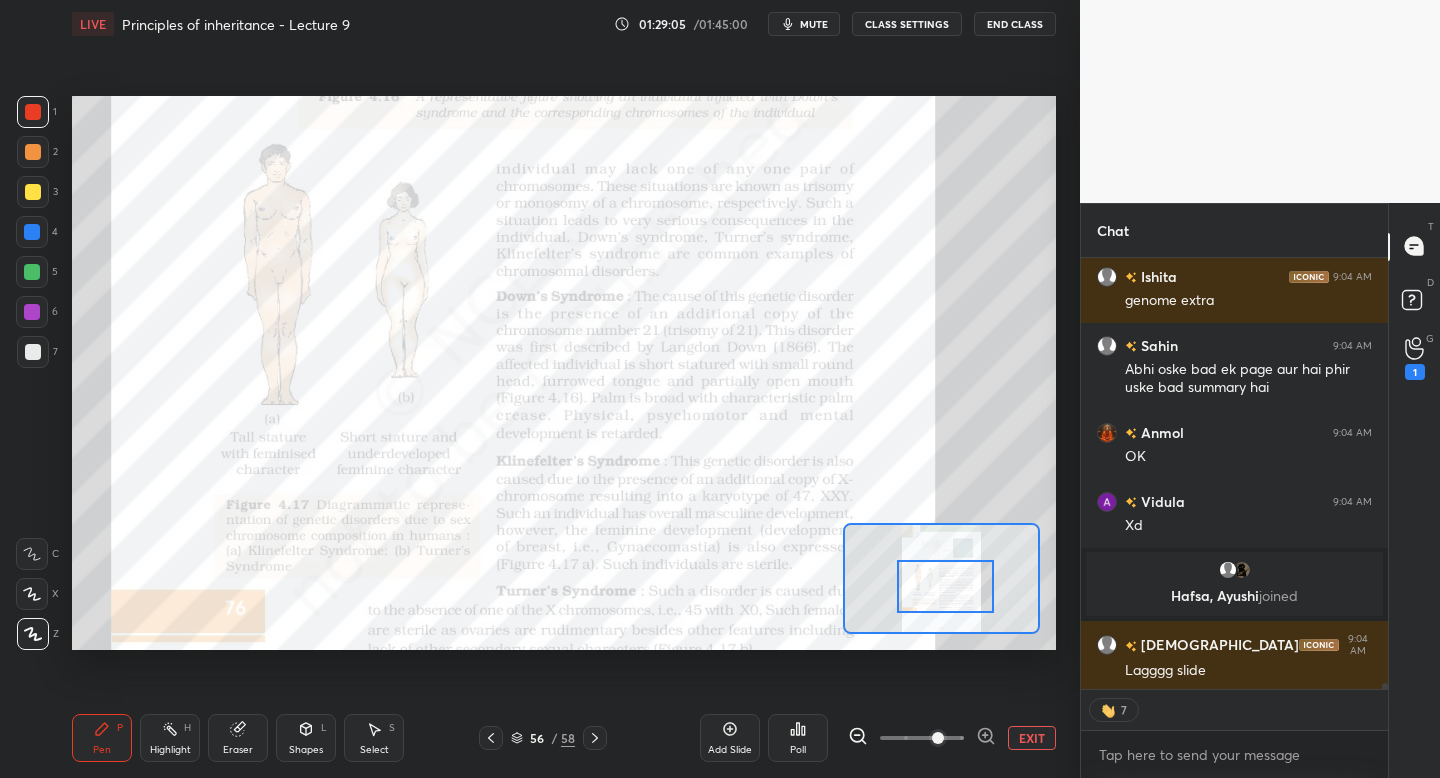 click at bounding box center (945, 586) 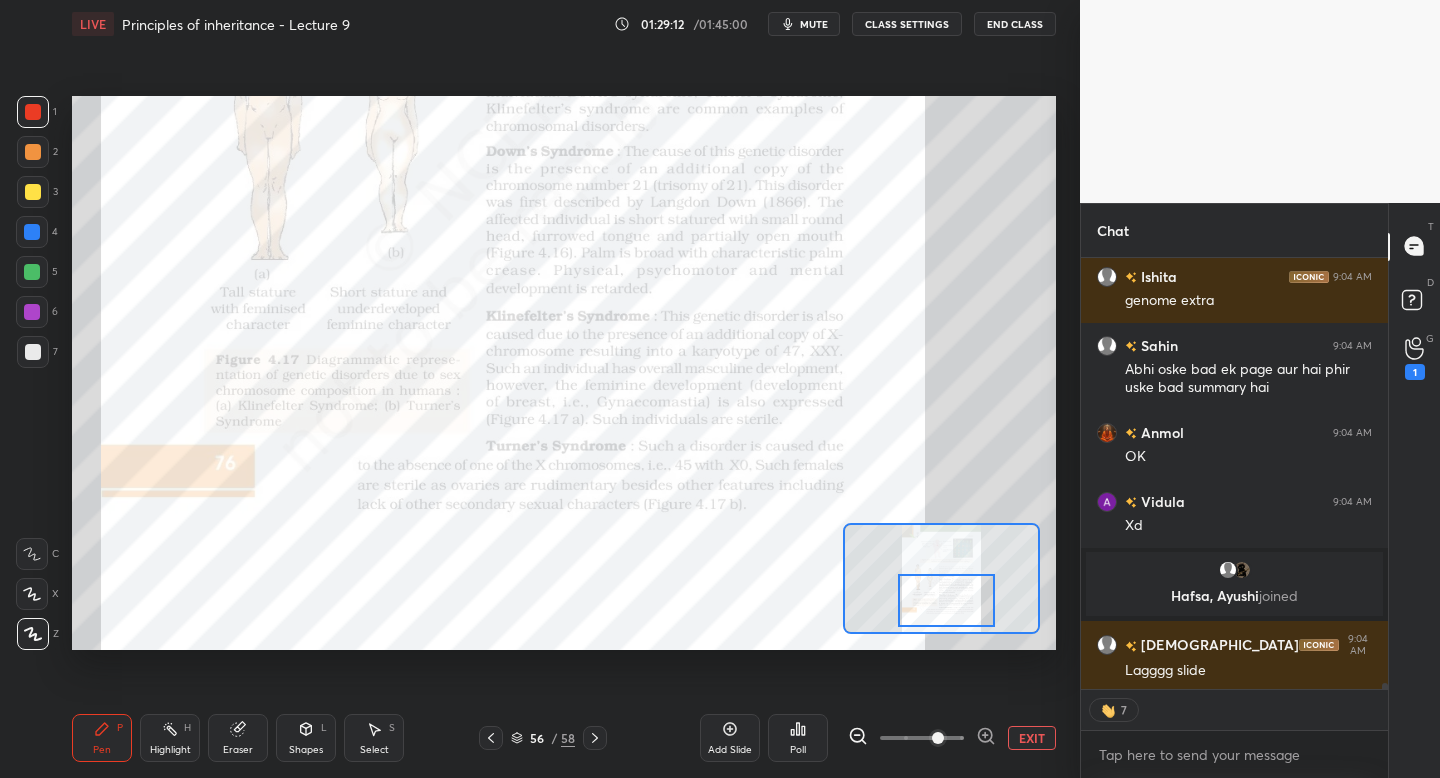 scroll, scrollTop: 31269, scrollLeft: 0, axis: vertical 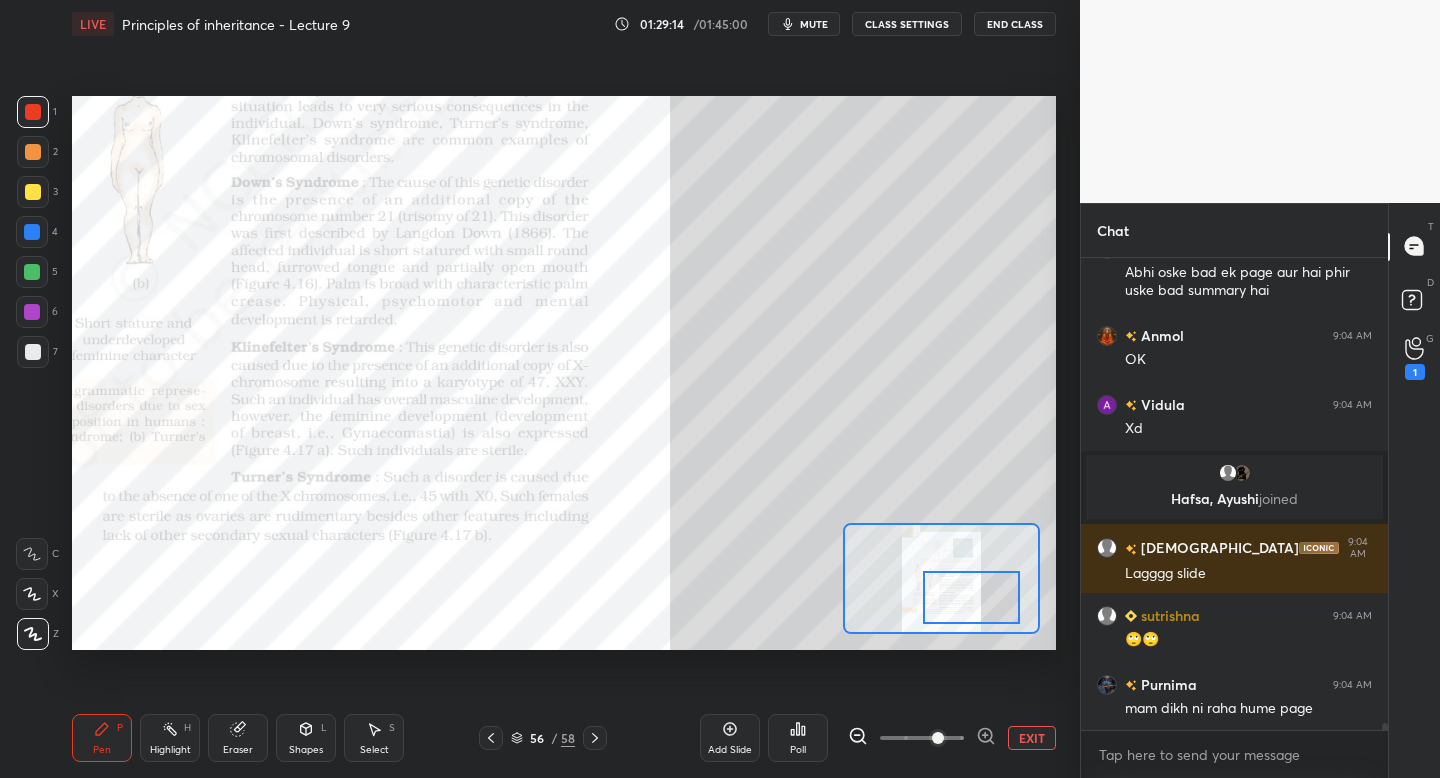 drag, startPoint x: 945, startPoint y: 608, endPoint x: 970, endPoint y: 607, distance: 25.019993 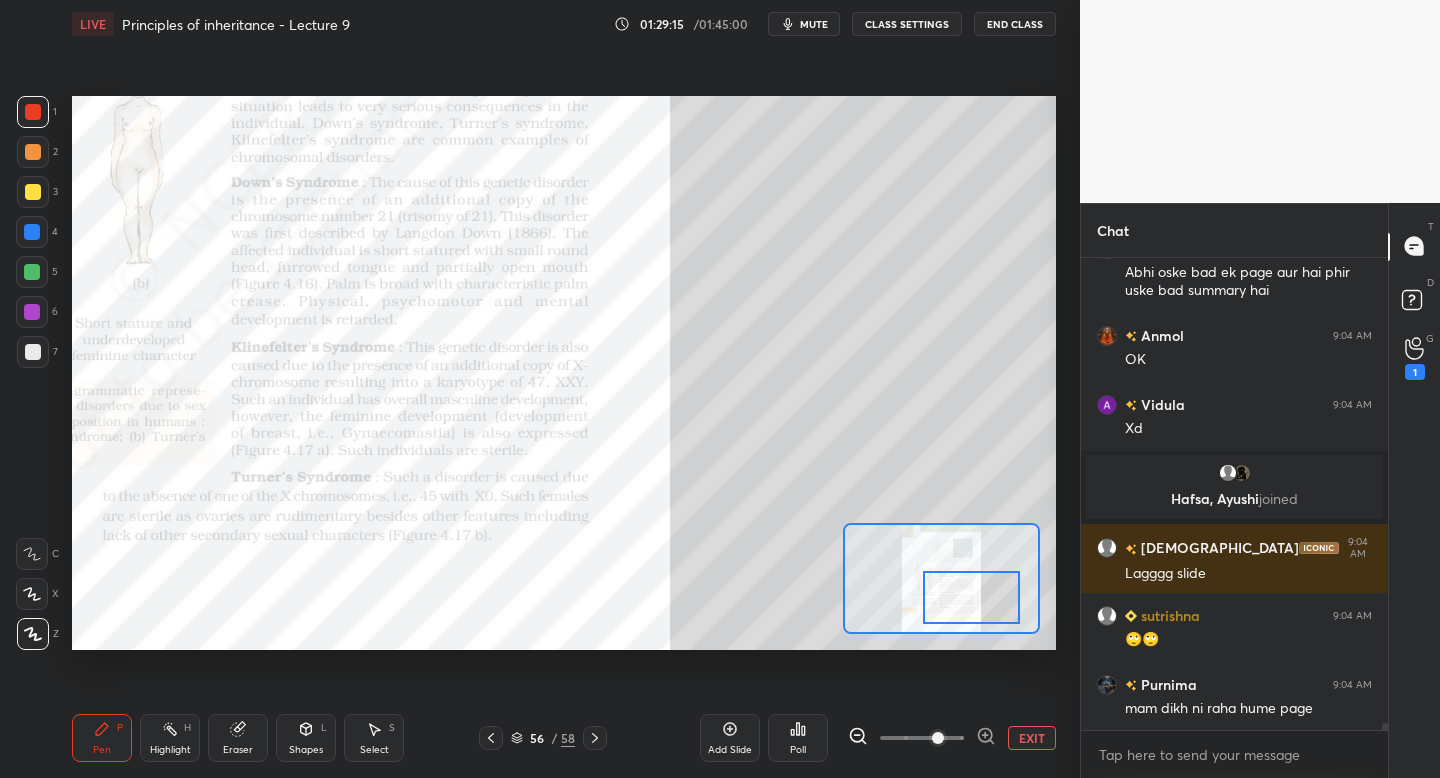 click at bounding box center [33, 192] 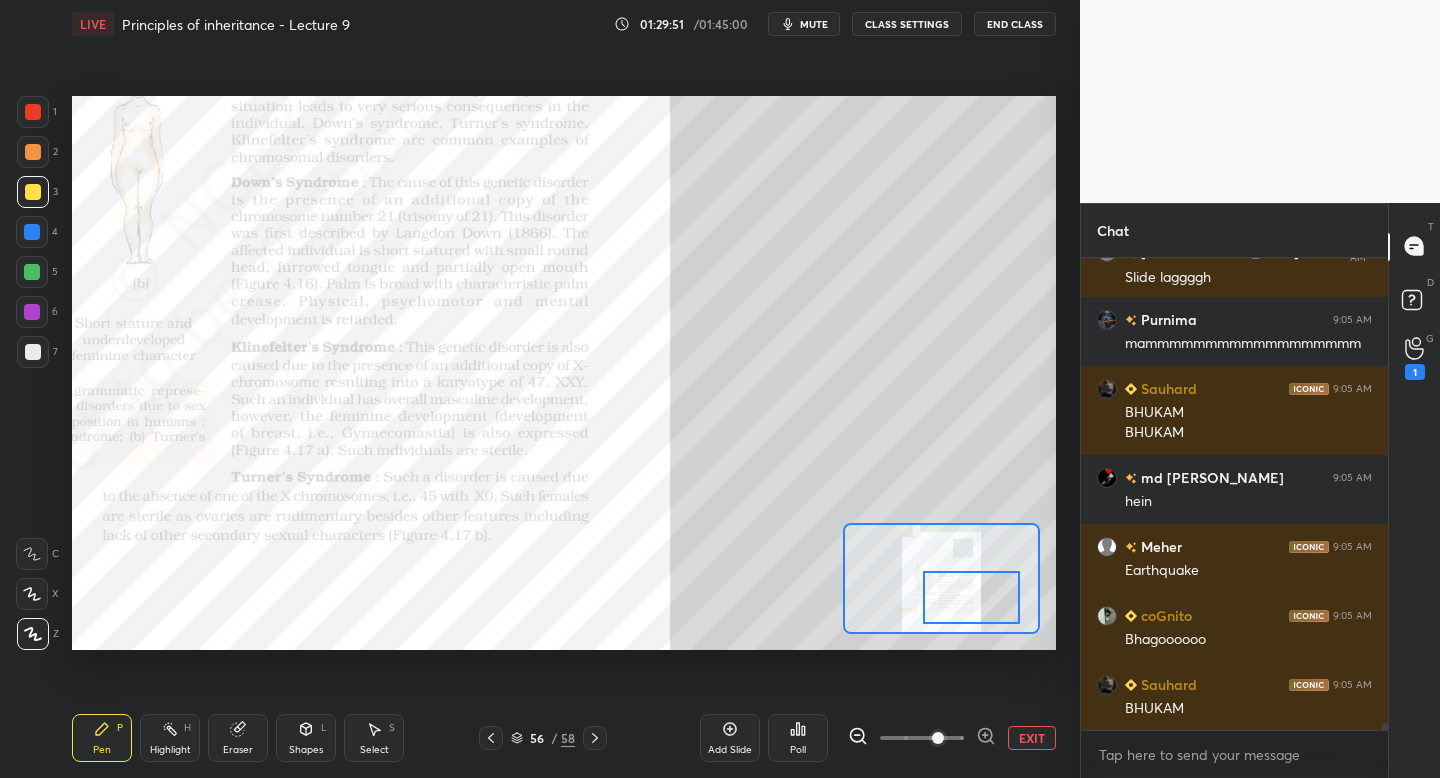 scroll, scrollTop: 32232, scrollLeft: 0, axis: vertical 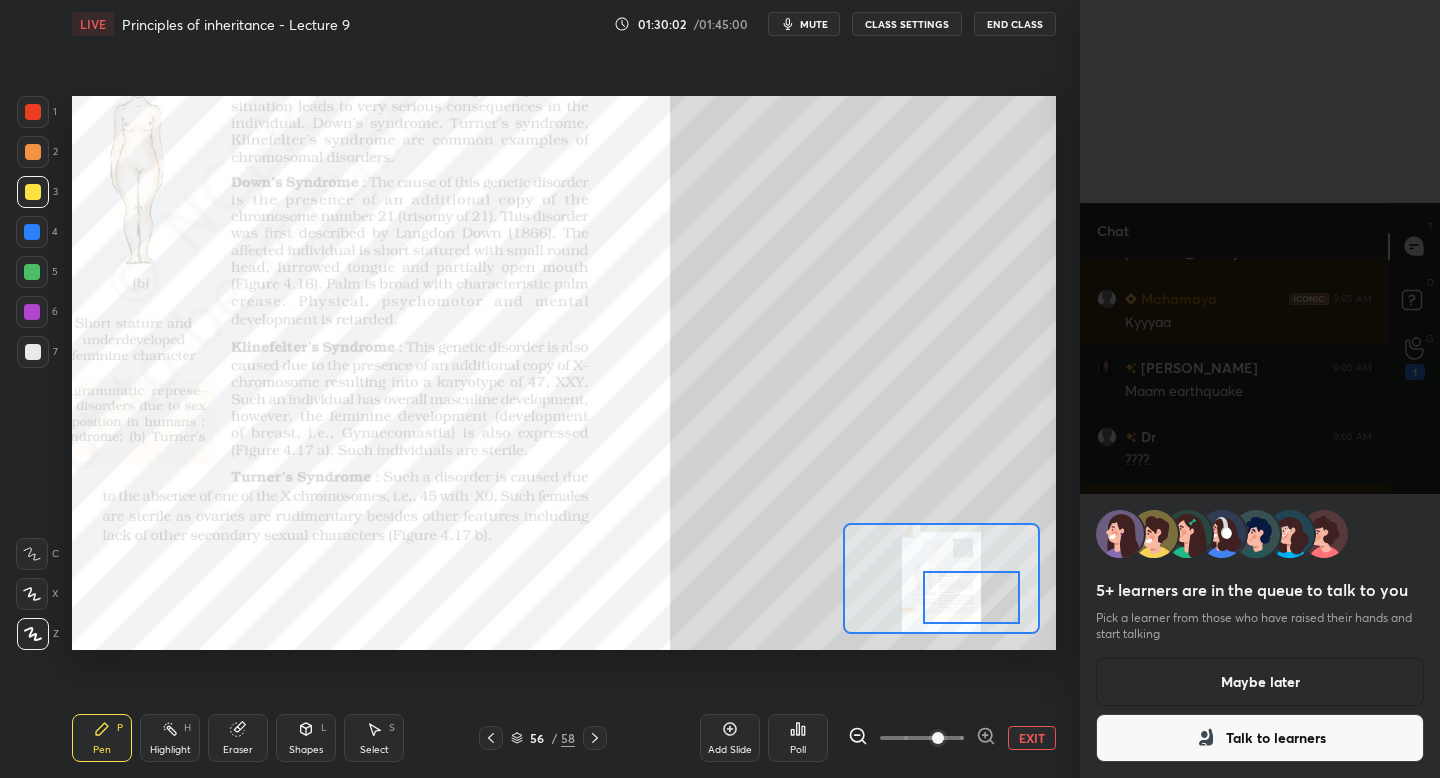 click on "Maybe later" at bounding box center (1260, 682) 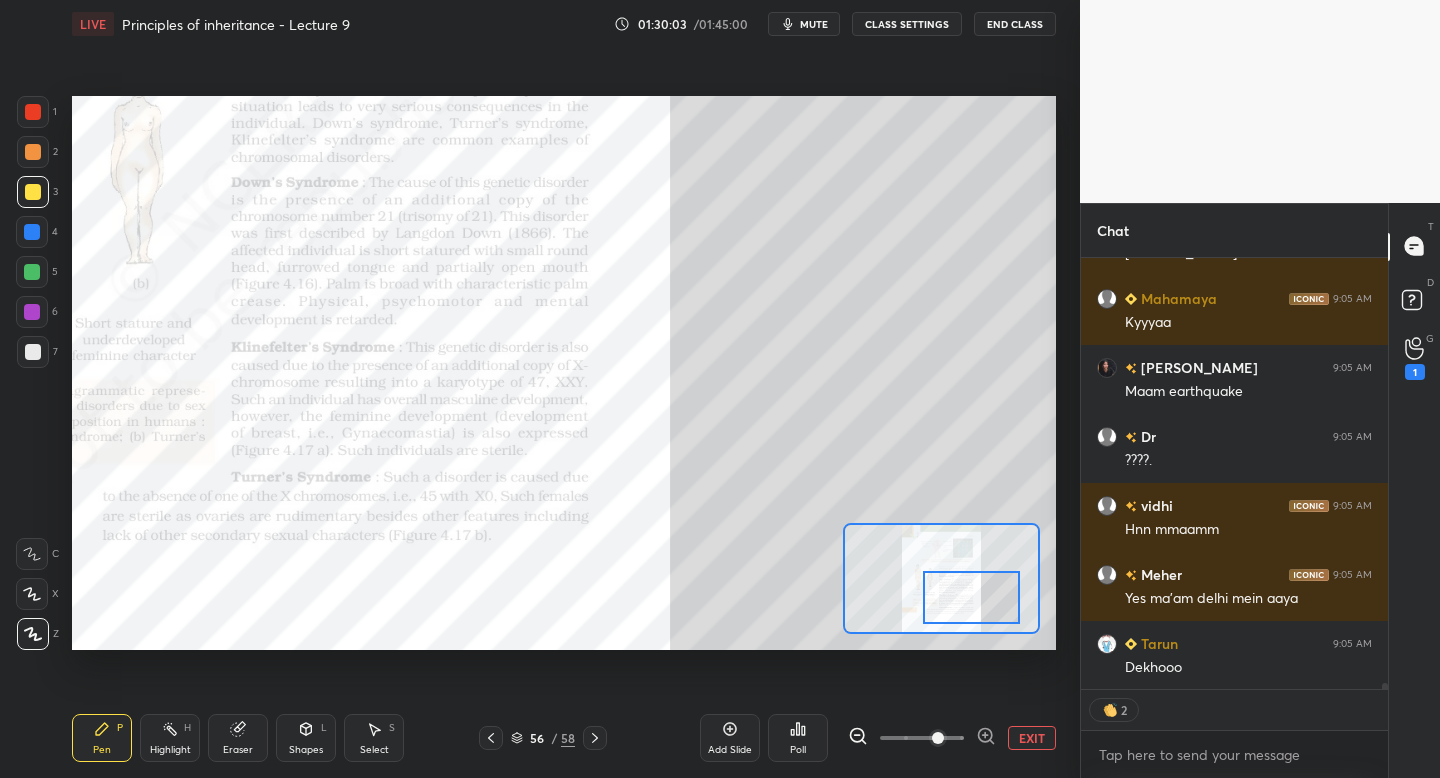 scroll, scrollTop: 33257, scrollLeft: 0, axis: vertical 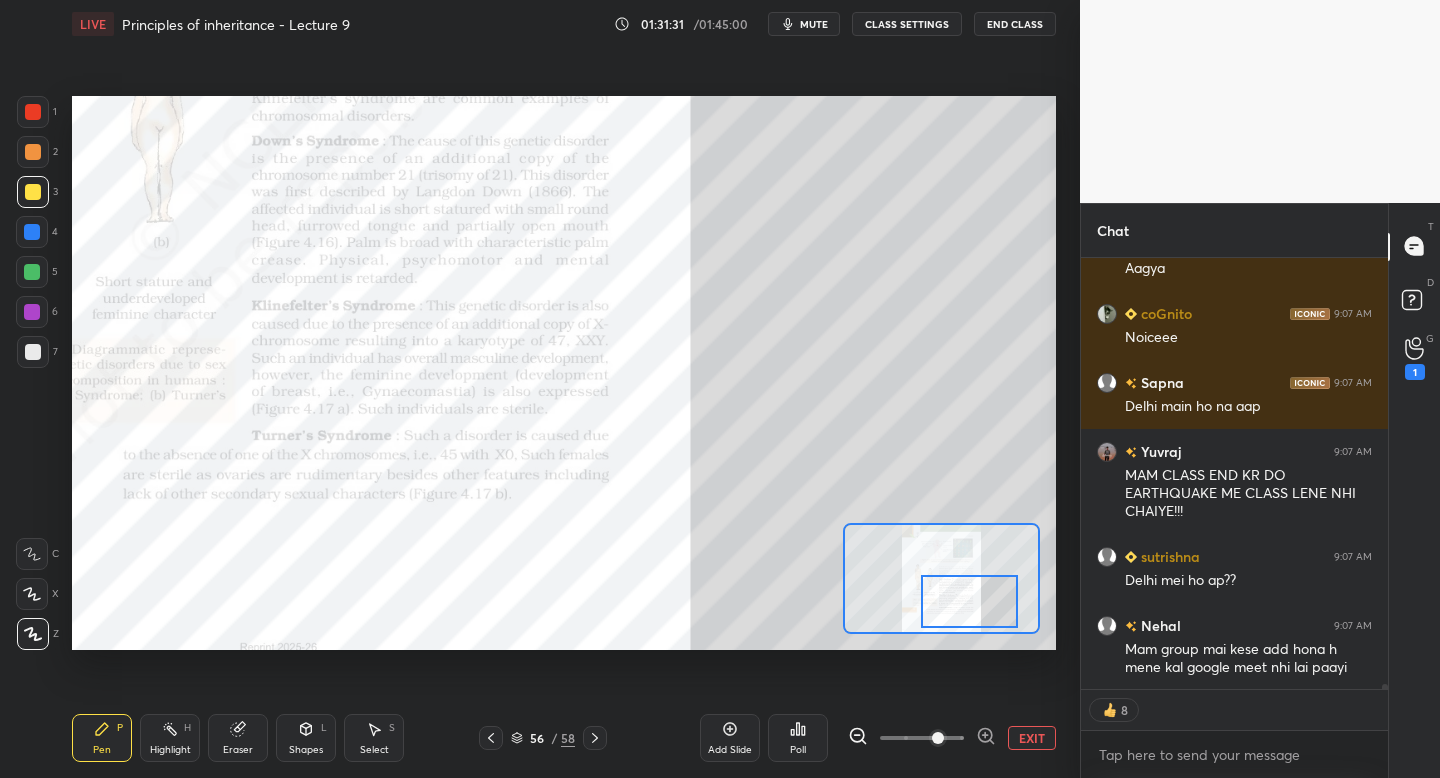click at bounding box center (969, 601) 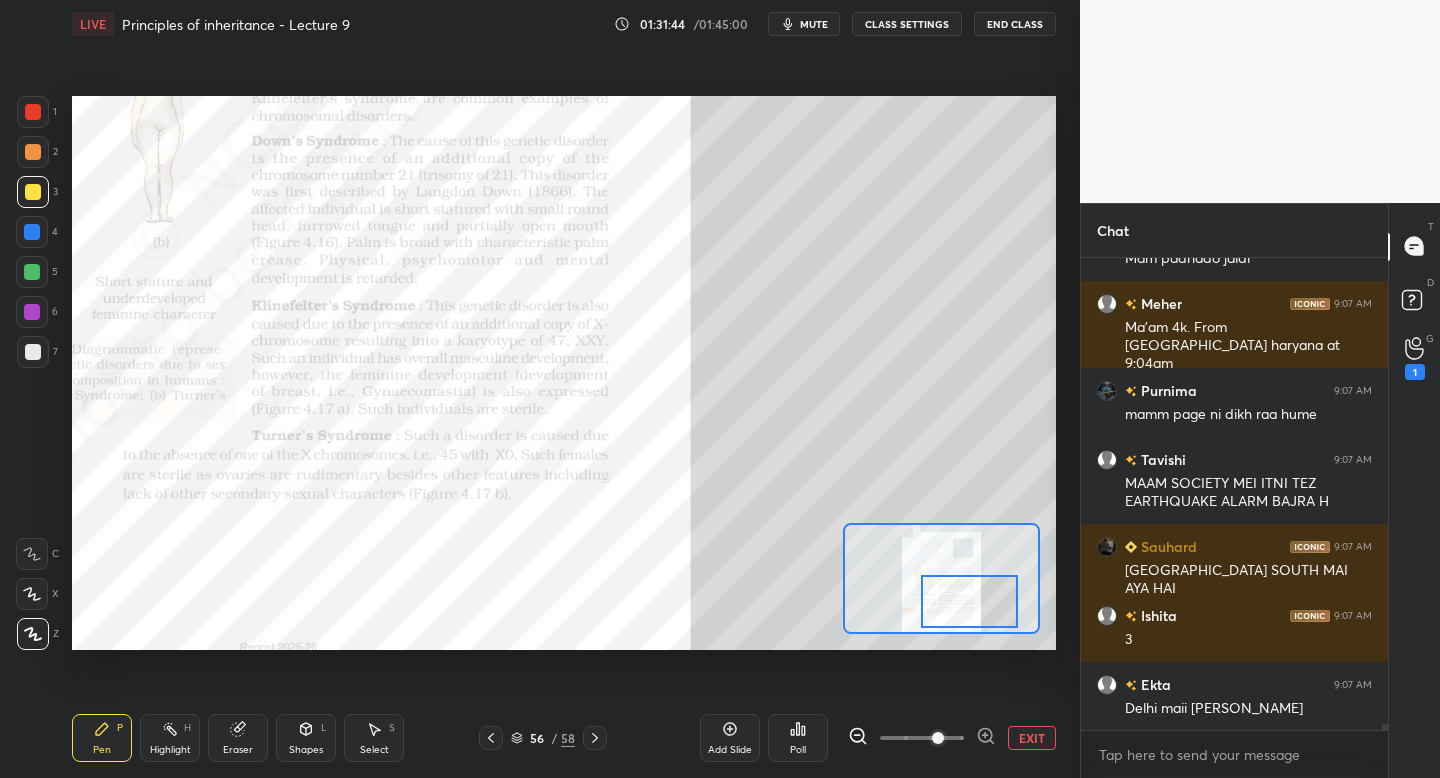 click at bounding box center [33, 112] 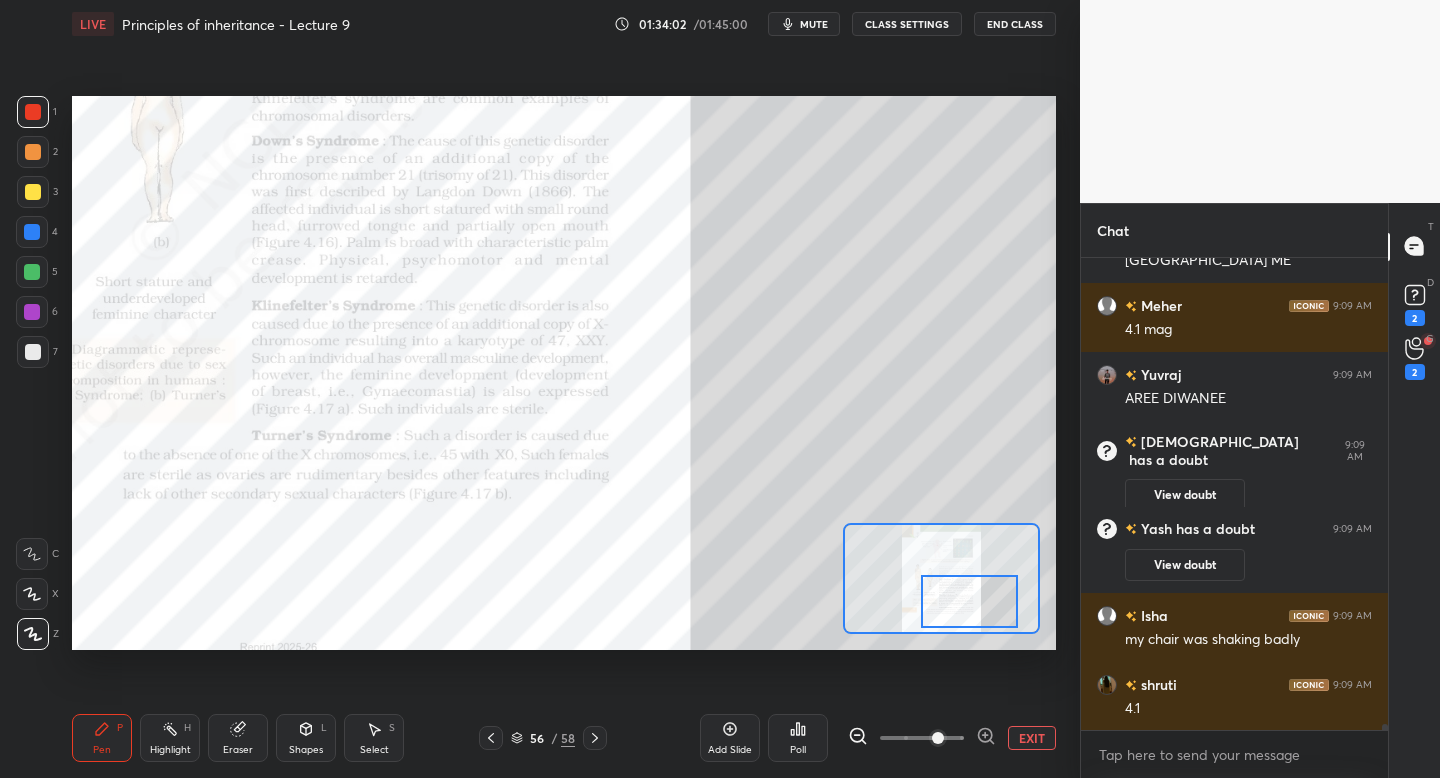scroll, scrollTop: 39751, scrollLeft: 0, axis: vertical 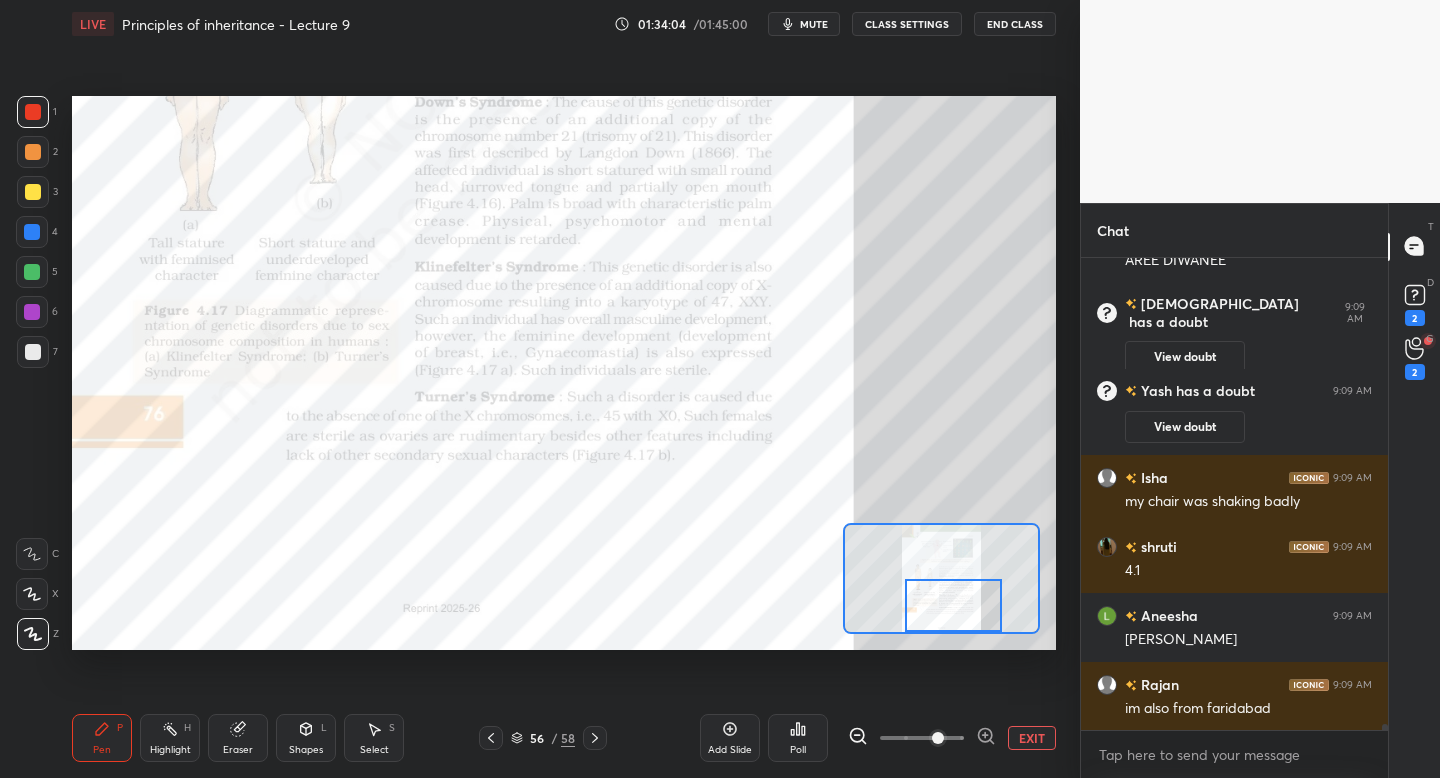 drag, startPoint x: 970, startPoint y: 603, endPoint x: 959, endPoint y: 613, distance: 14.866069 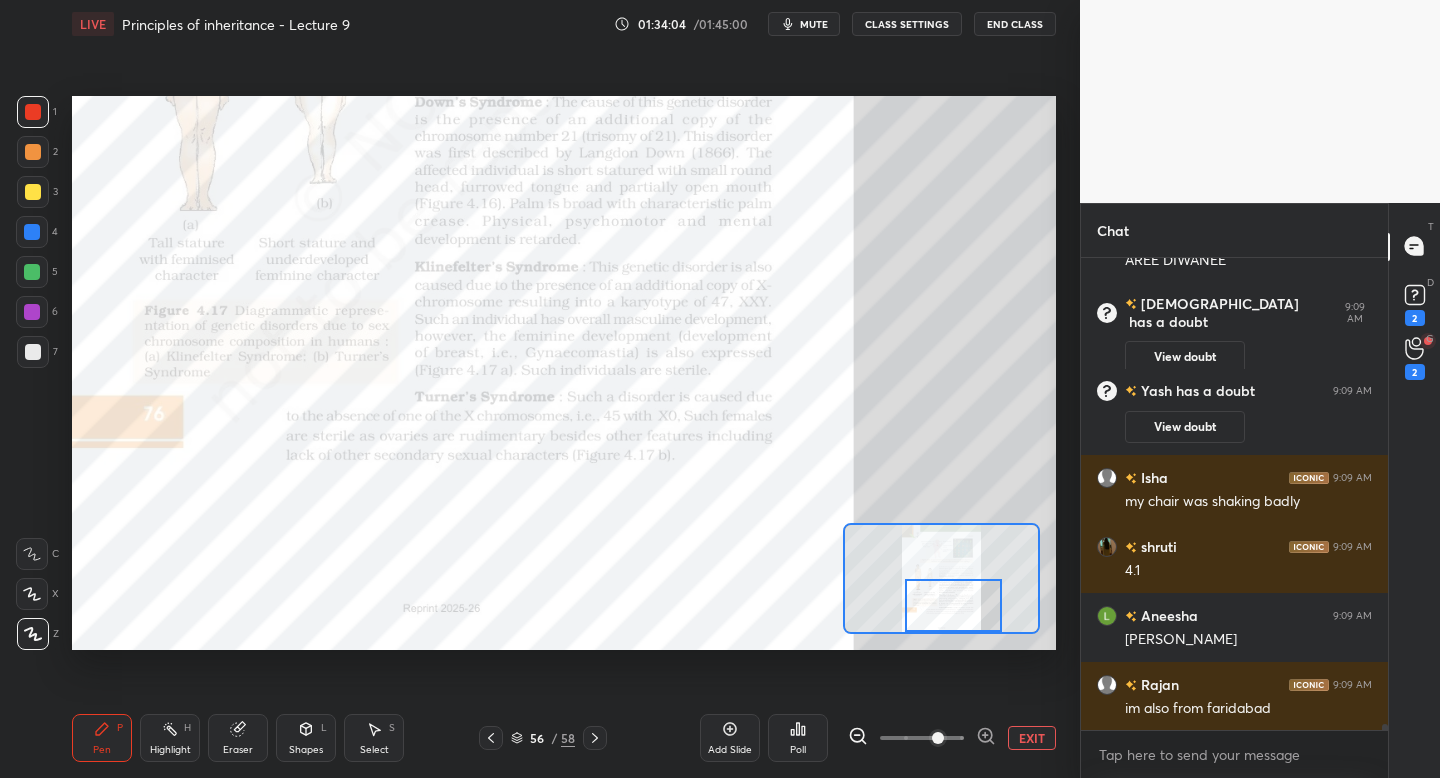 click at bounding box center [953, 605] 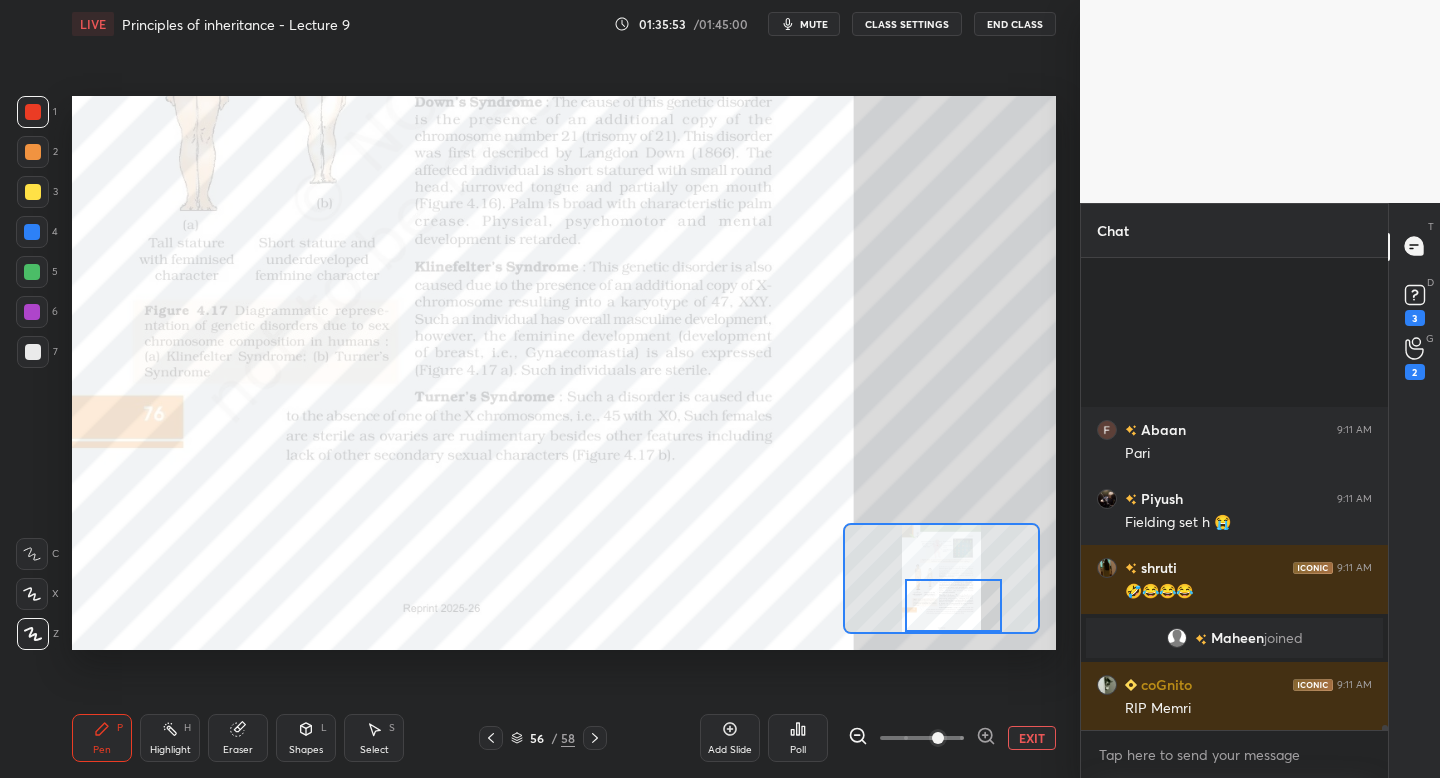 scroll, scrollTop: 43288, scrollLeft: 0, axis: vertical 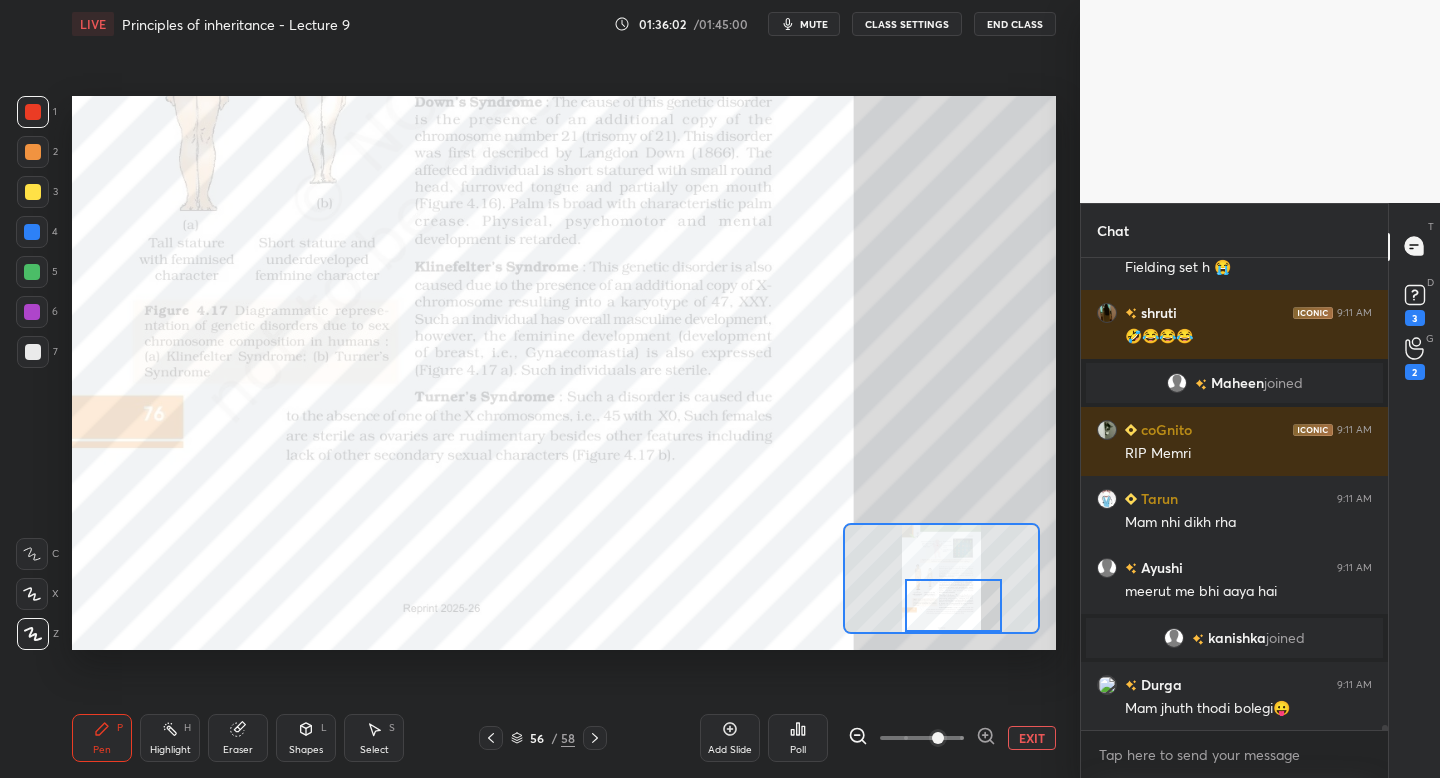 click on "Eraser" at bounding box center [238, 738] 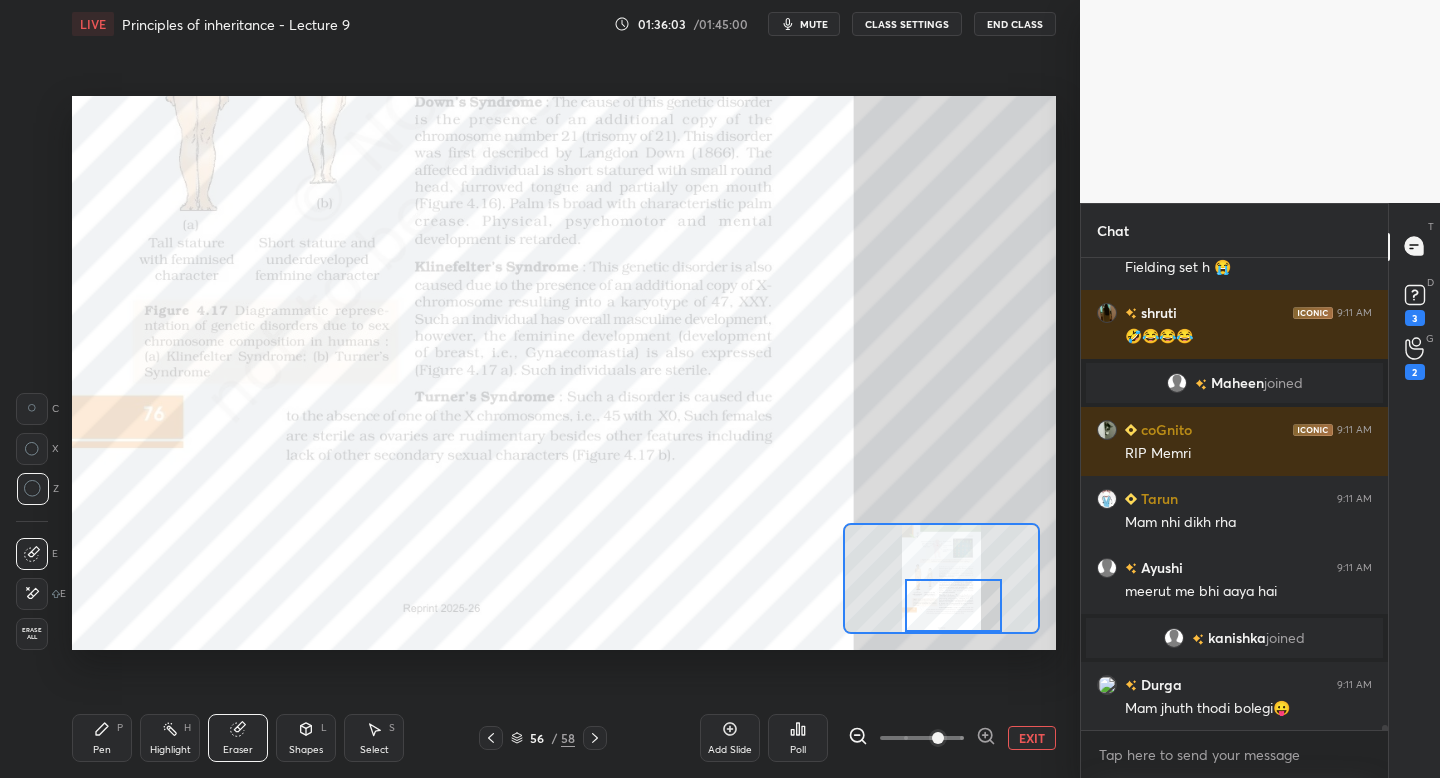 click on "Erase all" at bounding box center [32, 634] 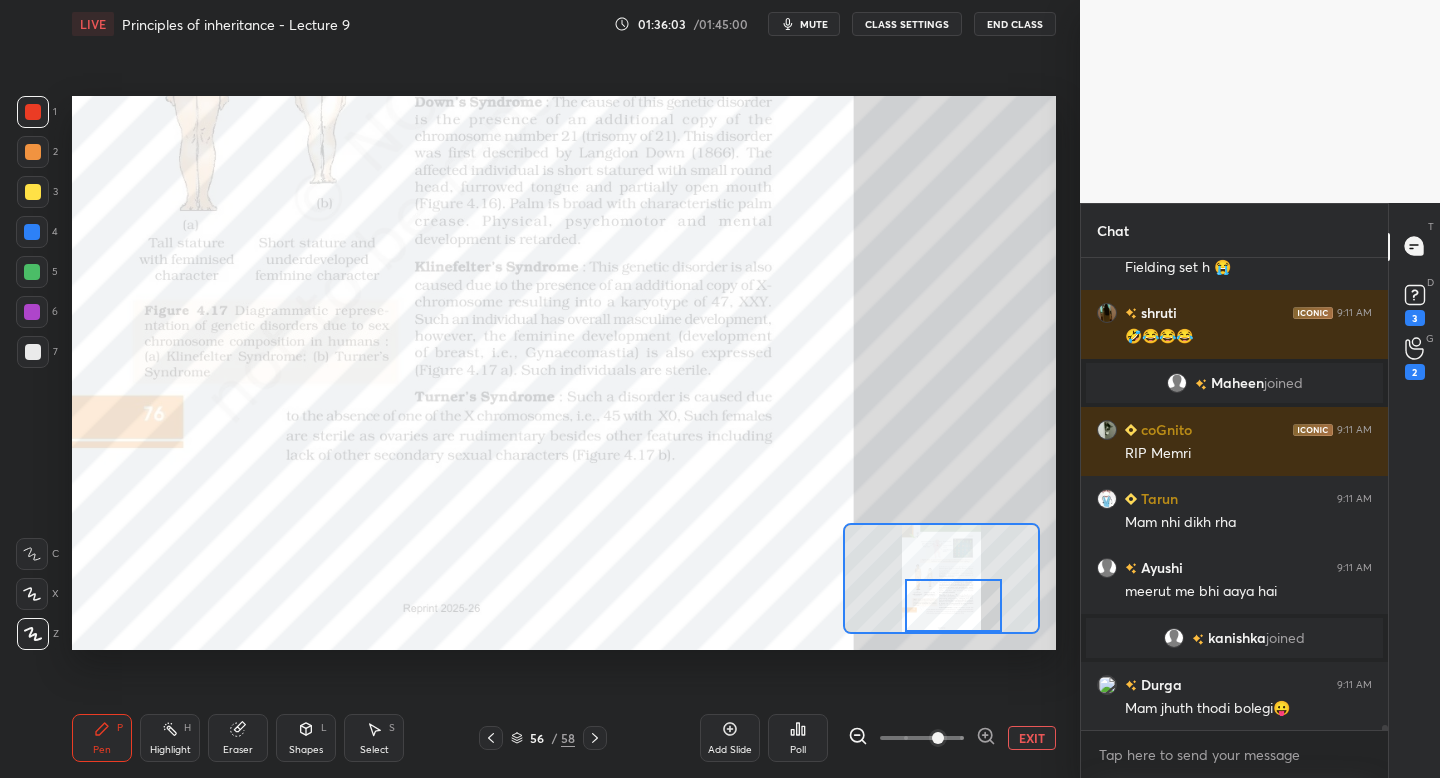 click on "Pen" at bounding box center [102, 750] 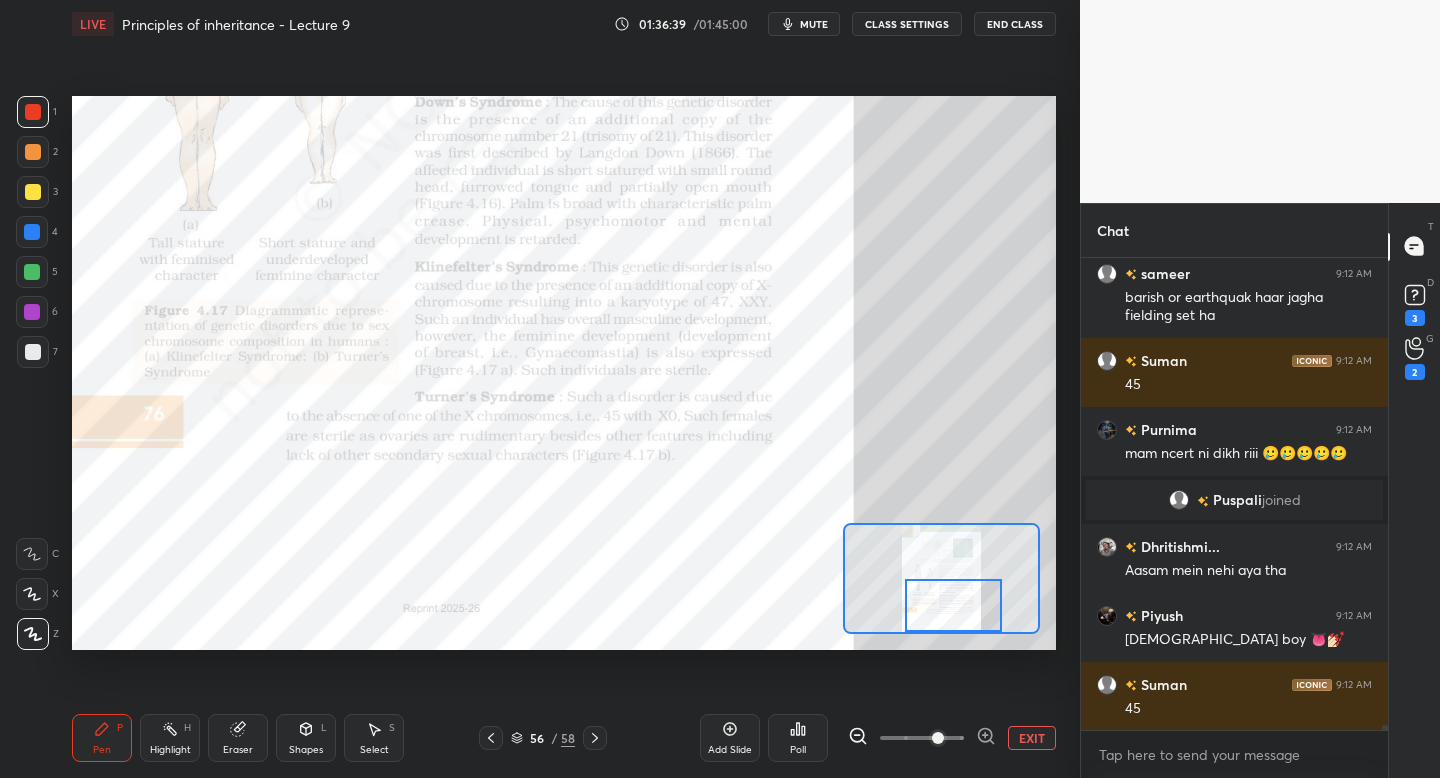 scroll, scrollTop: 43859, scrollLeft: 0, axis: vertical 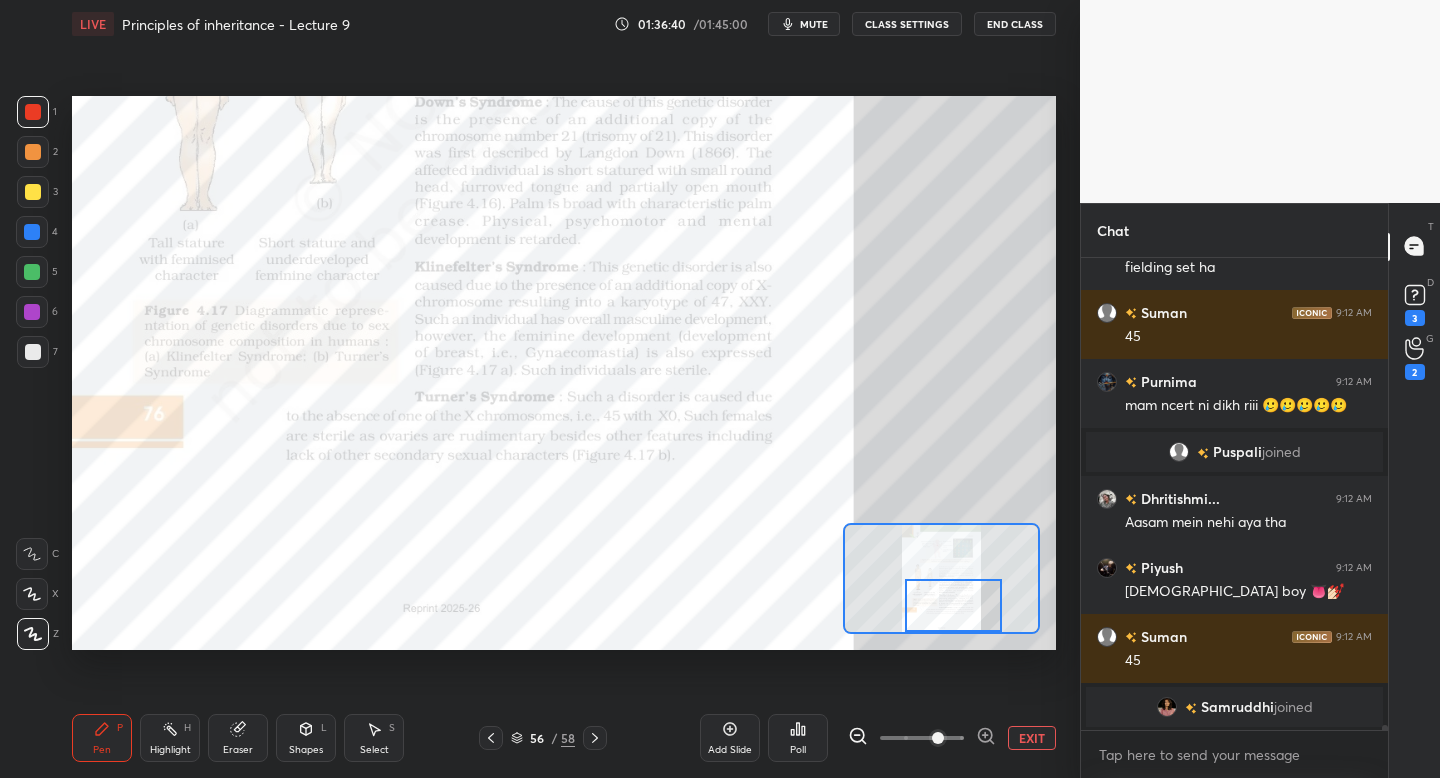 click on "EXIT" at bounding box center (1032, 738) 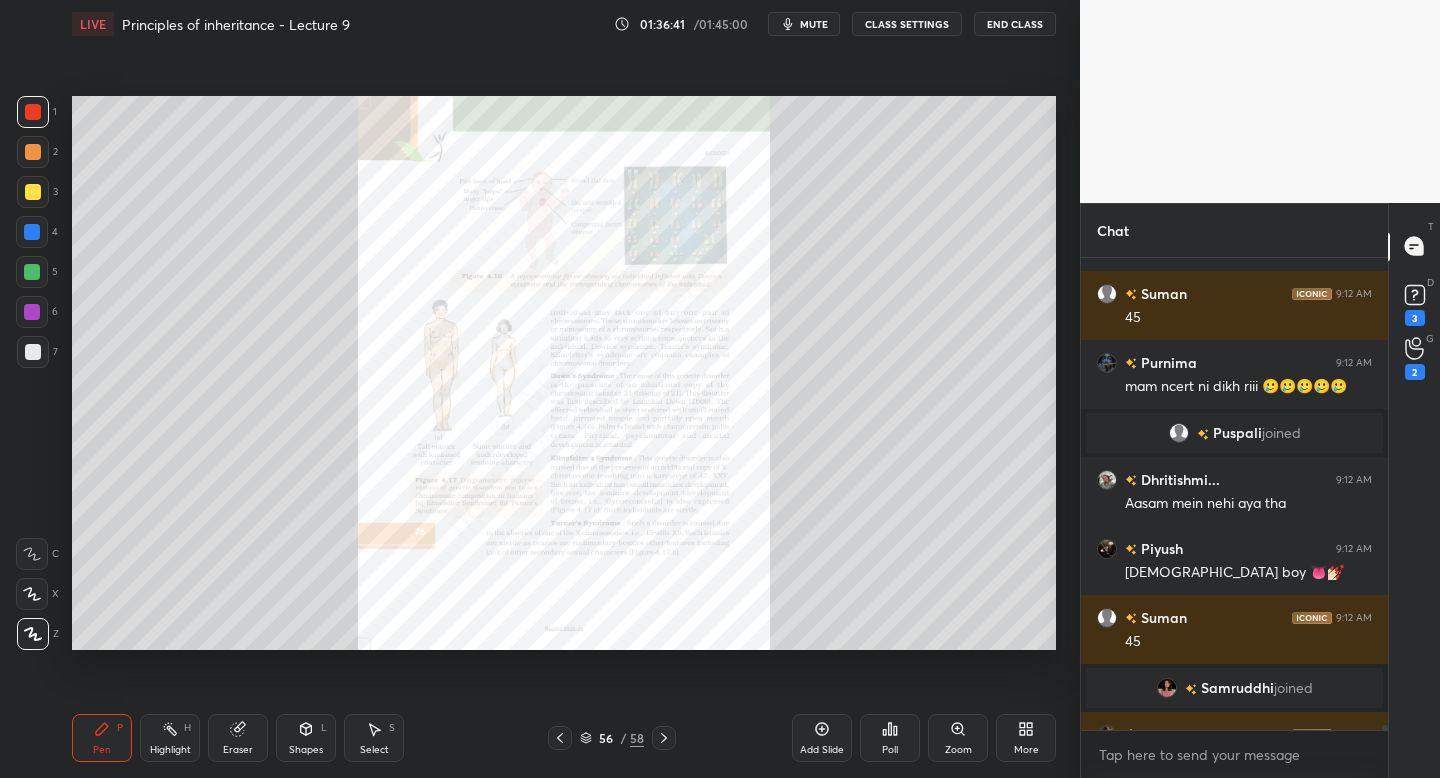 scroll, scrollTop: 43909, scrollLeft: 0, axis: vertical 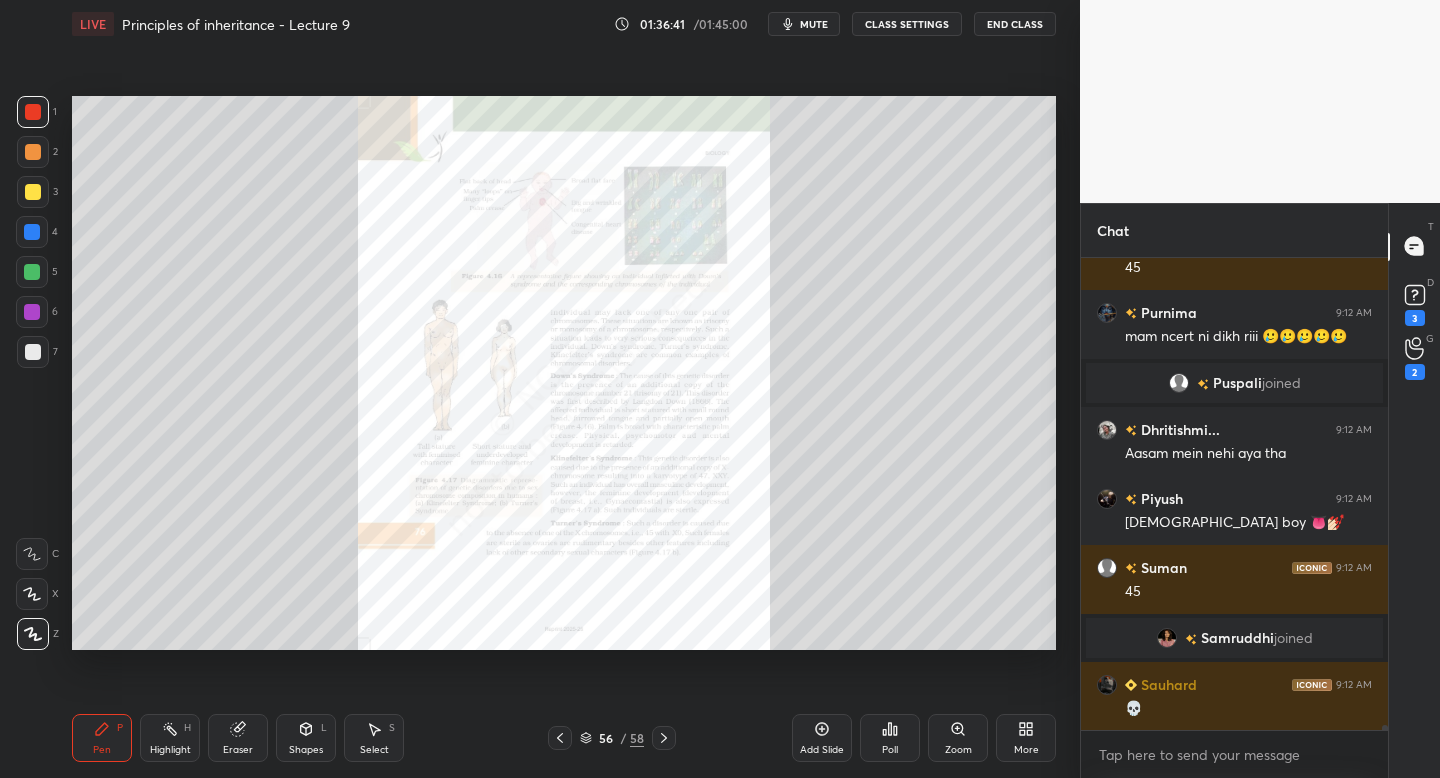 click 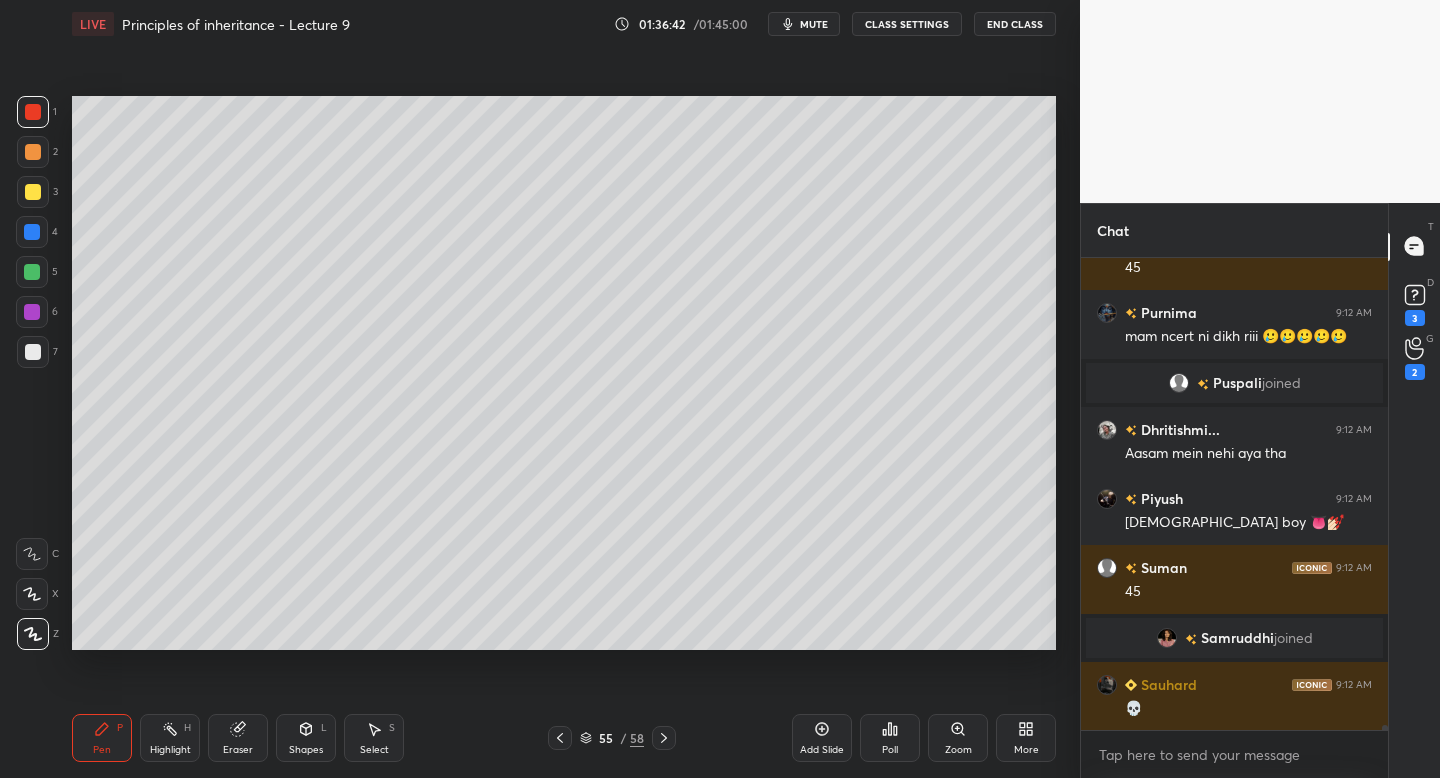 click 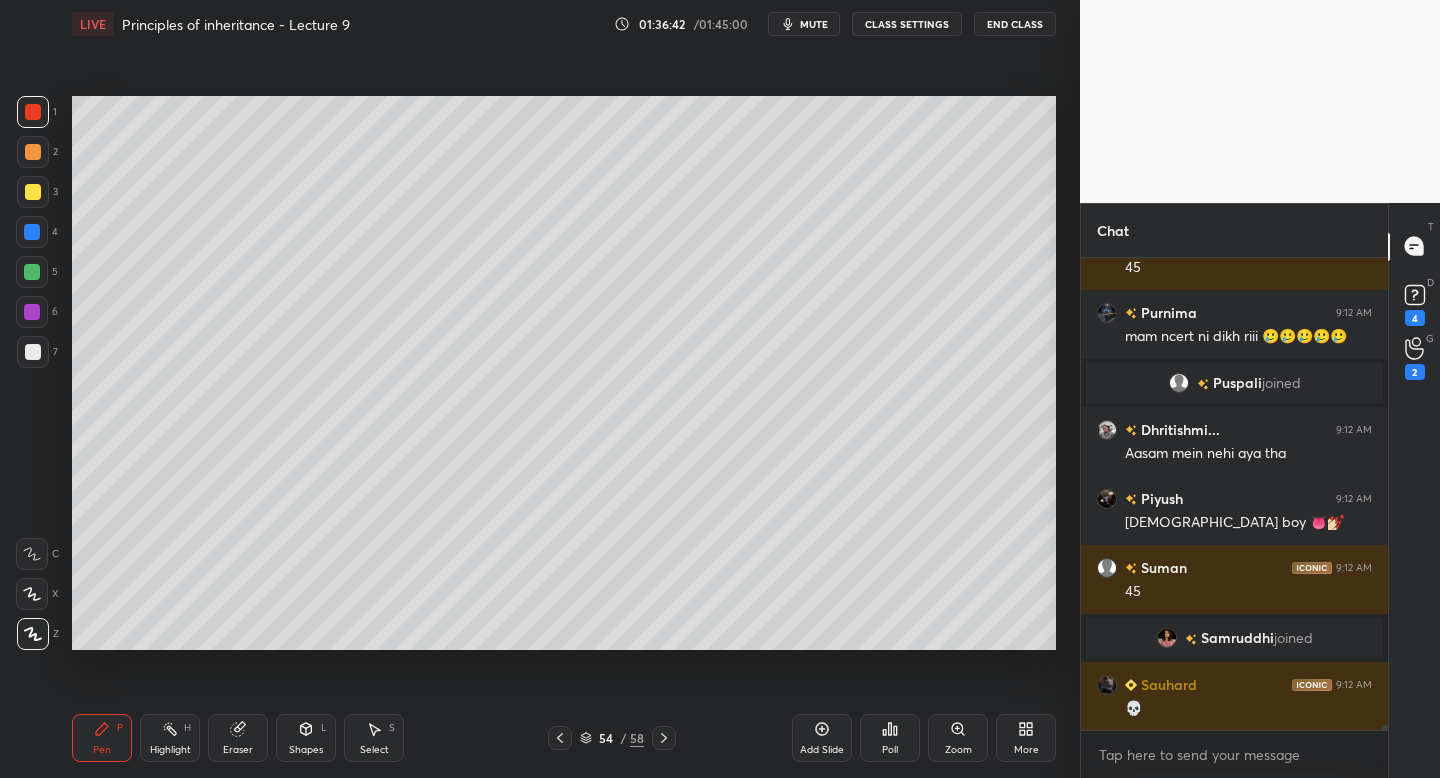 scroll, scrollTop: 43995, scrollLeft: 0, axis: vertical 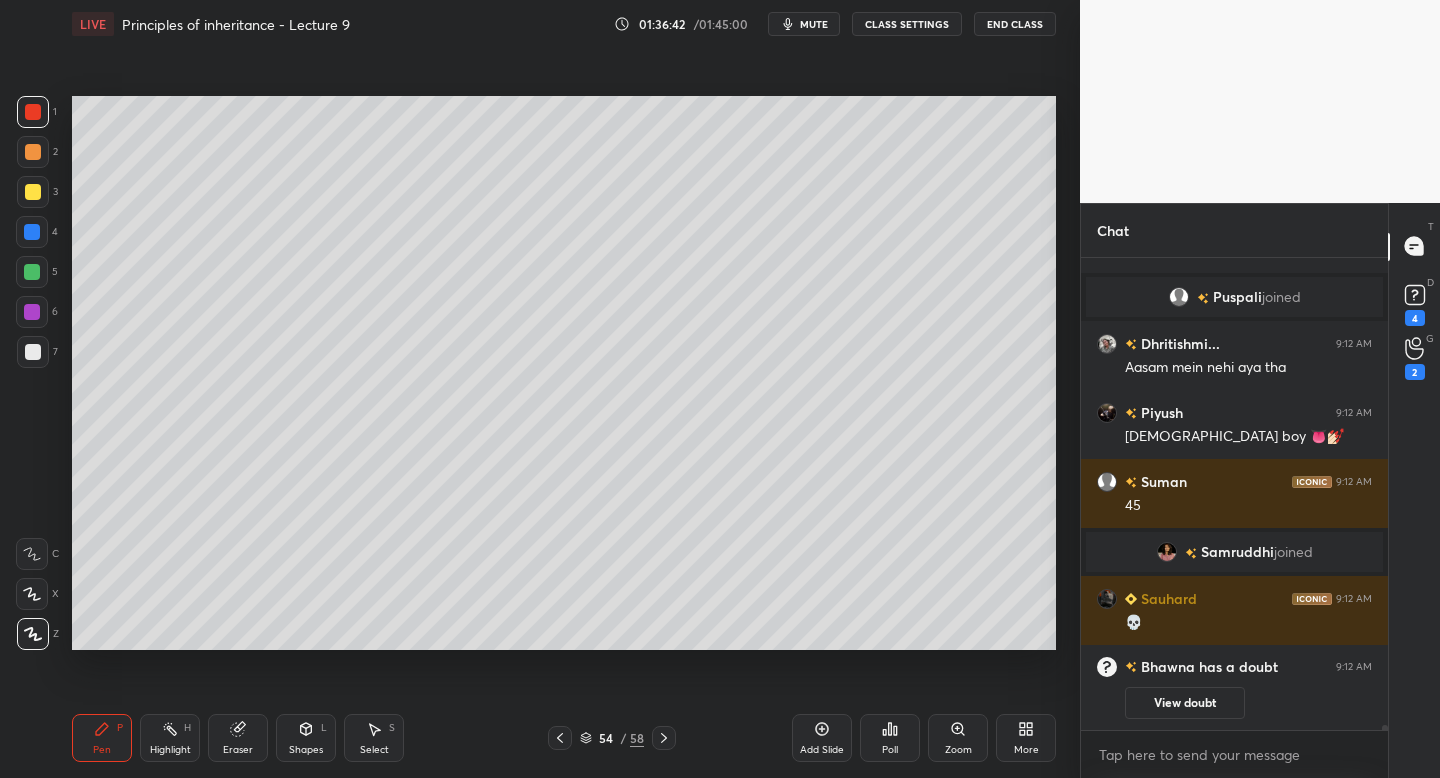click 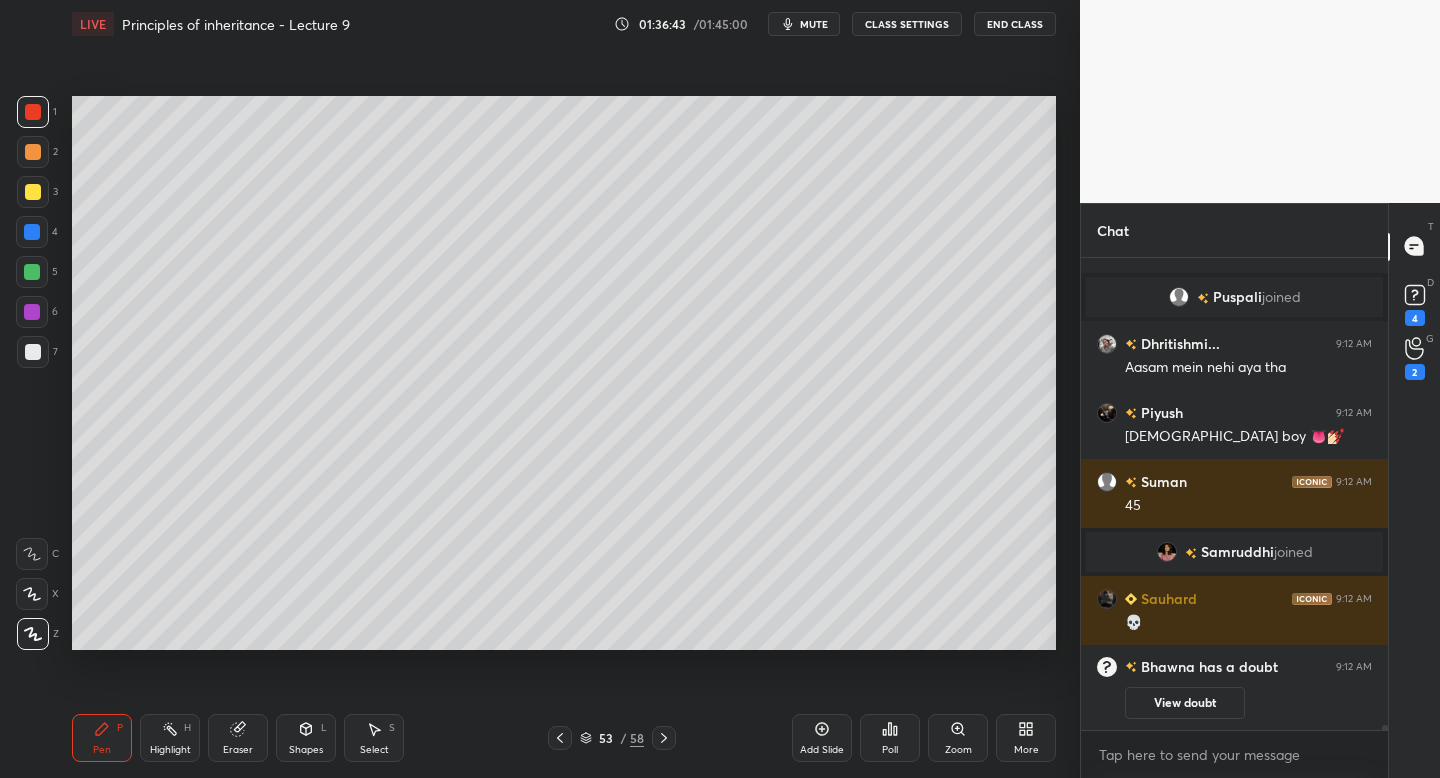 click 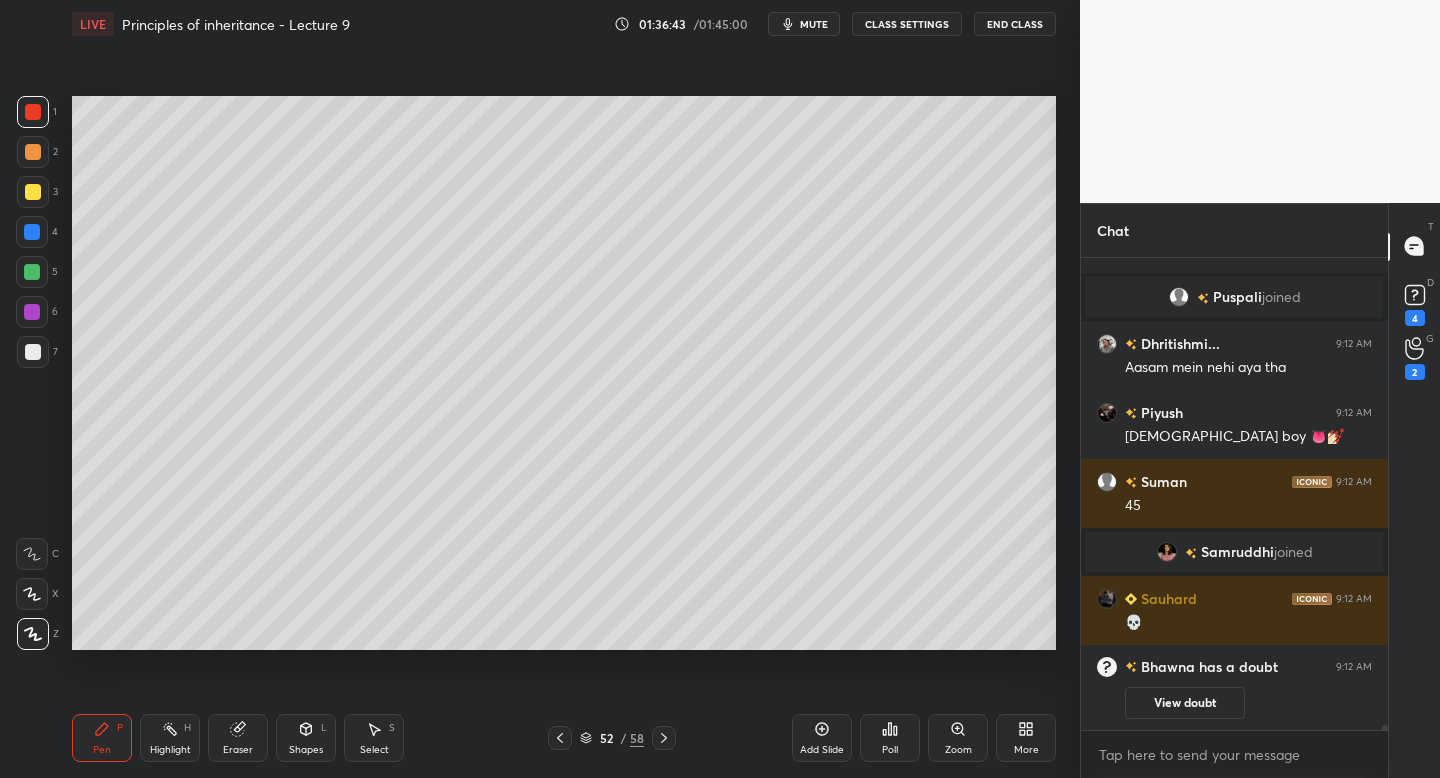 click 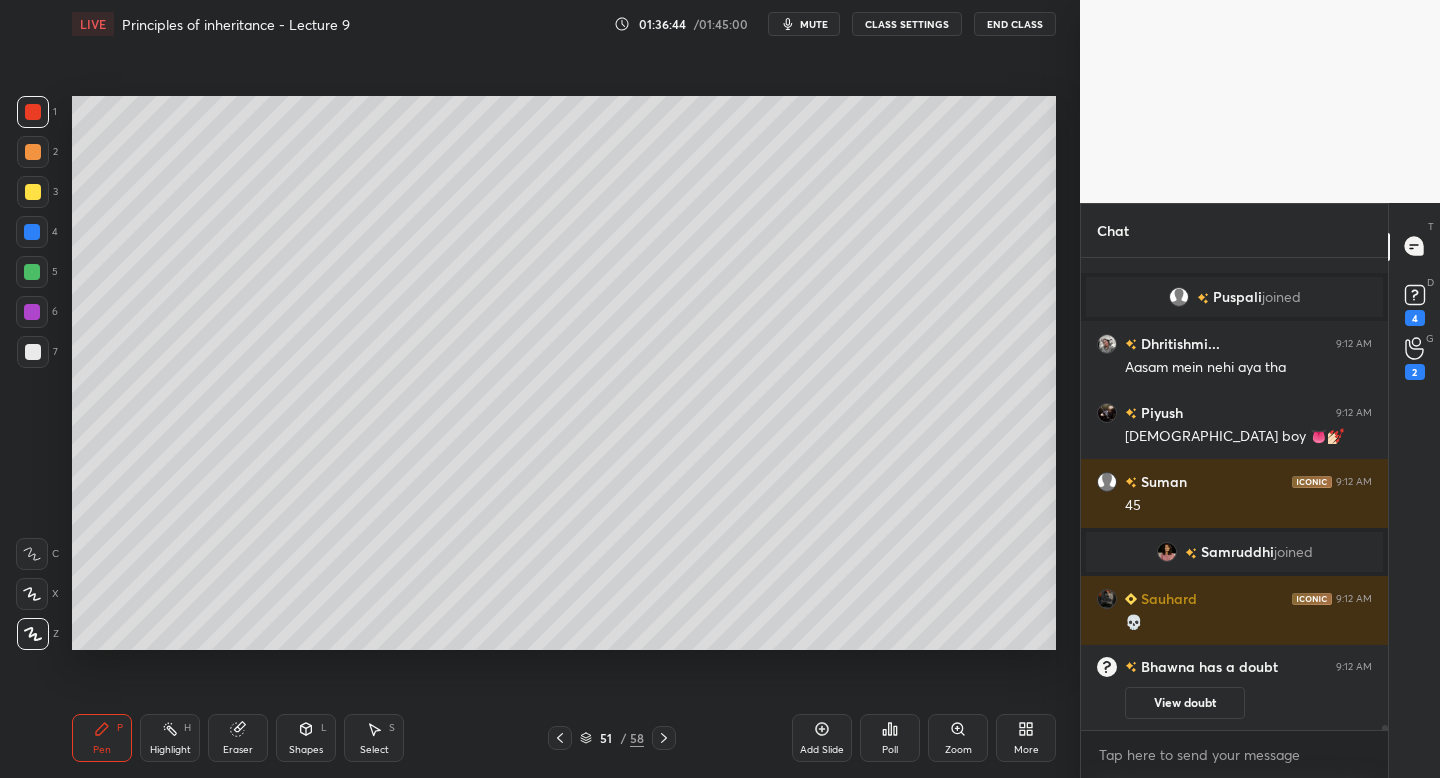 click 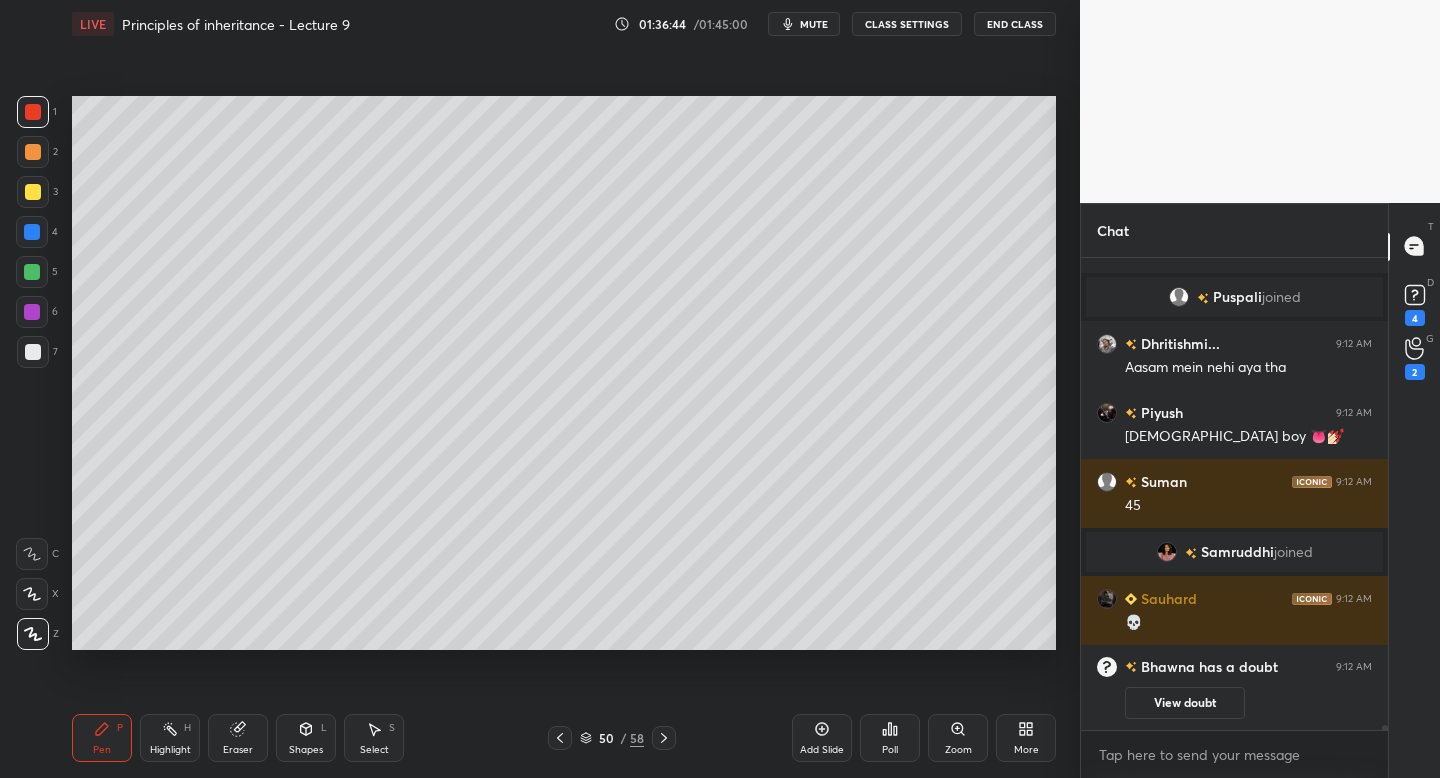 click 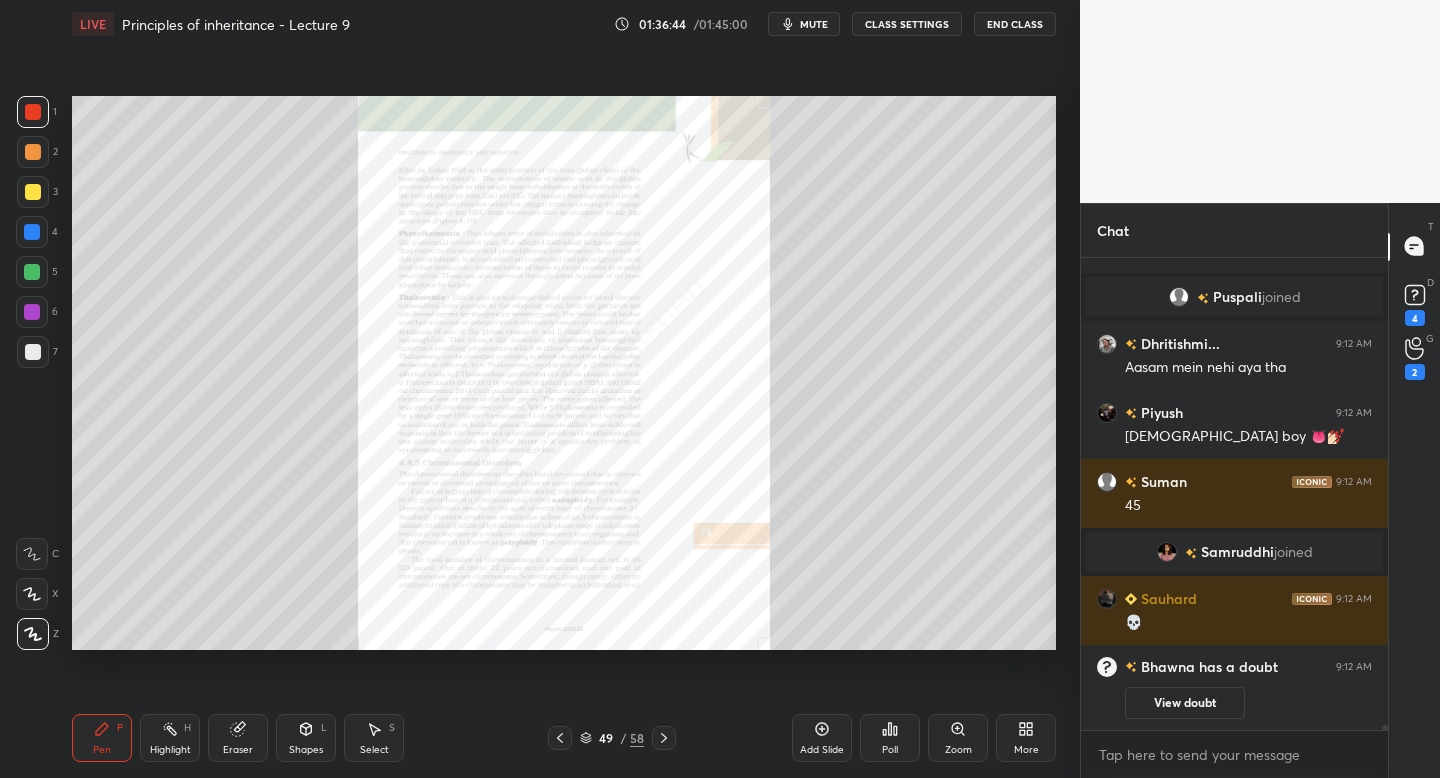 click 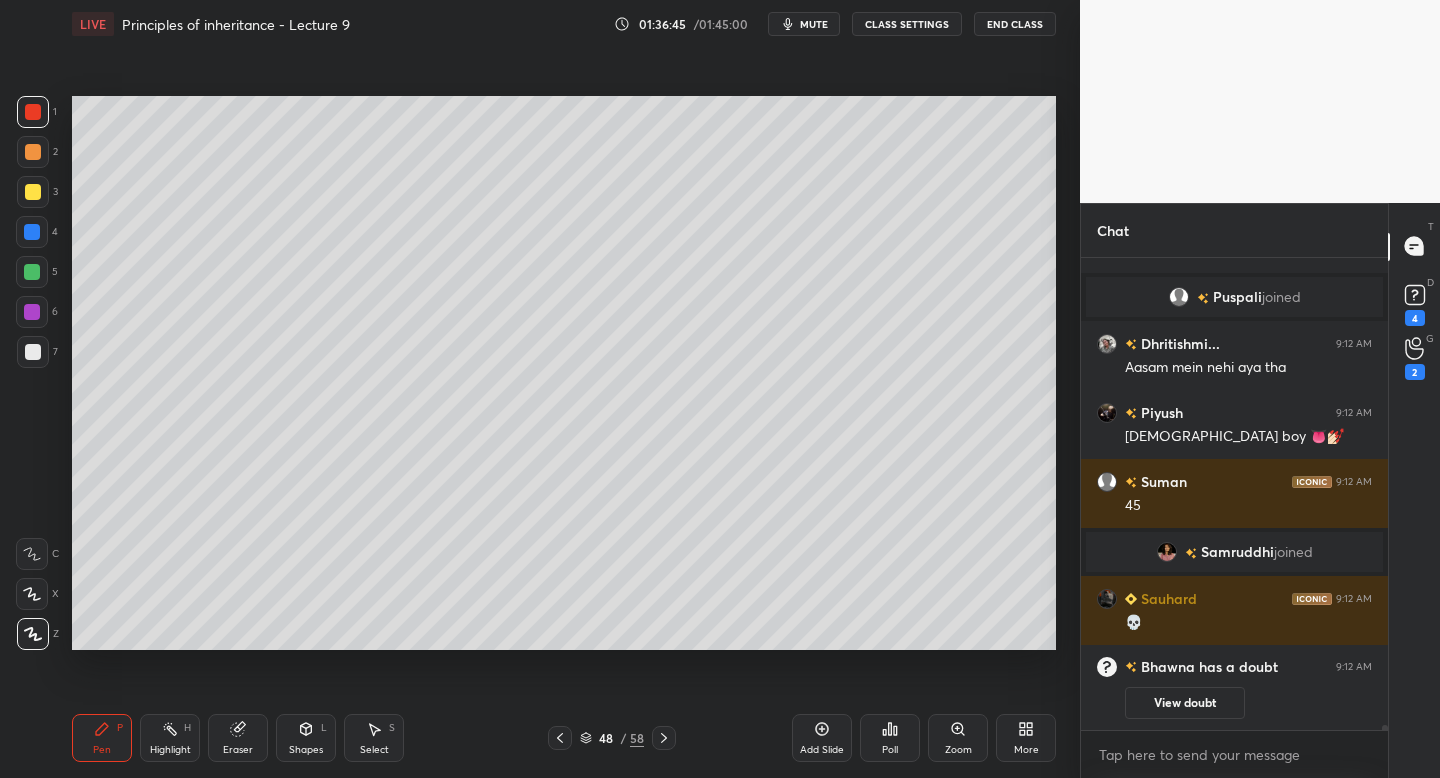 click 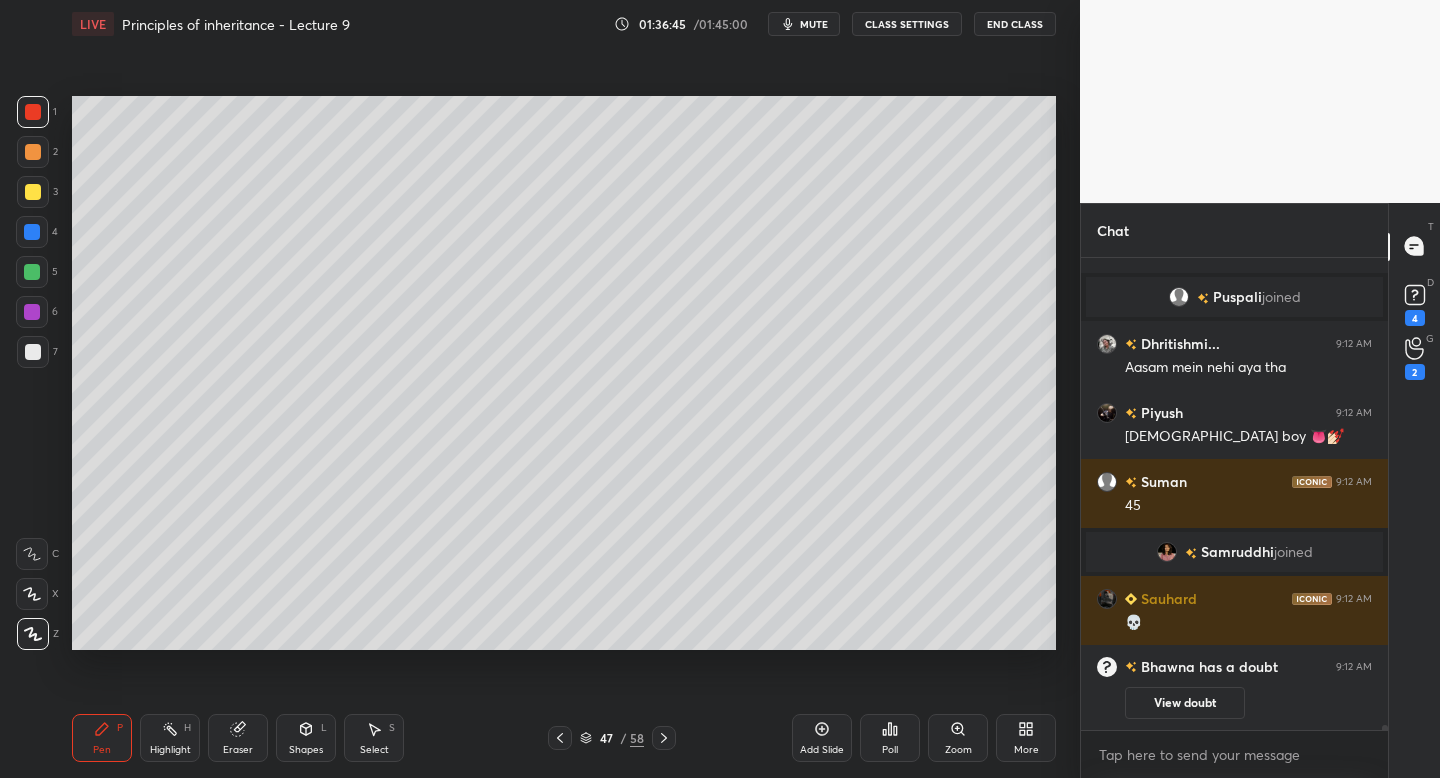 click on "47 / 58" at bounding box center [612, 738] 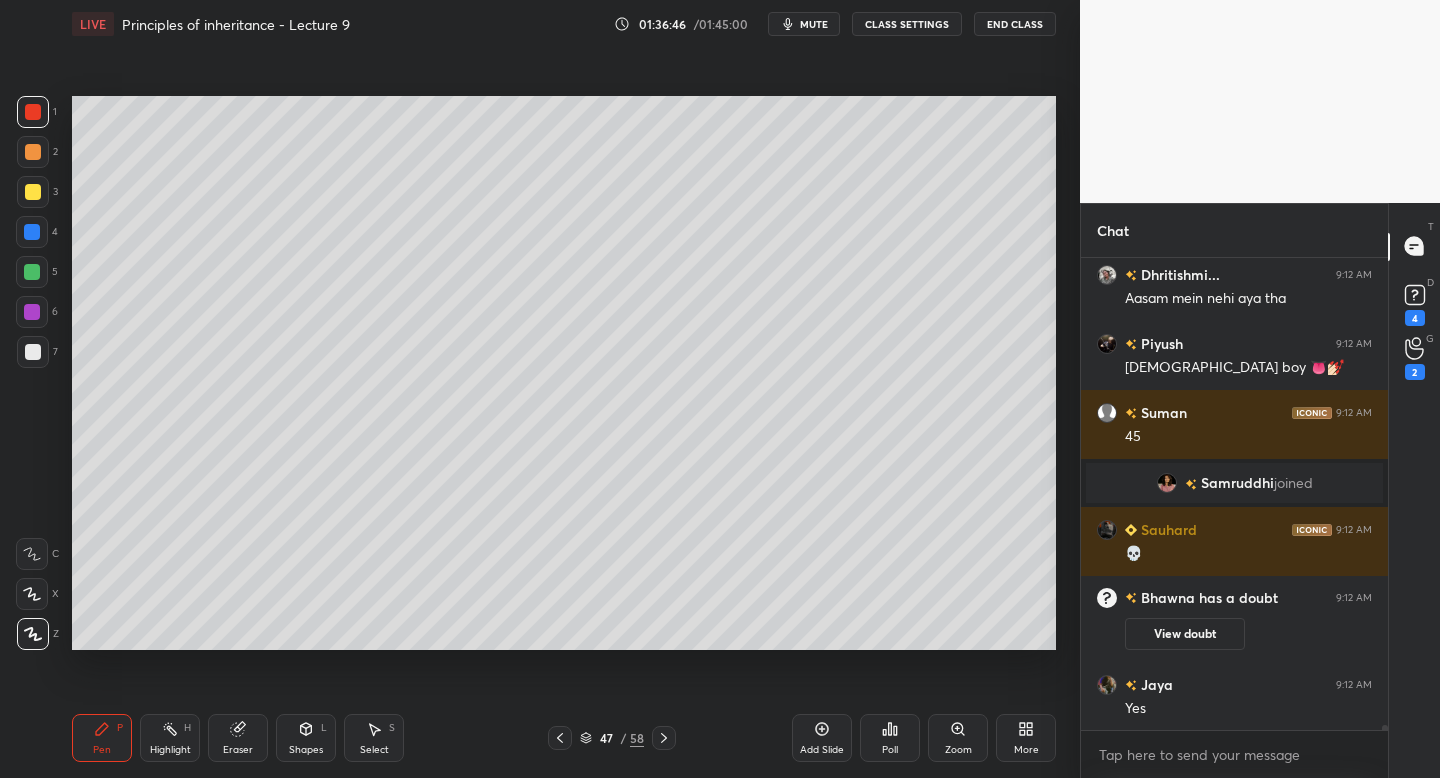scroll, scrollTop: 44047, scrollLeft: 0, axis: vertical 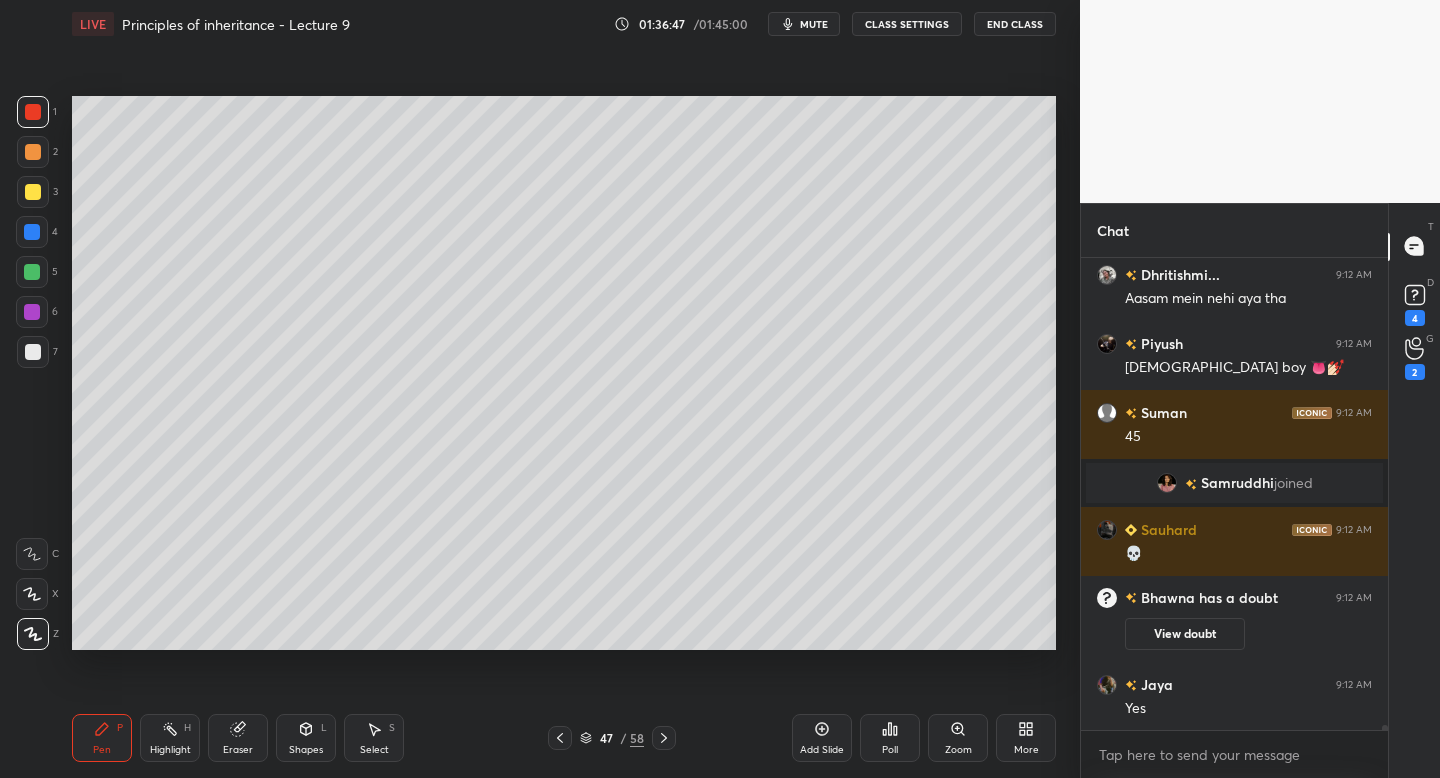 click at bounding box center [560, 738] 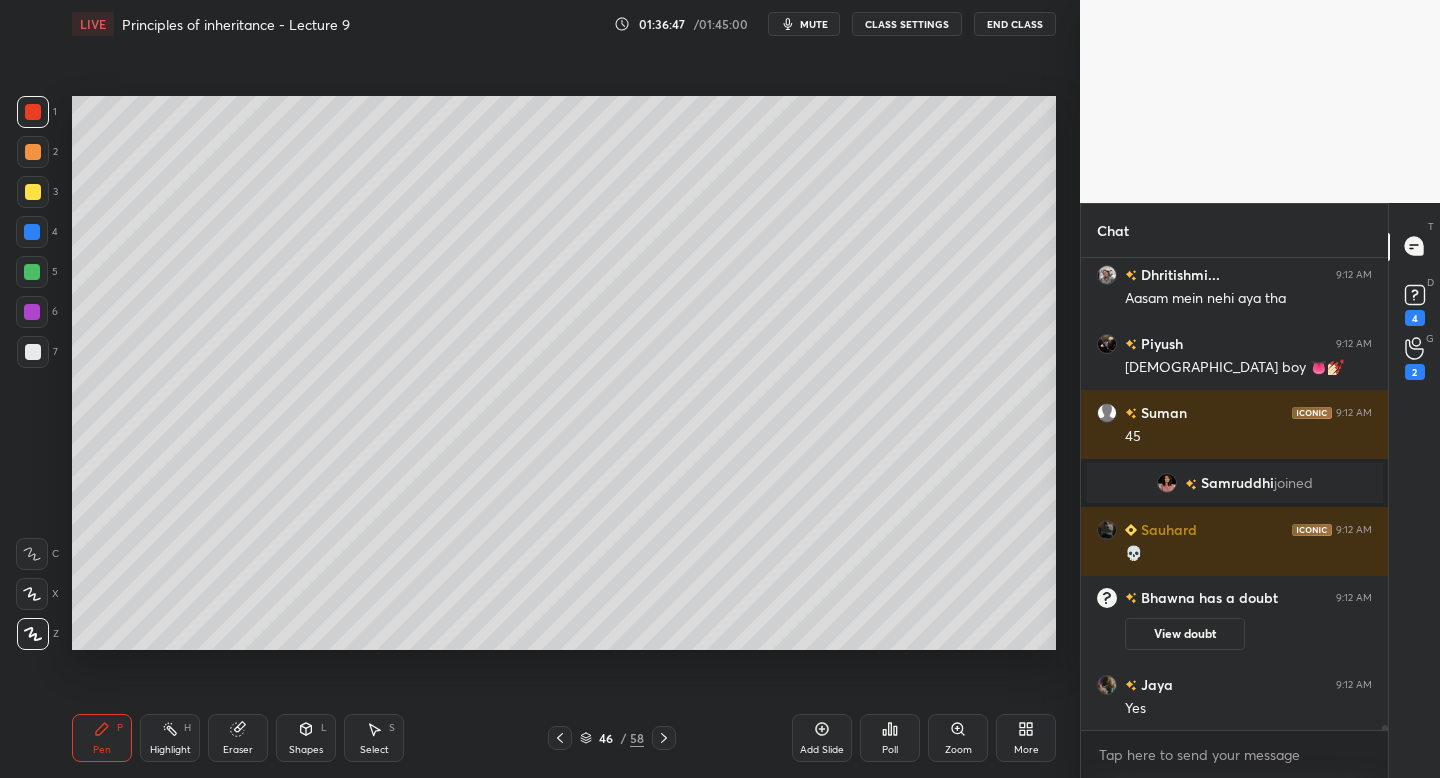 click 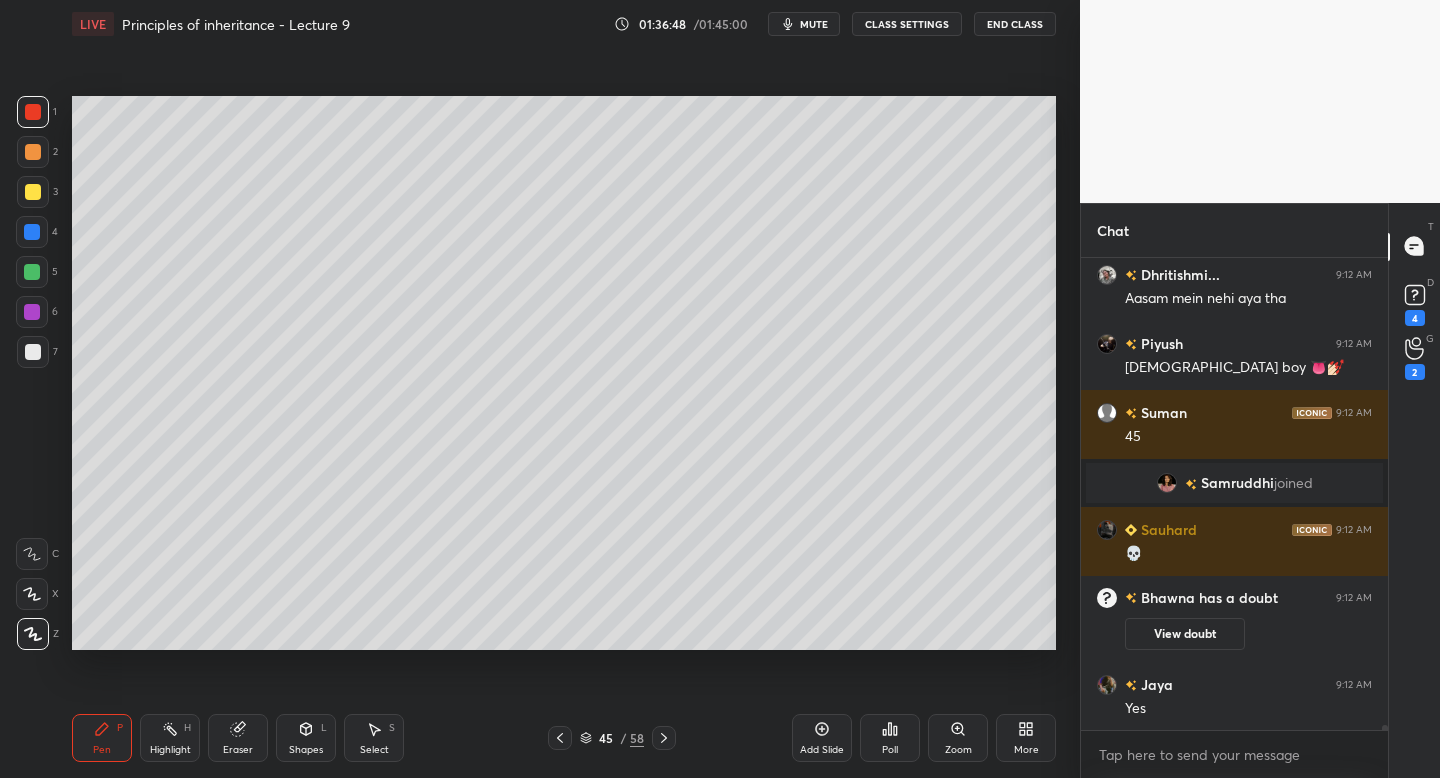 click 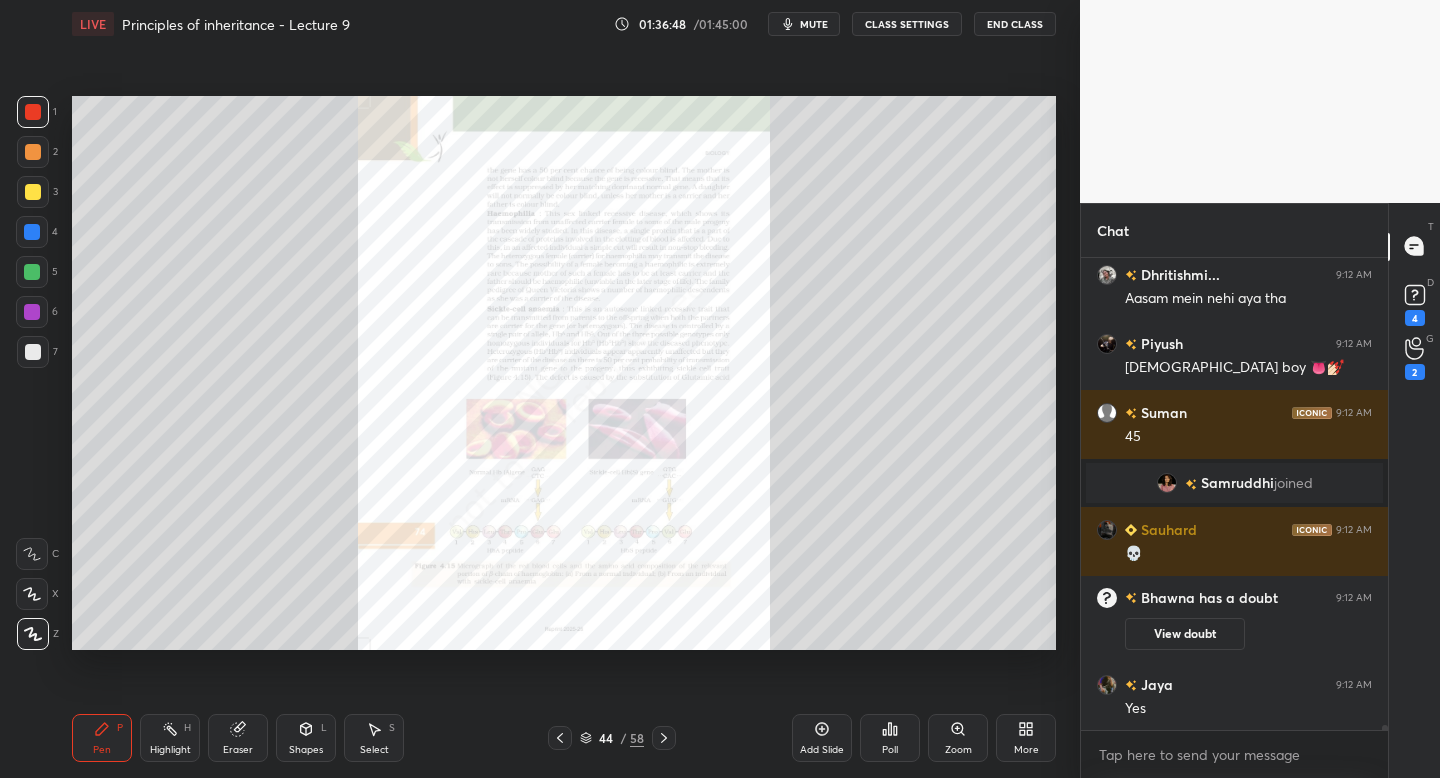 click 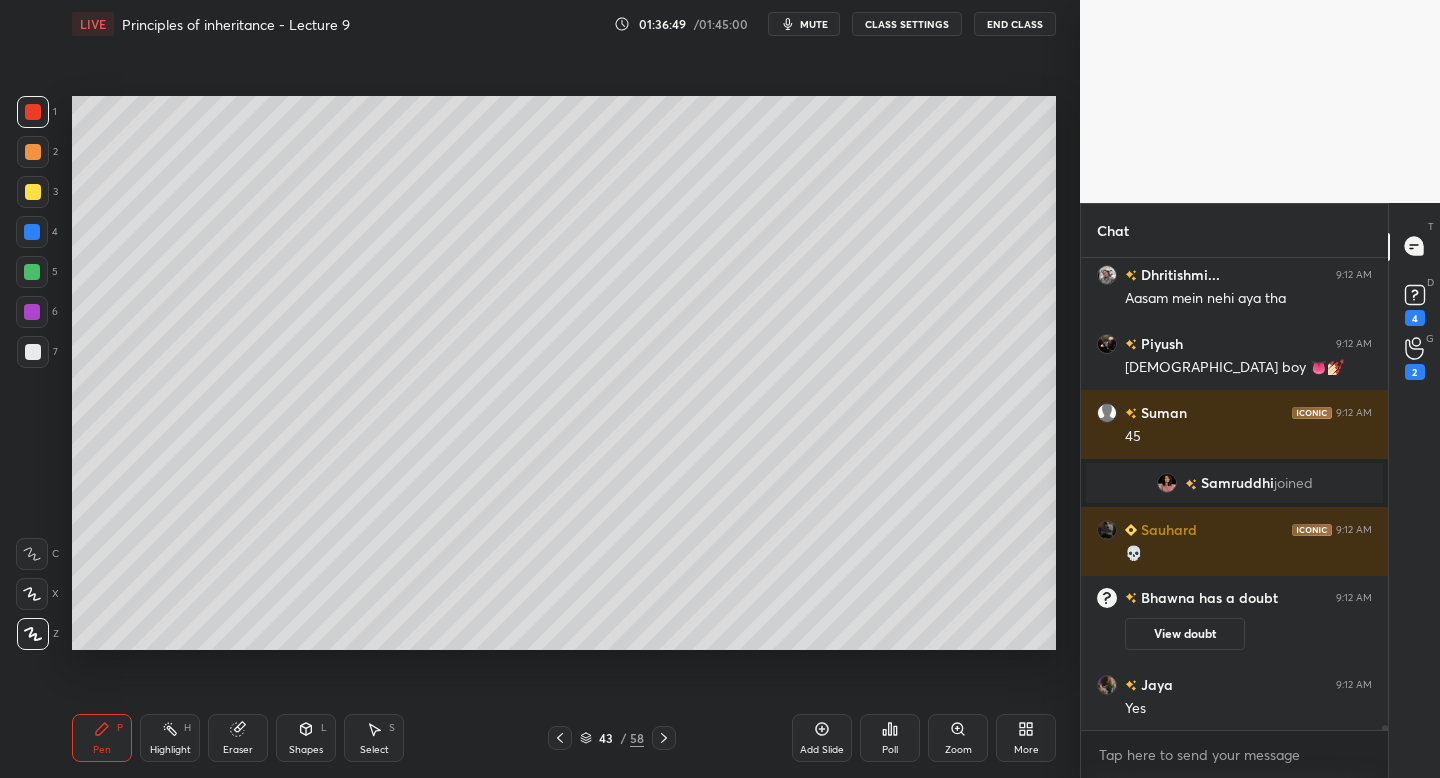 click 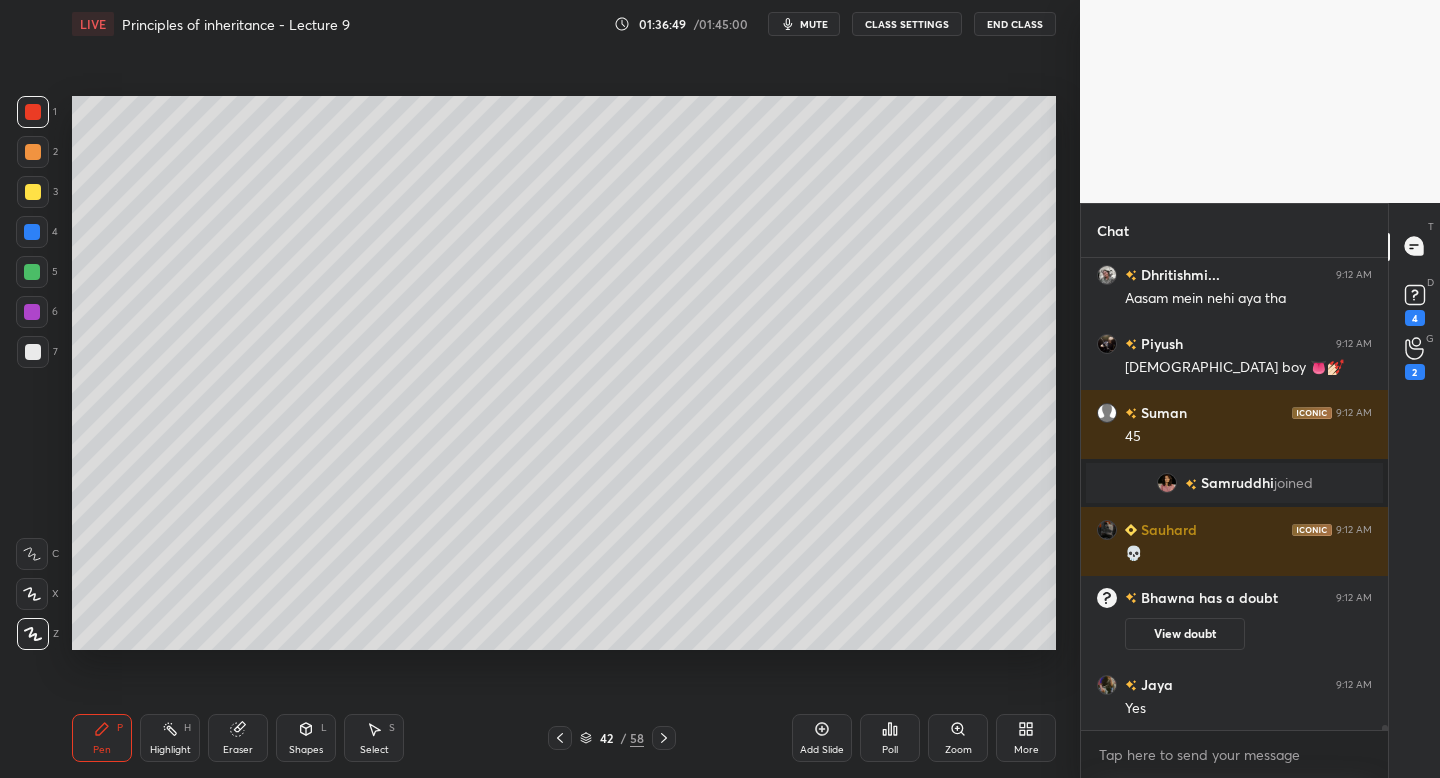 click 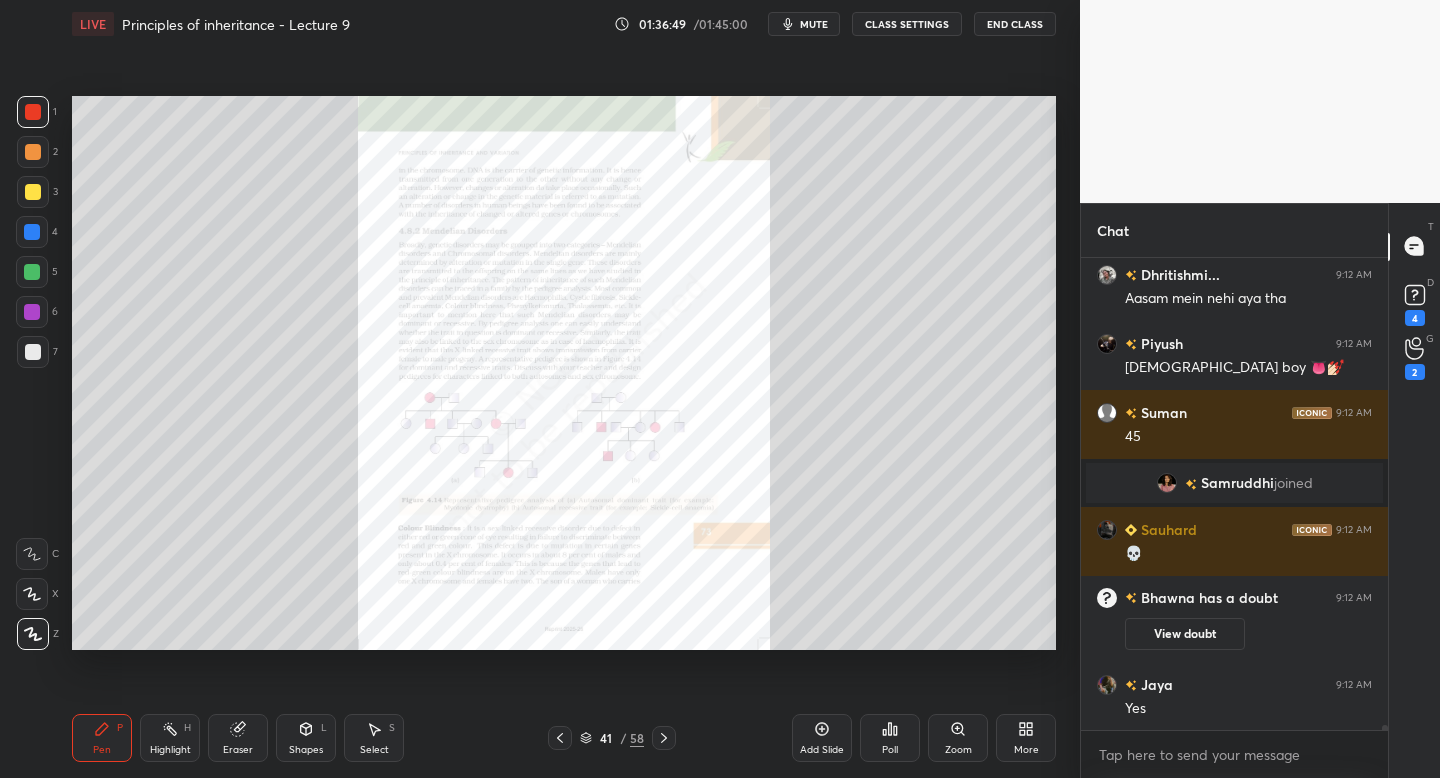 scroll, scrollTop: 44116, scrollLeft: 0, axis: vertical 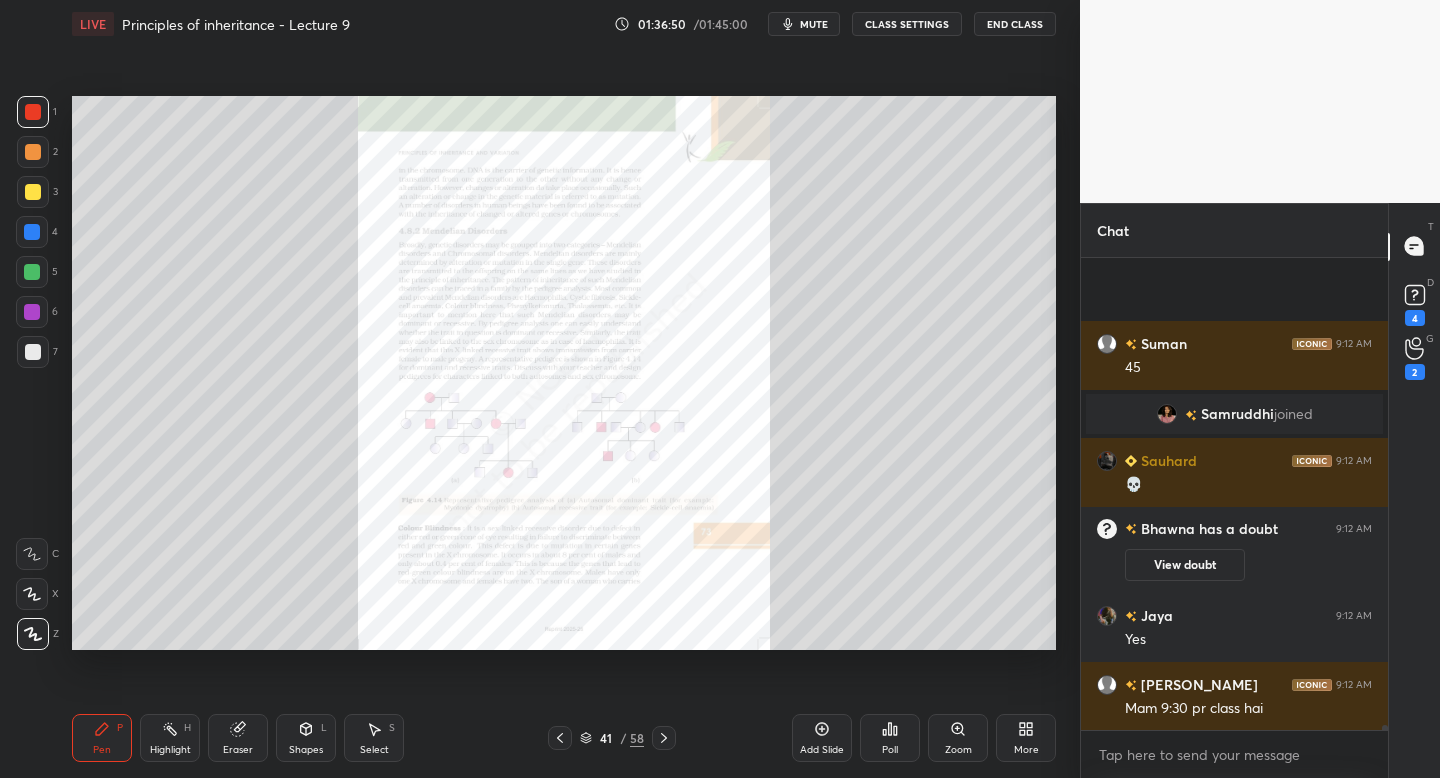 click on "Zoom" at bounding box center [958, 738] 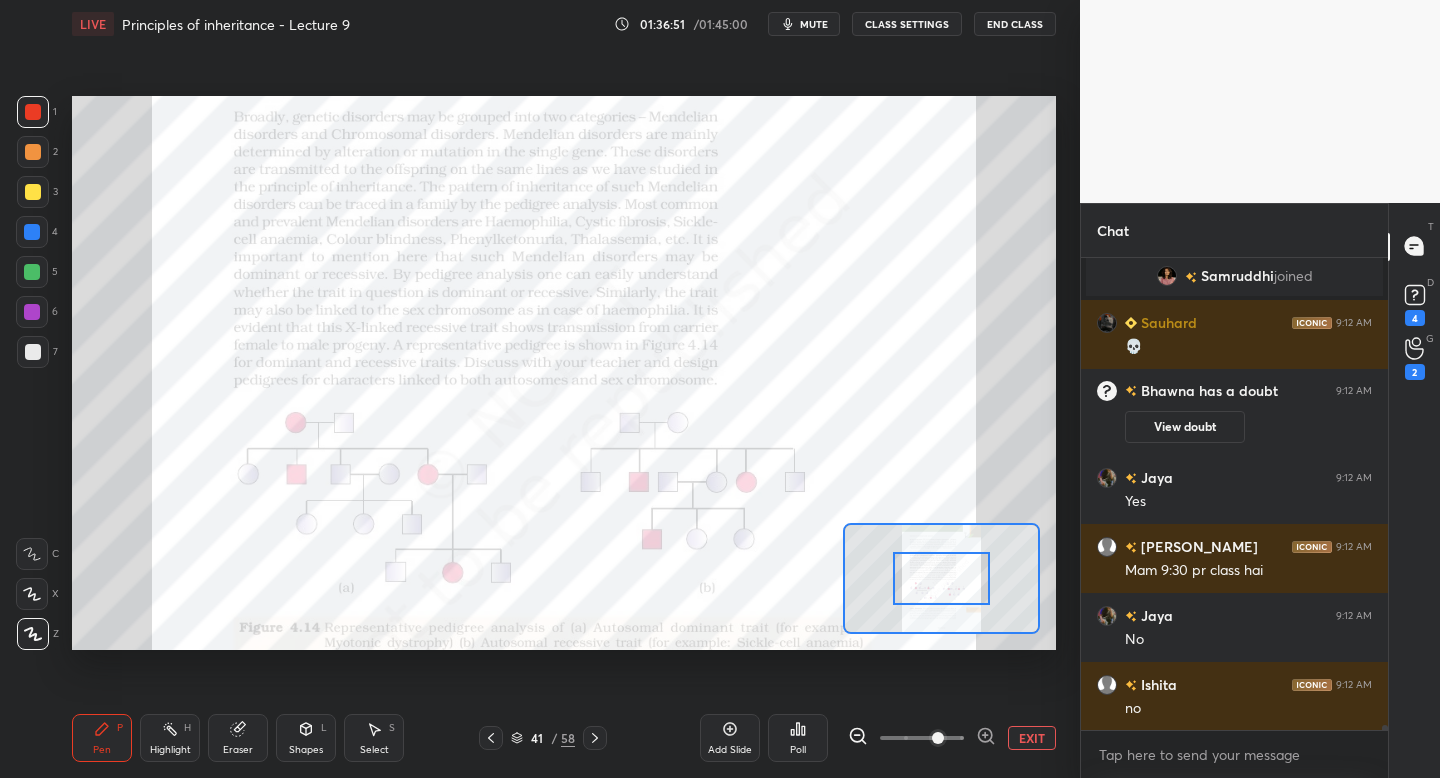 click at bounding box center [922, 738] 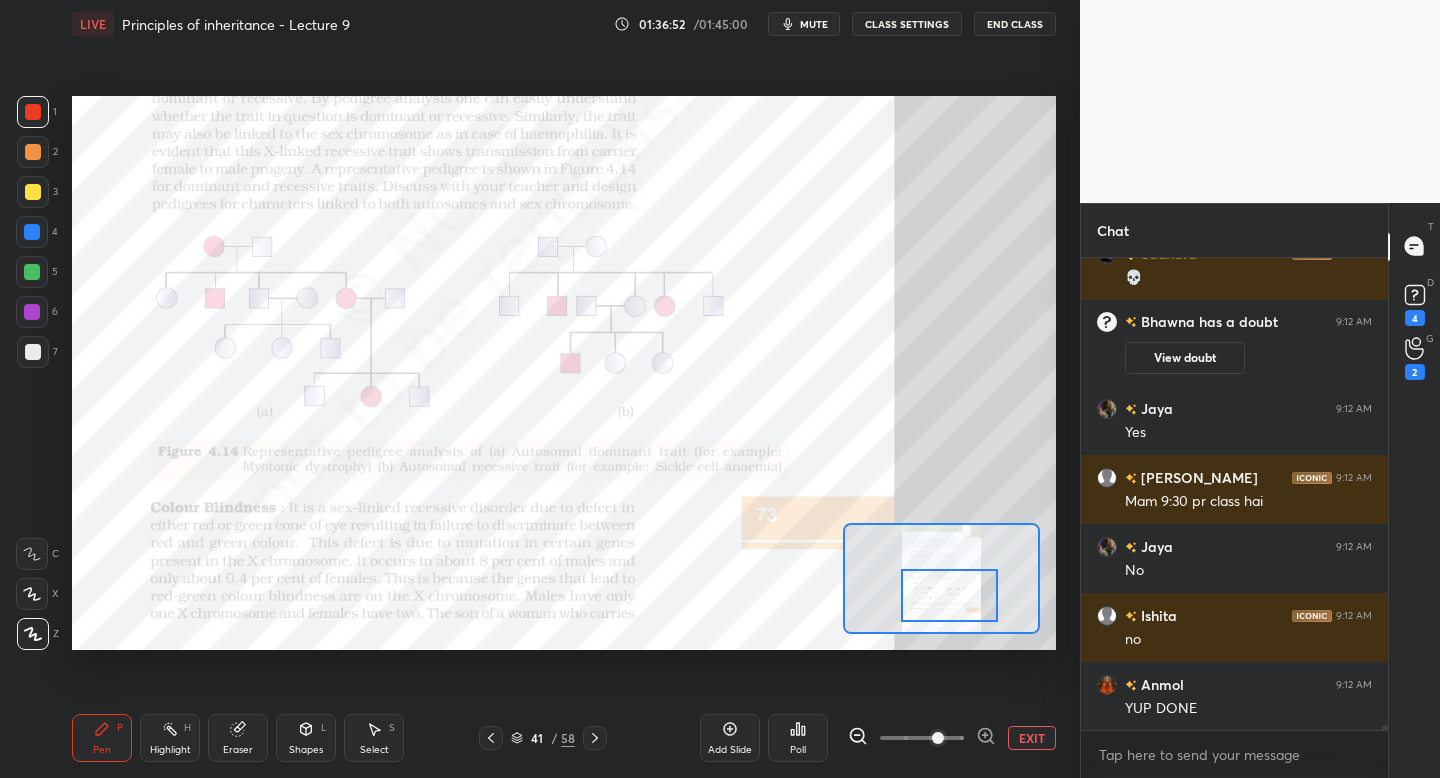 drag, startPoint x: 949, startPoint y: 601, endPoint x: 957, endPoint y: 618, distance: 18.788294 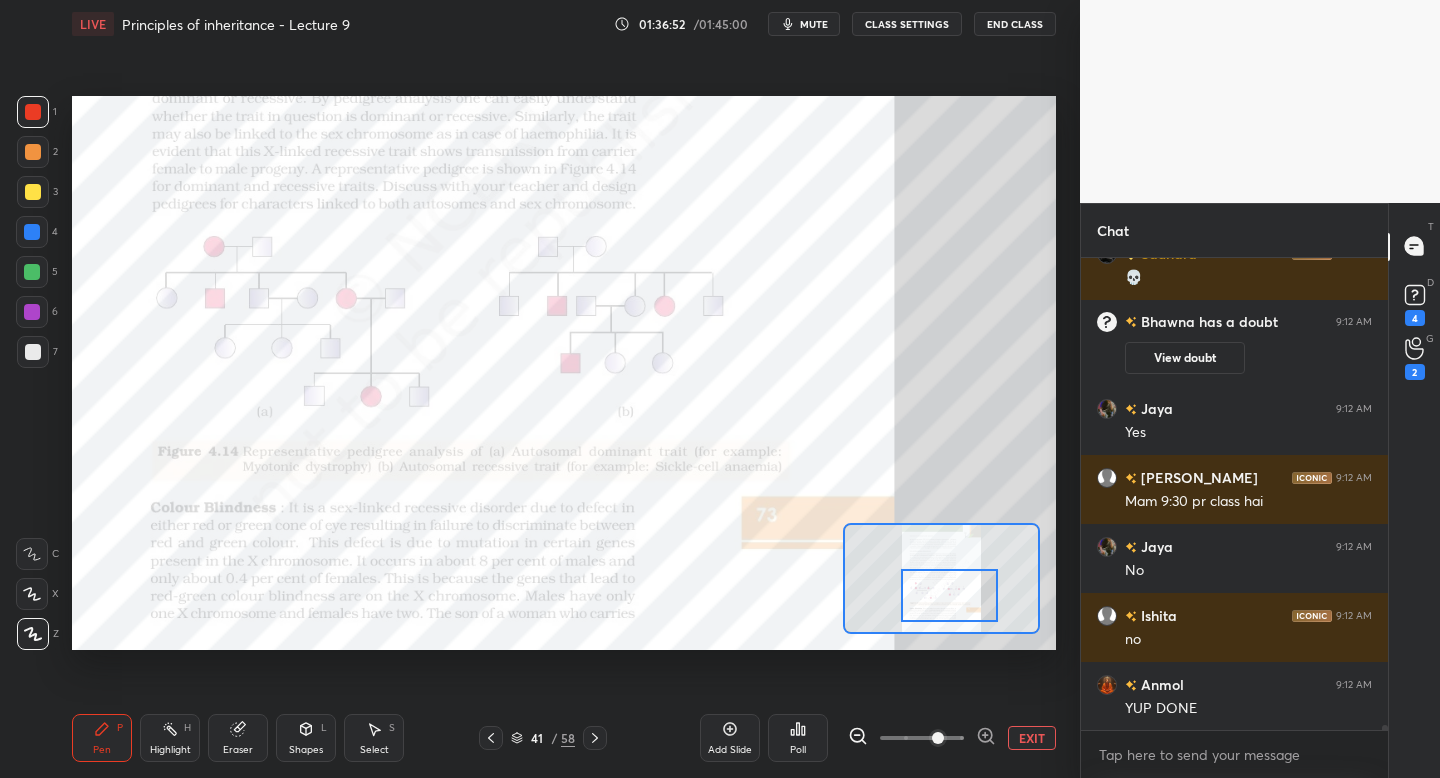 click at bounding box center (949, 595) 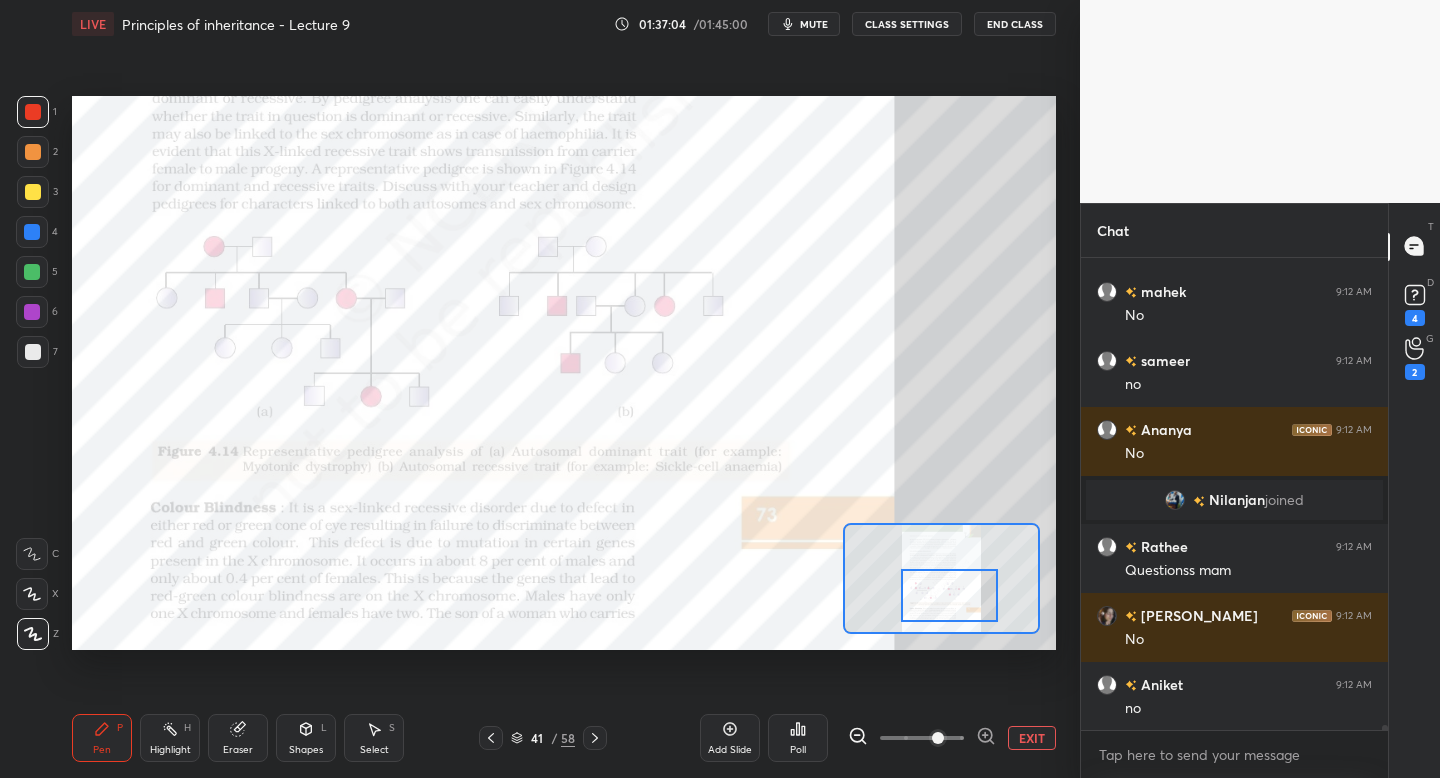 scroll, scrollTop: 44736, scrollLeft: 0, axis: vertical 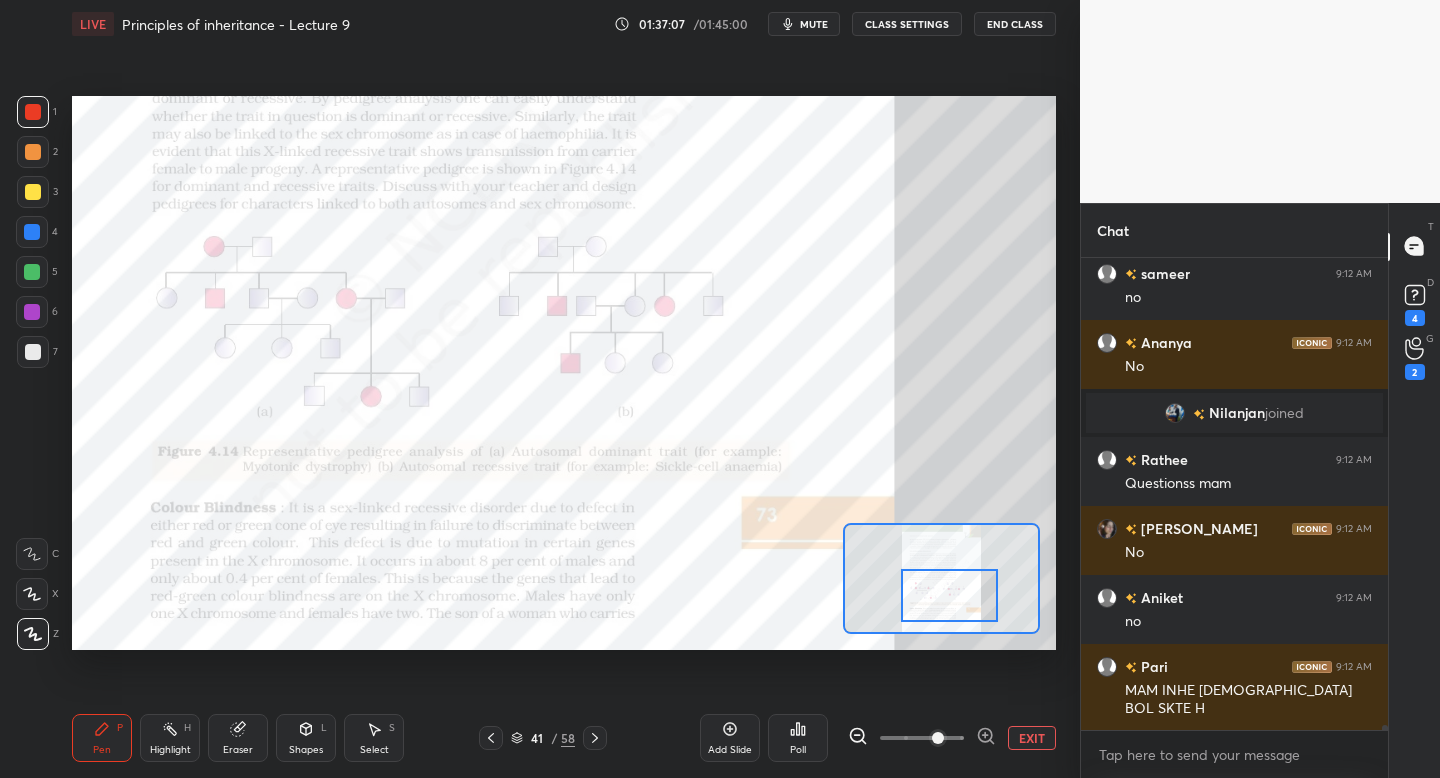 click on "Add Slide" at bounding box center [730, 738] 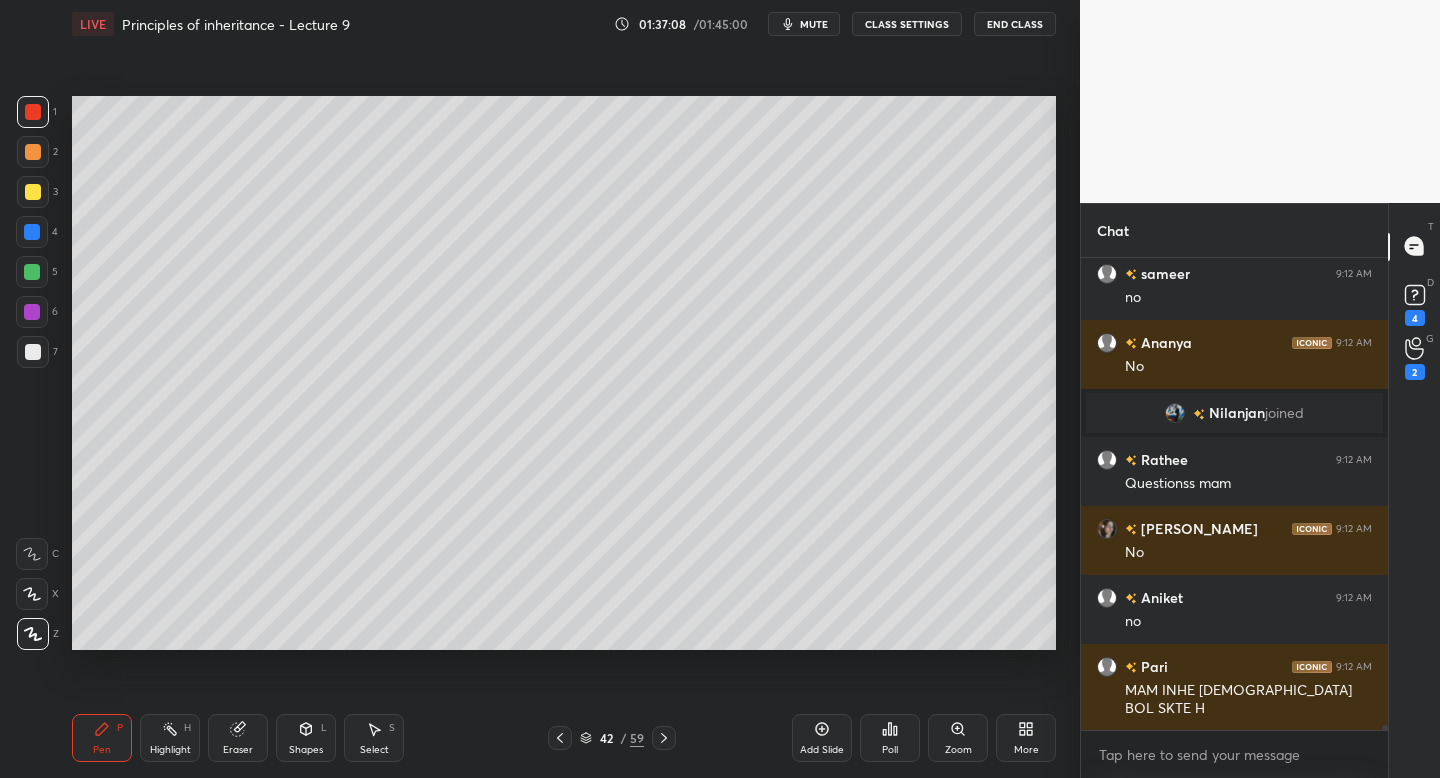 click at bounding box center (33, 192) 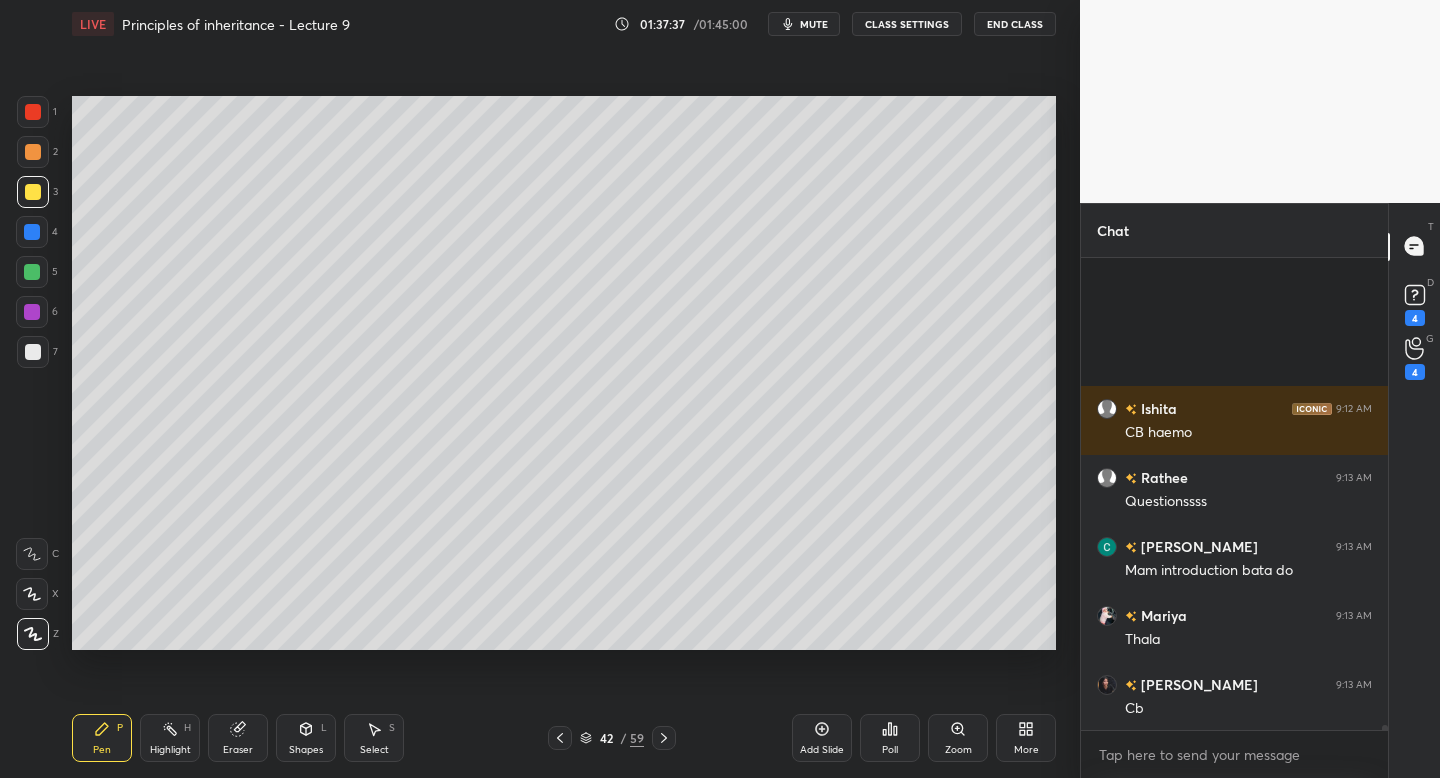 scroll, scrollTop: 45556, scrollLeft: 0, axis: vertical 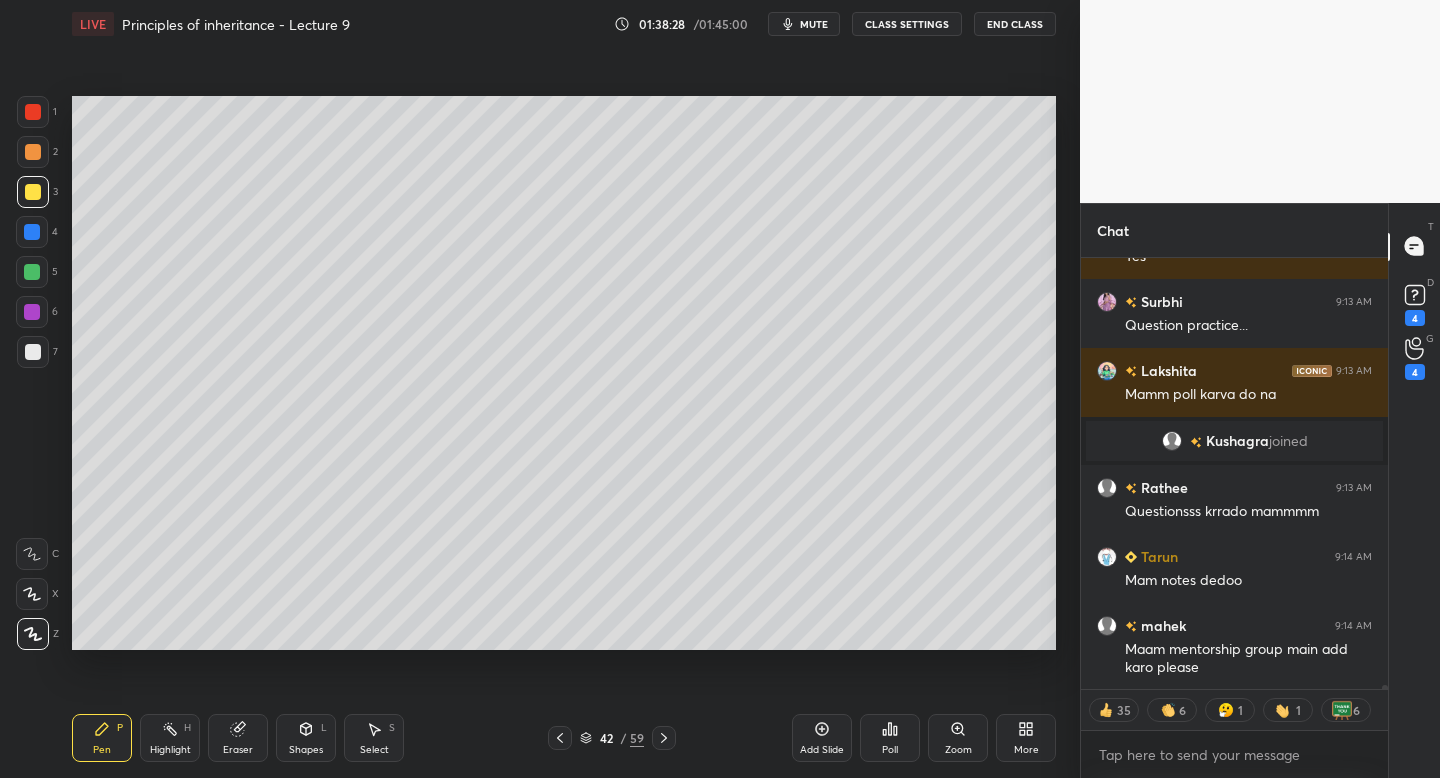 click 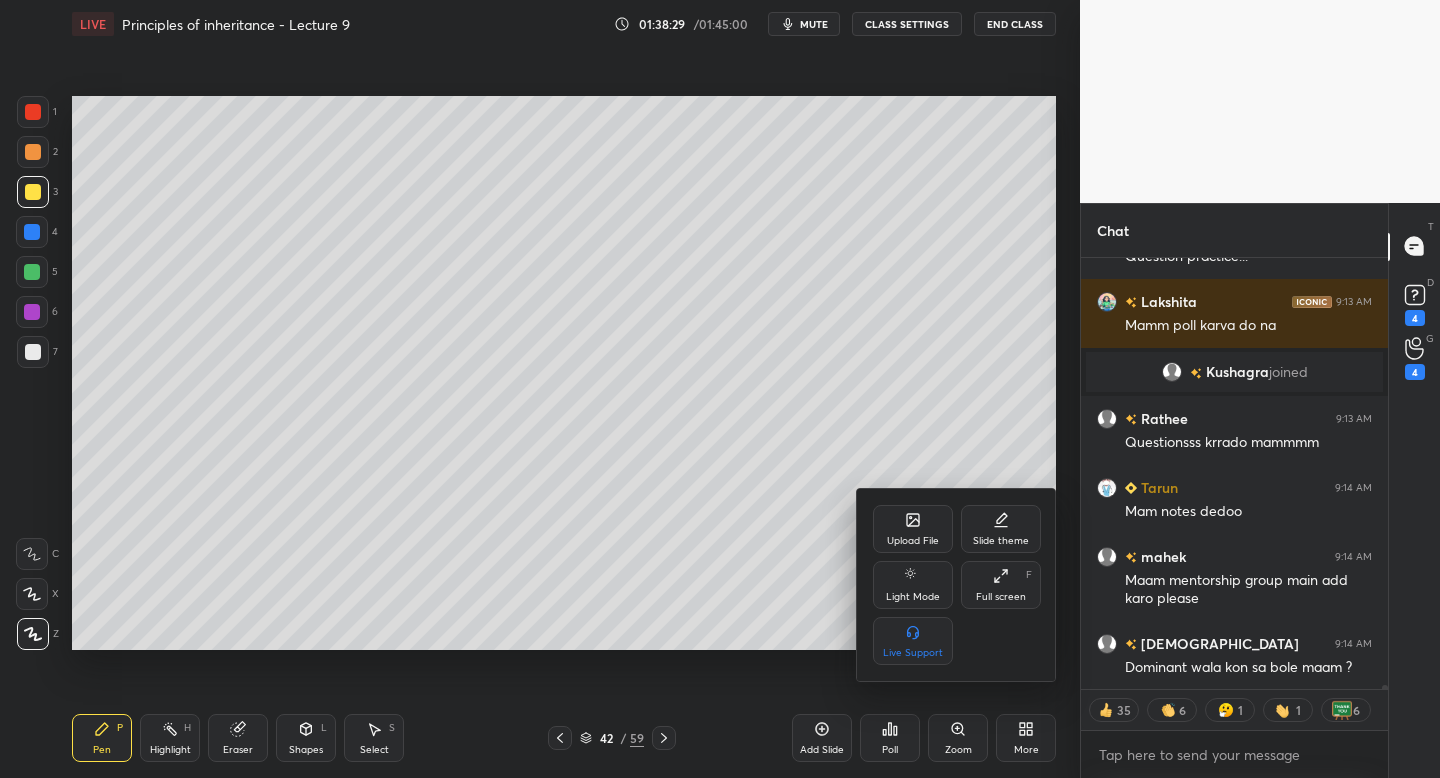 click on "Upload File" at bounding box center (913, 529) 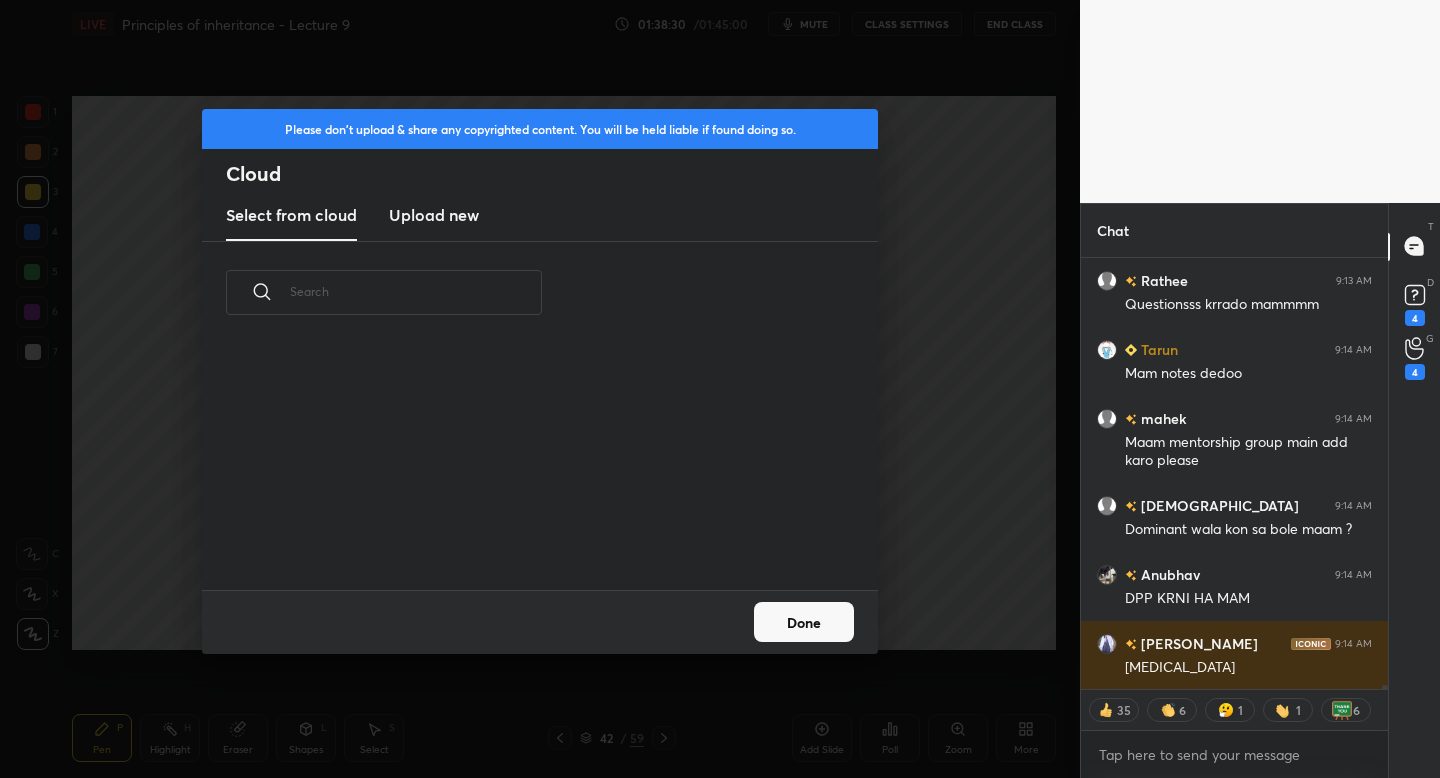 click on "Upload new" at bounding box center [434, 216] 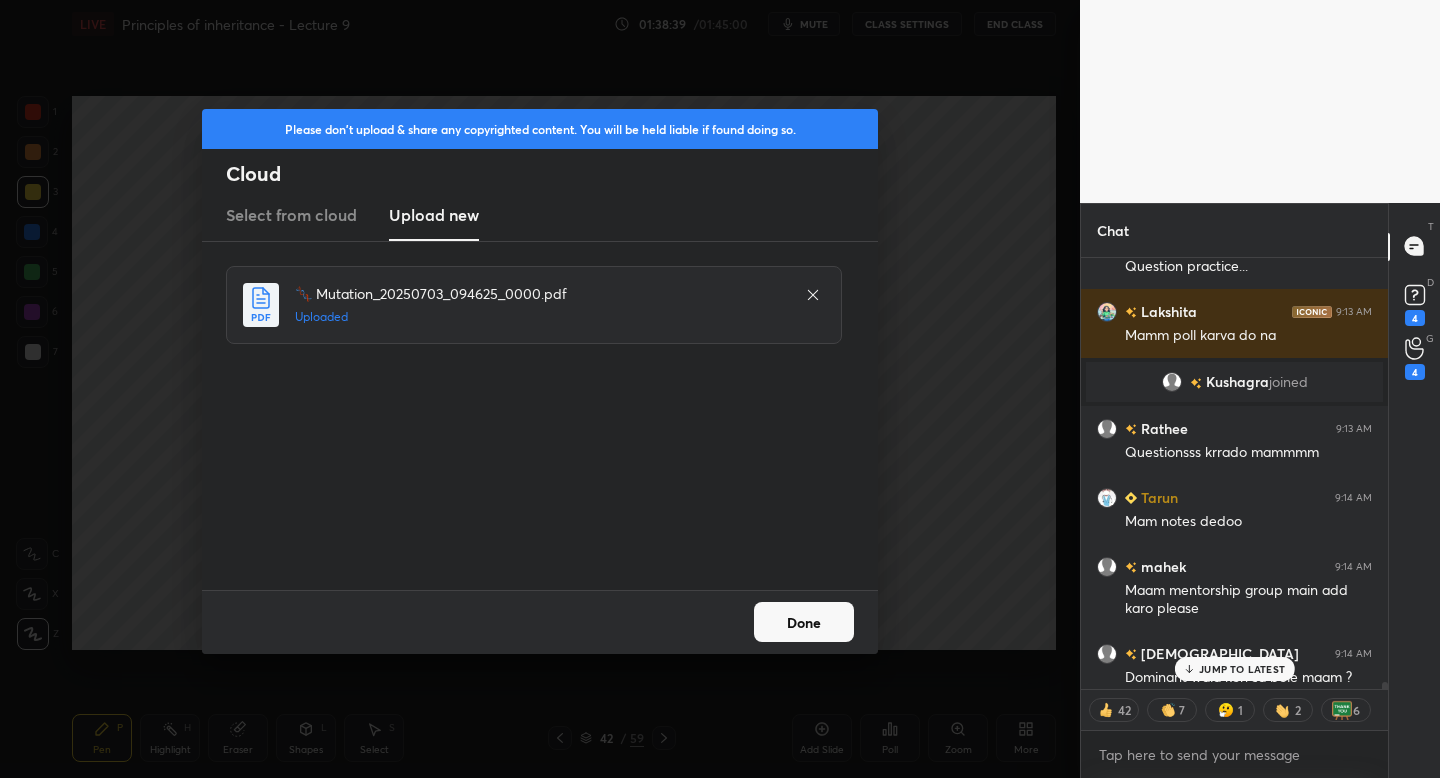 click on "Done" at bounding box center [804, 622] 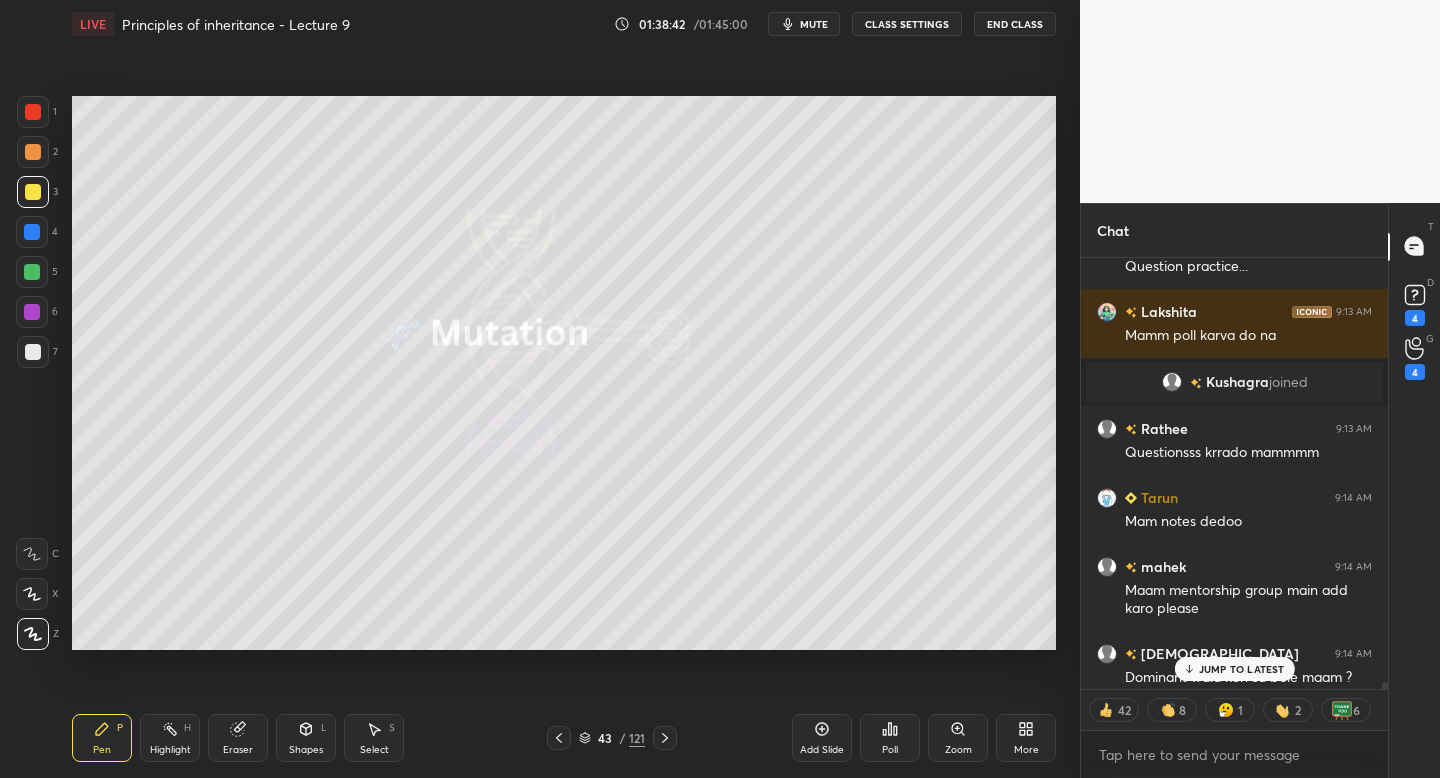 click on "JUMP TO LATEST" at bounding box center (1242, 669) 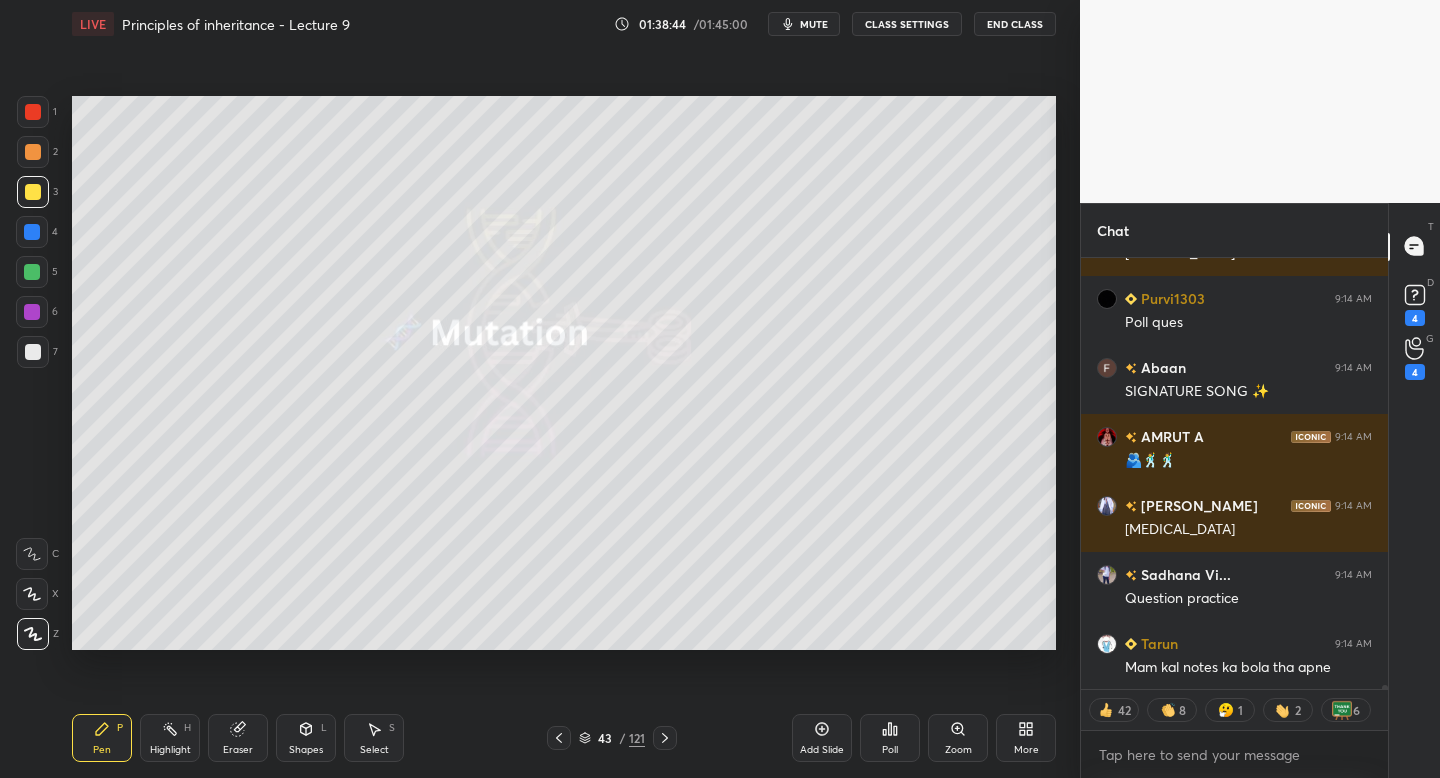 click 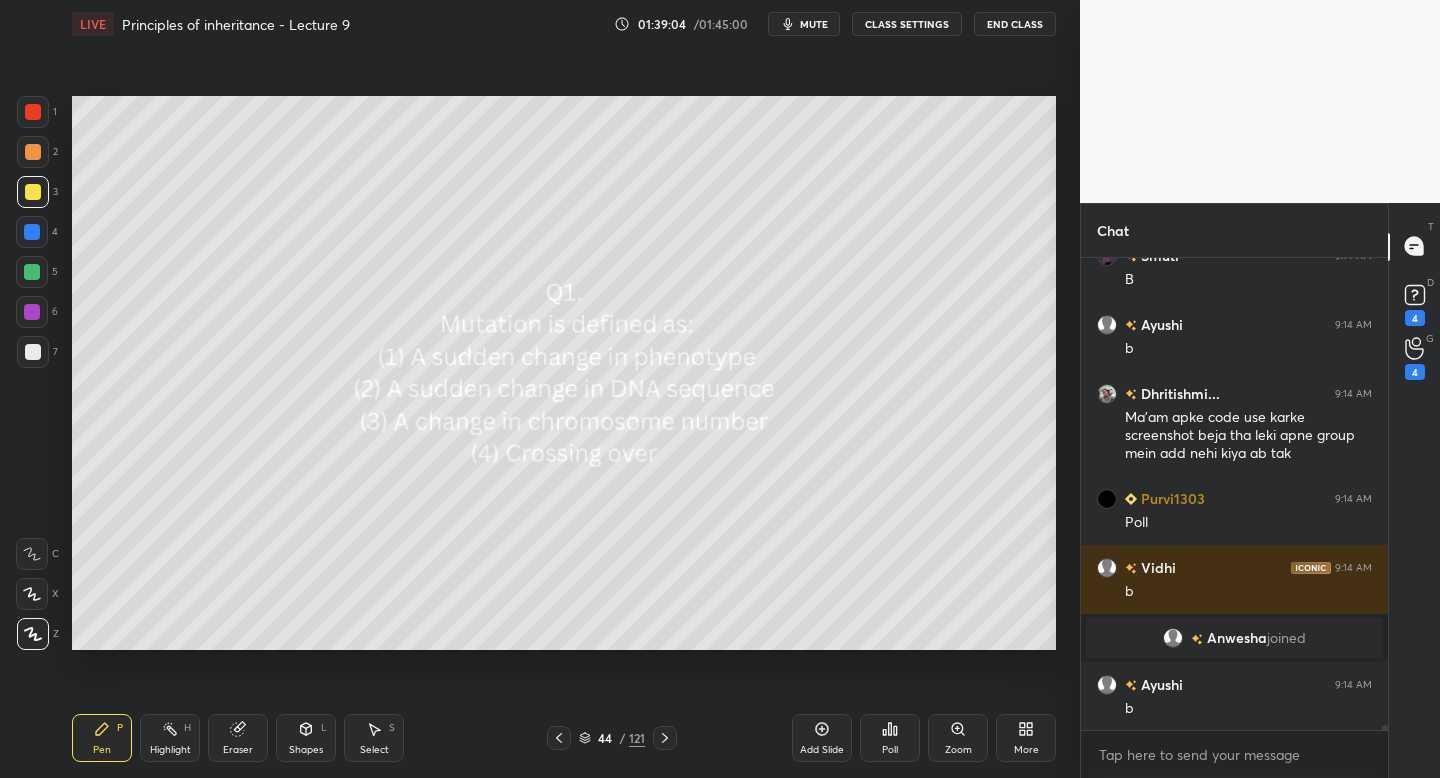 click 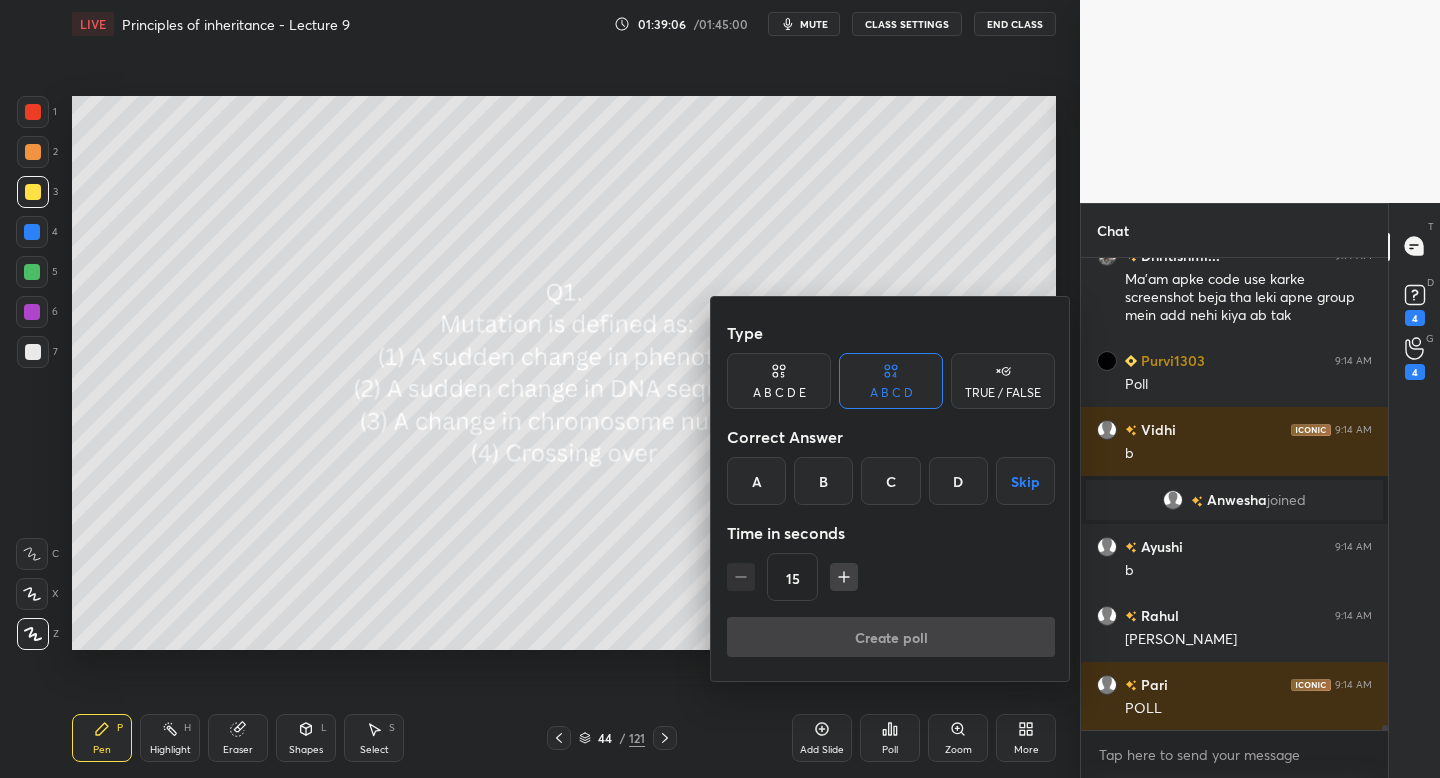 click on "B" at bounding box center [823, 481] 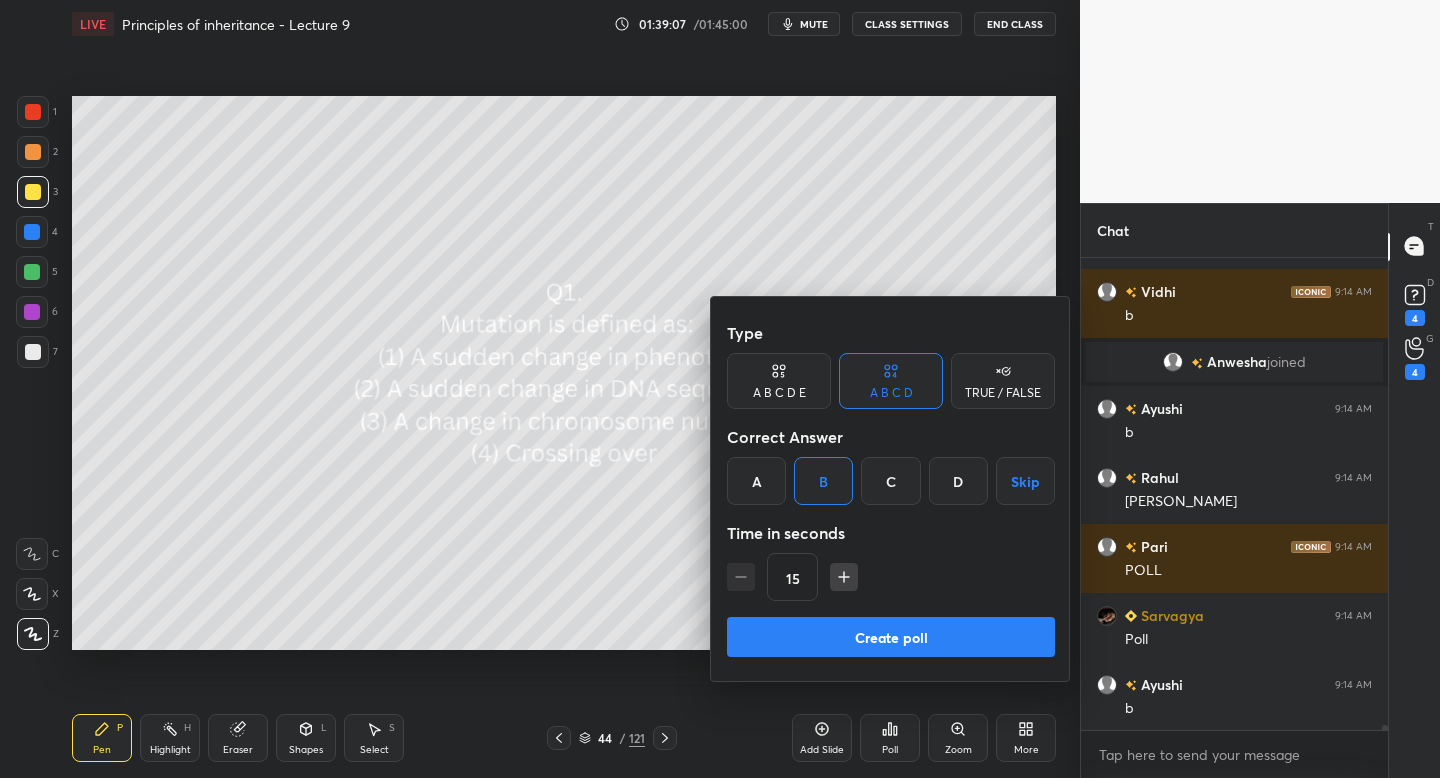 click on "Create poll" at bounding box center (891, 637) 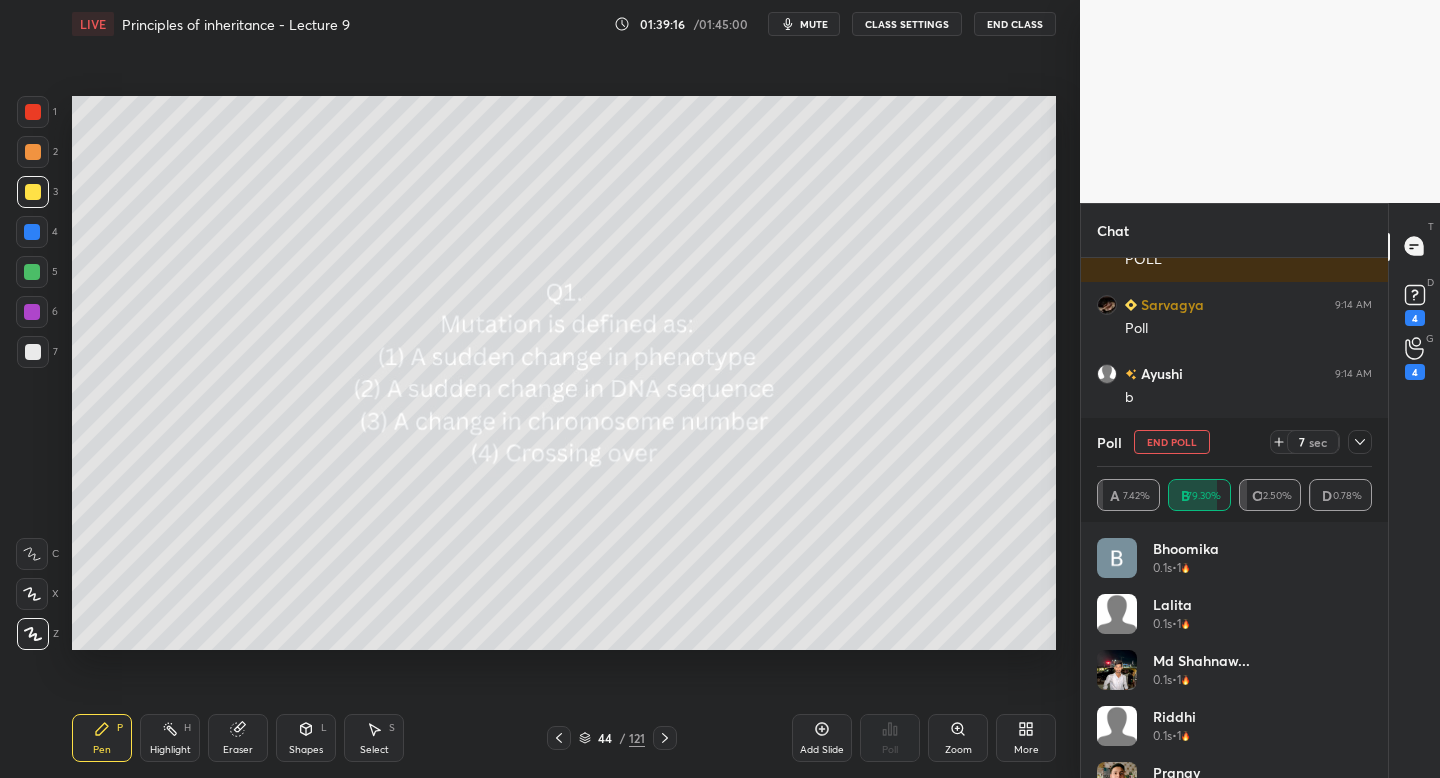 click 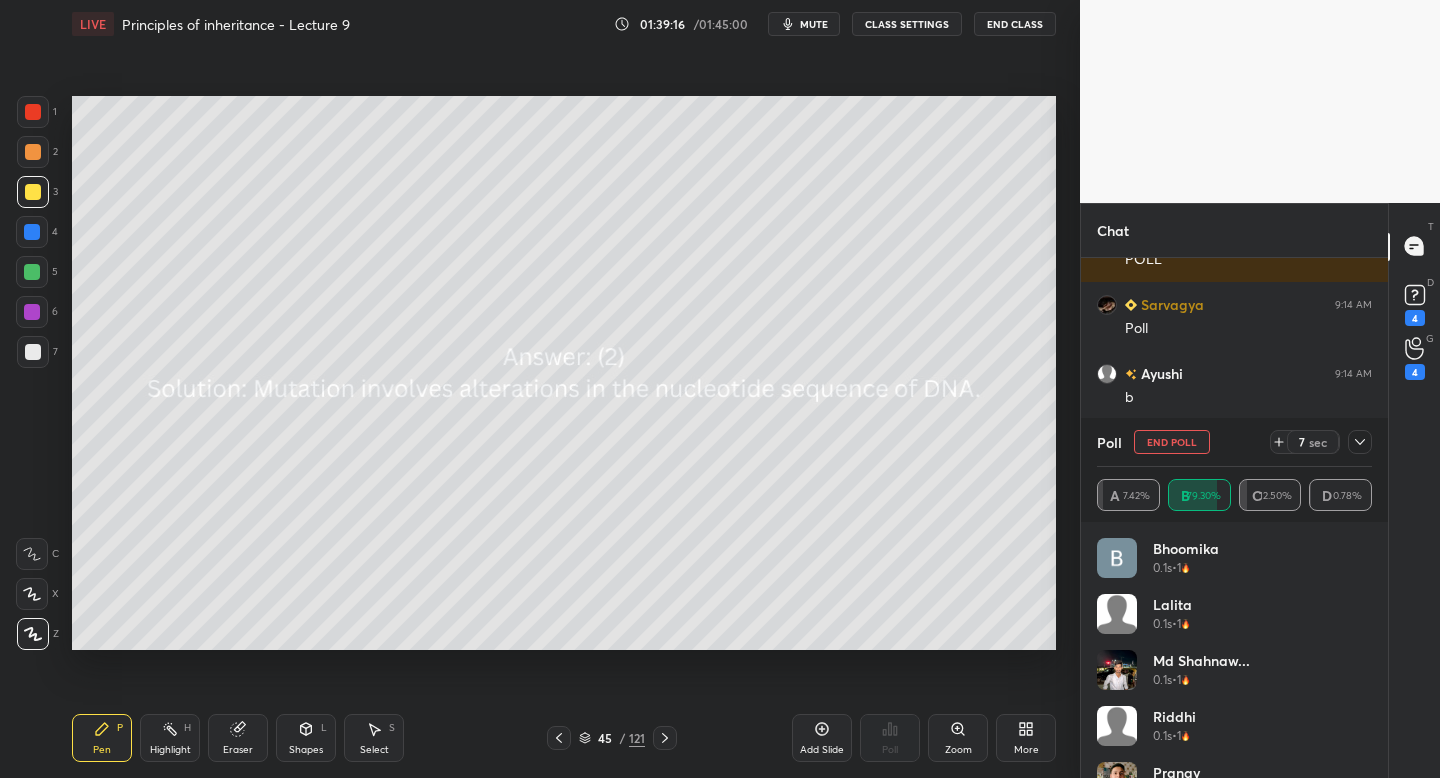 click 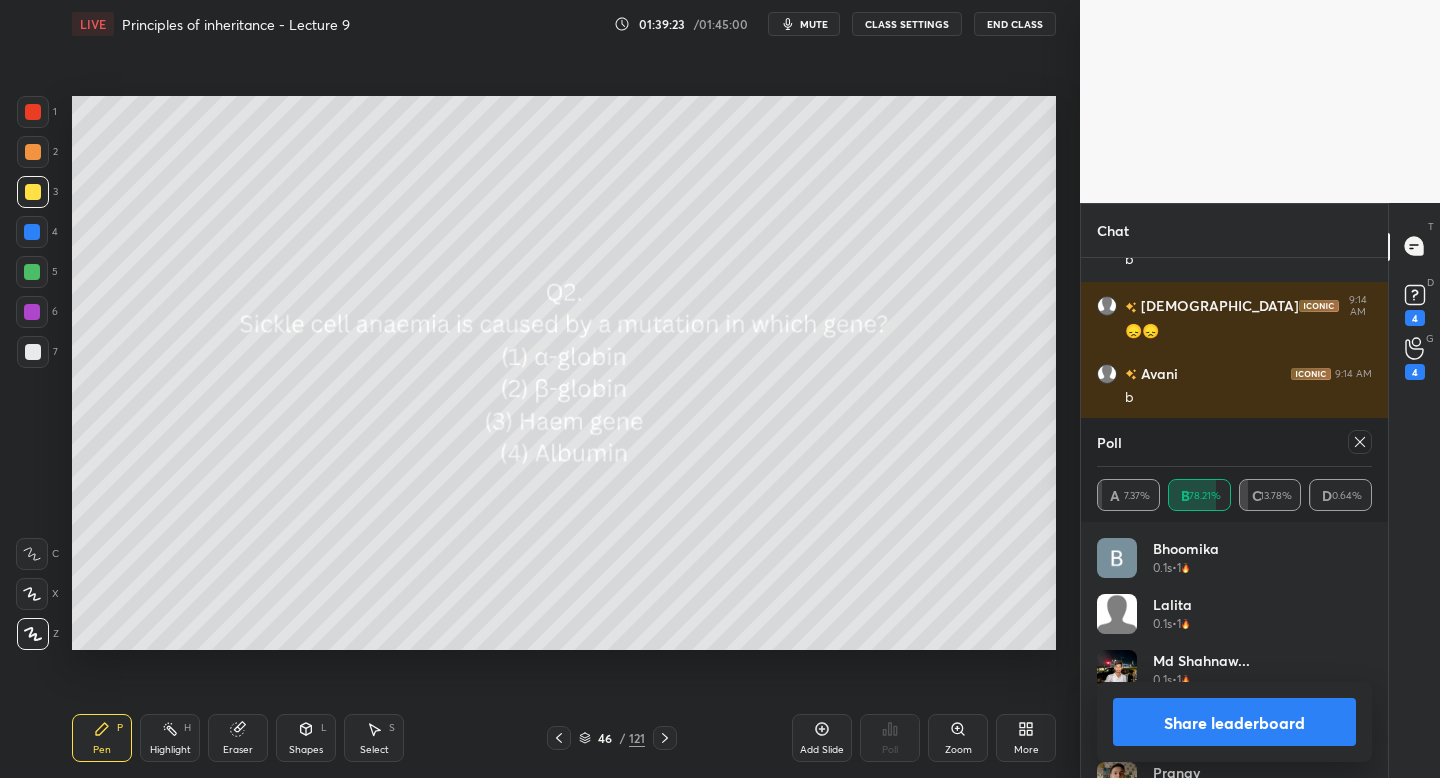 click 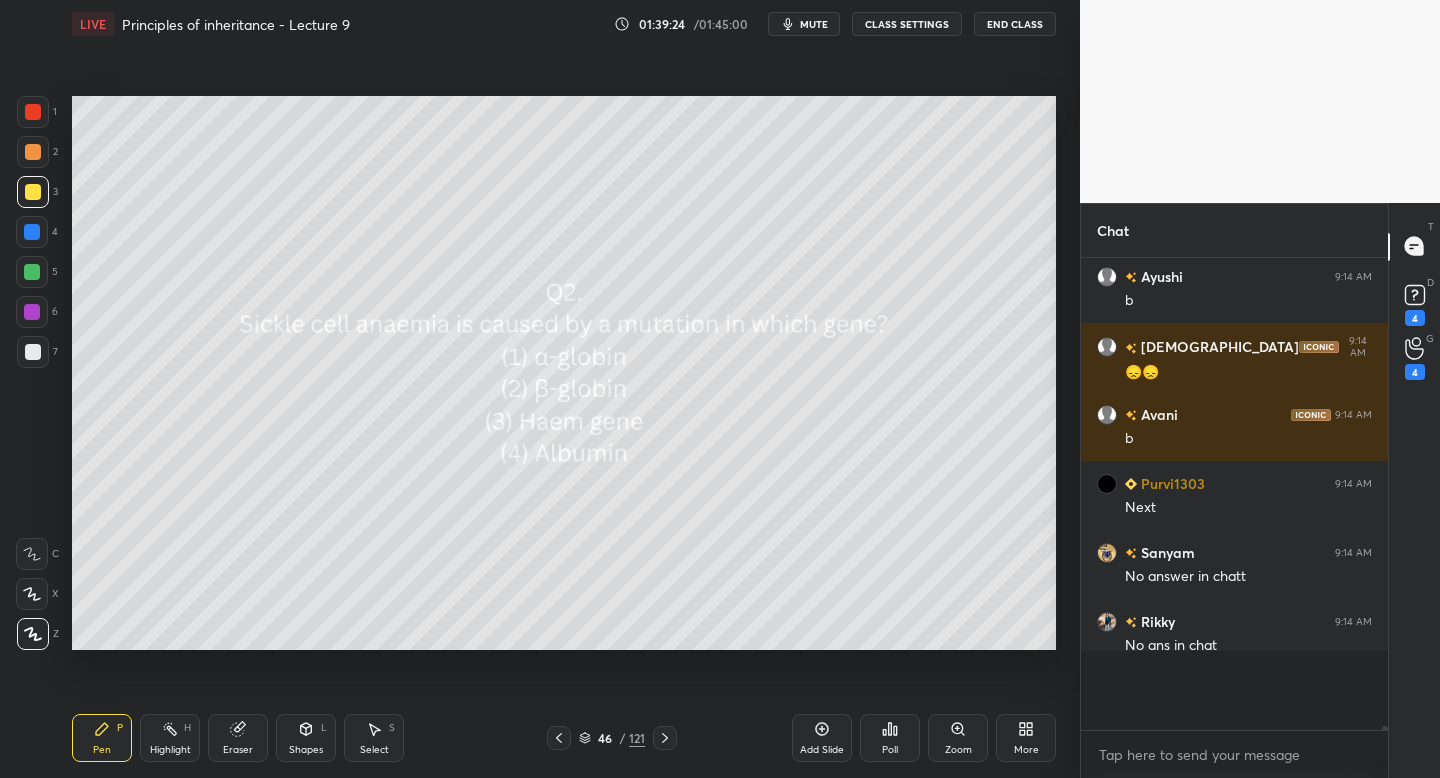 click on "Poll" at bounding box center [890, 750] 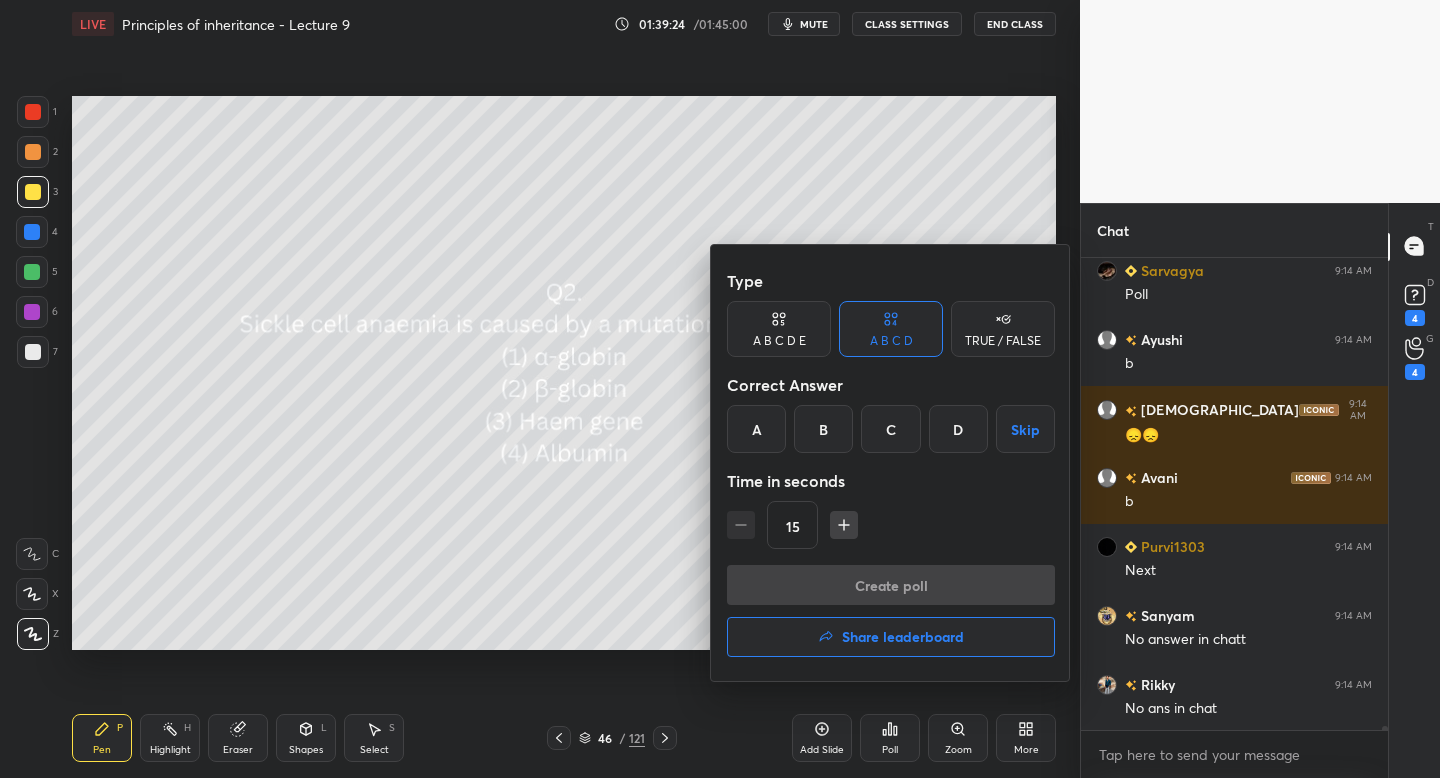 click on "B" at bounding box center [823, 429] 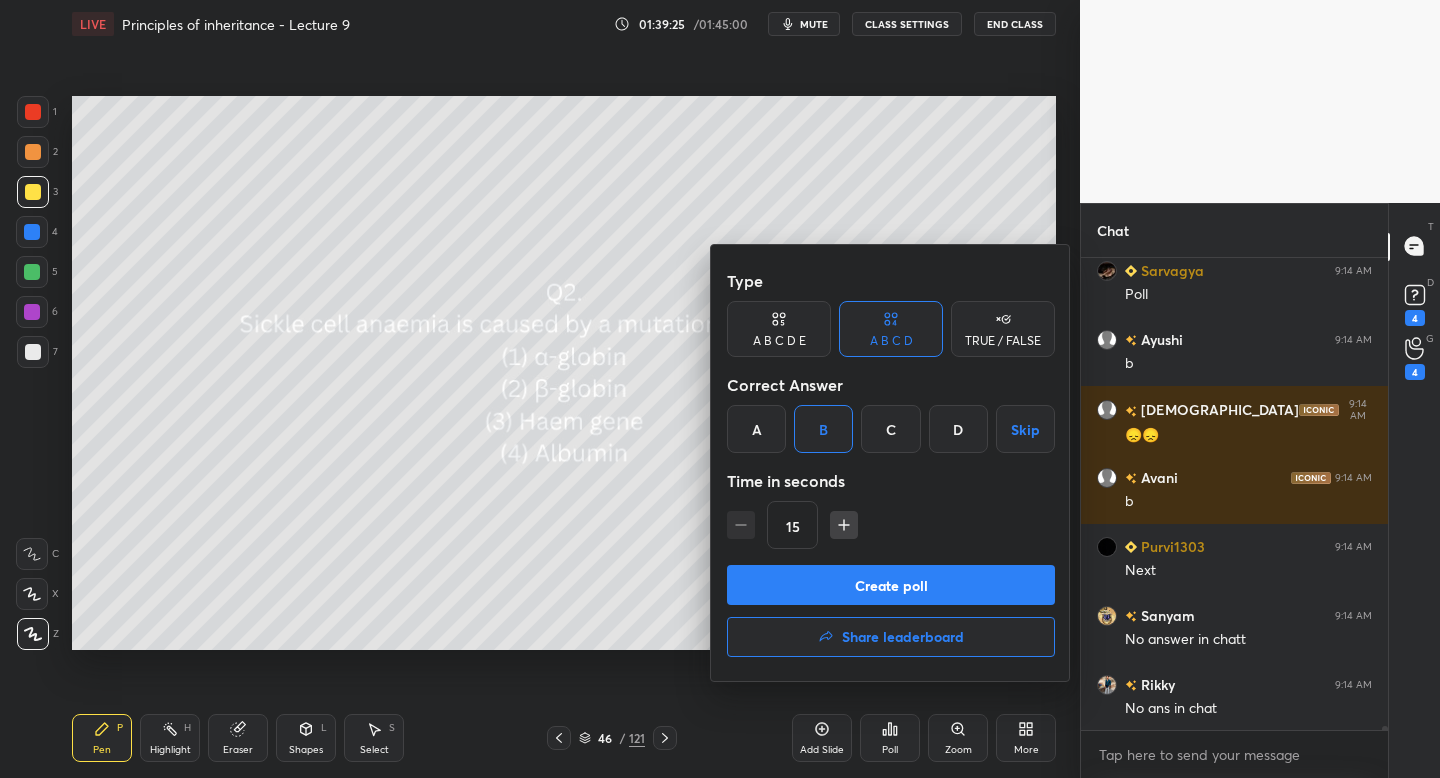 click on "Create poll" at bounding box center [891, 585] 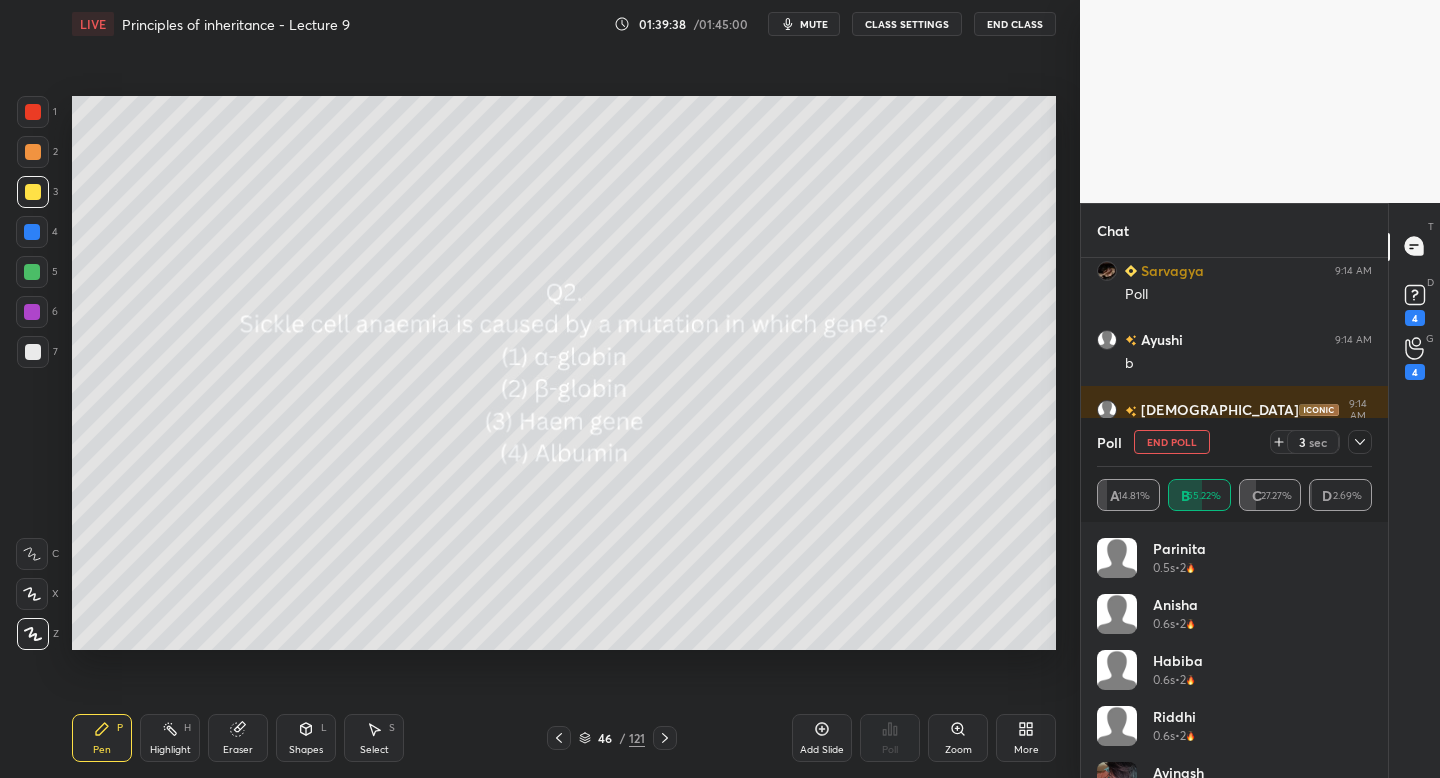 click 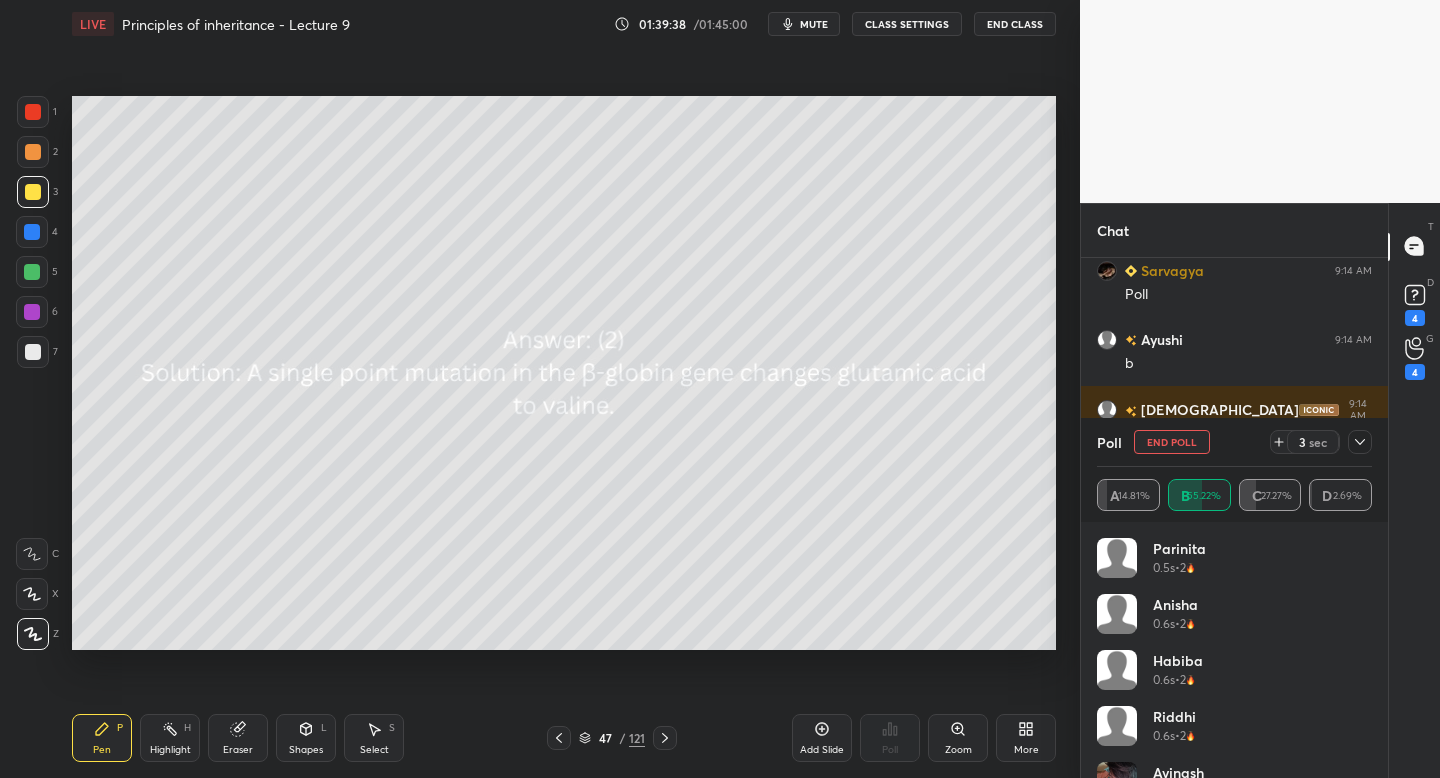click 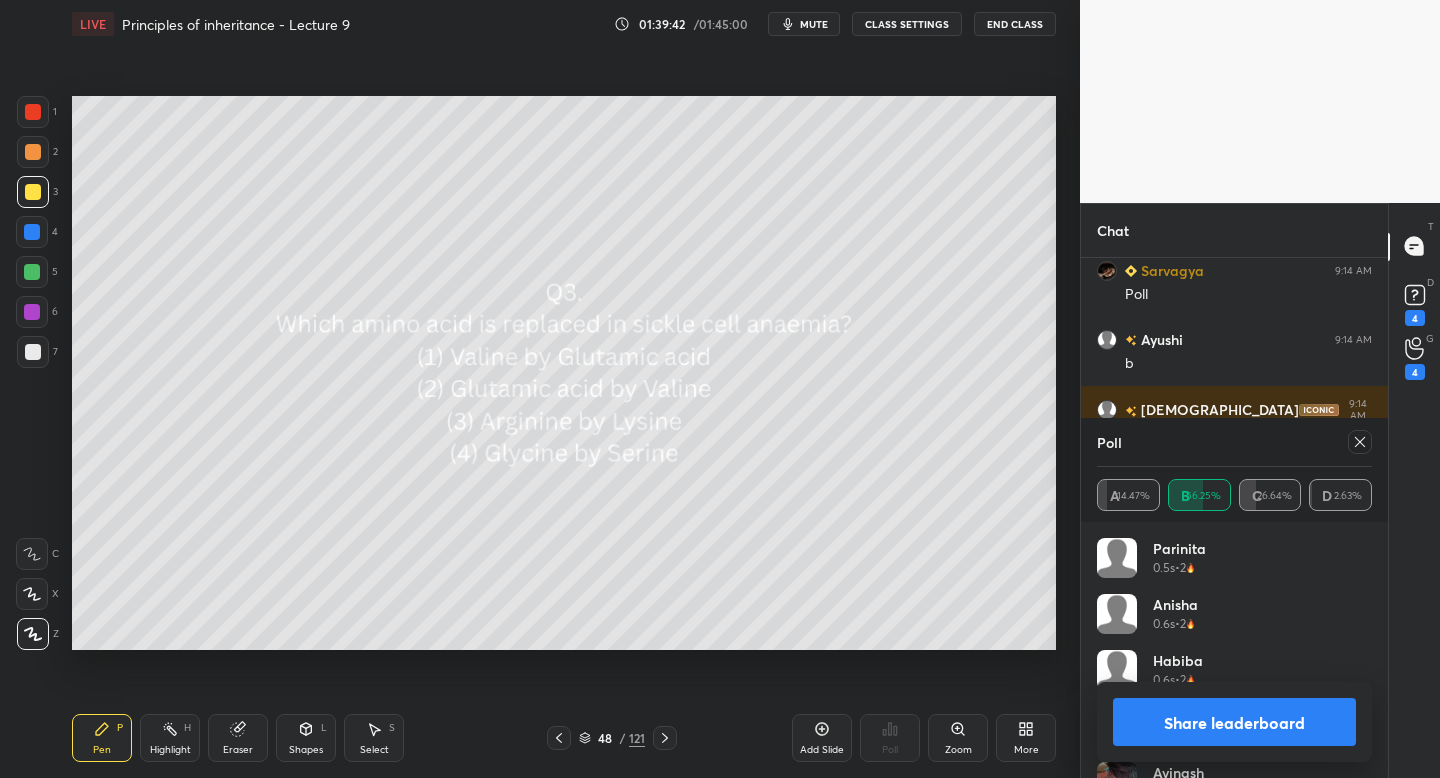 click at bounding box center (1360, 442) 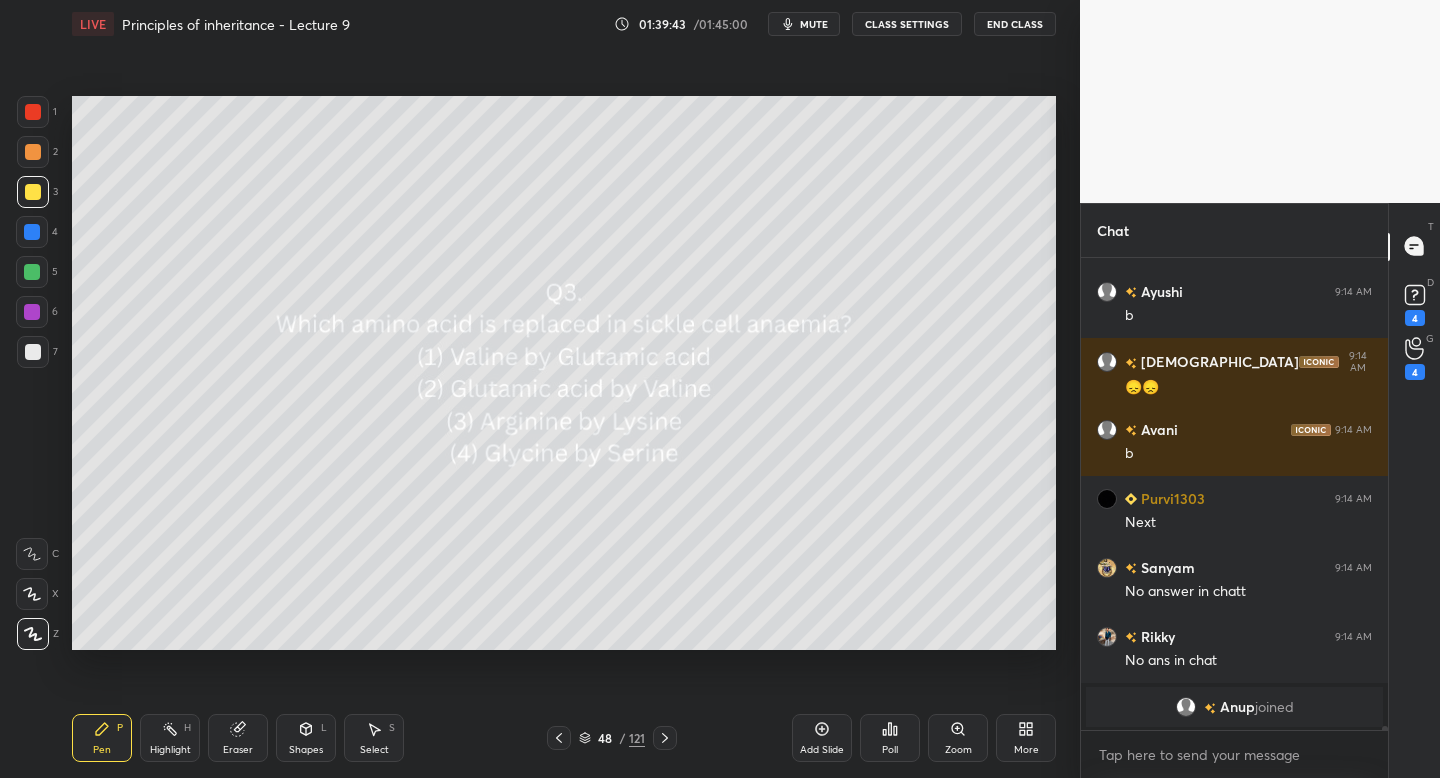 click 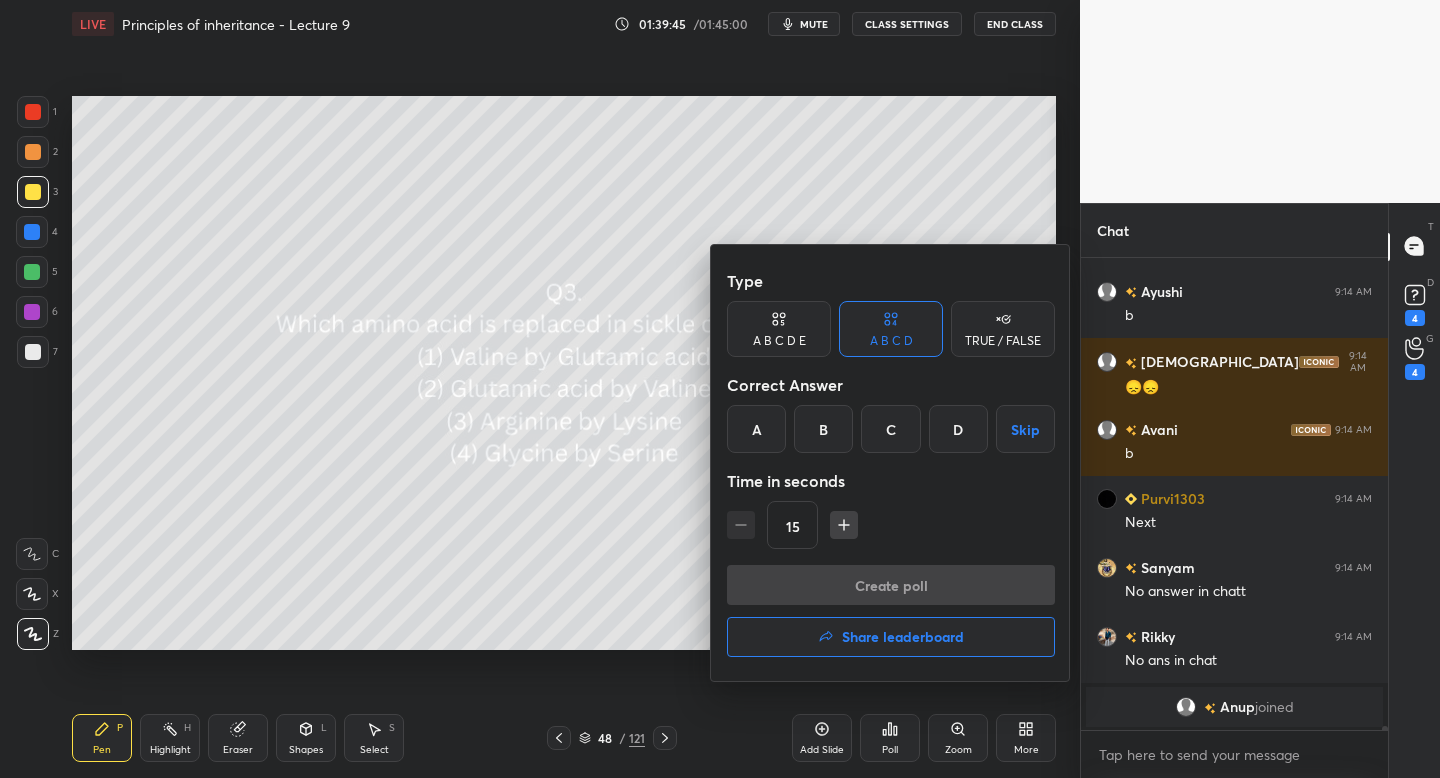 click on "B" at bounding box center [823, 429] 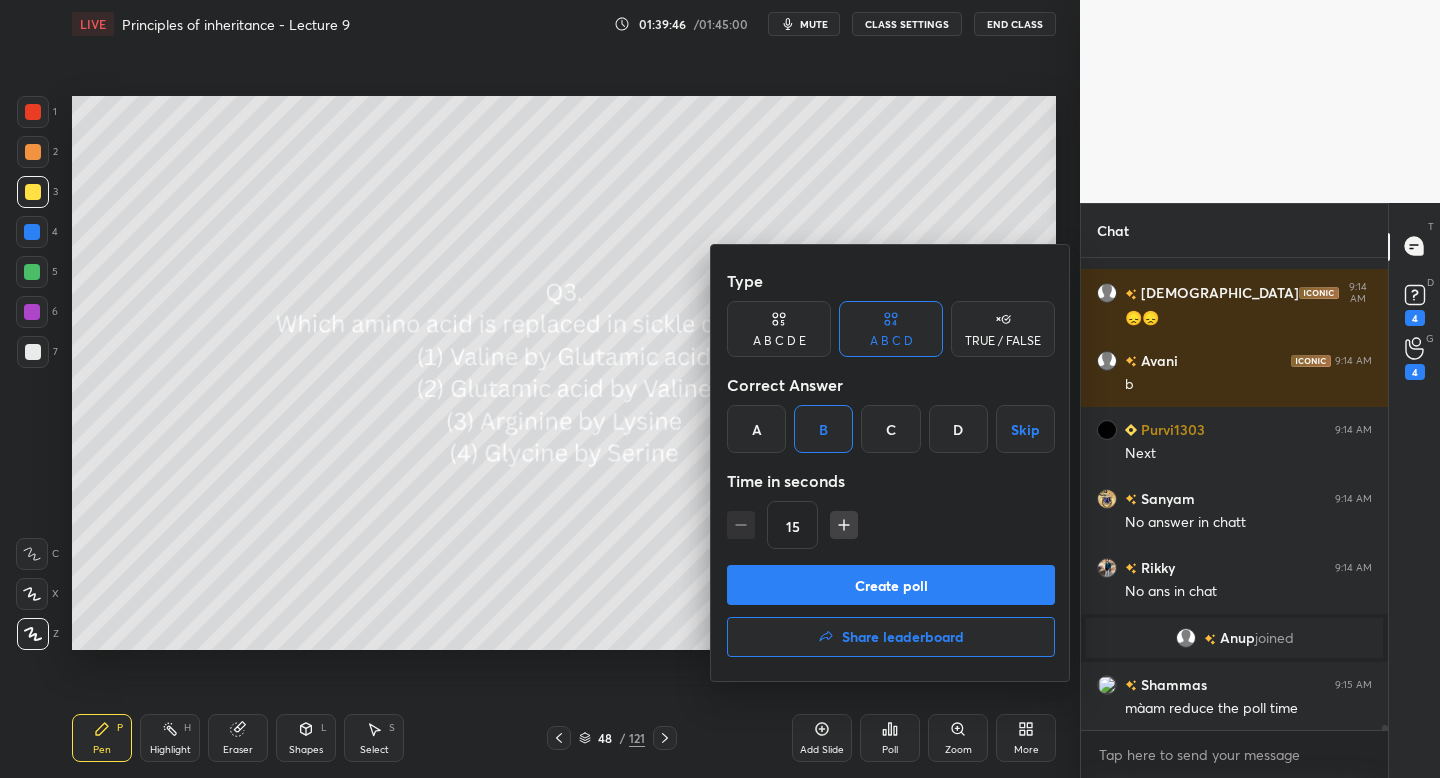 click on "Create poll" at bounding box center (891, 585) 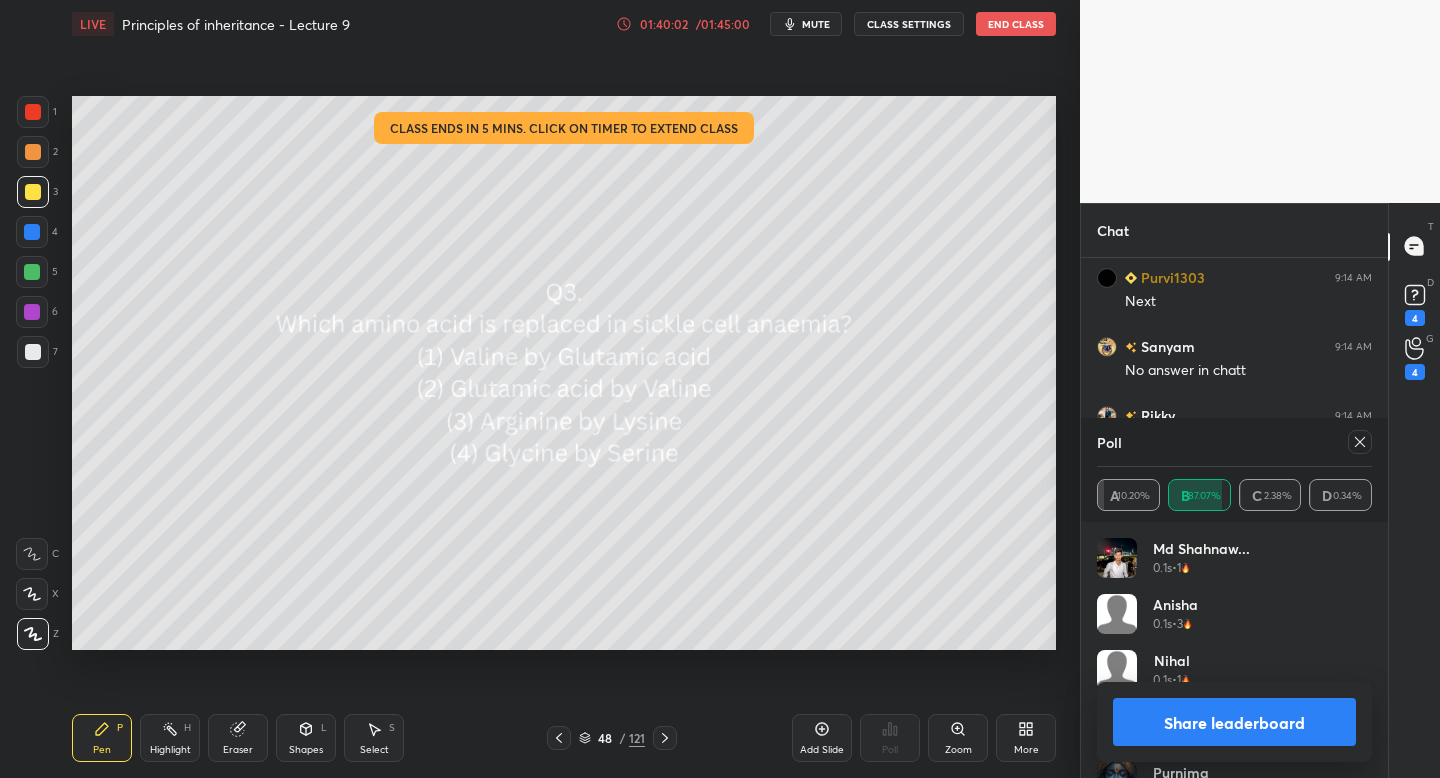 click on "01:40:02 /  01:45:00" at bounding box center [685, 24] 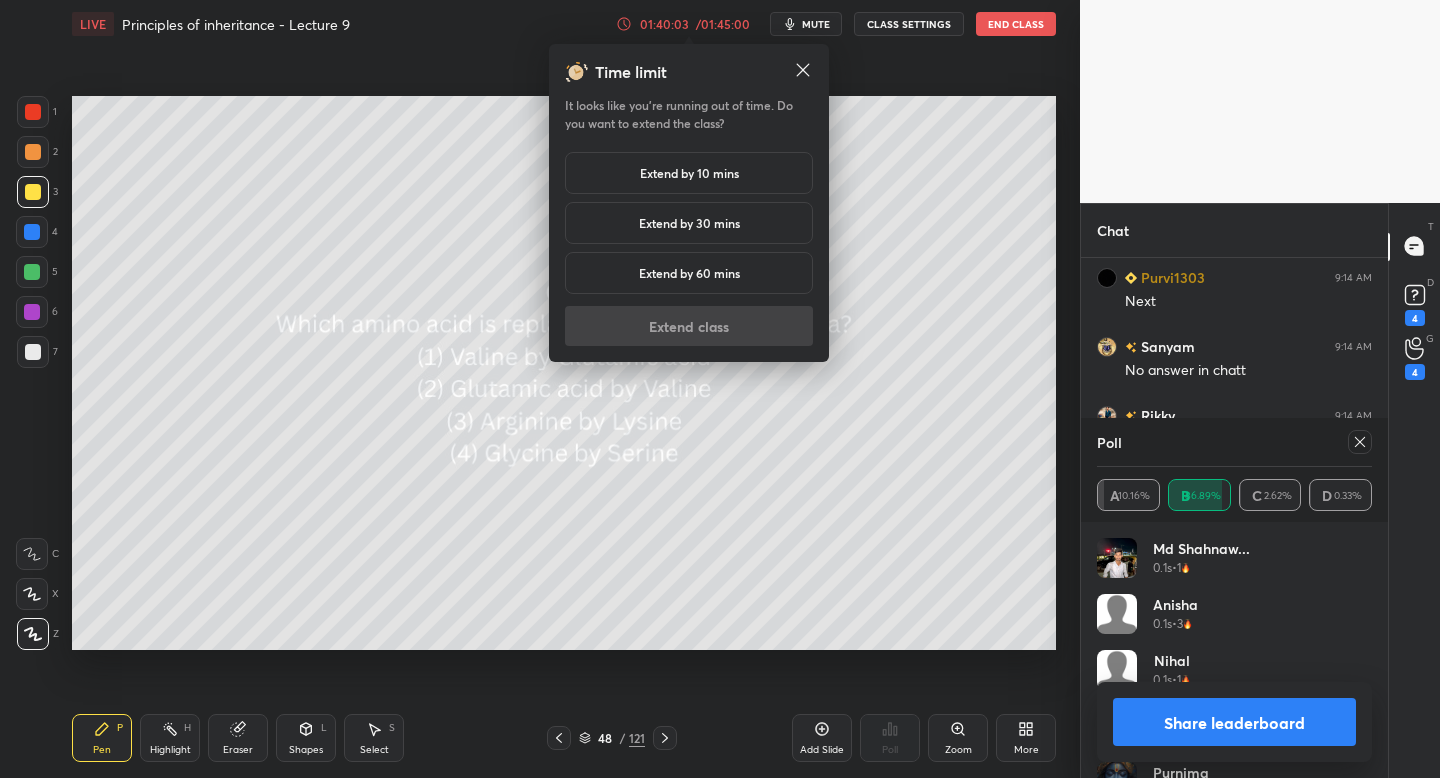 click on "Extend by 10 mins" at bounding box center [689, 173] 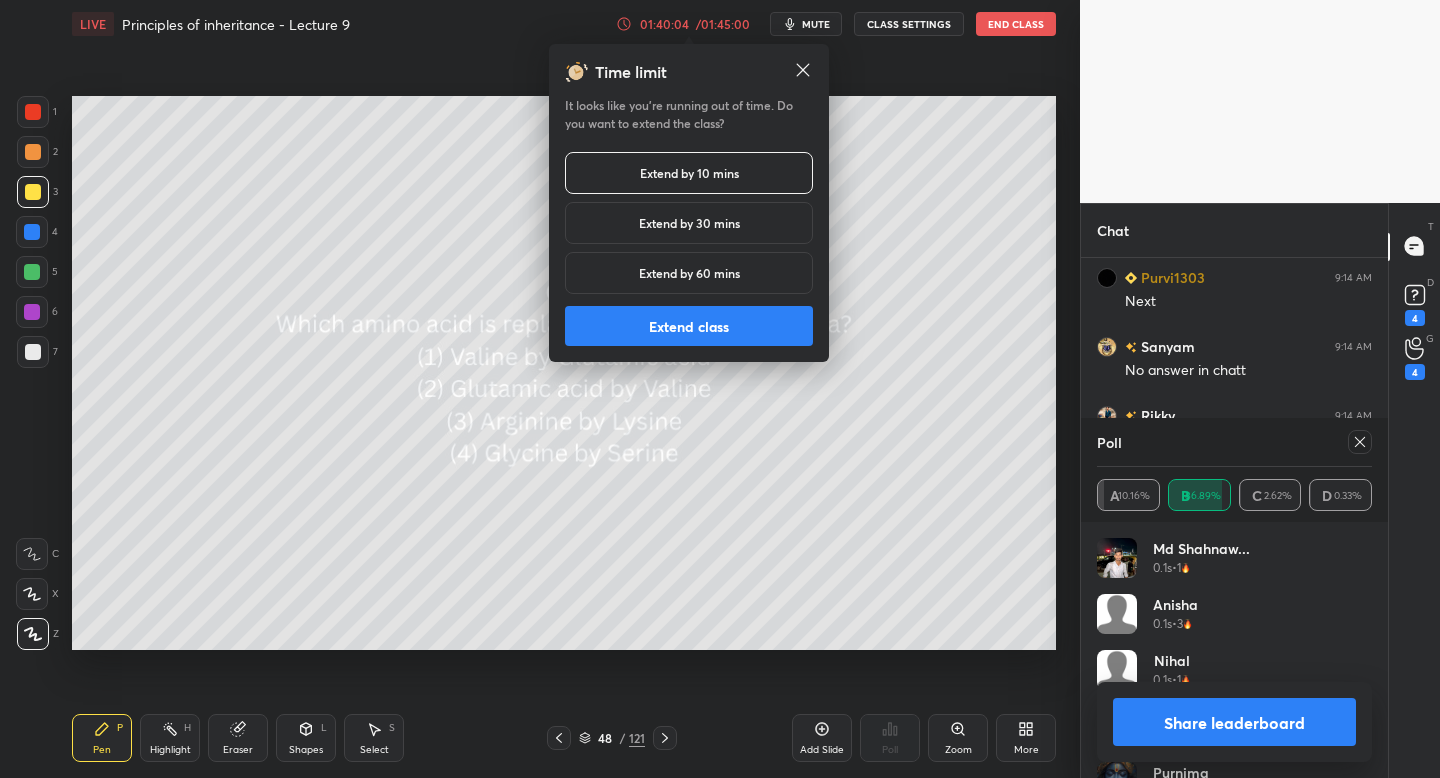 click on "Extend class" at bounding box center (689, 326) 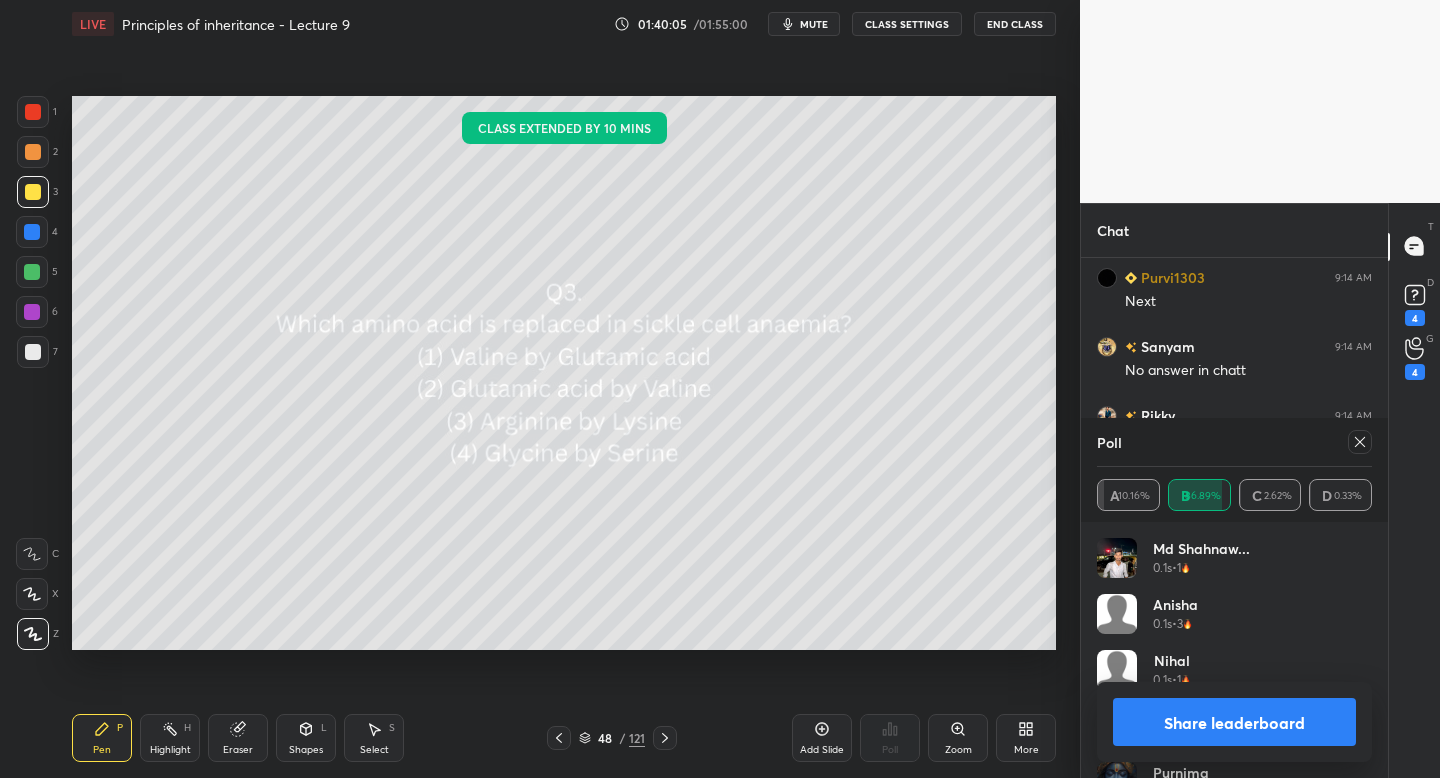 click 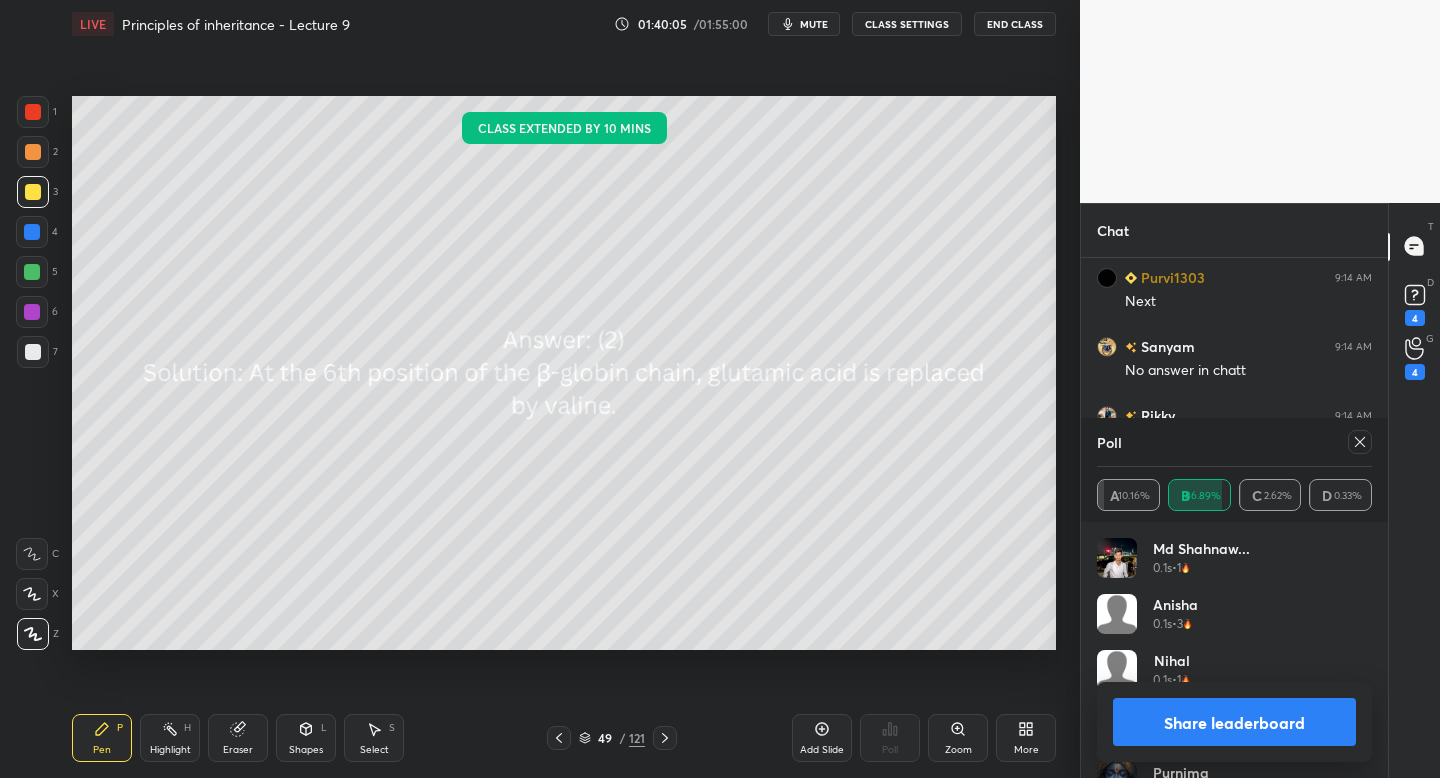 click 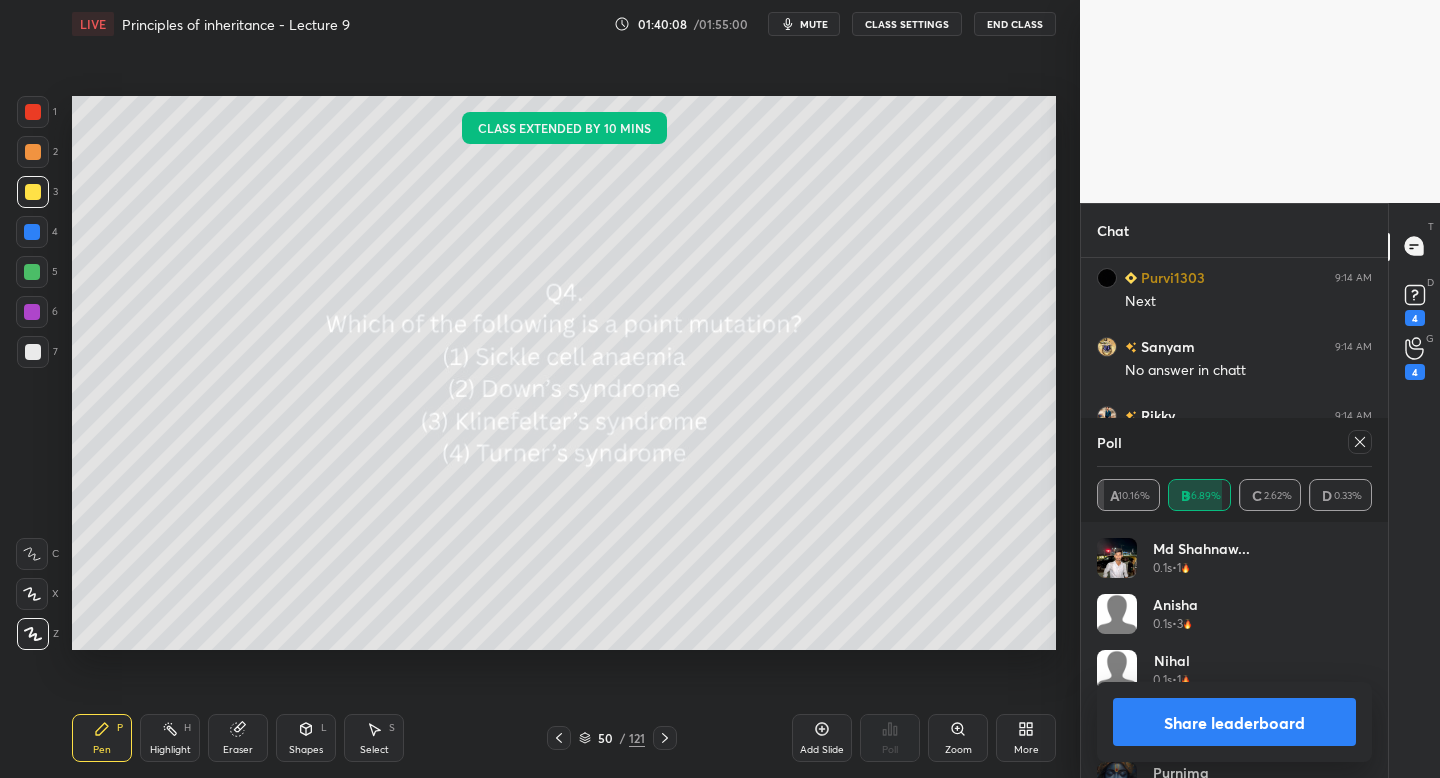 click 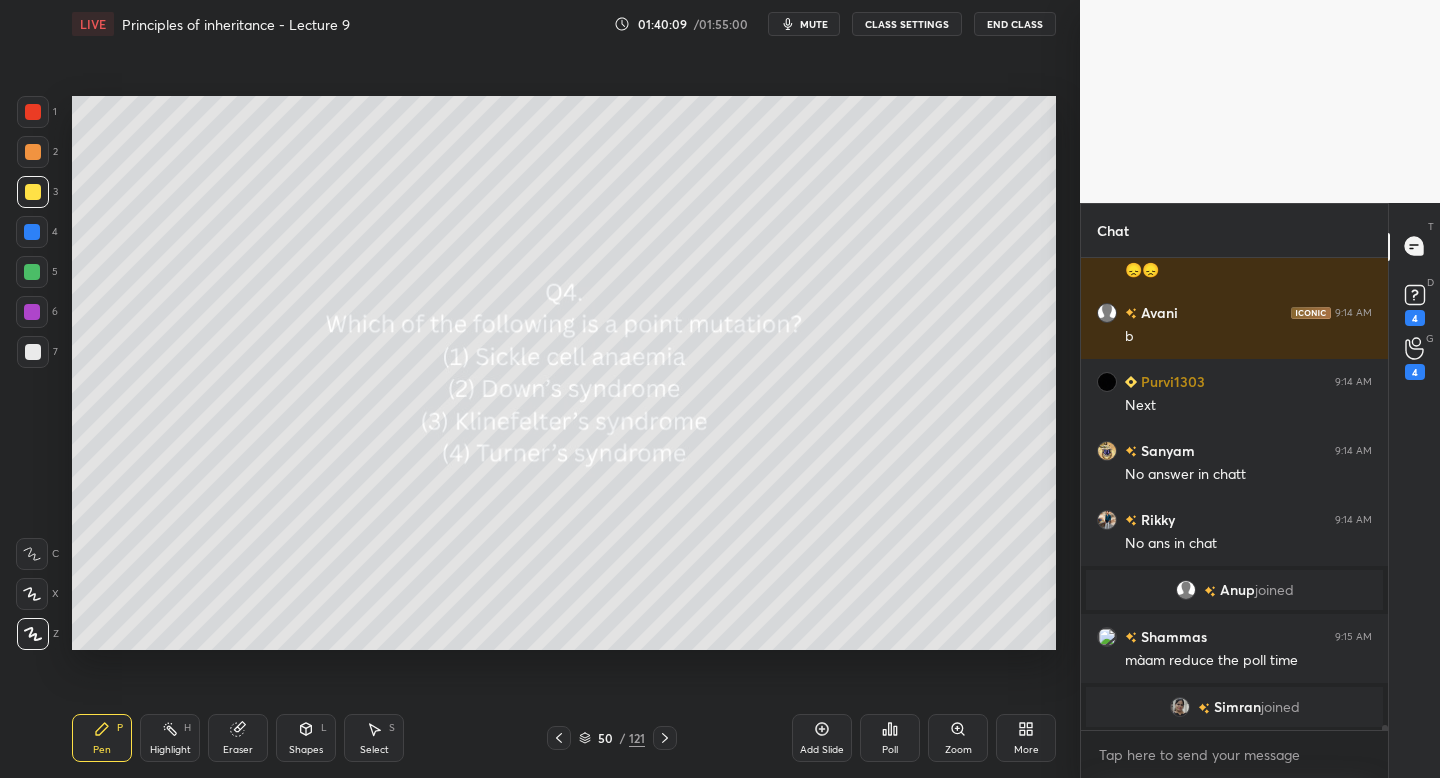 click 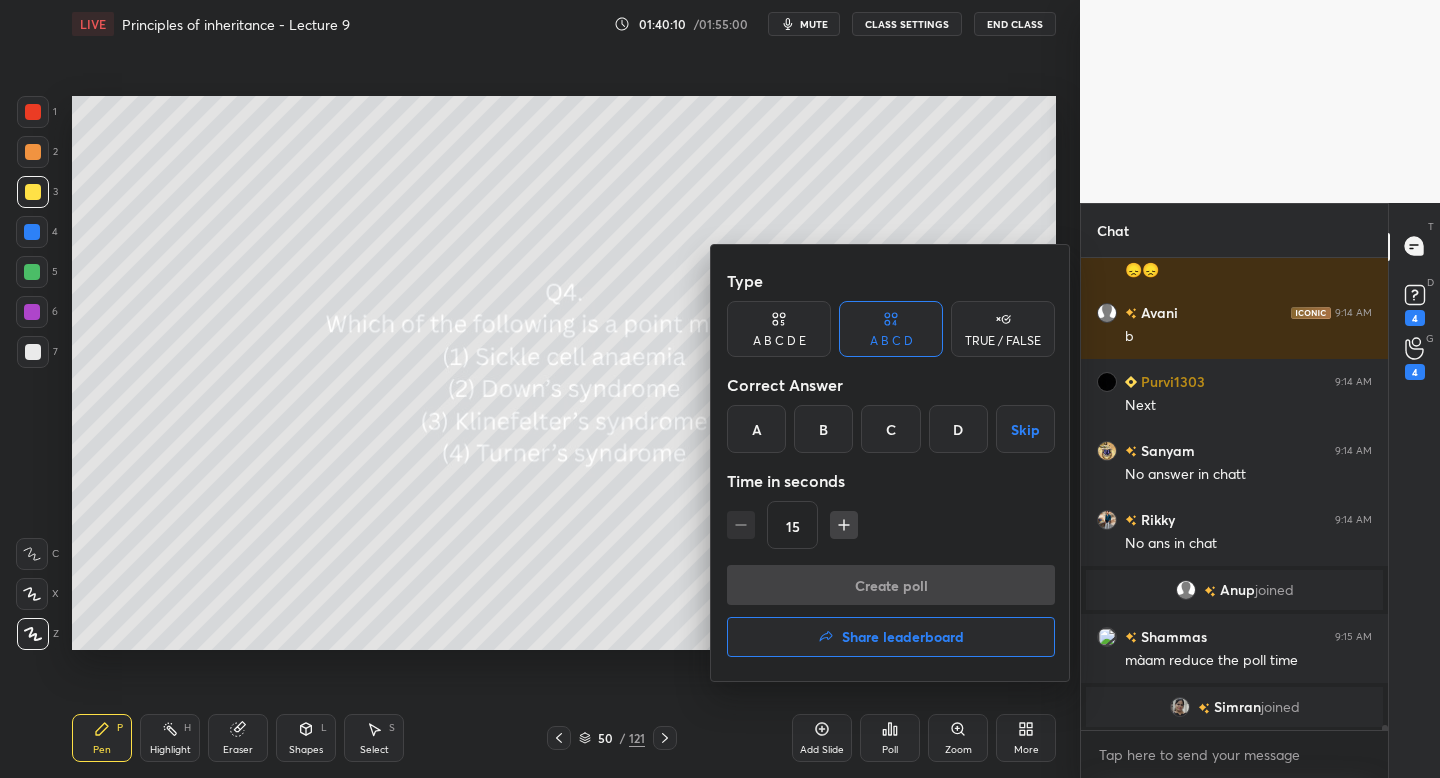 click on "A" at bounding box center [756, 429] 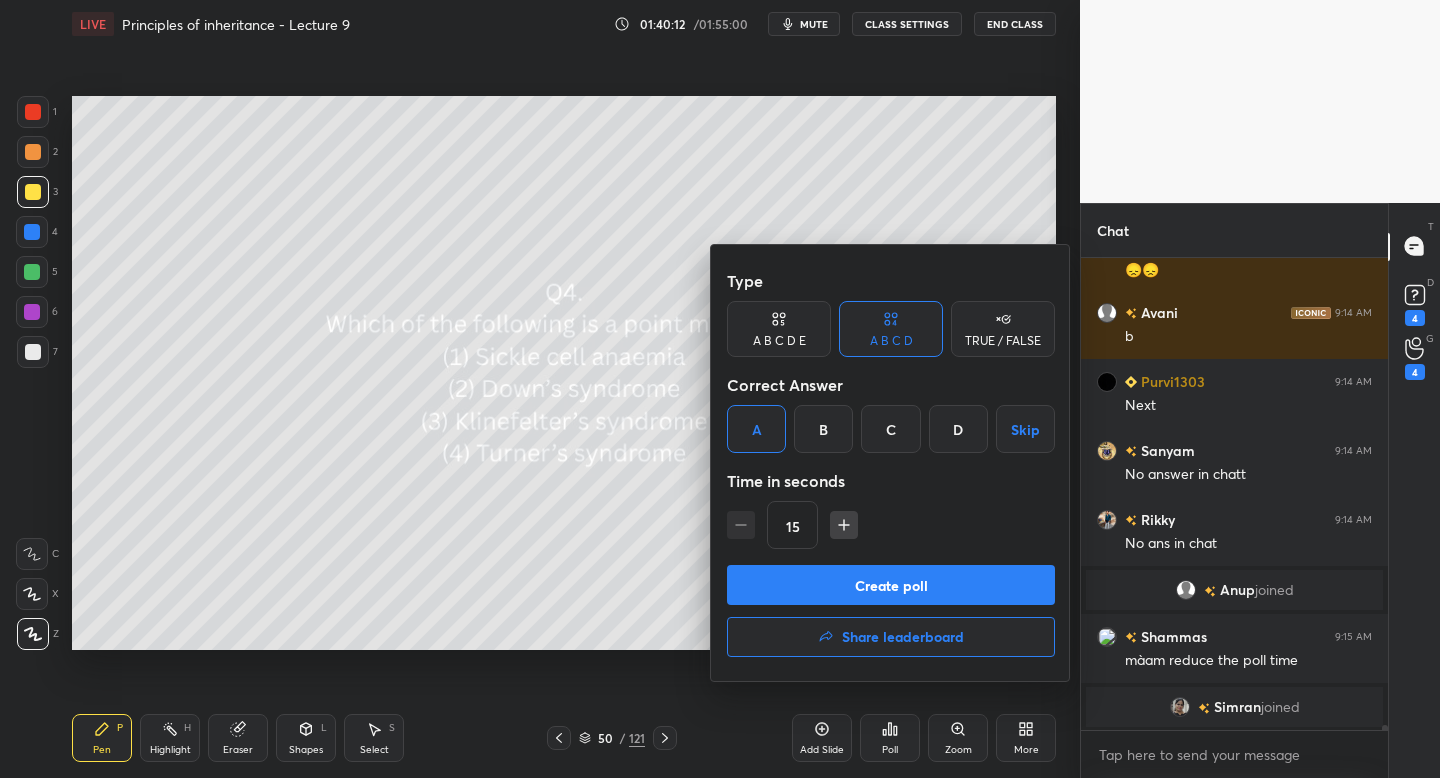 click on "Create poll" at bounding box center [891, 585] 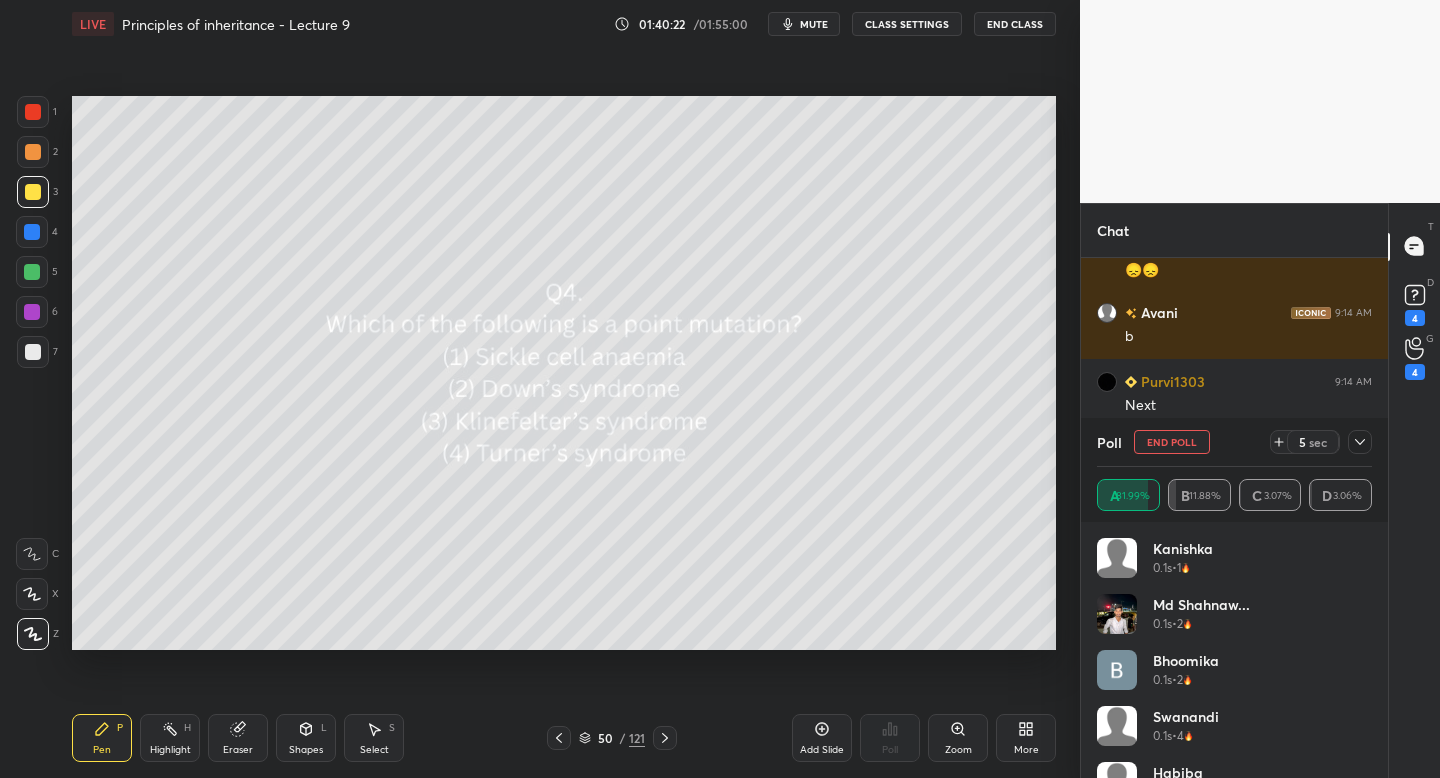 click 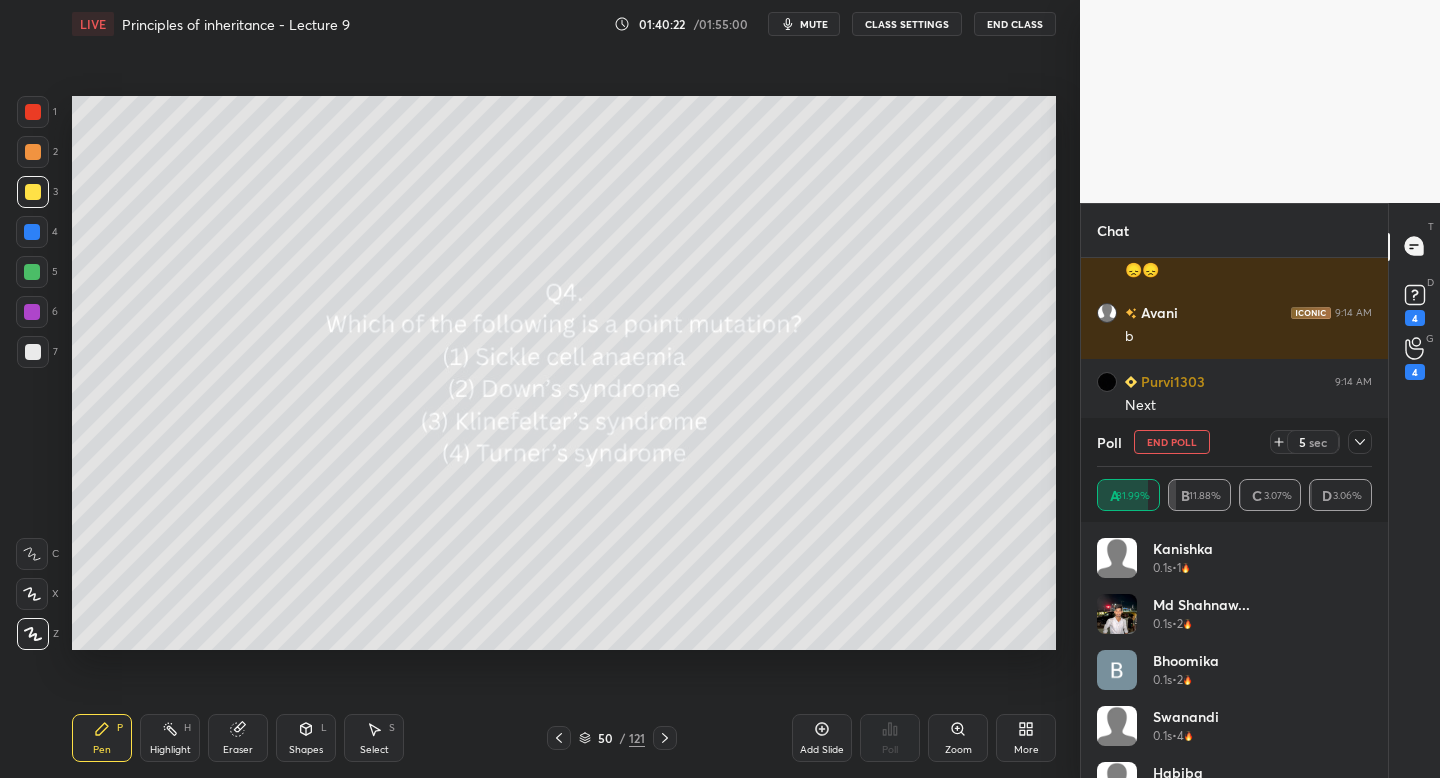 click 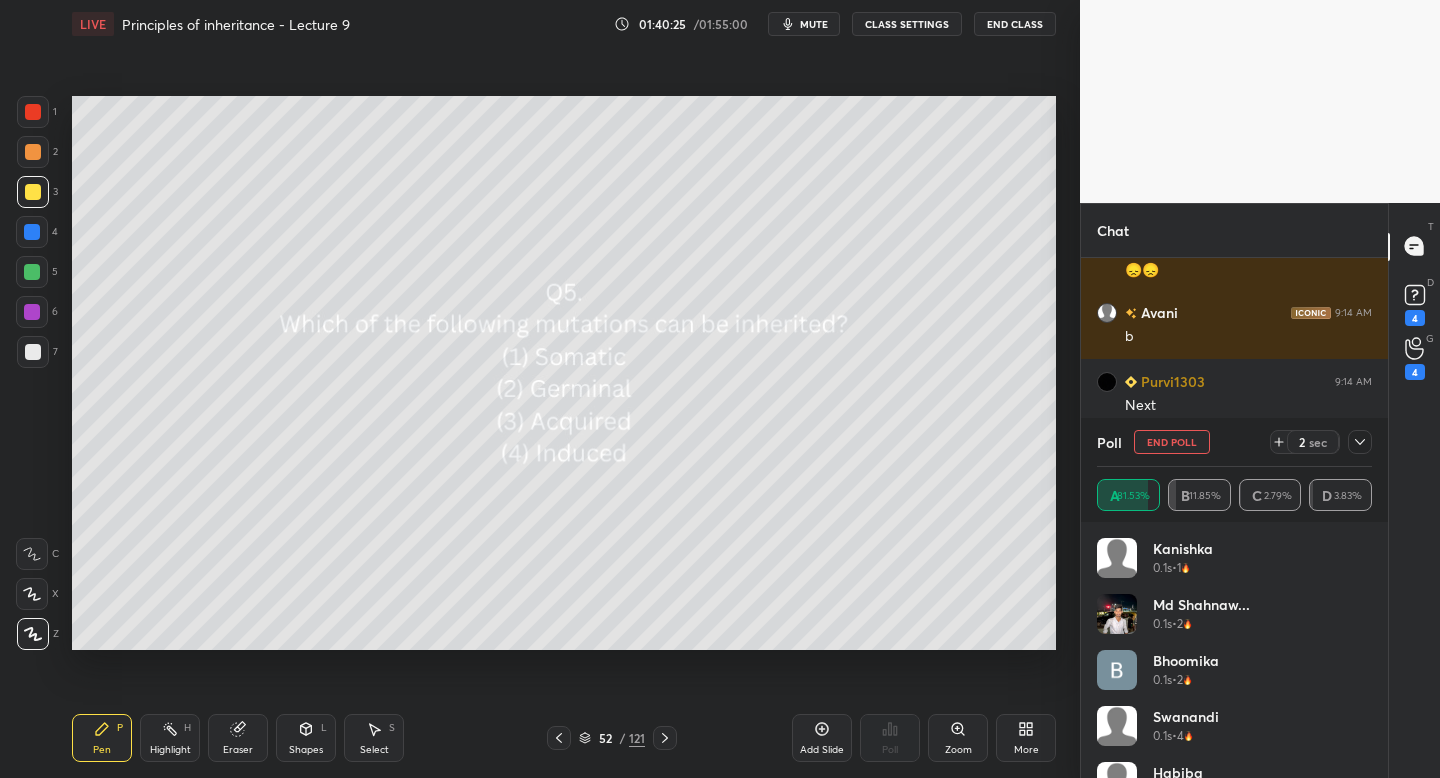 click on "End Poll" at bounding box center (1172, 442) 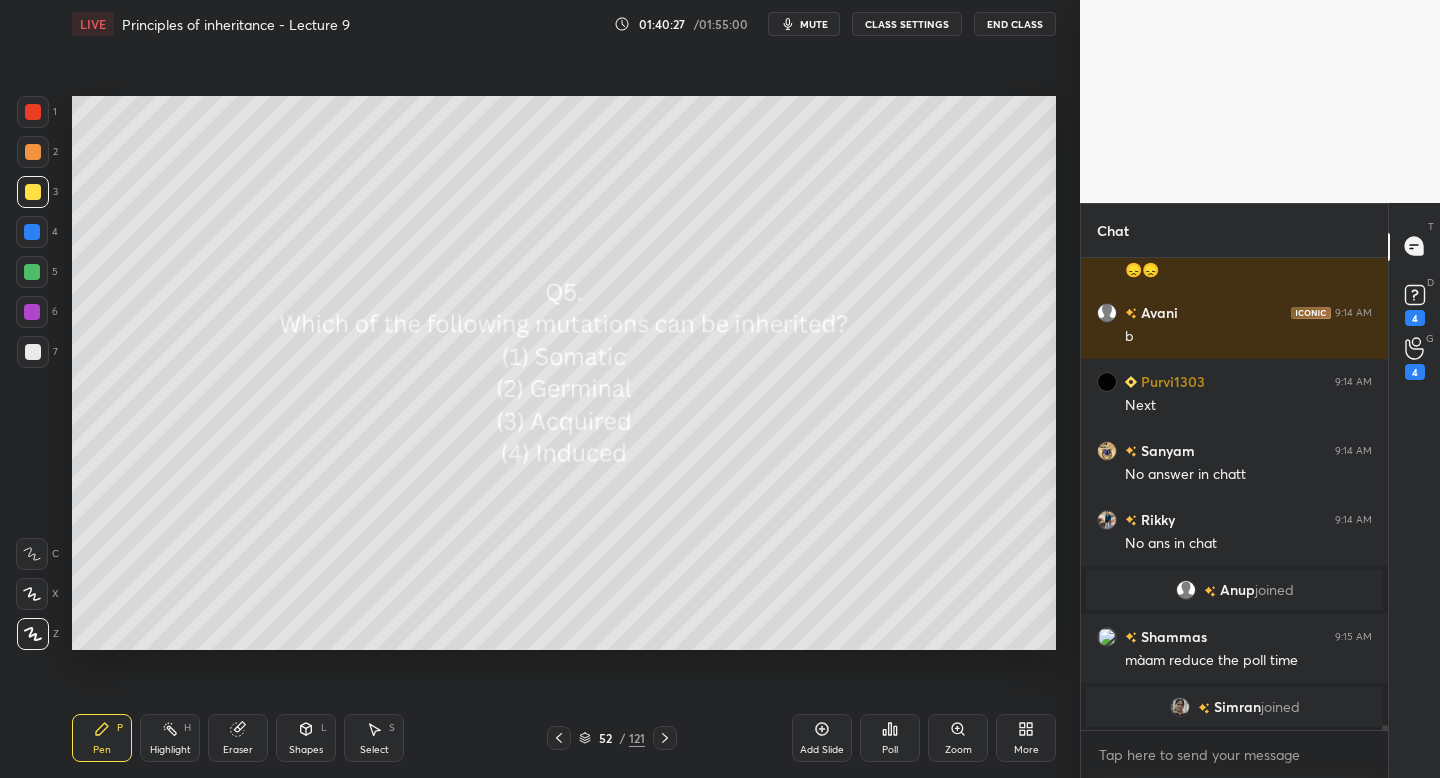 click 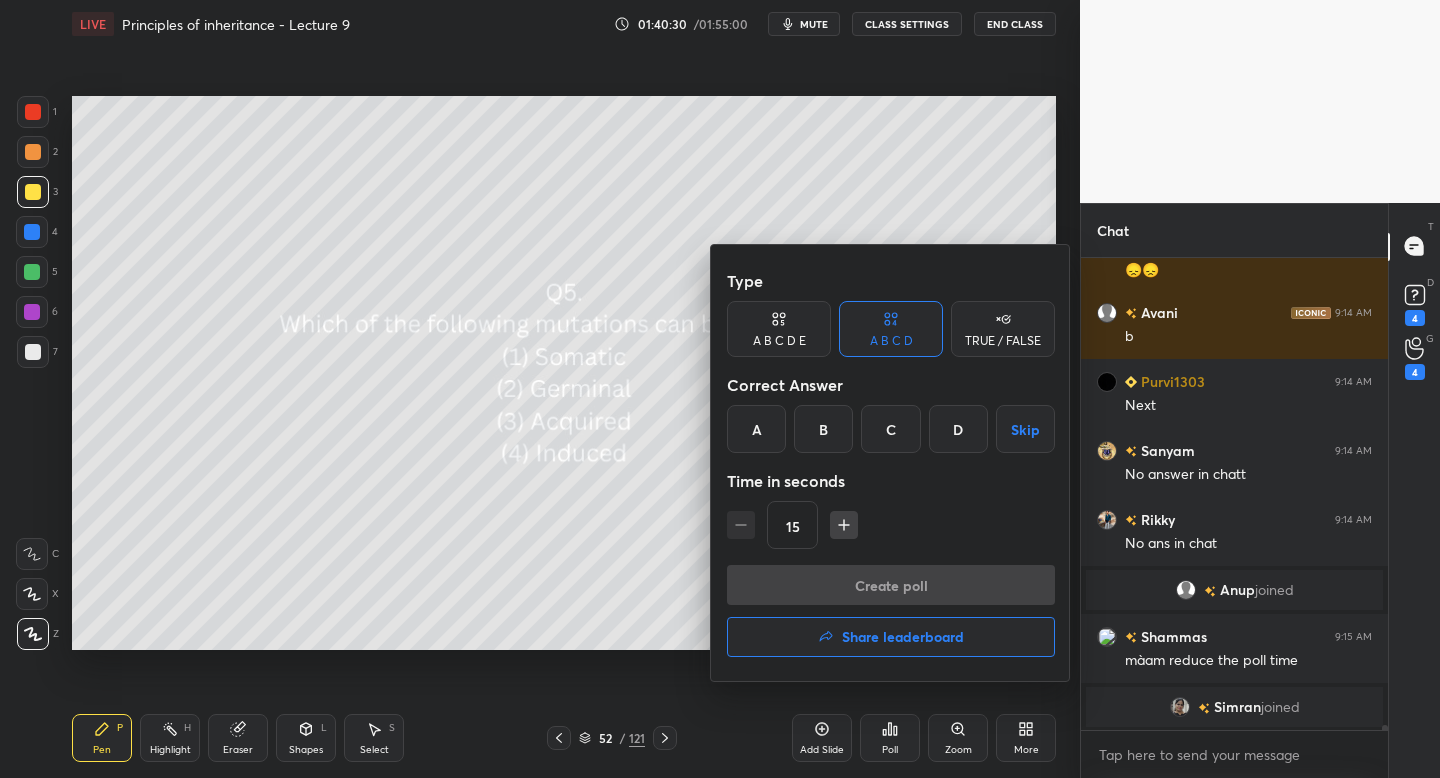 click on "B" at bounding box center (823, 429) 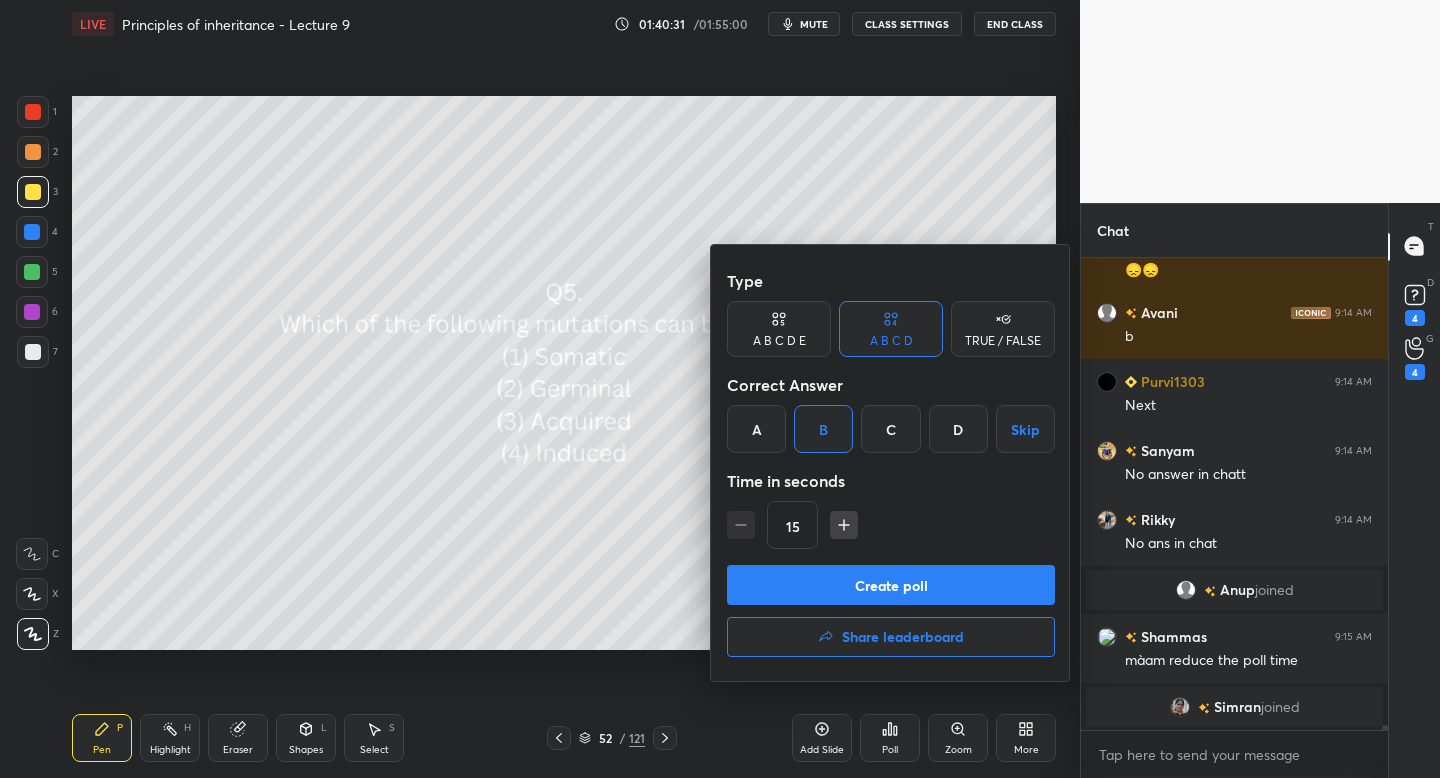 click at bounding box center [720, 389] 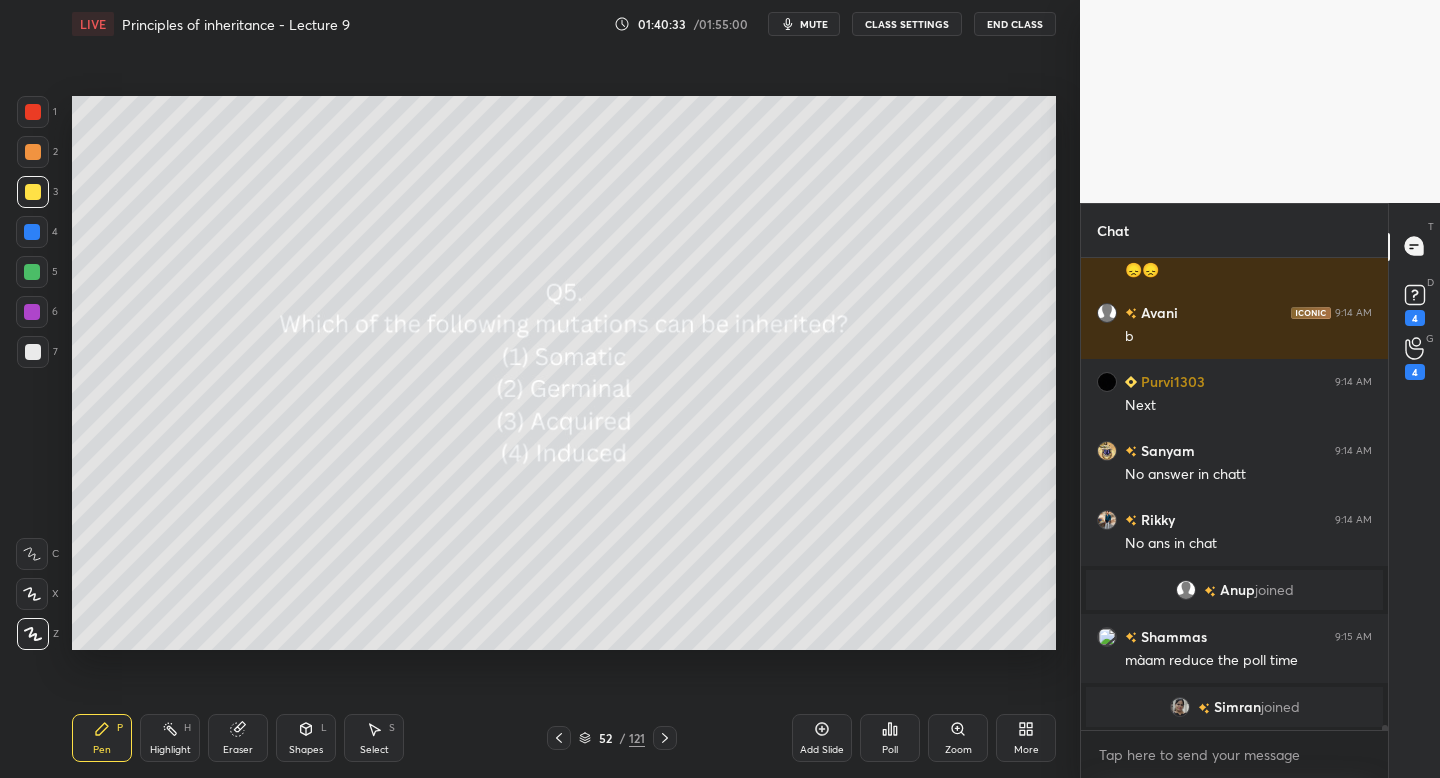 click 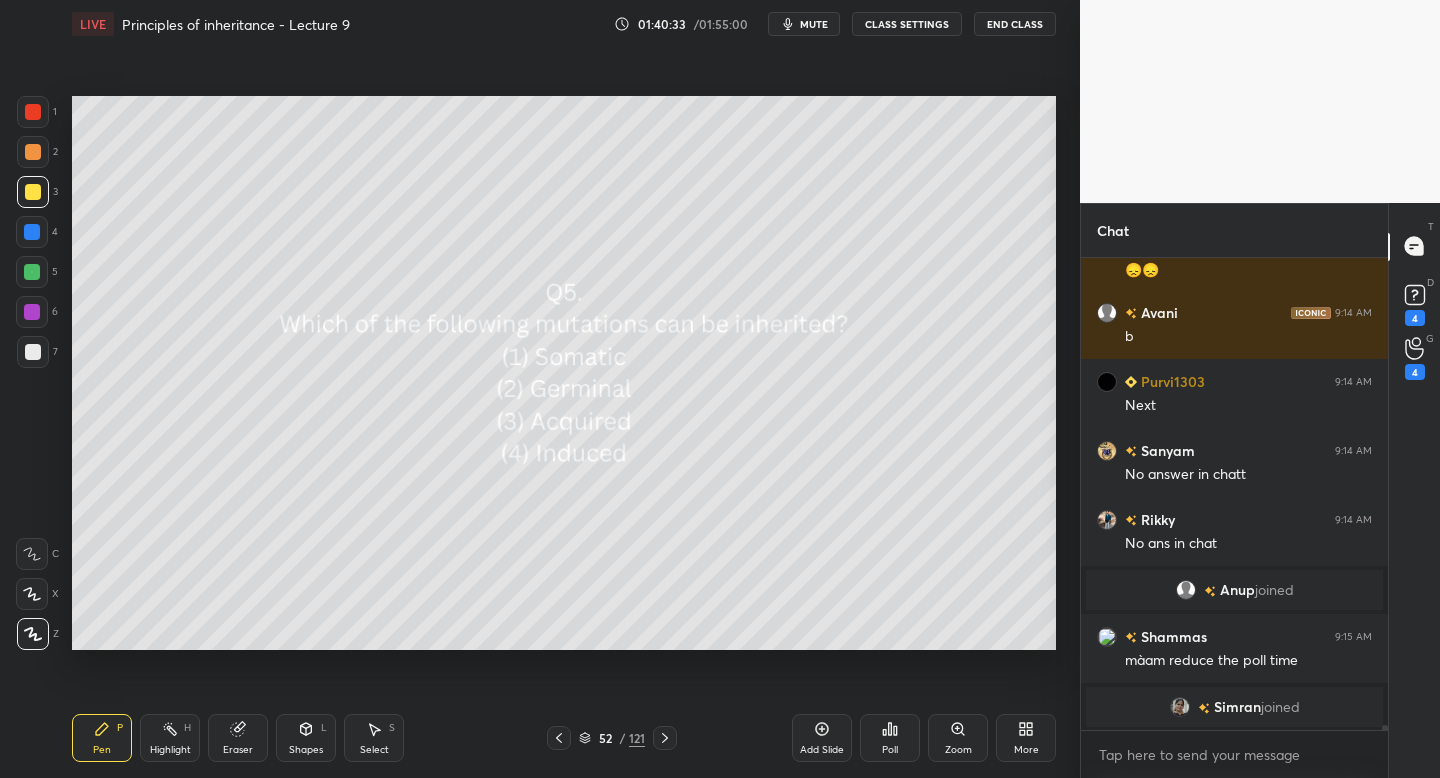 click 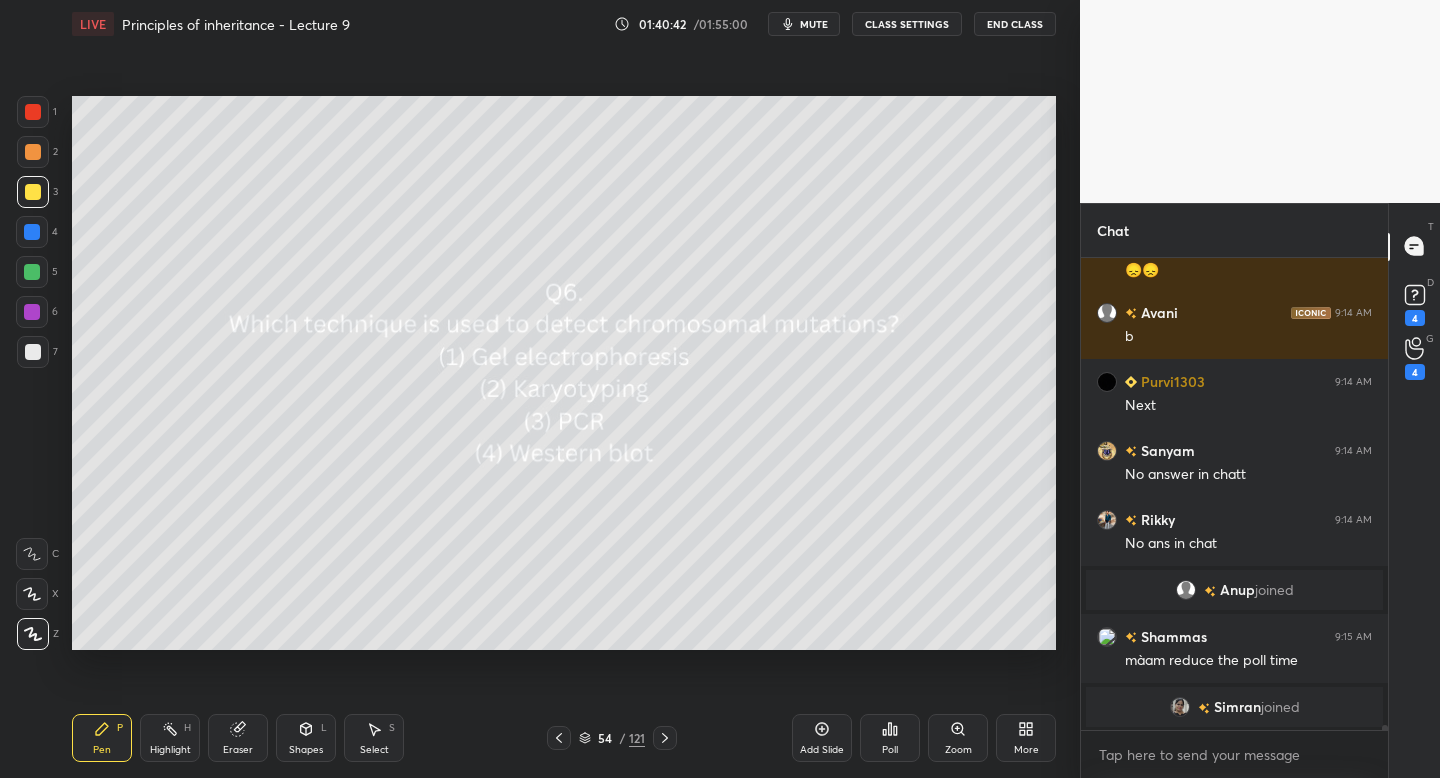 click 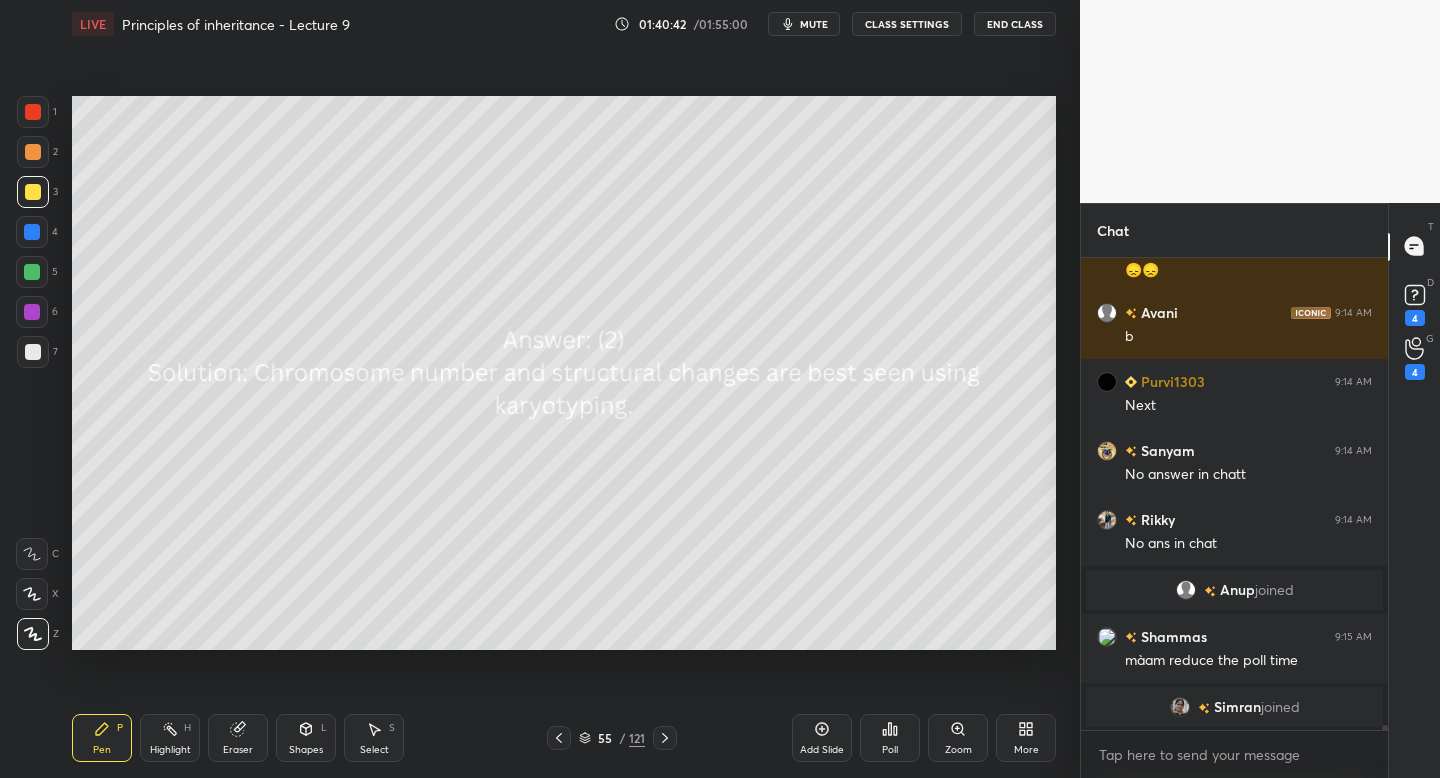 click 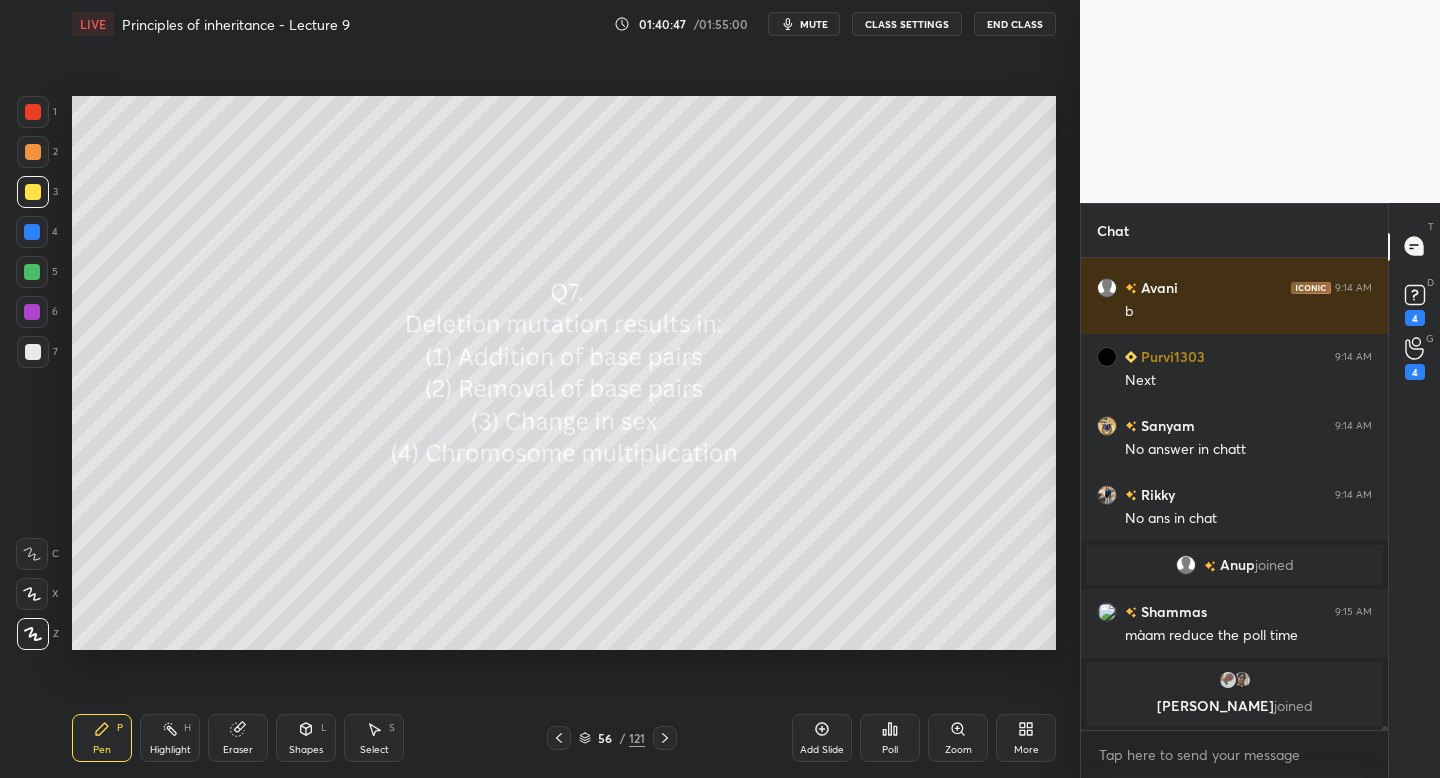 click 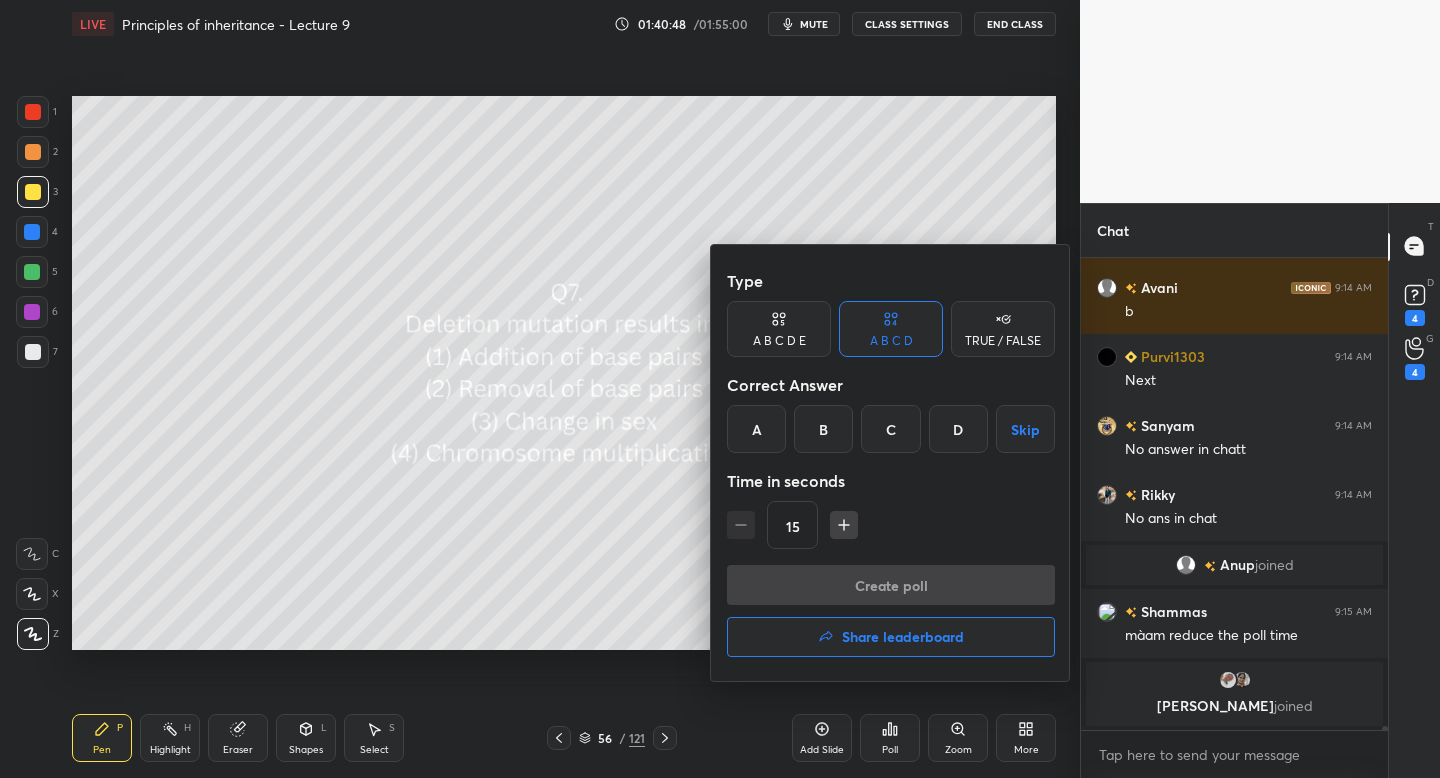 click on "B" at bounding box center (823, 429) 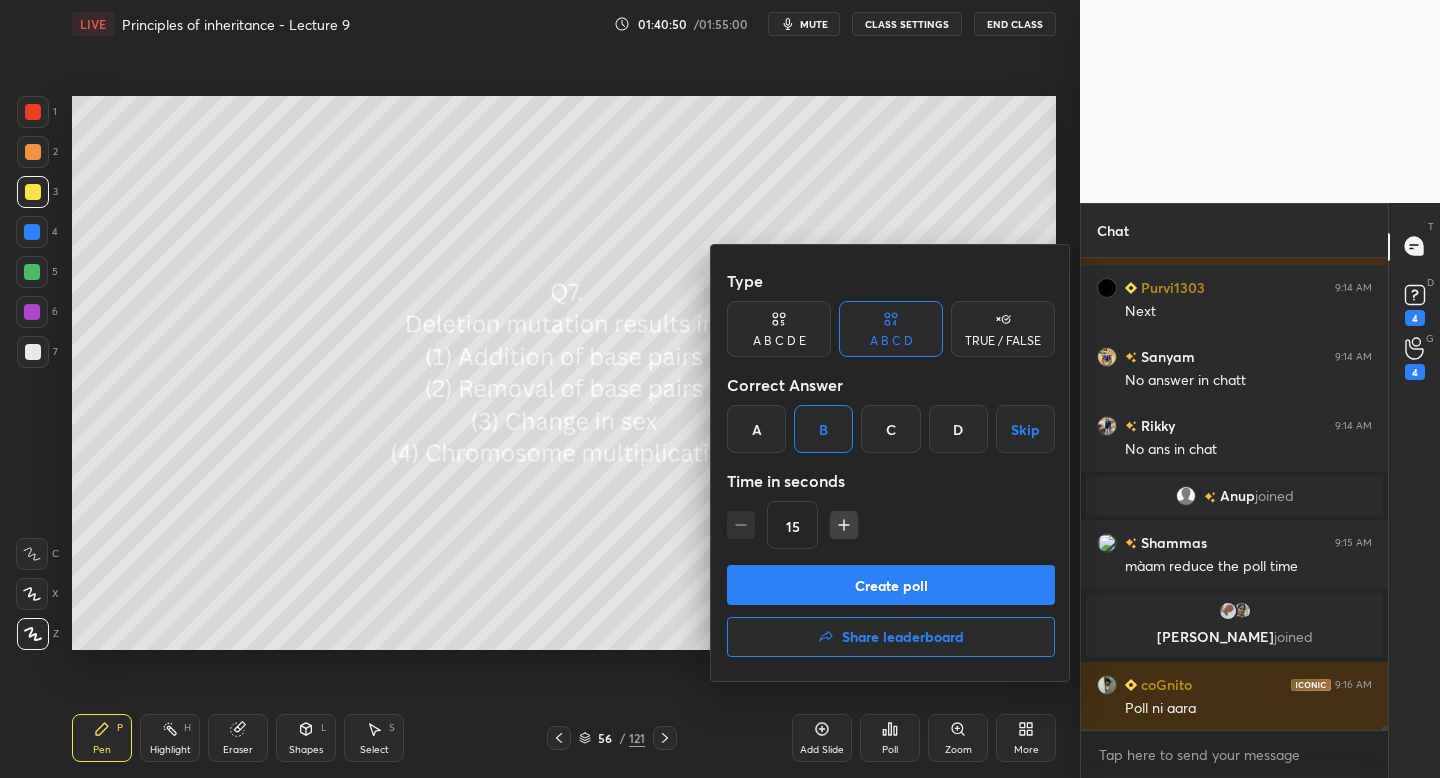 drag, startPoint x: 863, startPoint y: 582, endPoint x: 556, endPoint y: 587, distance: 307.0407 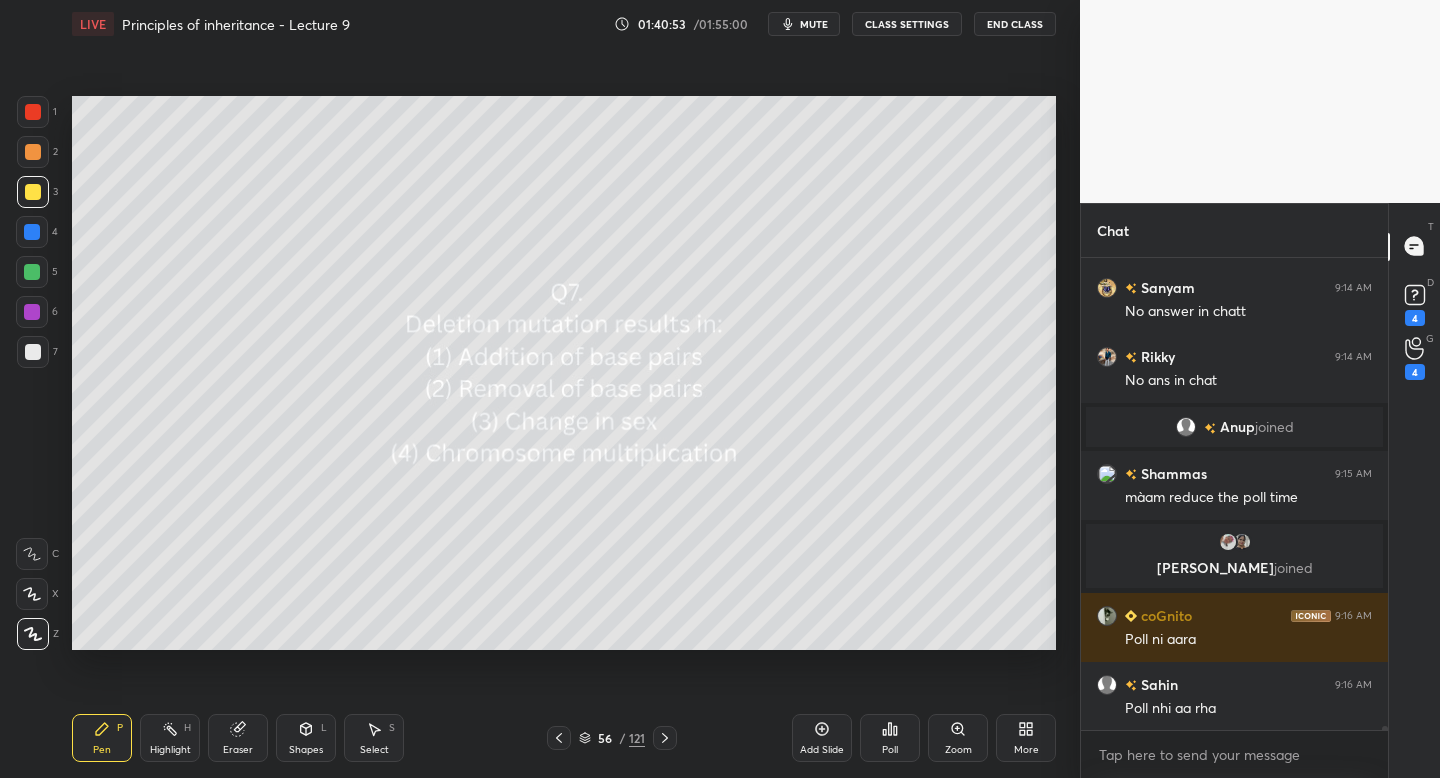 click at bounding box center (665, 738) 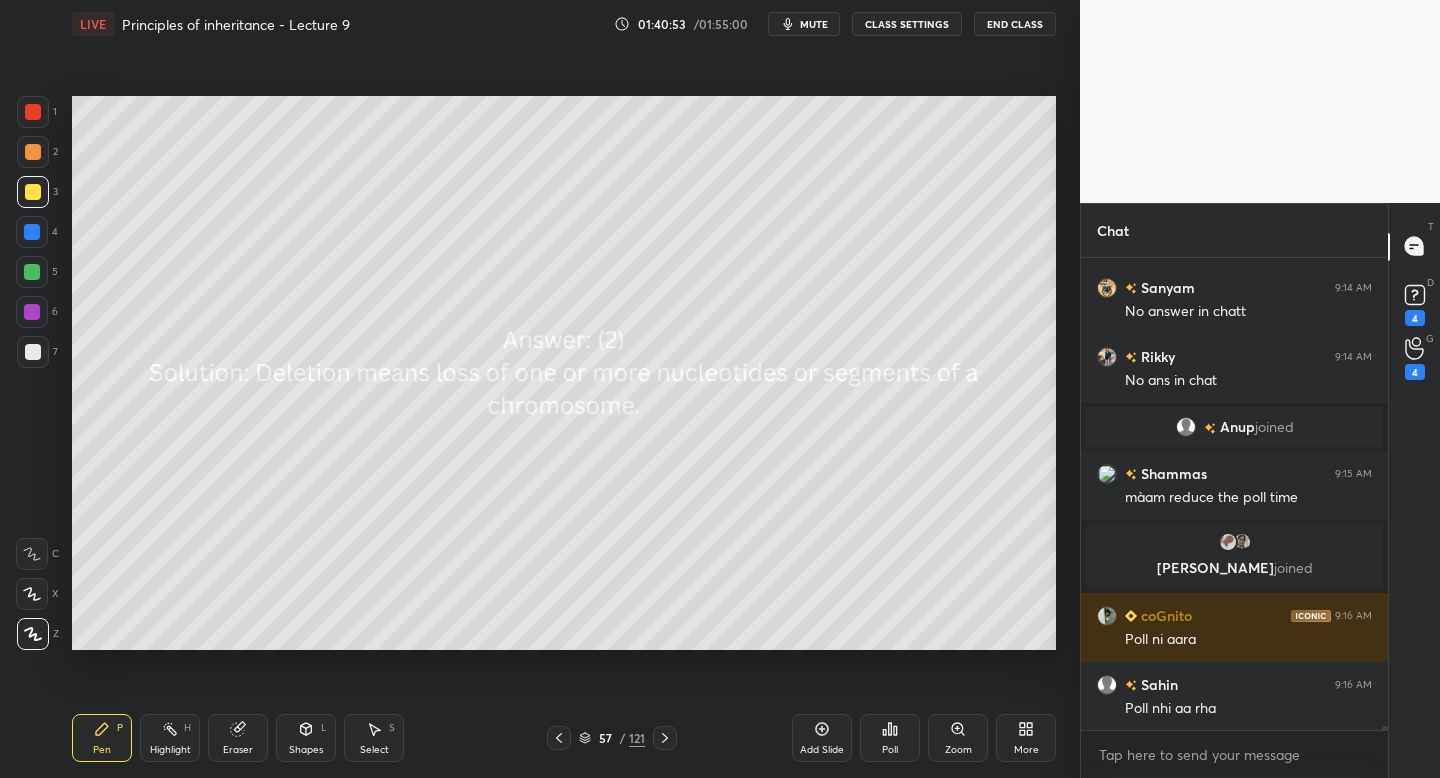 click 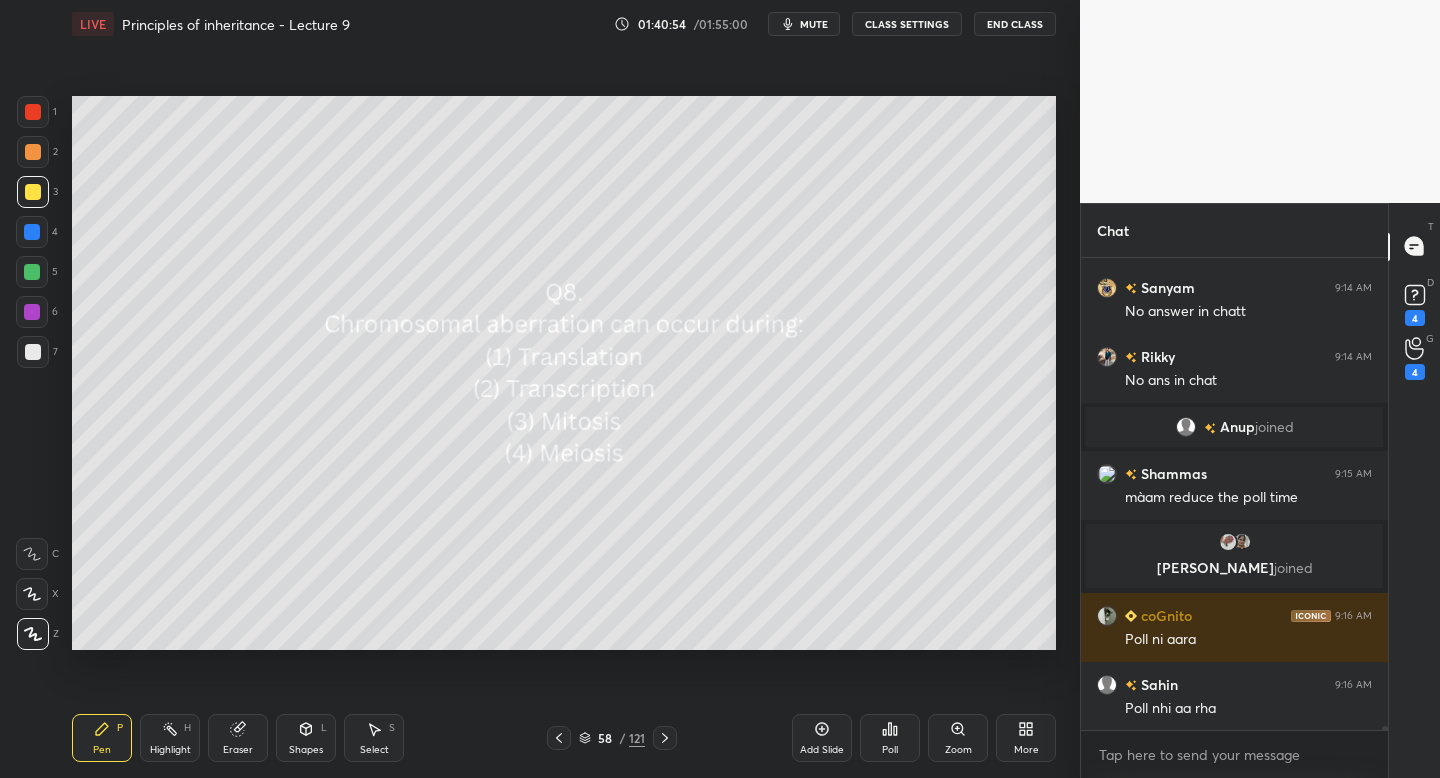 click at bounding box center [665, 738] 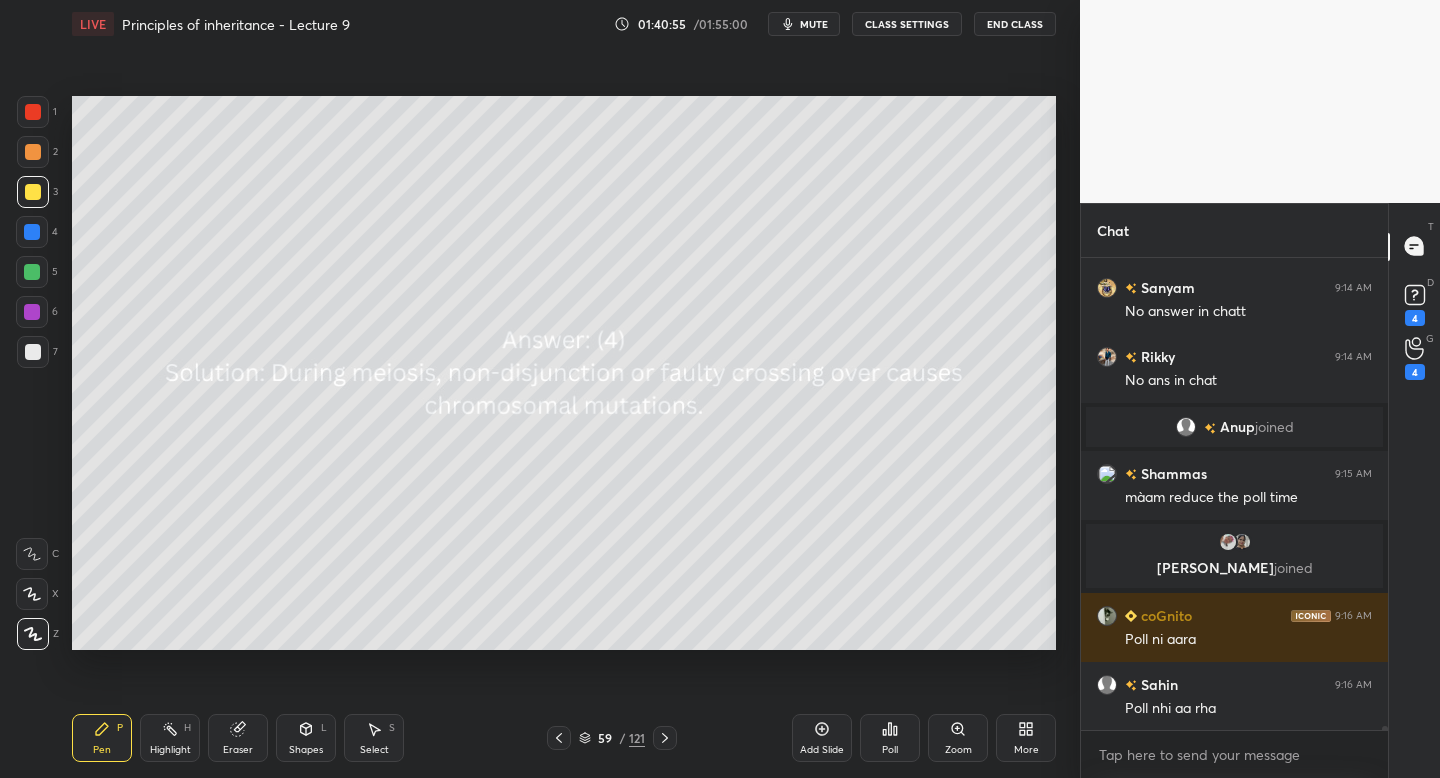 click 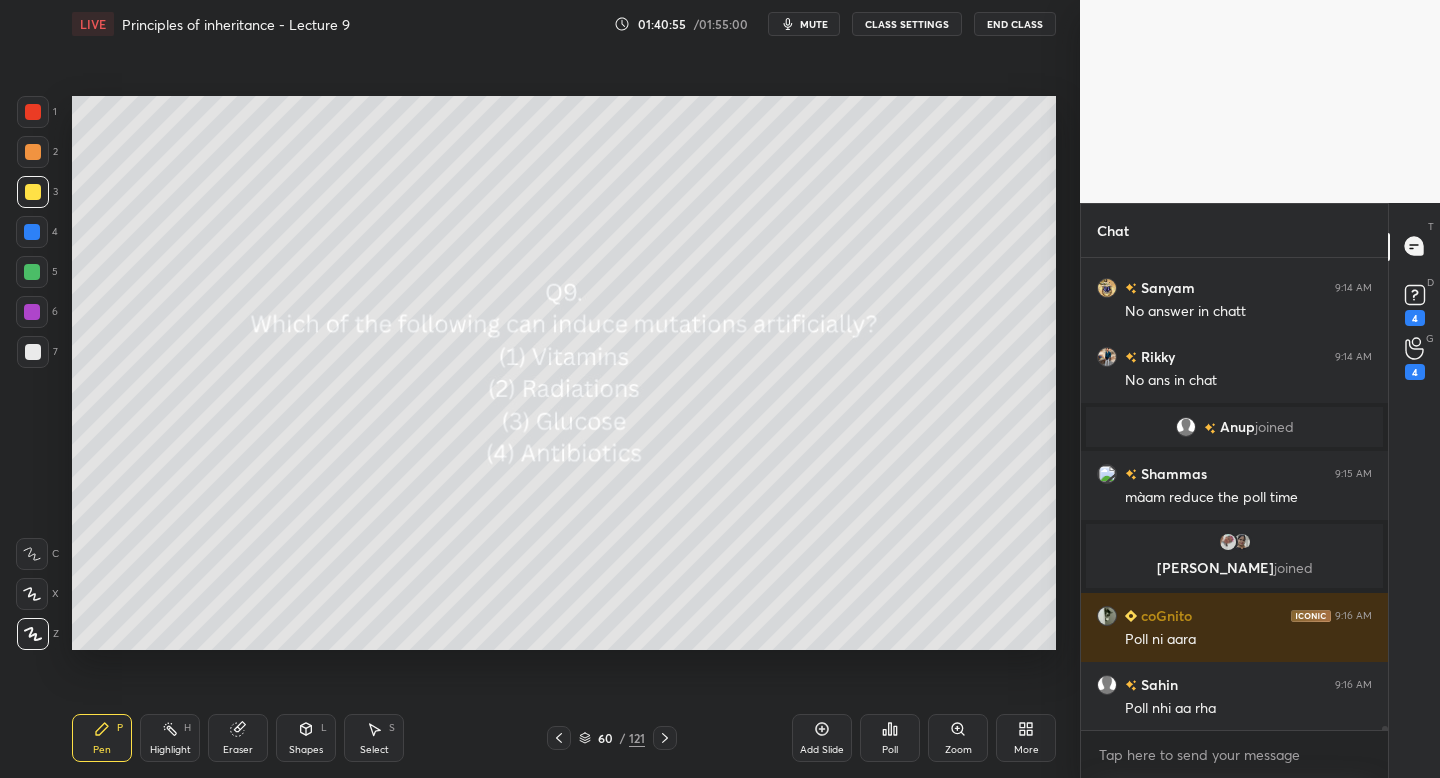 click 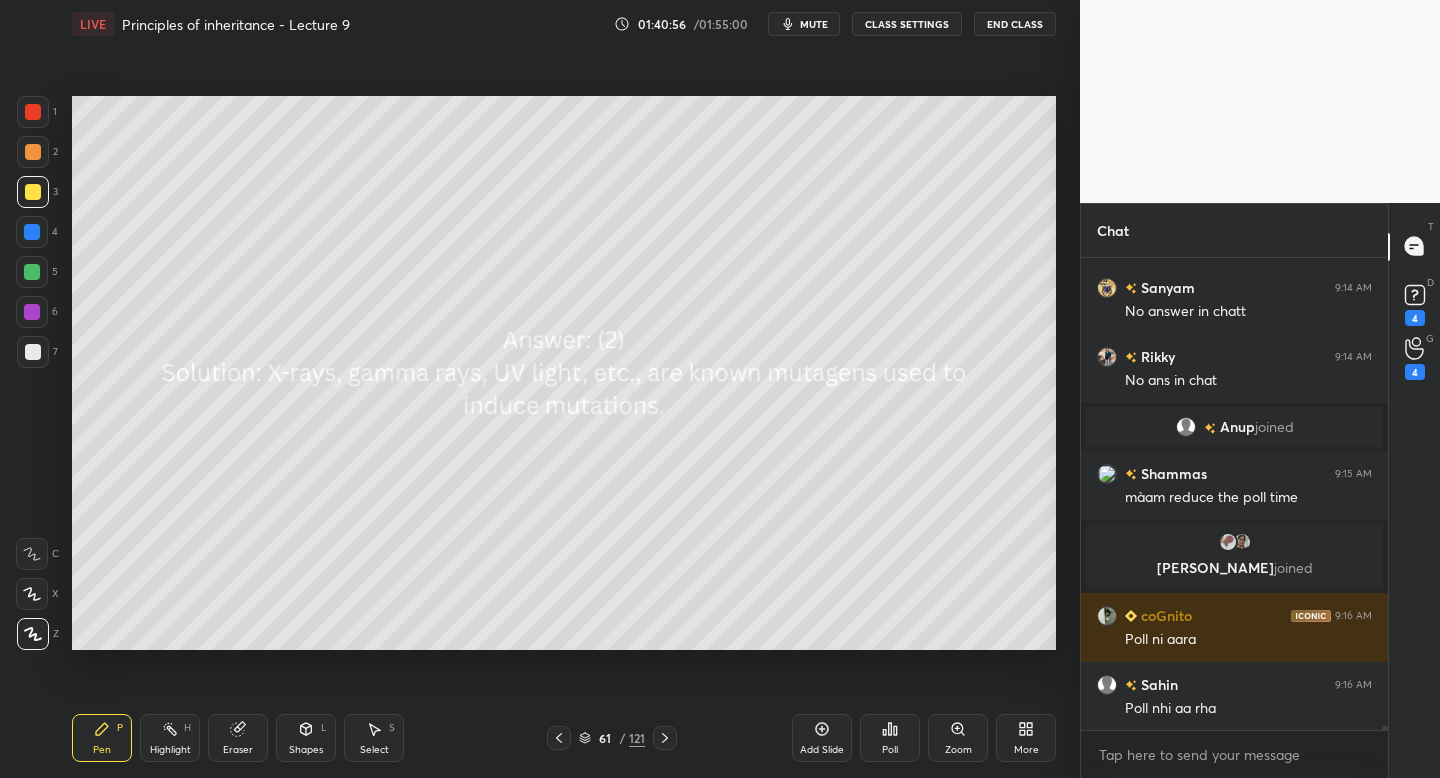 click 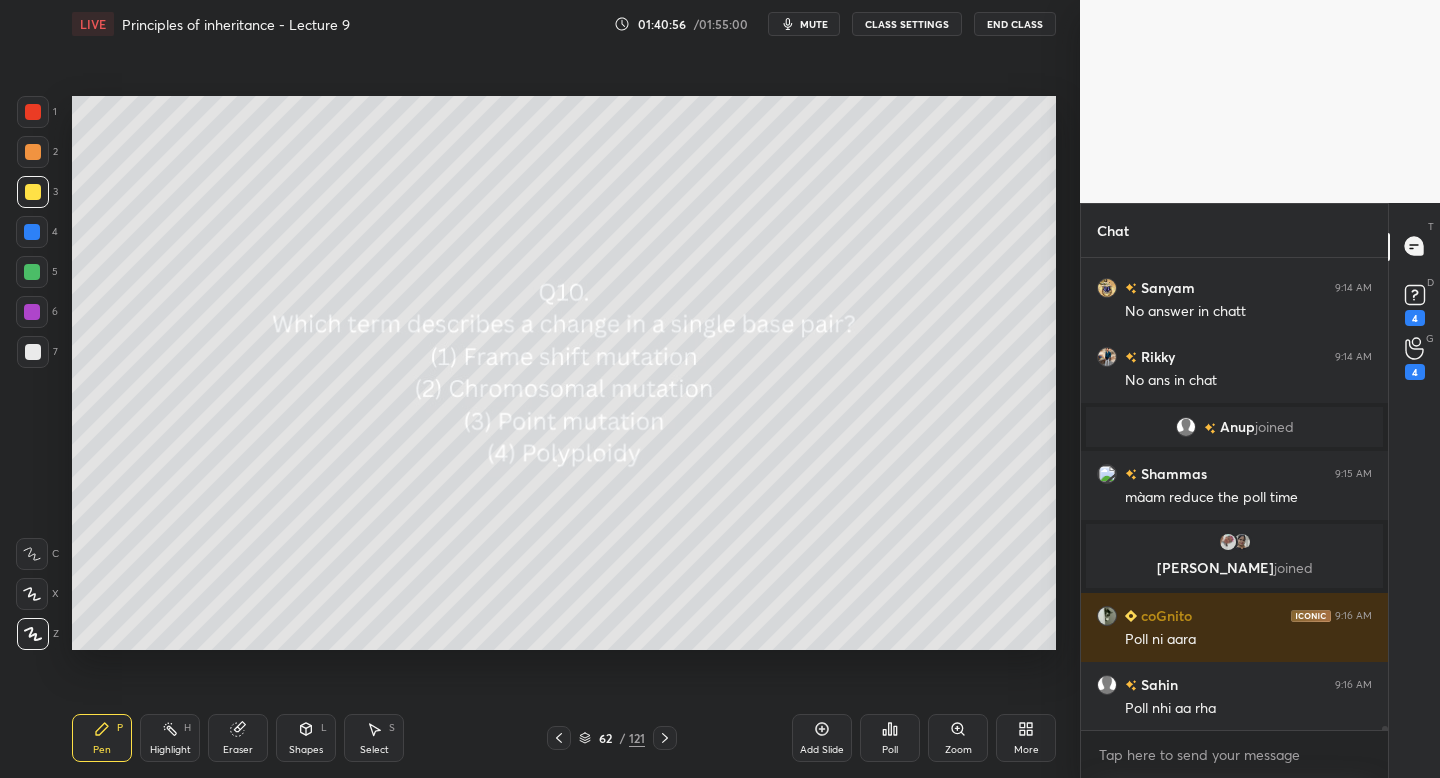 click 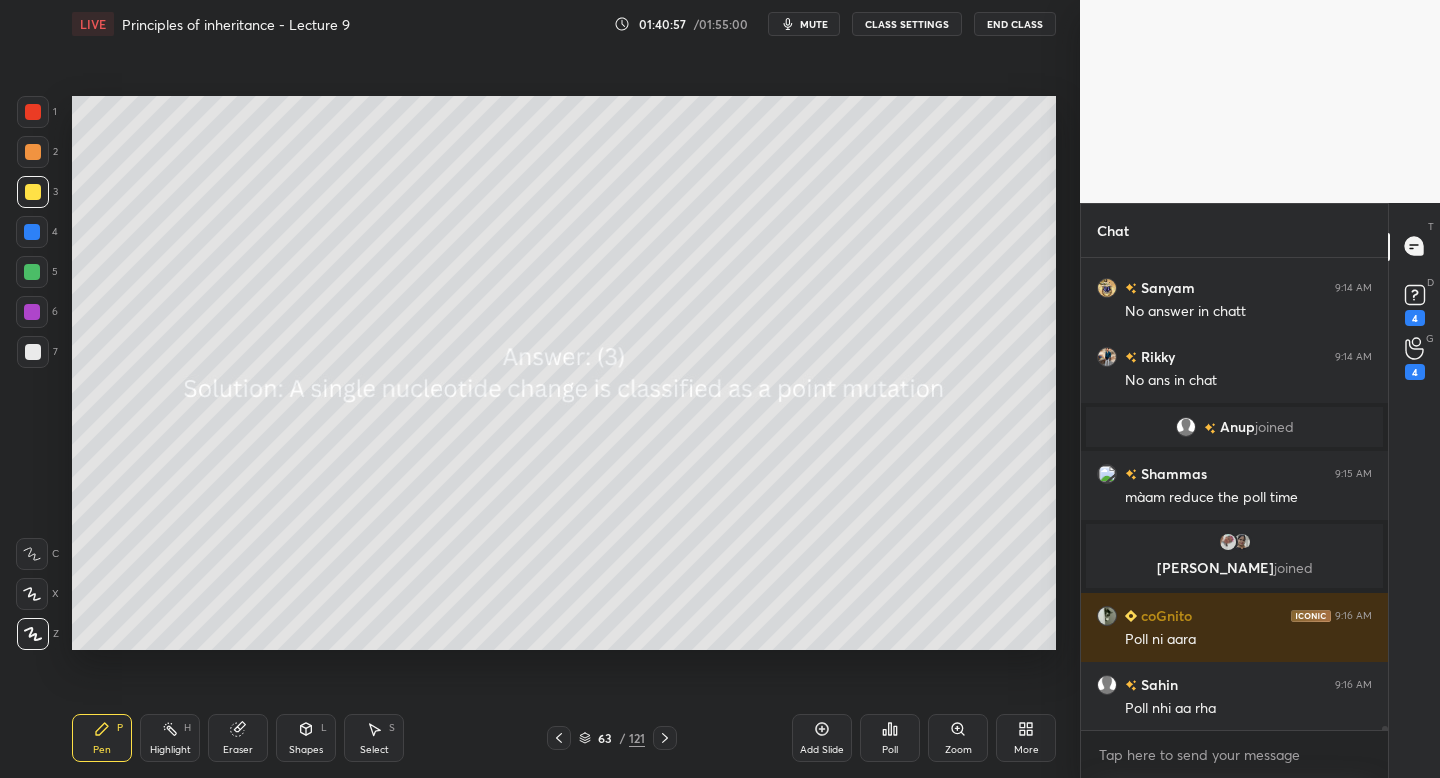 click 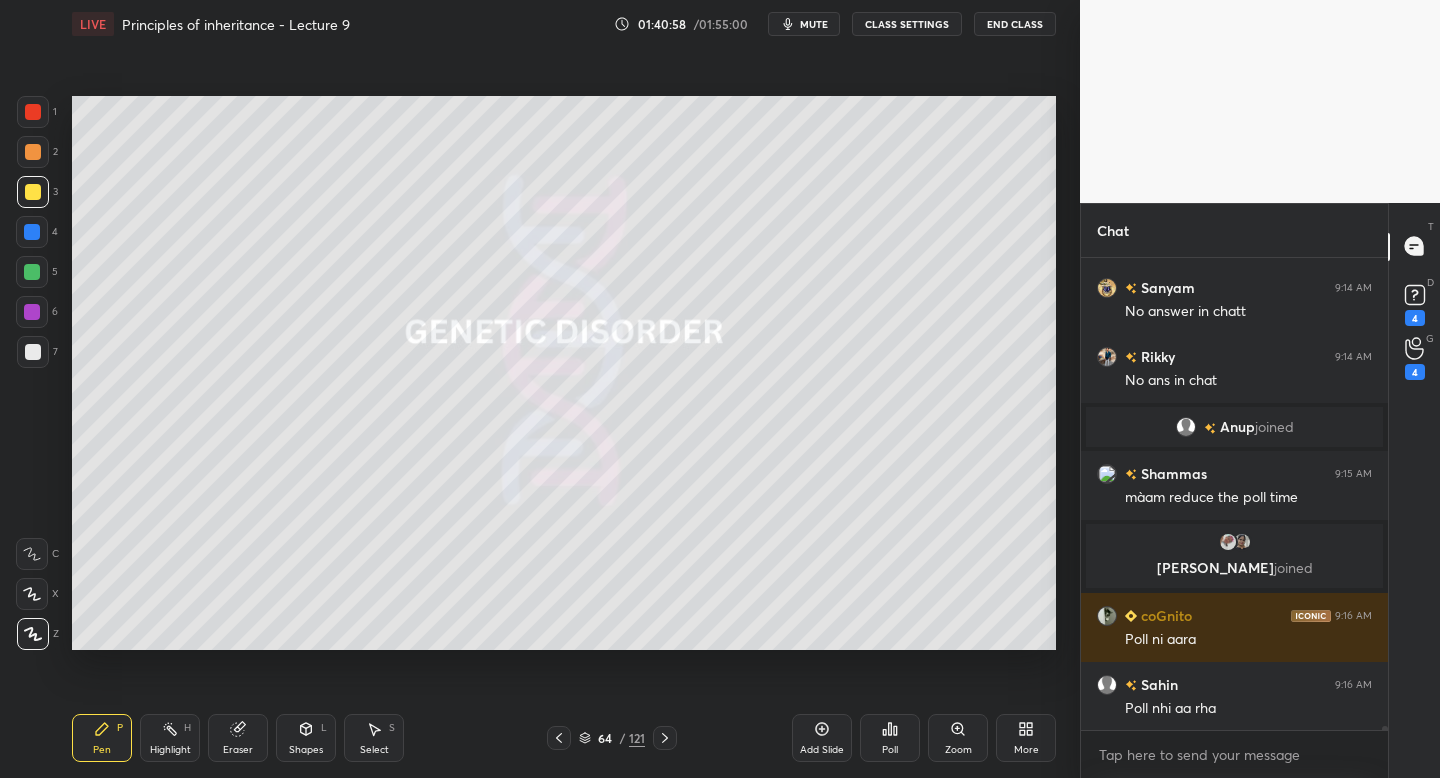 click 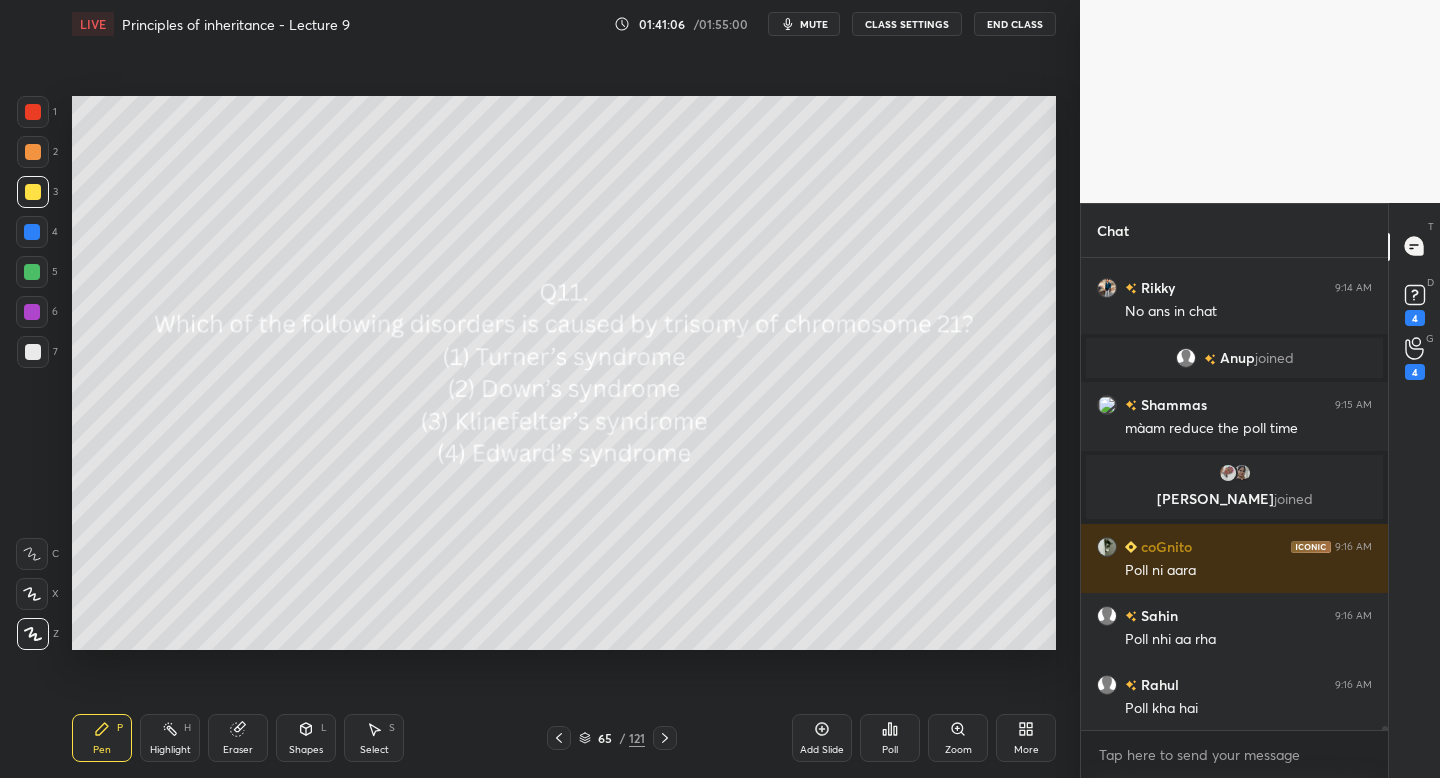 click 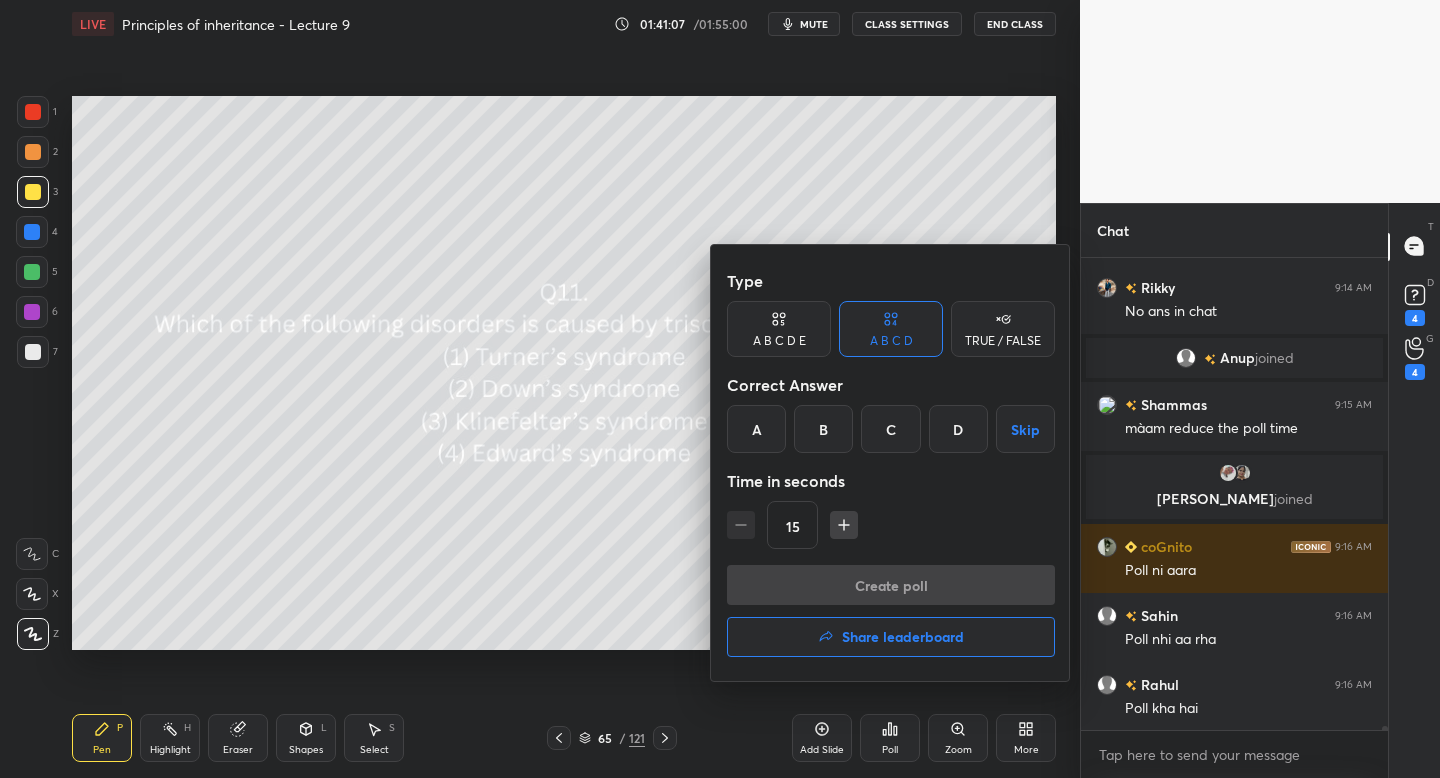 click on "B" at bounding box center [823, 429] 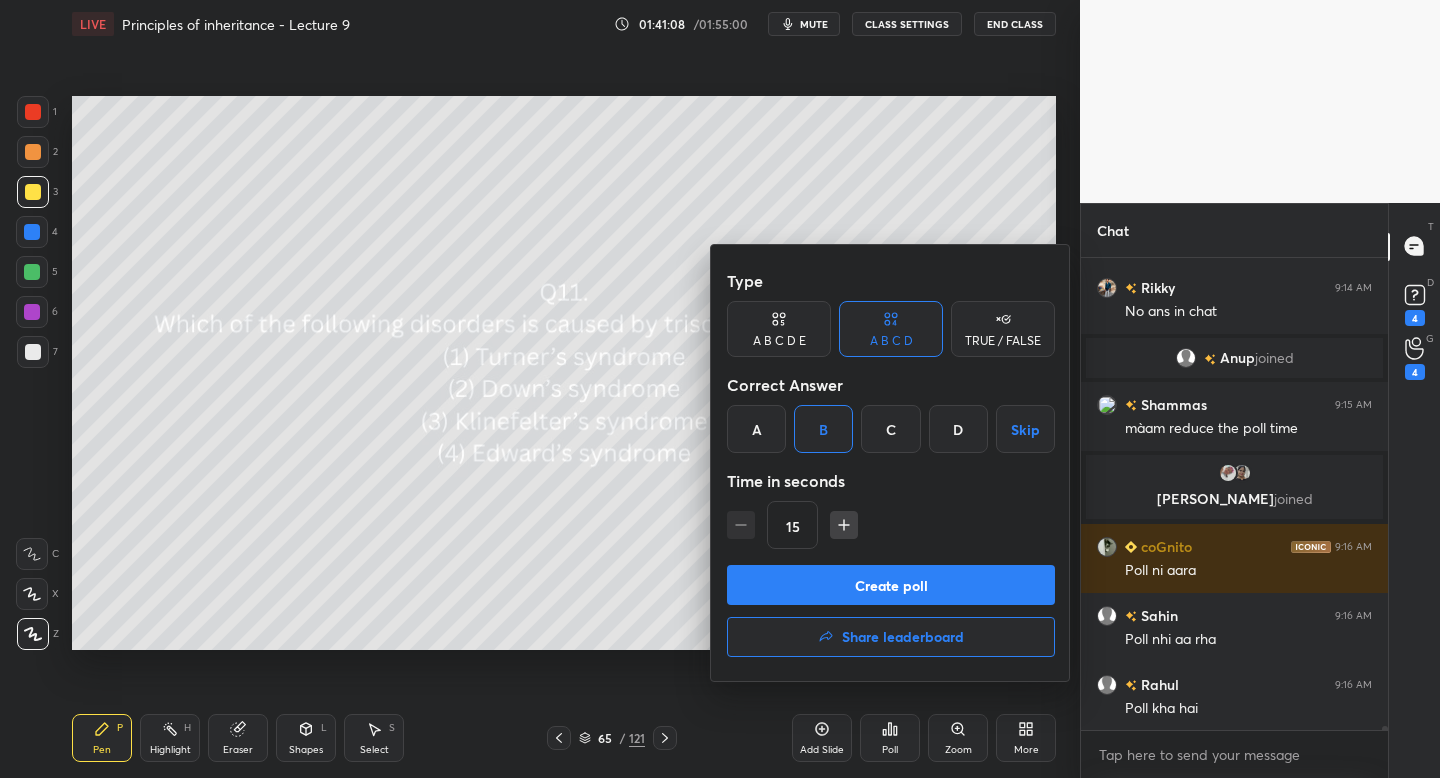 click on "Create poll" at bounding box center (891, 585) 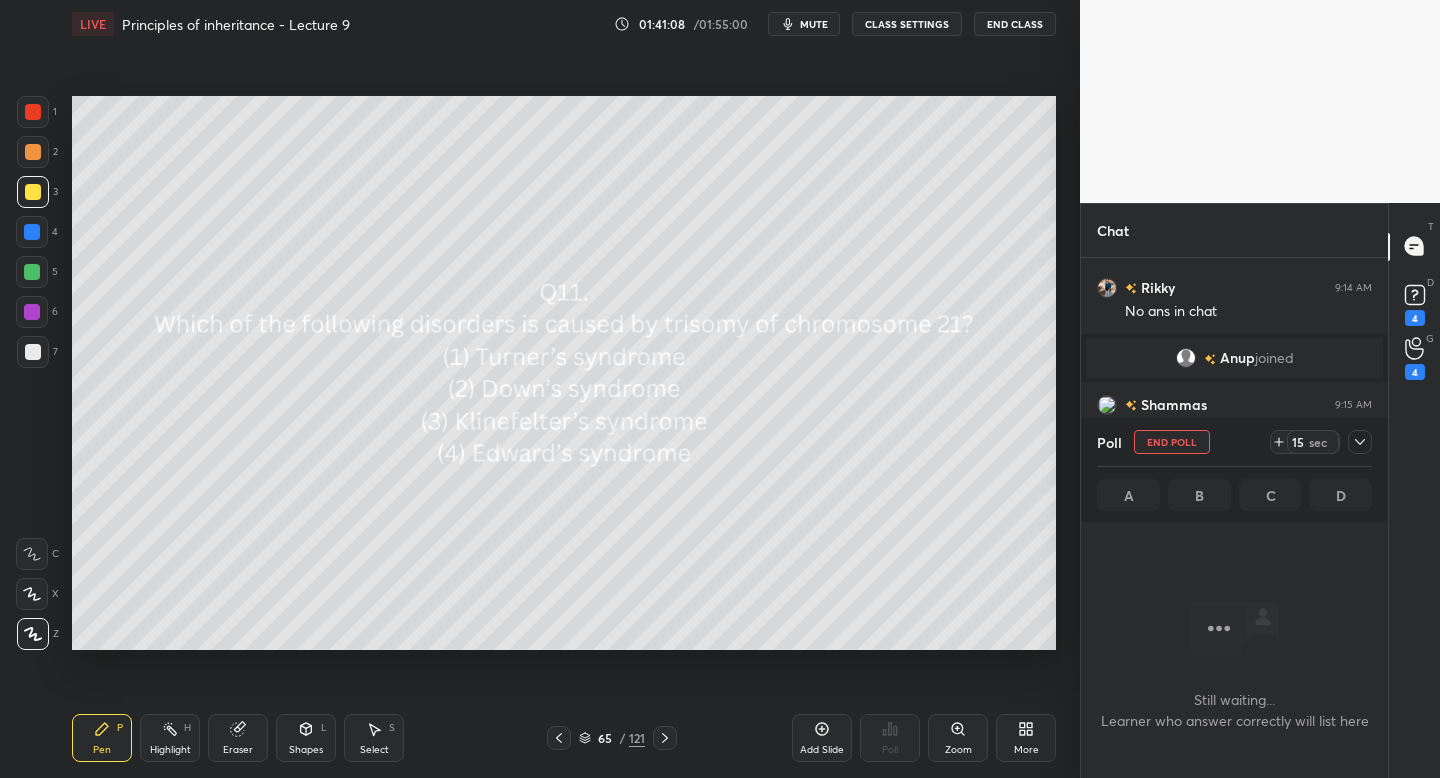 scroll, scrollTop: 7, scrollLeft: 7, axis: both 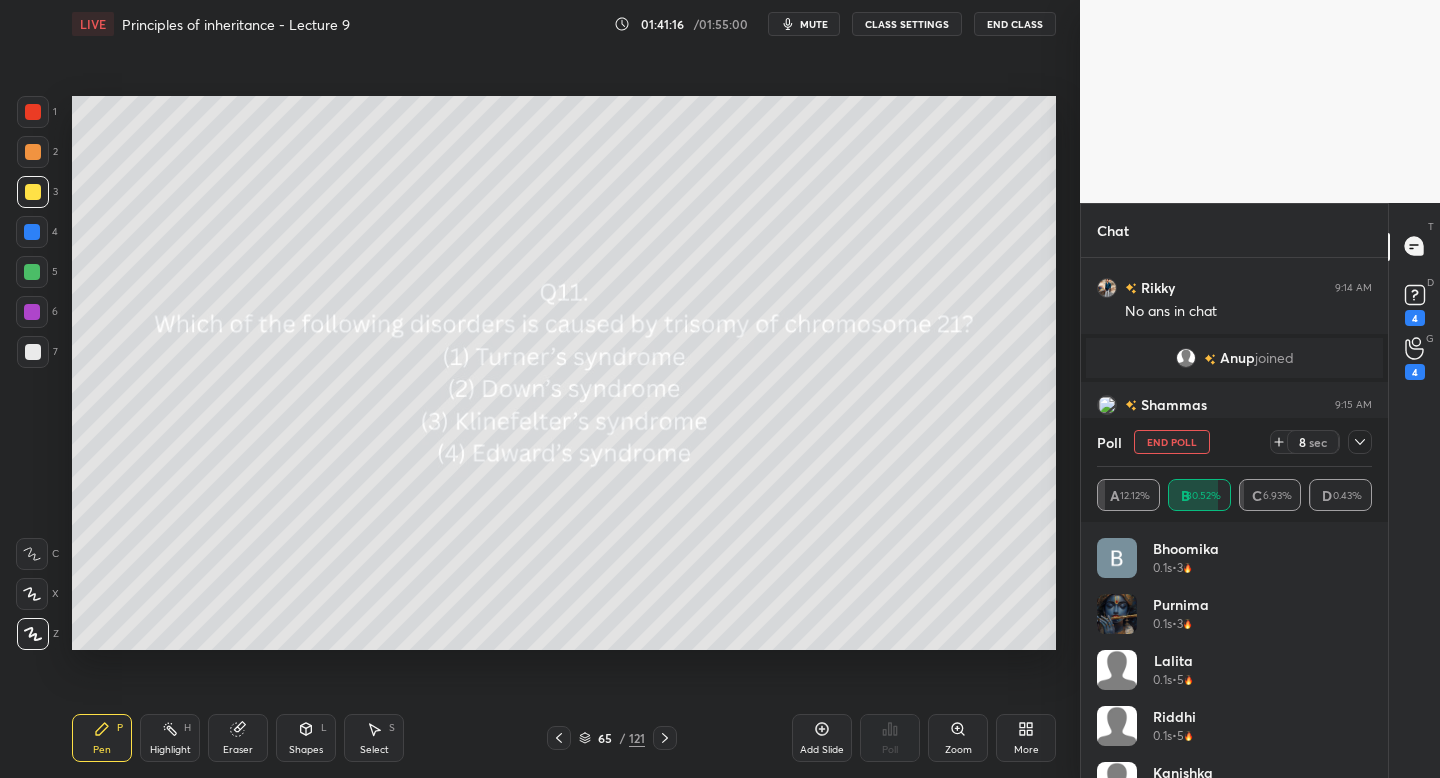 click on "65 / 121" at bounding box center [612, 738] 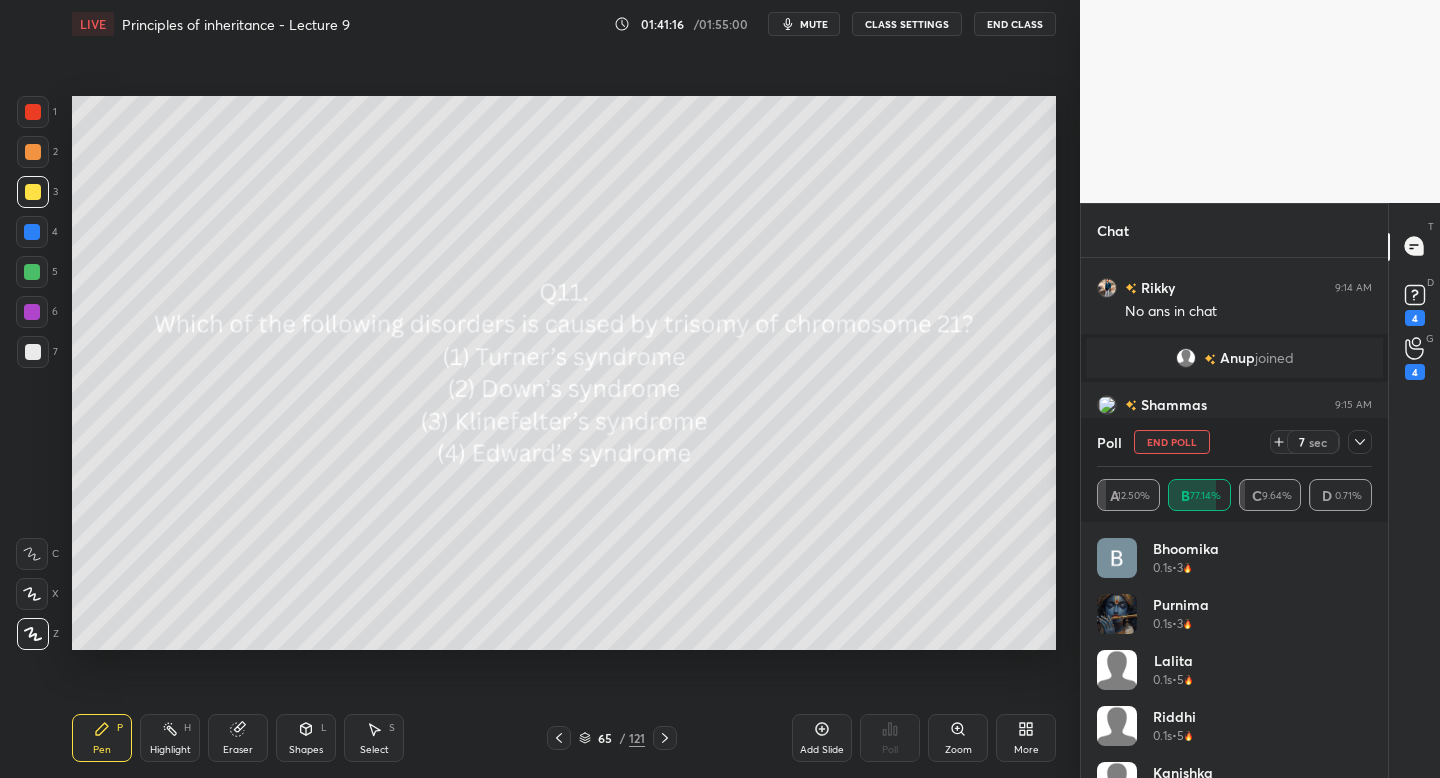 click 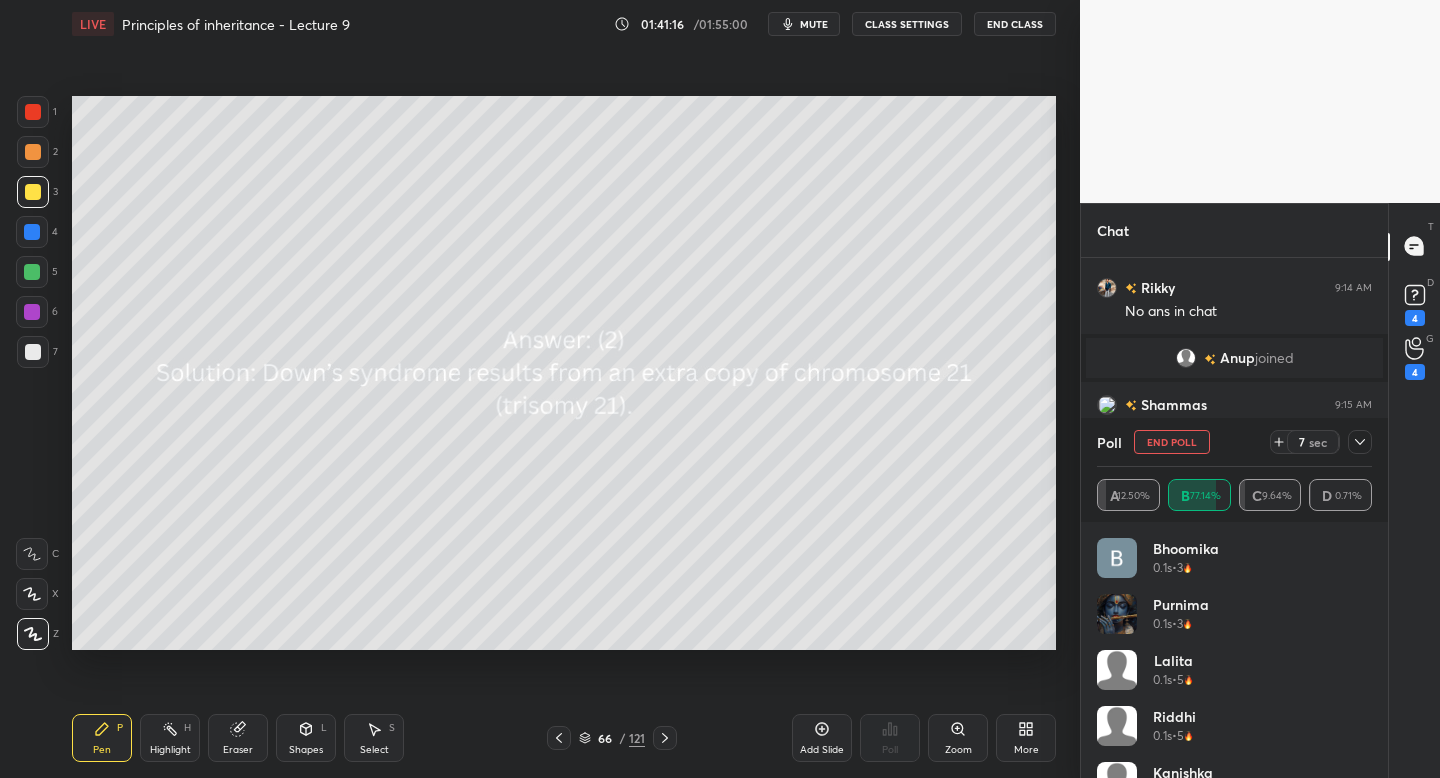 click 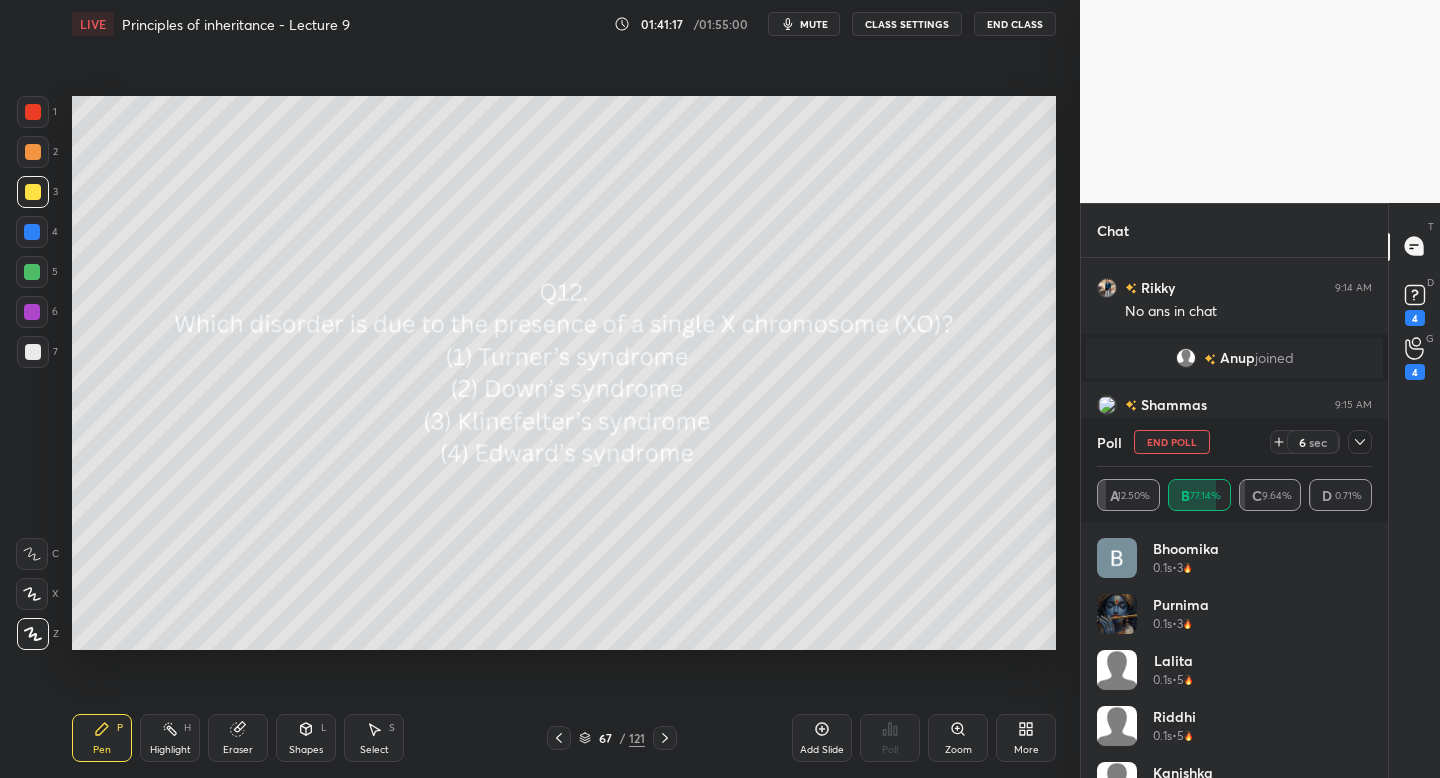 click on "End Poll" at bounding box center [1172, 442] 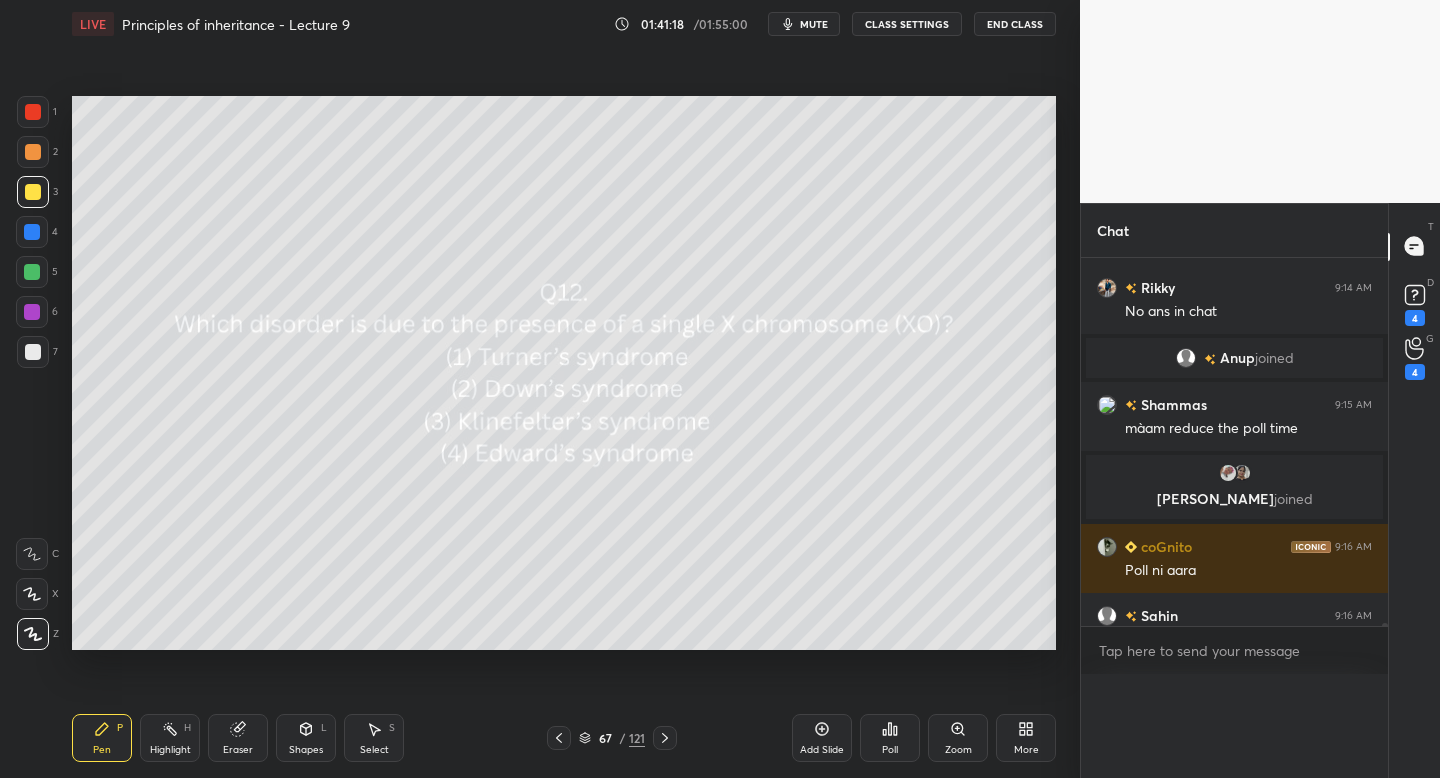 scroll, scrollTop: 0, scrollLeft: 0, axis: both 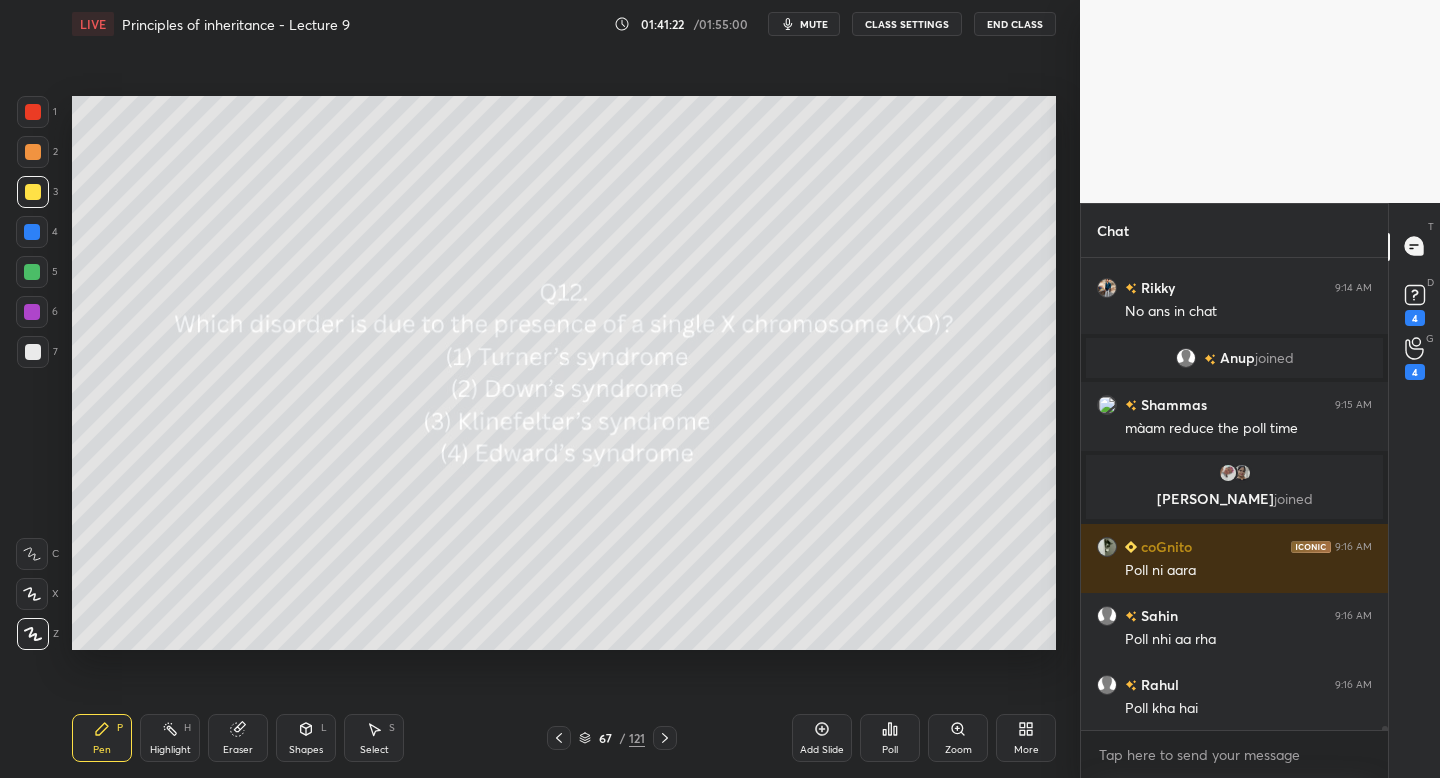 click on "Poll" at bounding box center (890, 738) 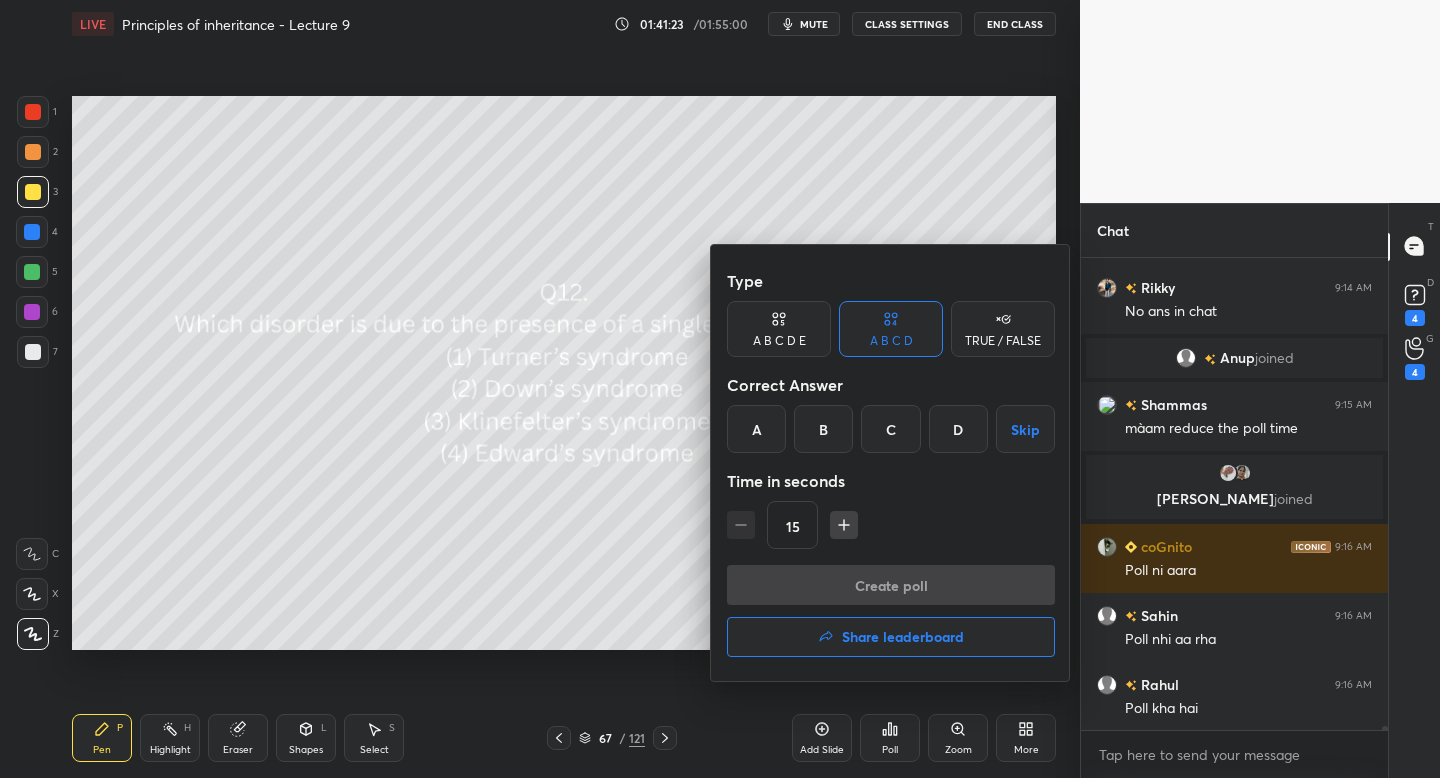 click on "A" at bounding box center [756, 429] 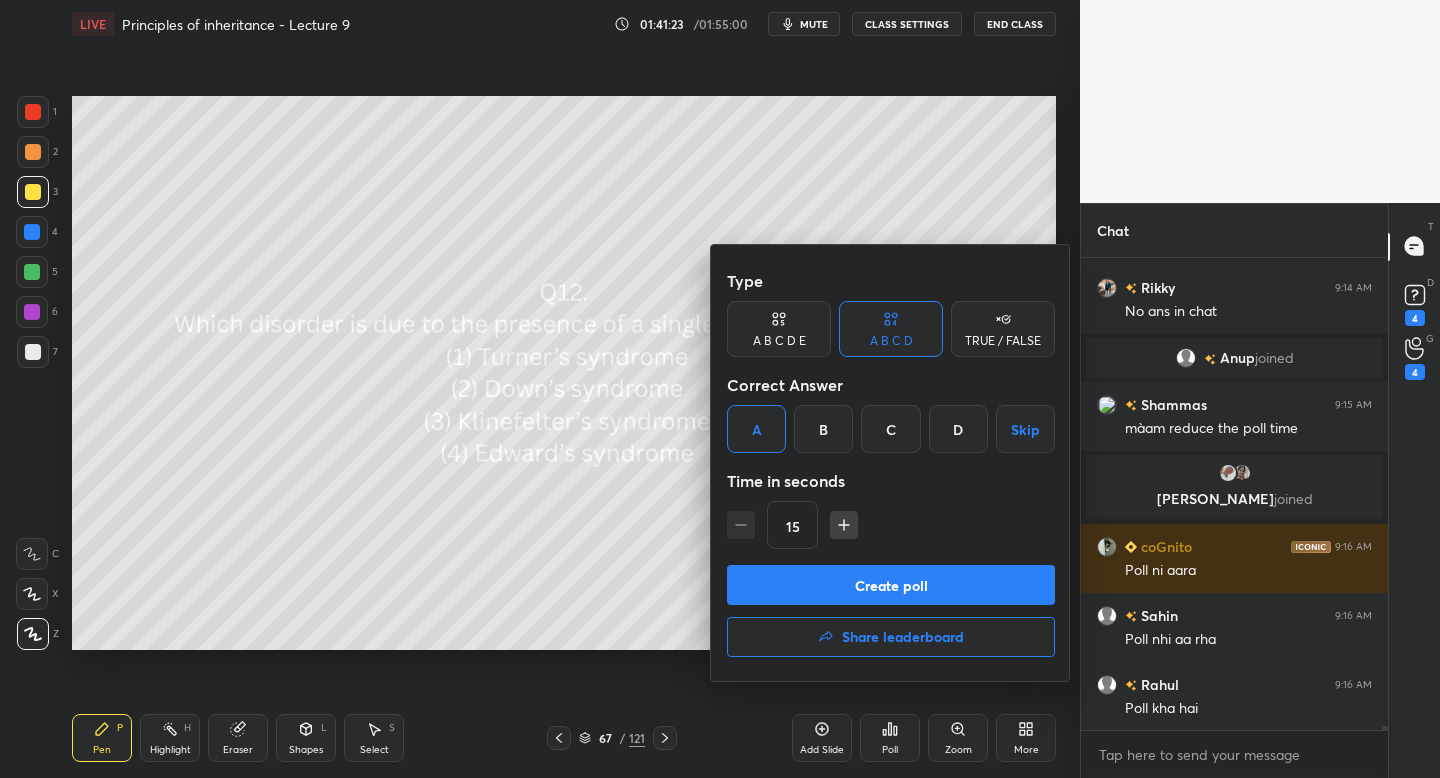 click on "Create poll" at bounding box center [891, 585] 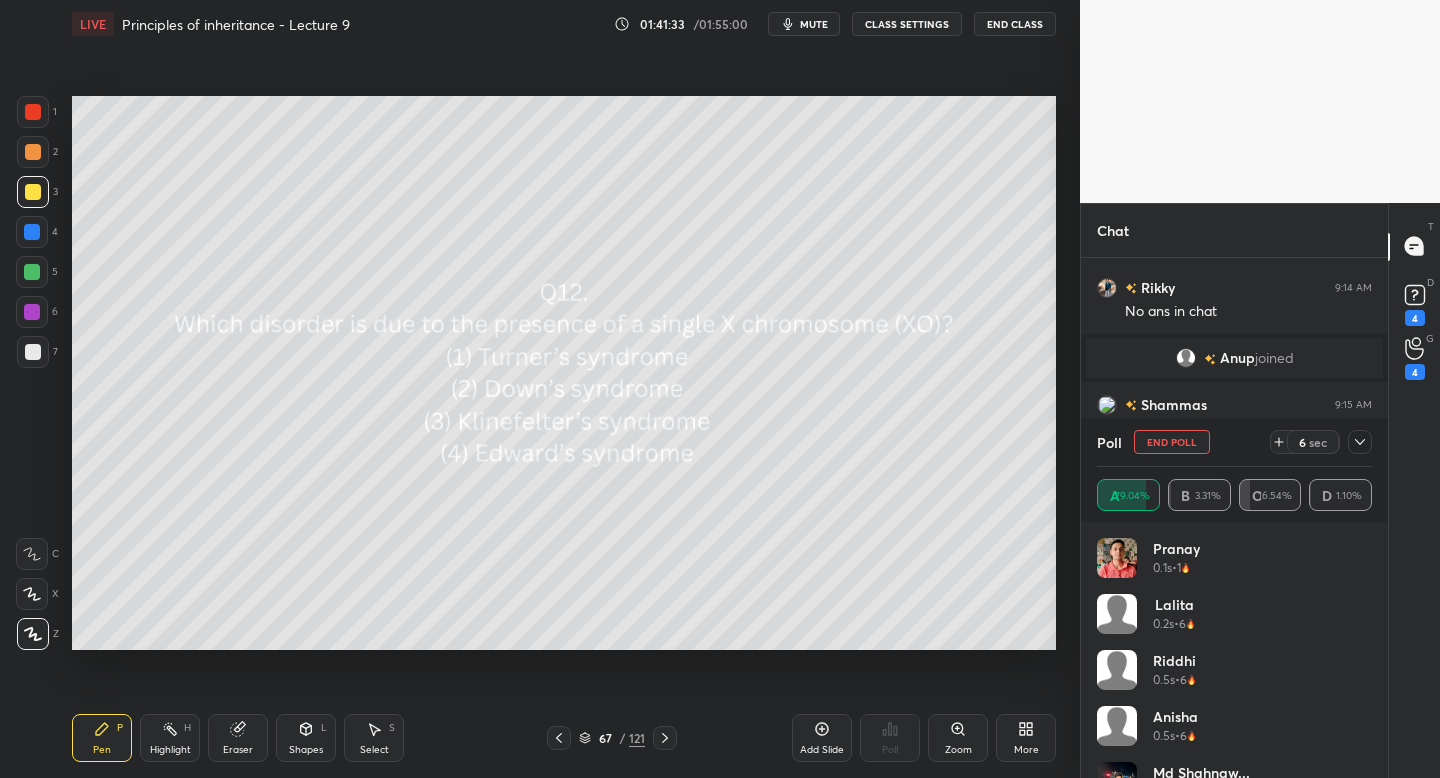 click 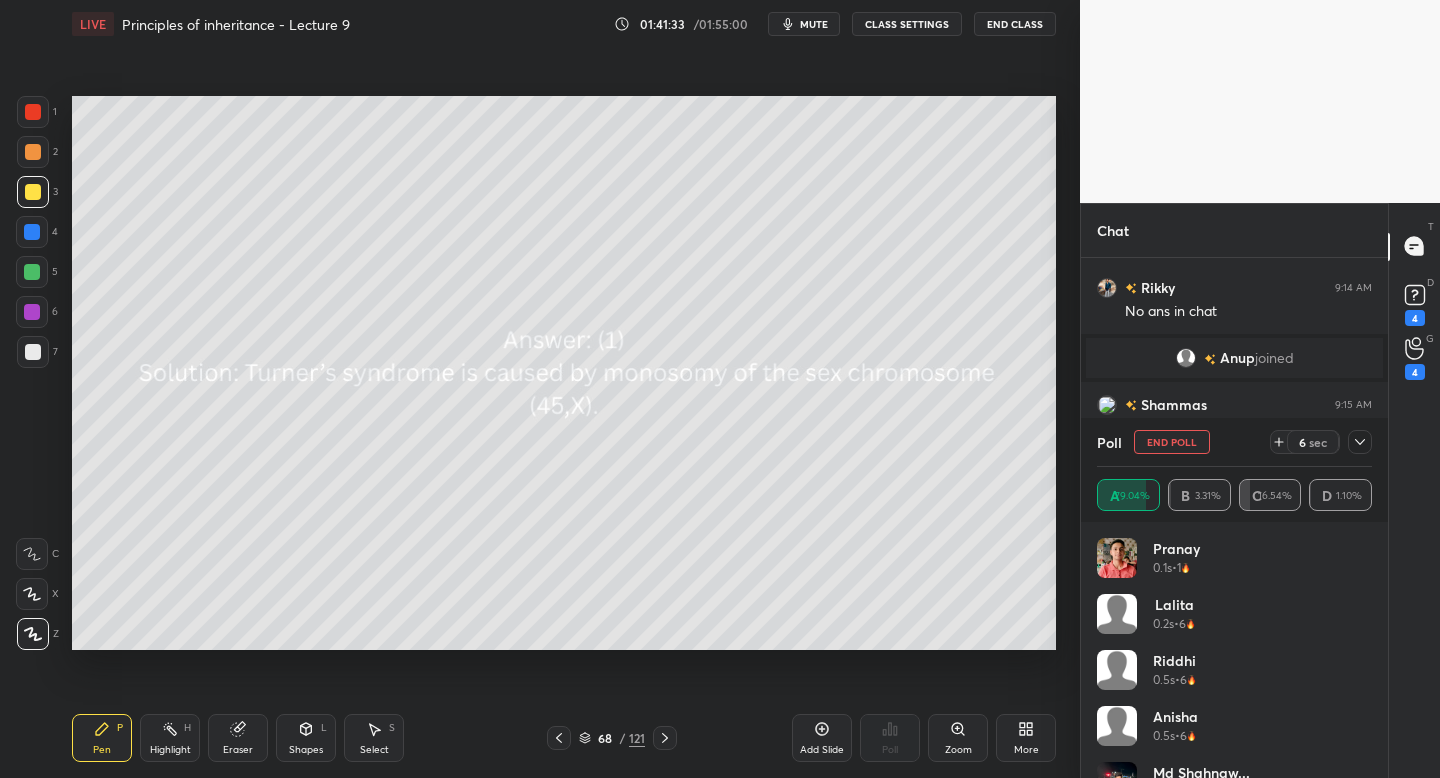 click 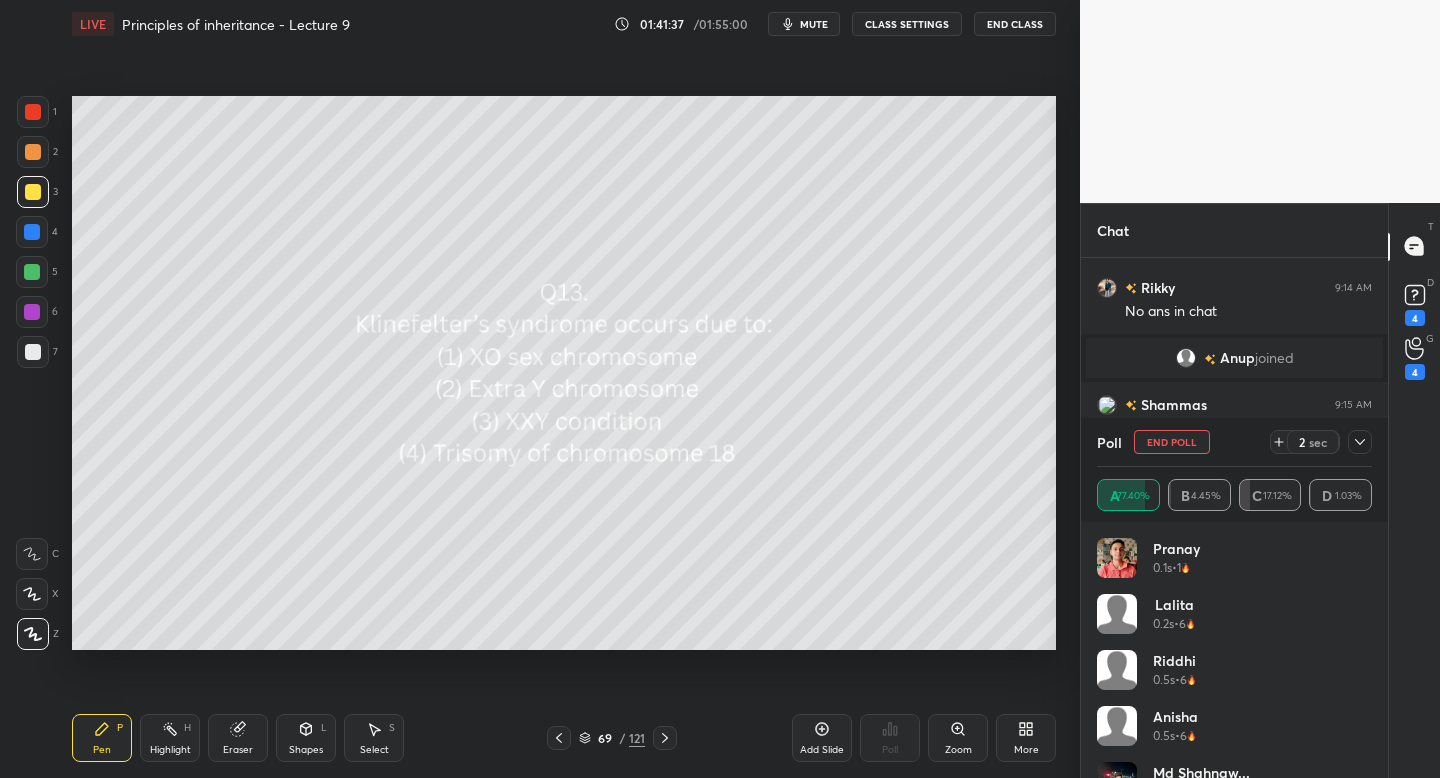 click on "End Poll" at bounding box center (1172, 442) 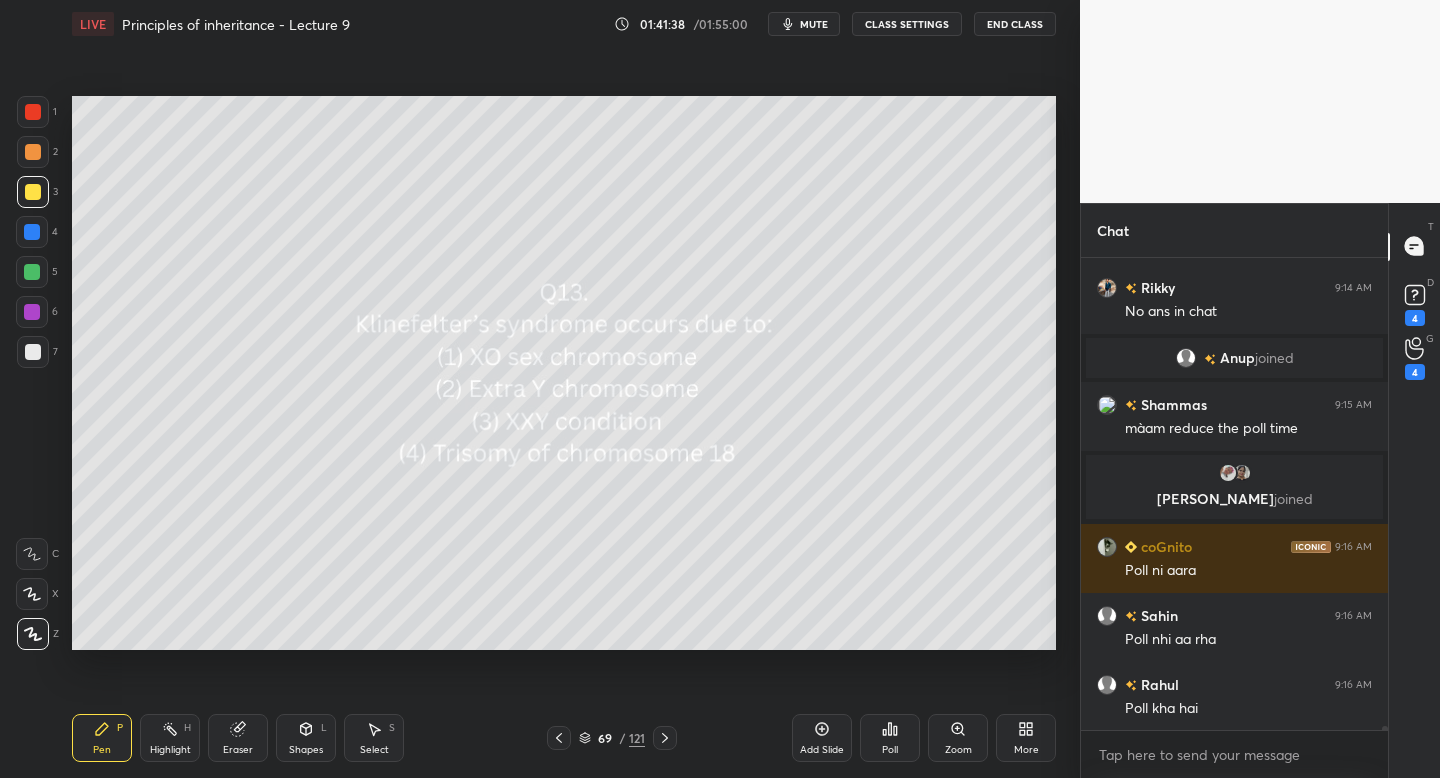click on "Zoom" at bounding box center [958, 738] 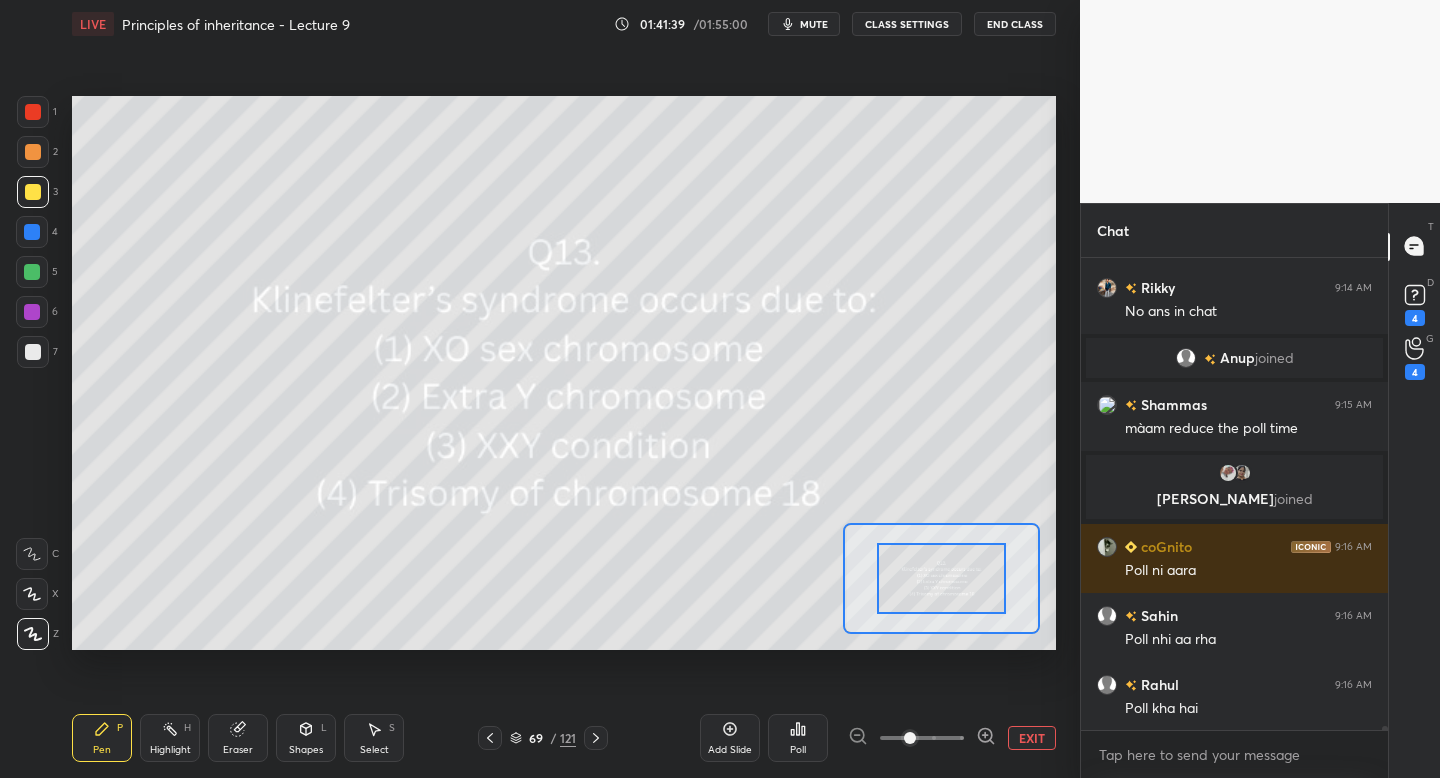 click on "EXIT" at bounding box center (1032, 738) 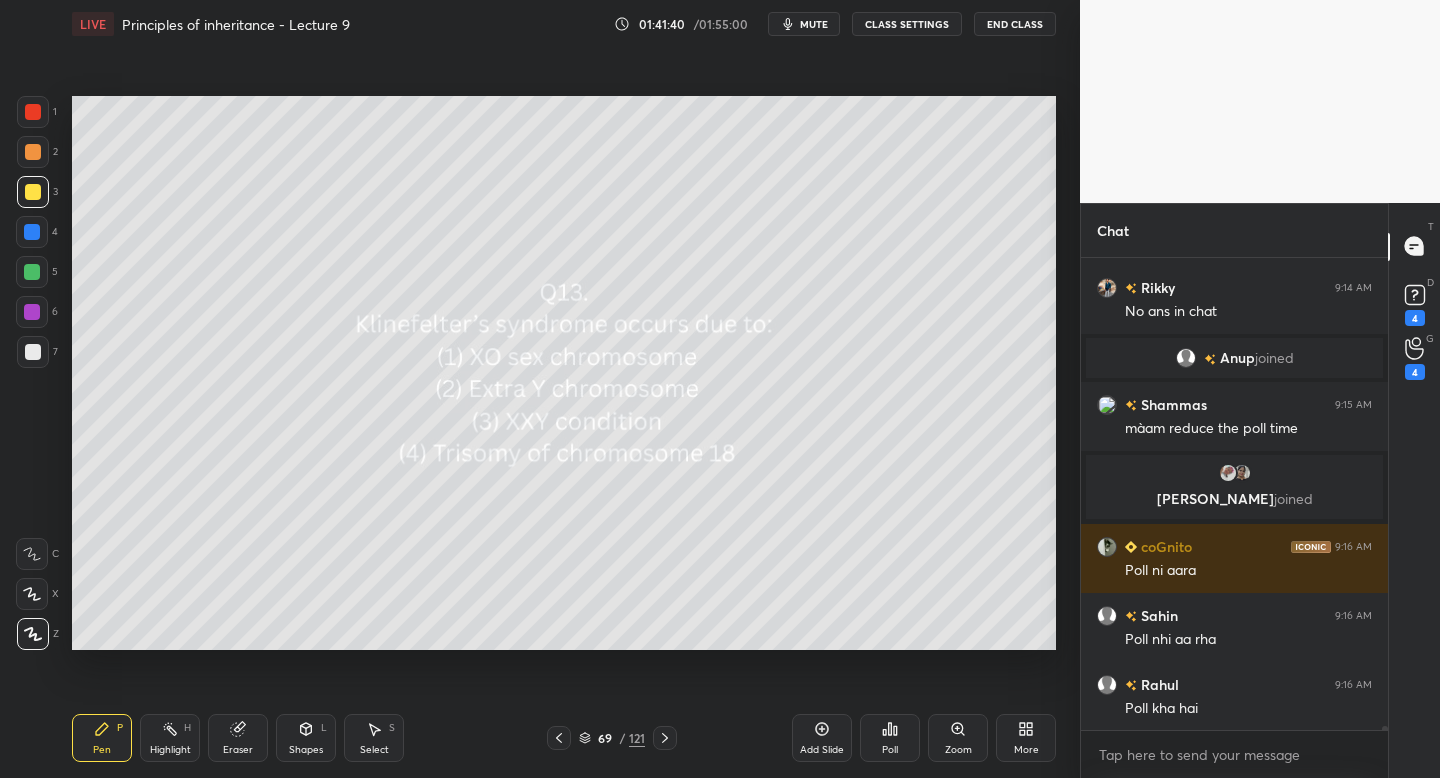 click on "Poll" at bounding box center (890, 750) 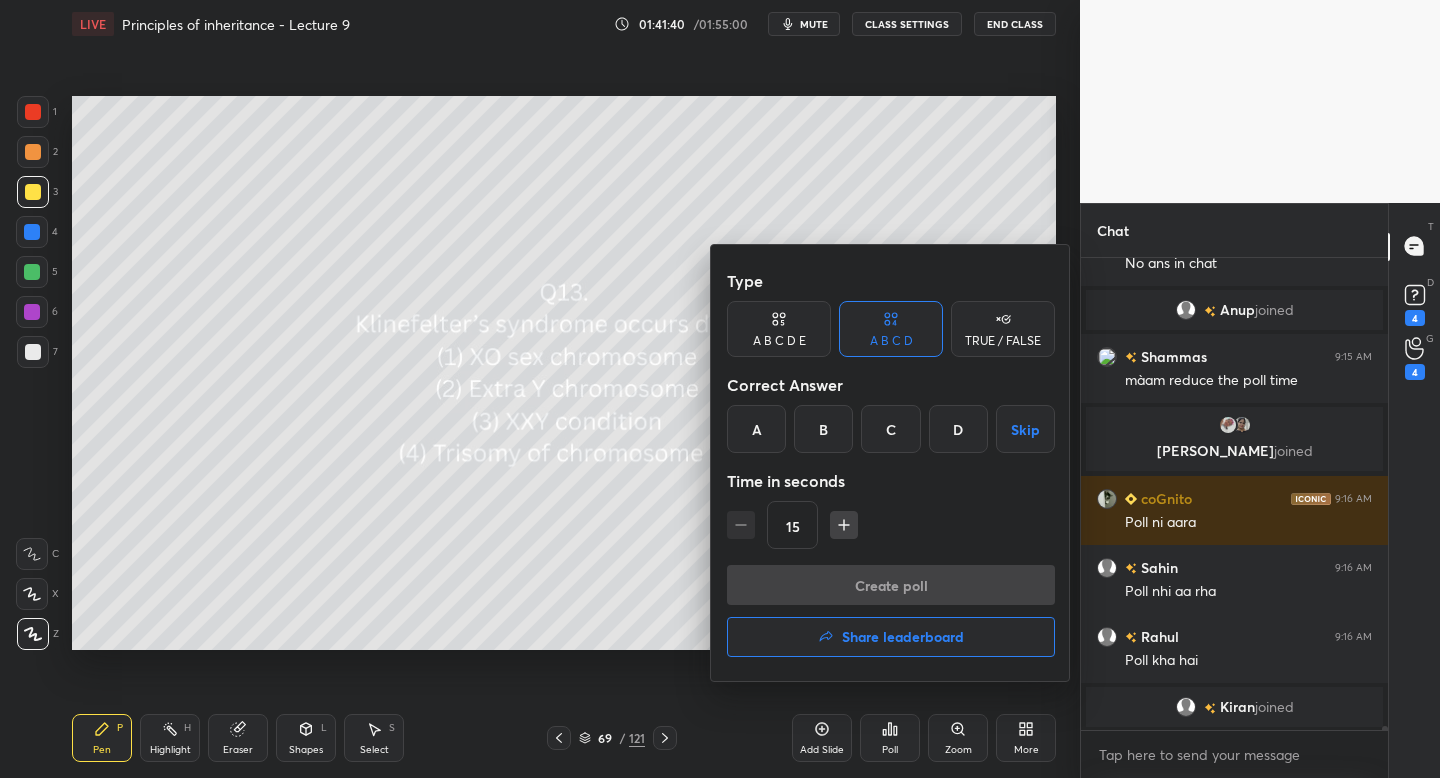 click on "C" at bounding box center (890, 429) 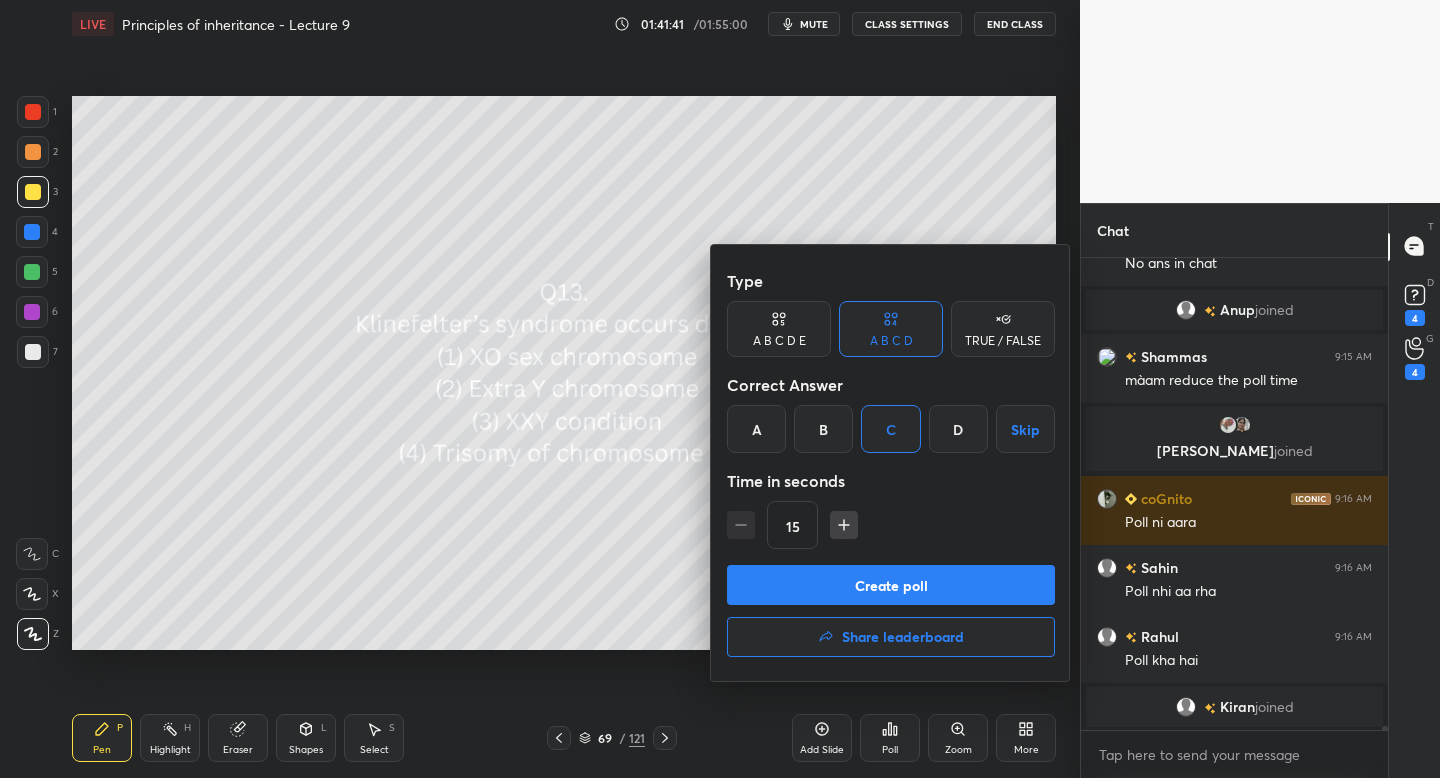 click on "Create poll" at bounding box center (891, 585) 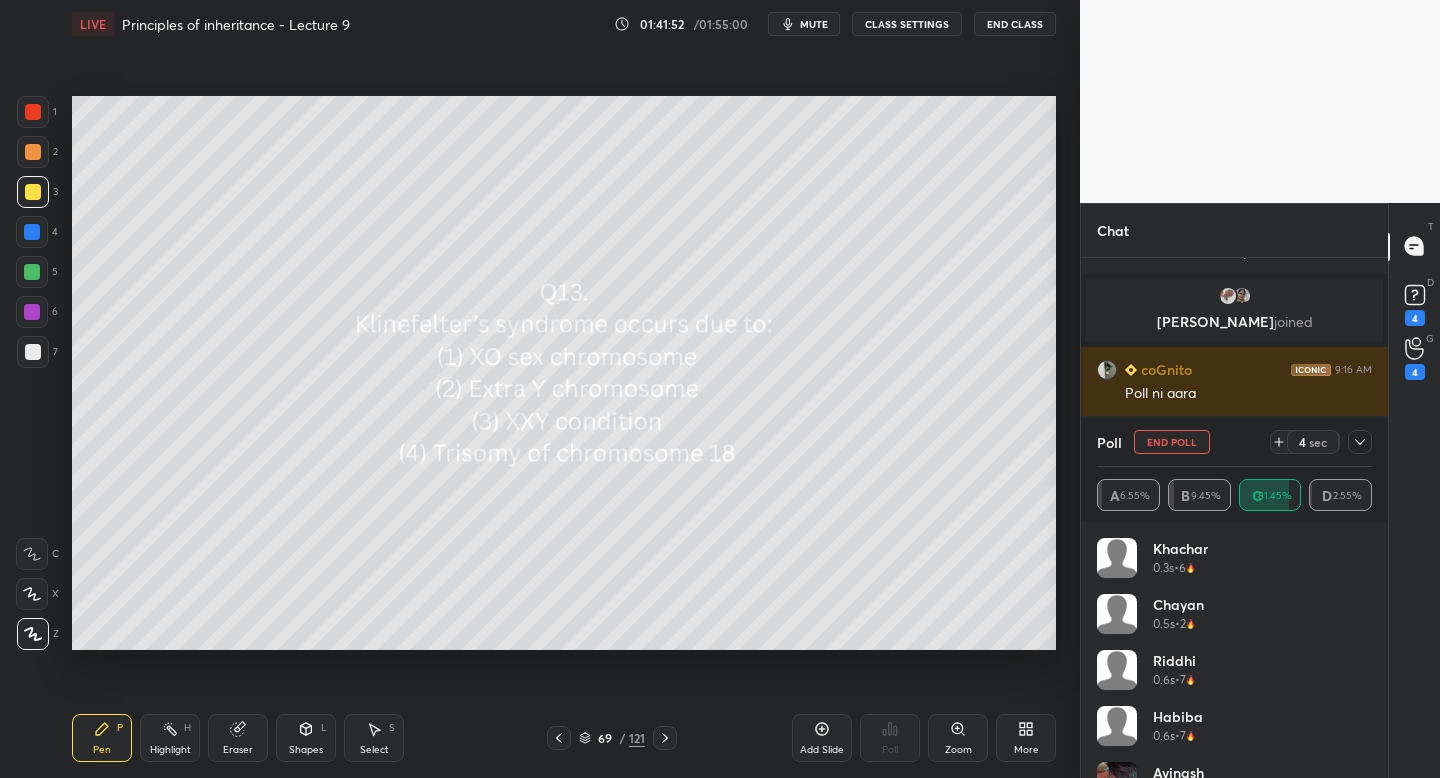 click 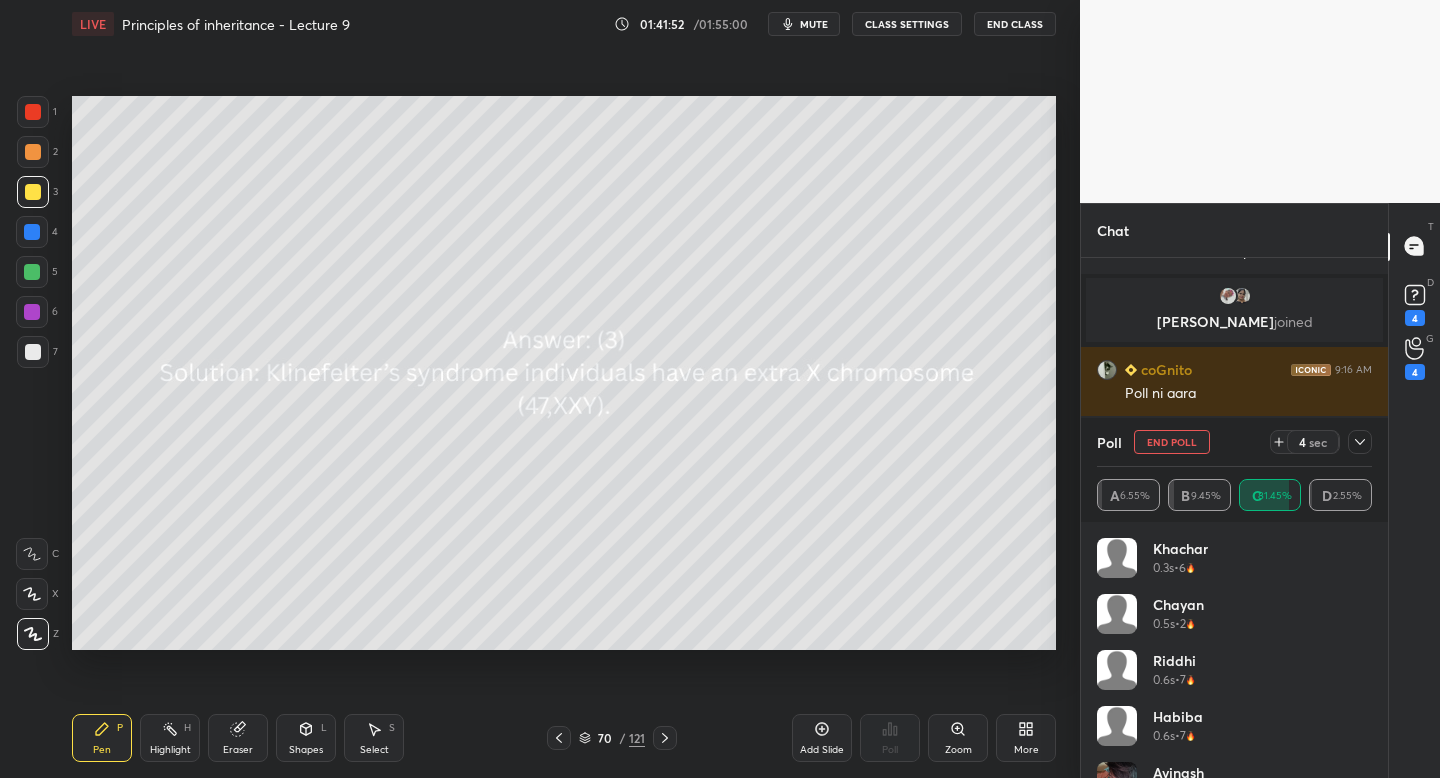 click at bounding box center [665, 738] 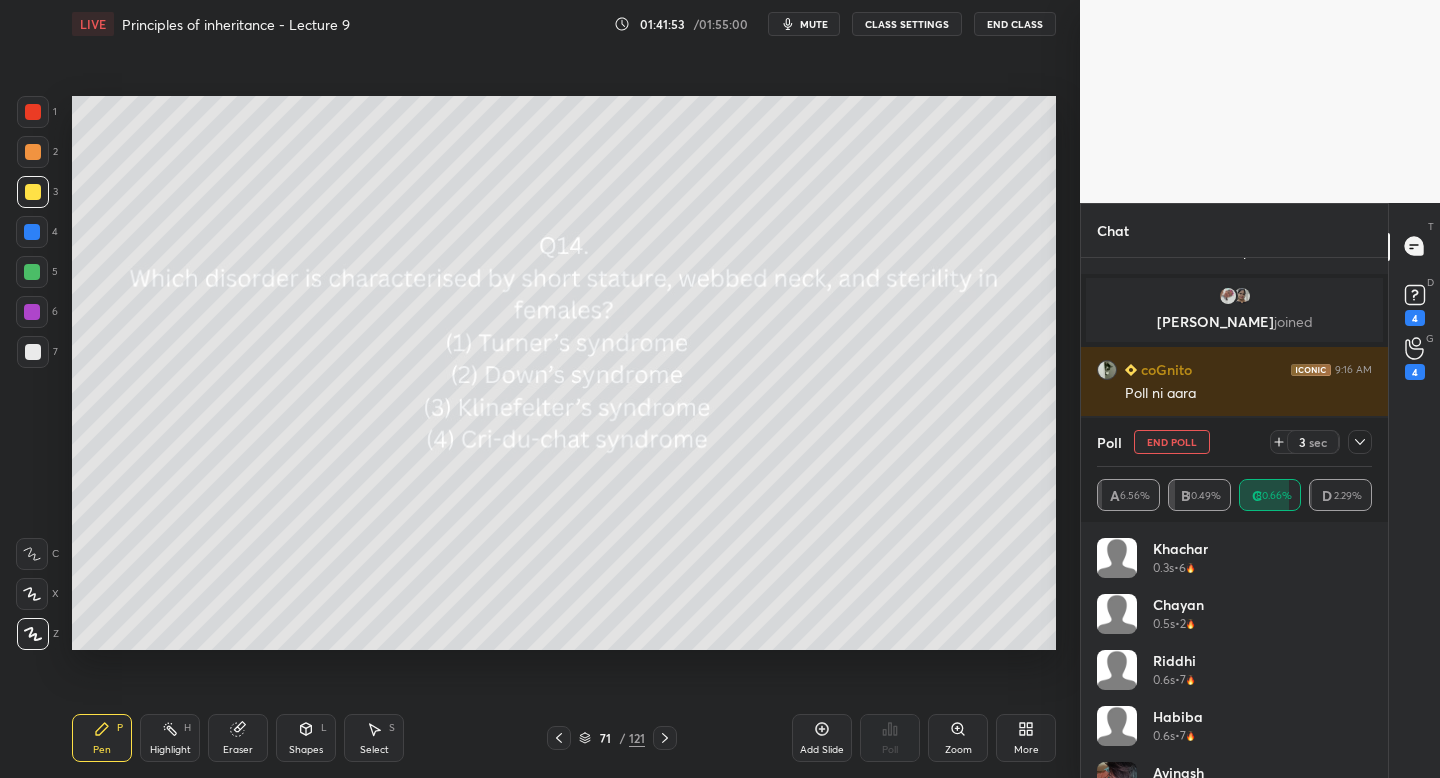 click on "End Poll" at bounding box center (1172, 442) 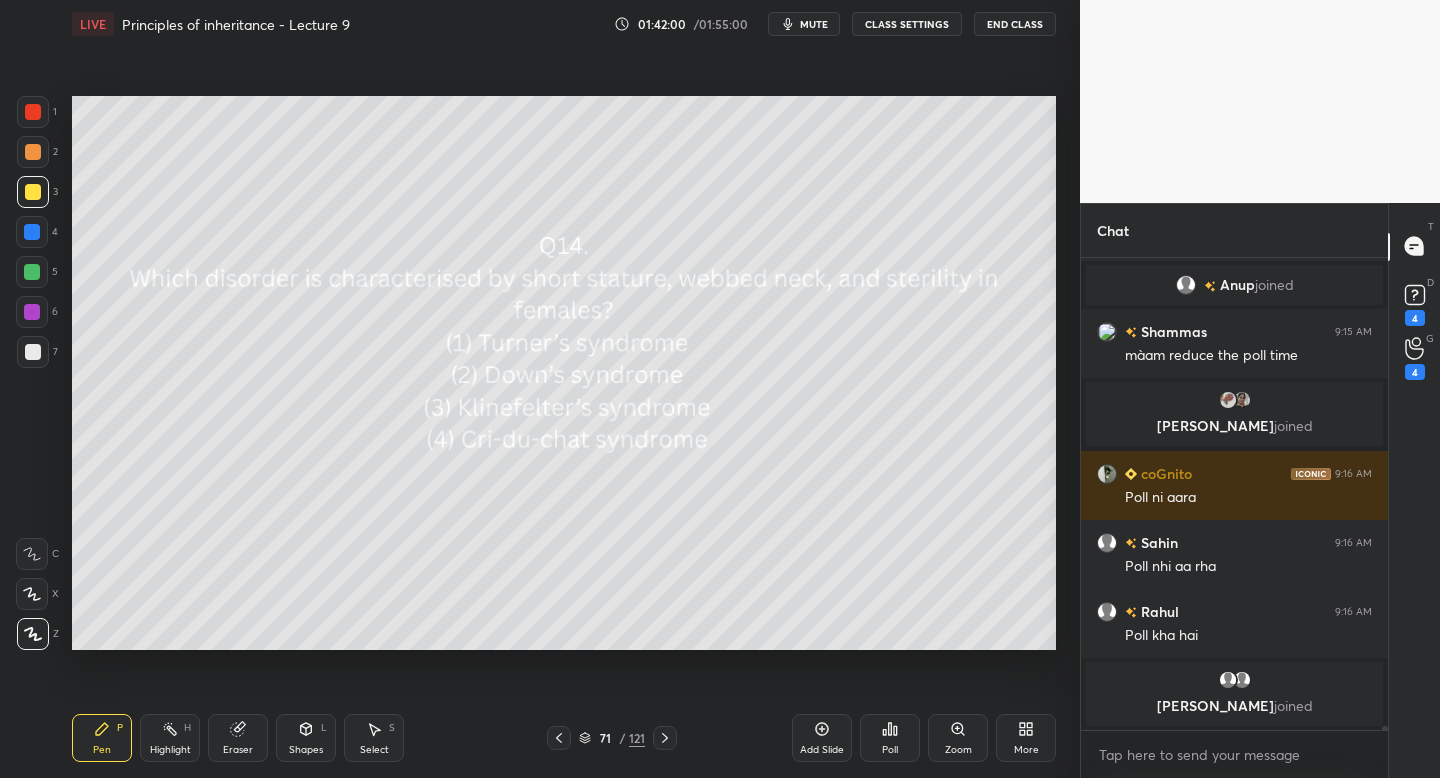 click on "Poll" at bounding box center [890, 738] 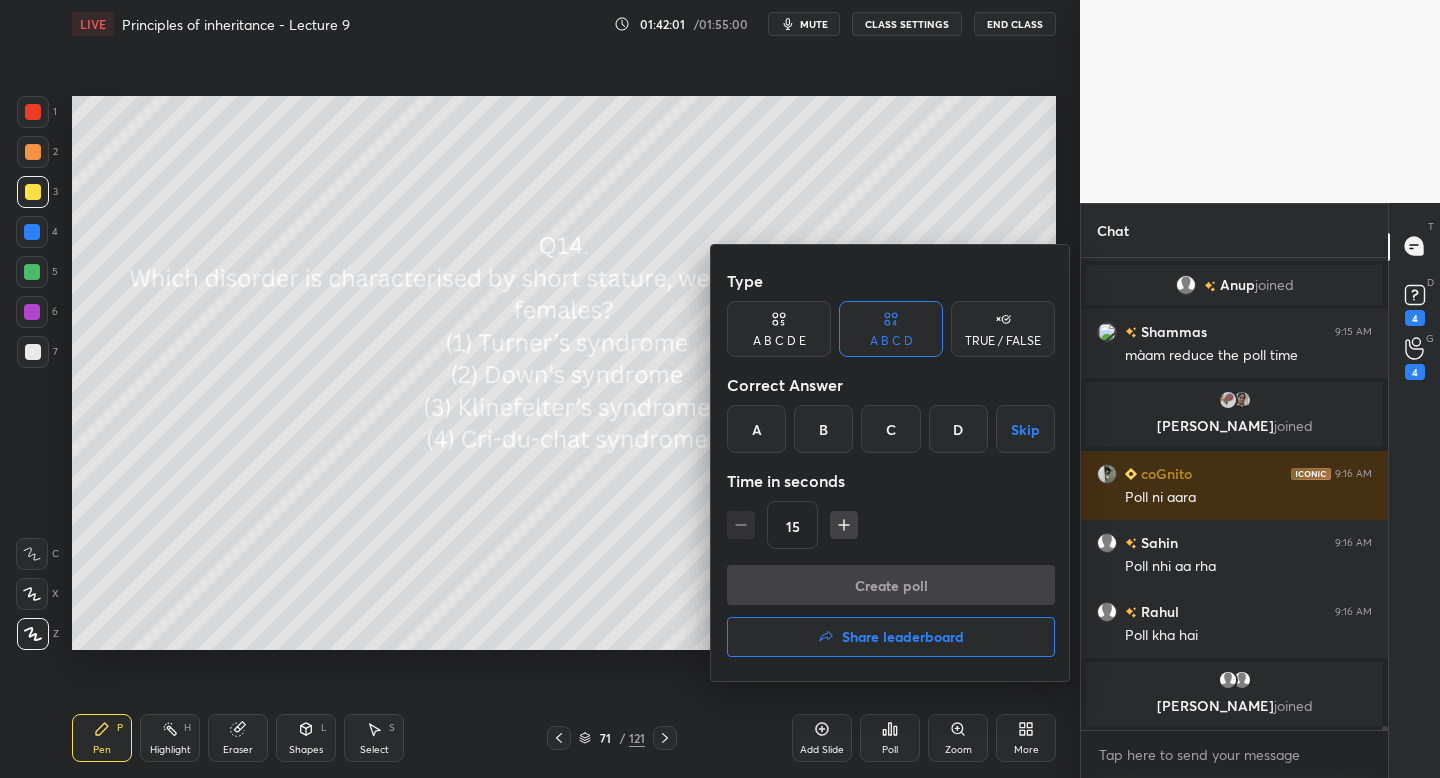 click on "A" at bounding box center (756, 429) 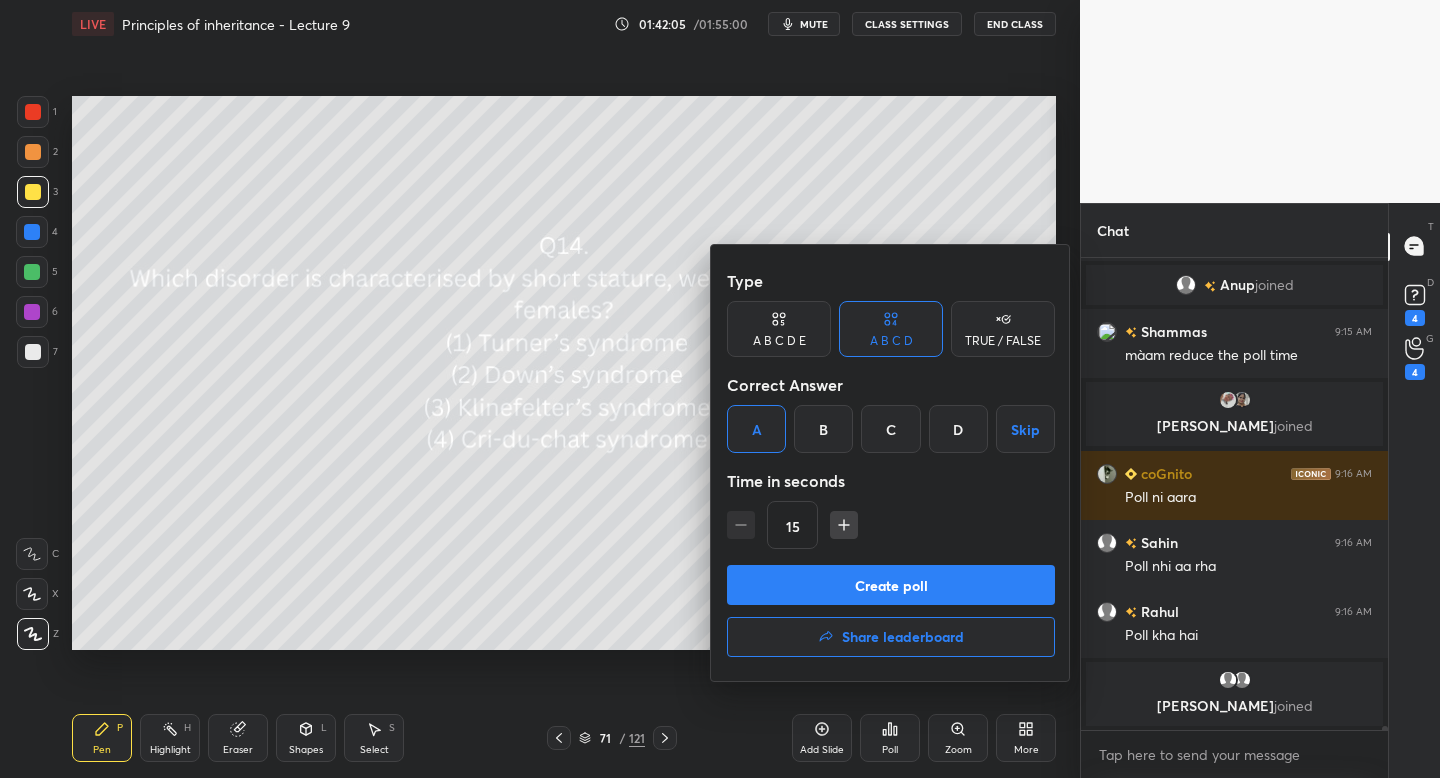 click on "Create poll" at bounding box center (891, 585) 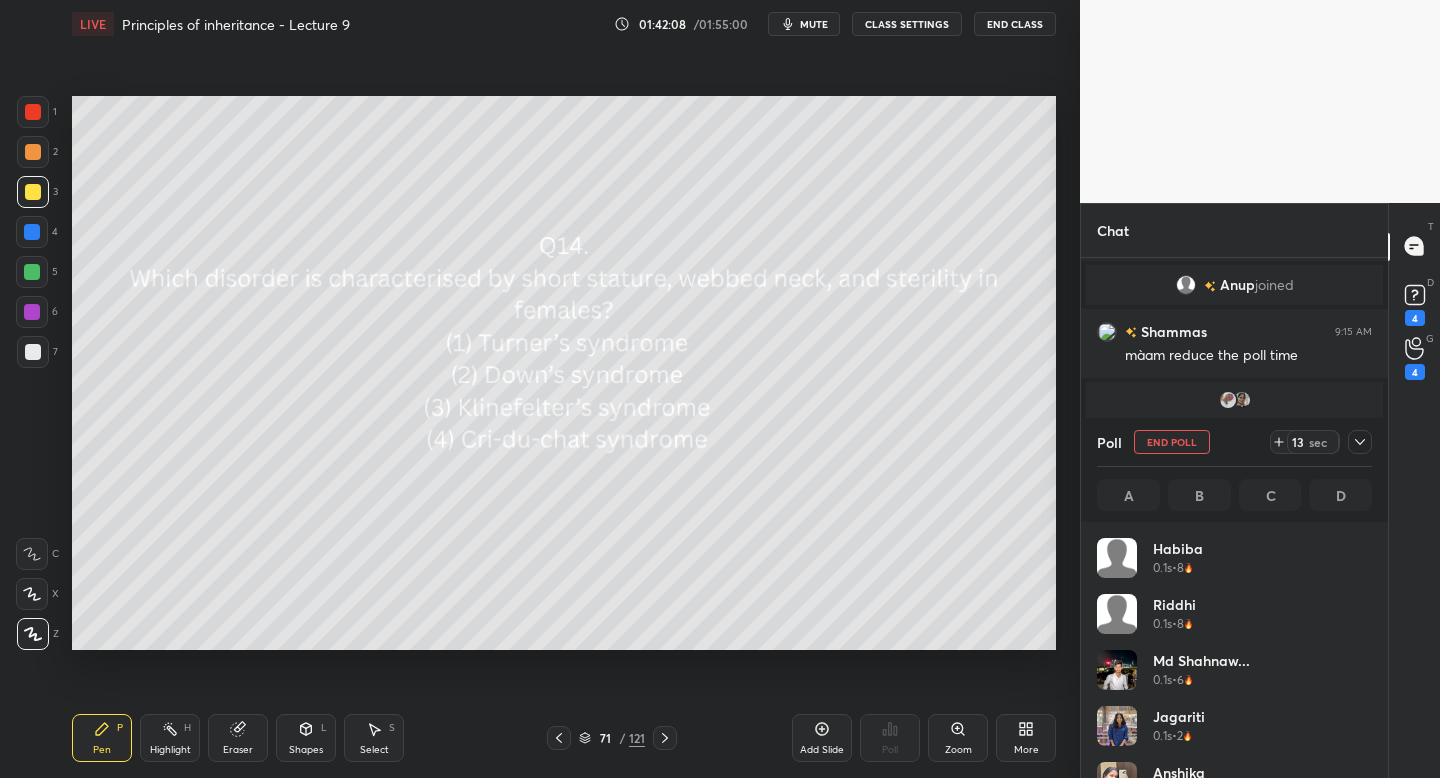 click 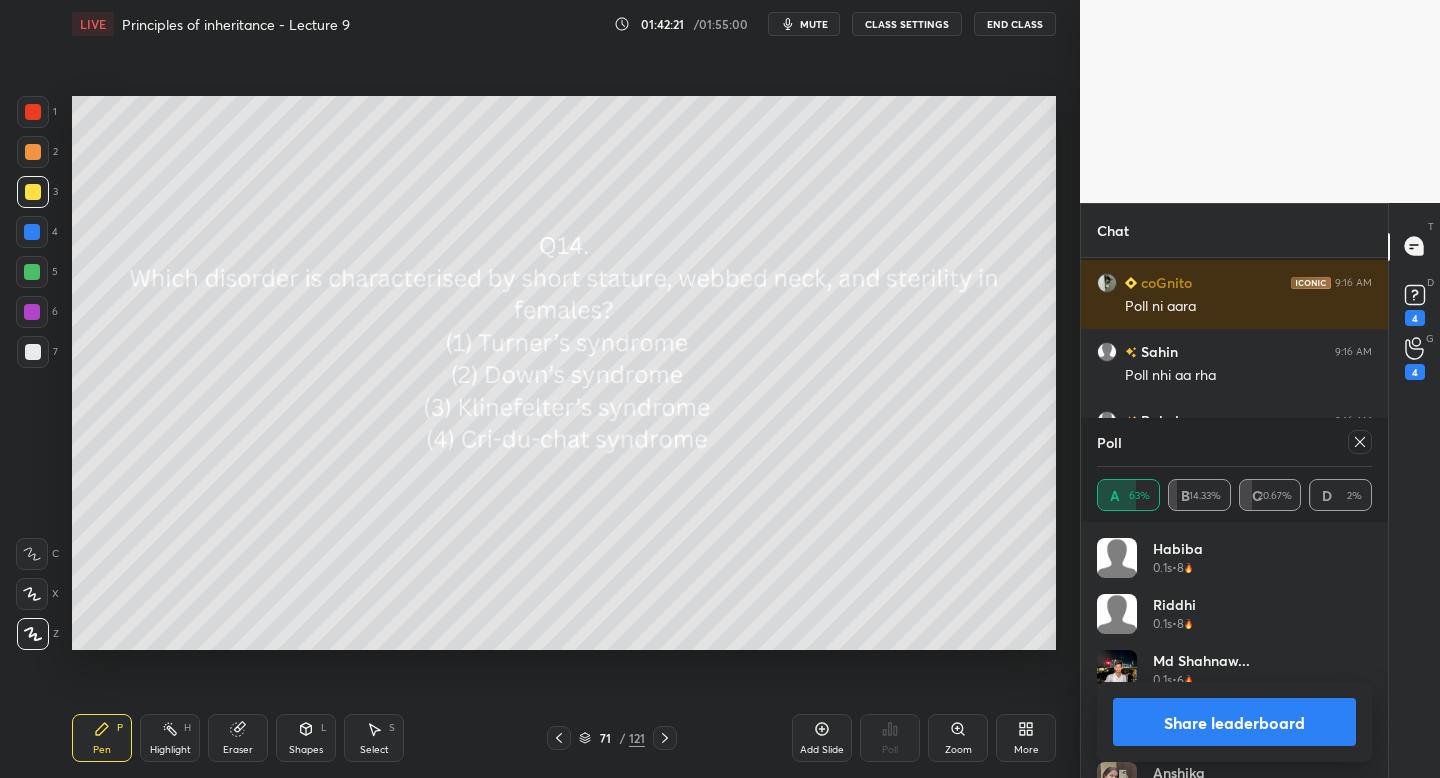 click 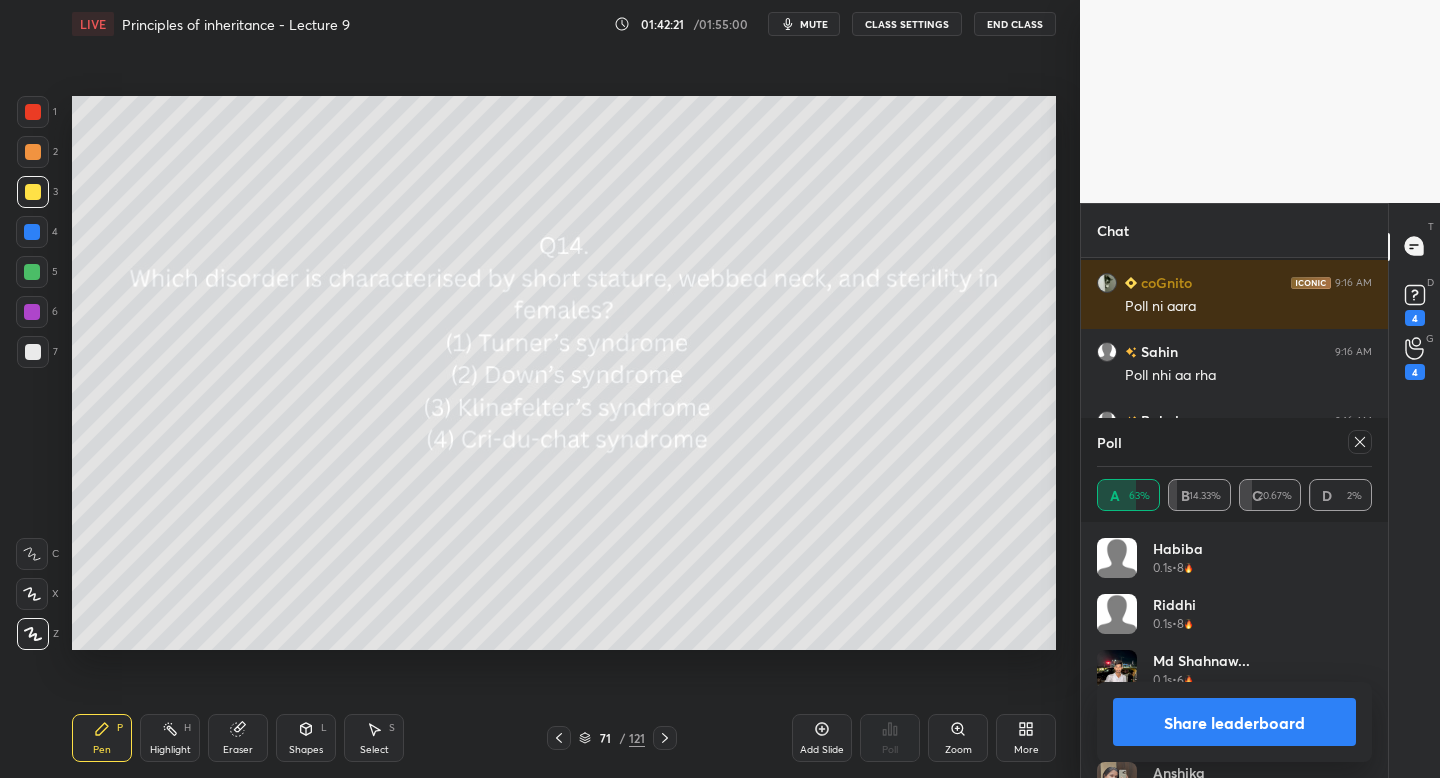 click 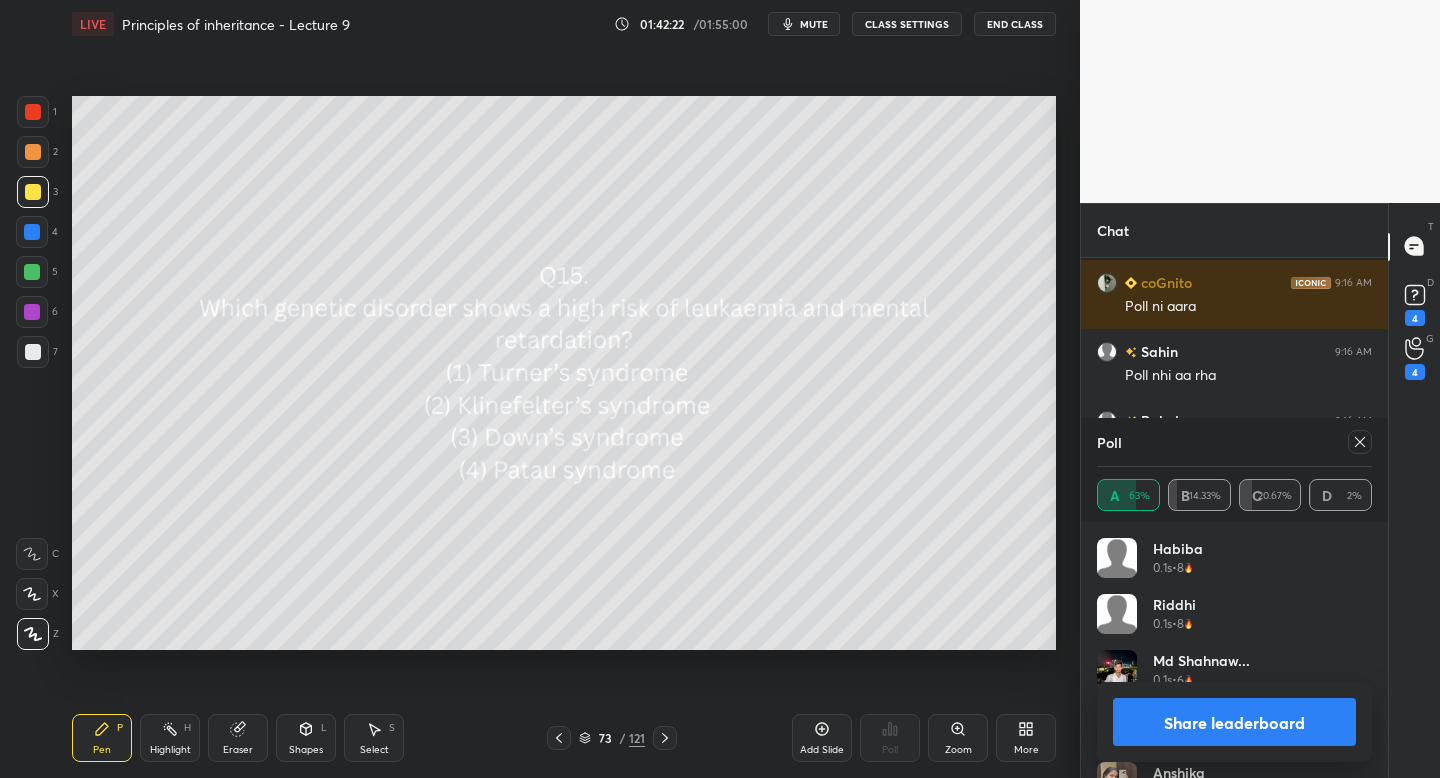 click at bounding box center [1360, 442] 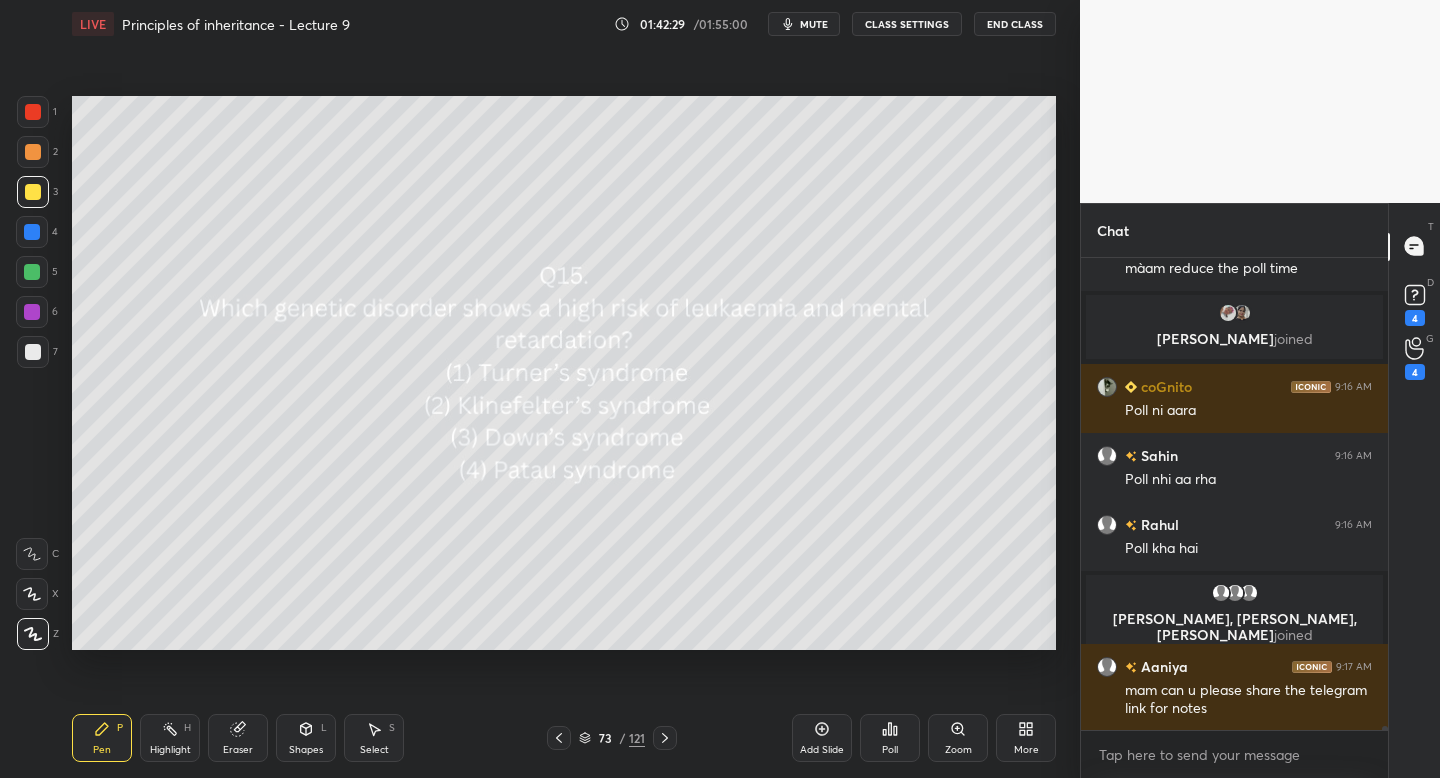 click on "Poll" at bounding box center [890, 738] 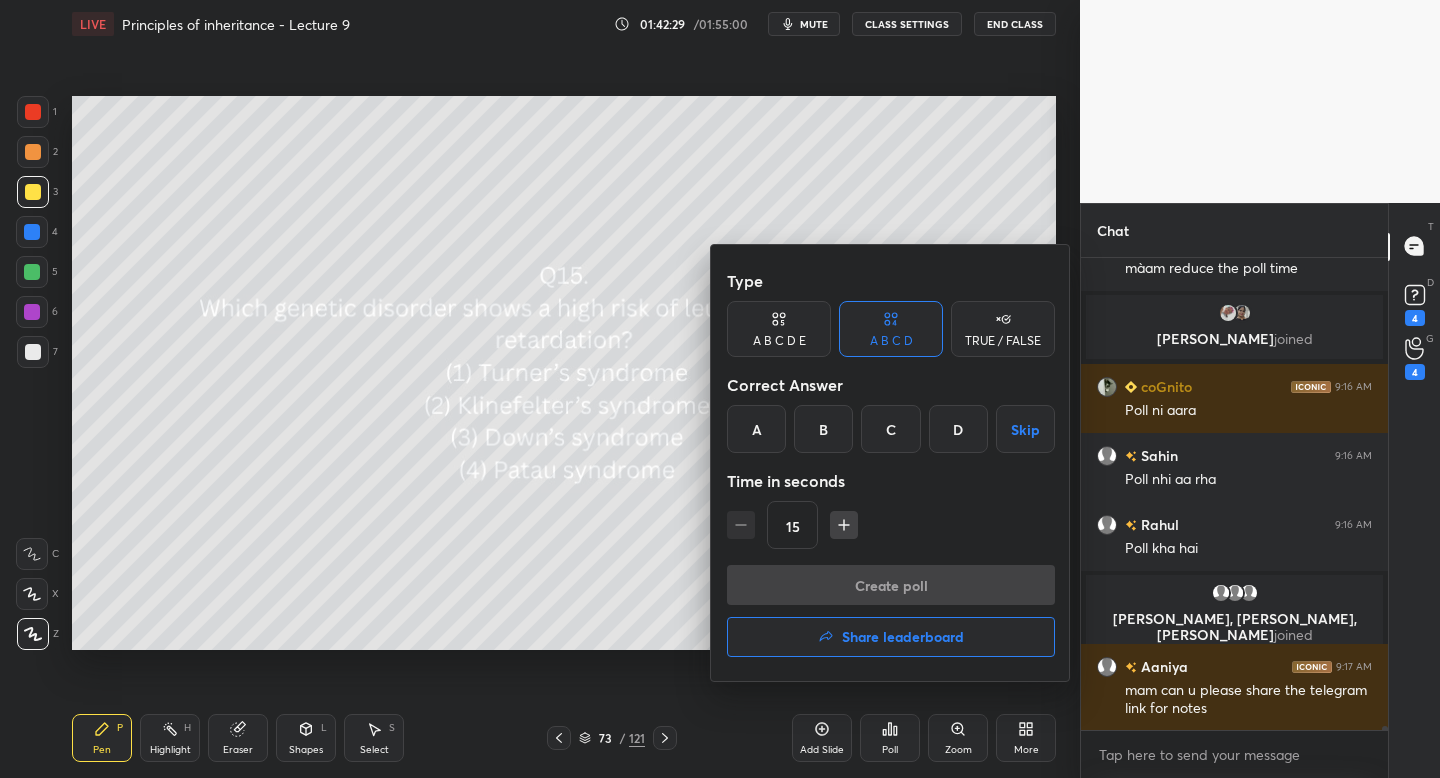 click on "C" at bounding box center (890, 429) 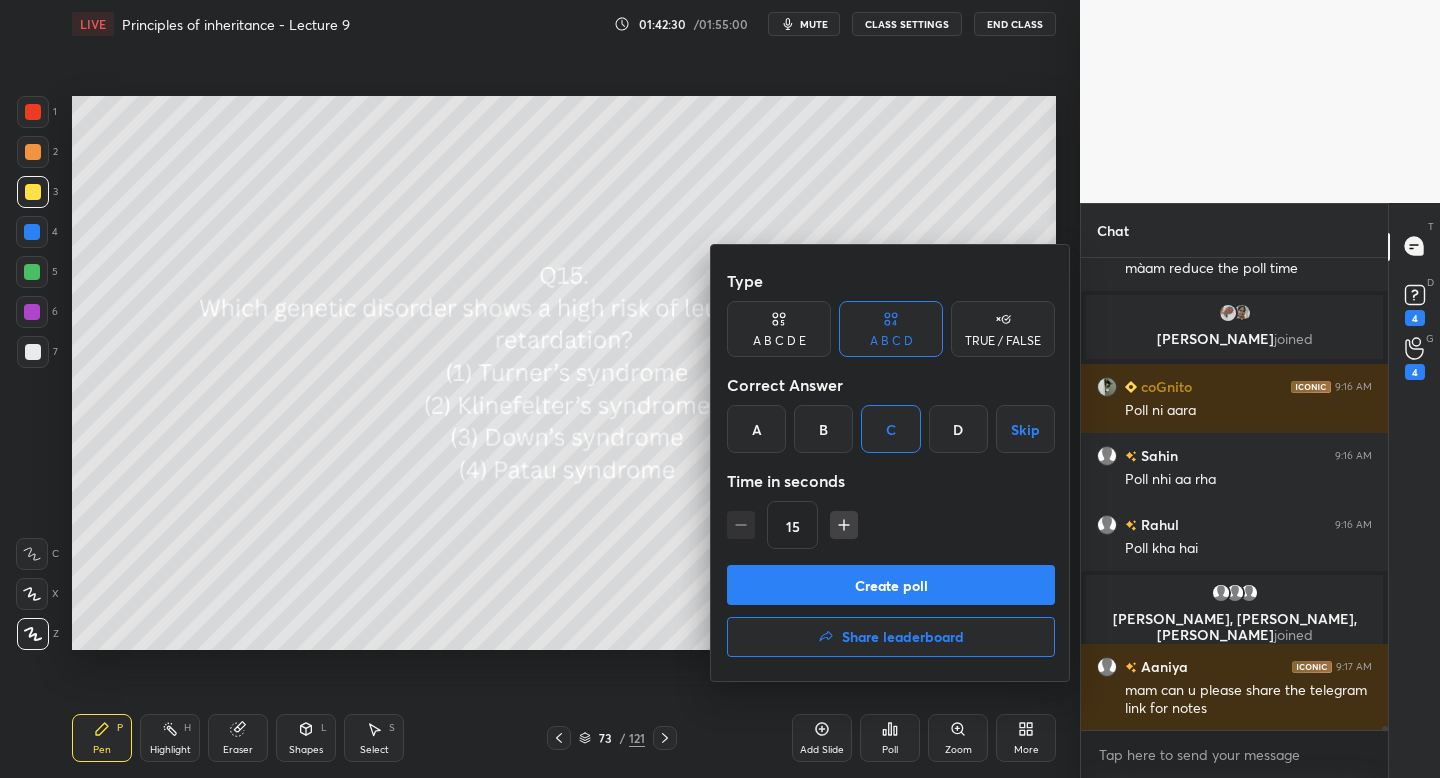 click on "Create poll" at bounding box center (891, 585) 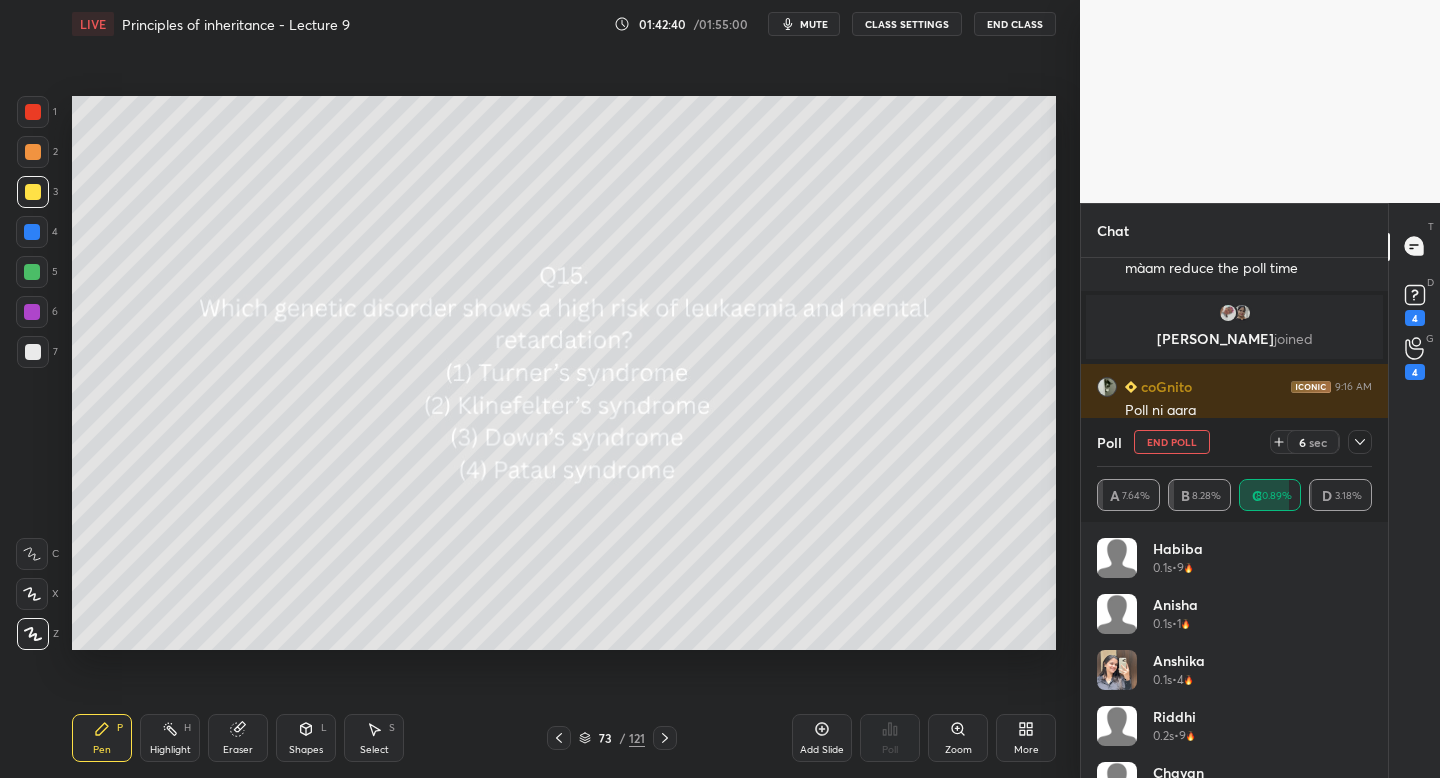 click on "Setting up your live class Poll for   secs No correct answer Start poll" at bounding box center (564, 373) 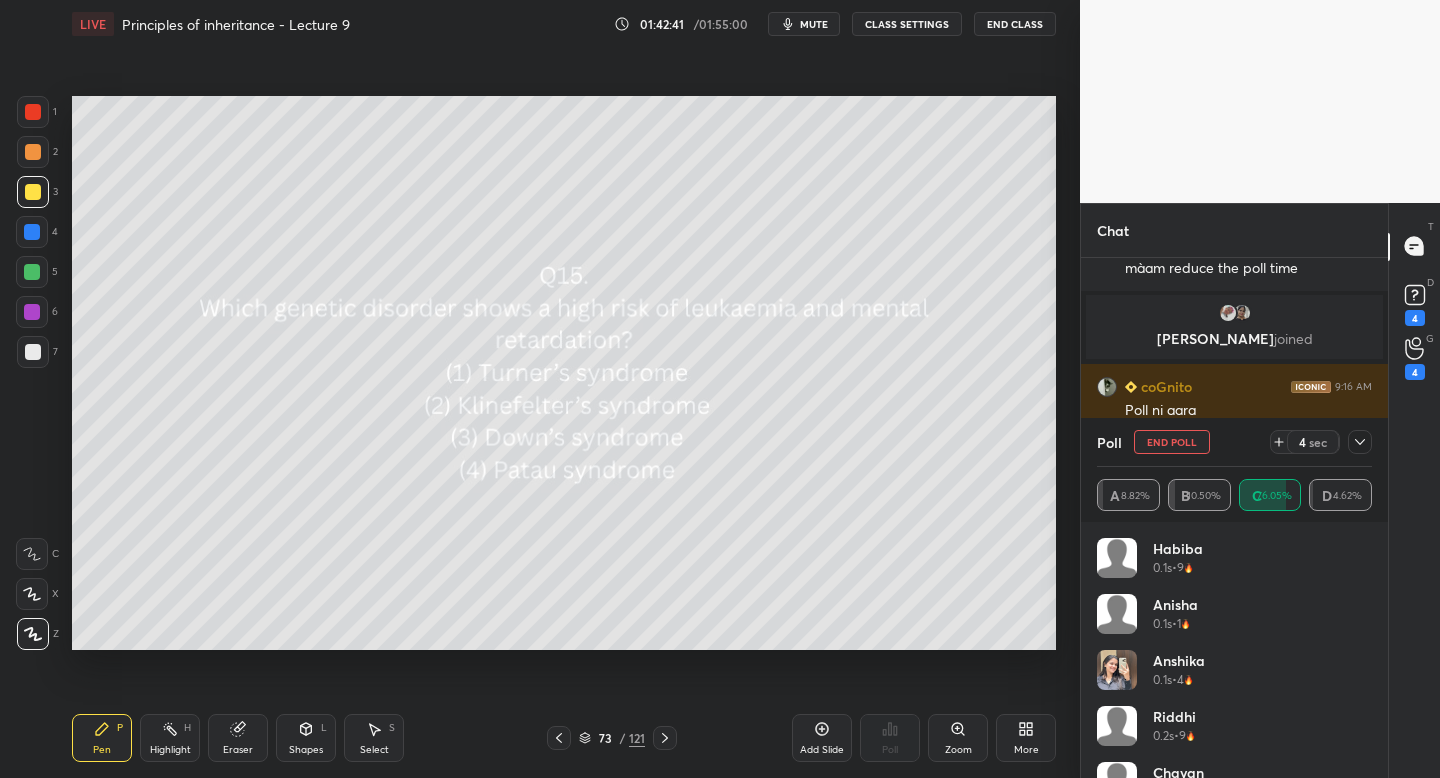 click 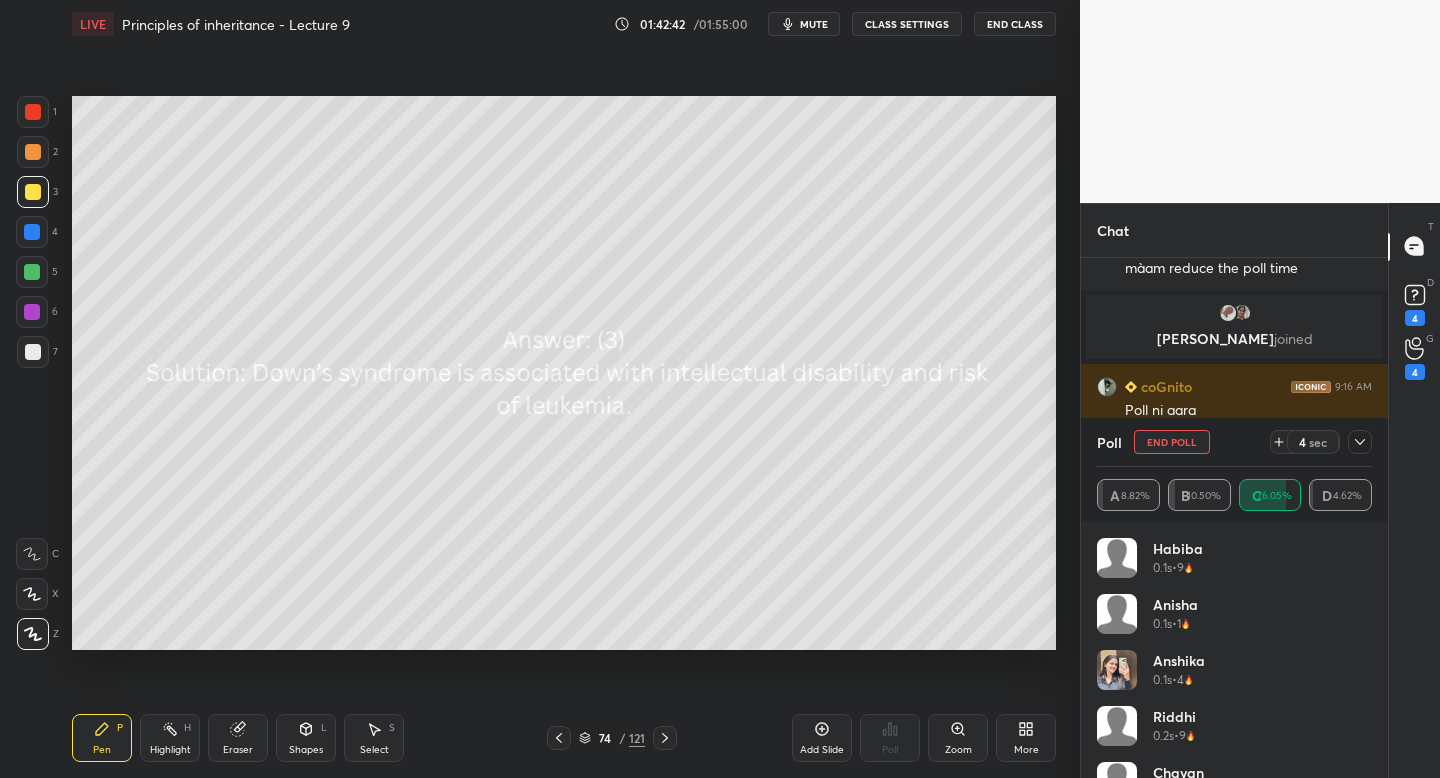 click 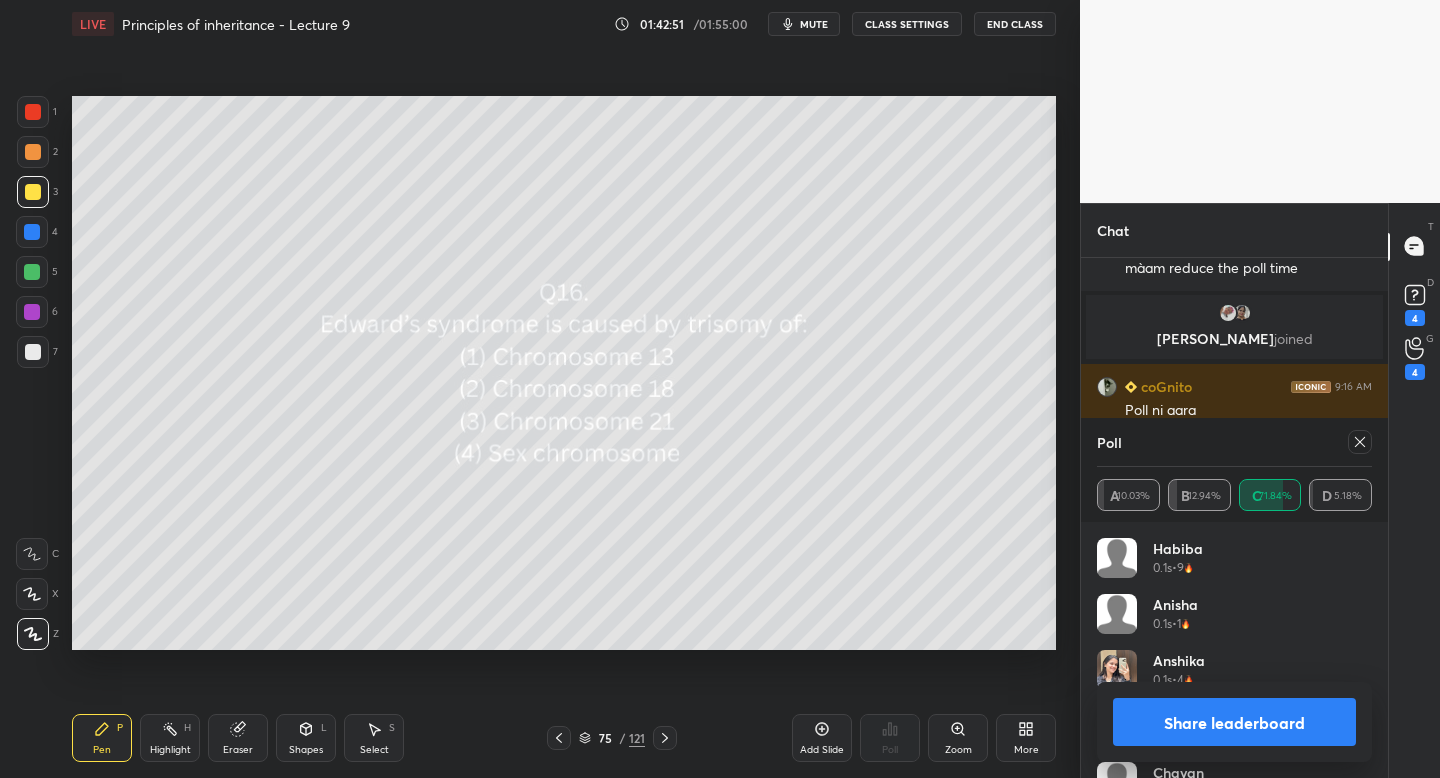 click 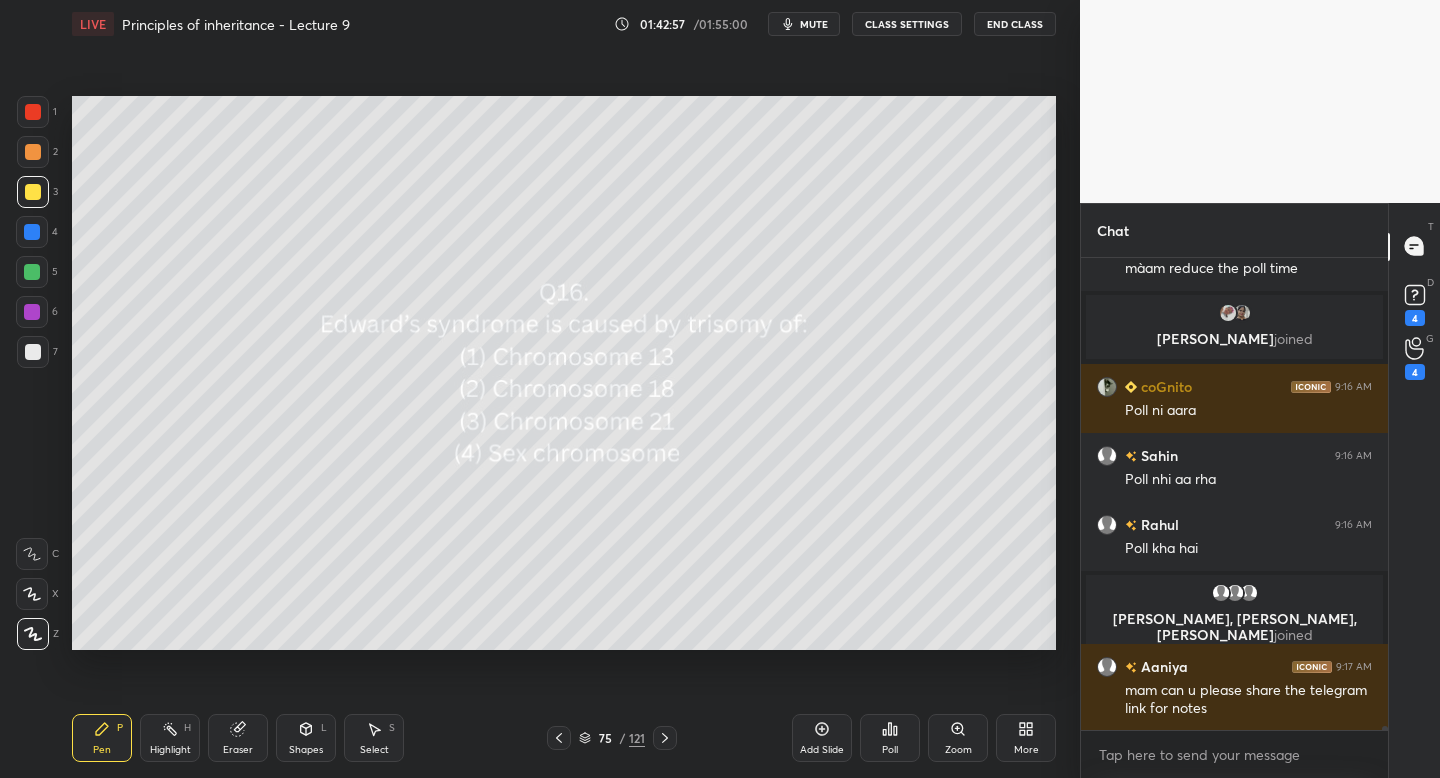 click 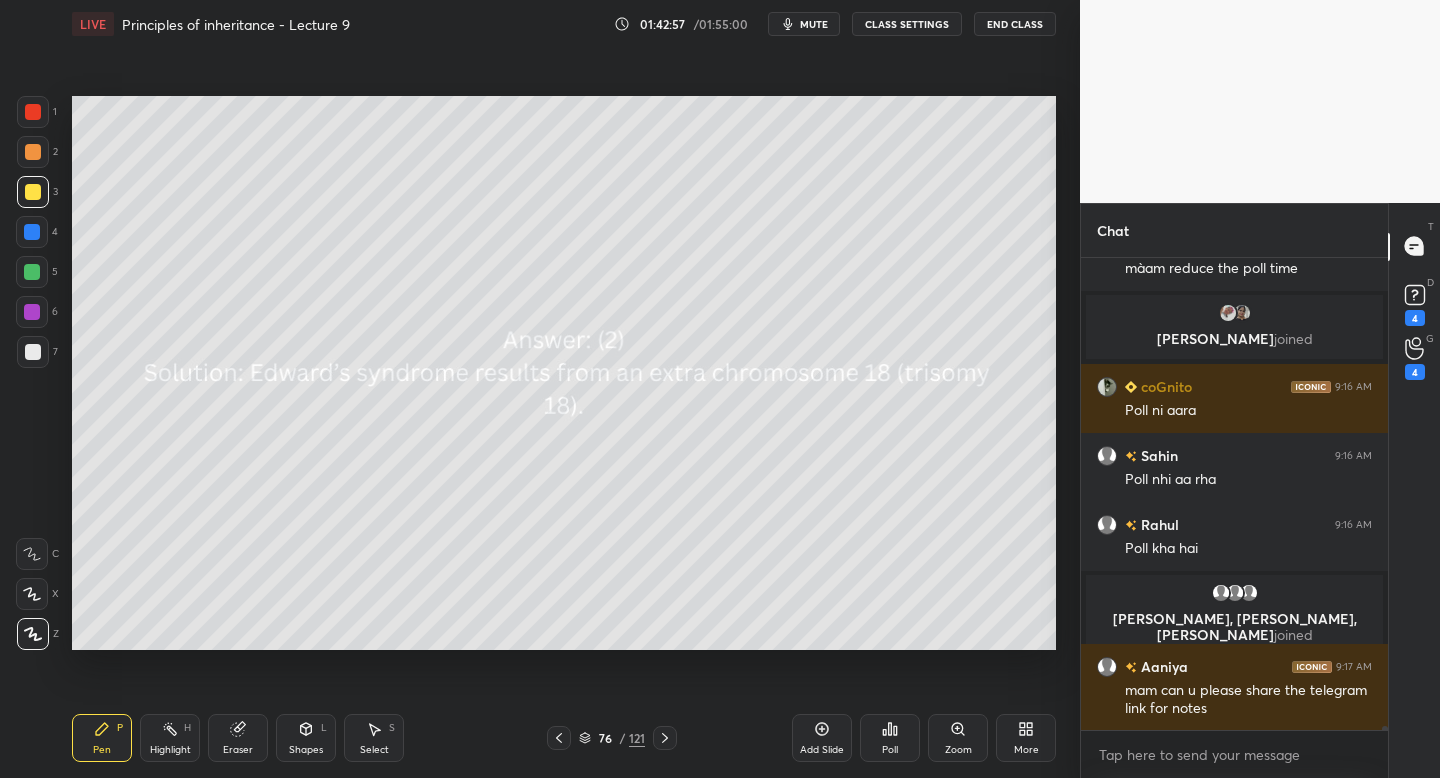click 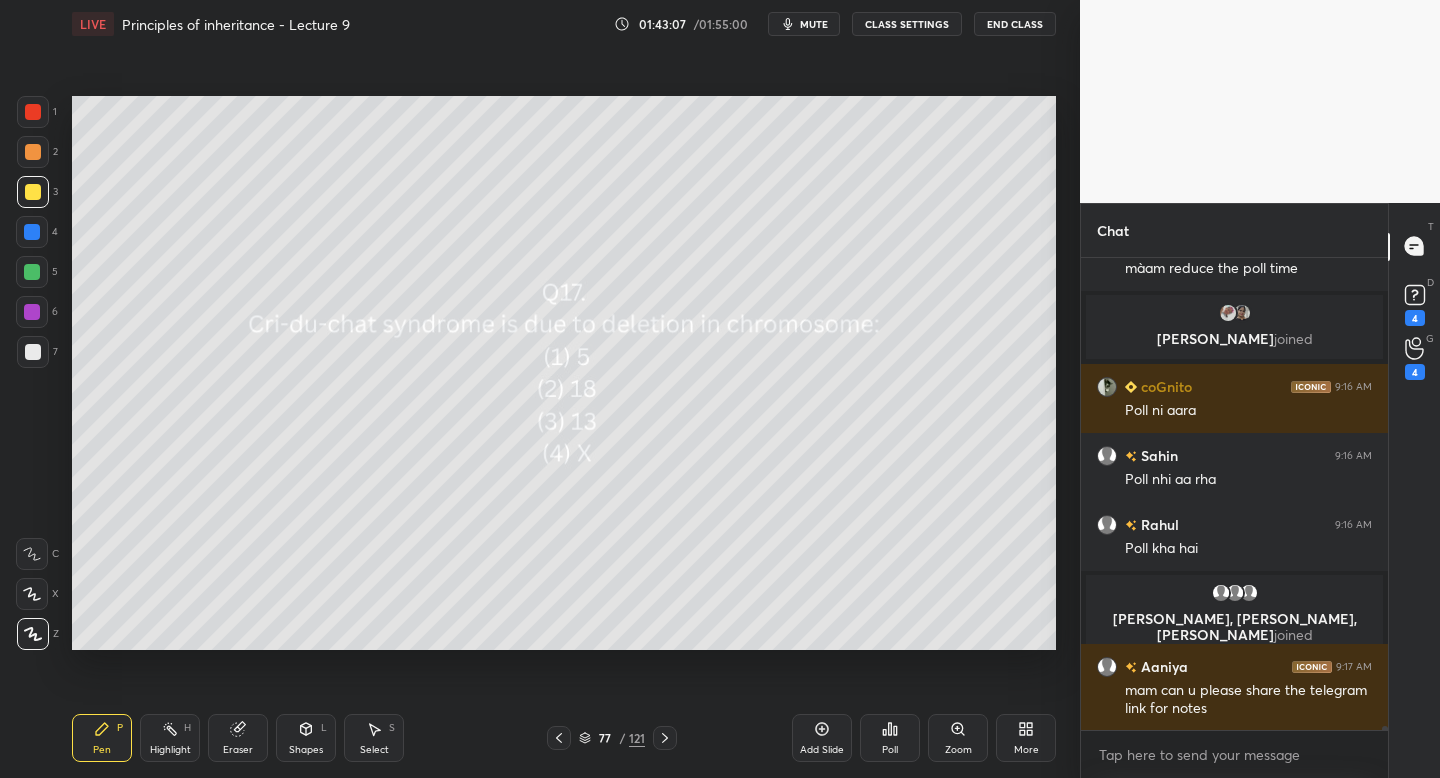 click 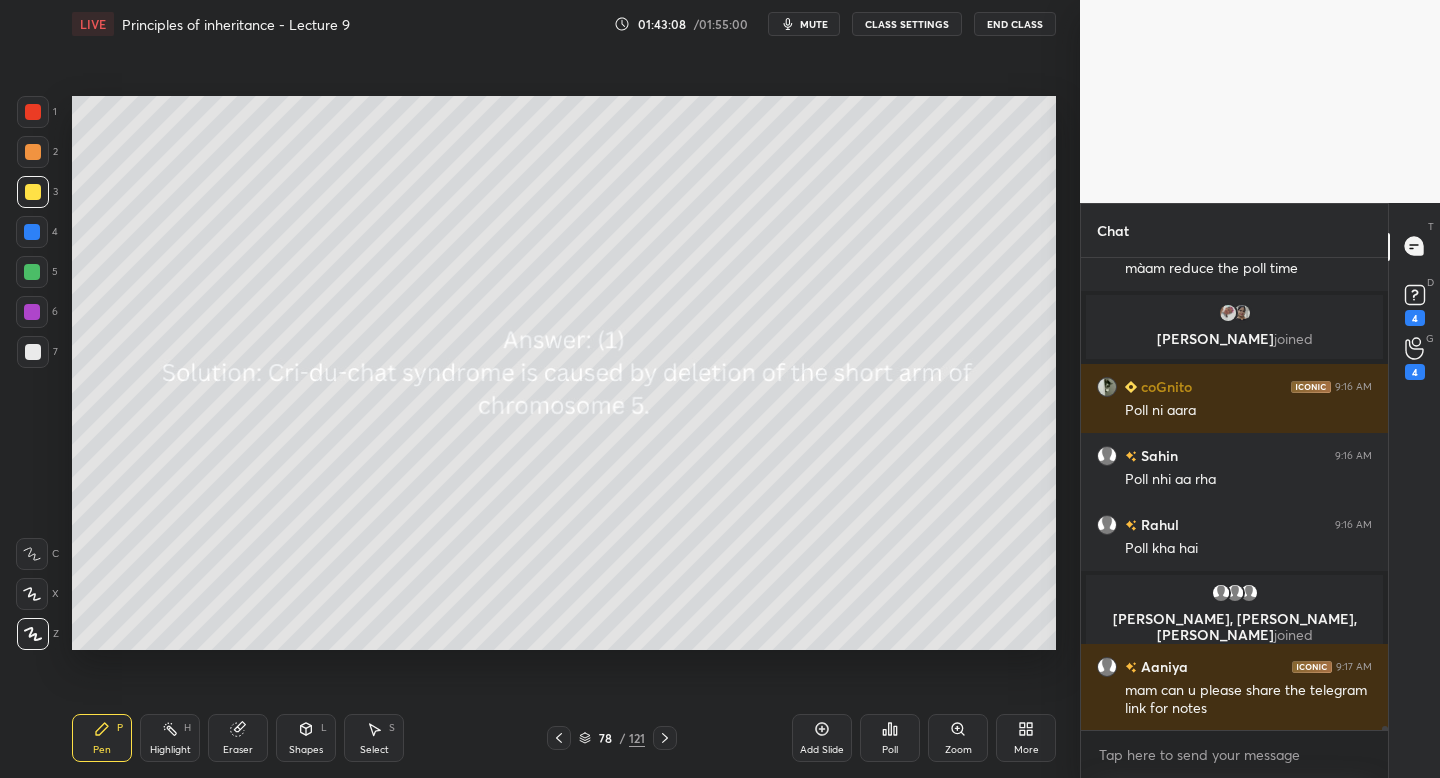 click 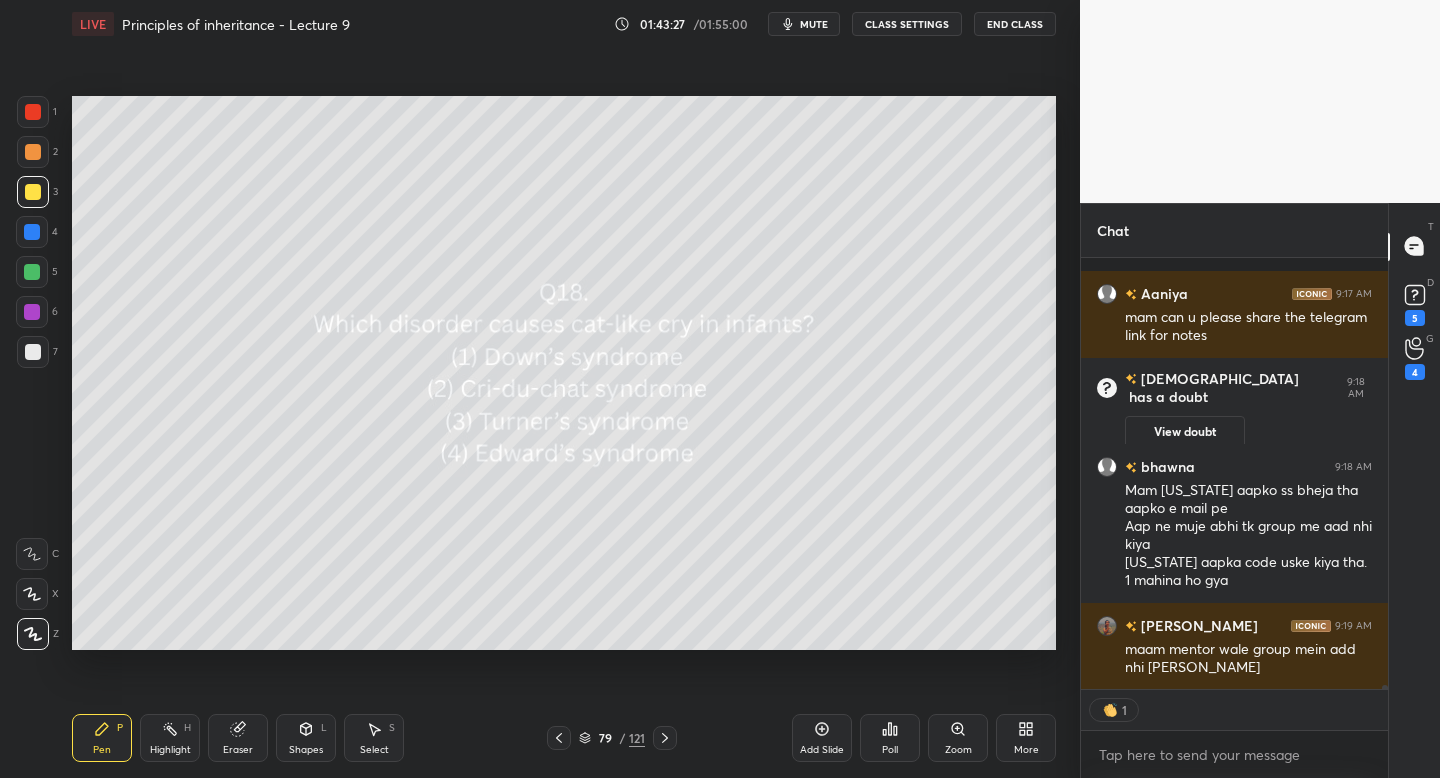 scroll, scrollTop: 49937, scrollLeft: 0, axis: vertical 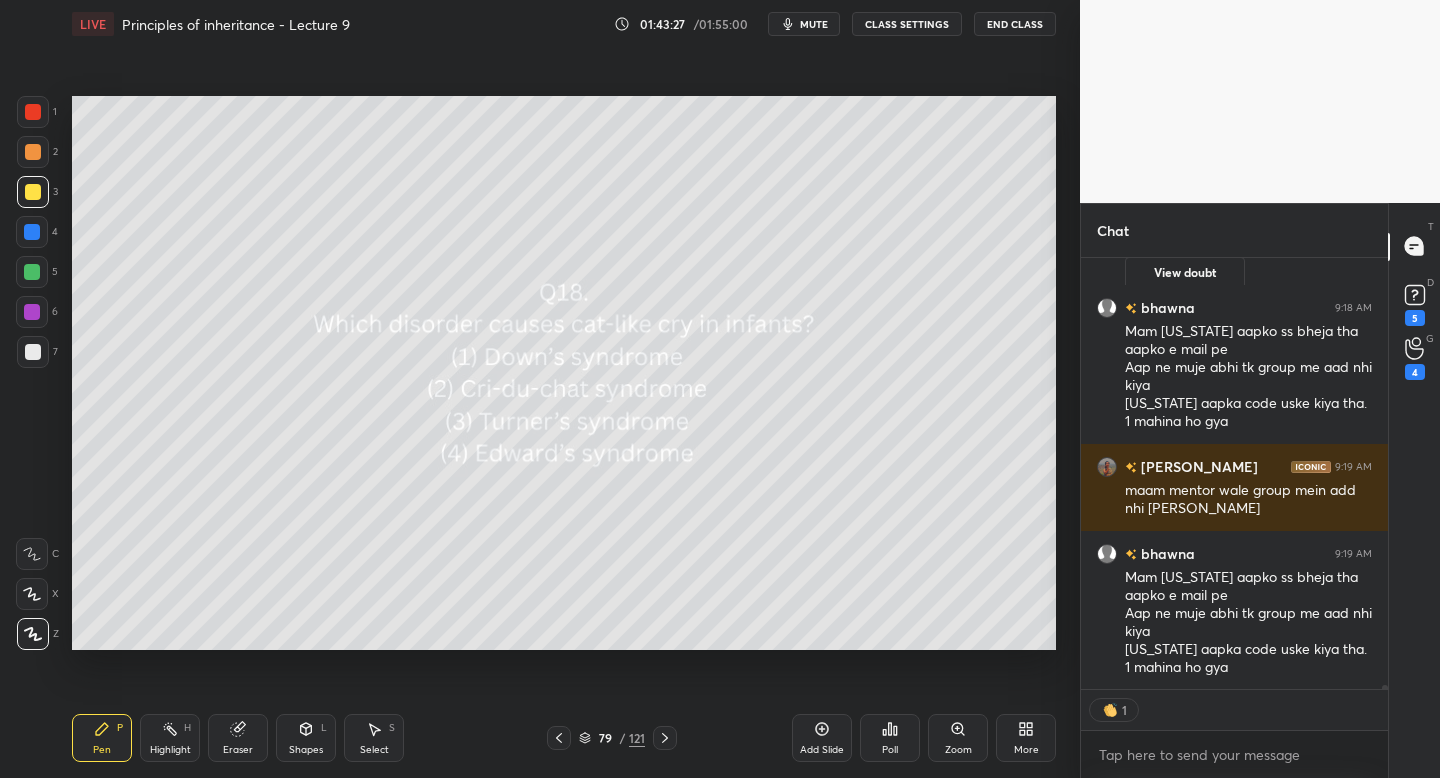 click 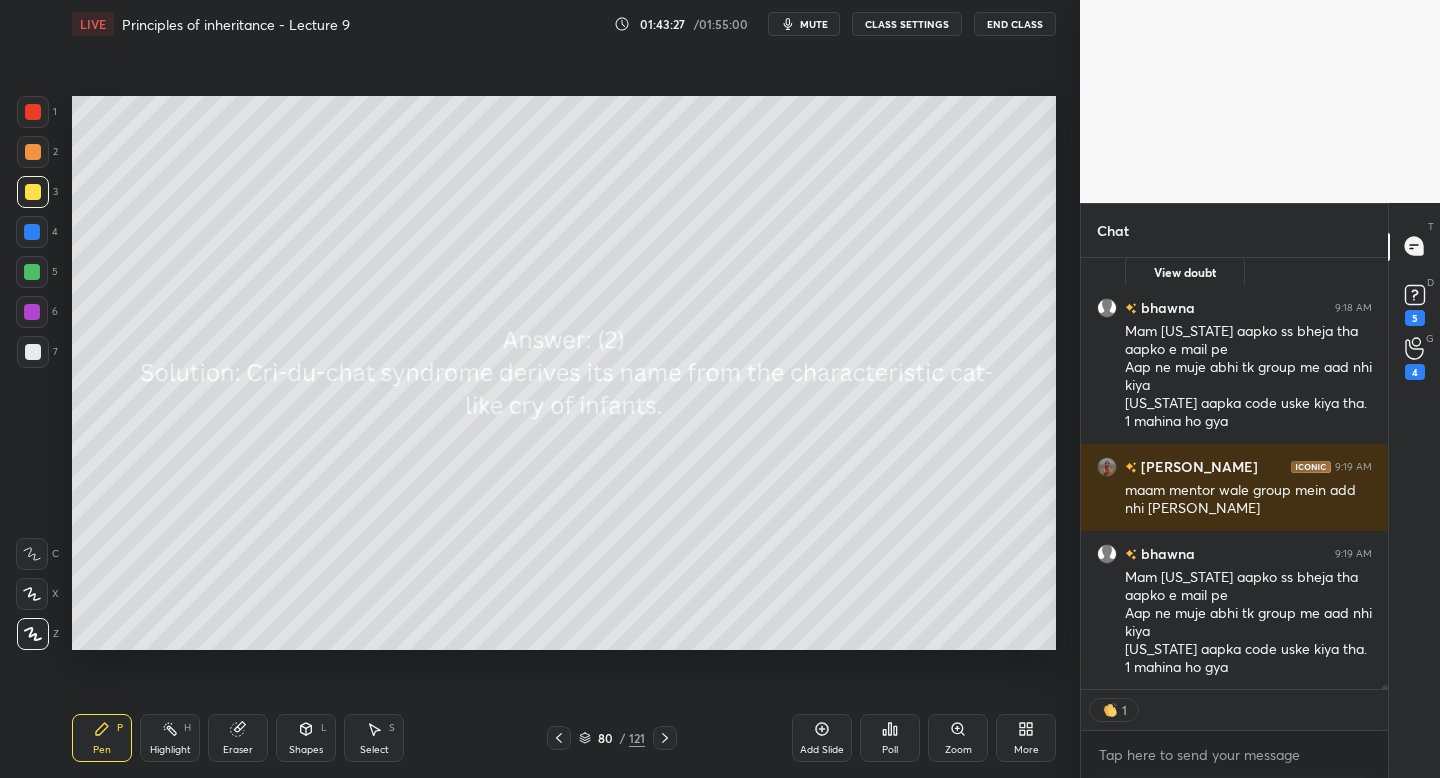 click 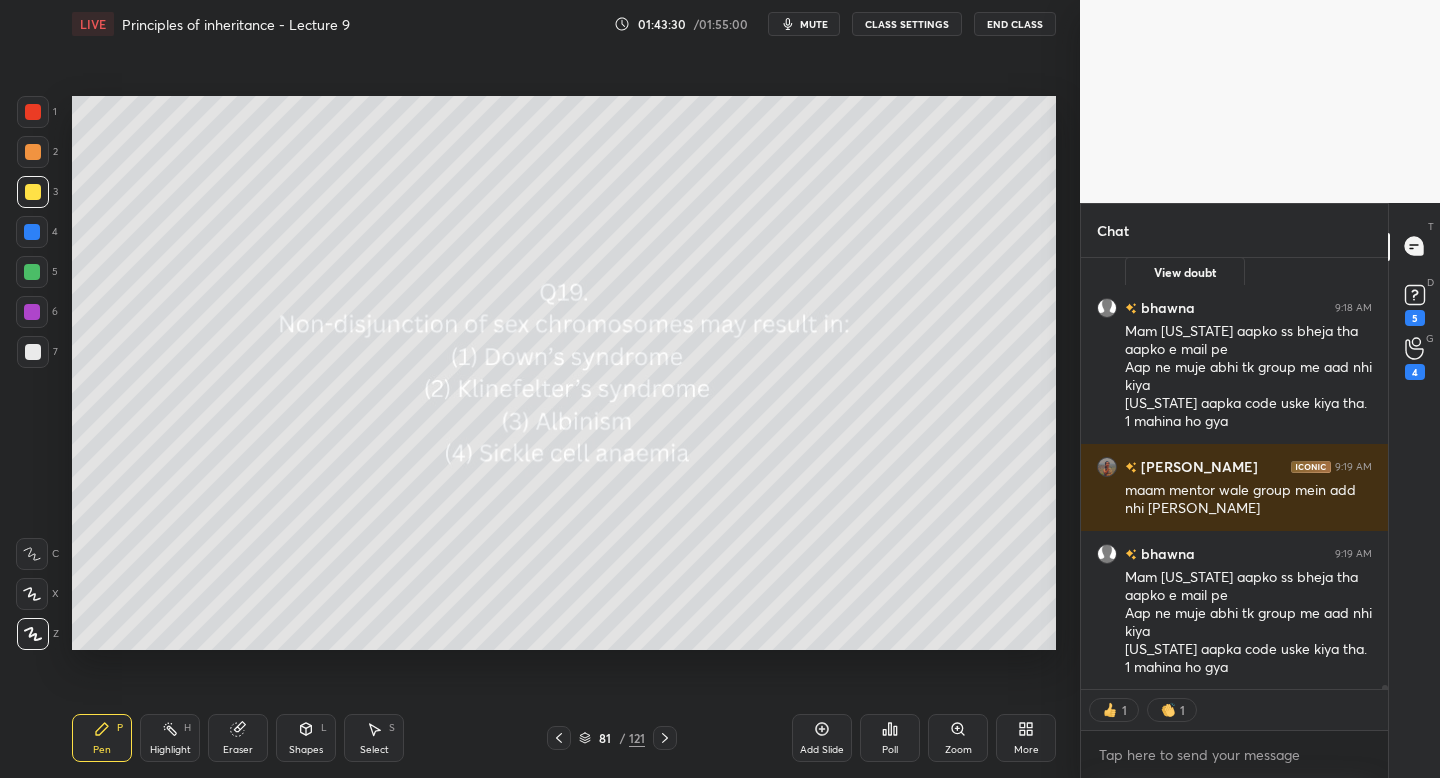 scroll, scrollTop: 50006, scrollLeft: 0, axis: vertical 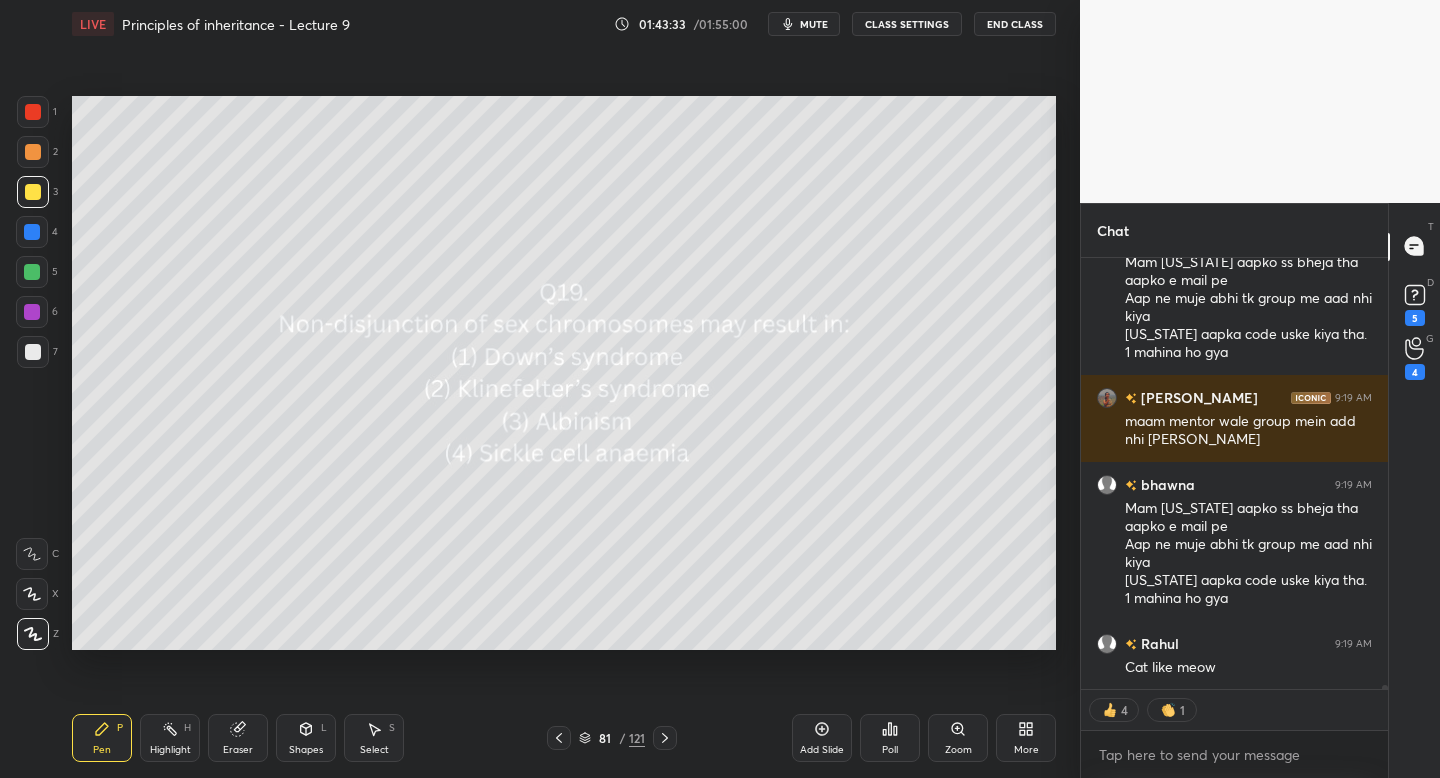click on "Poll" at bounding box center [890, 738] 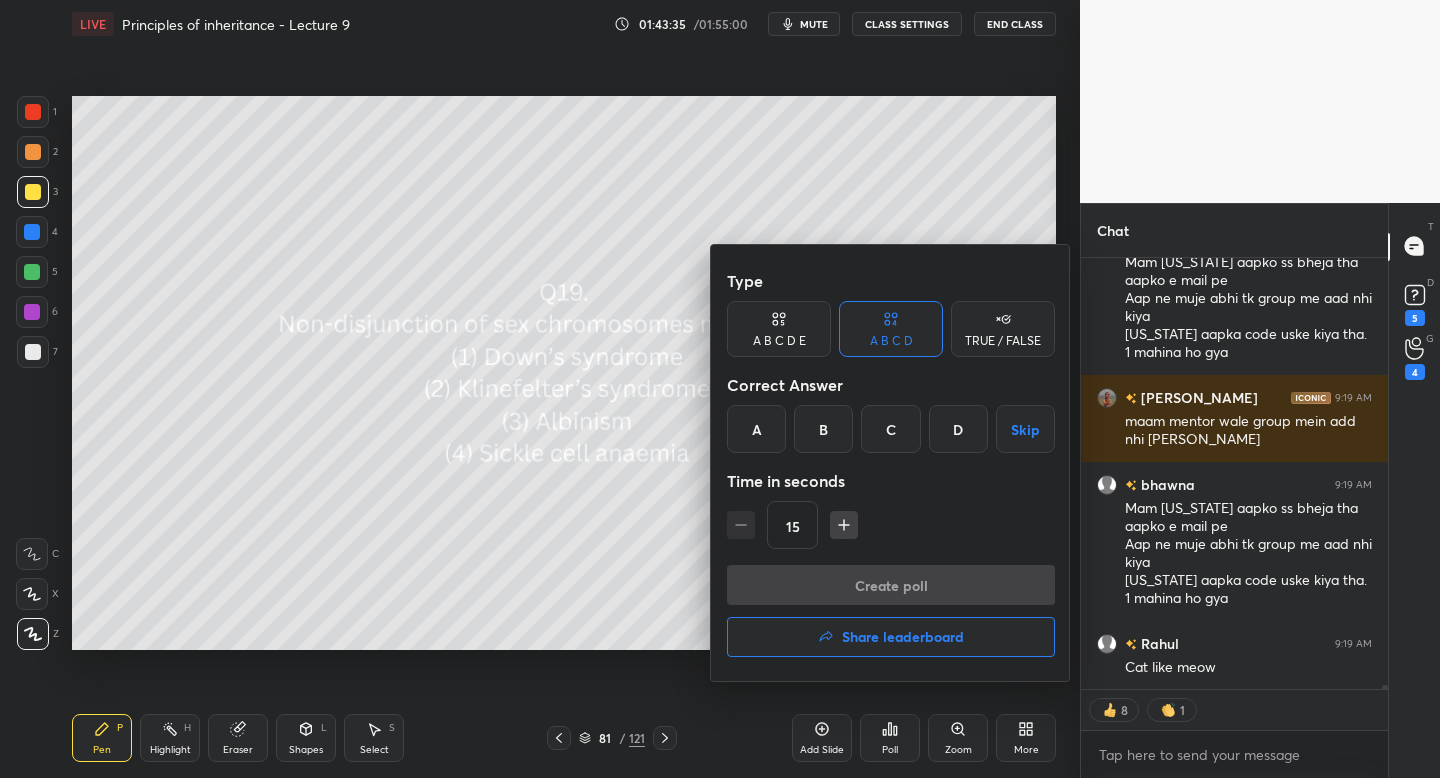 scroll, scrollTop: 50054, scrollLeft: 0, axis: vertical 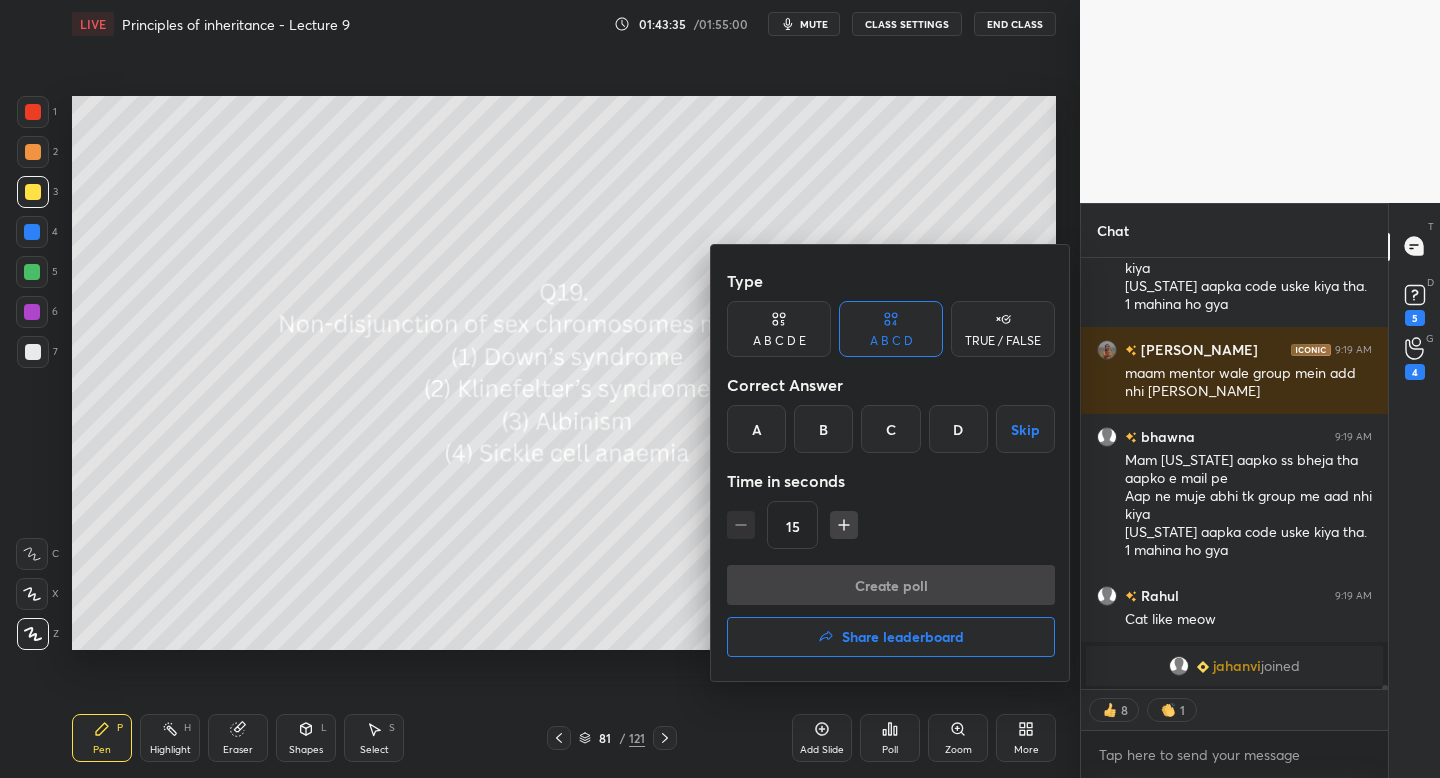 click on "B" at bounding box center (823, 429) 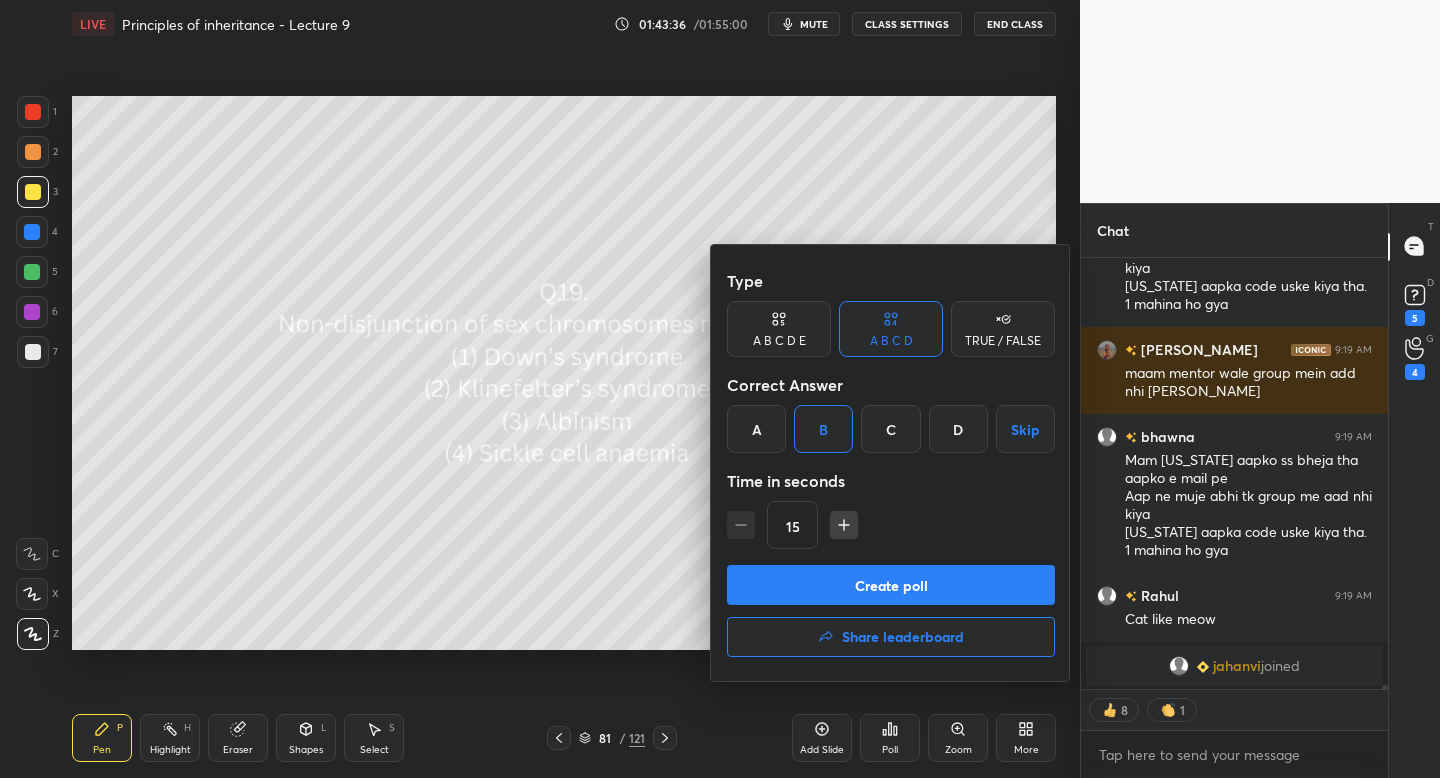 click on "Create poll" at bounding box center [891, 585] 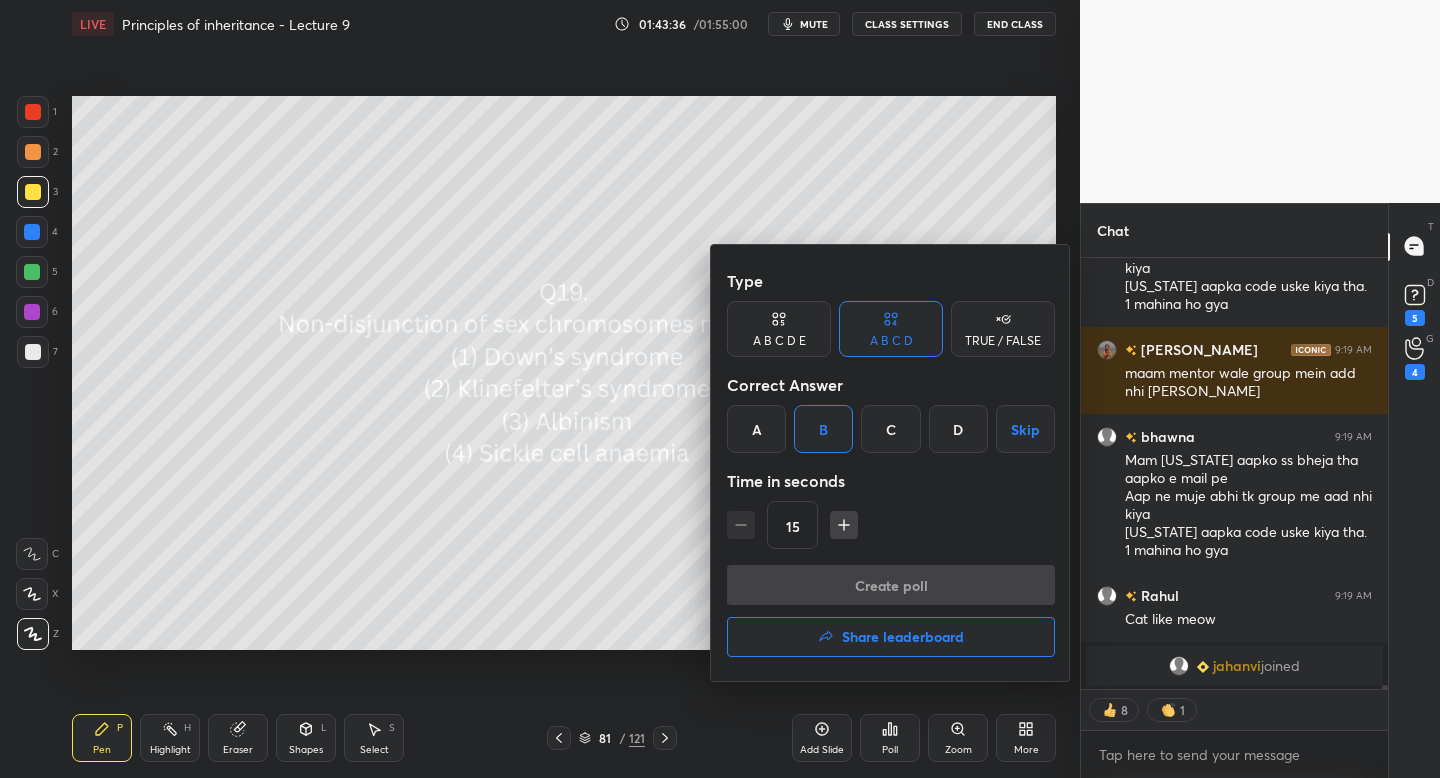 scroll, scrollTop: 383, scrollLeft: 301, axis: both 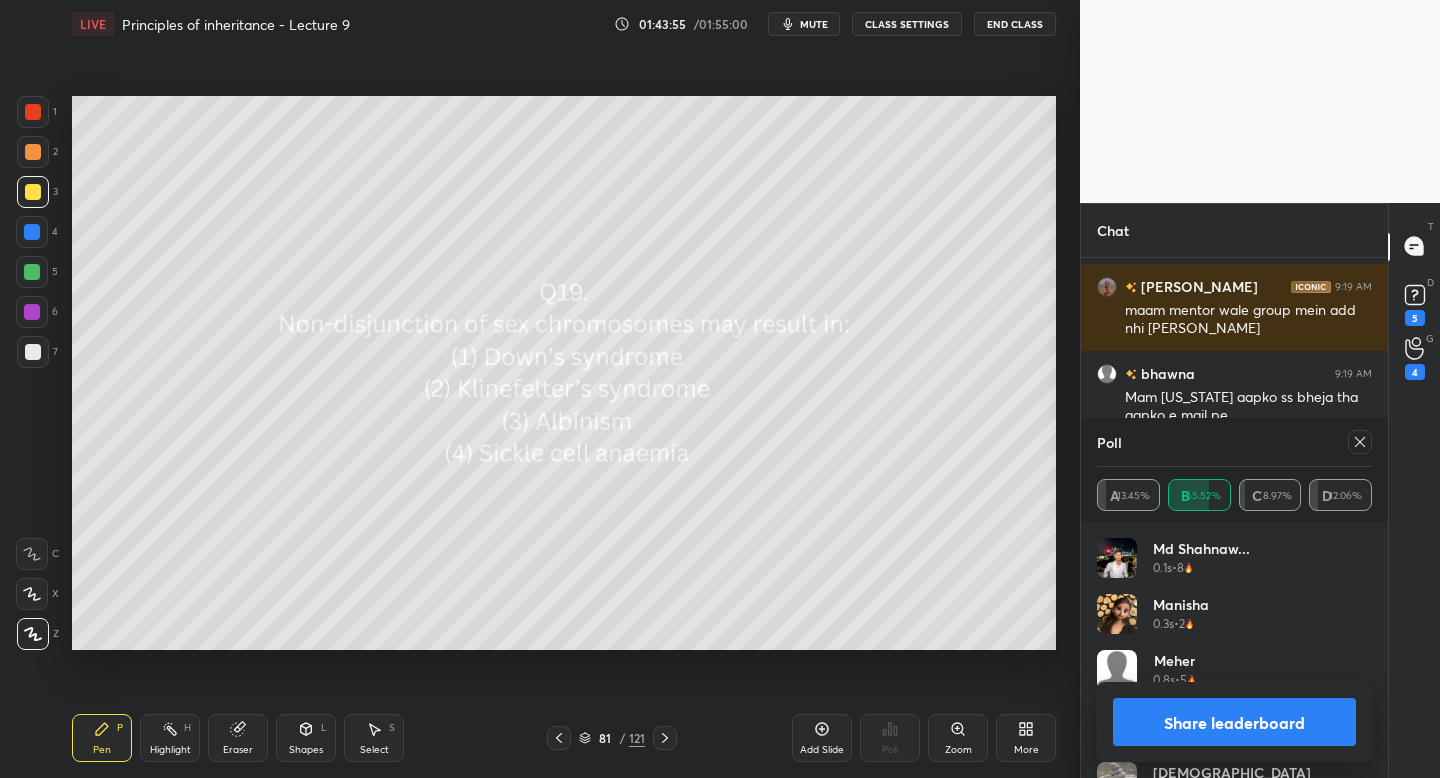 click 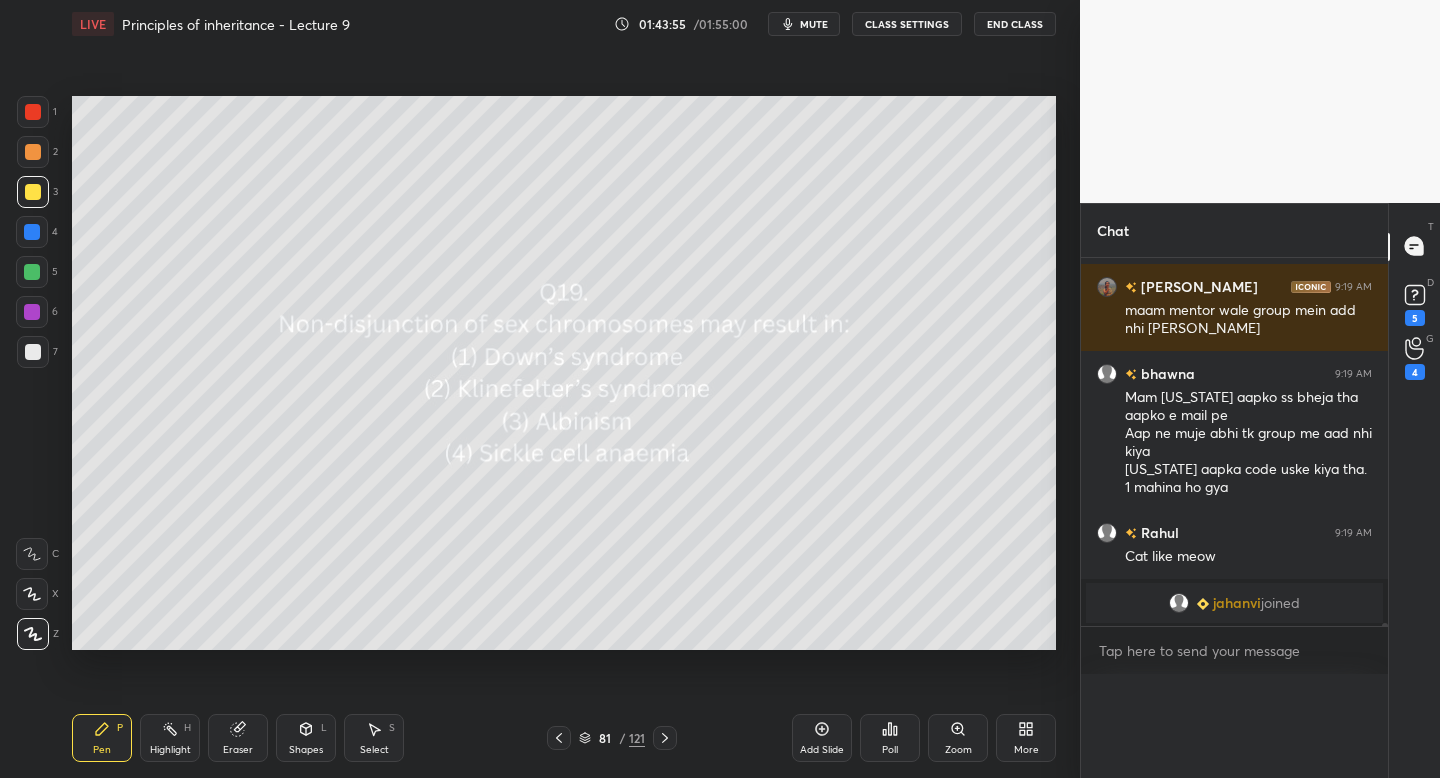 scroll, scrollTop: 0, scrollLeft: 0, axis: both 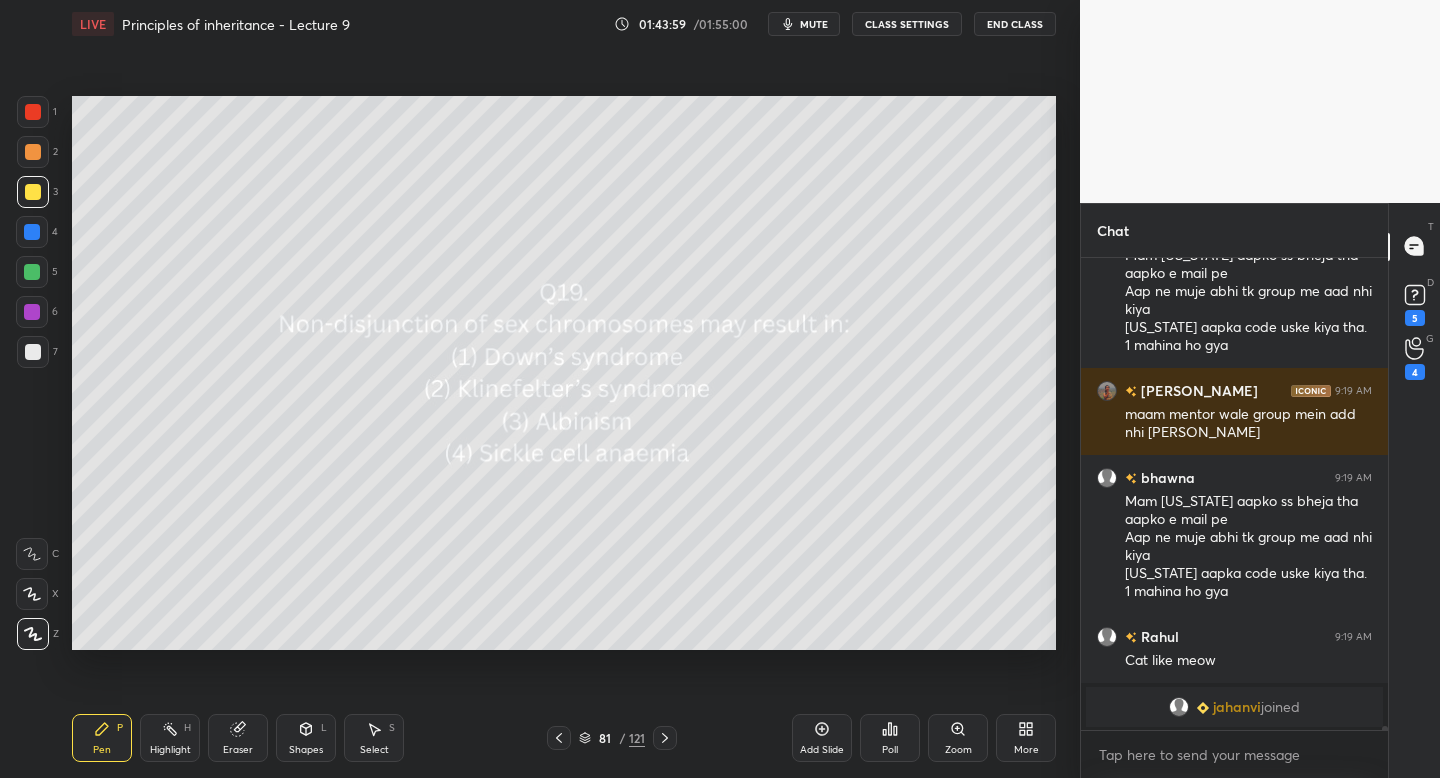 click 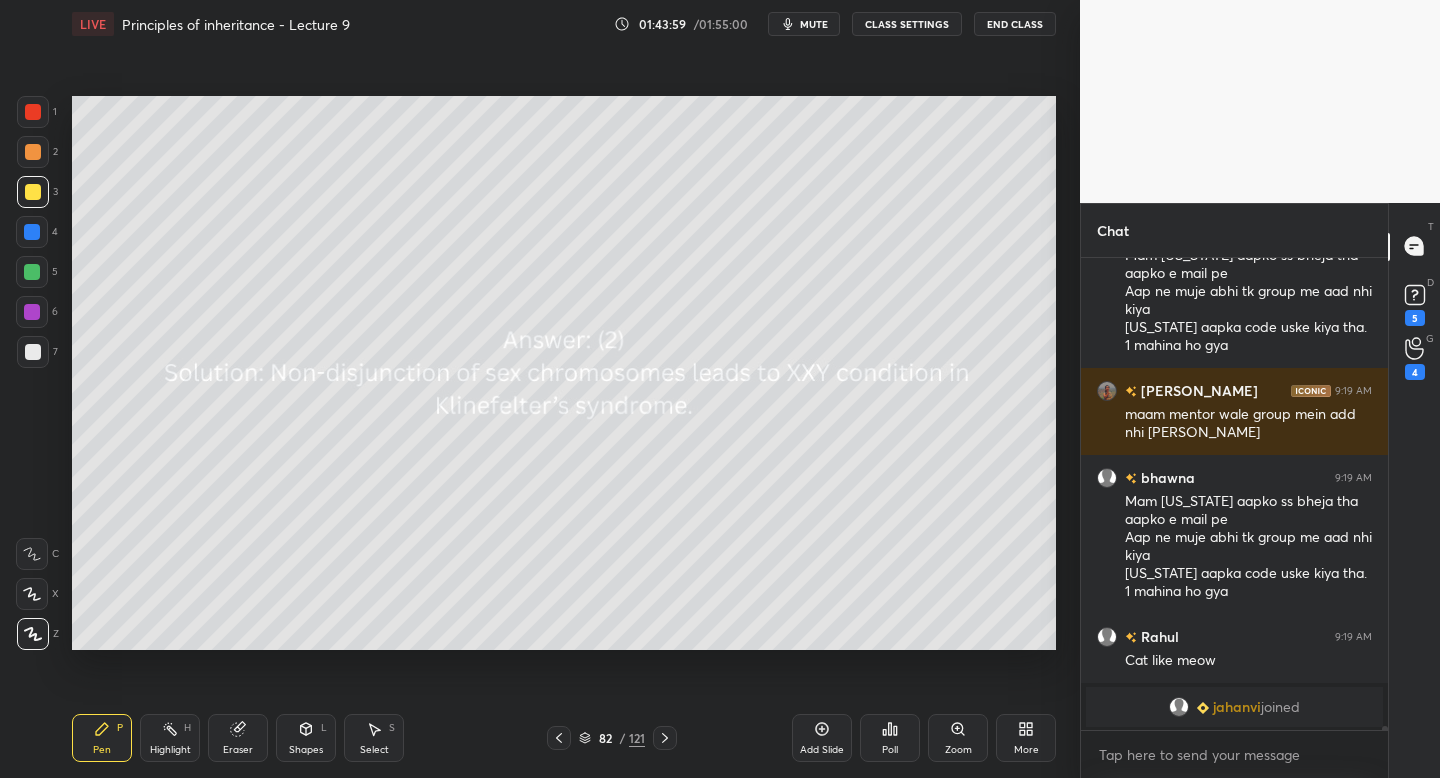click 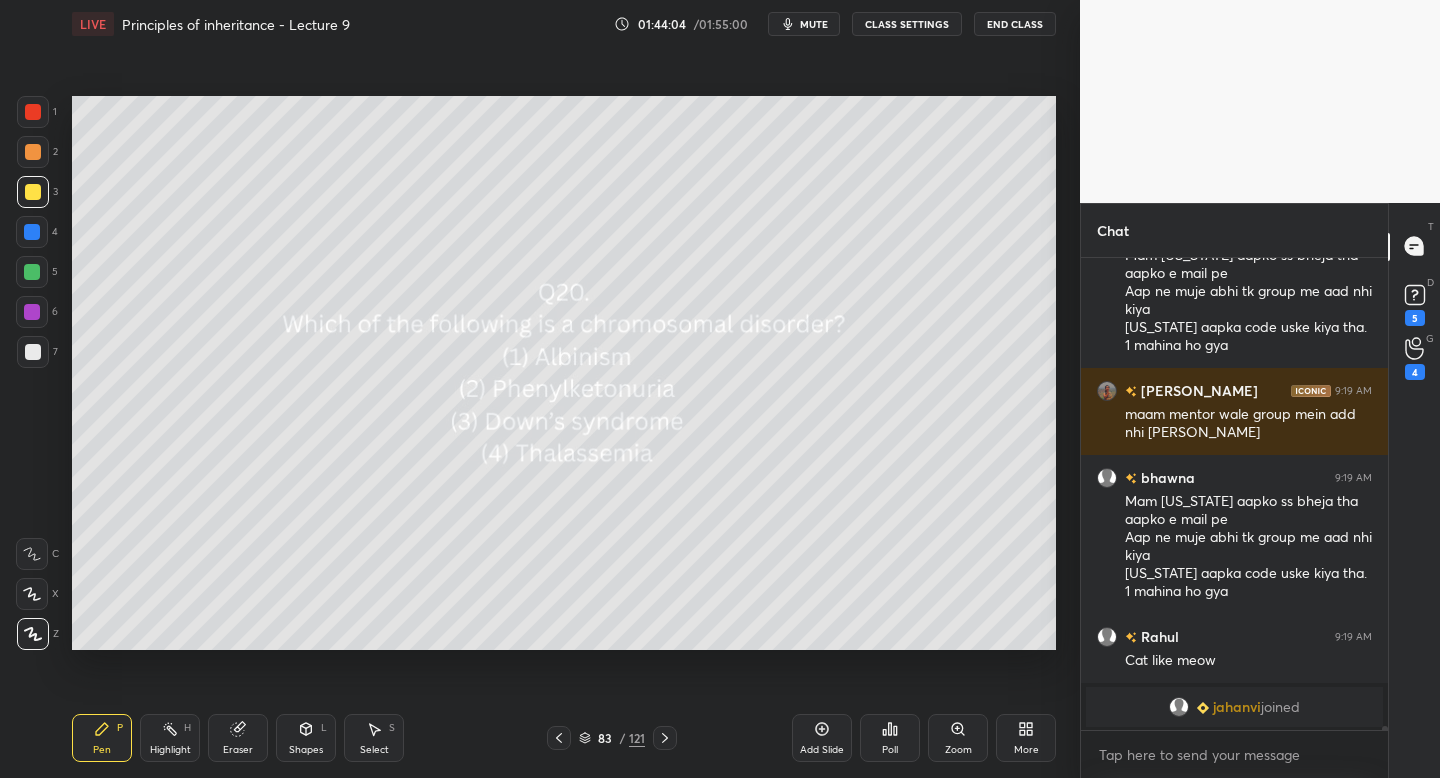 click 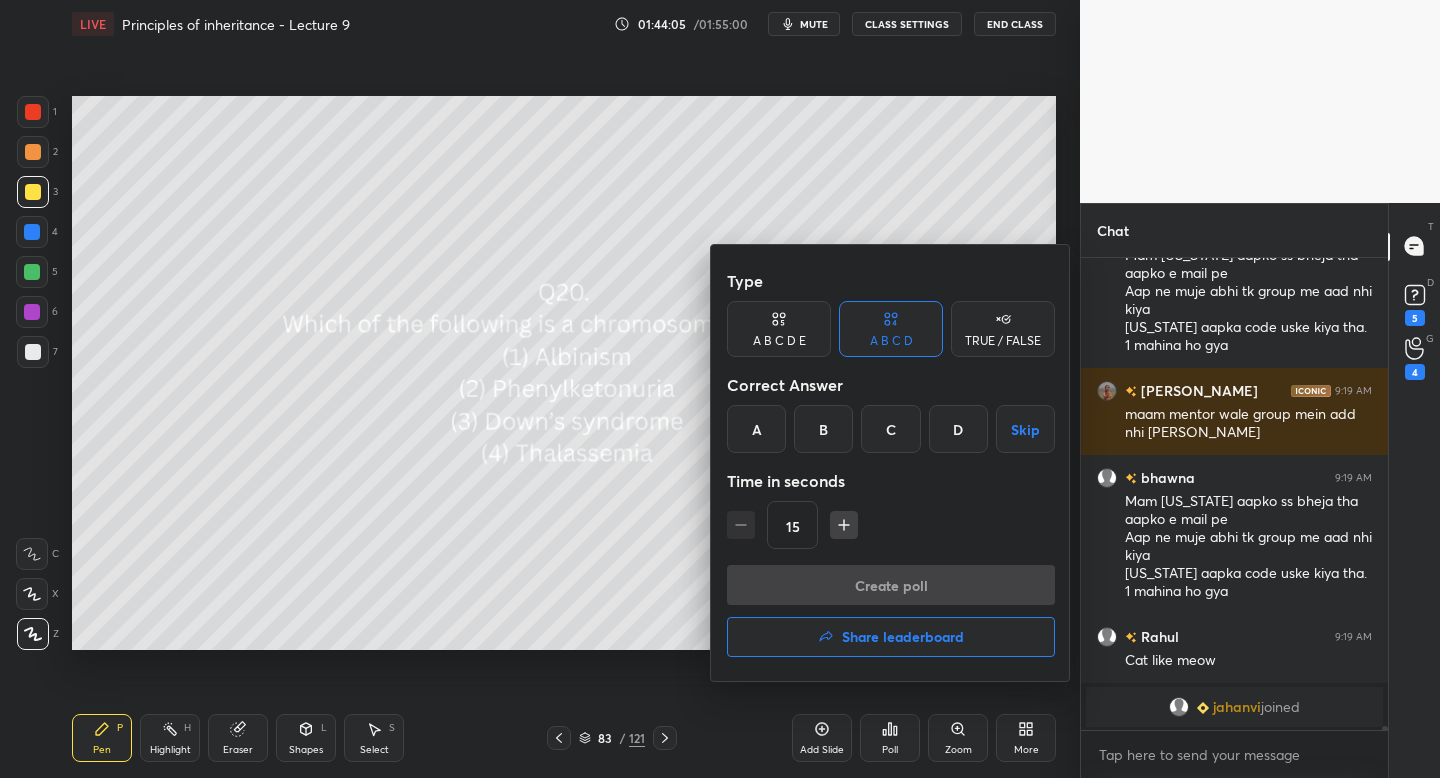 click on "C" at bounding box center [890, 429] 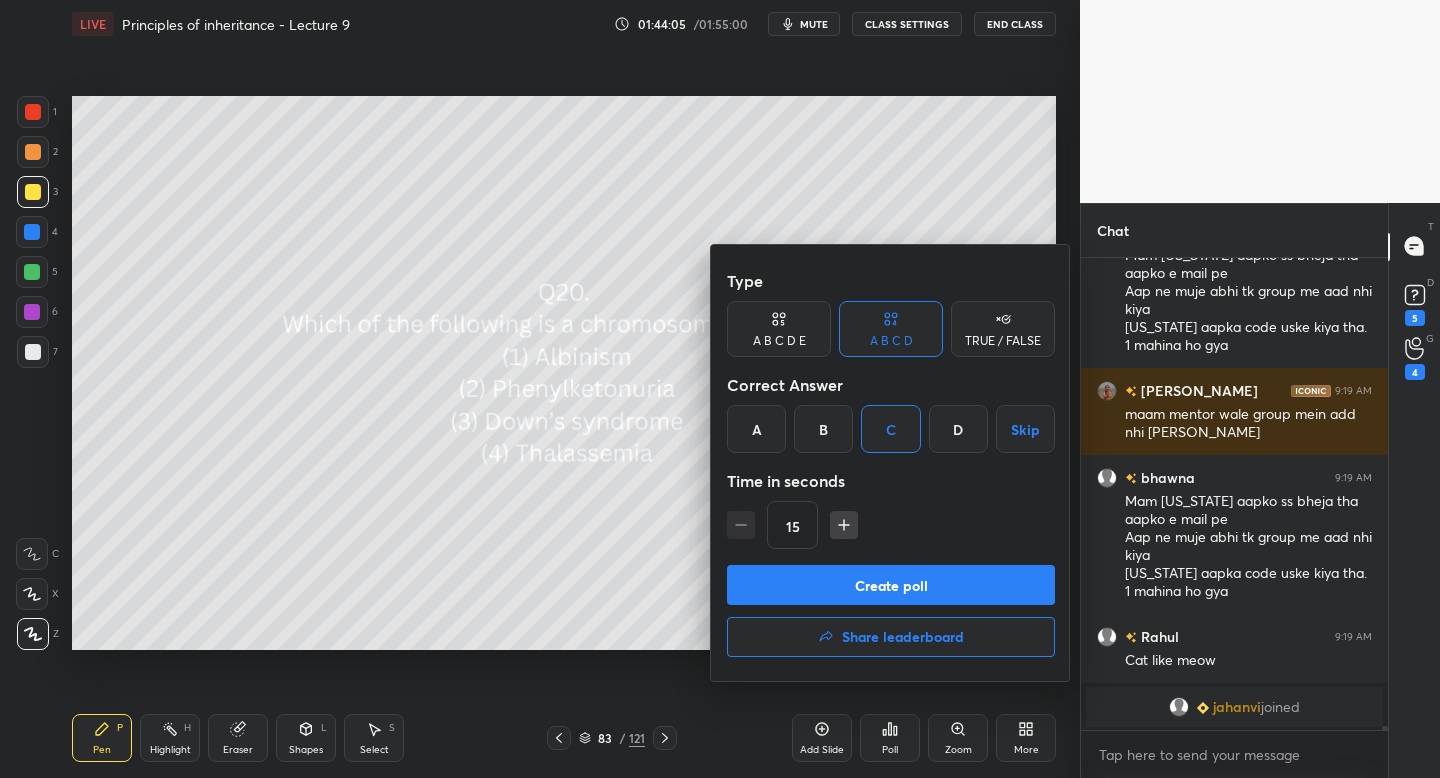 click on "Create poll" at bounding box center [891, 585] 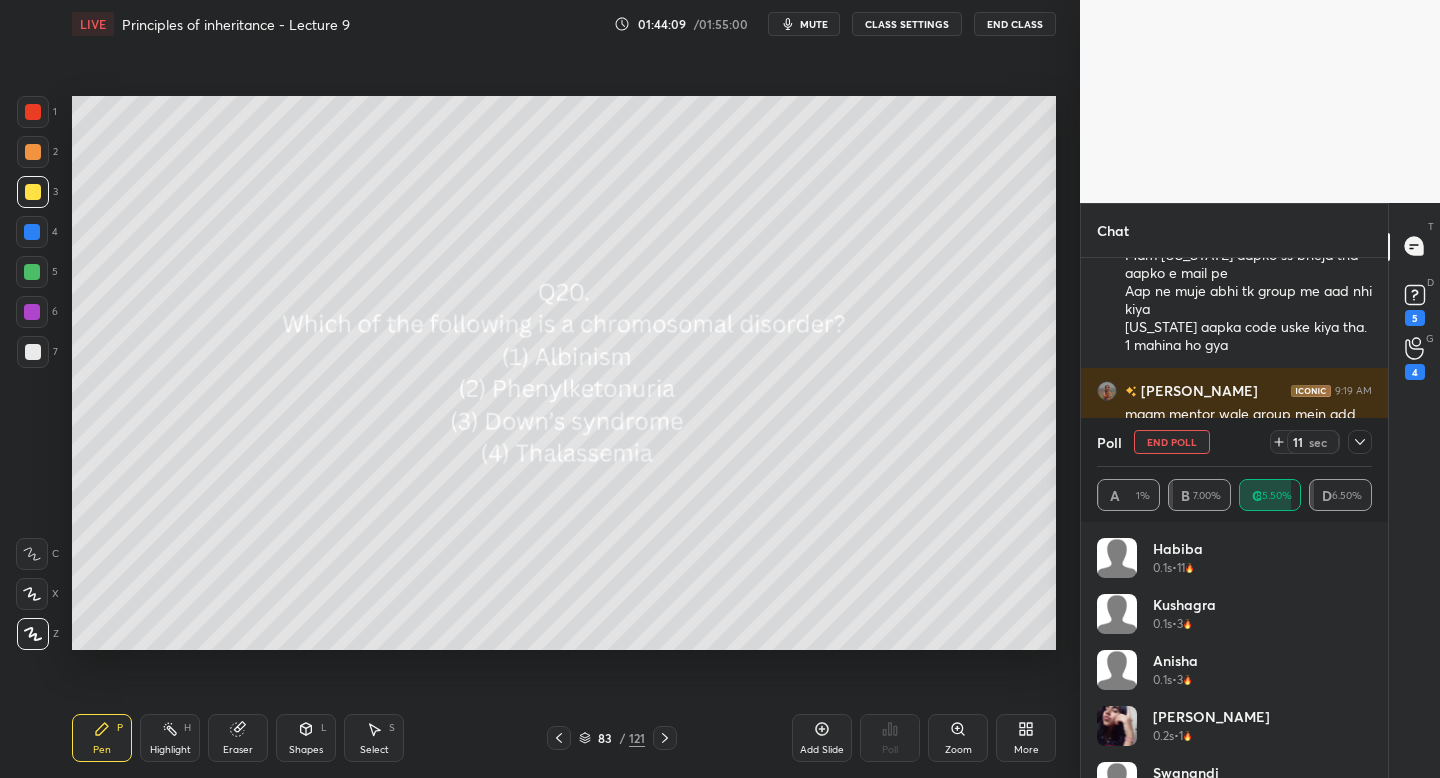 click 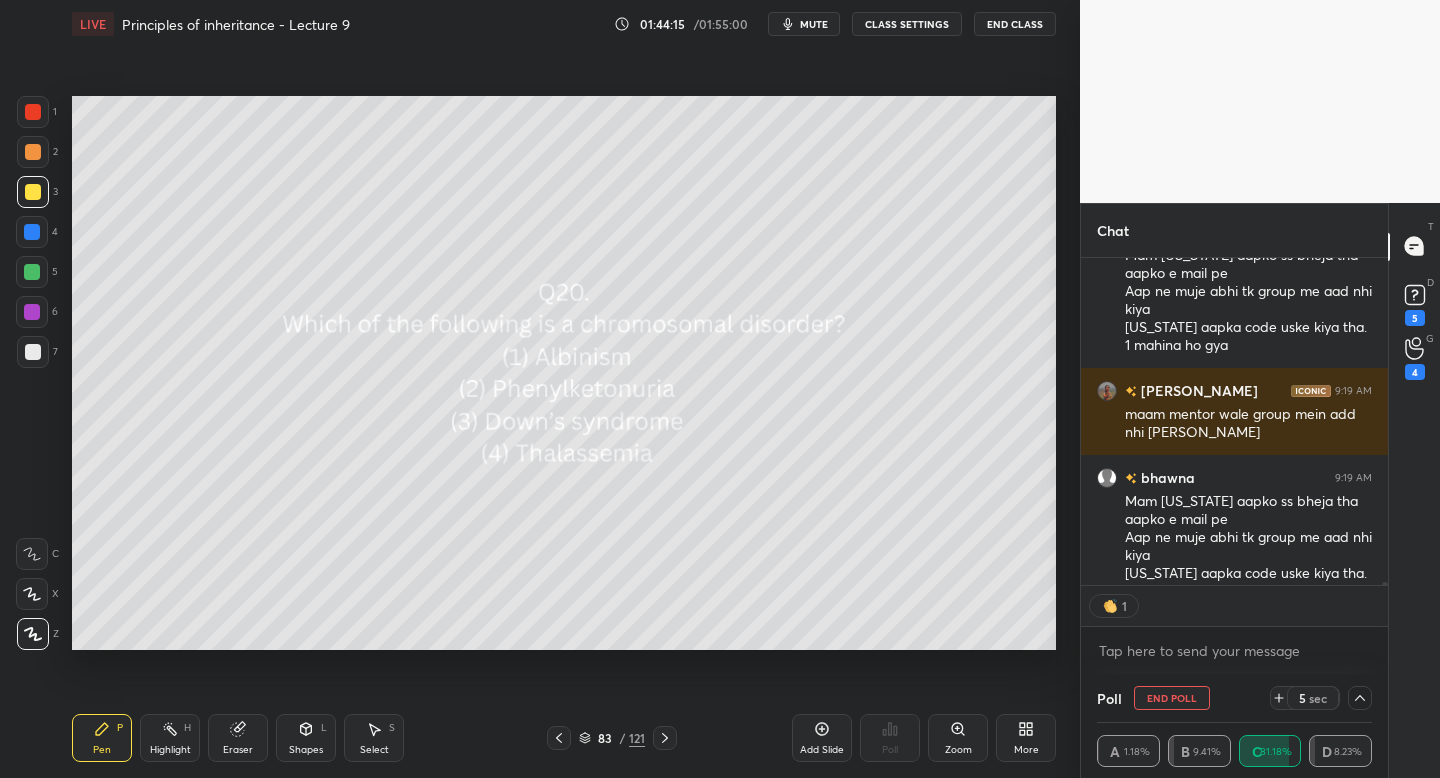 click 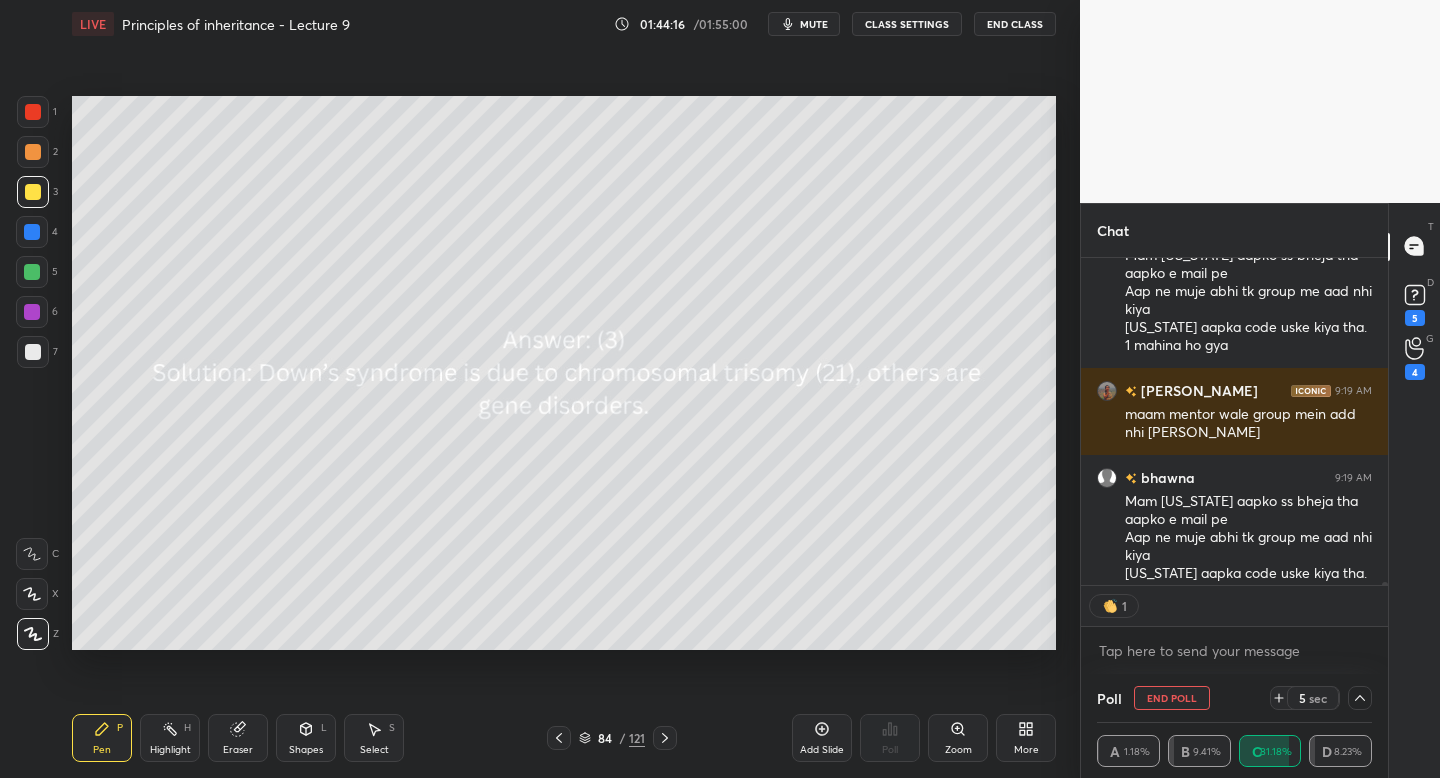 click 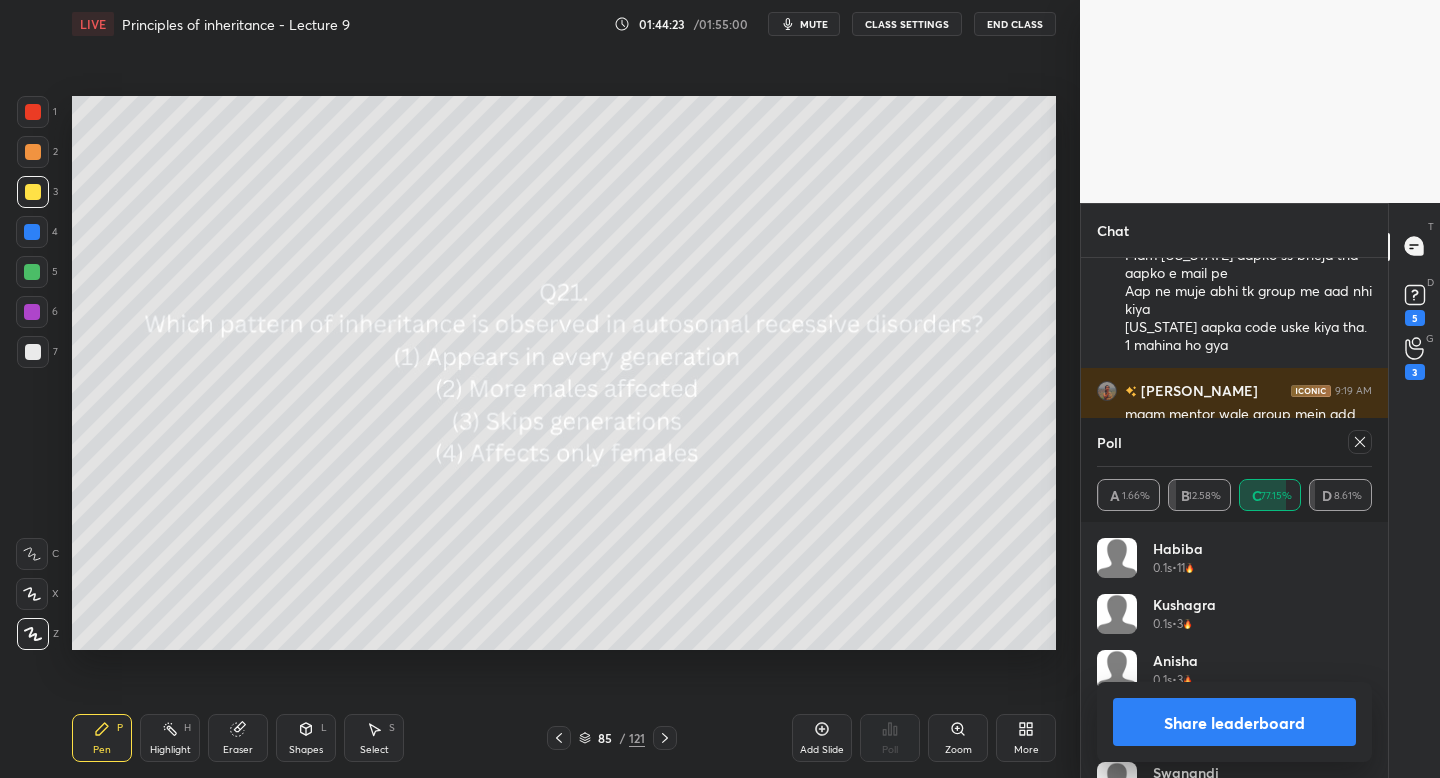 click at bounding box center (1360, 442) 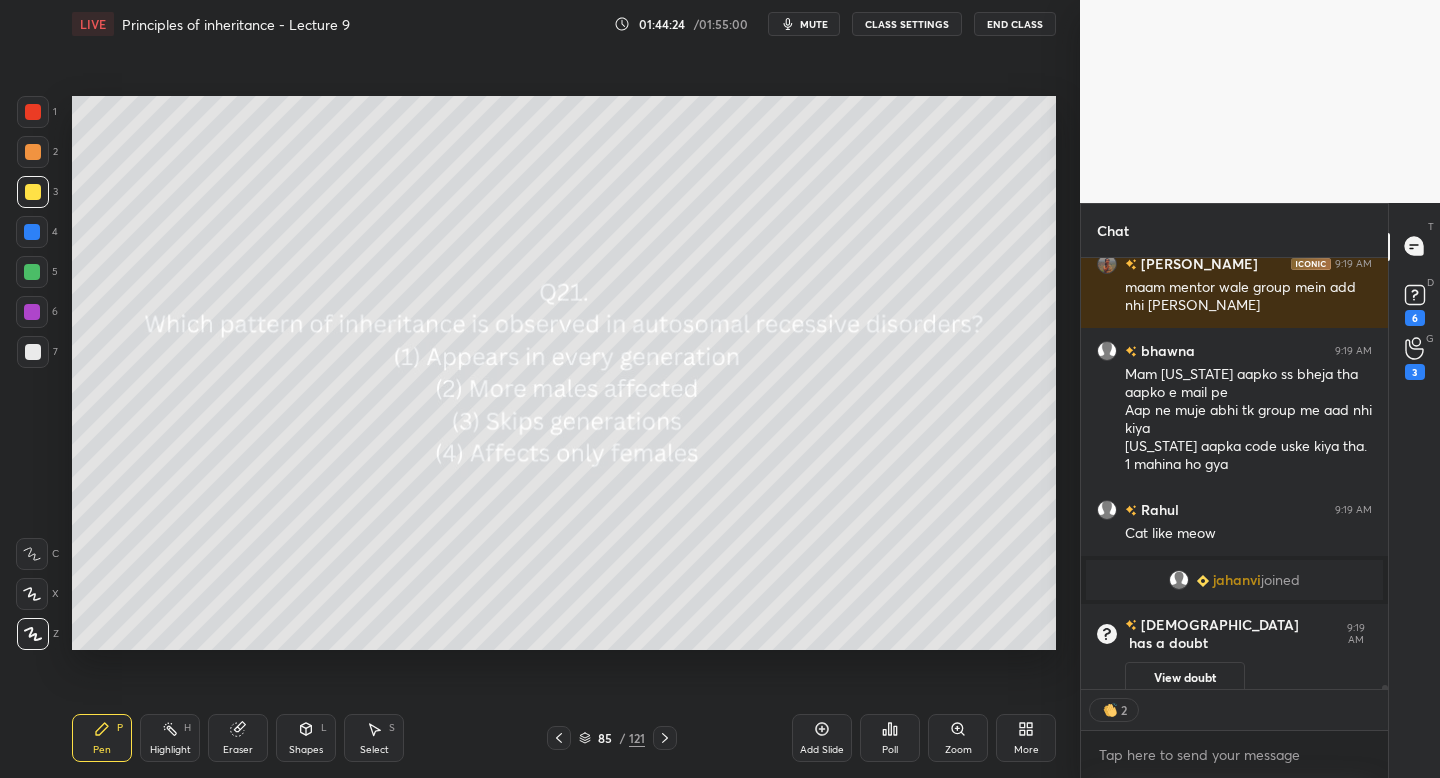 click on "Poll" at bounding box center [890, 738] 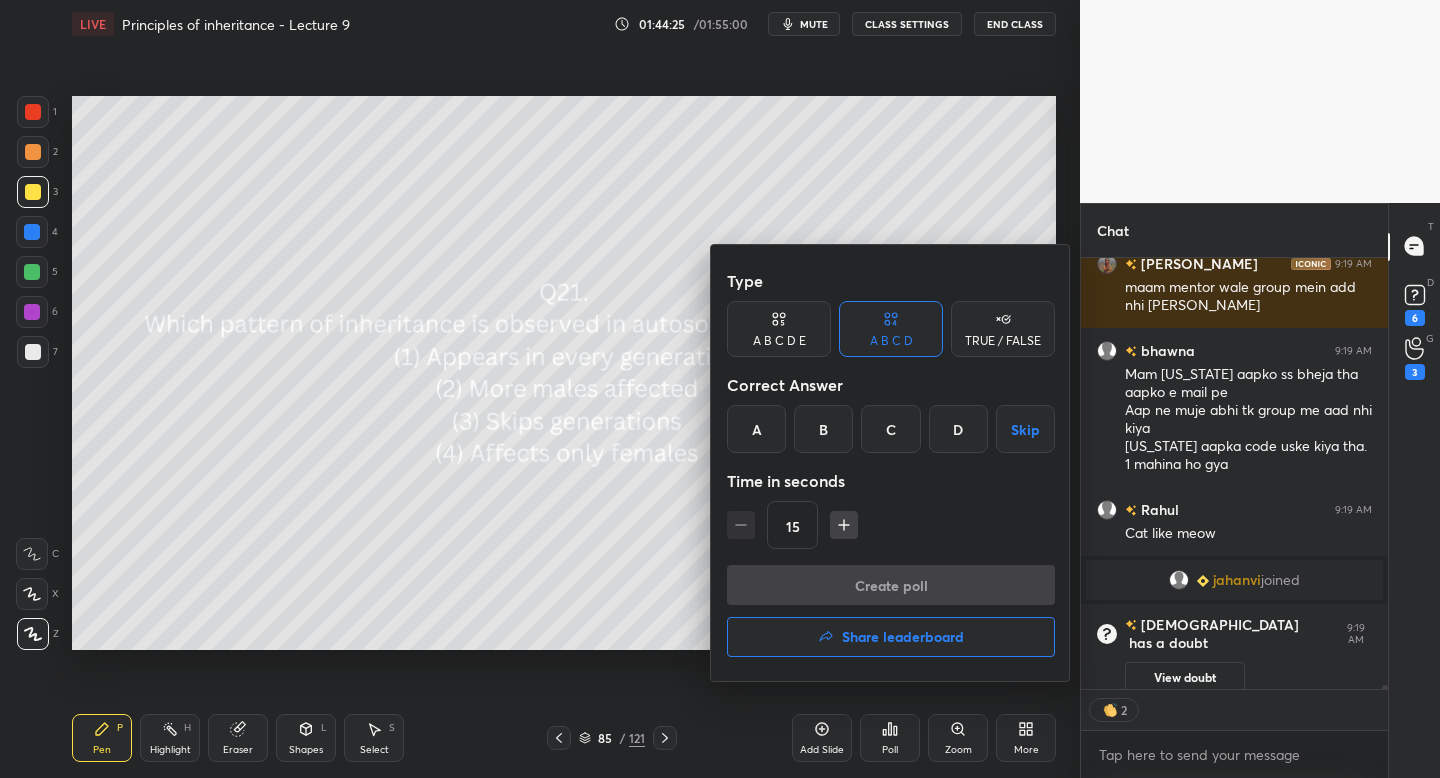 click on "Type A B C D E A B C D TRUE / FALSE Correct Answer A B C D Skip Time in seconds 15" at bounding box center [891, 413] 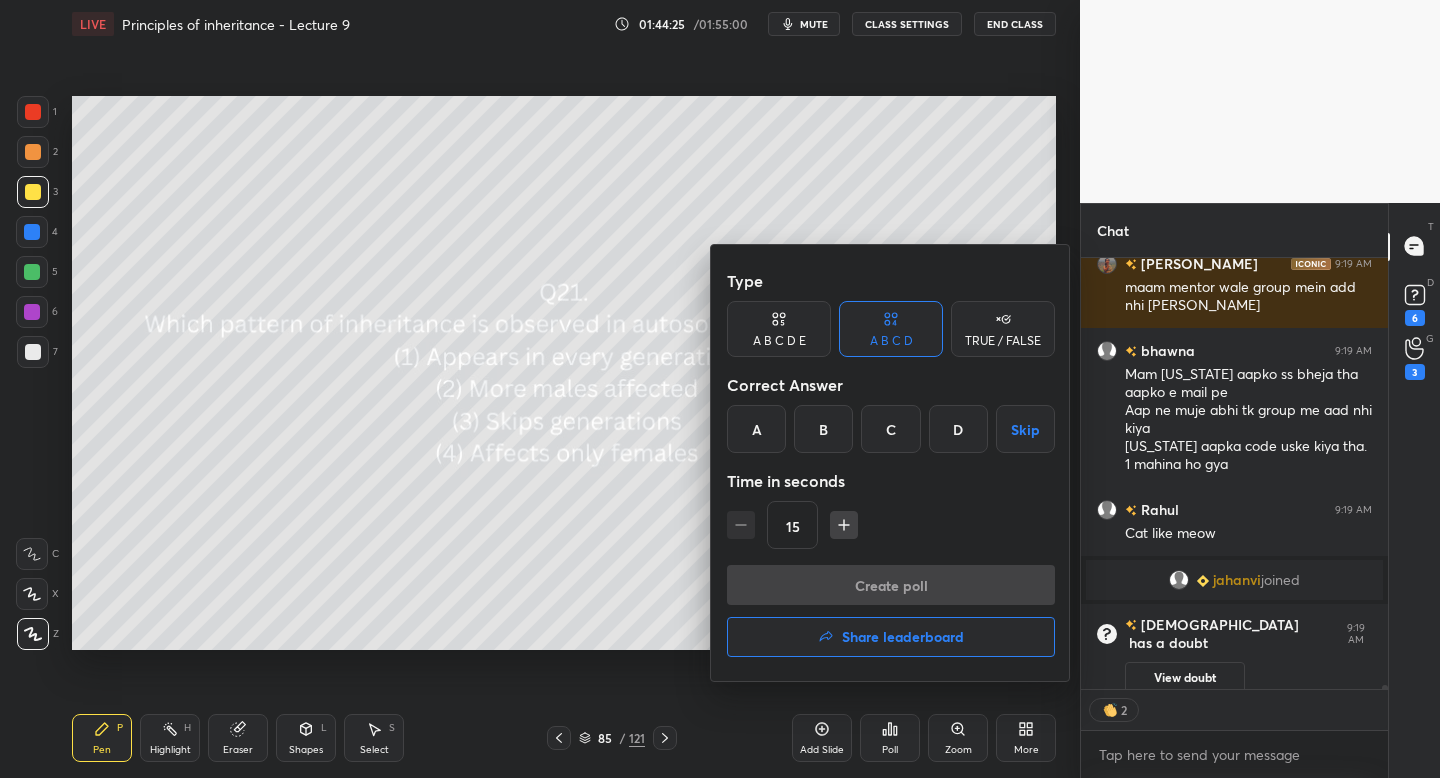 click on "C" at bounding box center [890, 429] 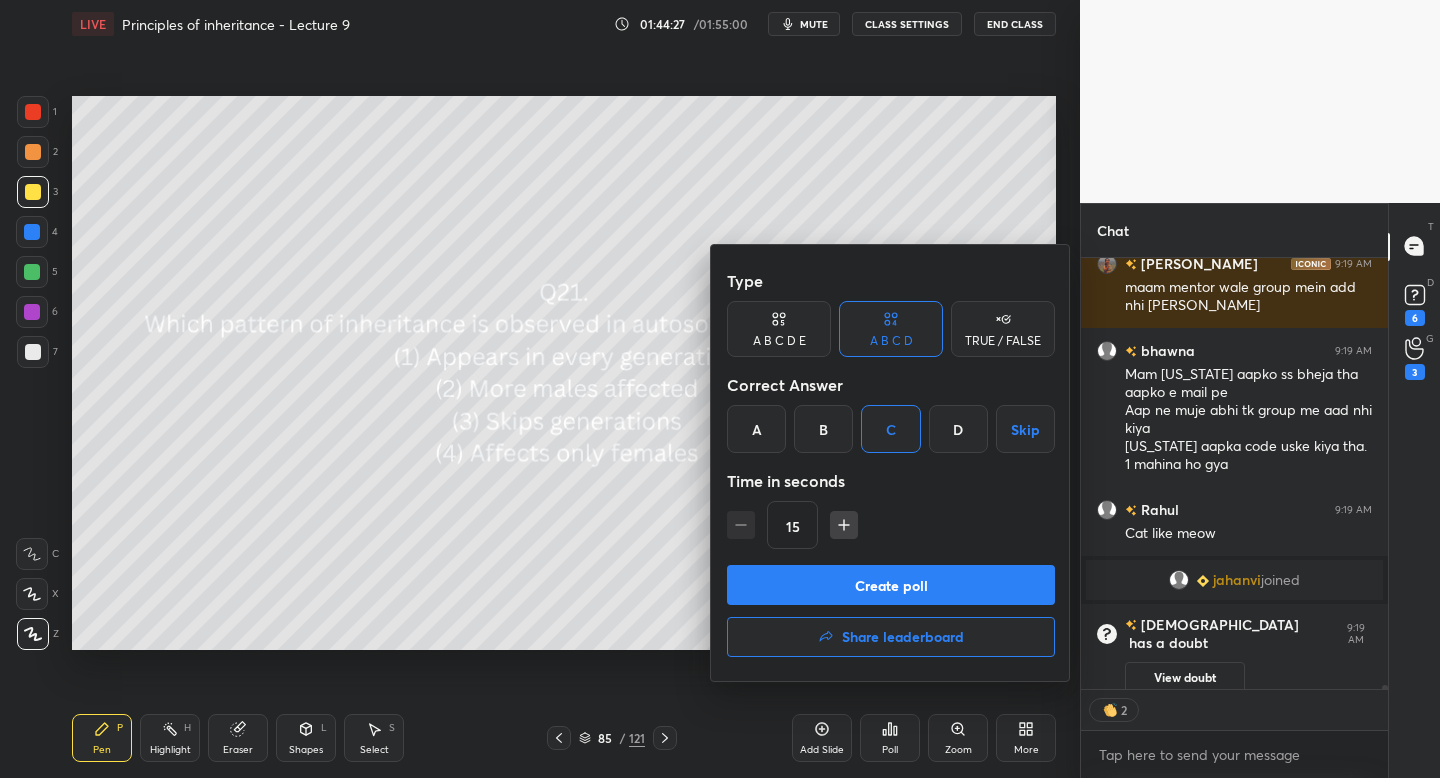 drag, startPoint x: 907, startPoint y: 577, endPoint x: 440, endPoint y: 597, distance: 467.42807 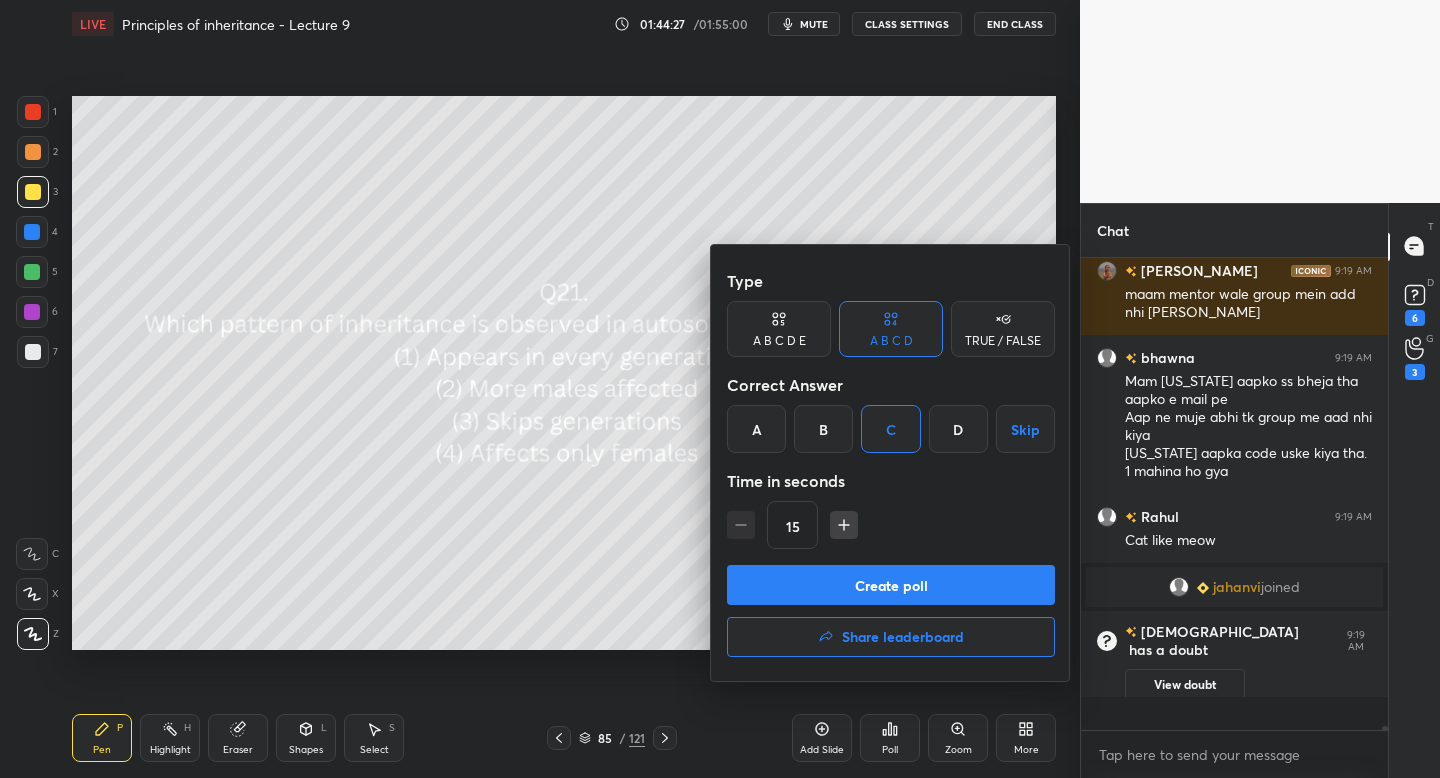click at bounding box center [720, 389] 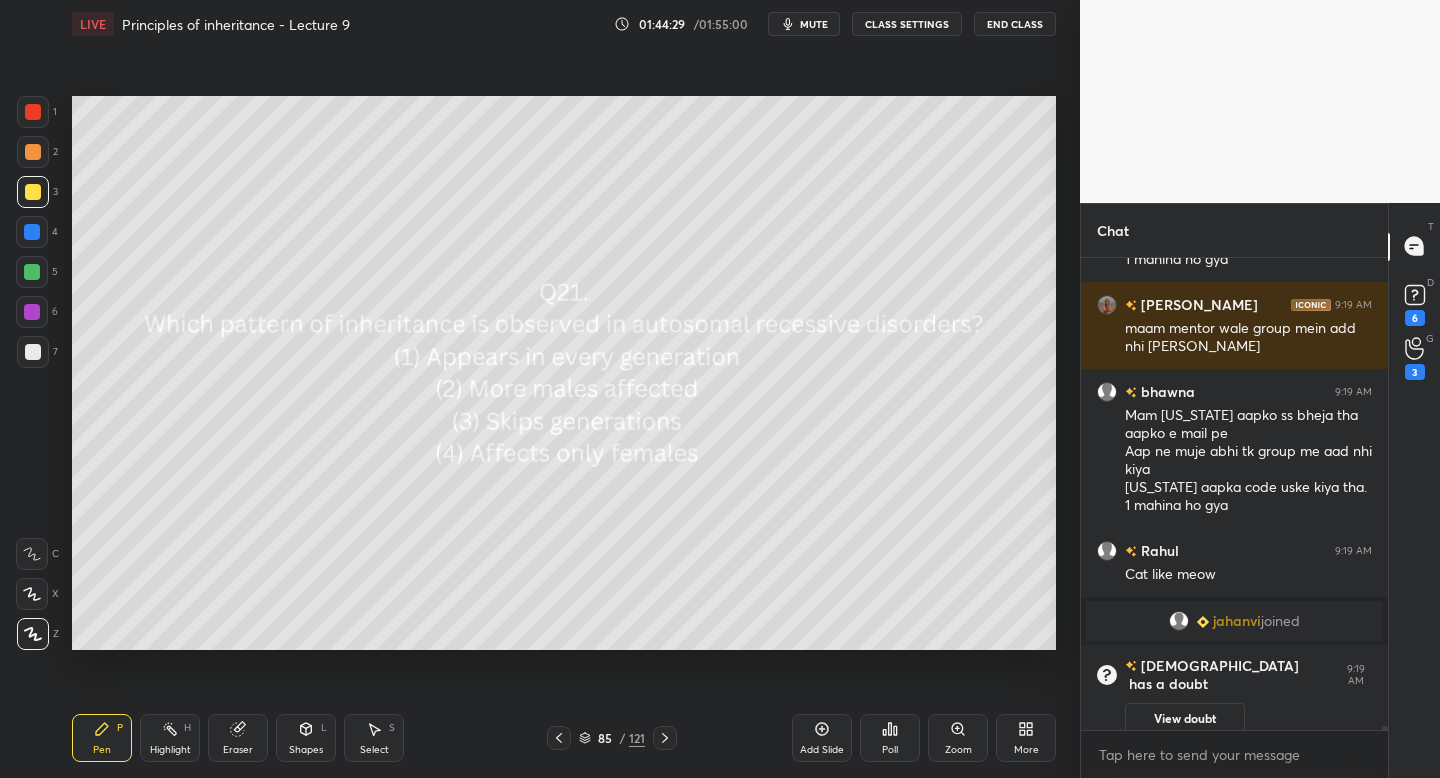 click 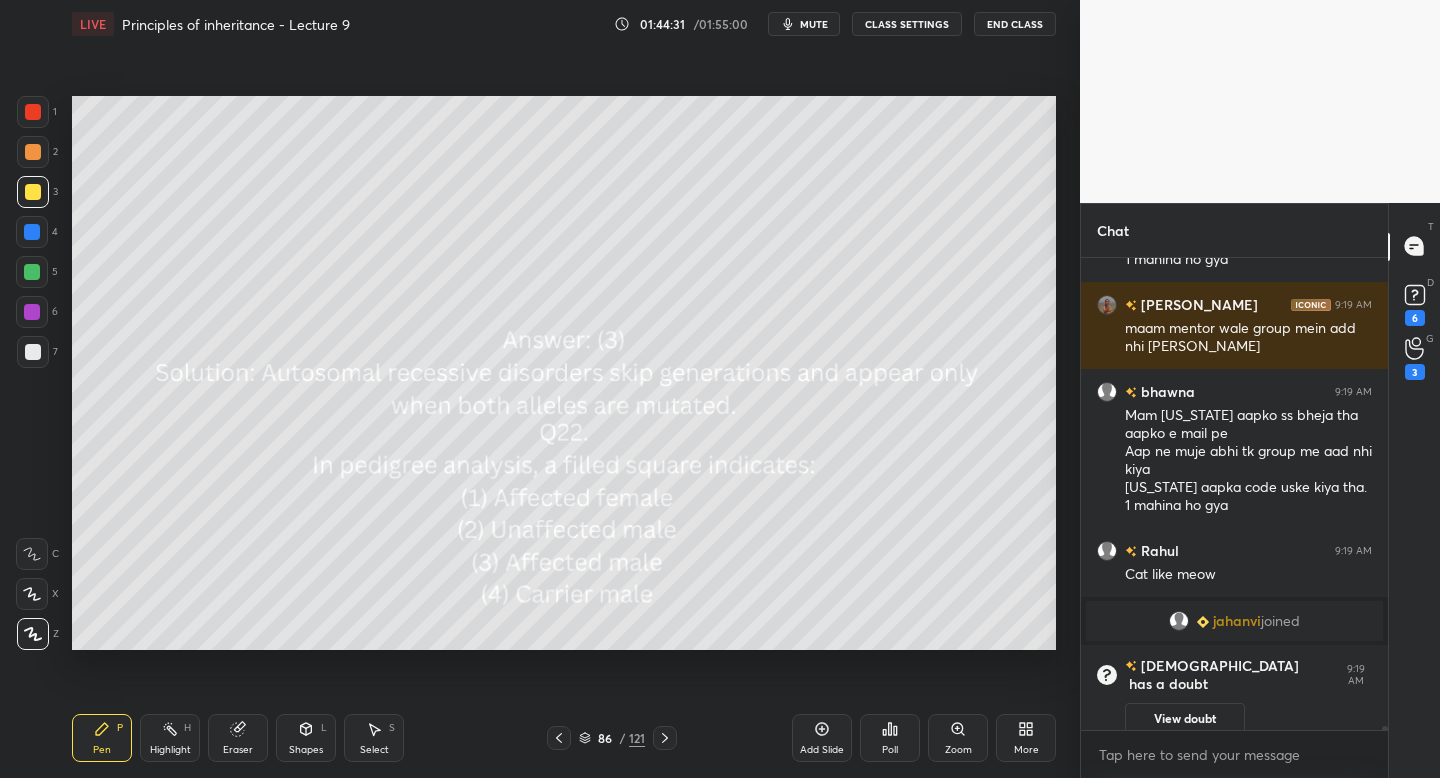 click on "LIVE Principles of inheritance - Lecture 9 01:44:31 /  01:55:00 mute CLASS SETTINGS End Class Setting up your live class Poll for   secs No correct answer Start poll Back Principles of inheritance - Lecture 9 • L10 of Course on Biology for NEET UG 2026 Dr. [PERSON_NAME] Pen P Highlight H Eraser Shapes L Select S 86 / 121 Add Slide Poll Zoom More" at bounding box center (564, 389) 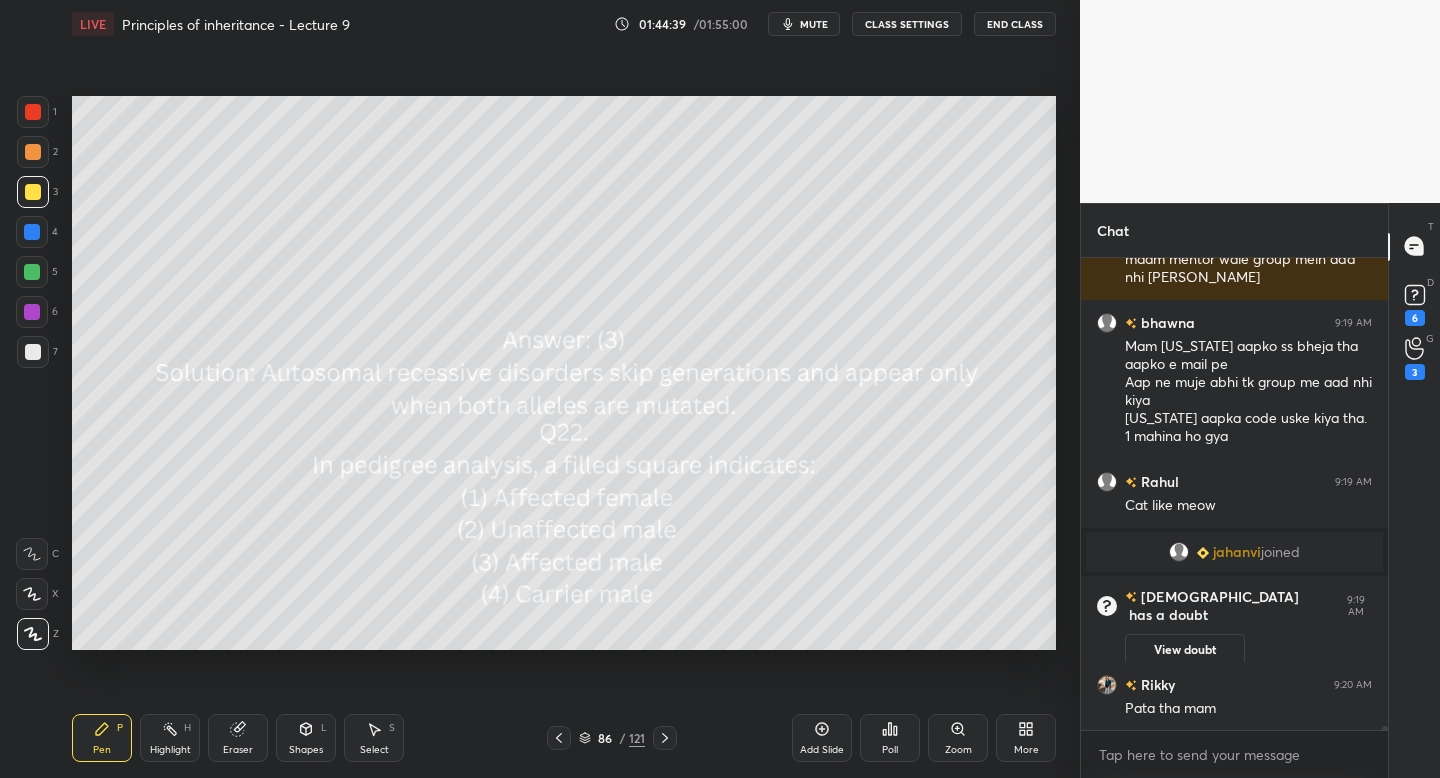 click 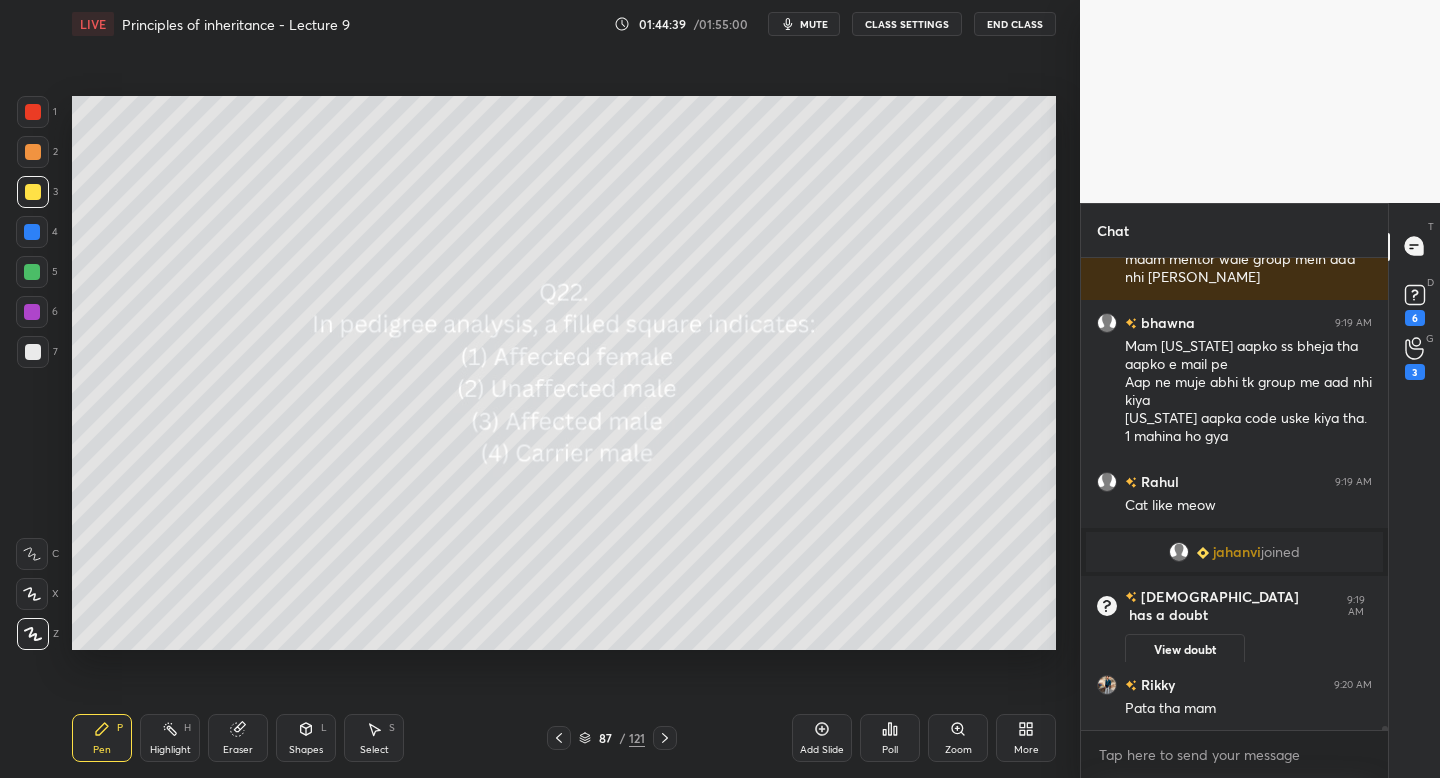 click 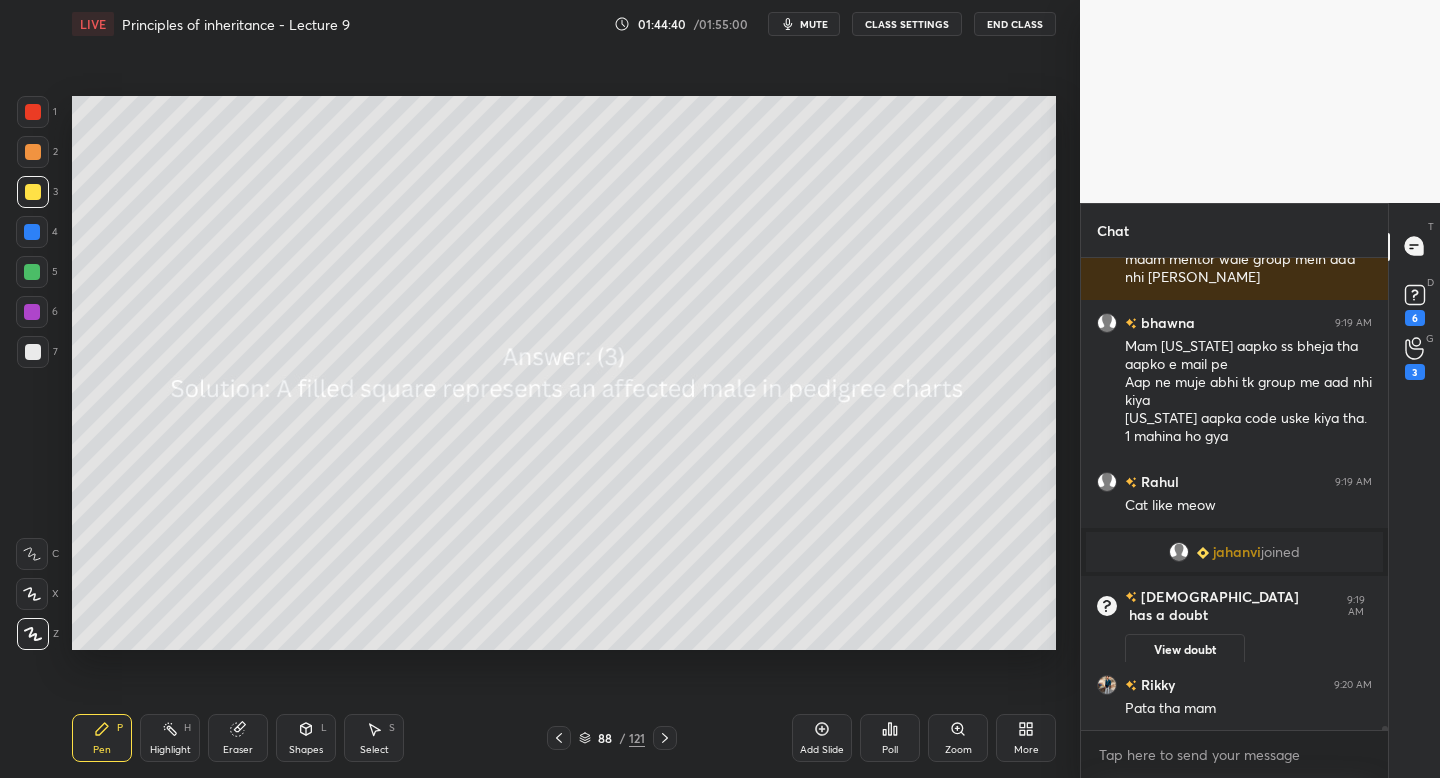 click 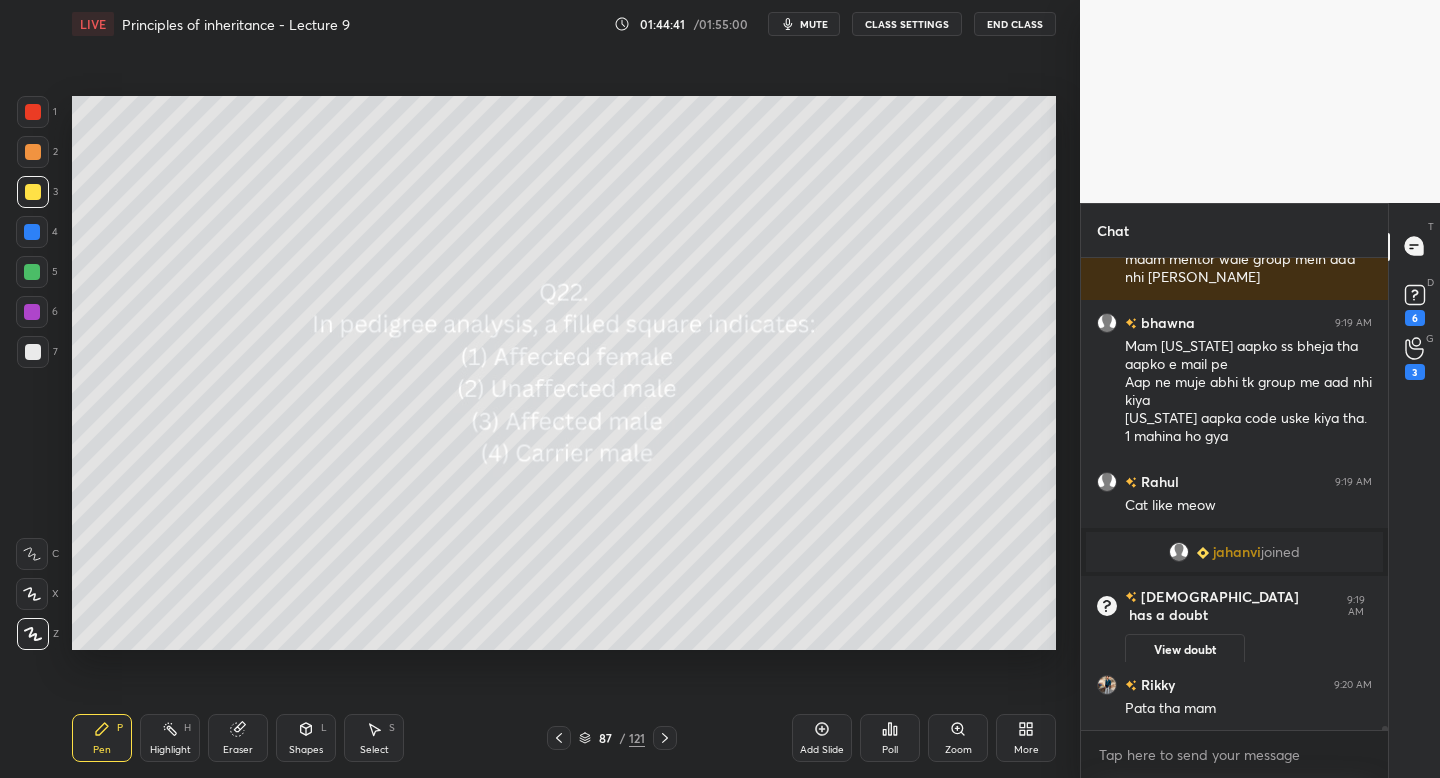click 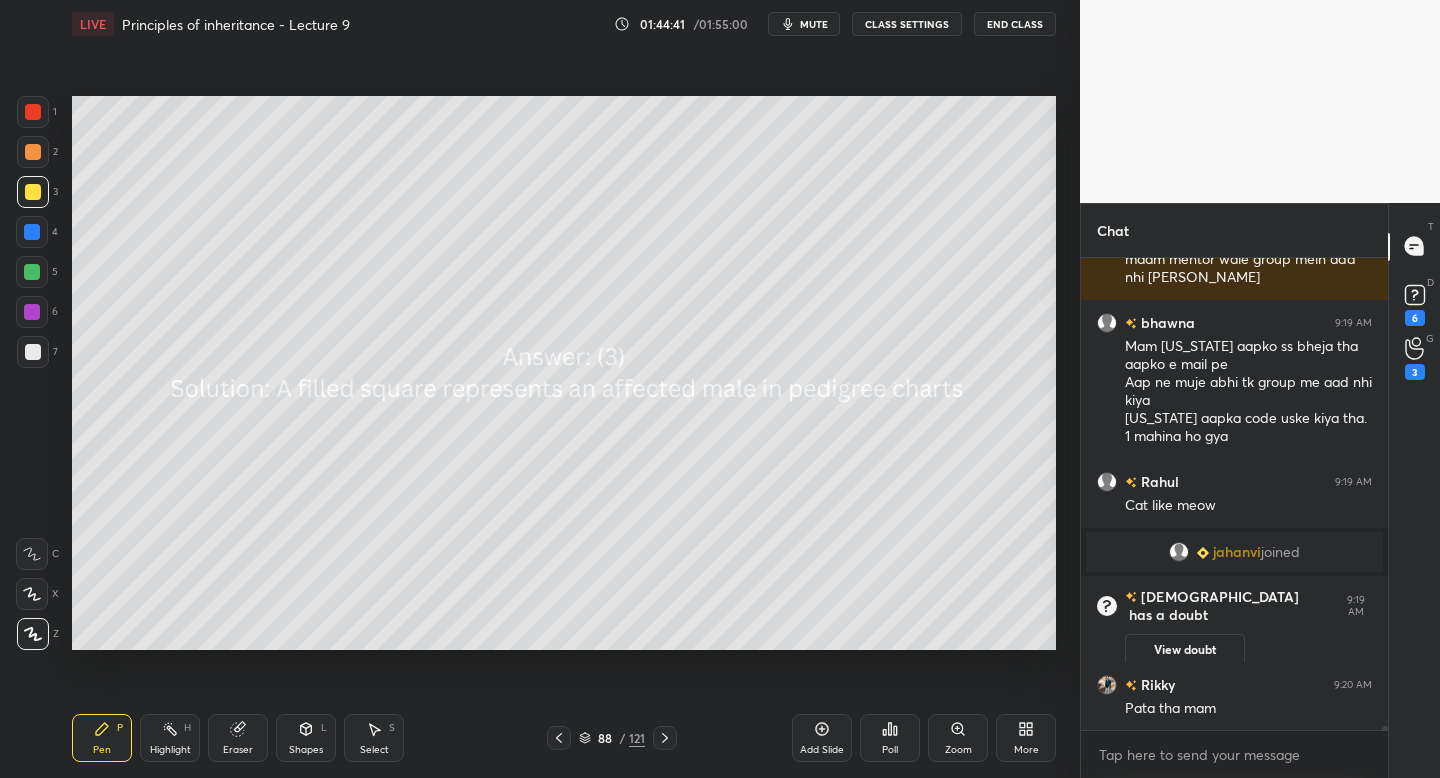 click 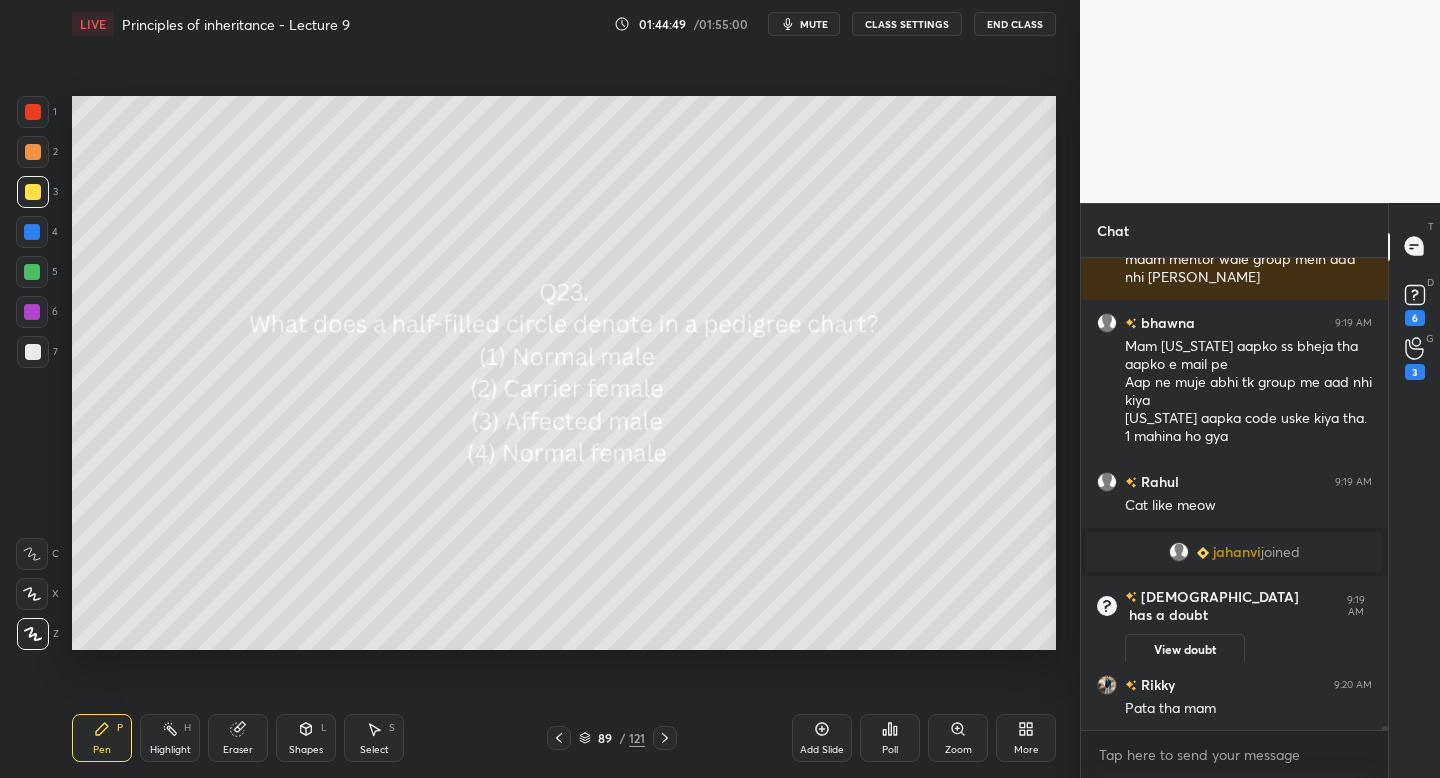 click 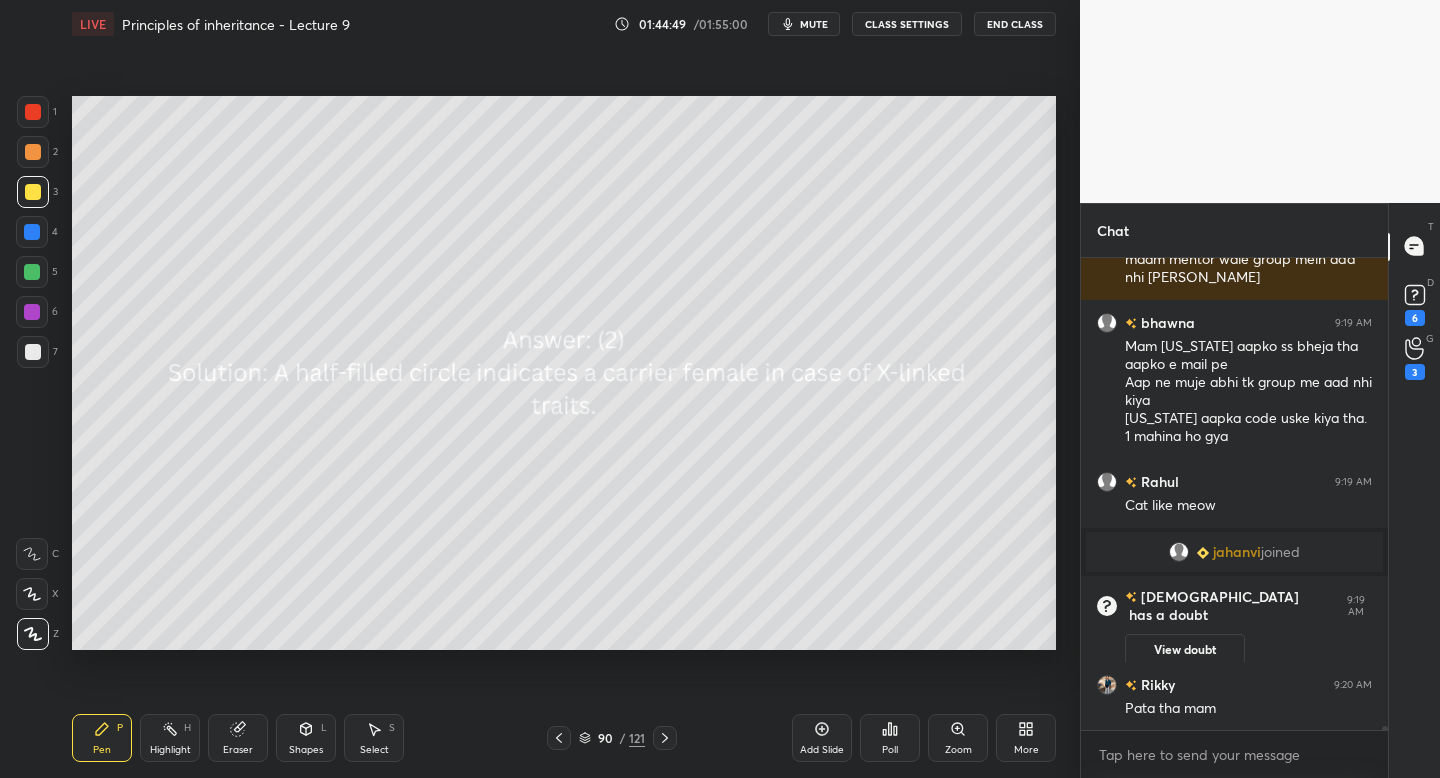 click 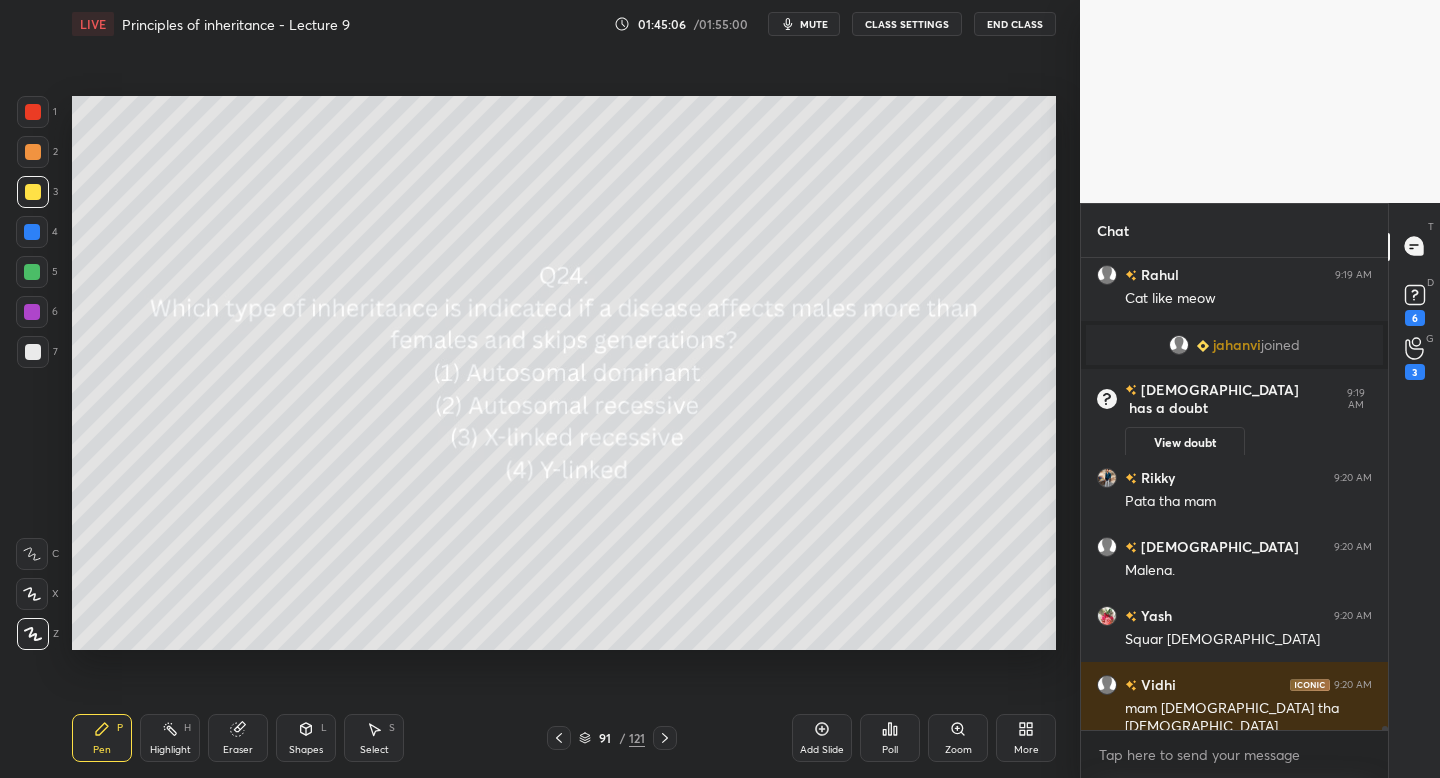 click 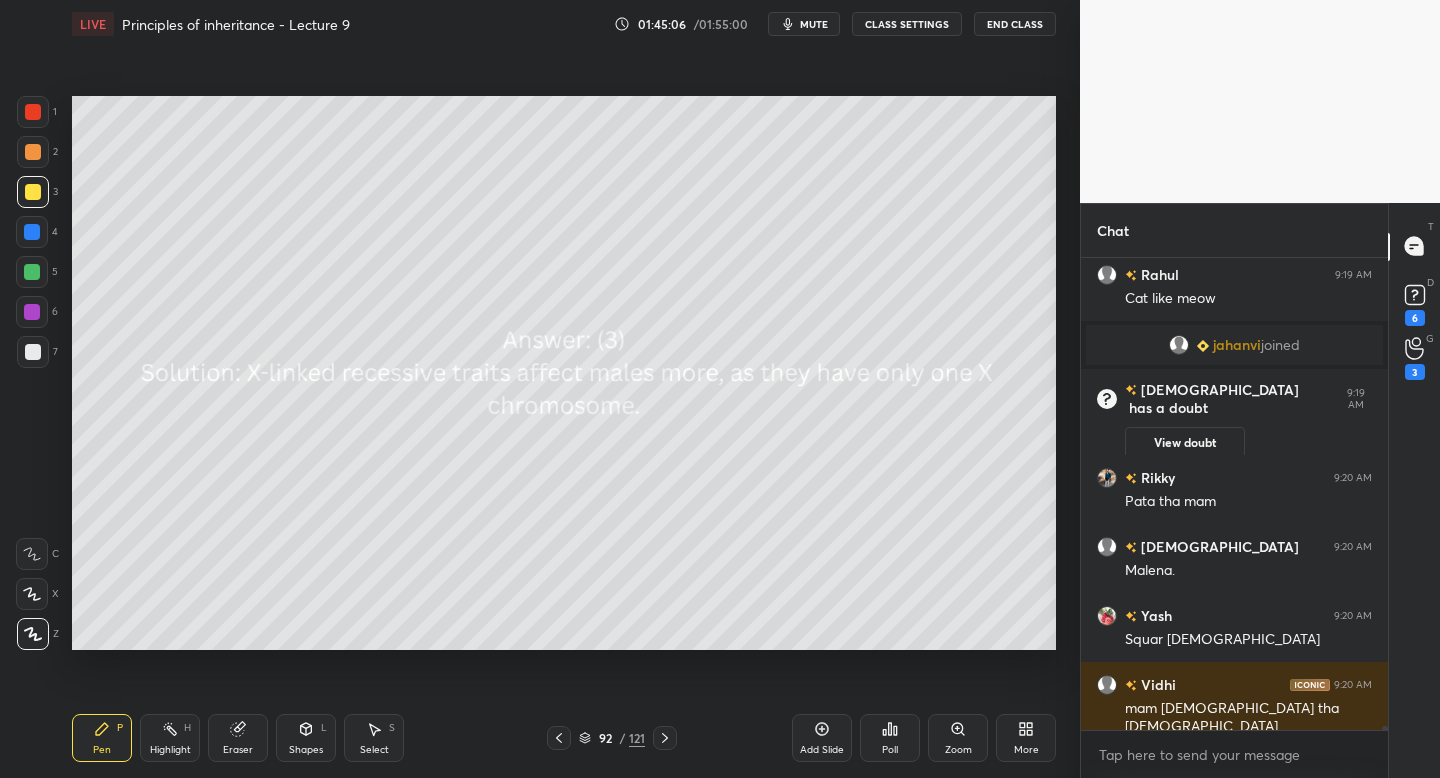 click 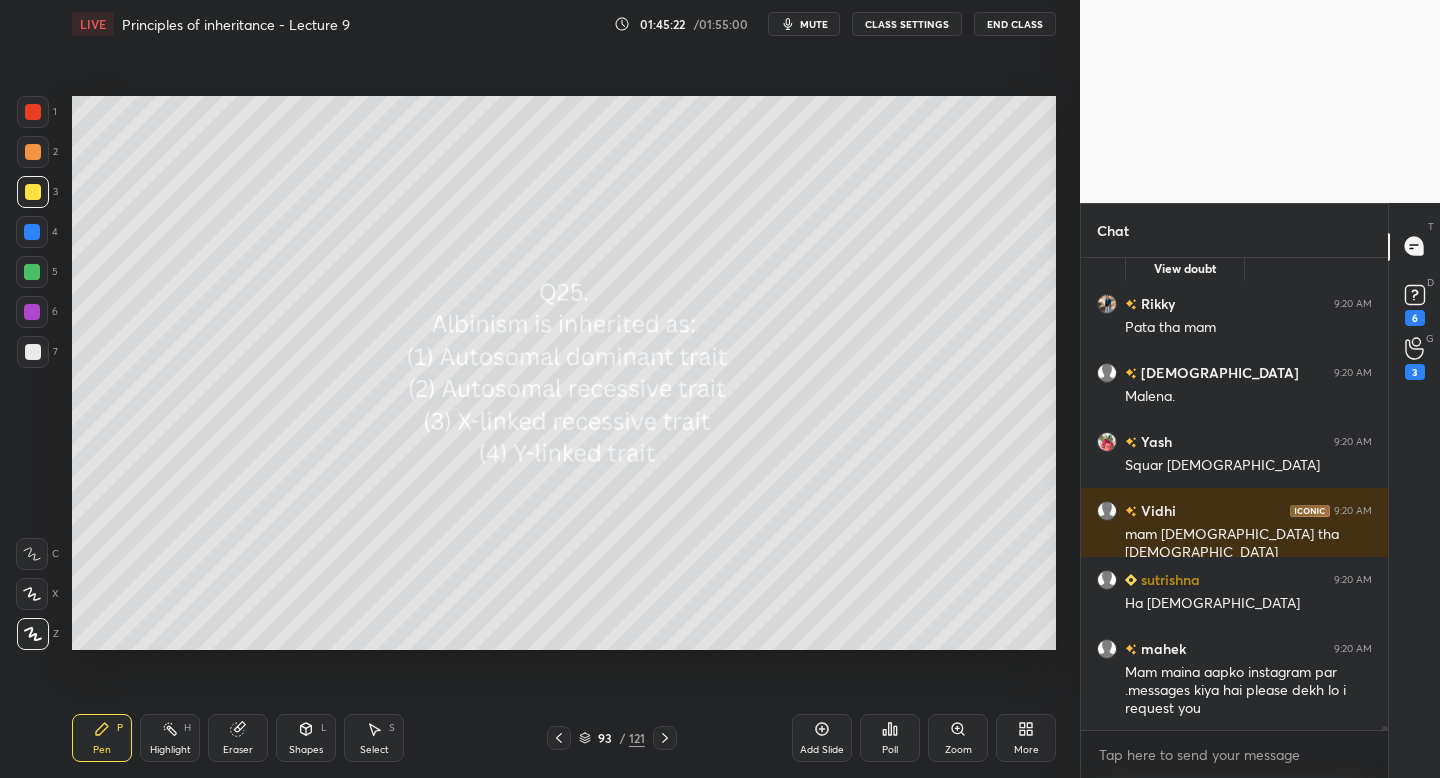 click 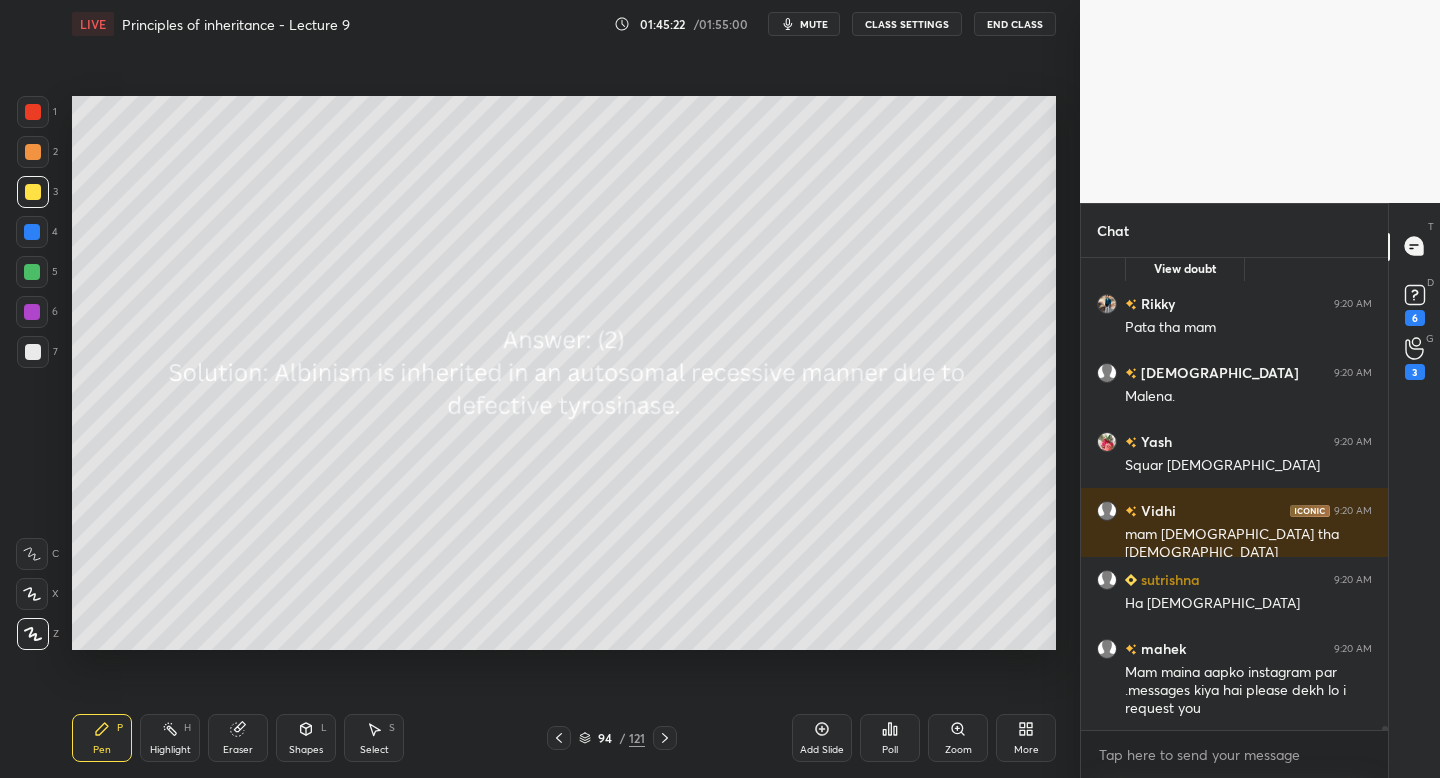 click 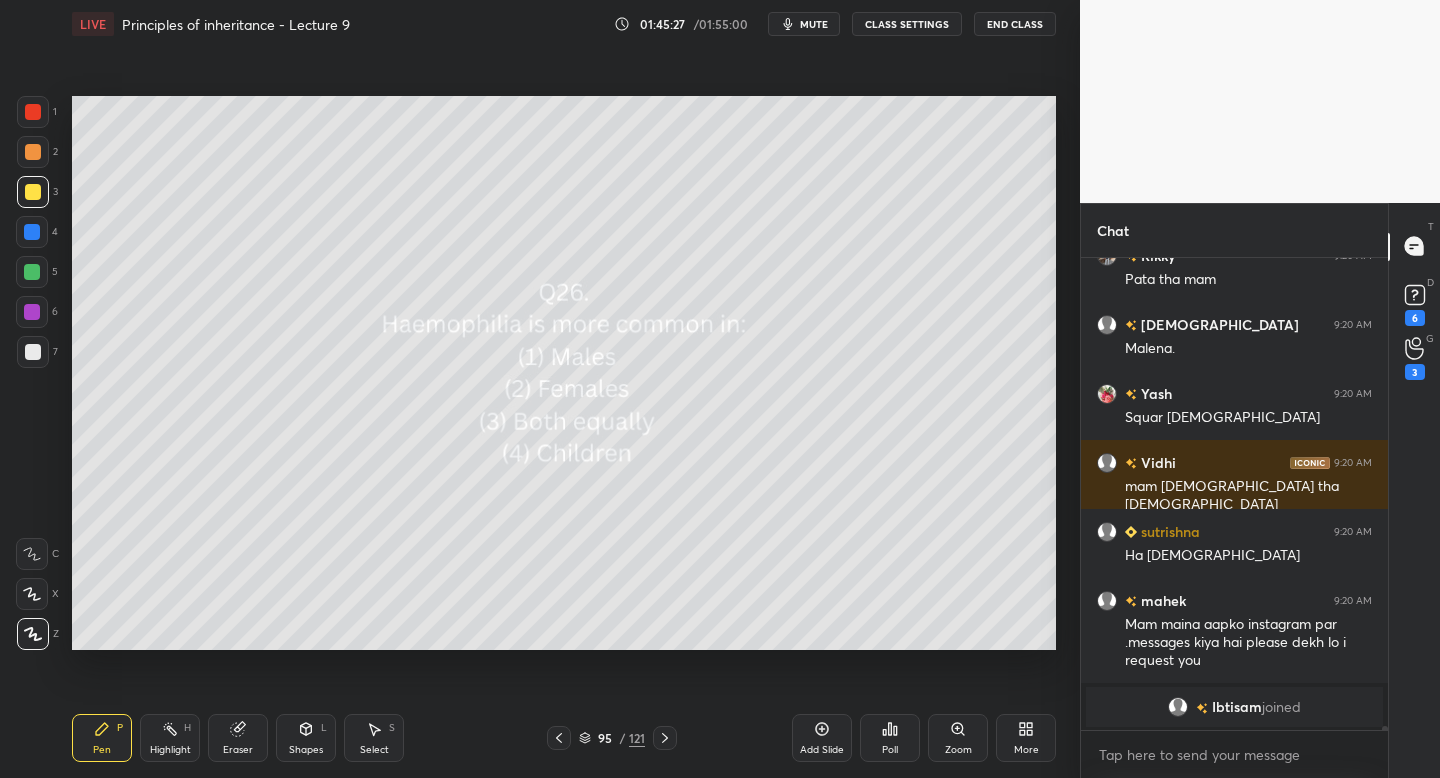 scroll, scrollTop: 50495, scrollLeft: 0, axis: vertical 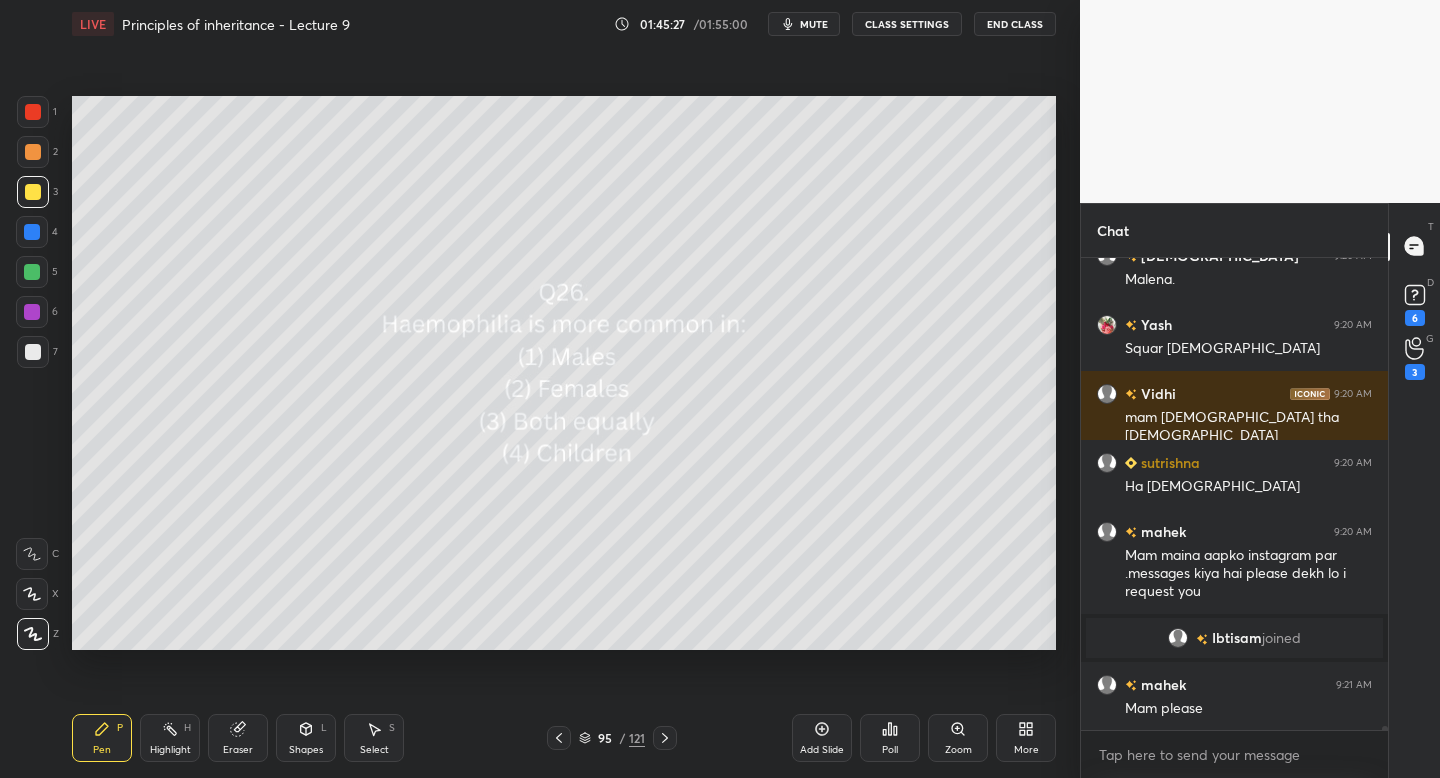 click at bounding box center (665, 738) 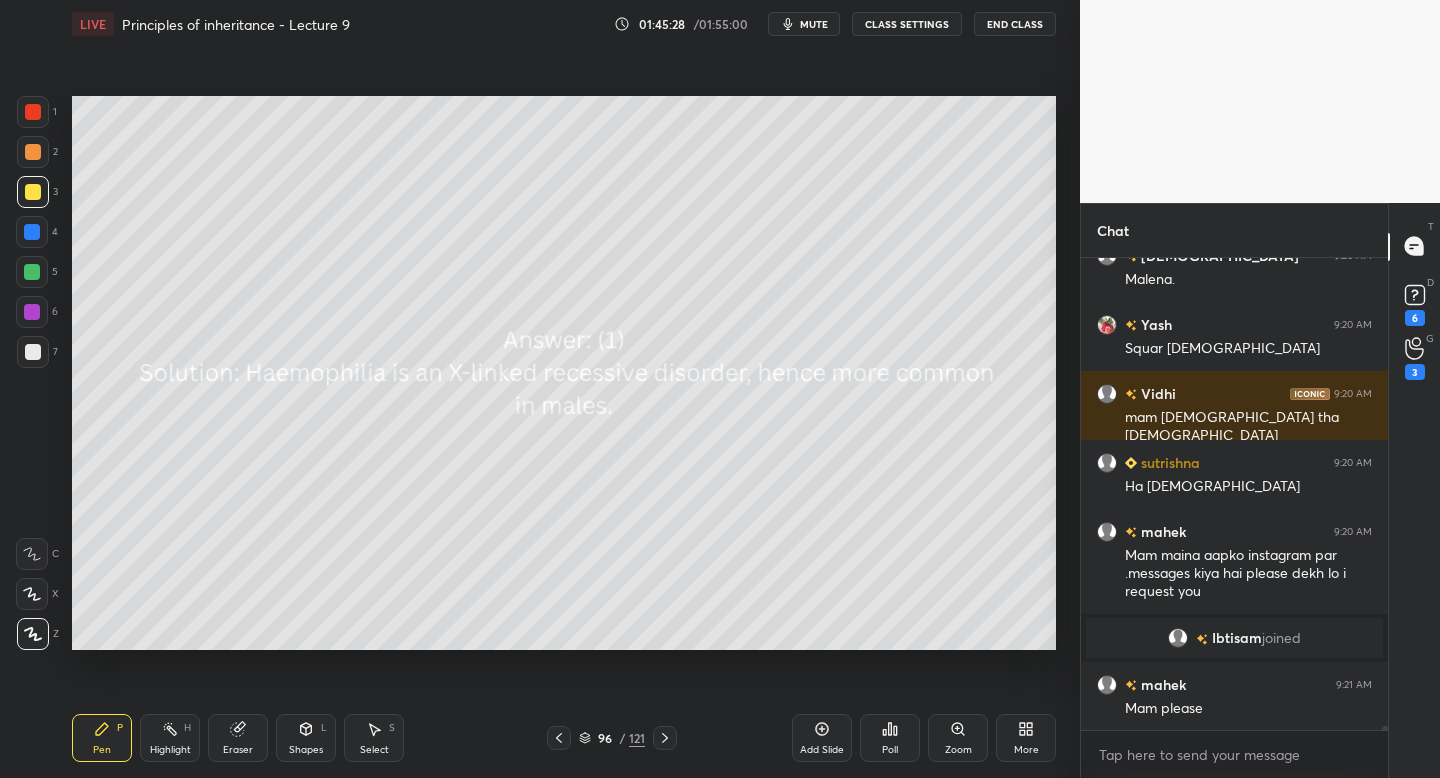 click 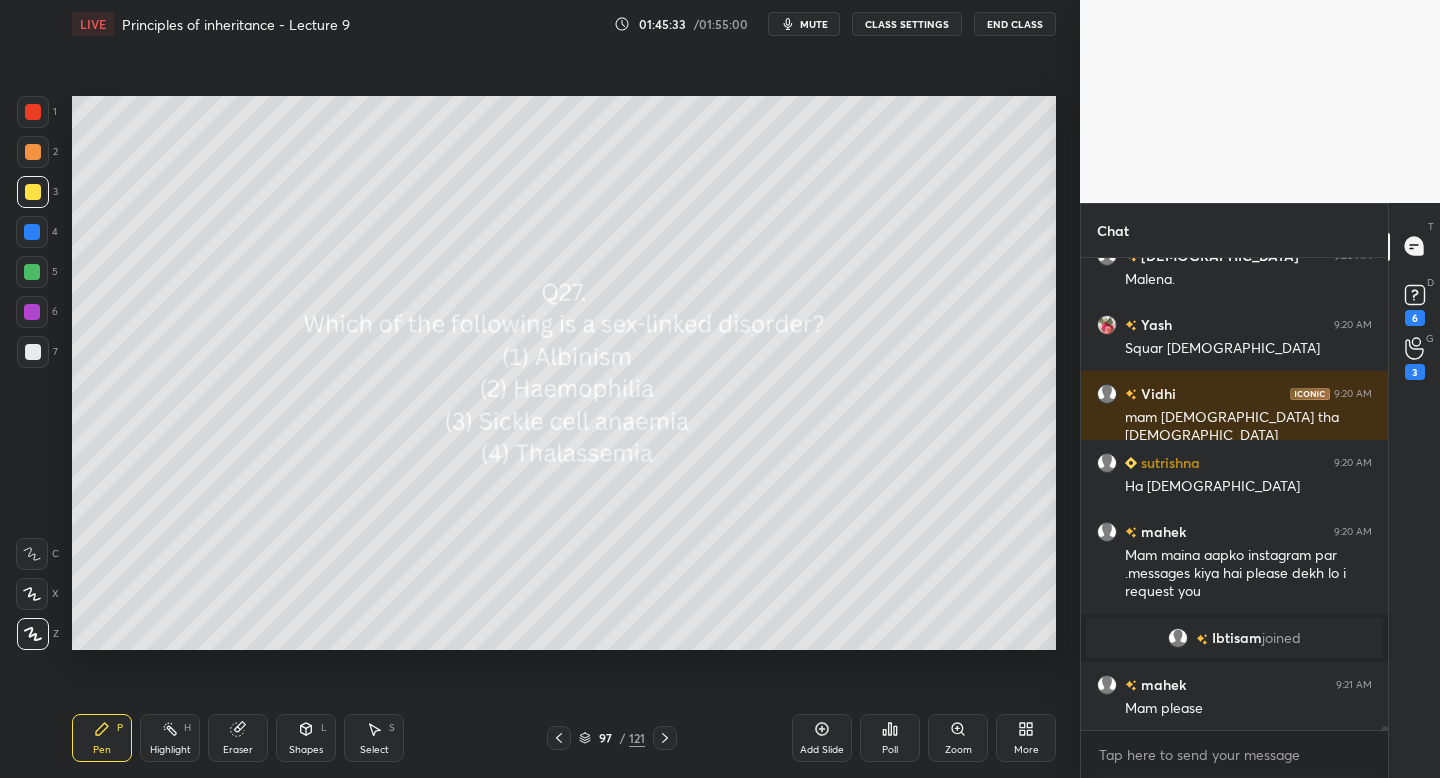 click at bounding box center [665, 738] 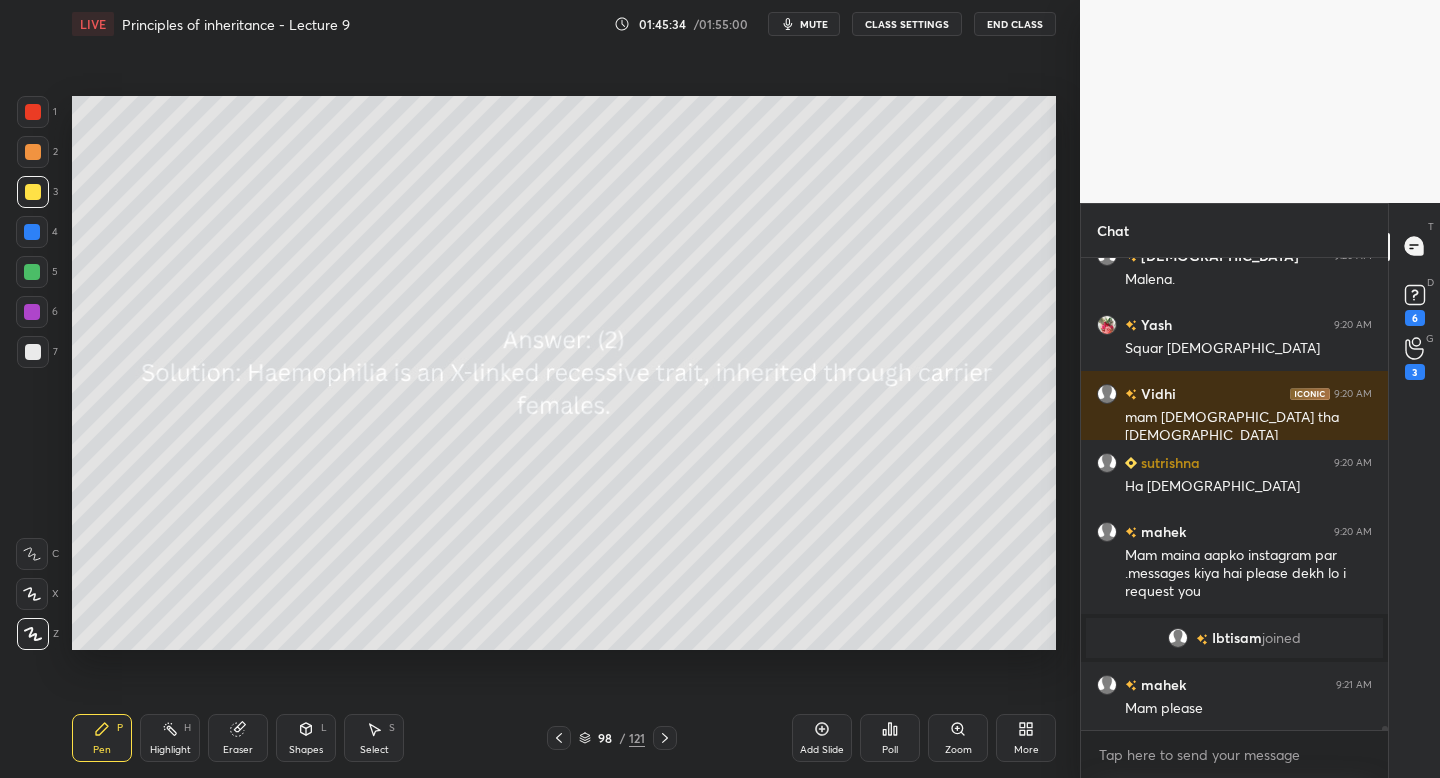 click at bounding box center [665, 738] 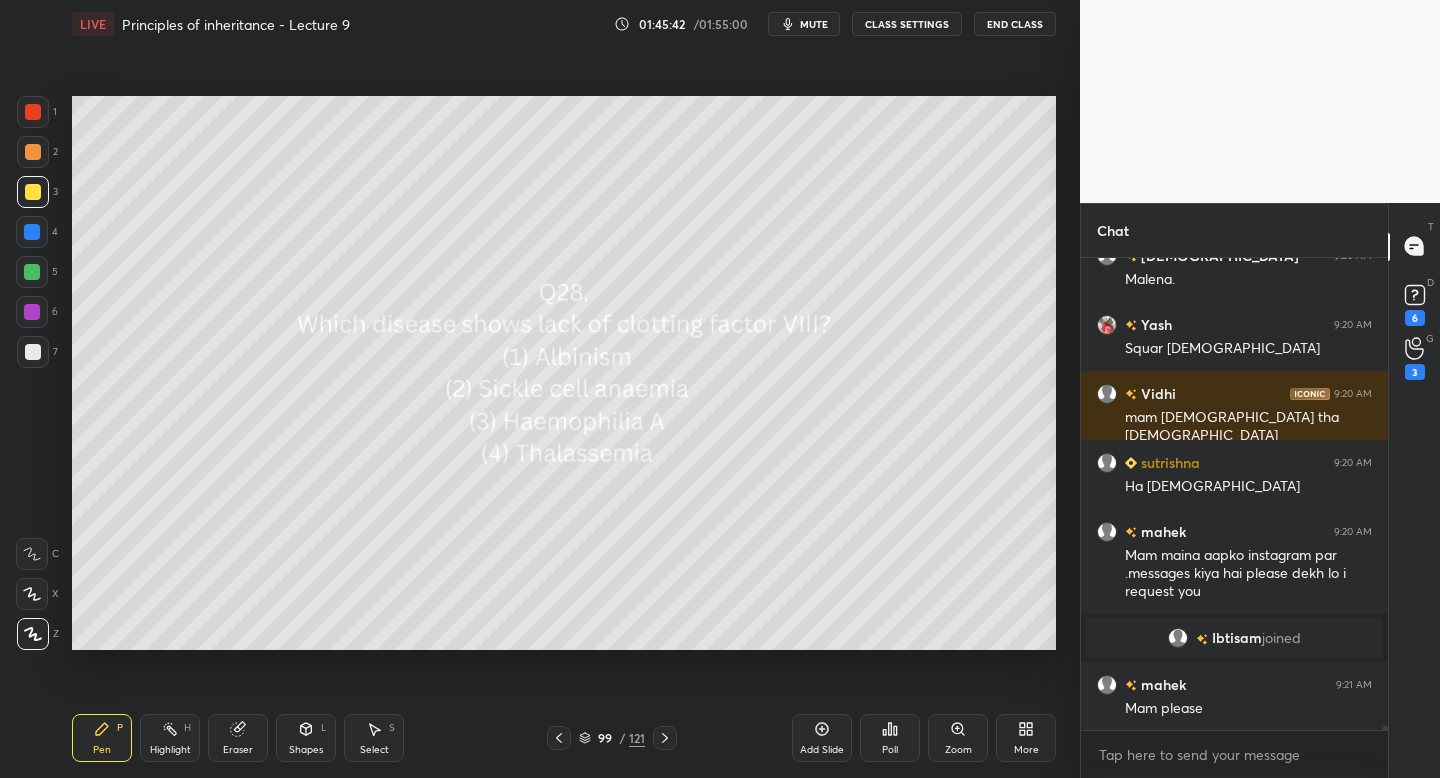 click 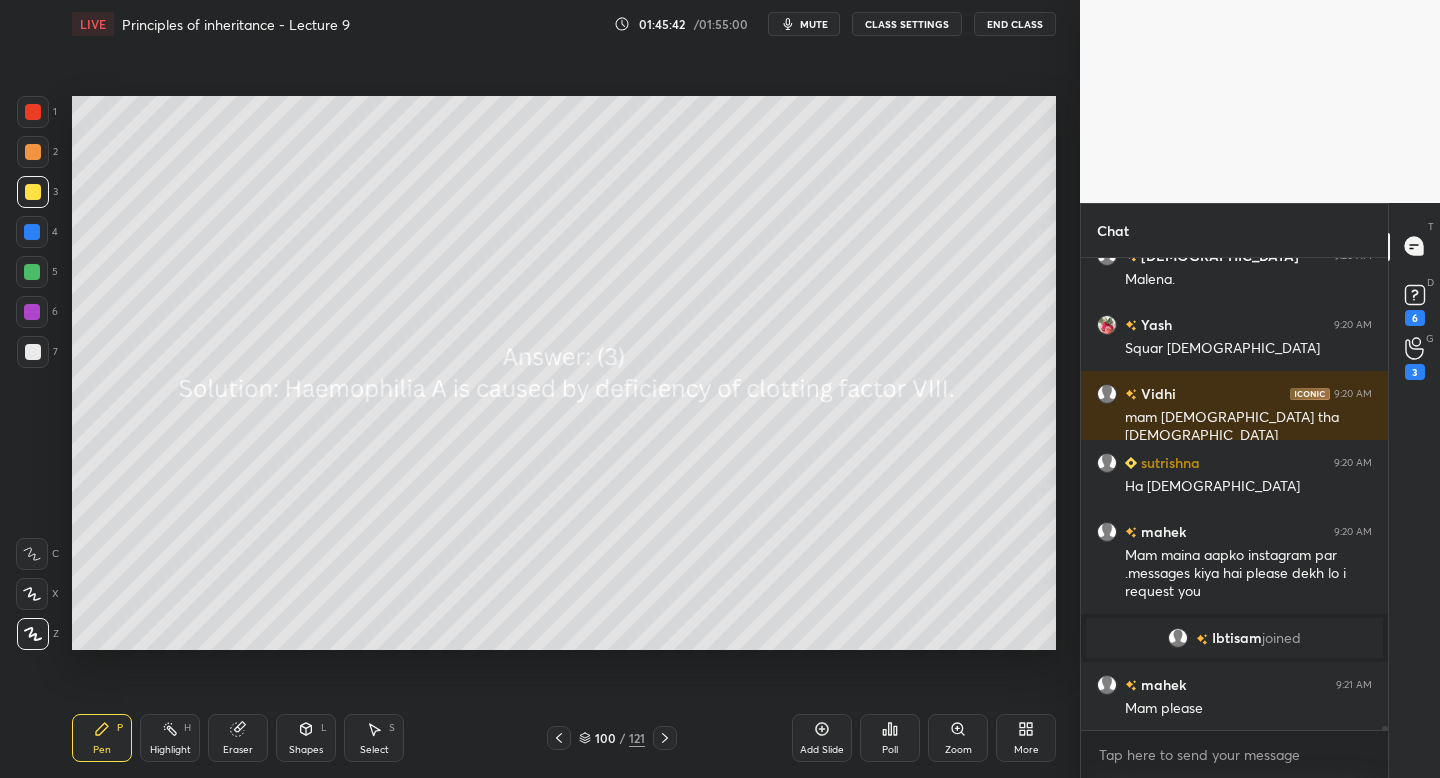 click 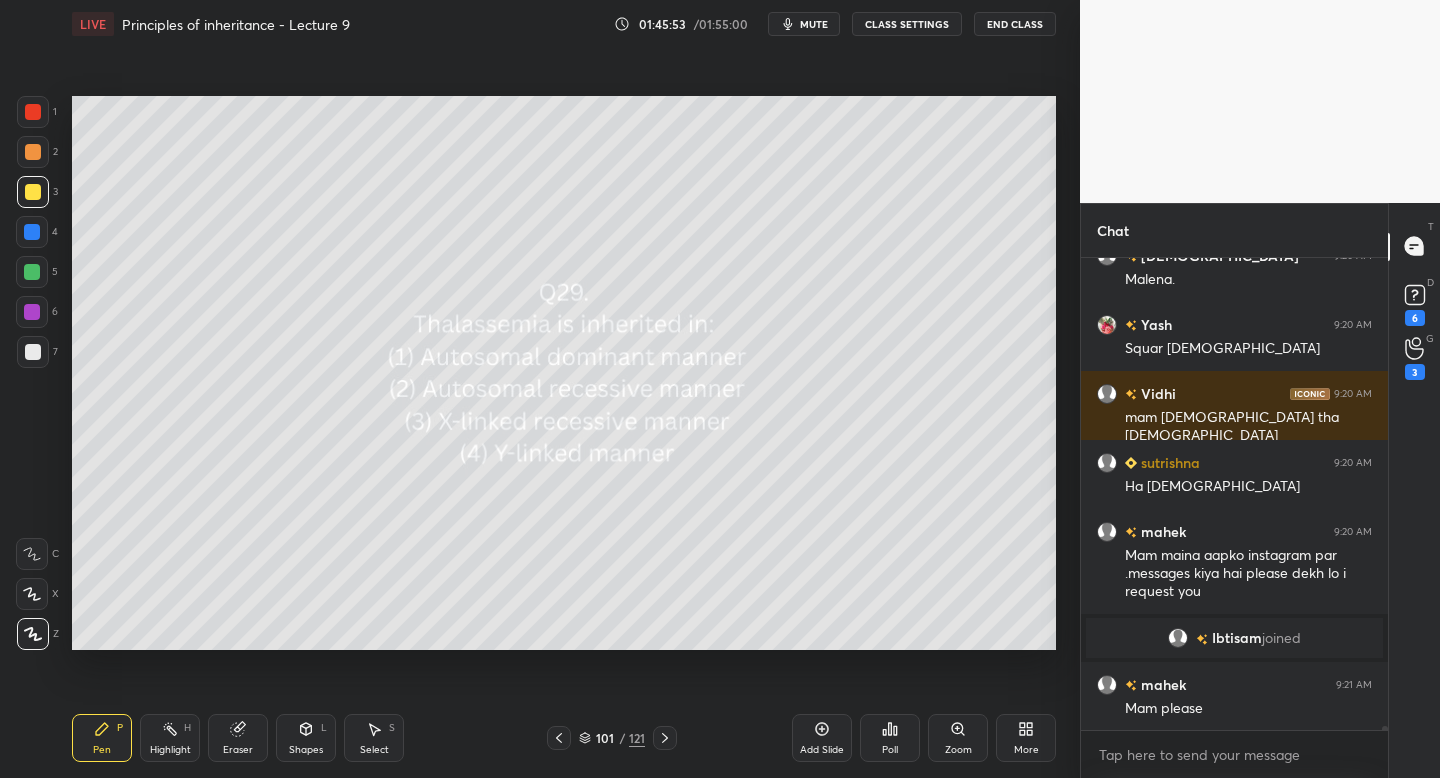 scroll, scrollTop: 50564, scrollLeft: 0, axis: vertical 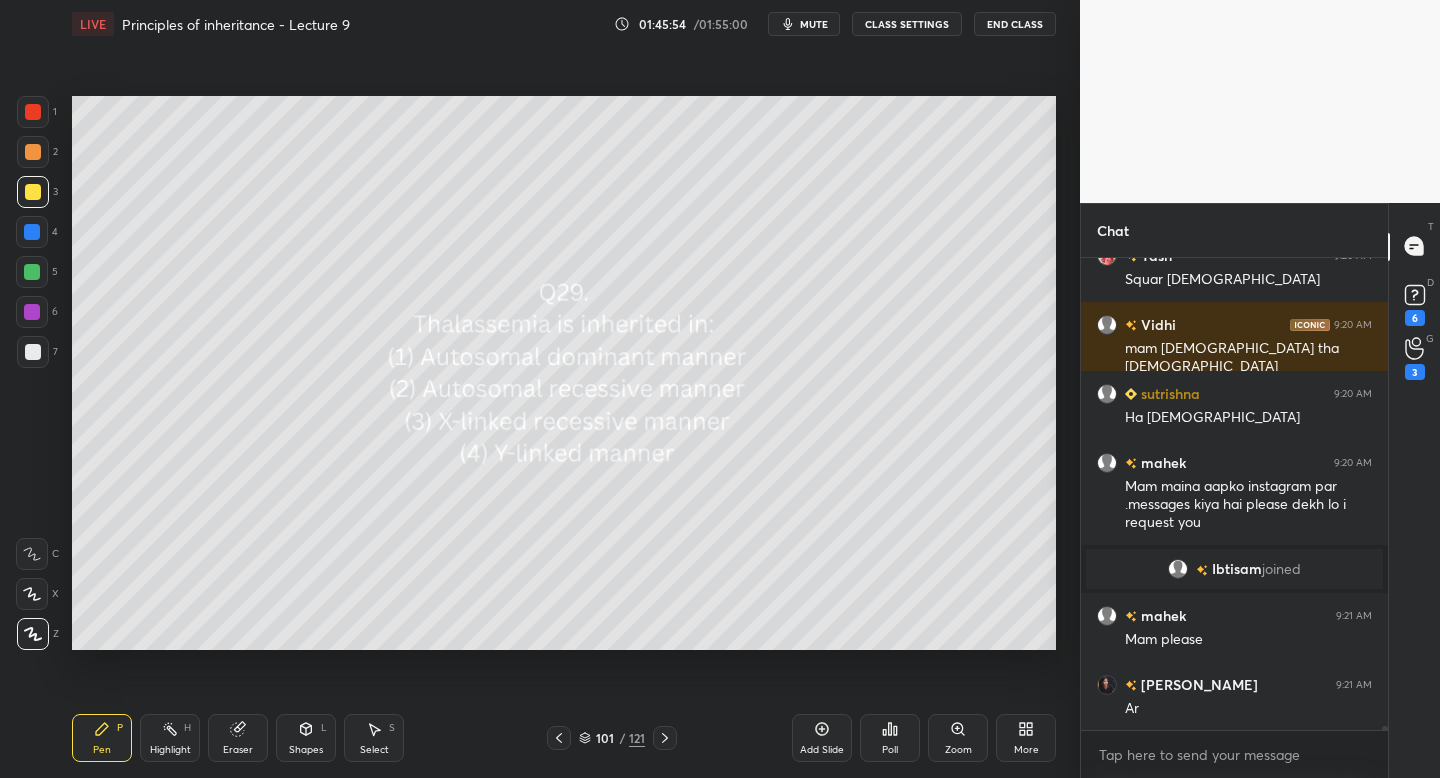 click at bounding box center [665, 738] 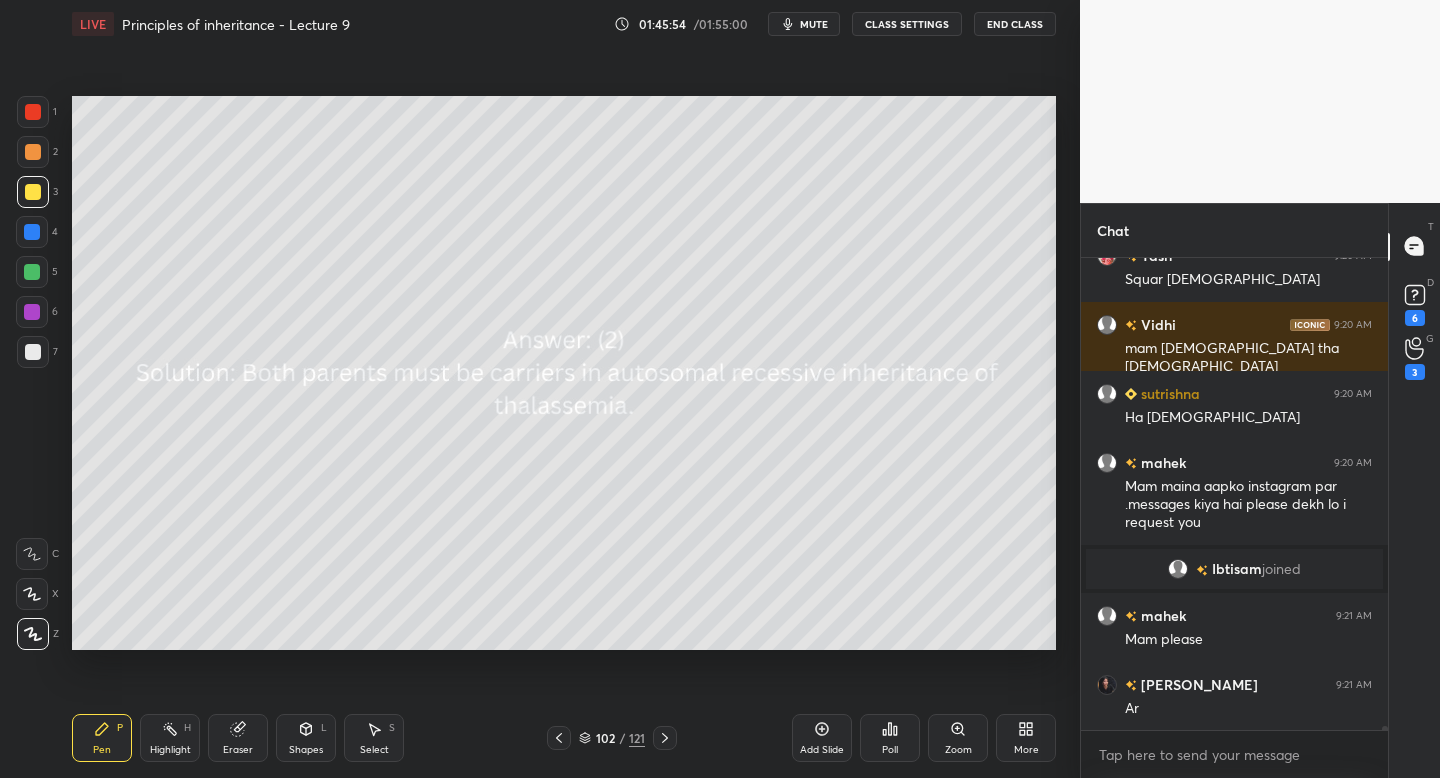 click 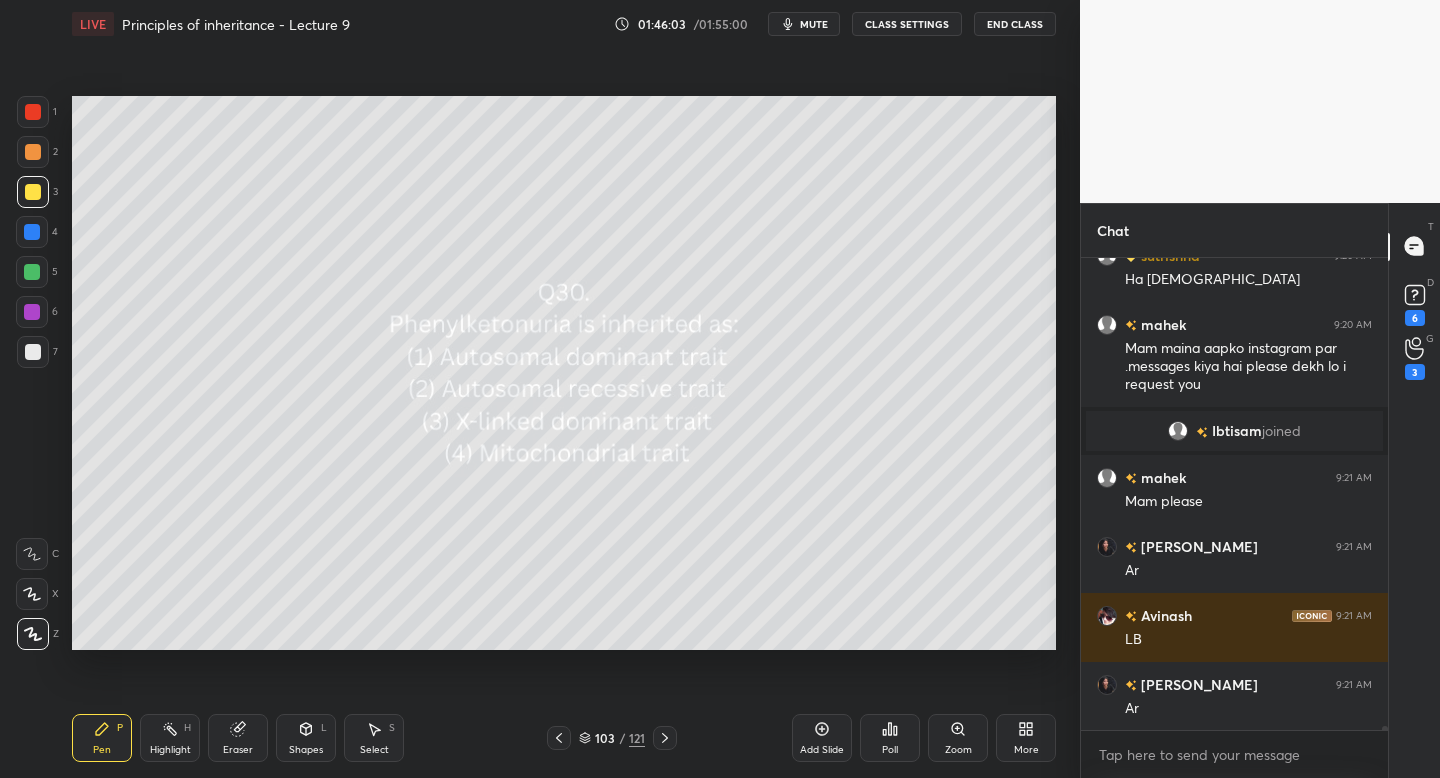 scroll, scrollTop: 50771, scrollLeft: 0, axis: vertical 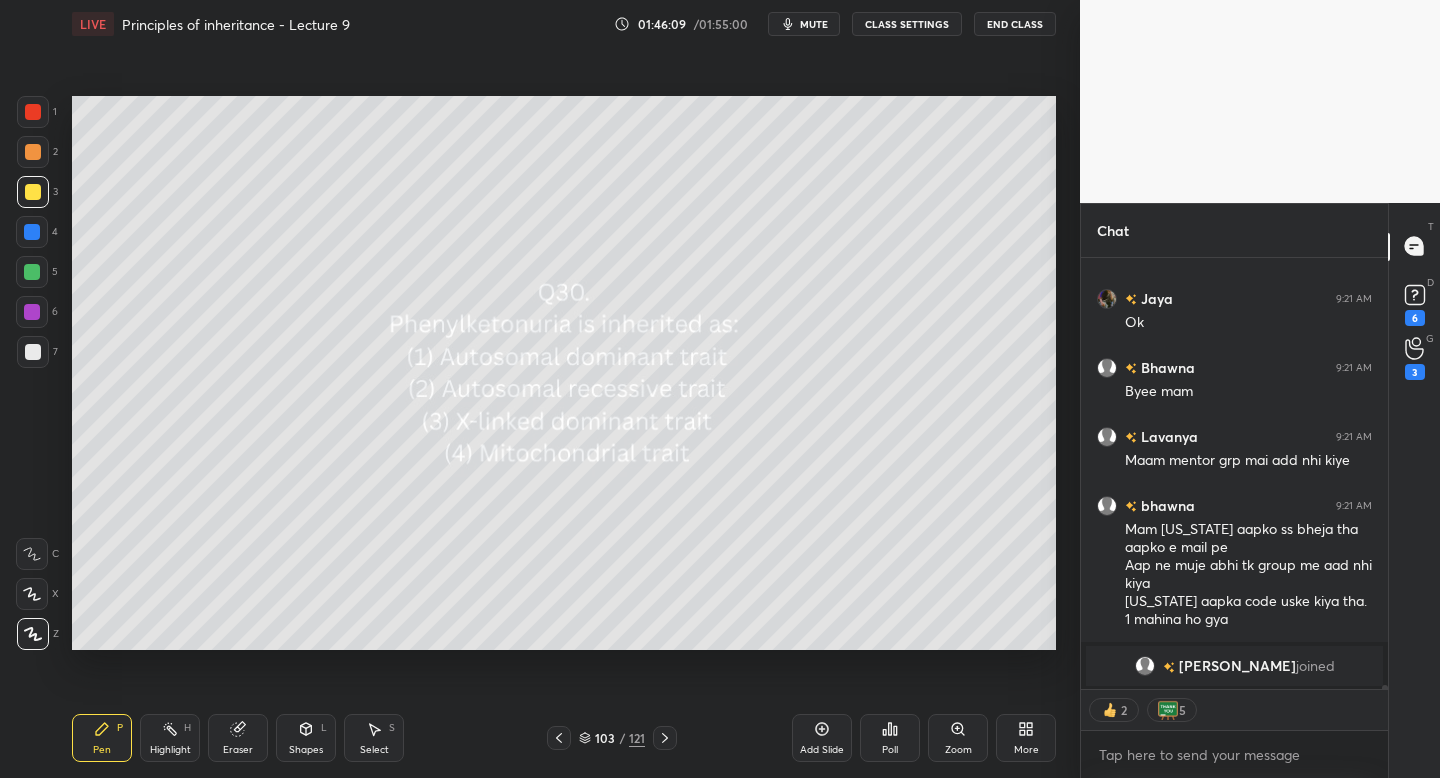 click on "LIVE Principles of inheritance - Lecture 9 01:46:09 /  01:55:00 mute CLASS SETTINGS End Class Setting up your live class Poll for   secs No correct answer Start poll Back Principles of inheritance - Lecture 9 • L10 of Course on Biology for NEET UG 2026 Dr. [PERSON_NAME] Pen P Highlight H Eraser Shapes L Select S 103 / 121 Add Slide Poll Zoom More" at bounding box center (564, 389) 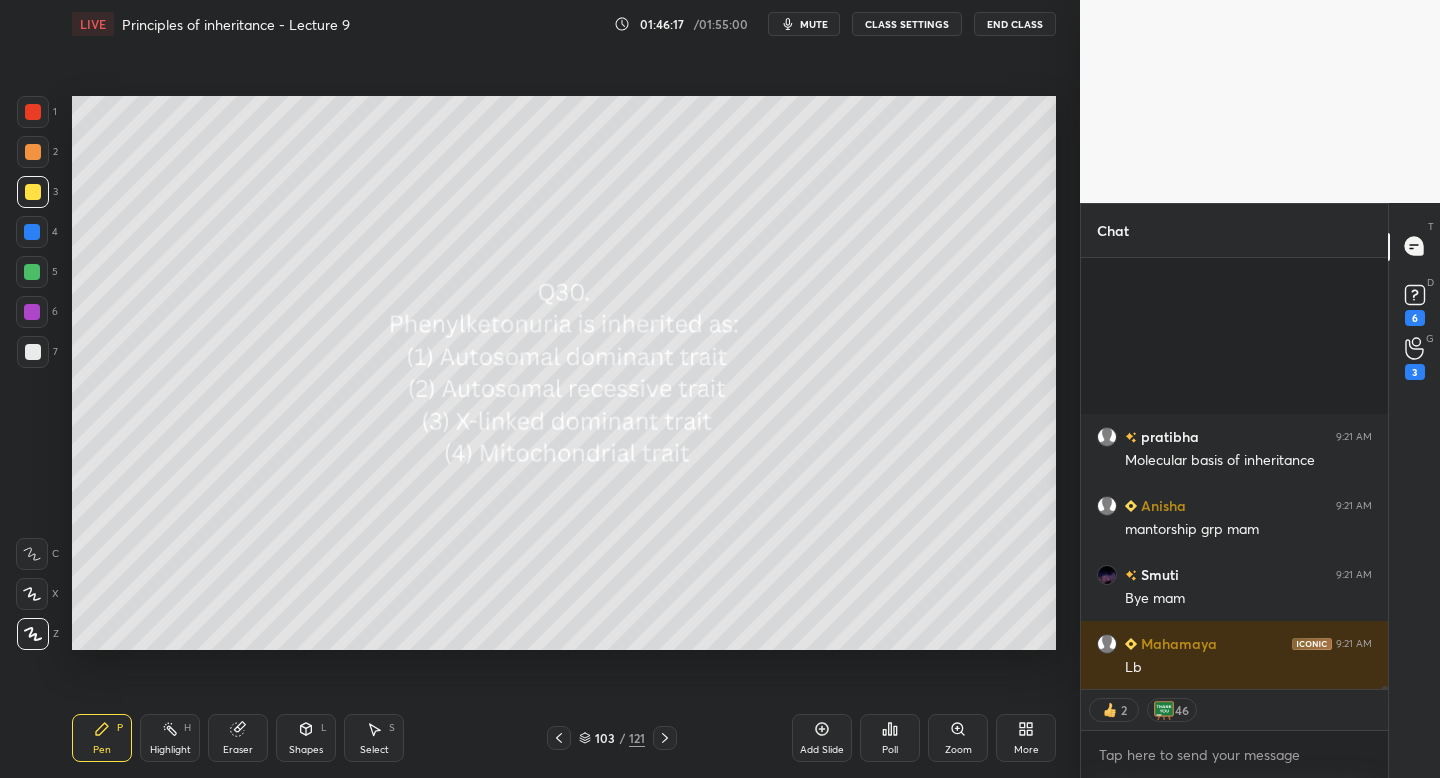scroll, scrollTop: 52828, scrollLeft: 0, axis: vertical 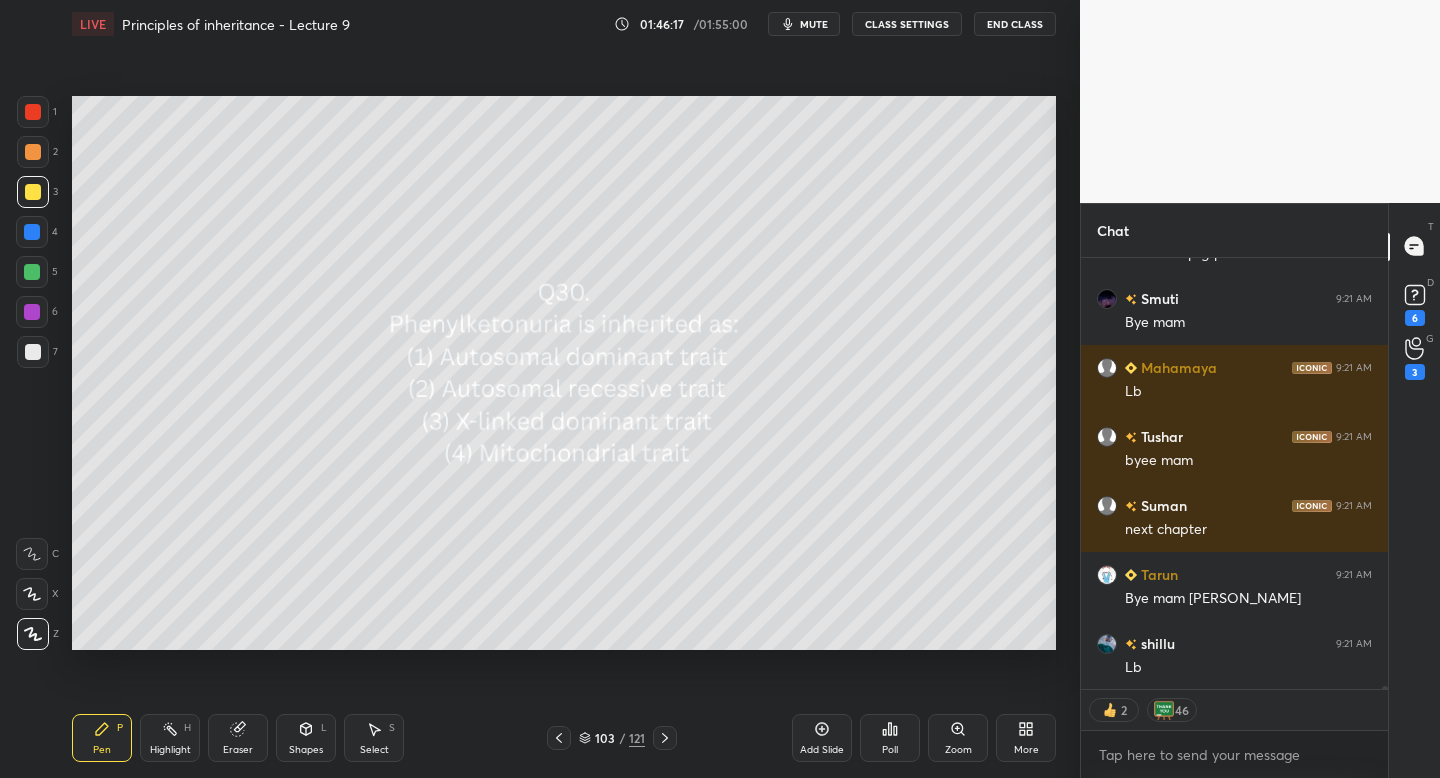 click on "Poll" at bounding box center [890, 738] 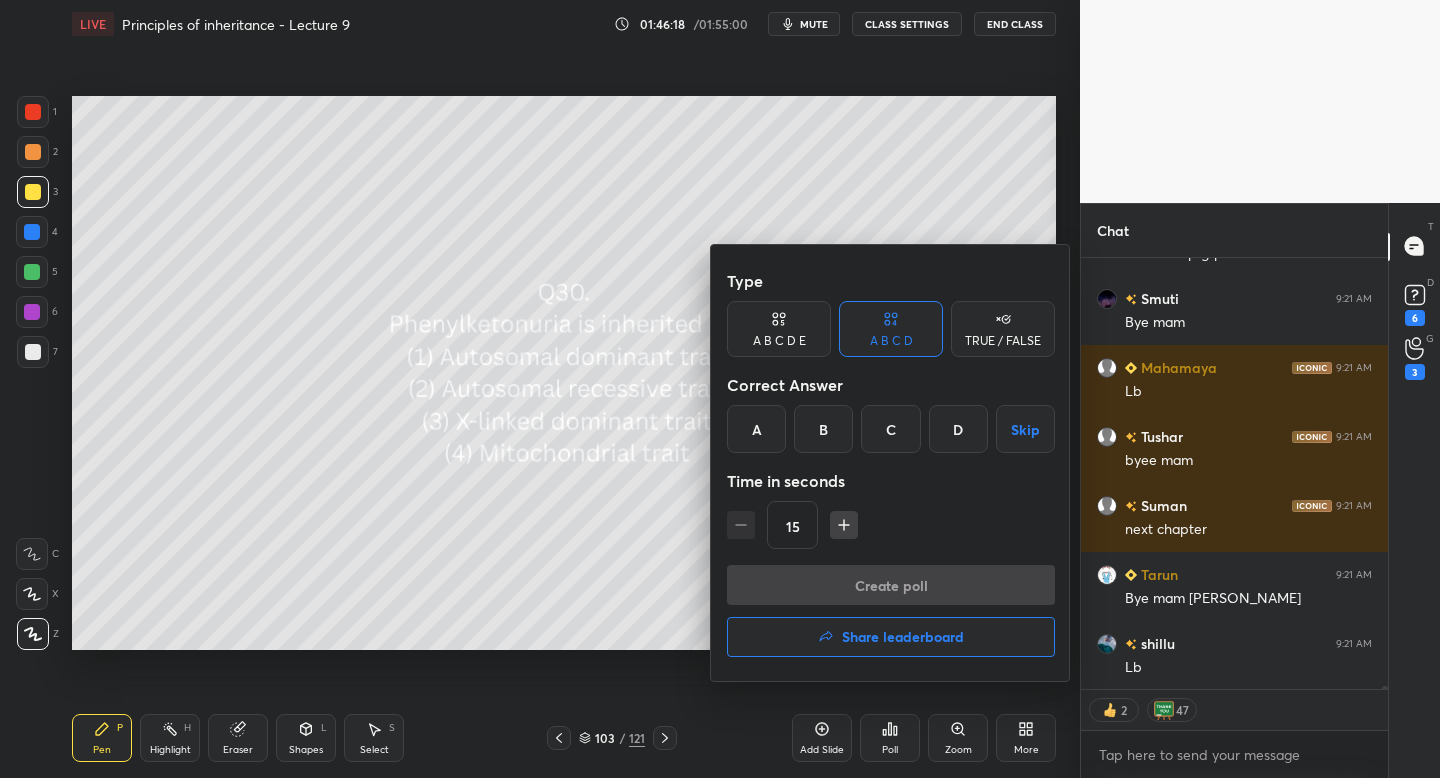 click on "Share leaderboard" at bounding box center [903, 637] 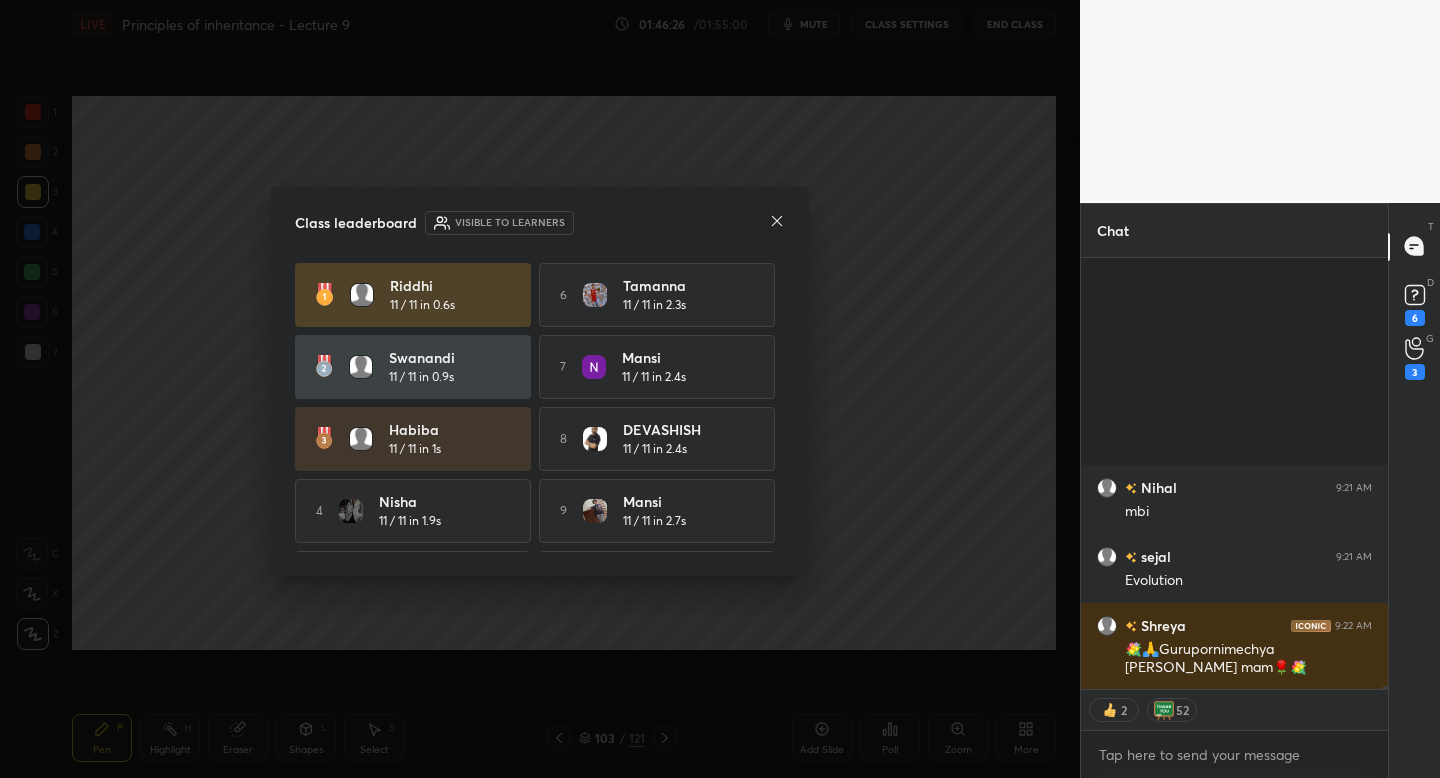scroll, scrollTop: 54316, scrollLeft: 0, axis: vertical 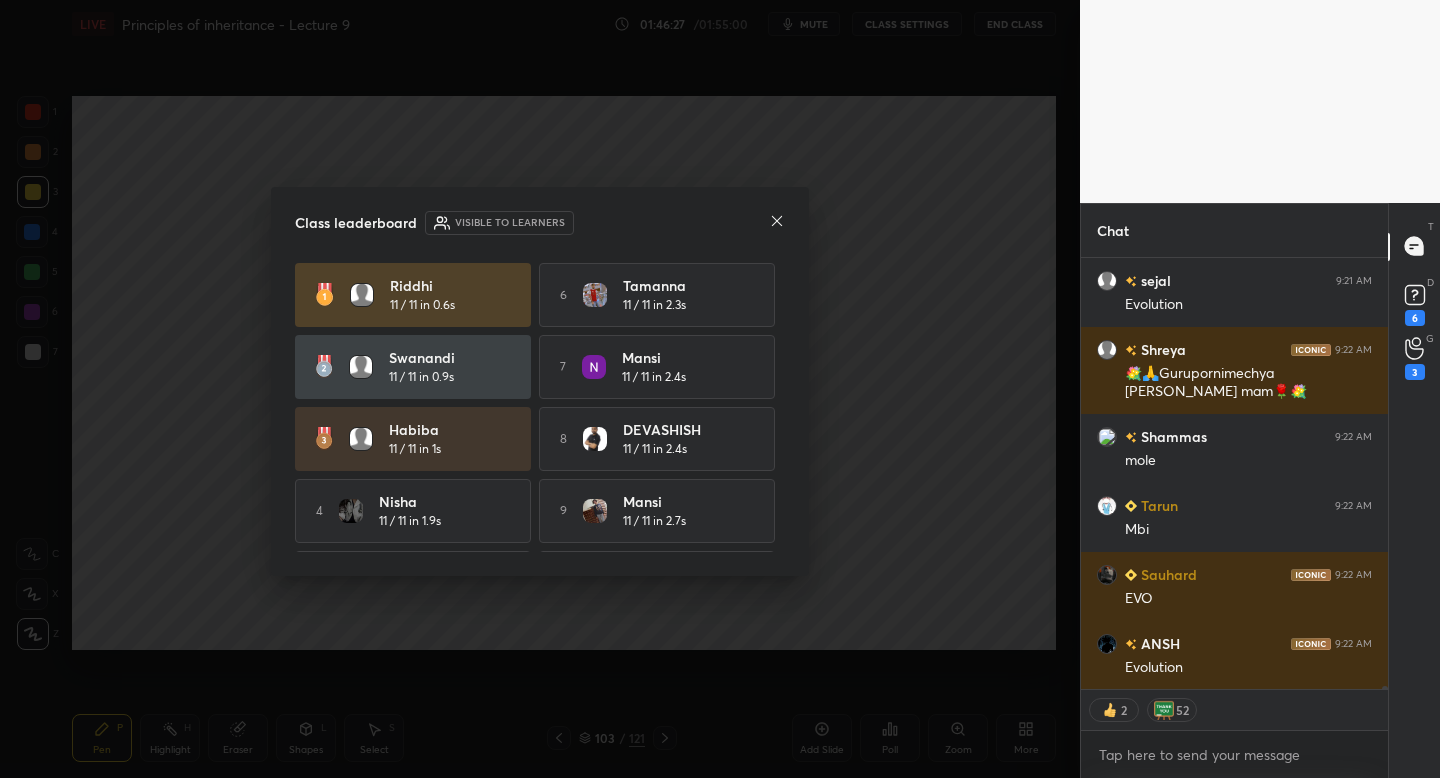 click 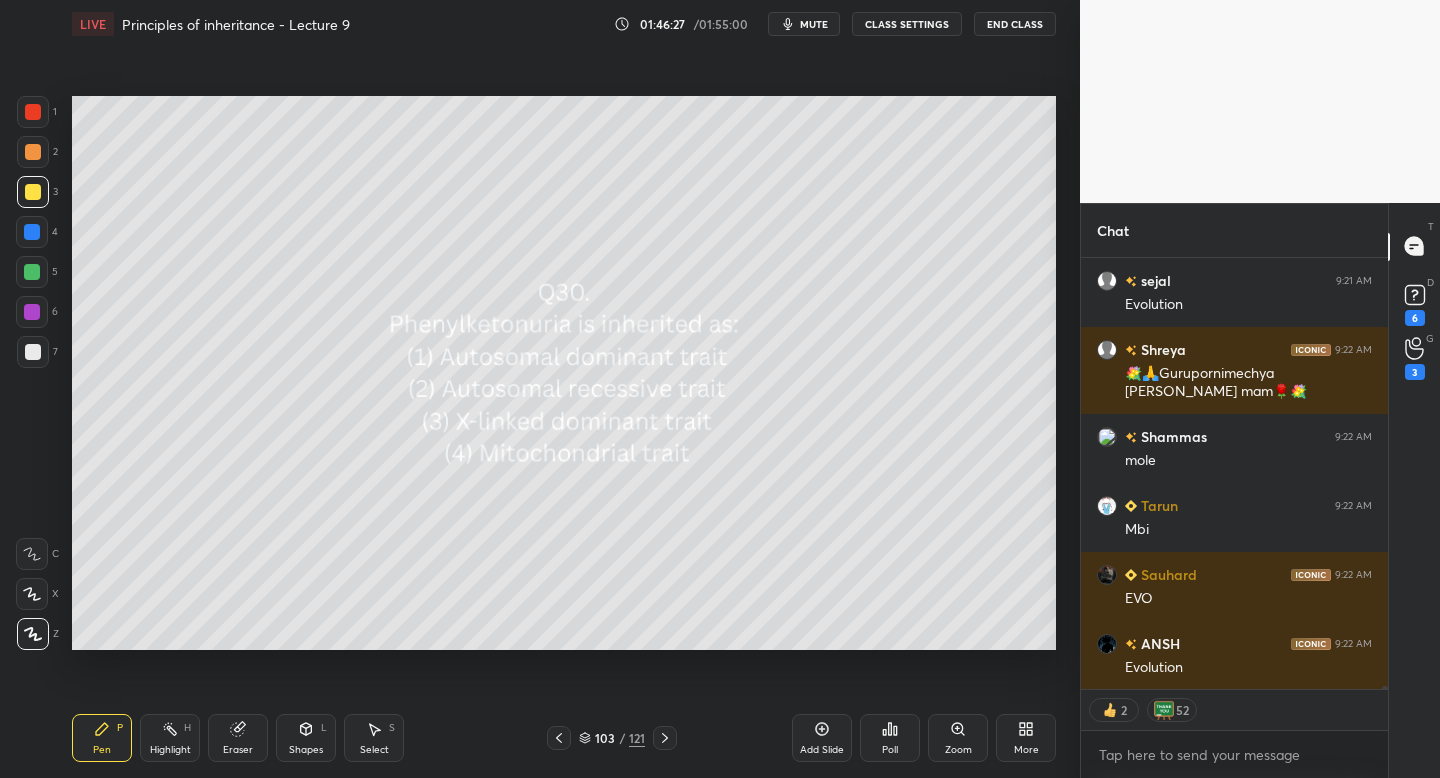 scroll, scrollTop: 55213, scrollLeft: 0, axis: vertical 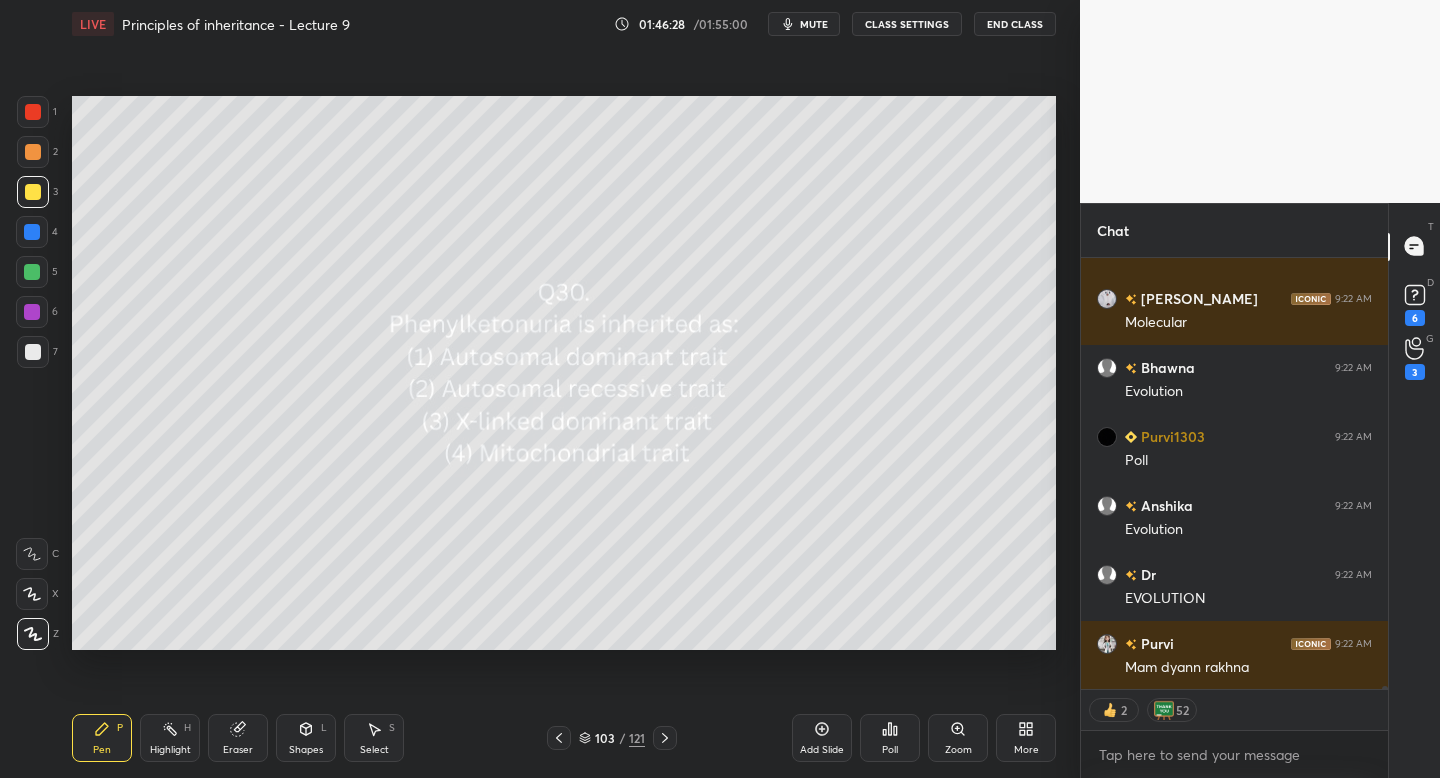 click 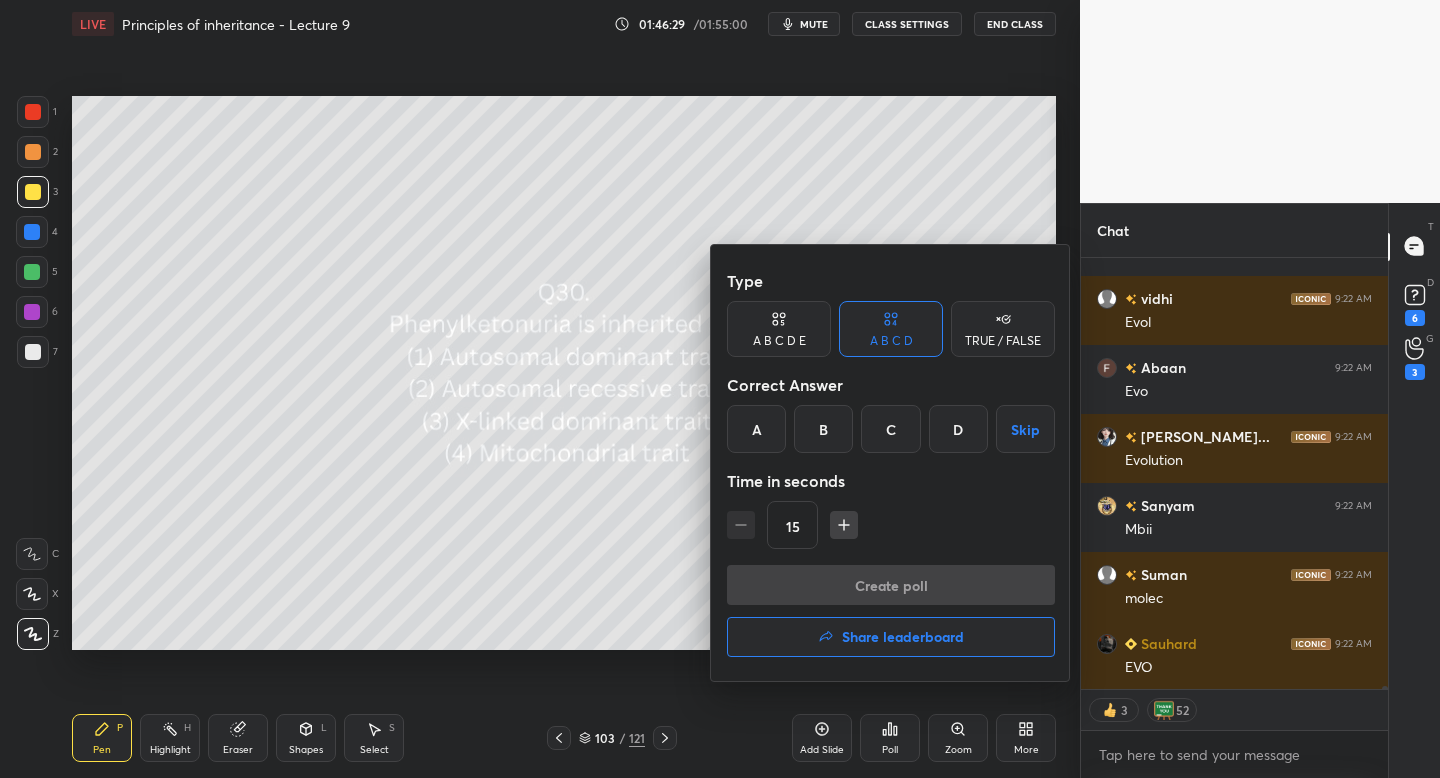 scroll, scrollTop: 56383, scrollLeft: 0, axis: vertical 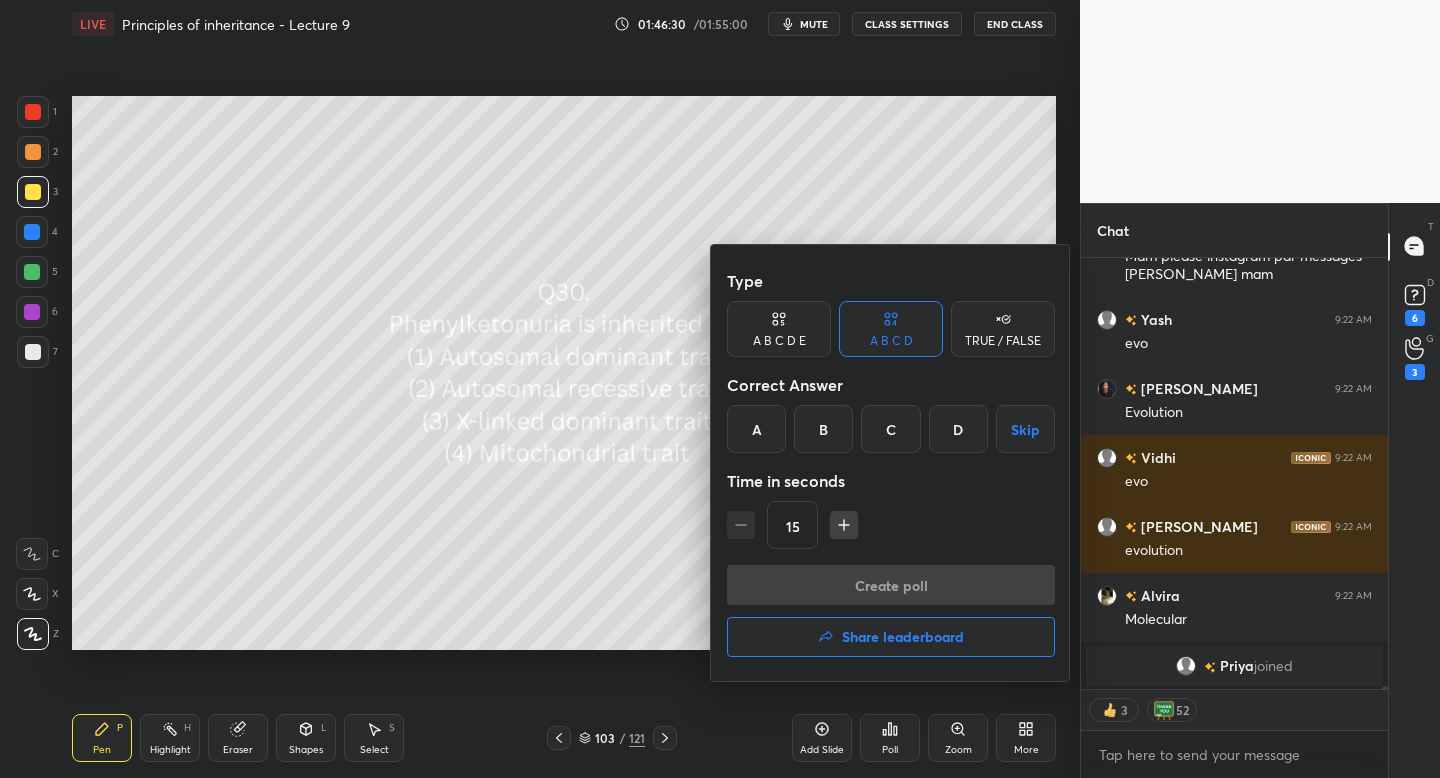 click at bounding box center [720, 389] 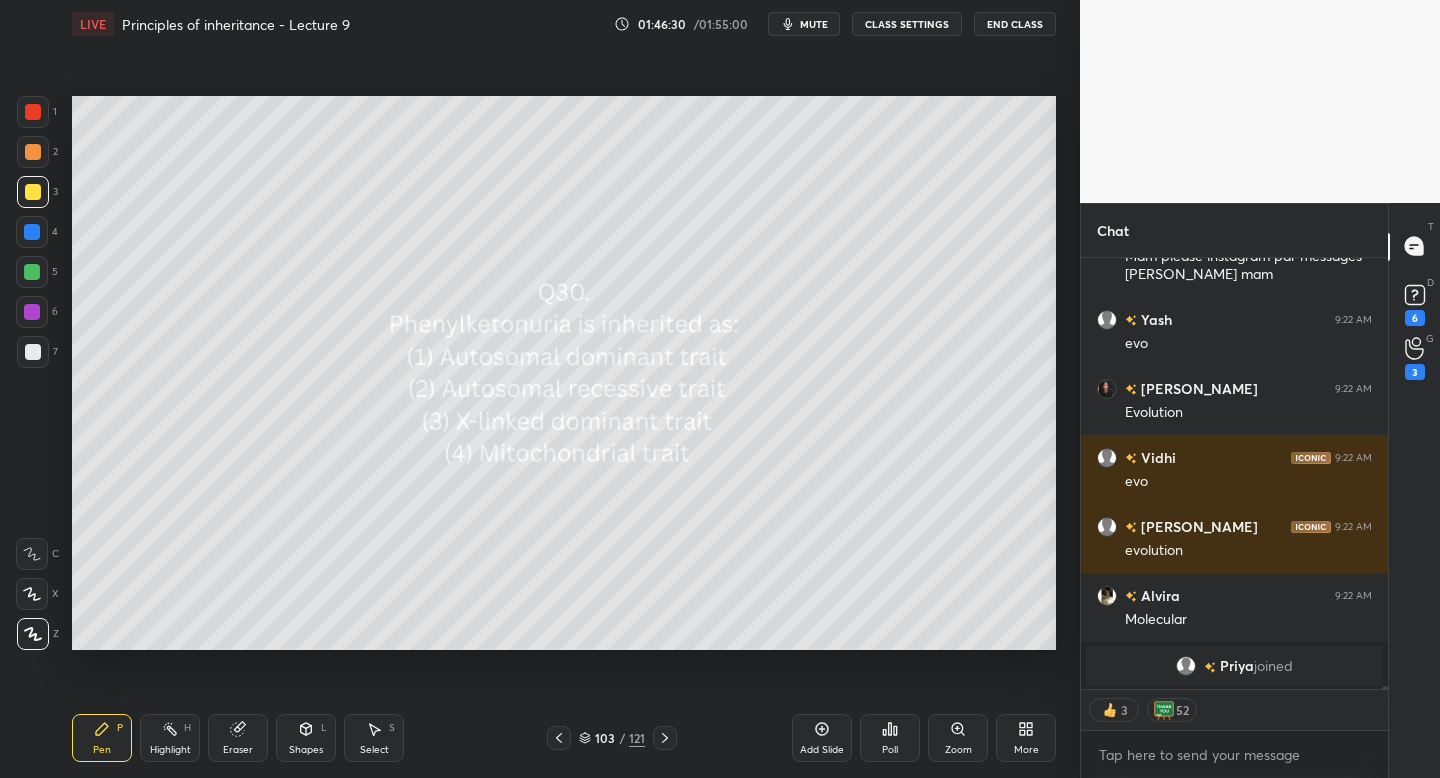 click on "Add Slide" at bounding box center [822, 738] 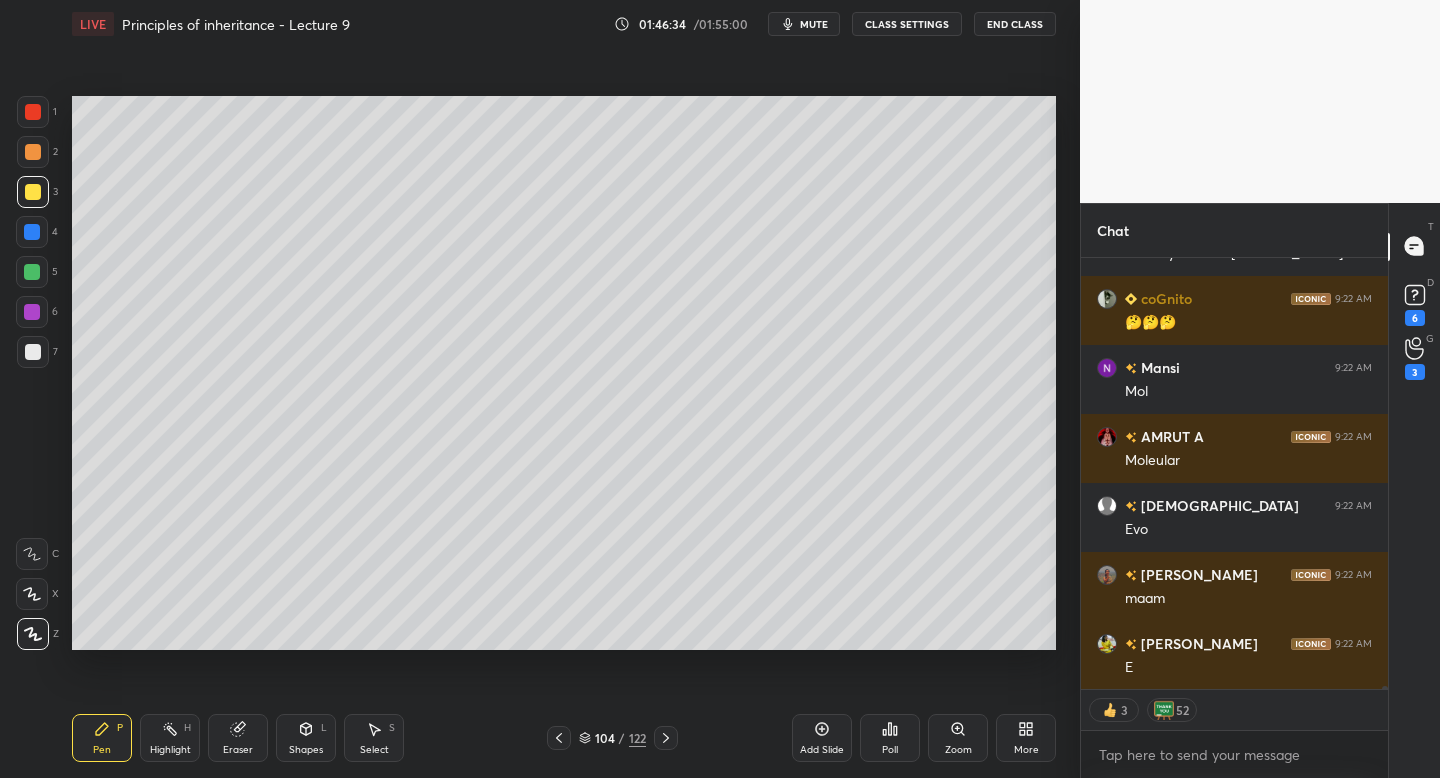 scroll, scrollTop: 55566, scrollLeft: 0, axis: vertical 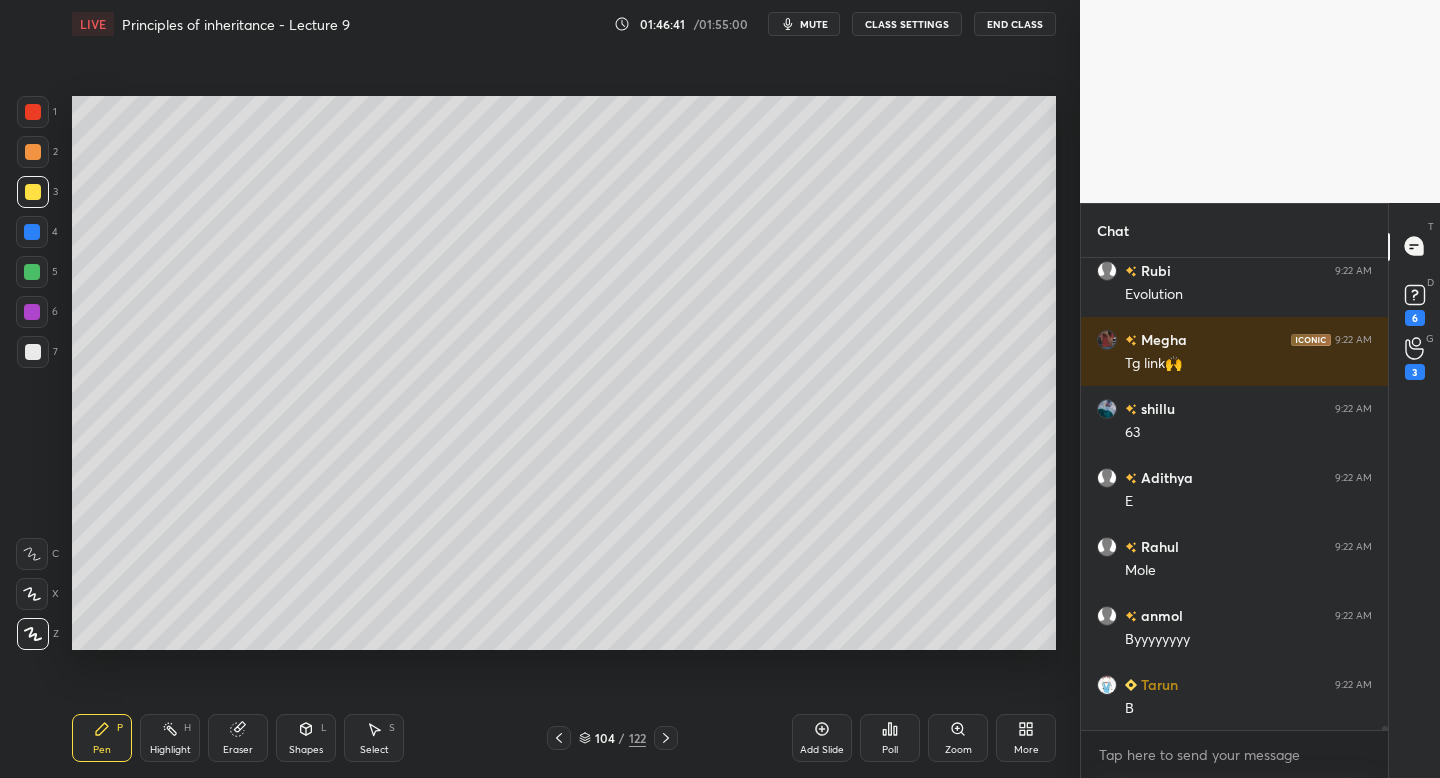 click on "Poll" at bounding box center [890, 738] 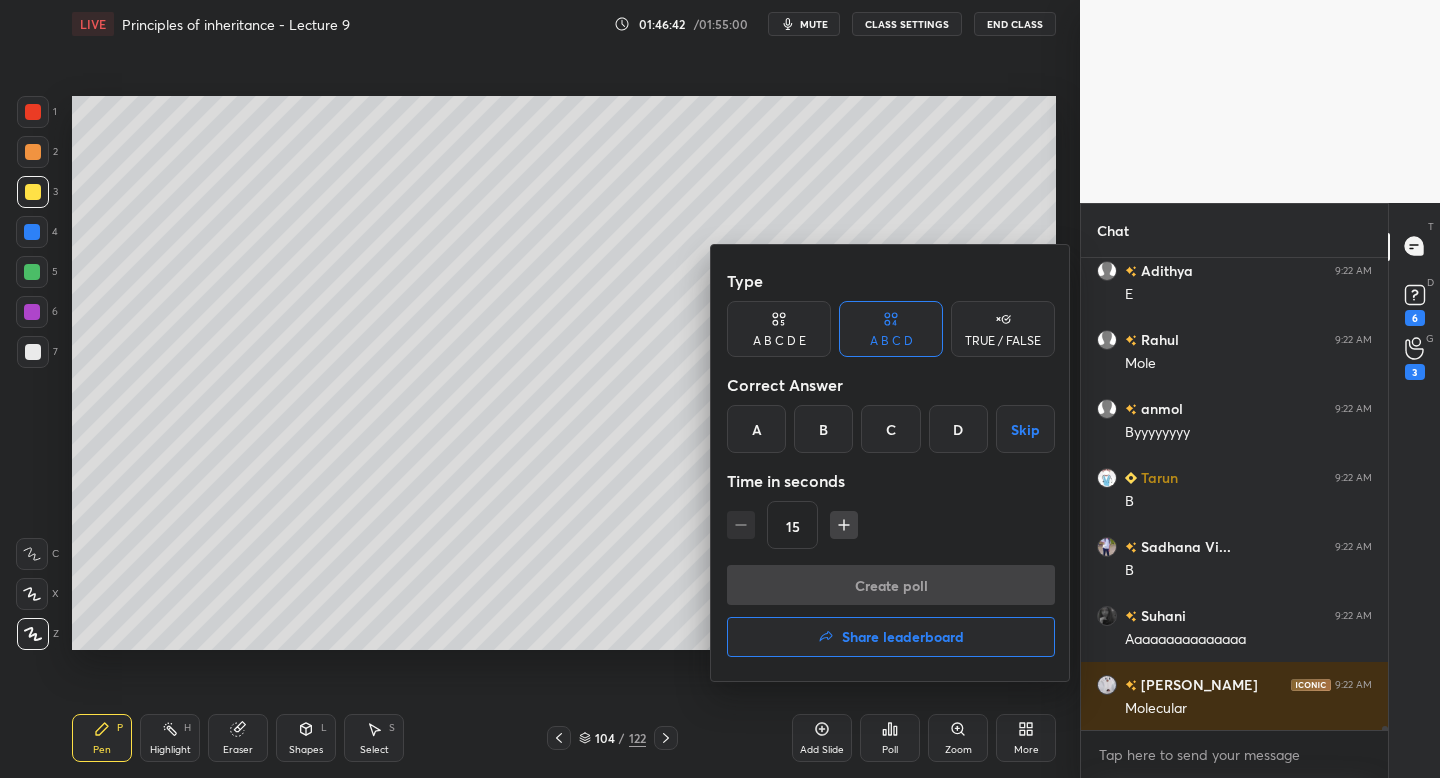 click on "A" at bounding box center [756, 429] 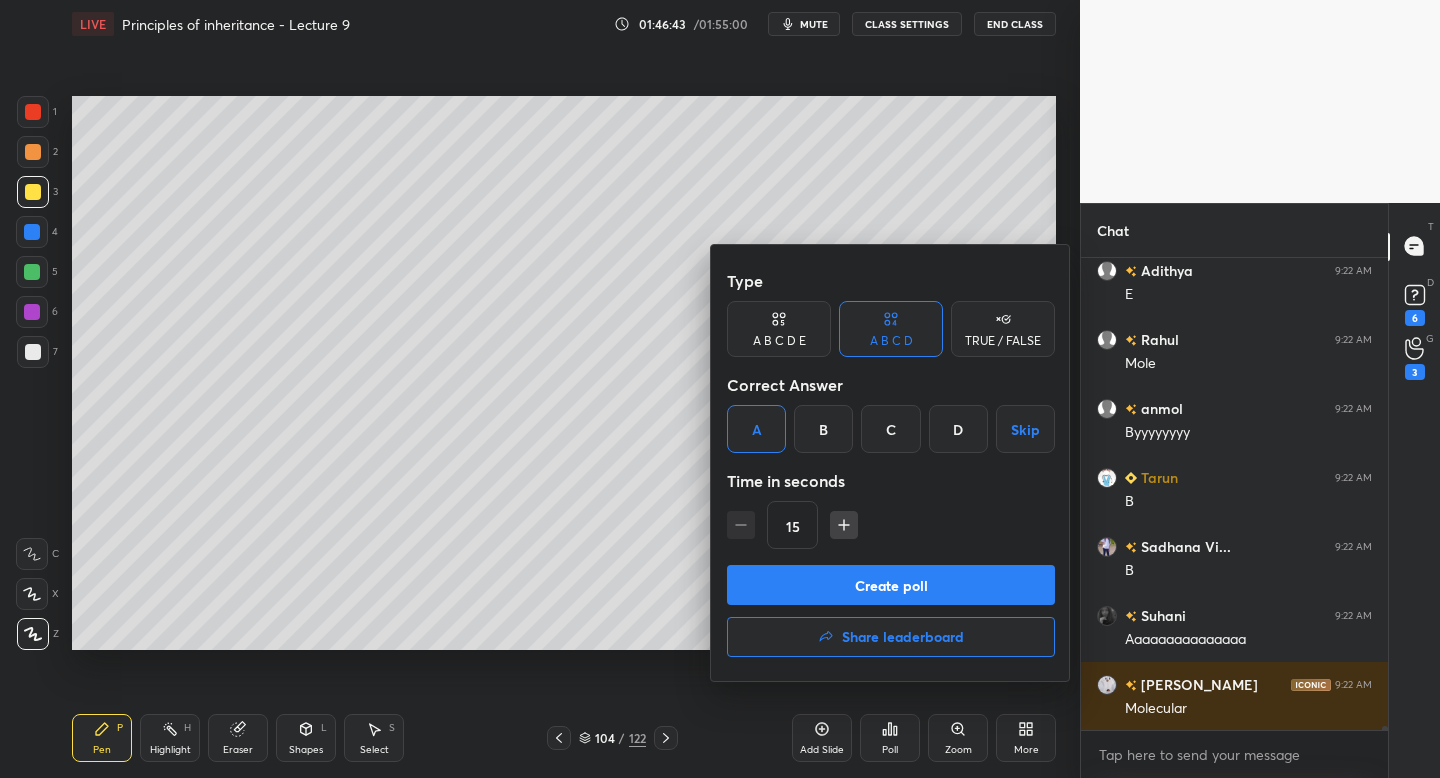 click on "Create poll" at bounding box center [891, 585] 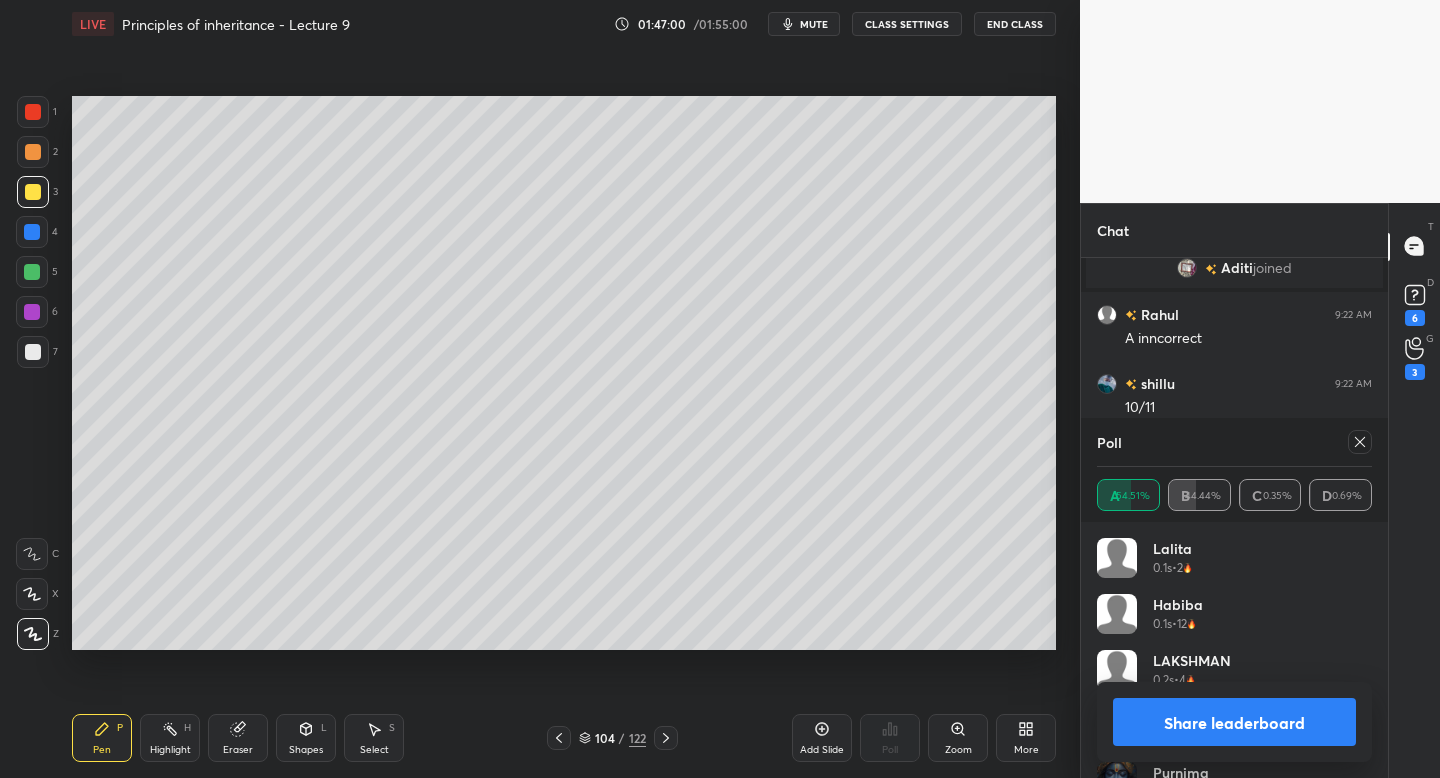 click 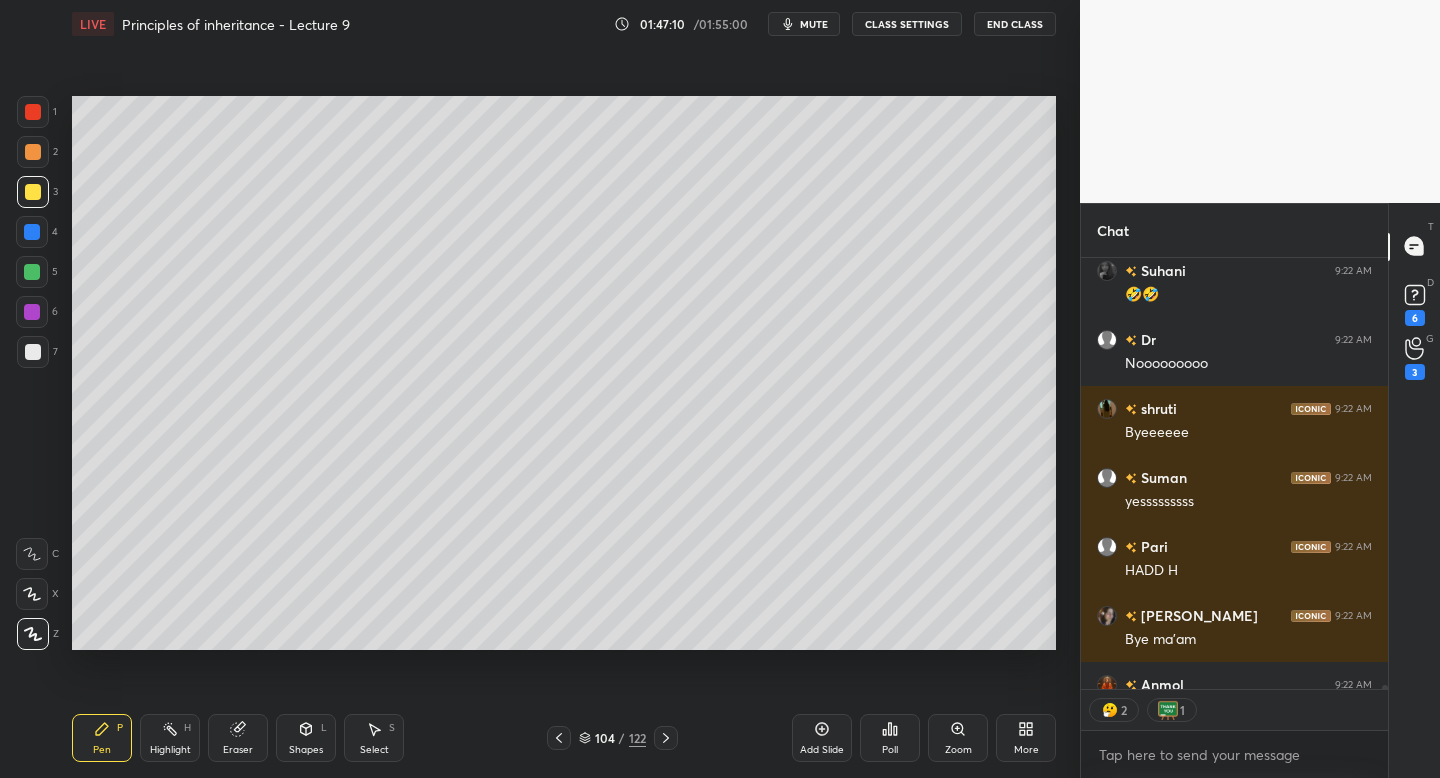 click on "End Class" at bounding box center [1015, 24] 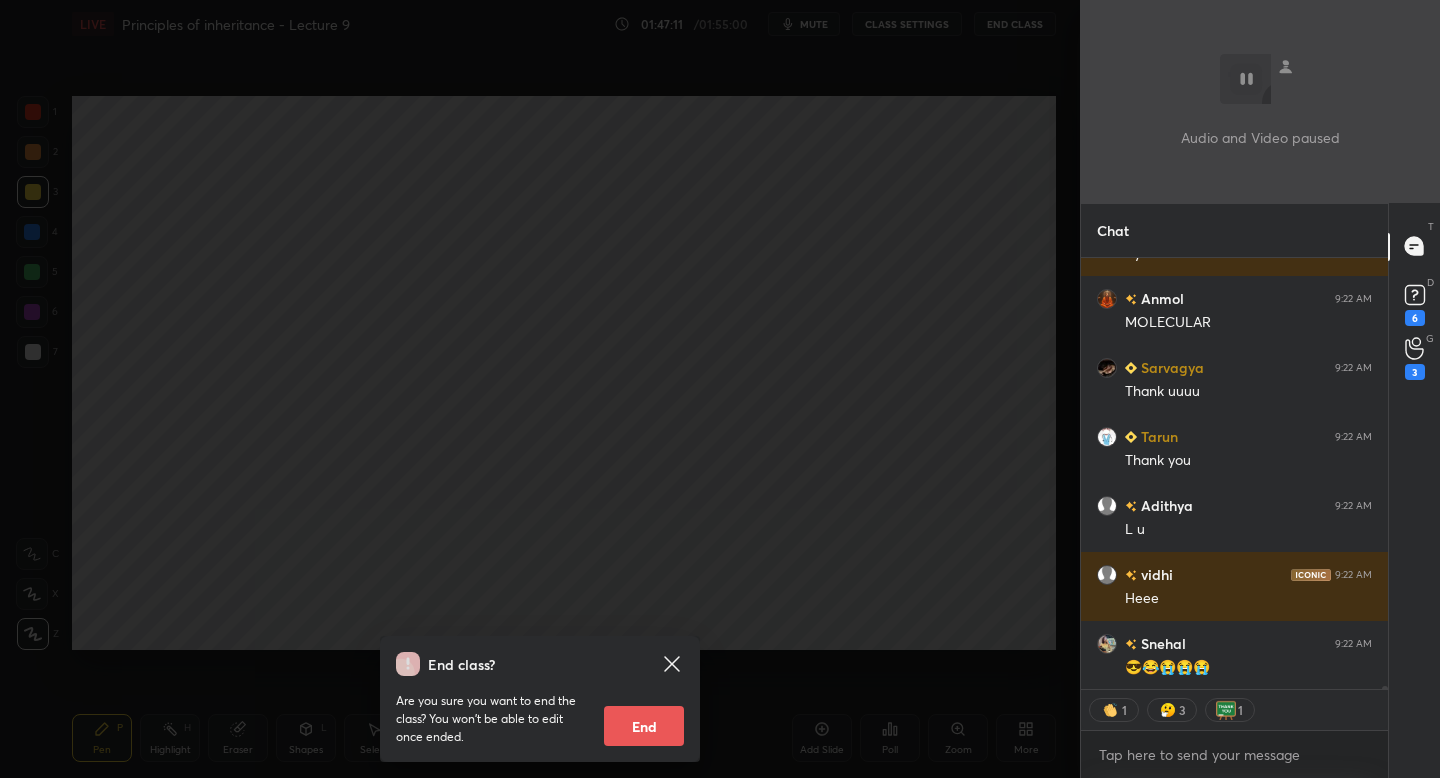click on "End" at bounding box center [644, 726] 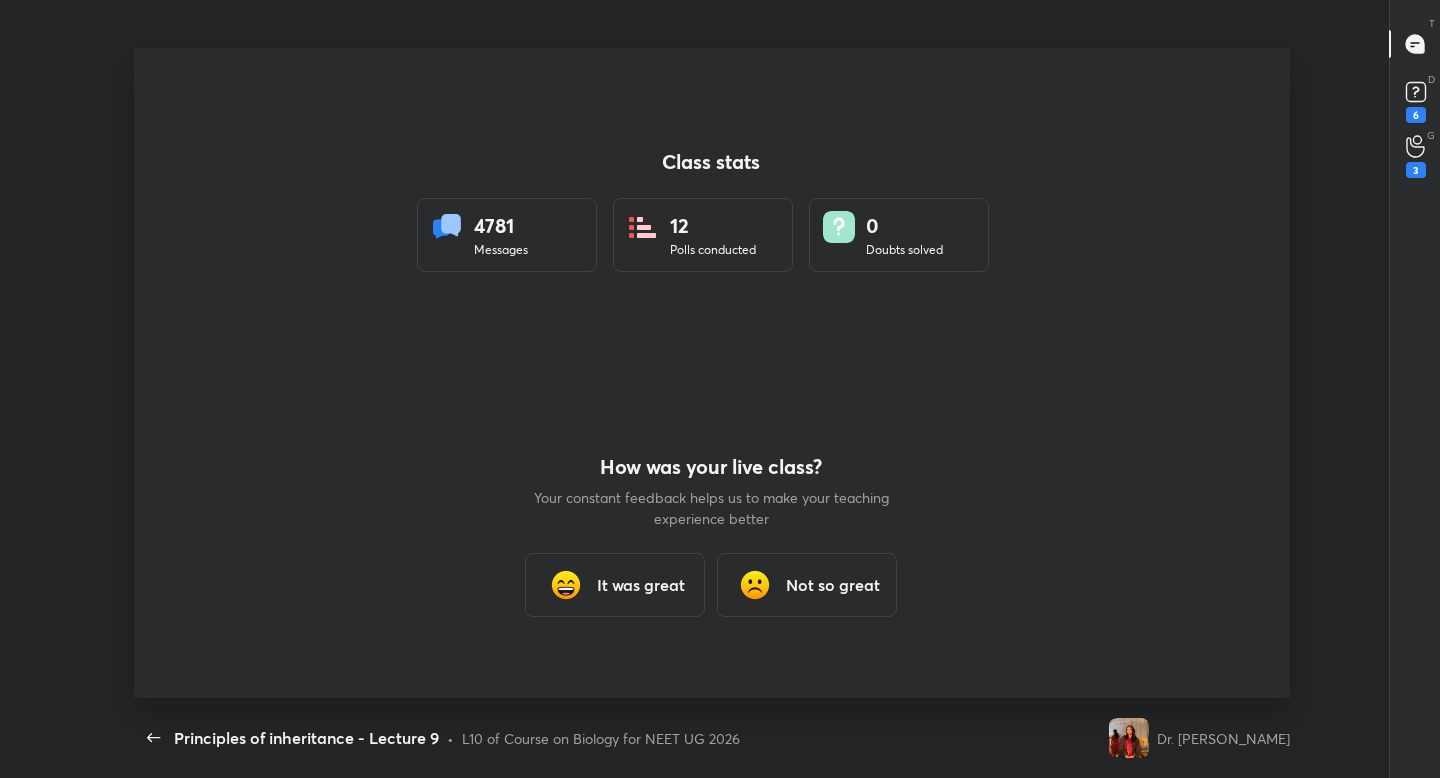 type on "x" 